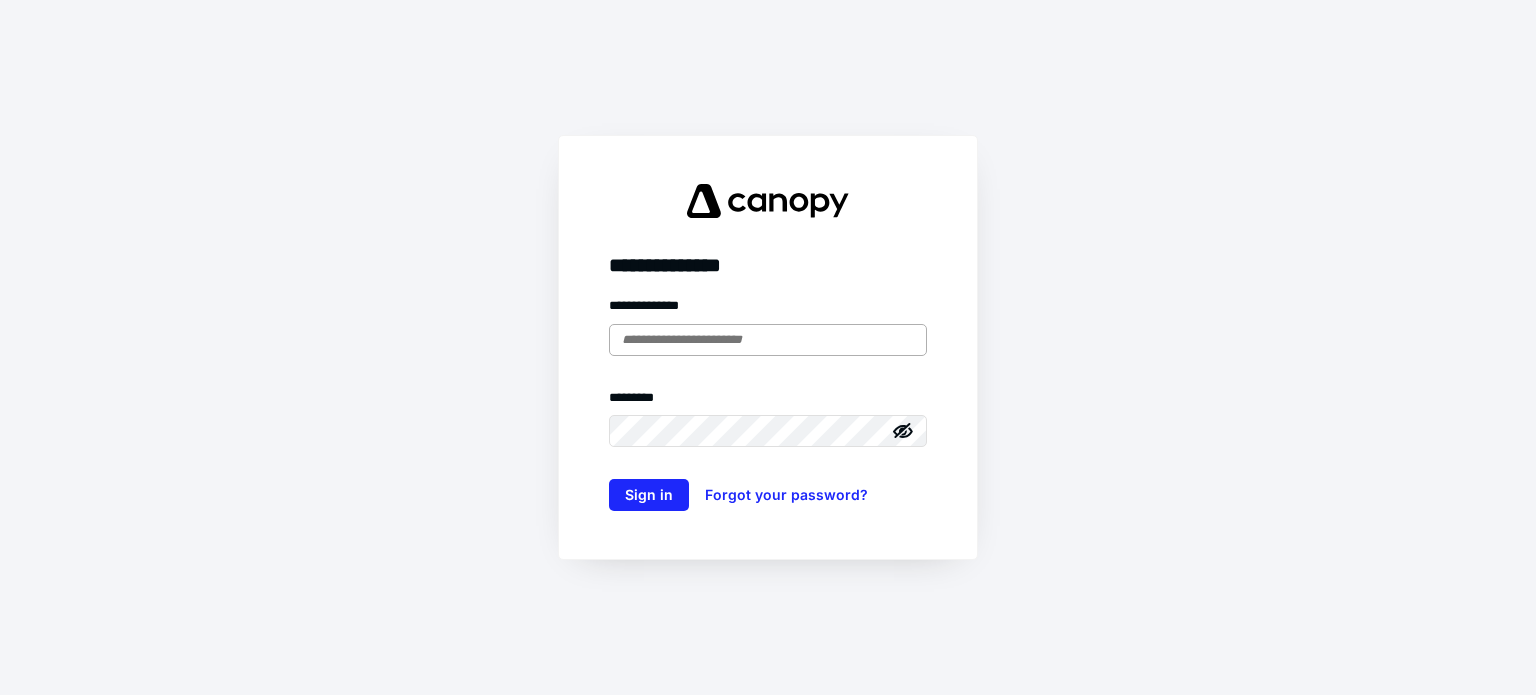 scroll, scrollTop: 0, scrollLeft: 0, axis: both 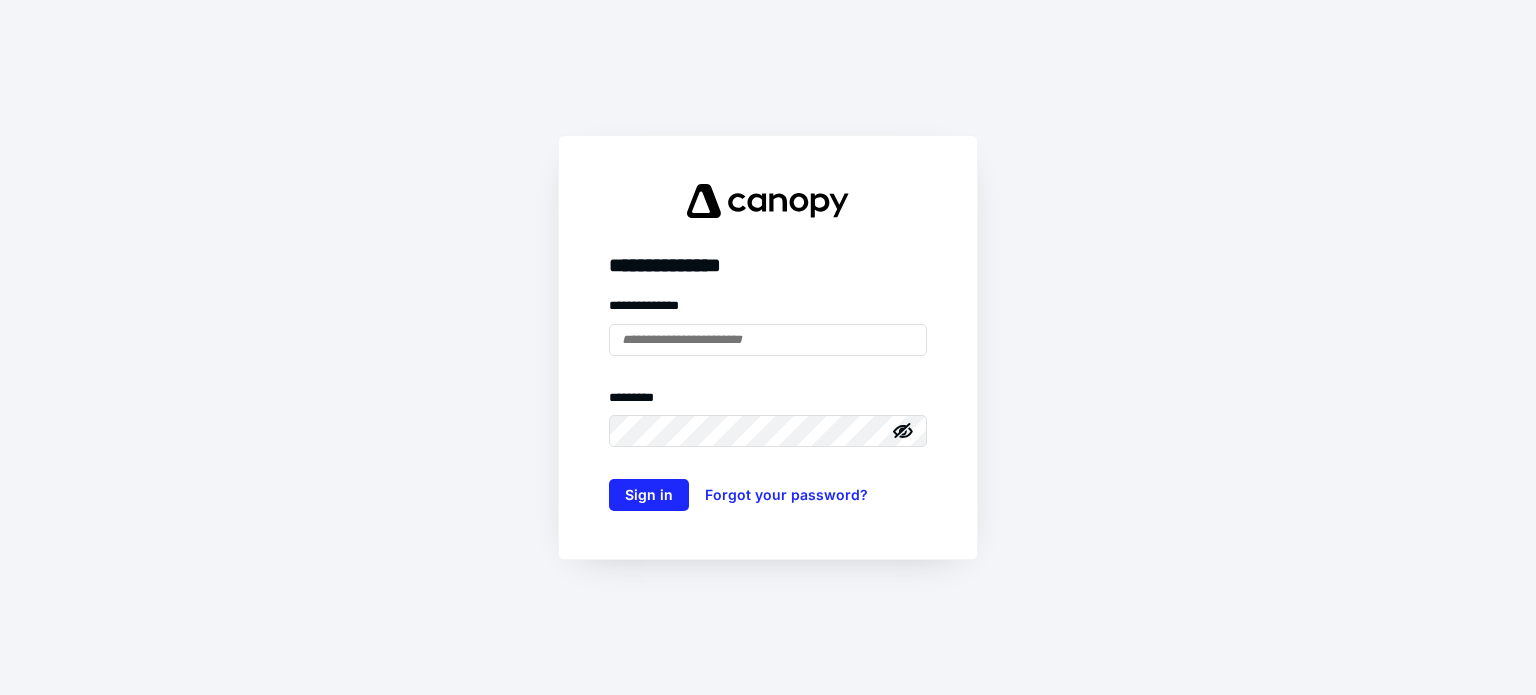 click at bounding box center (0, 0) 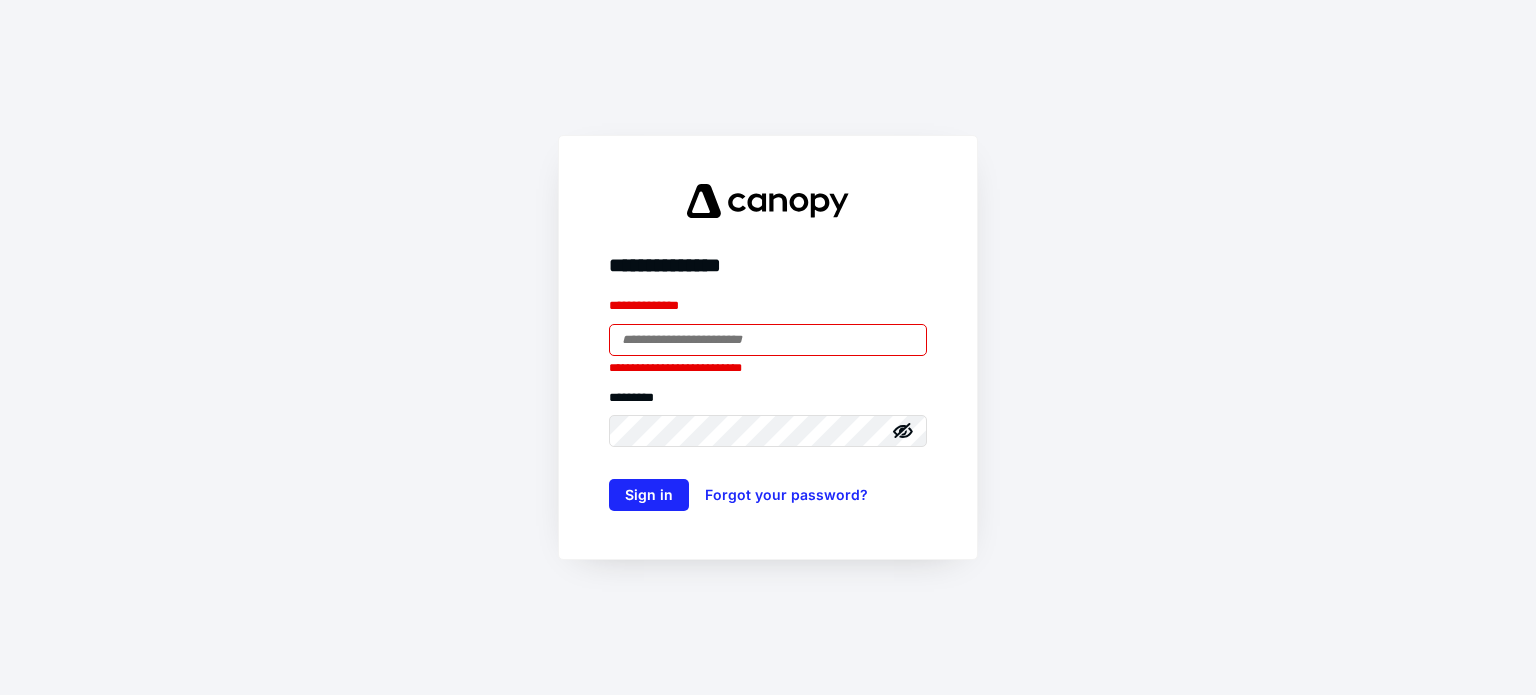 type on "**********" 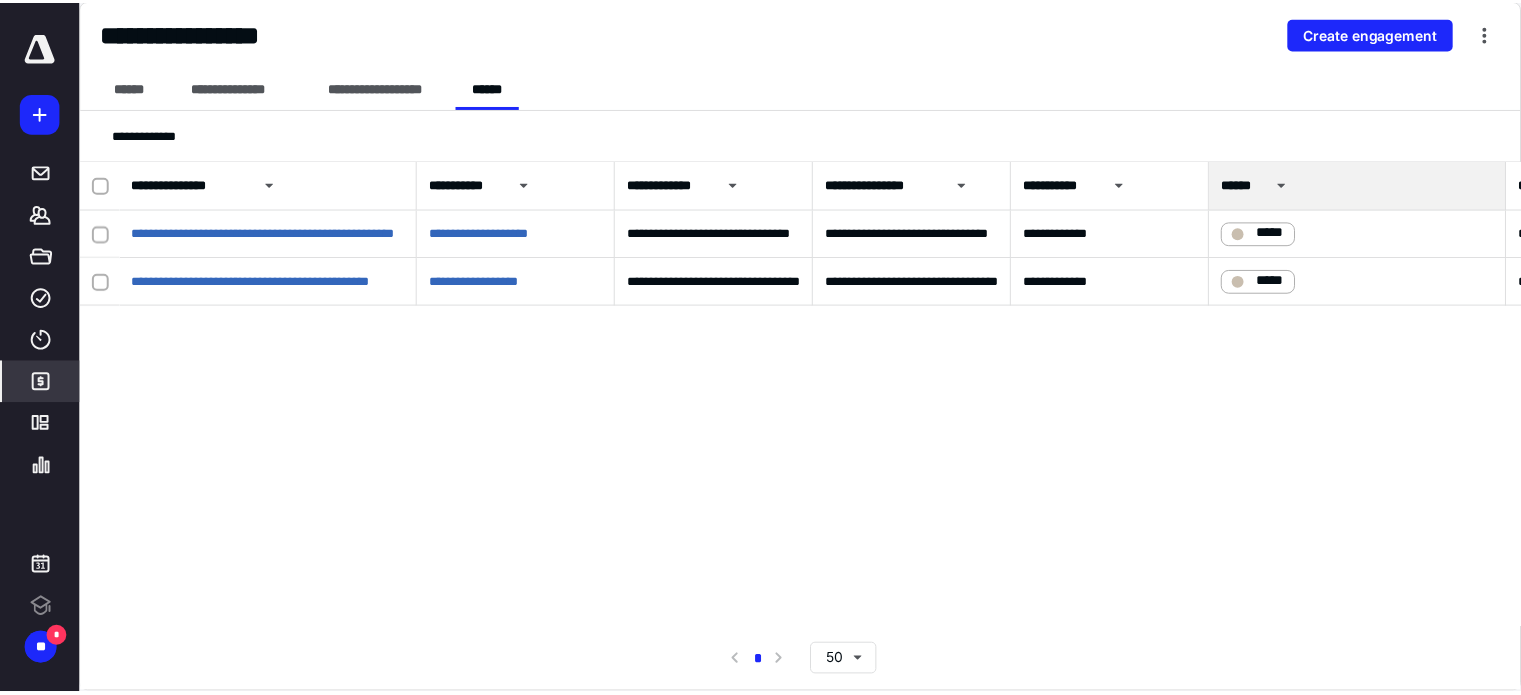 scroll, scrollTop: 0, scrollLeft: 0, axis: both 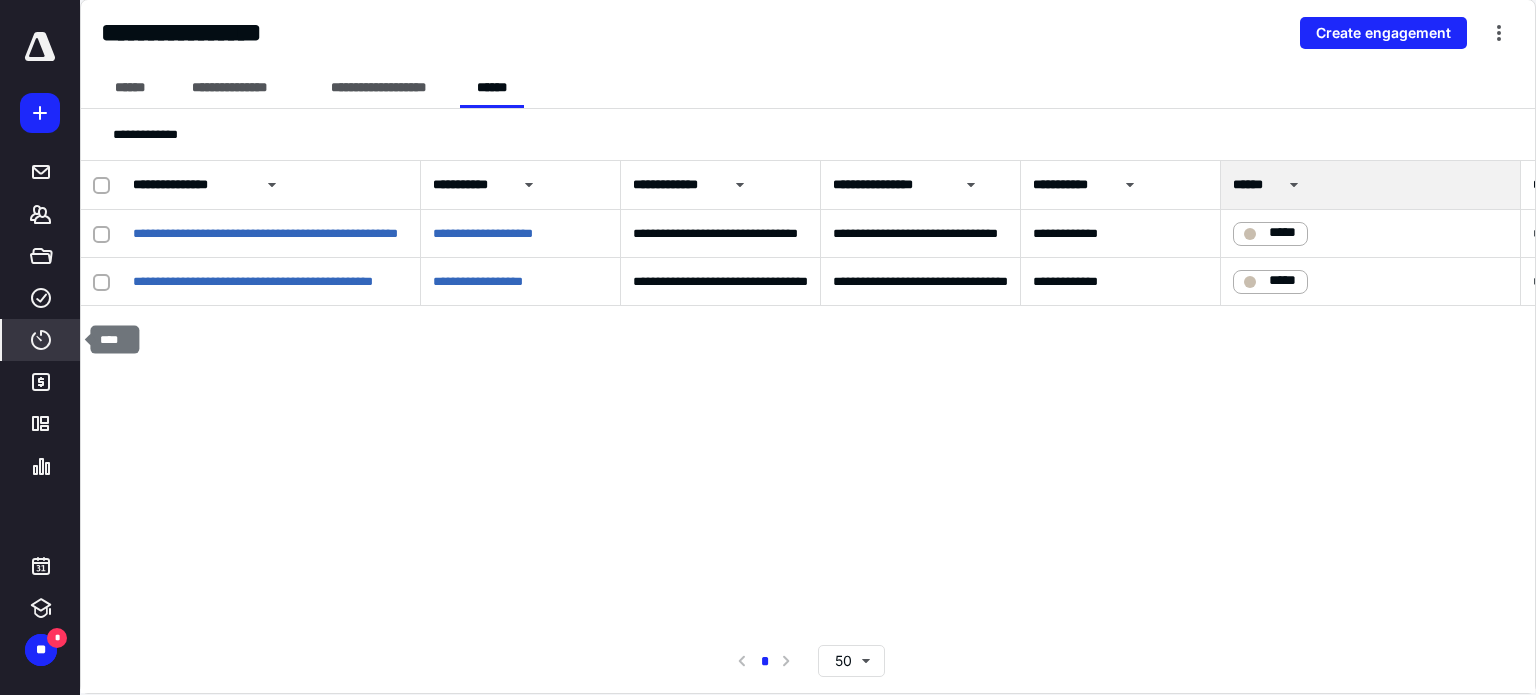 click 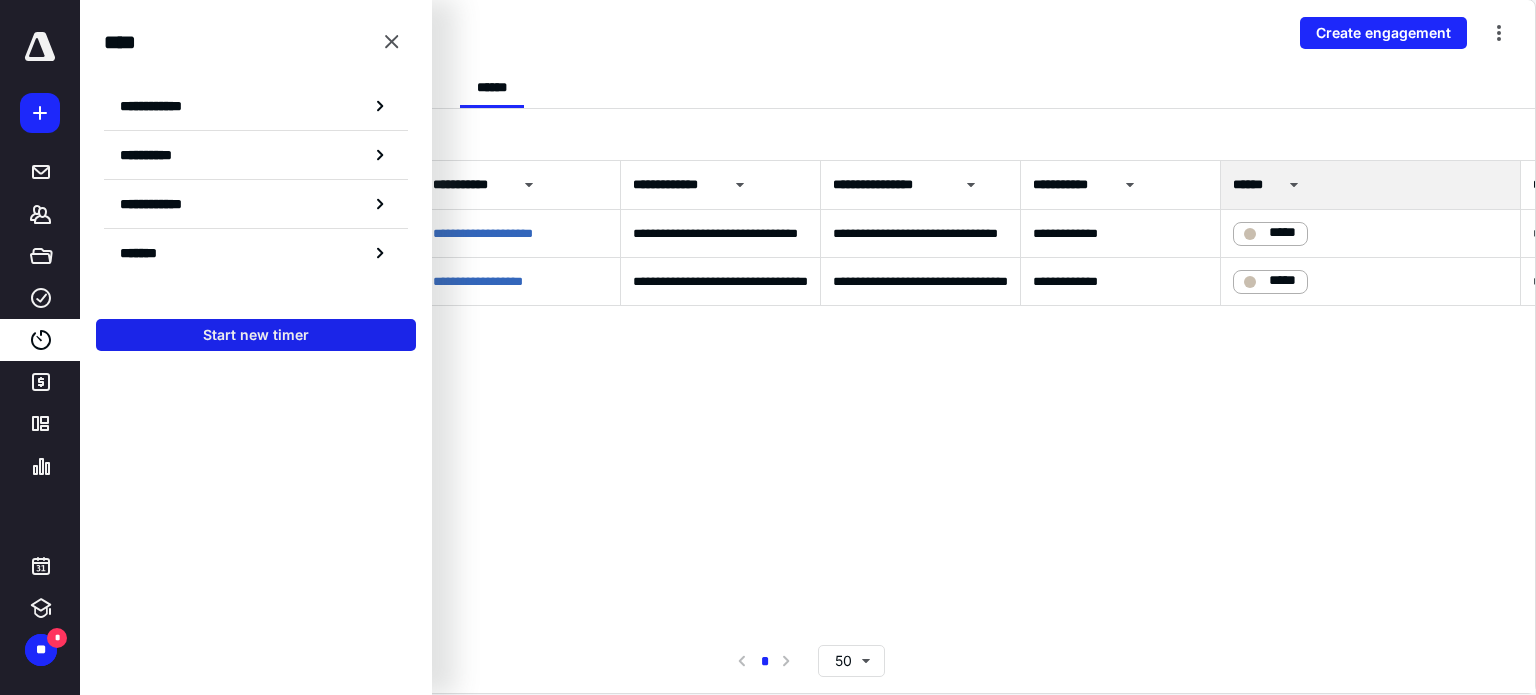 click on "Start new timer" at bounding box center [256, 335] 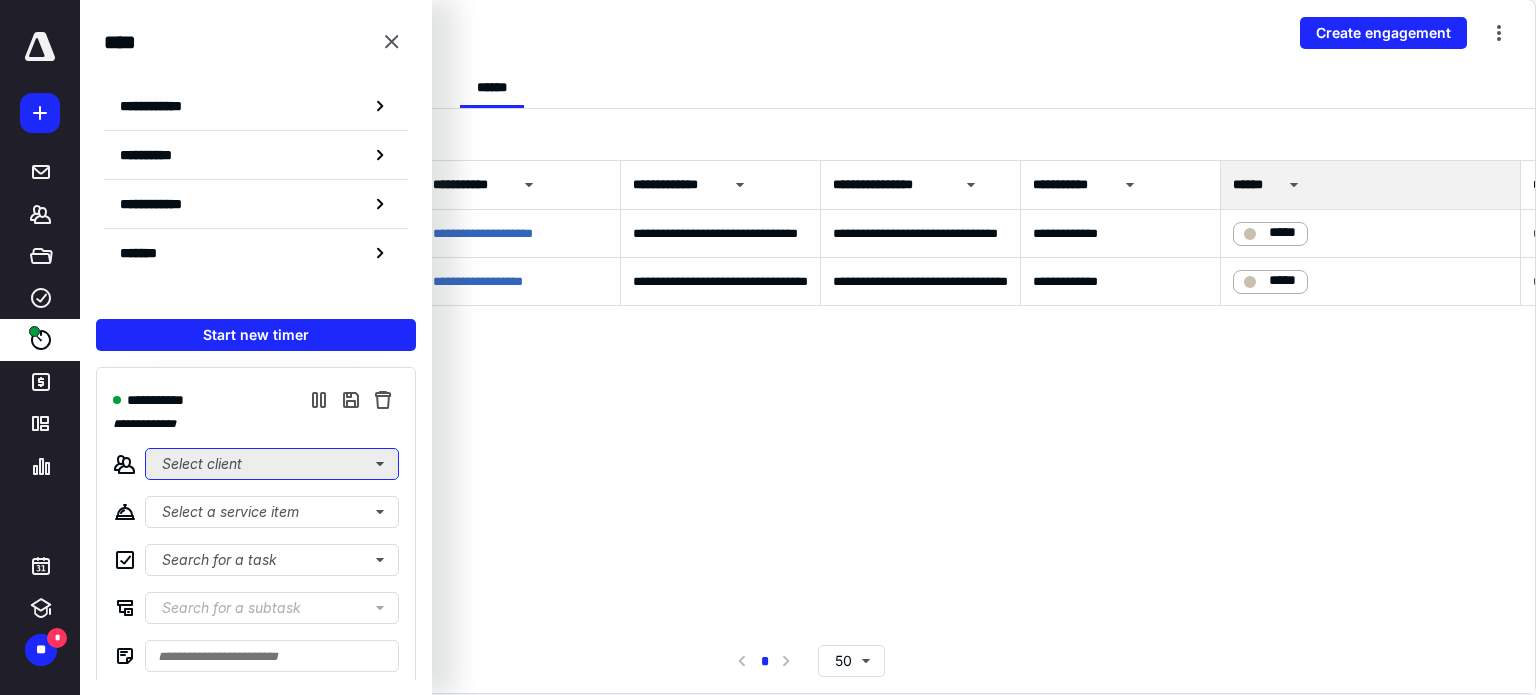 click on "Select client" at bounding box center (272, 464) 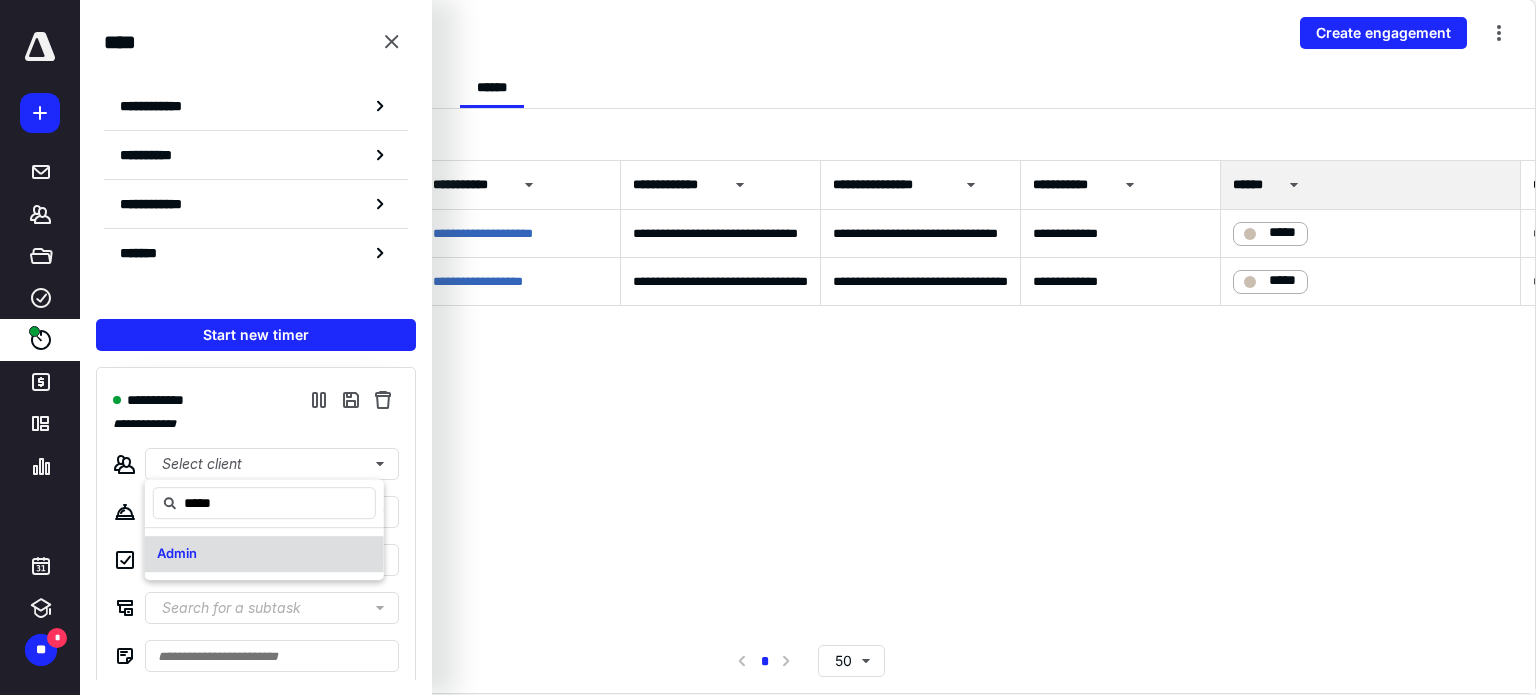 click on "Admin" at bounding box center [264, 554] 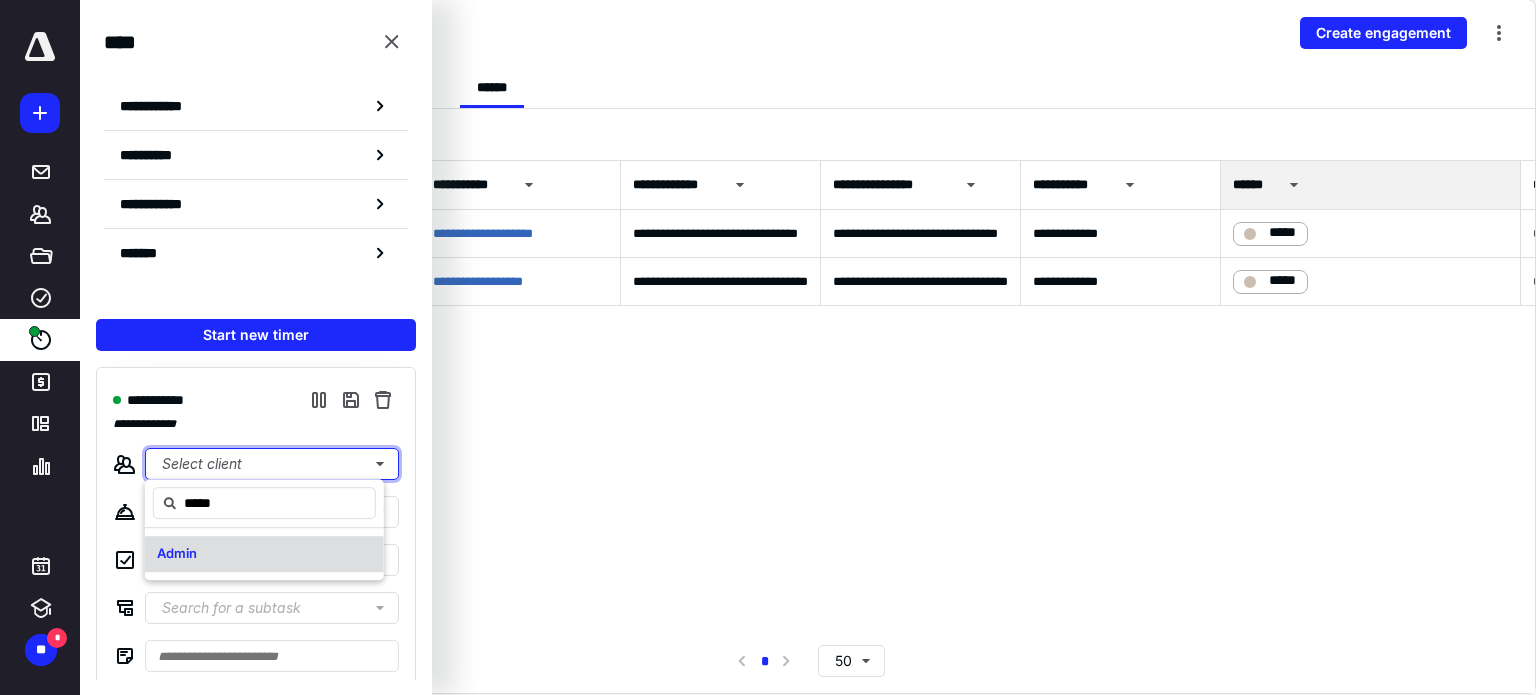 type 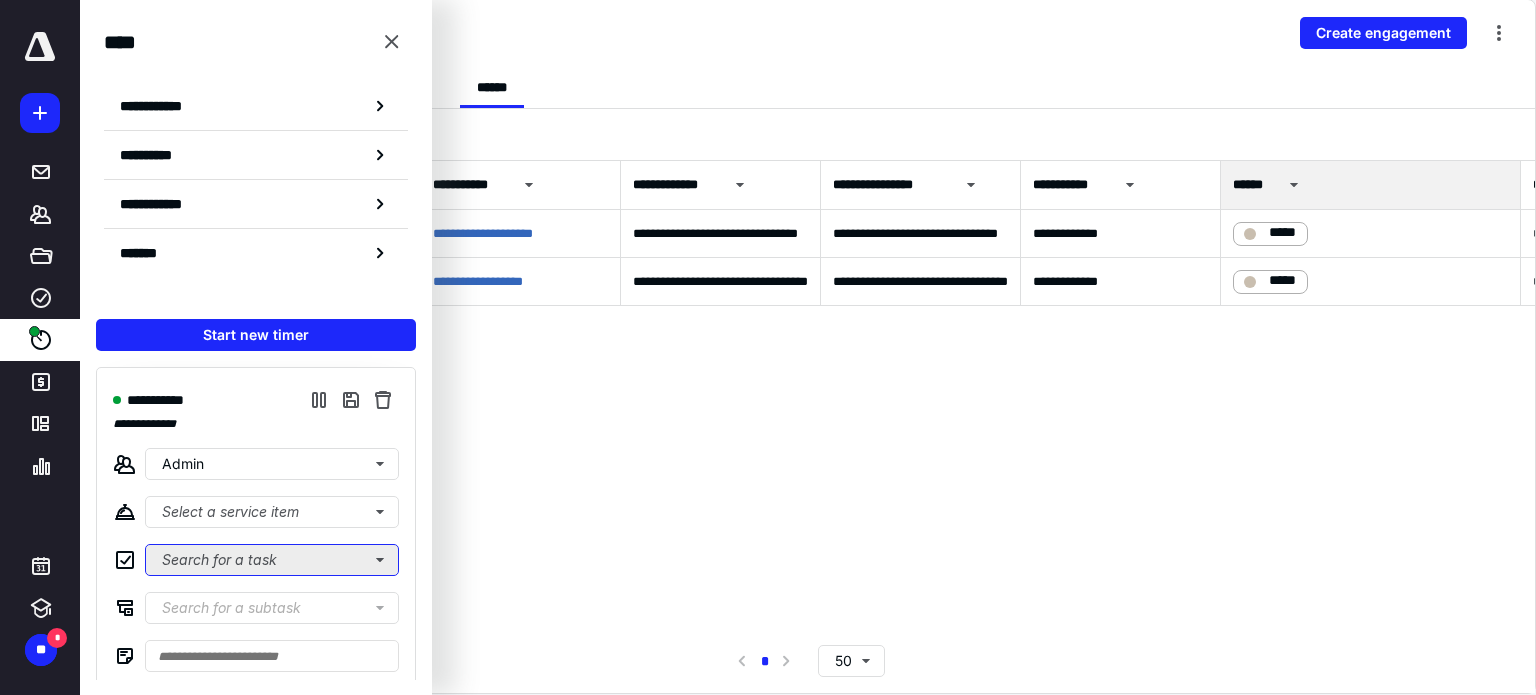click on "Search for a task" at bounding box center (272, 560) 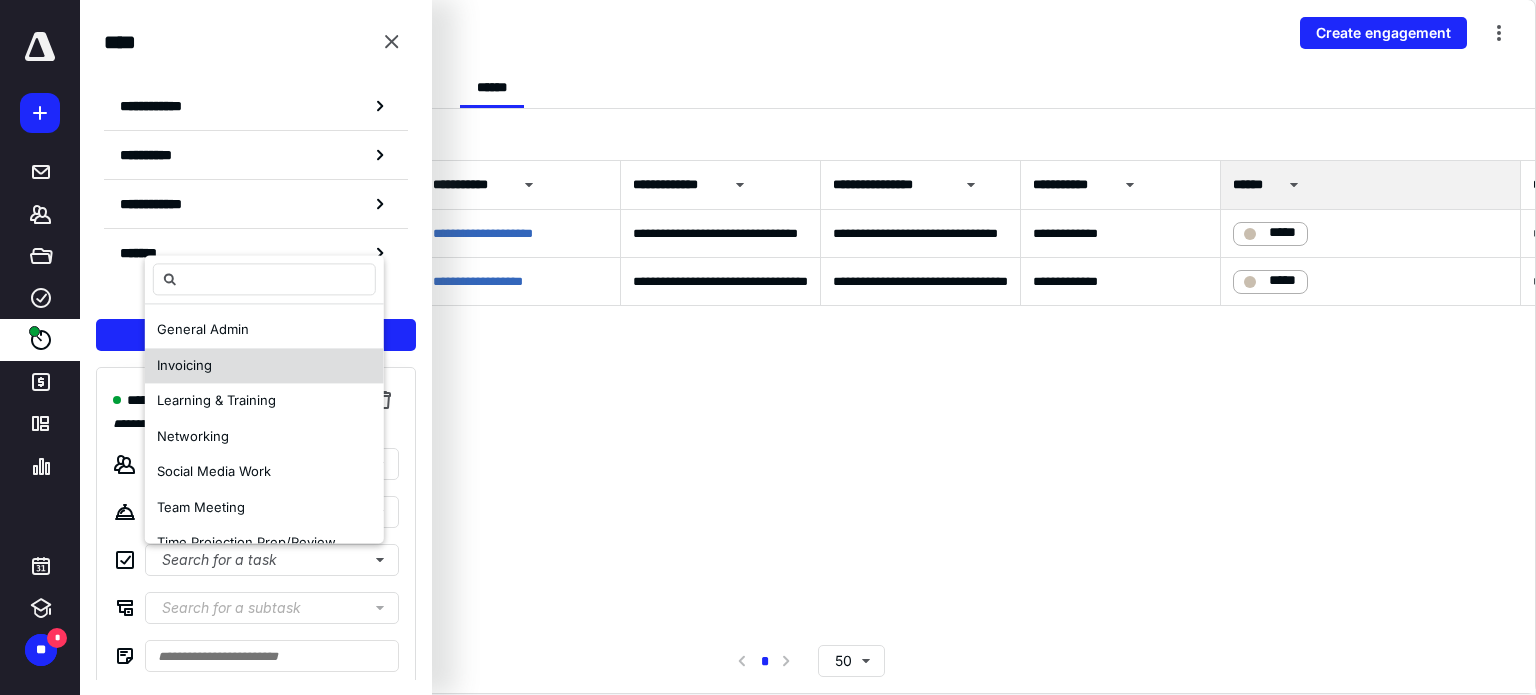 click on "Invoicing" at bounding box center [264, 366] 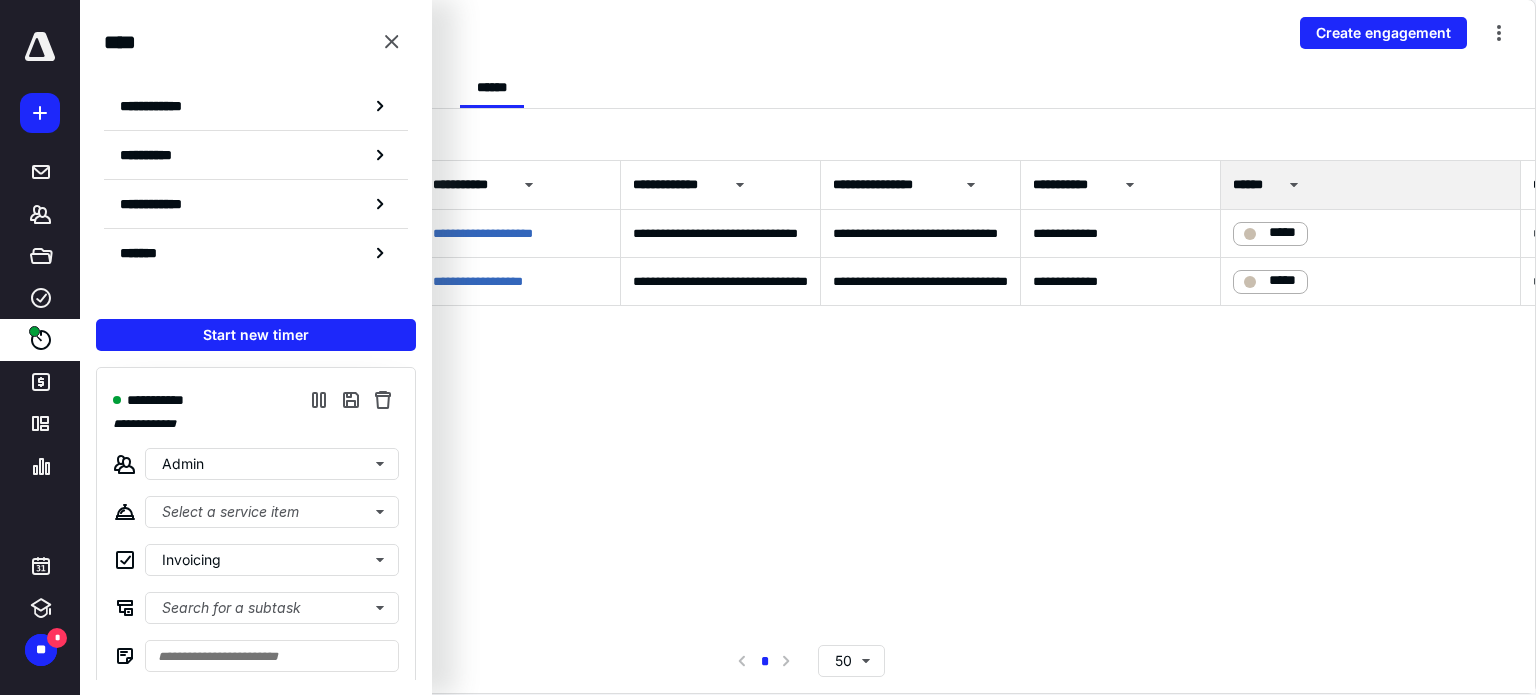click on "**********" at bounding box center (808, 395) 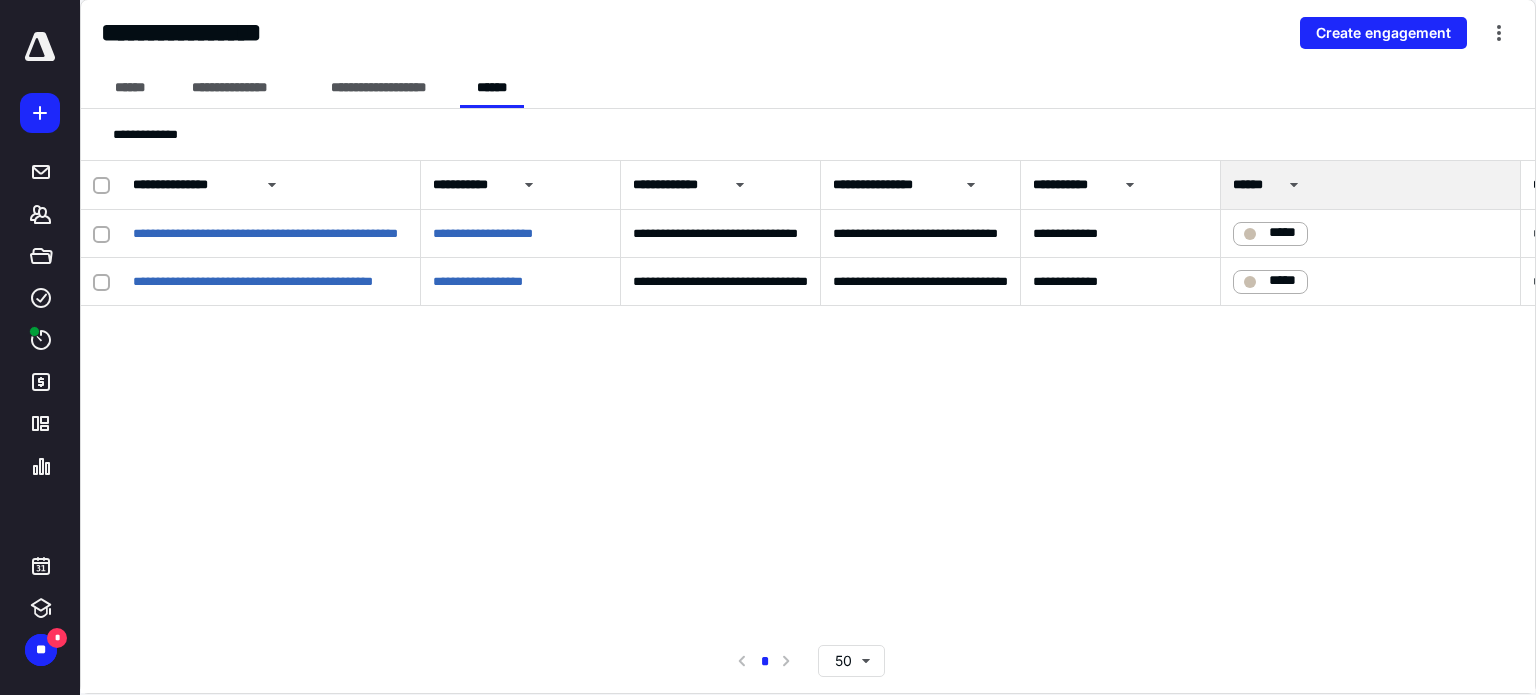 click on "**********" at bounding box center [808, 395] 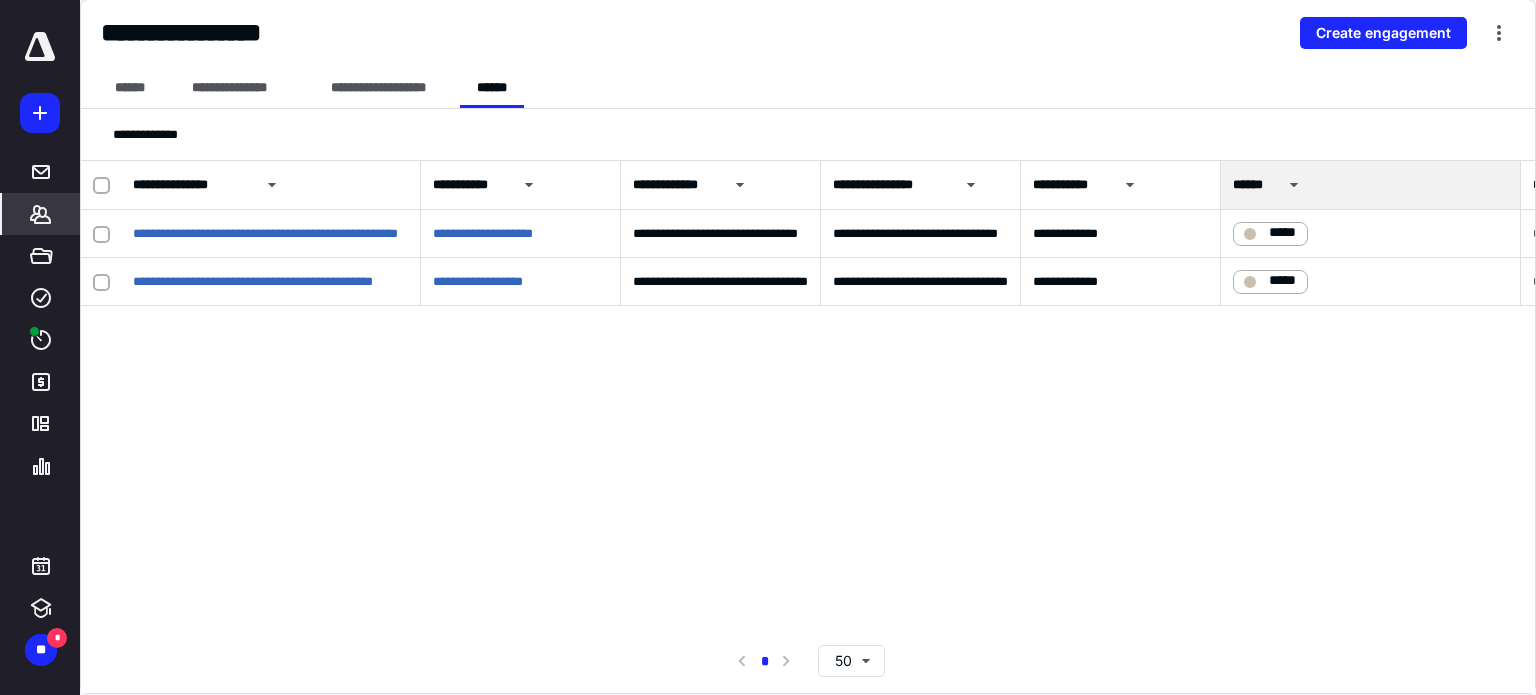 click on "*******" at bounding box center [41, 214] 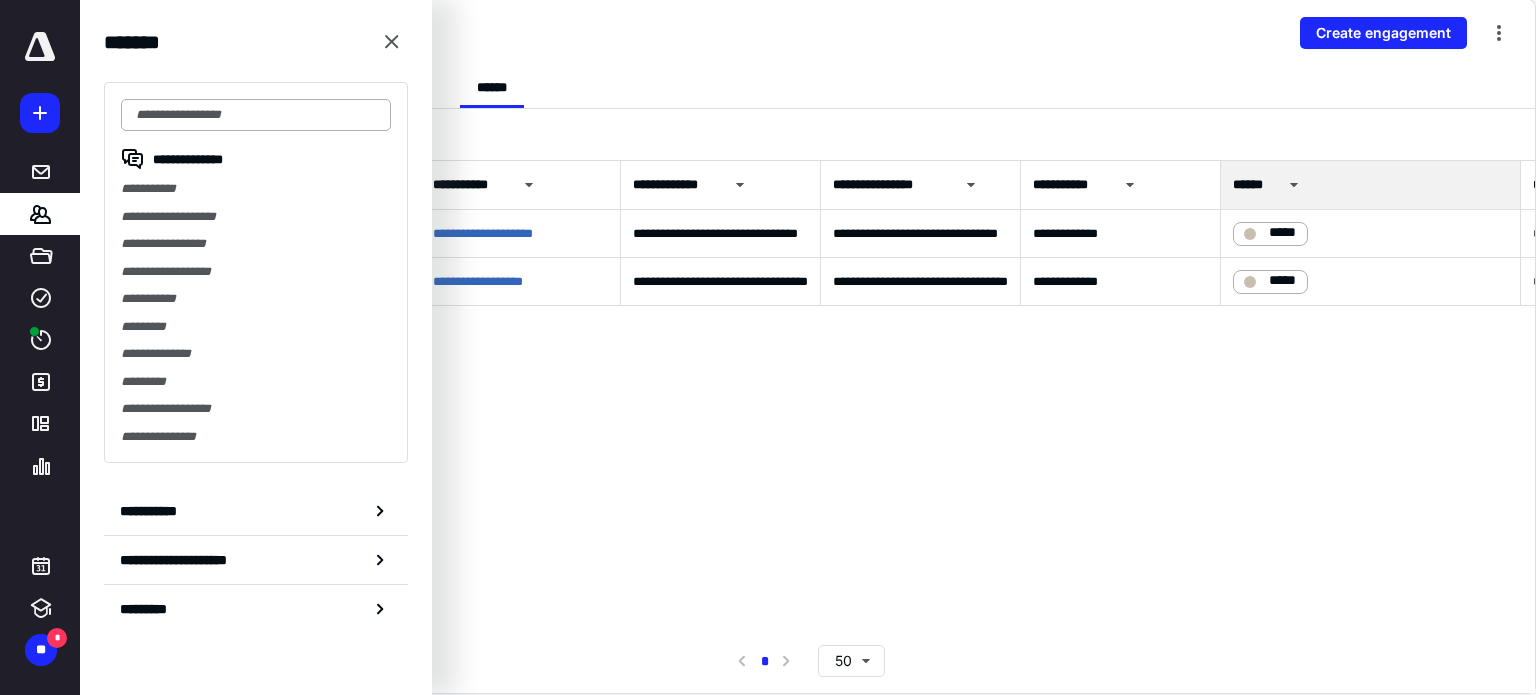 click at bounding box center (256, 115) 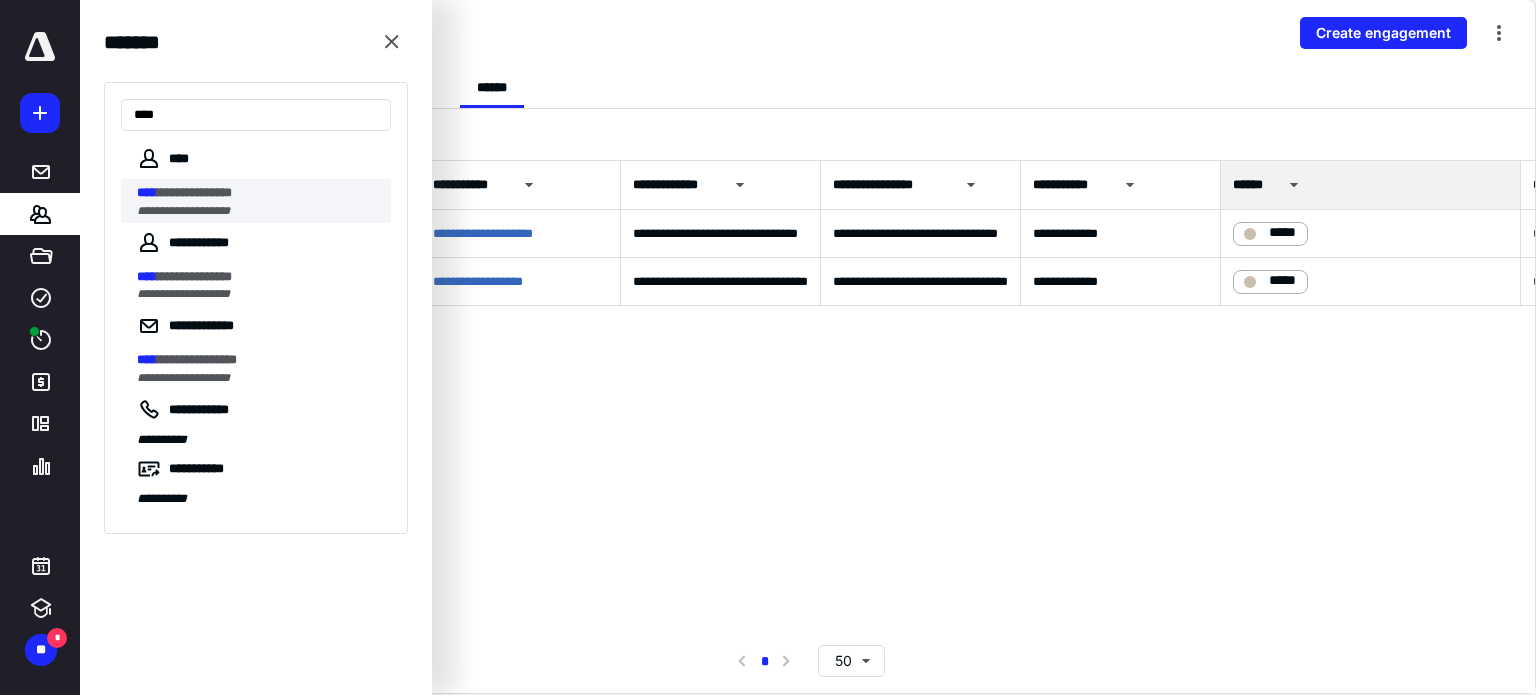 type on "****" 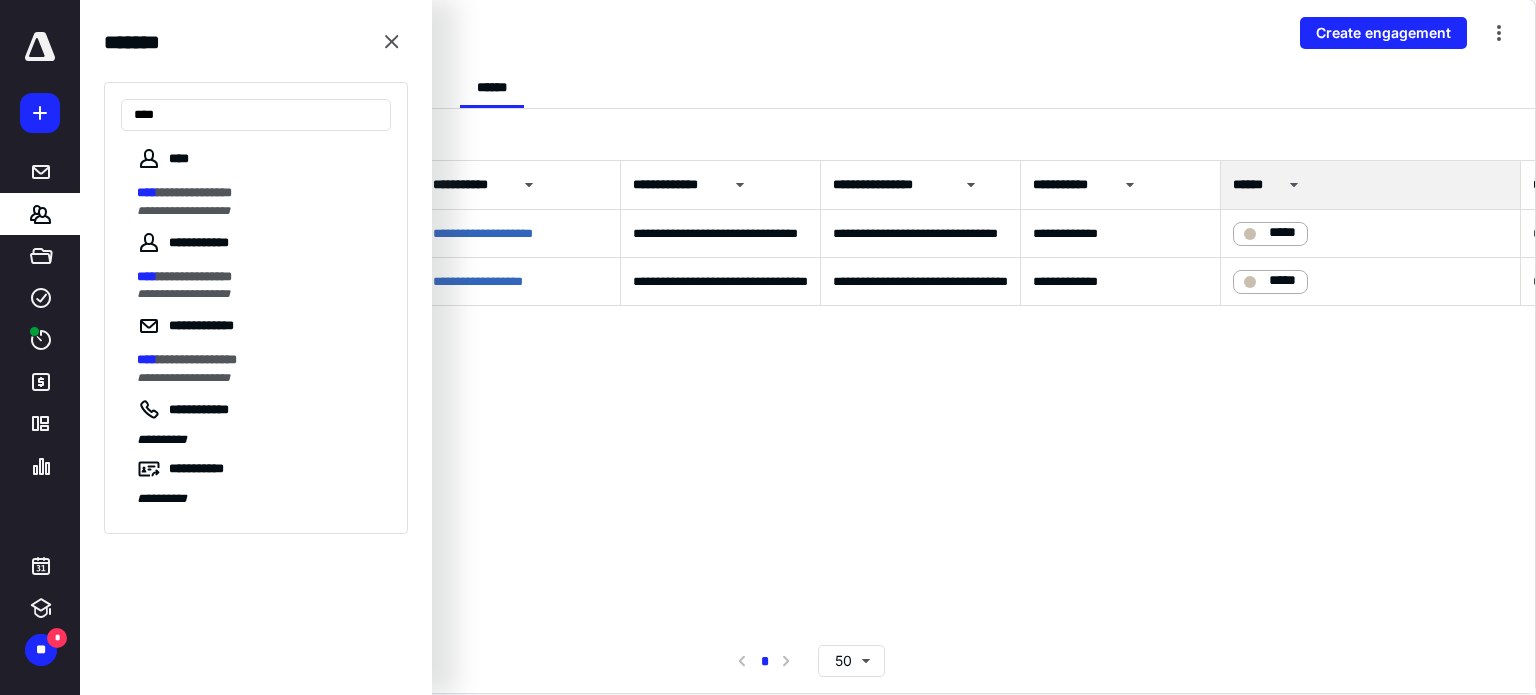 click on "**********" at bounding box center [258, 211] 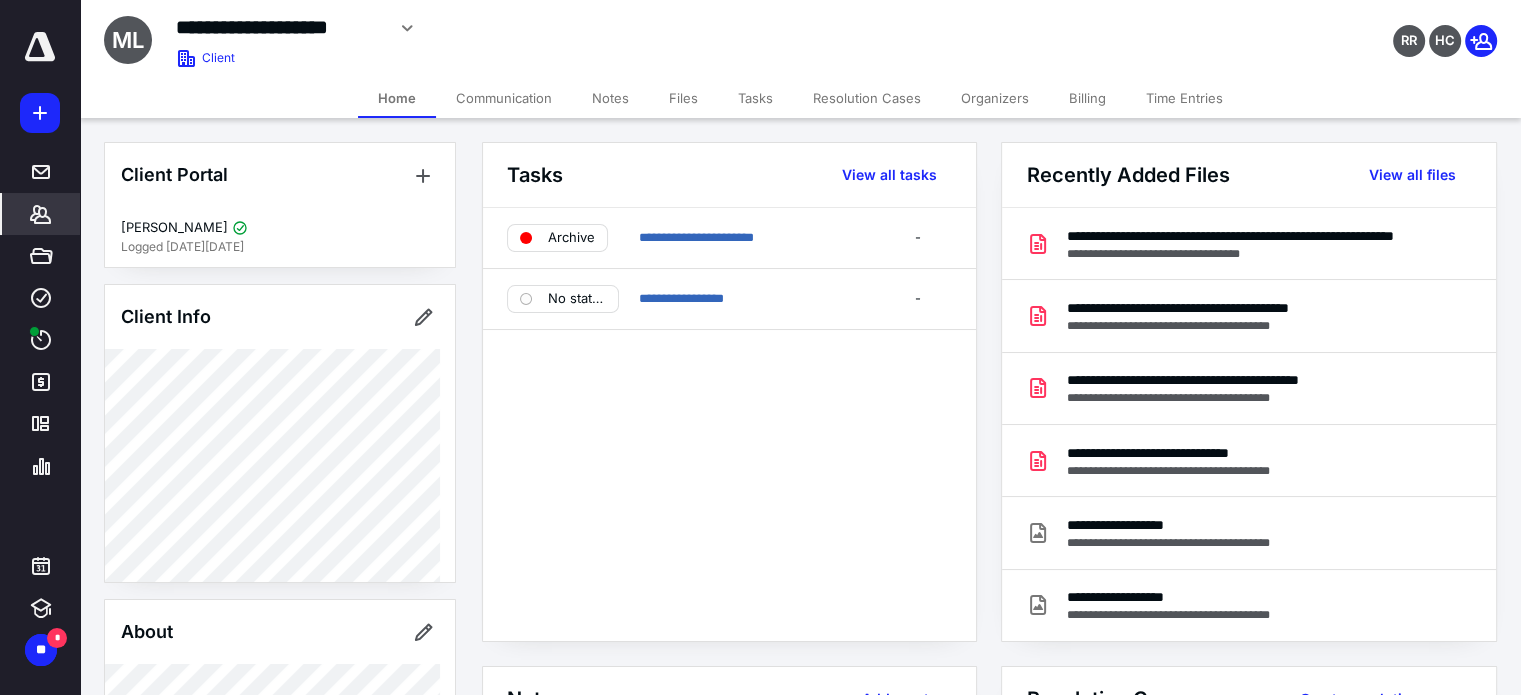 click on "Billing" at bounding box center (1087, 98) 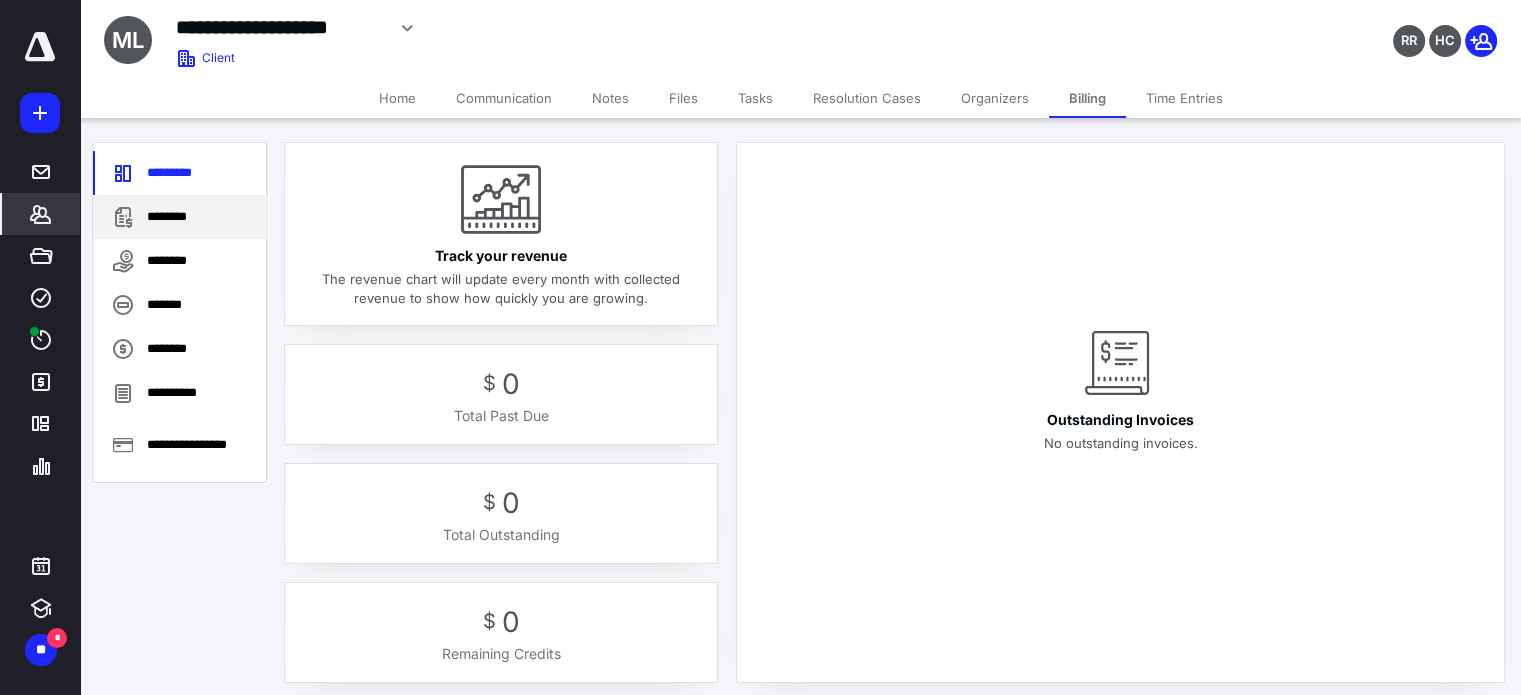 click on "********" at bounding box center [180, 217] 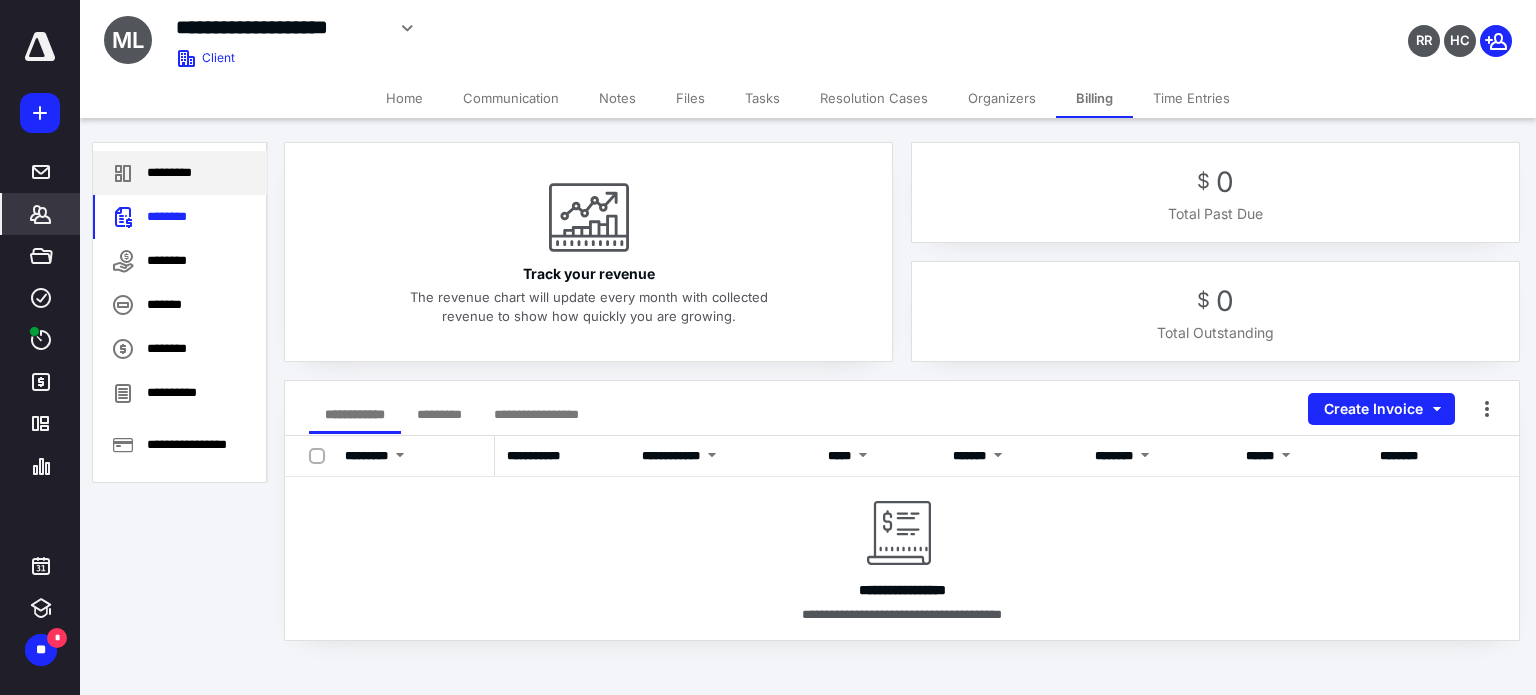 click on "*********" at bounding box center (180, 173) 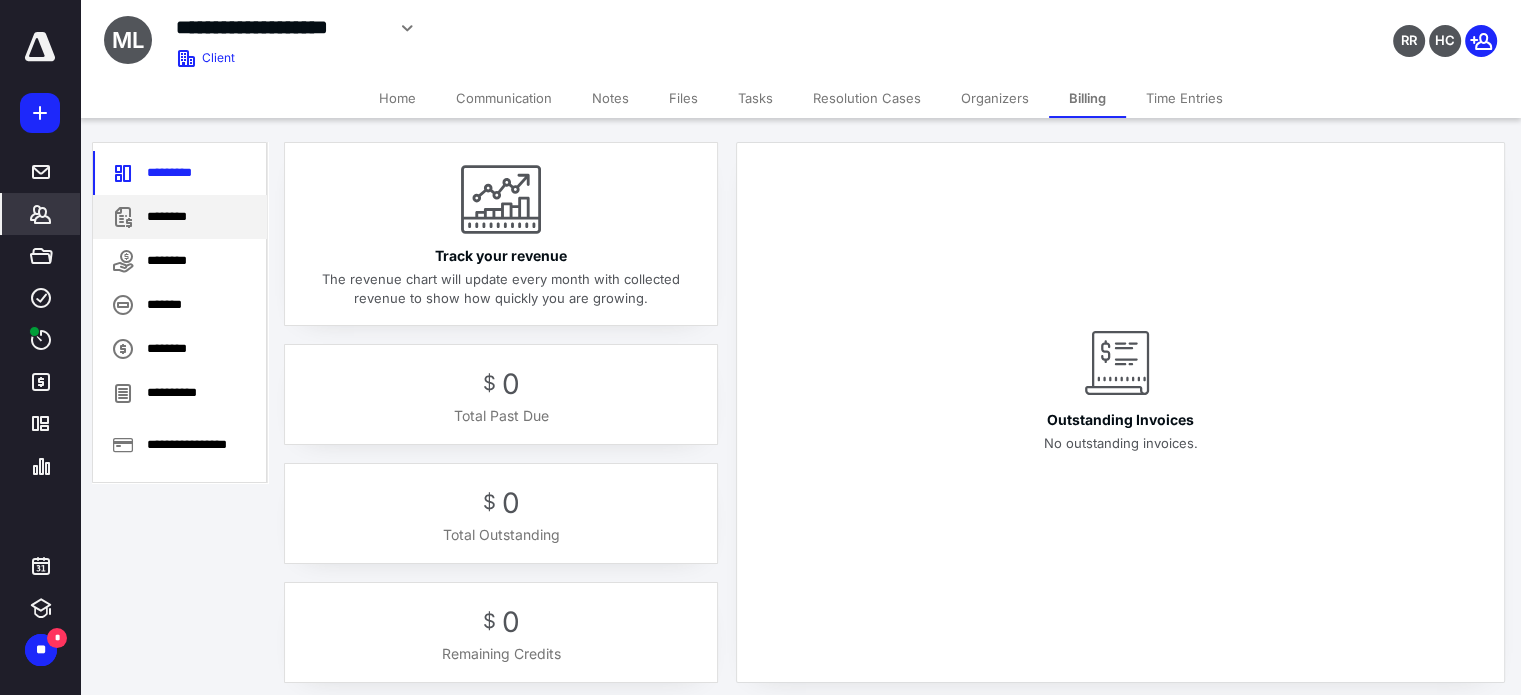 click on "********" at bounding box center (180, 217) 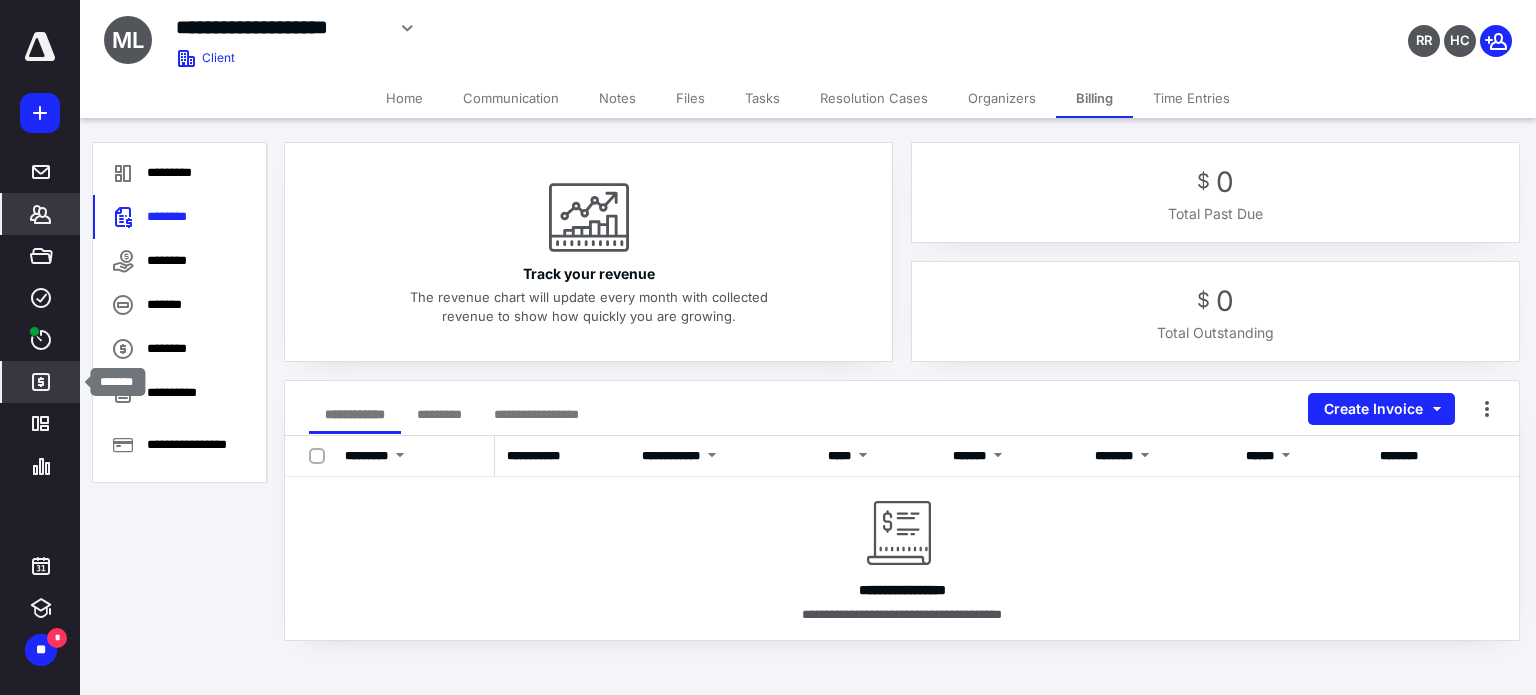 click 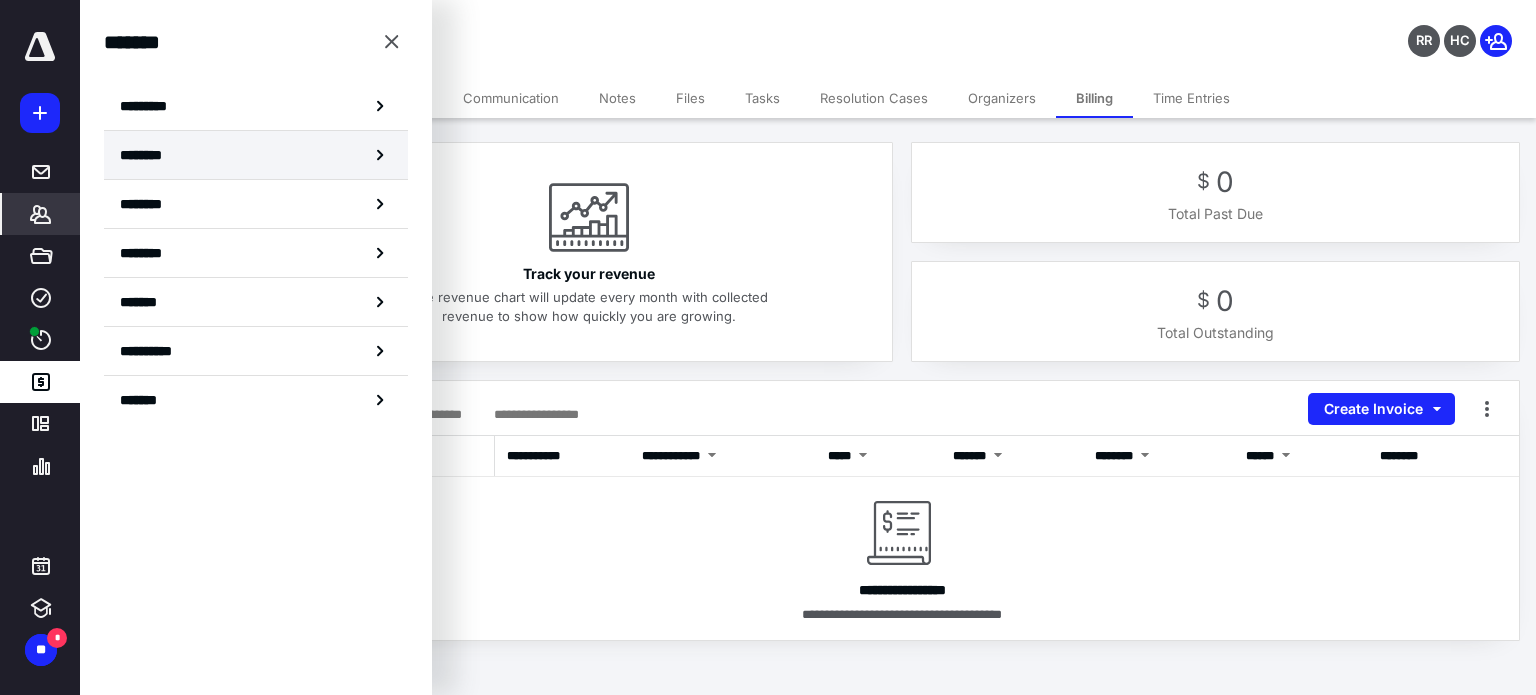 click on "********" at bounding box center [256, 155] 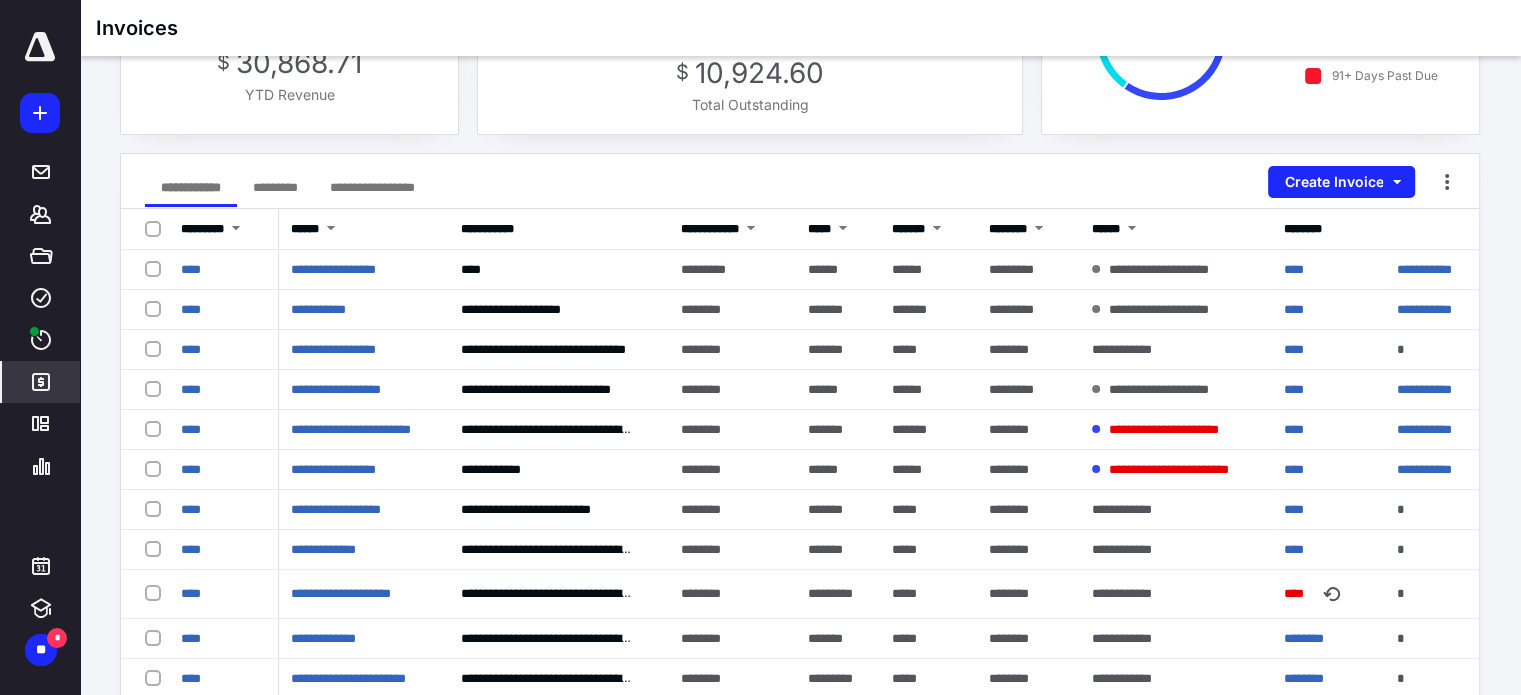 scroll, scrollTop: 200, scrollLeft: 0, axis: vertical 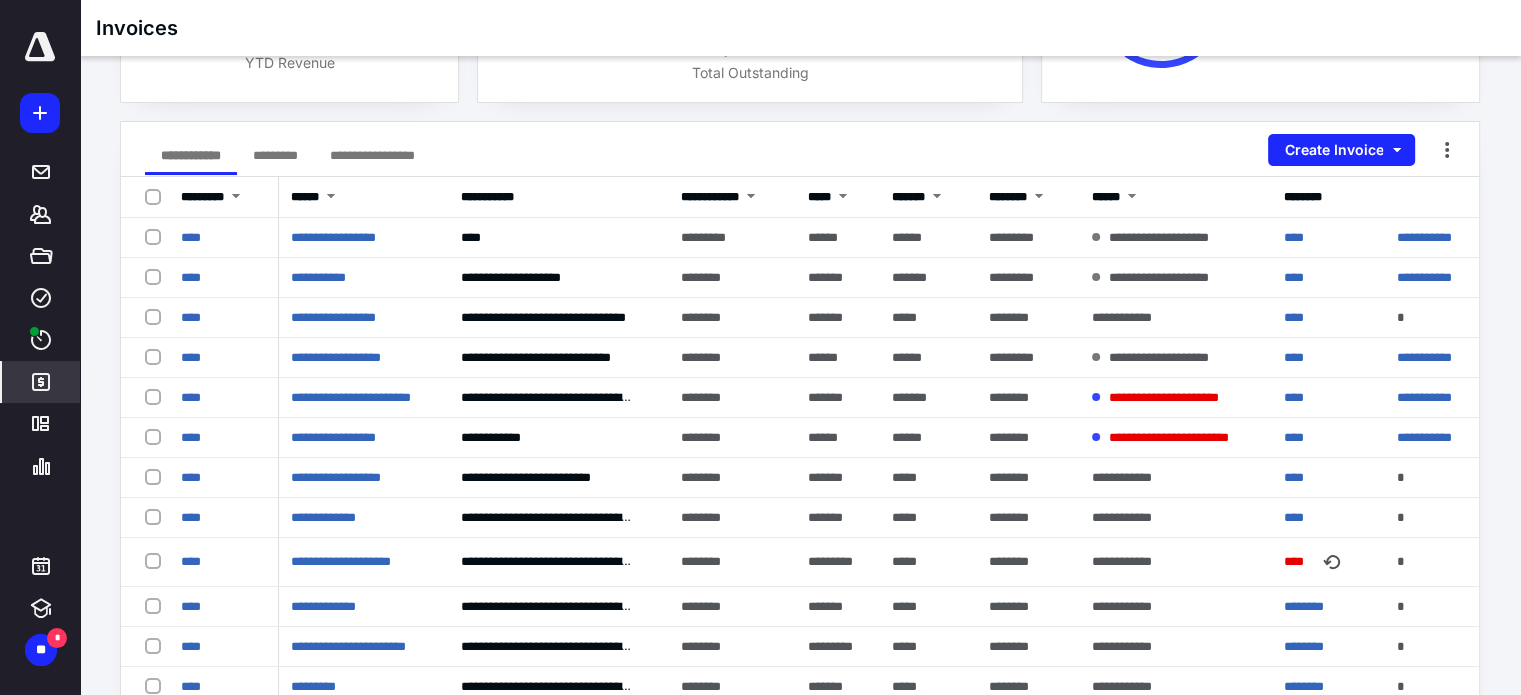click on "**********" at bounding box center (800, 149) 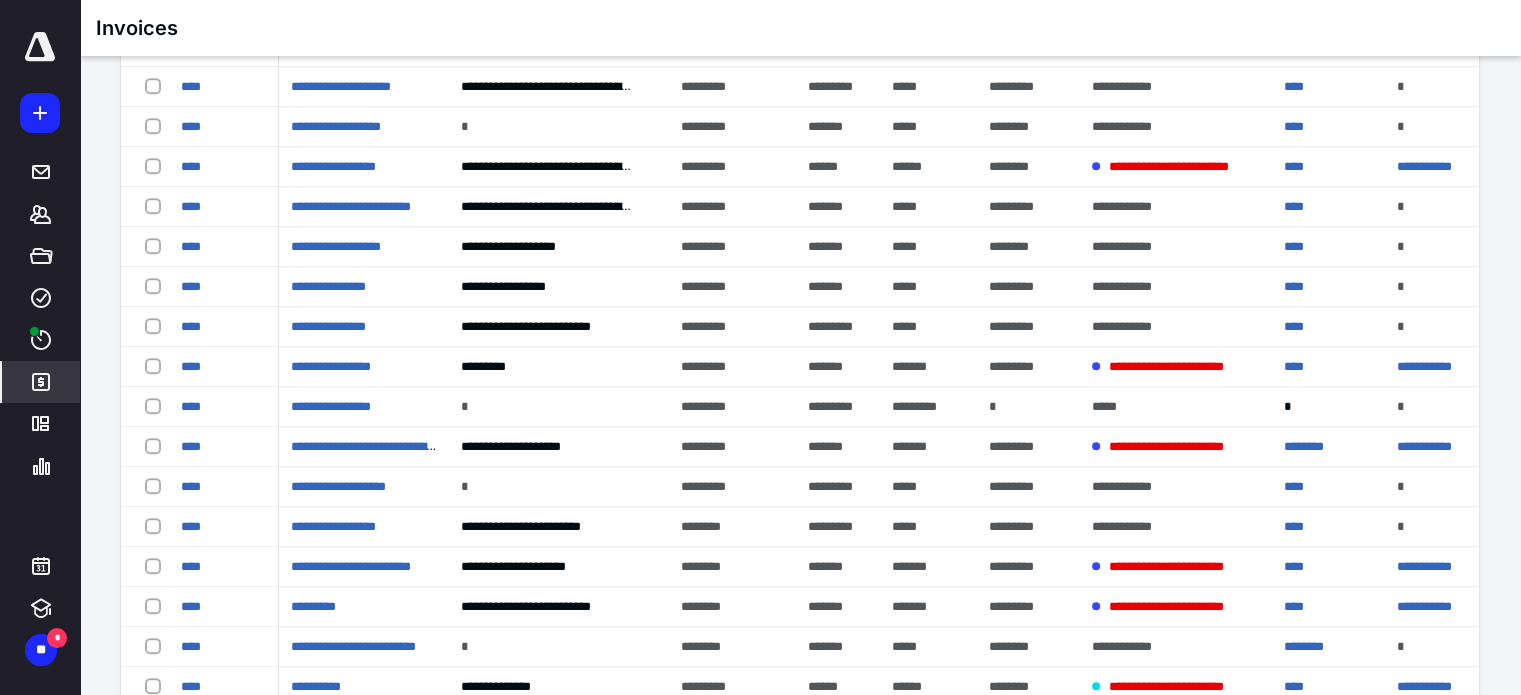 scroll, scrollTop: 1700, scrollLeft: 0, axis: vertical 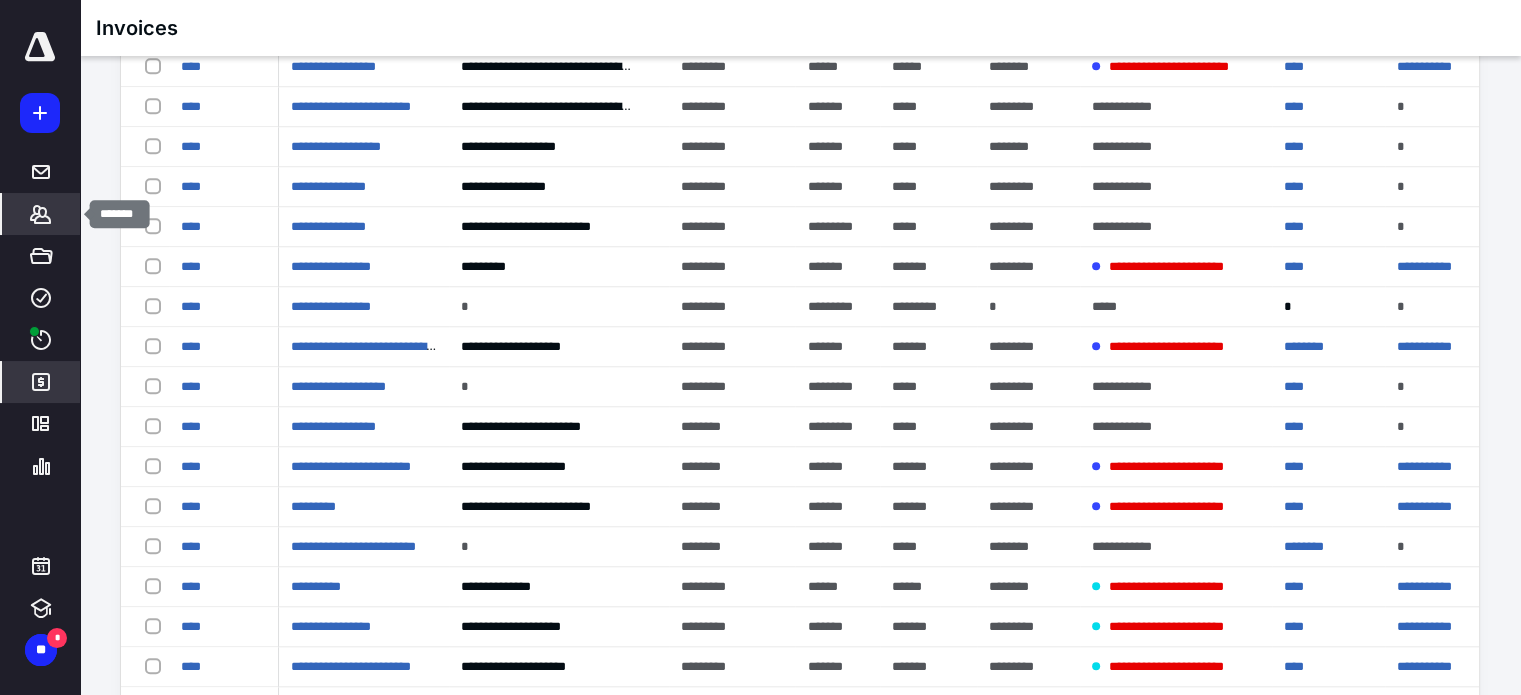 click 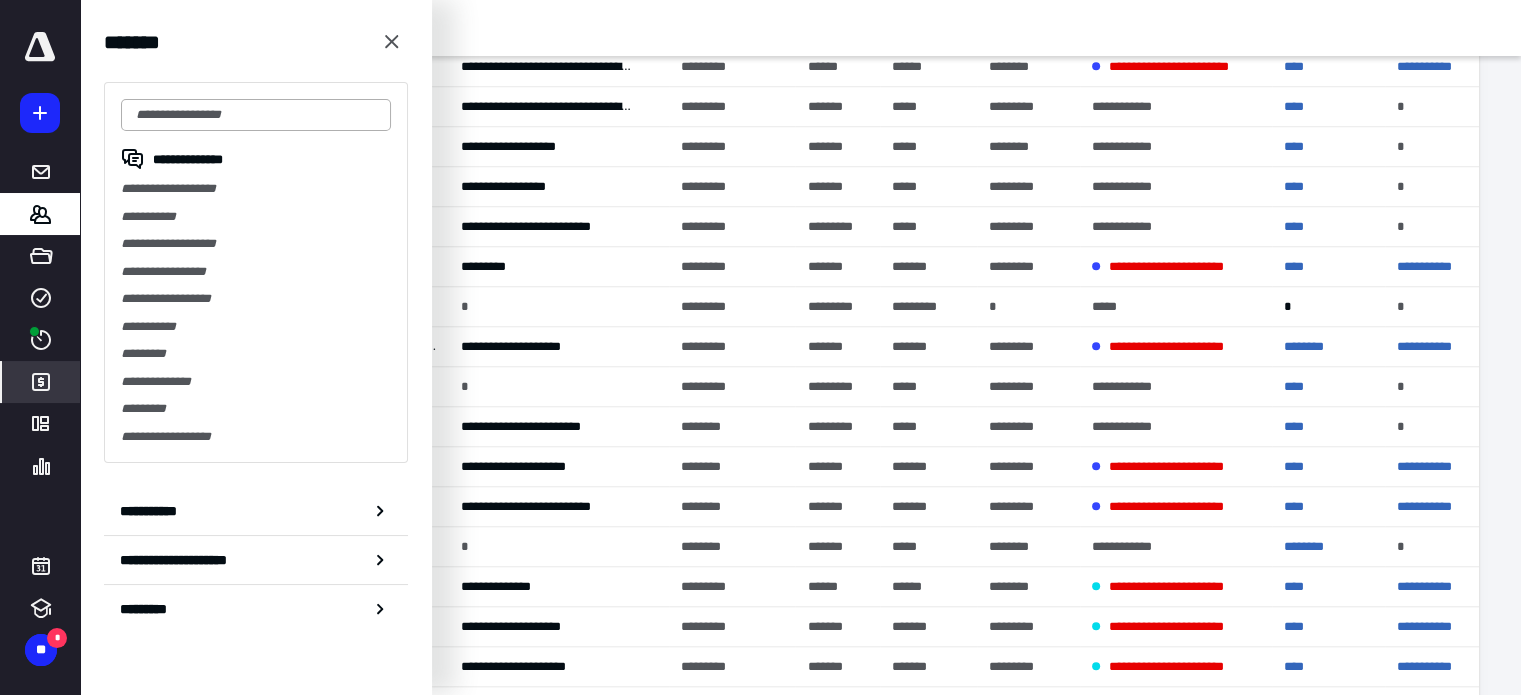click at bounding box center (256, 115) 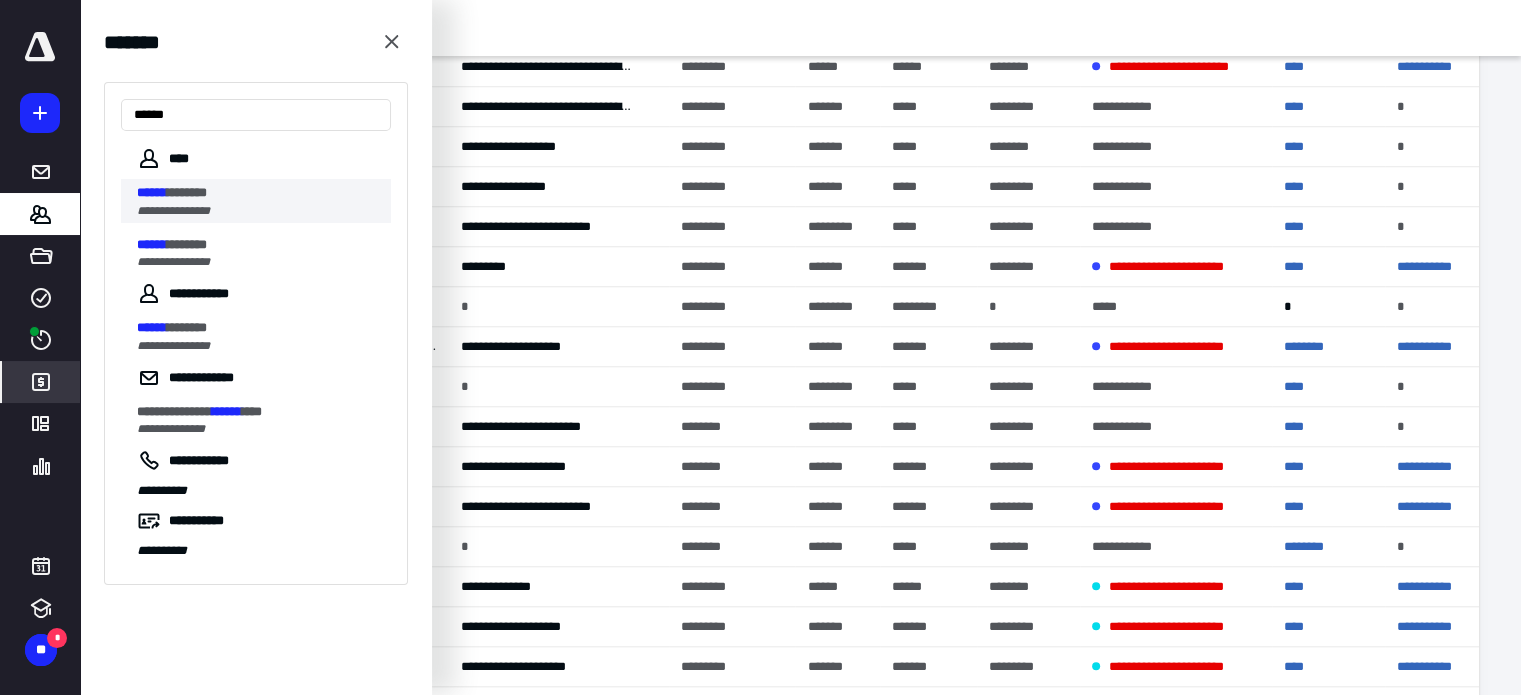 type on "******" 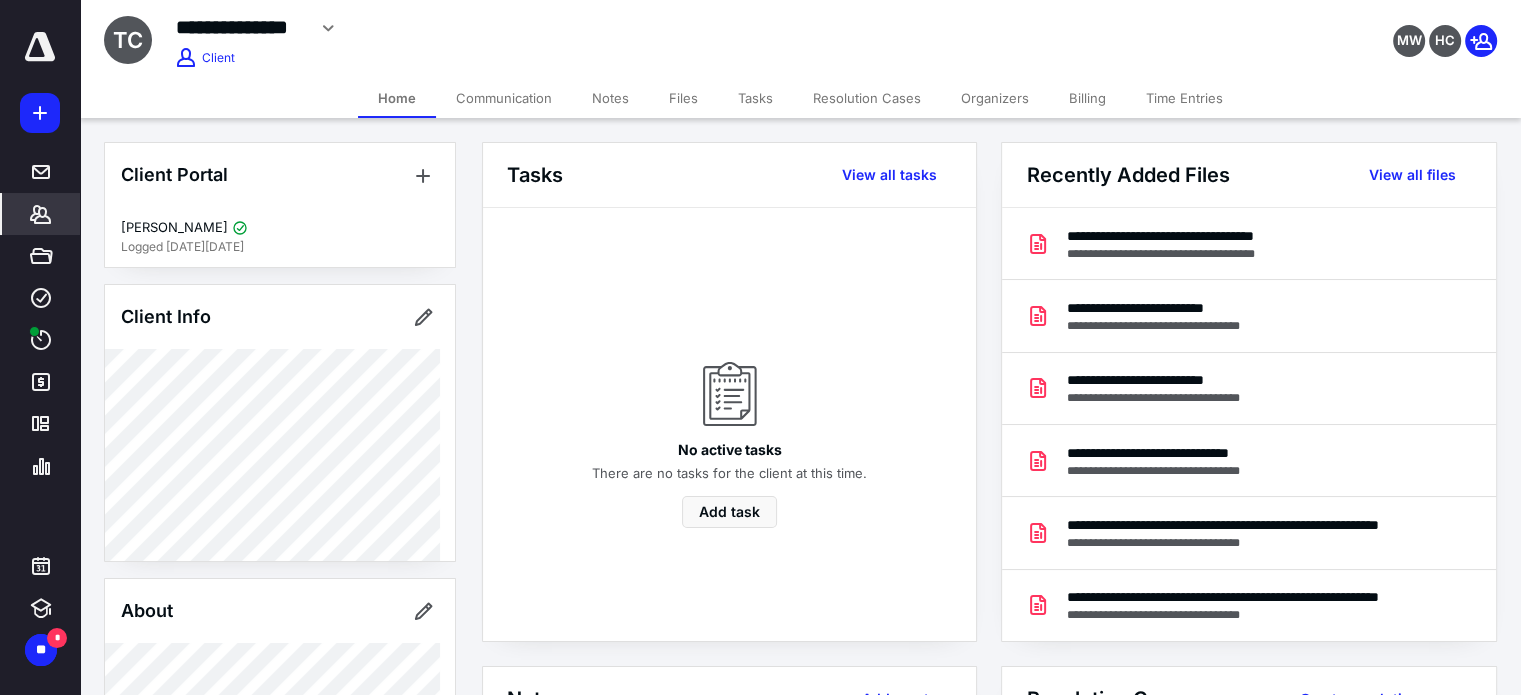 click on "Billing" at bounding box center [1087, 98] 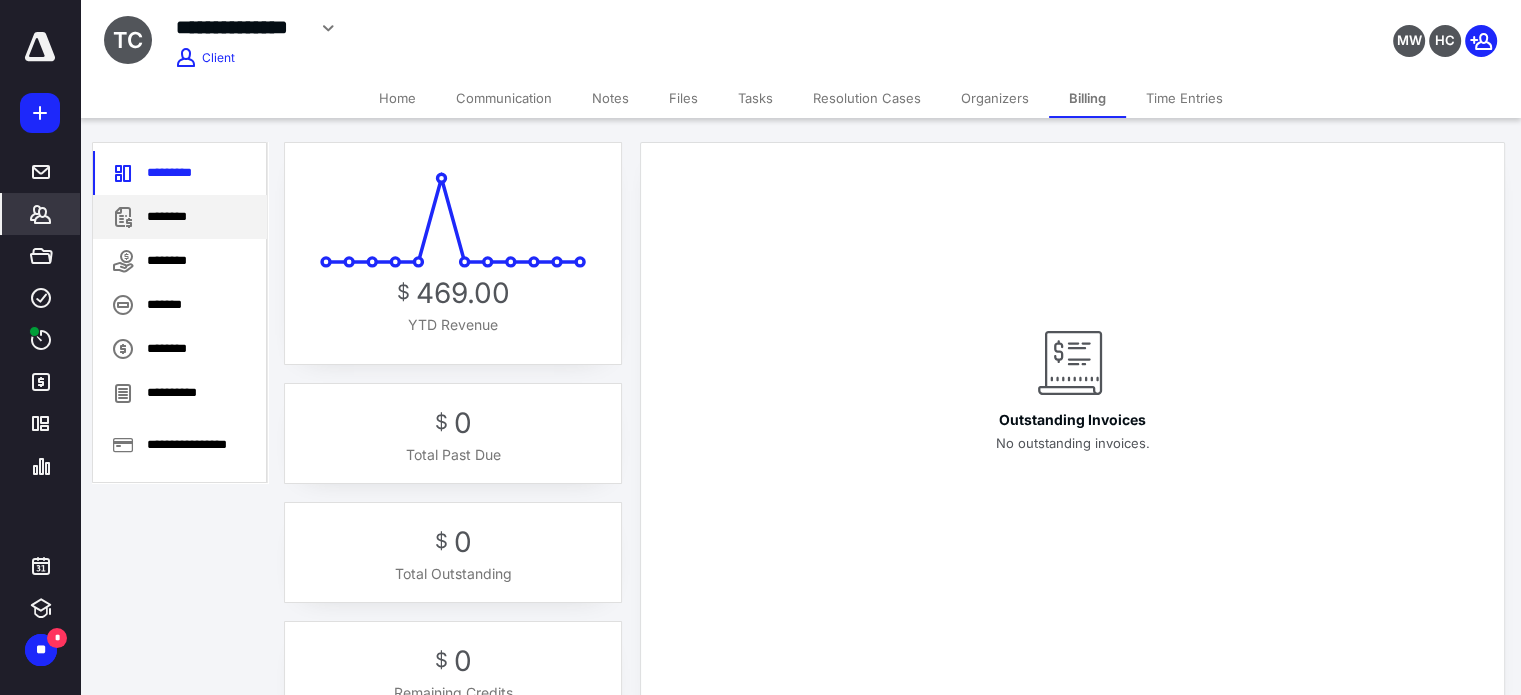 click on "********" at bounding box center (180, 217) 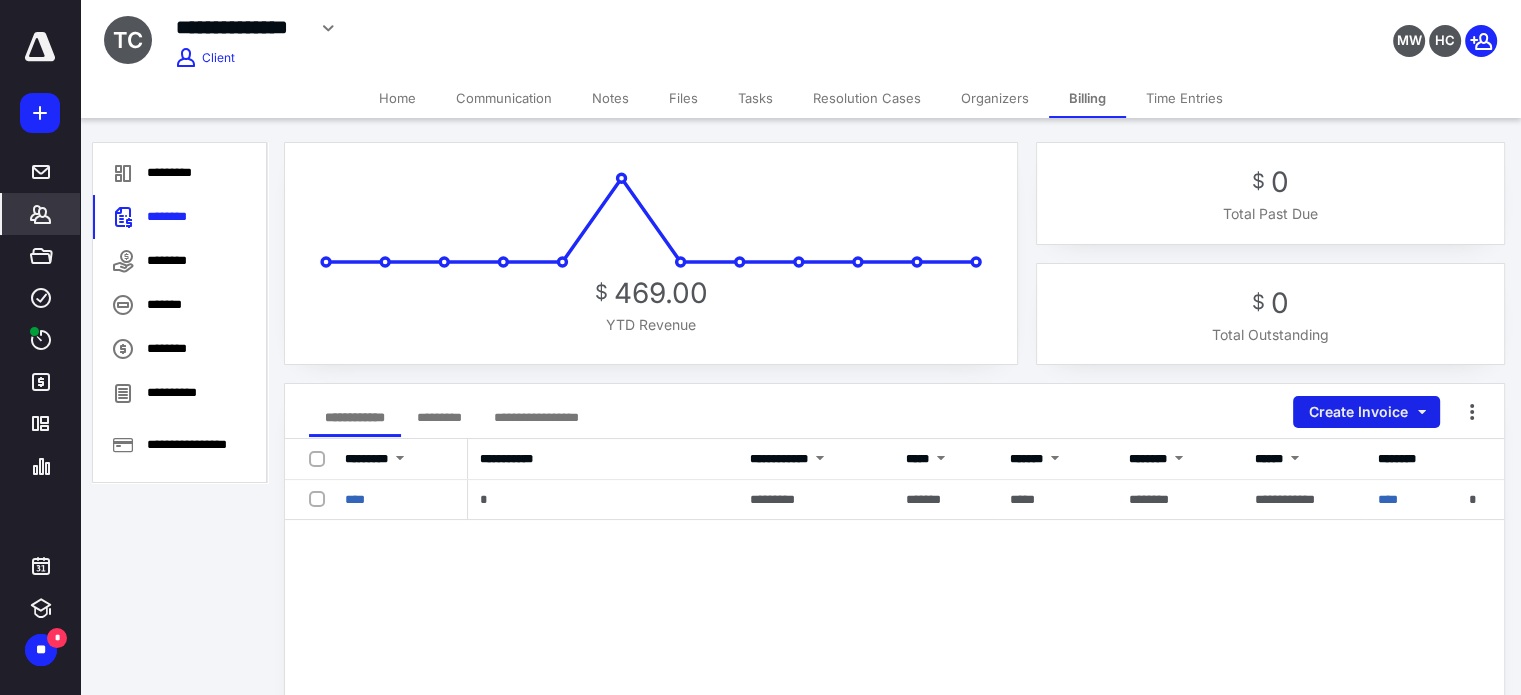 click on "Create Invoice" at bounding box center (1366, 412) 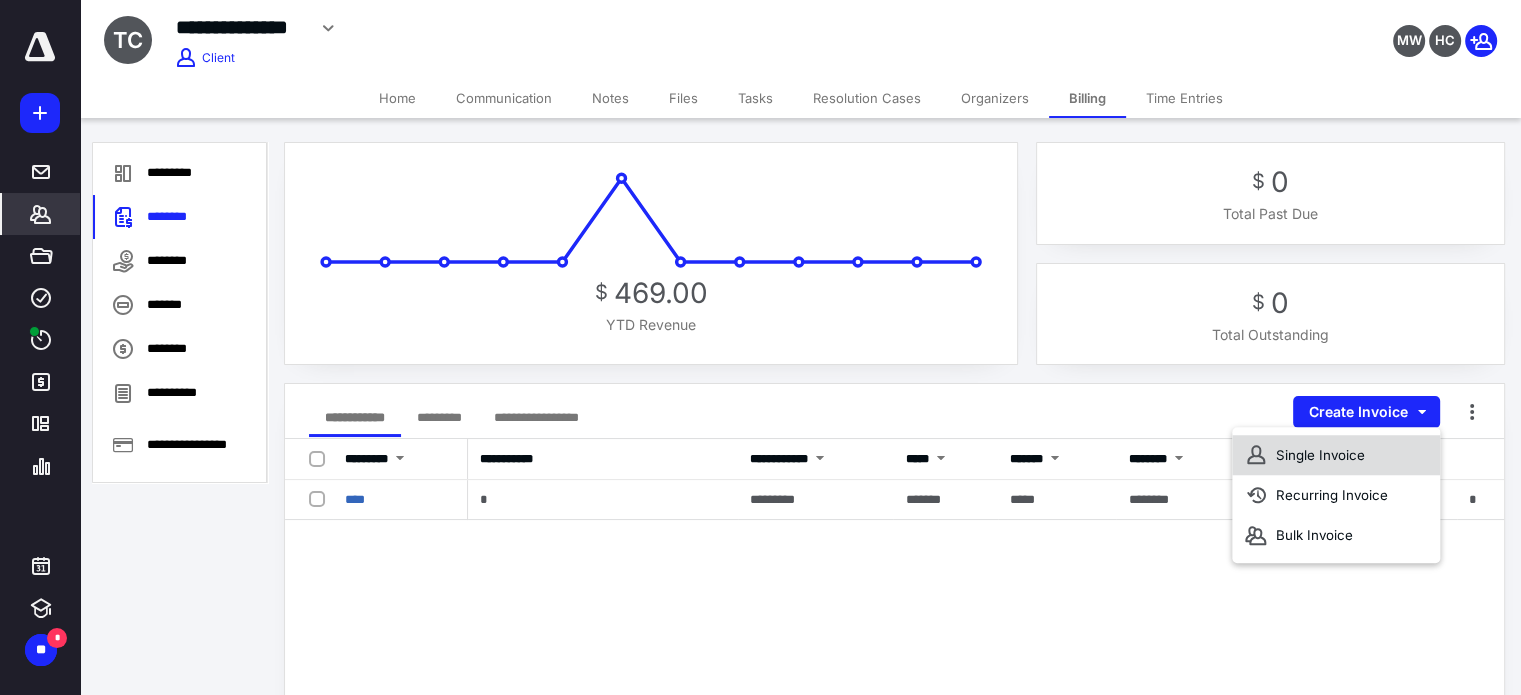 click on "Single Invoice" at bounding box center [1336, 455] 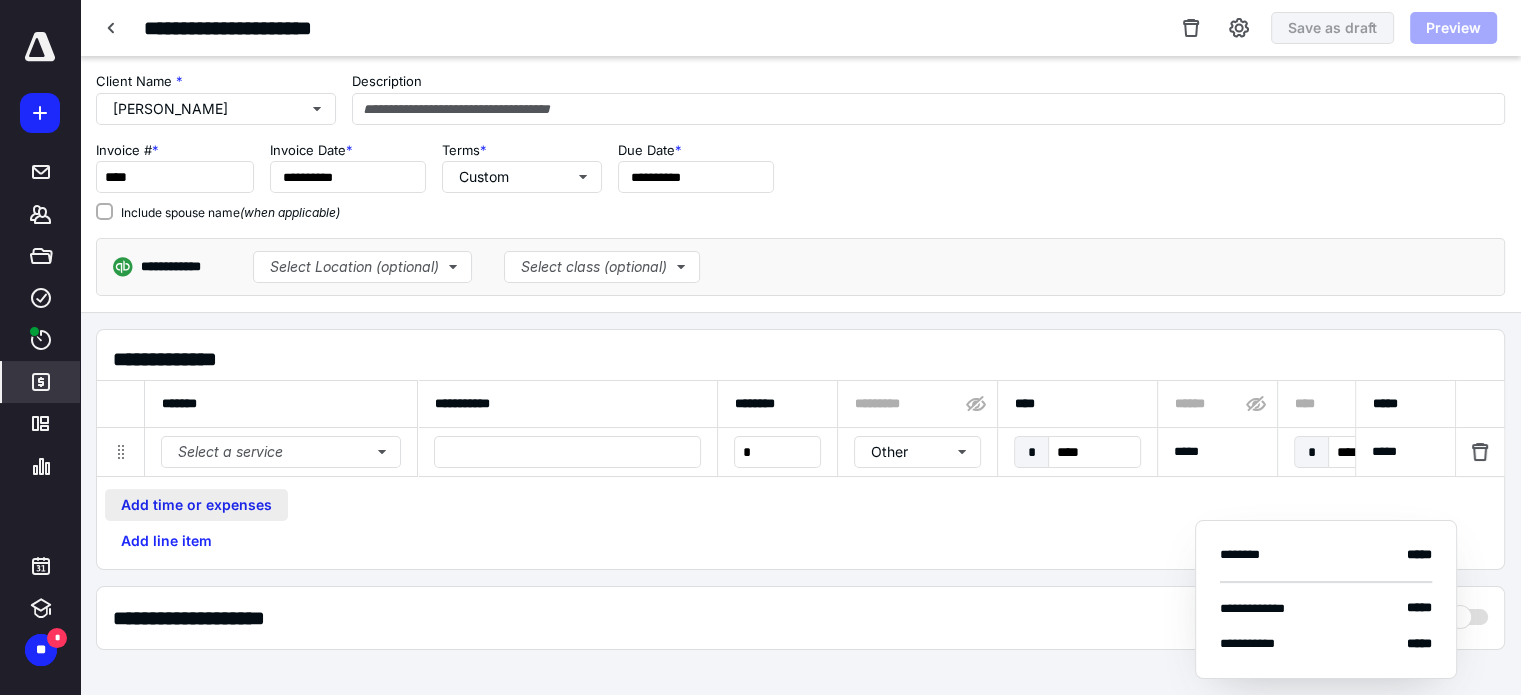 click on "Add time or expenses" at bounding box center (196, 505) 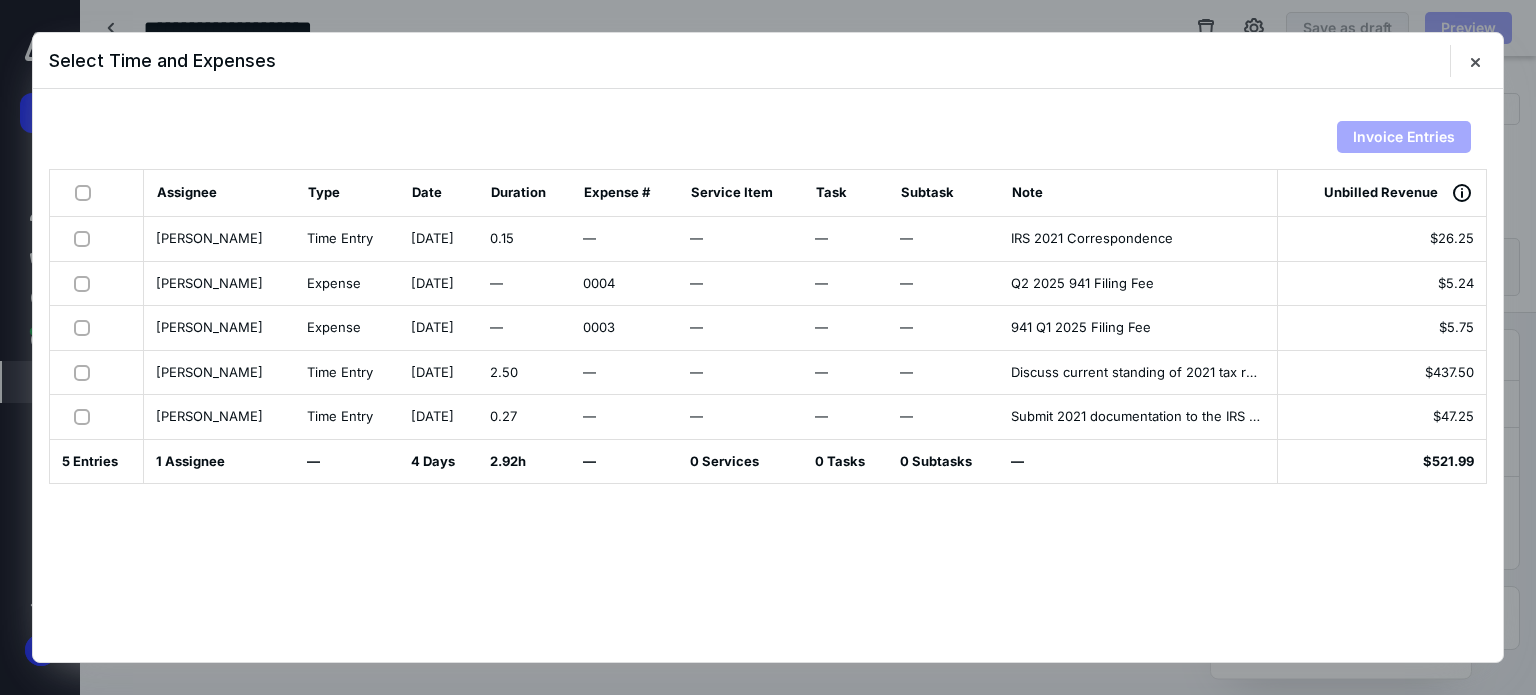 click at bounding box center [87, 192] 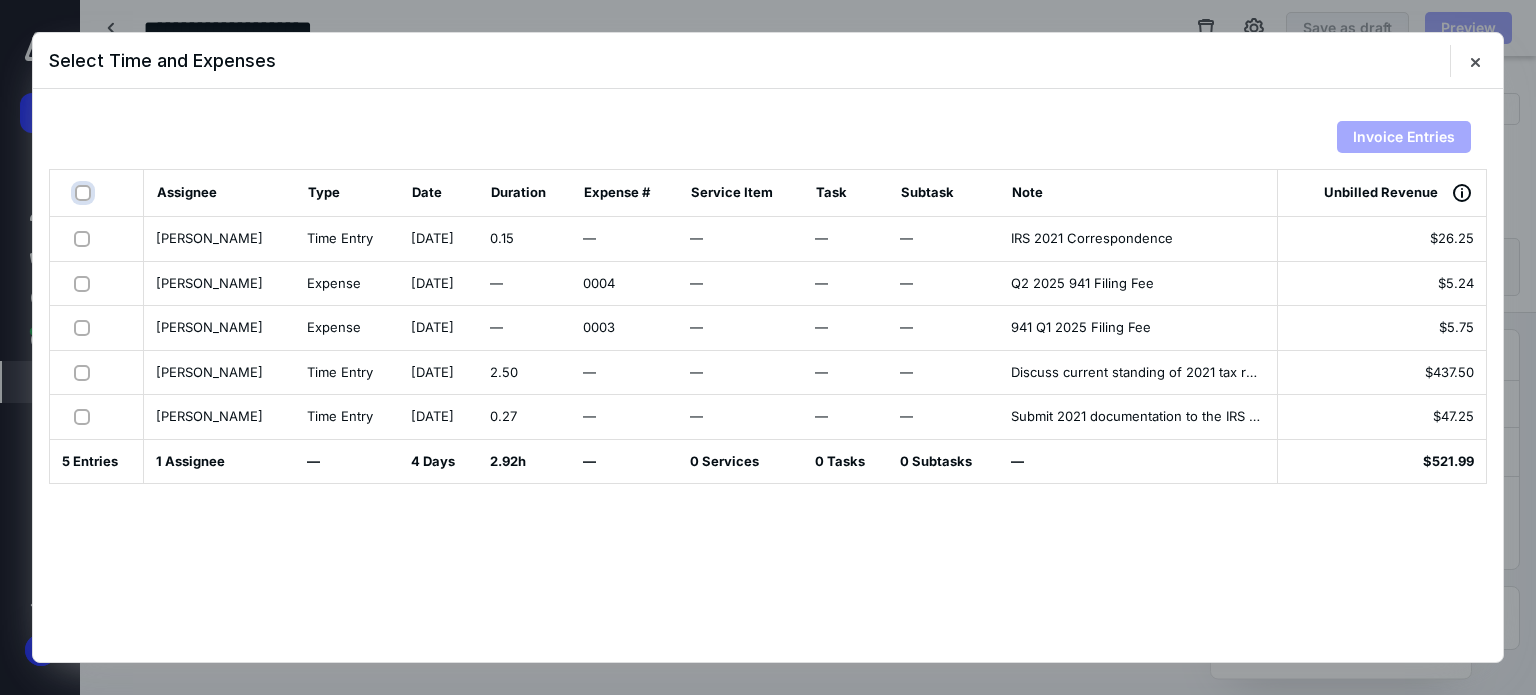 click at bounding box center (85, 193) 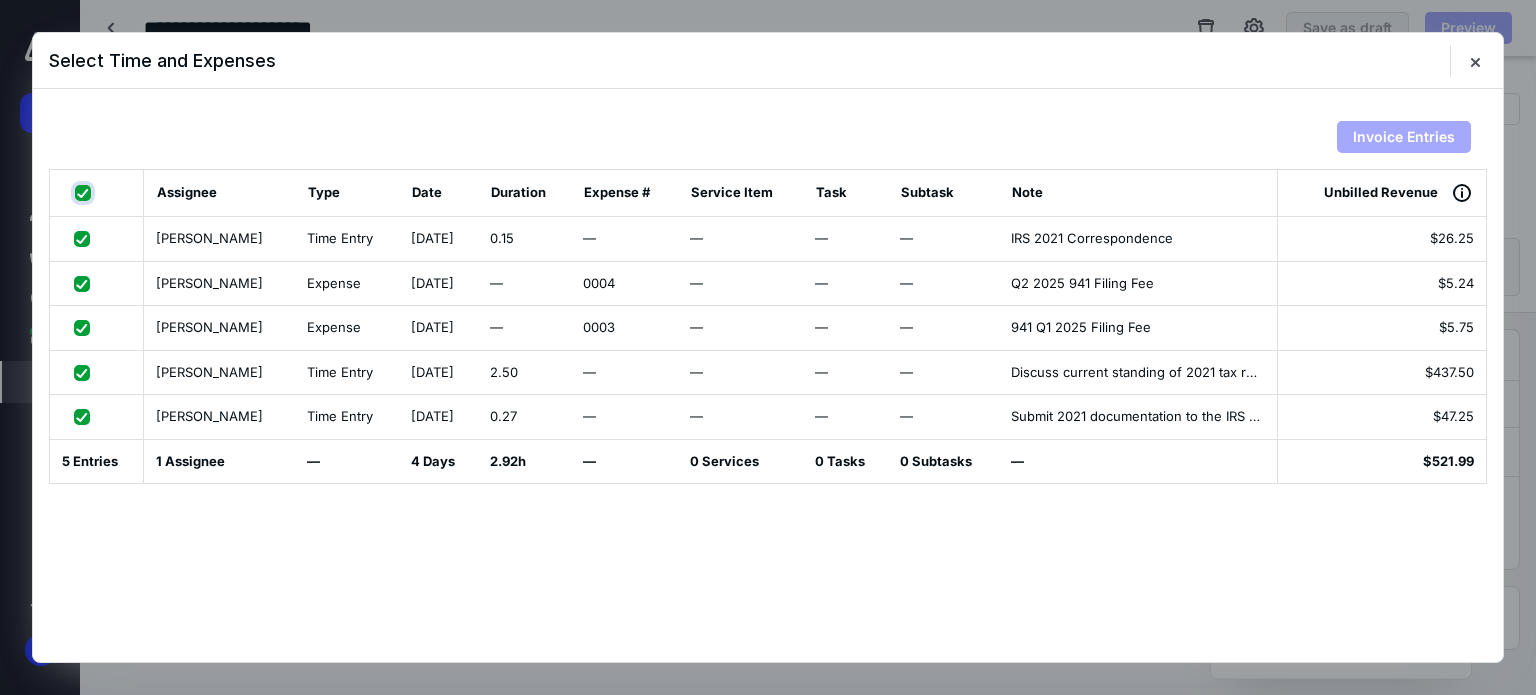 checkbox on "true" 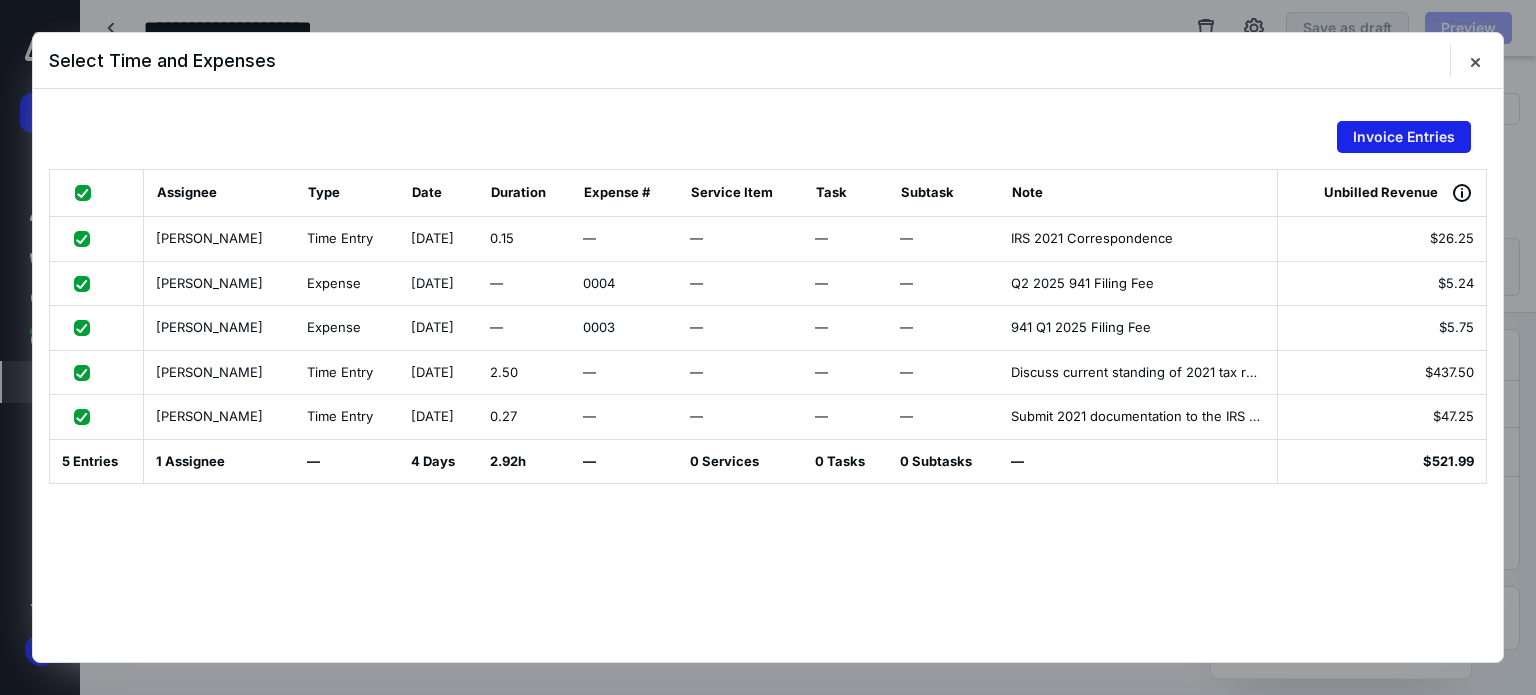 click on "Invoice Entries" at bounding box center [1404, 137] 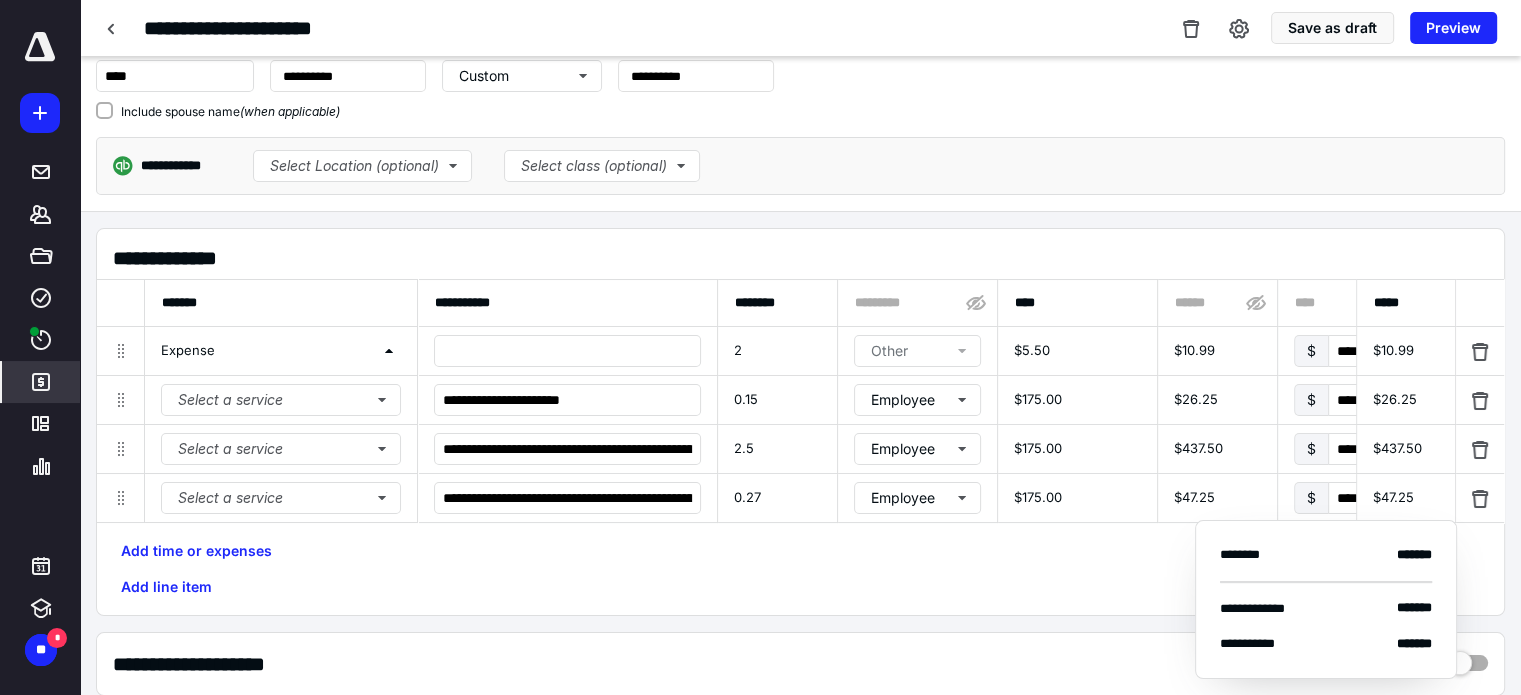 scroll, scrollTop: 200, scrollLeft: 0, axis: vertical 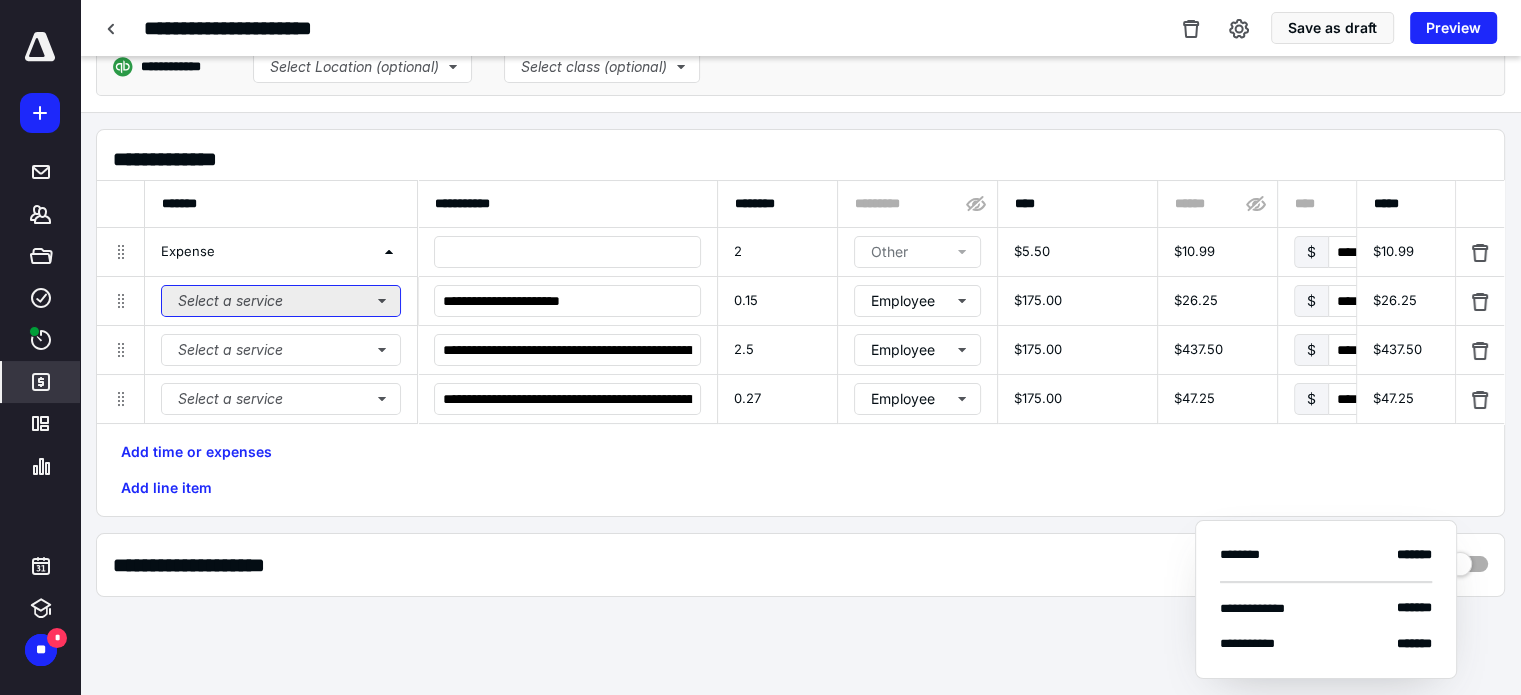 click on "Select a service" at bounding box center [281, 301] 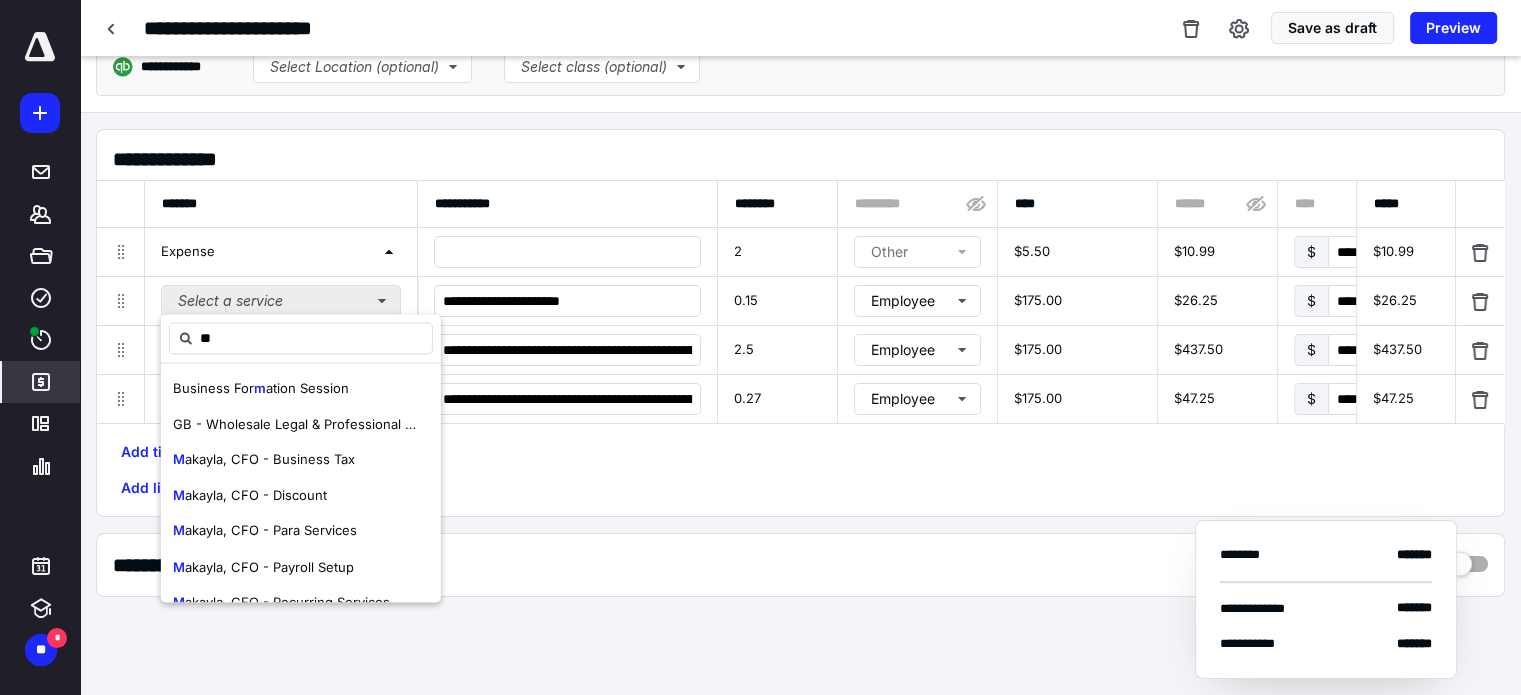 type on "***" 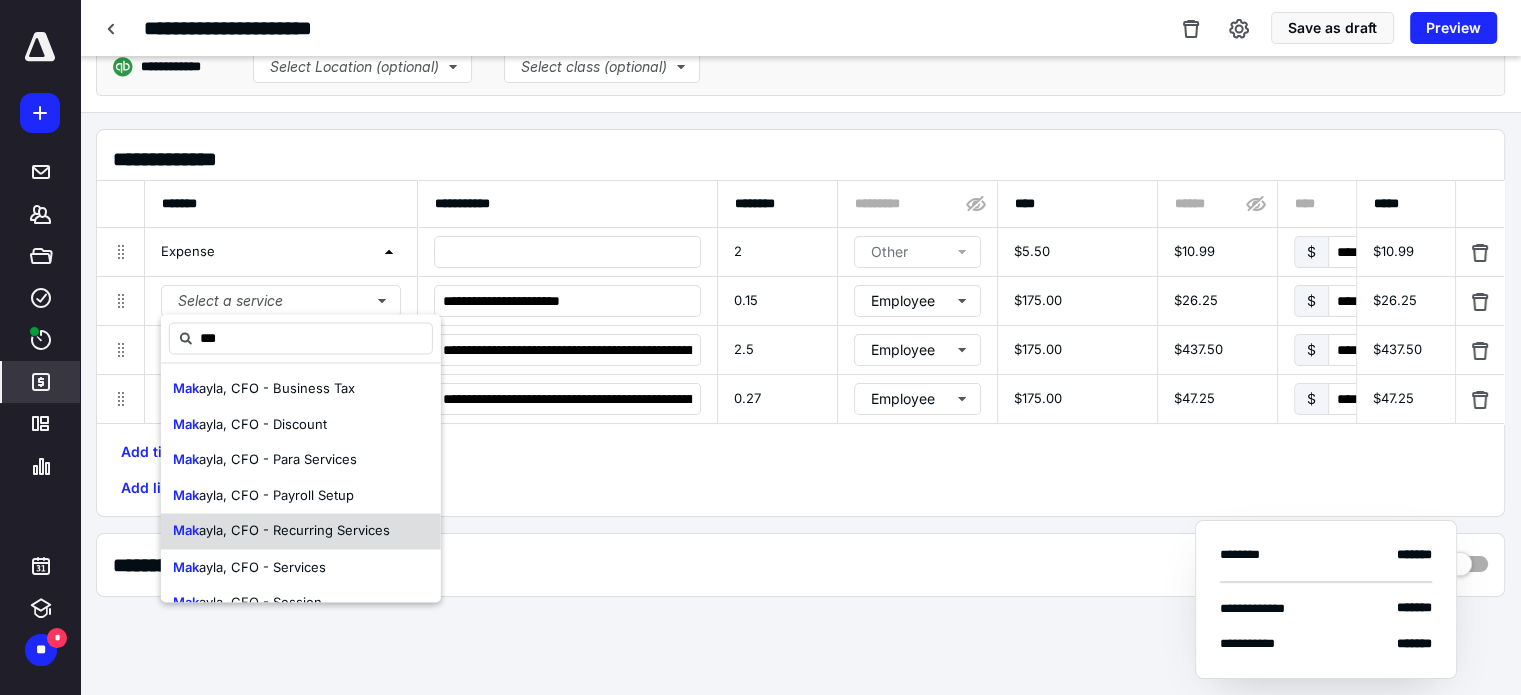 scroll, scrollTop: 25, scrollLeft: 0, axis: vertical 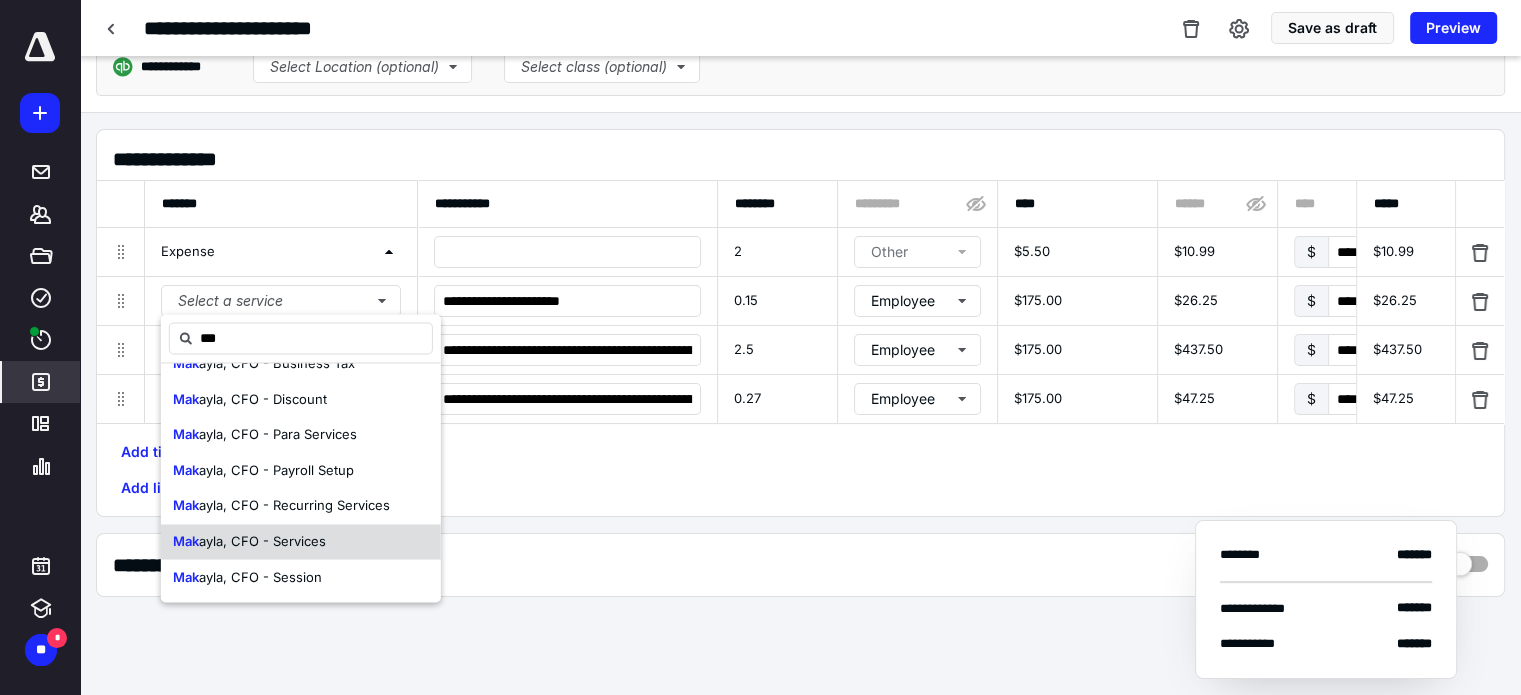 click on "Mak ayla, CFO - Services" at bounding box center [301, 542] 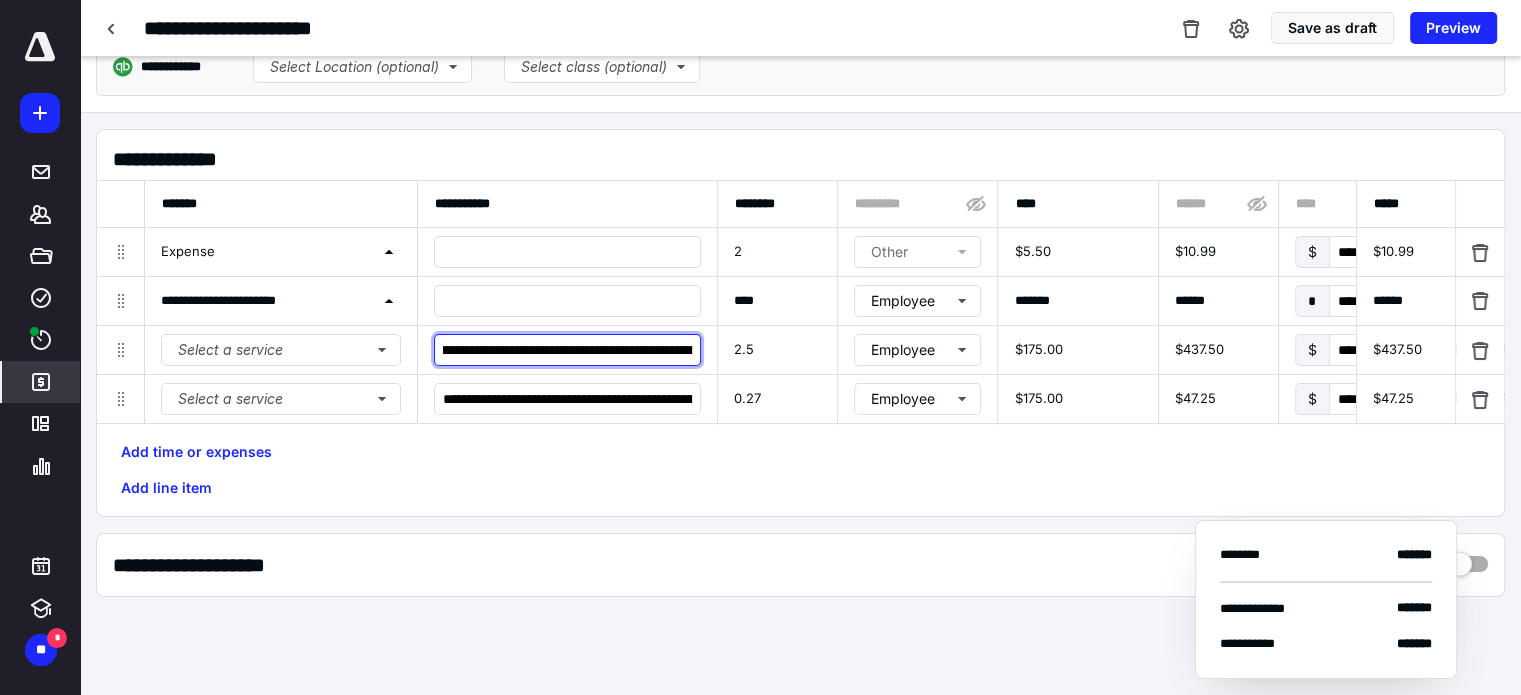 scroll, scrollTop: 0, scrollLeft: 412, axis: horizontal 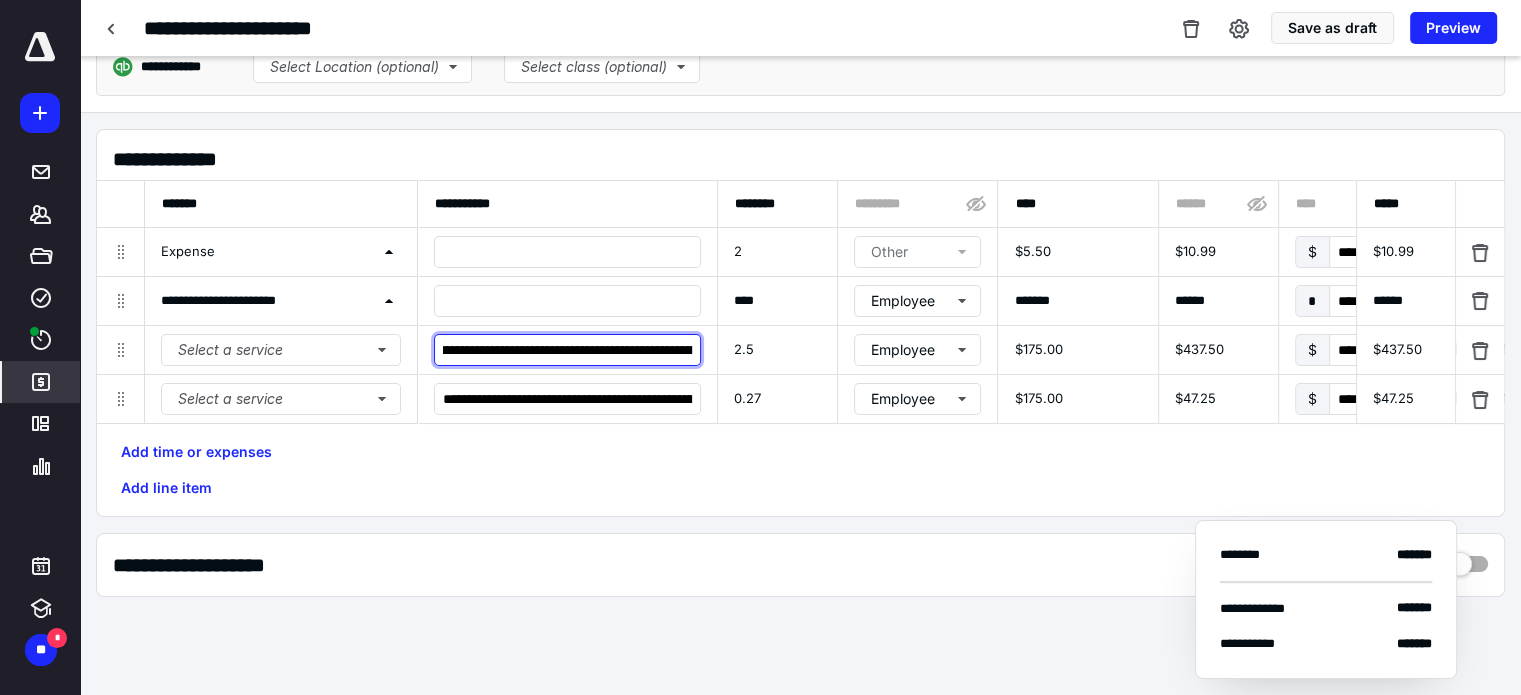 click on "**********" at bounding box center [567, 350] 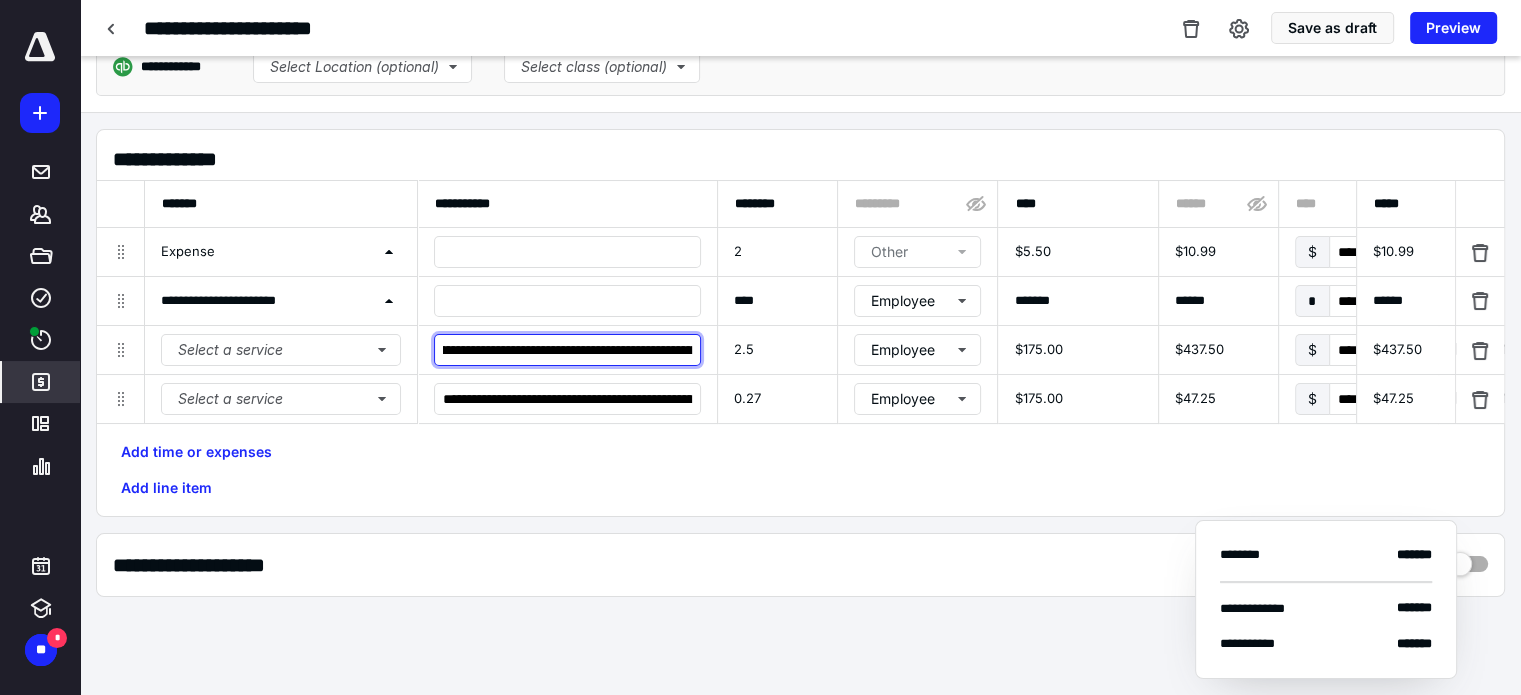 drag, startPoint x: 621, startPoint y: 347, endPoint x: 682, endPoint y: 346, distance: 61.008198 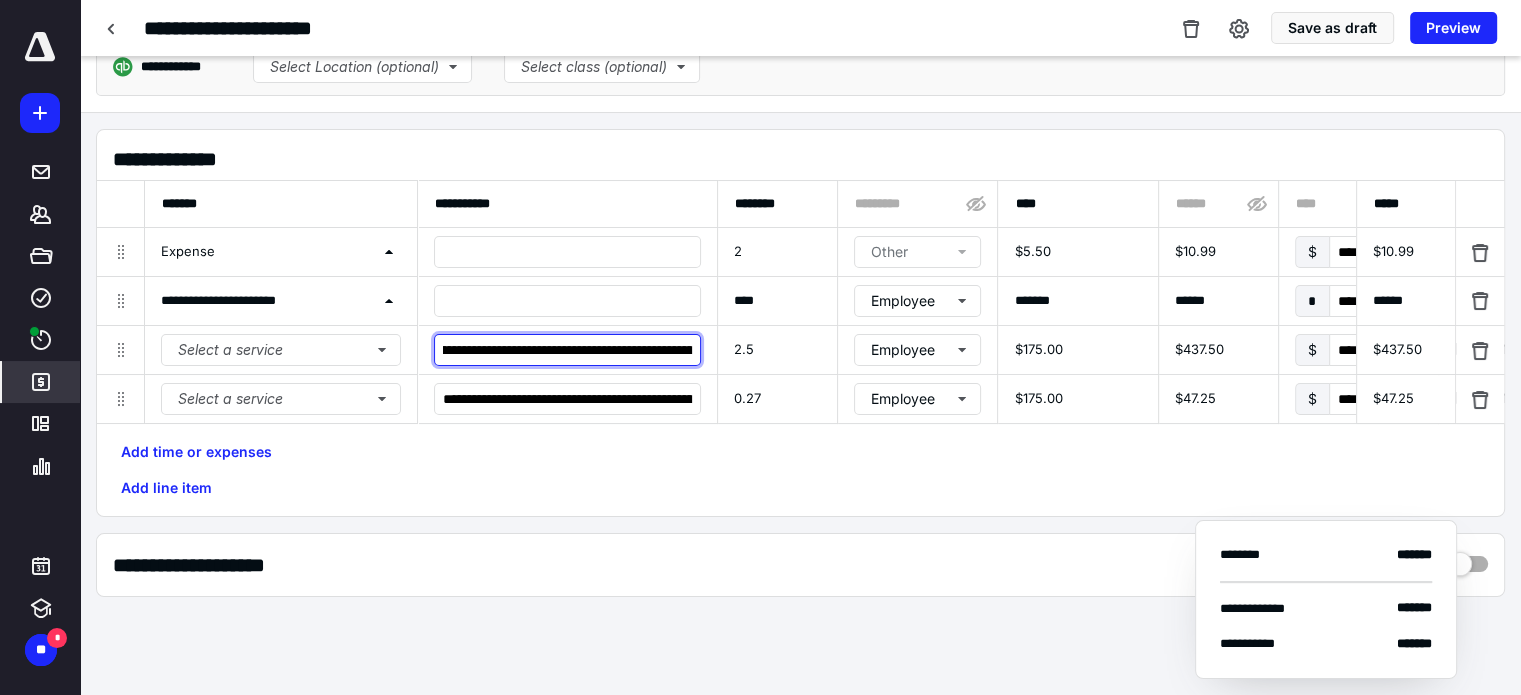 click on "**********" at bounding box center [567, 350] 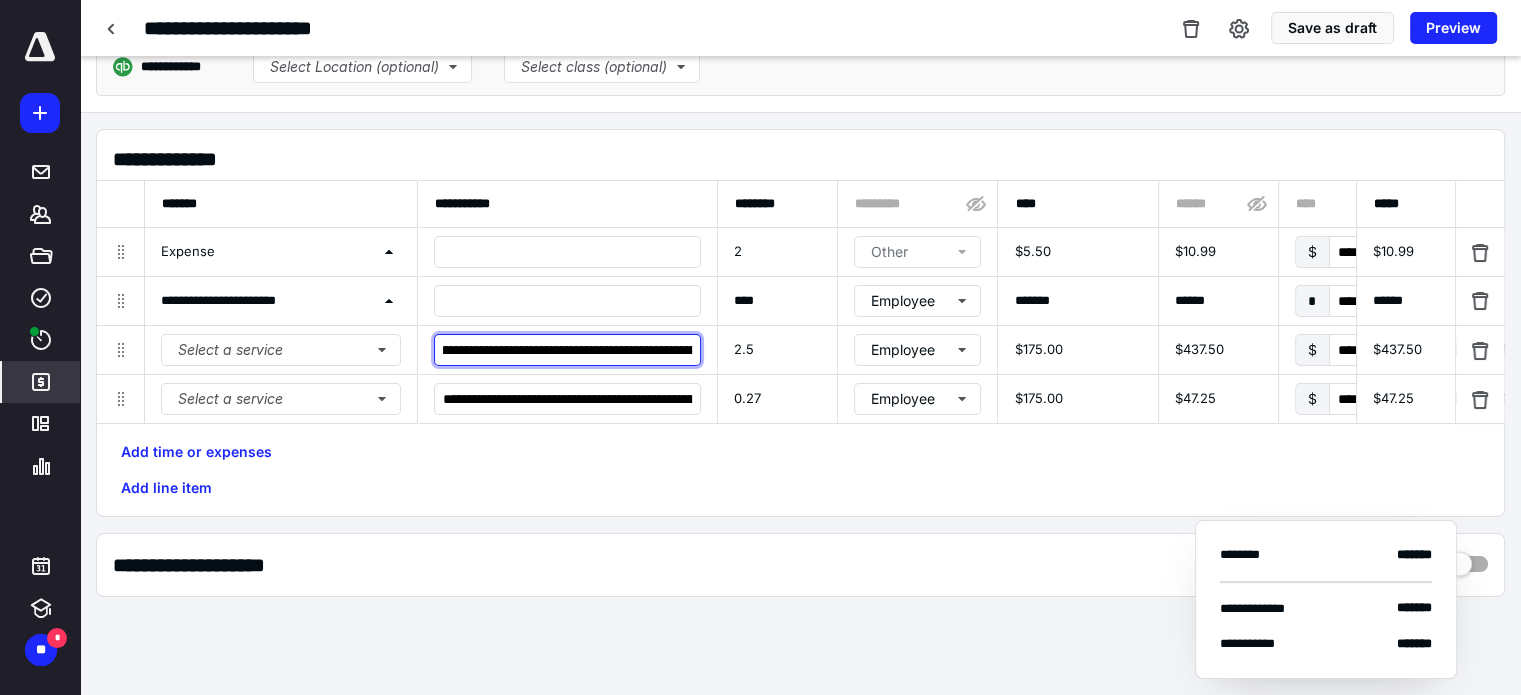 scroll, scrollTop: 0, scrollLeft: 527, axis: horizontal 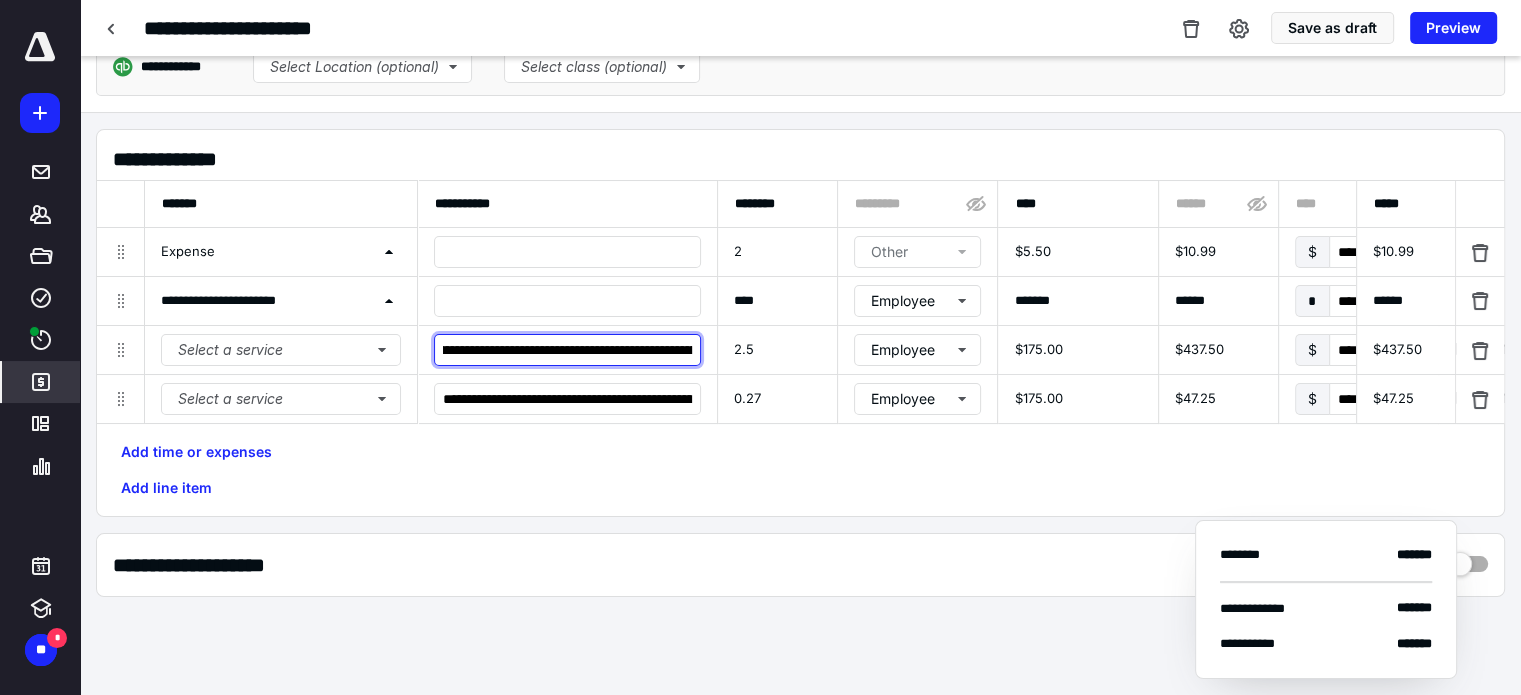 drag, startPoint x: 480, startPoint y: 349, endPoint x: 447, endPoint y: 347, distance: 33.06055 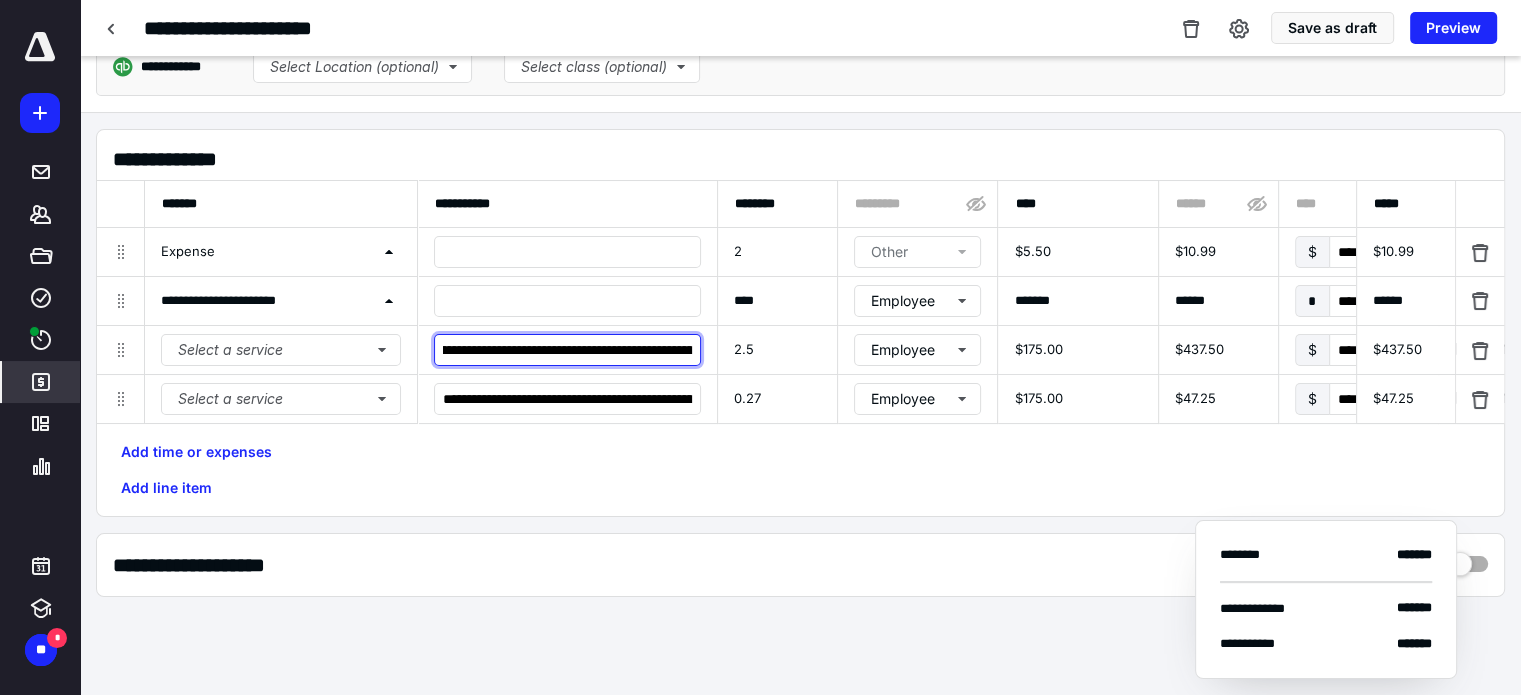 click on "**********" at bounding box center [567, 350] 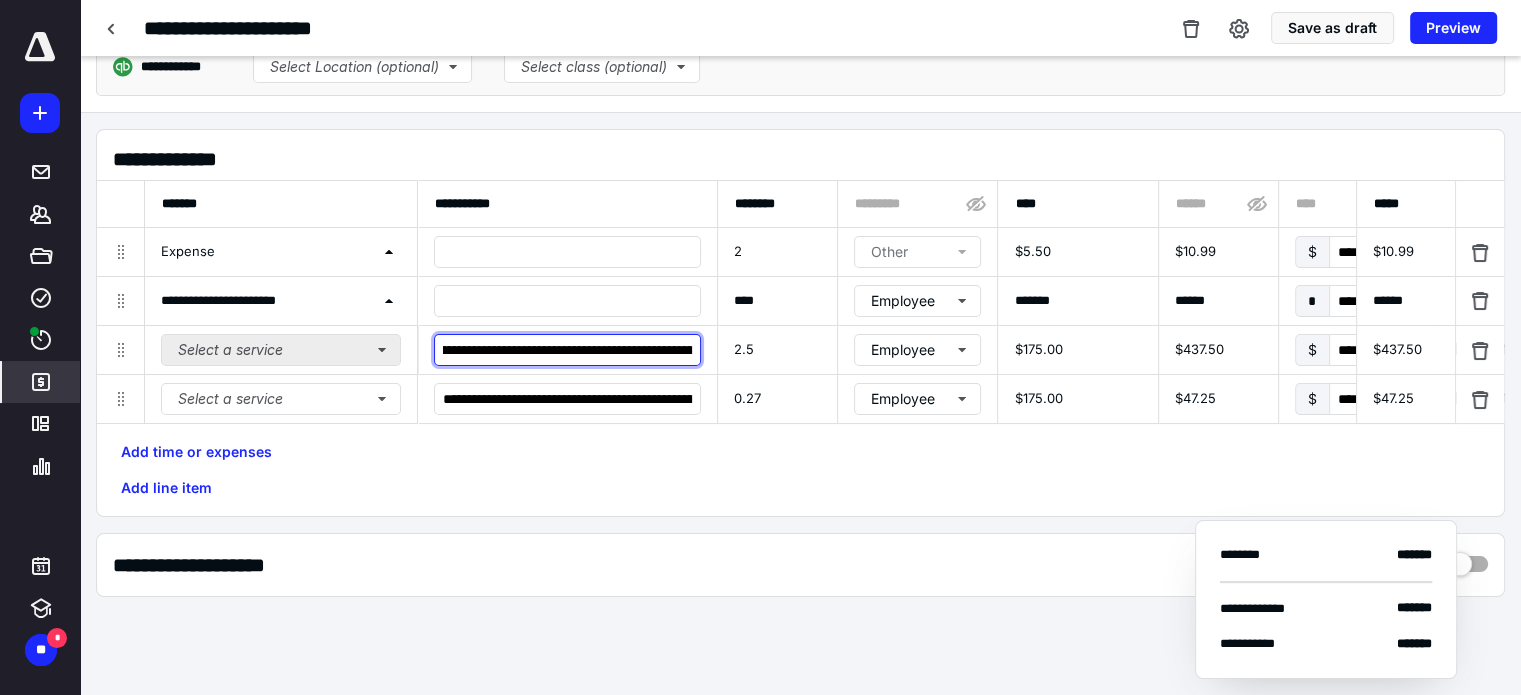 type on "**********" 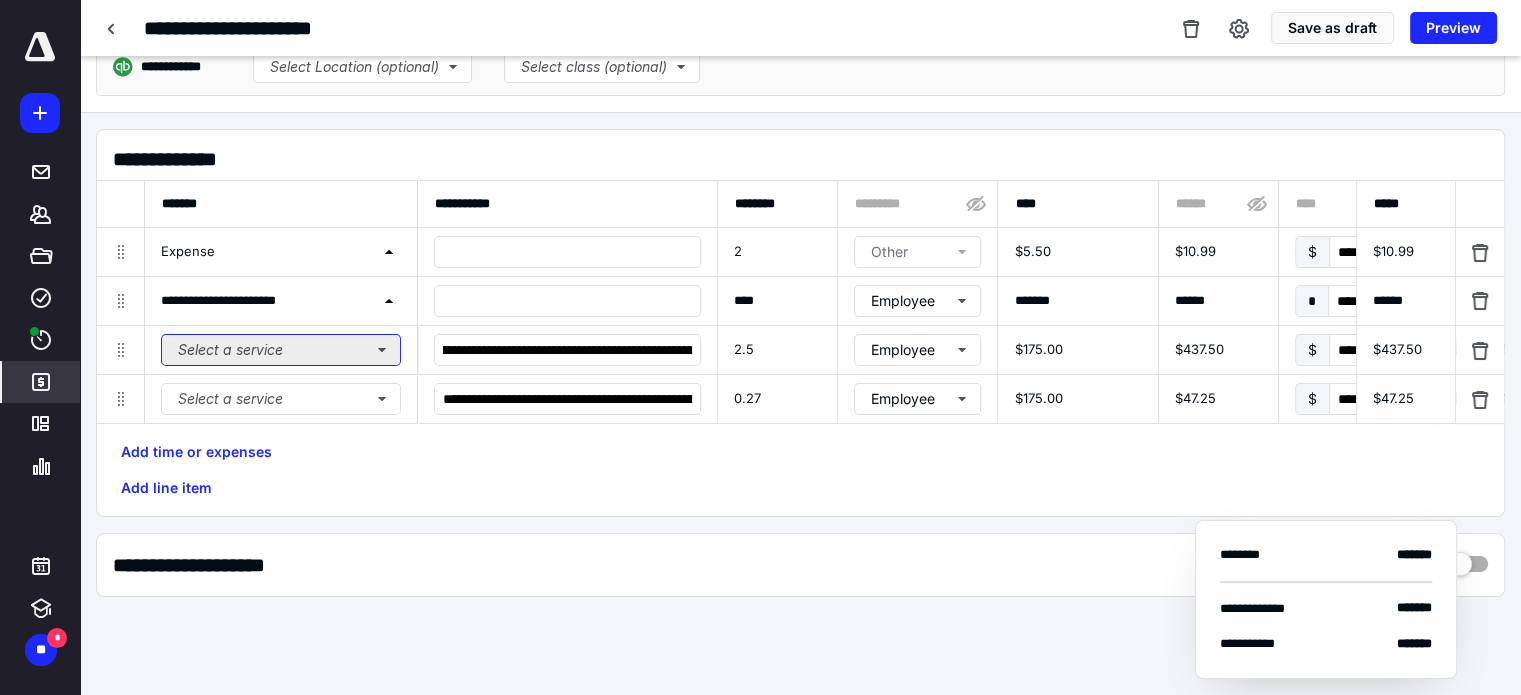 click on "Select a service" at bounding box center (281, 350) 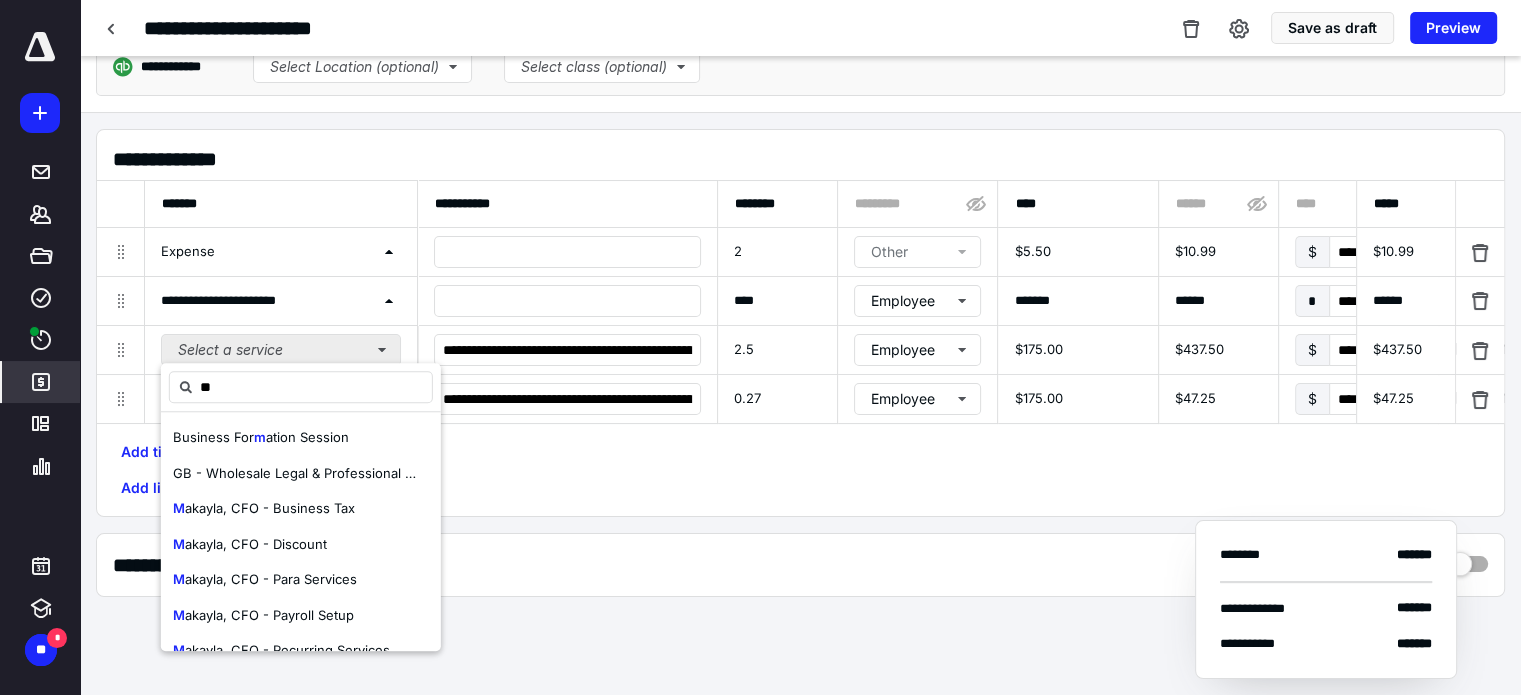 type on "***" 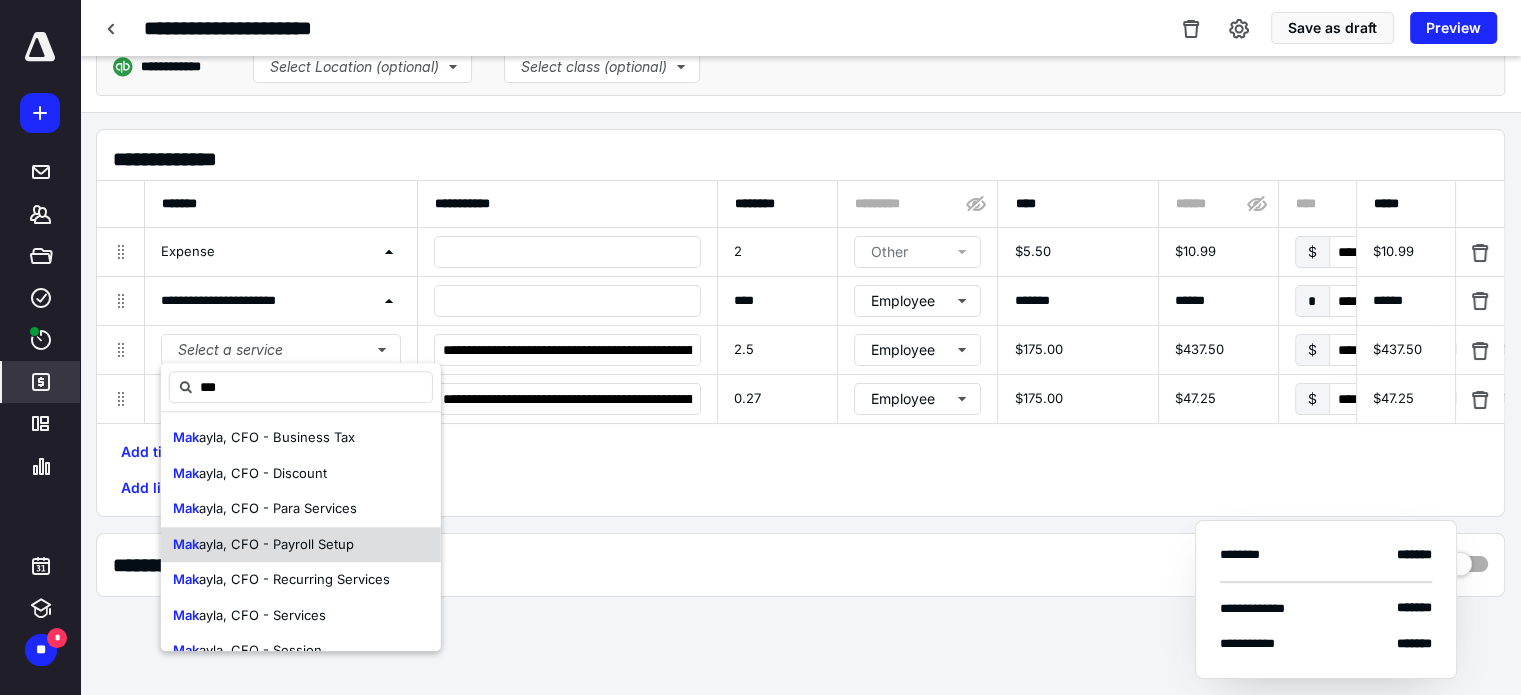 scroll, scrollTop: 25, scrollLeft: 0, axis: vertical 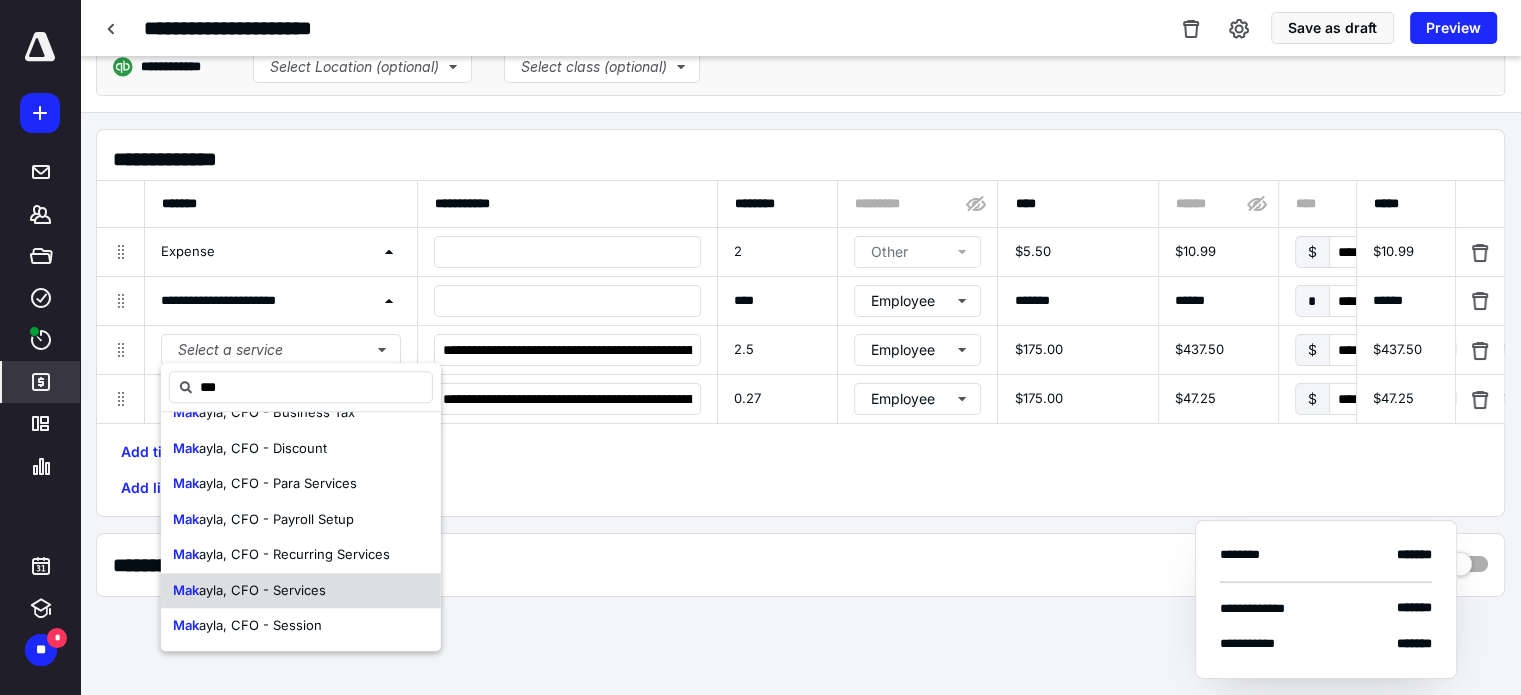 click on "Mak ayla, CFO - Services" at bounding box center (301, 591) 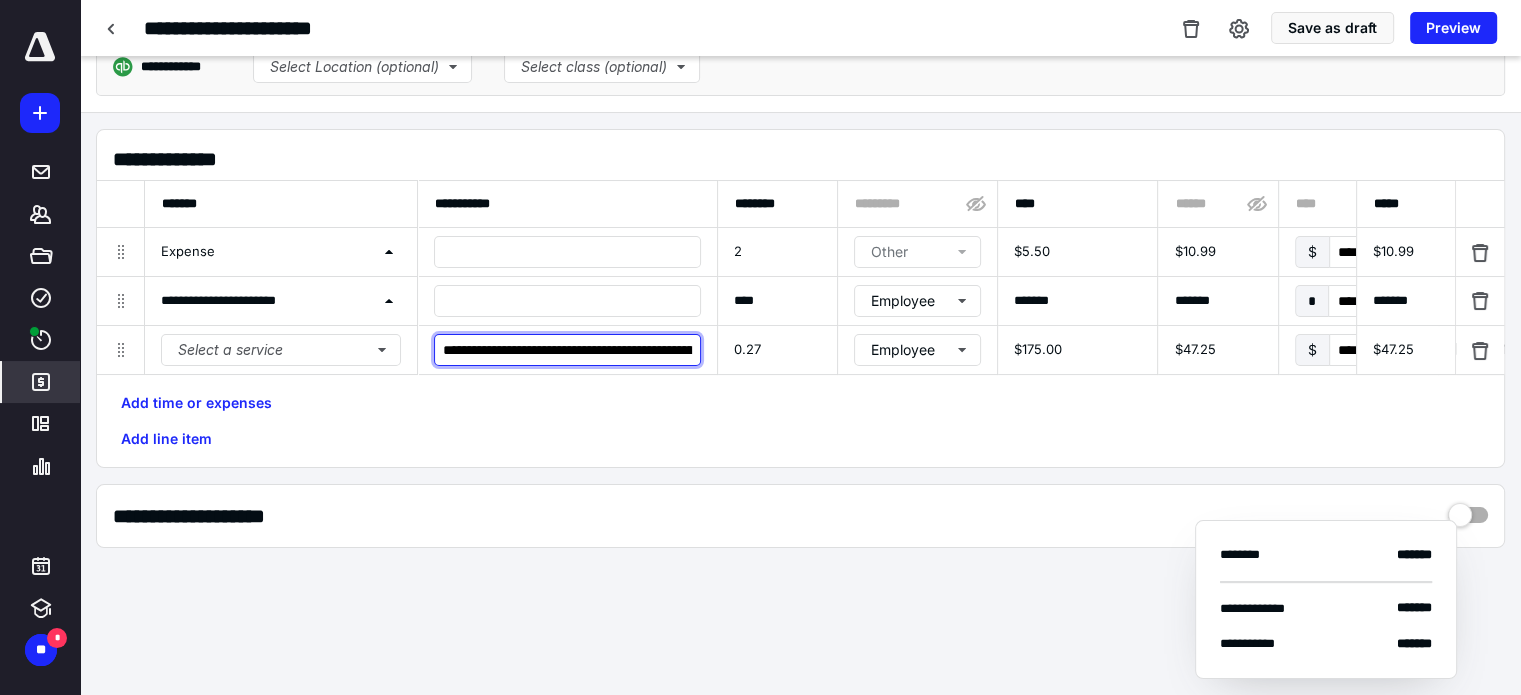 click on "**********" at bounding box center (567, 350) 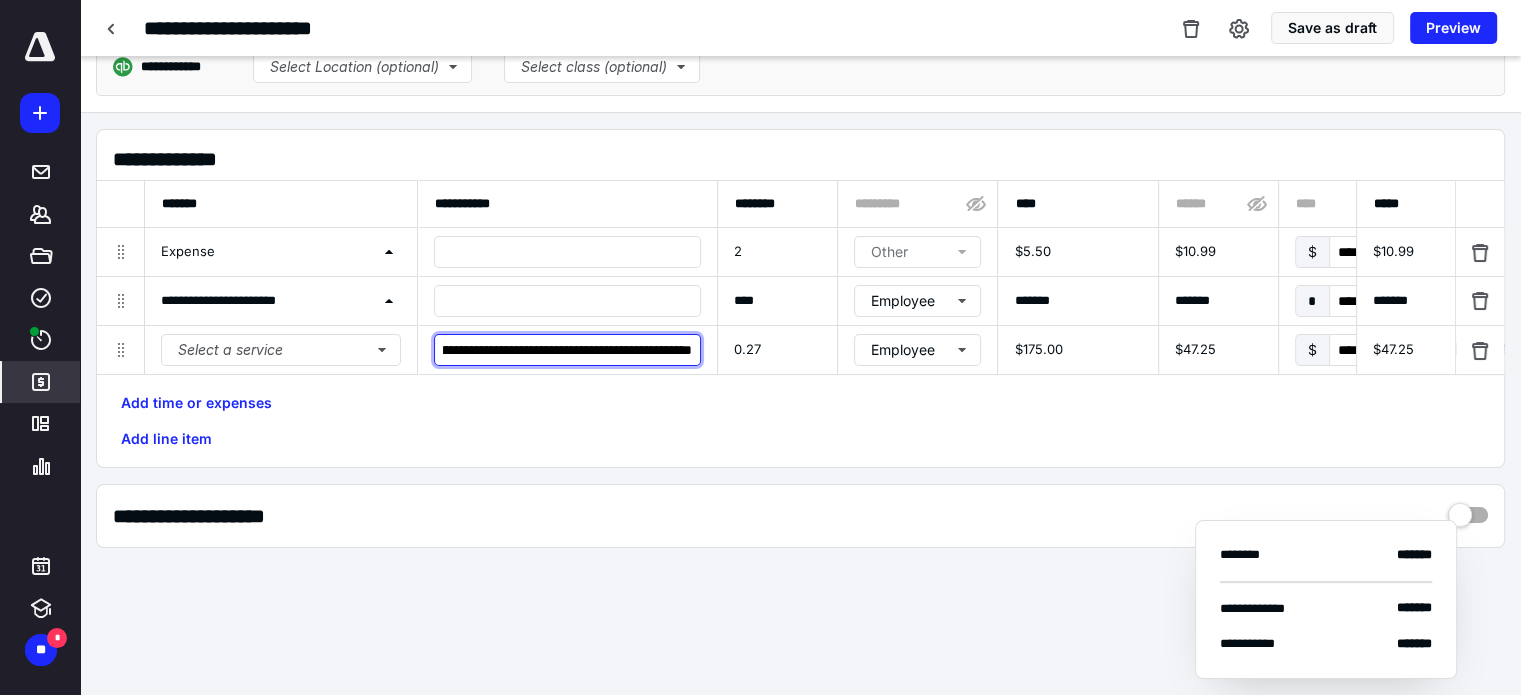 scroll, scrollTop: 0, scrollLeft: 604, axis: horizontal 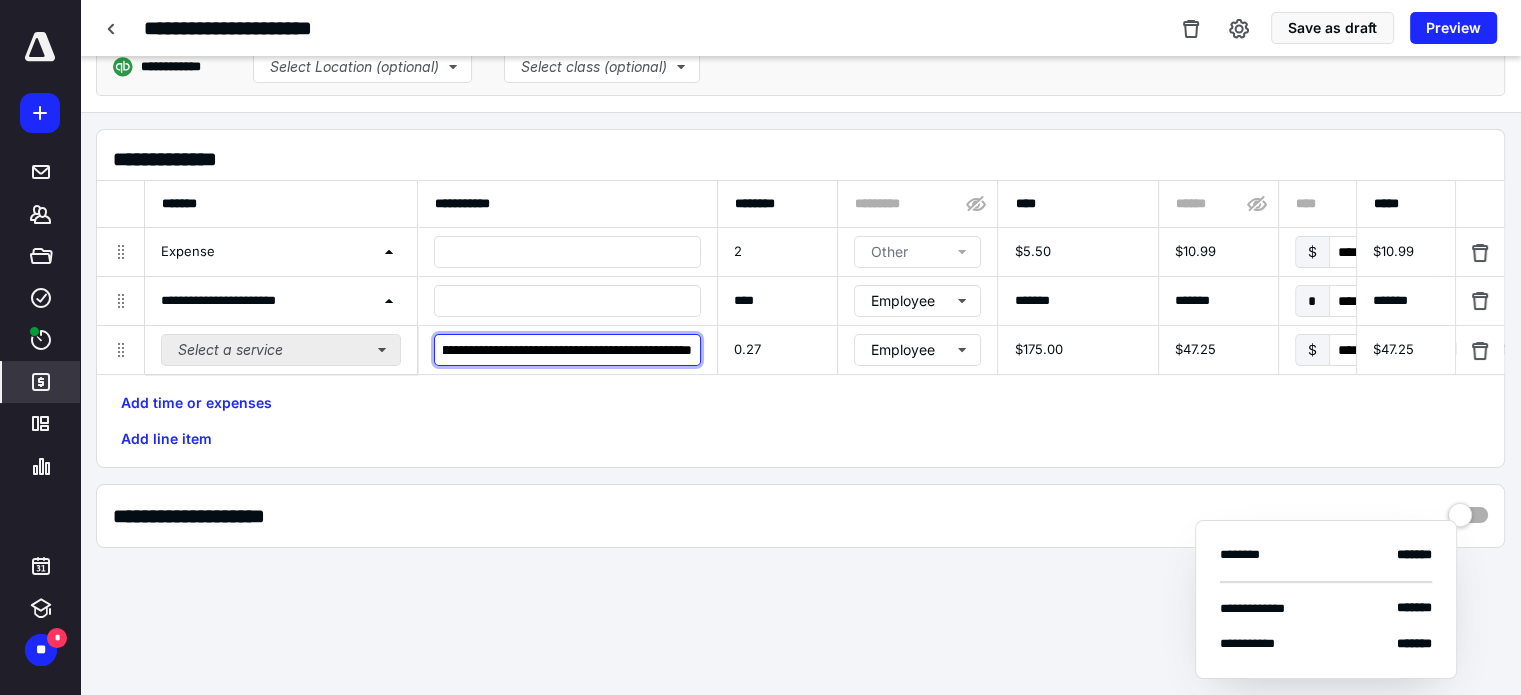 type on "**********" 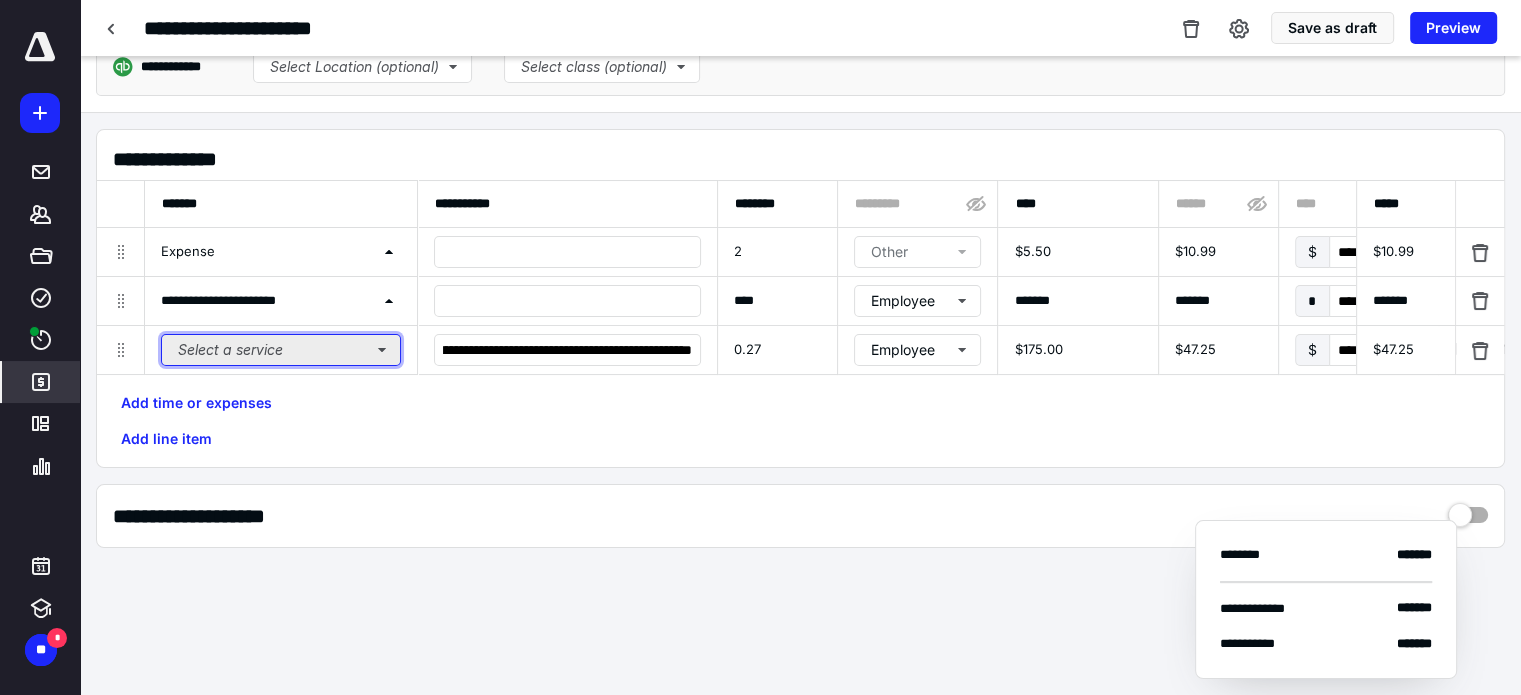 click on "Select a service" at bounding box center [281, 350] 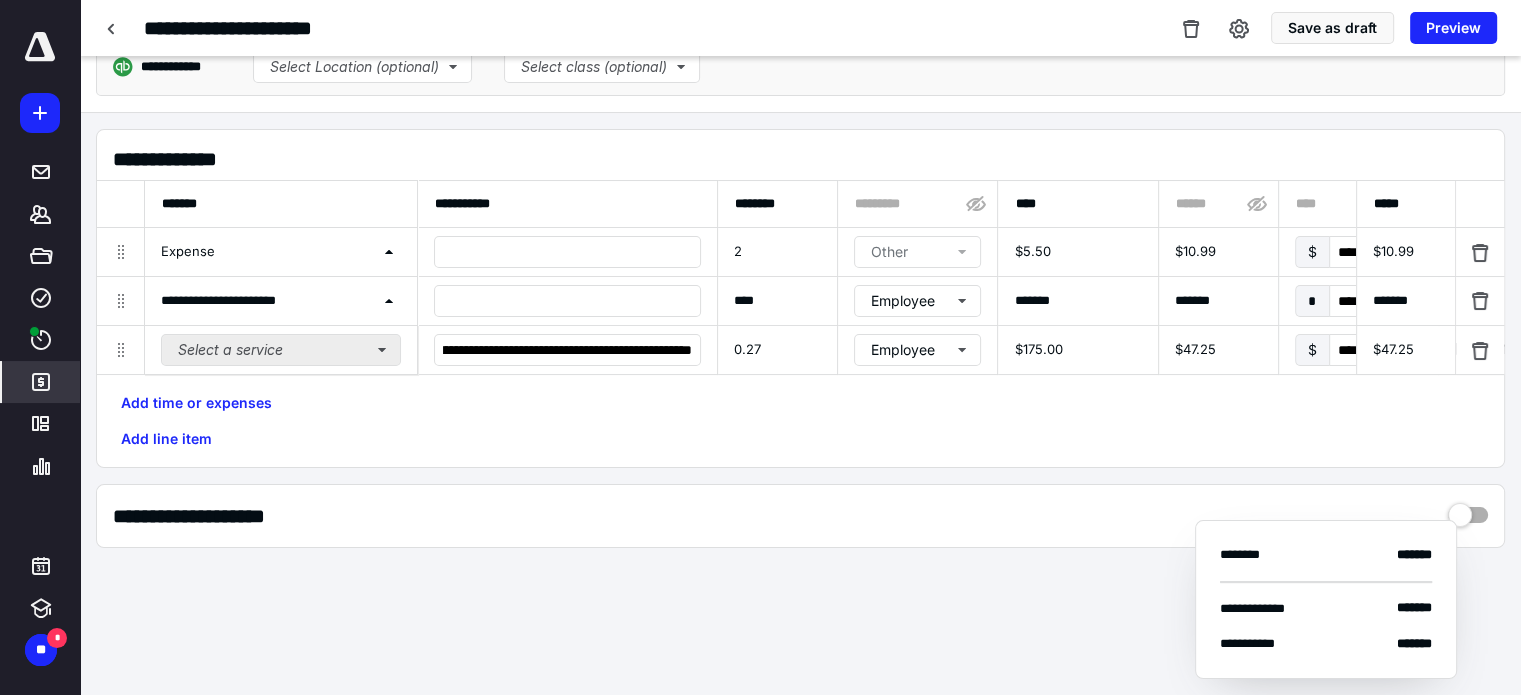 scroll, scrollTop: 0, scrollLeft: 0, axis: both 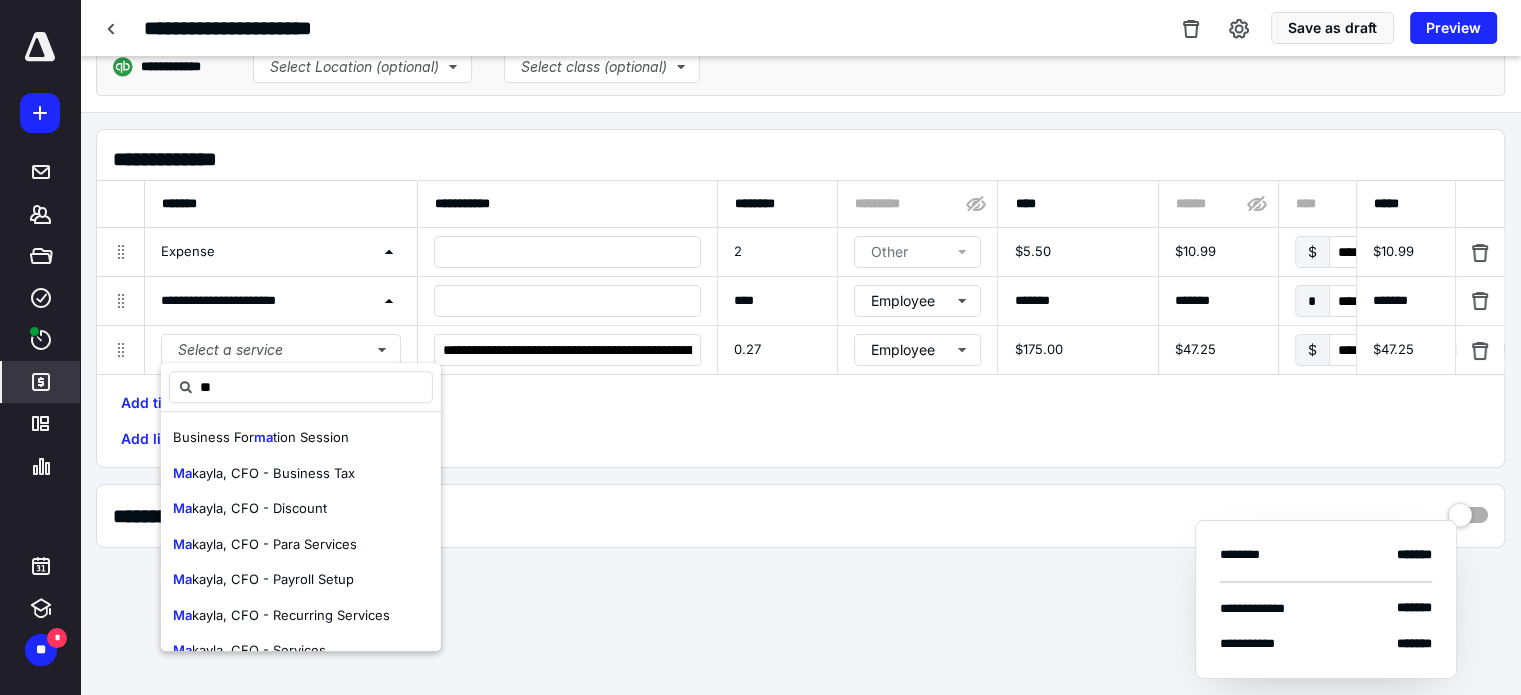 type on "***" 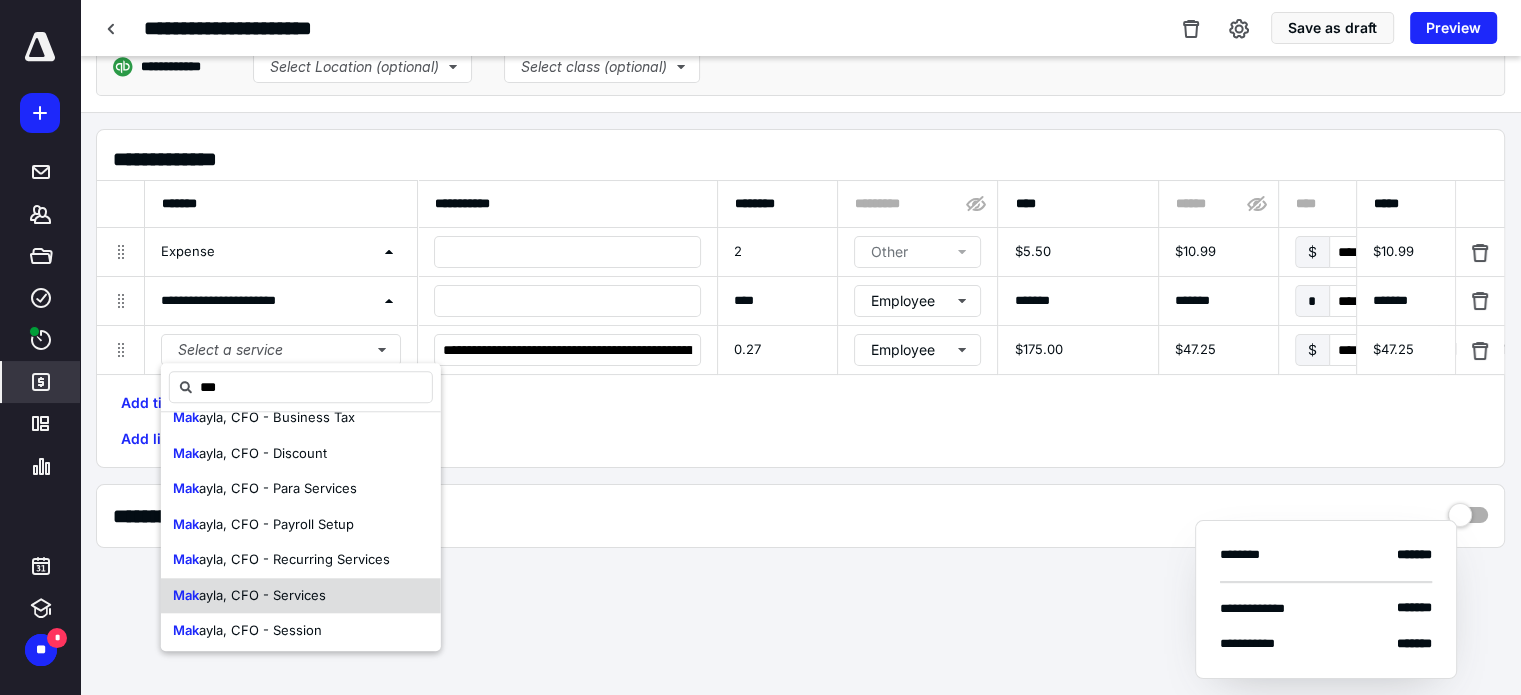 scroll, scrollTop: 25, scrollLeft: 0, axis: vertical 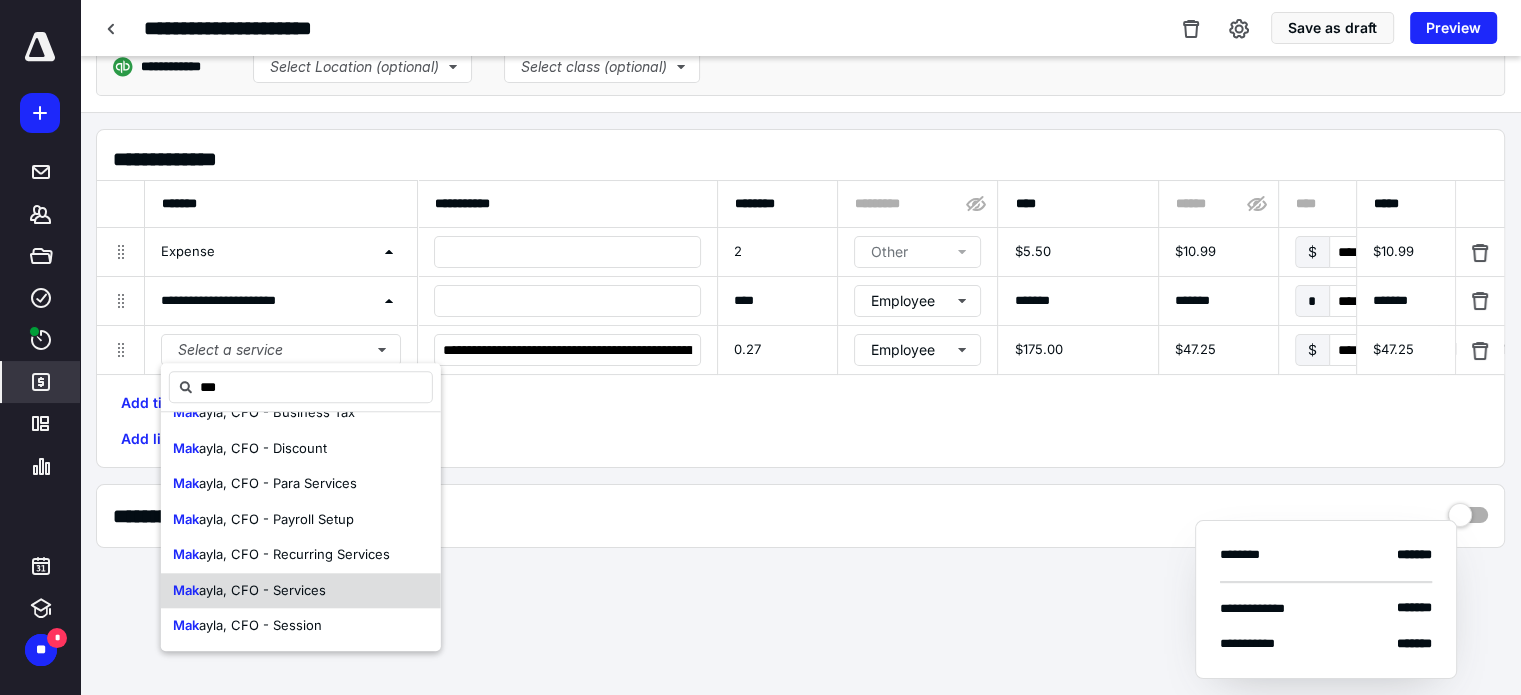 click on "ayla, CFO - Services" at bounding box center (262, 590) 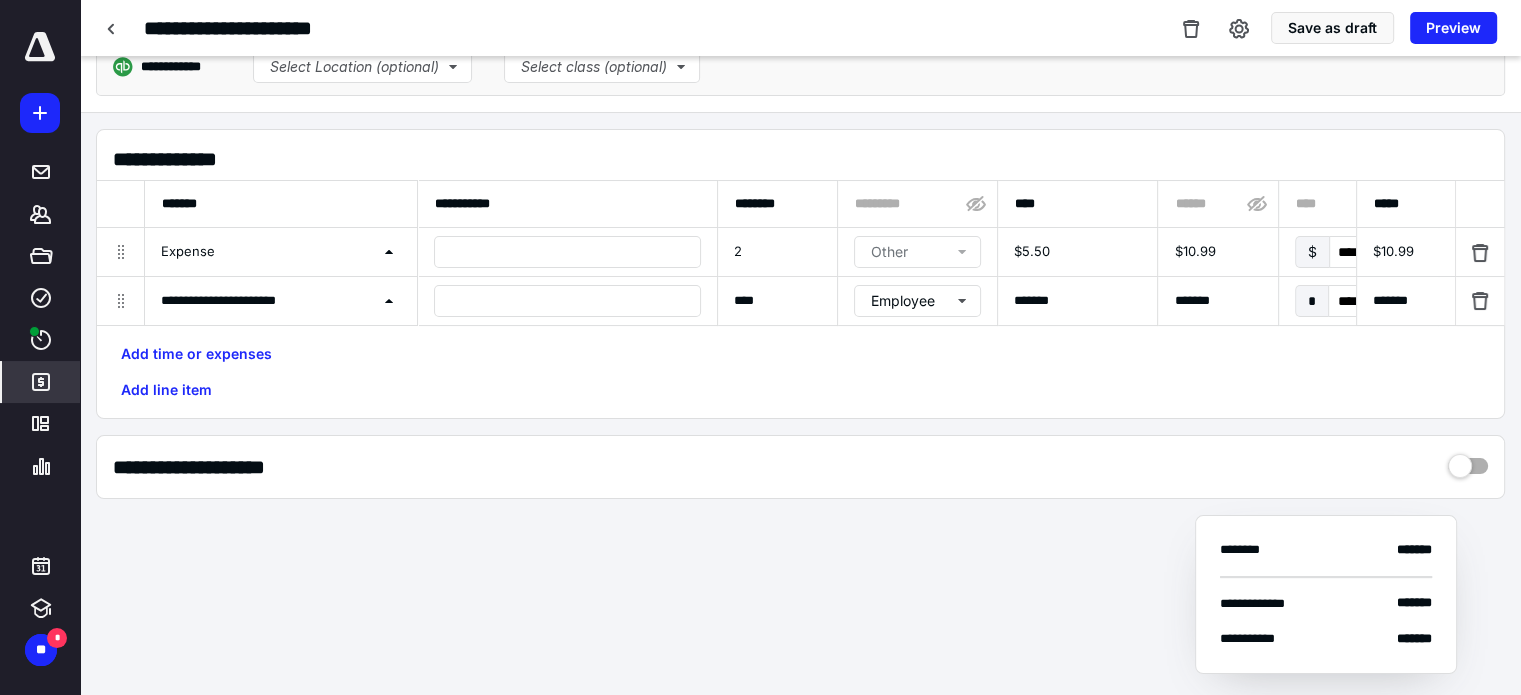 click 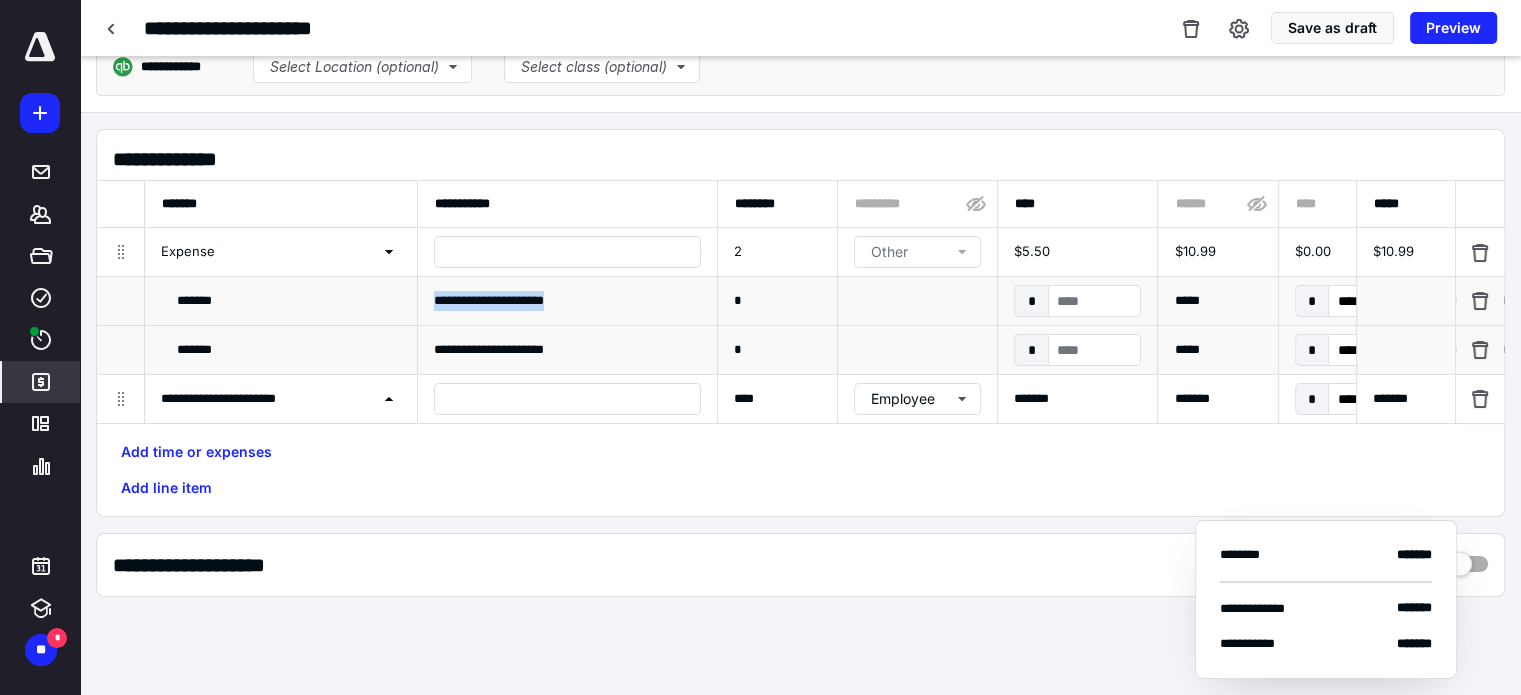 drag, startPoint x: 434, startPoint y: 292, endPoint x: 629, endPoint y: 296, distance: 195.04102 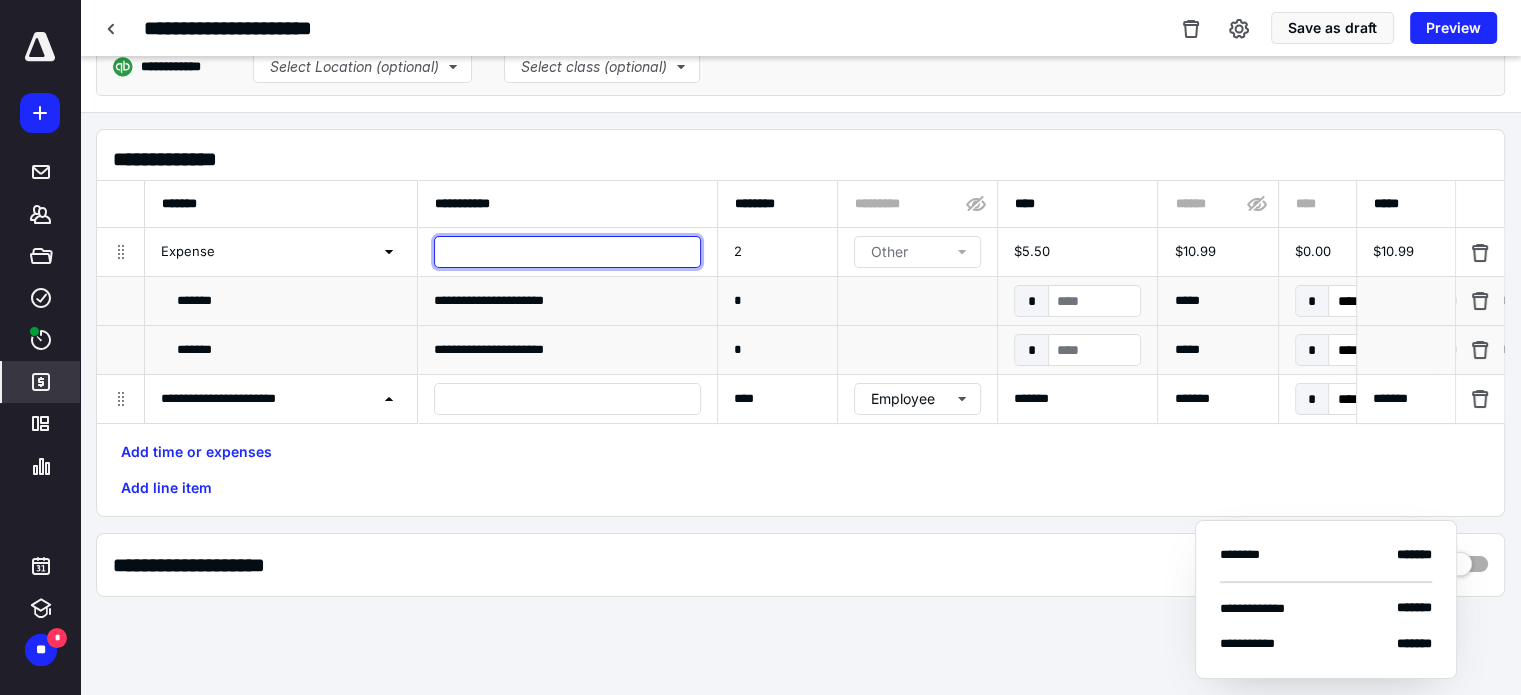 click at bounding box center [567, 252] 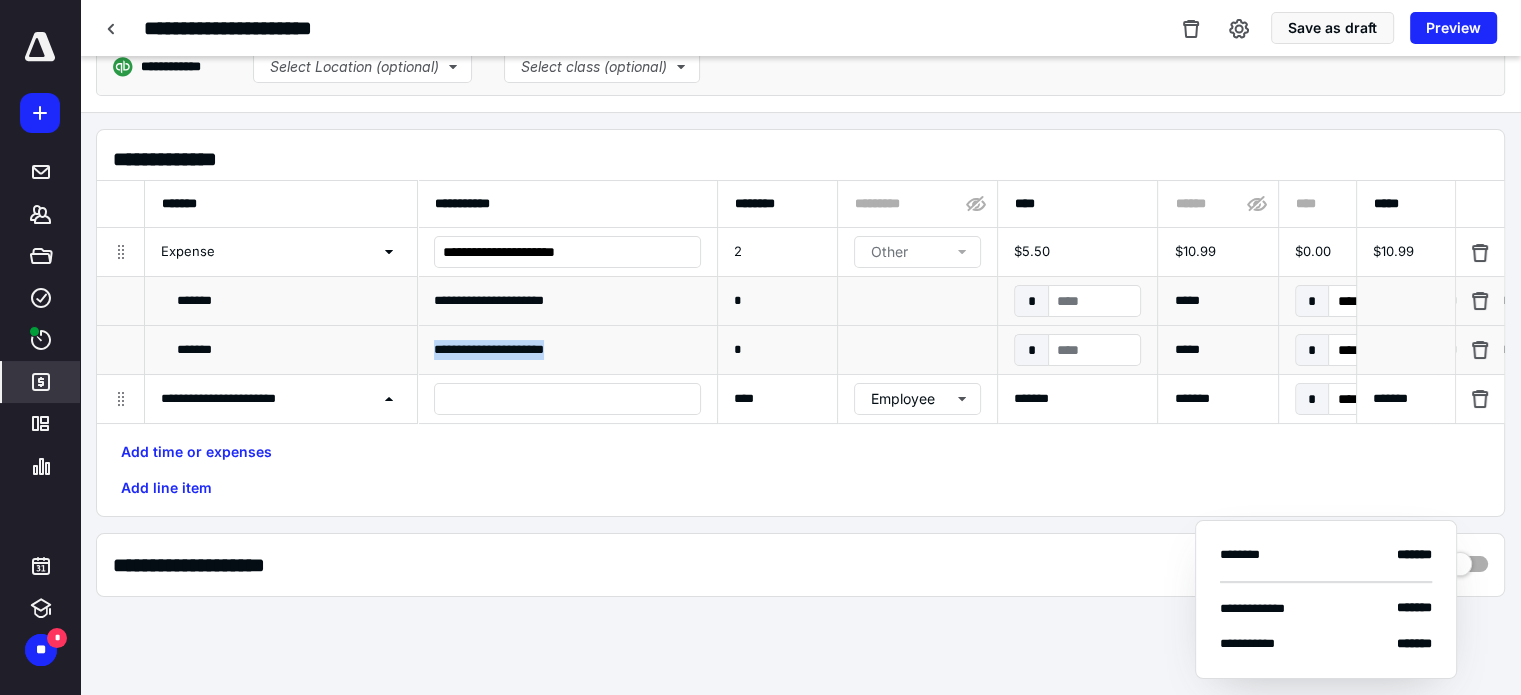 drag, startPoint x: 435, startPoint y: 346, endPoint x: 605, endPoint y: 350, distance: 170.04706 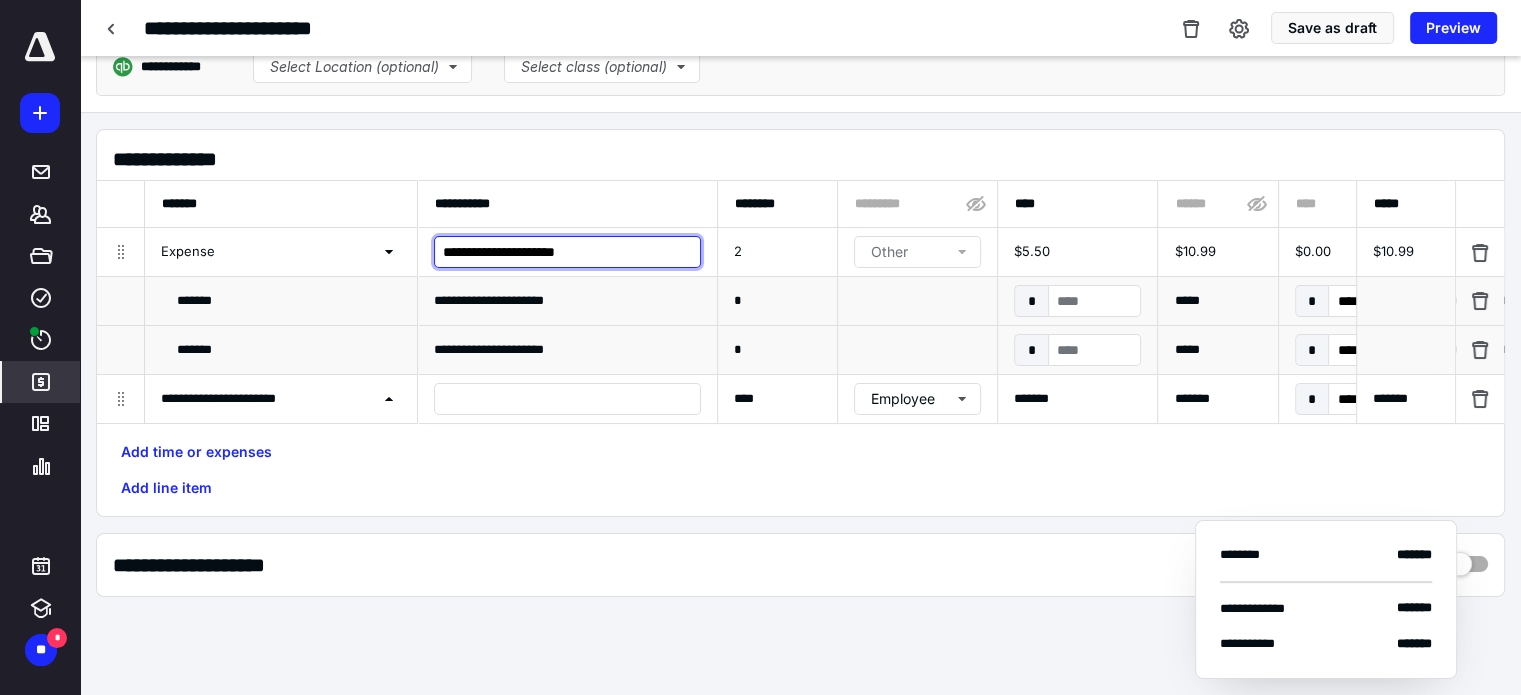 click on "**********" at bounding box center (567, 252) 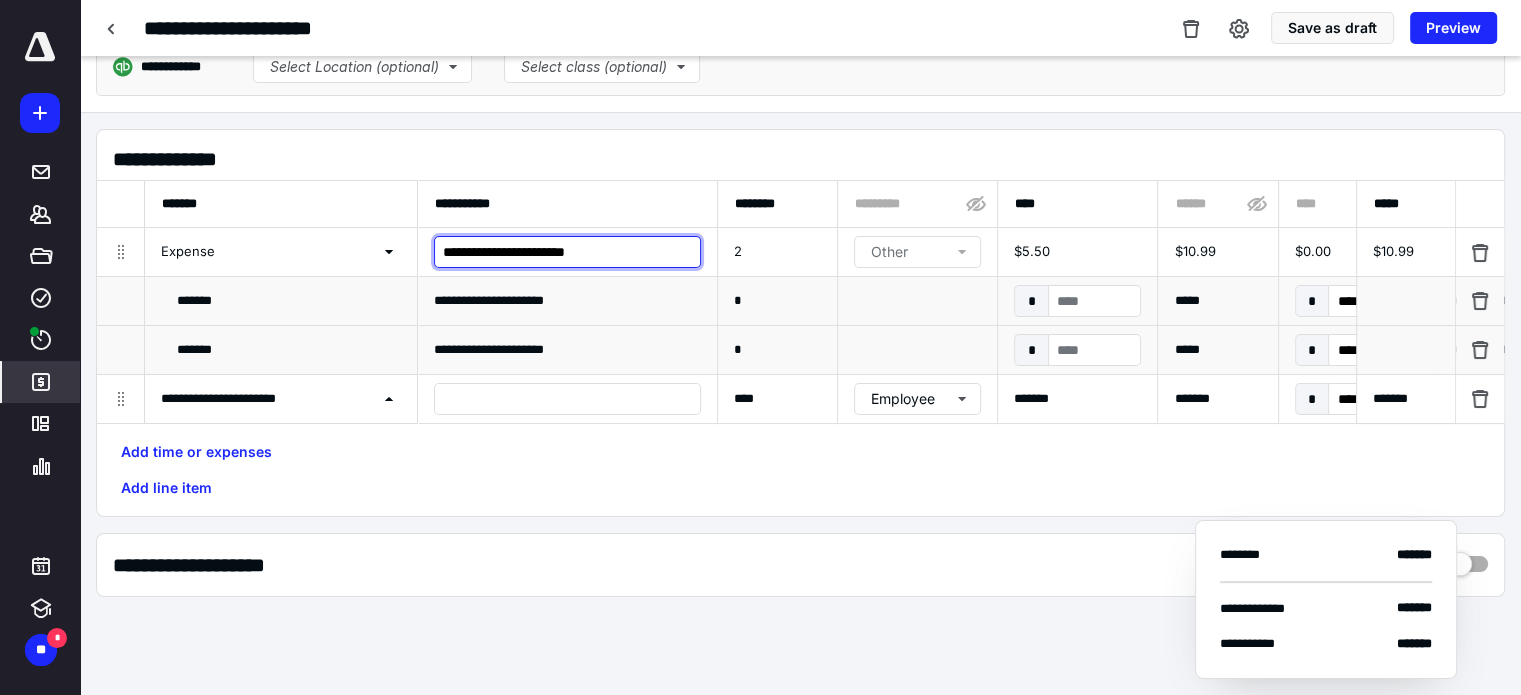 paste on "**********" 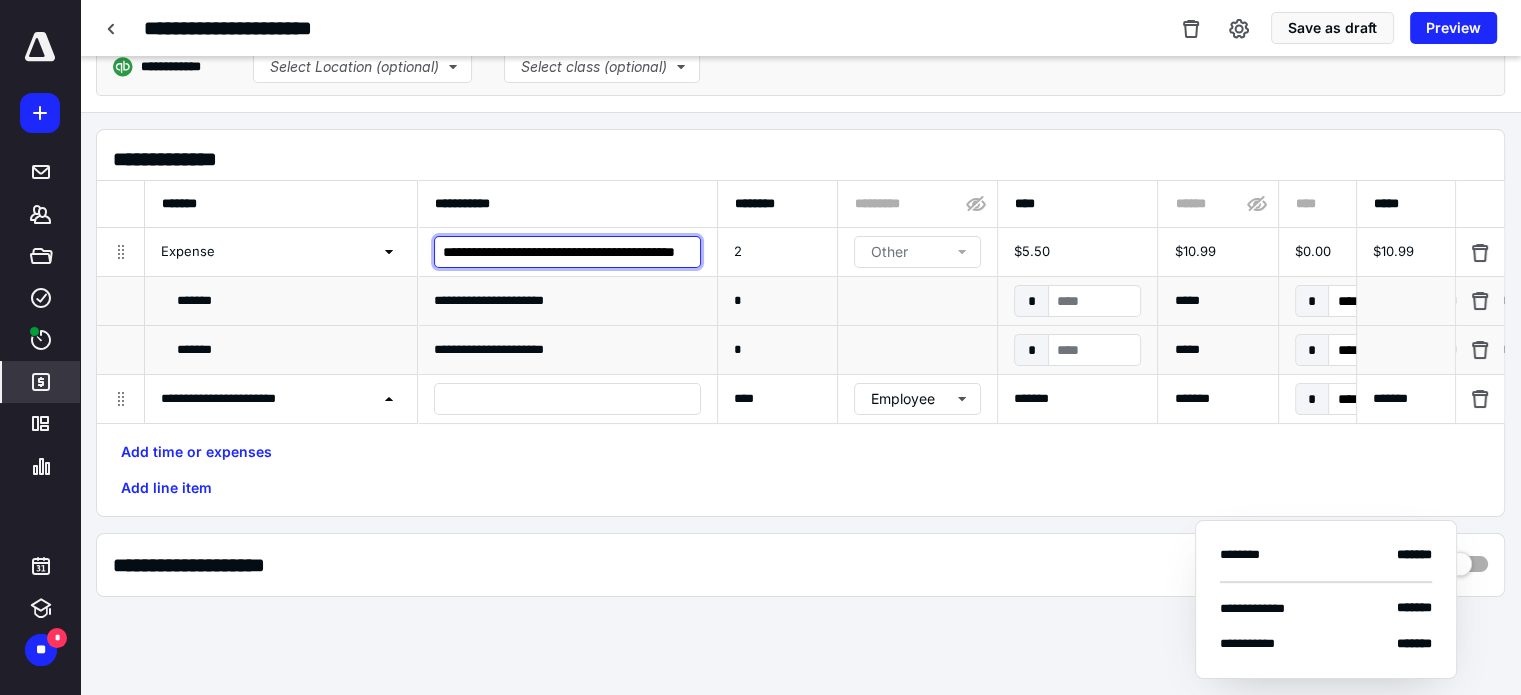 scroll, scrollTop: 0, scrollLeft: 59, axis: horizontal 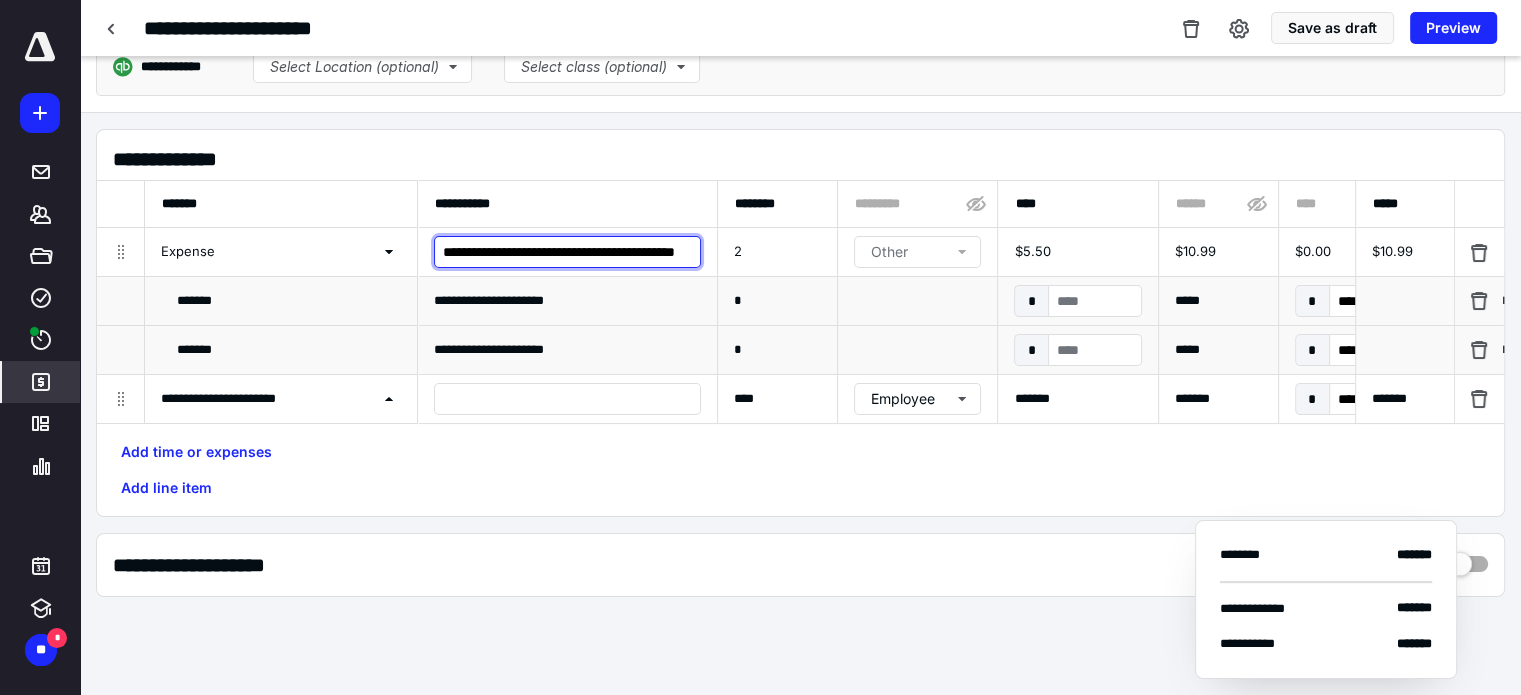 drag, startPoint x: 448, startPoint y: 251, endPoint x: 400, endPoint y: 247, distance: 48.166378 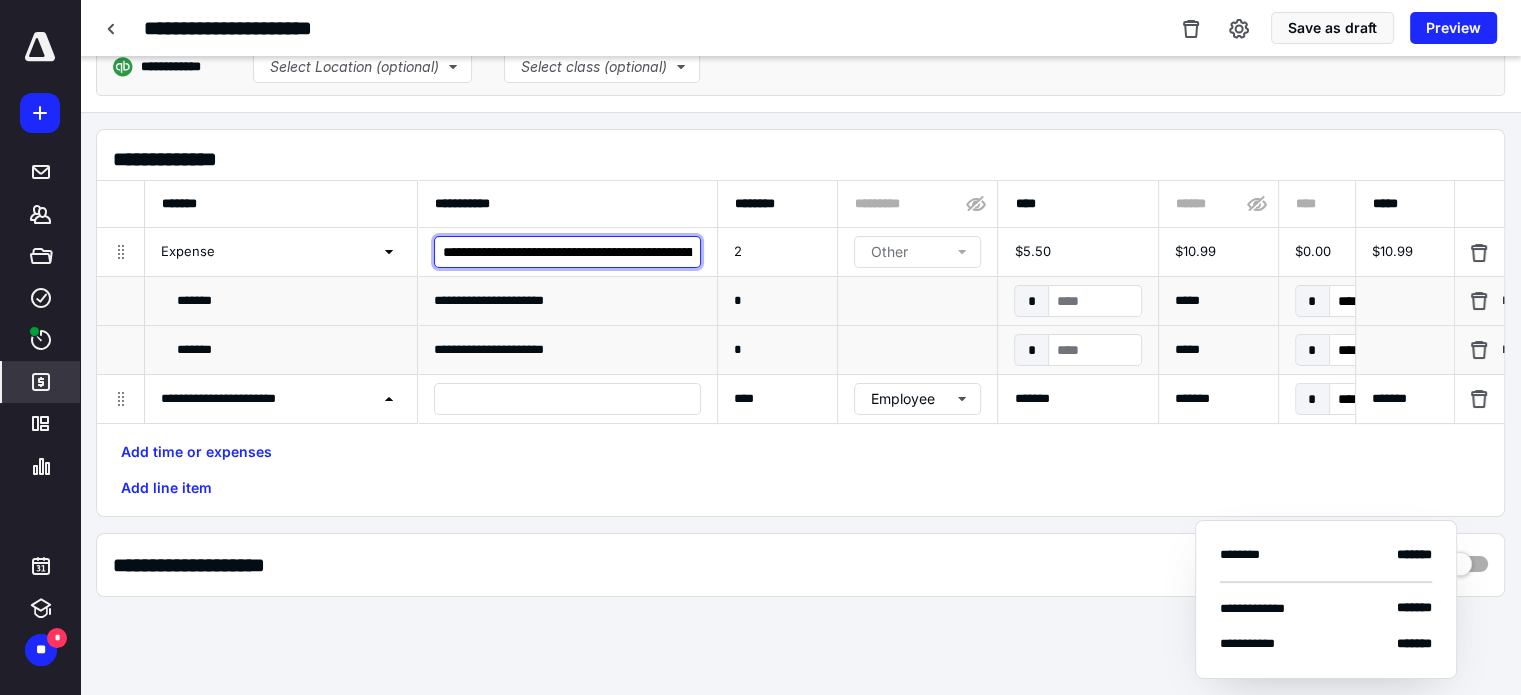 click on "**********" at bounding box center (567, 252) 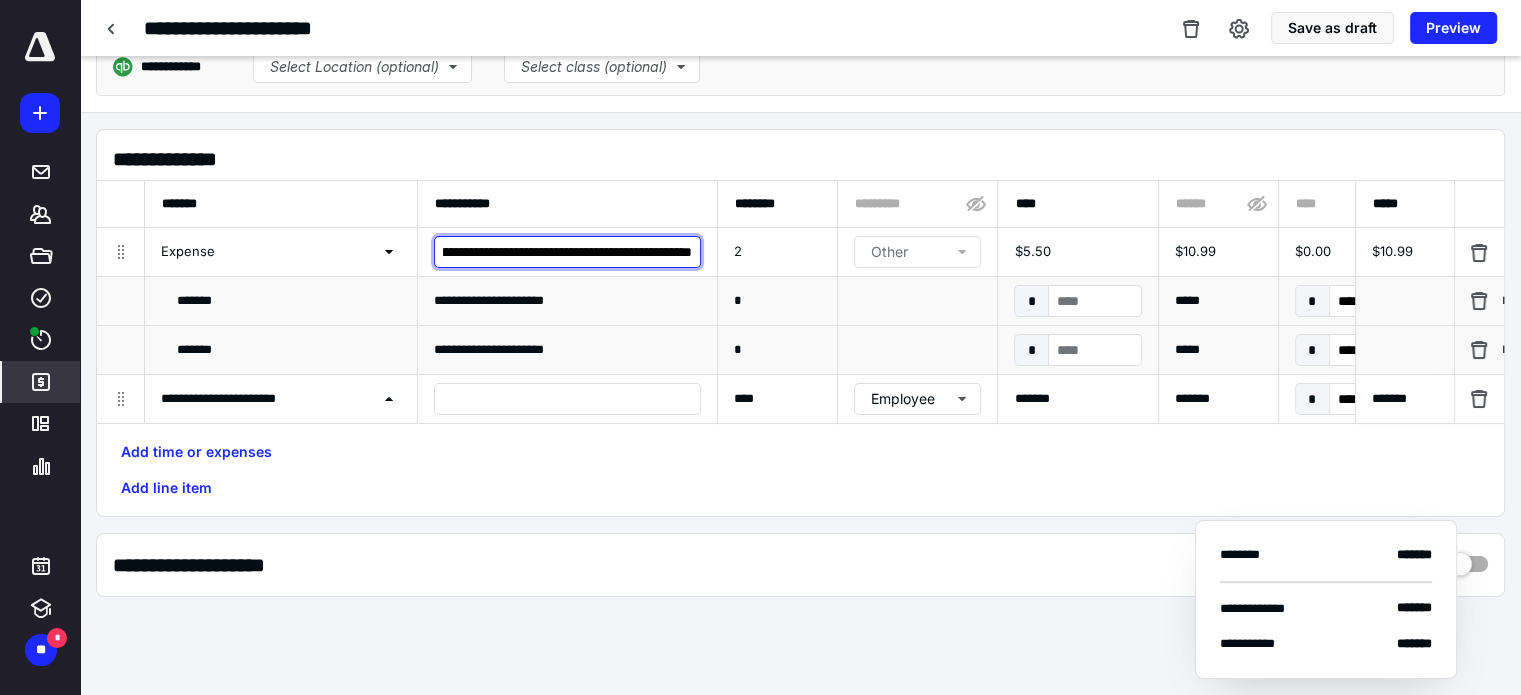 scroll, scrollTop: 0, scrollLeft: 149, axis: horizontal 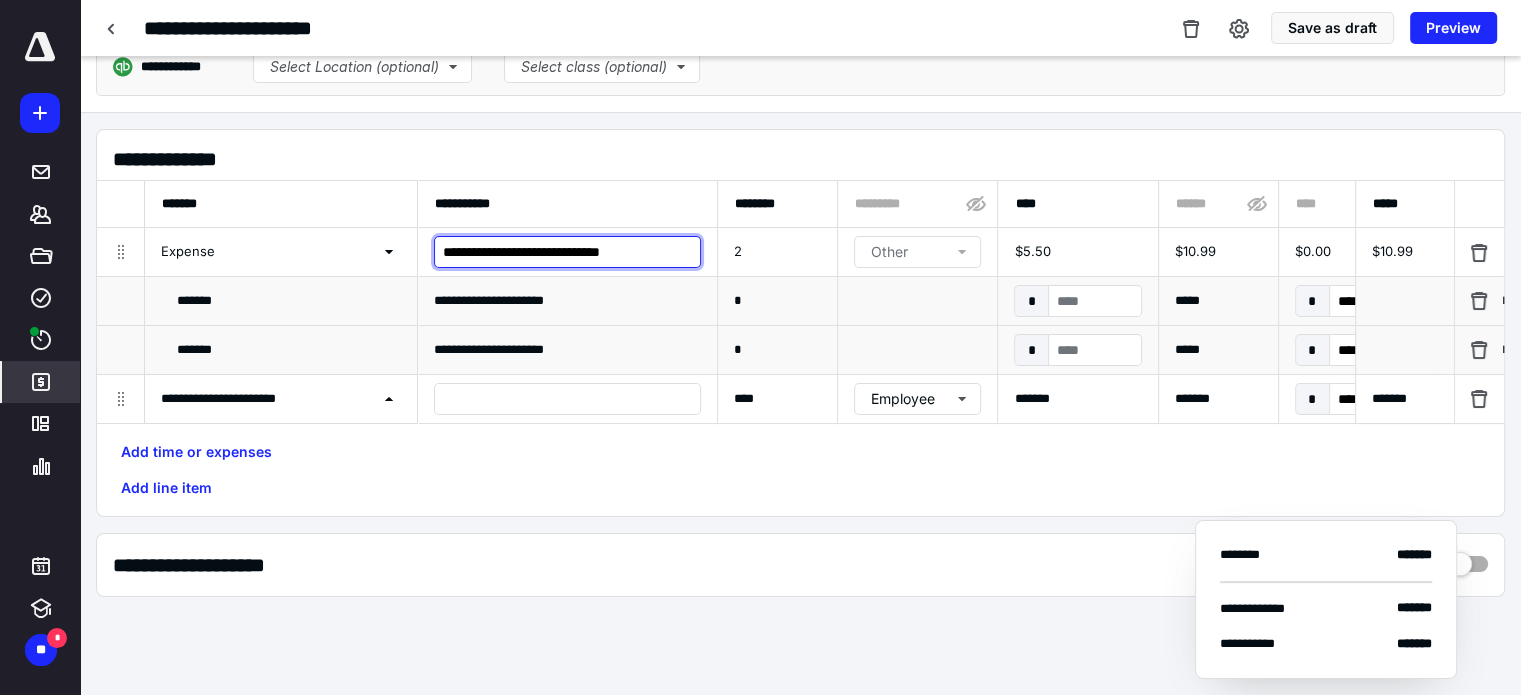 click on "**********" at bounding box center [567, 252] 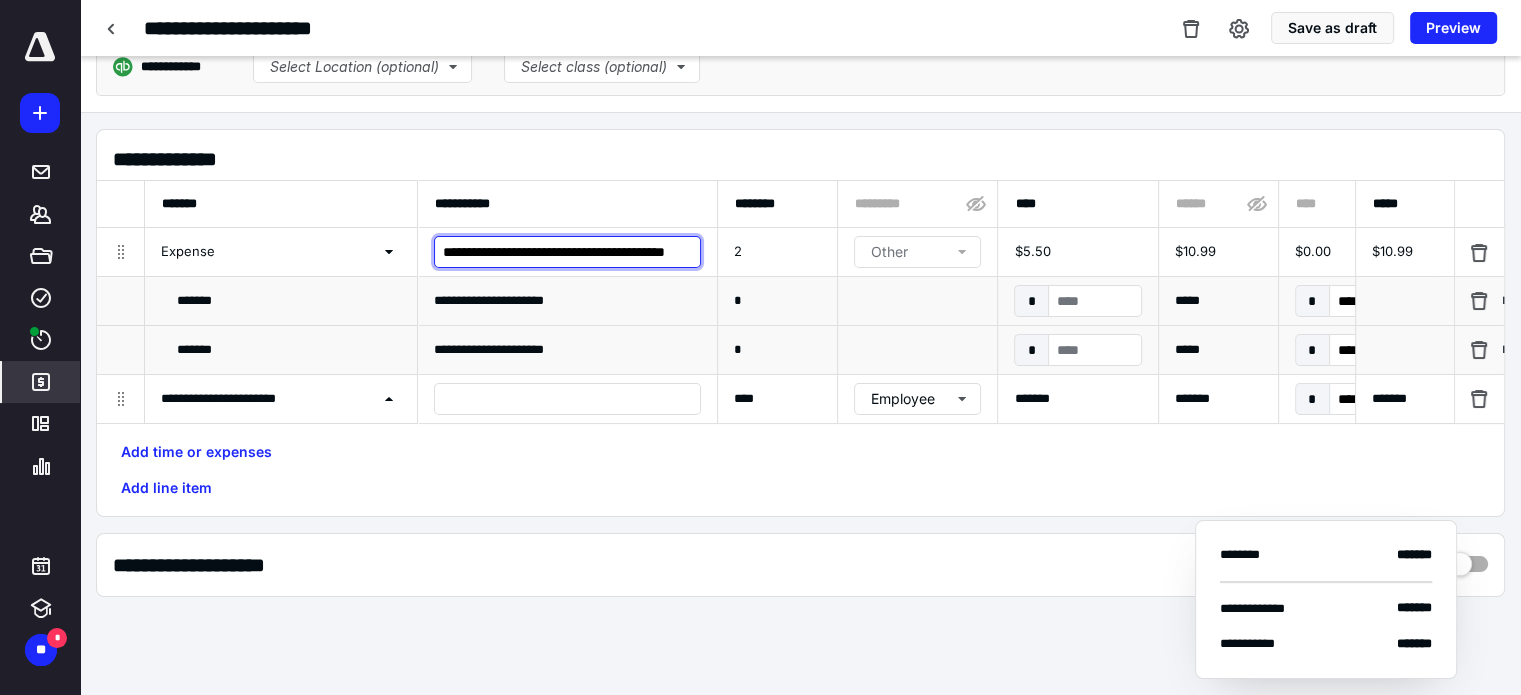 click on "**********" at bounding box center [567, 252] 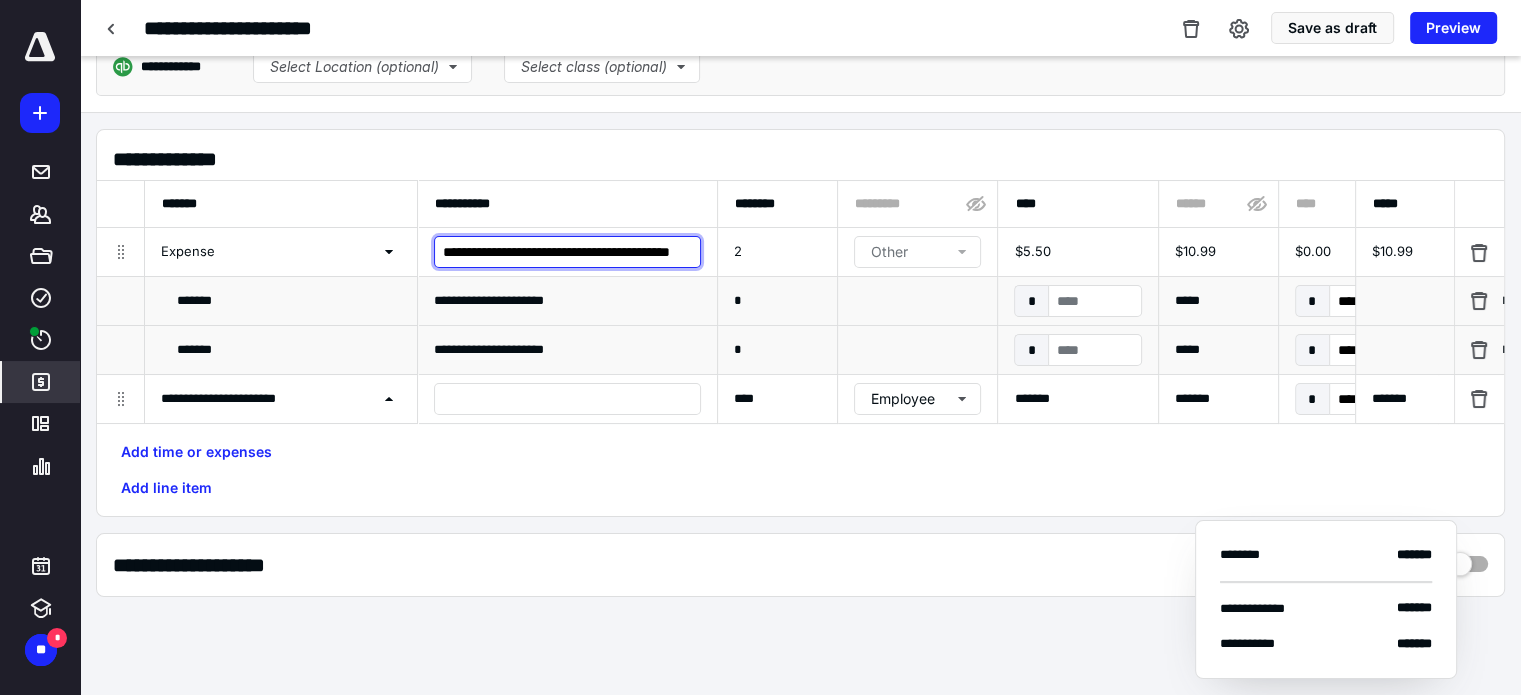 scroll, scrollTop: 0, scrollLeft: 45, axis: horizontal 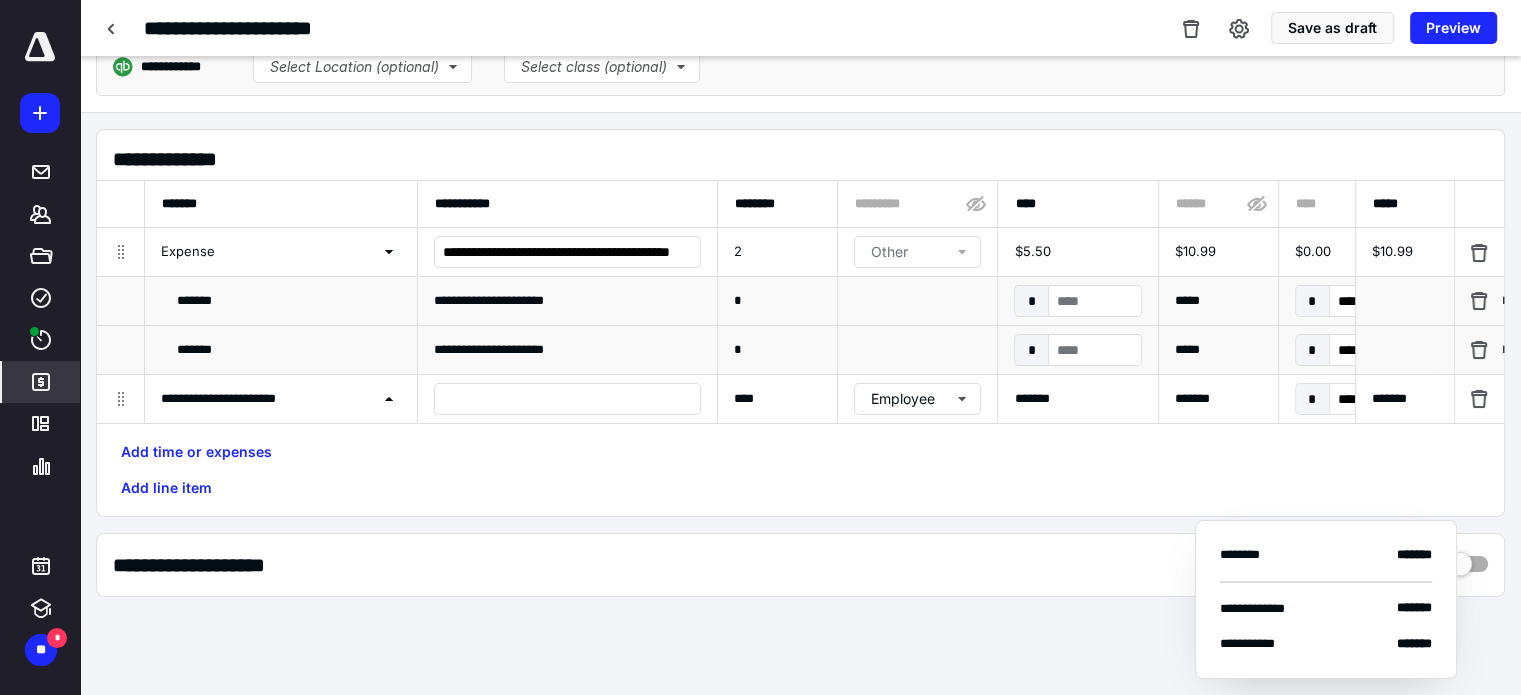 click on "Add time or expenses Add line item" at bounding box center [800, 470] 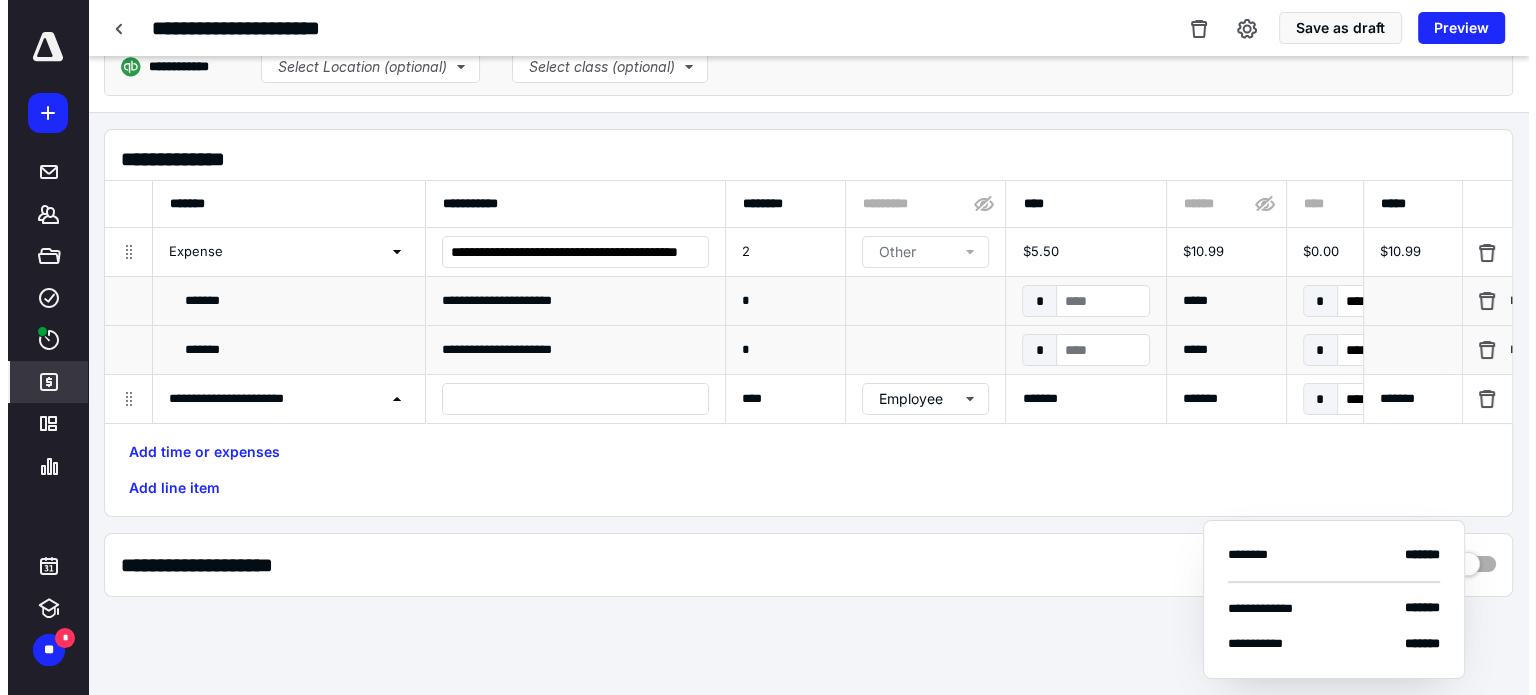 scroll, scrollTop: 0, scrollLeft: 0, axis: both 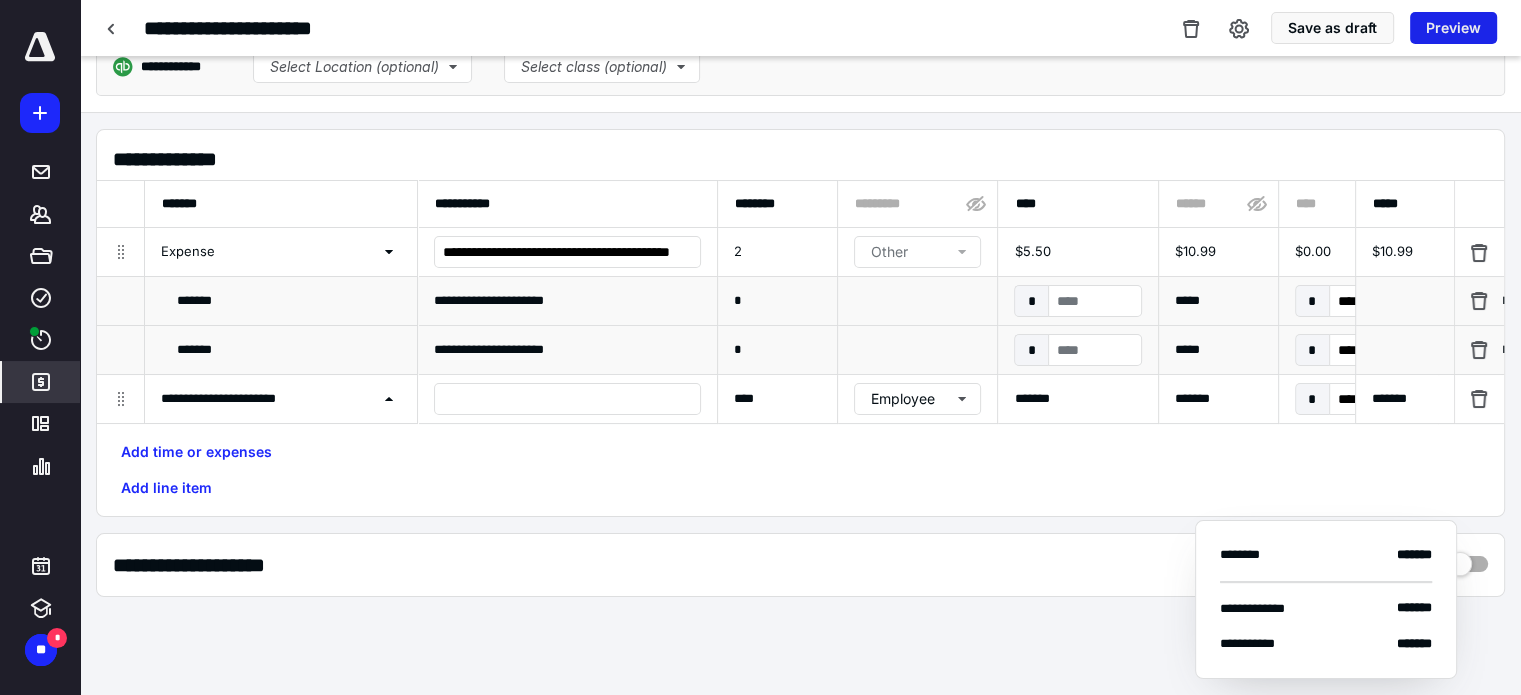 click on "Preview" at bounding box center [1453, 28] 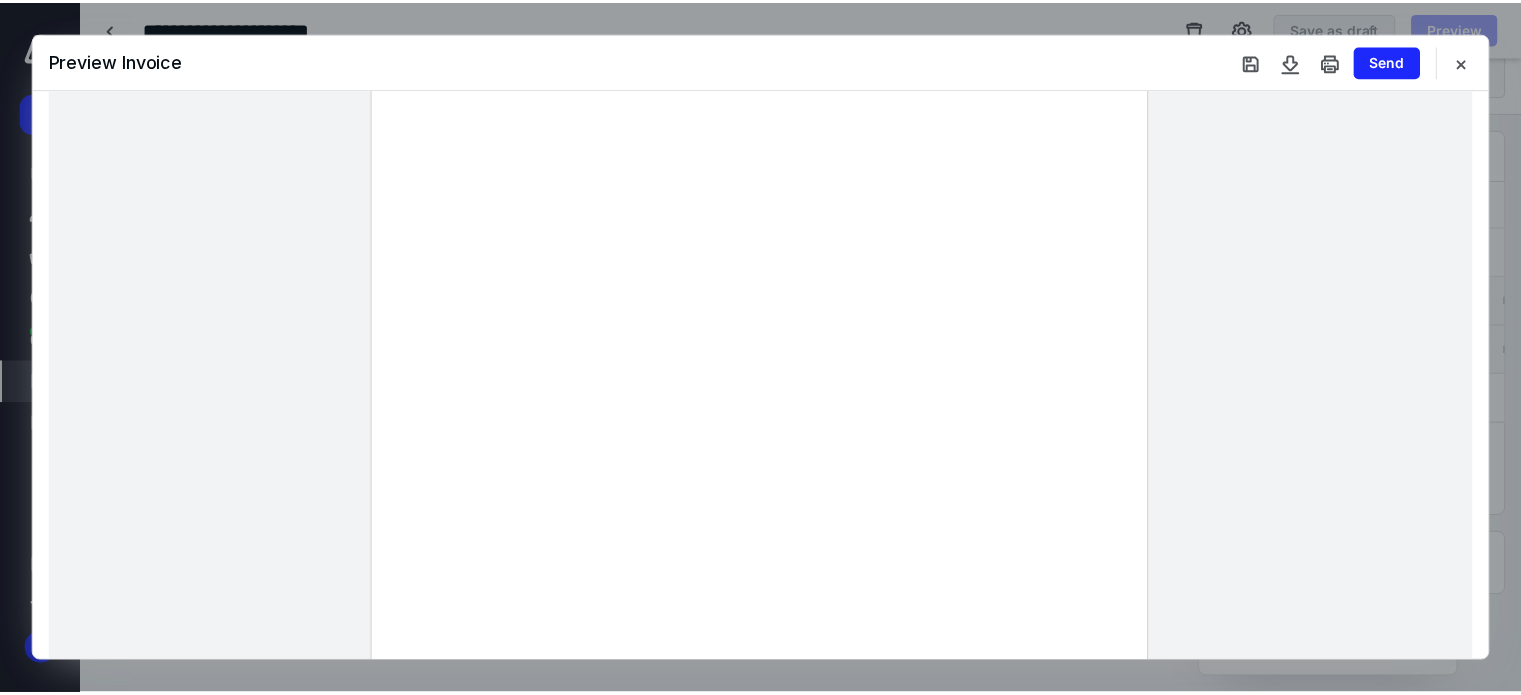 scroll, scrollTop: 200, scrollLeft: 0, axis: vertical 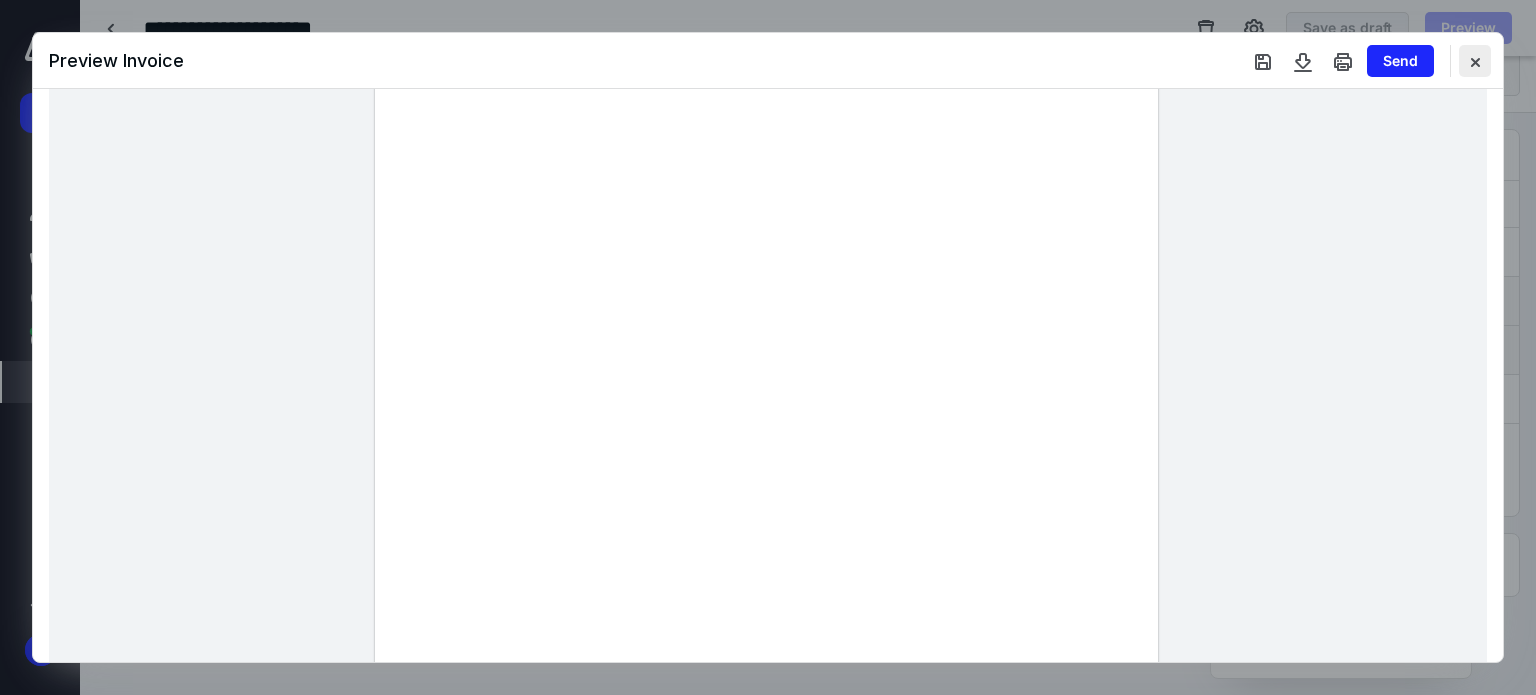 click at bounding box center [1475, 61] 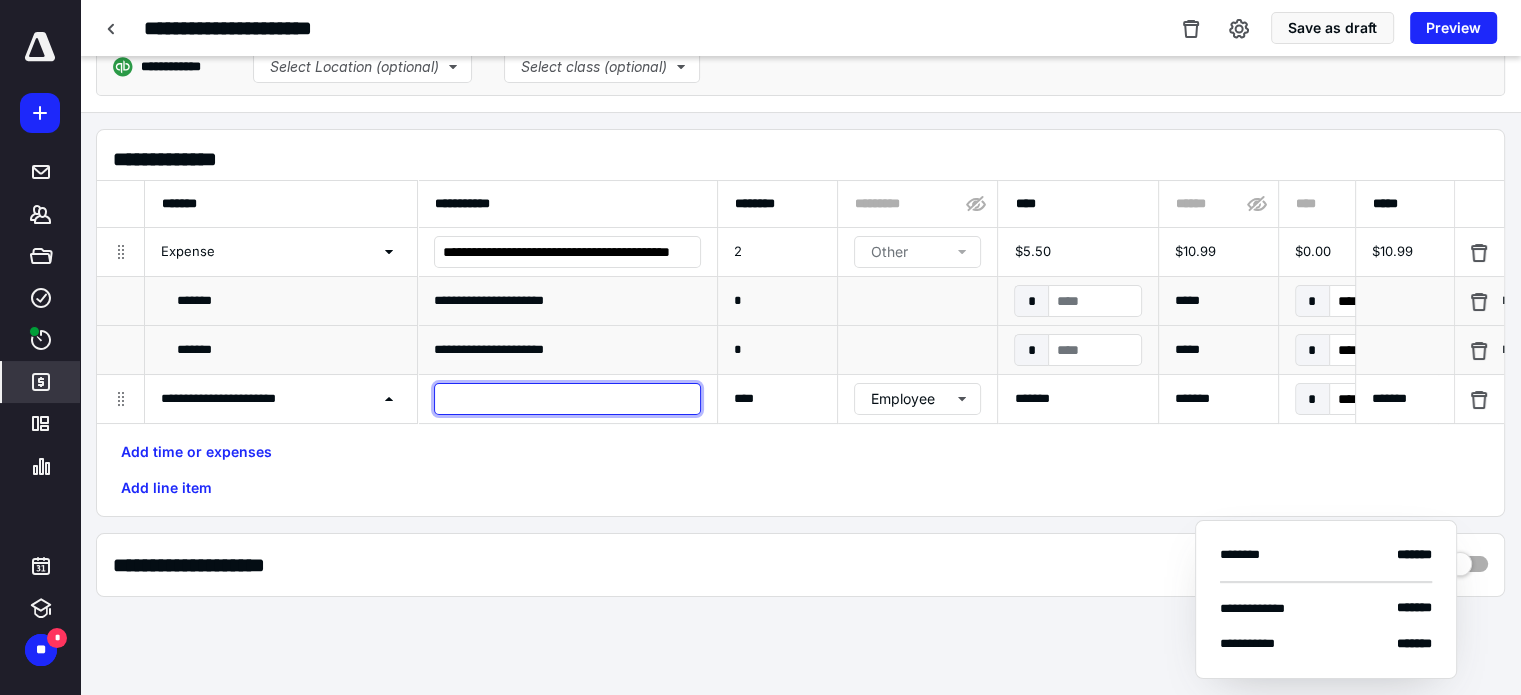 click at bounding box center [567, 399] 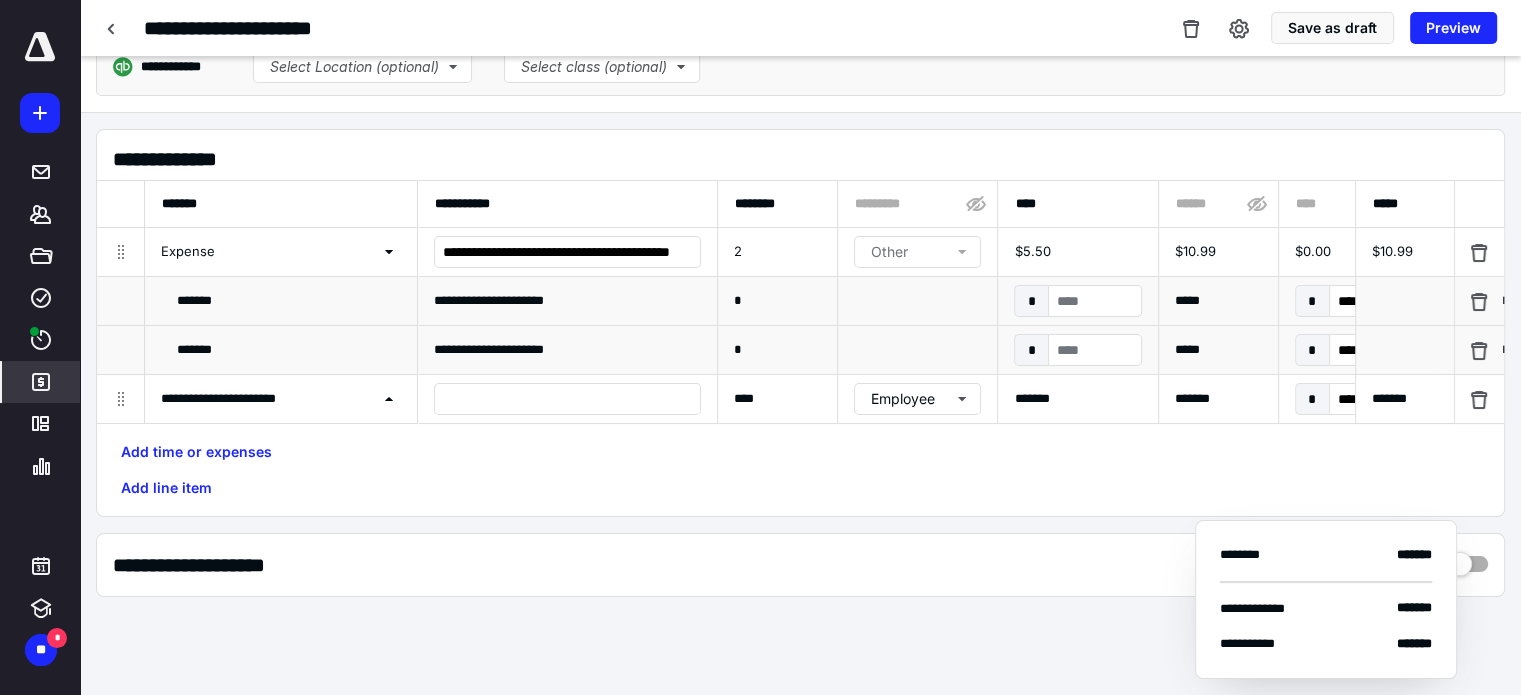 click 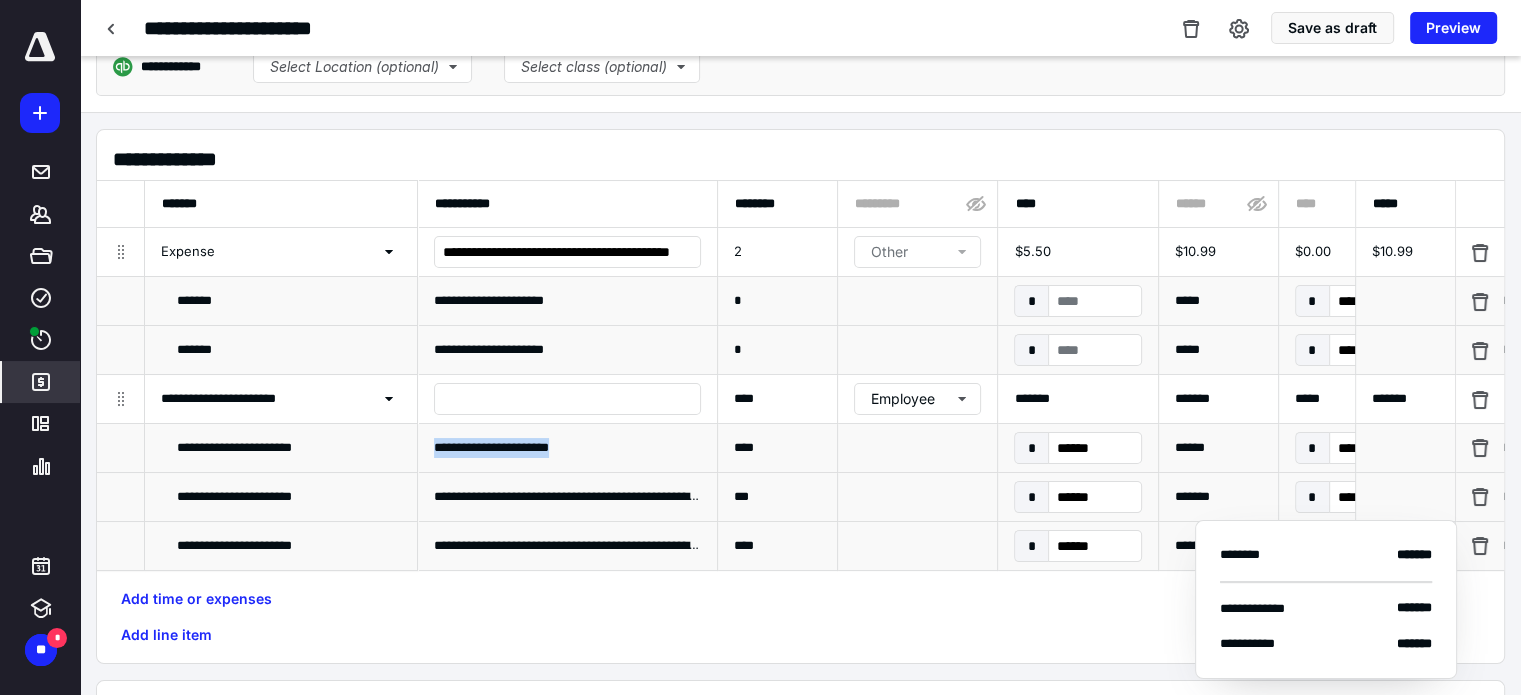 drag, startPoint x: 433, startPoint y: 444, endPoint x: 620, endPoint y: 443, distance: 187.00267 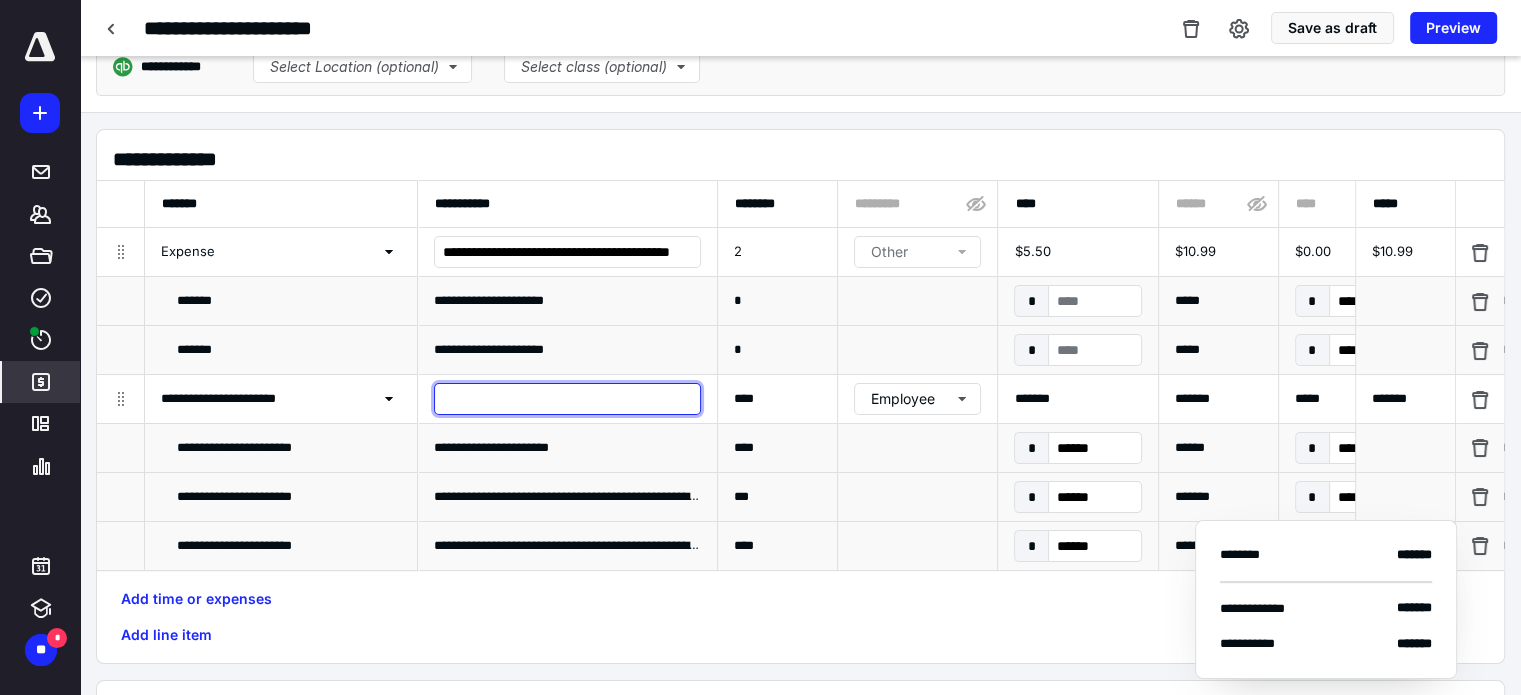 click at bounding box center (567, 399) 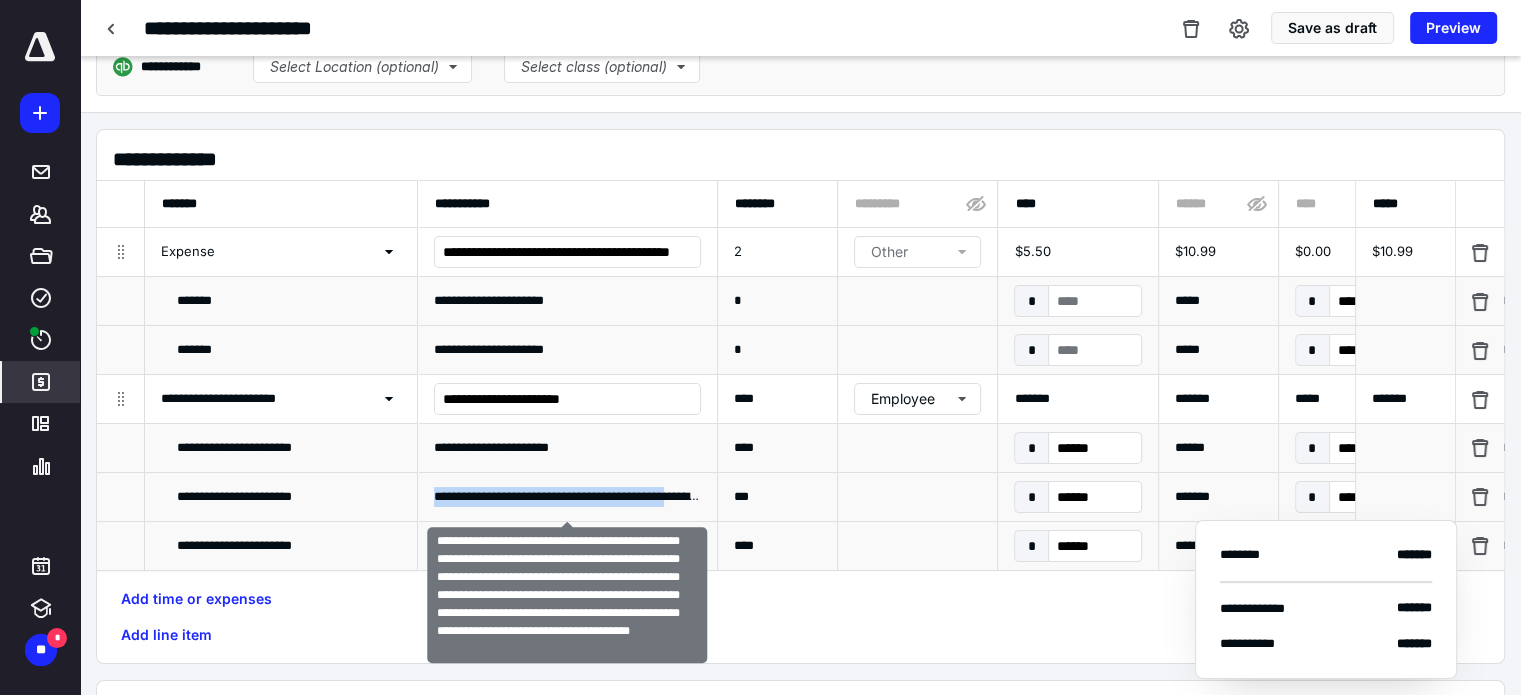 drag, startPoint x: 433, startPoint y: 492, endPoint x: 713, endPoint y: 495, distance: 280.01608 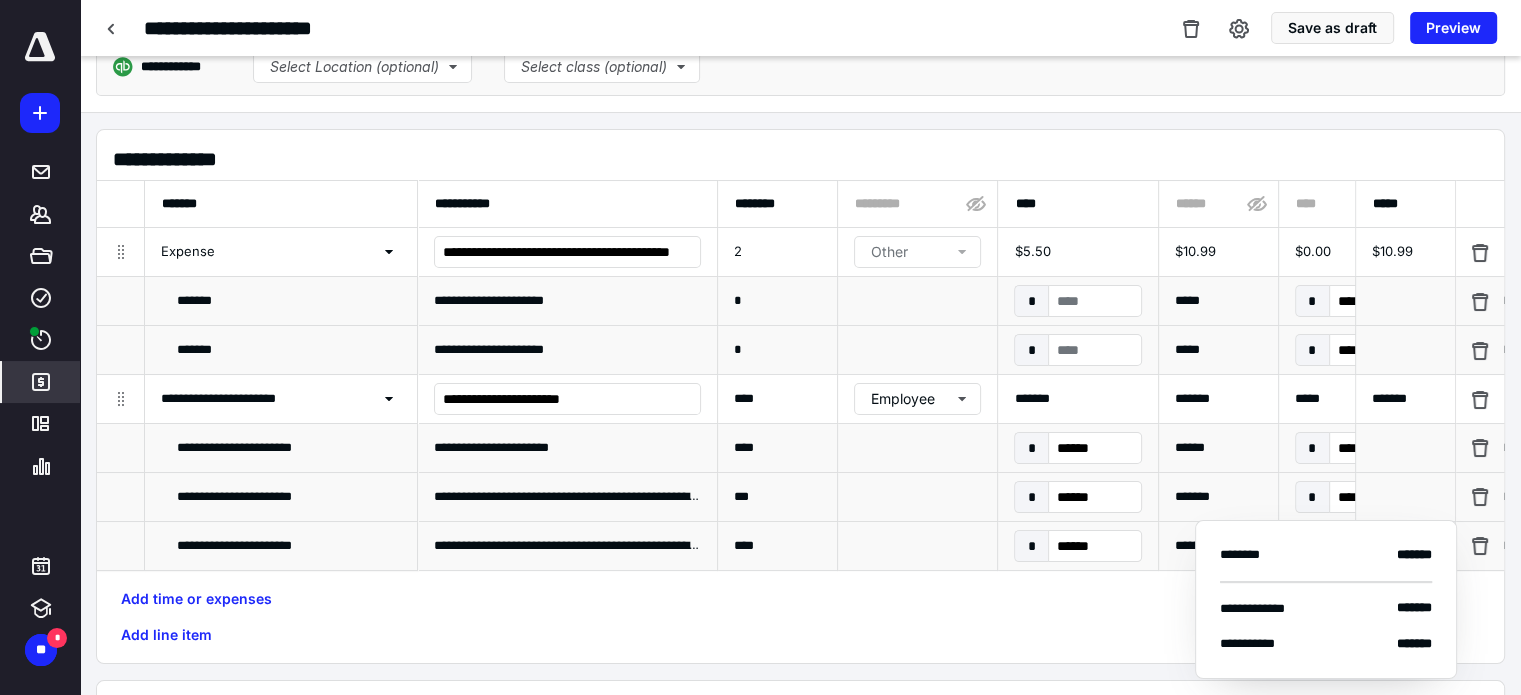 click on "Add time or expenses Add line item" at bounding box center [800, 617] 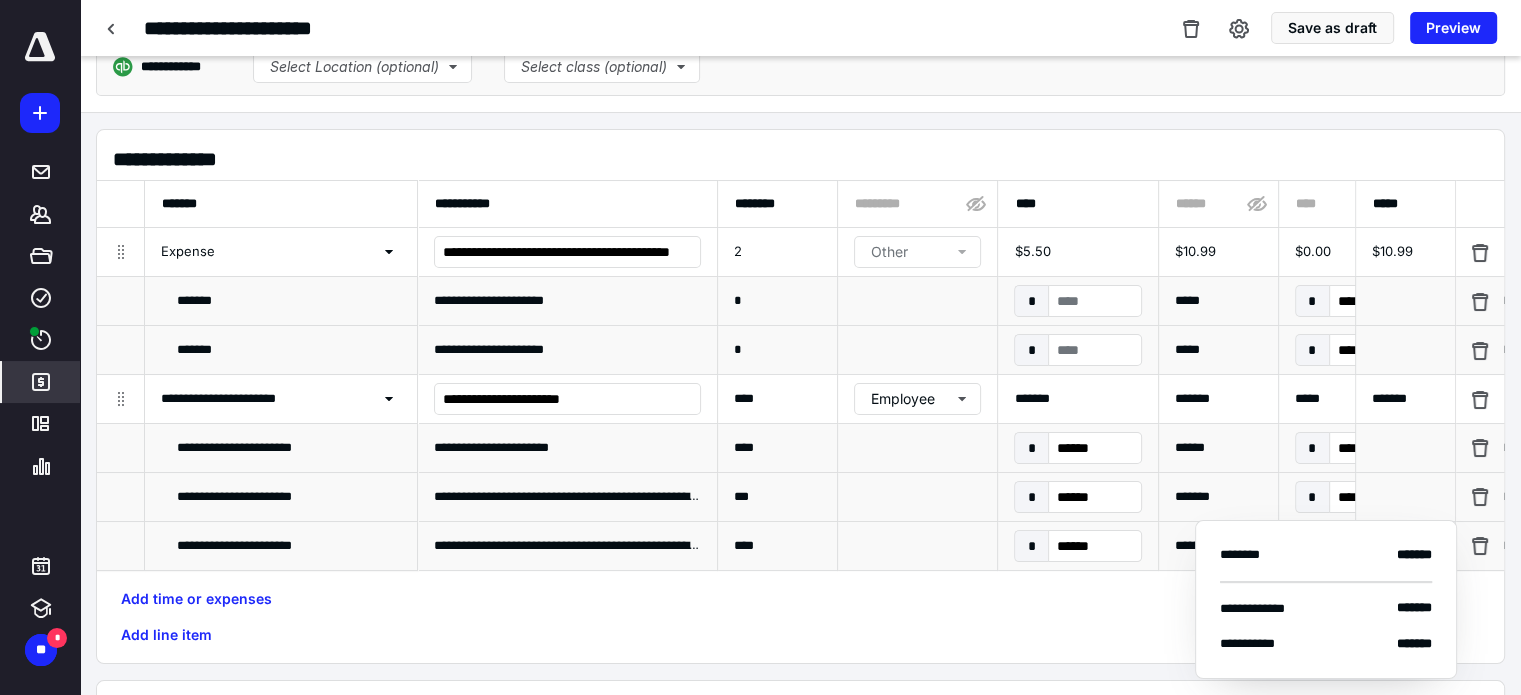 click on "Add time or expenses Add line item" at bounding box center (800, 617) 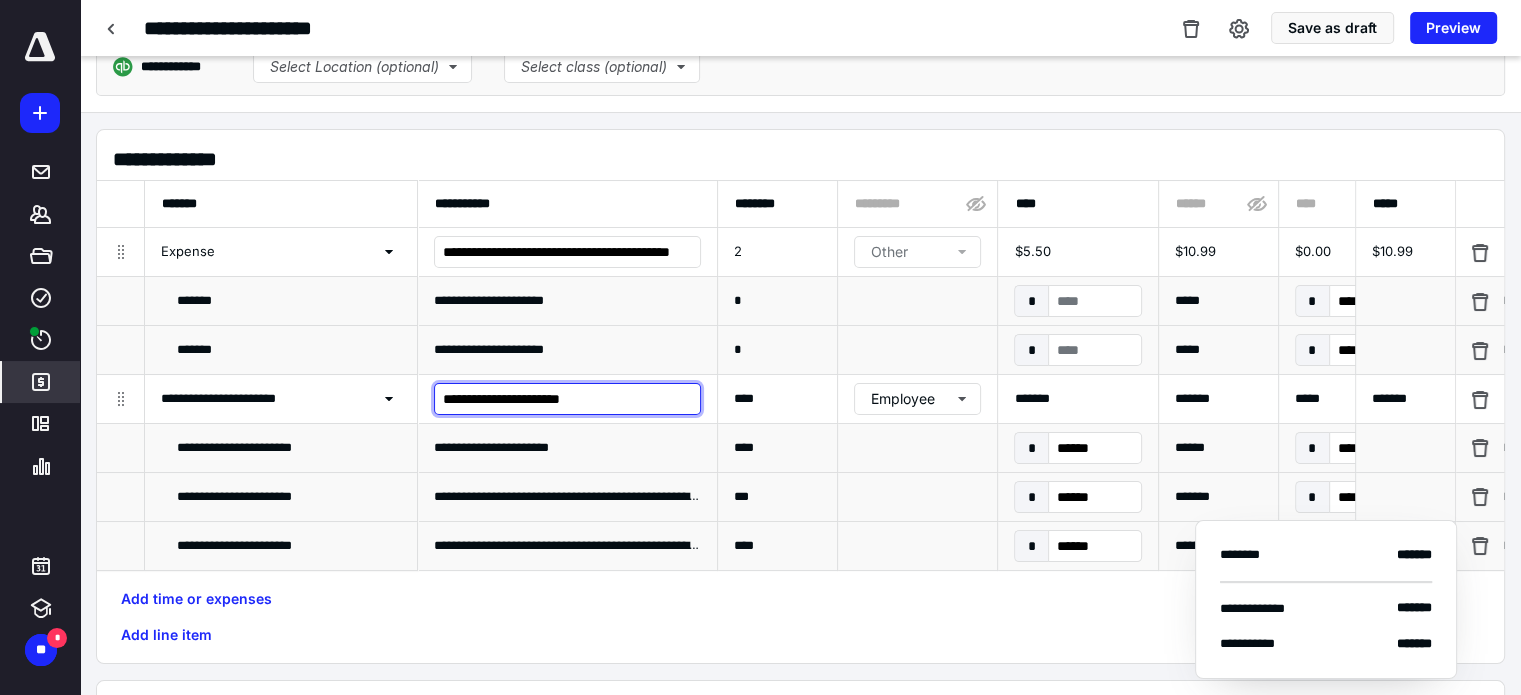 click on "**********" at bounding box center [567, 399] 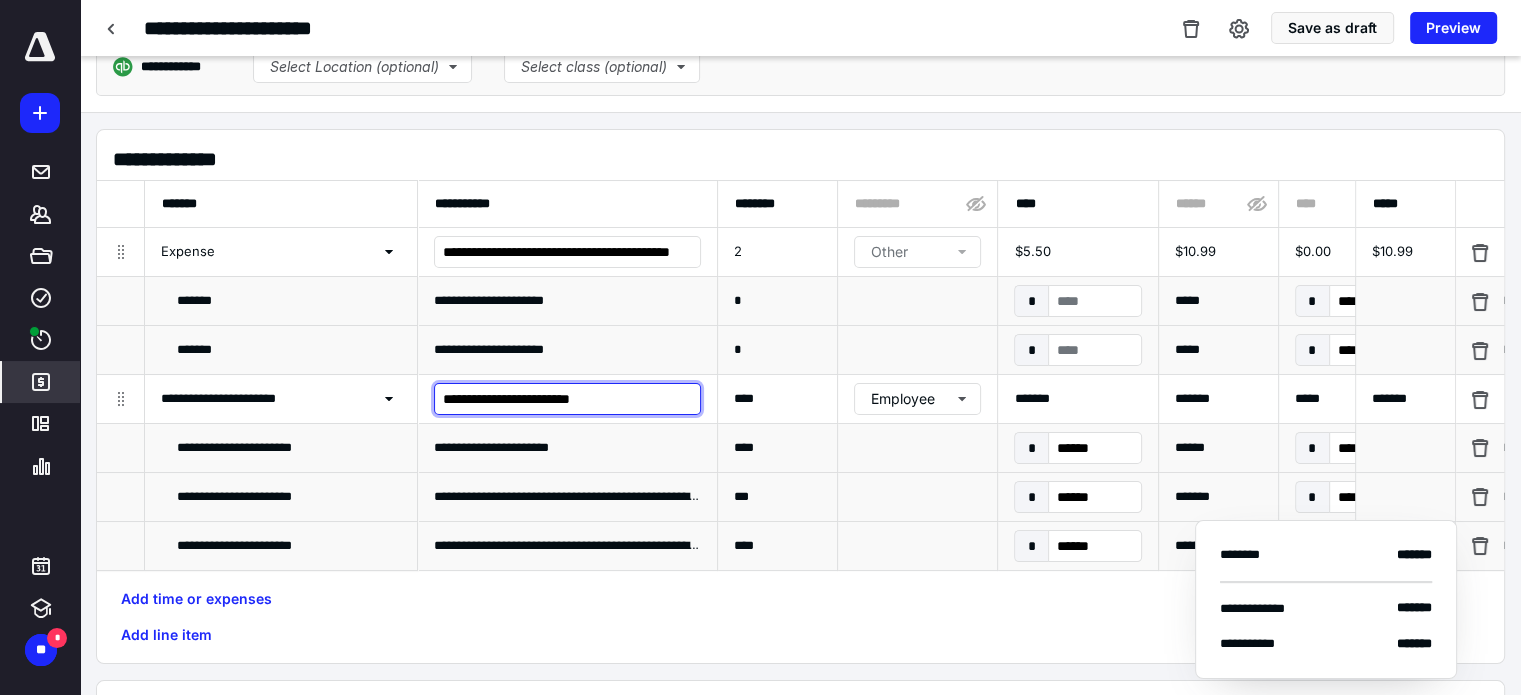 paste on "**********" 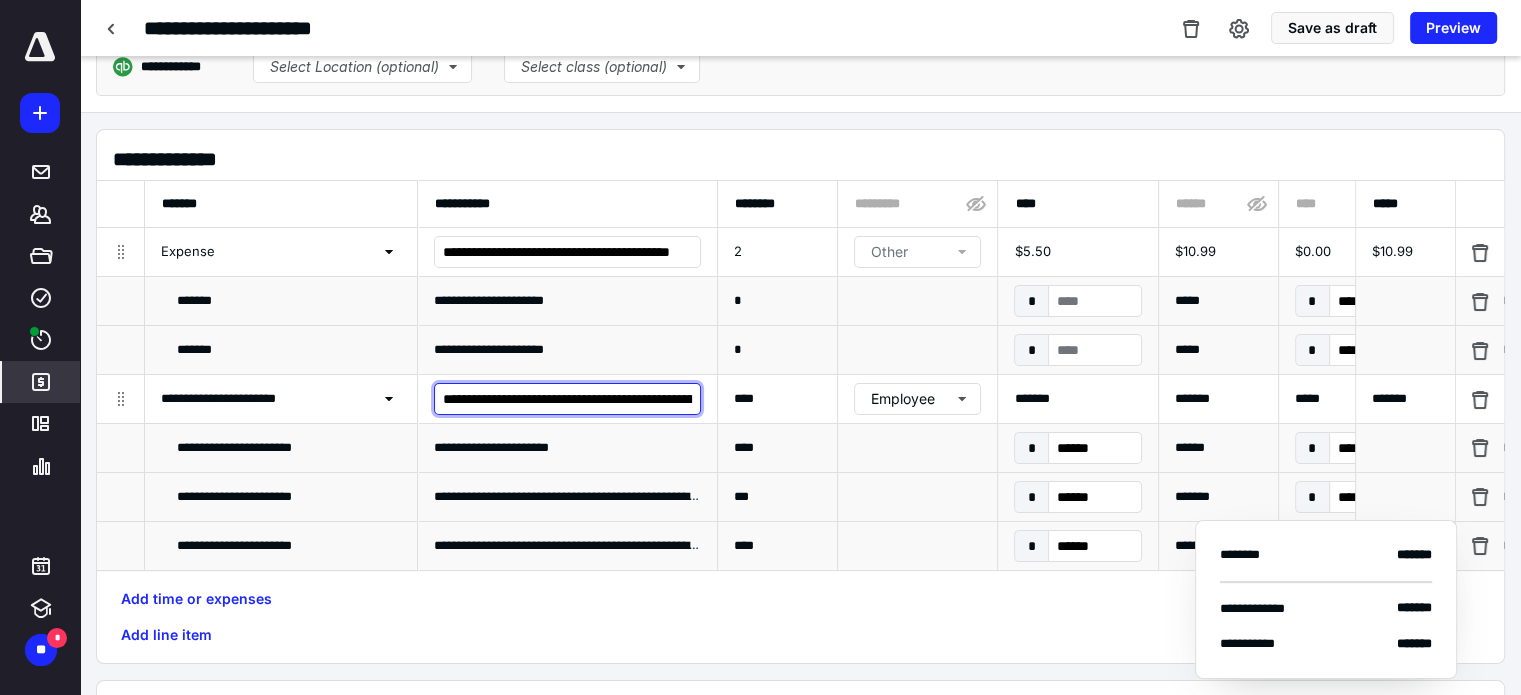 scroll, scrollTop: 0, scrollLeft: 1840, axis: horizontal 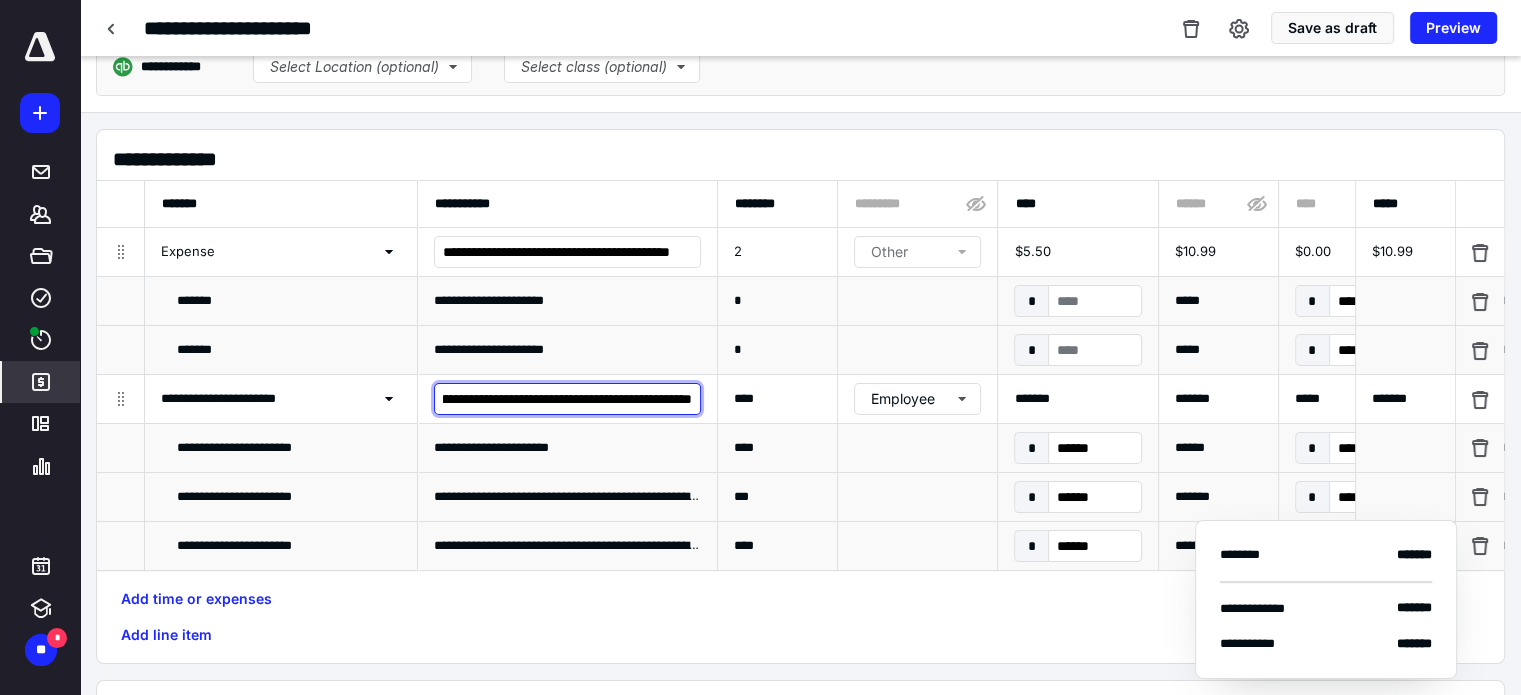 click on "**********" at bounding box center [567, 399] 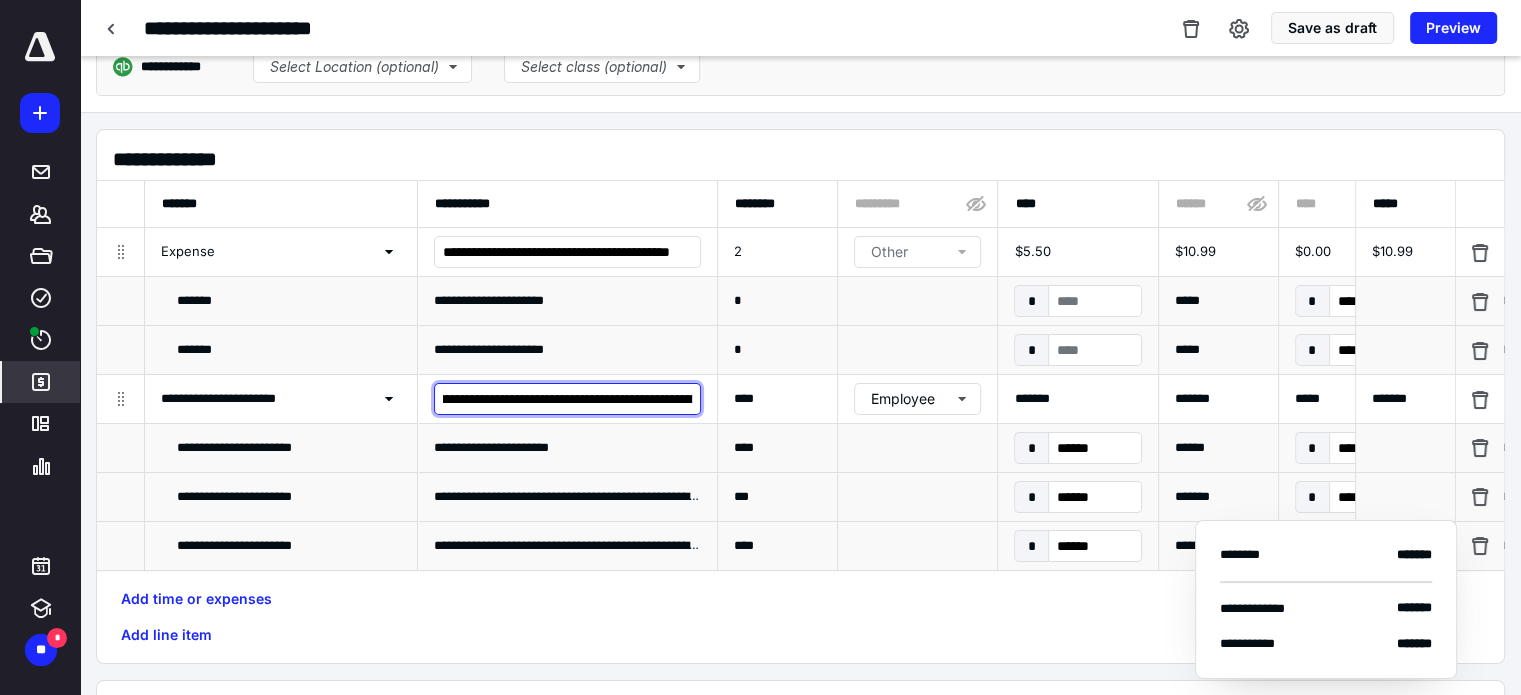 scroll, scrollTop: 0, scrollLeft: 1194, axis: horizontal 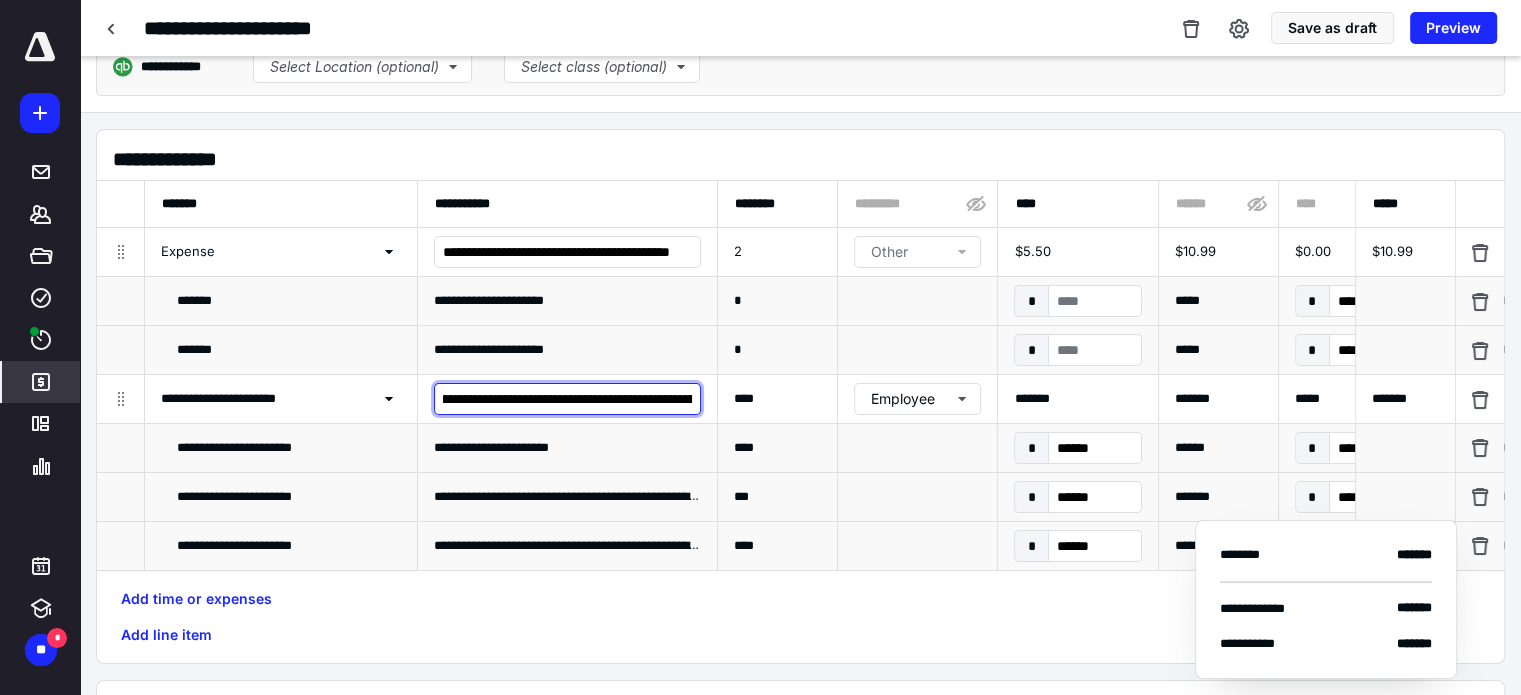 click on "**********" at bounding box center (567, 399) 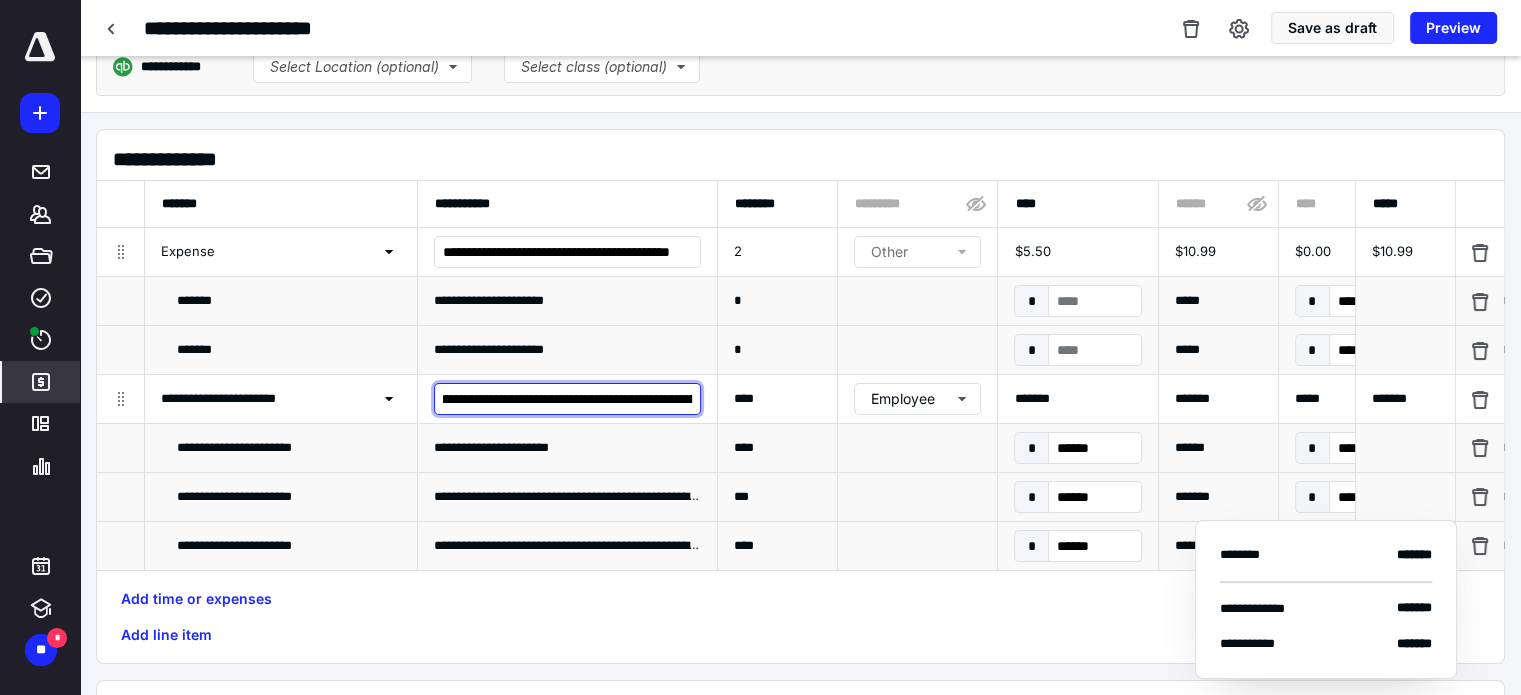 scroll, scrollTop: 0, scrollLeft: 938, axis: horizontal 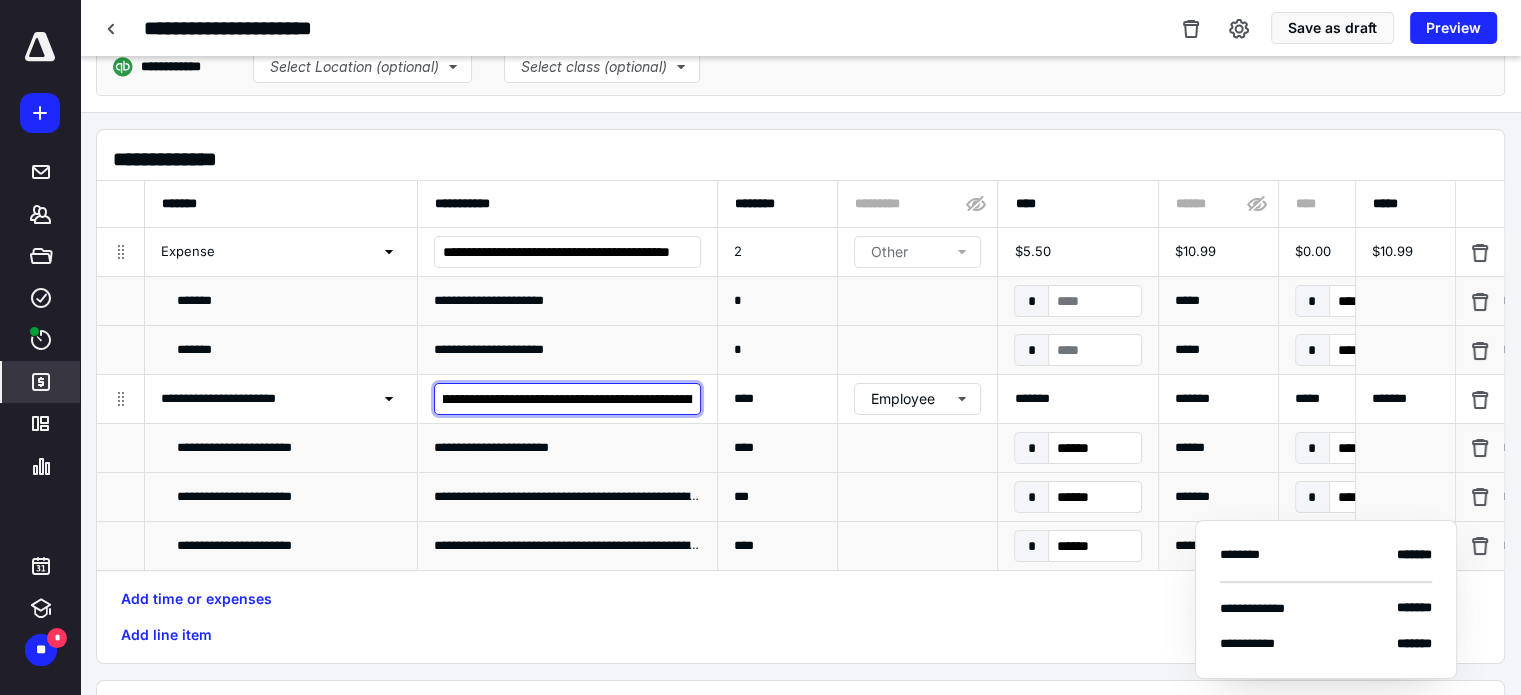 click on "**********" at bounding box center (567, 399) 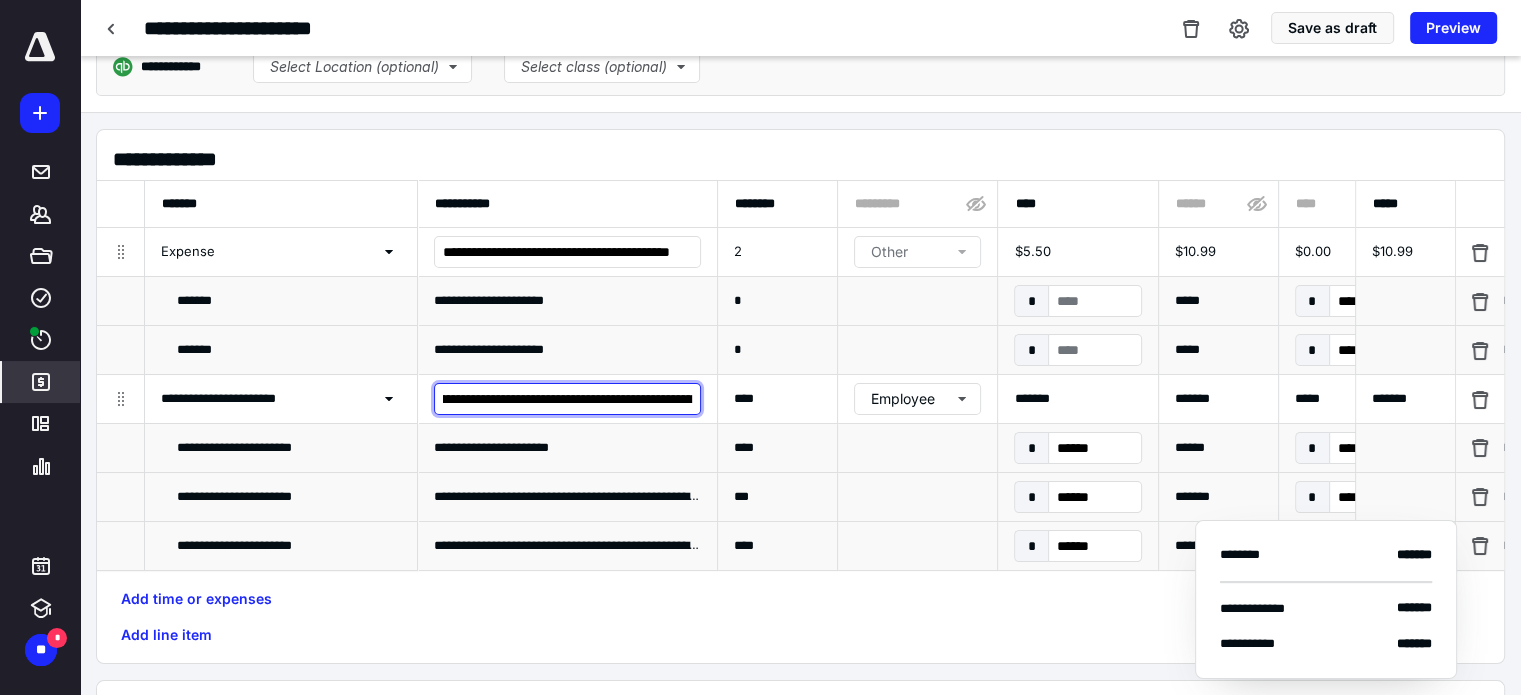 scroll, scrollTop: 0, scrollLeft: 364, axis: horizontal 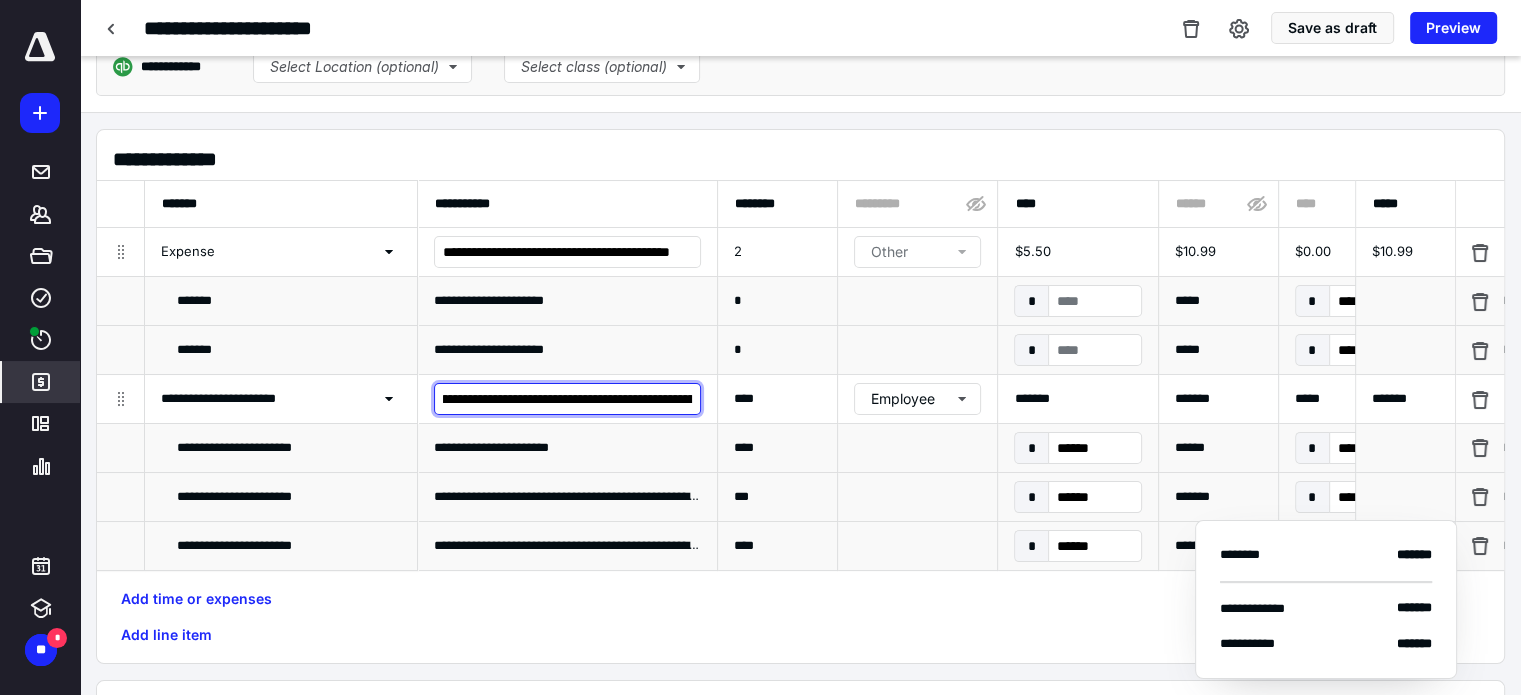 click on "**********" at bounding box center (567, 399) 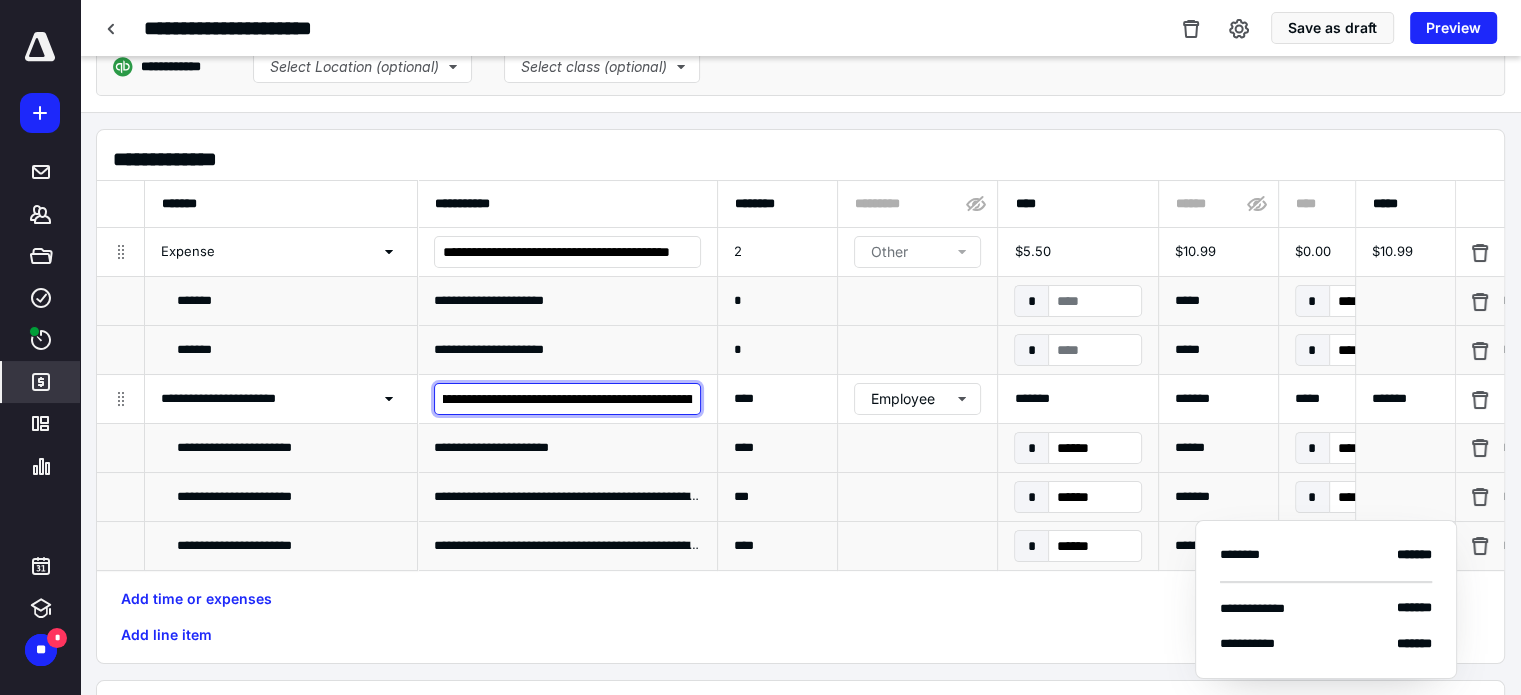 click on "**********" at bounding box center [567, 399] 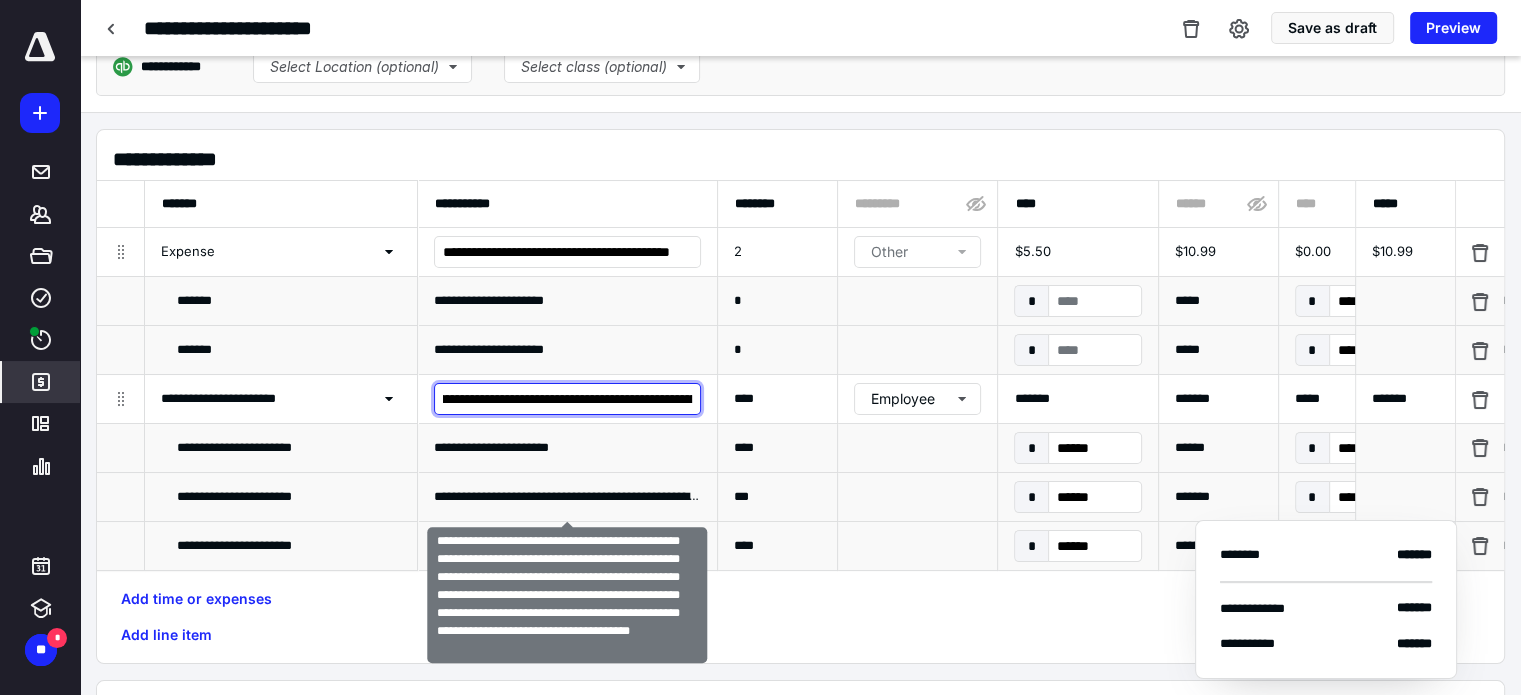 scroll, scrollTop: 0, scrollLeft: 811, axis: horizontal 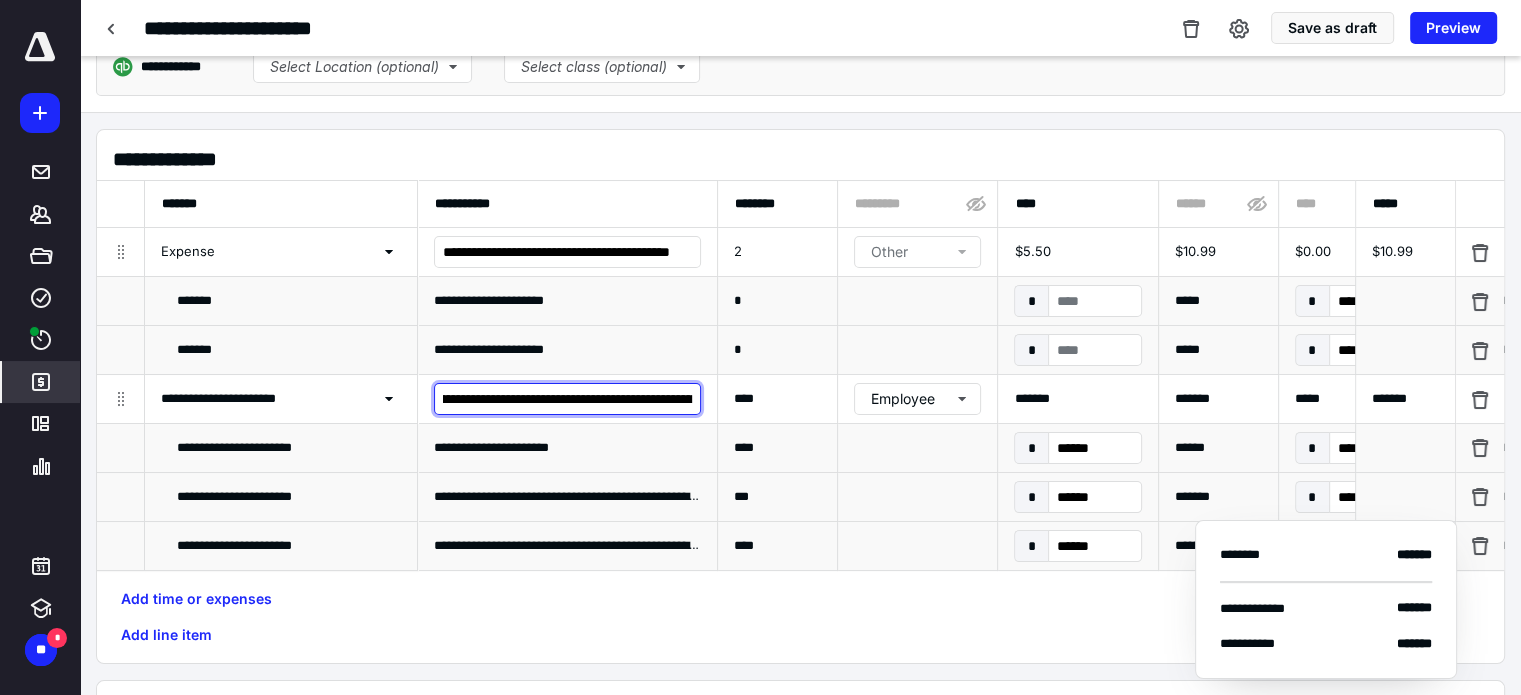 drag, startPoint x: 466, startPoint y: 398, endPoint x: 492, endPoint y: 399, distance: 26.019224 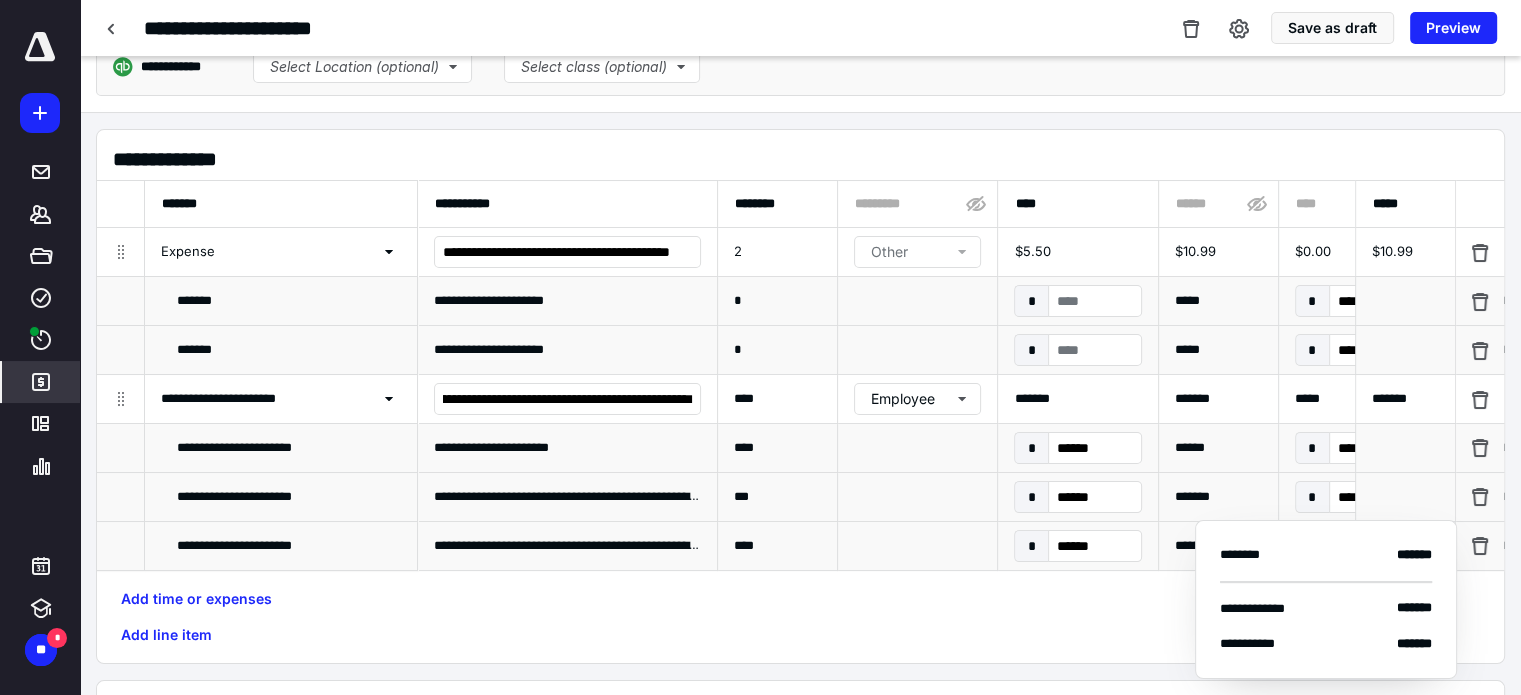 scroll, scrollTop: 0, scrollLeft: 0, axis: both 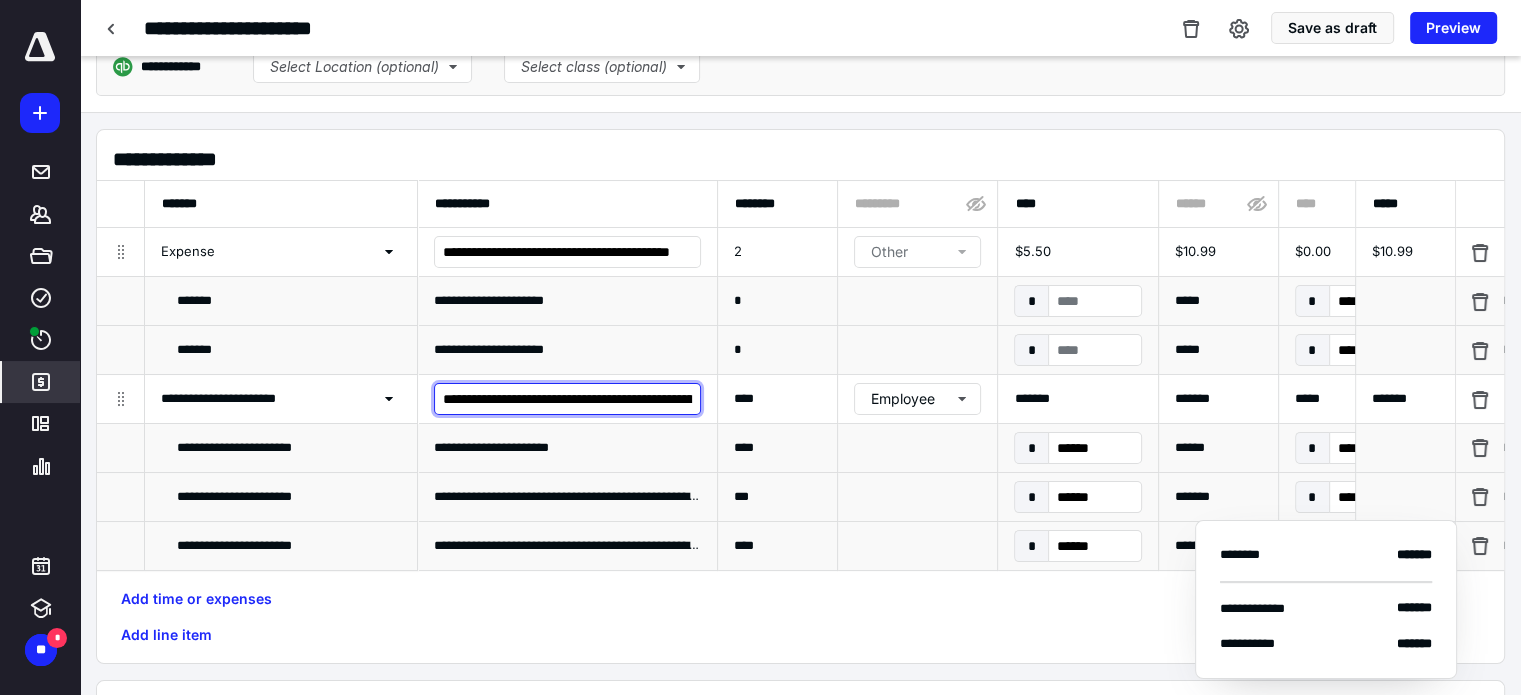 click on "**********" at bounding box center [567, 399] 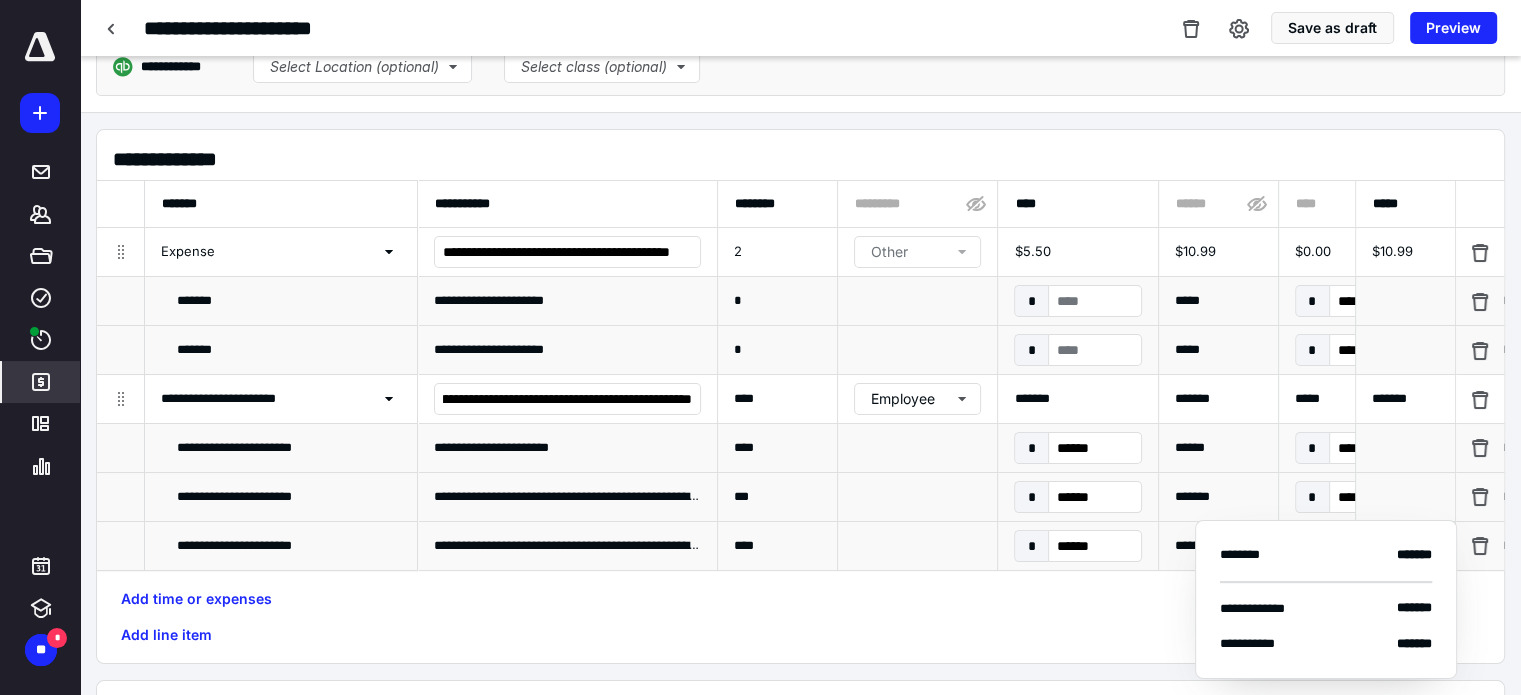 scroll, scrollTop: 0, scrollLeft: 0, axis: both 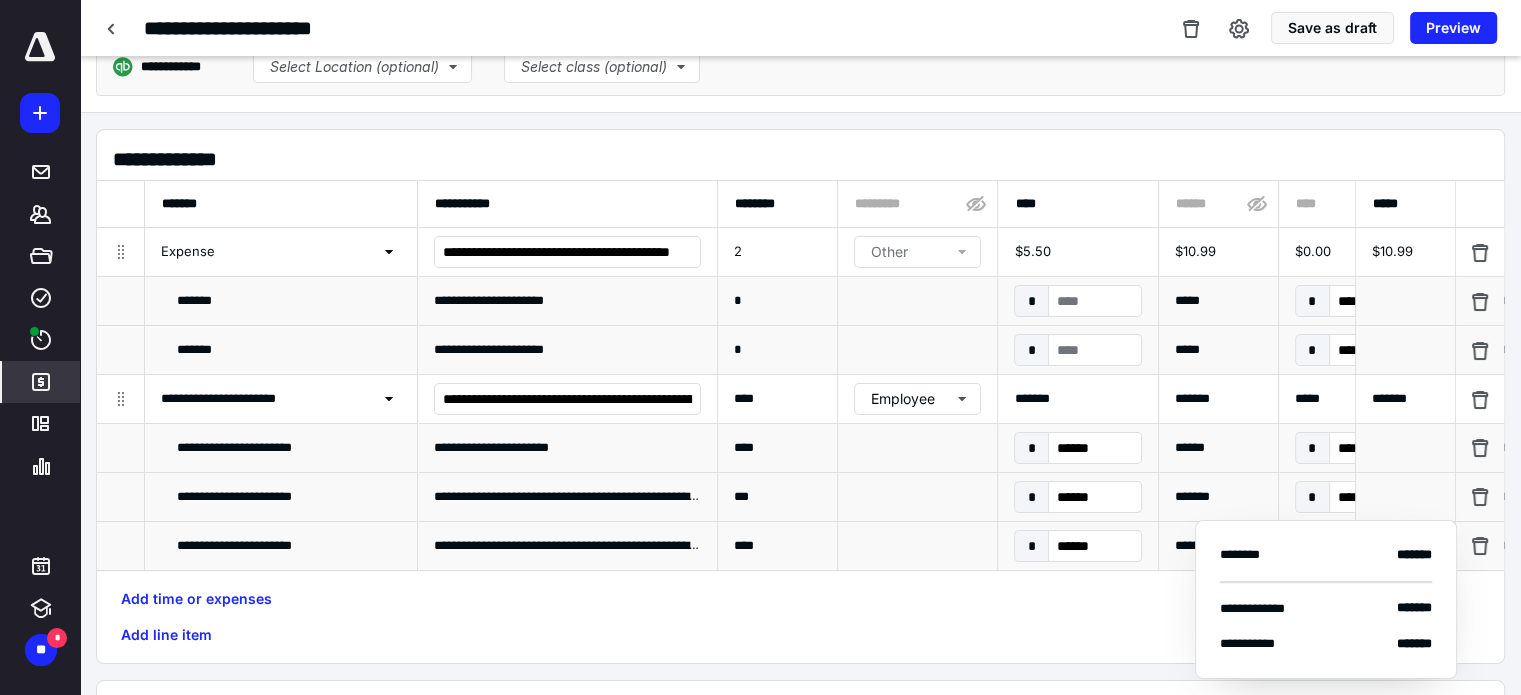 click on "Add time or expenses Add line item" at bounding box center [800, 617] 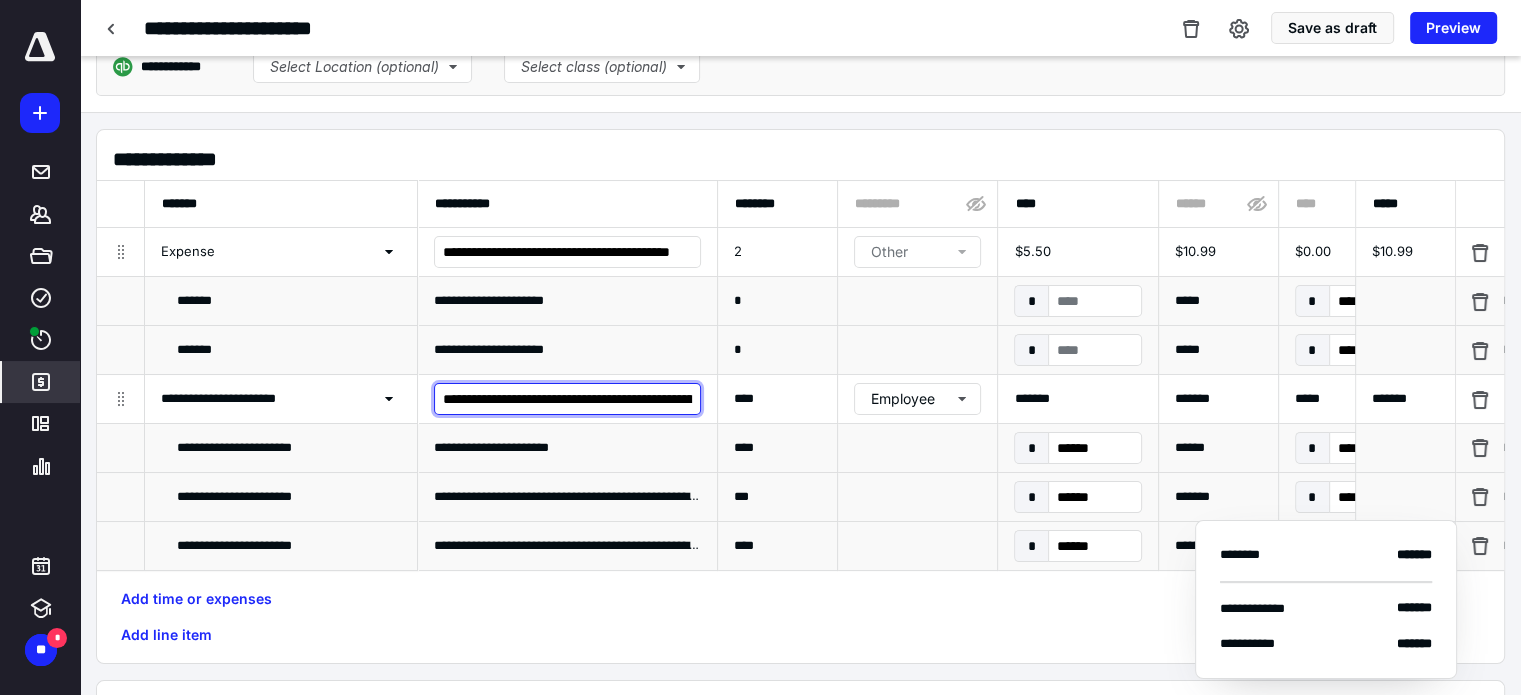 click on "**********" at bounding box center (567, 399) 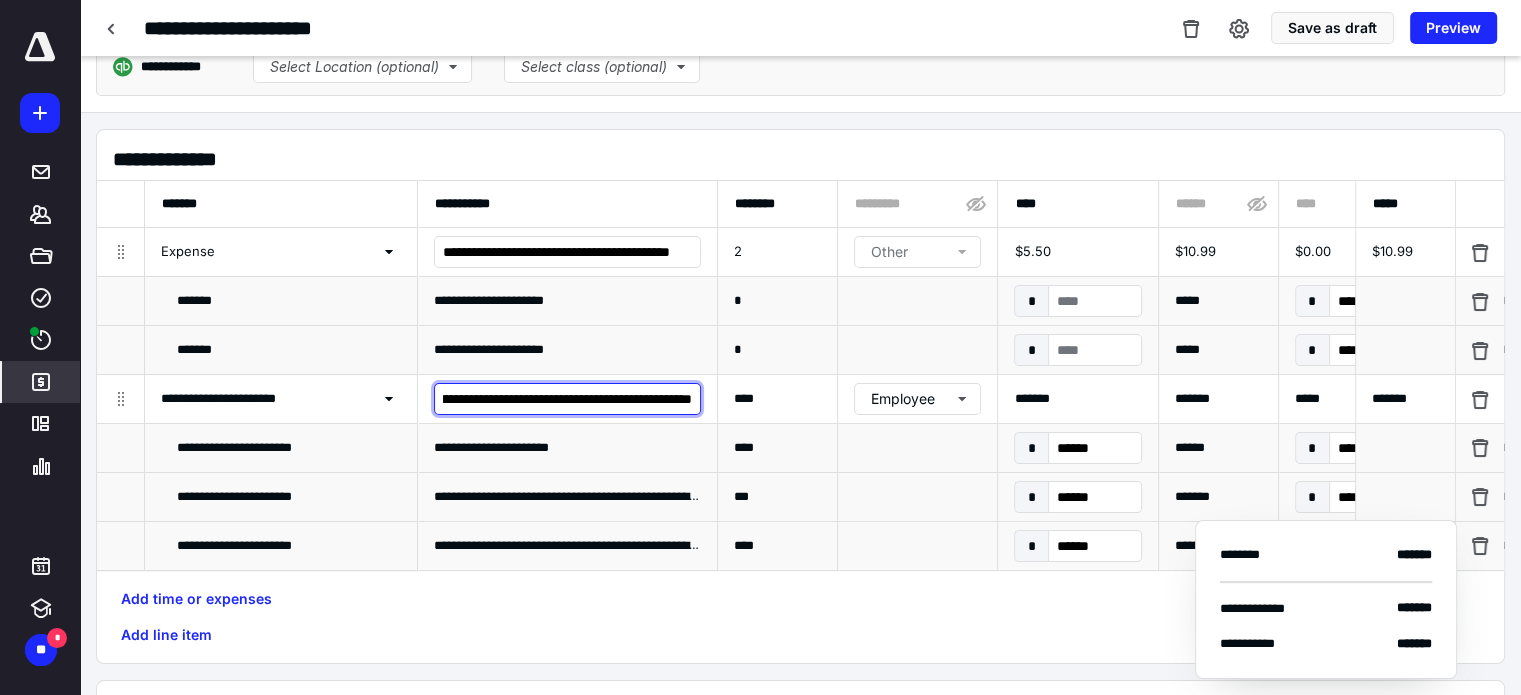 scroll, scrollTop: 0, scrollLeft: 1792, axis: horizontal 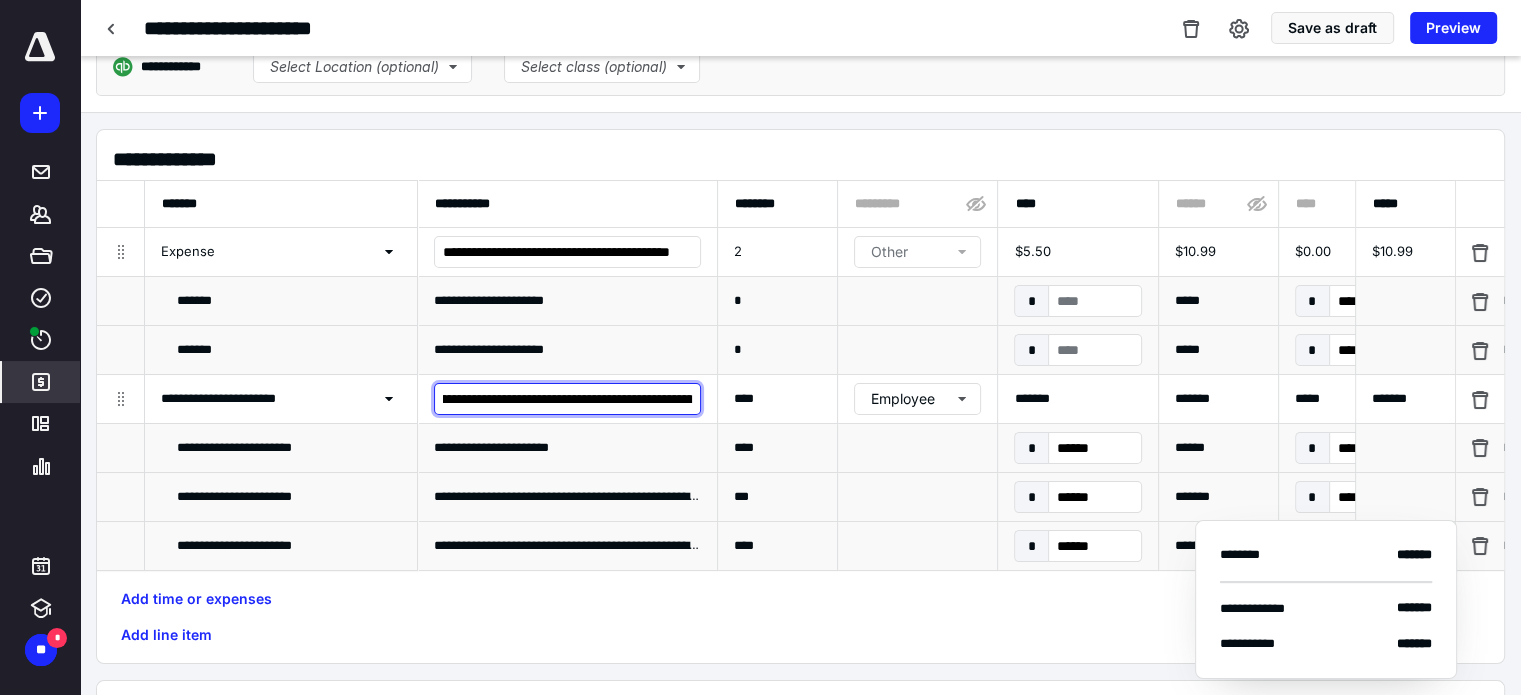 click on "**********" at bounding box center [567, 399] 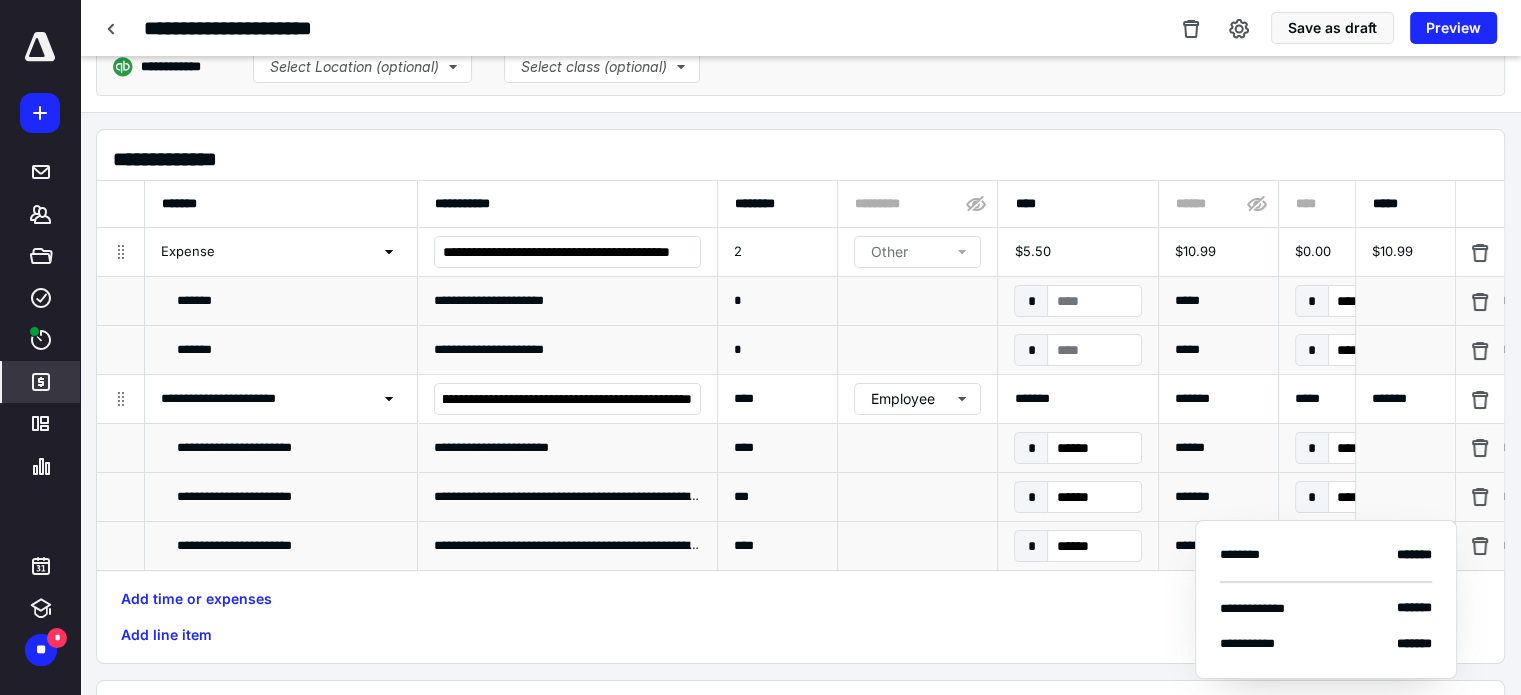 scroll, scrollTop: 0, scrollLeft: 0, axis: both 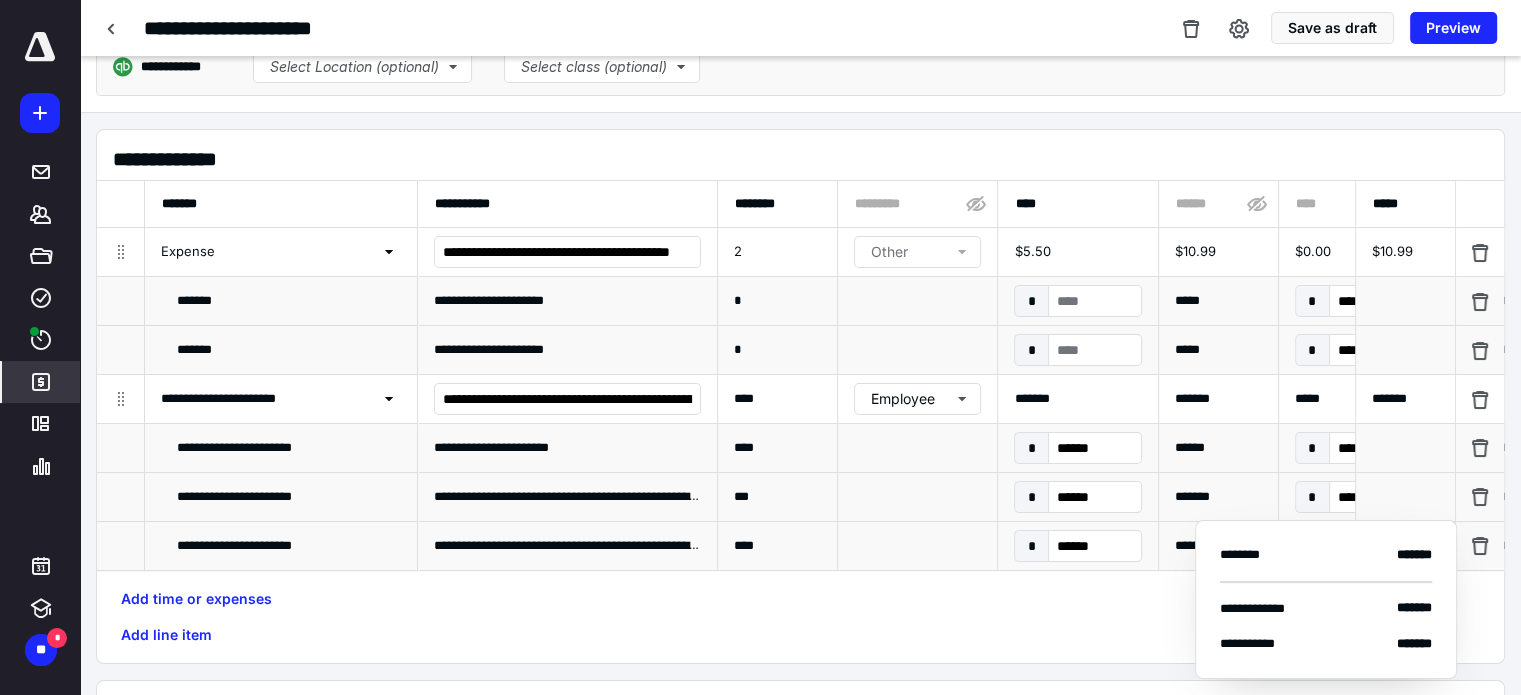 drag, startPoint x: 845, startPoint y: 615, endPoint x: 804, endPoint y: 564, distance: 65.43699 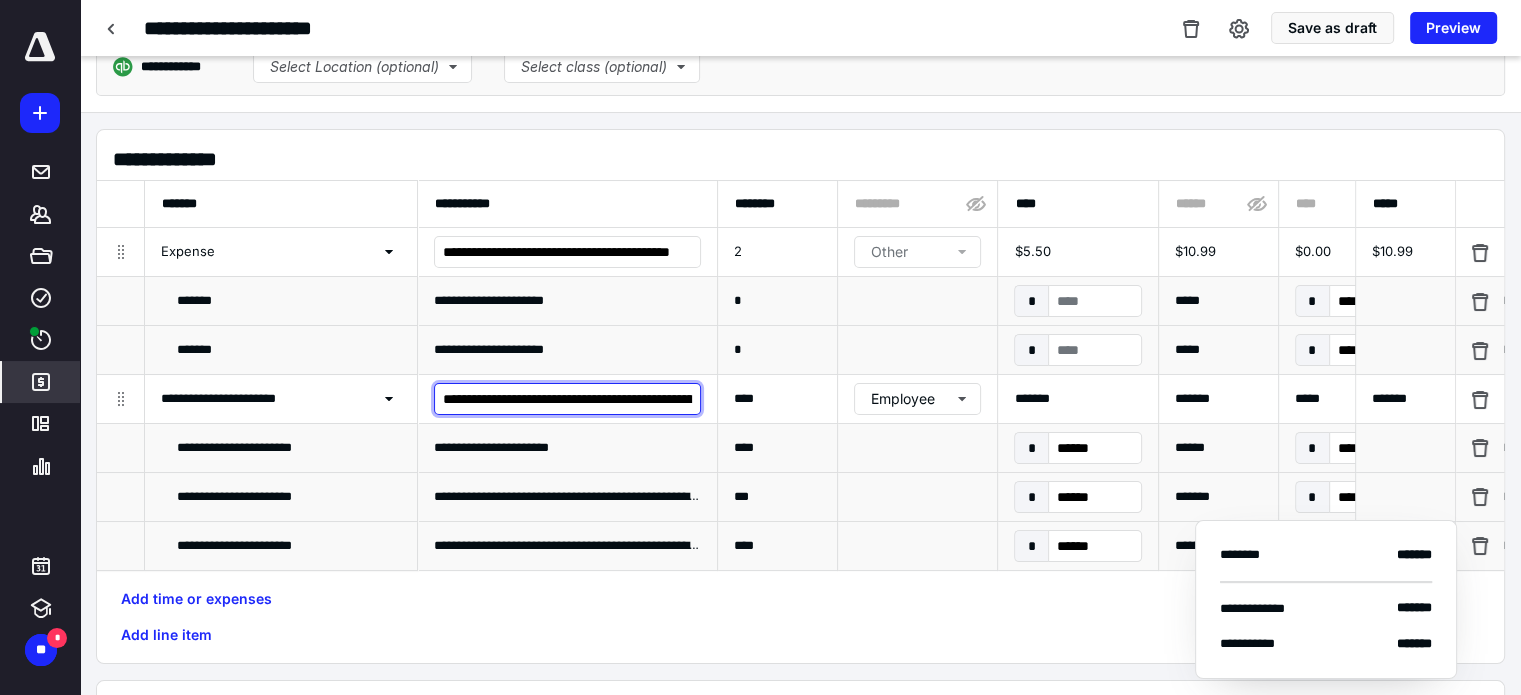 click on "**********" at bounding box center [567, 399] 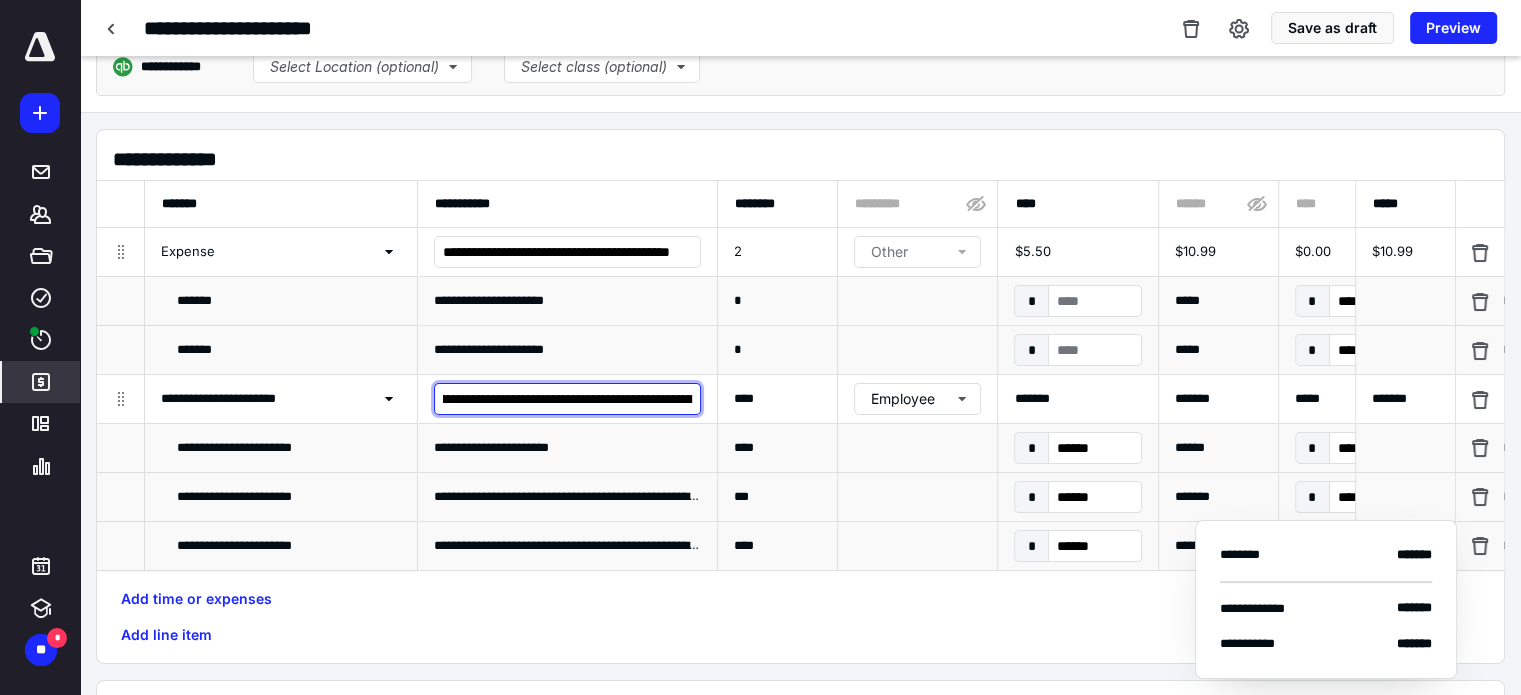 scroll, scrollTop: 0, scrollLeft: 1835, axis: horizontal 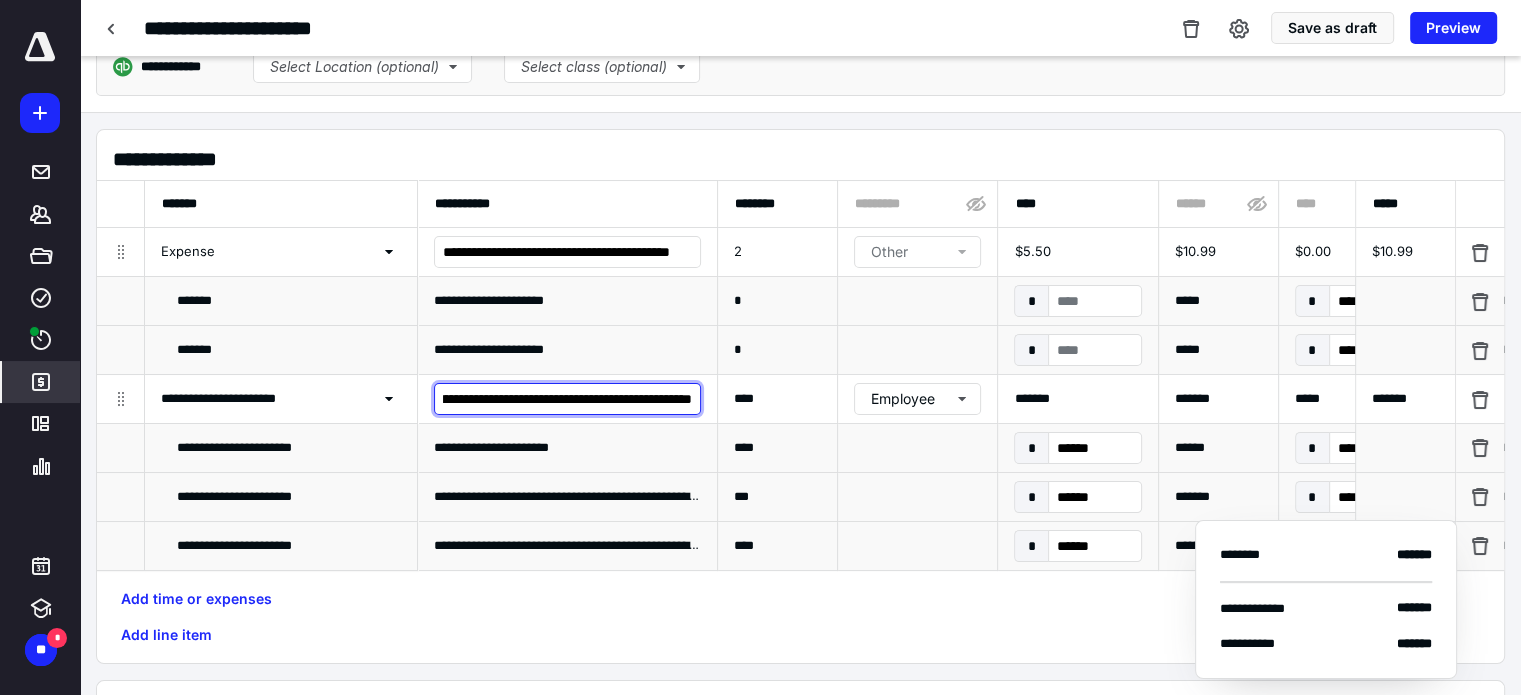 drag, startPoint x: 645, startPoint y: 396, endPoint x: 696, endPoint y: 400, distance: 51.156624 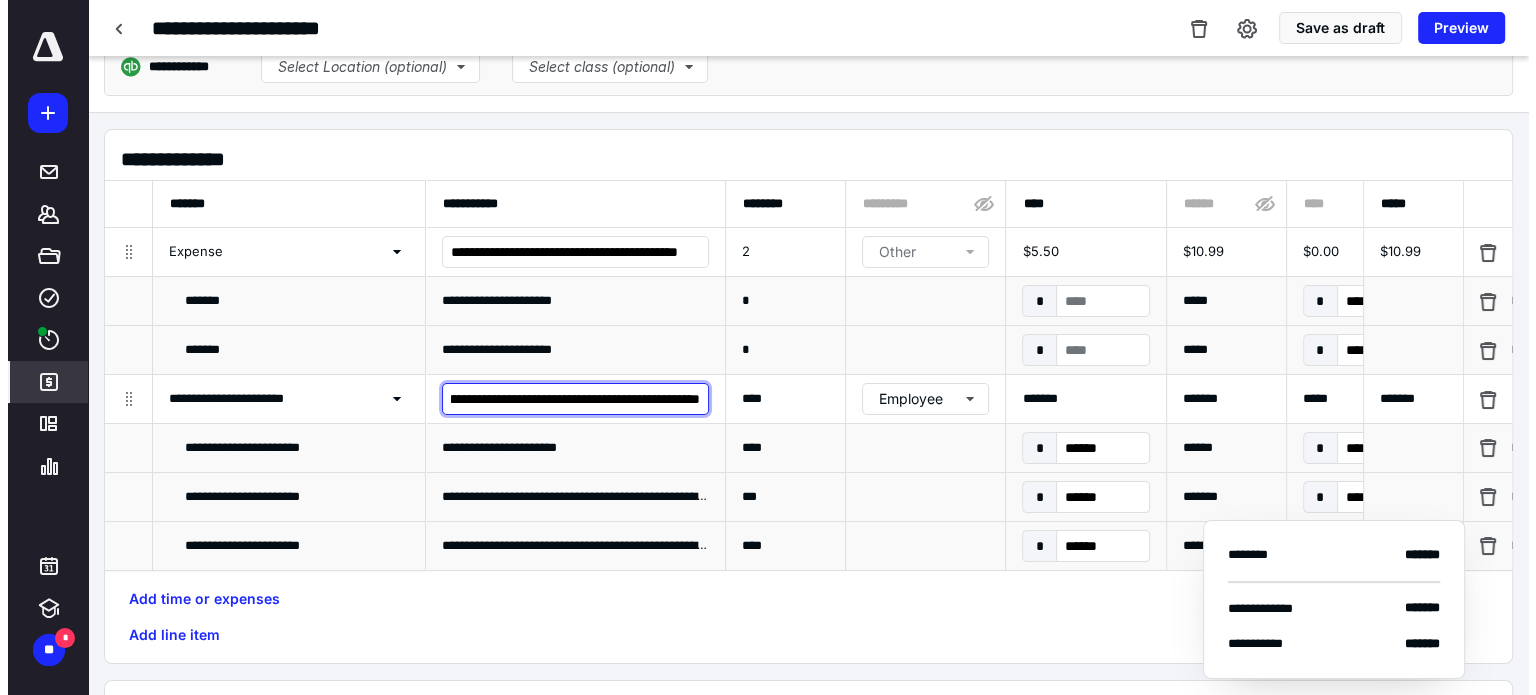 scroll, scrollTop: 0, scrollLeft: 2655, axis: horizontal 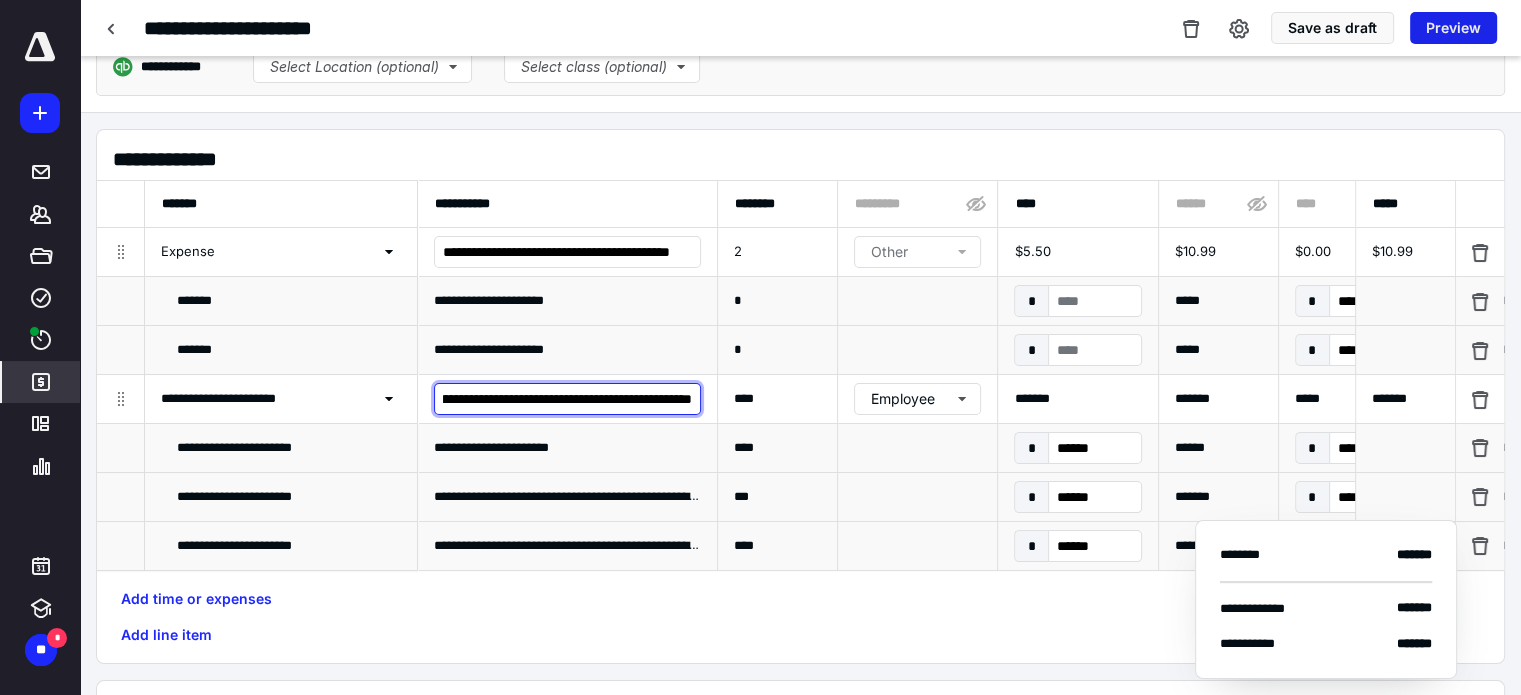 type on "**********" 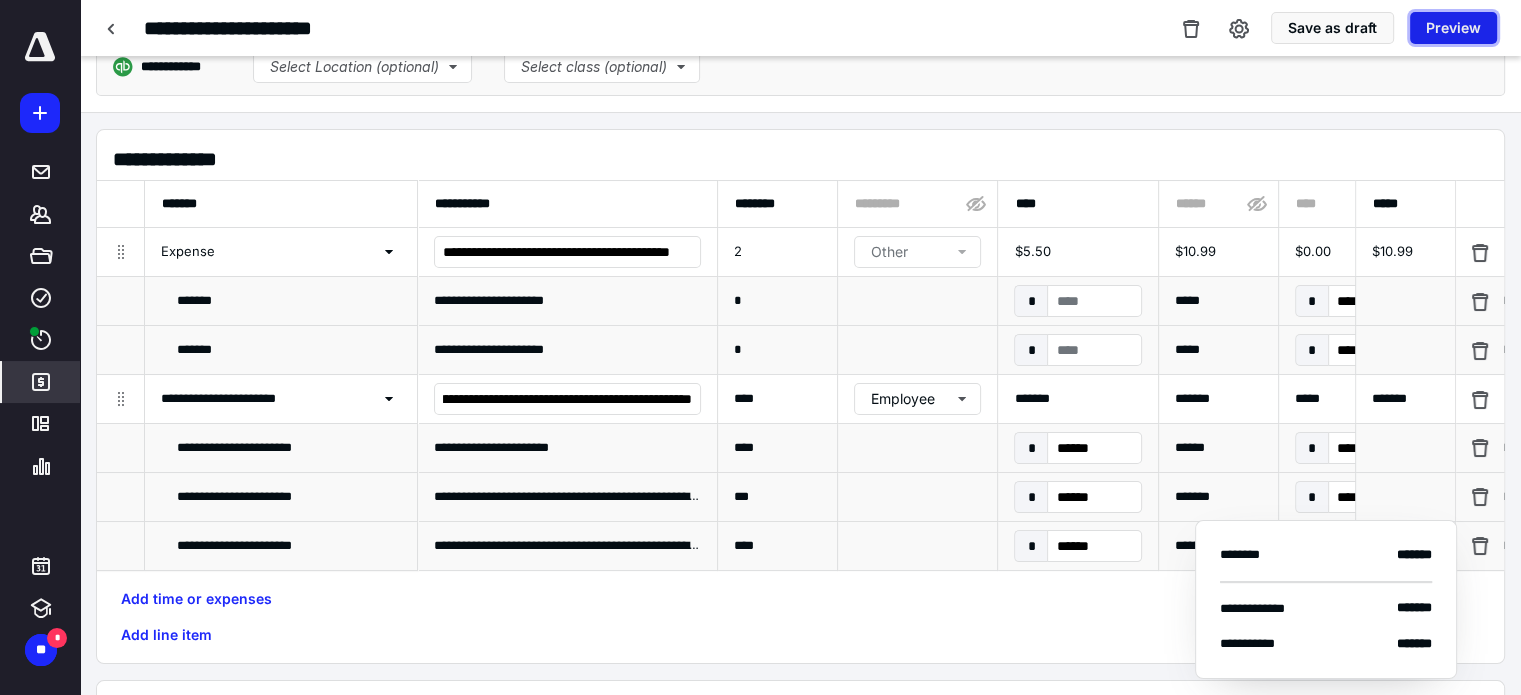 click on "Preview" at bounding box center [1453, 28] 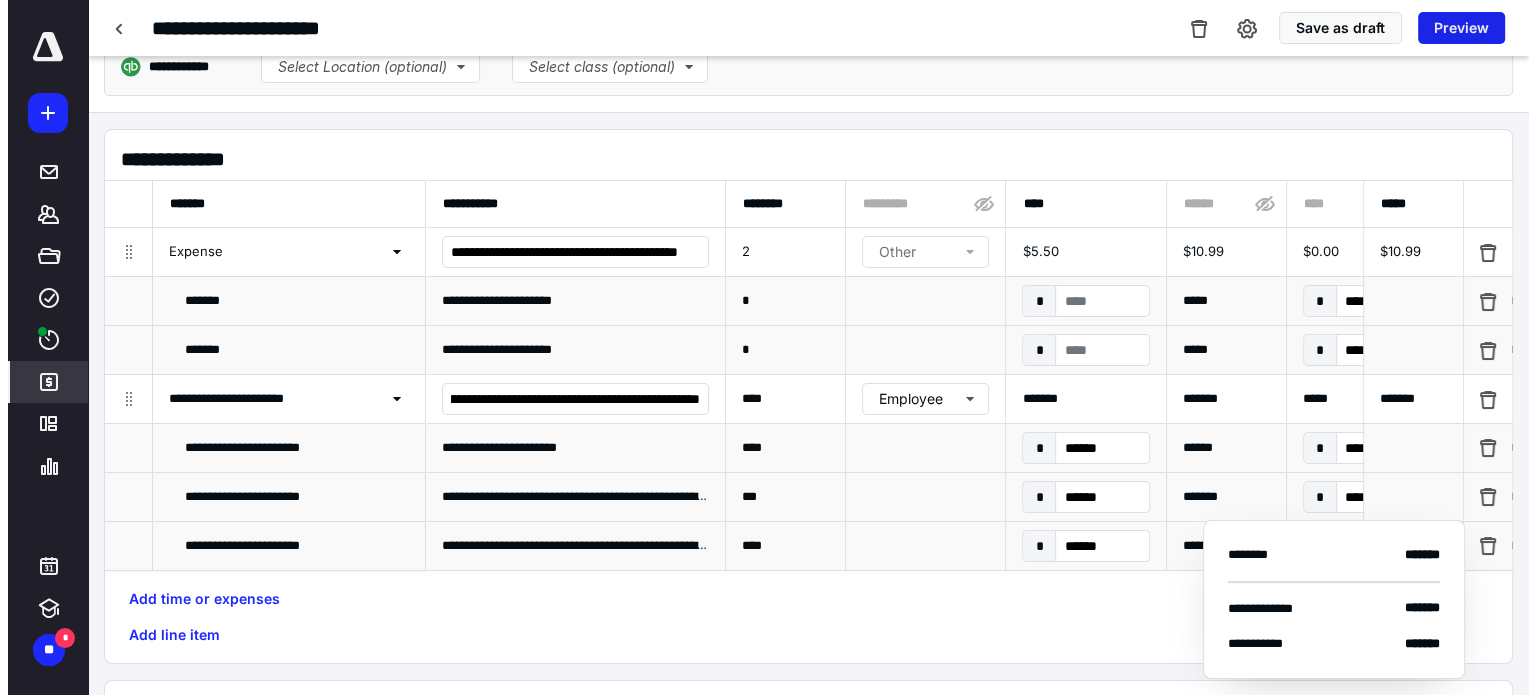 scroll, scrollTop: 0, scrollLeft: 0, axis: both 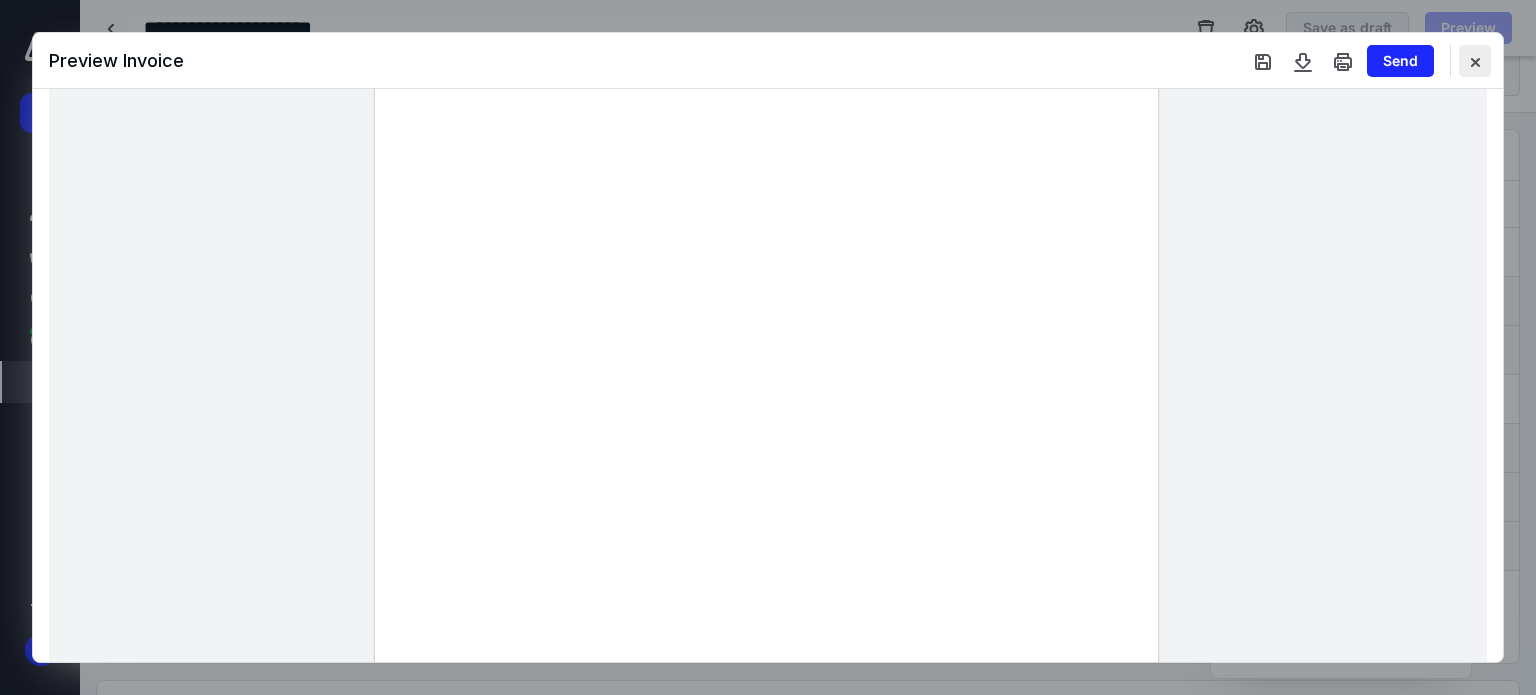 click at bounding box center (1475, 61) 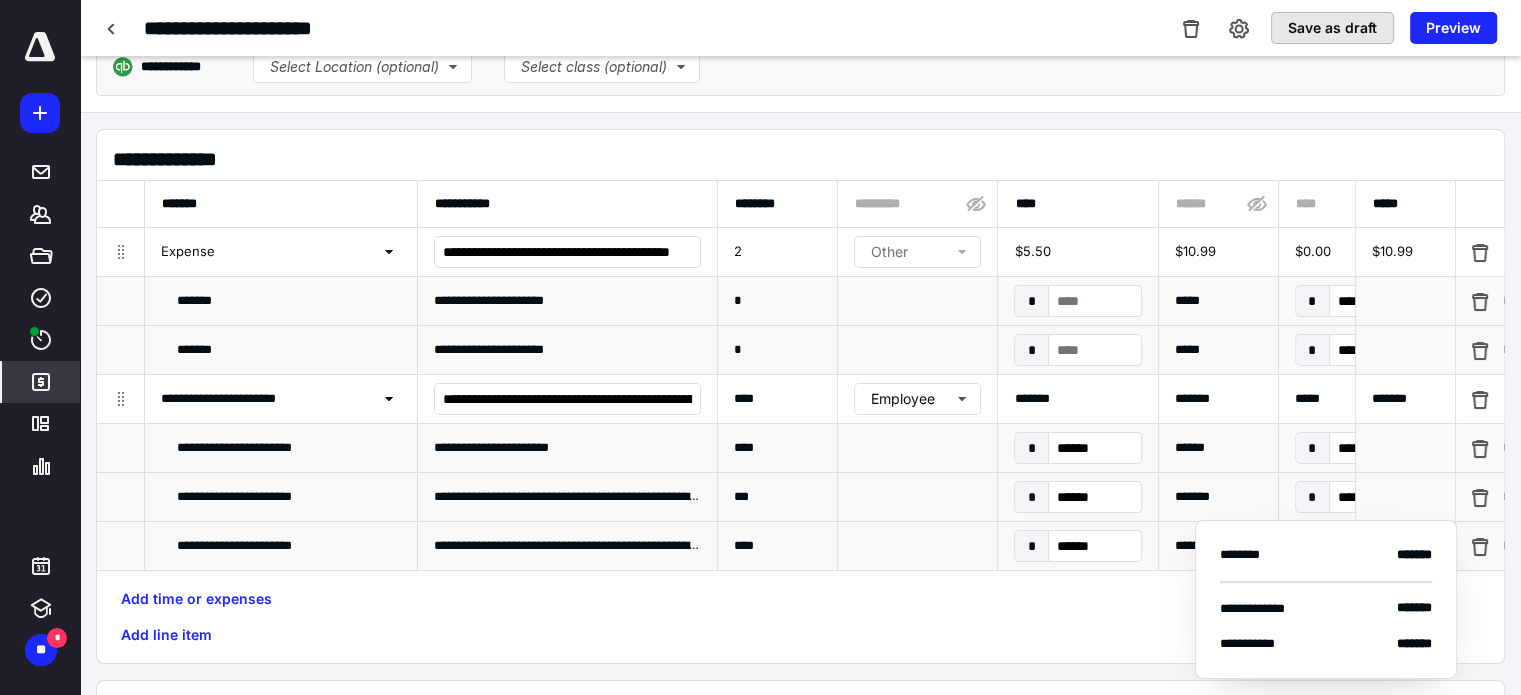 click on "Save as draft" at bounding box center (1332, 28) 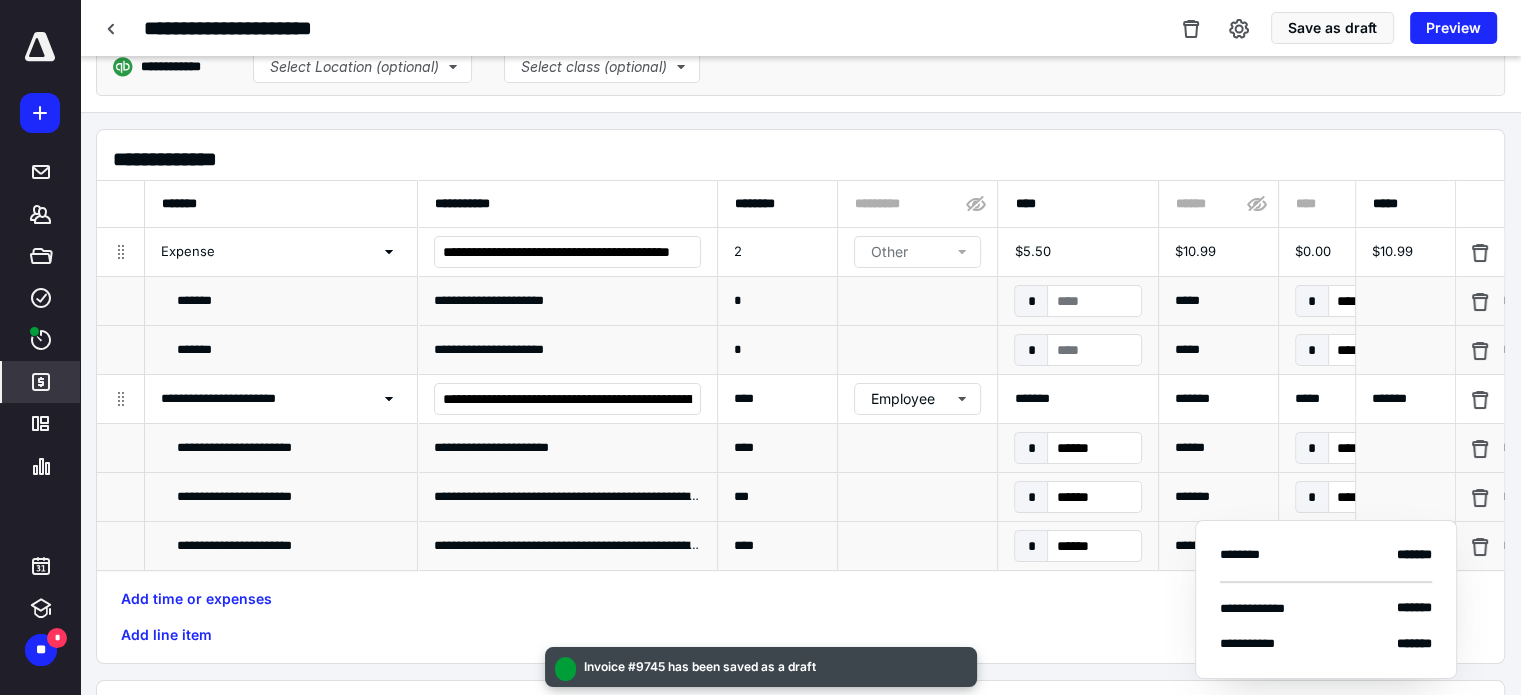 scroll, scrollTop: 0, scrollLeft: 0, axis: both 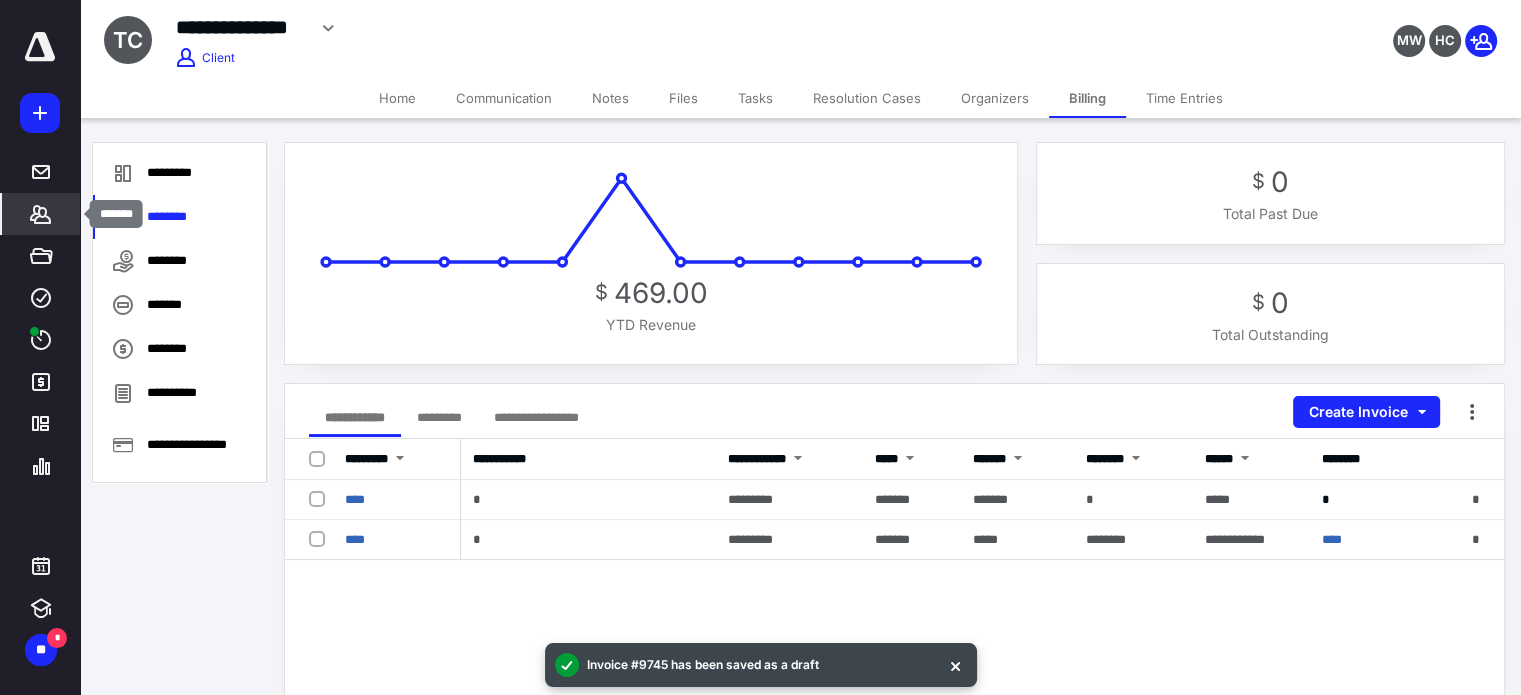 click 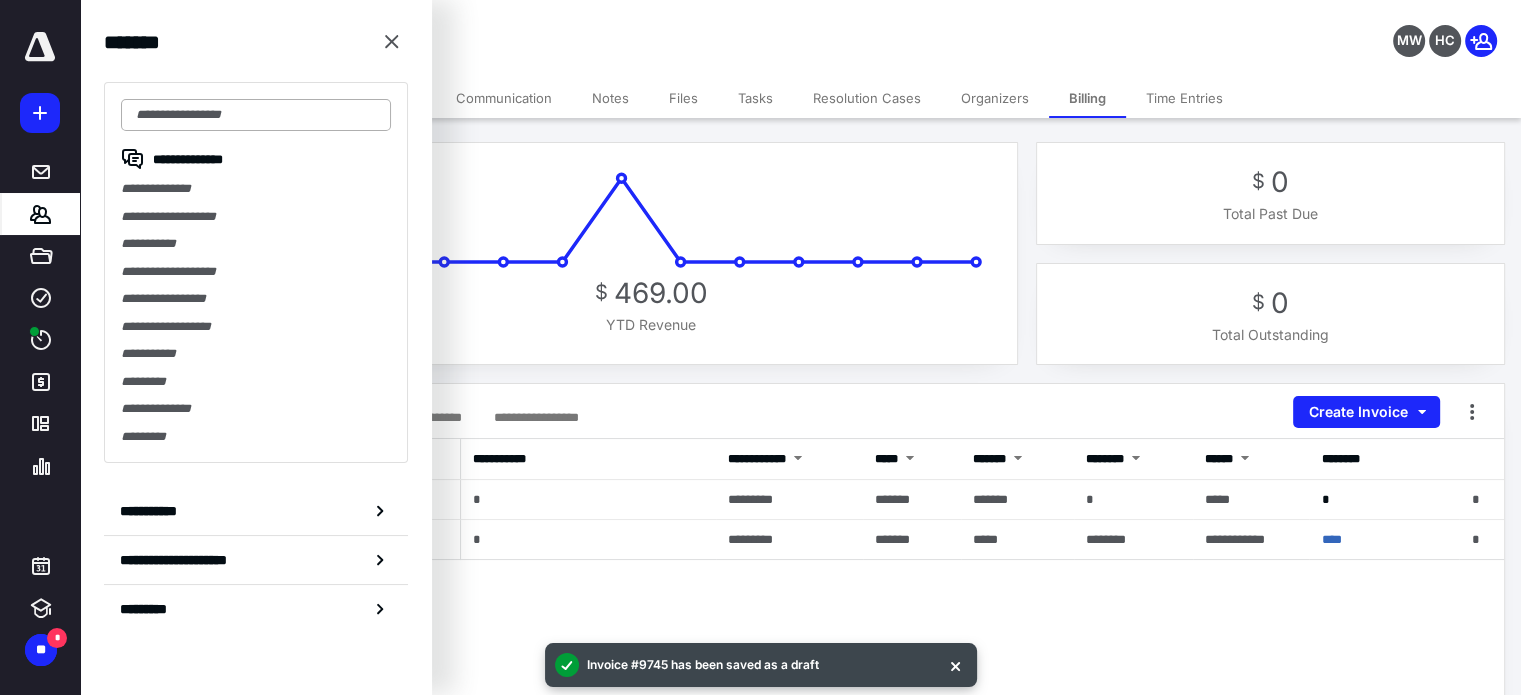 click at bounding box center [256, 115] 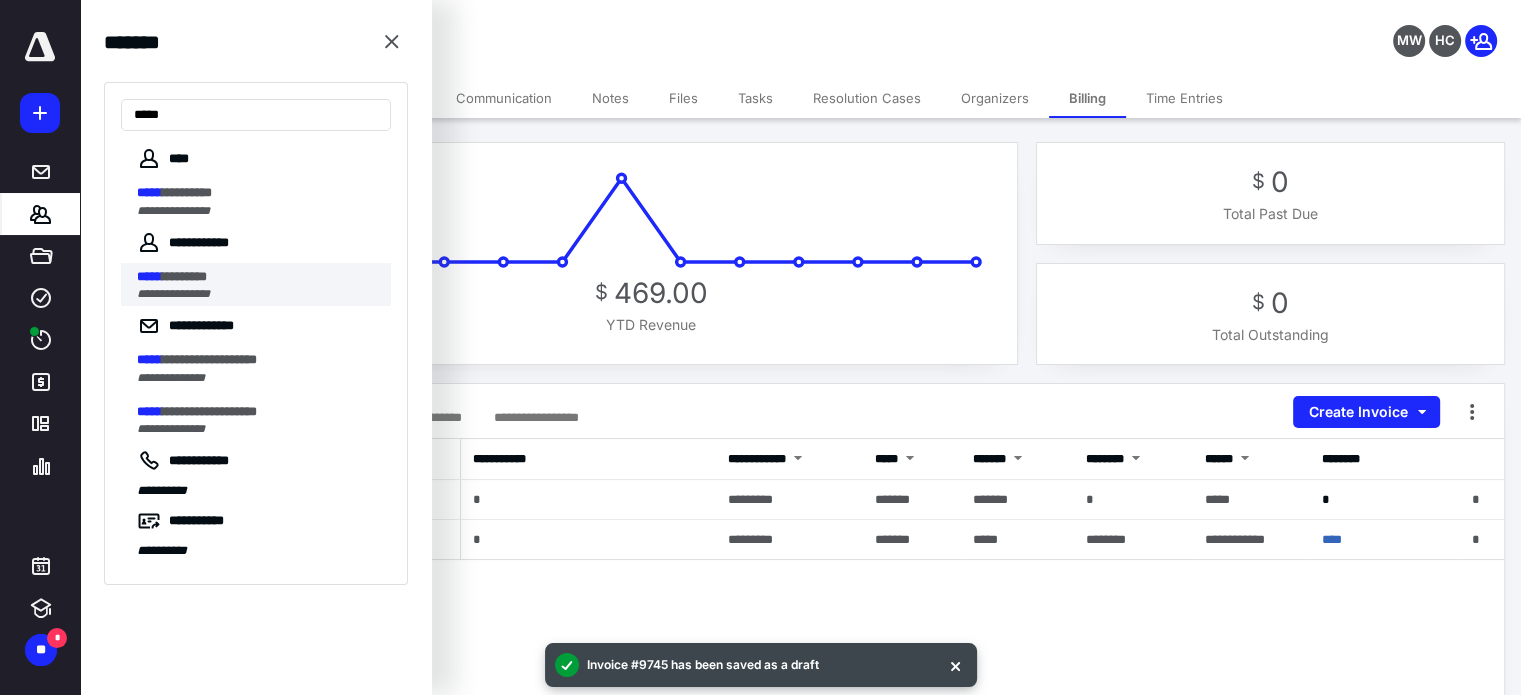 type on "*****" 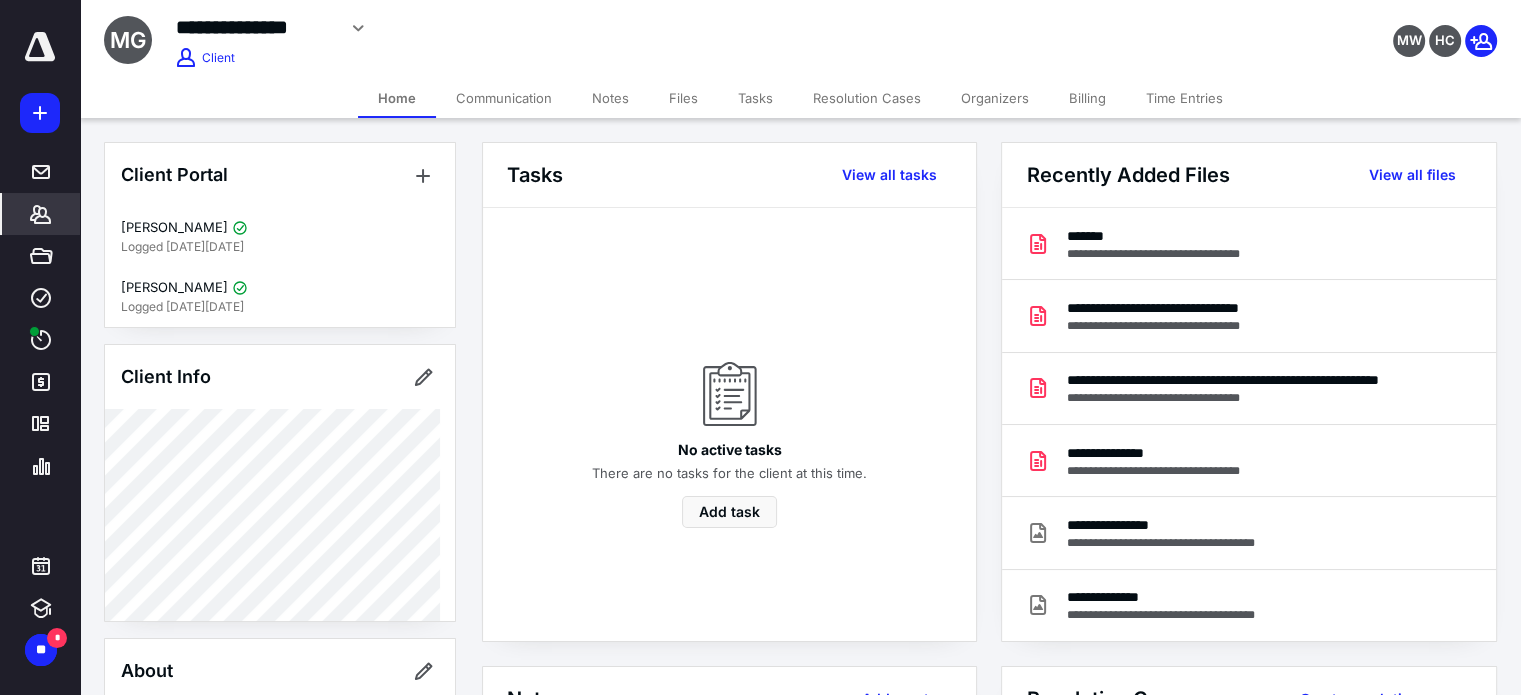 click on "Billing" at bounding box center (1087, 98) 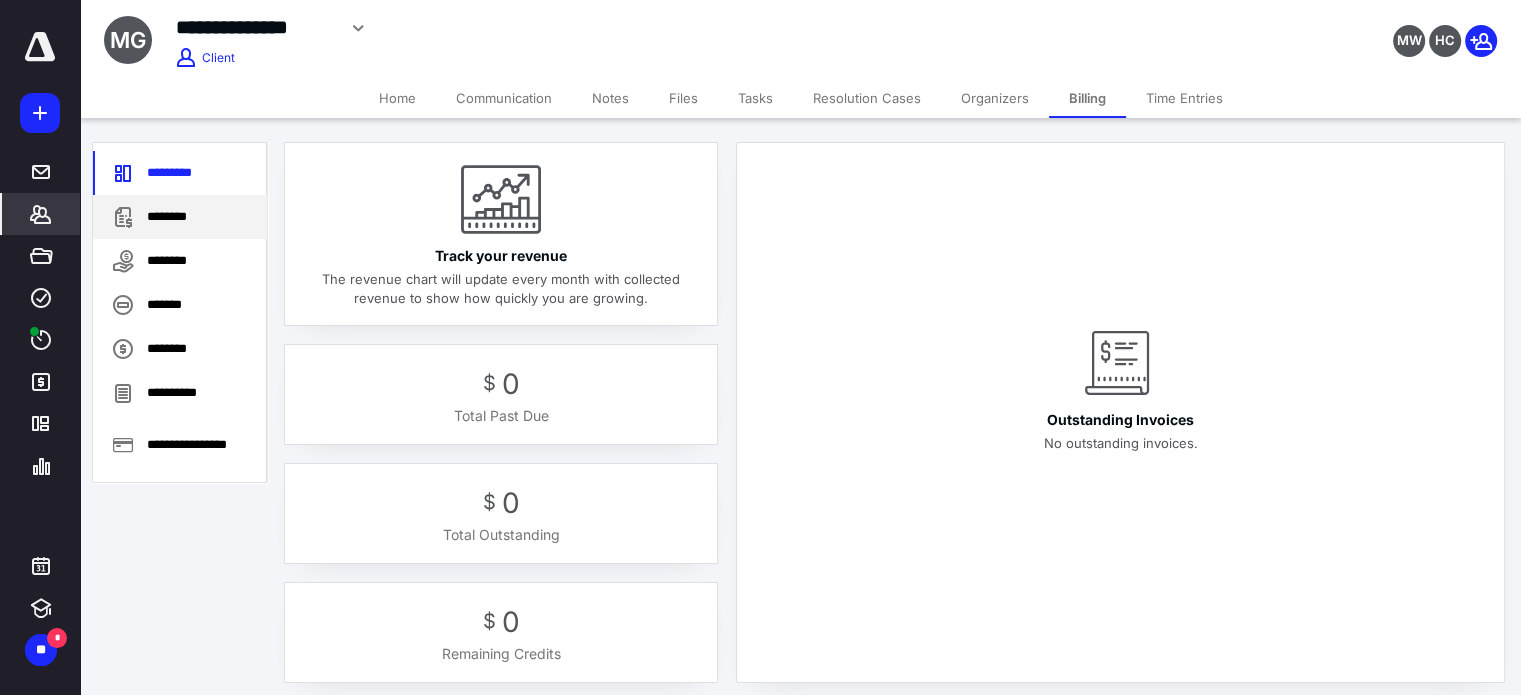 click on "********" at bounding box center [180, 217] 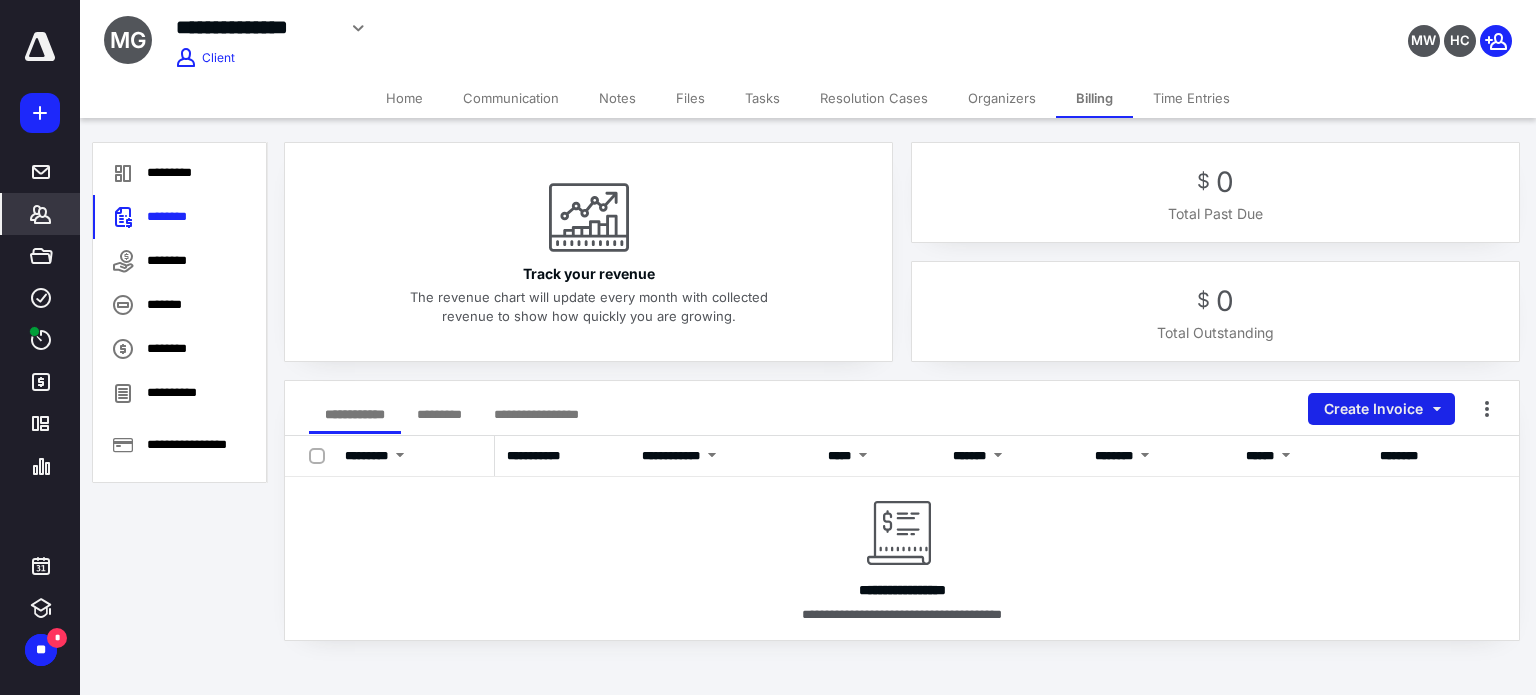 click on "Create Invoice" at bounding box center (1381, 409) 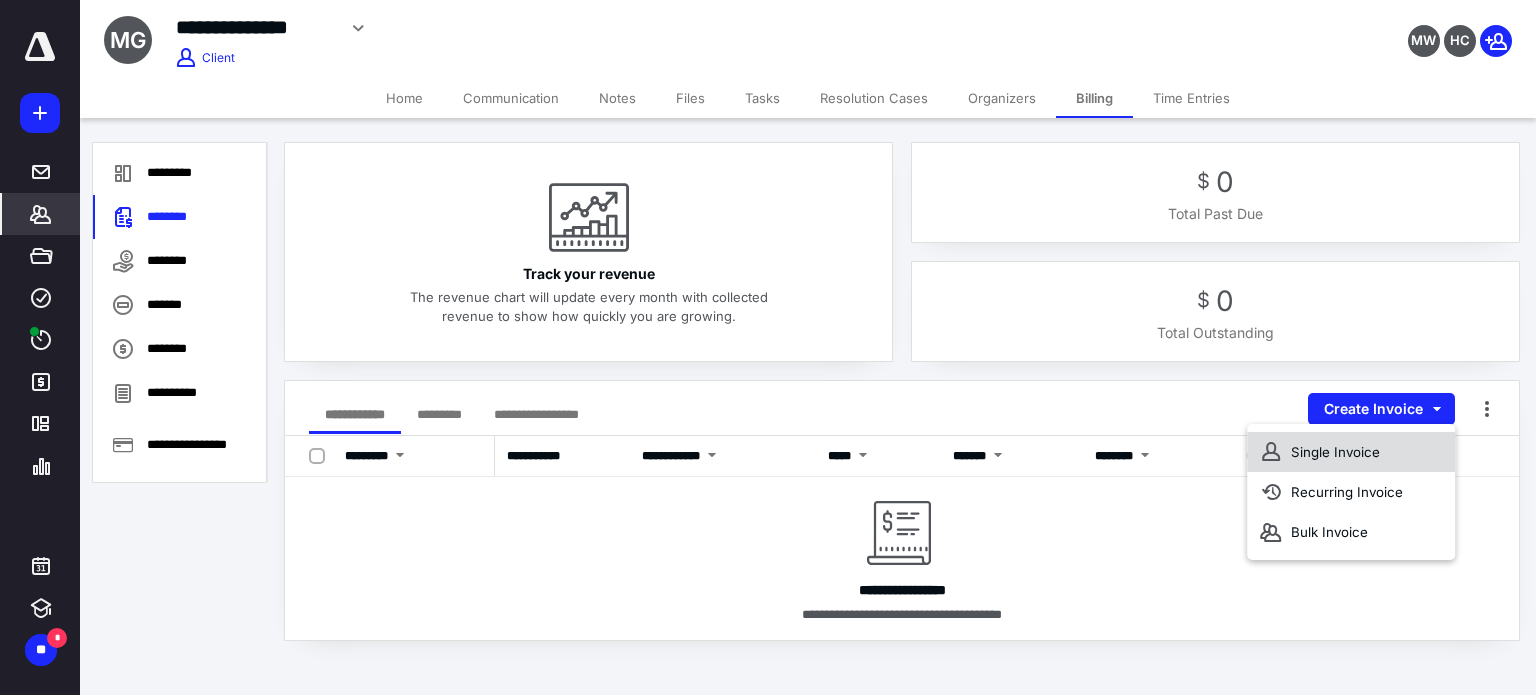 click on "Single Invoice" at bounding box center (1351, 452) 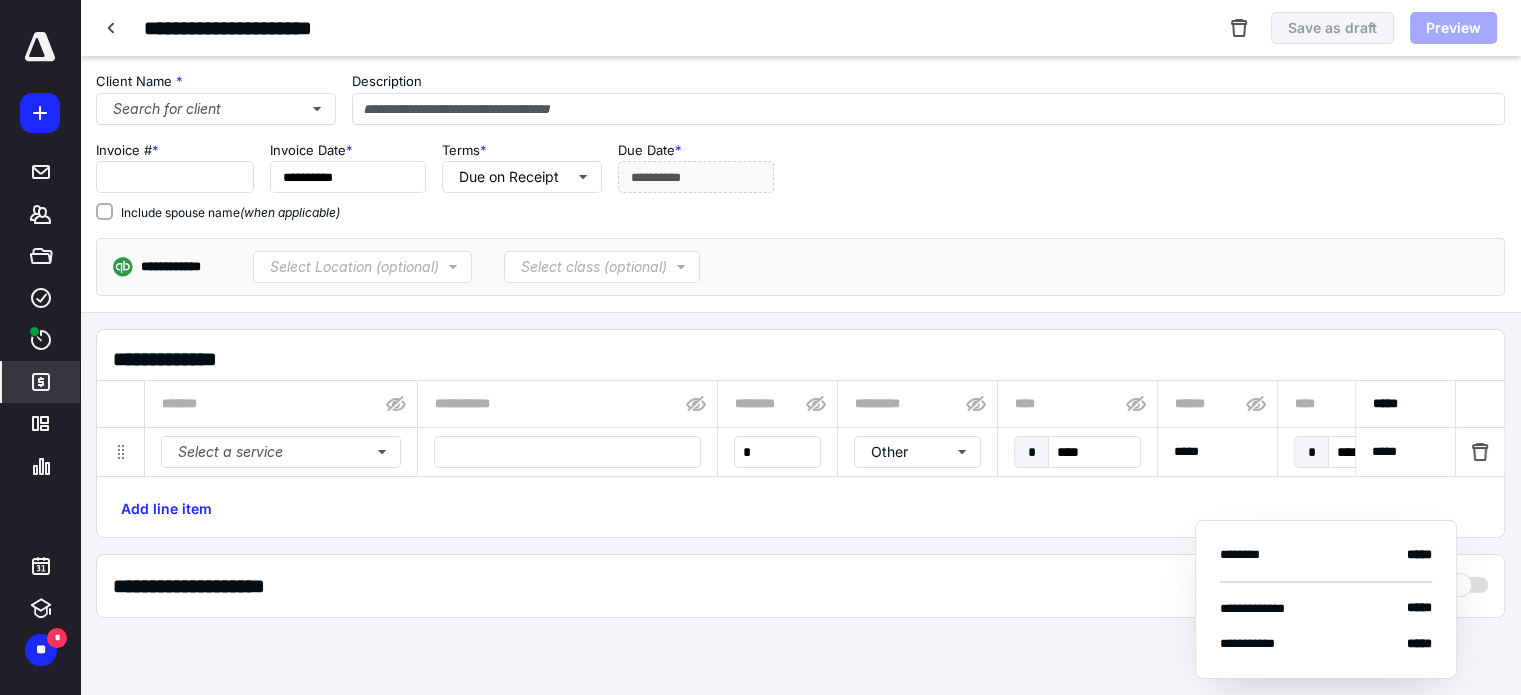 type on "****" 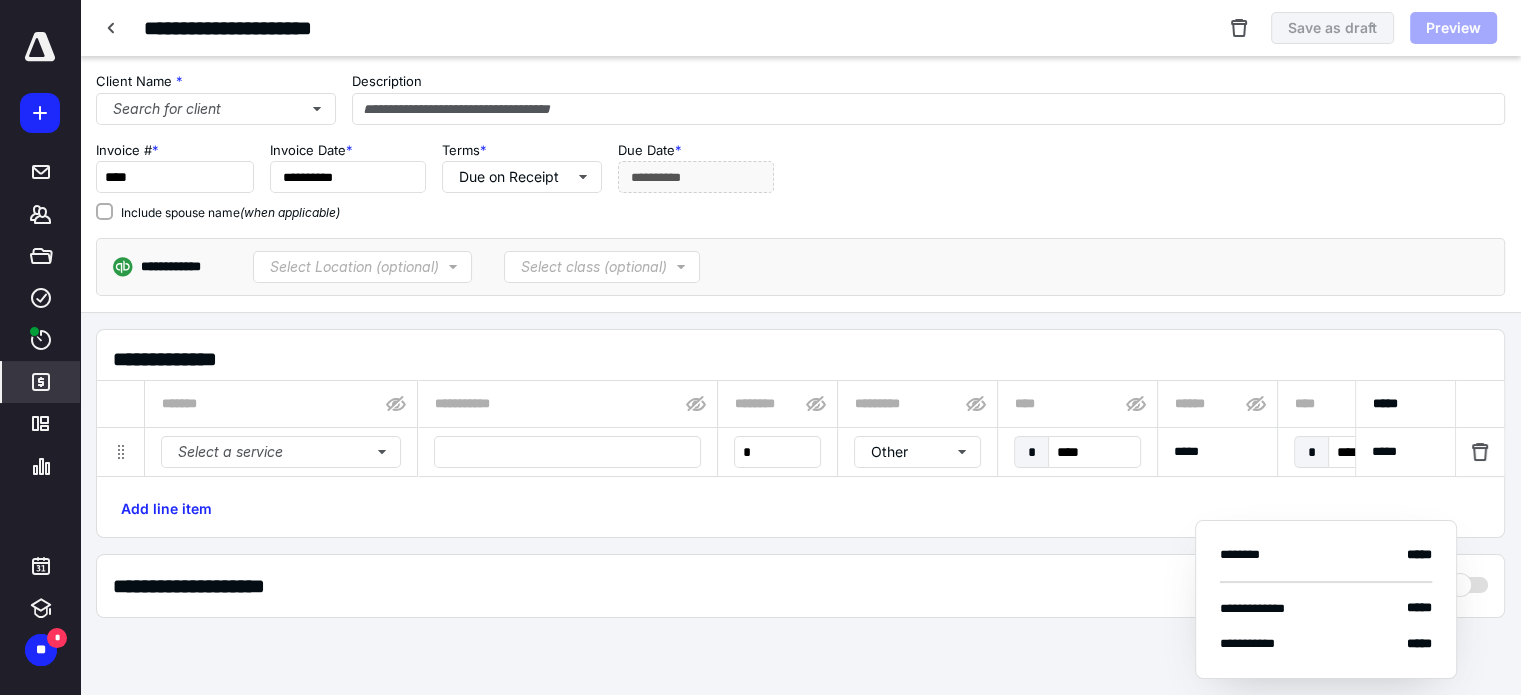 type on "**********" 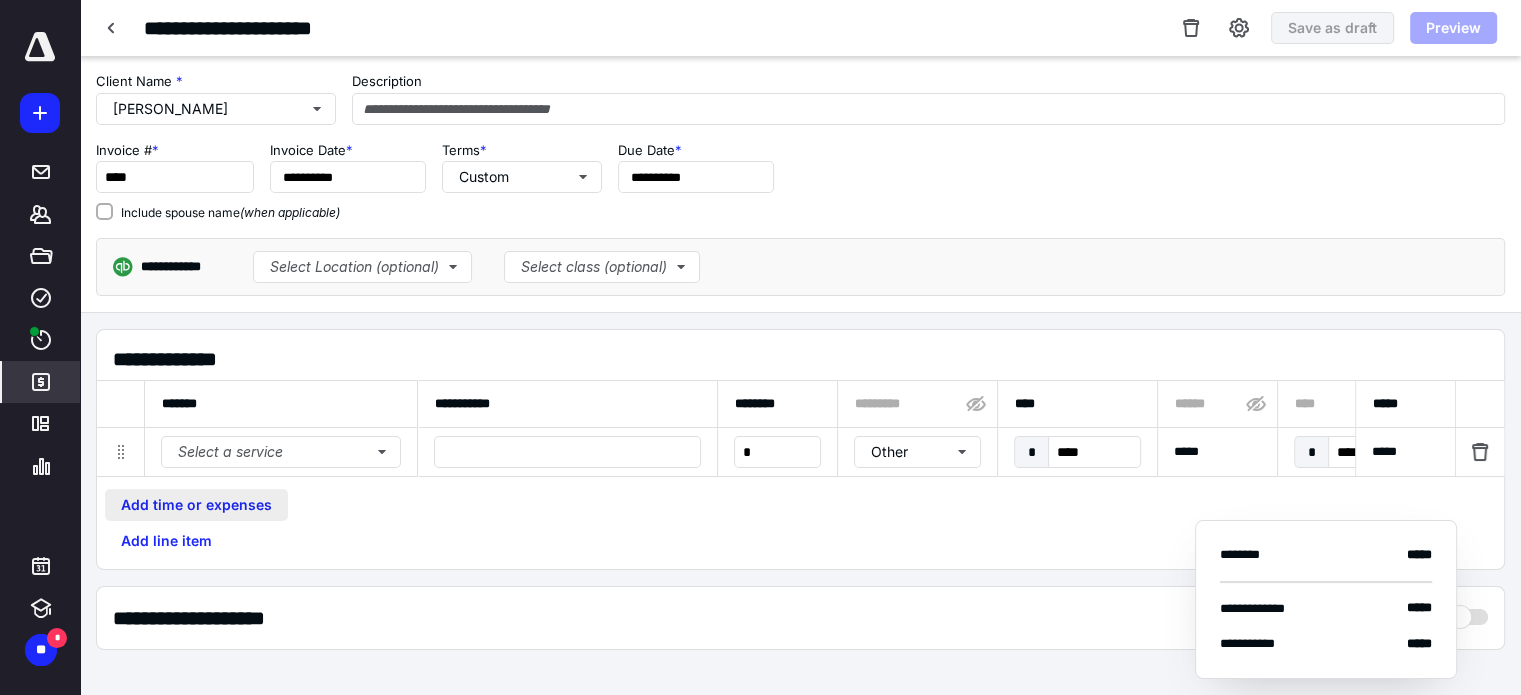 click on "Add time or expenses" at bounding box center [196, 505] 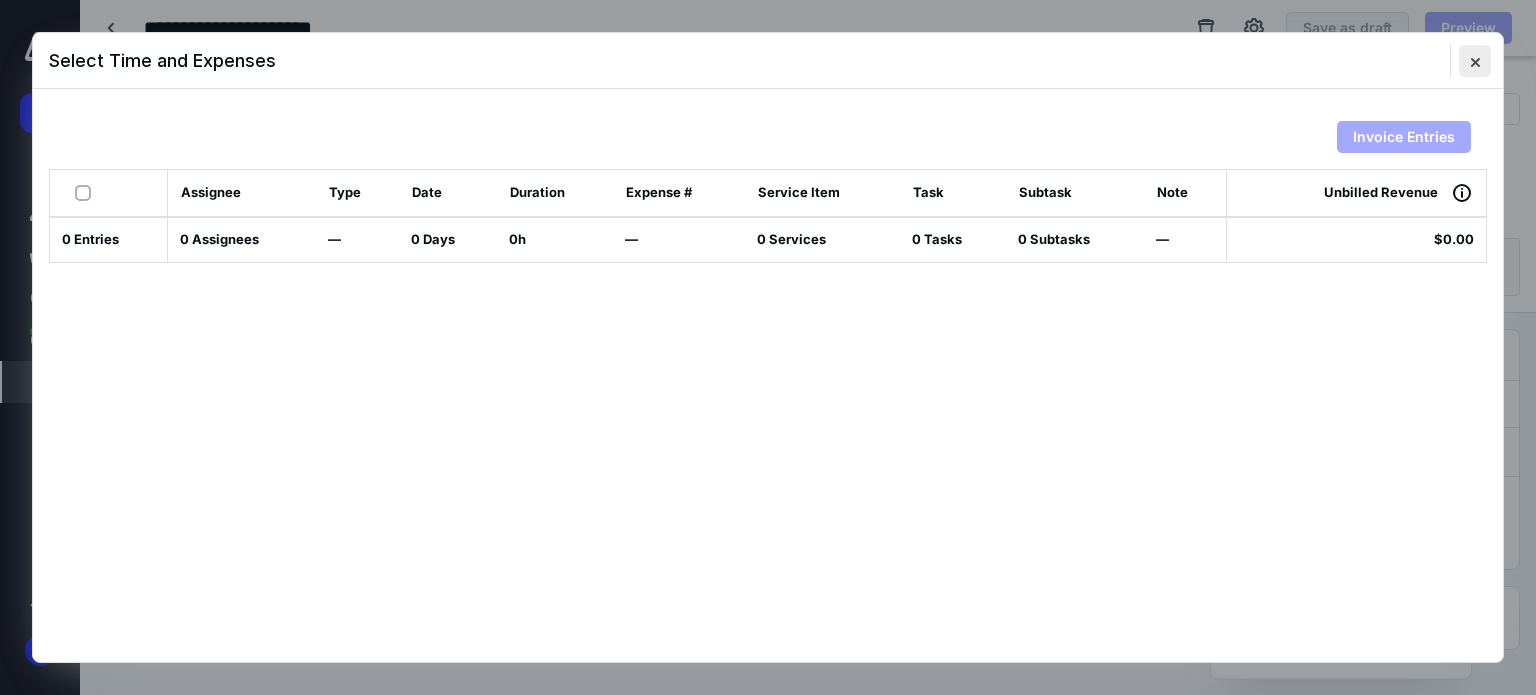 click at bounding box center (1475, 61) 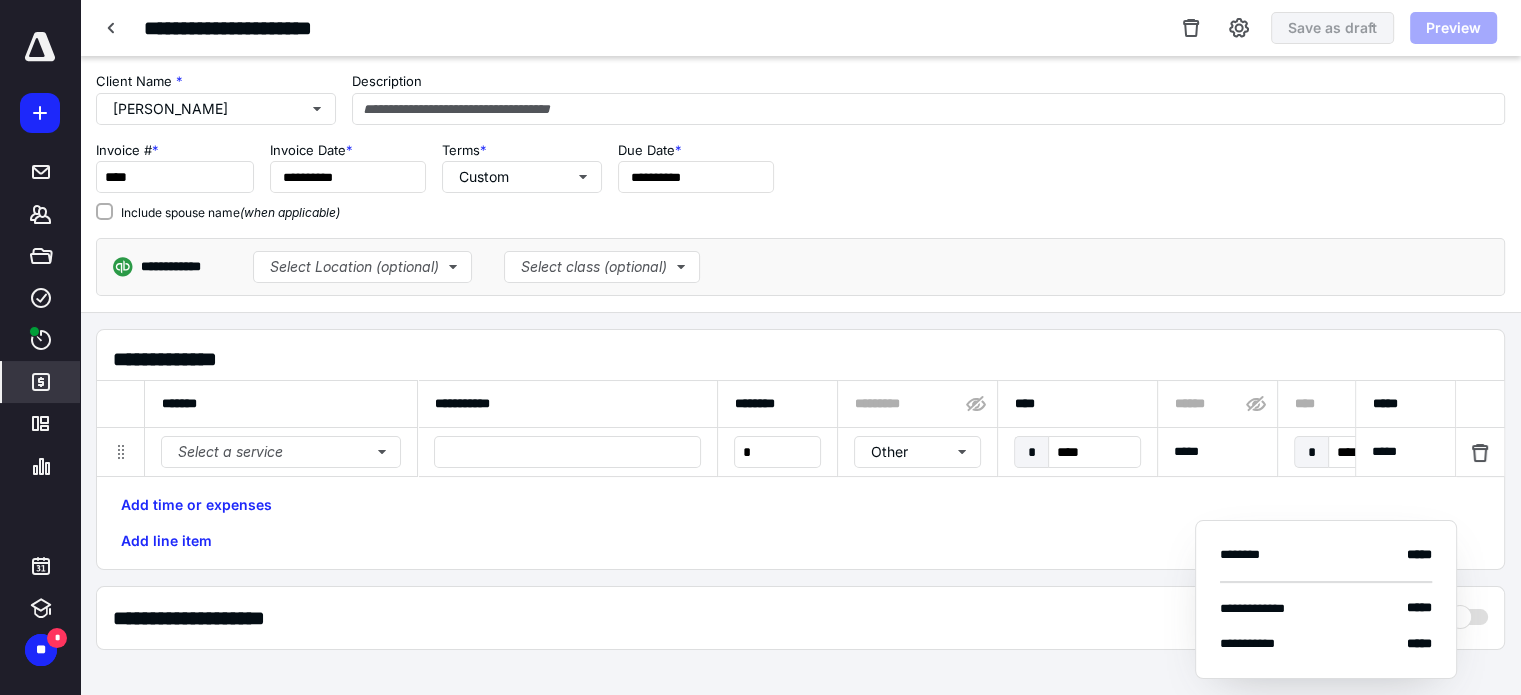 click on "Add time or expenses Add line item" at bounding box center [800, 523] 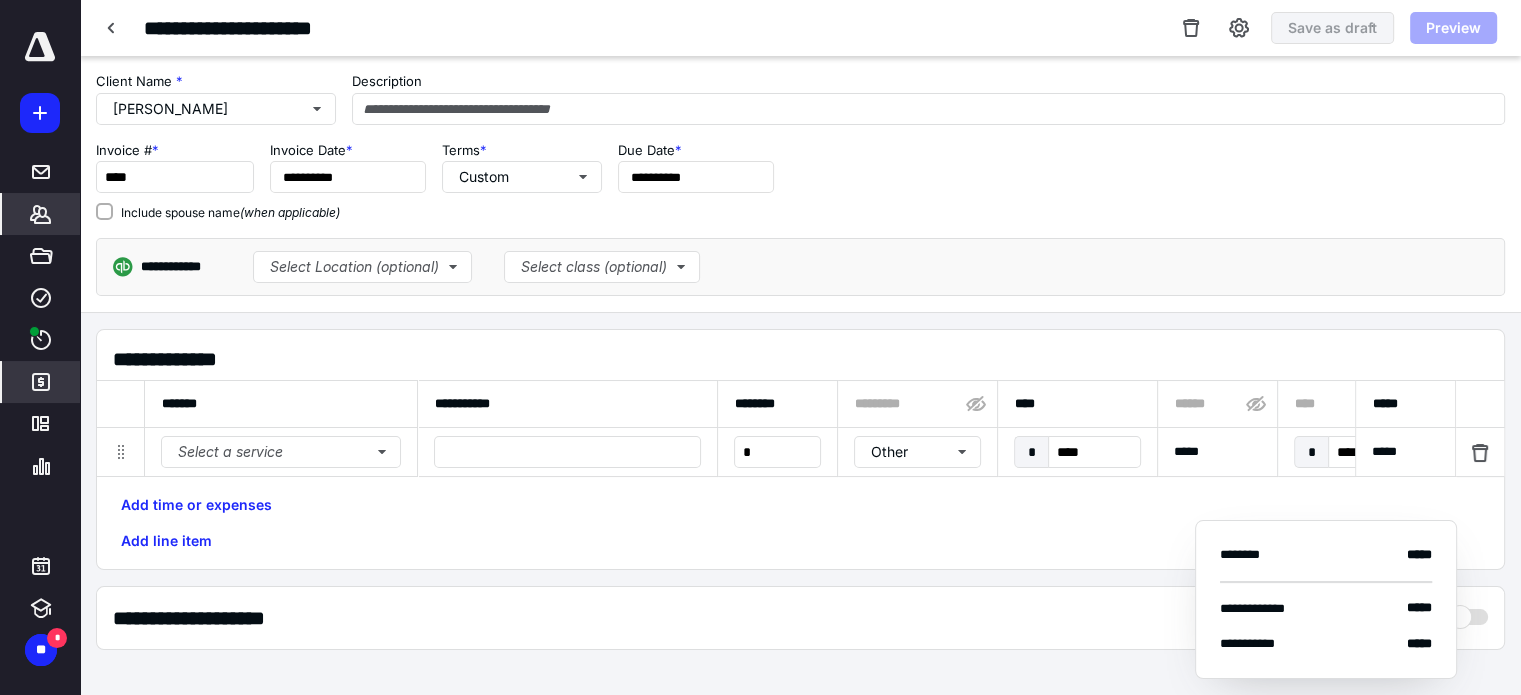 click 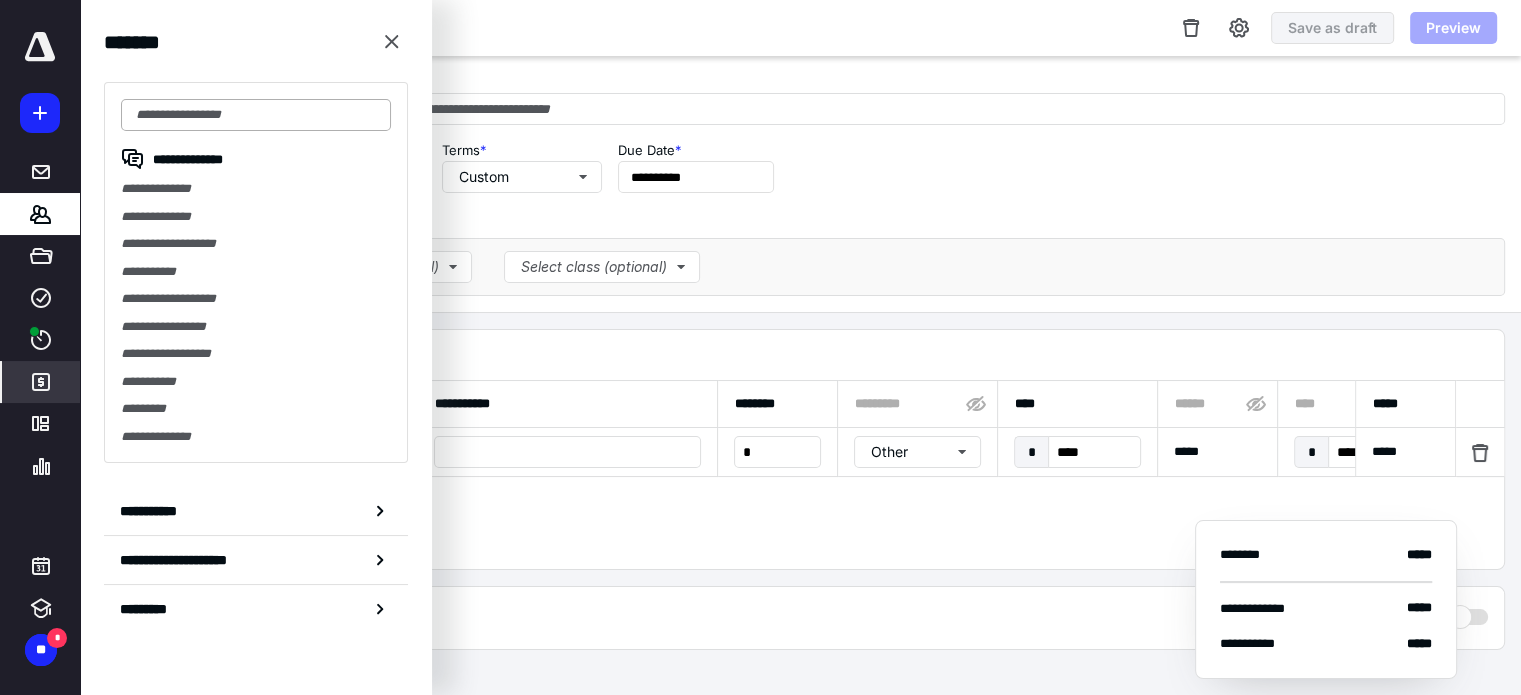 click at bounding box center [256, 115] 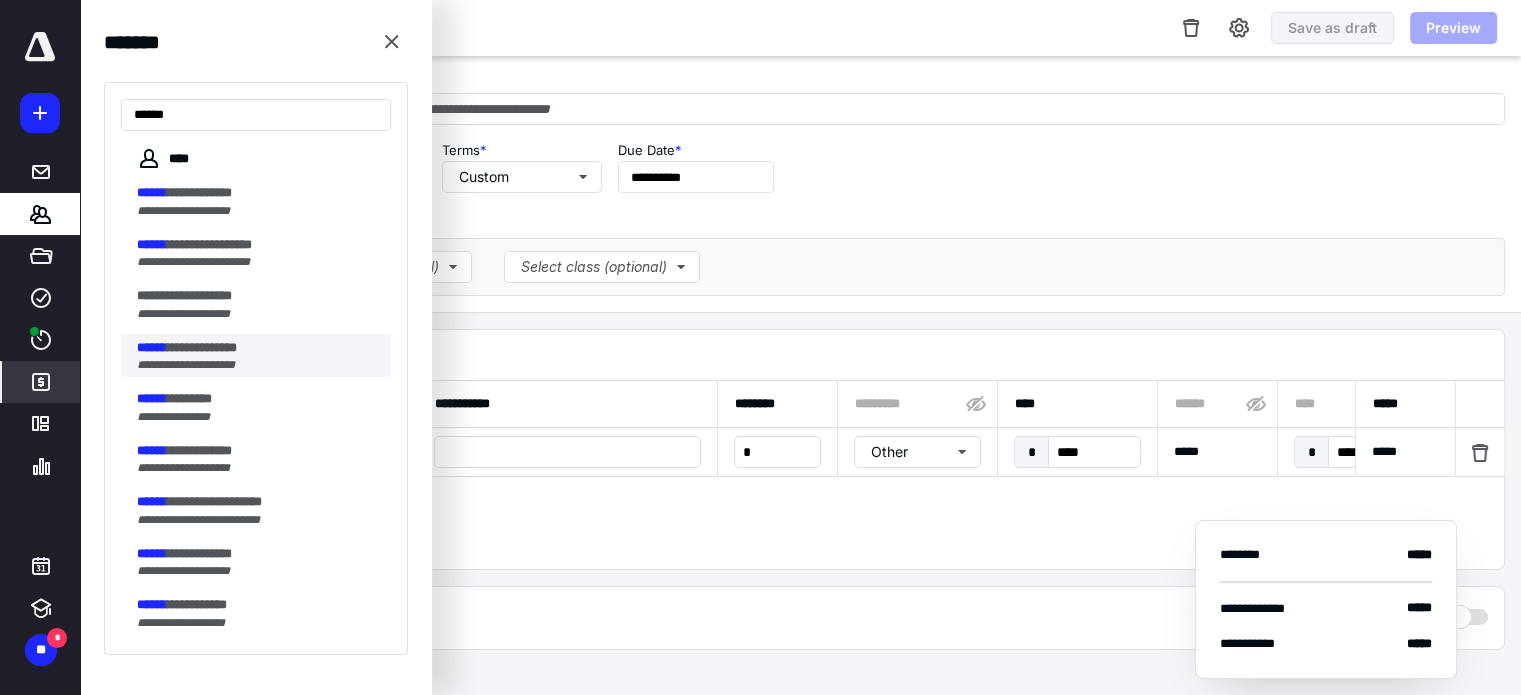 type on "******" 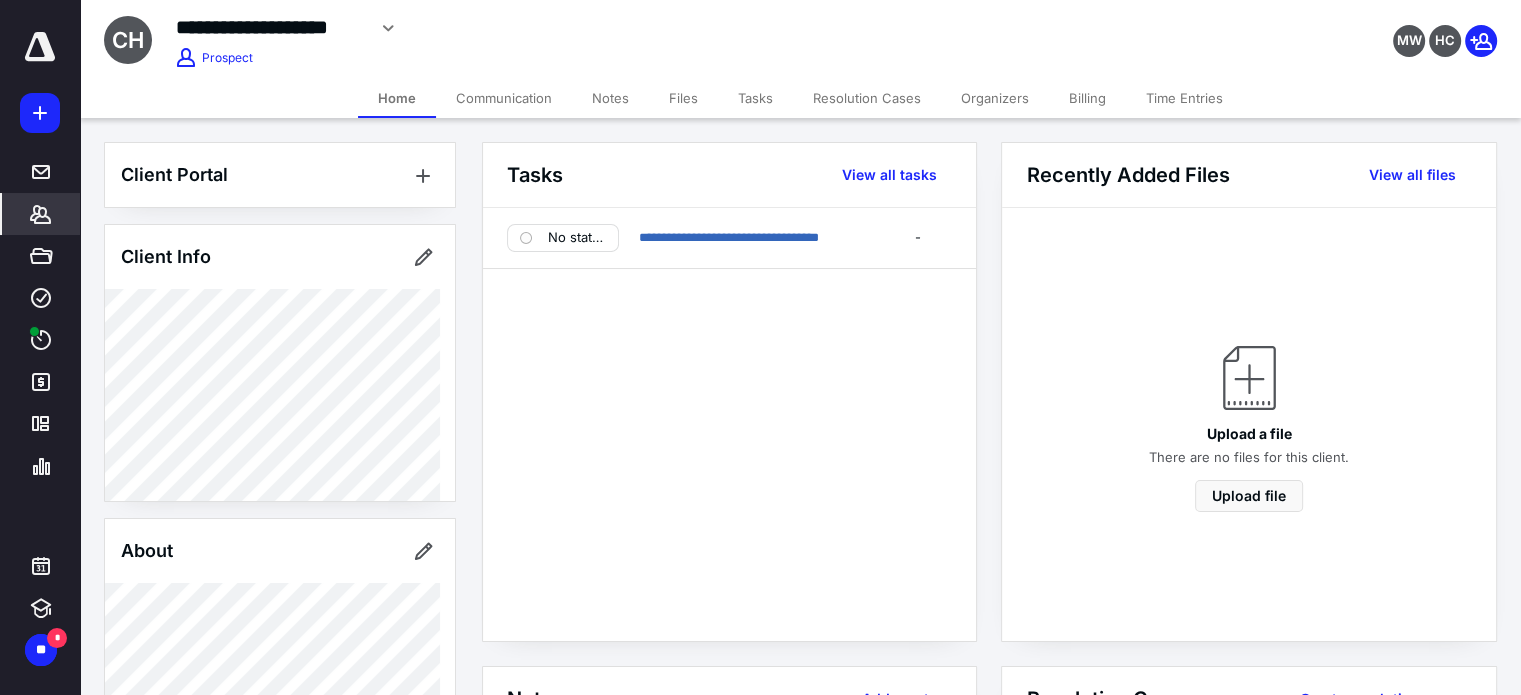 click on "Billing" at bounding box center [1087, 98] 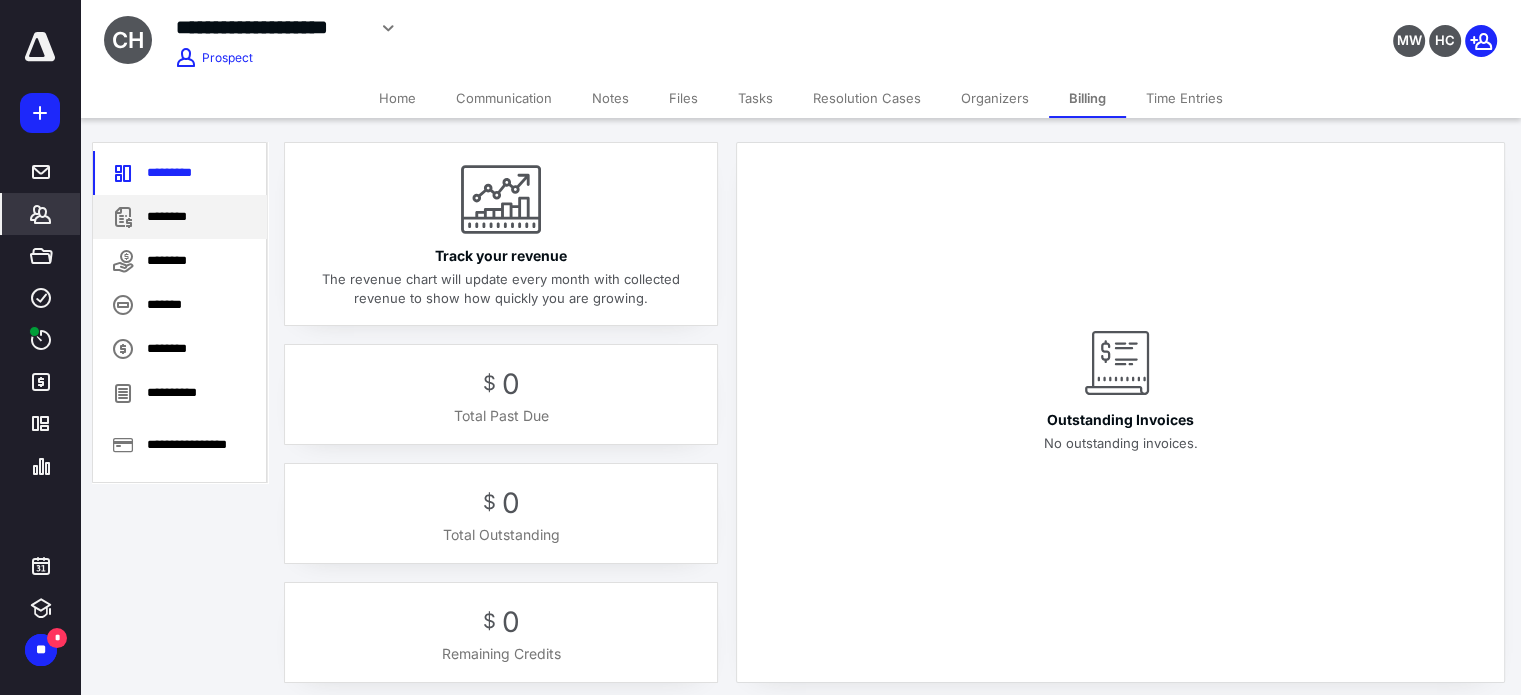 click on "********" at bounding box center (180, 217) 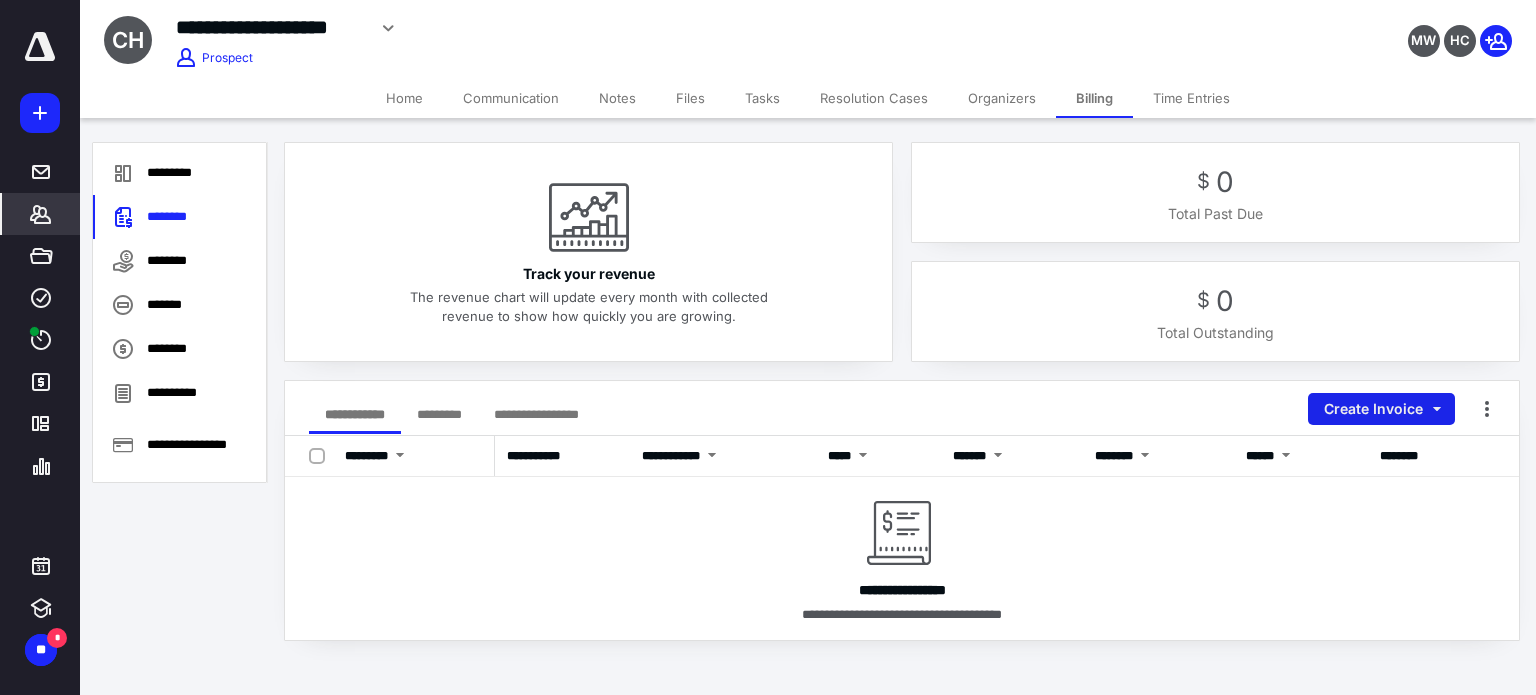 click on "Create Invoice" at bounding box center [1381, 409] 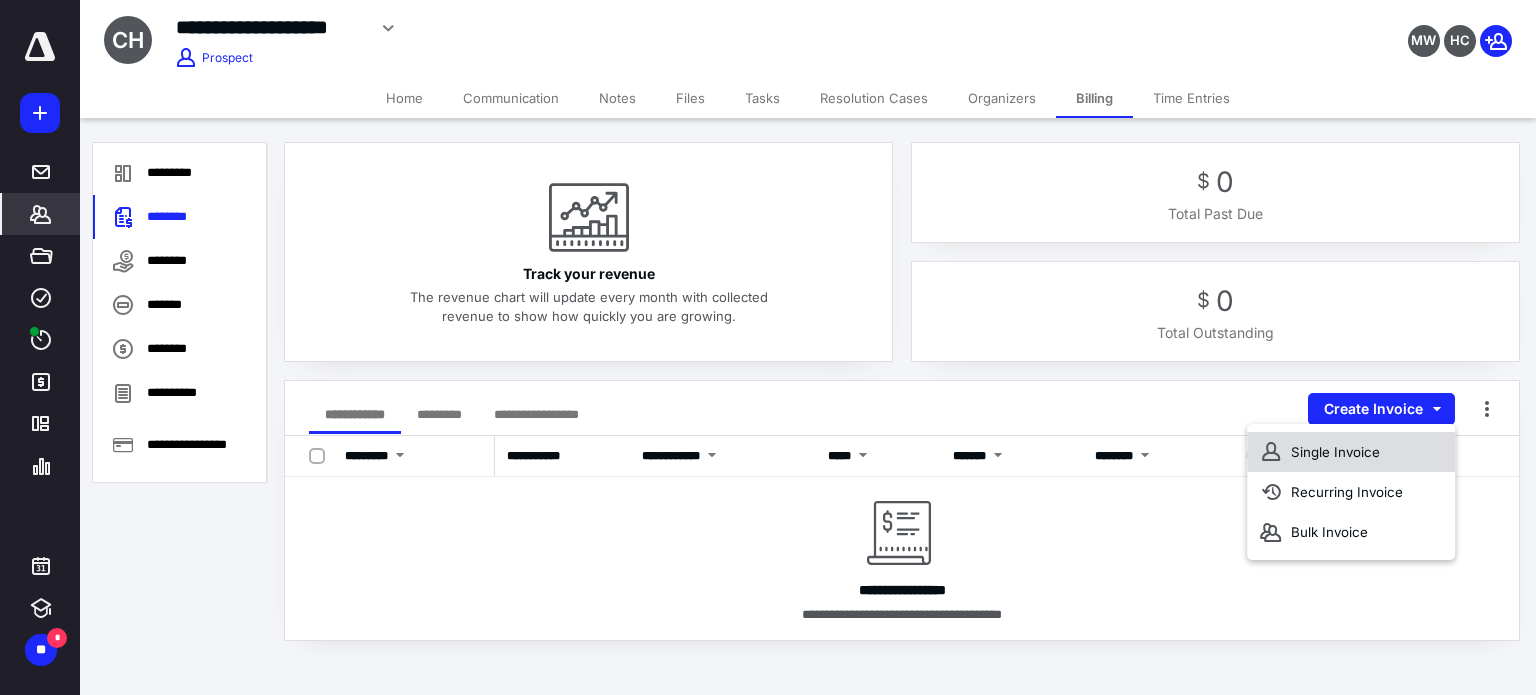 click on "Single Invoice" at bounding box center [1351, 452] 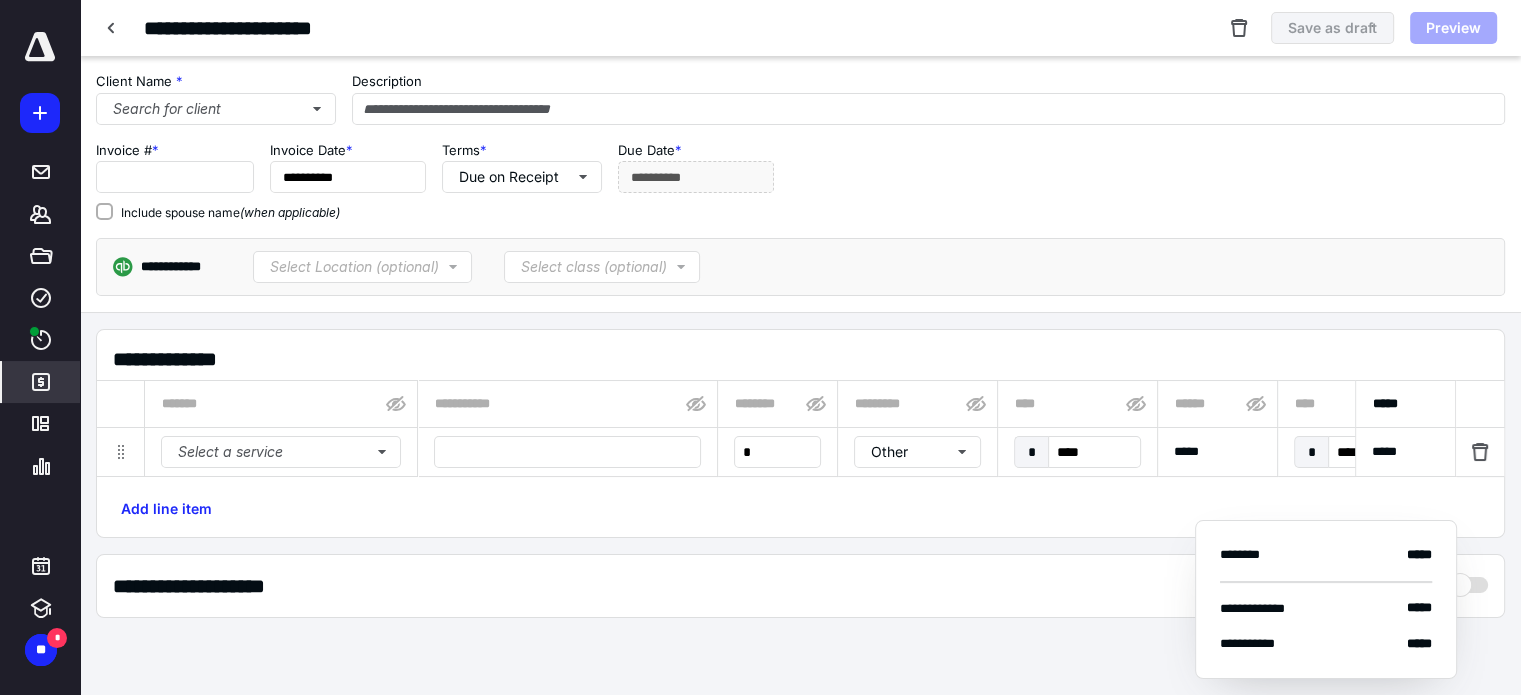 type on "****" 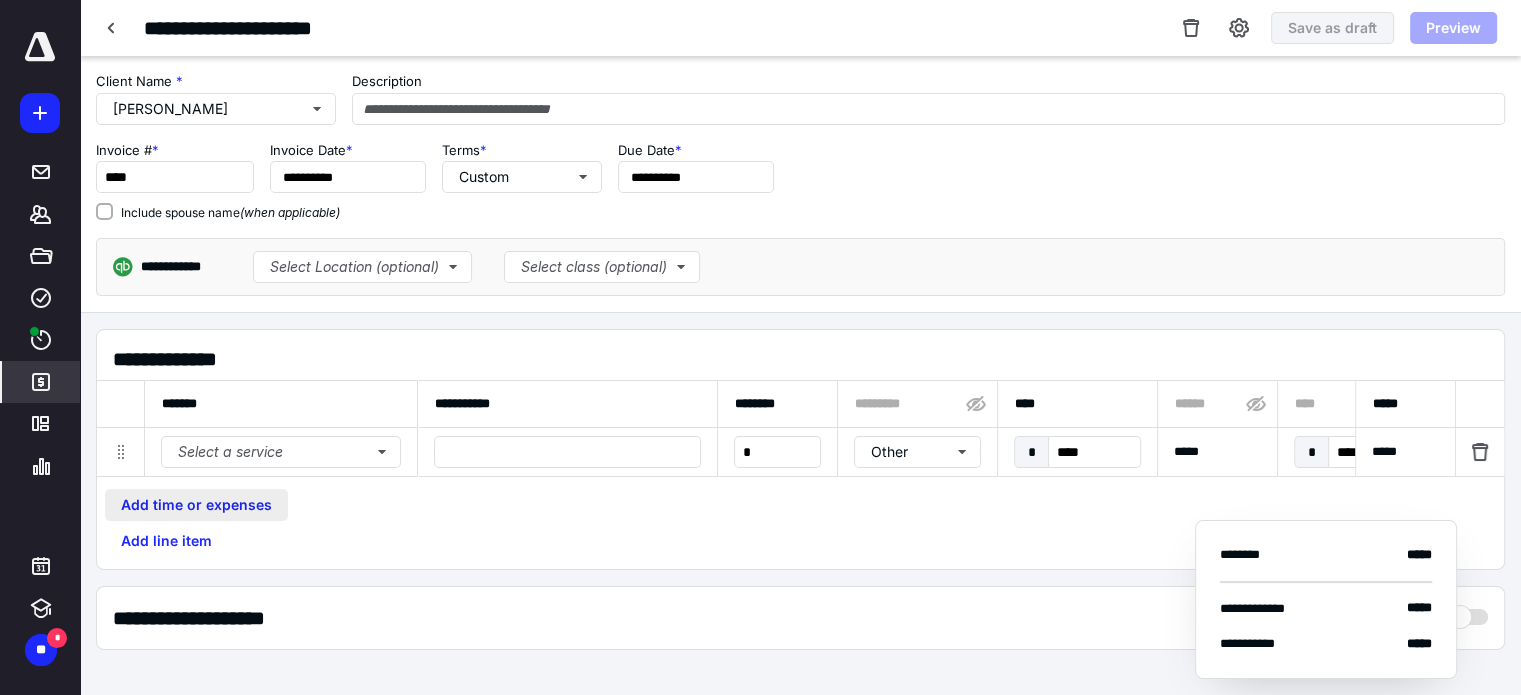 click on "Add time or expenses" at bounding box center [196, 505] 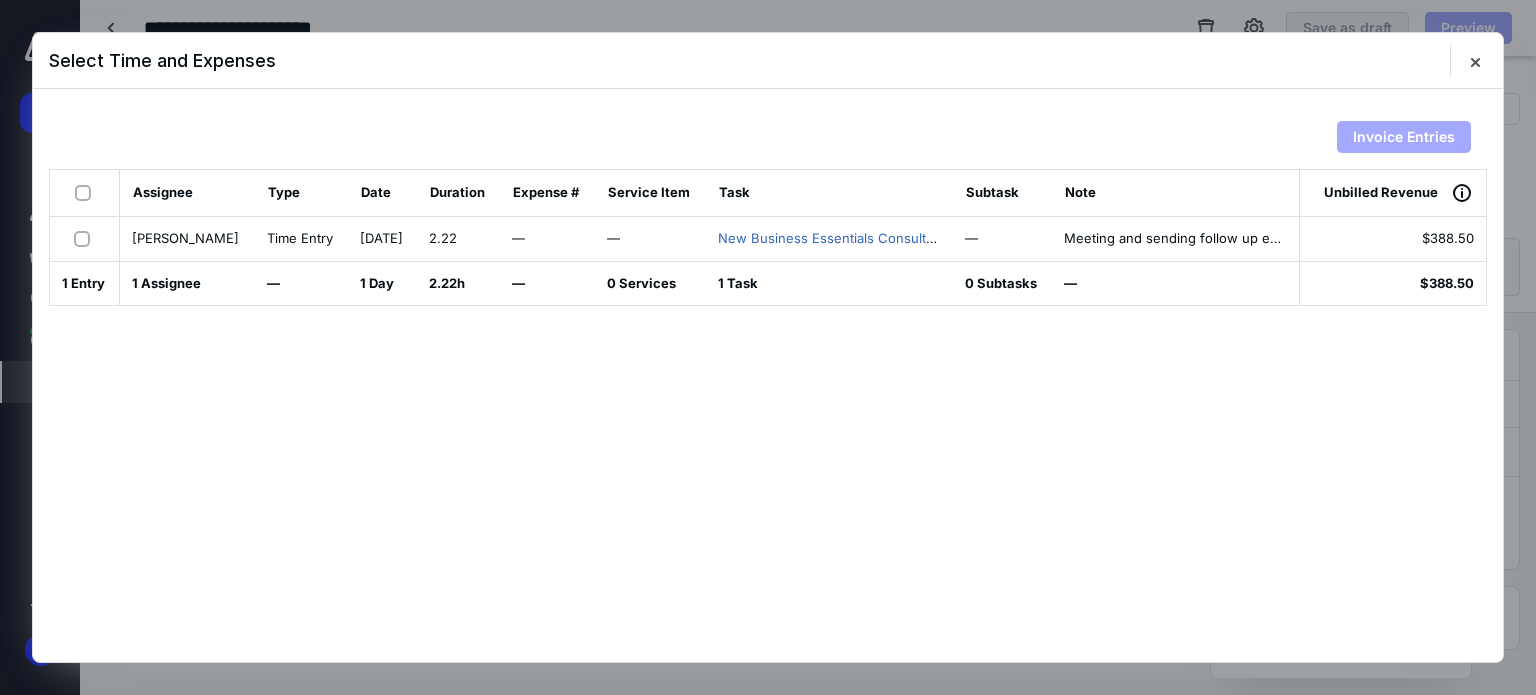 click at bounding box center [86, 238] 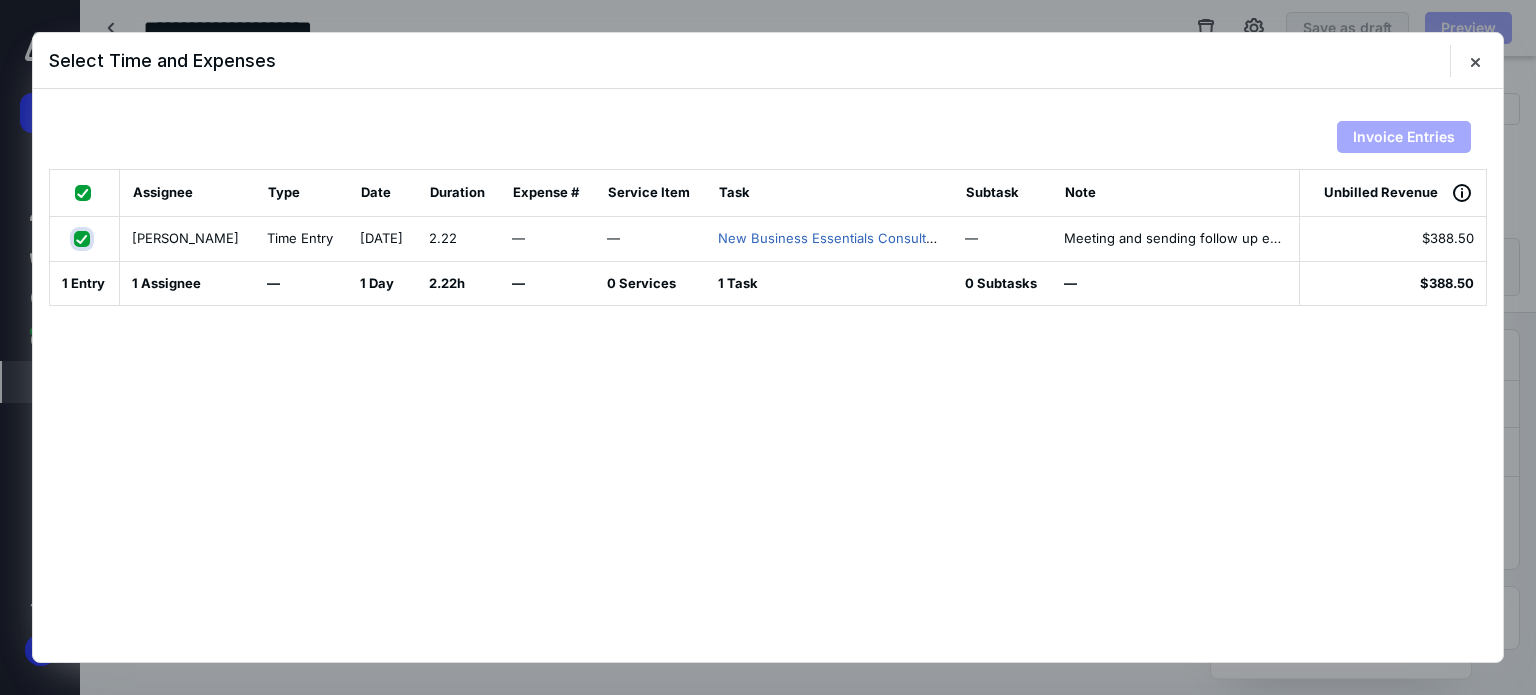 checkbox on "true" 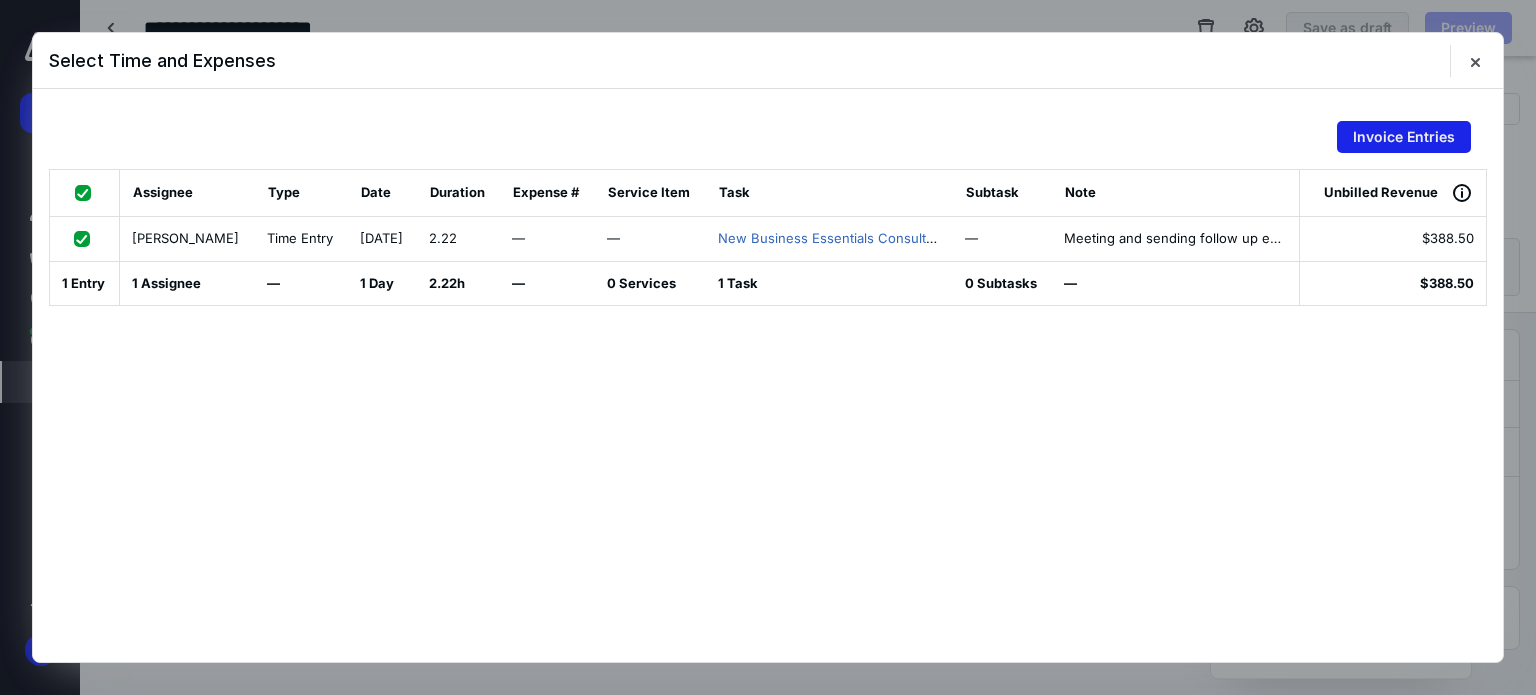 click on "Invoice Entries" at bounding box center (1404, 137) 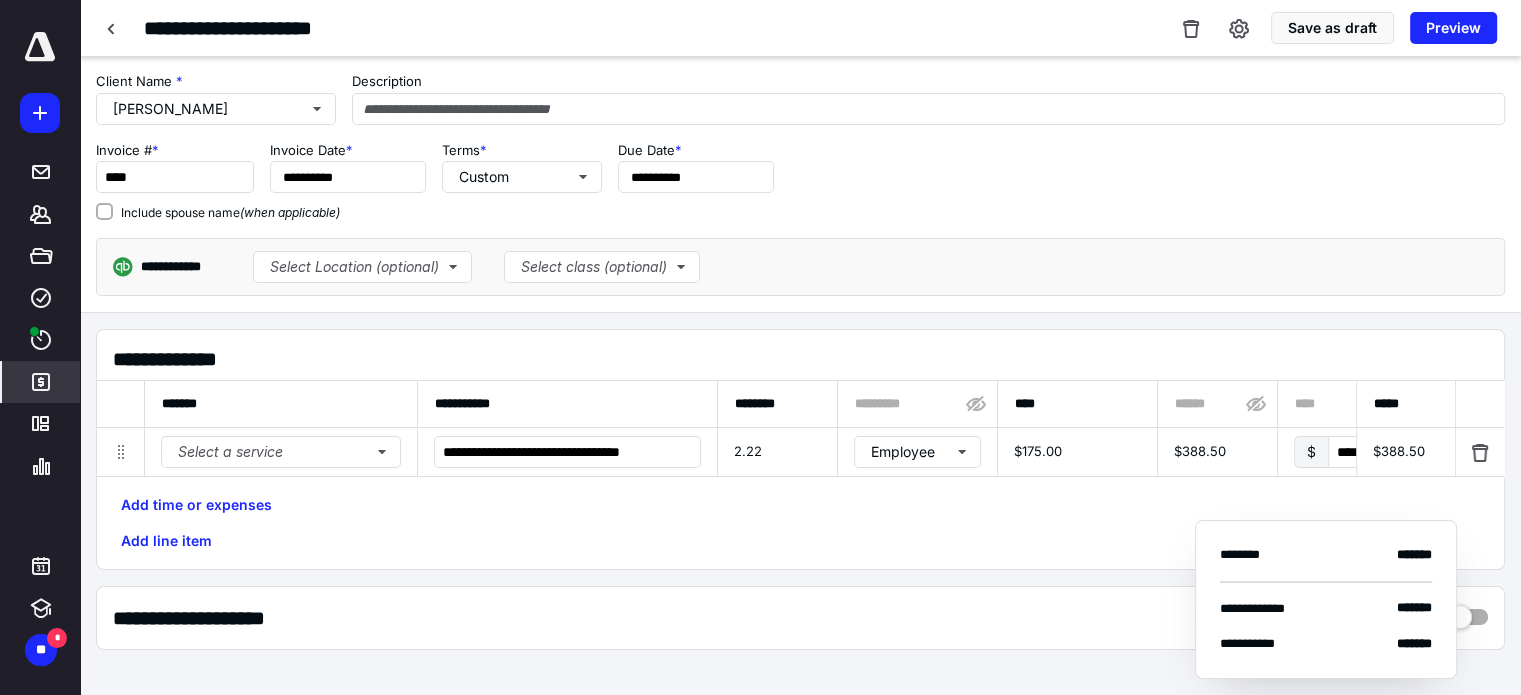 click on "2.22" at bounding box center (777, 452) 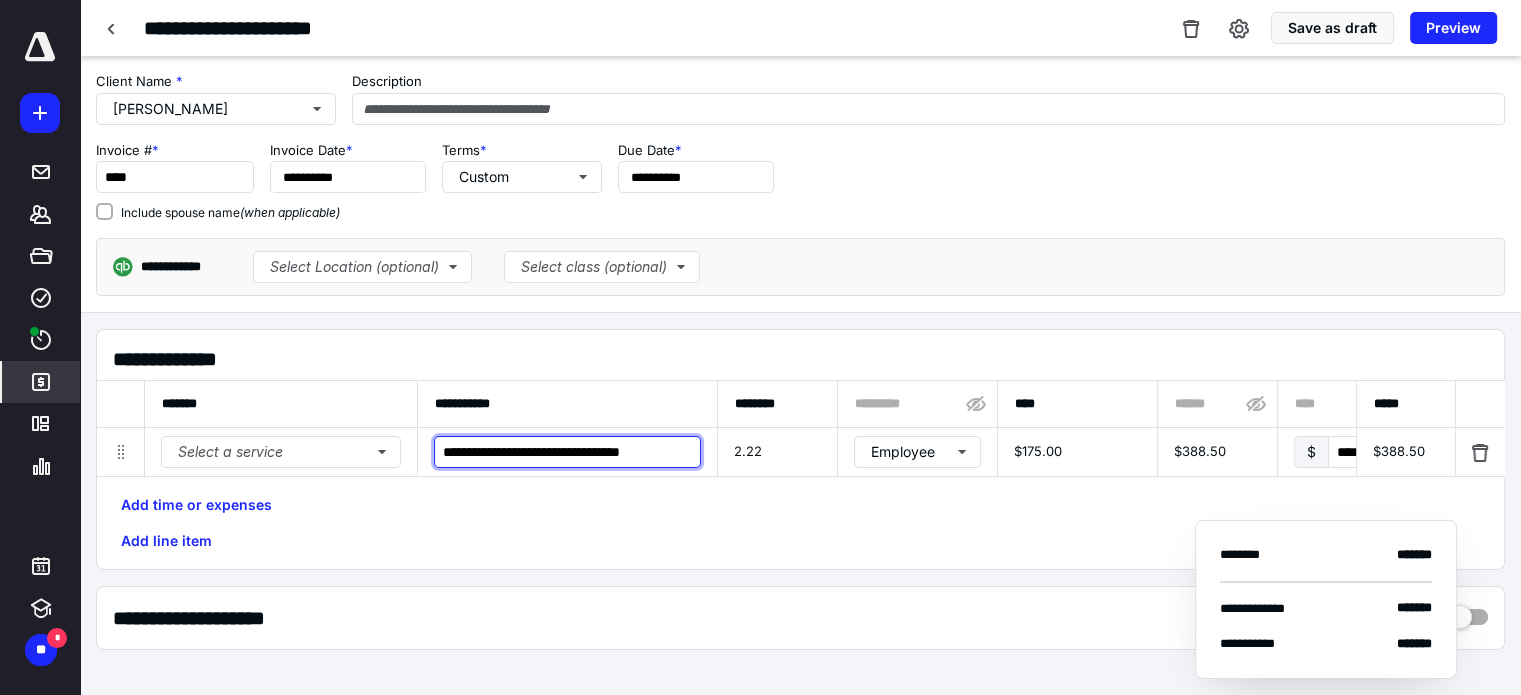 drag, startPoint x: 444, startPoint y: 451, endPoint x: 708, endPoint y: 450, distance: 264.0019 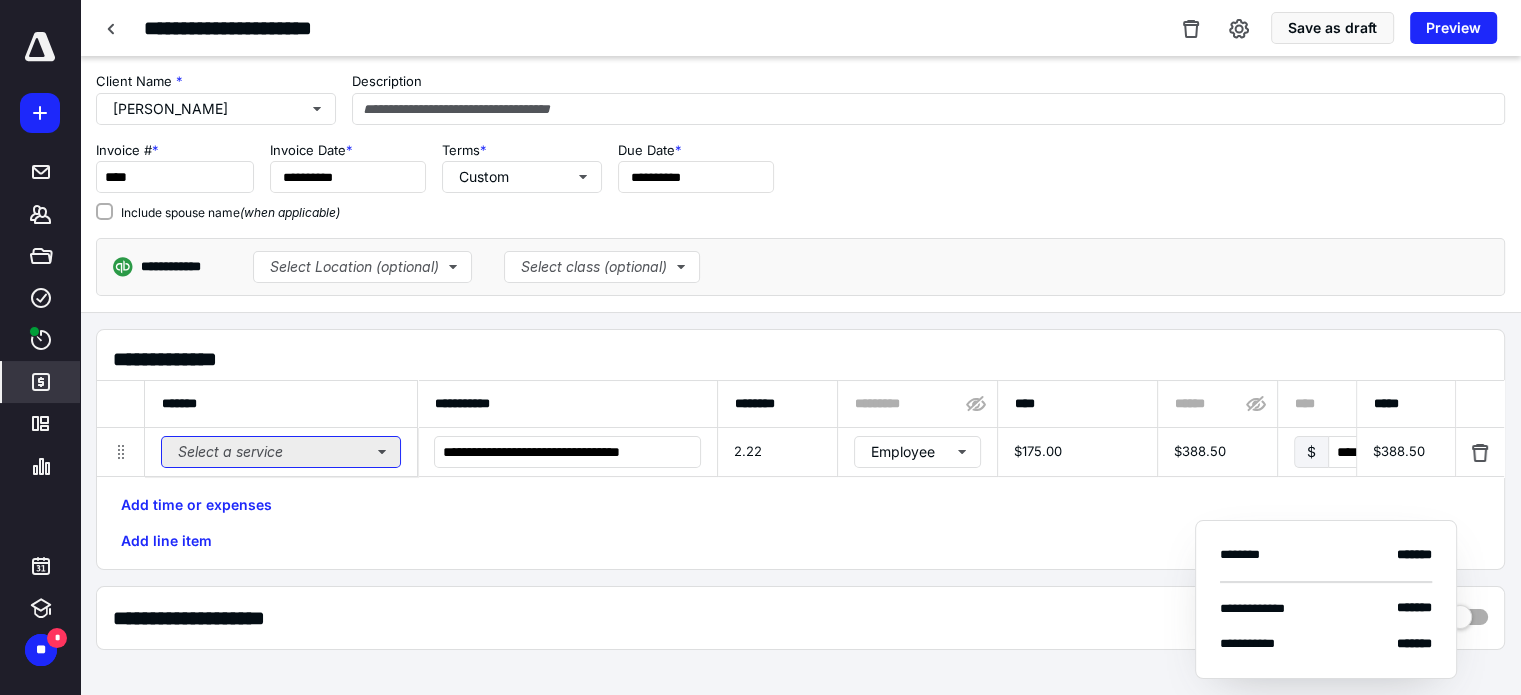 click on "Select a service" at bounding box center (281, 452) 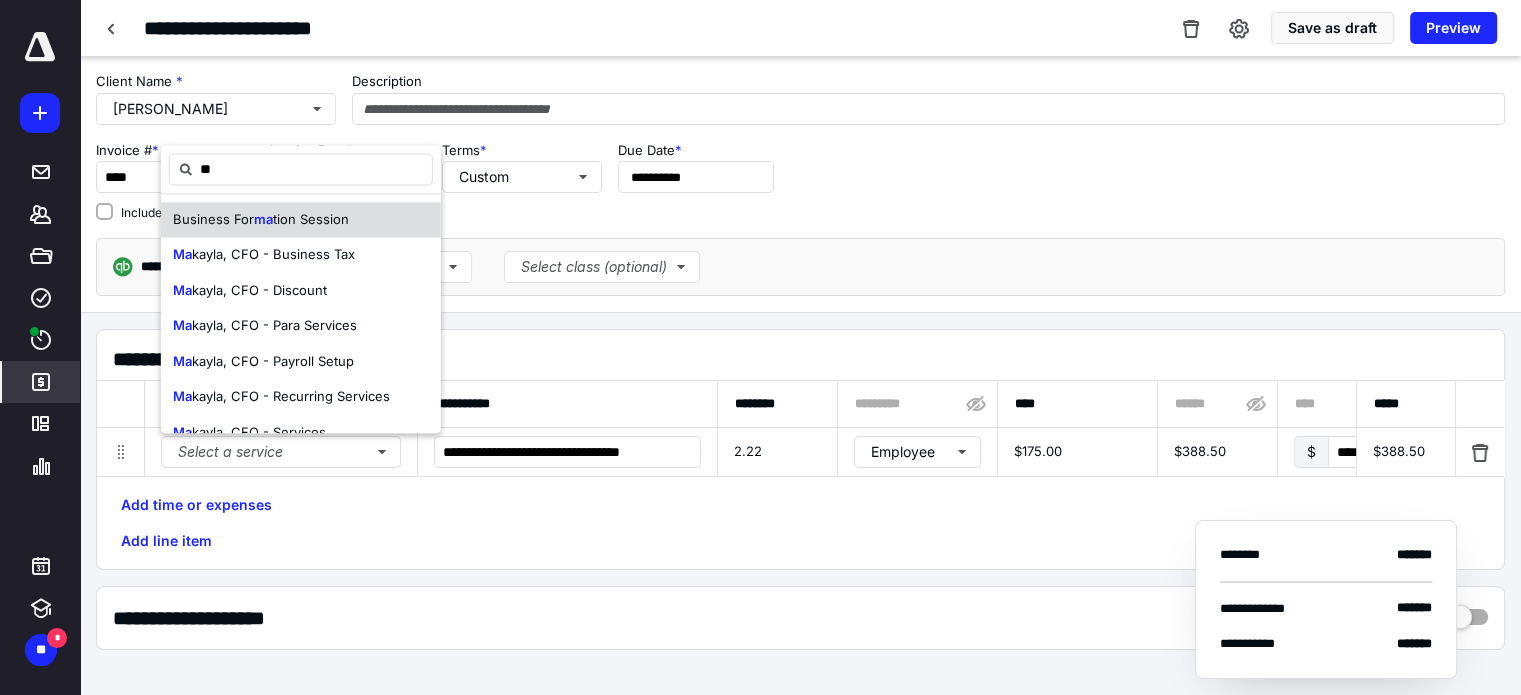 type on "***" 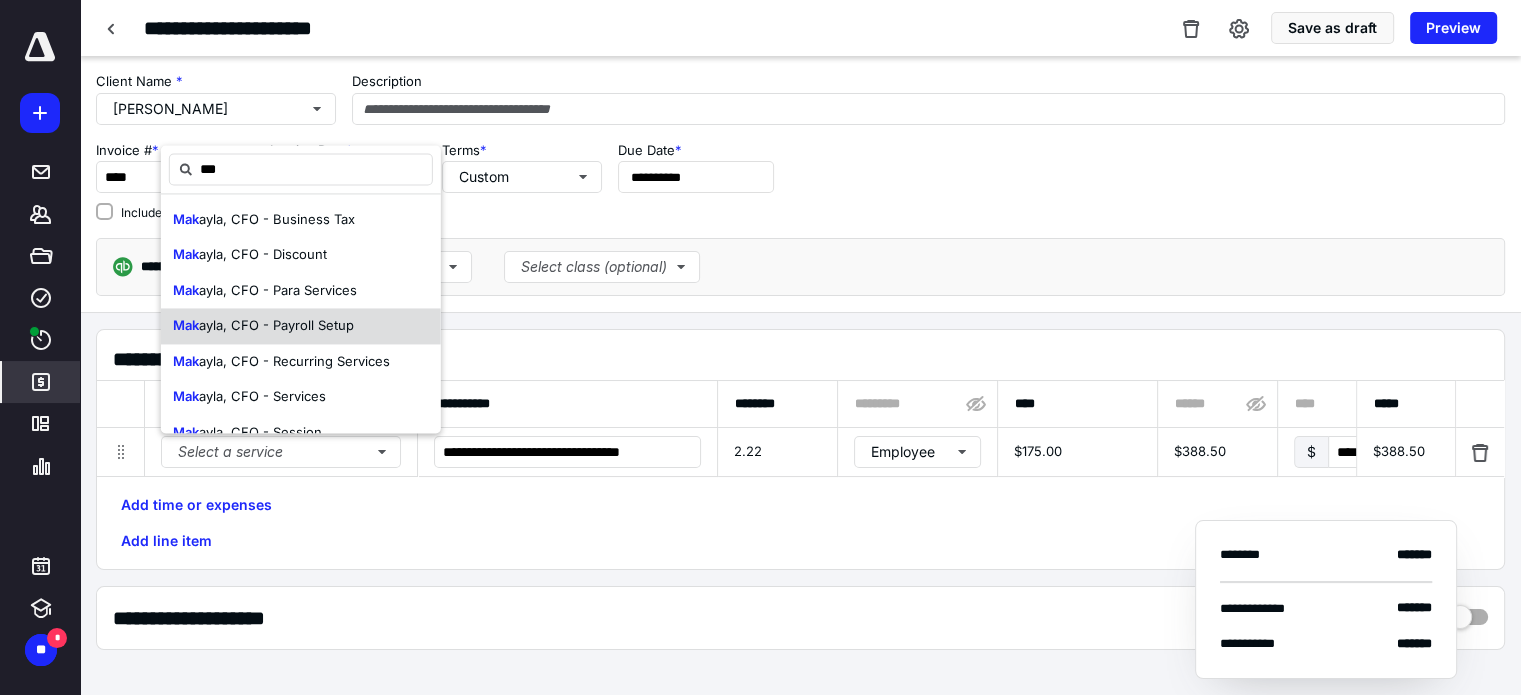 scroll, scrollTop: 24, scrollLeft: 0, axis: vertical 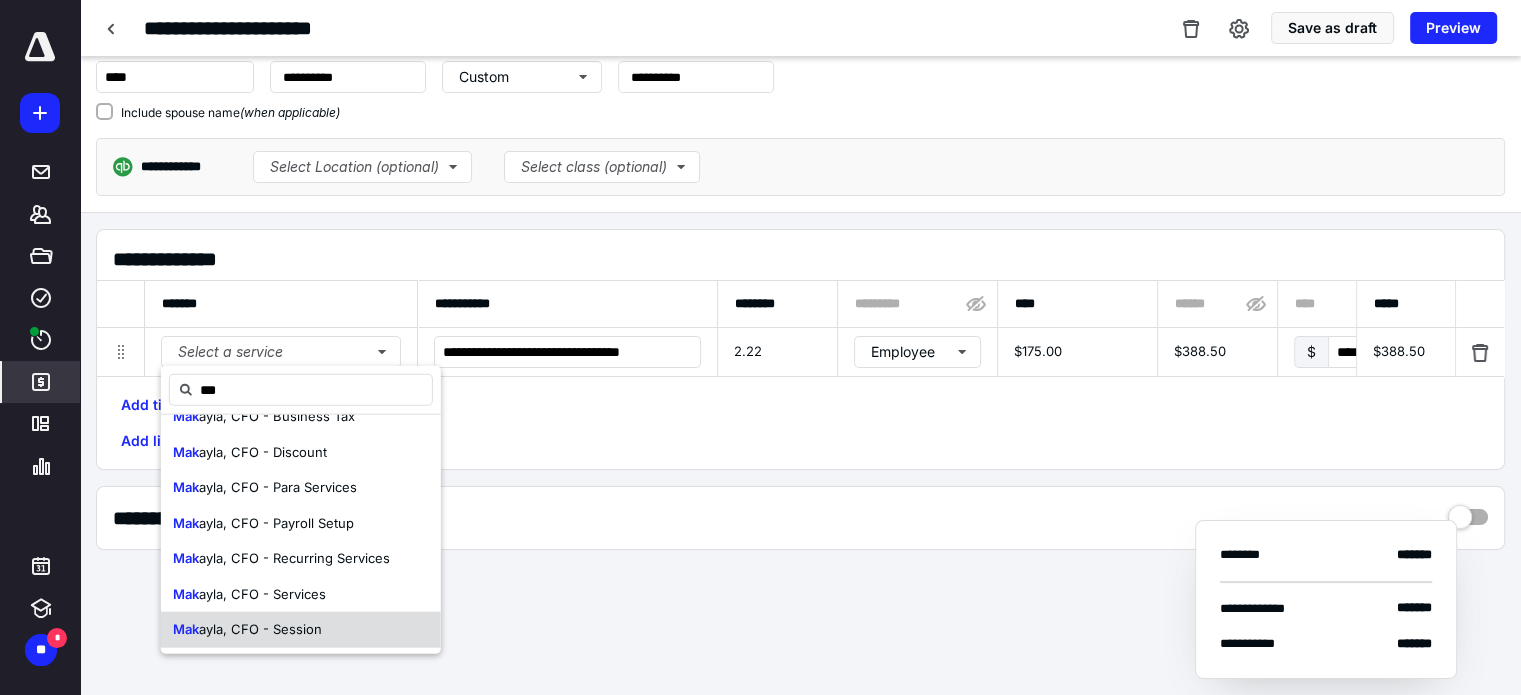 click on "[PERSON_NAME], CFO - Session" at bounding box center [301, 630] 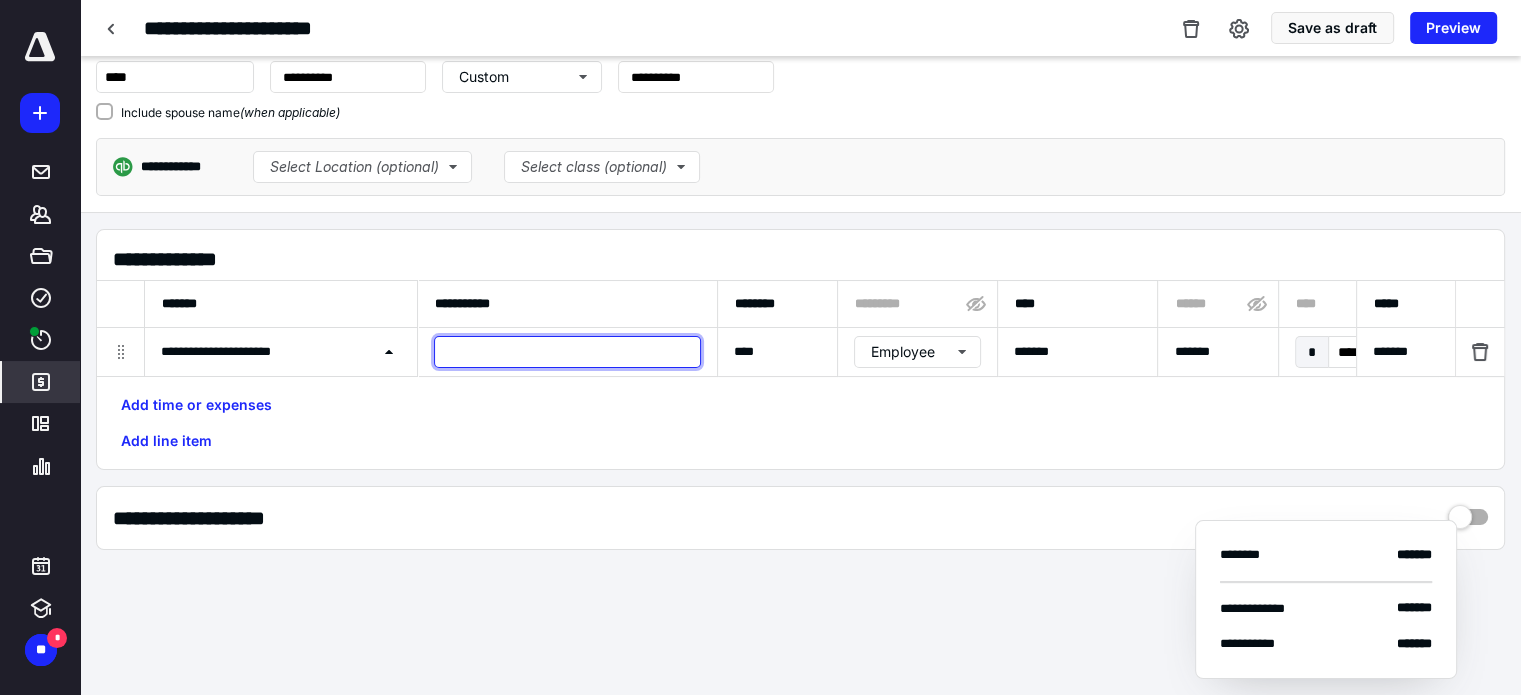 click at bounding box center [567, 352] 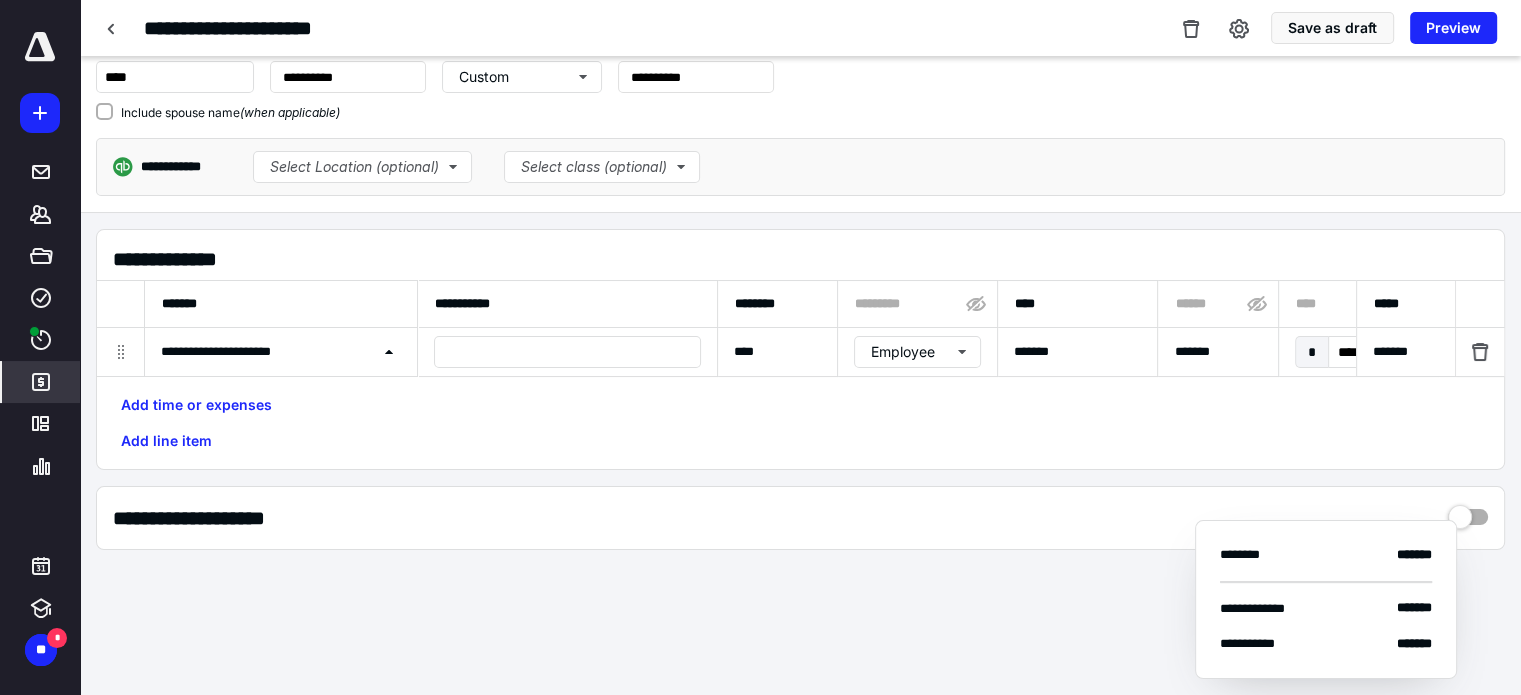 click 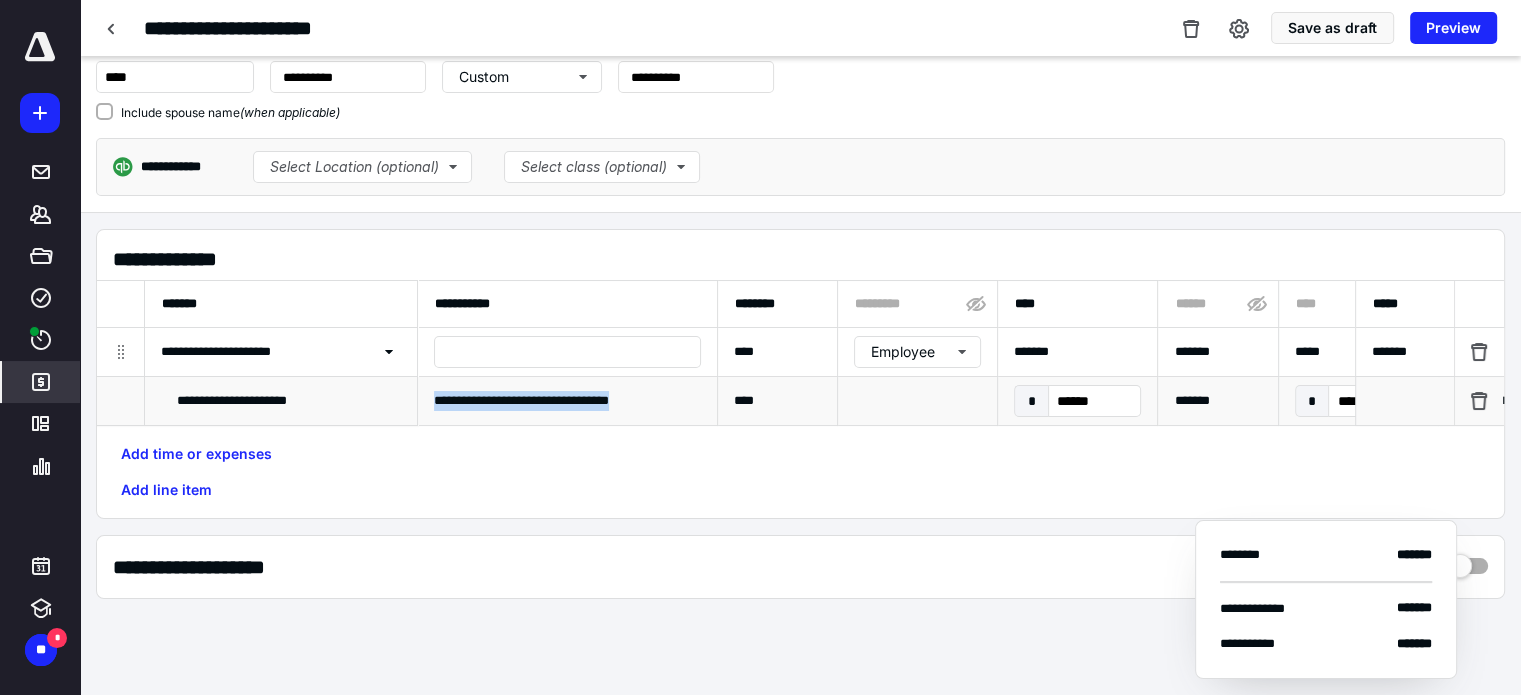drag, startPoint x: 439, startPoint y: 396, endPoint x: 679, endPoint y: 403, distance: 240.10207 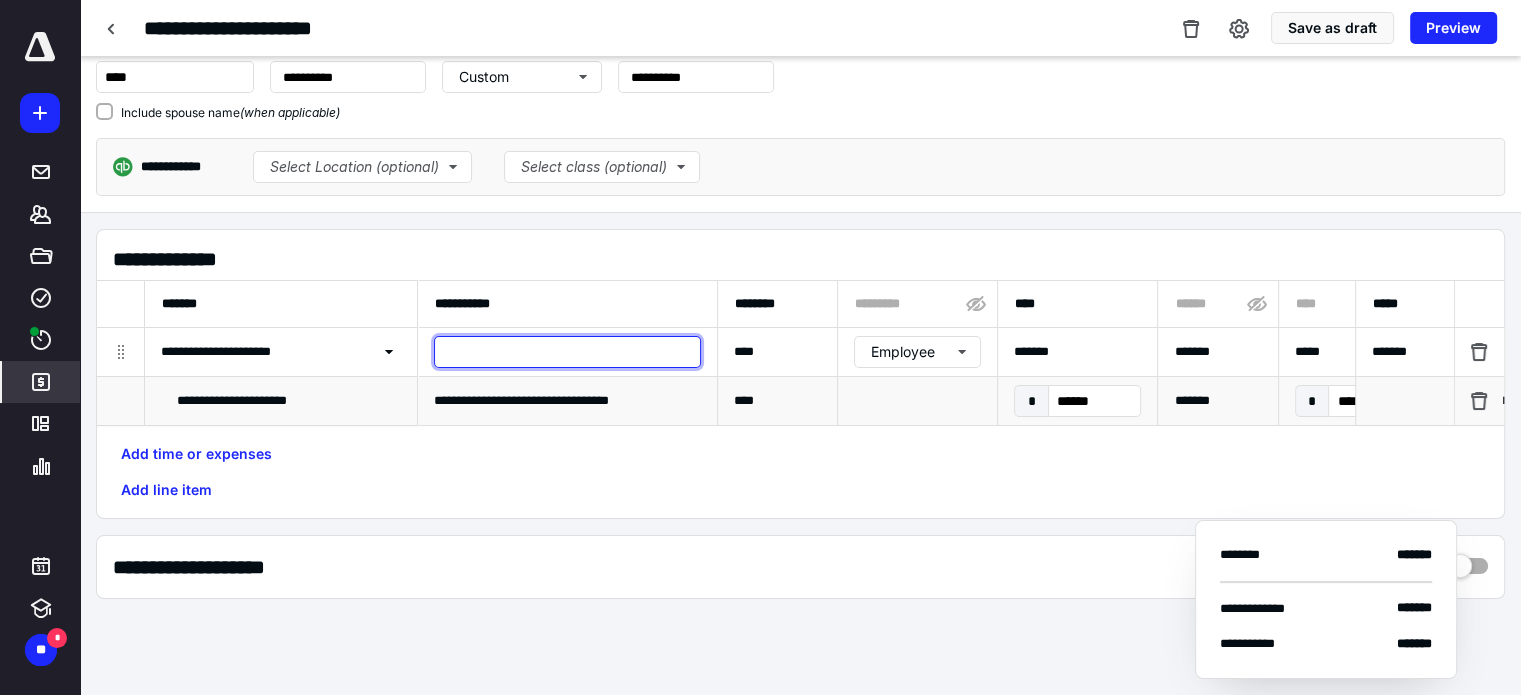 click at bounding box center (567, 352) 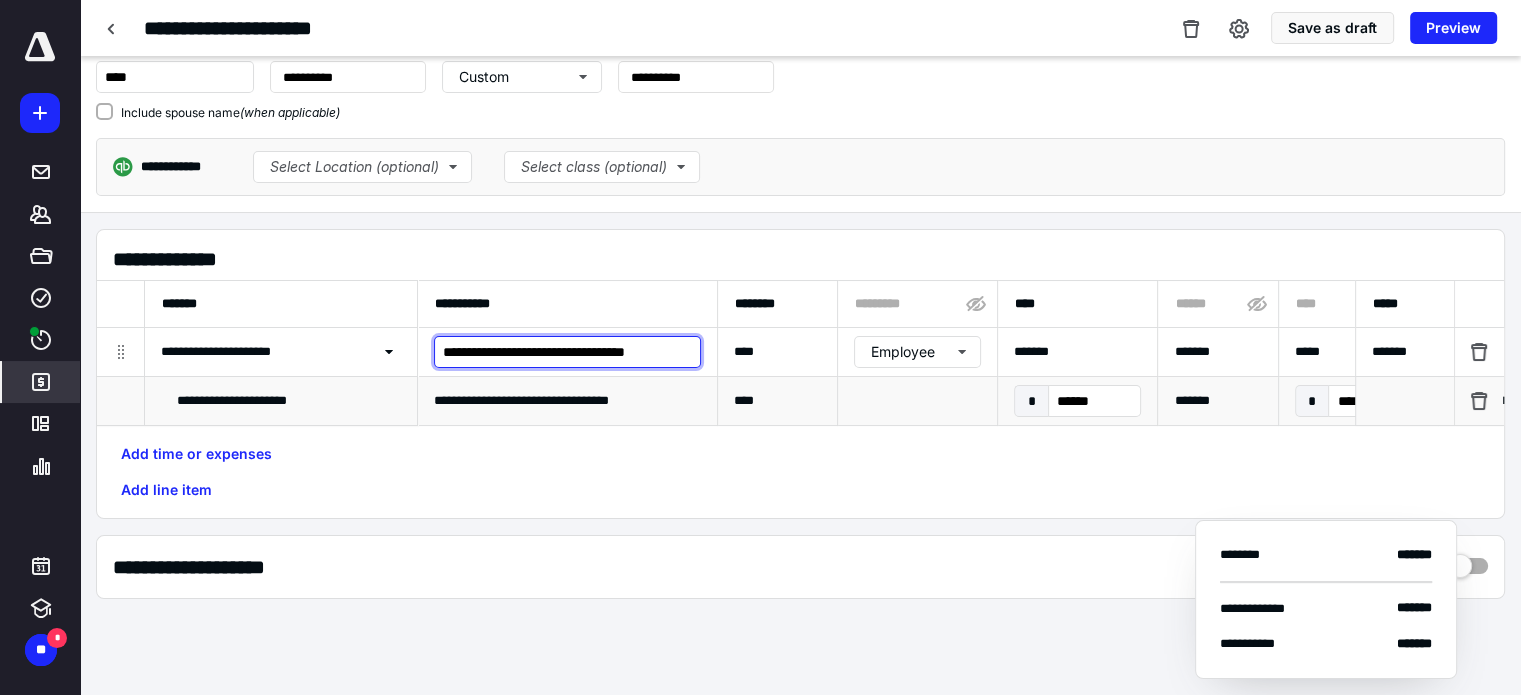drag, startPoint x: 690, startPoint y: 347, endPoint x: 429, endPoint y: 343, distance: 261.03064 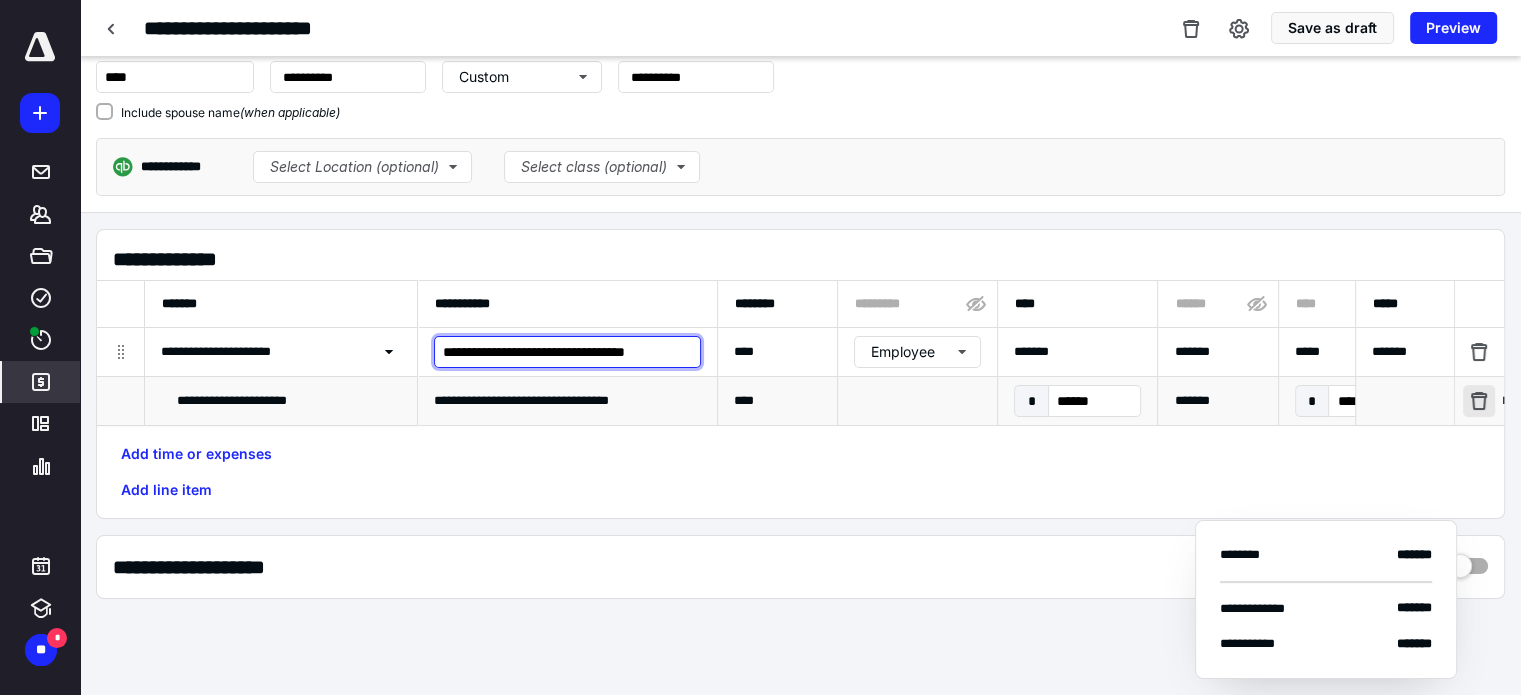 type on "**********" 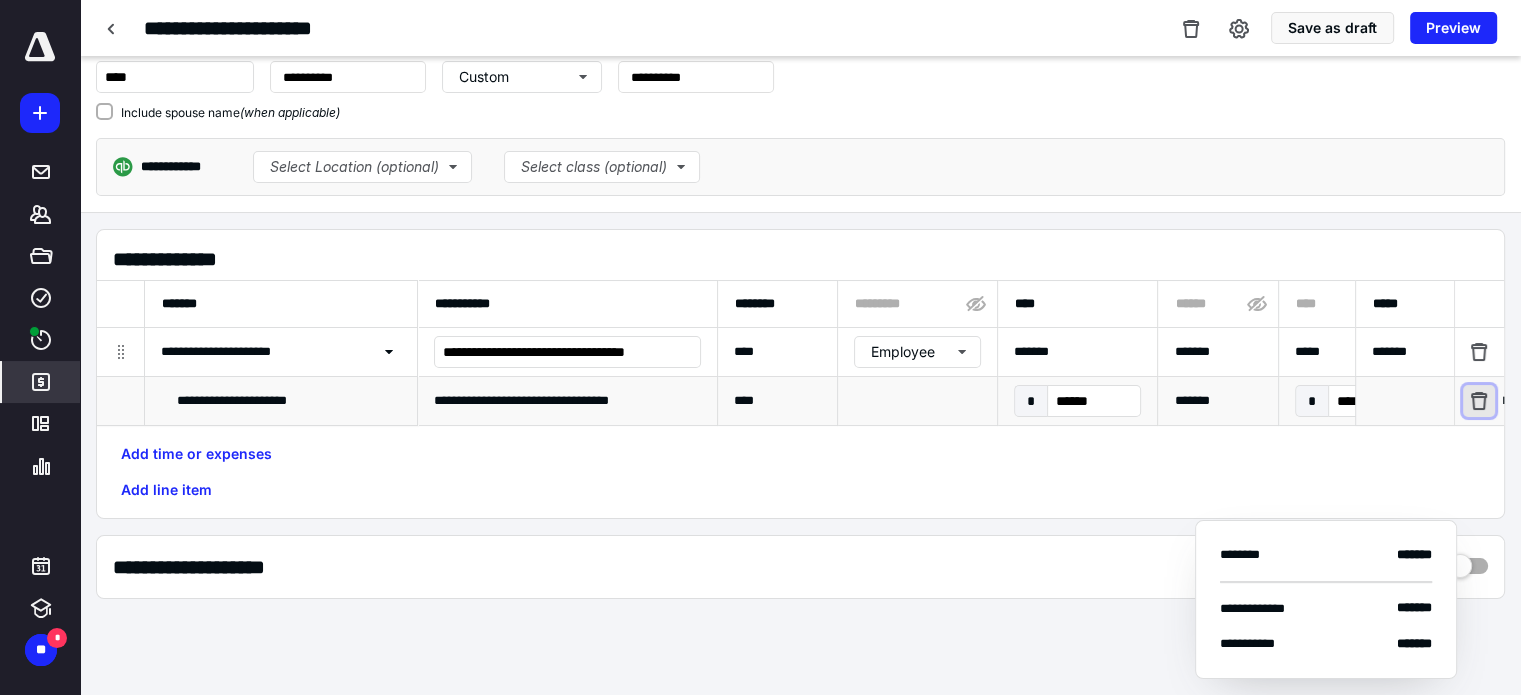 click at bounding box center (1480, 401) 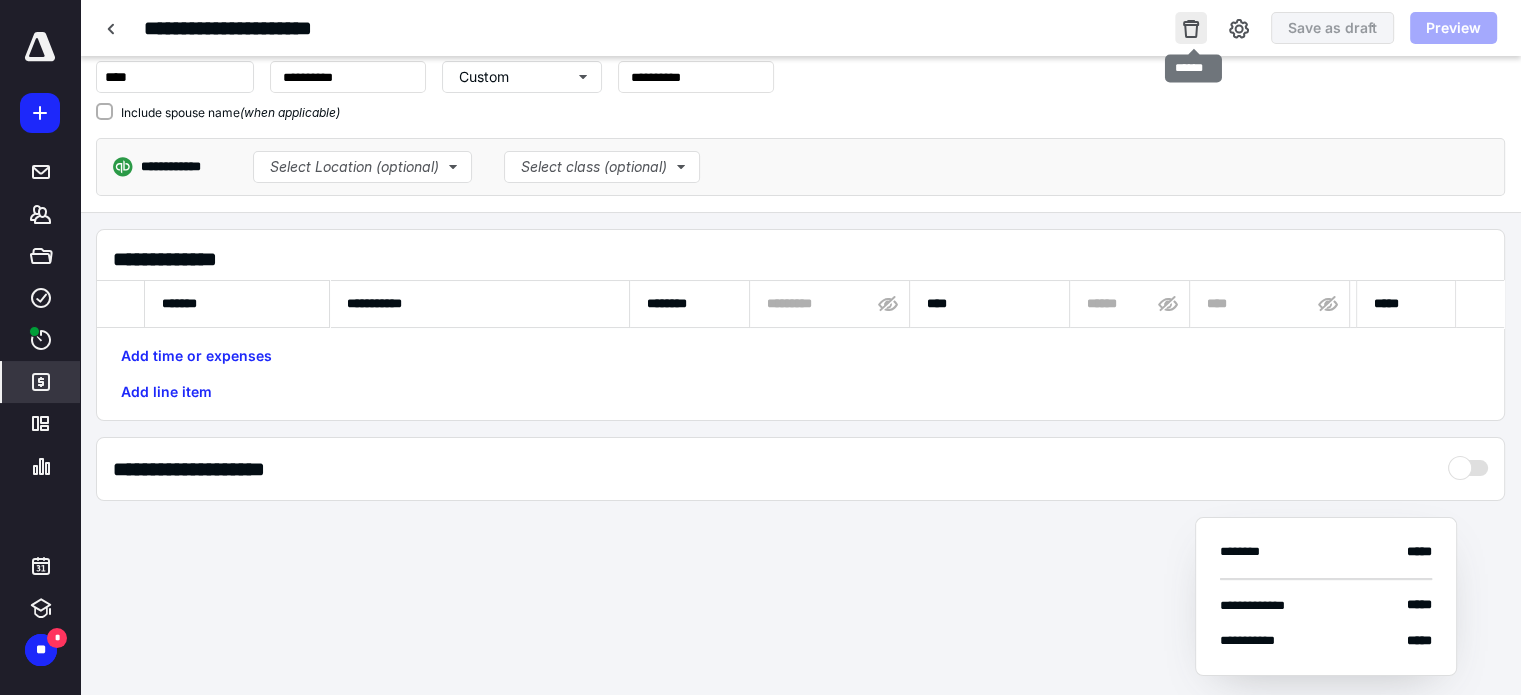 click at bounding box center [1191, 28] 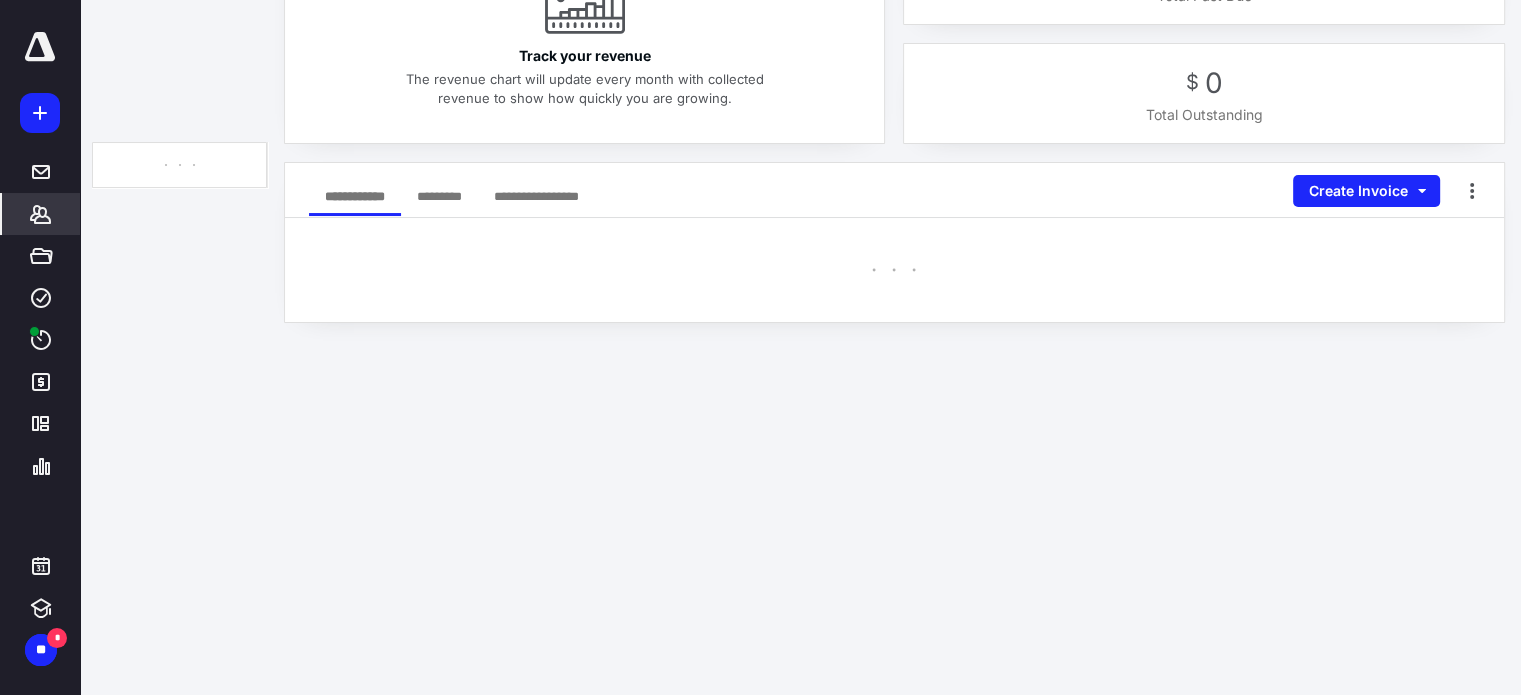 scroll, scrollTop: 0, scrollLeft: 0, axis: both 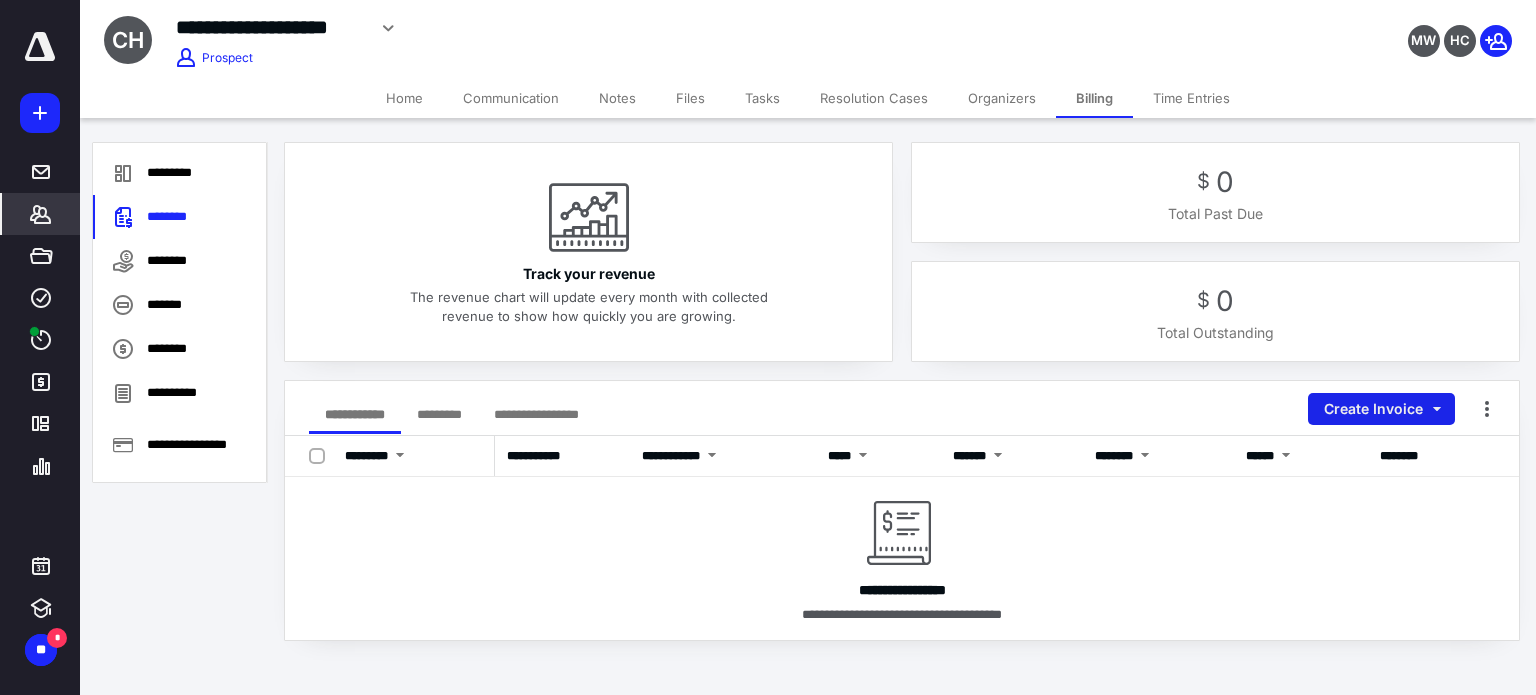 click on "Create Invoice" at bounding box center [1381, 409] 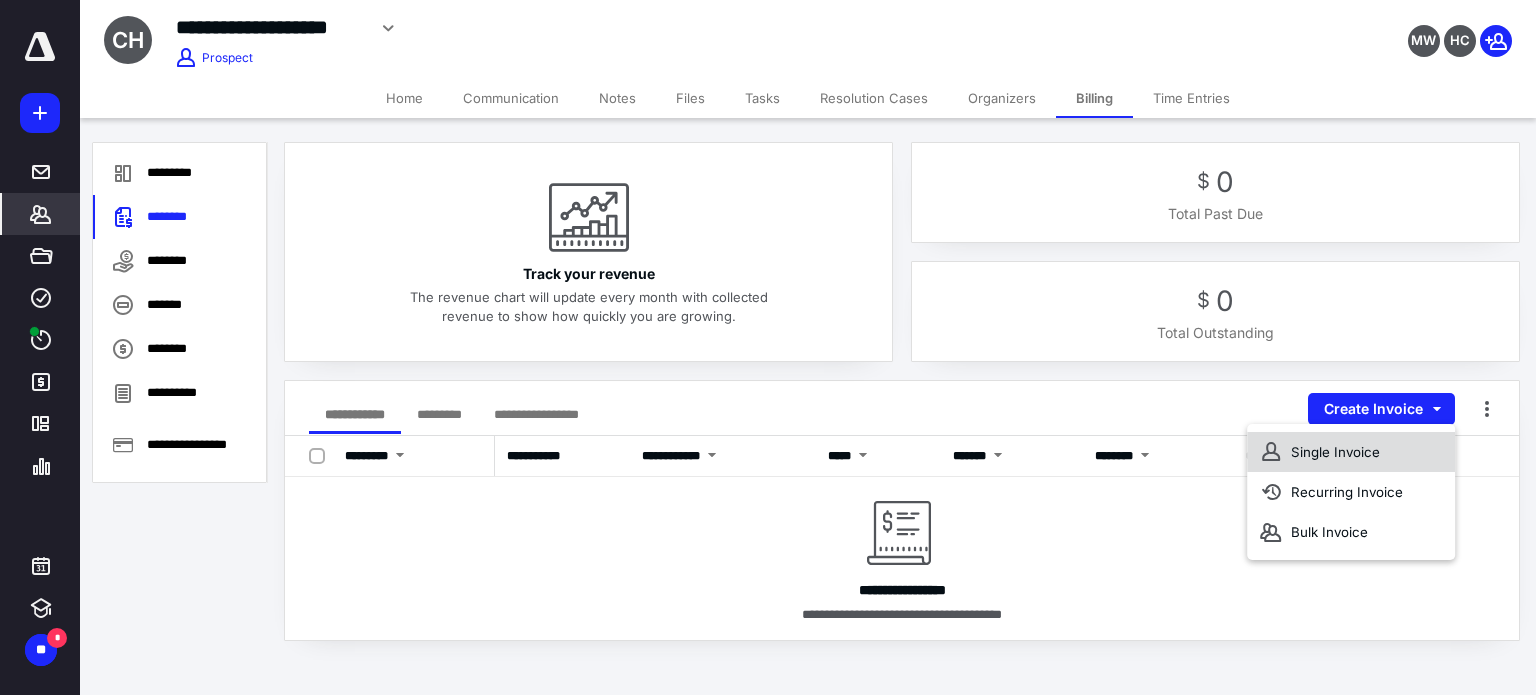 click on "Single Invoice" at bounding box center [1351, 452] 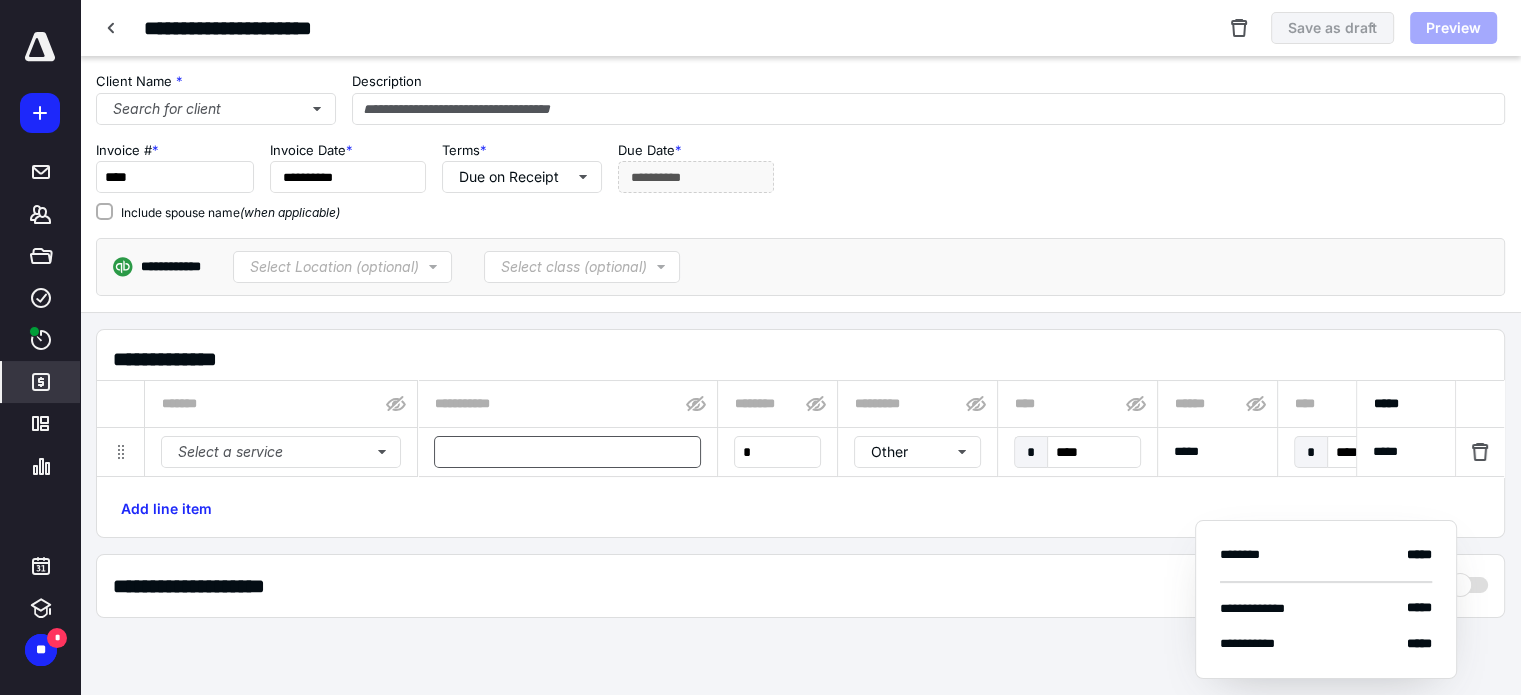 type on "**********" 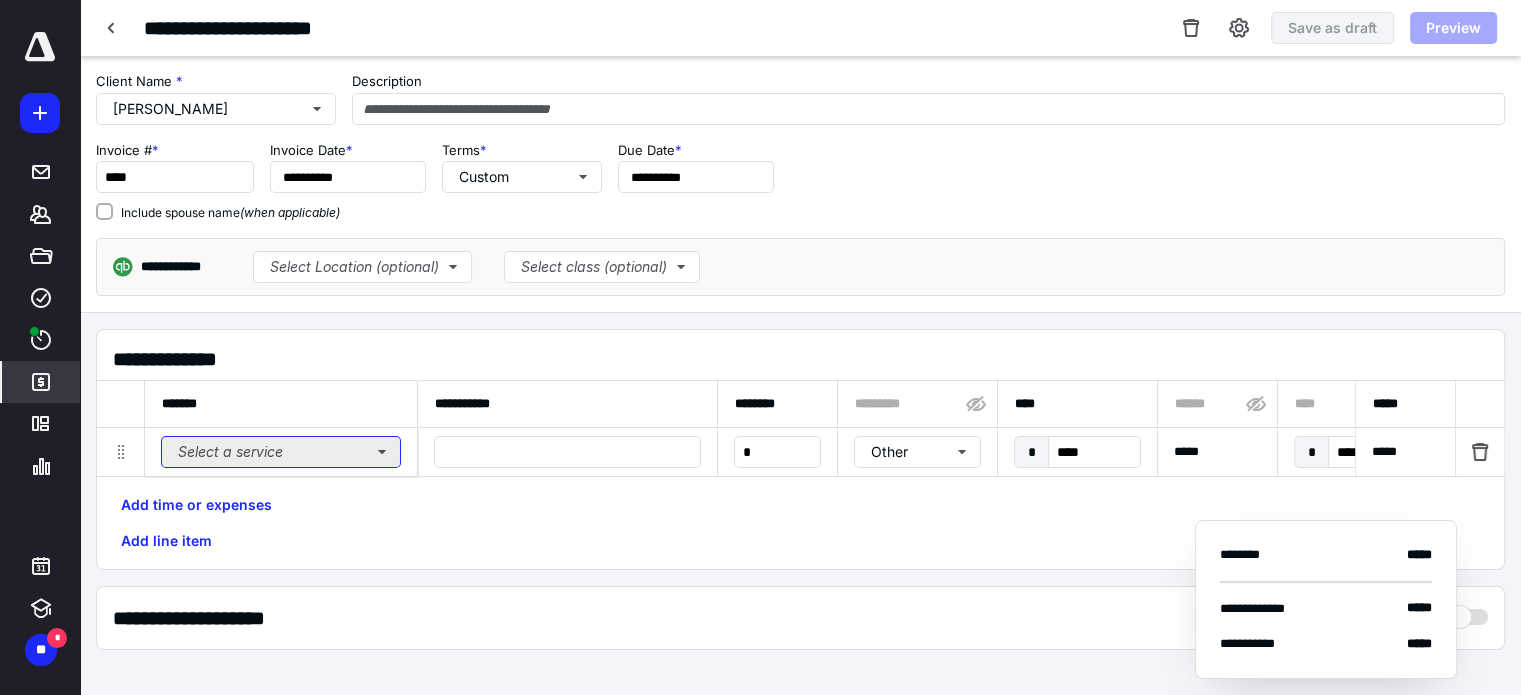 click on "Select a service" at bounding box center [281, 452] 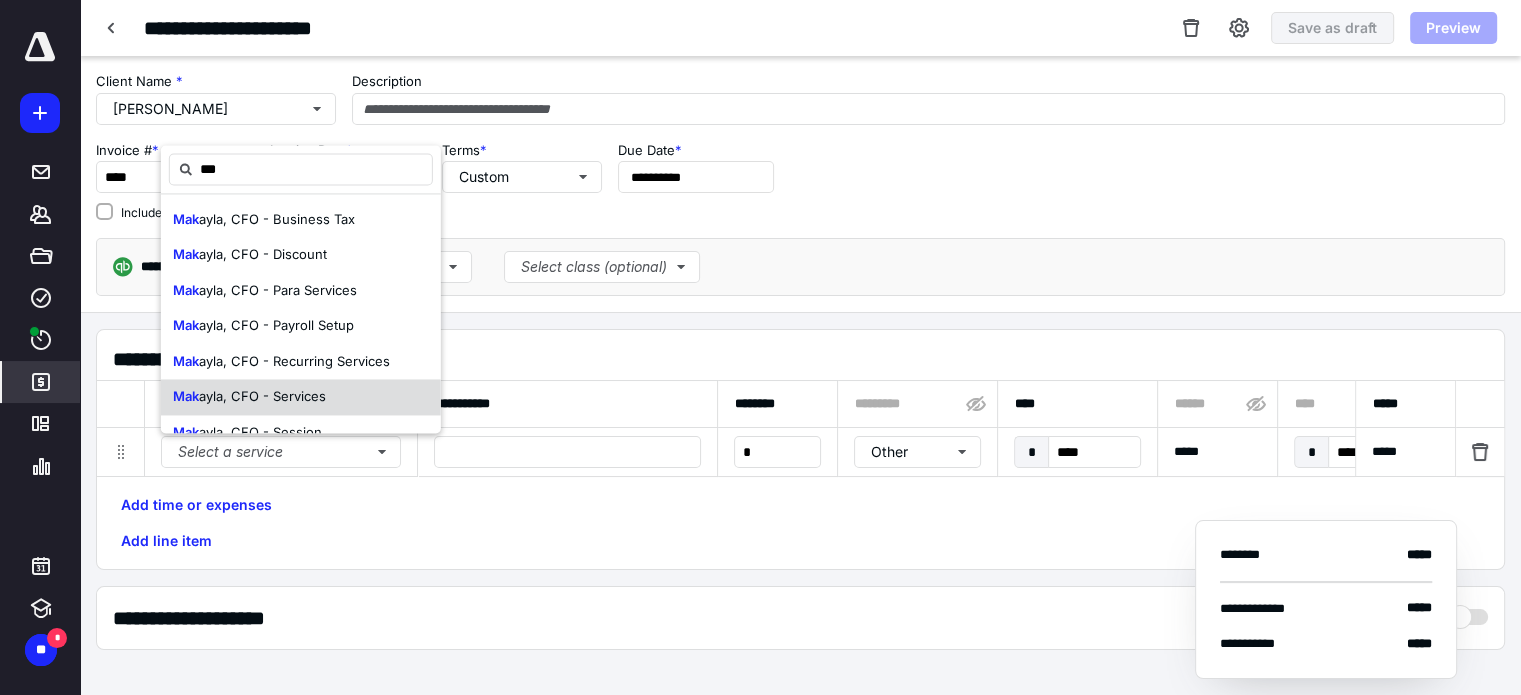 scroll, scrollTop: 24, scrollLeft: 0, axis: vertical 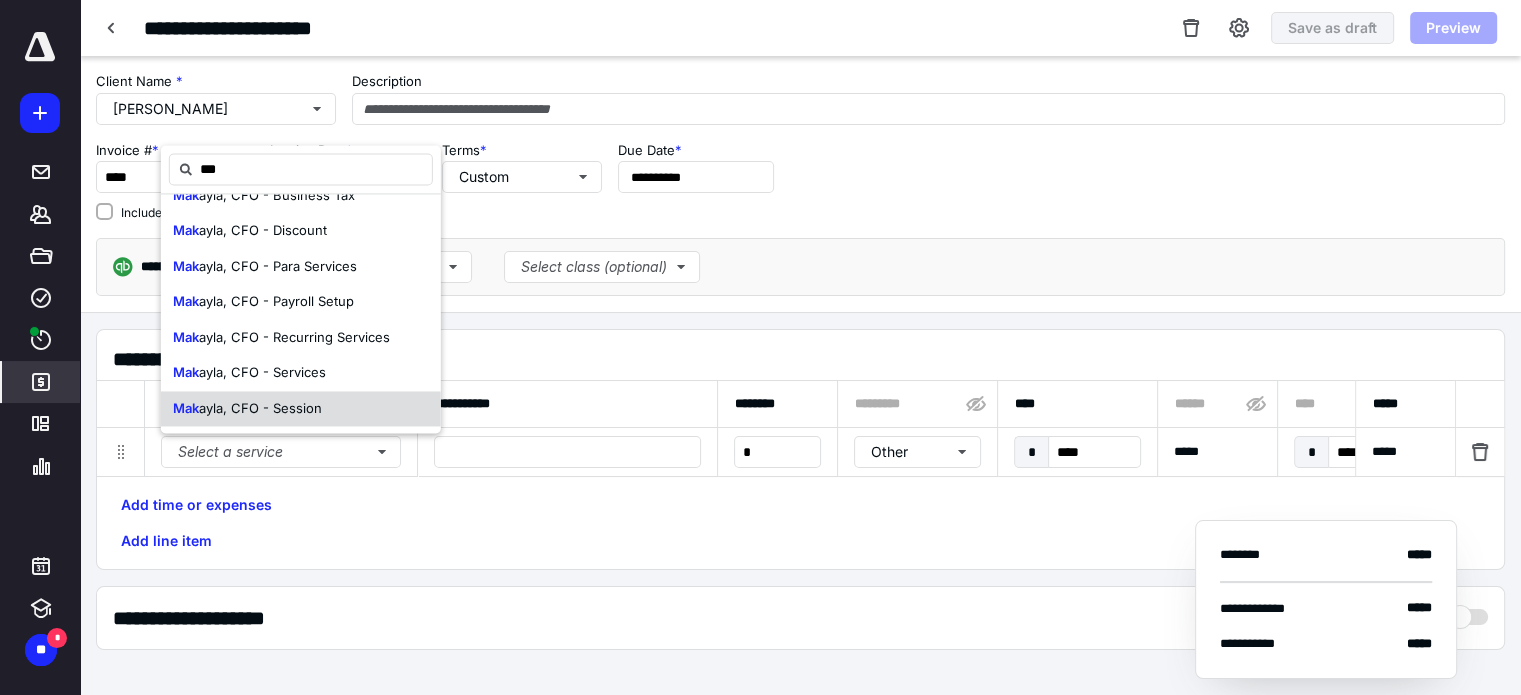 click on "[PERSON_NAME], CFO - Session" at bounding box center (301, 409) 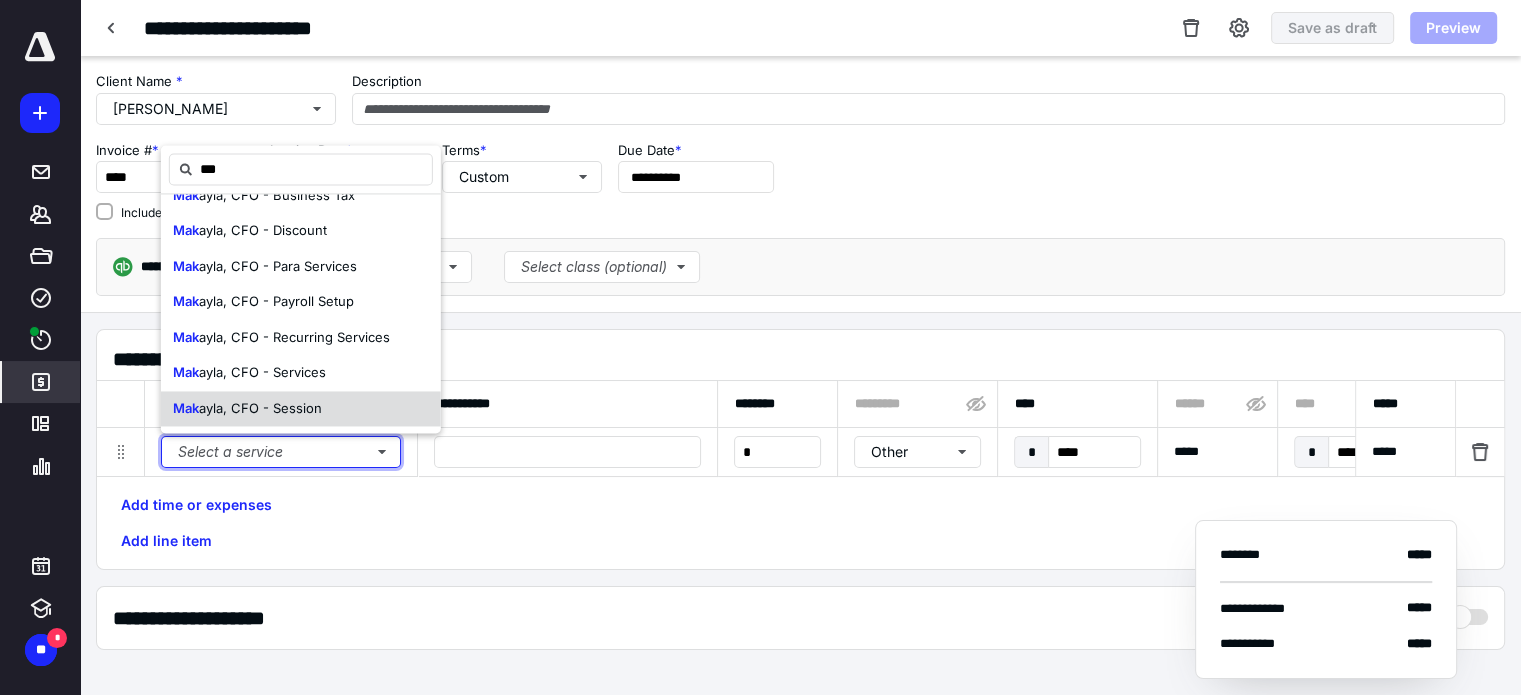 type 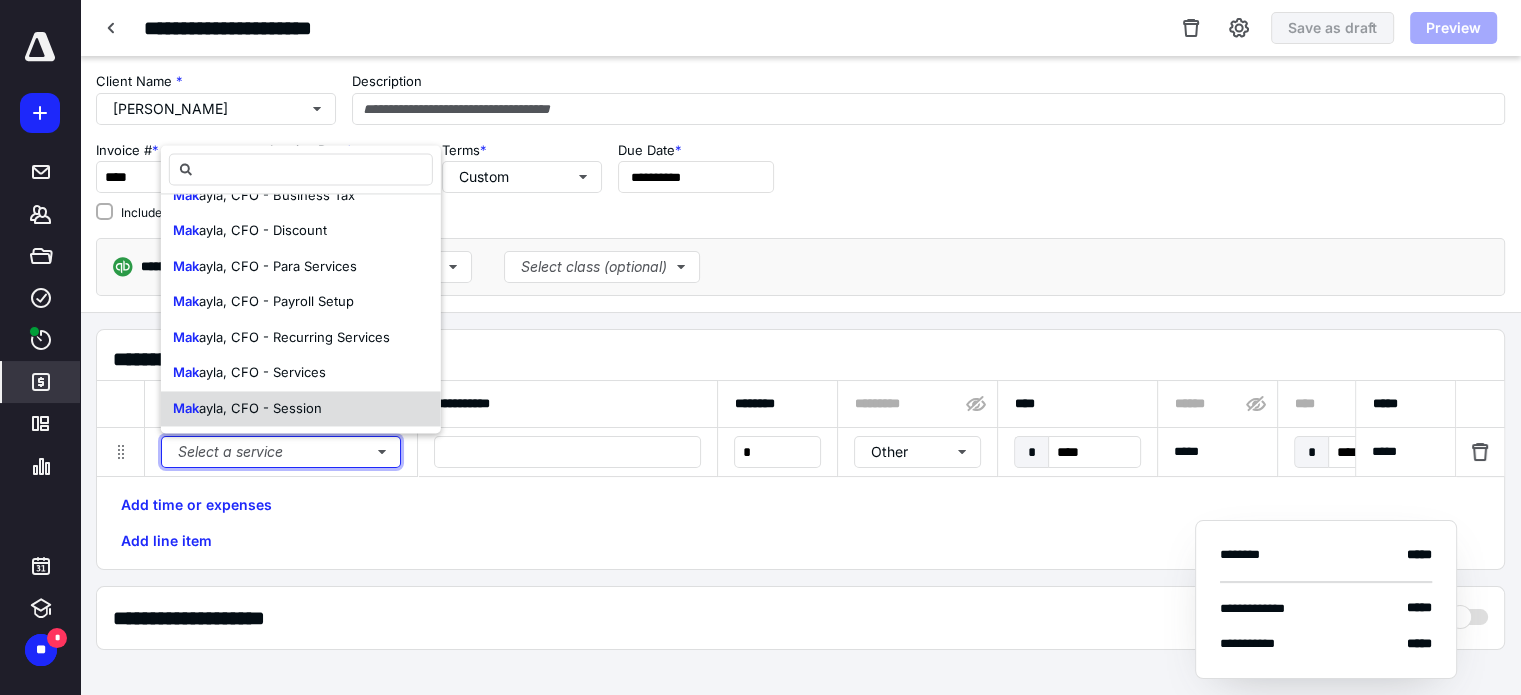 scroll, scrollTop: 0, scrollLeft: 0, axis: both 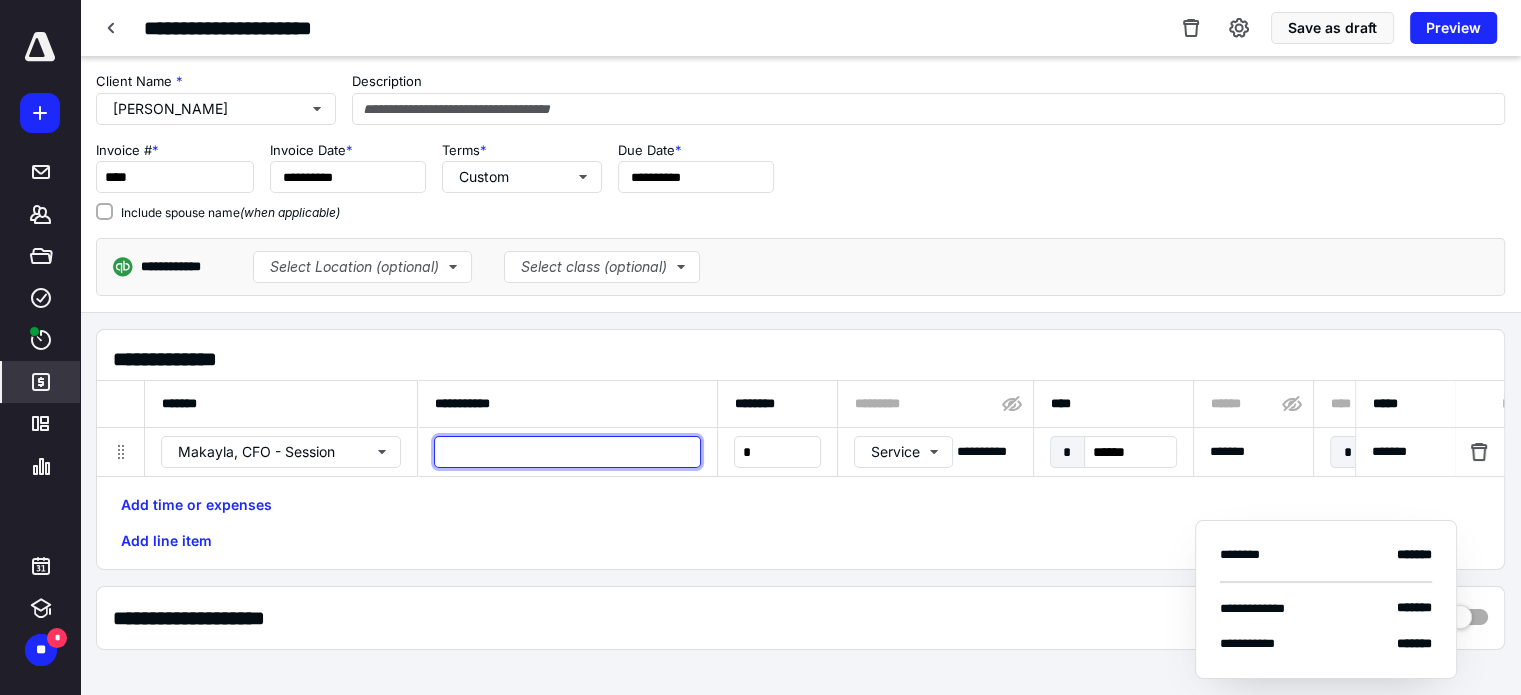 click at bounding box center (567, 452) 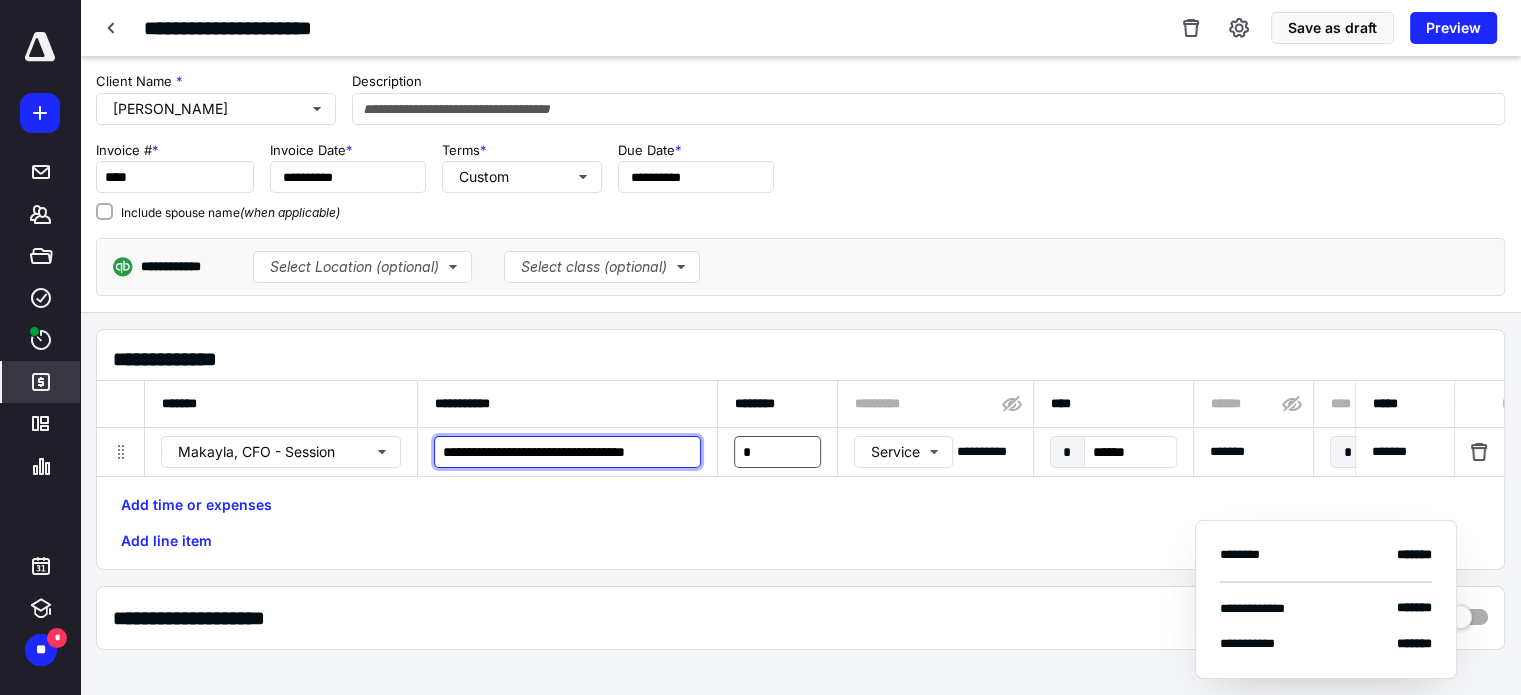 type on "**********" 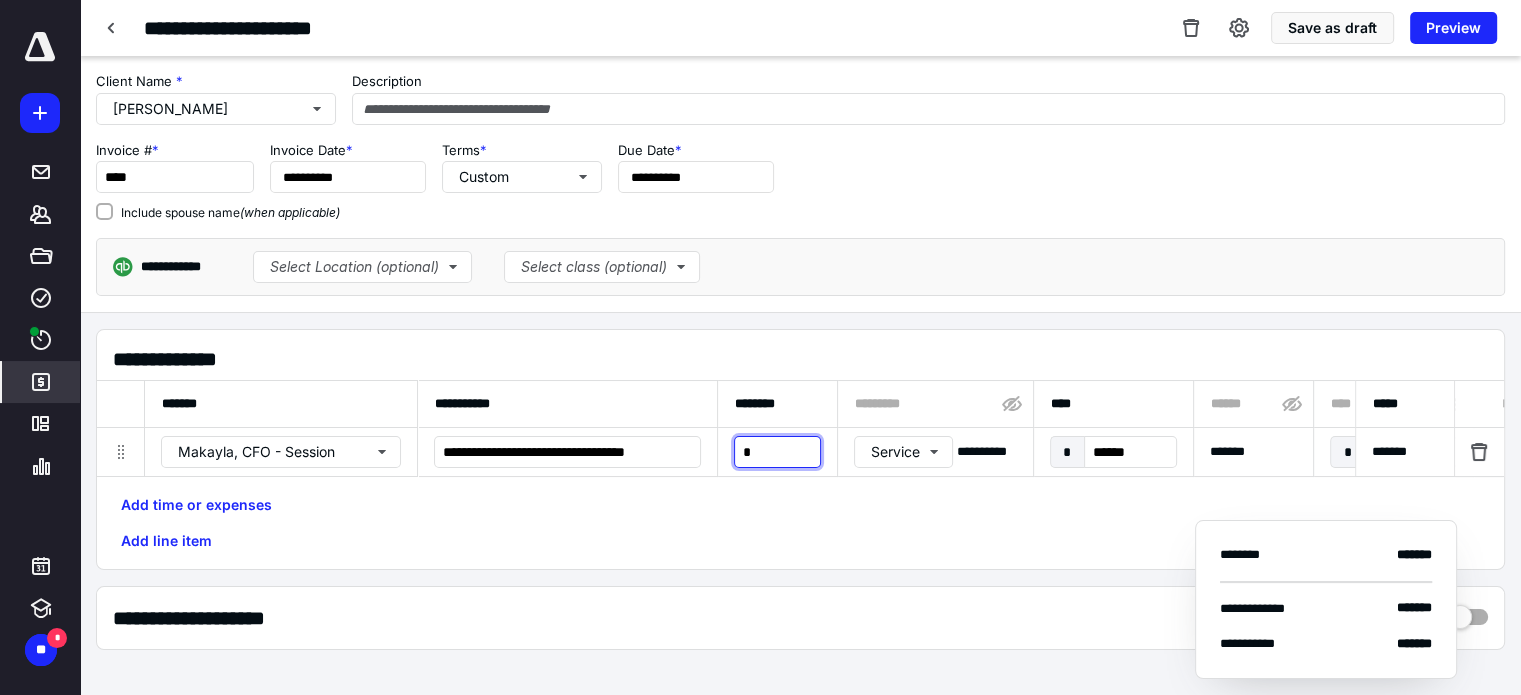 click on "*" at bounding box center (777, 452) 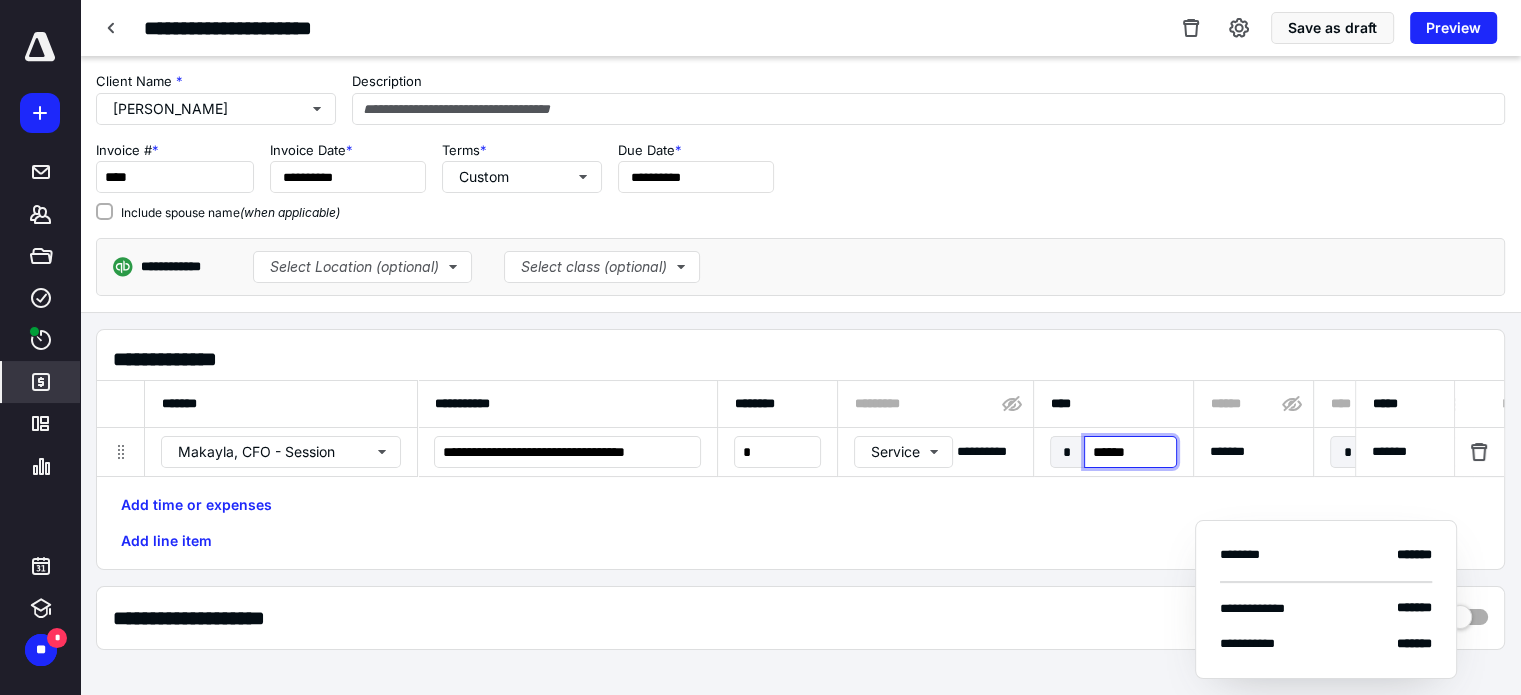 click on "******" at bounding box center [1130, 452] 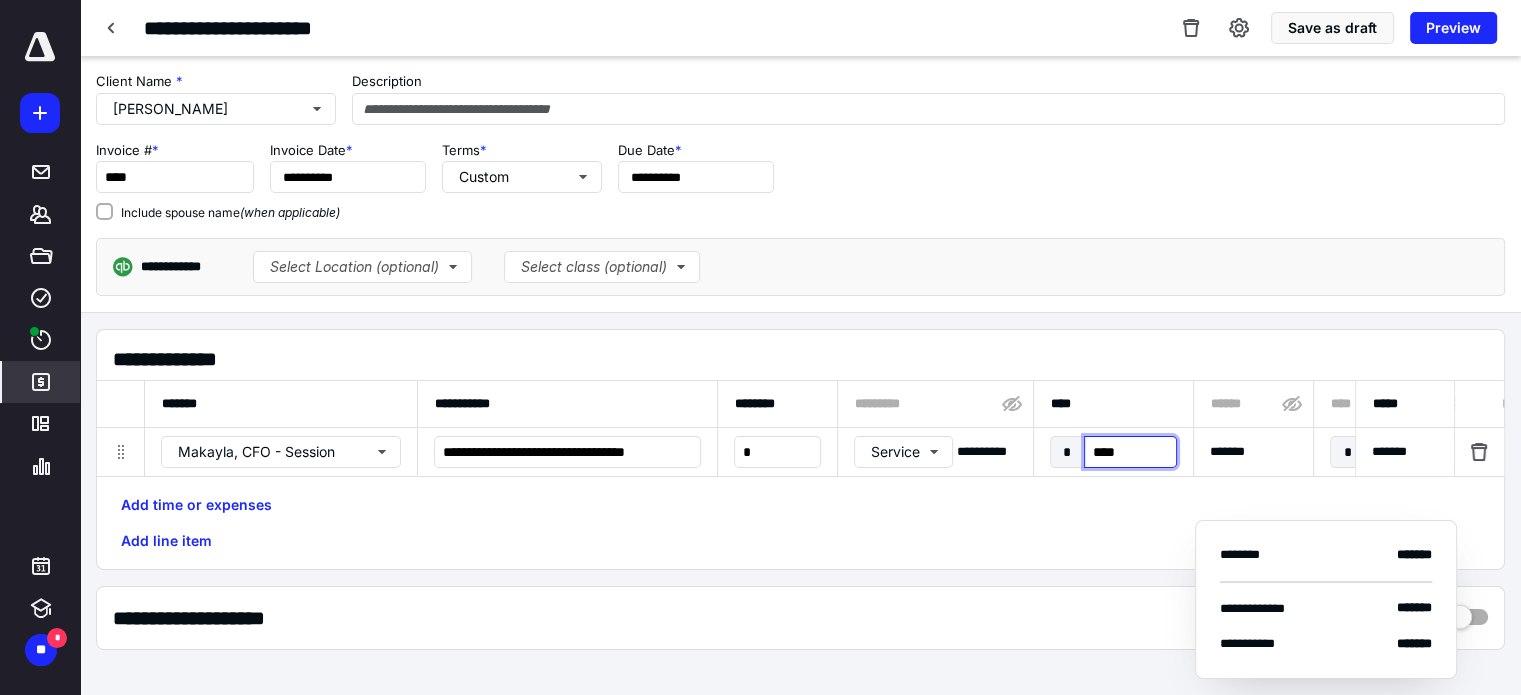 type on "*****" 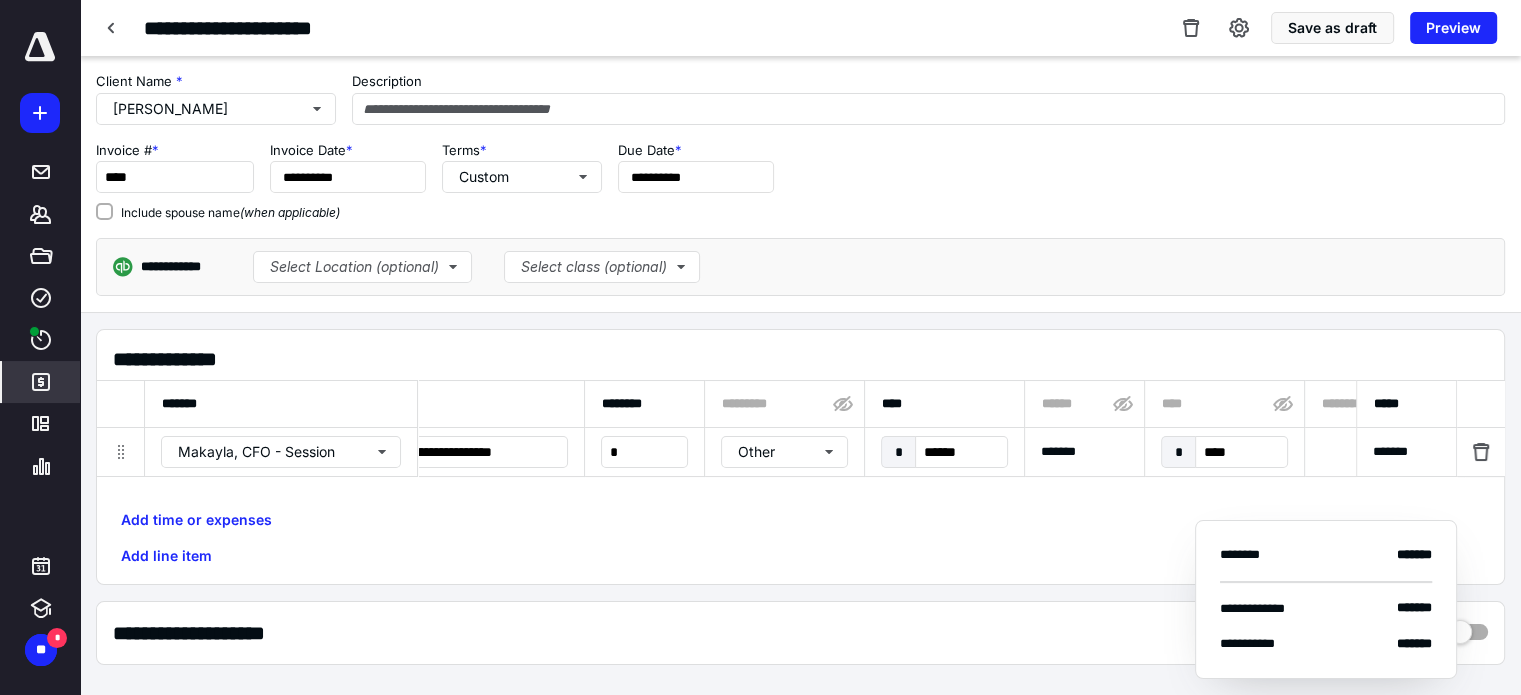 scroll, scrollTop: 0, scrollLeft: 0, axis: both 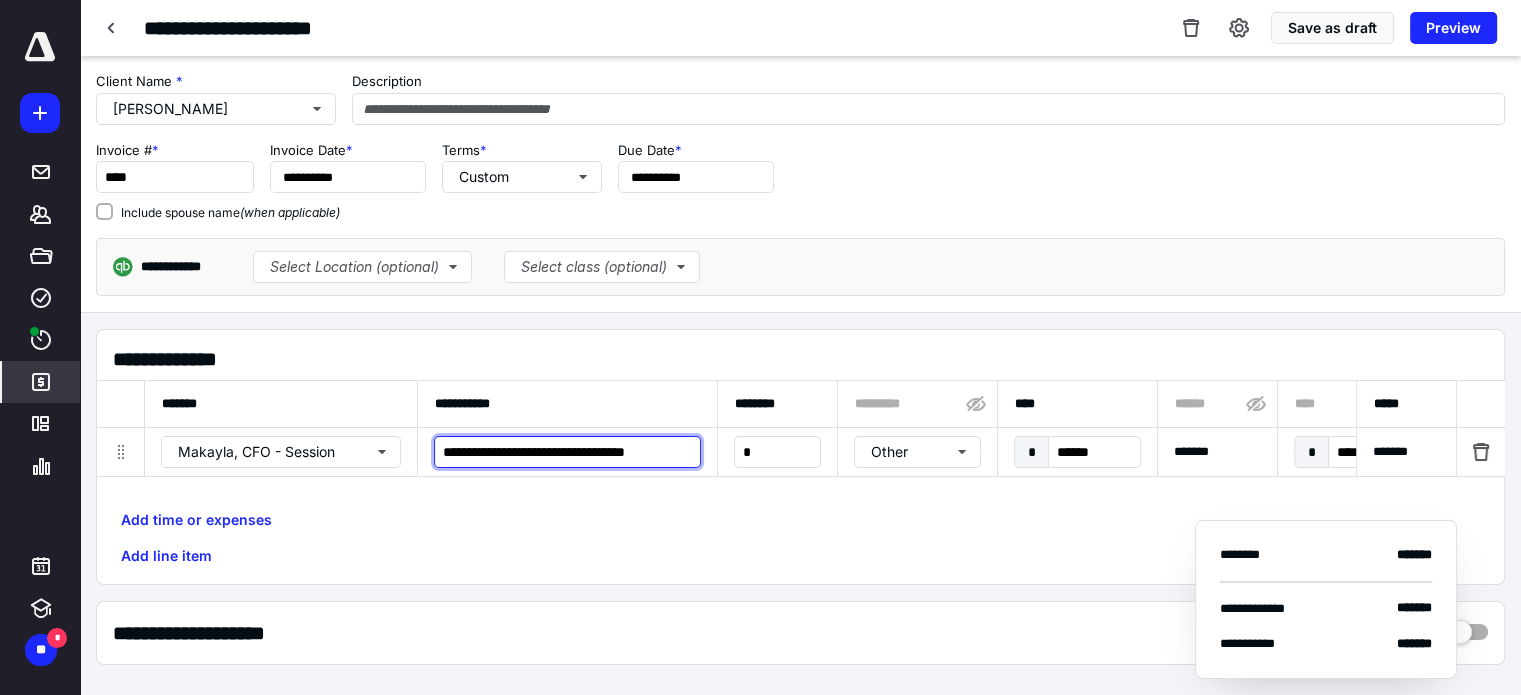 click on "**********" at bounding box center (567, 452) 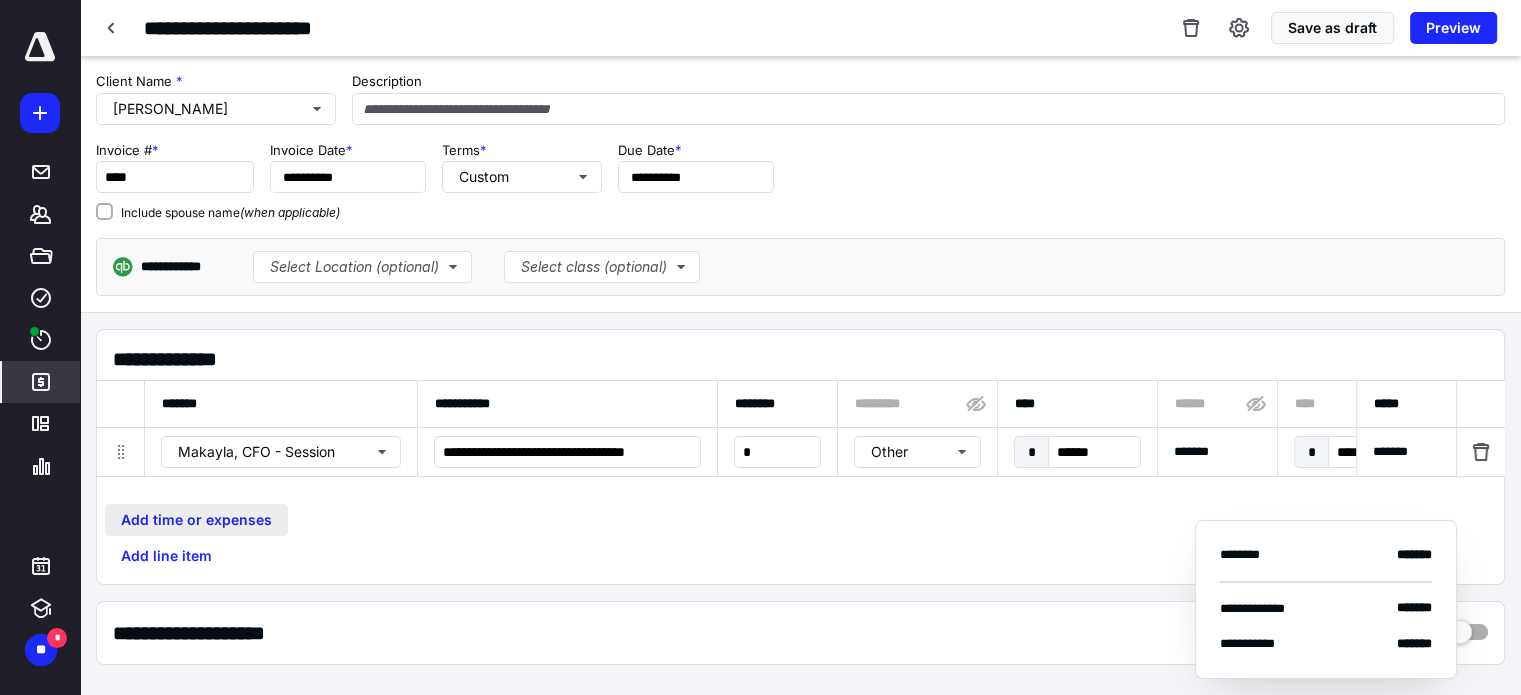 click on "Add time or expenses" at bounding box center [196, 520] 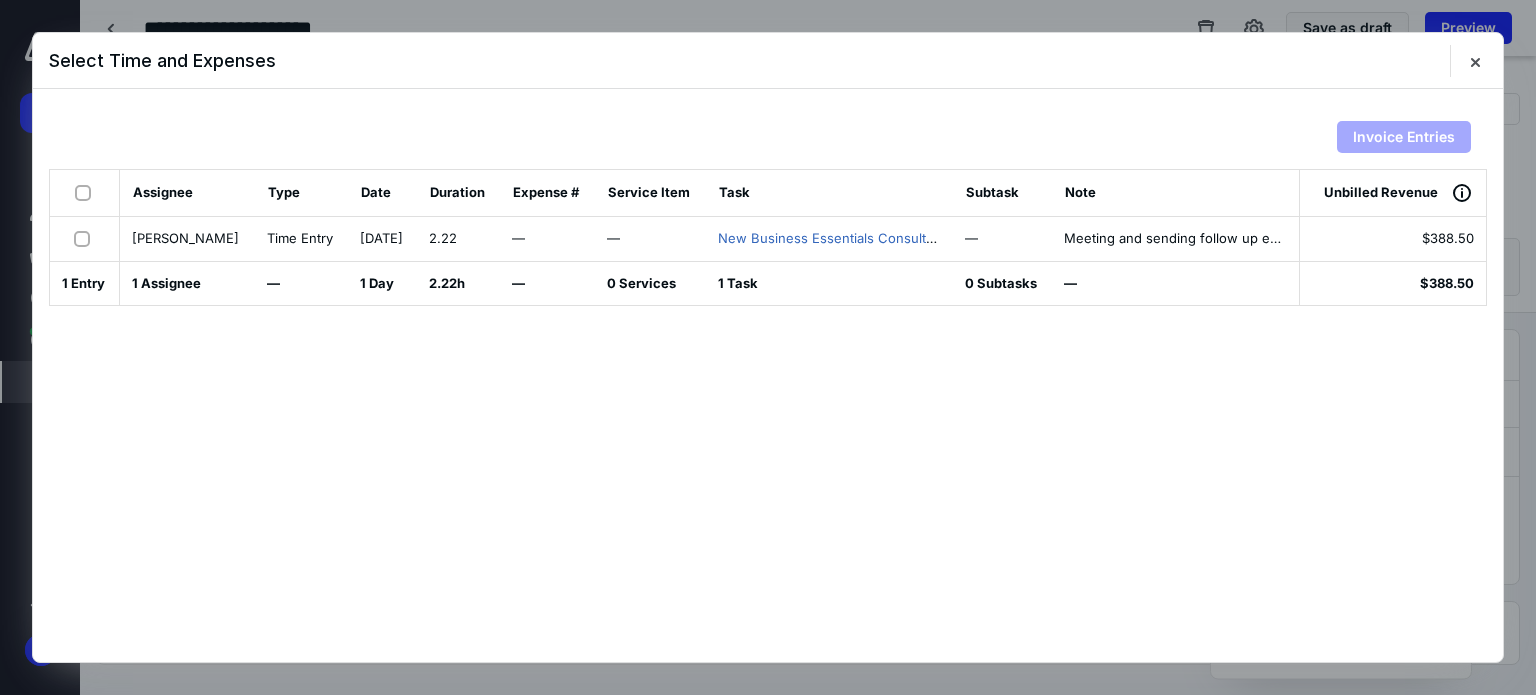 click at bounding box center (86, 238) 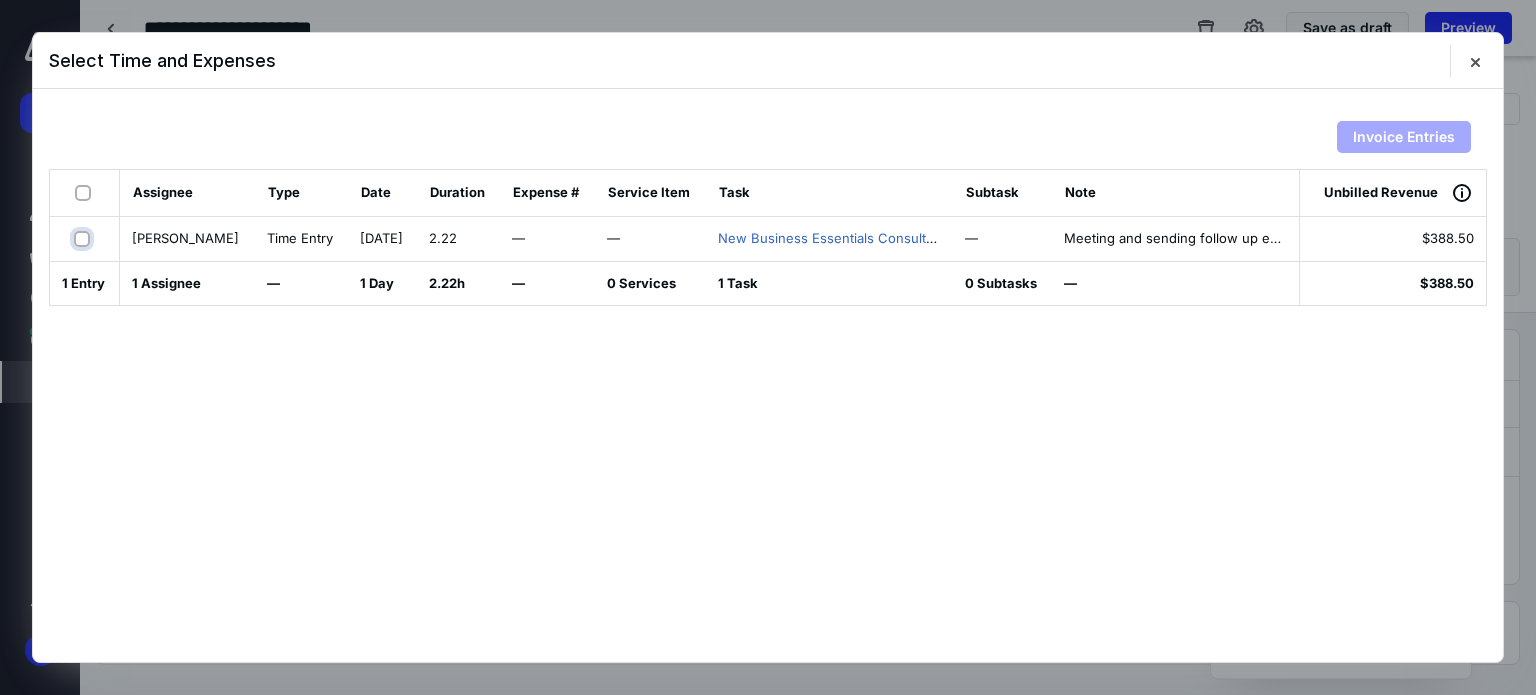 click at bounding box center [84, 238] 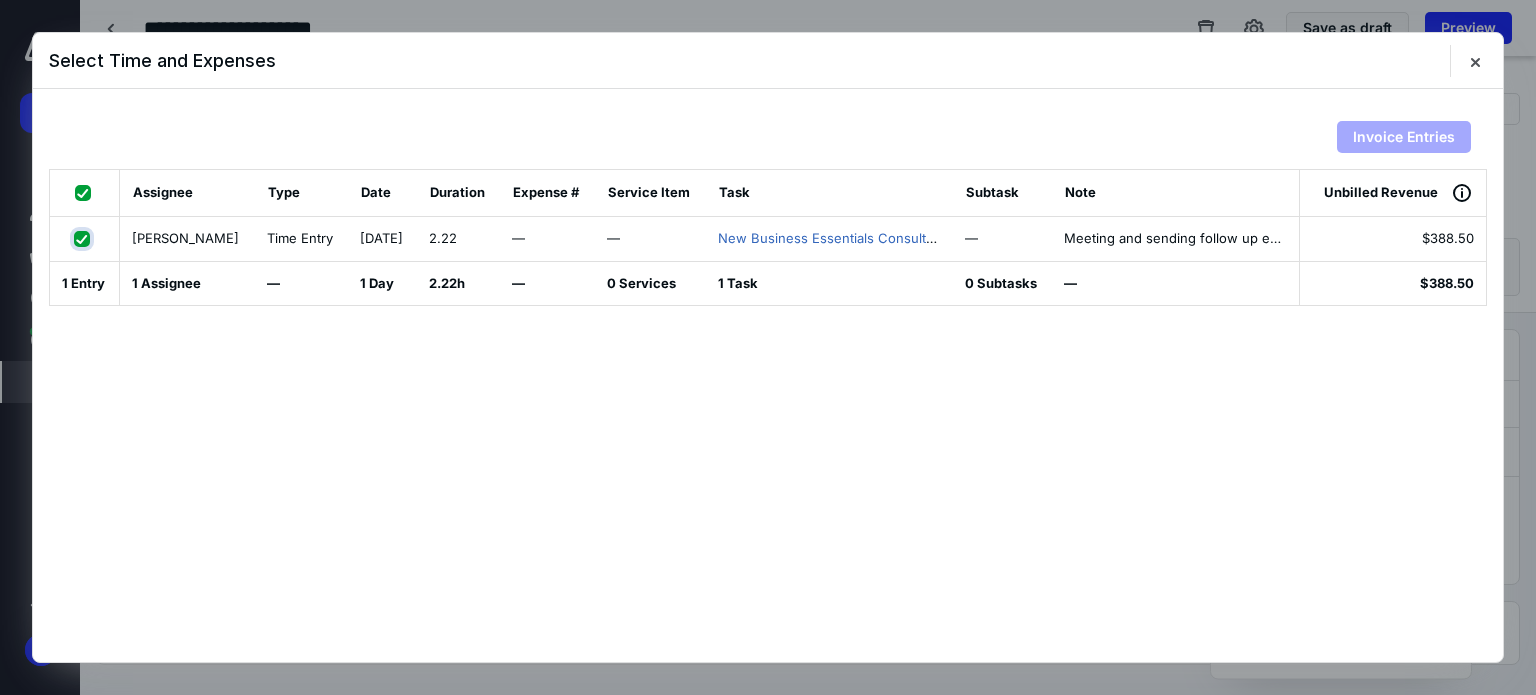 checkbox on "true" 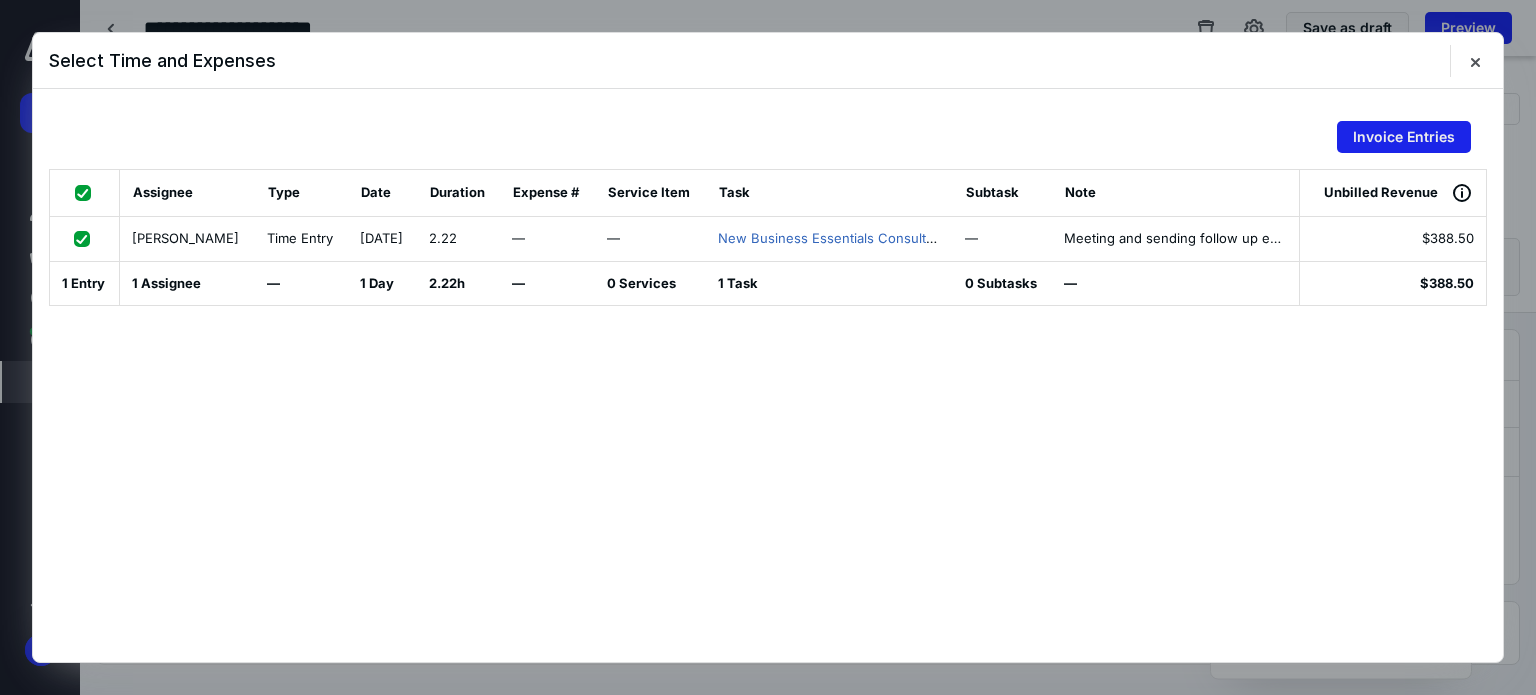 click on "Invoice Entries" at bounding box center (1404, 137) 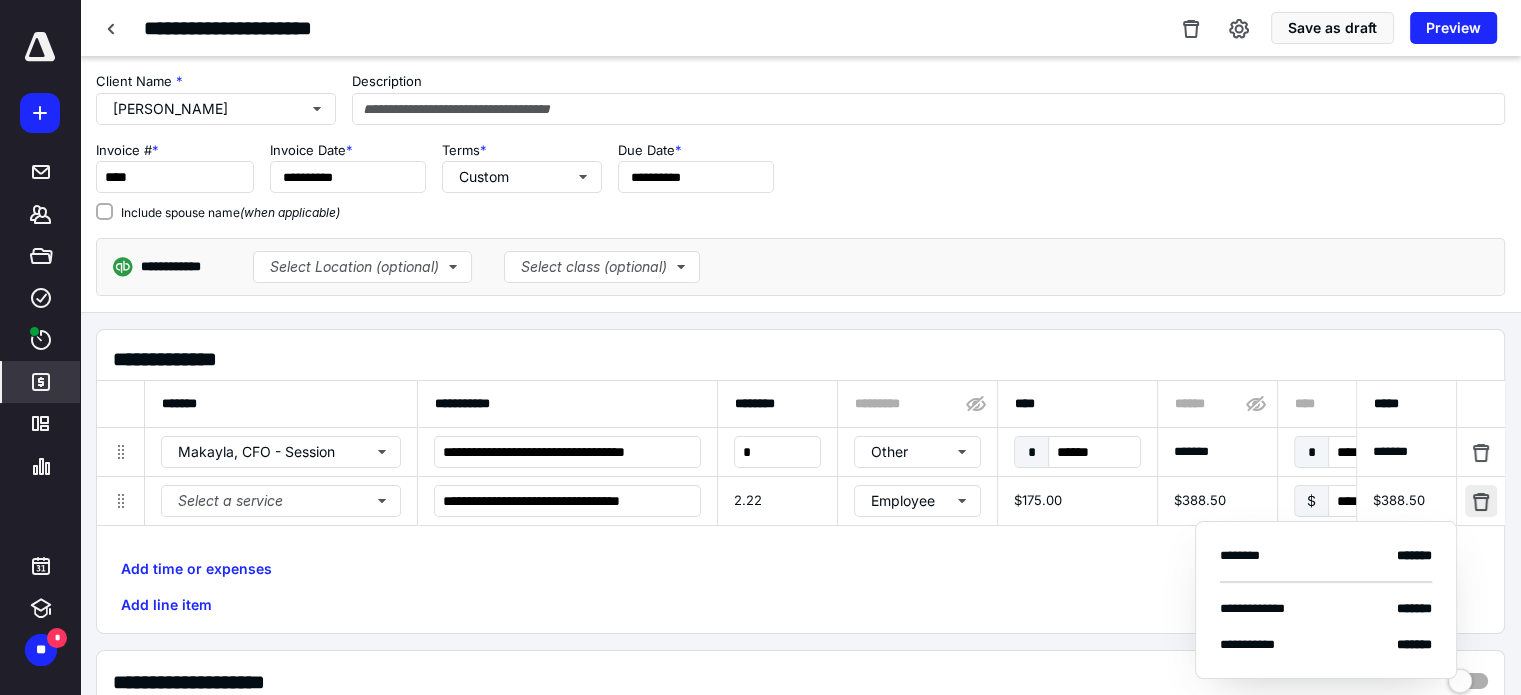 click at bounding box center (1480, 501) 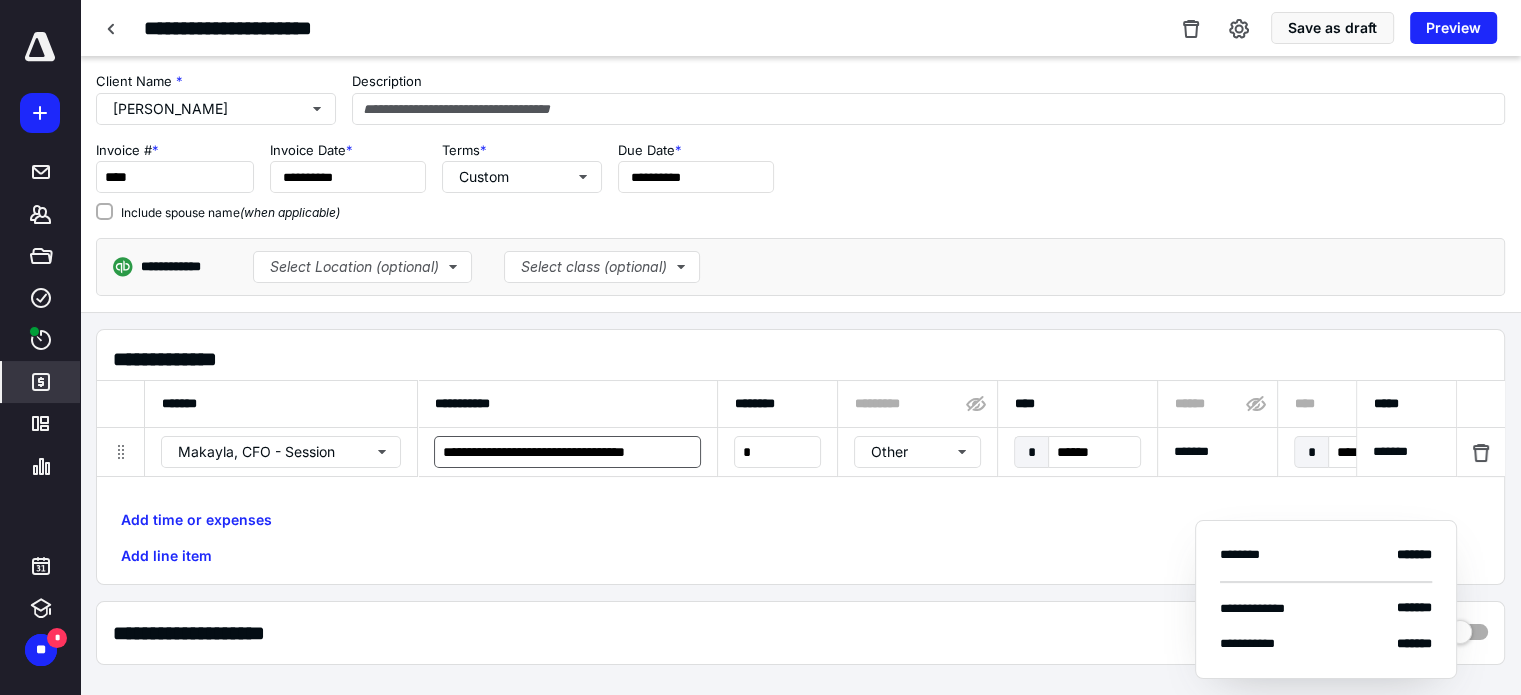 scroll, scrollTop: 100, scrollLeft: 0, axis: vertical 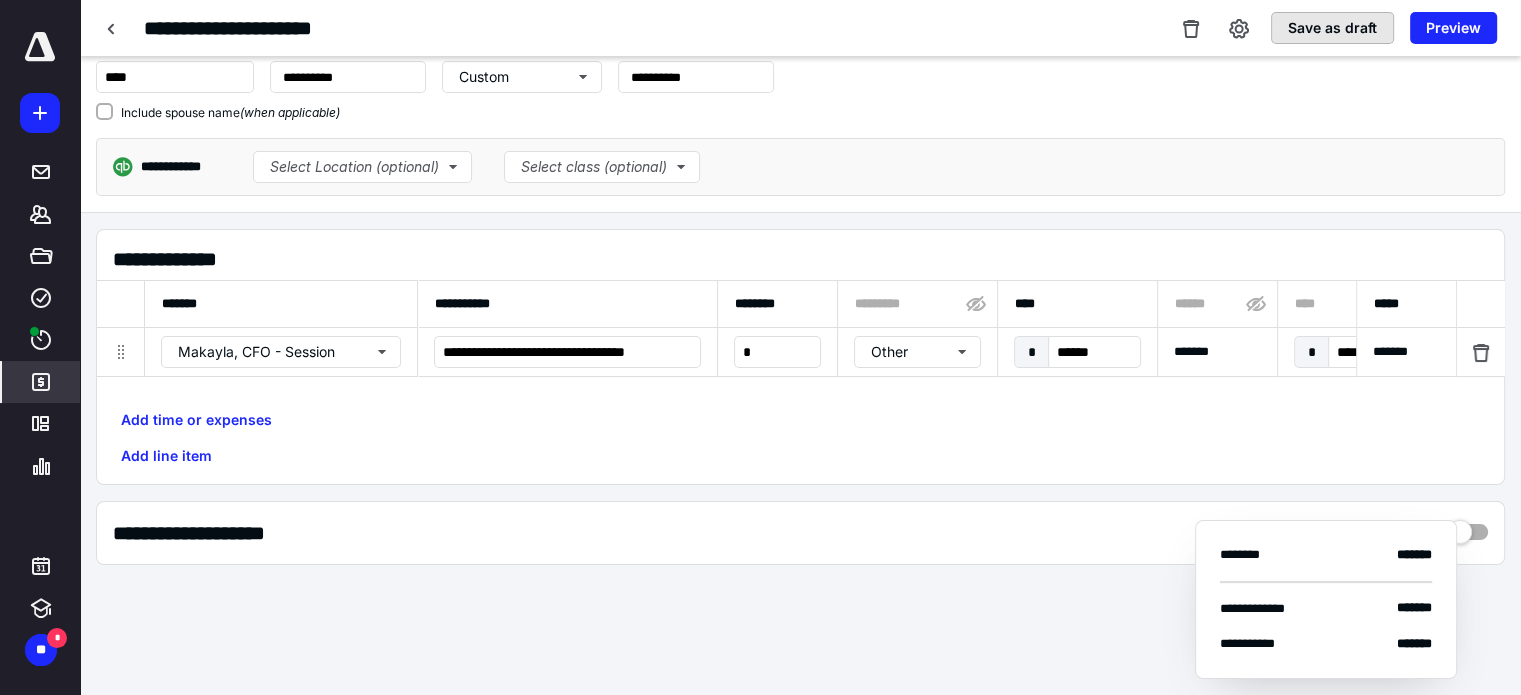 click on "Save as draft" at bounding box center [1332, 28] 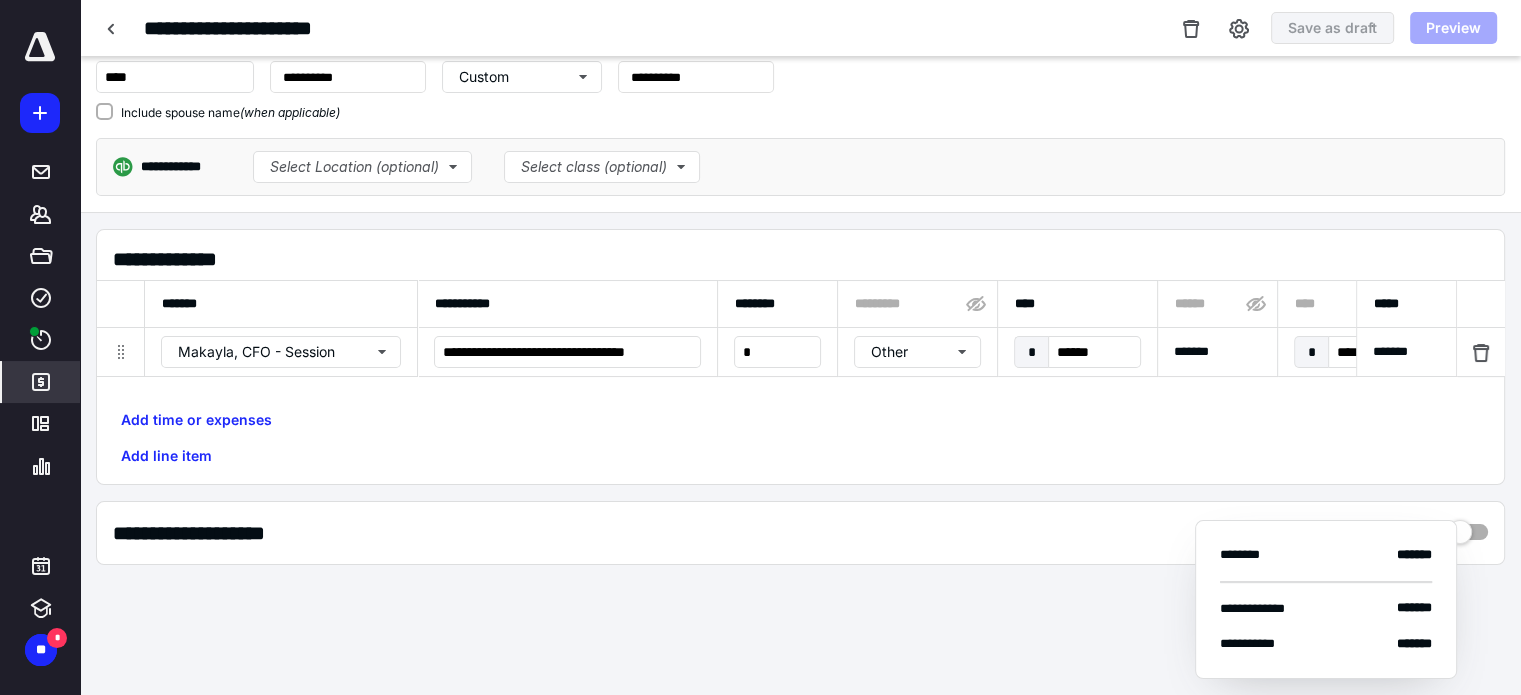 scroll, scrollTop: 0, scrollLeft: 0, axis: both 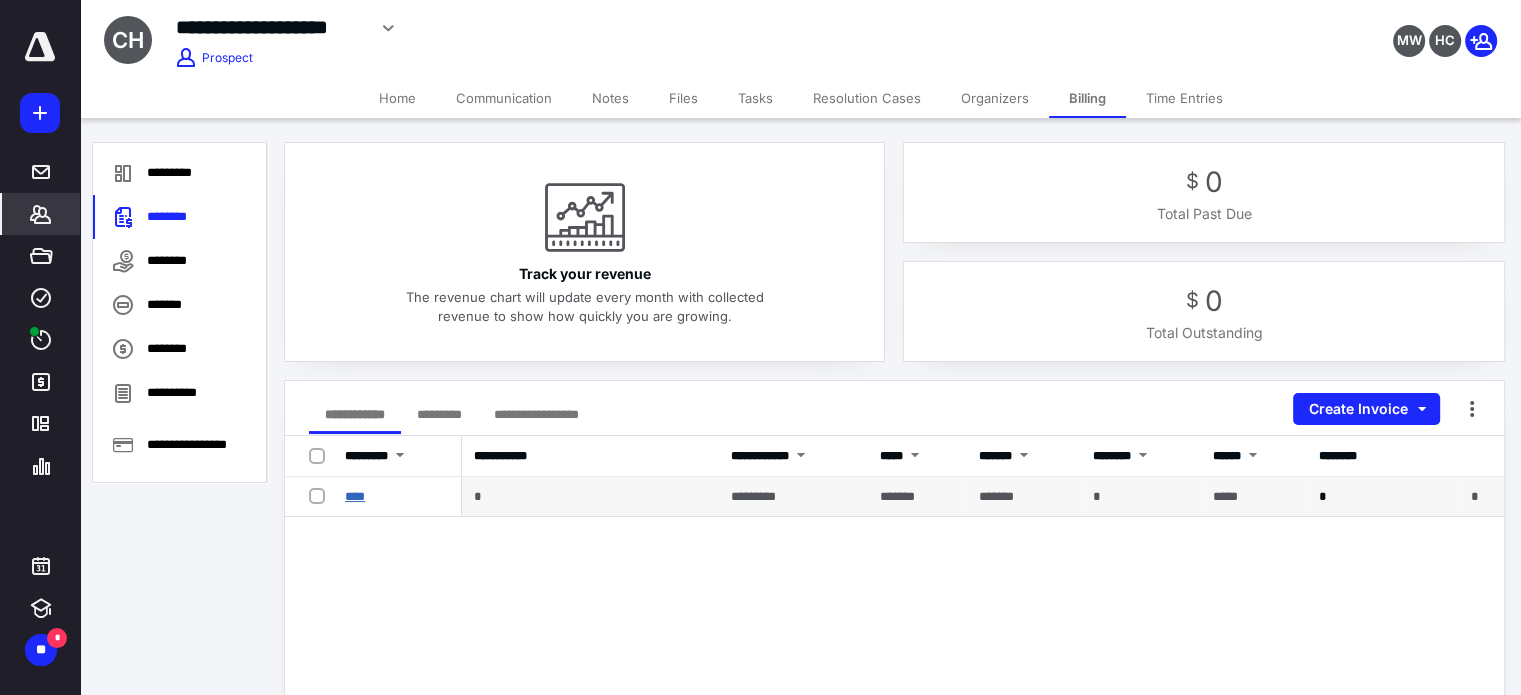 click on "****" at bounding box center (355, 496) 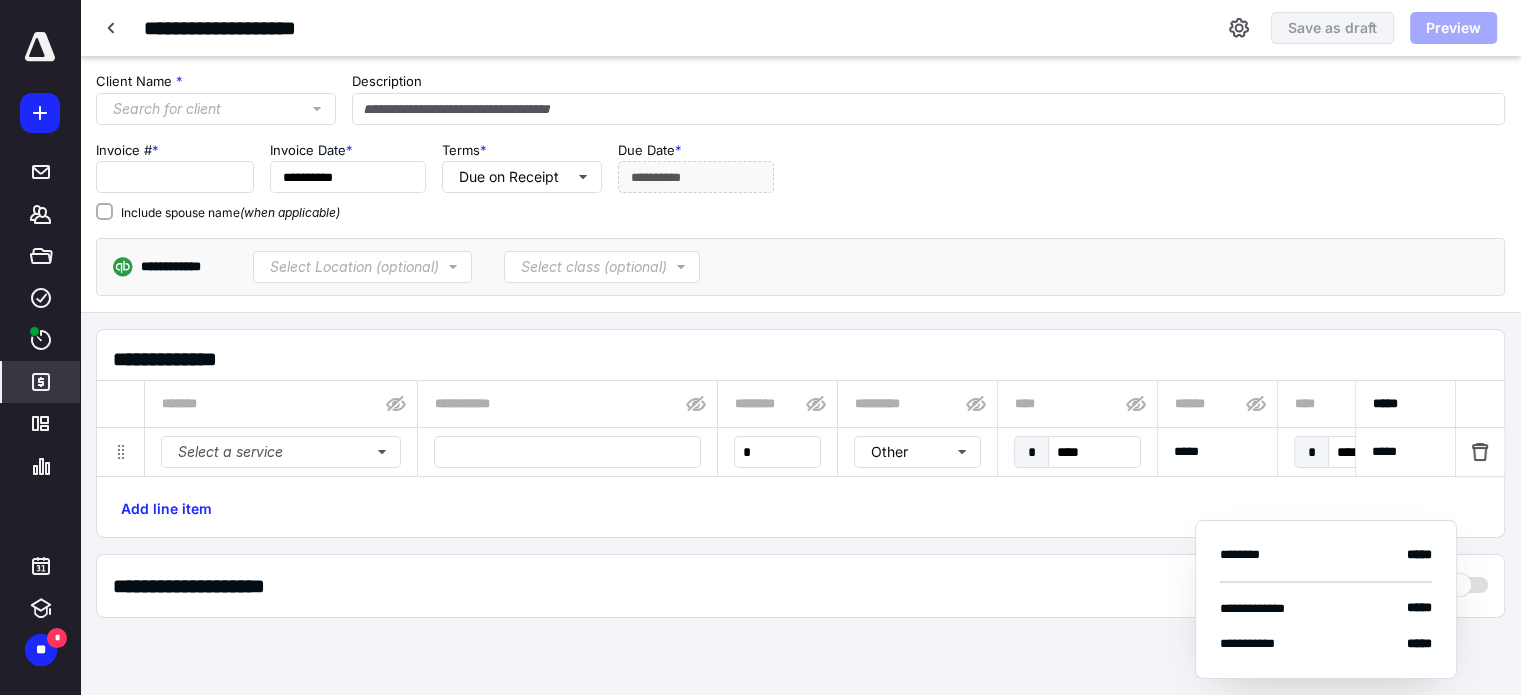 type on "****" 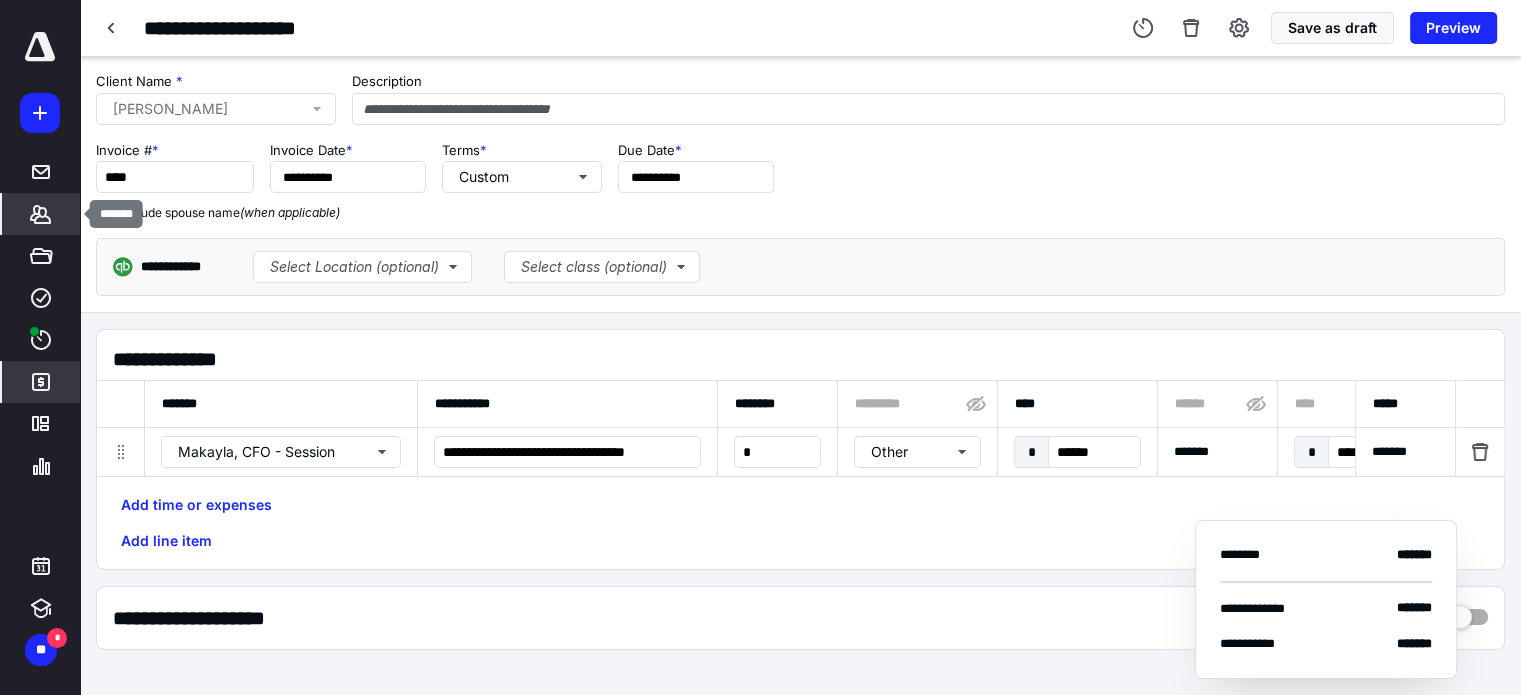click on "*******" at bounding box center [41, 214] 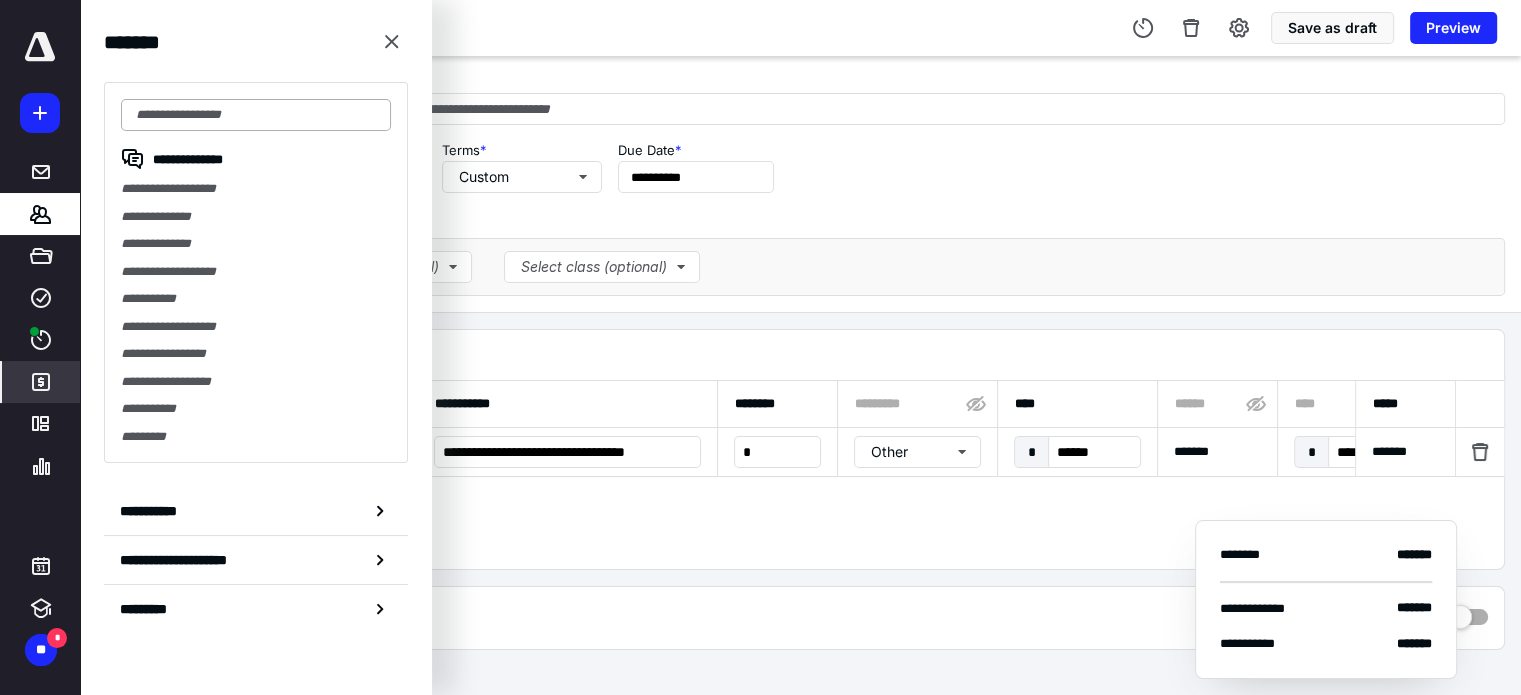 click at bounding box center (256, 115) 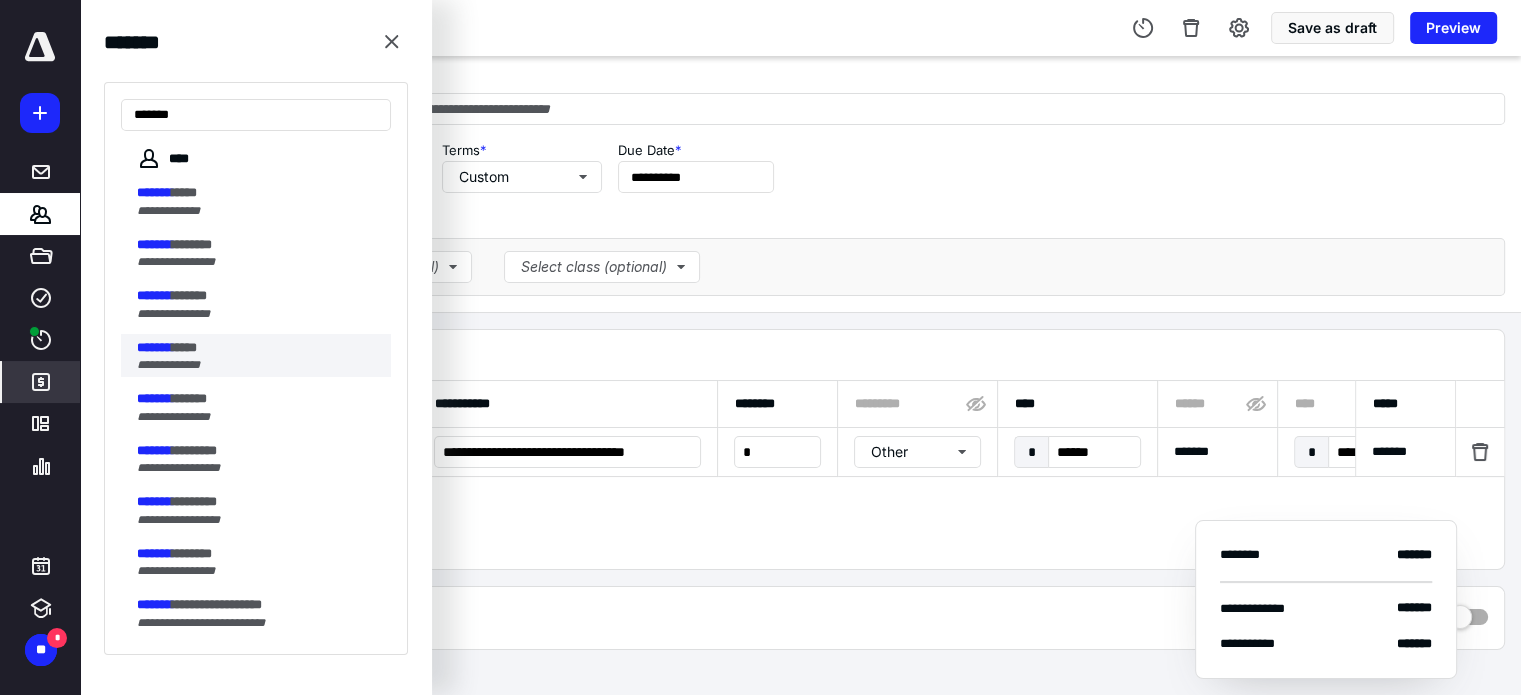 type on "*******" 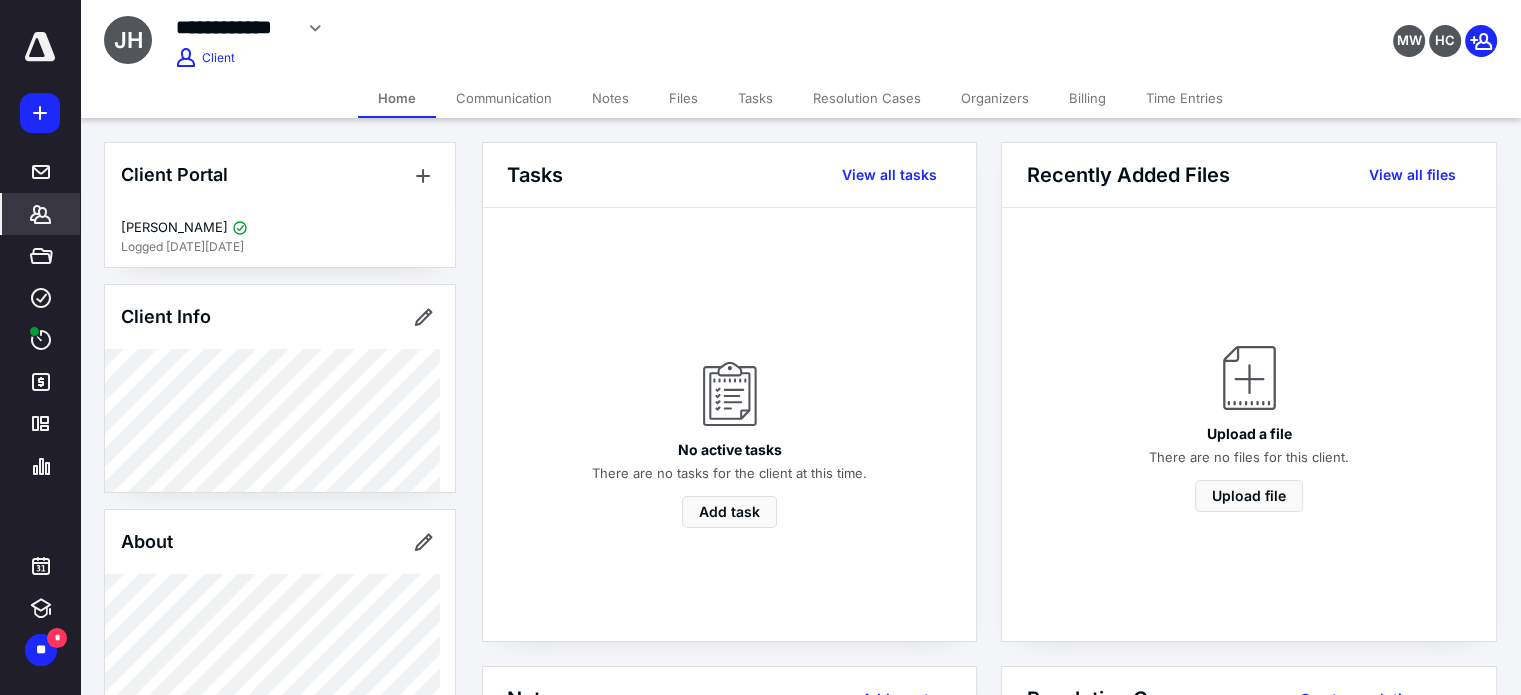 click on "Billing" at bounding box center [1087, 98] 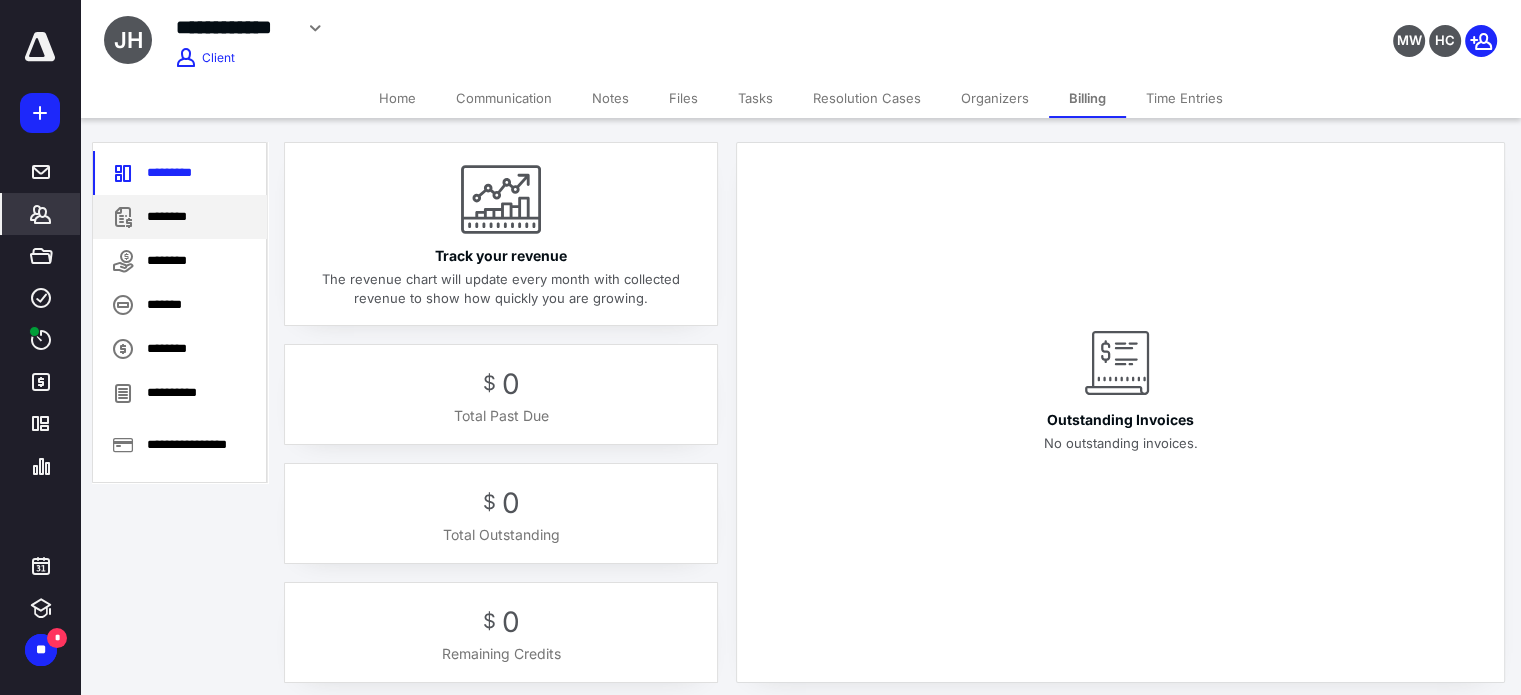 click on "********" at bounding box center (180, 217) 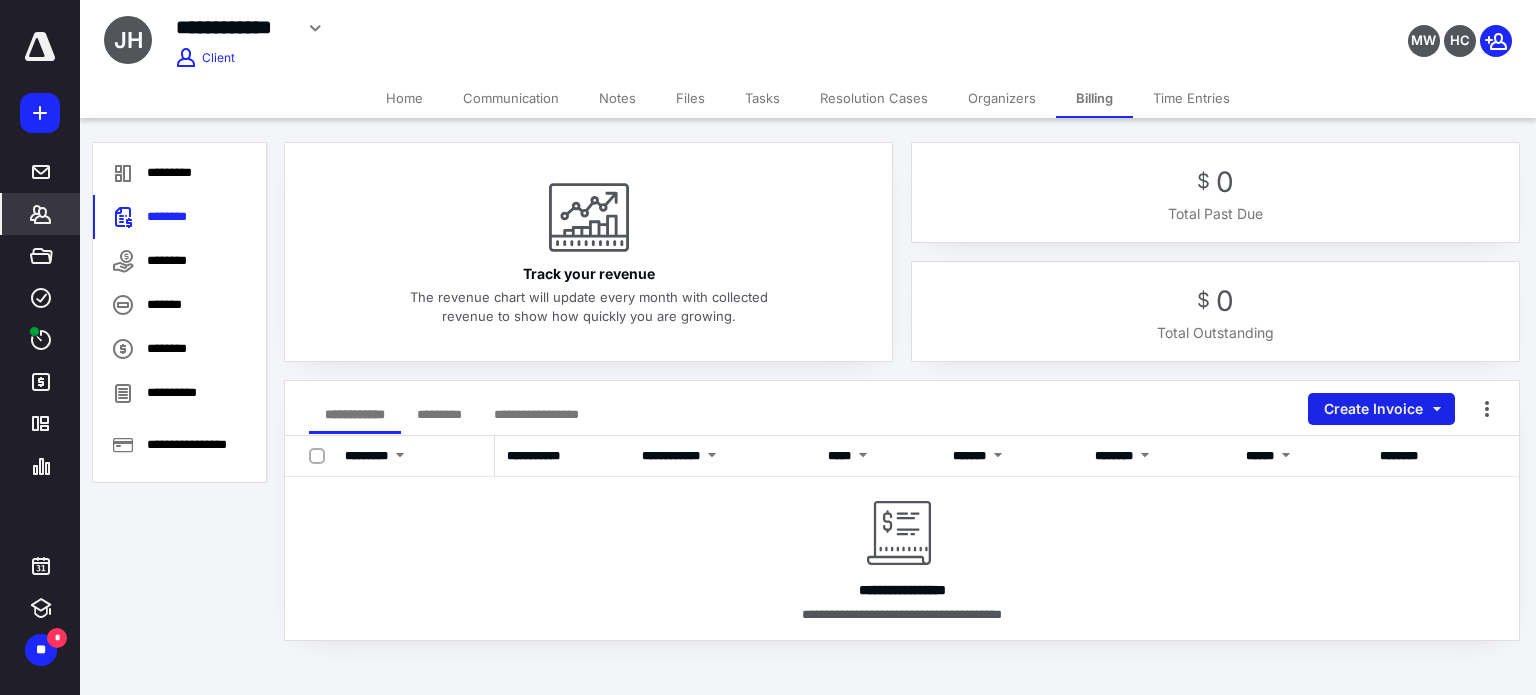 click on "Create Invoice" at bounding box center [1381, 409] 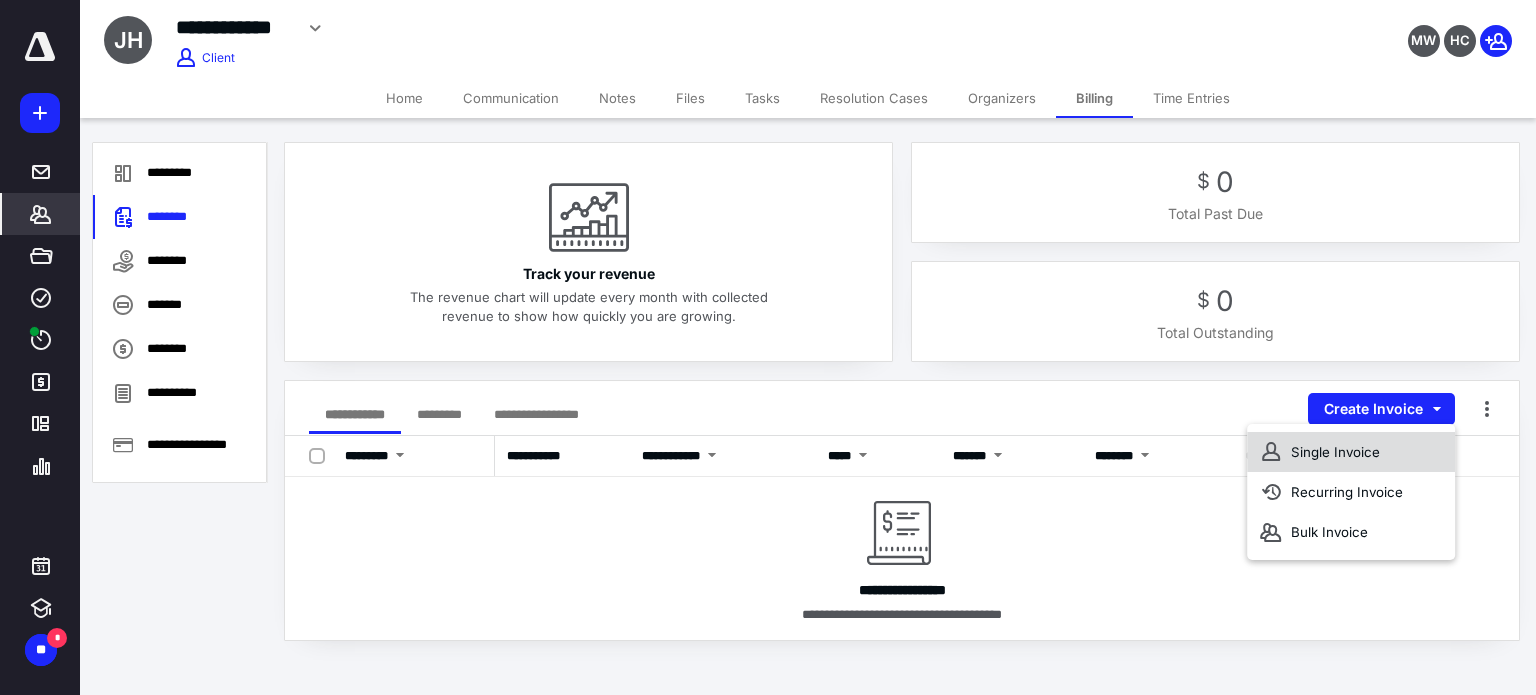 click on "Single Invoice" at bounding box center (1351, 452) 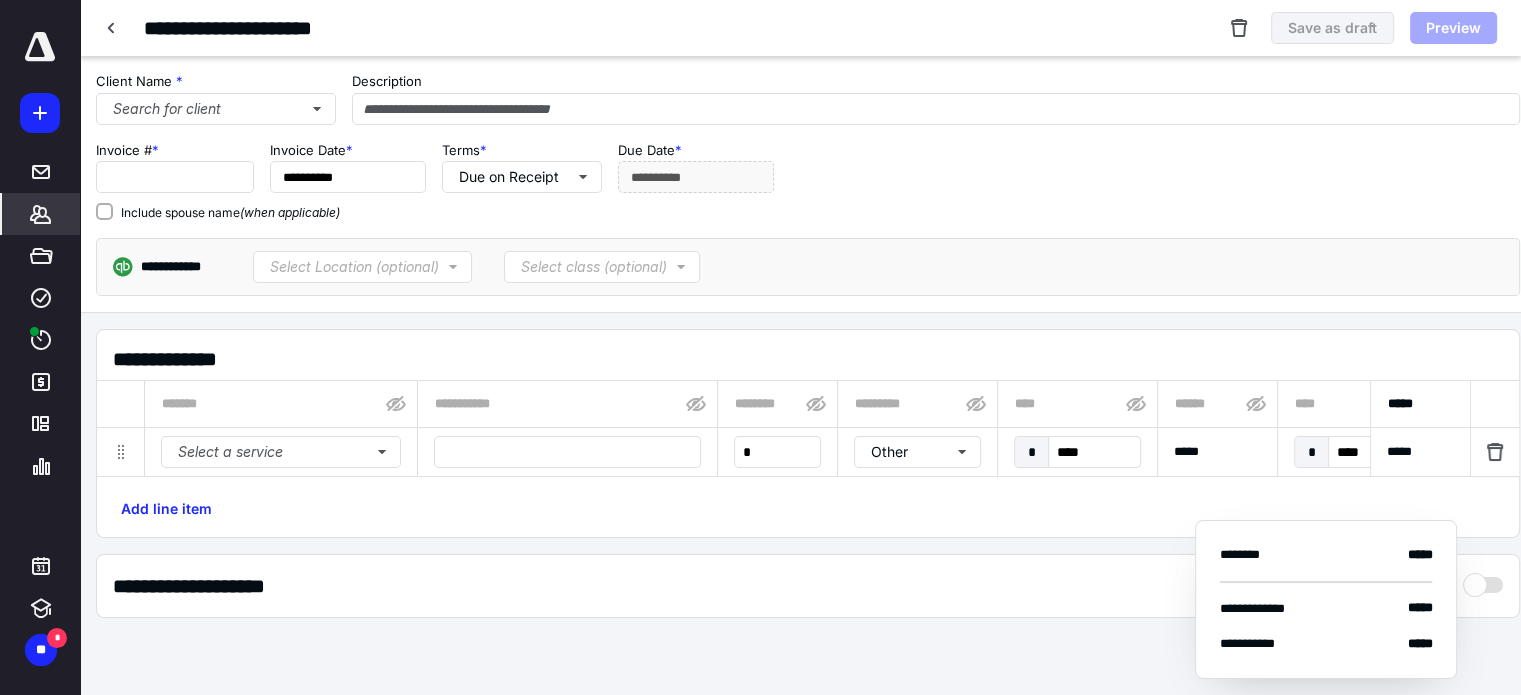 type on "****" 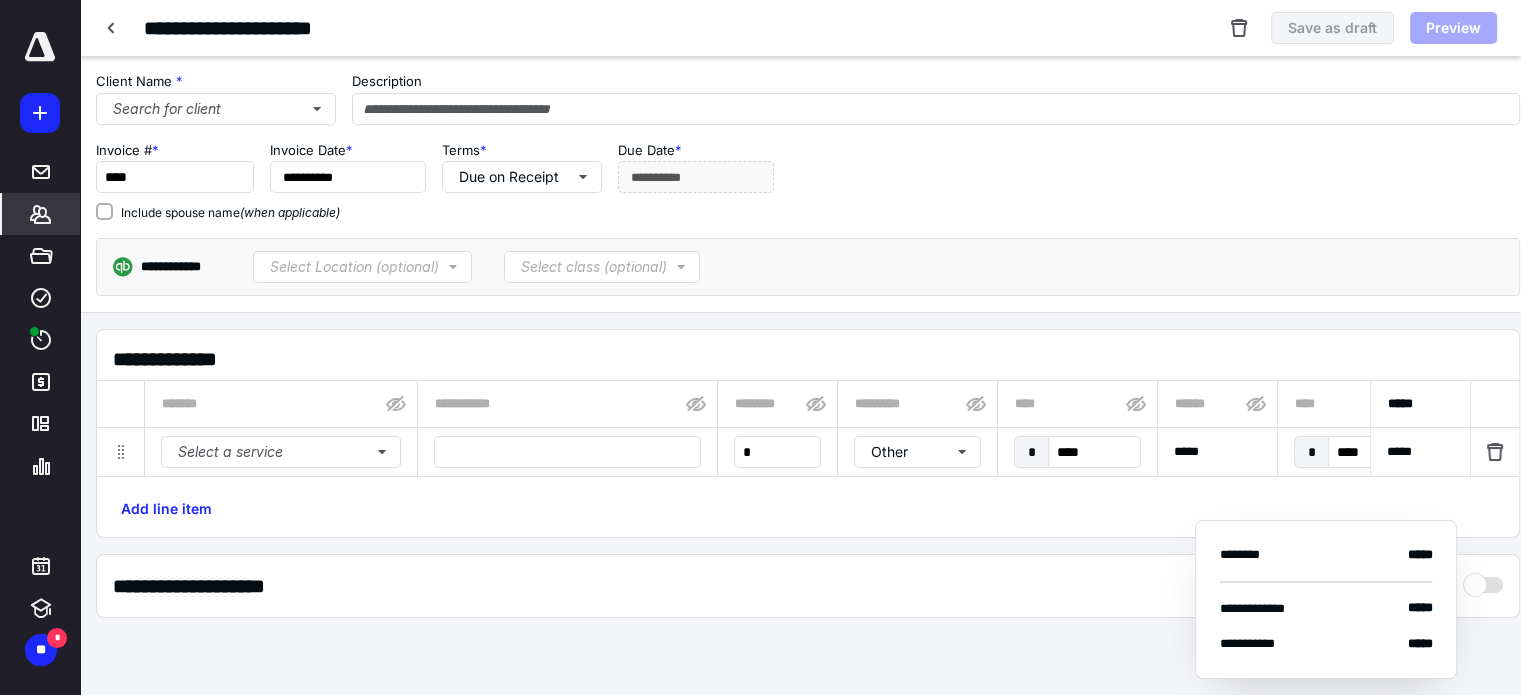 type on "**********" 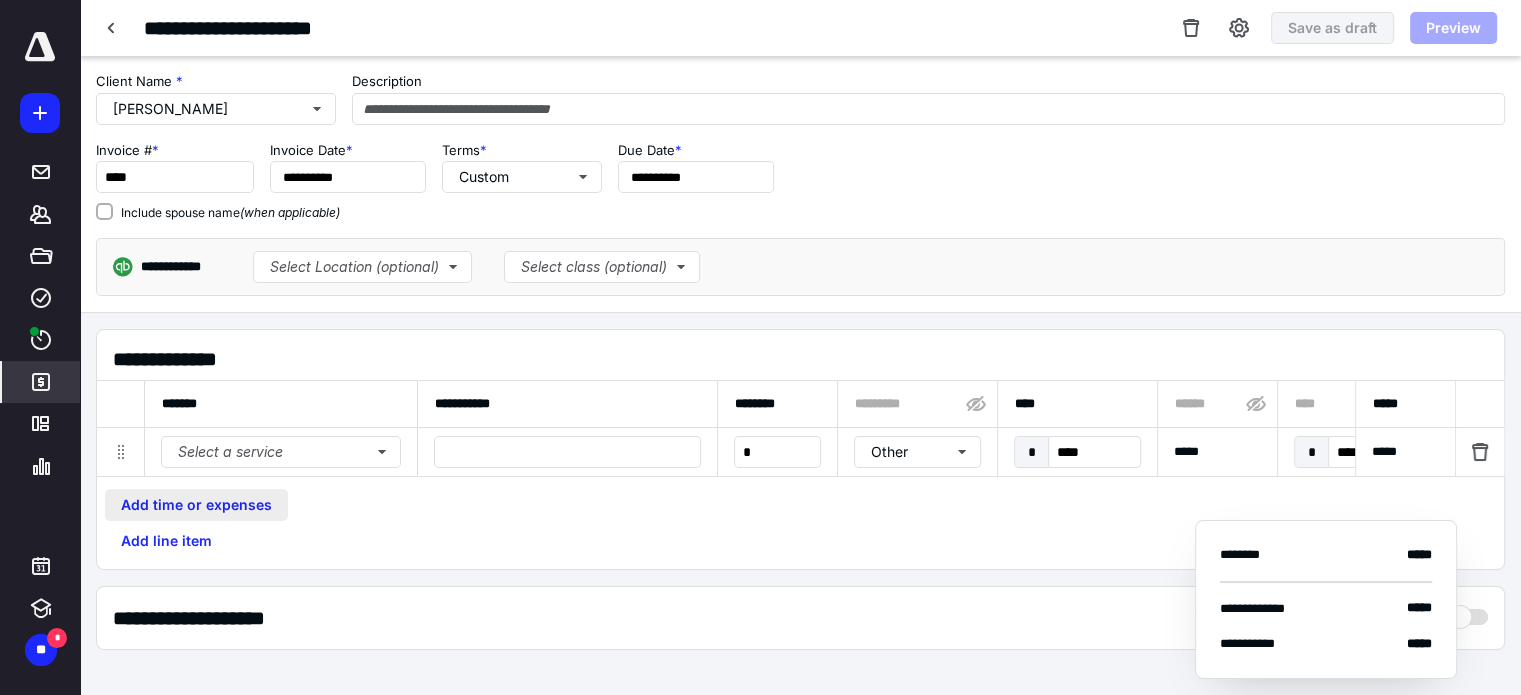 click on "Add time or expenses" at bounding box center [196, 505] 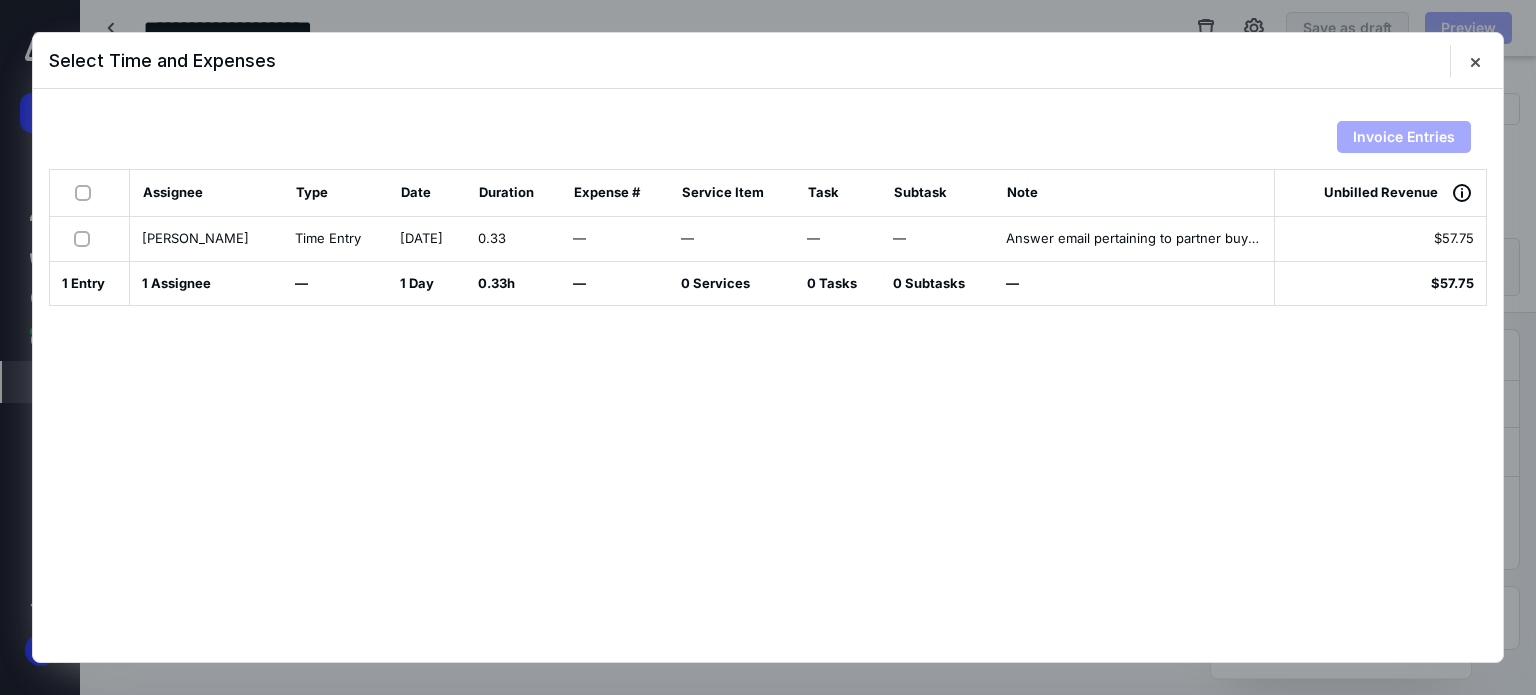 click at bounding box center (86, 238) 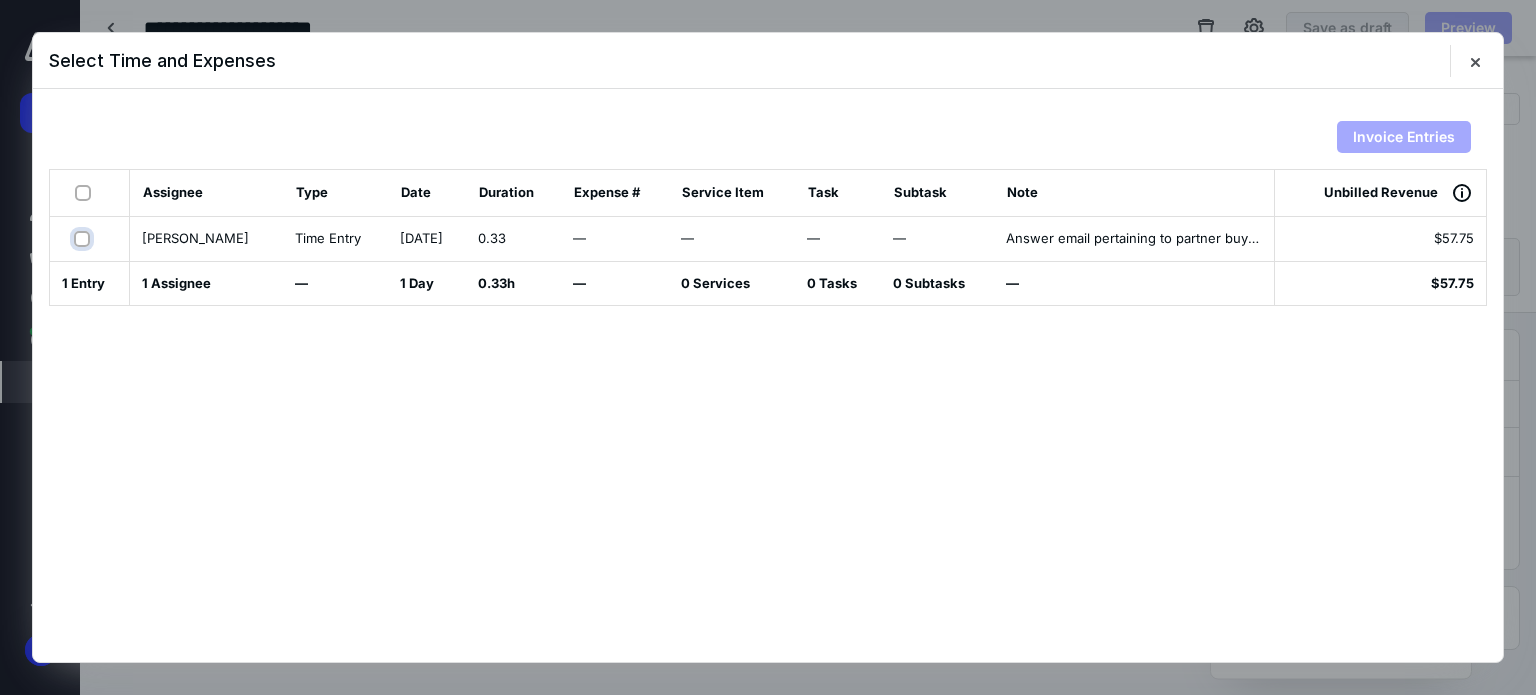click at bounding box center (84, 238) 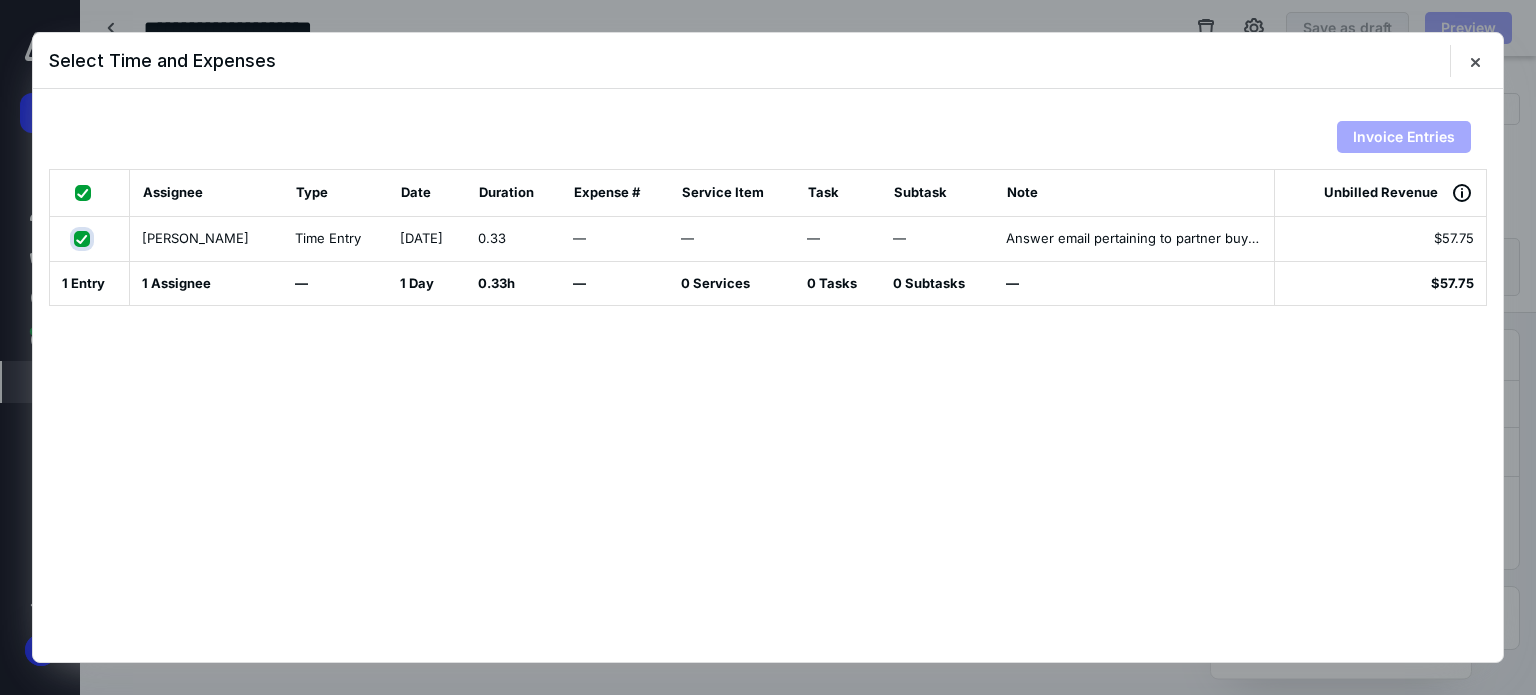 checkbox on "true" 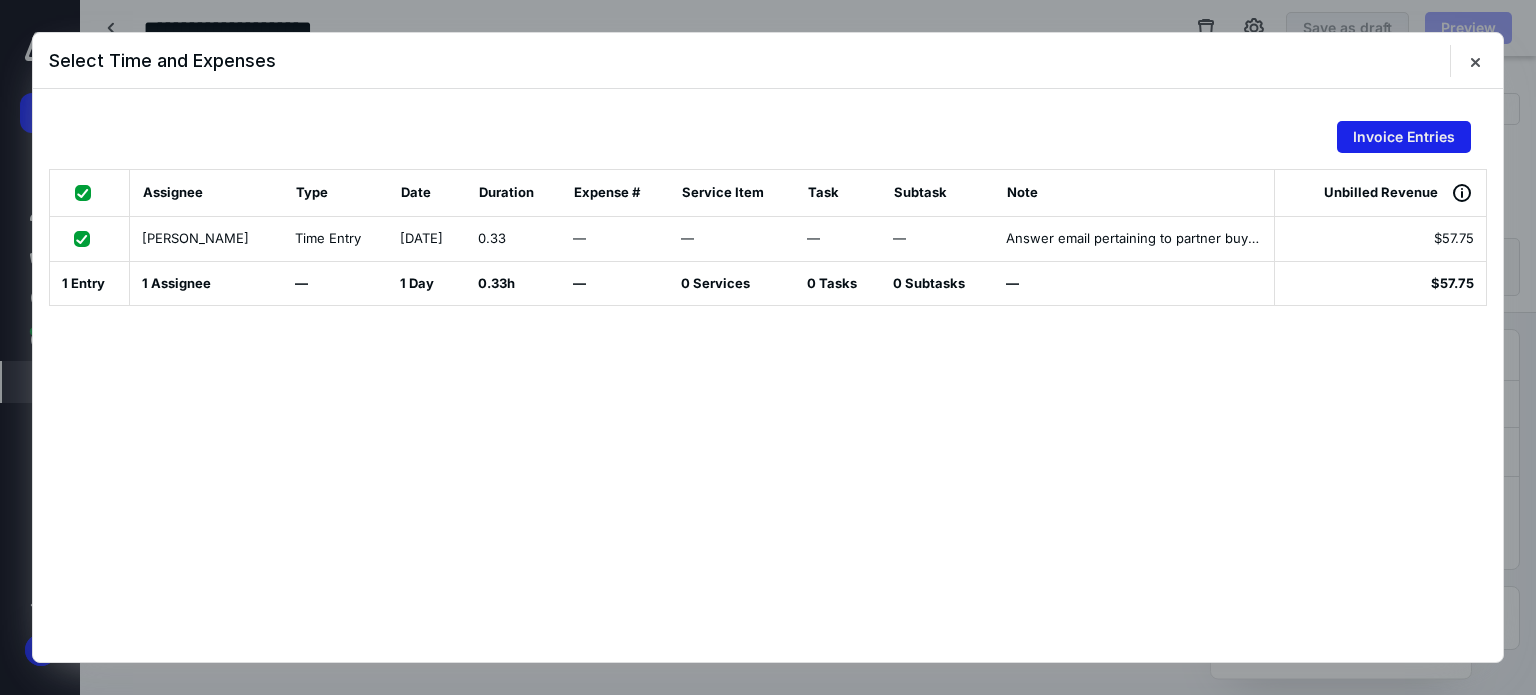 click on "Invoice Entries" at bounding box center (1404, 137) 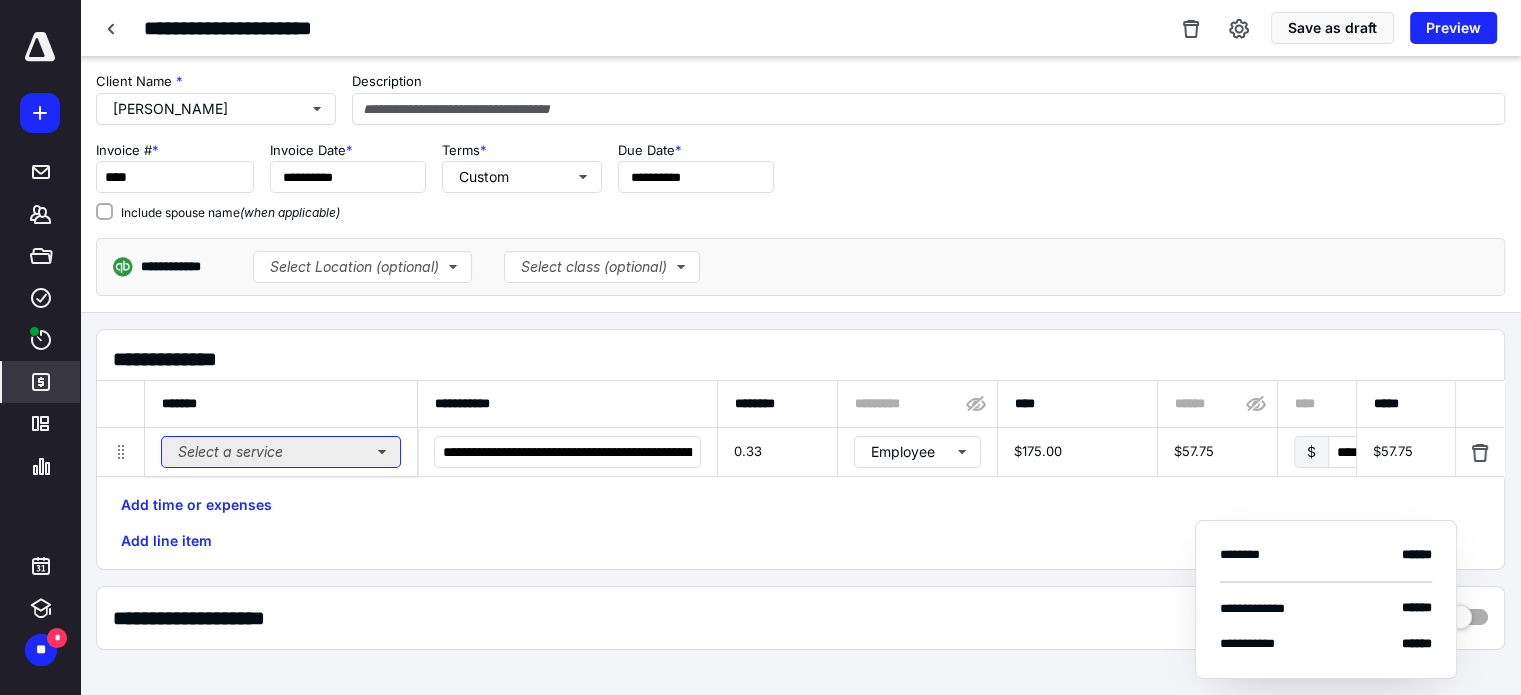 click on "Select a service" at bounding box center [281, 452] 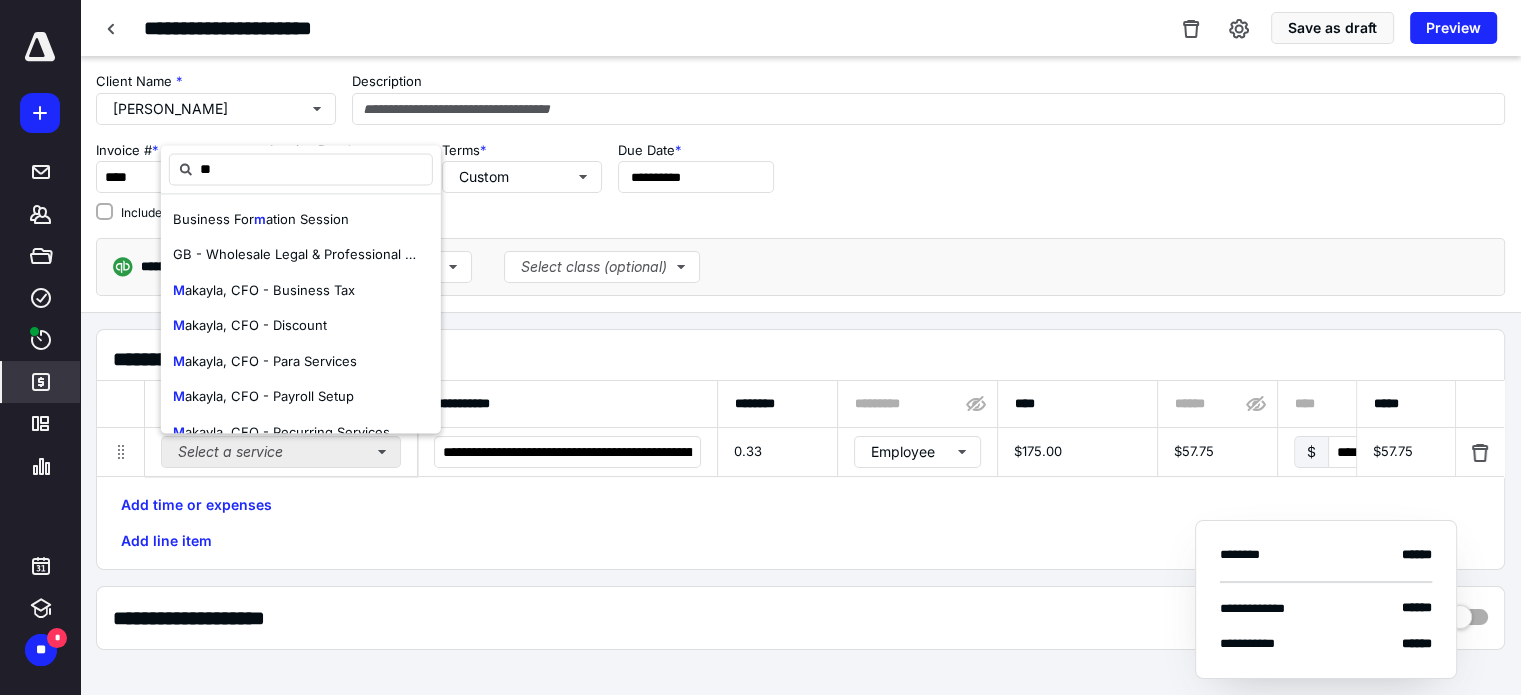 type on "***" 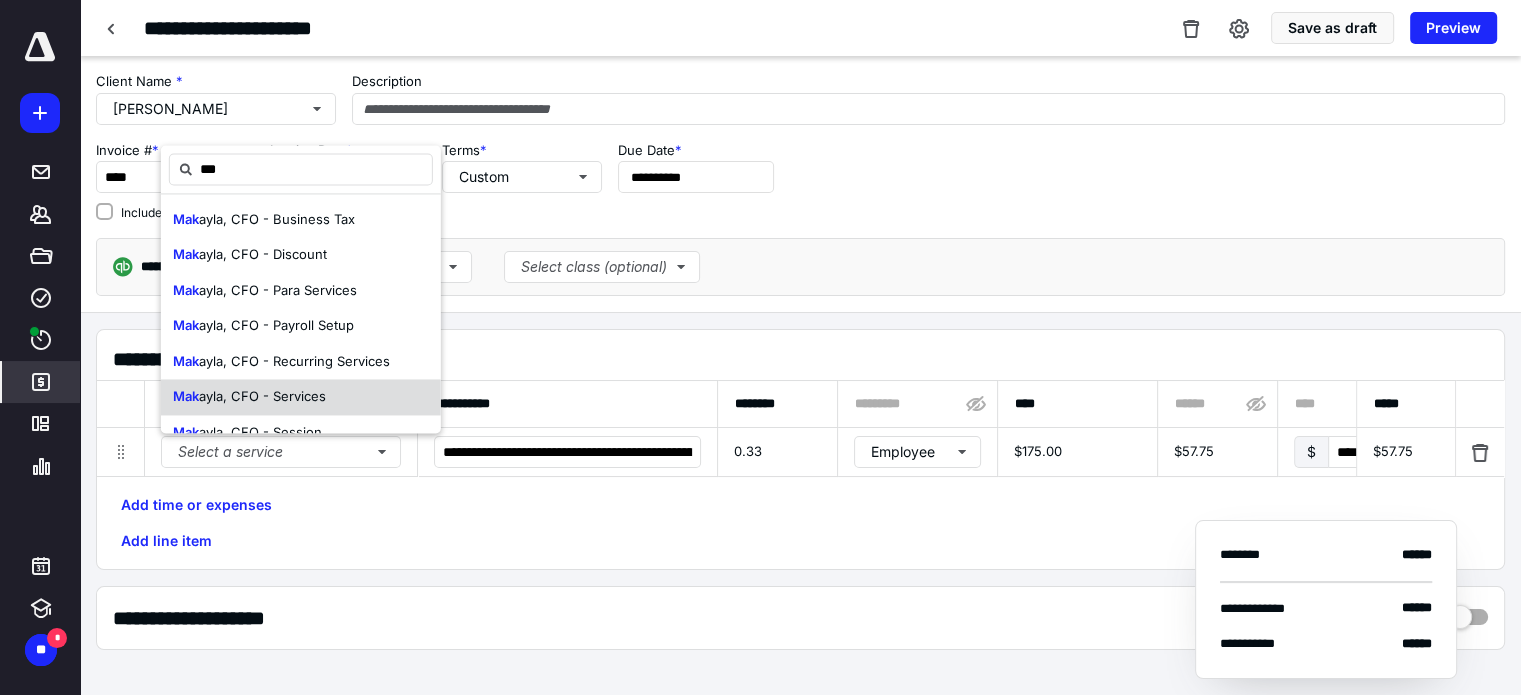 scroll, scrollTop: 24, scrollLeft: 0, axis: vertical 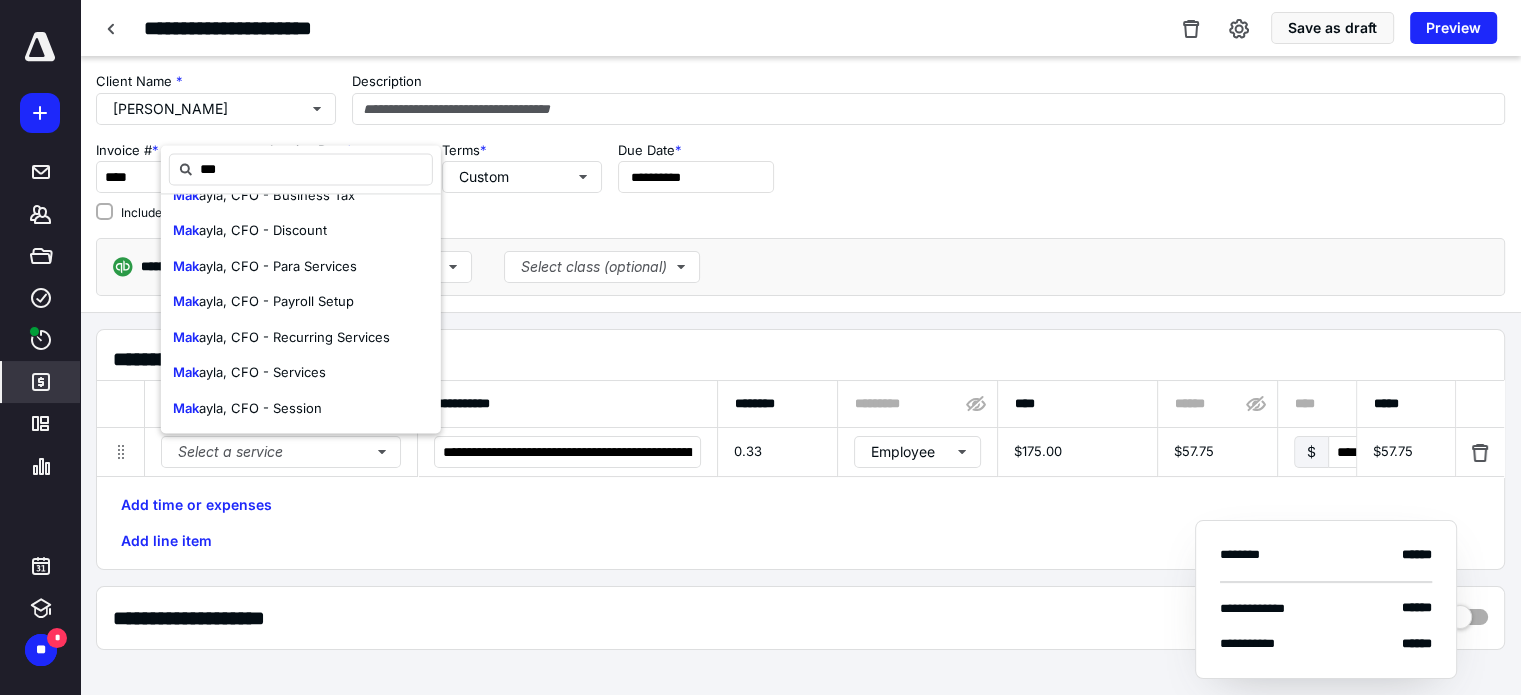 click on "Mak ayla, CFO - Services" at bounding box center [301, 374] 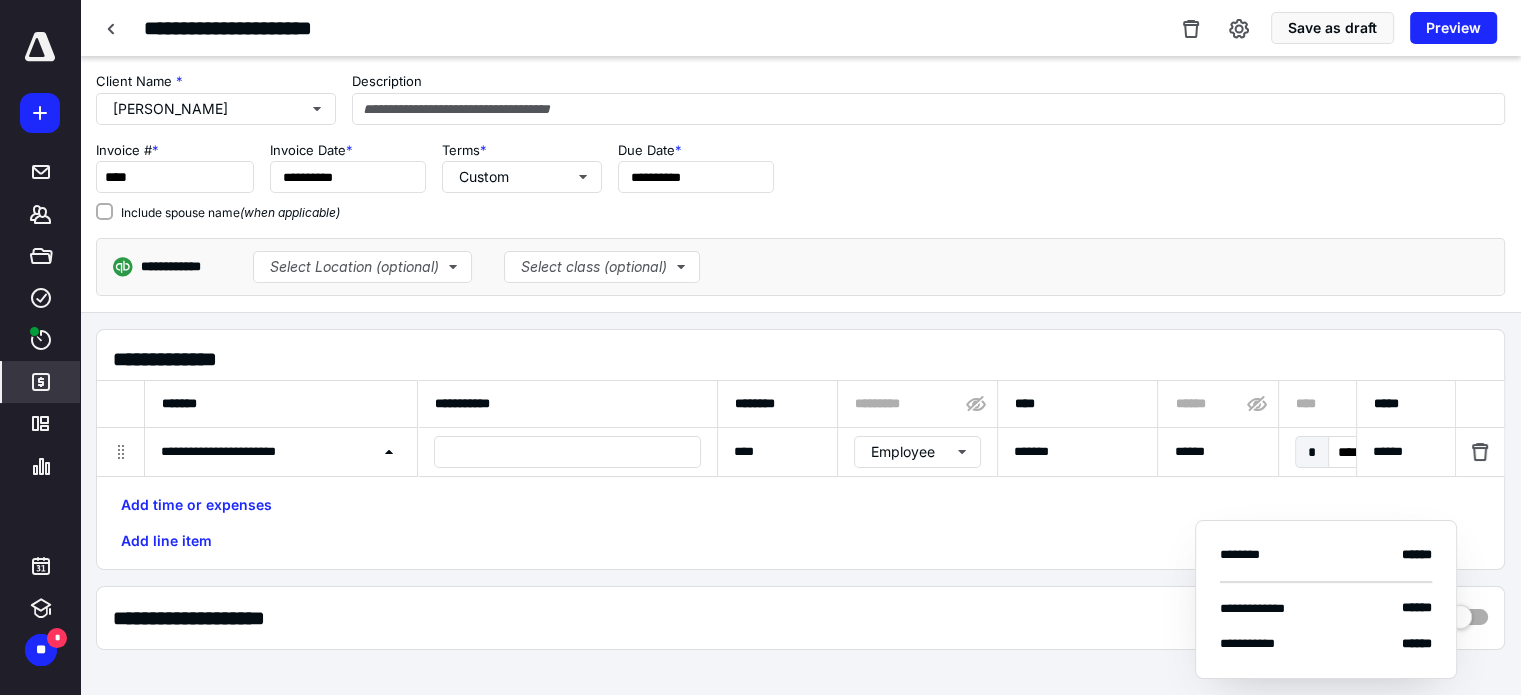 click 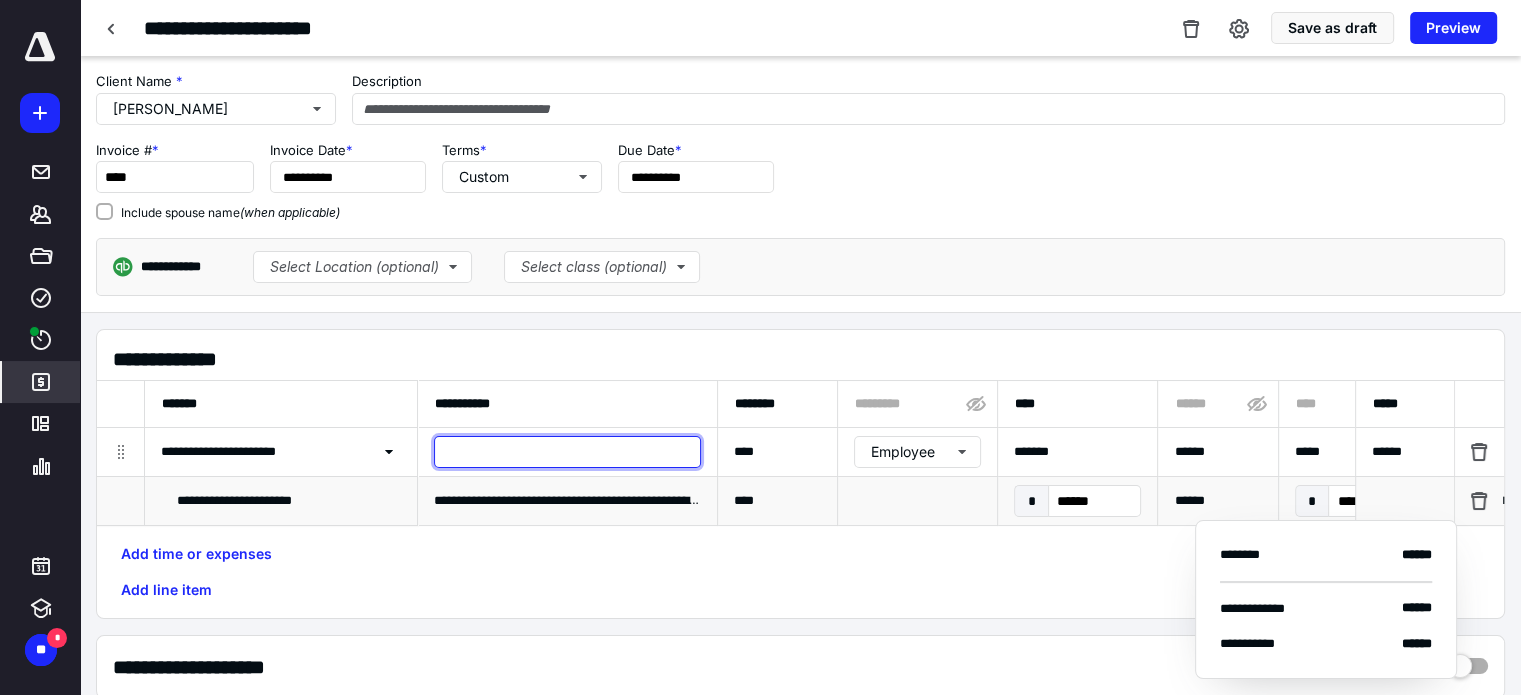 click at bounding box center (567, 452) 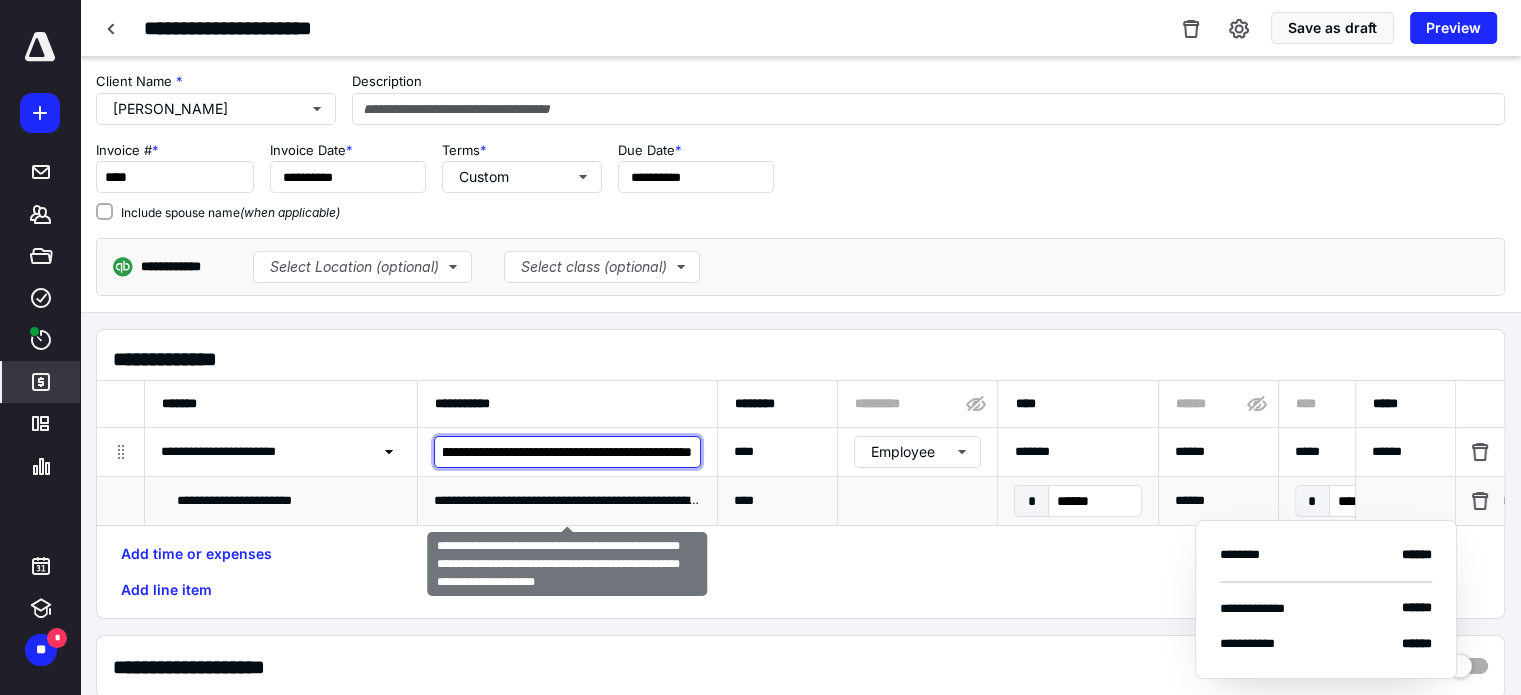 scroll, scrollTop: 0, scrollLeft: 555, axis: horizontal 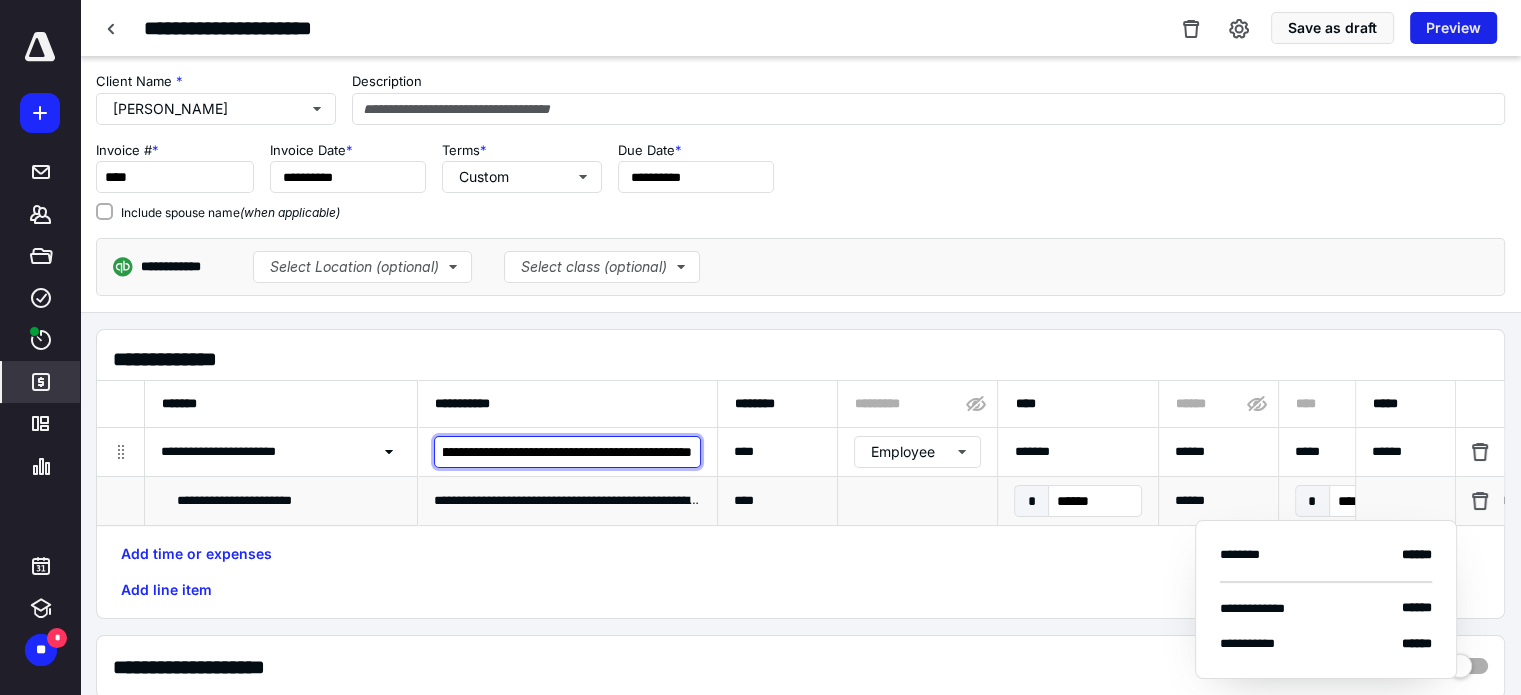 type on "**********" 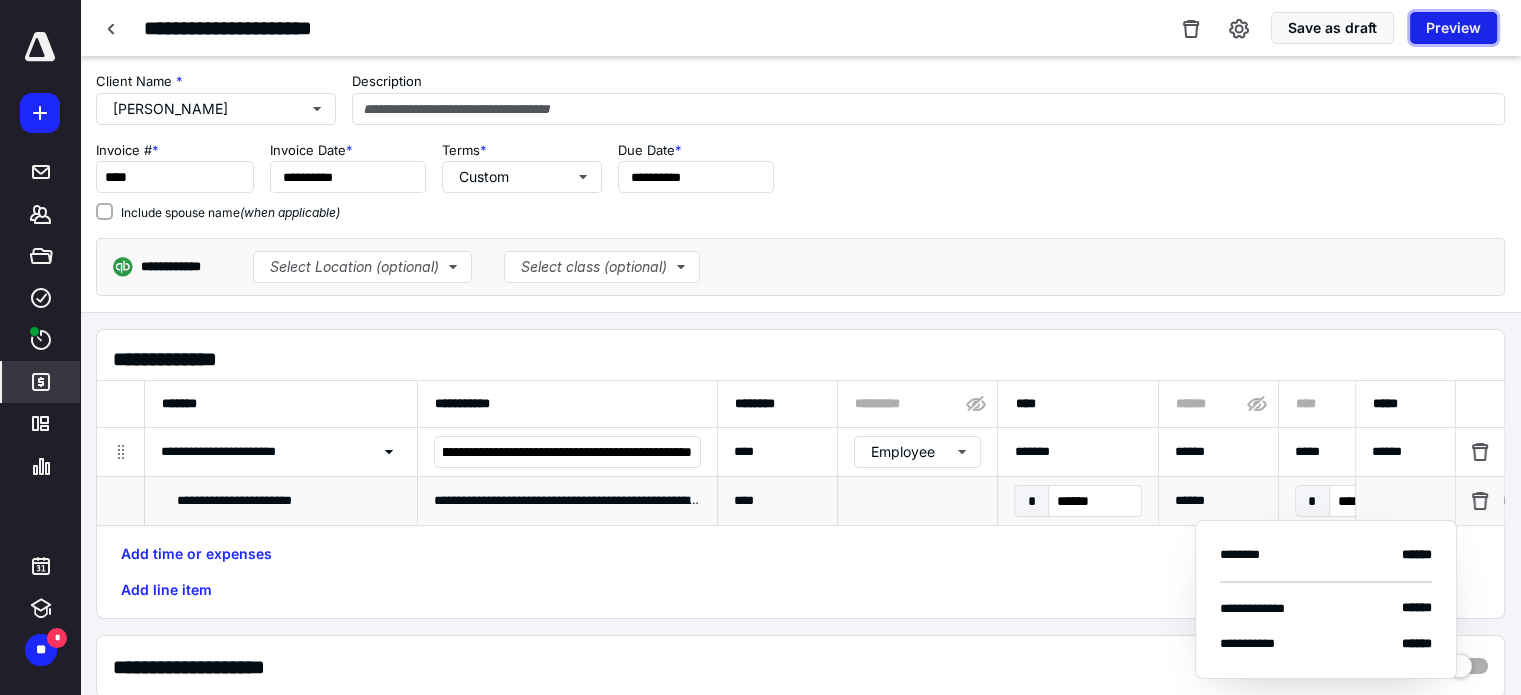 click on "Preview" at bounding box center (1453, 28) 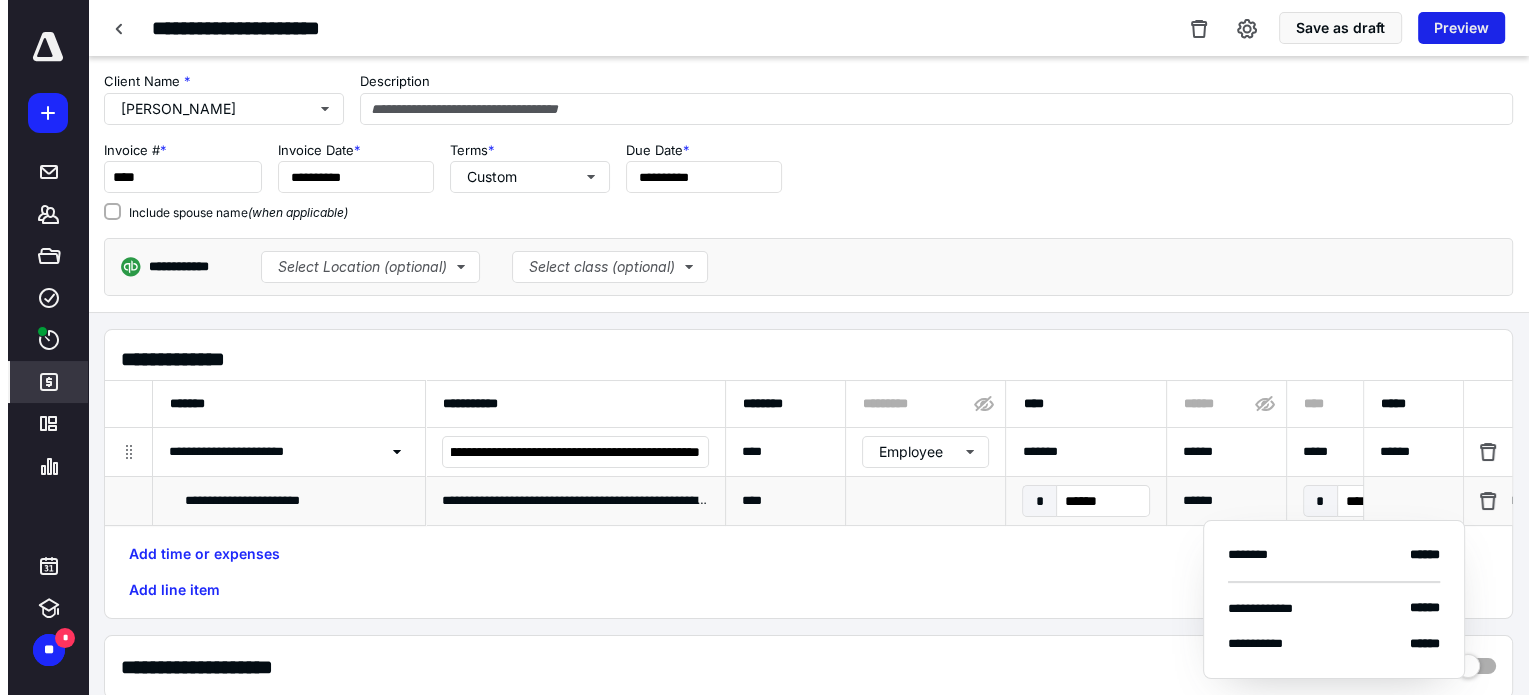 scroll, scrollTop: 0, scrollLeft: 0, axis: both 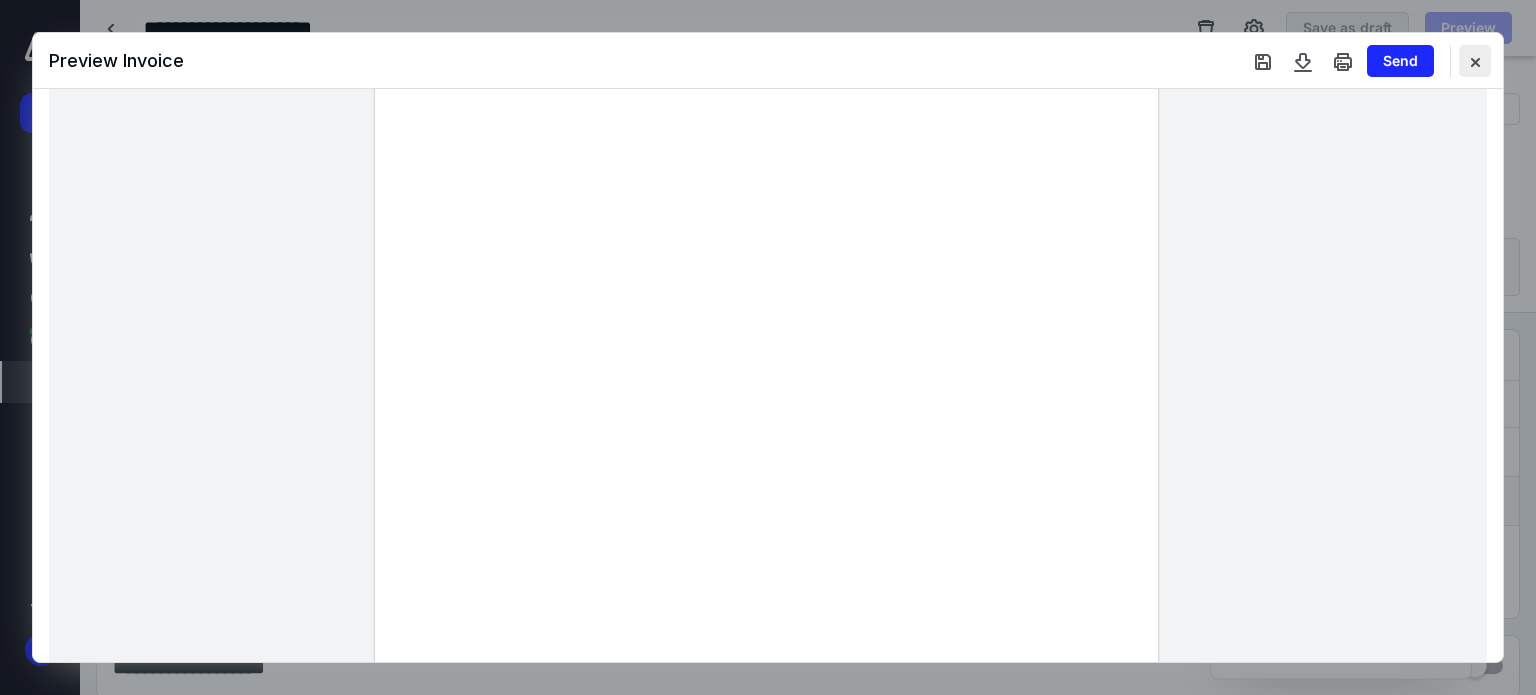 click at bounding box center (1475, 61) 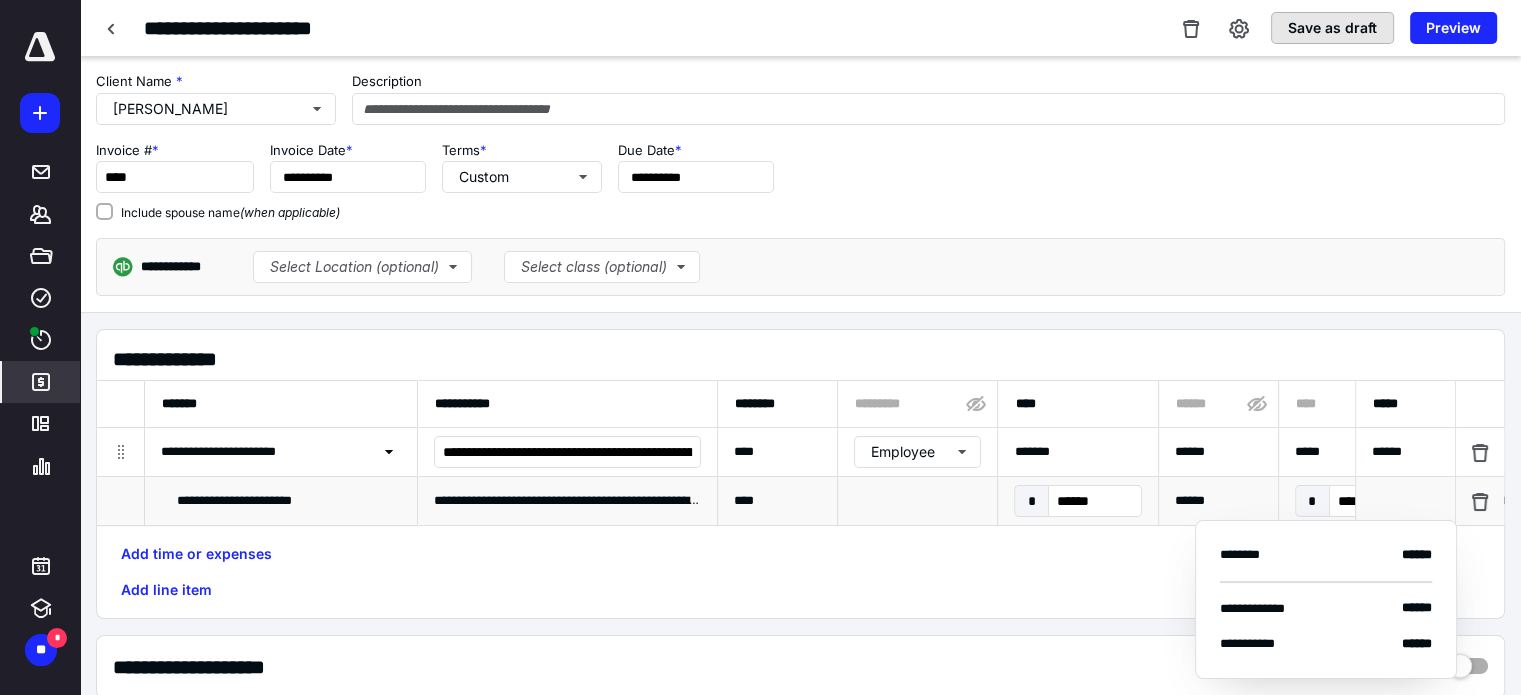 click on "Save as draft" at bounding box center (1332, 28) 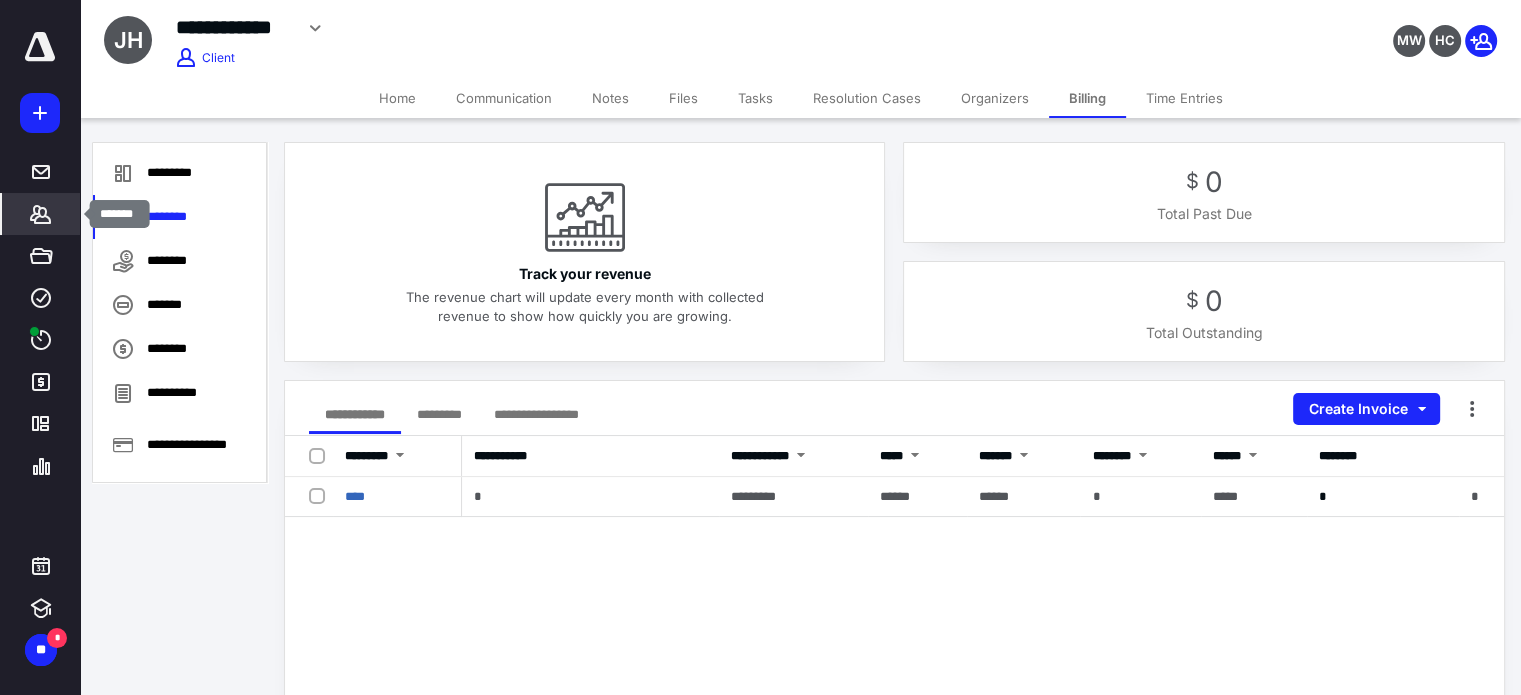 click on "*******" at bounding box center (41, 214) 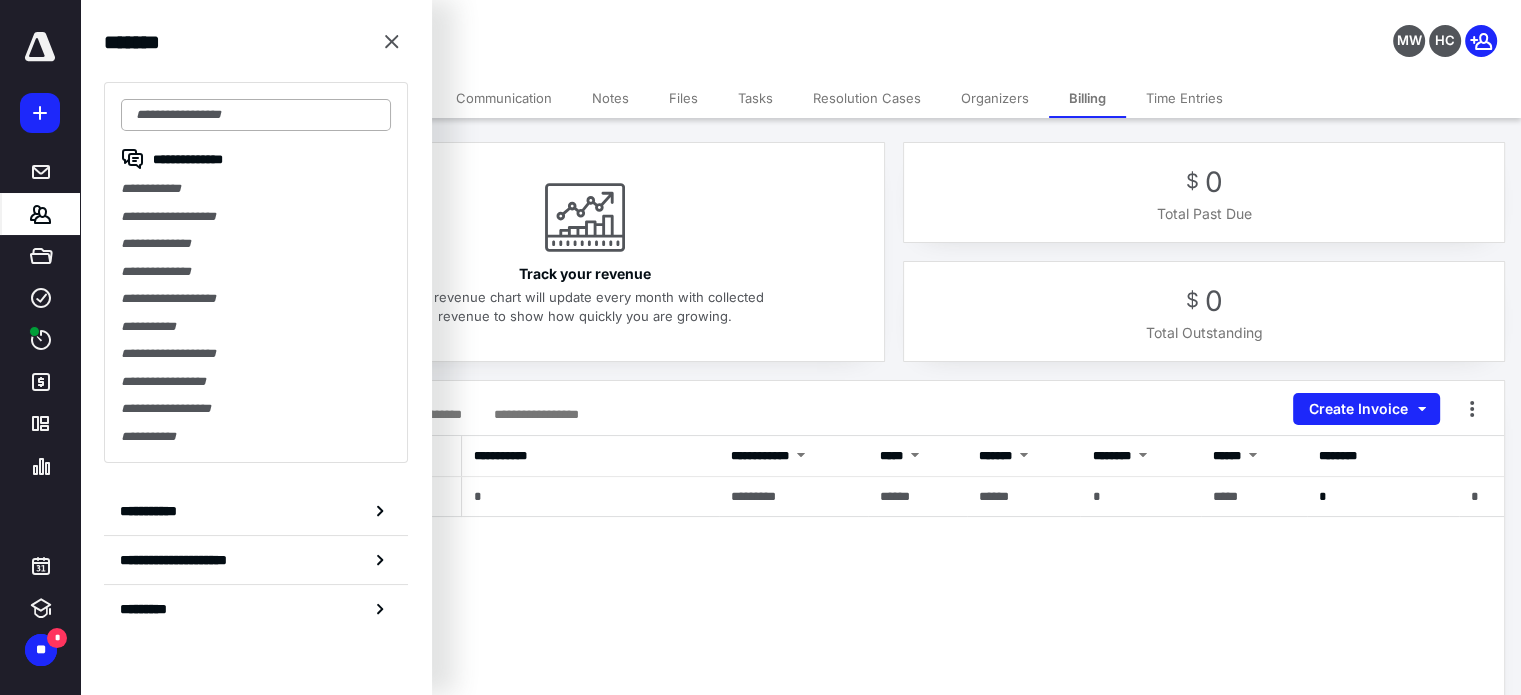 click at bounding box center (256, 115) 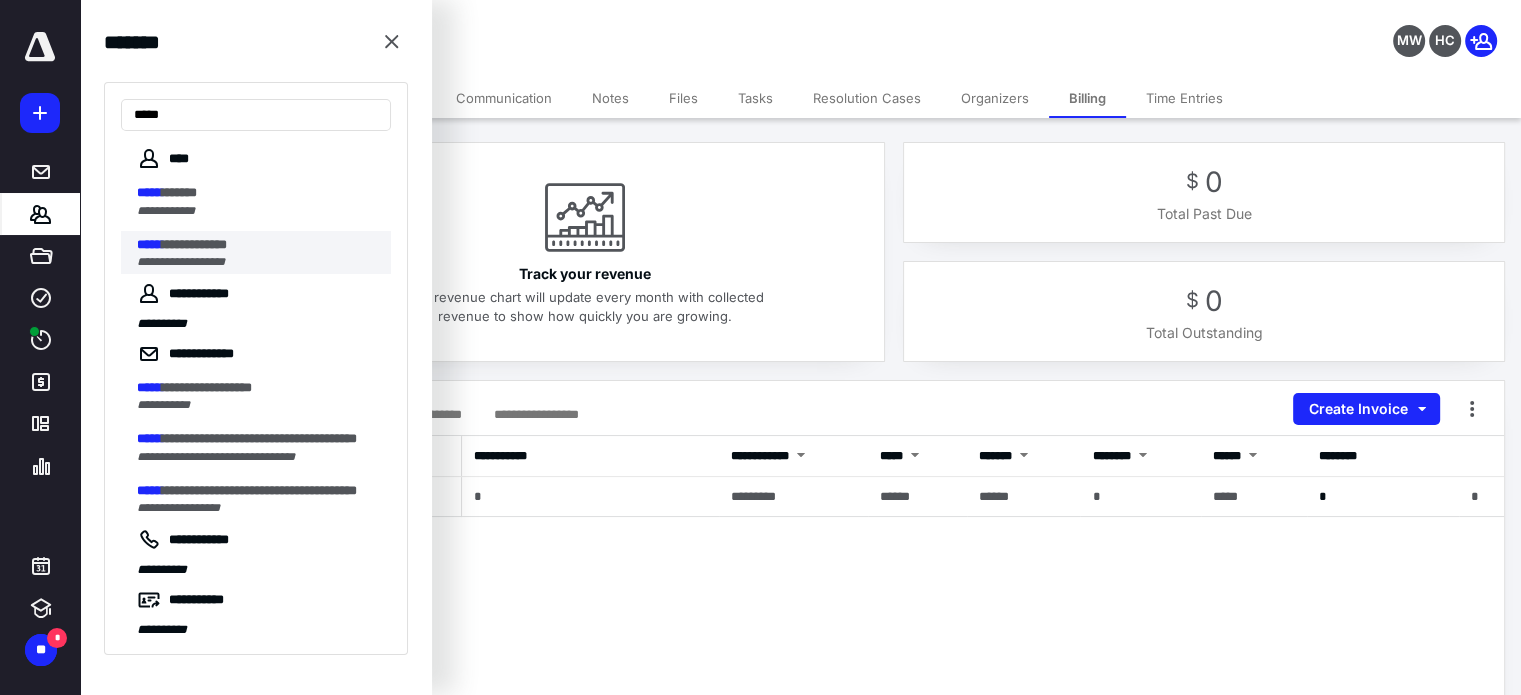 type on "*****" 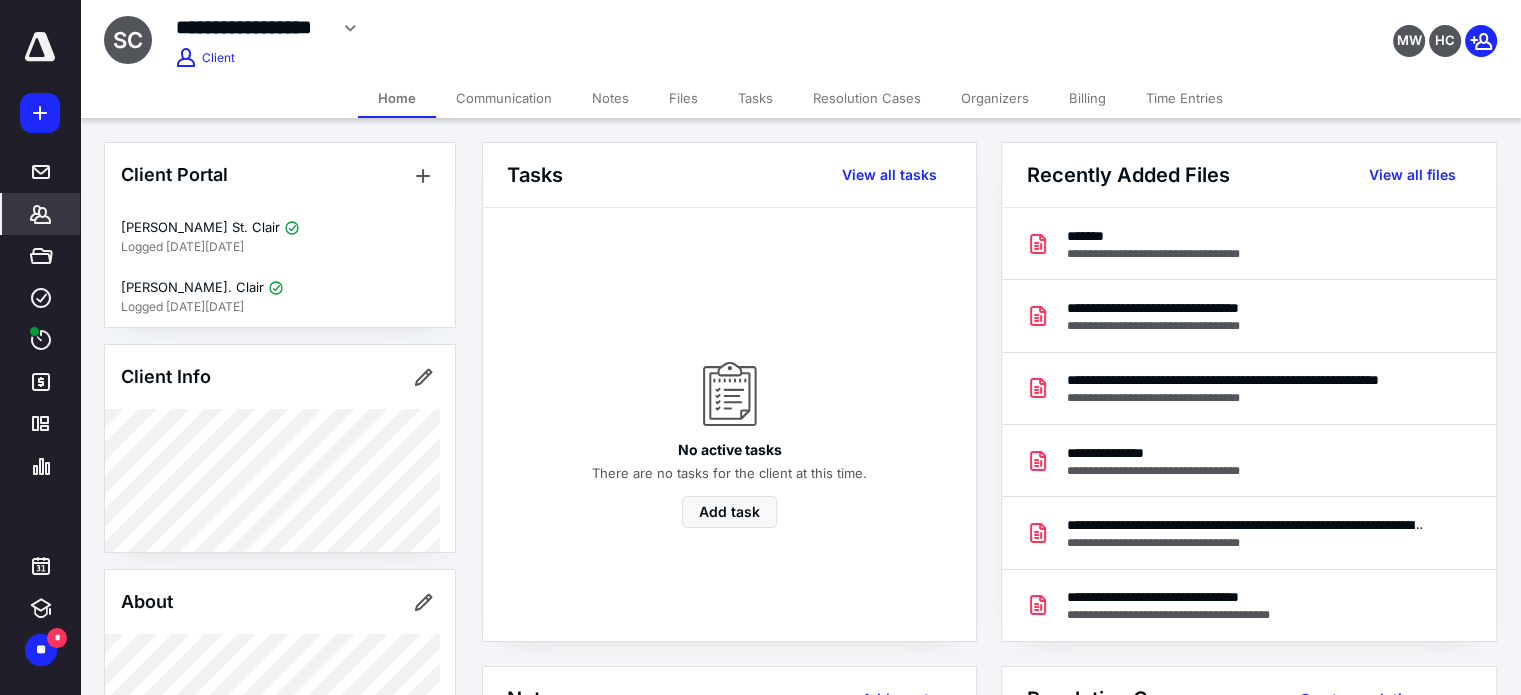 click on "Billing" at bounding box center [1087, 98] 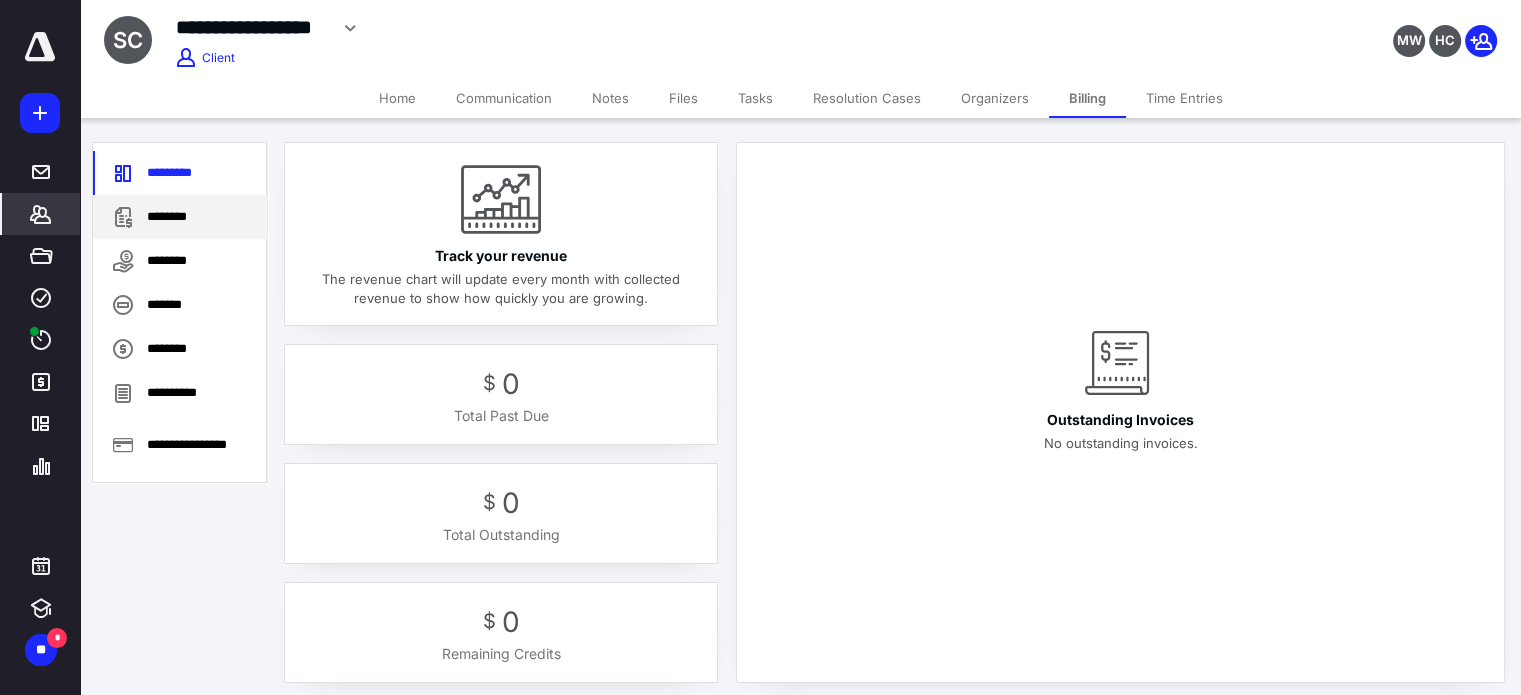 click on "********" at bounding box center (180, 217) 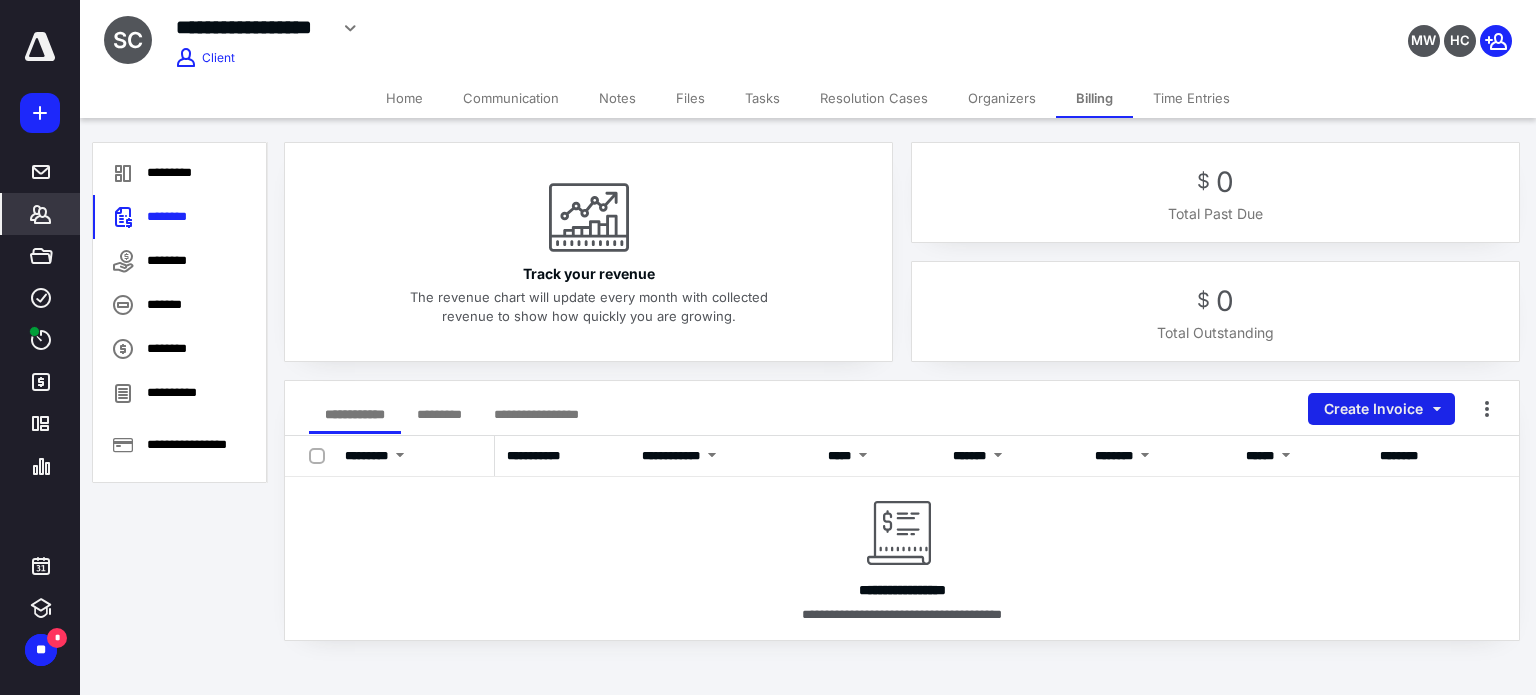 click on "Create Invoice" at bounding box center [1381, 409] 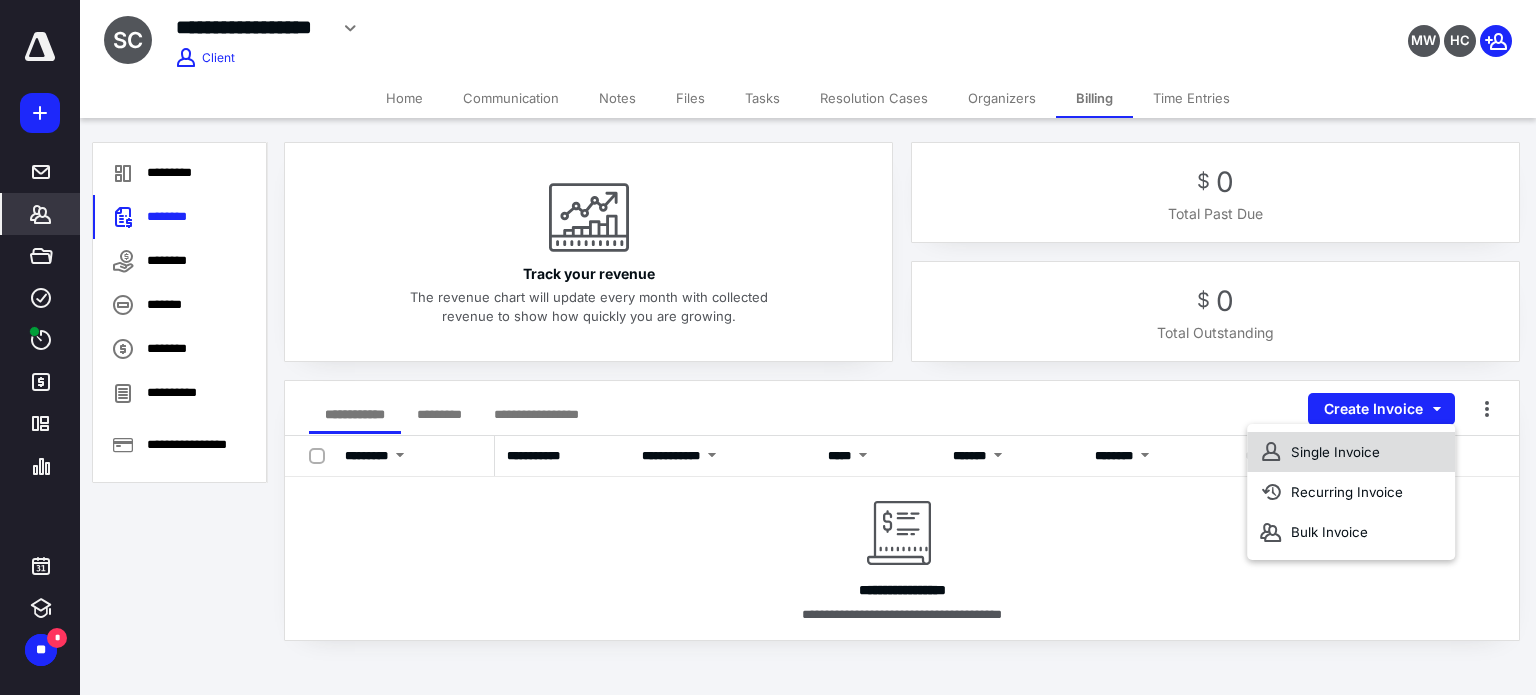 click on "Single Invoice" at bounding box center (1351, 452) 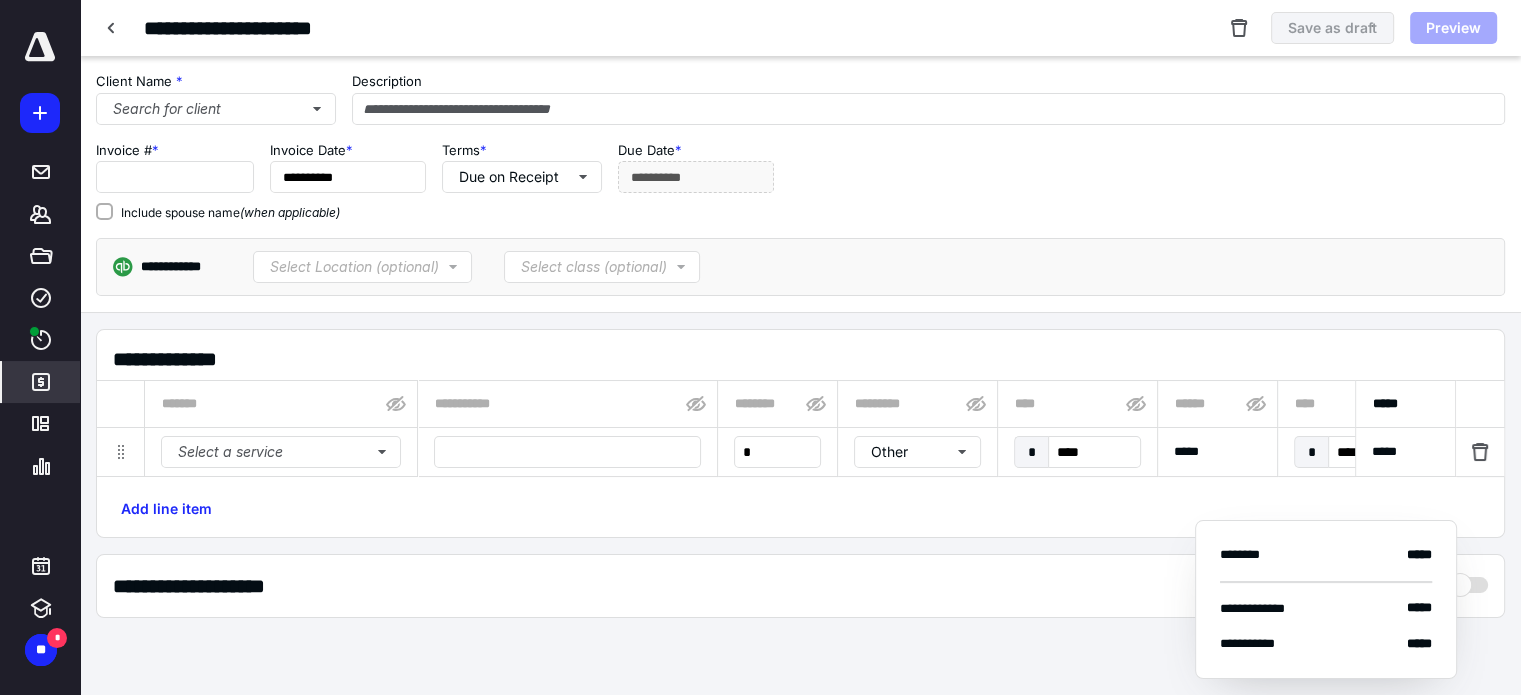 type on "****" 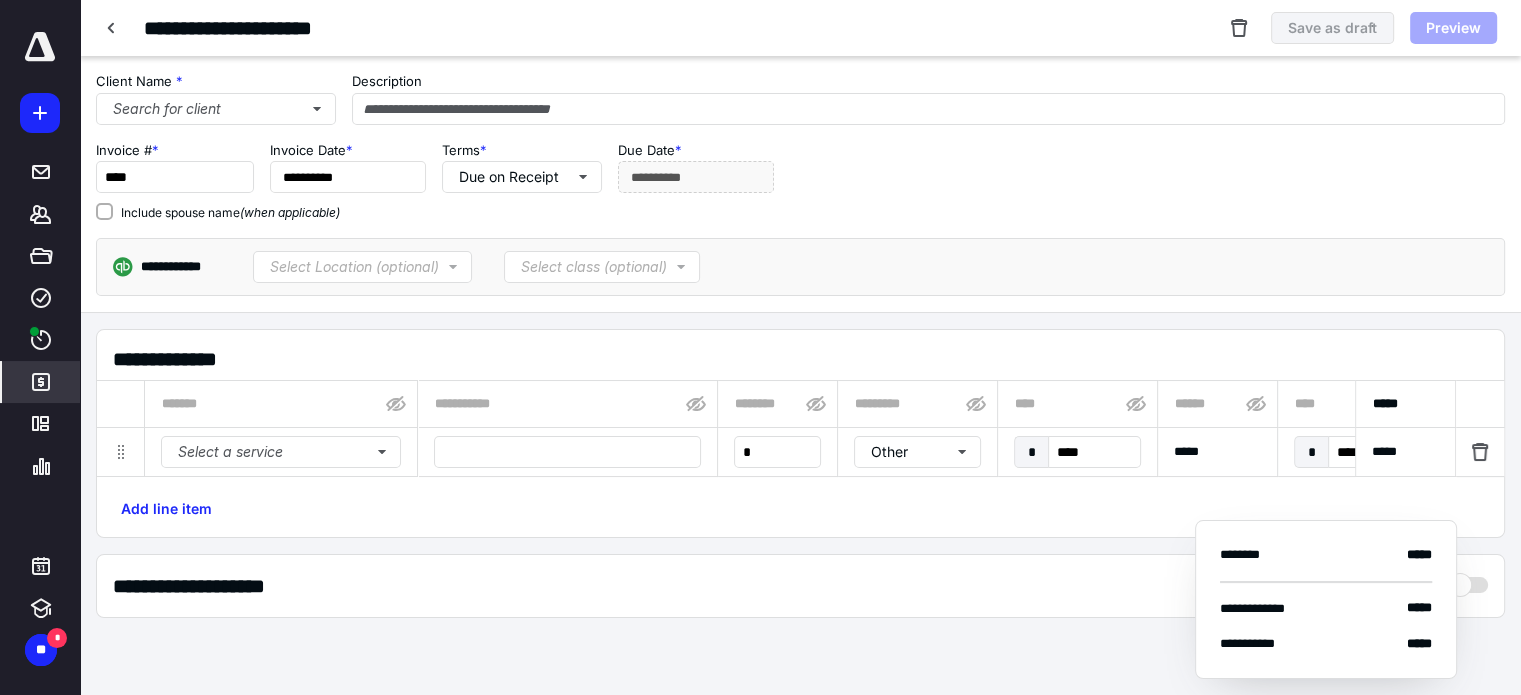 type on "**********" 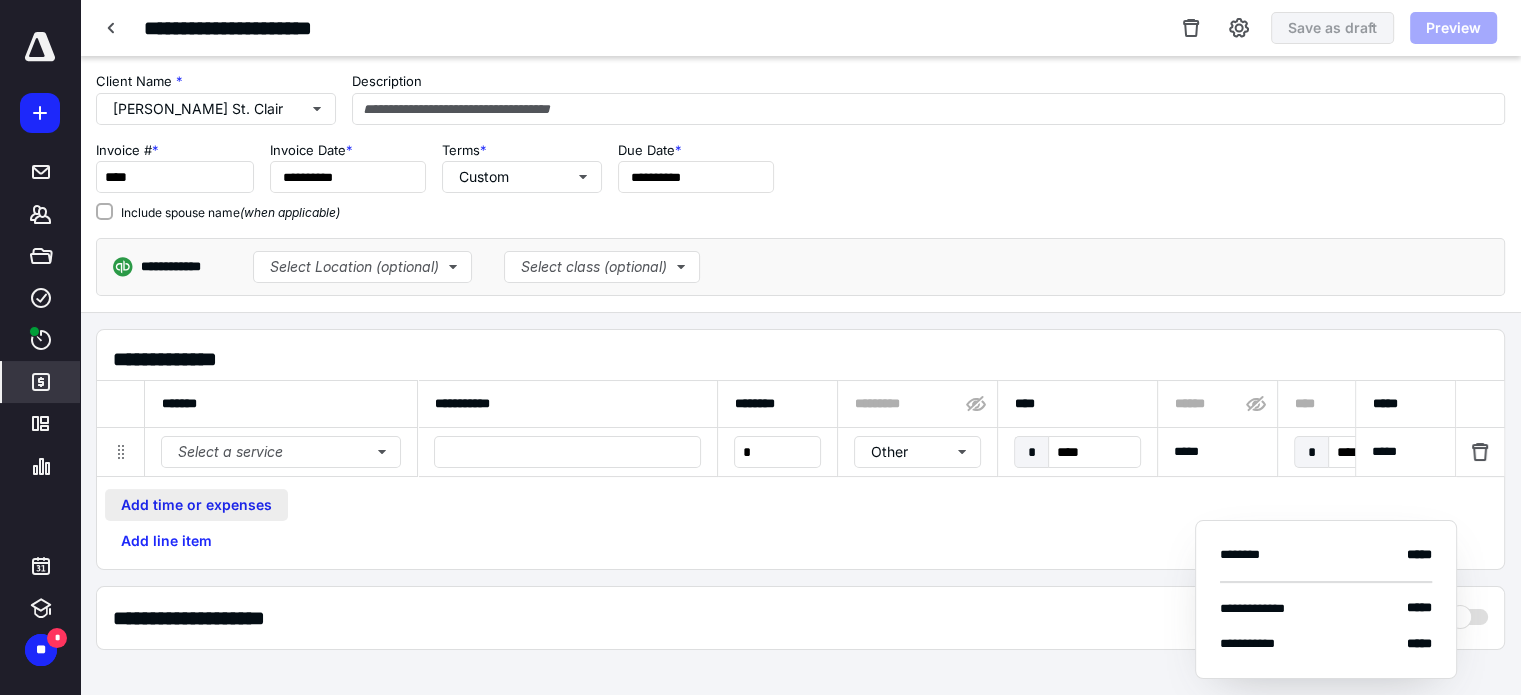 click on "Add time or expenses" at bounding box center [196, 505] 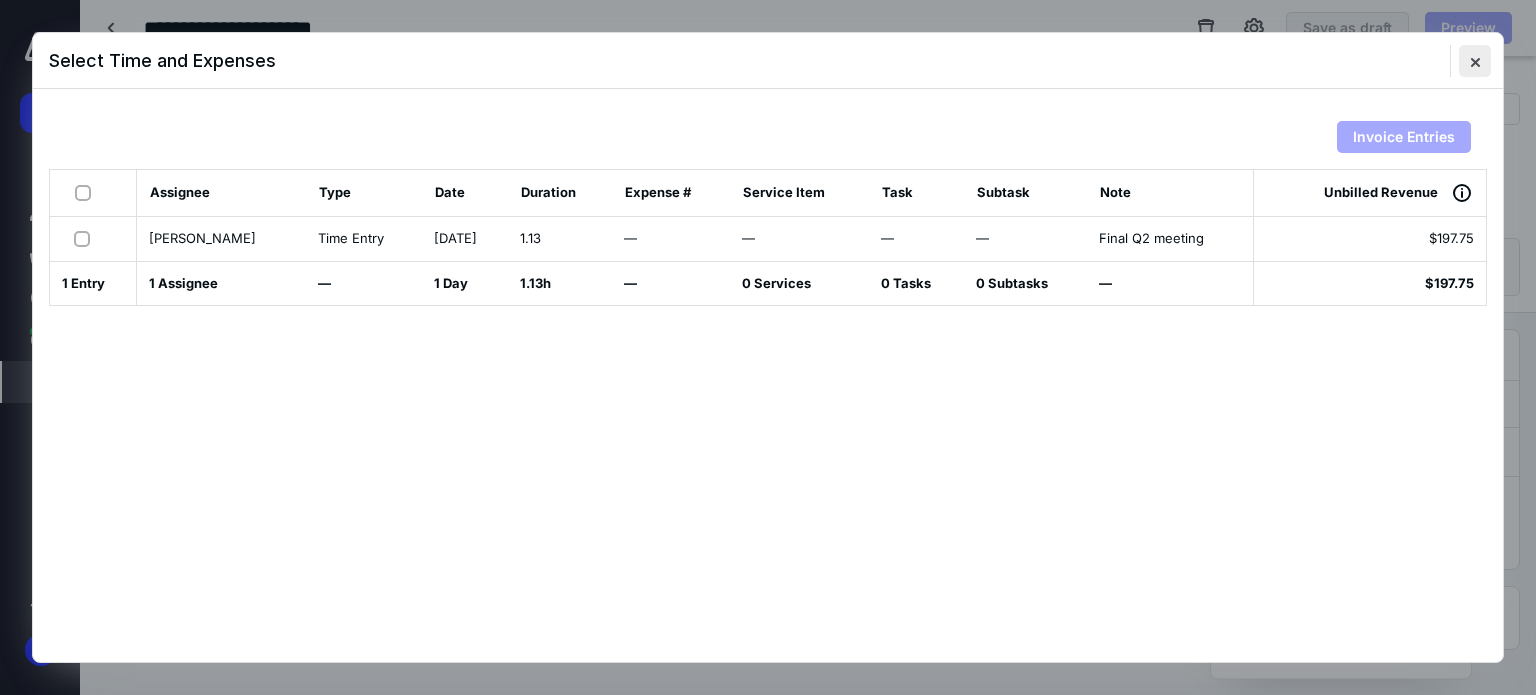 click at bounding box center (1475, 61) 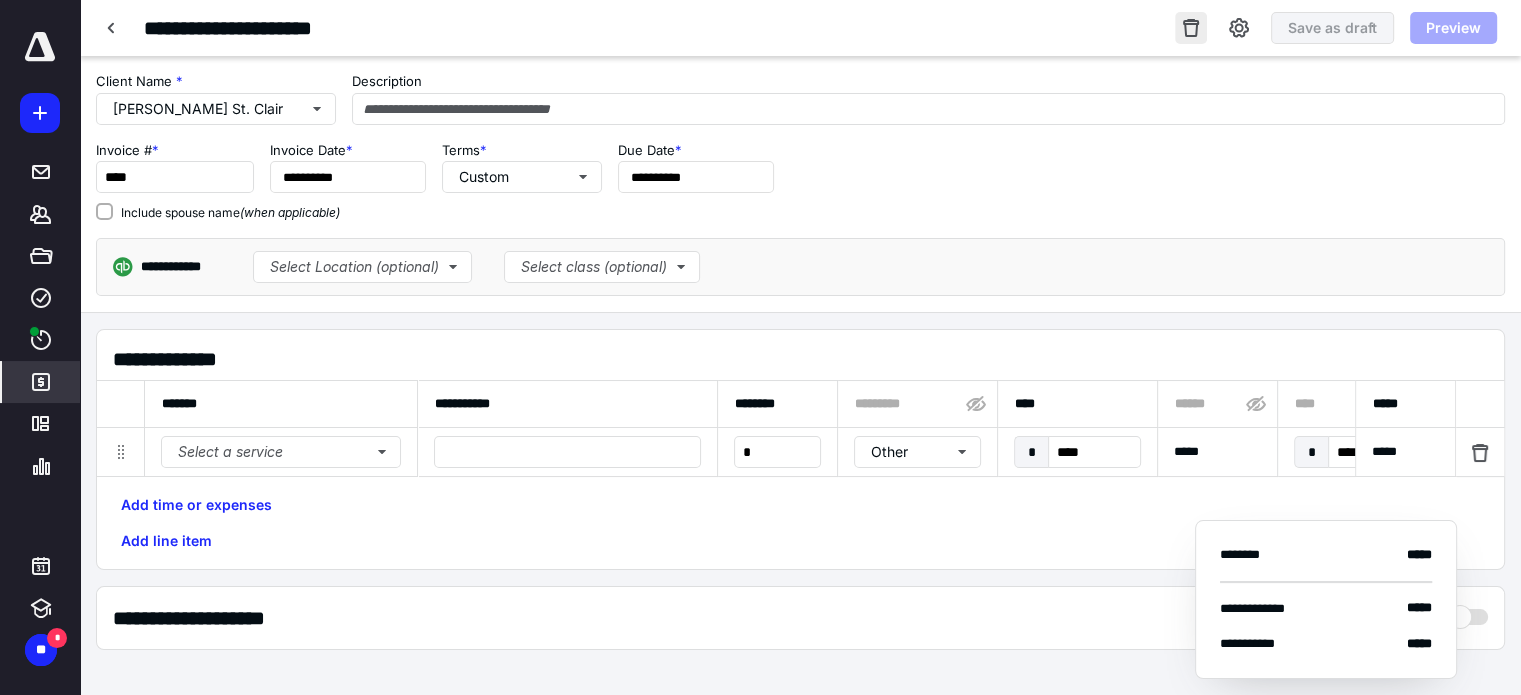 click at bounding box center (1191, 28) 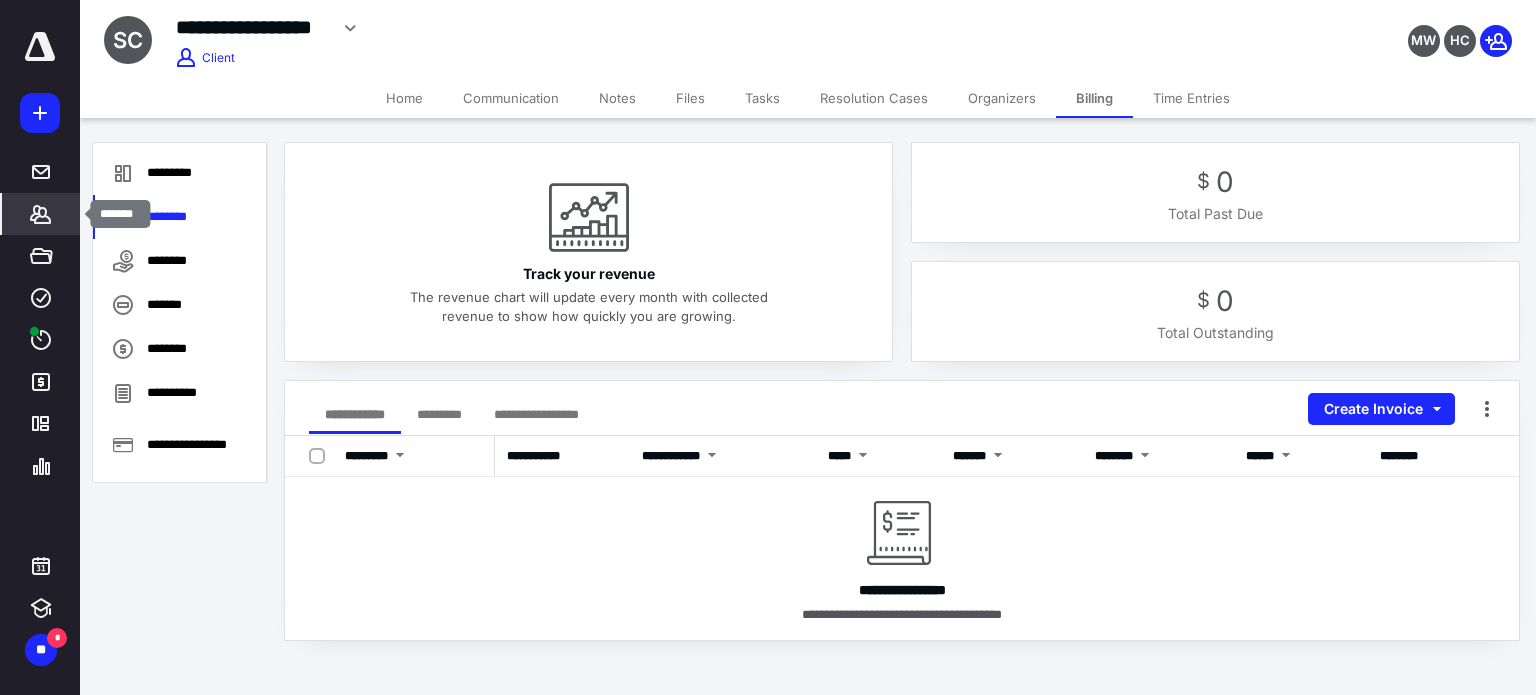 click 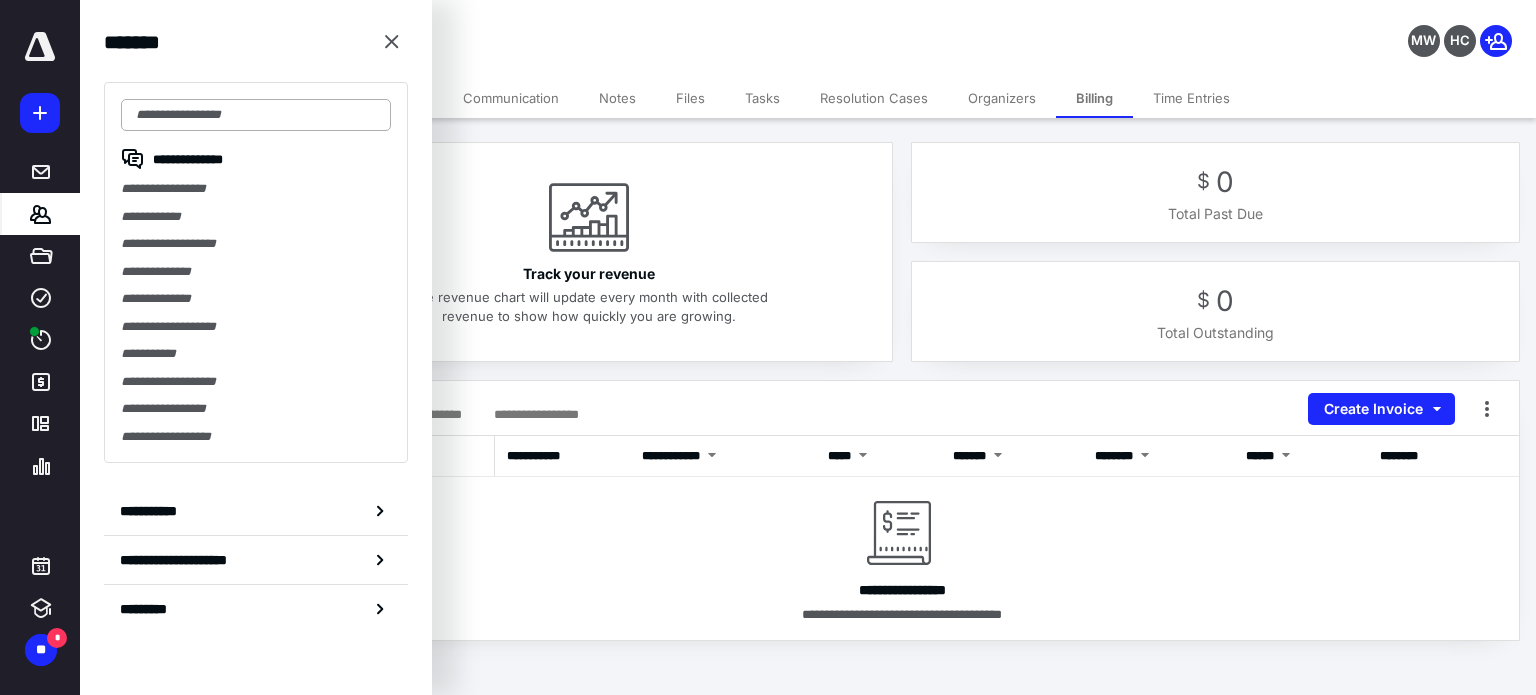 click at bounding box center (256, 115) 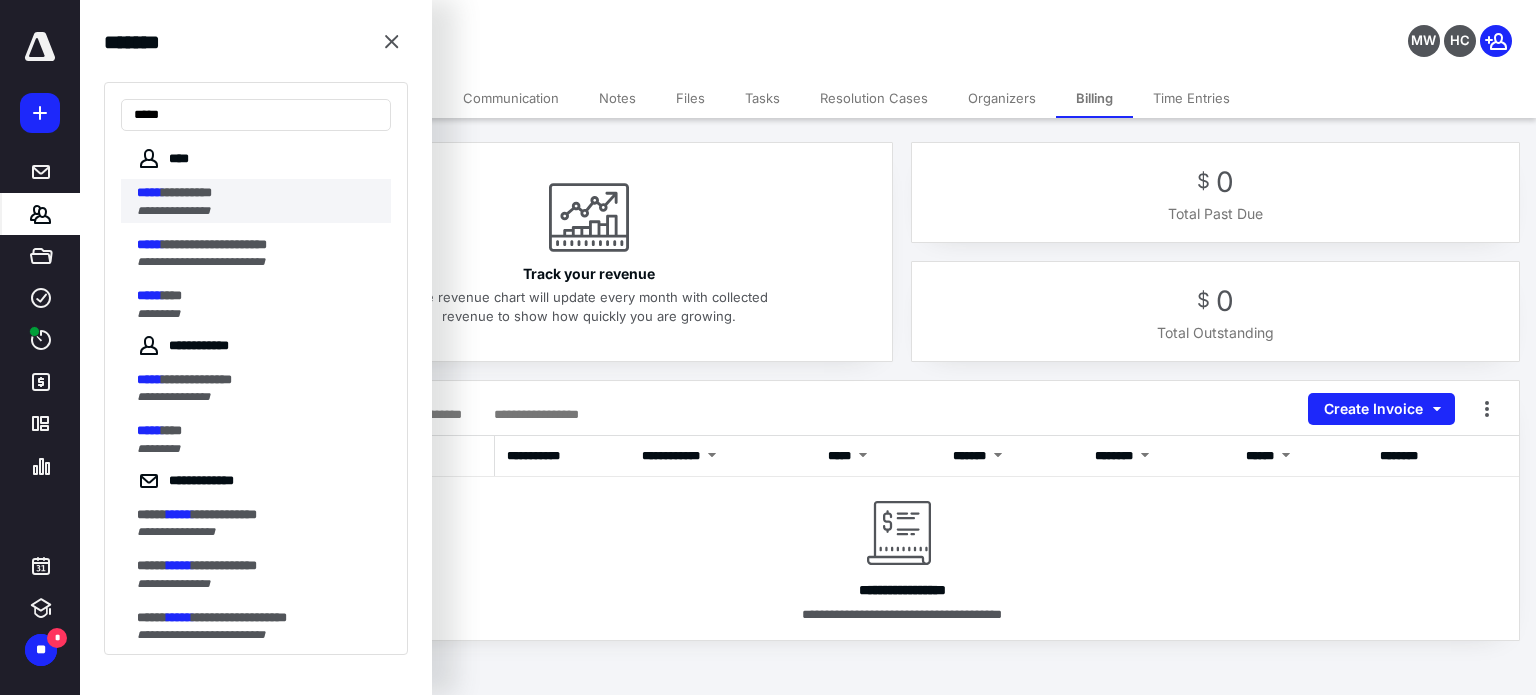 type on "*****" 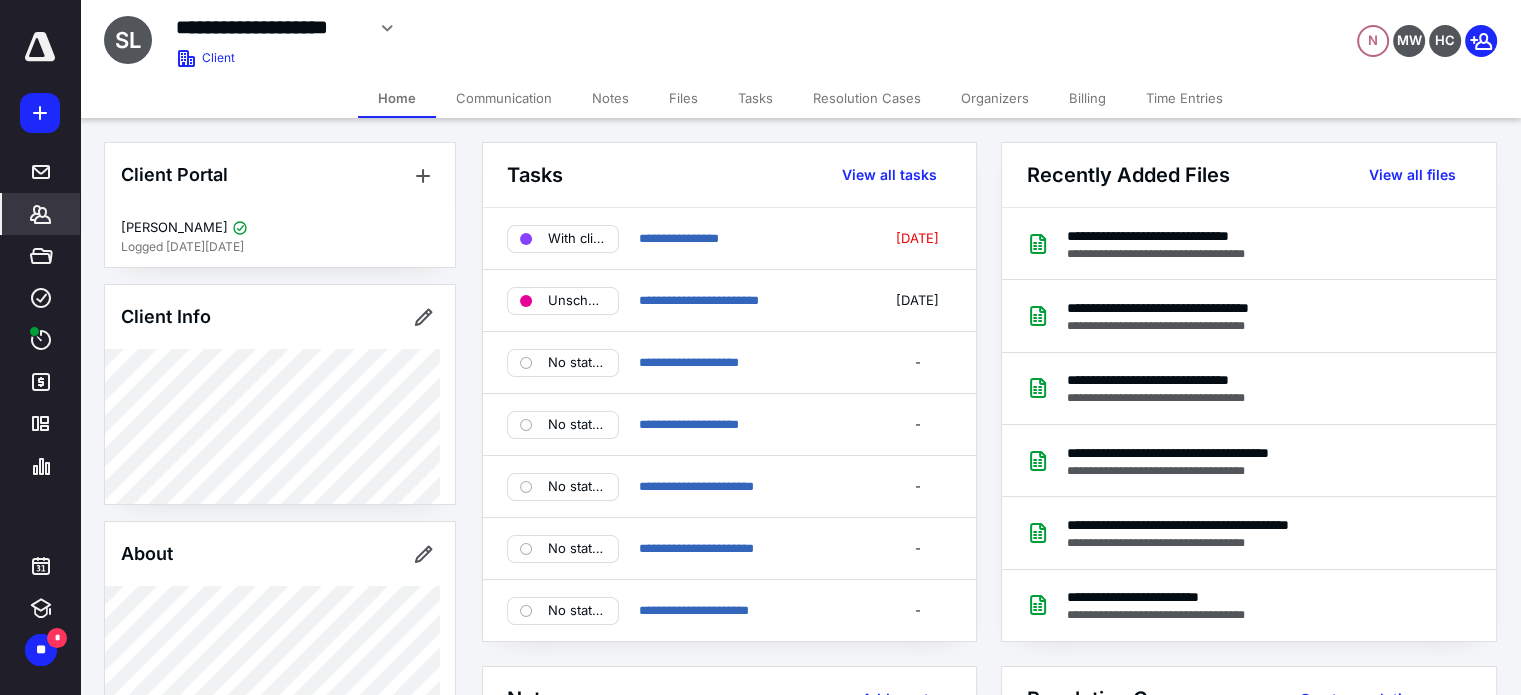 click on "Billing" at bounding box center [1087, 98] 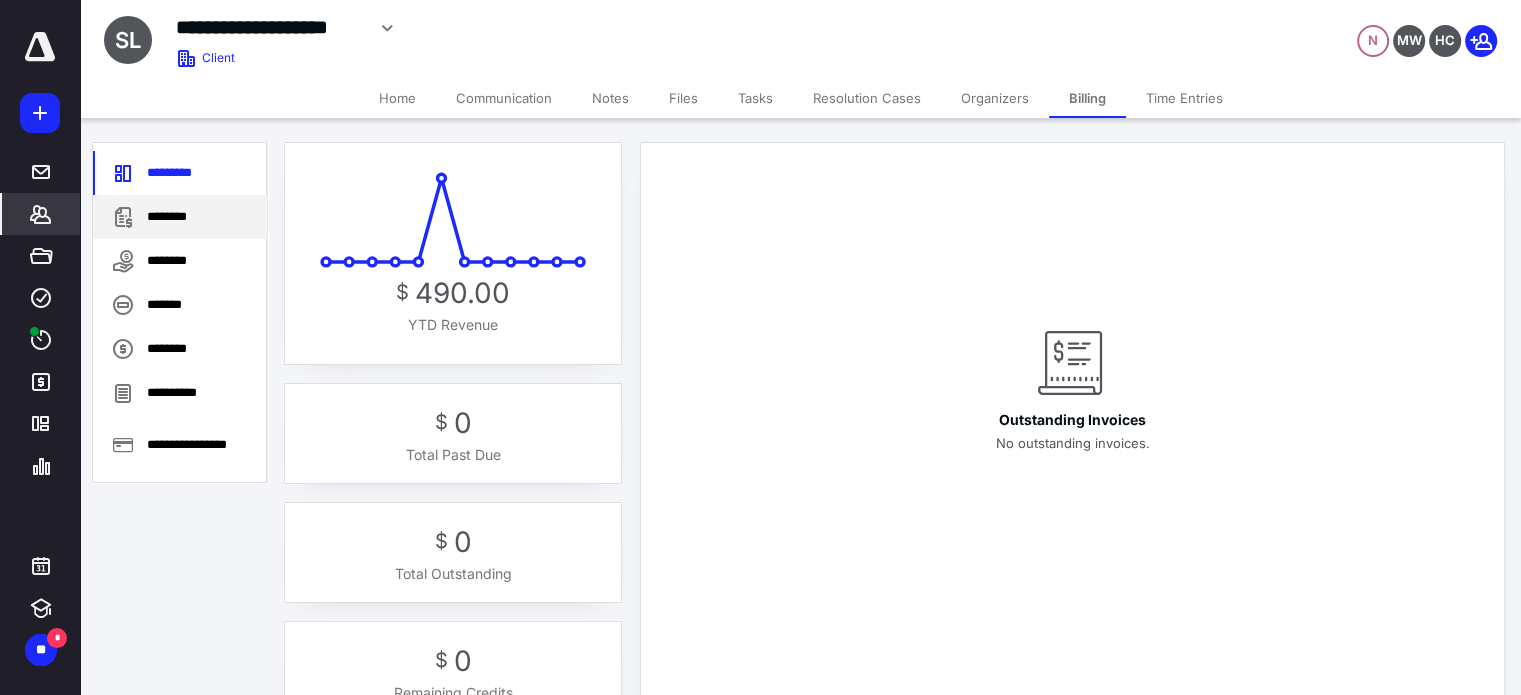 click on "********" at bounding box center (180, 217) 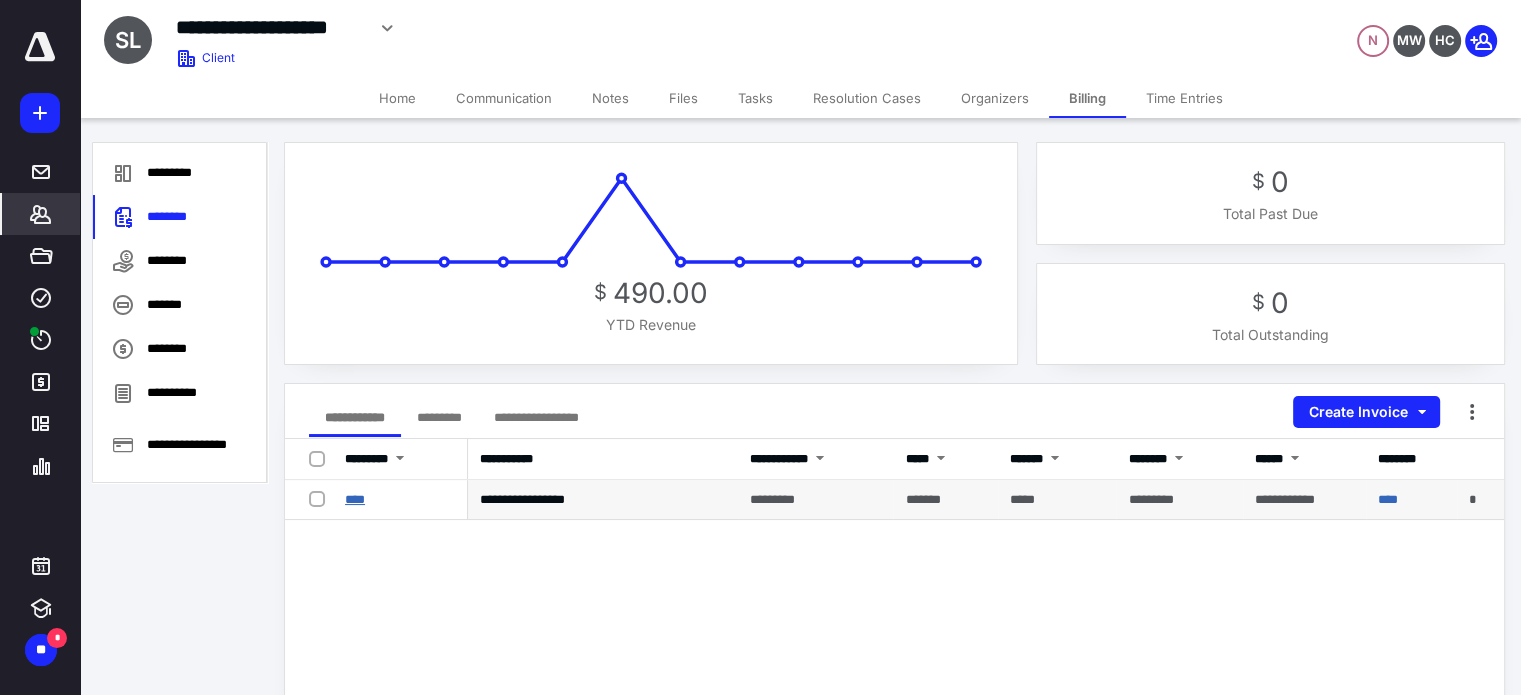 click on "****" at bounding box center (355, 499) 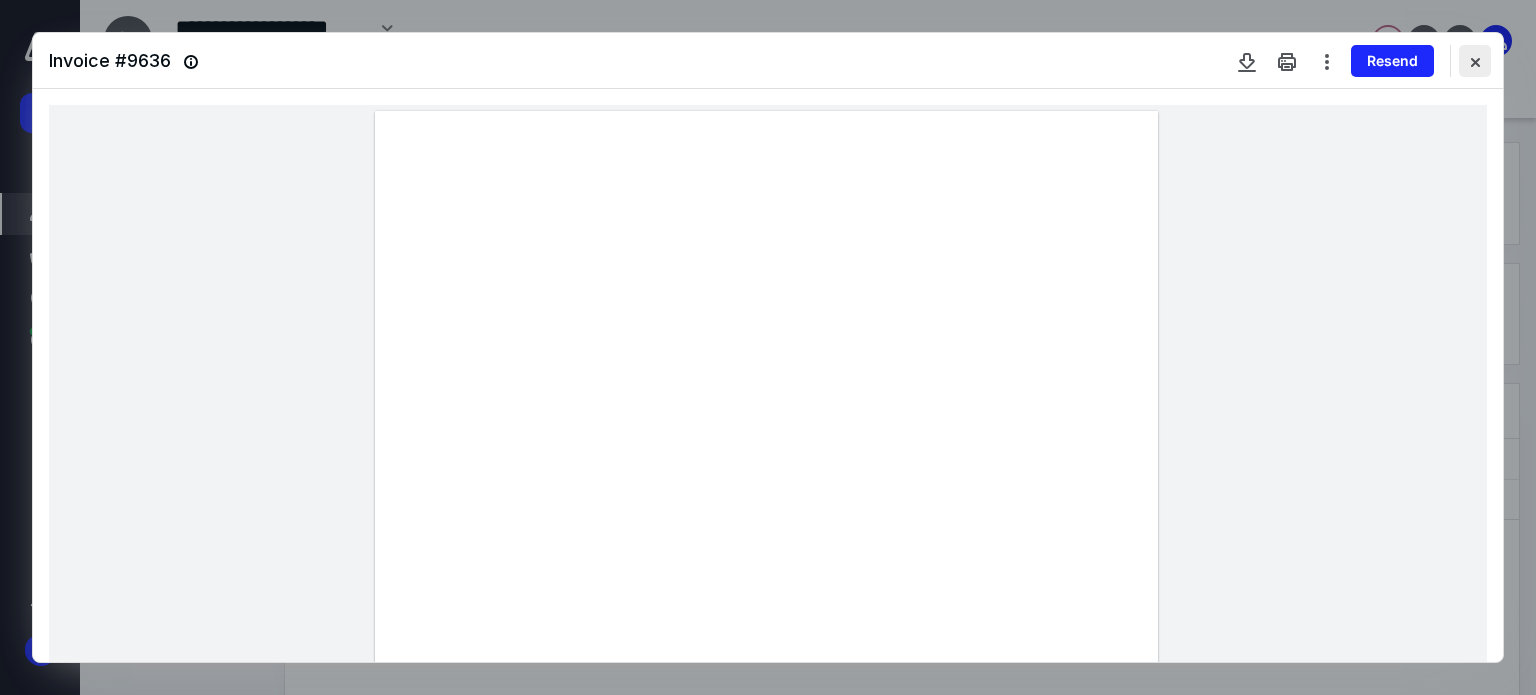 click at bounding box center (1475, 61) 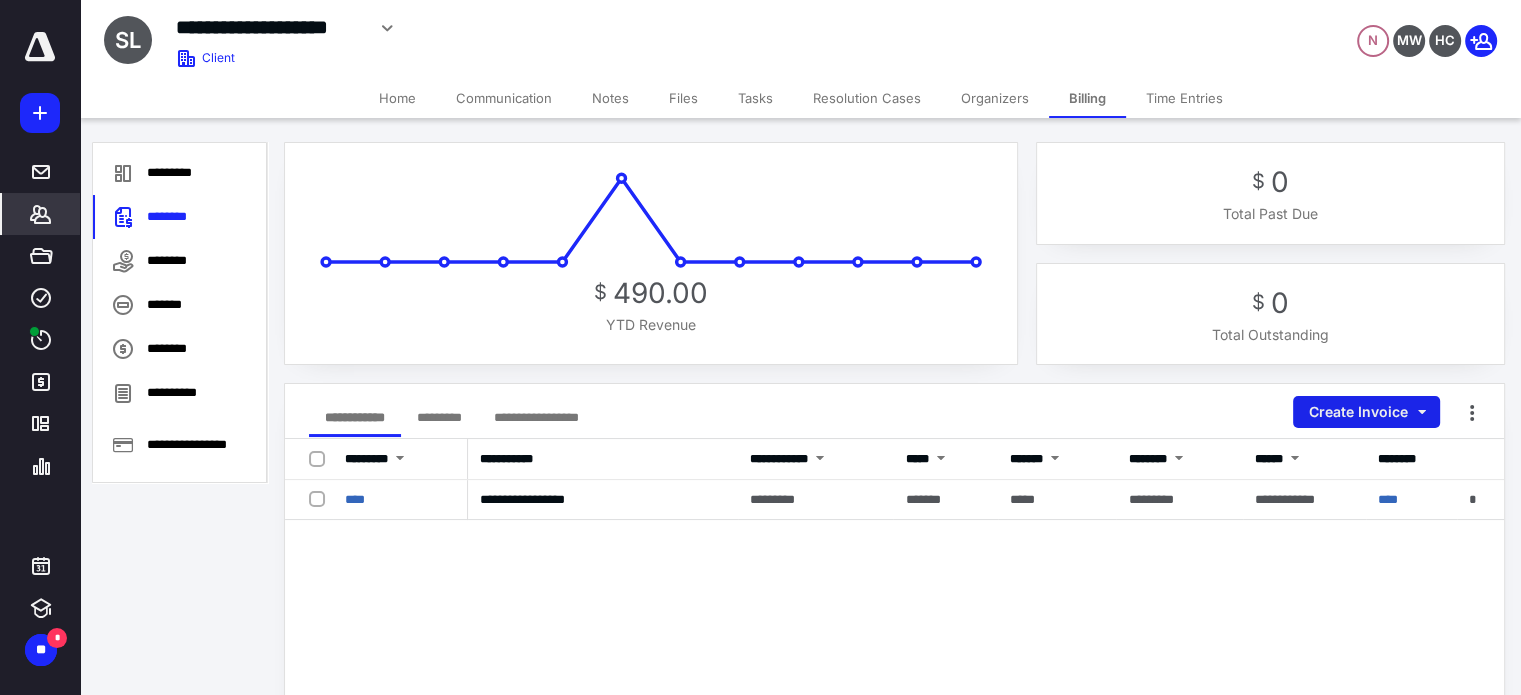 click on "Create Invoice" at bounding box center [1366, 412] 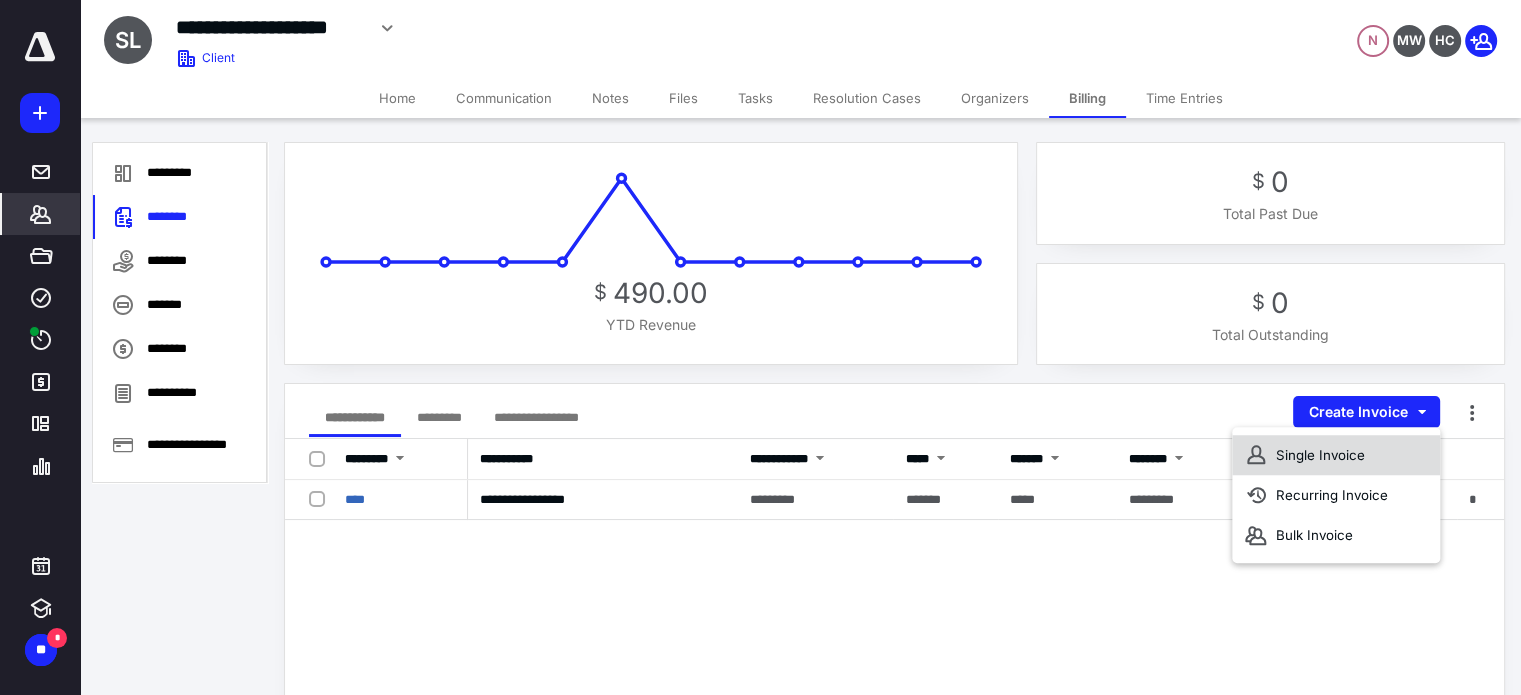 click on "Single Invoice" at bounding box center (1336, 455) 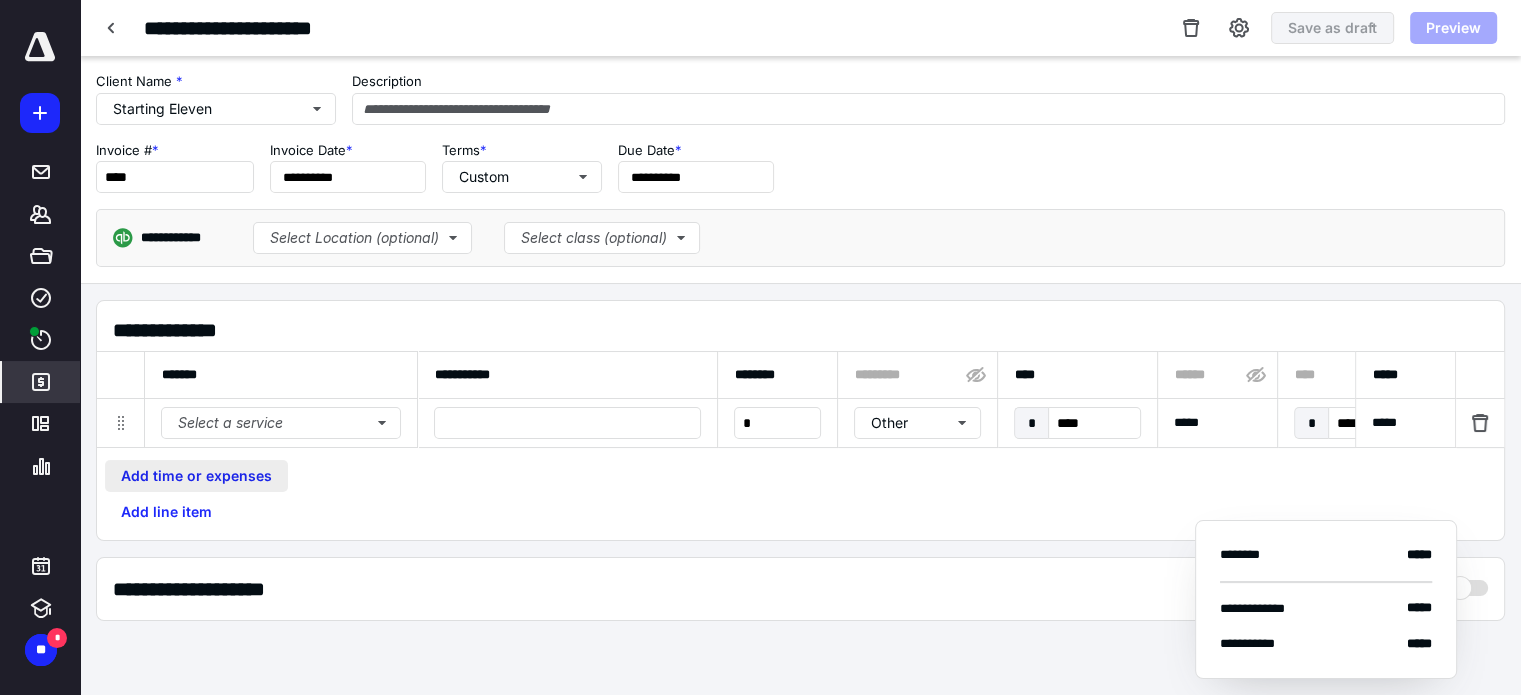 click on "Add time or expenses" at bounding box center (196, 476) 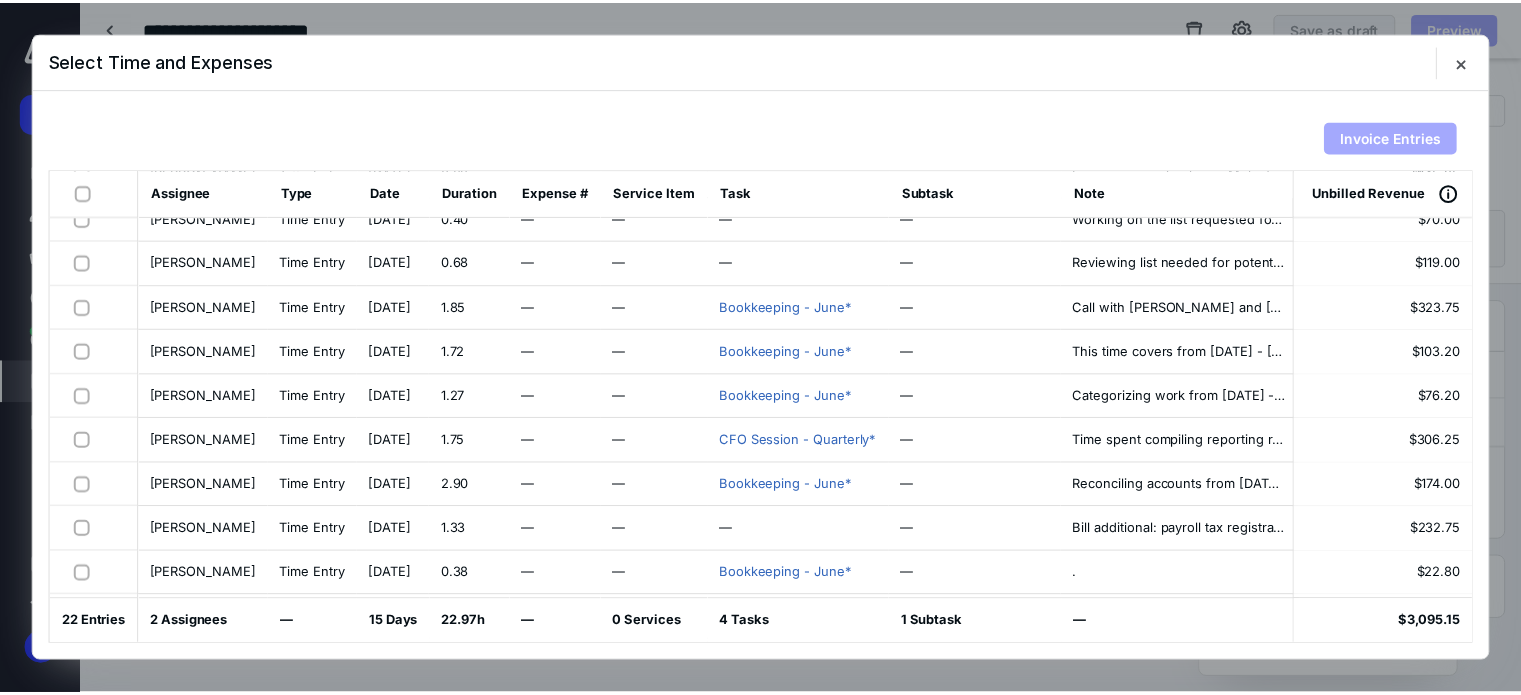 scroll, scrollTop: 100, scrollLeft: 0, axis: vertical 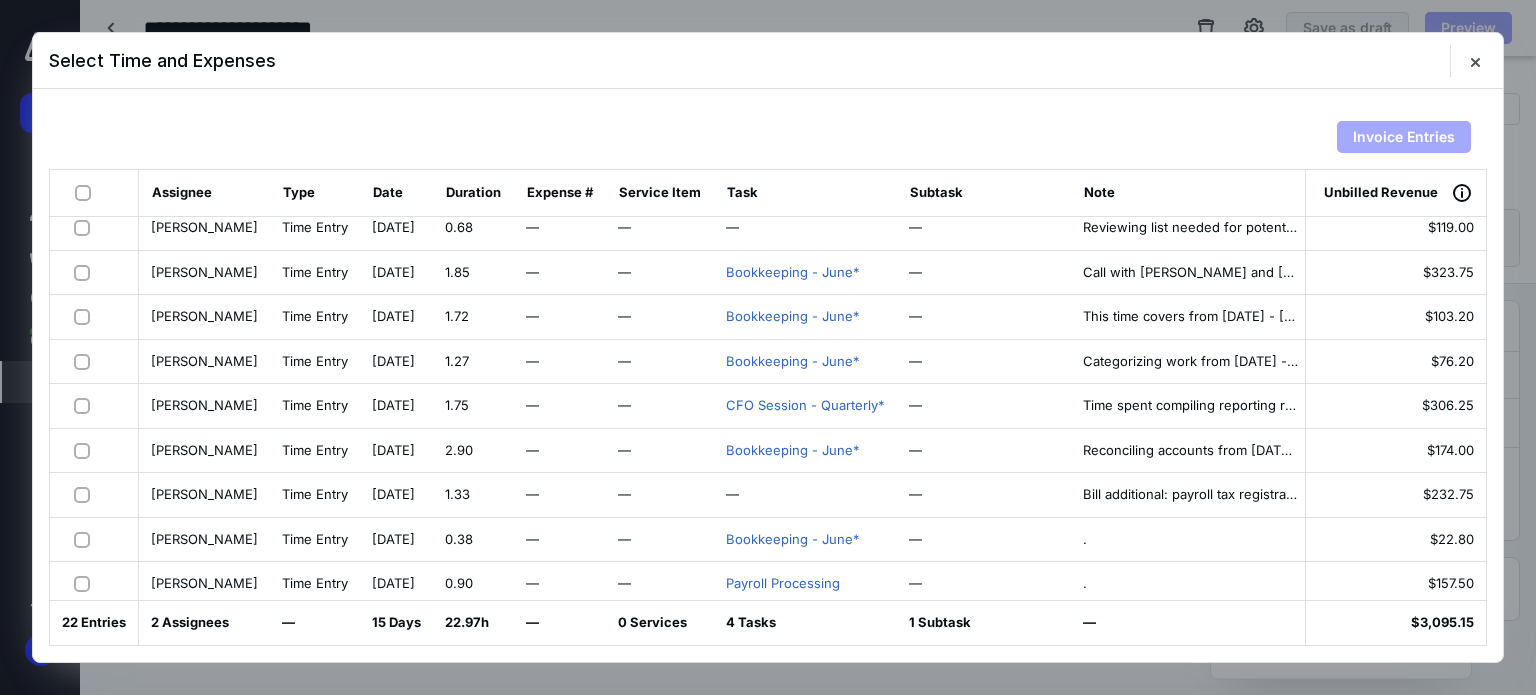 click at bounding box center [86, 494] 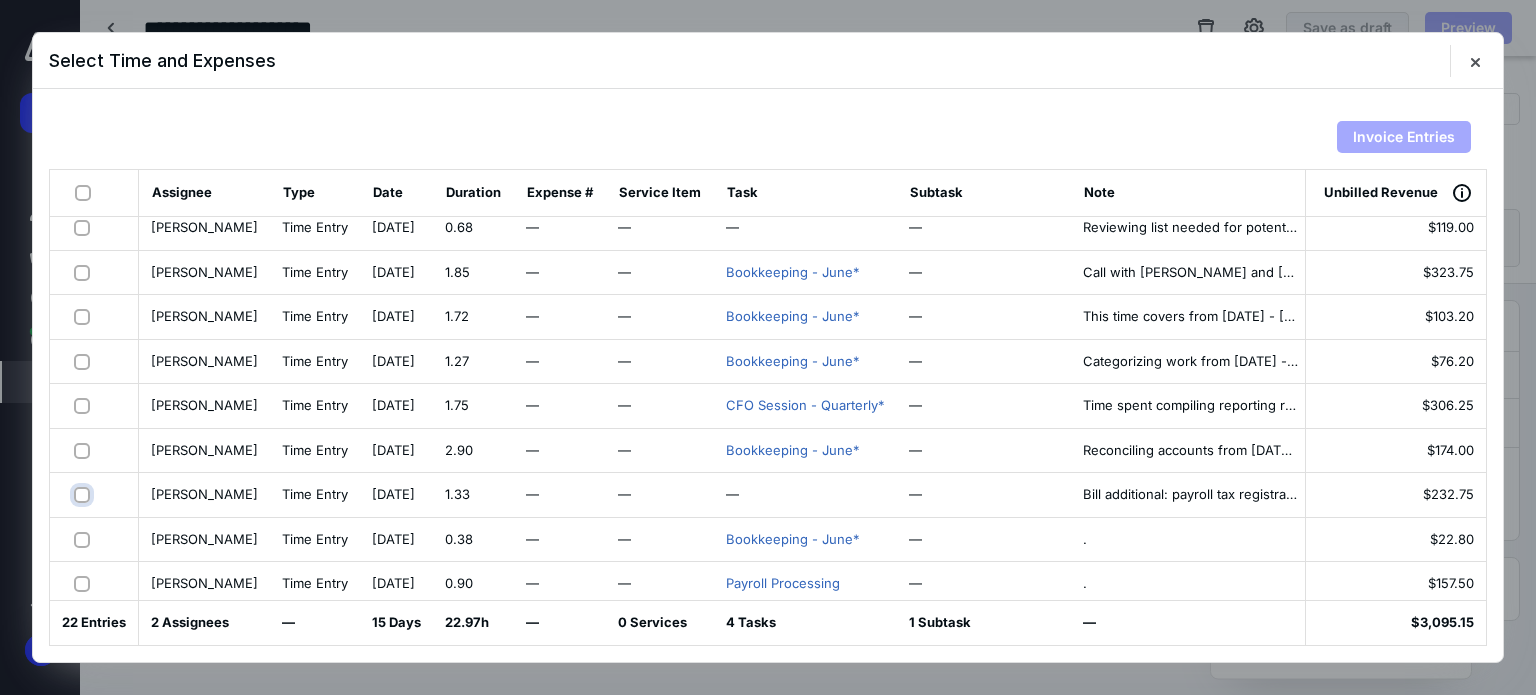 click at bounding box center [84, 494] 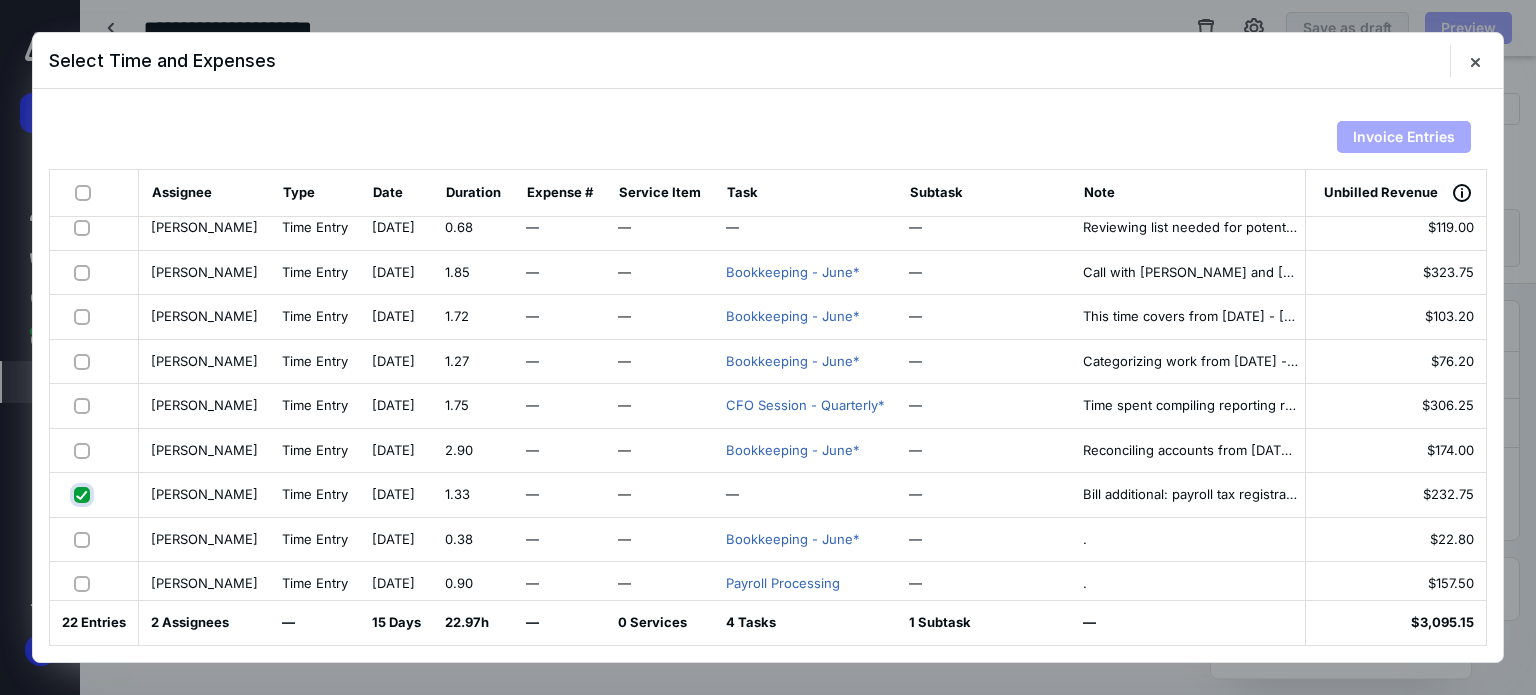 checkbox on "true" 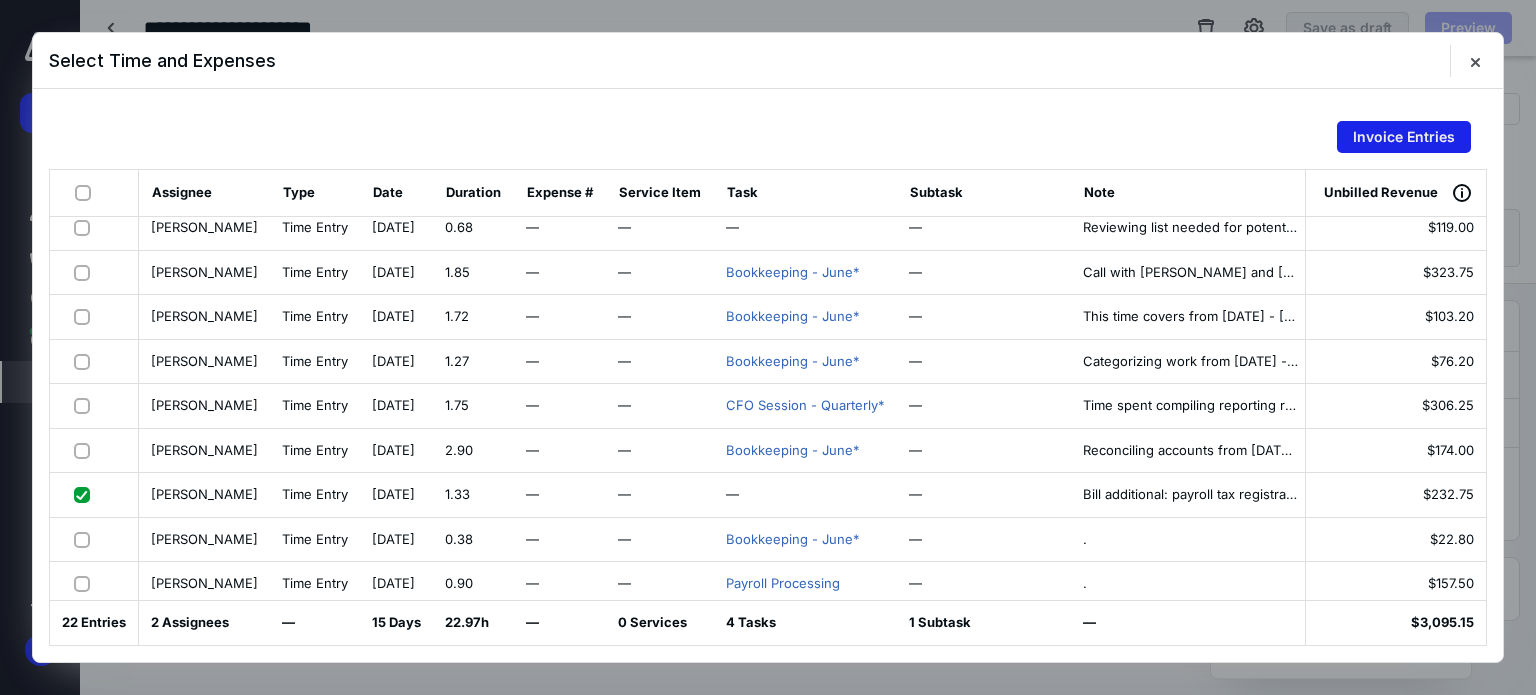 click on "Invoice Entries" at bounding box center [1404, 137] 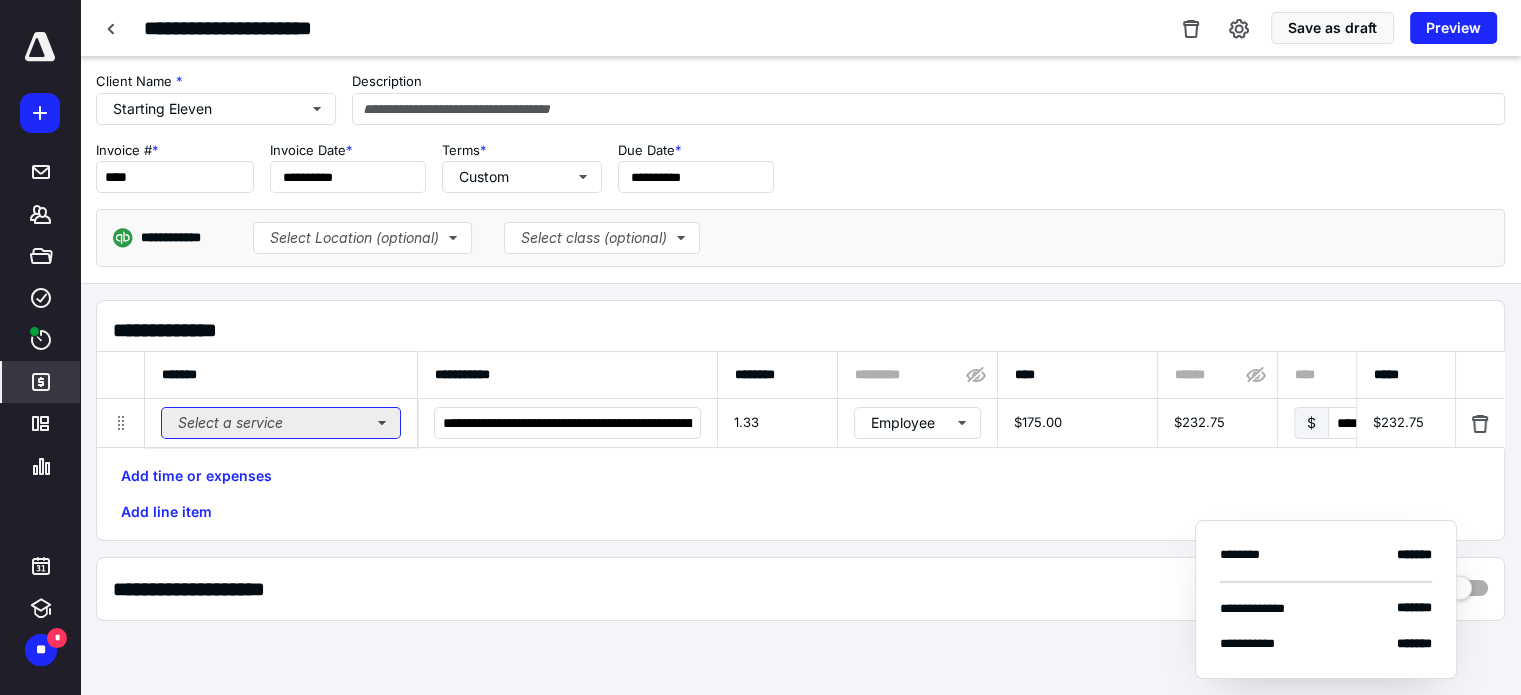 click on "Select a service" at bounding box center [281, 423] 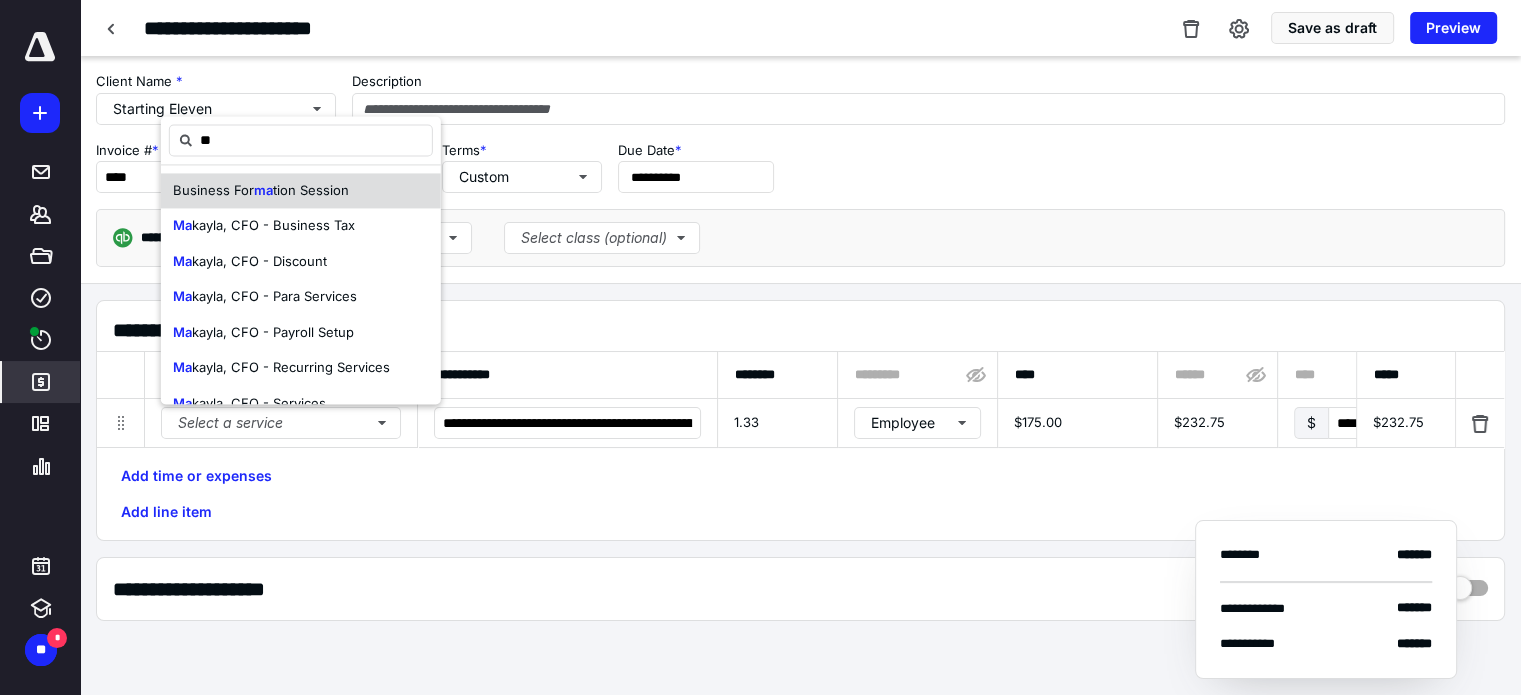 type on "***" 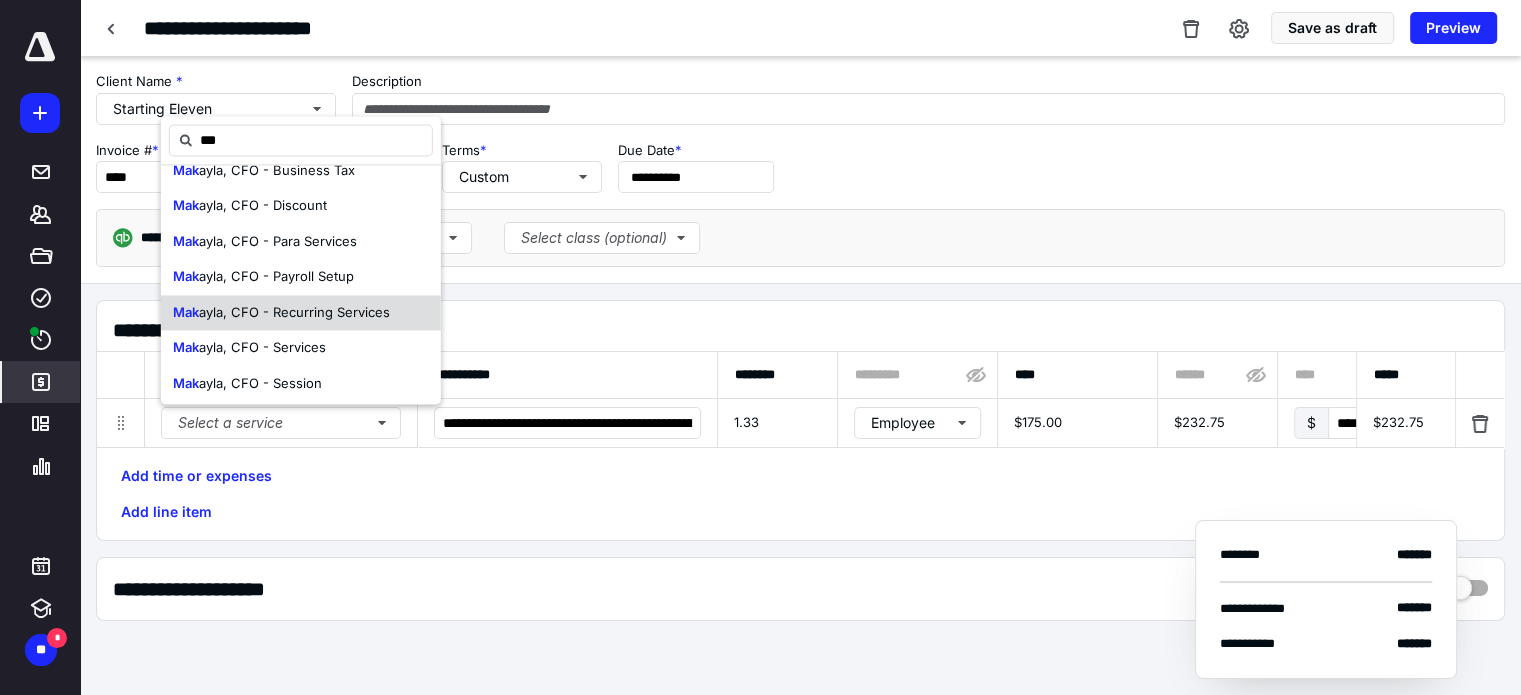 scroll, scrollTop: 25, scrollLeft: 0, axis: vertical 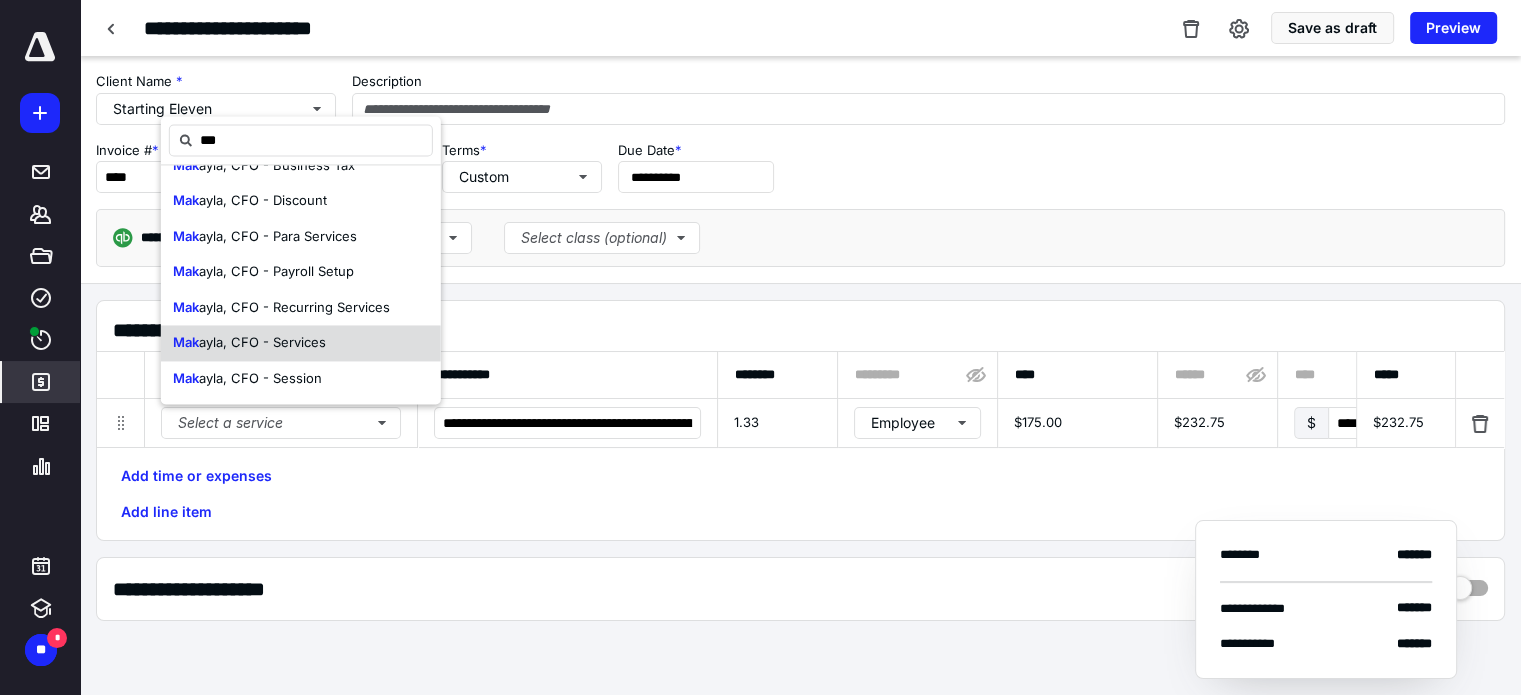 click on "Mak ayla, CFO - Services" at bounding box center [301, 344] 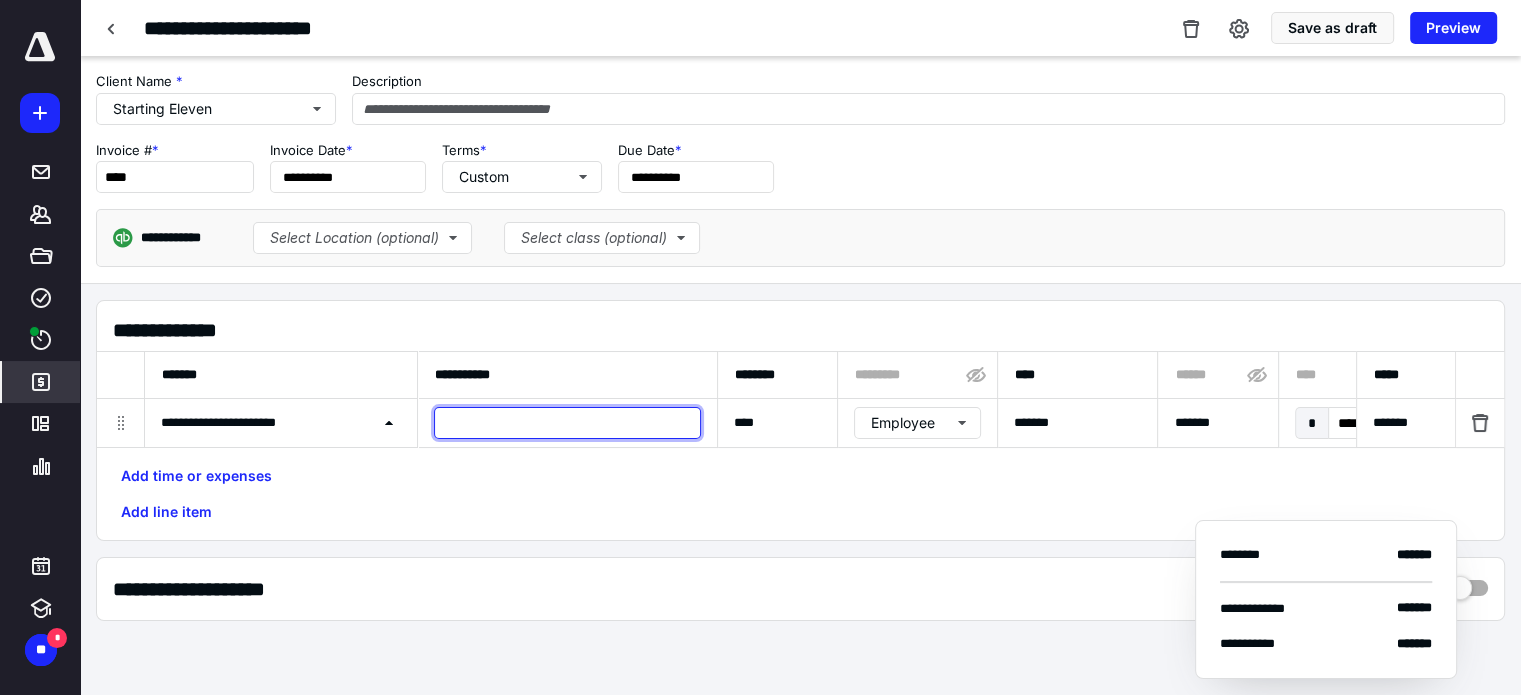 click at bounding box center (567, 423) 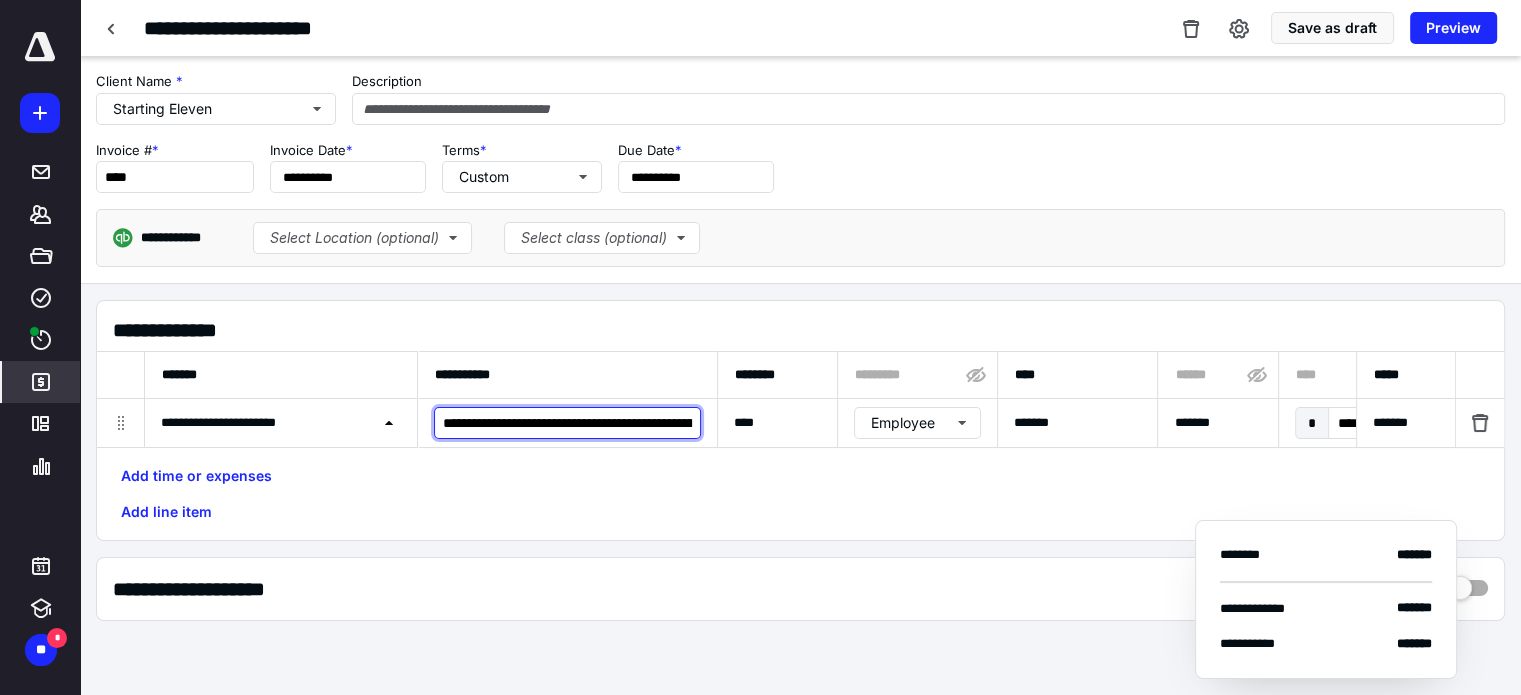 scroll, scrollTop: 0, scrollLeft: 648, axis: horizontal 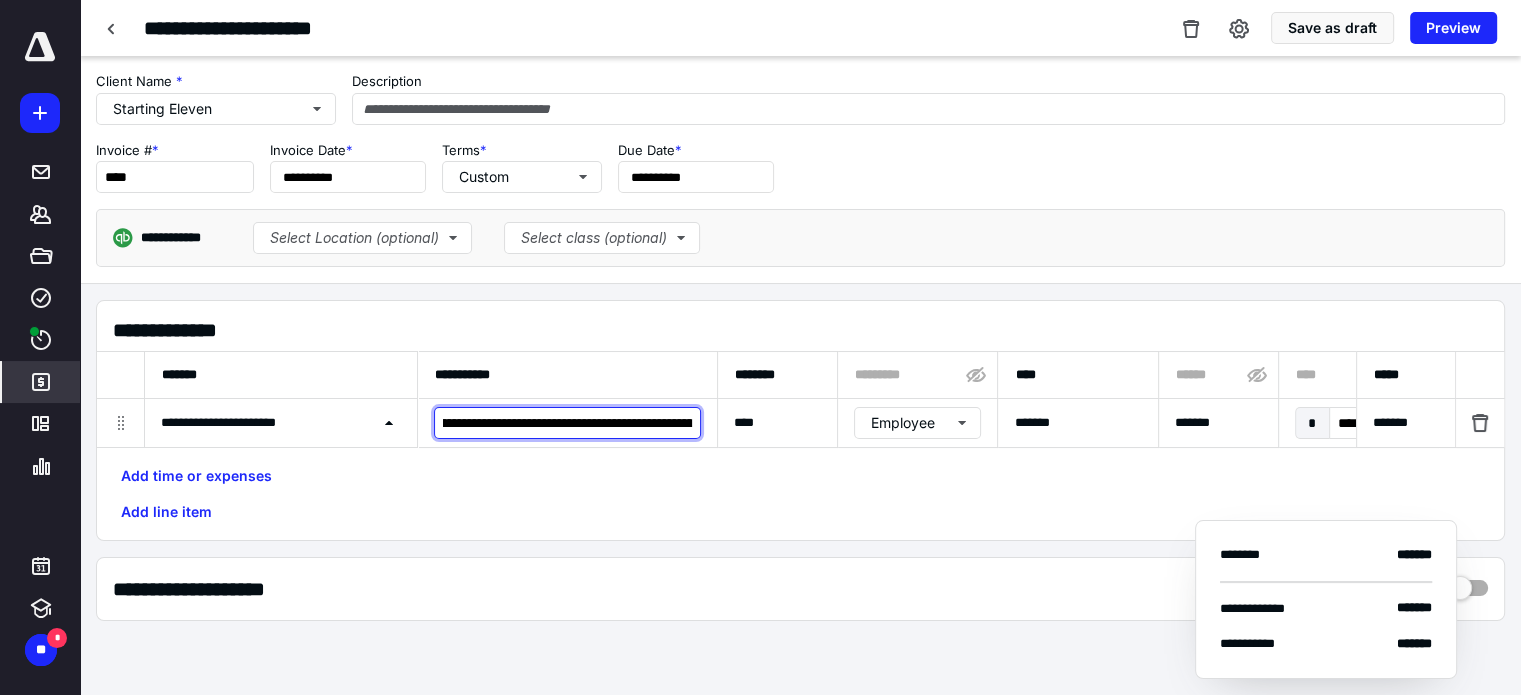 drag, startPoint x: 489, startPoint y: 420, endPoint x: 439, endPoint y: 418, distance: 50.039986 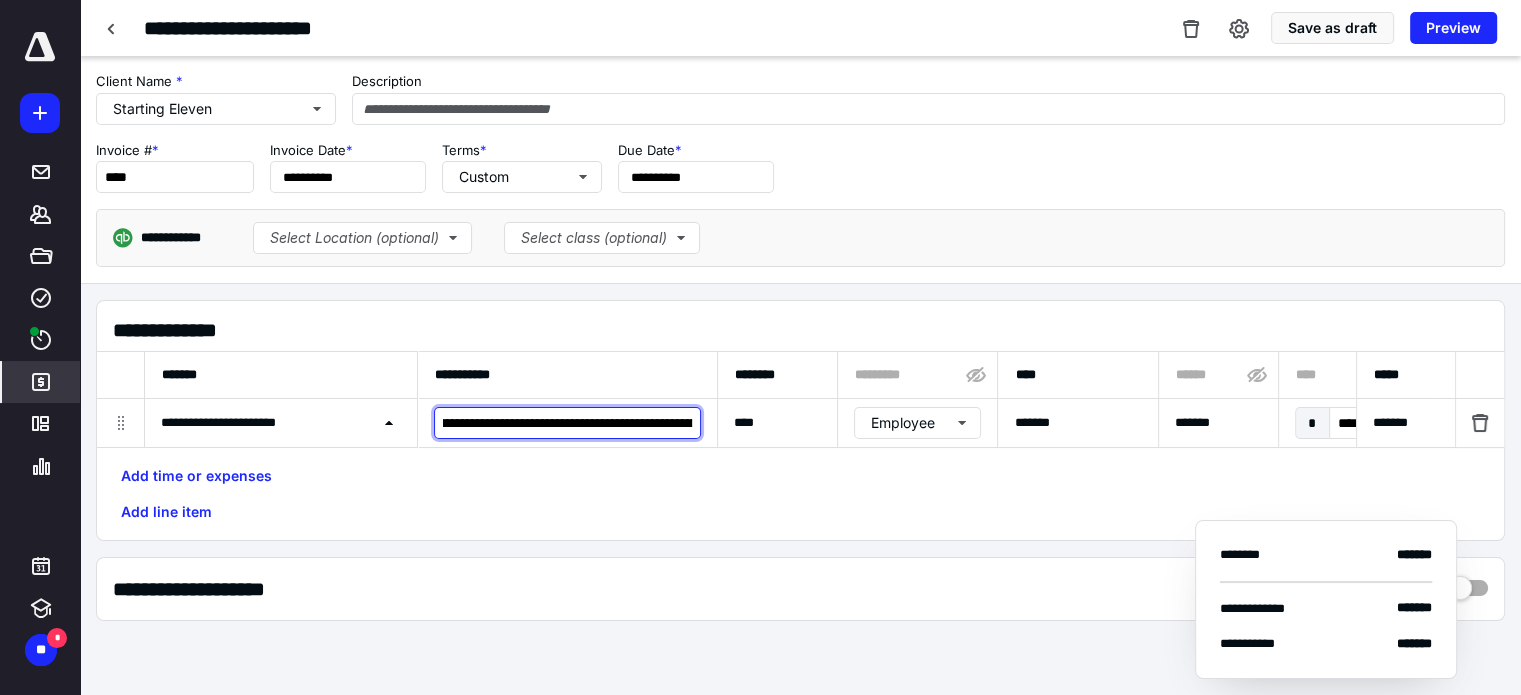 click on "**********" at bounding box center [567, 423] 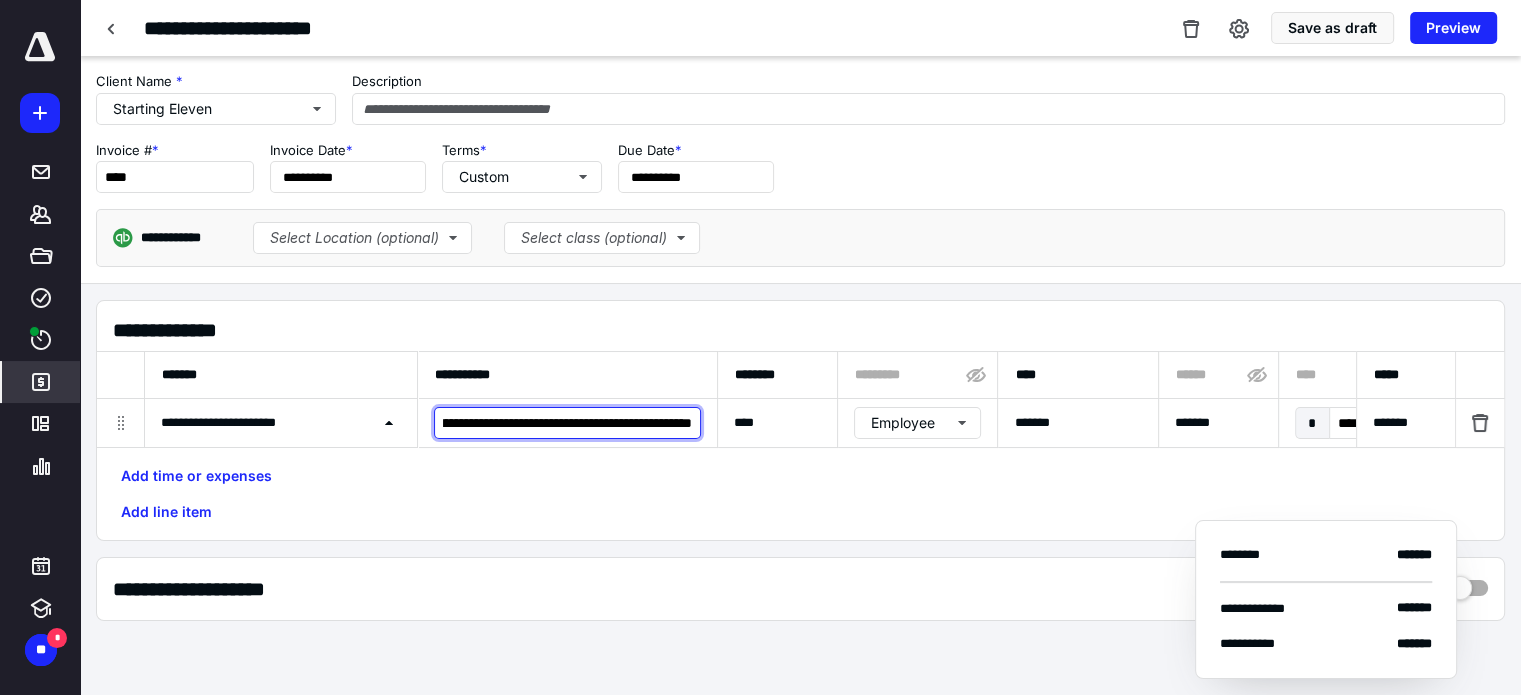 scroll, scrollTop: 0, scrollLeft: 556, axis: horizontal 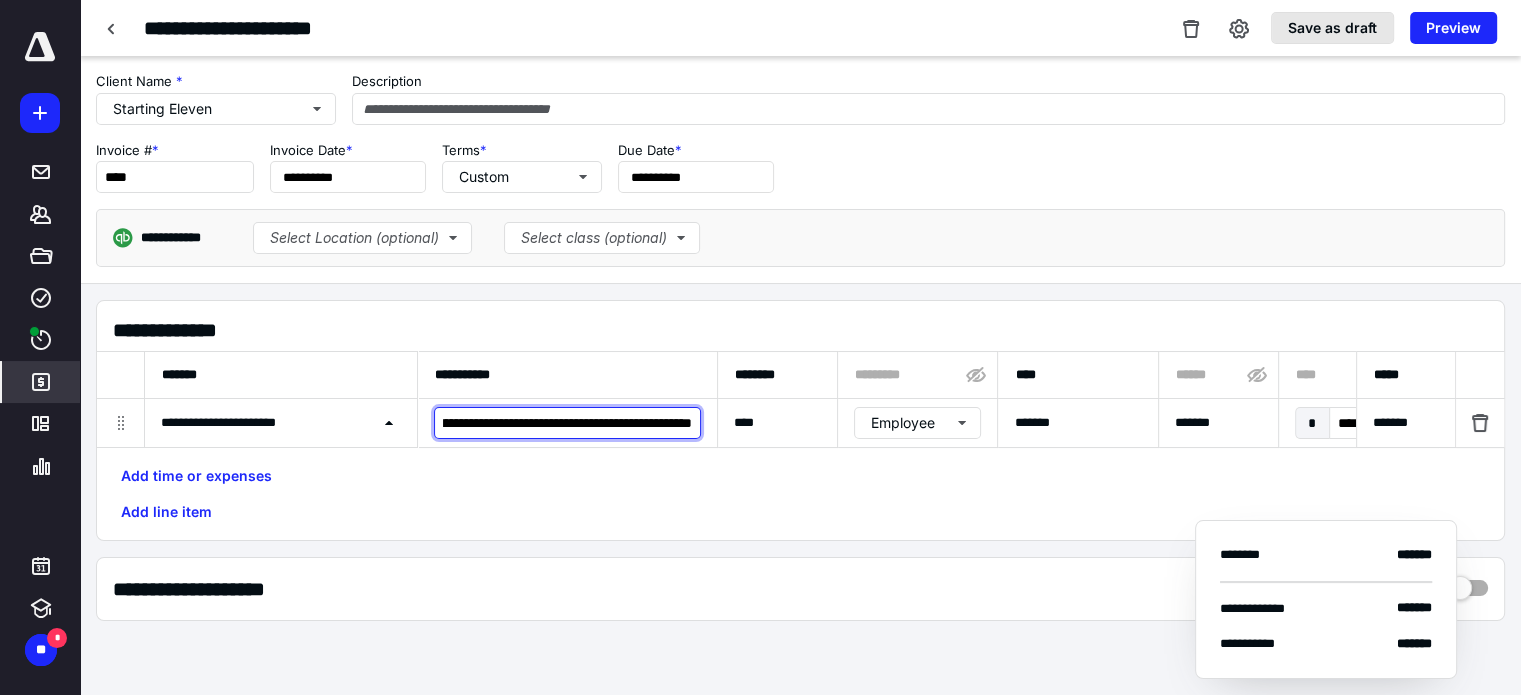 type on "**********" 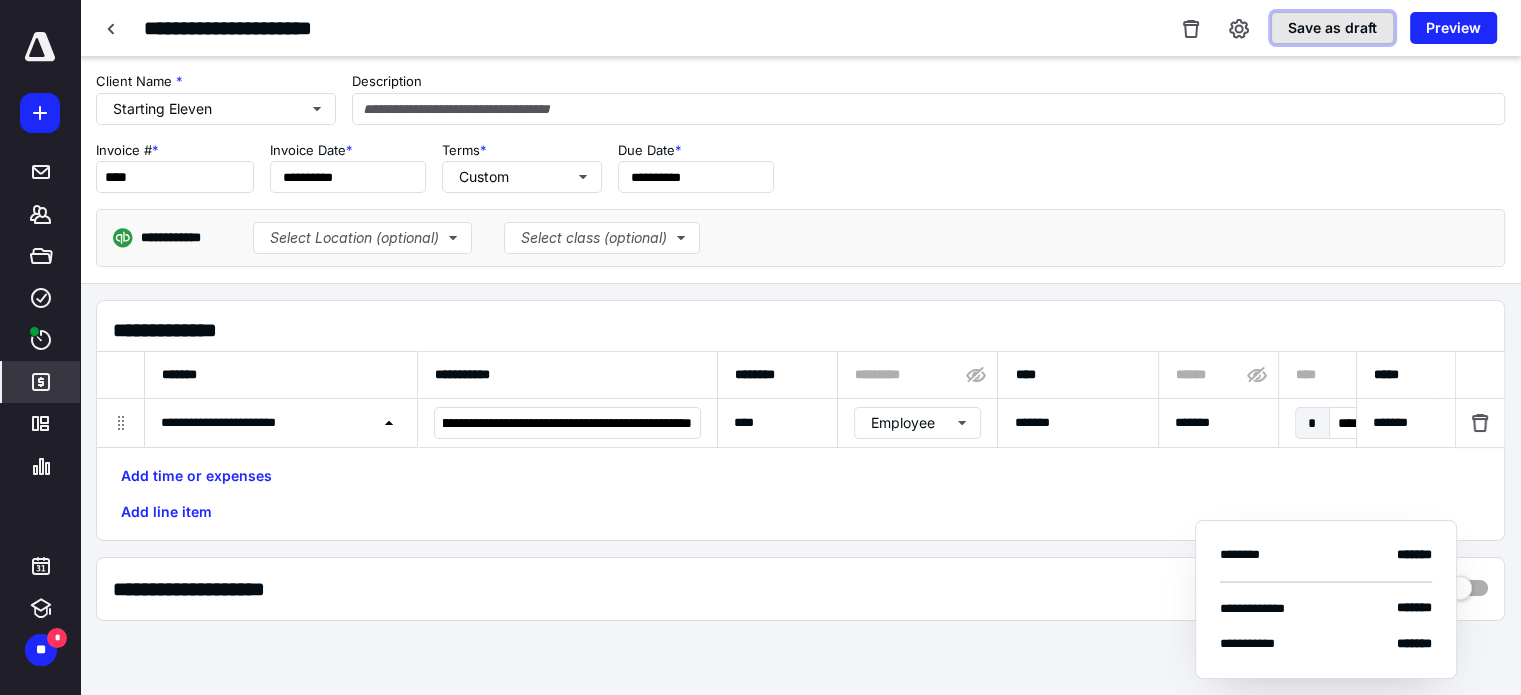 click on "Save as draft" at bounding box center (1332, 28) 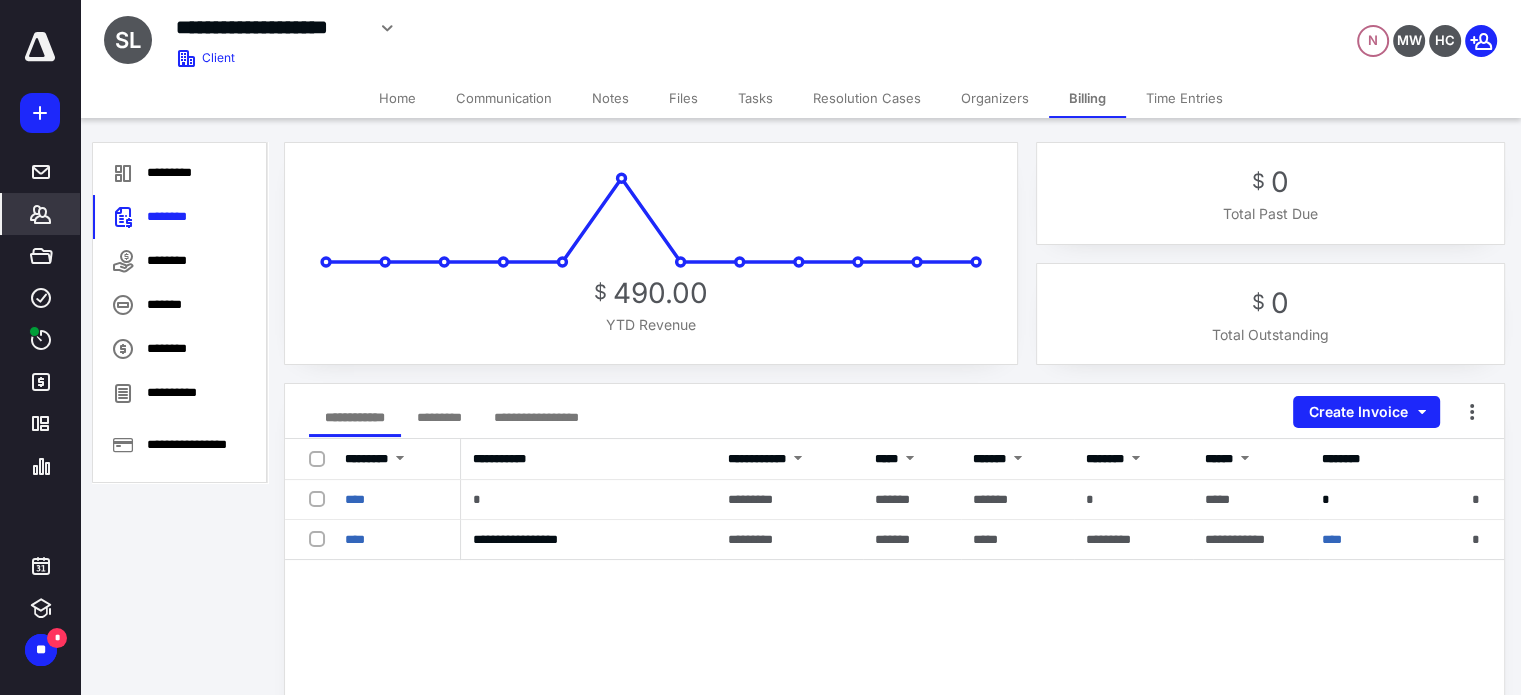 click on "**********" at bounding box center (894, 839) 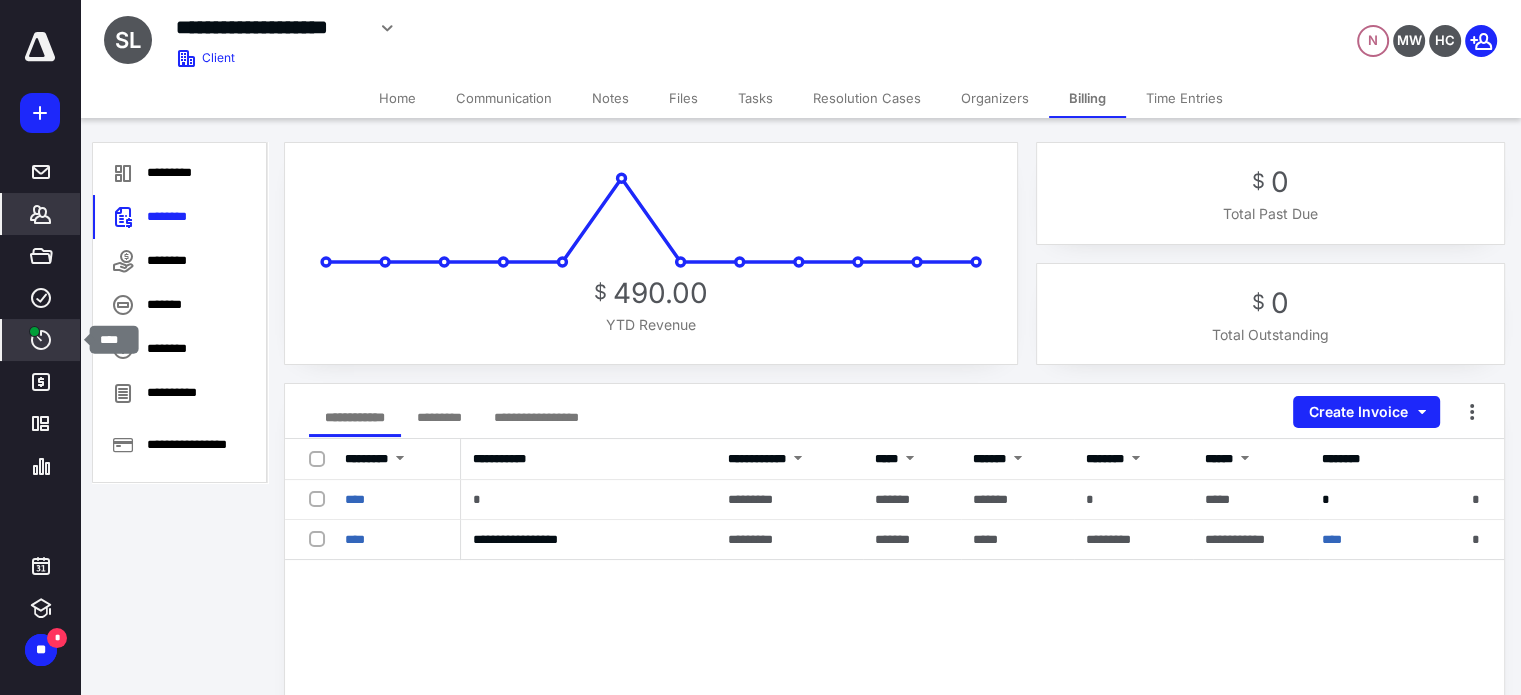 click 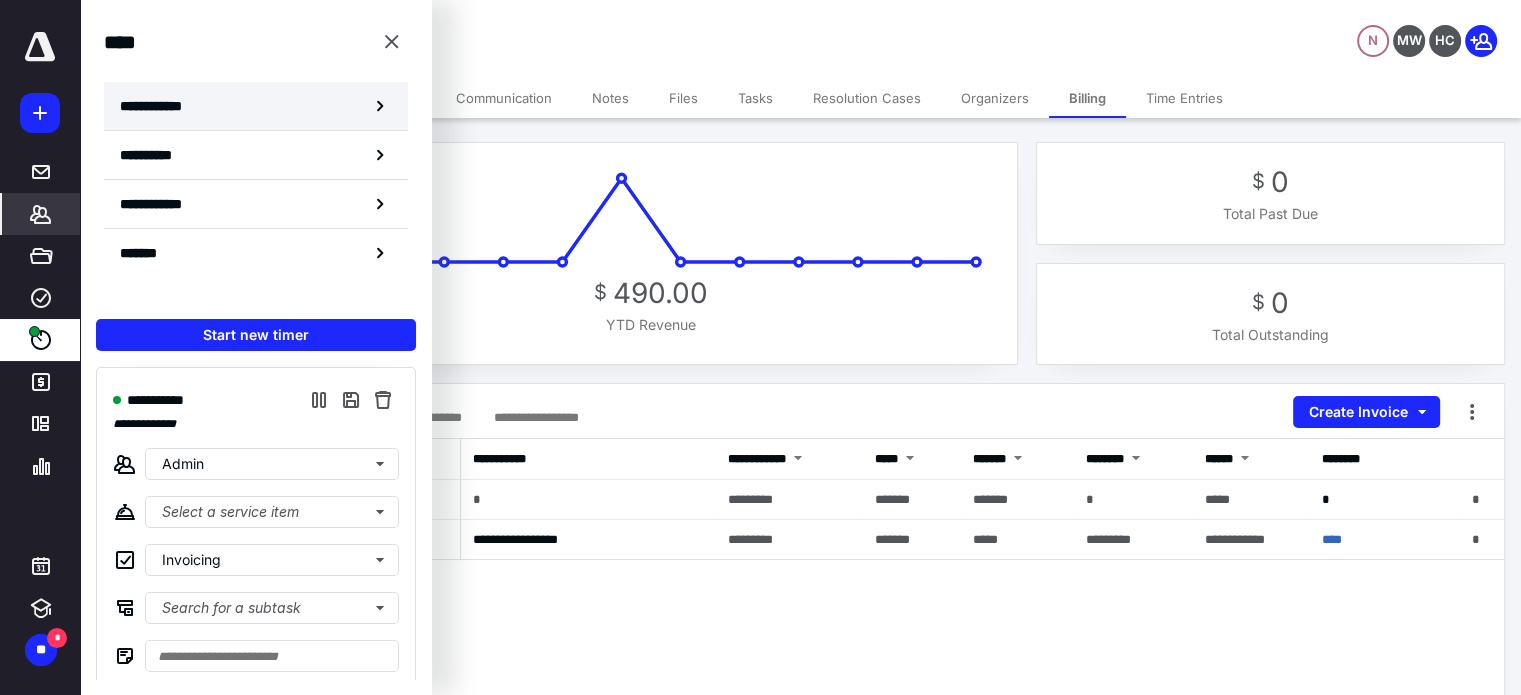 click on "**********" at bounding box center (256, 106) 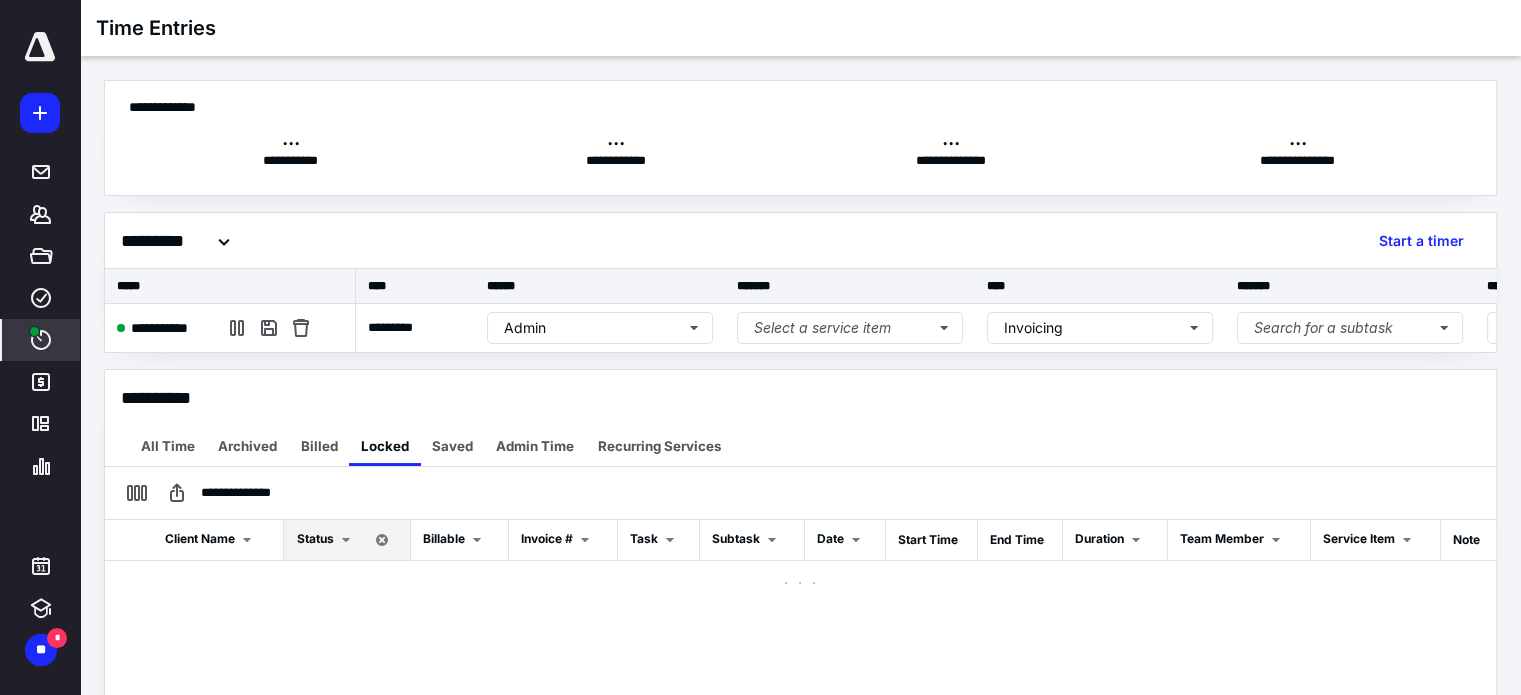 scroll, scrollTop: 0, scrollLeft: 0, axis: both 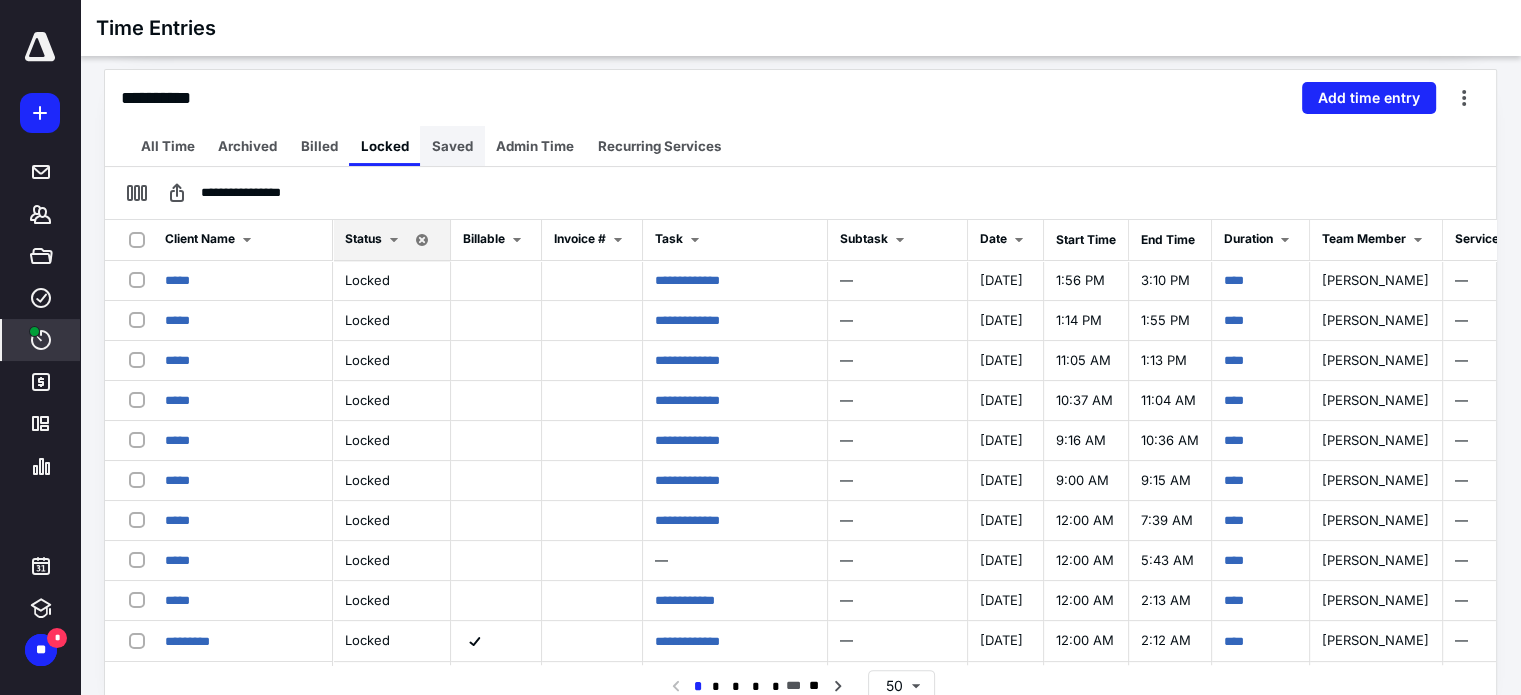 click on "Saved" at bounding box center (452, 146) 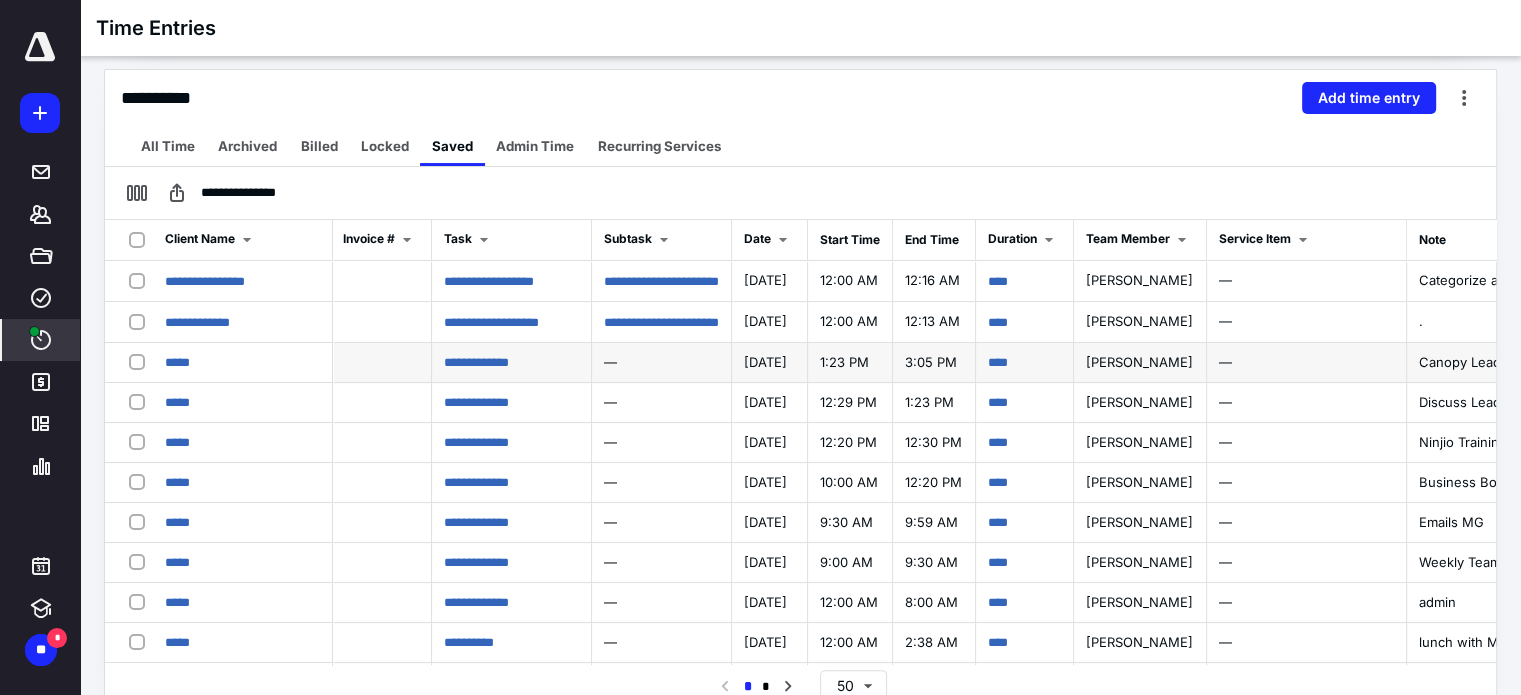 scroll, scrollTop: 0, scrollLeft: 221, axis: horizontal 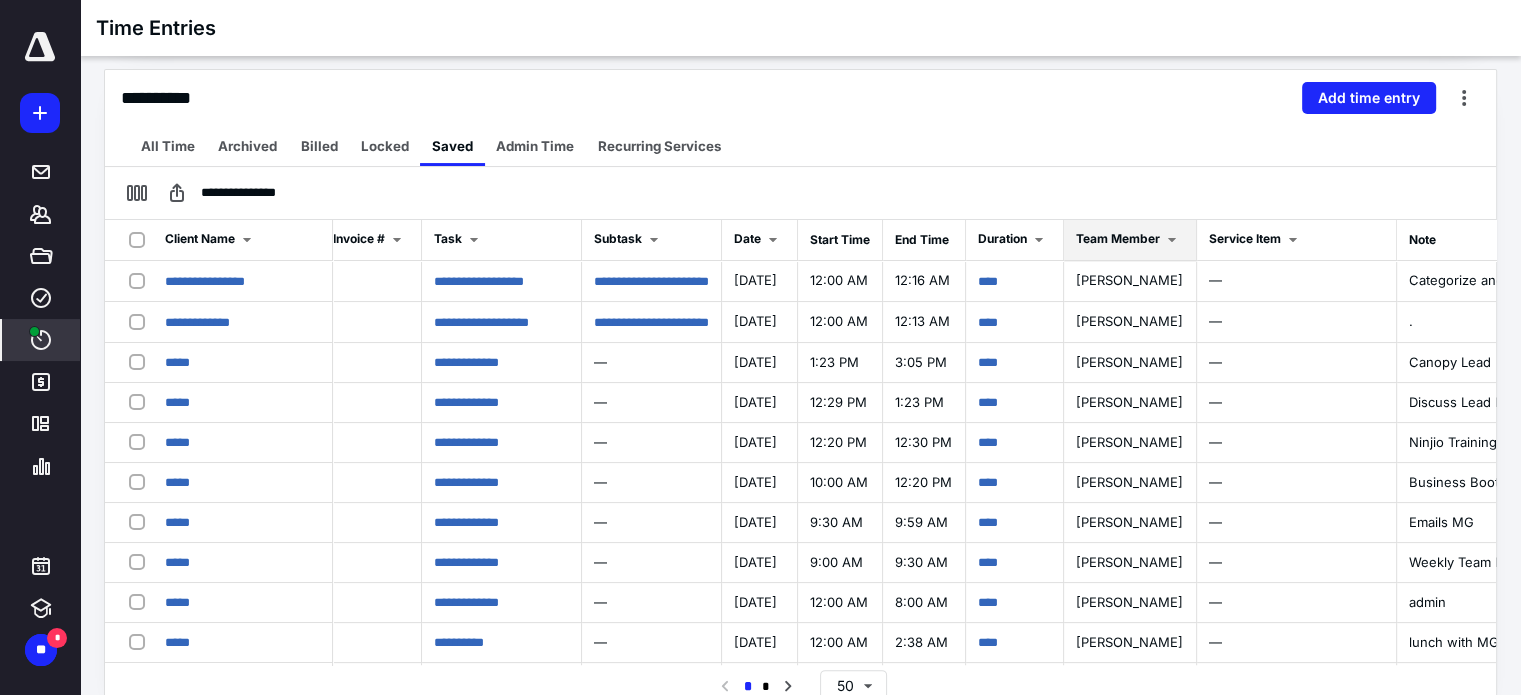 click at bounding box center [1172, 240] 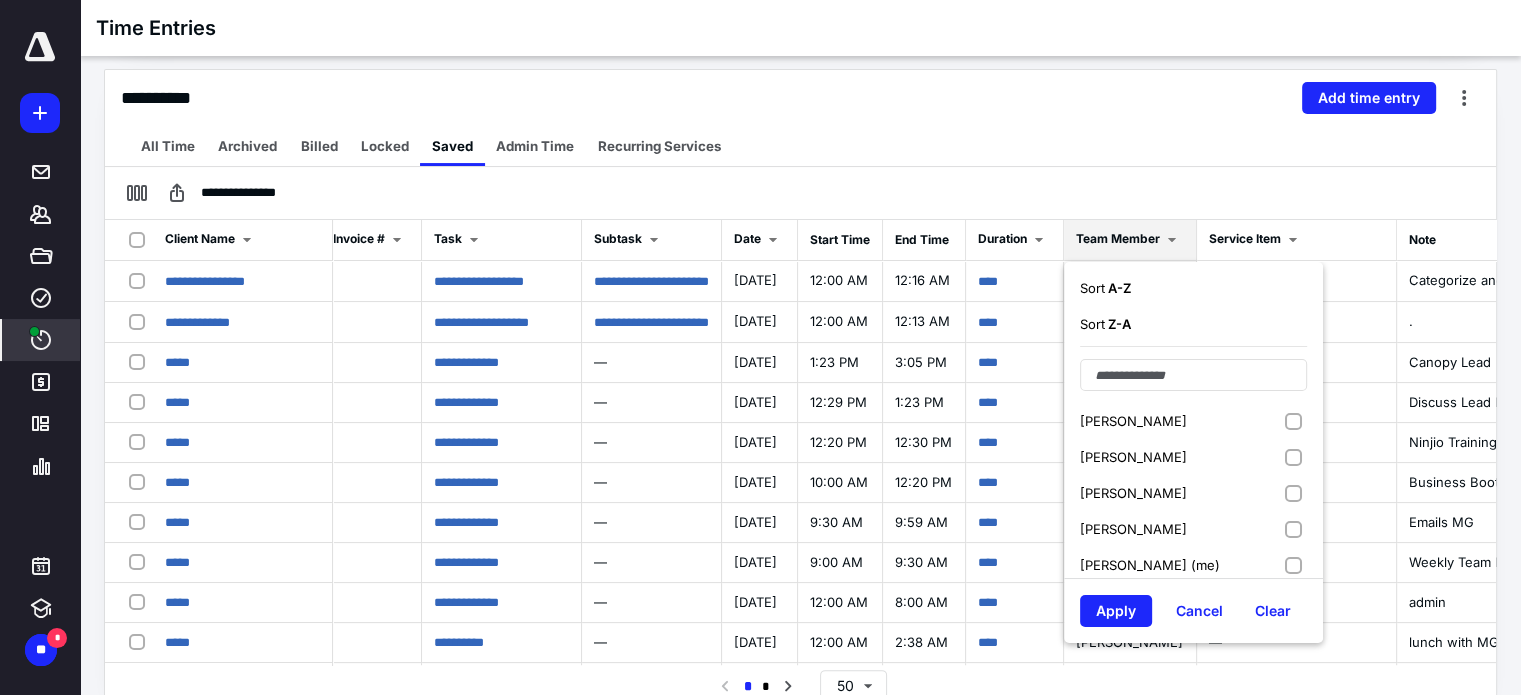 click on "[PERSON_NAME]" at bounding box center [1133, 493] 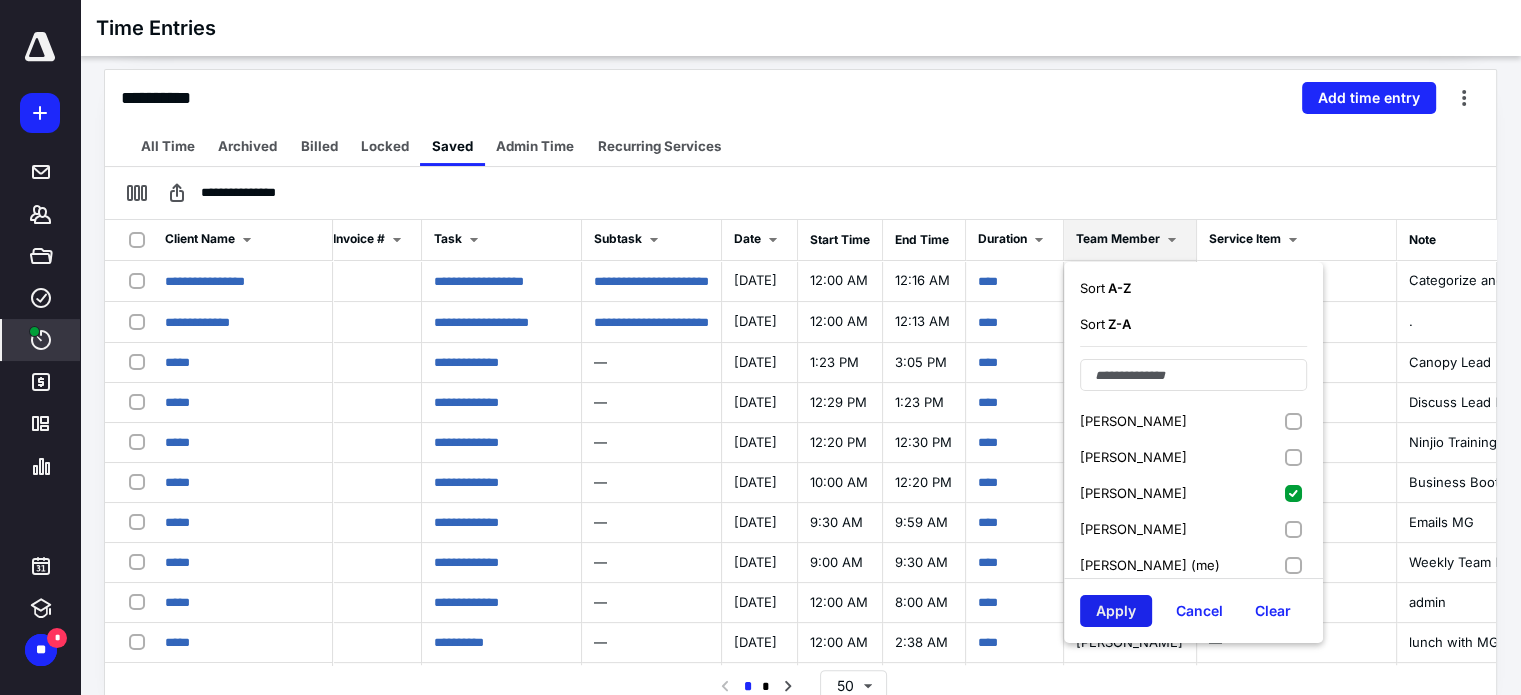 click on "Apply" at bounding box center (1116, 611) 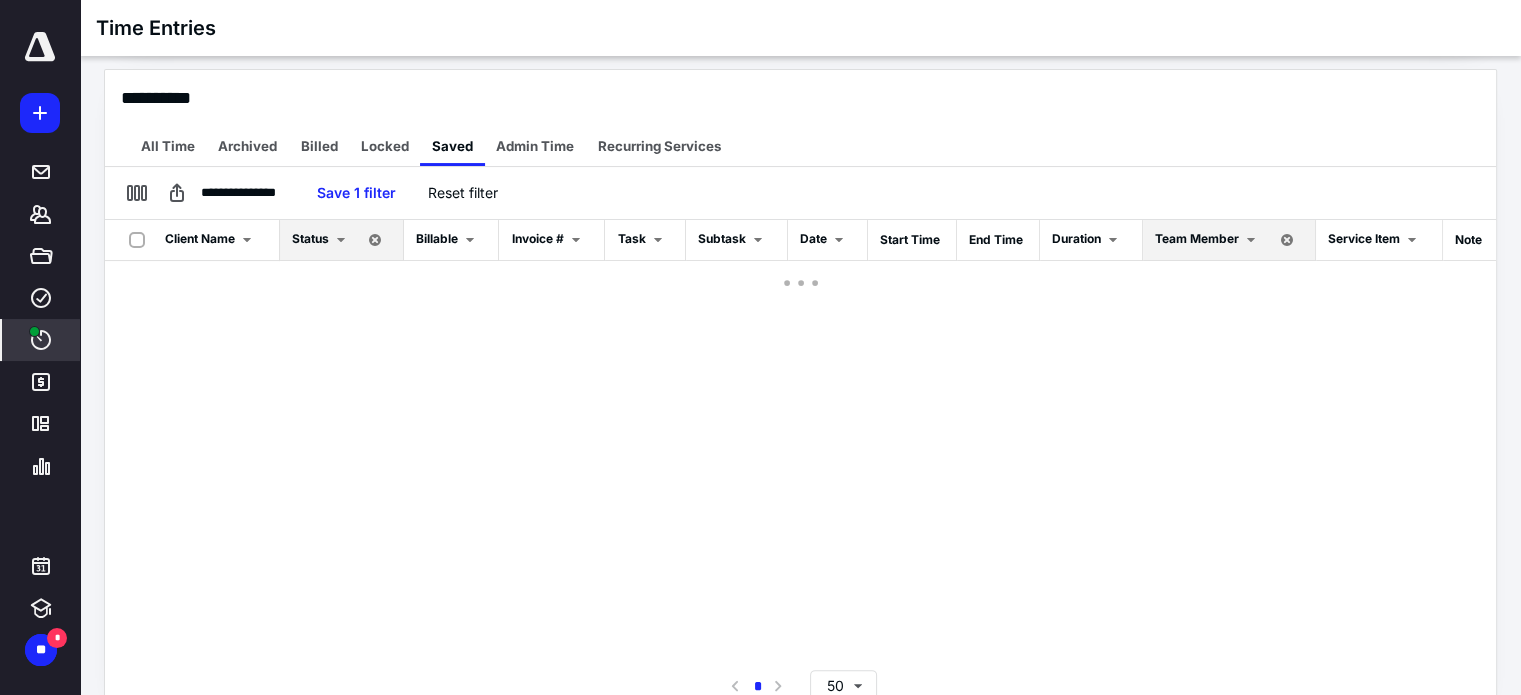 scroll, scrollTop: 0, scrollLeft: 0, axis: both 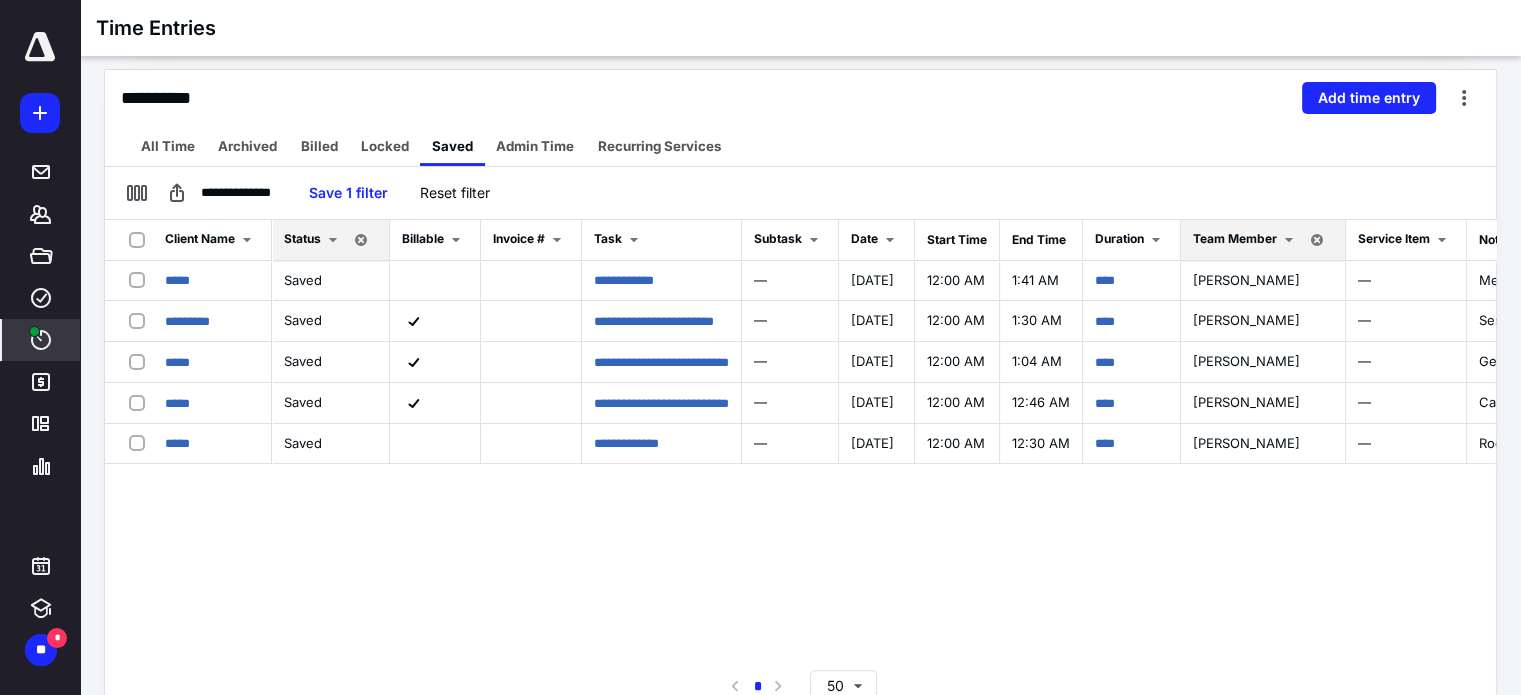 drag, startPoint x: 1078, startPoint y: 578, endPoint x: 1065, endPoint y: 576, distance: 13.152946 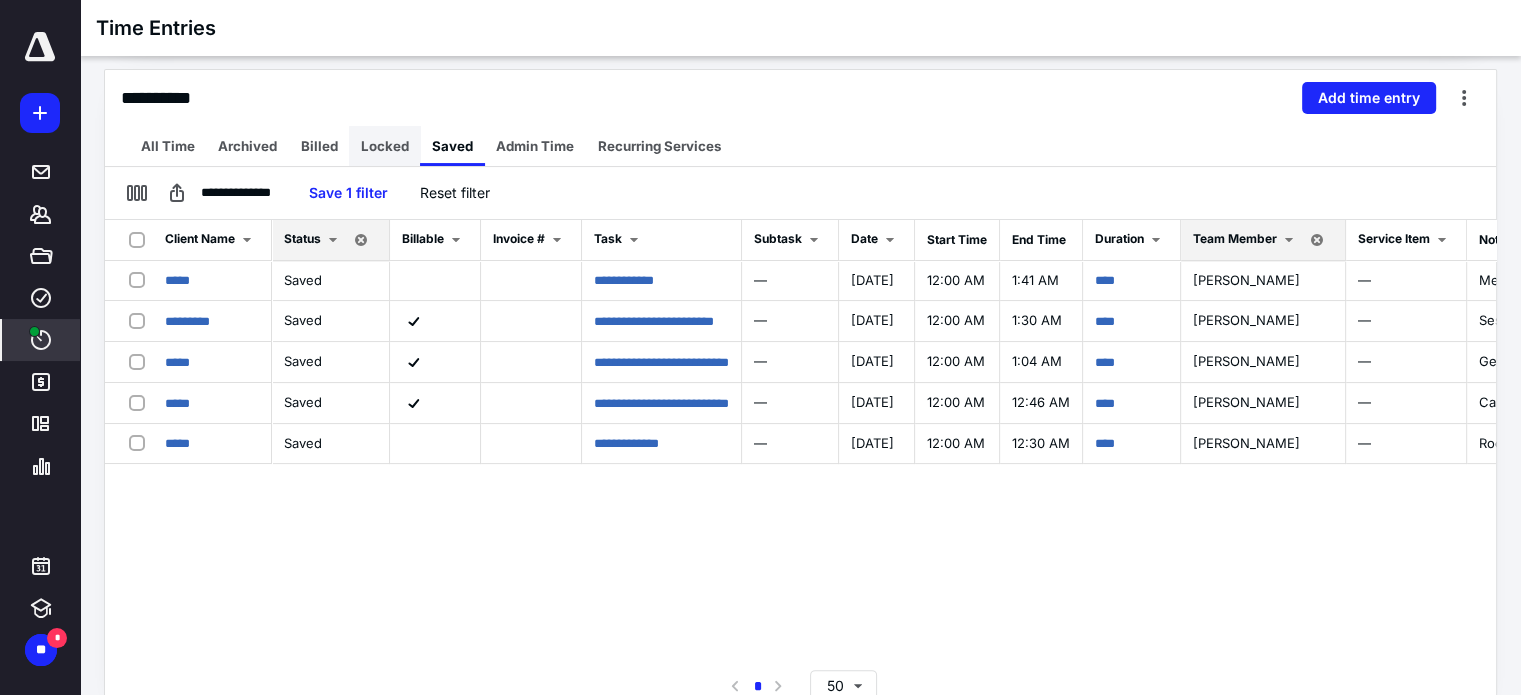 click on "Locked" at bounding box center [385, 146] 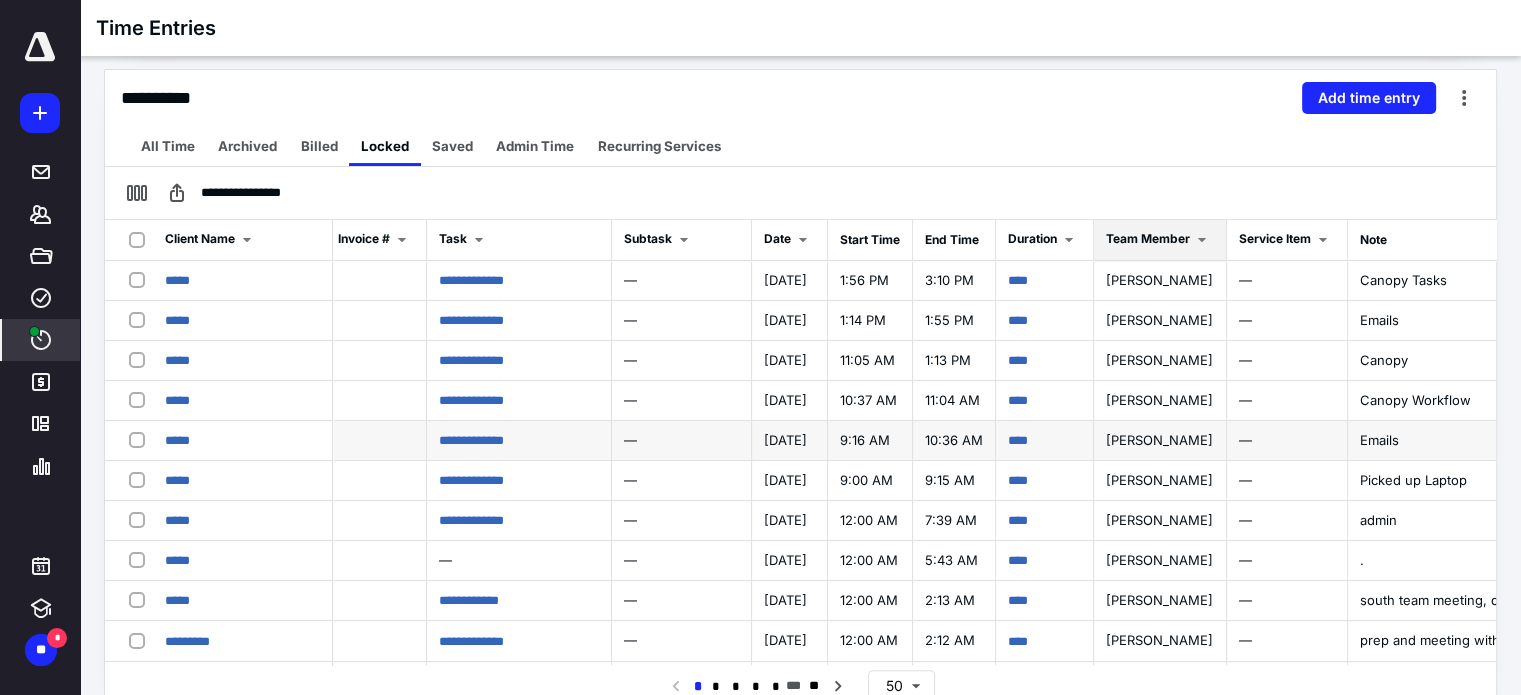 scroll, scrollTop: 0, scrollLeft: 235, axis: horizontal 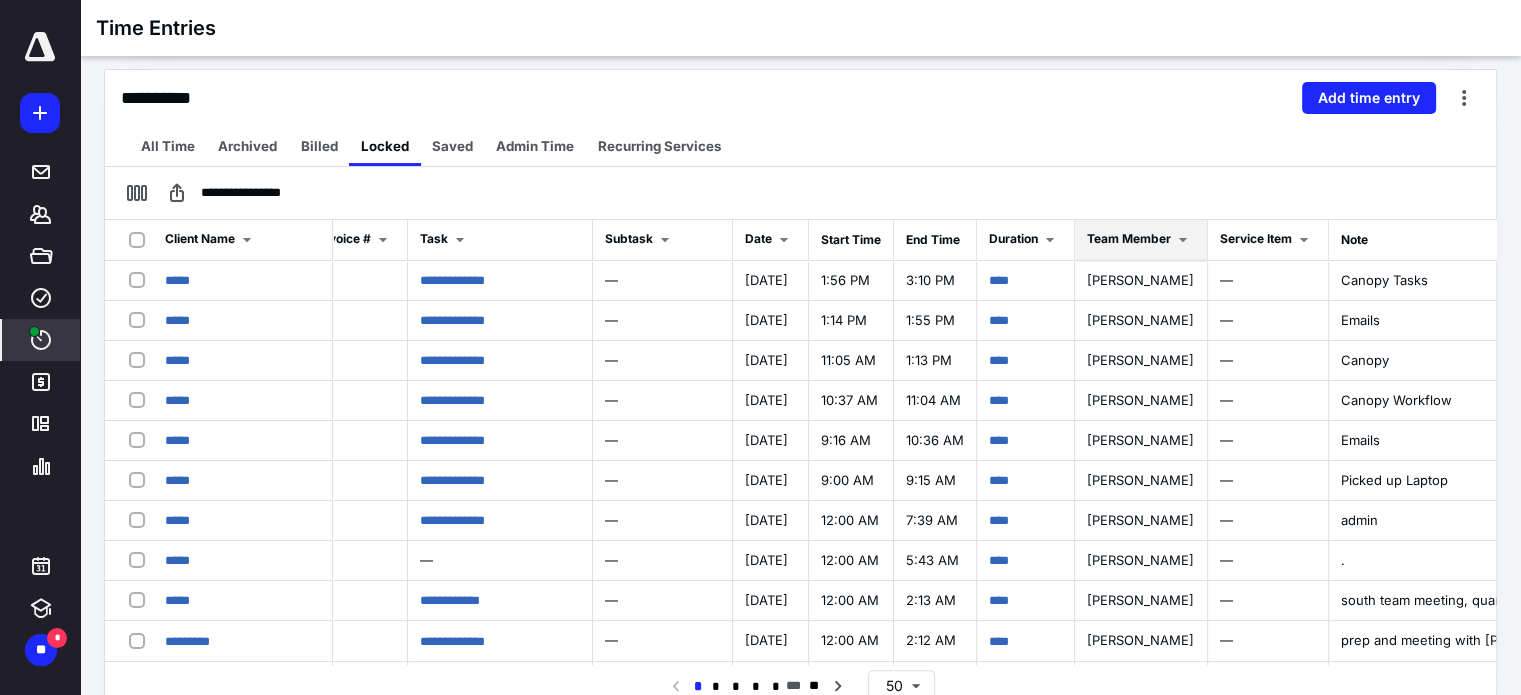 click at bounding box center (1183, 240) 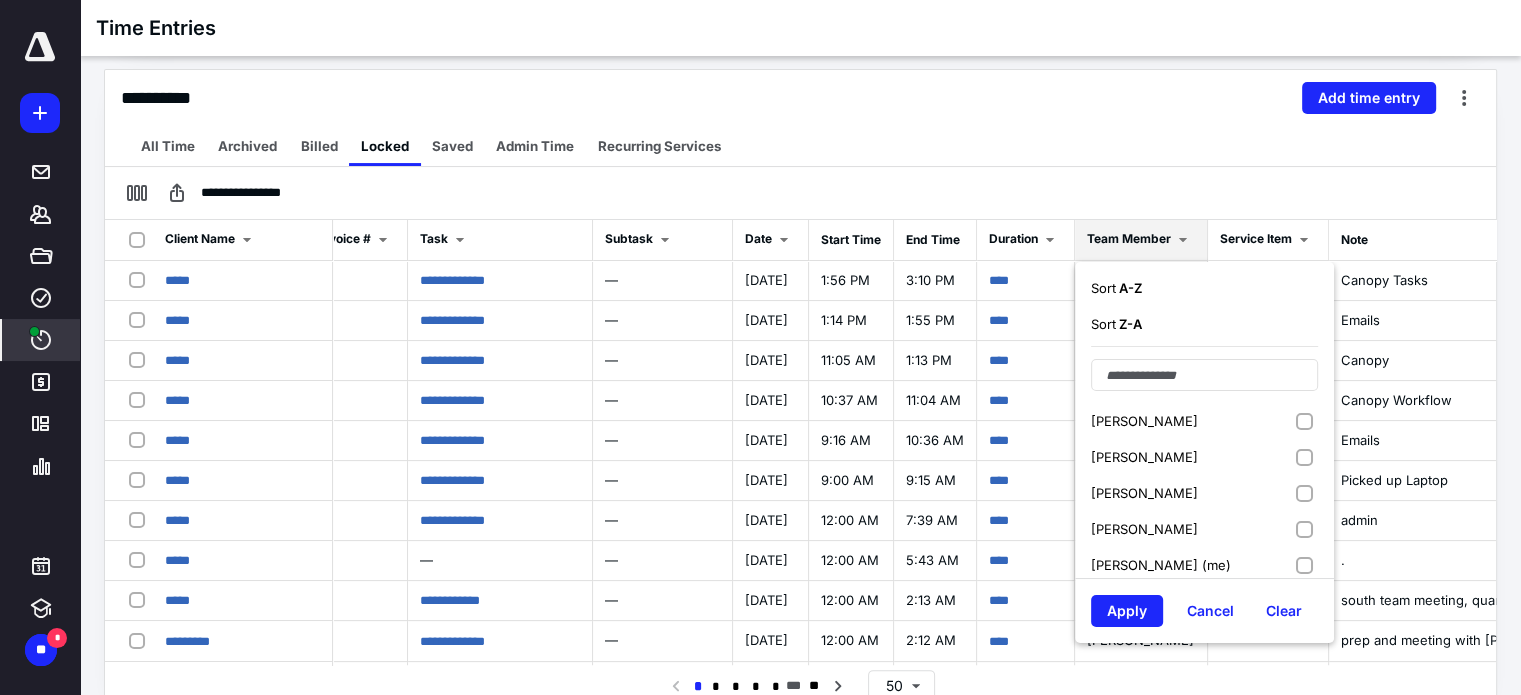 click on "[PERSON_NAME]" at bounding box center [1144, 493] 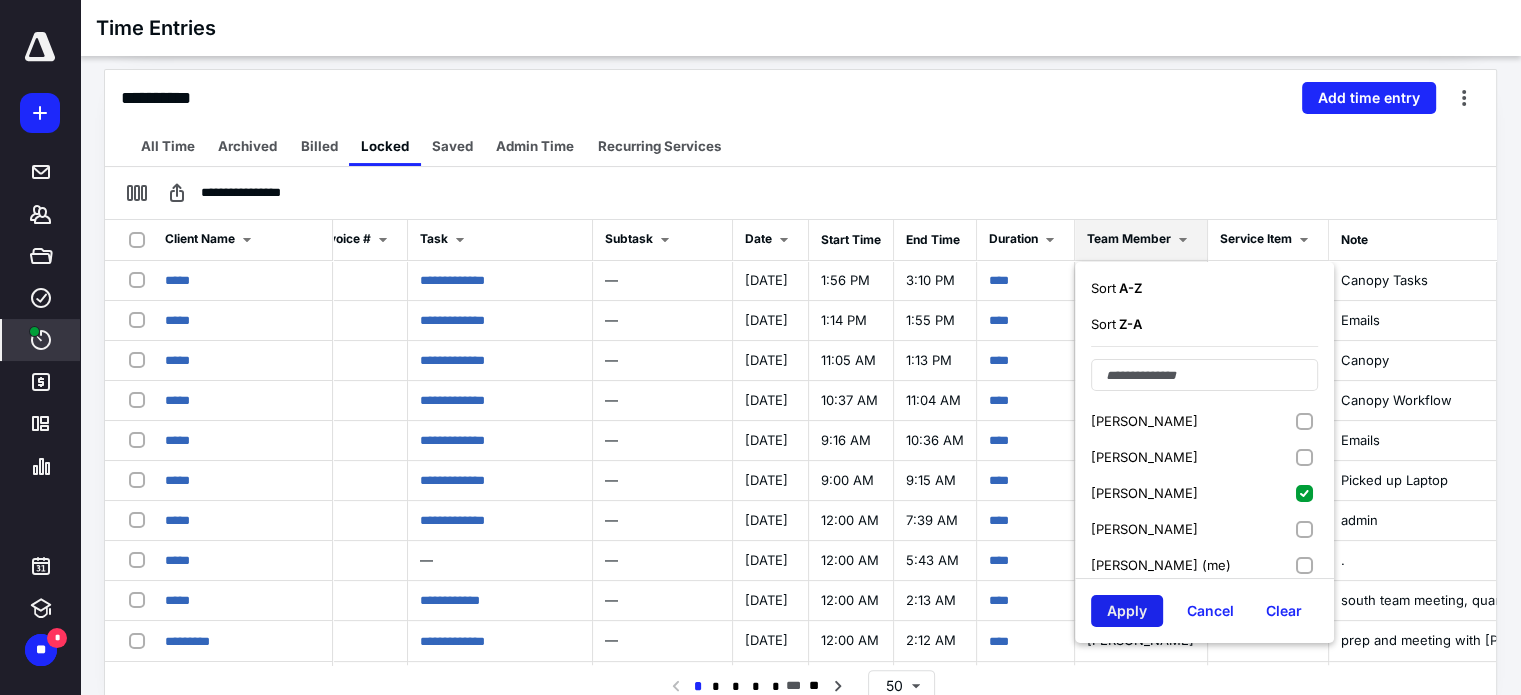 click on "Apply" at bounding box center [1127, 611] 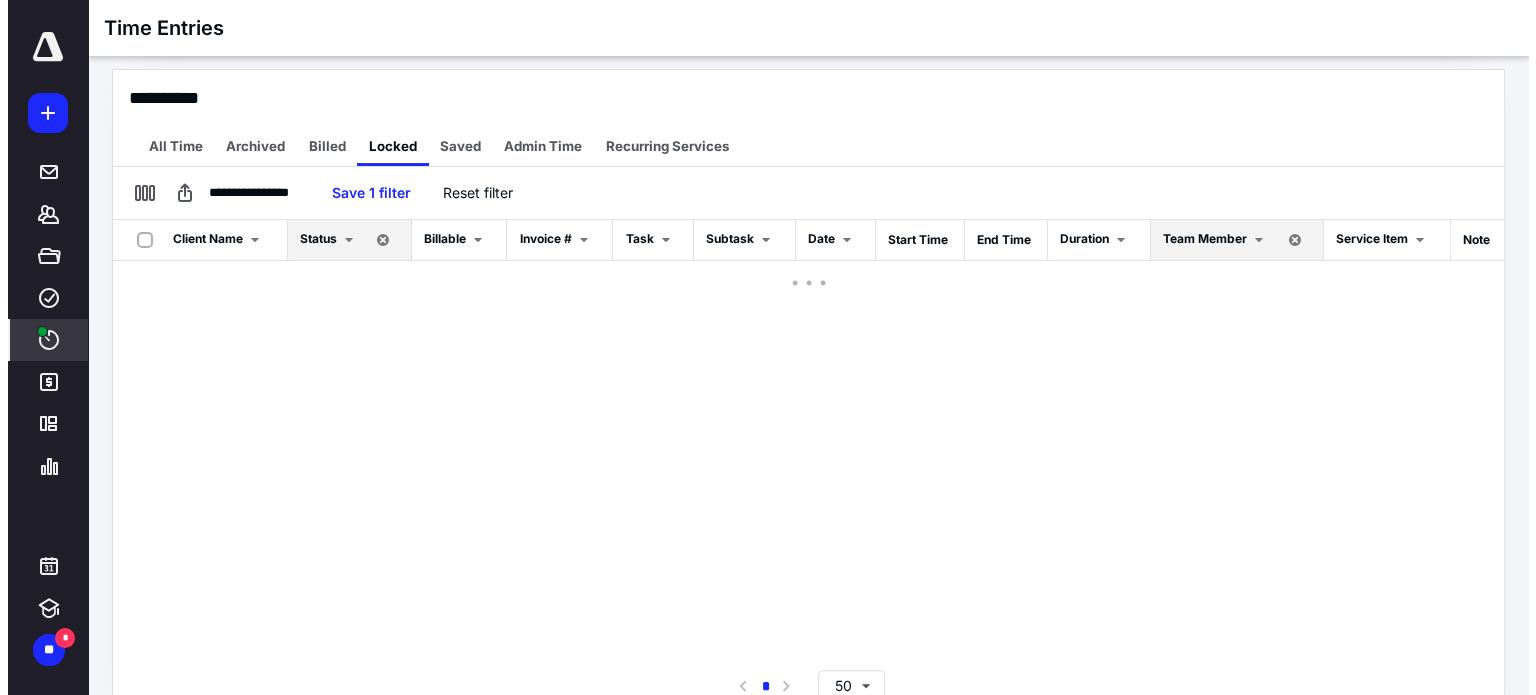 scroll, scrollTop: 0, scrollLeft: 0, axis: both 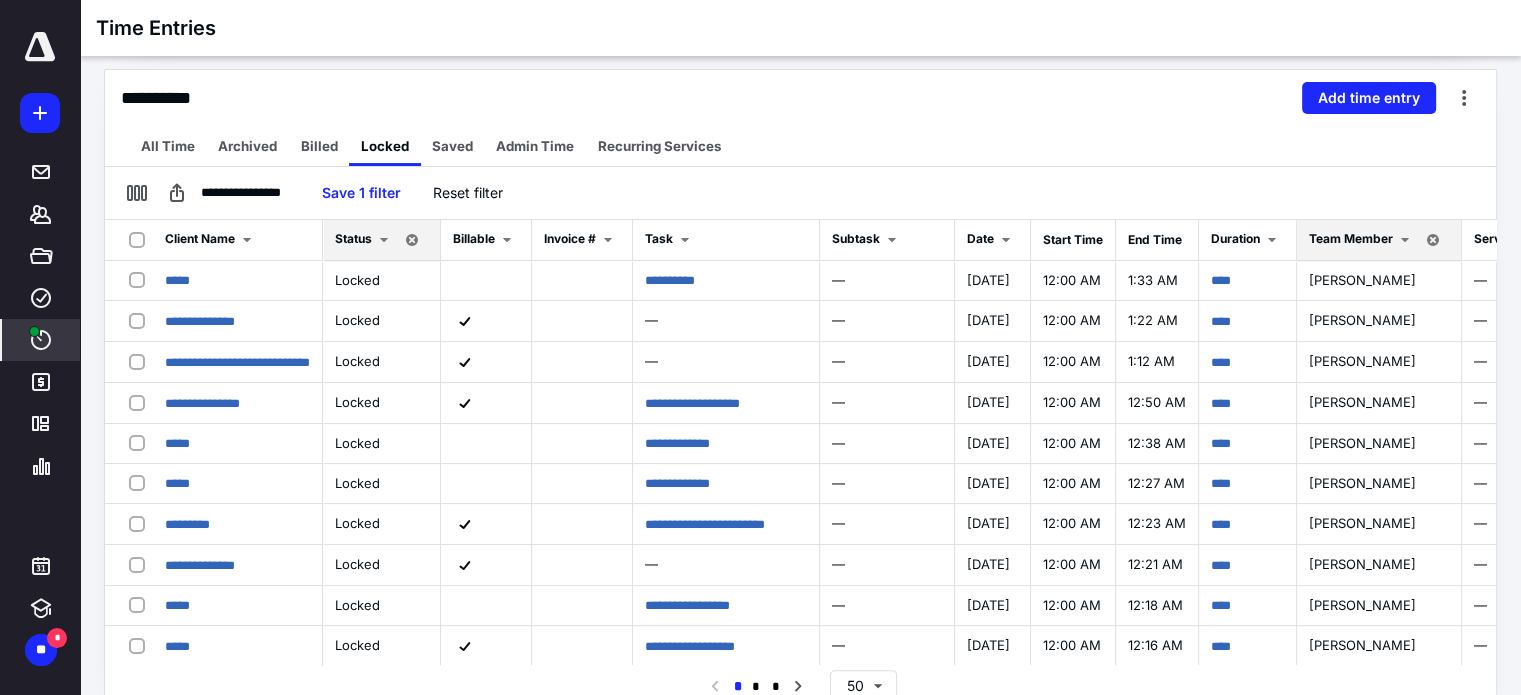 click on "**********" at bounding box center [800, 193] 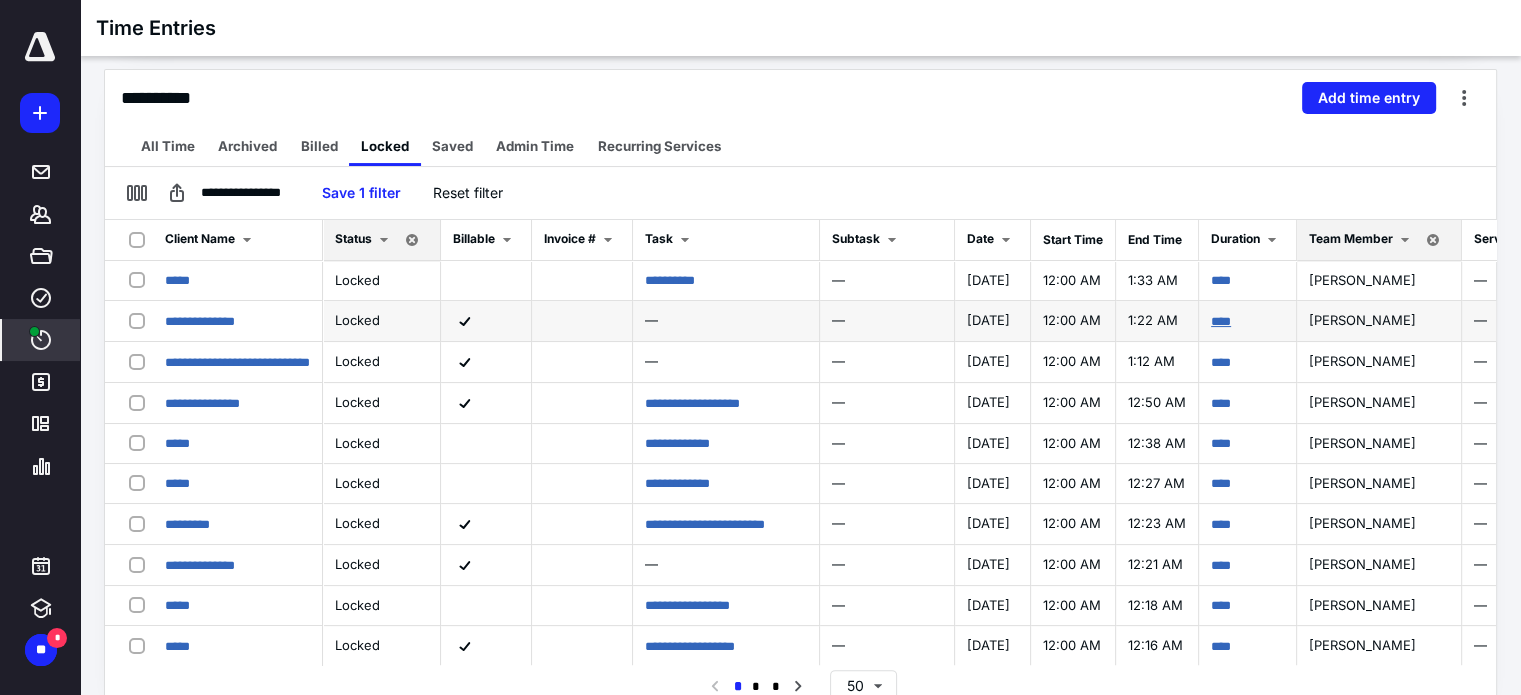 click on "****" at bounding box center (1221, 321) 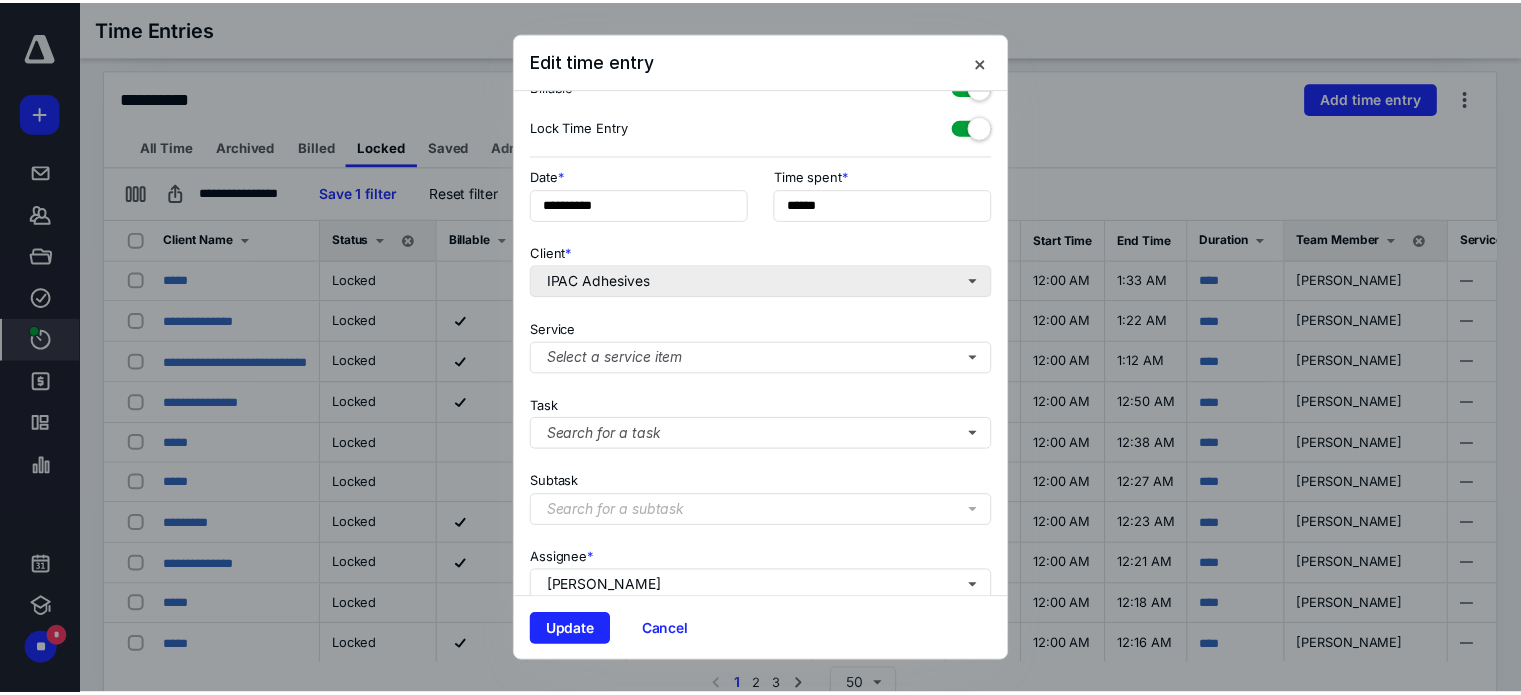 scroll, scrollTop: 265, scrollLeft: 0, axis: vertical 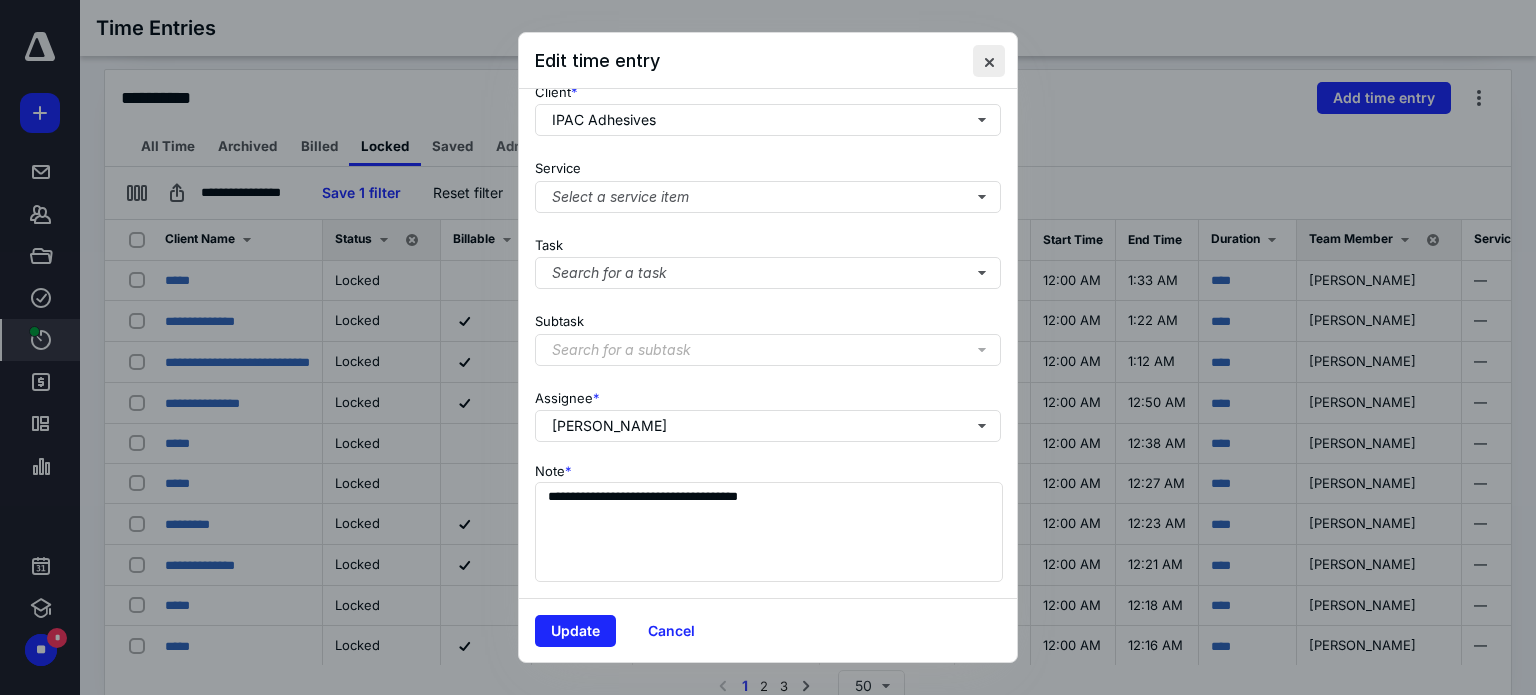 click at bounding box center (989, 61) 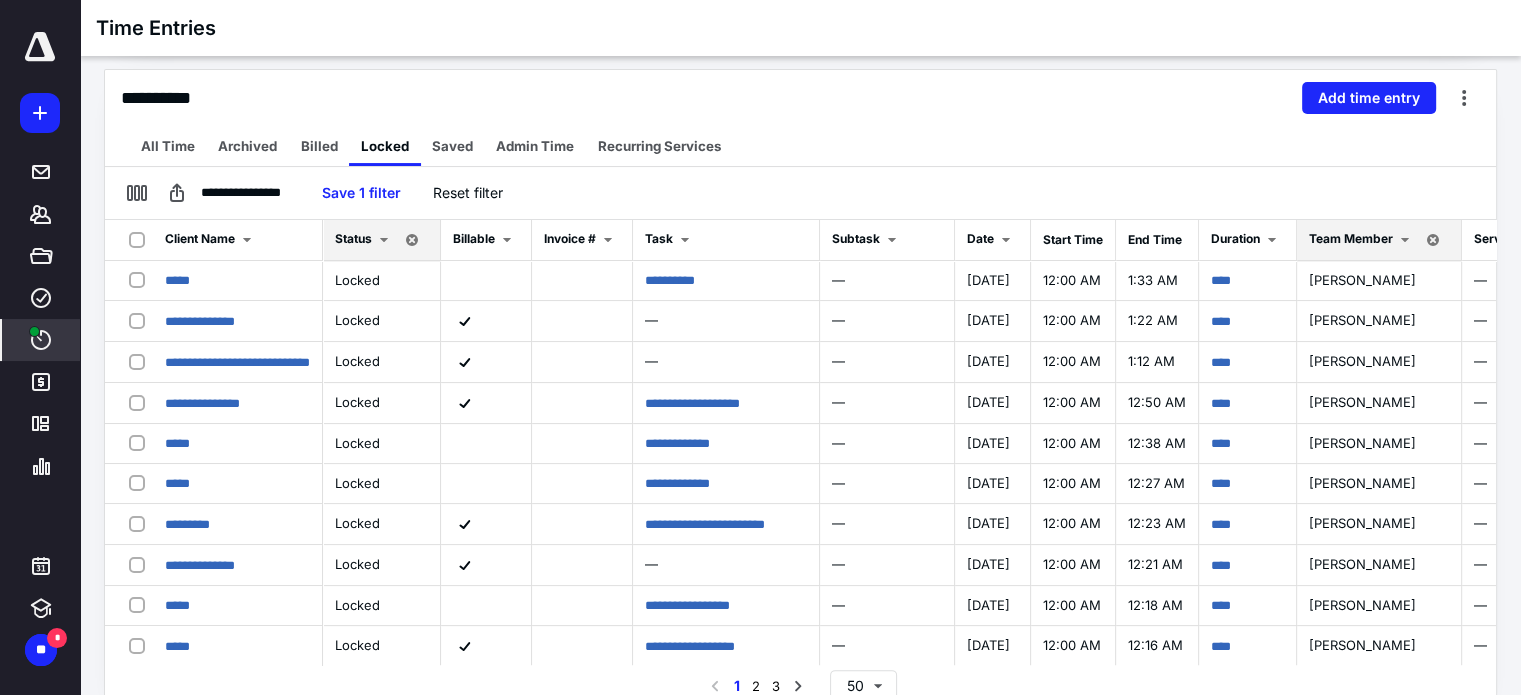 drag, startPoint x: 1128, startPoint y: 162, endPoint x: 1077, endPoint y: 163, distance: 51.009804 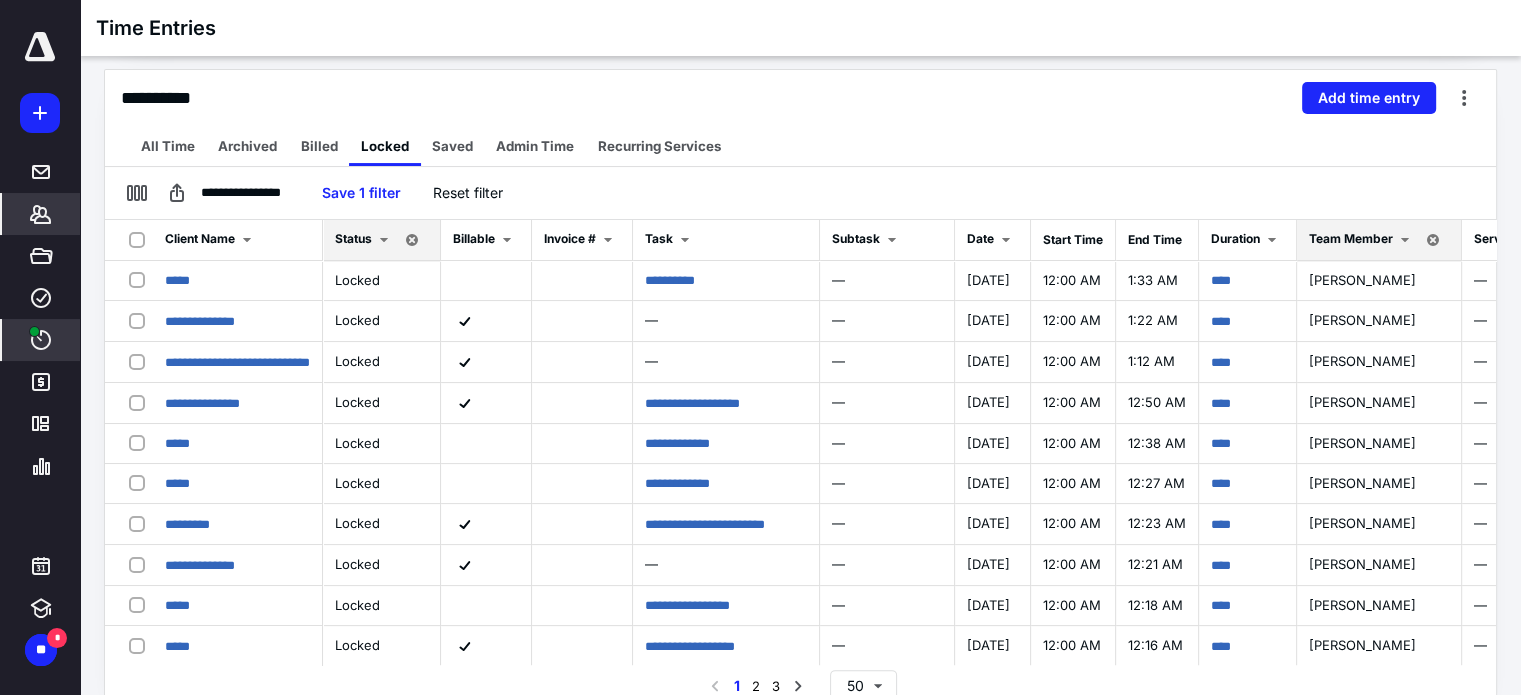 click 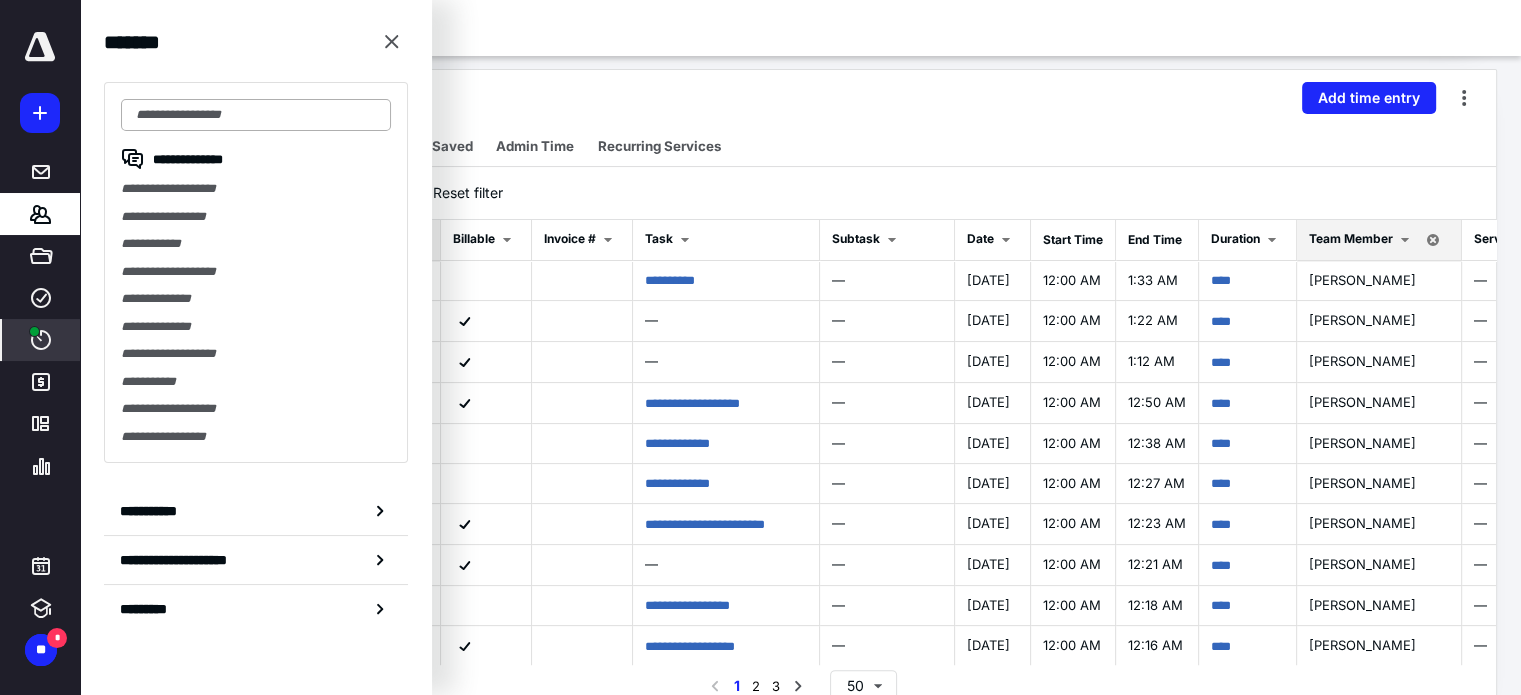 click at bounding box center [256, 115] 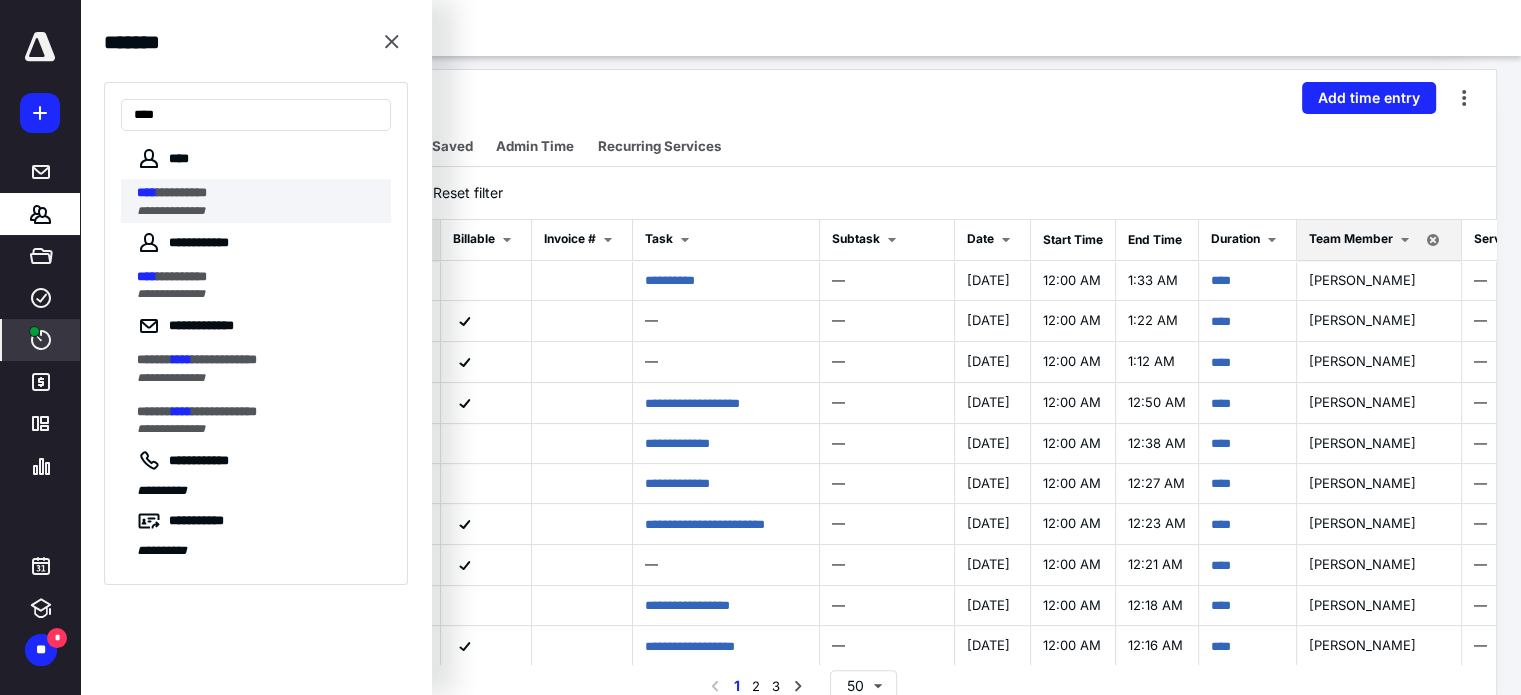 type on "****" 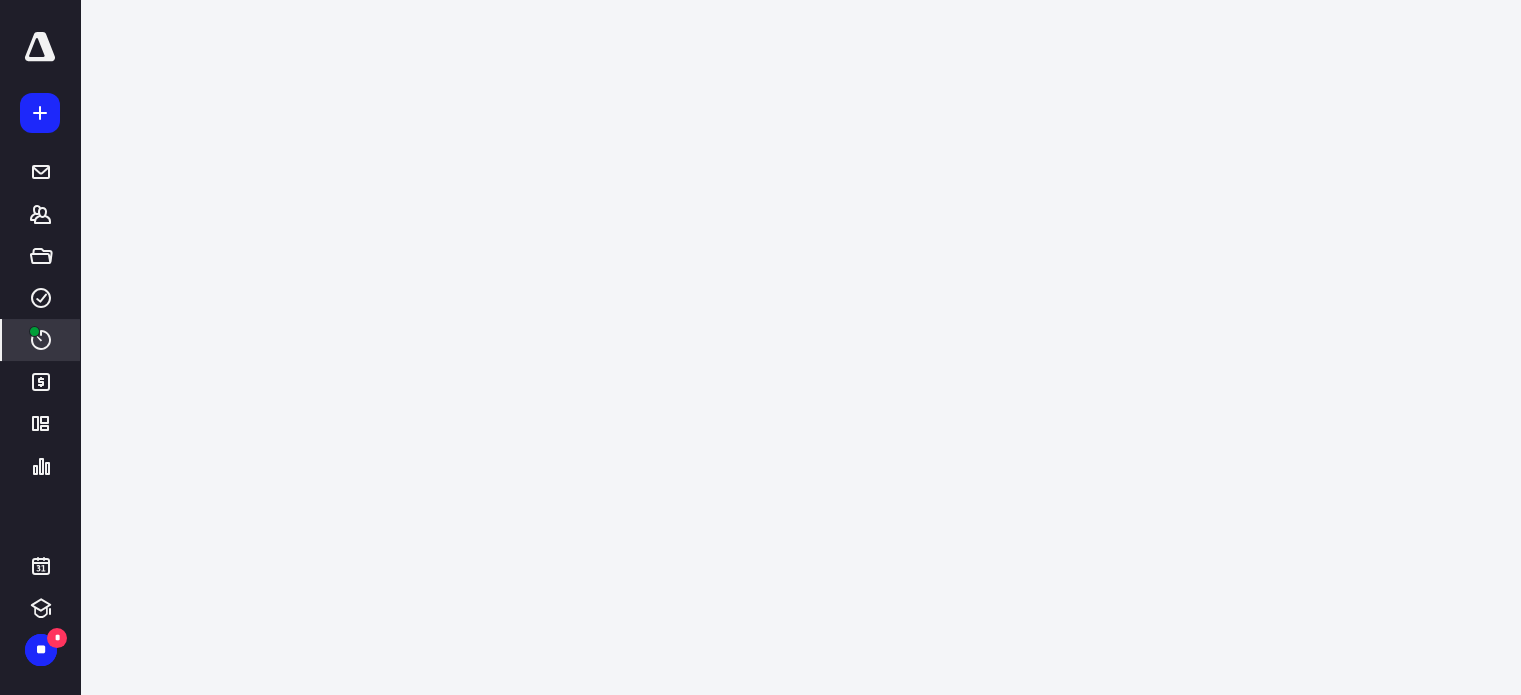 scroll, scrollTop: 0, scrollLeft: 0, axis: both 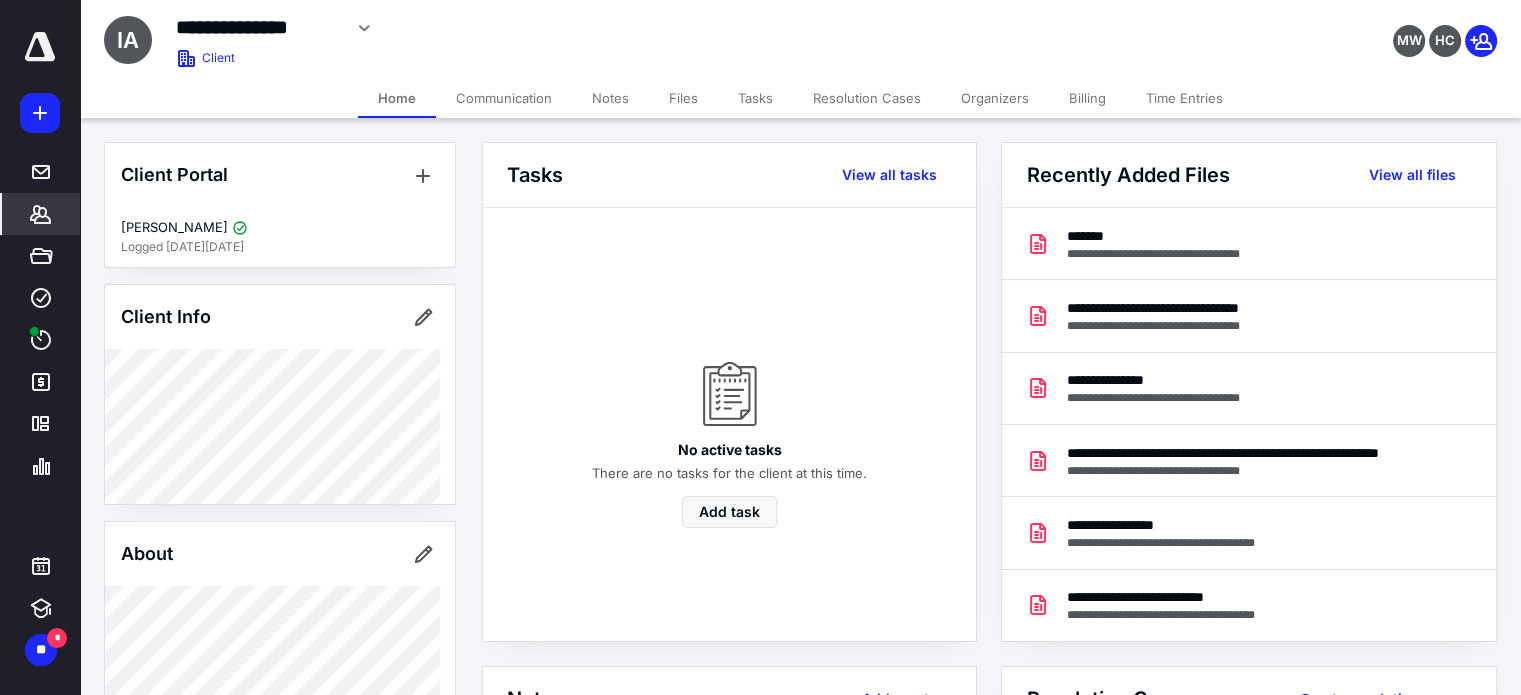 click on "Billing" at bounding box center (1087, 98) 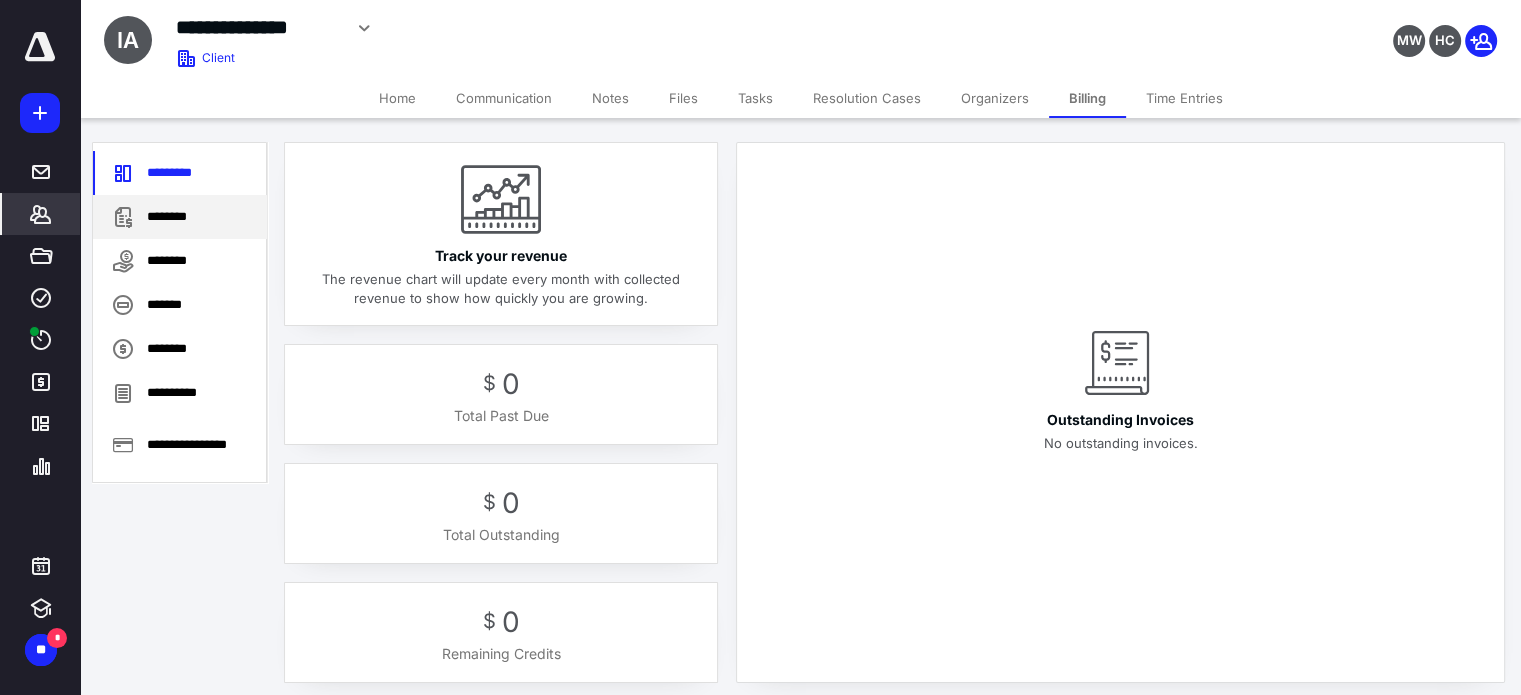 click on "********" at bounding box center (180, 217) 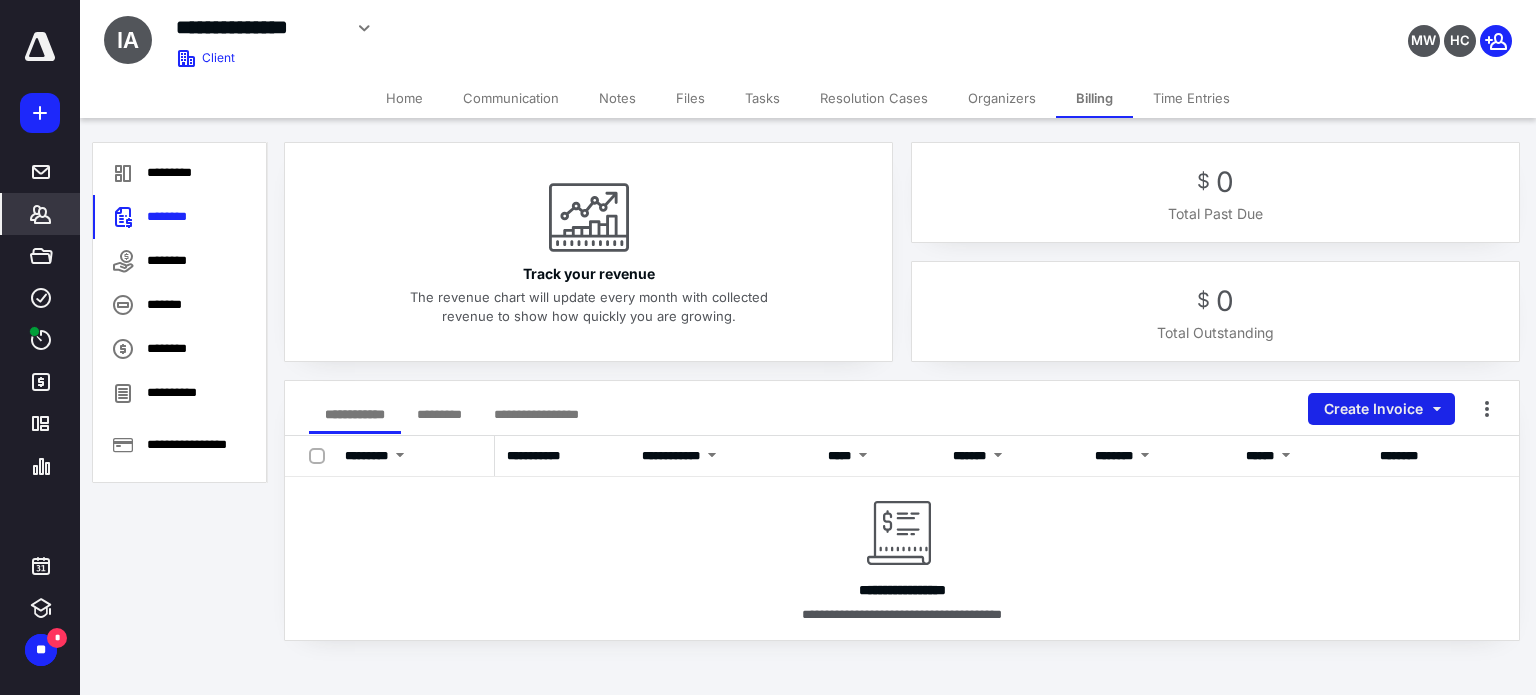 click on "Create Invoice" at bounding box center (1381, 409) 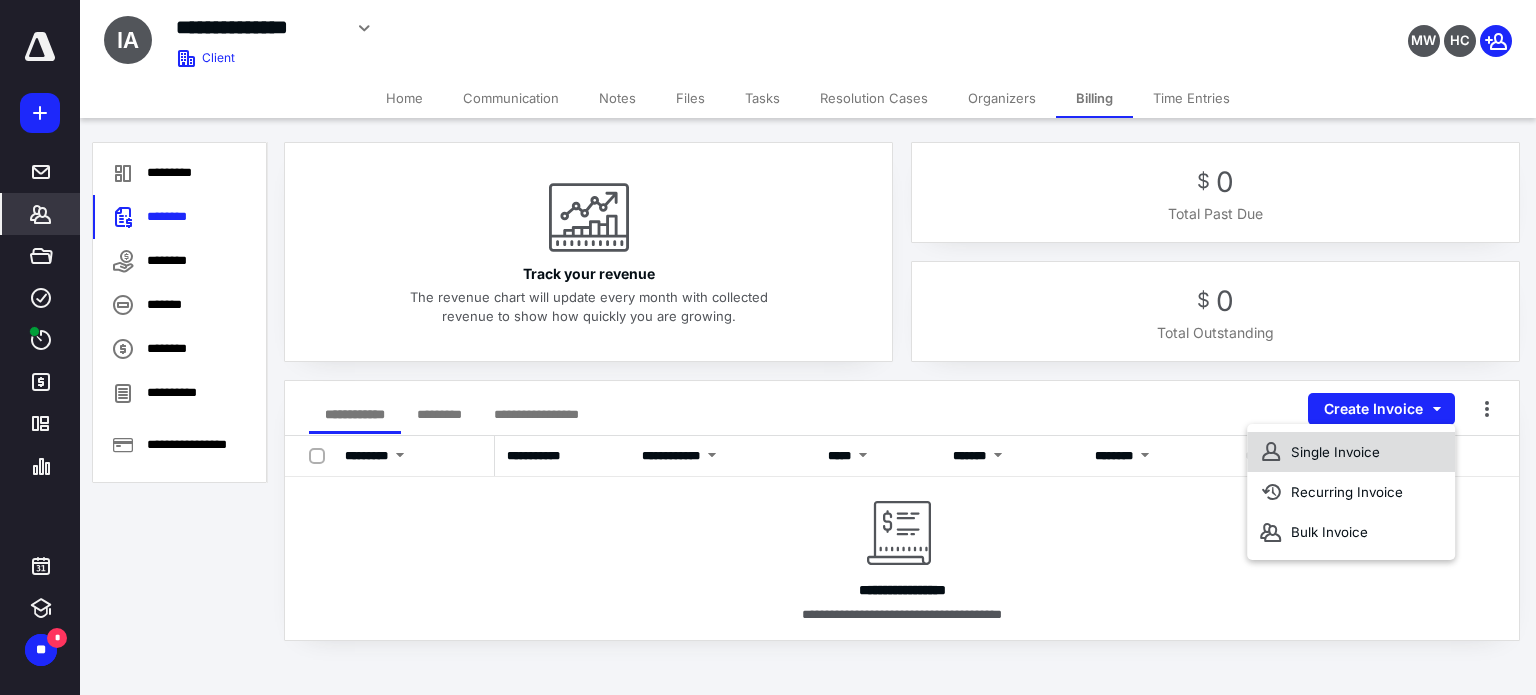 click on "Single Invoice" at bounding box center (1351, 452) 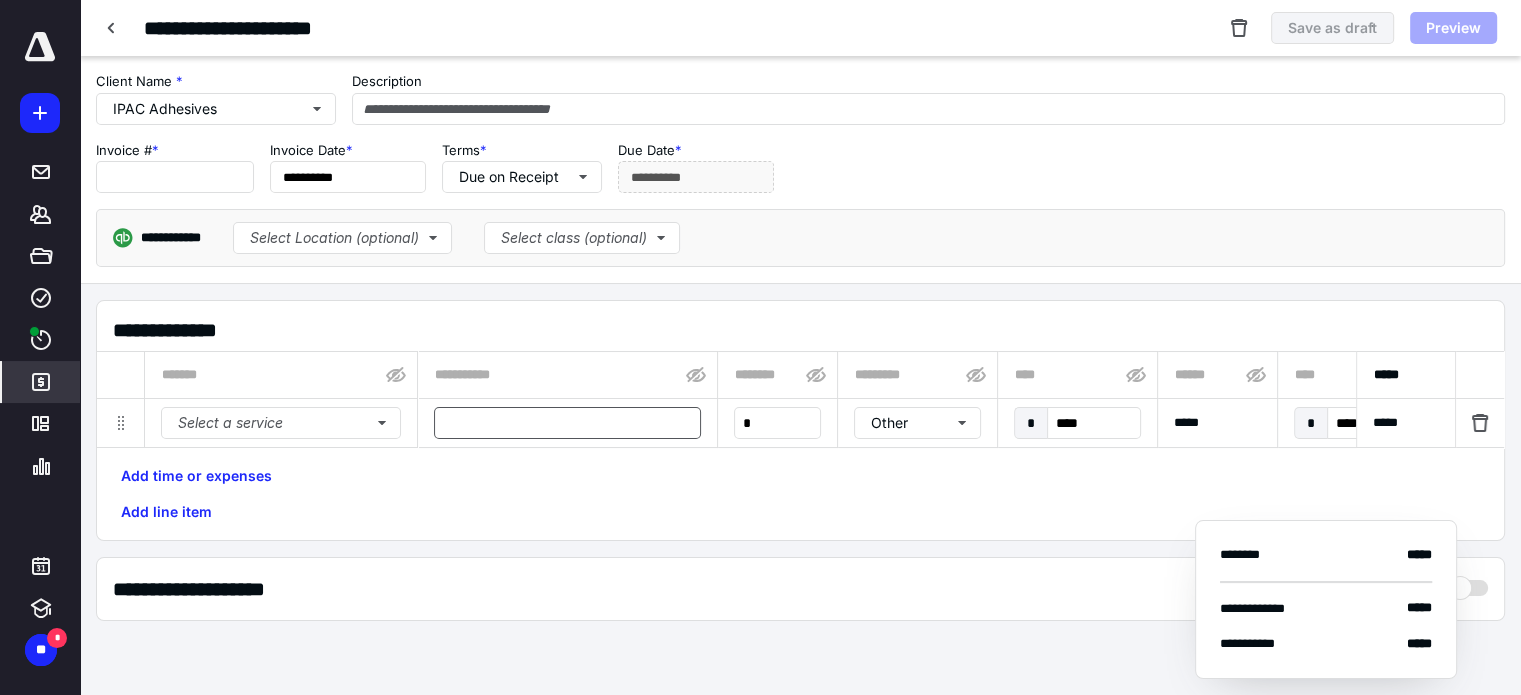 type on "****" 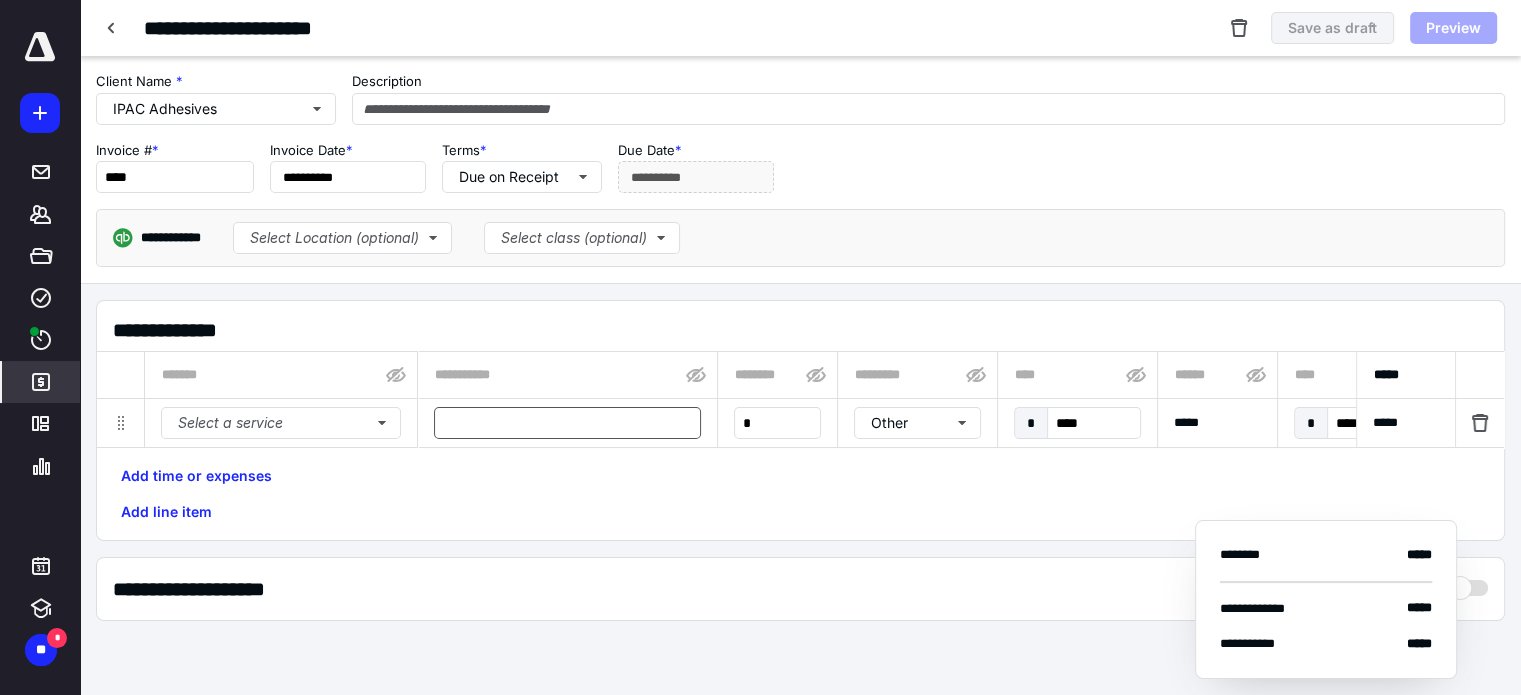 type on "**********" 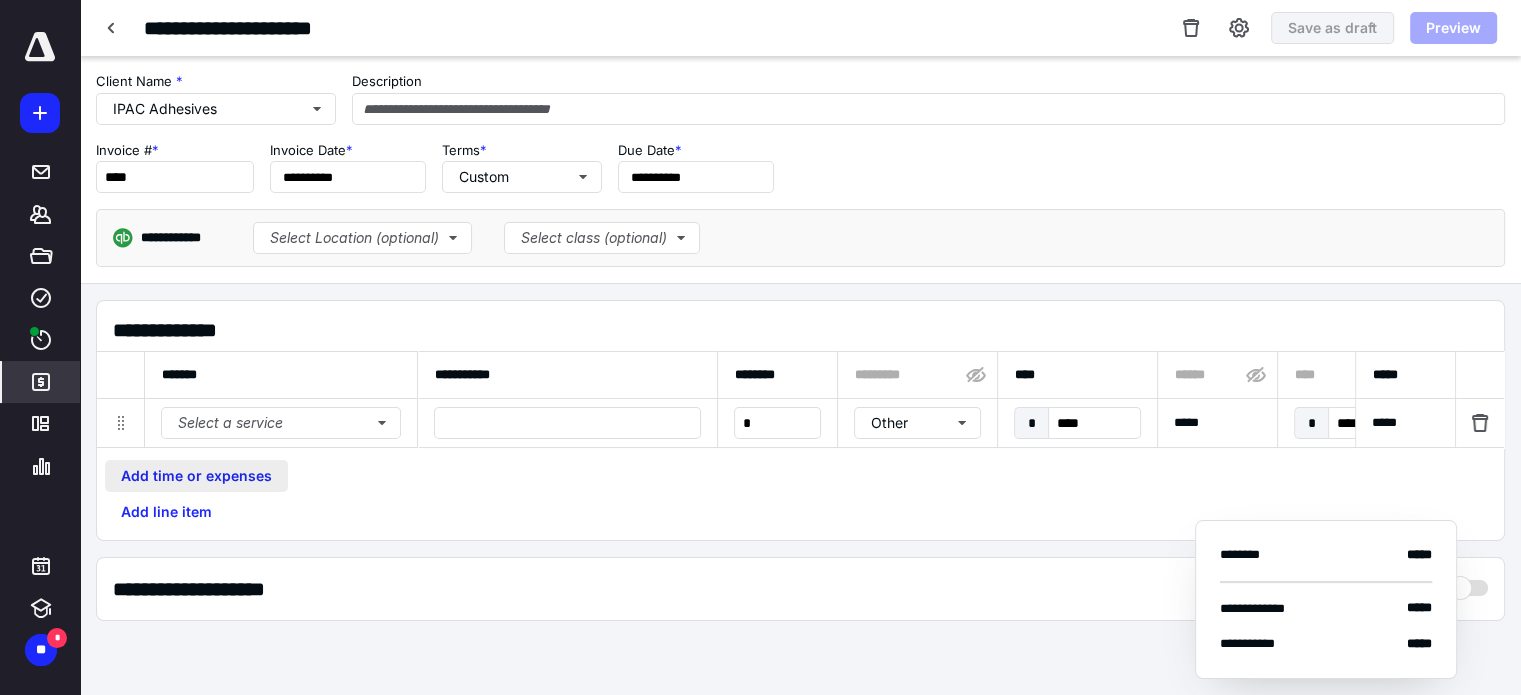 click on "Add time or expenses" at bounding box center [196, 476] 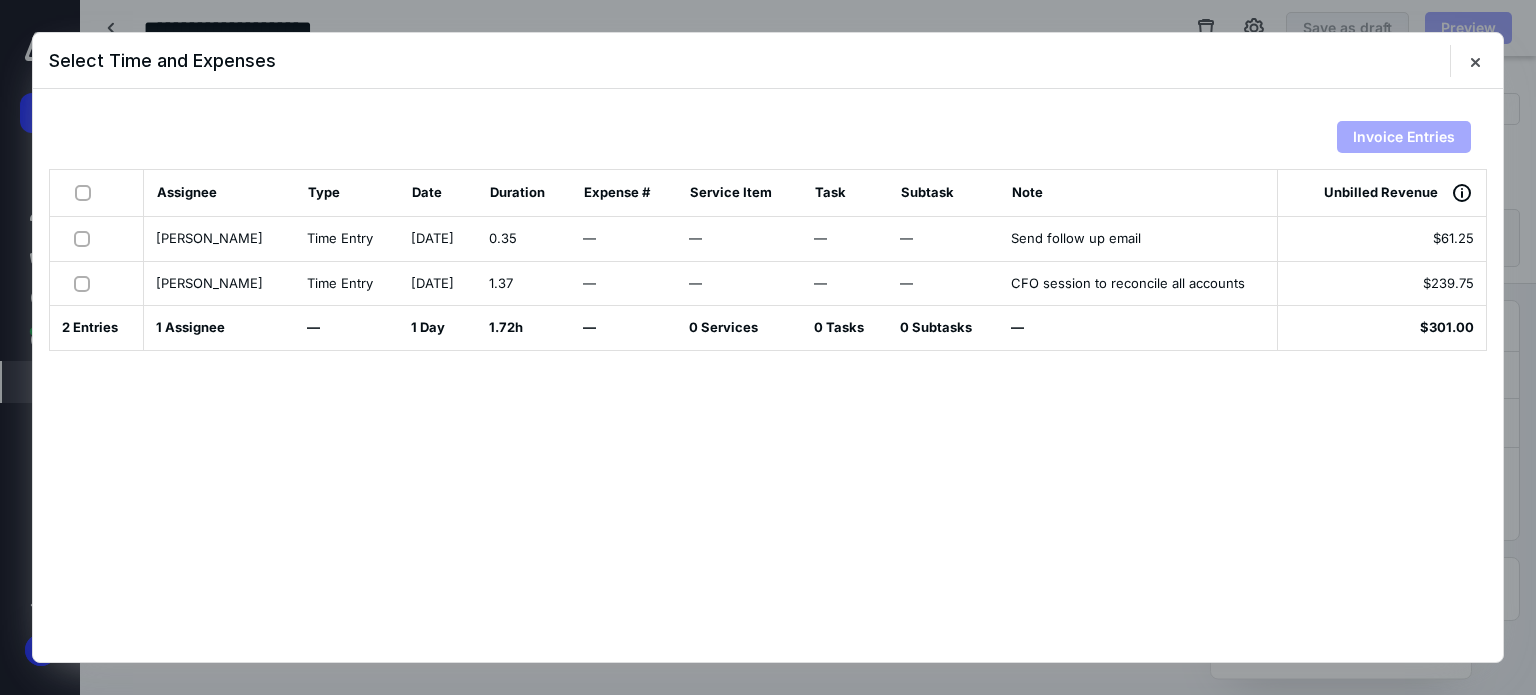 click at bounding box center [87, 192] 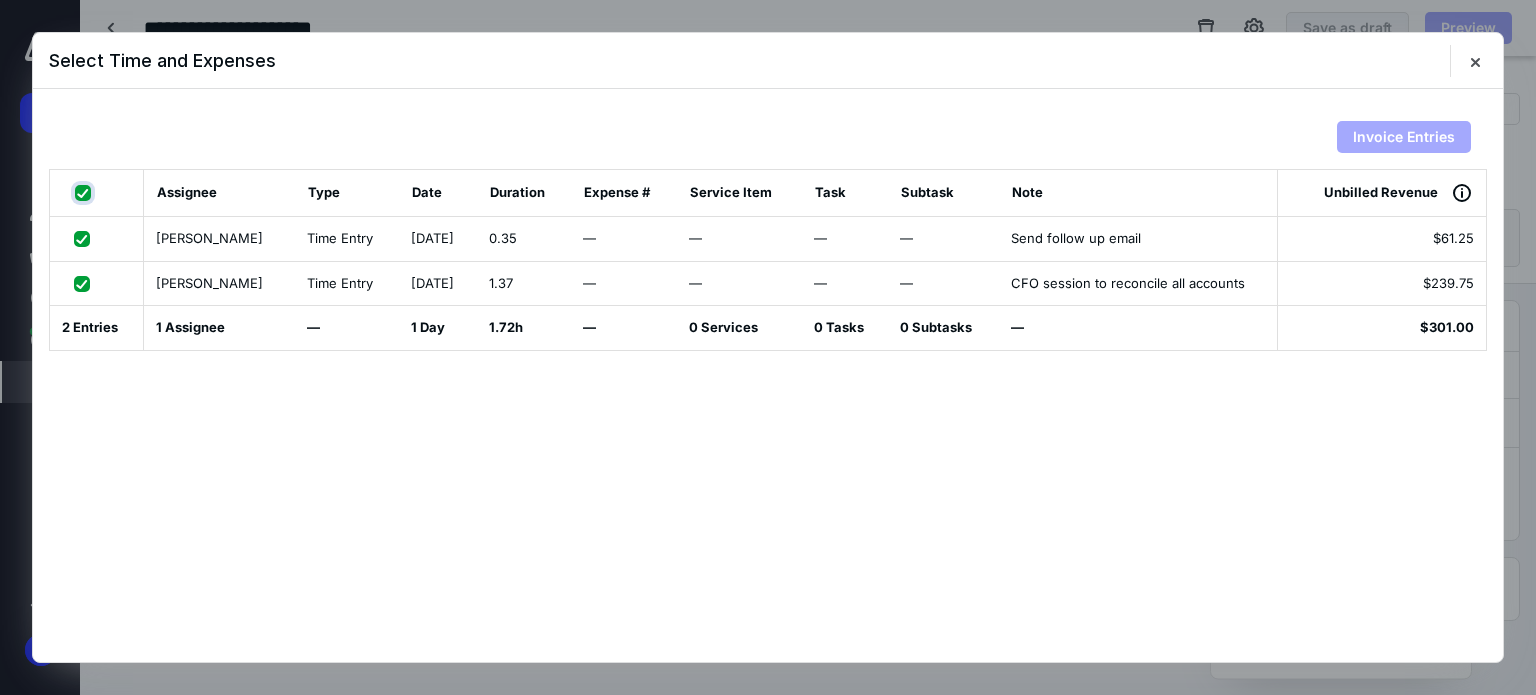 checkbox on "true" 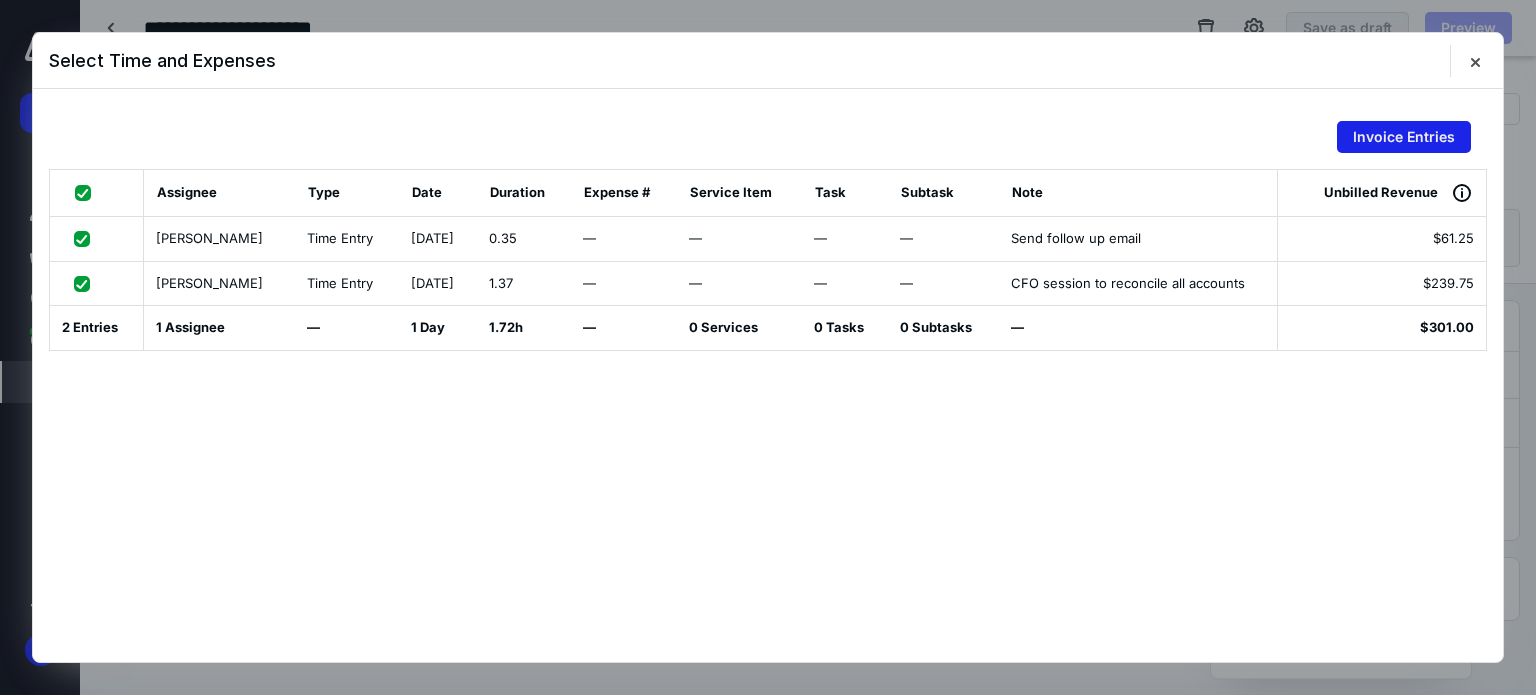 click on "Invoice Entries" at bounding box center (1404, 137) 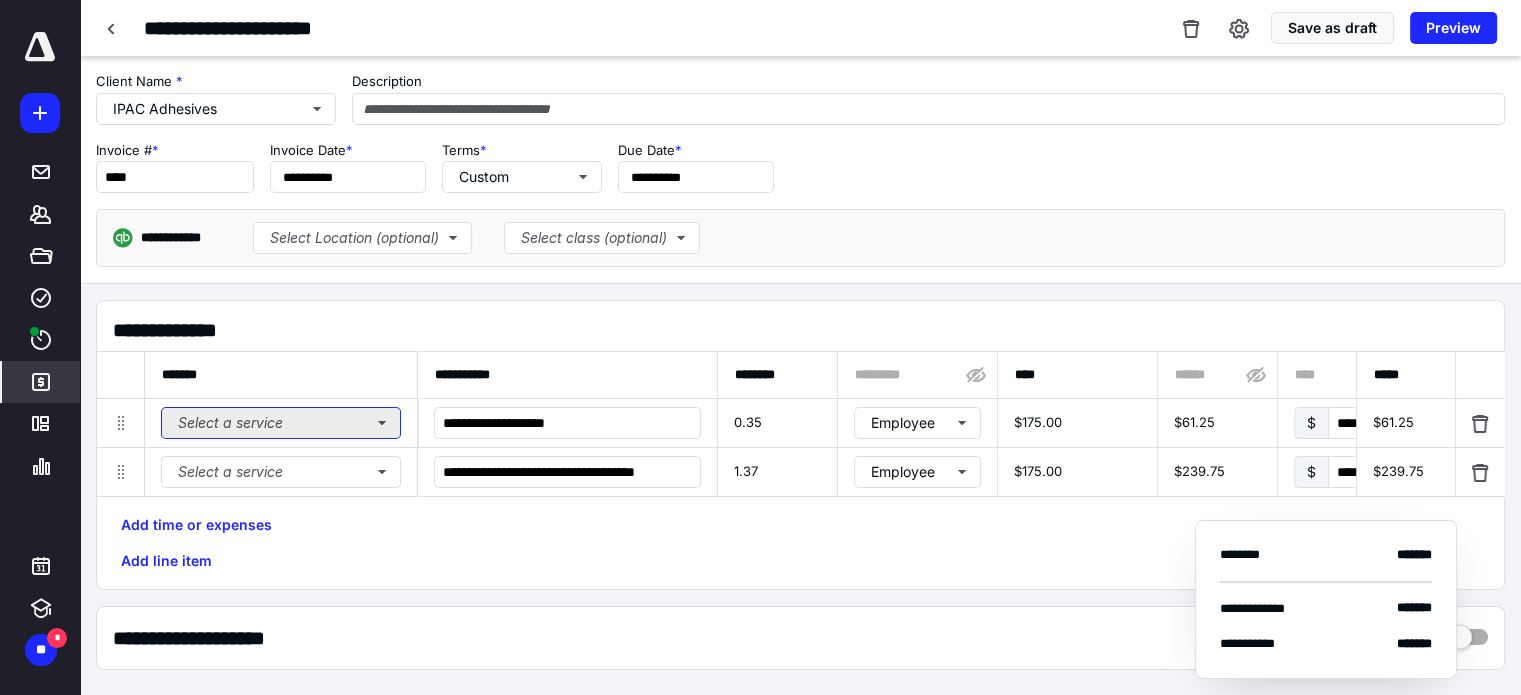 click on "Select a service" at bounding box center [281, 423] 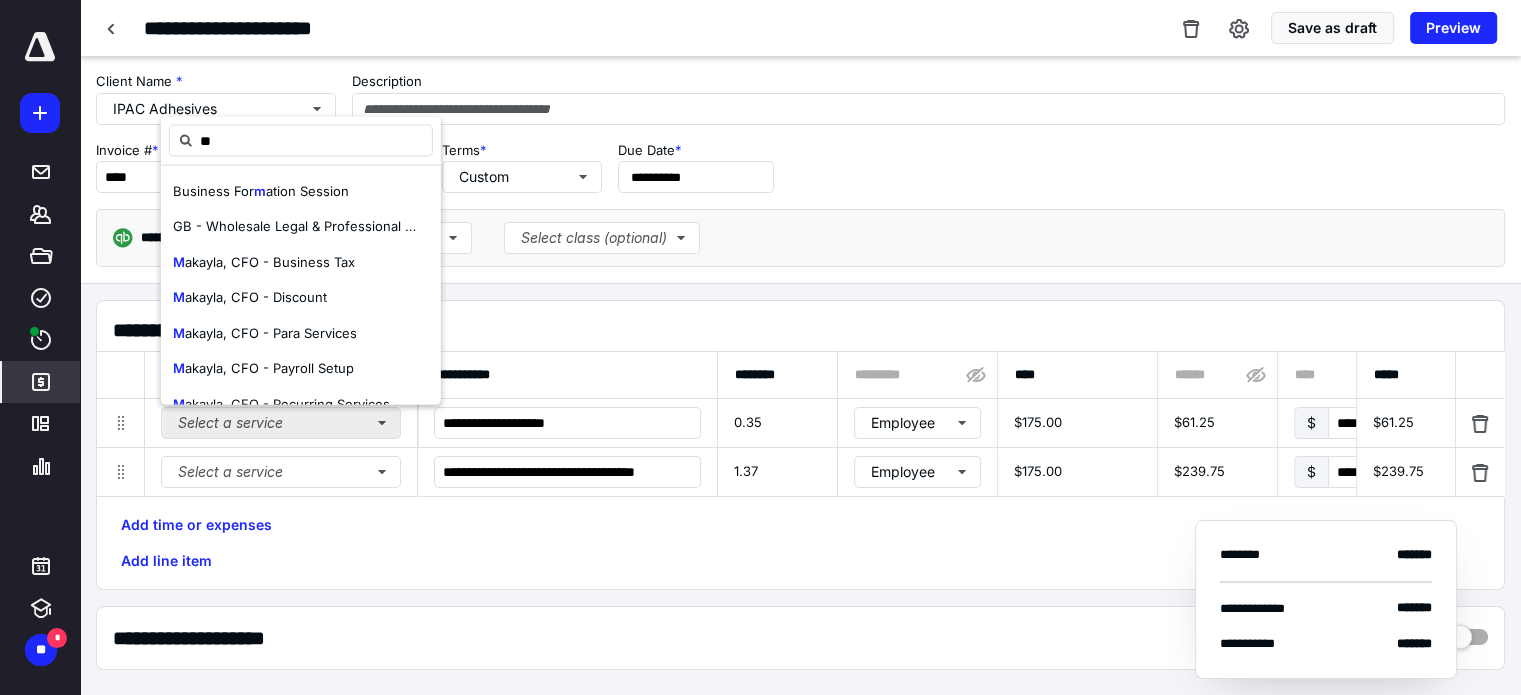 type on "***" 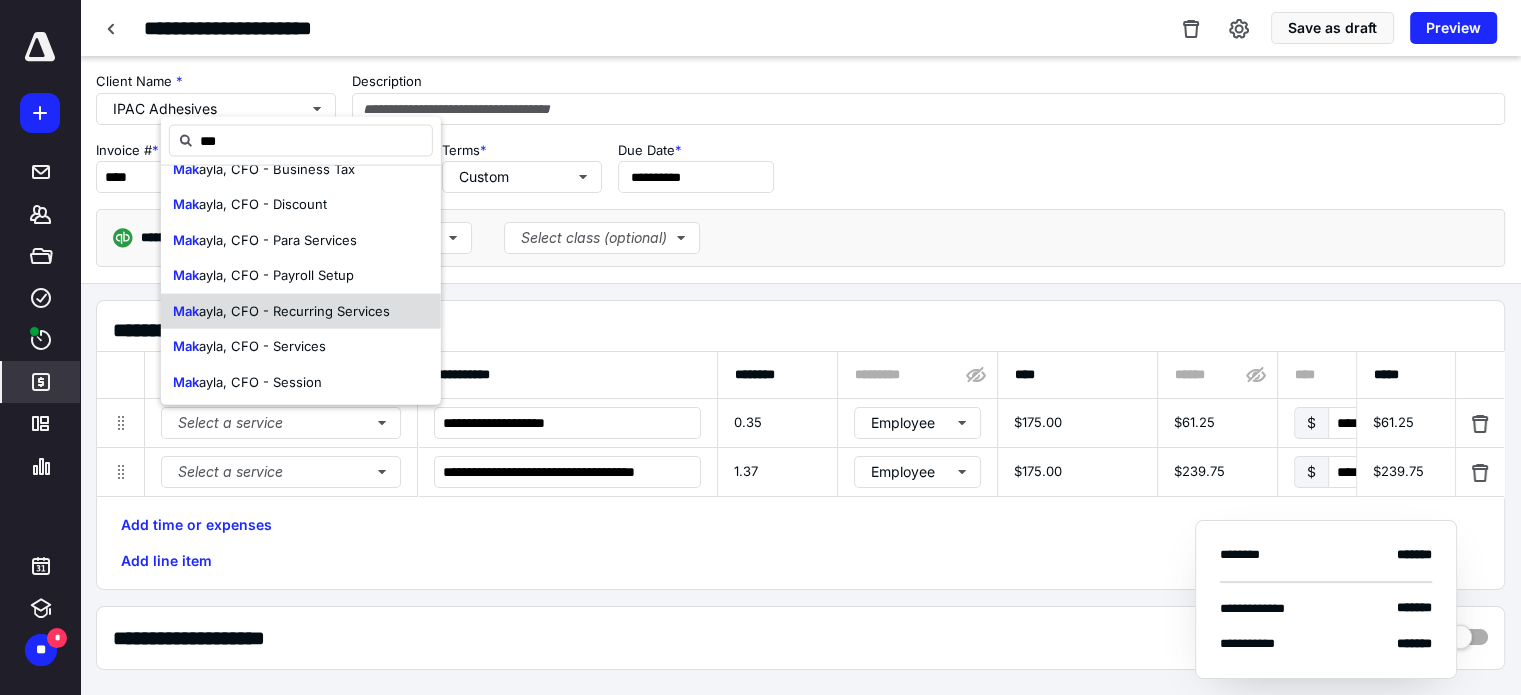scroll, scrollTop: 25, scrollLeft: 0, axis: vertical 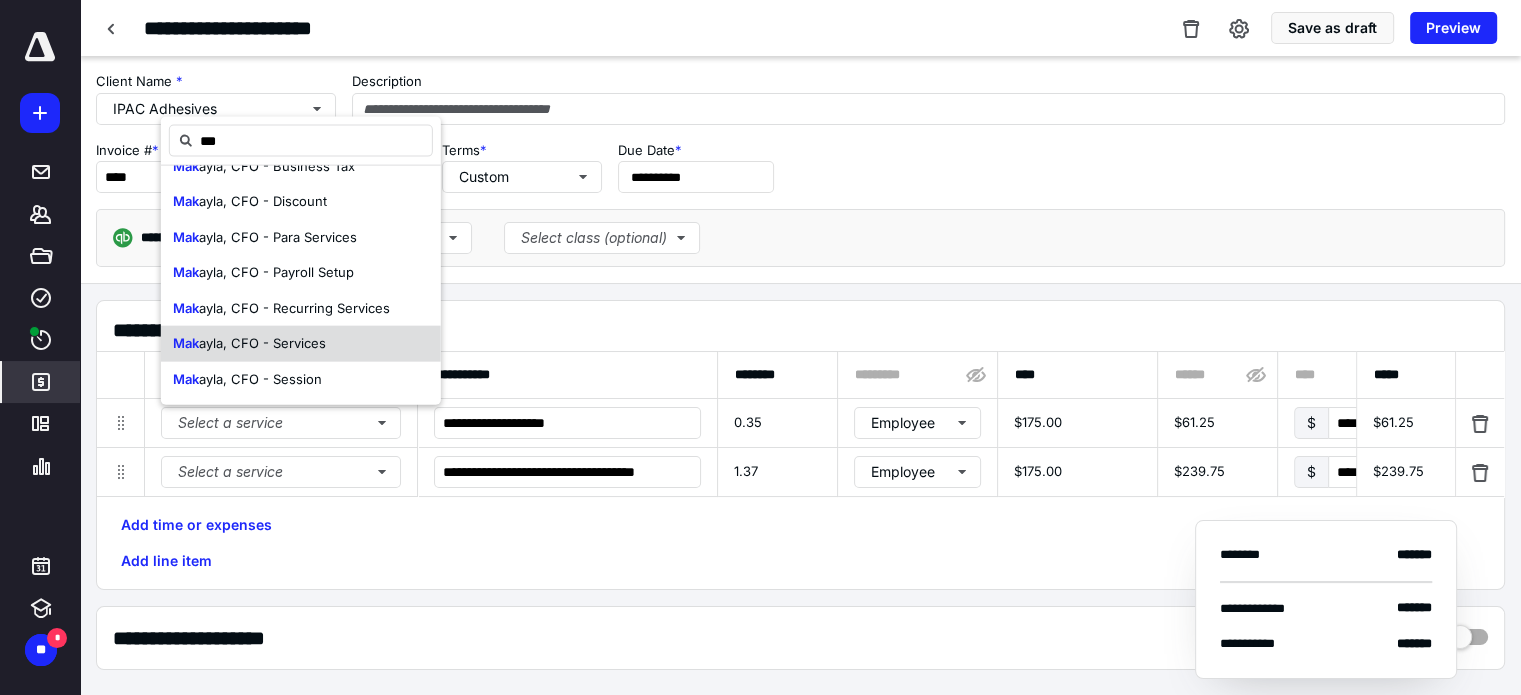click on "Mak ayla, CFO - Services" at bounding box center (301, 344) 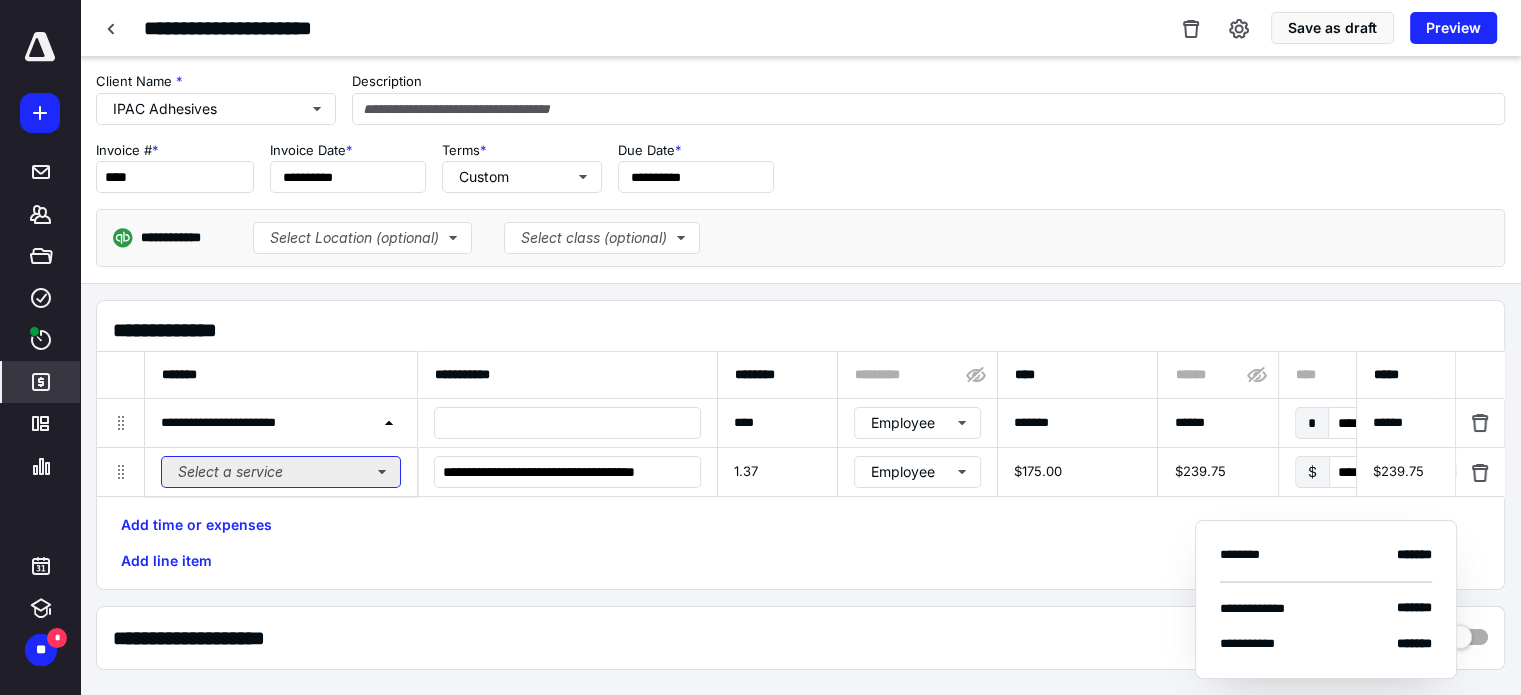 click on "Select a service" at bounding box center (281, 472) 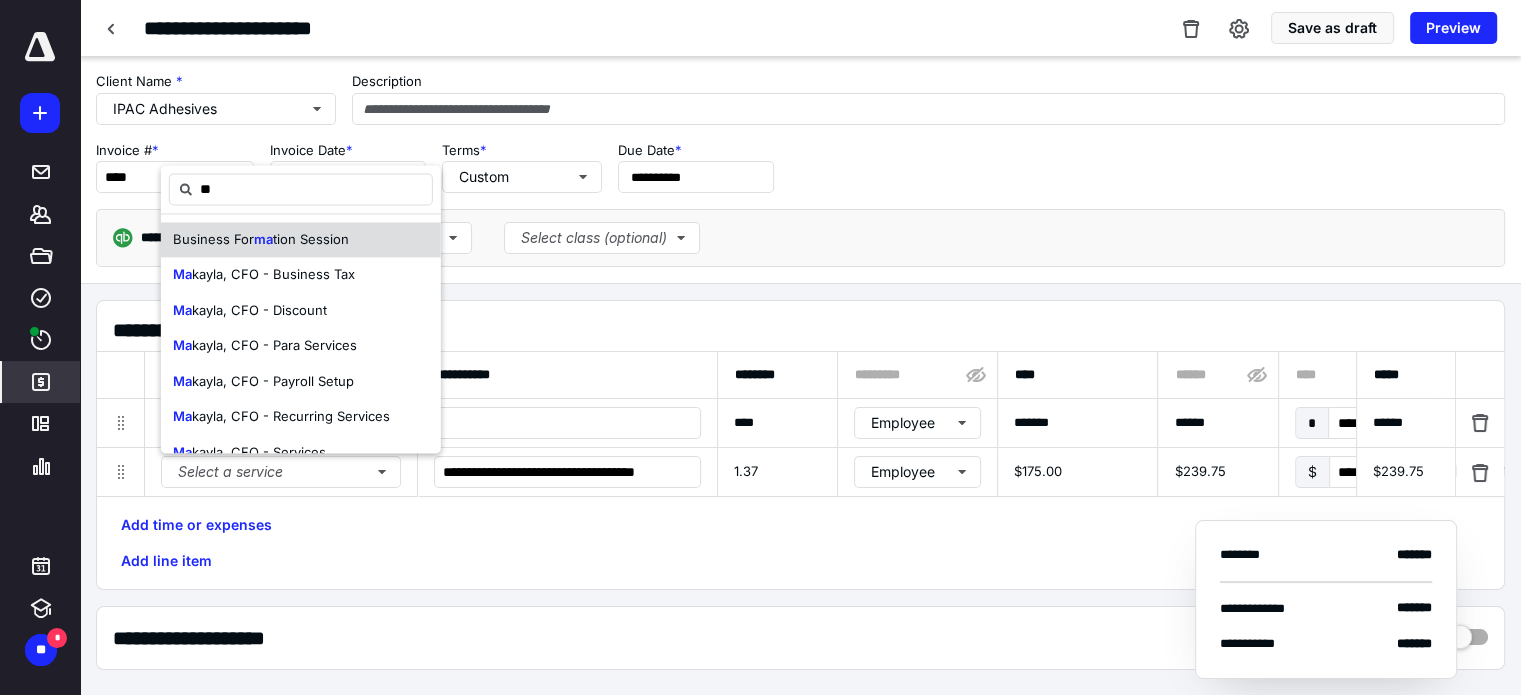type on "***" 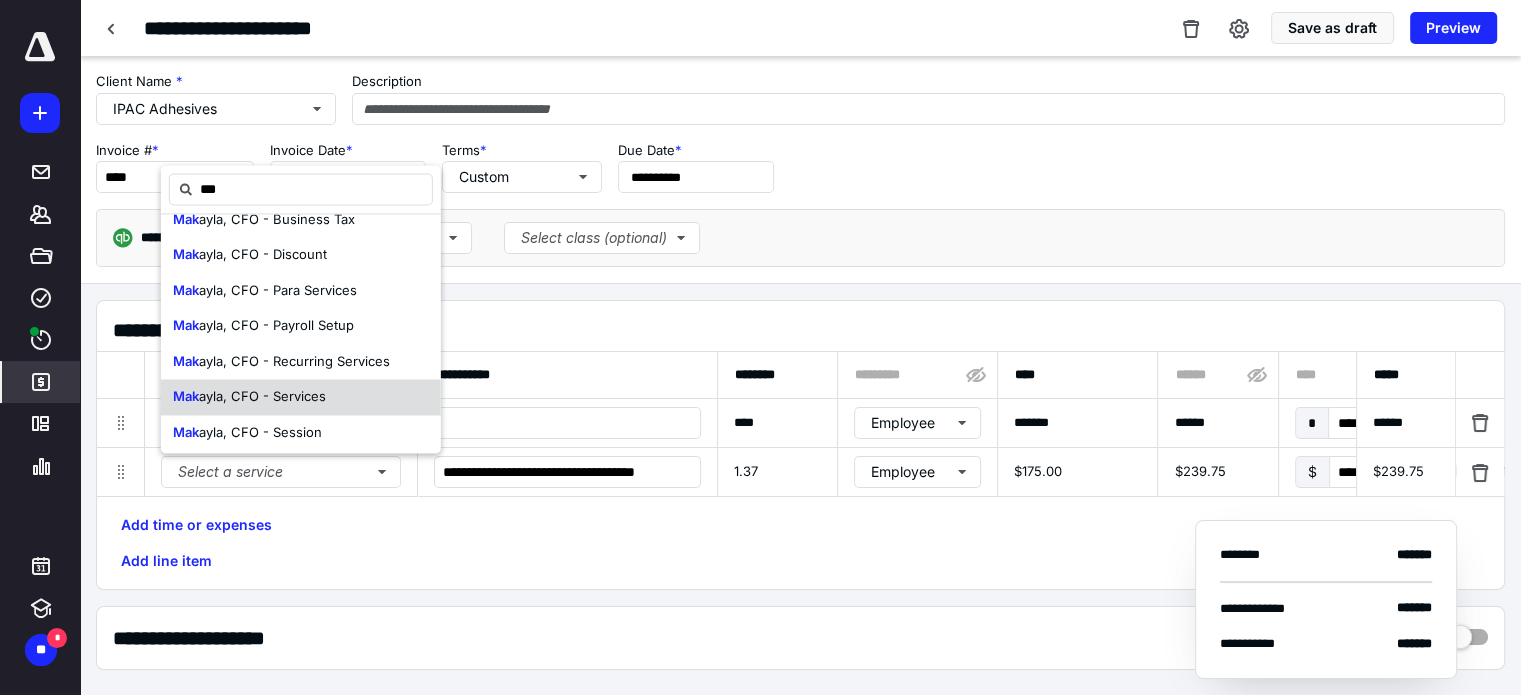 scroll, scrollTop: 25, scrollLeft: 0, axis: vertical 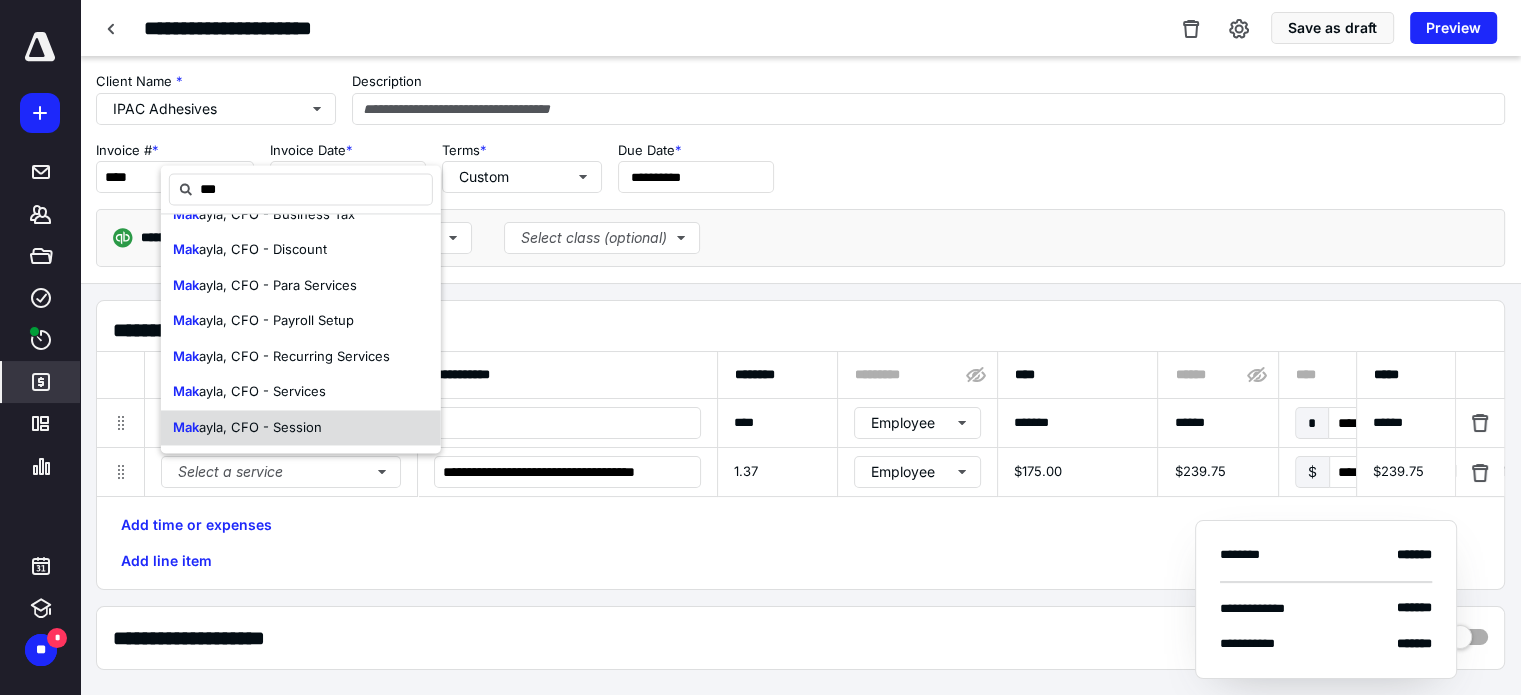 click on "[PERSON_NAME], CFO - Session" at bounding box center [301, 428] 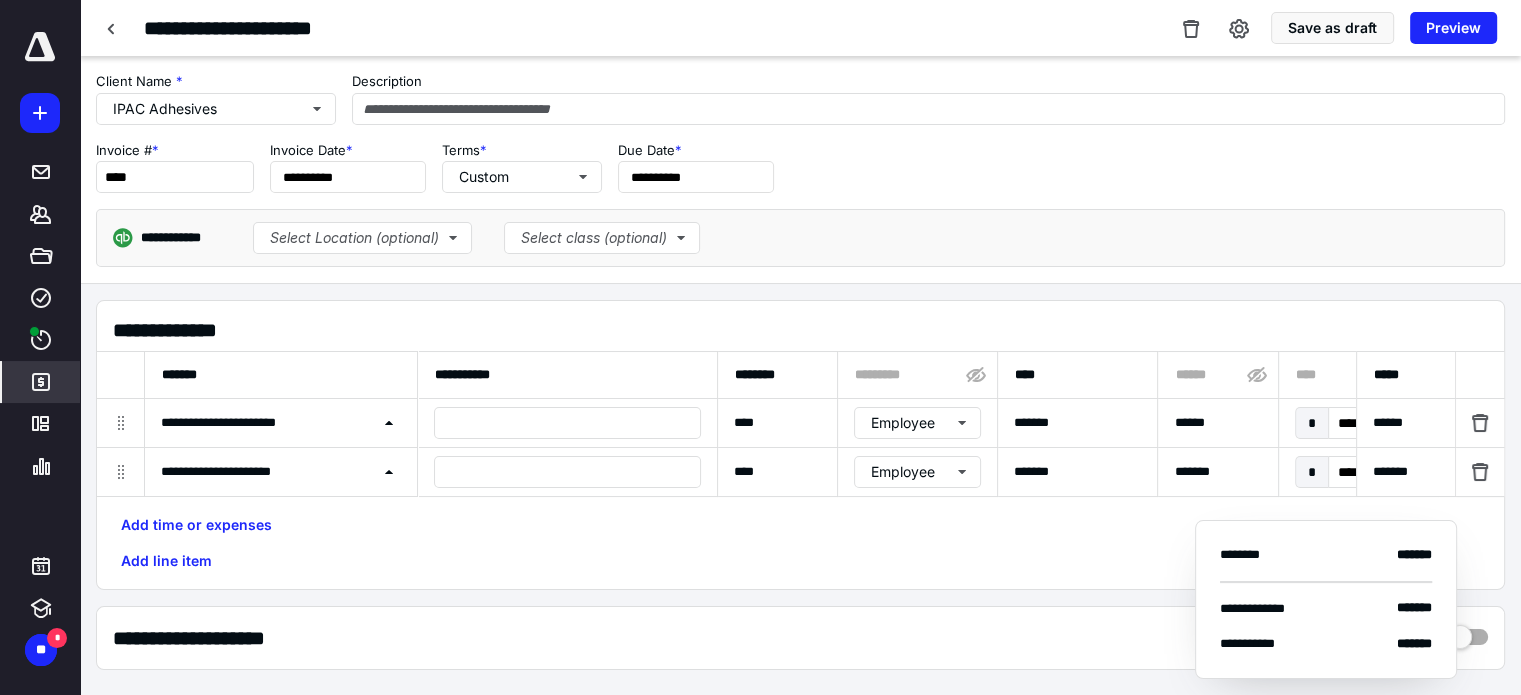 click 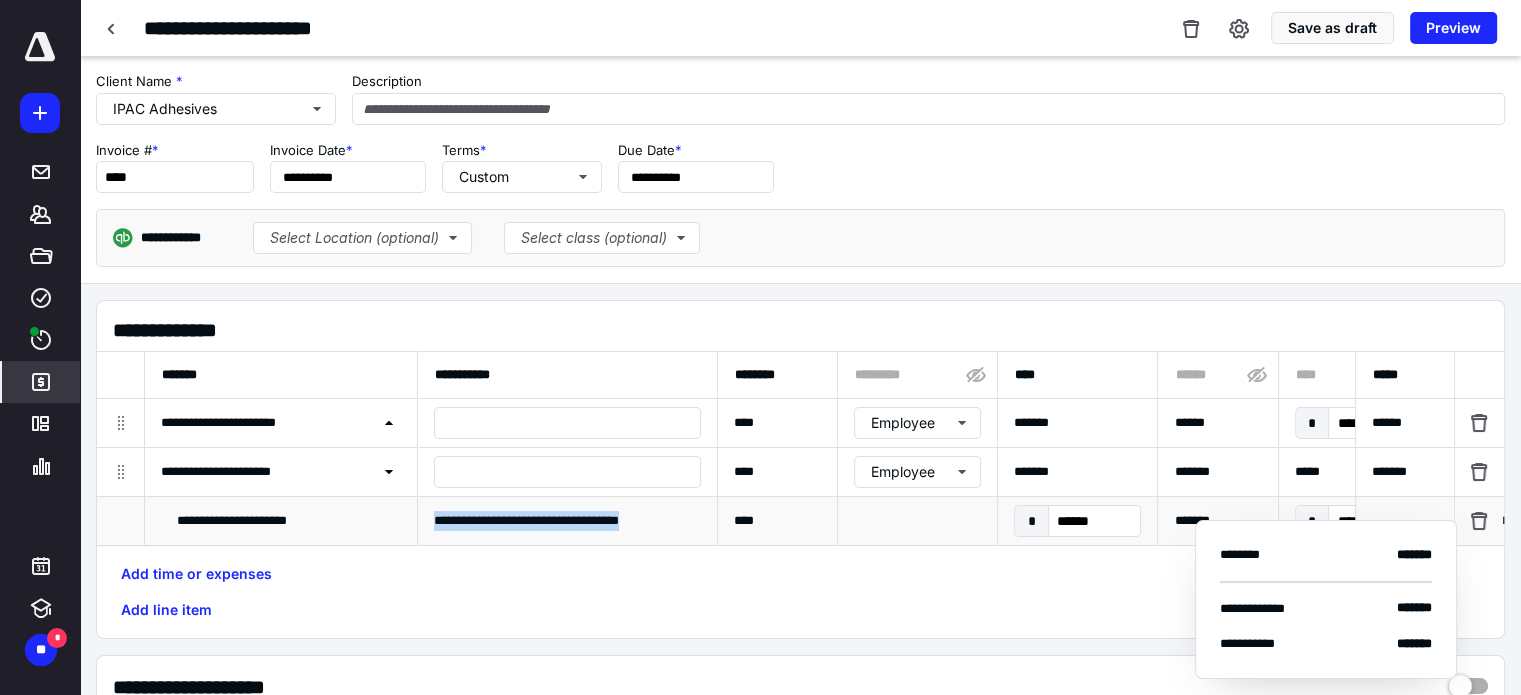 drag, startPoint x: 435, startPoint y: 511, endPoint x: 693, endPoint y: 523, distance: 258.27893 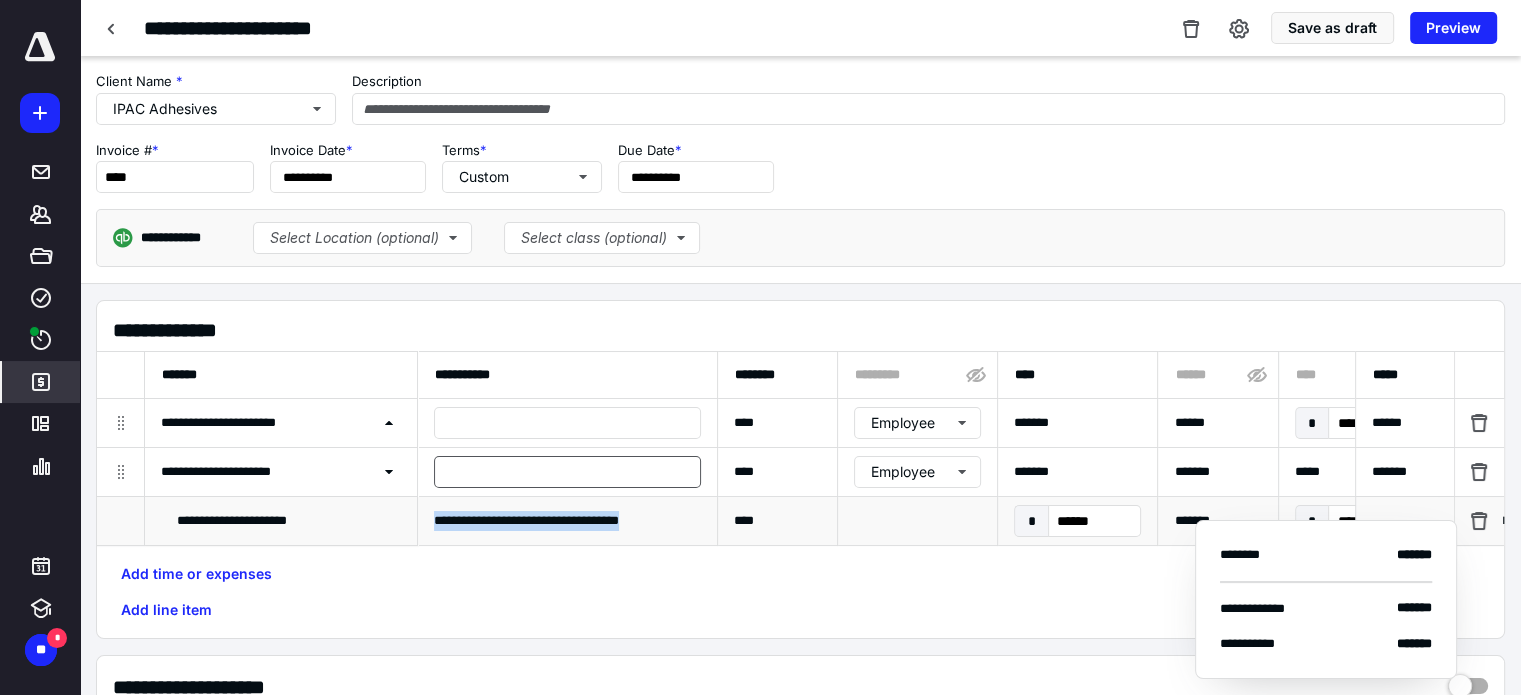 copy on "**********" 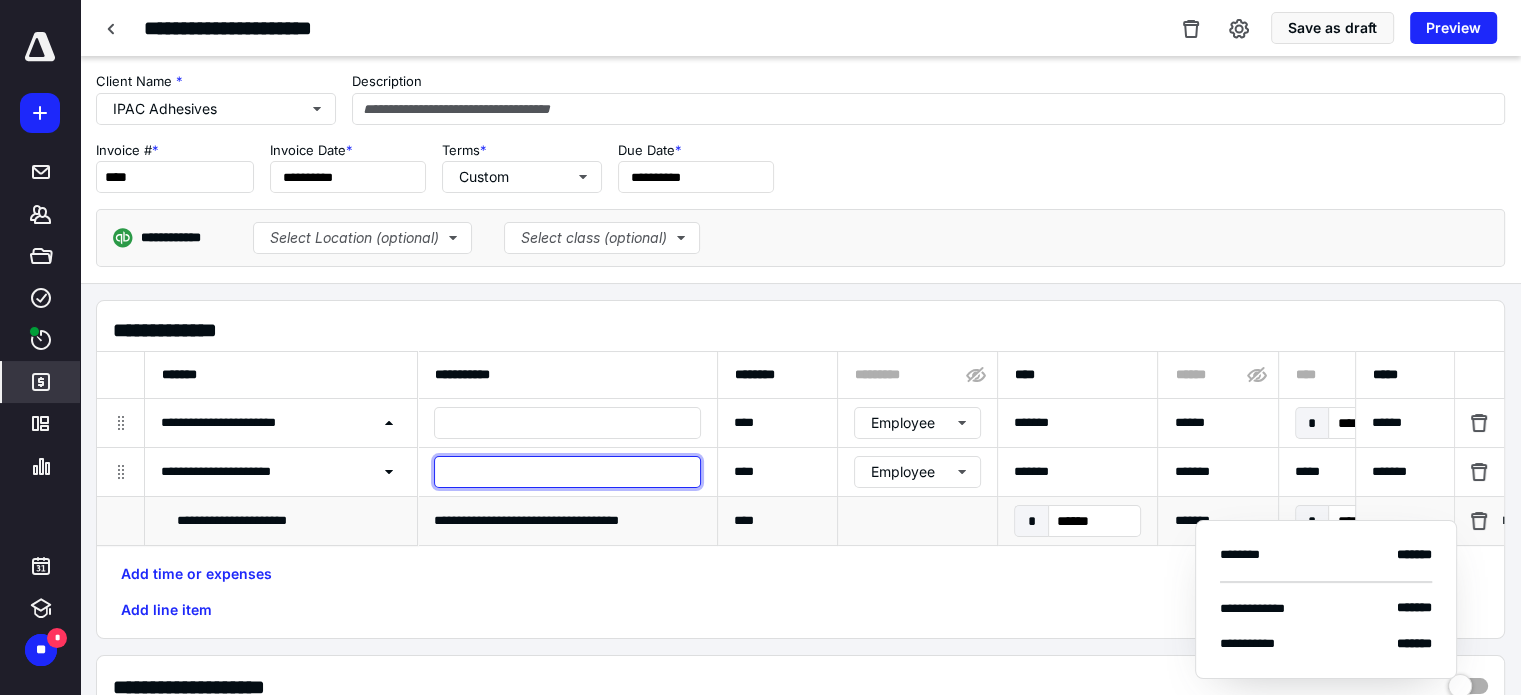 click at bounding box center [567, 472] 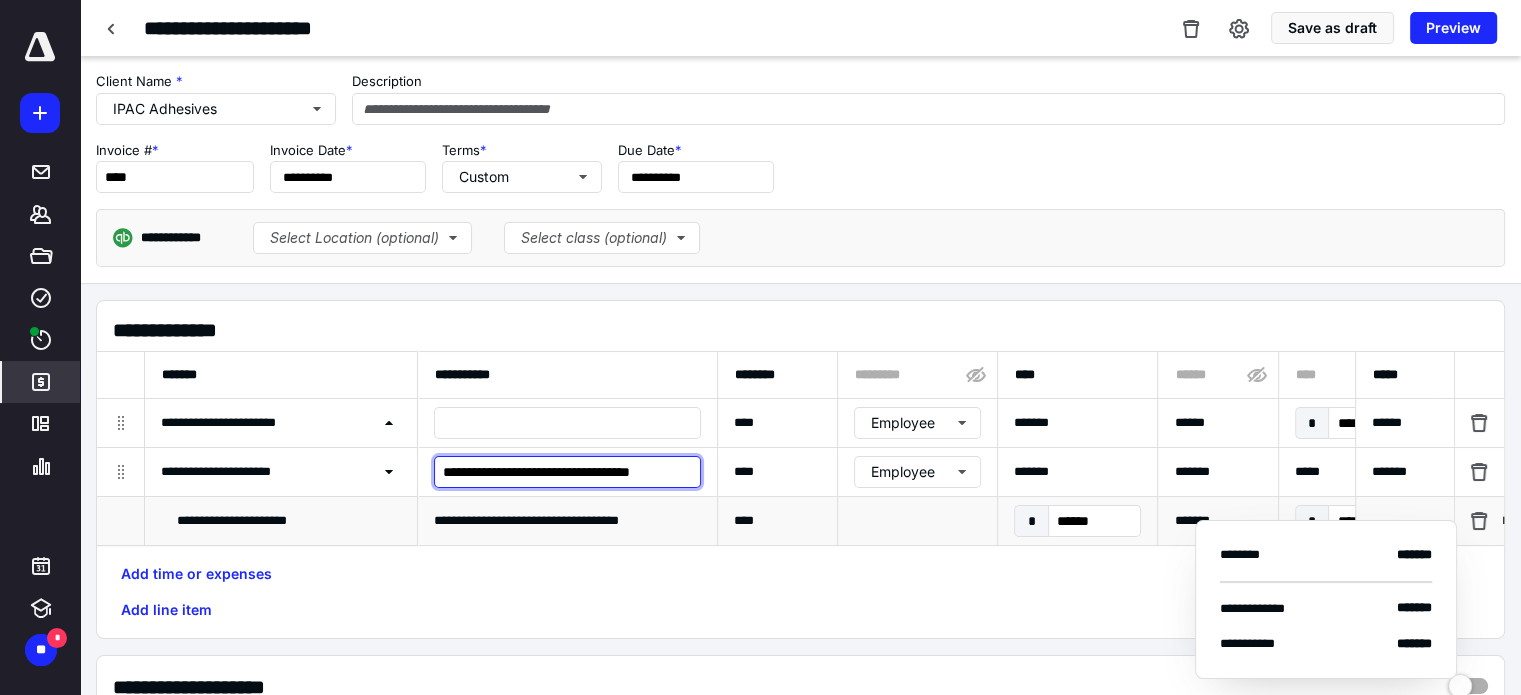 type on "**********" 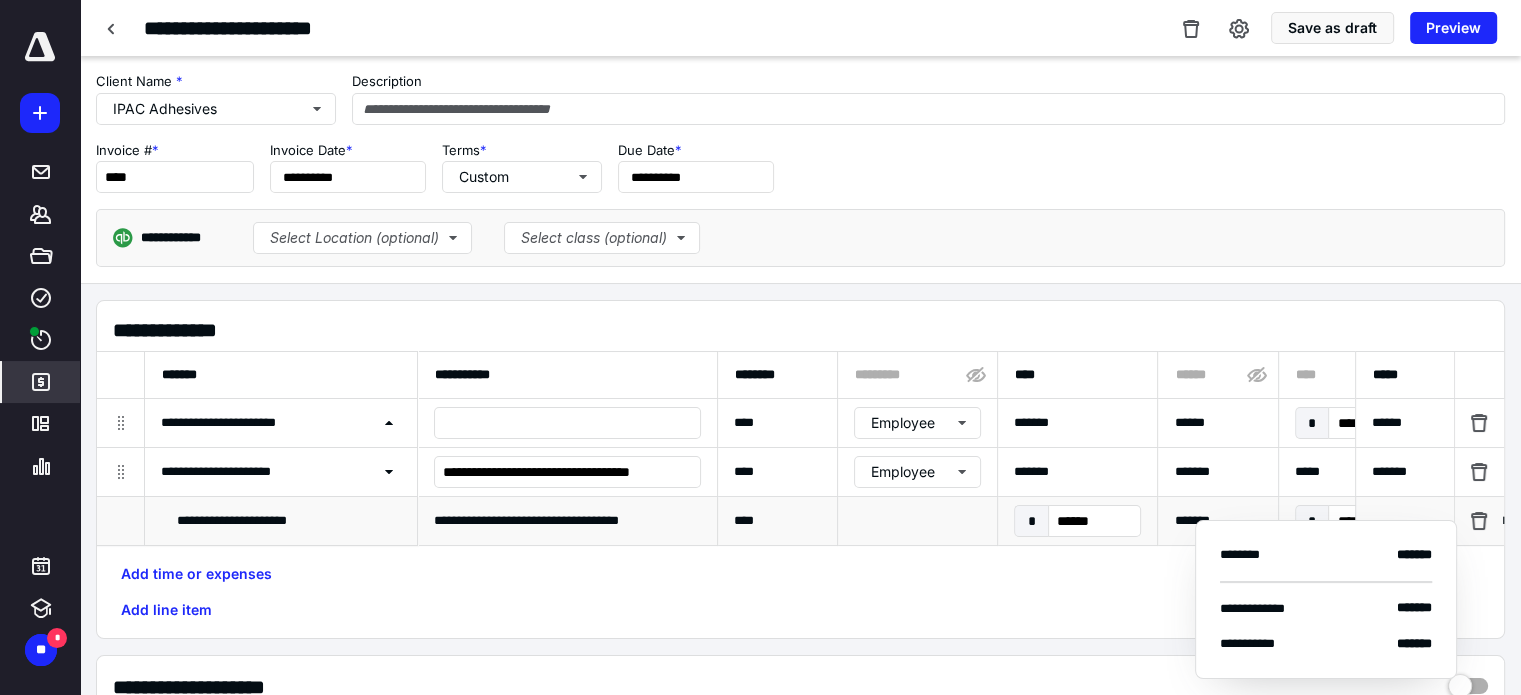 click on "**********" at bounding box center (281, 423) 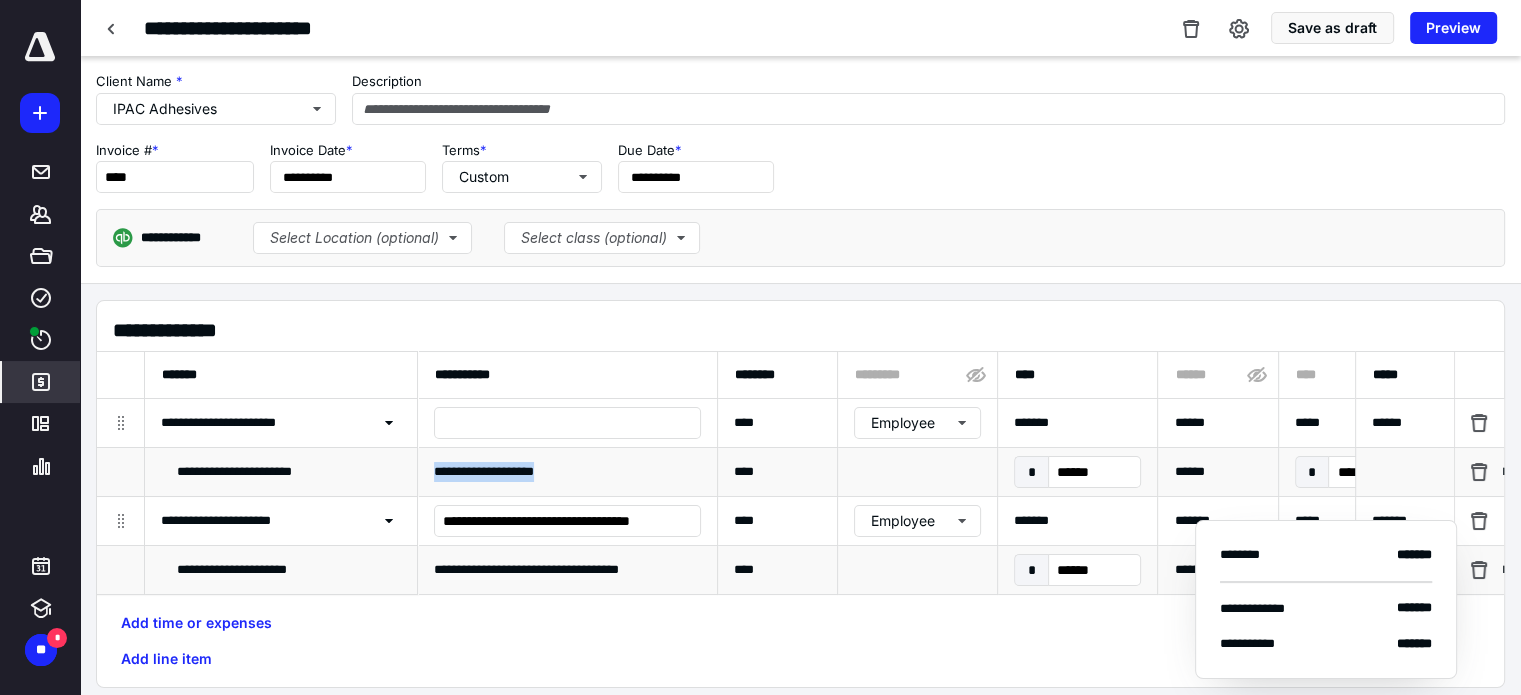 drag, startPoint x: 434, startPoint y: 469, endPoint x: 633, endPoint y: 475, distance: 199.09044 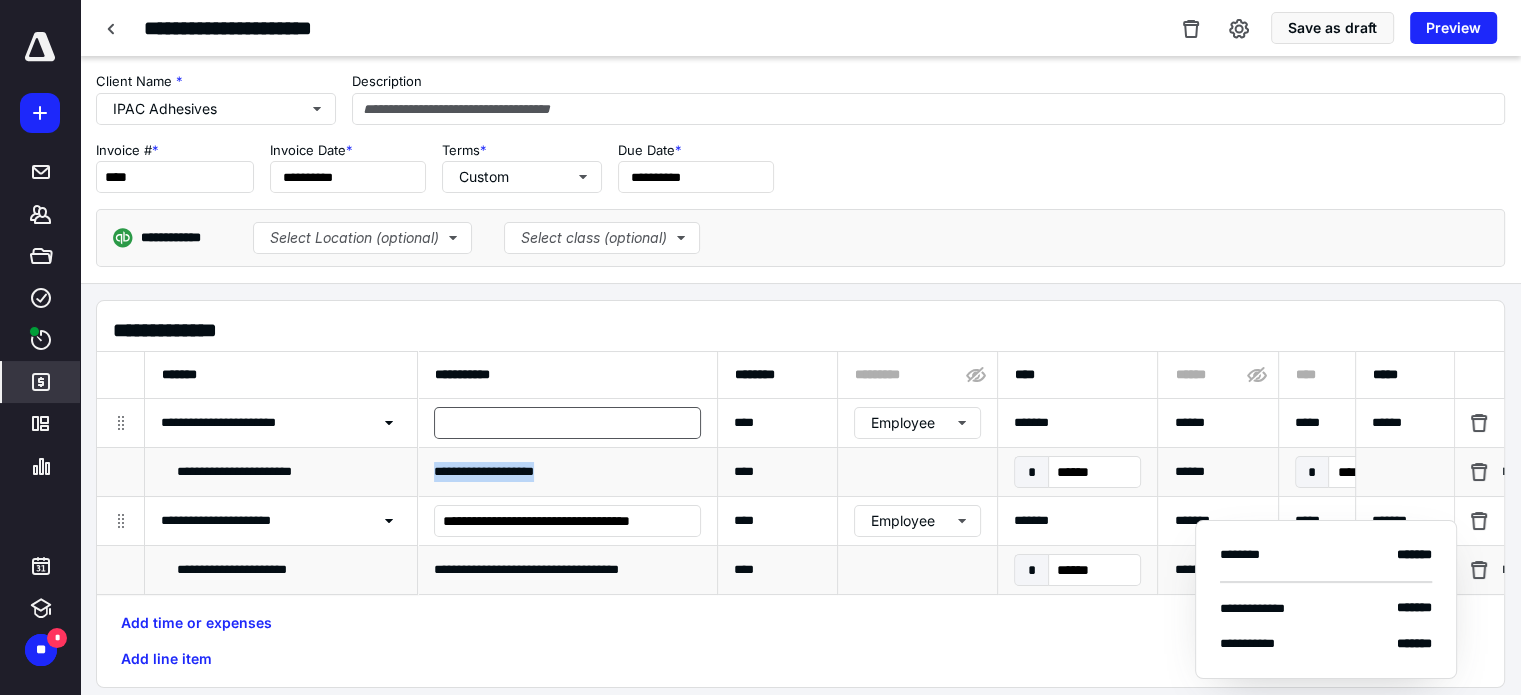 copy on "**********" 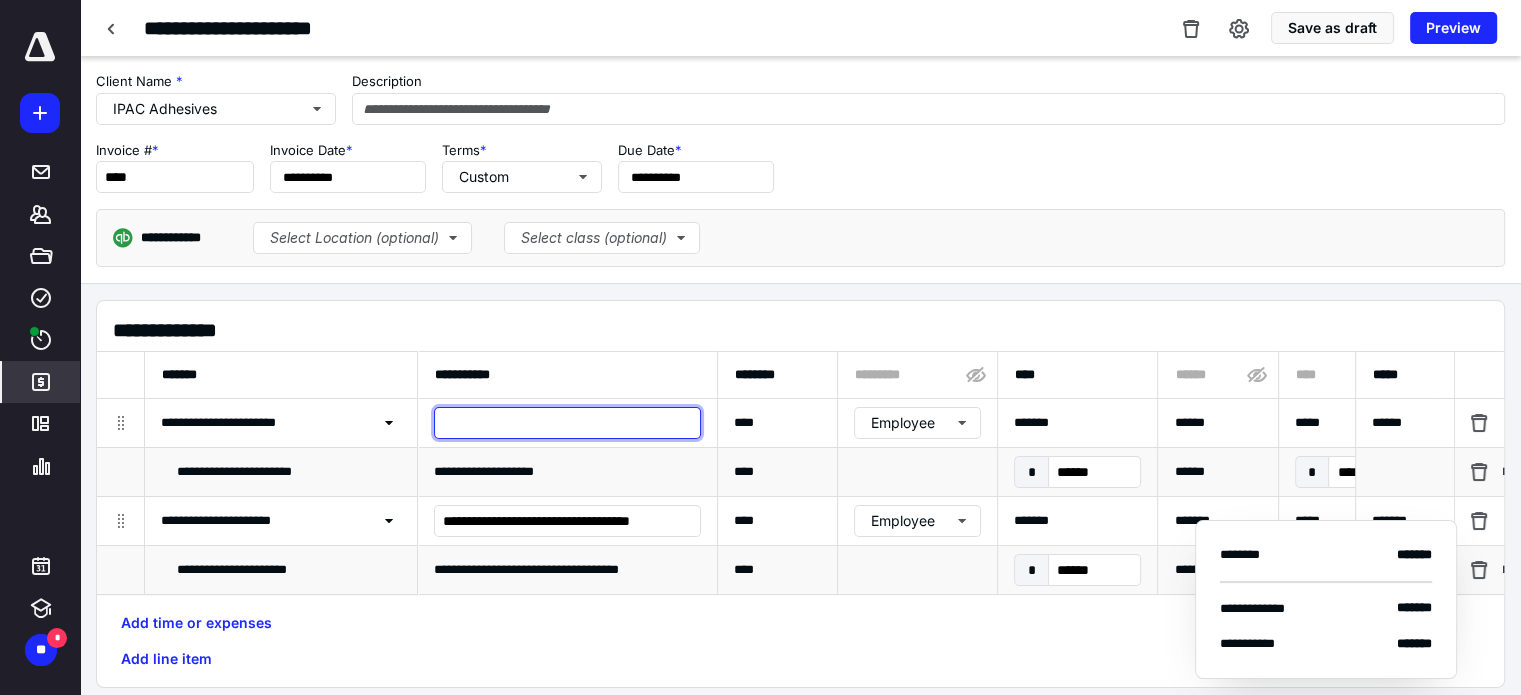 click at bounding box center (567, 423) 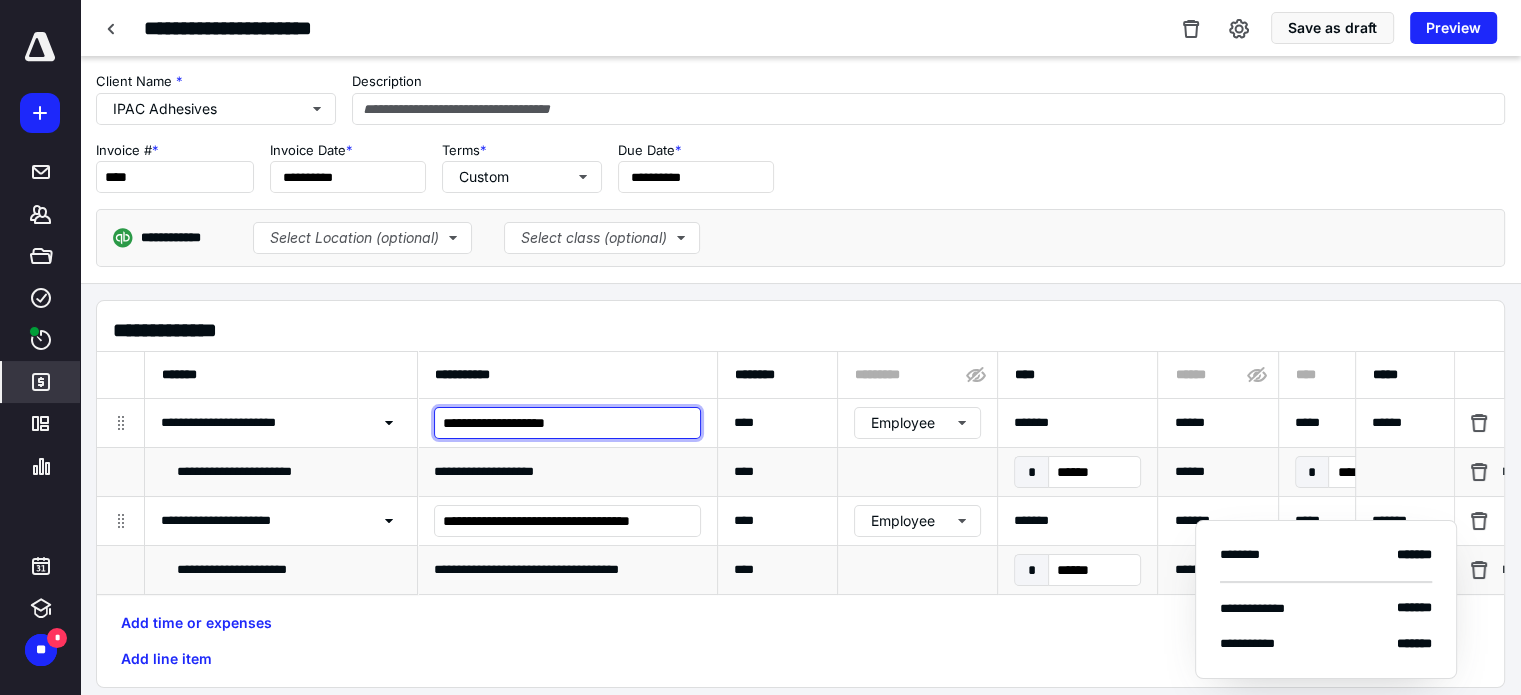 type on "**********" 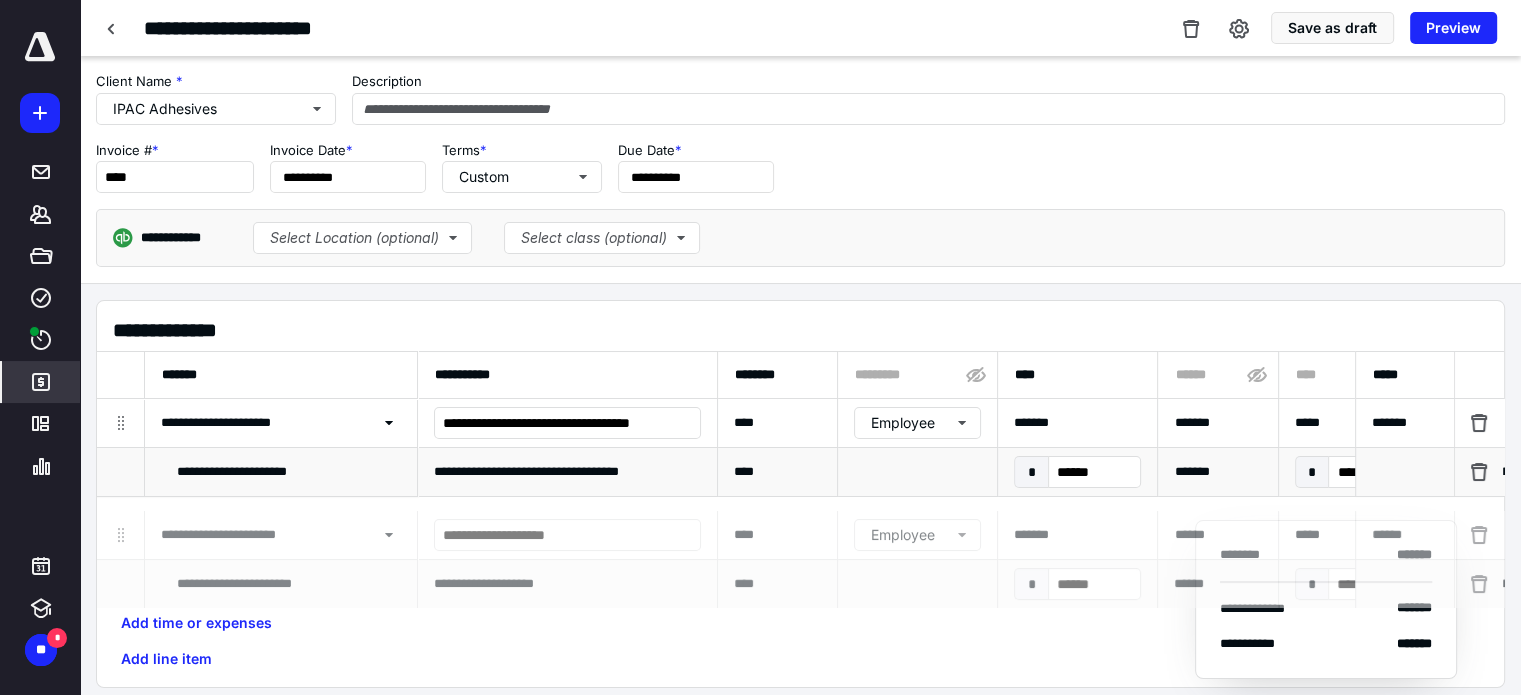 drag, startPoint x: 124, startPoint y: 419, endPoint x: 123, endPoint y: 532, distance: 113.004425 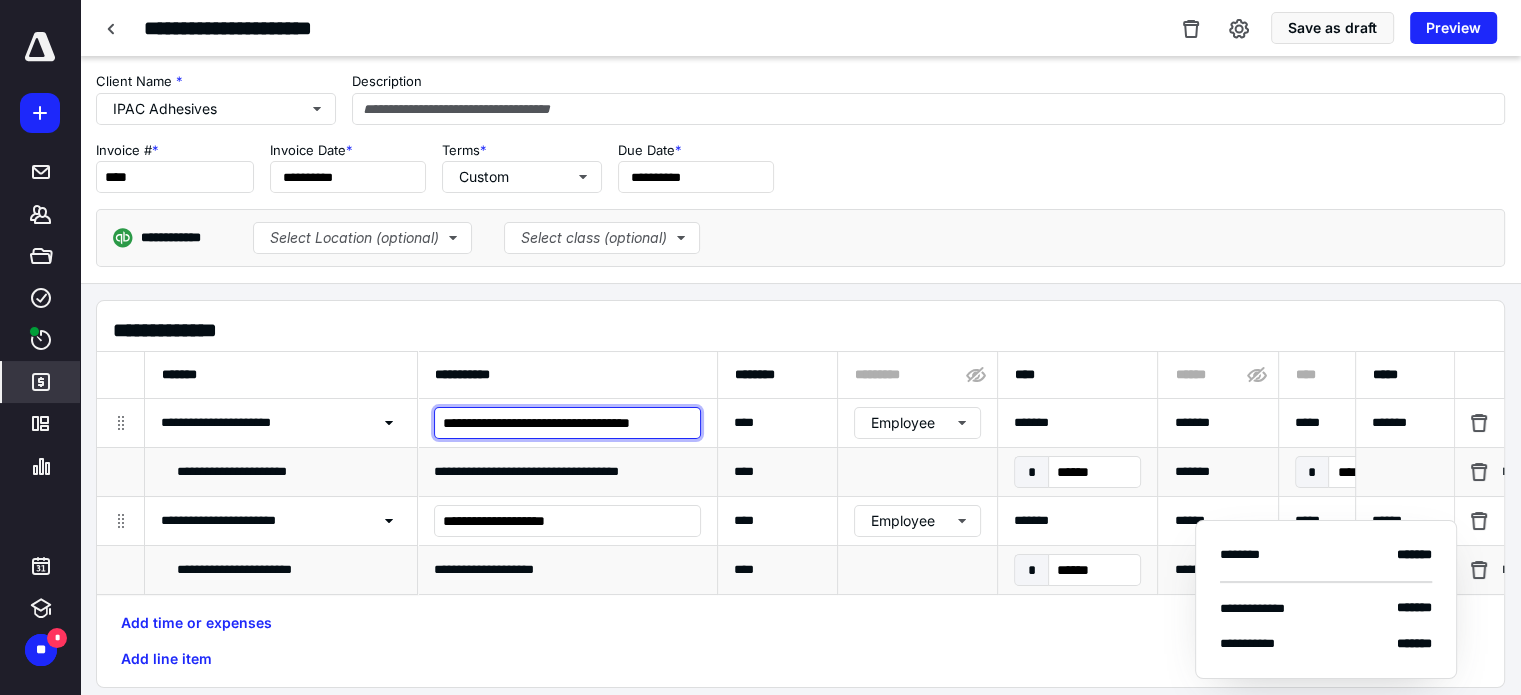 click on "**********" at bounding box center (567, 423) 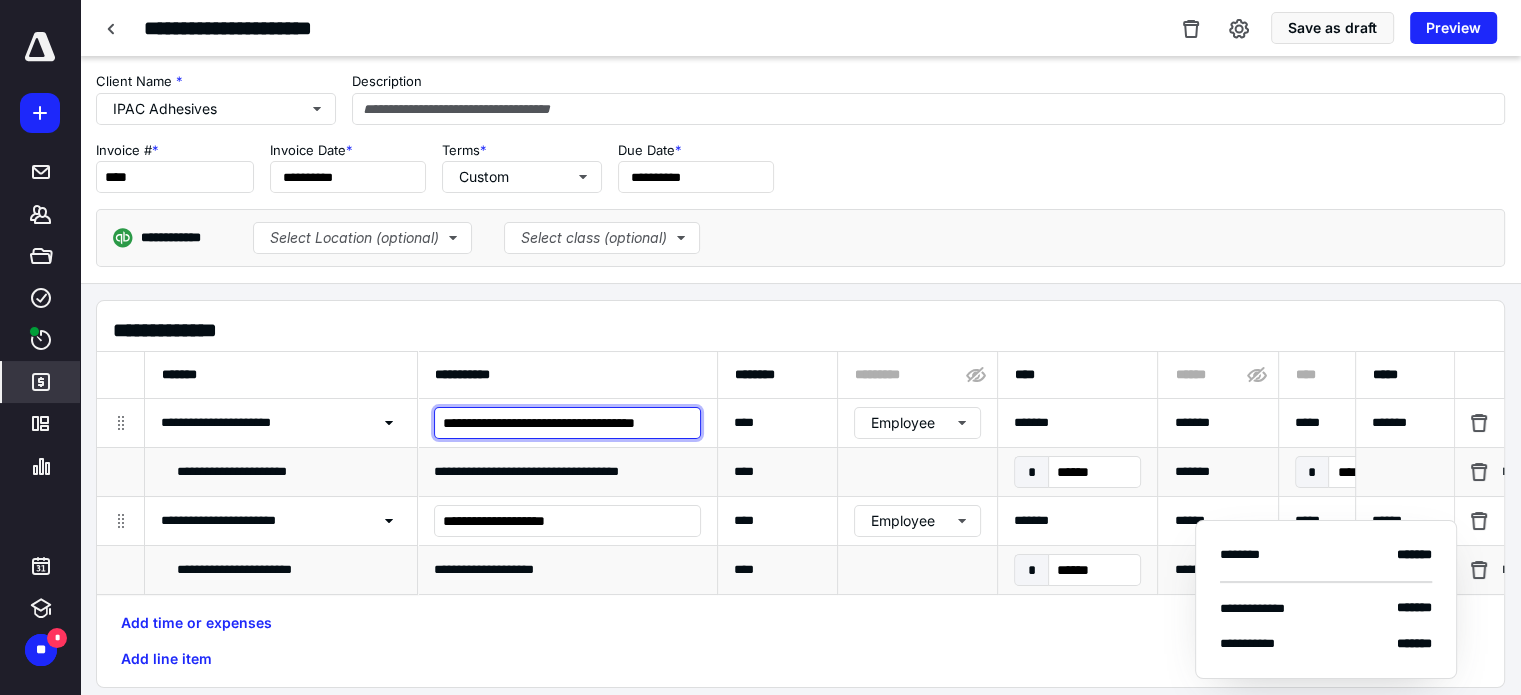 scroll, scrollTop: 0, scrollLeft: 2, axis: horizontal 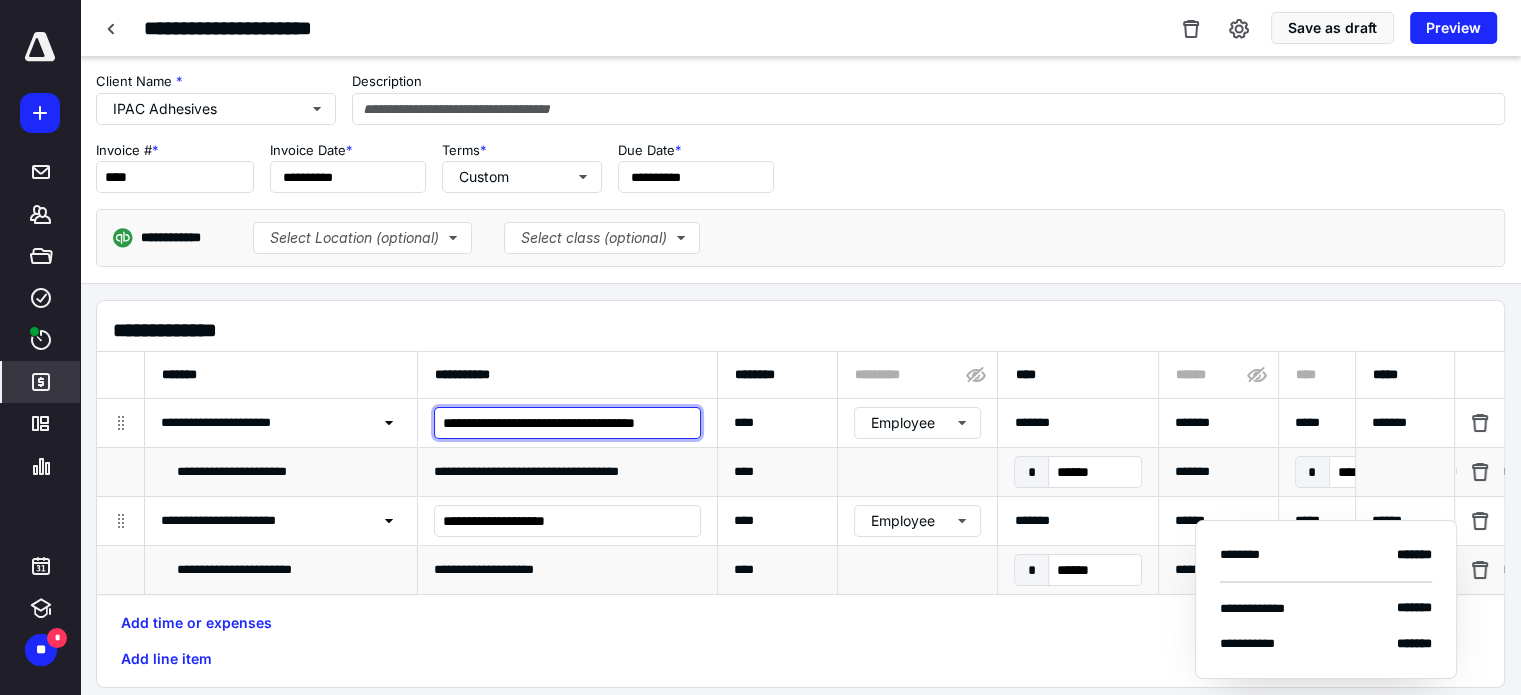 type on "**********" 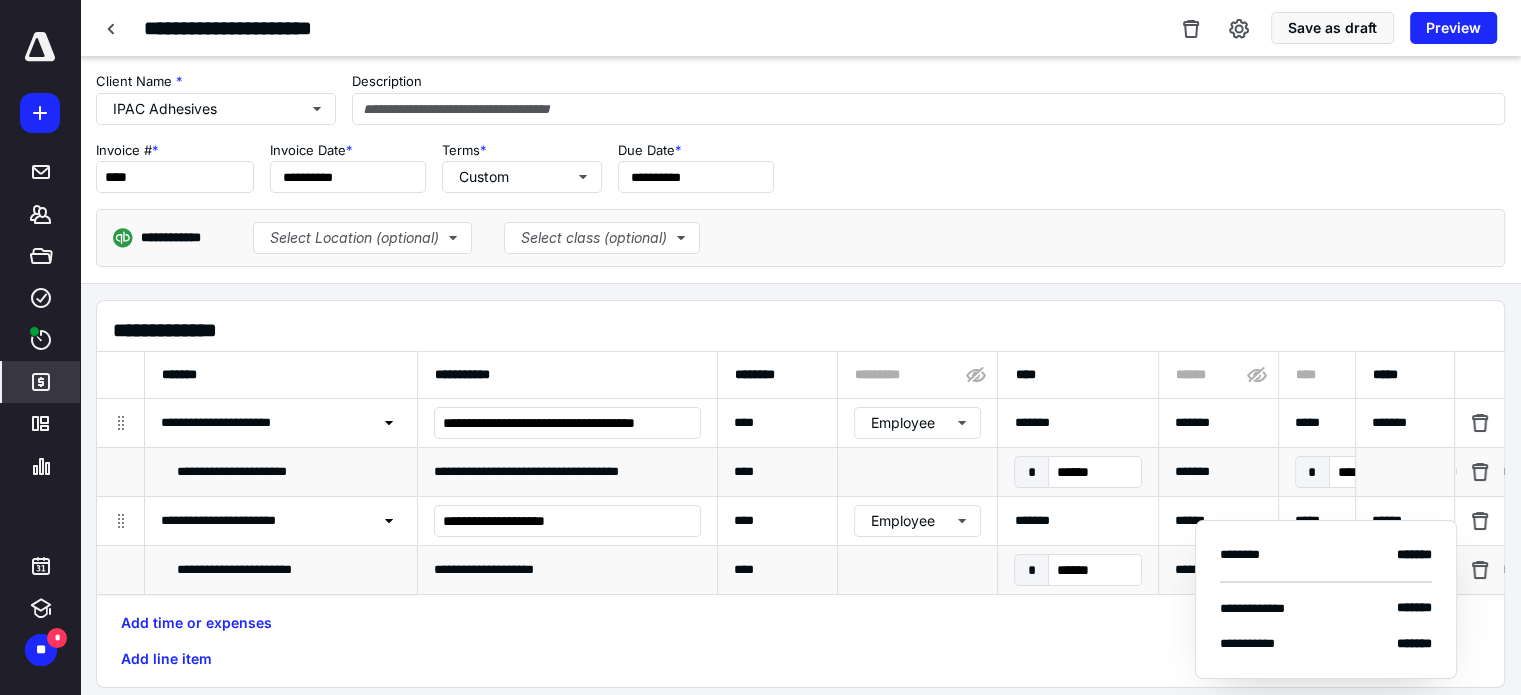 scroll, scrollTop: 0, scrollLeft: 0, axis: both 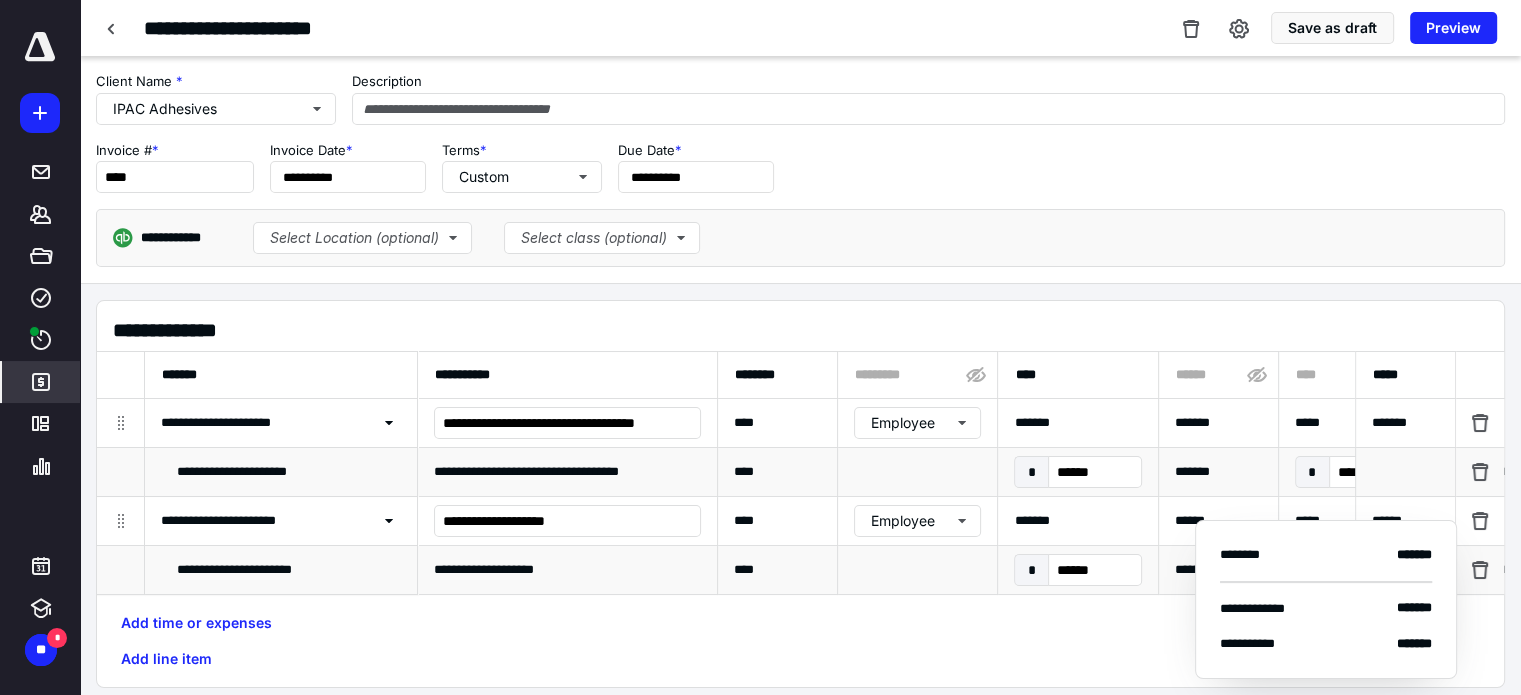 click on "**********" at bounding box center (800, 167) 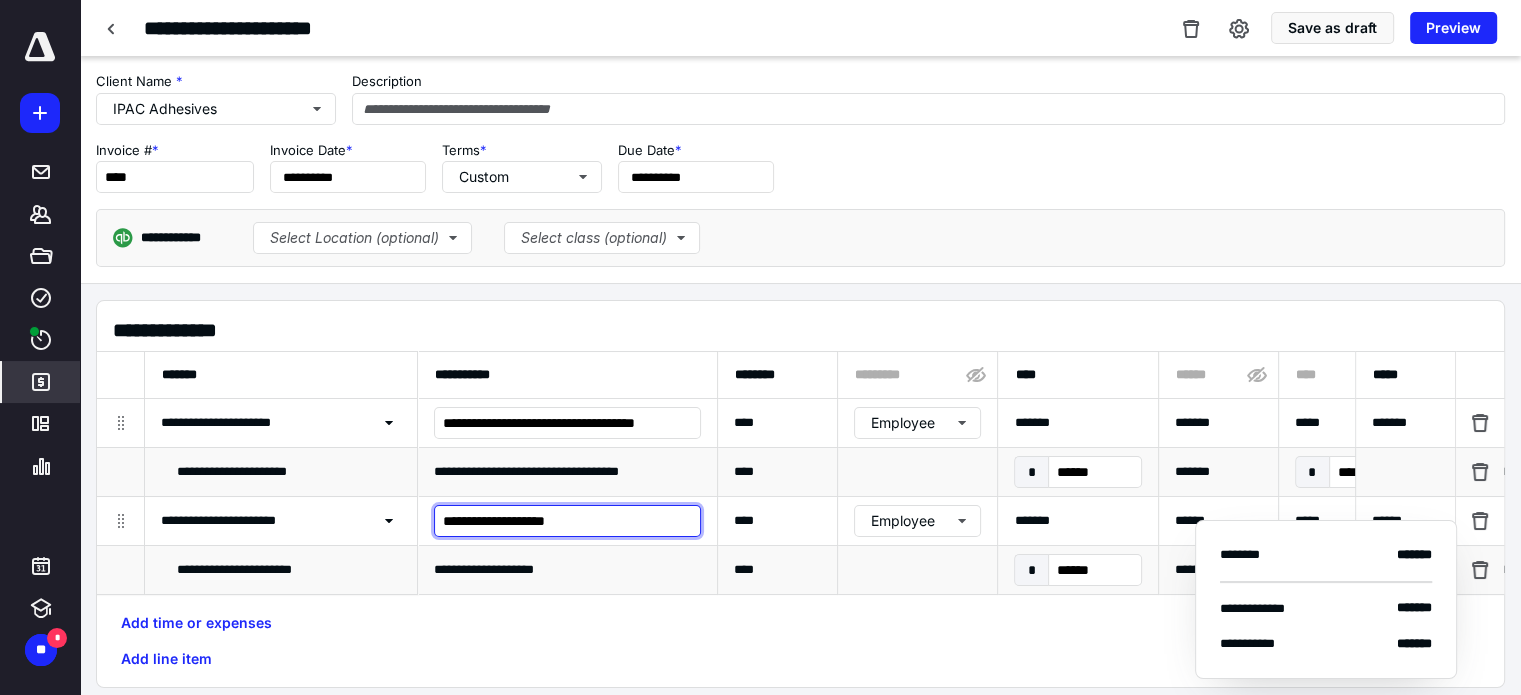 click on "**********" at bounding box center [567, 521] 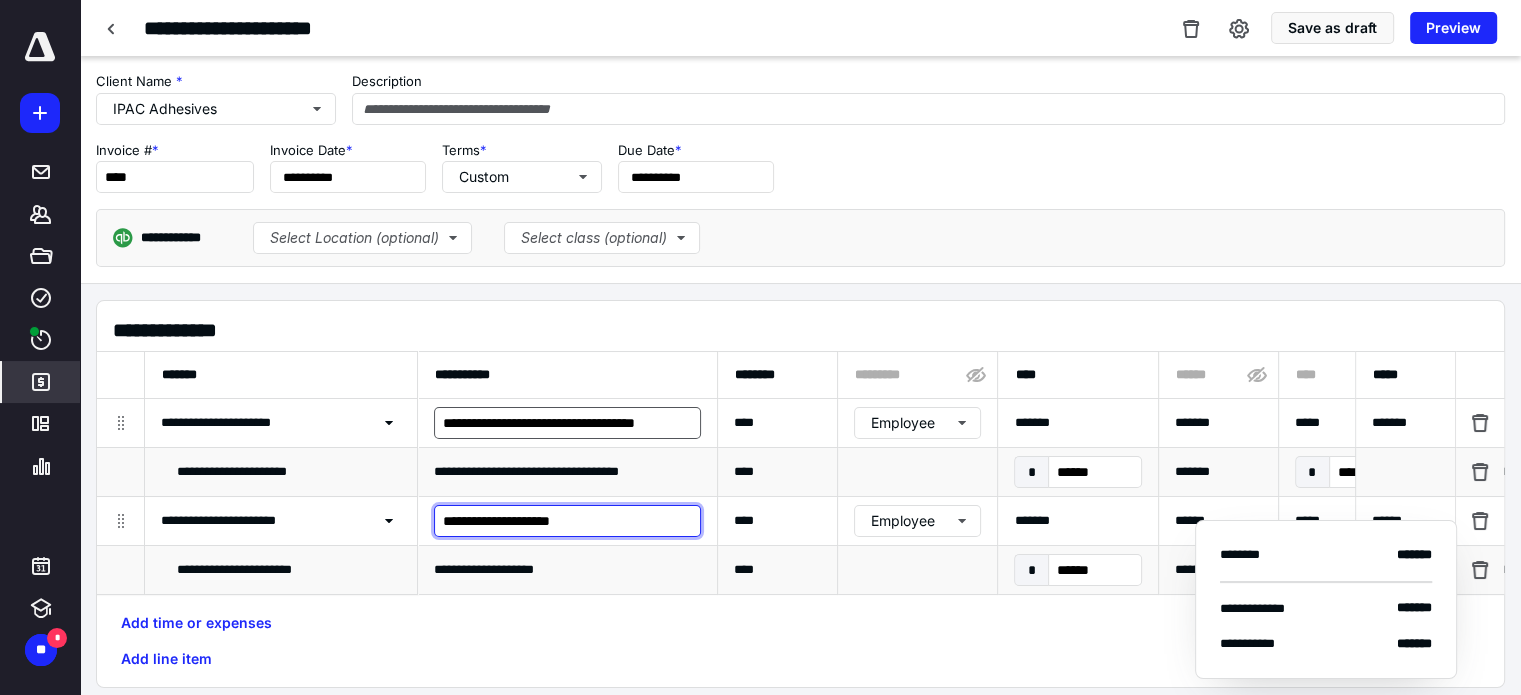 type on "**********" 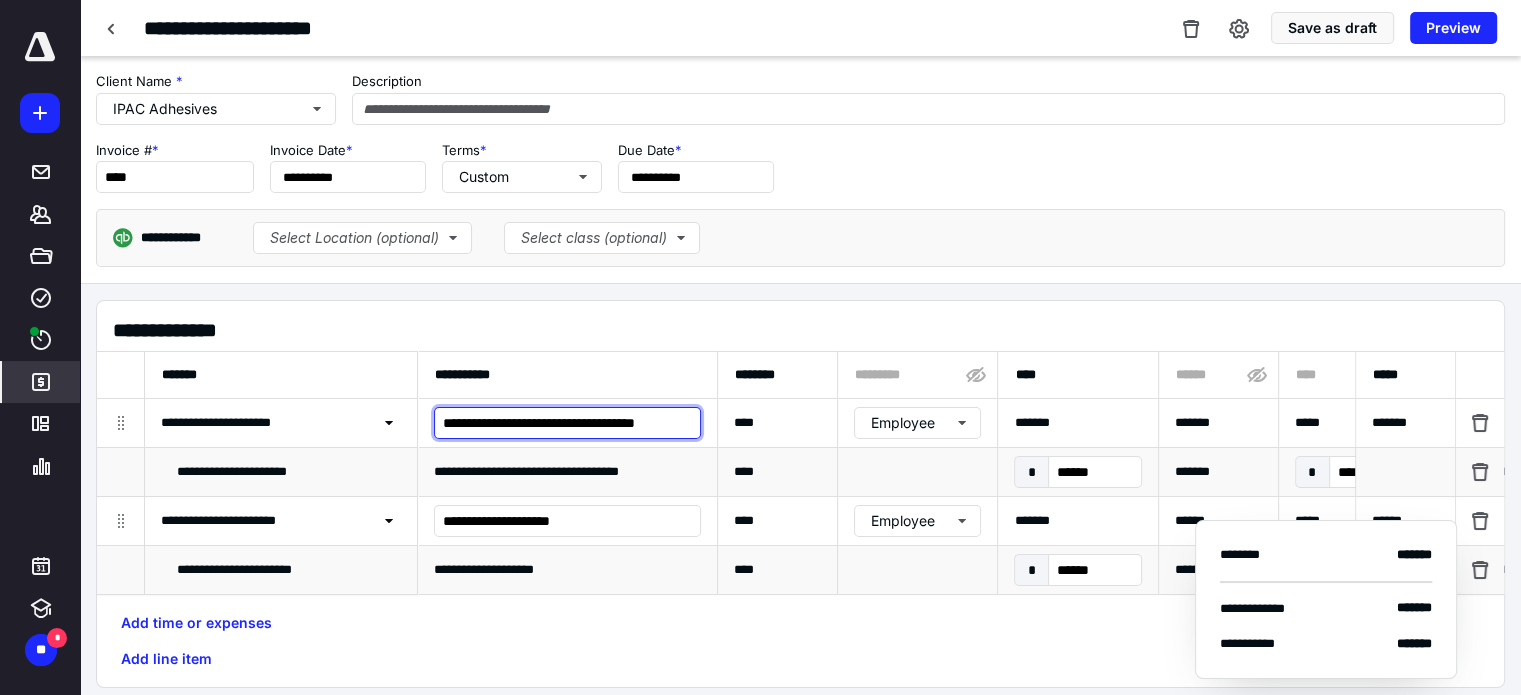 click on "**********" at bounding box center (567, 423) 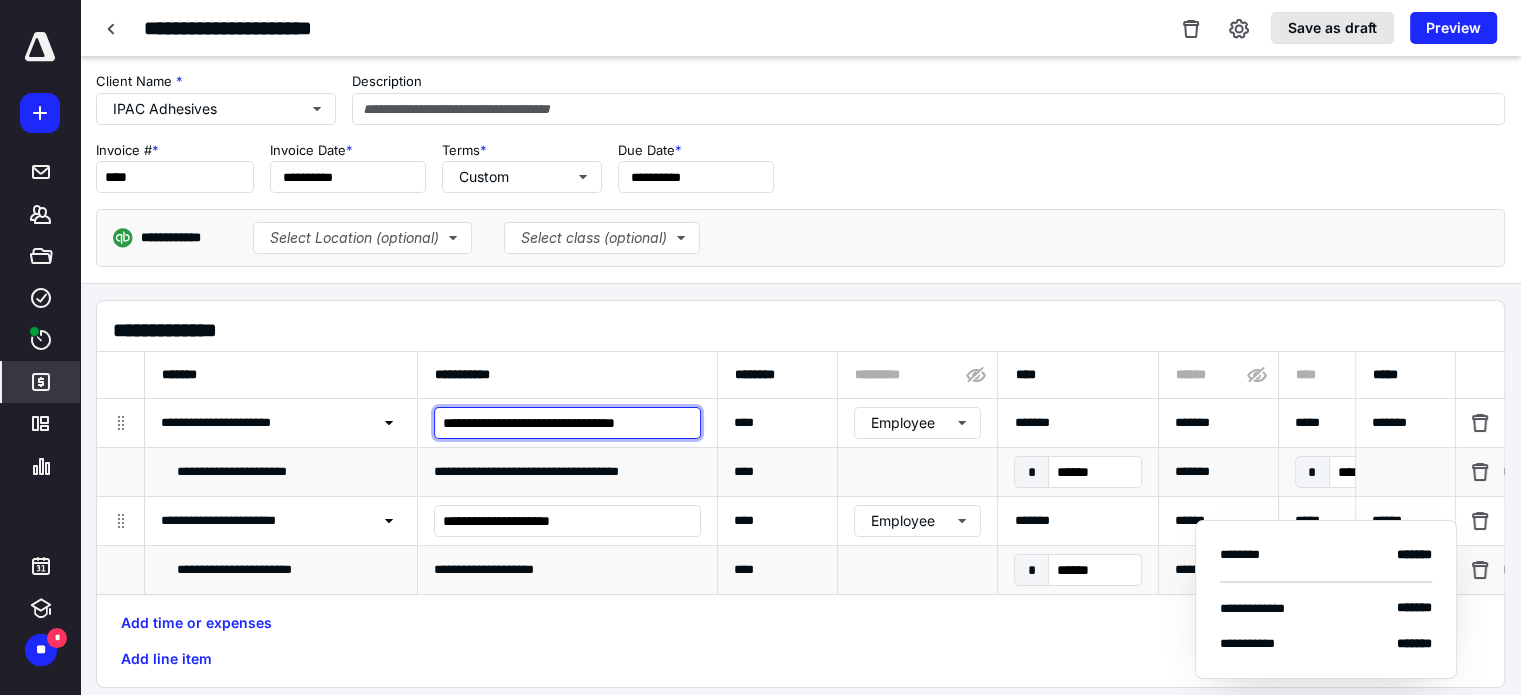 type on "**********" 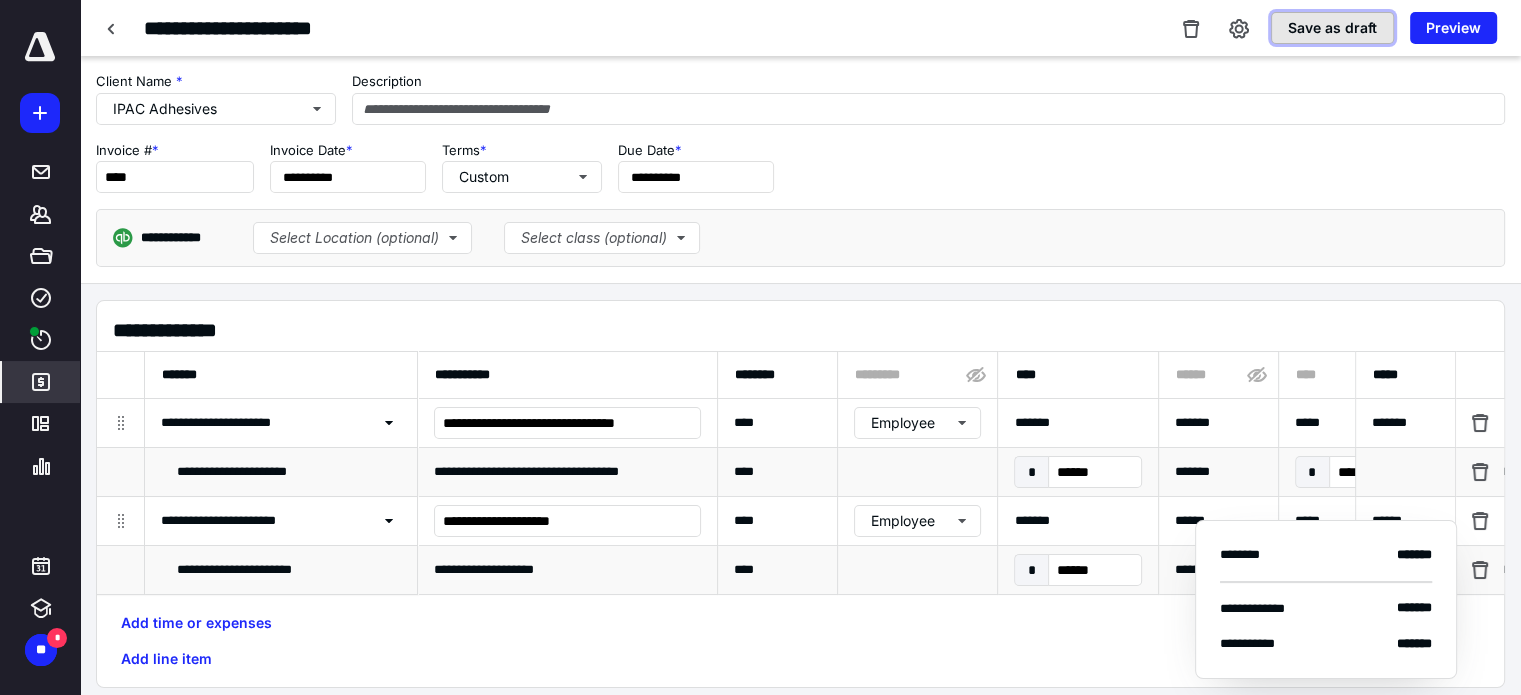 click on "Save as draft" at bounding box center [1332, 28] 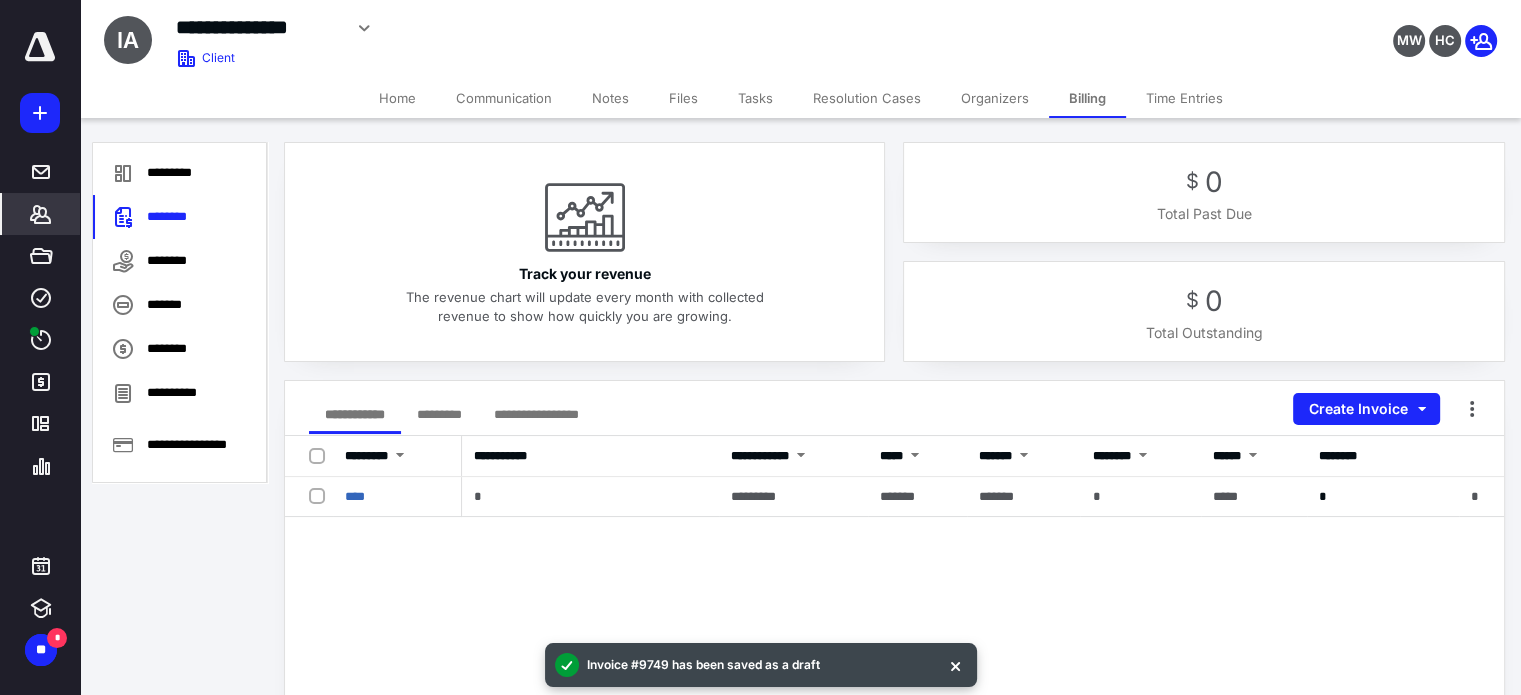 click on "**********" at bounding box center [894, 836] 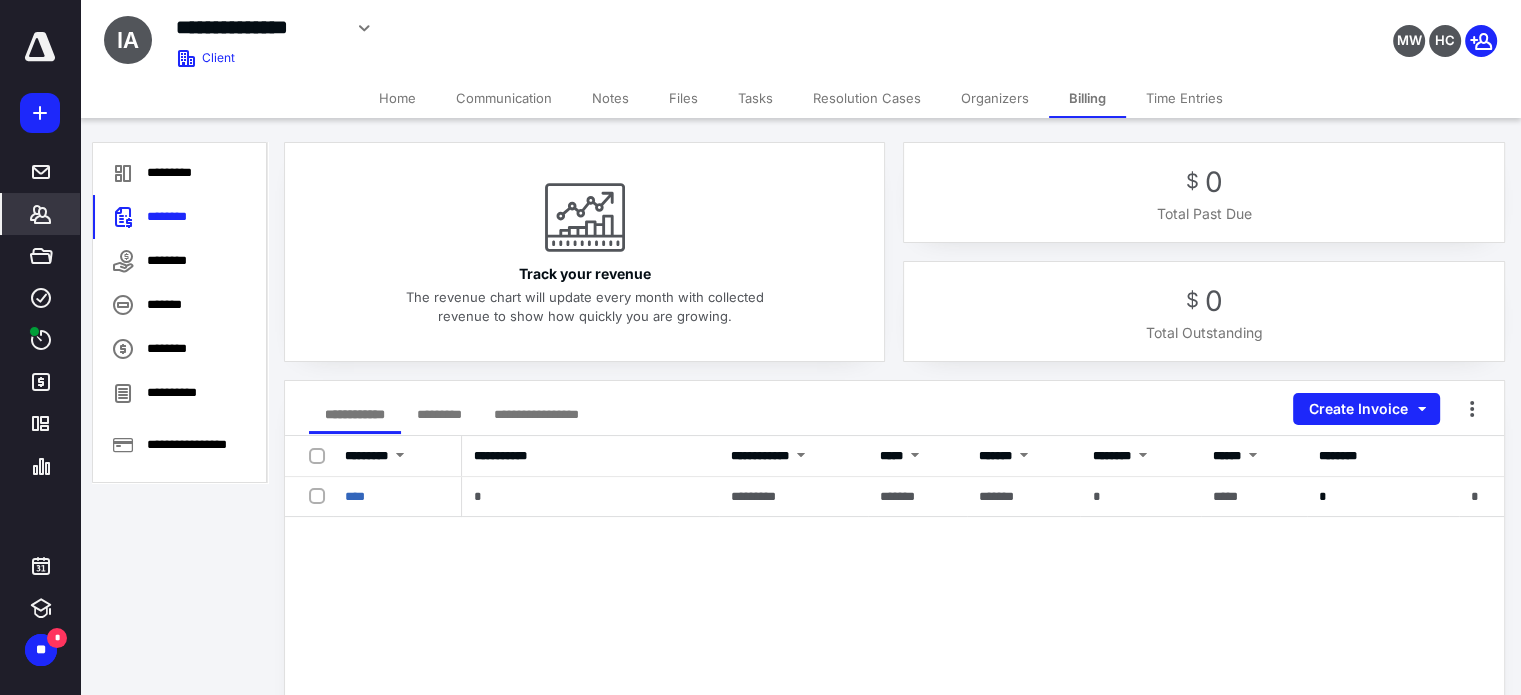 click 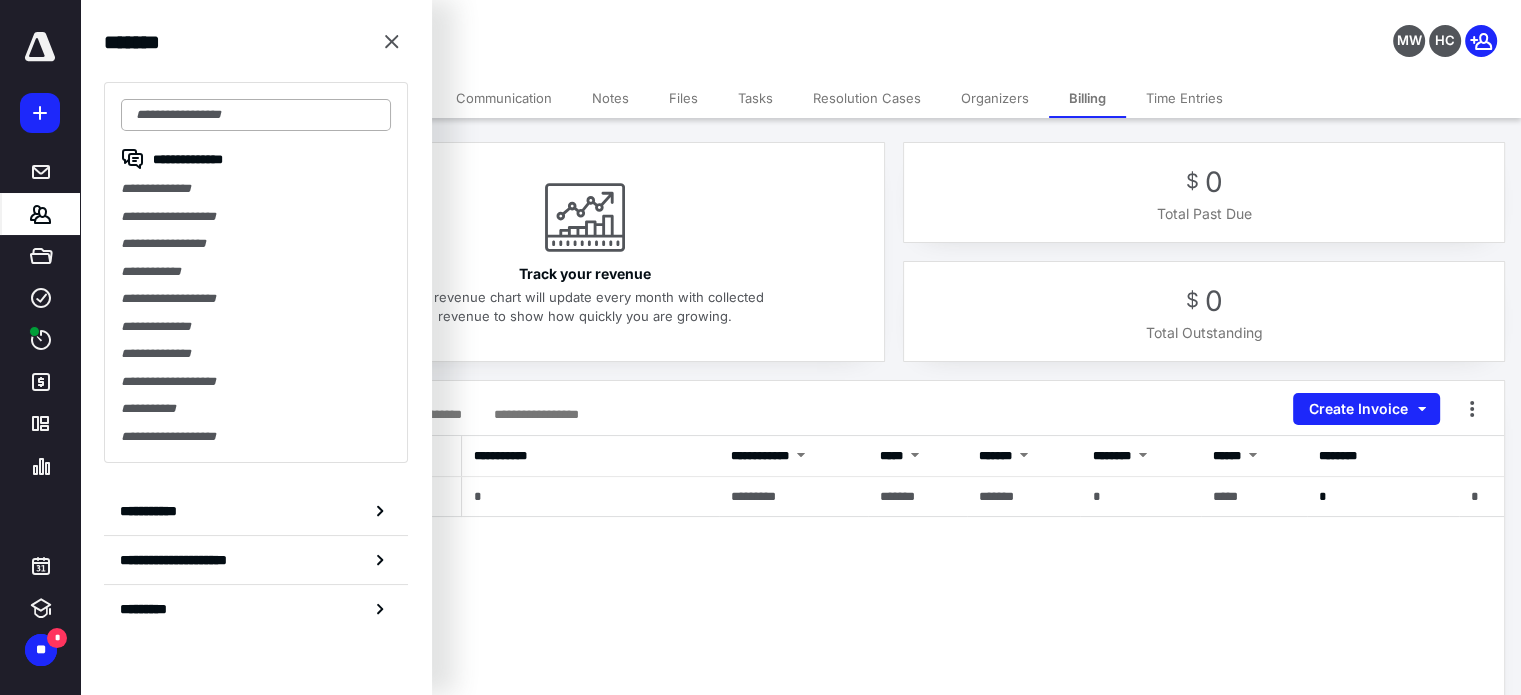 click at bounding box center (256, 115) 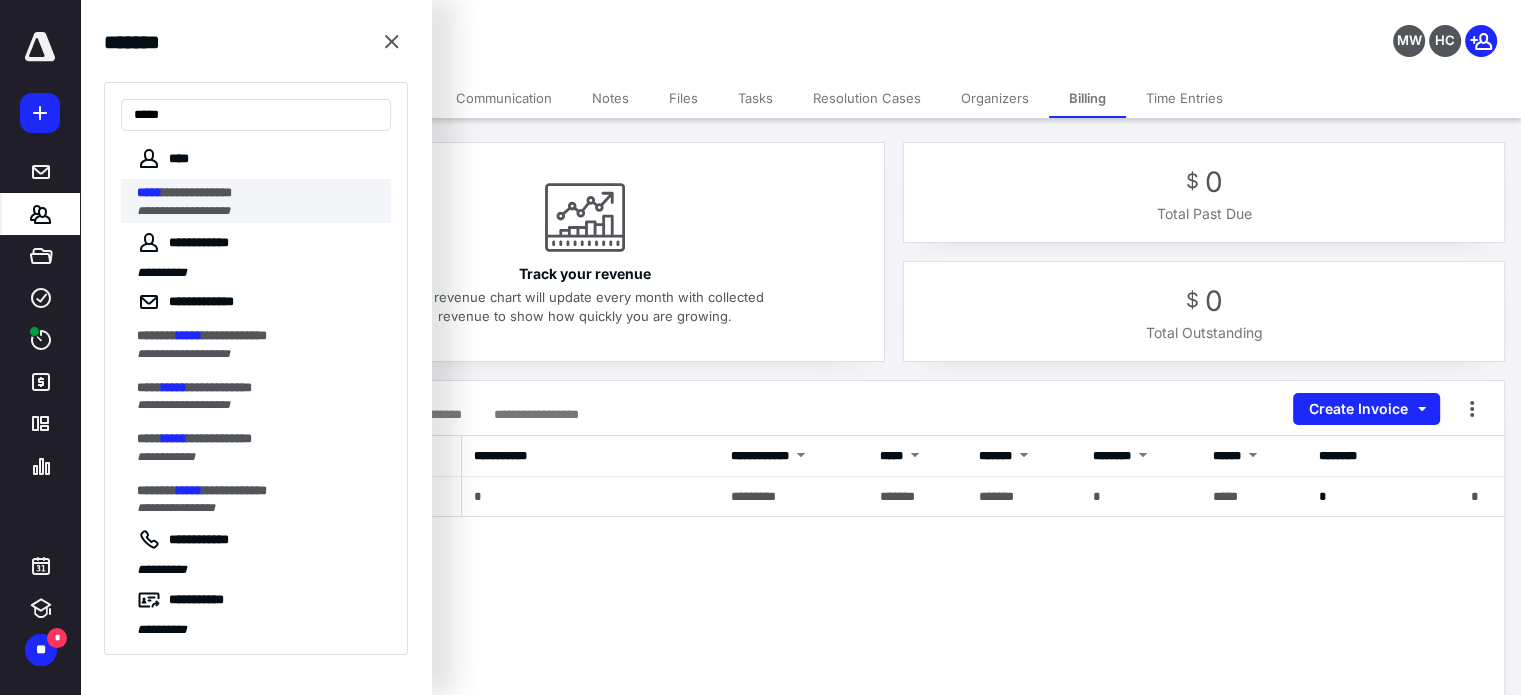 type on "*****" 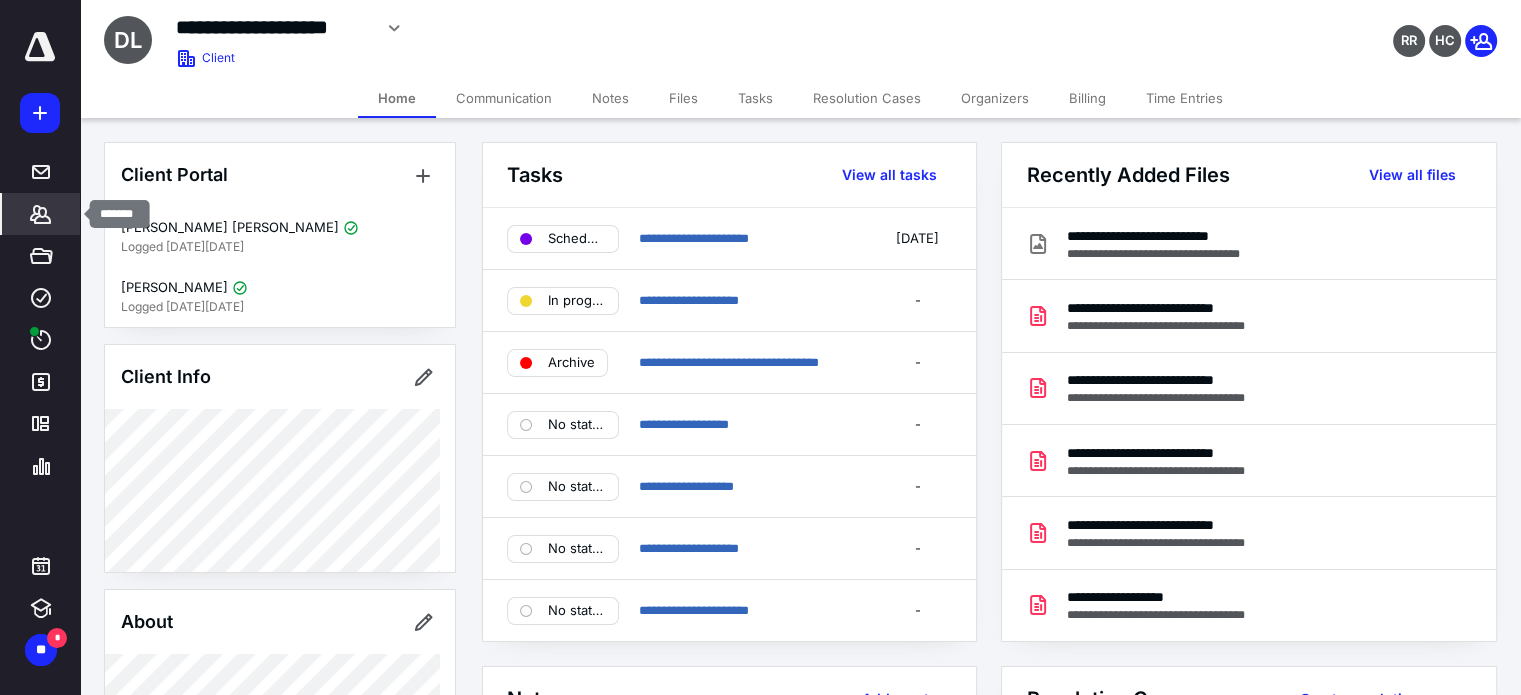 drag, startPoint x: 51, startPoint y: 210, endPoint x: 101, endPoint y: 195, distance: 52.201534 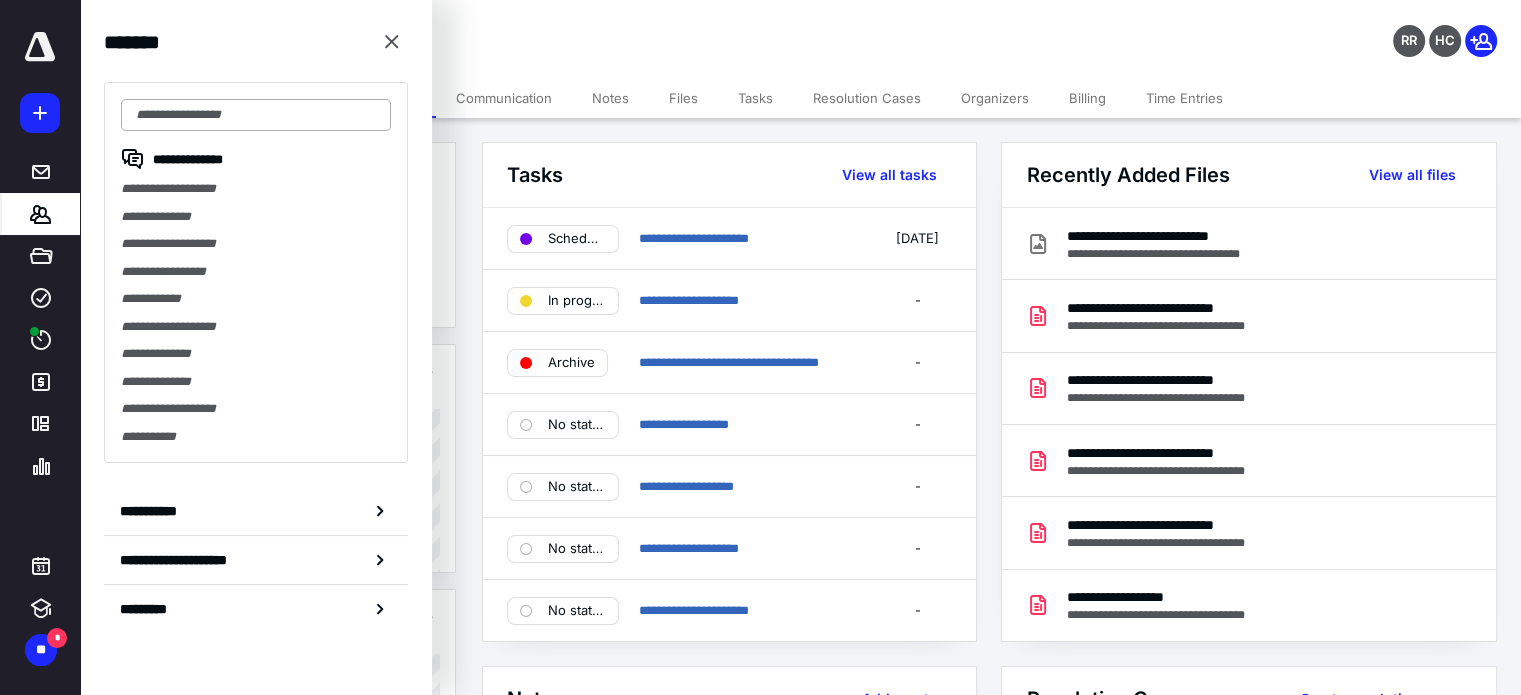 click at bounding box center [256, 115] 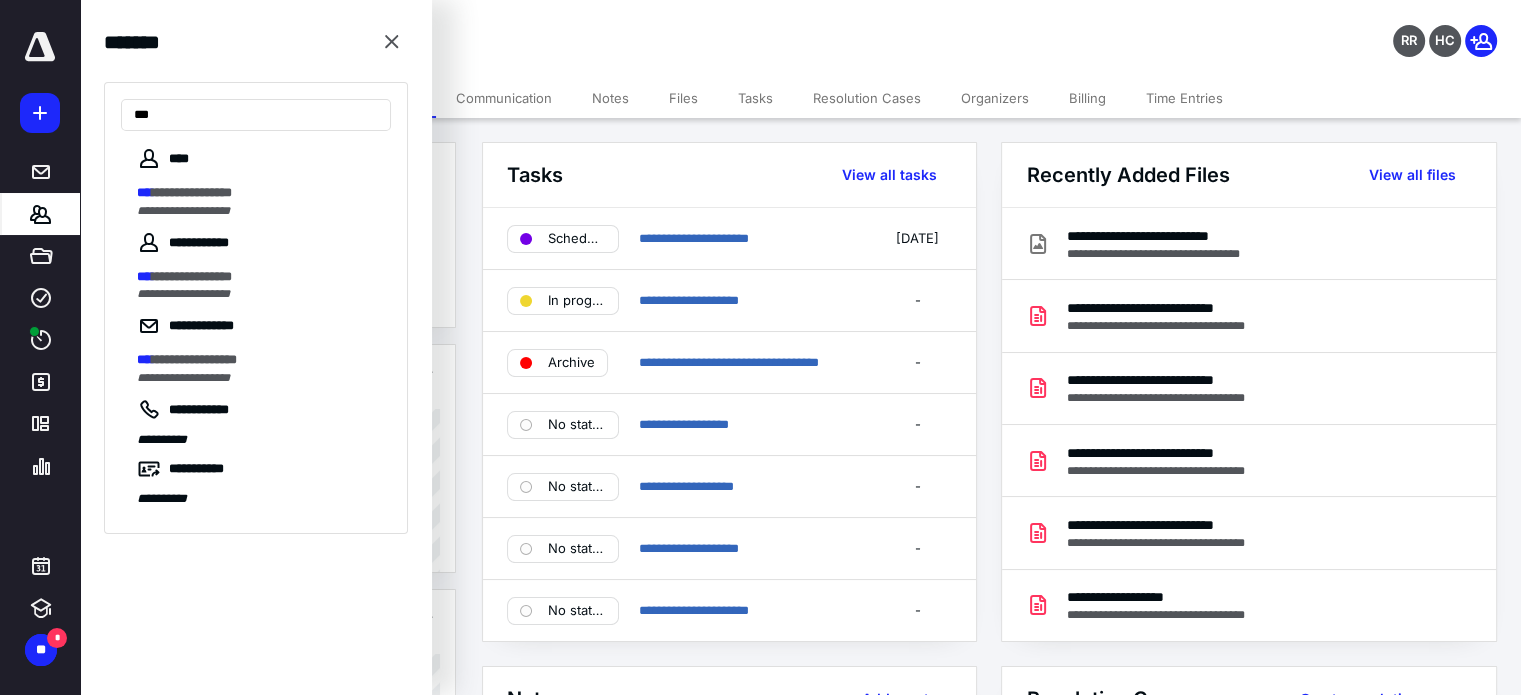 type on "***" 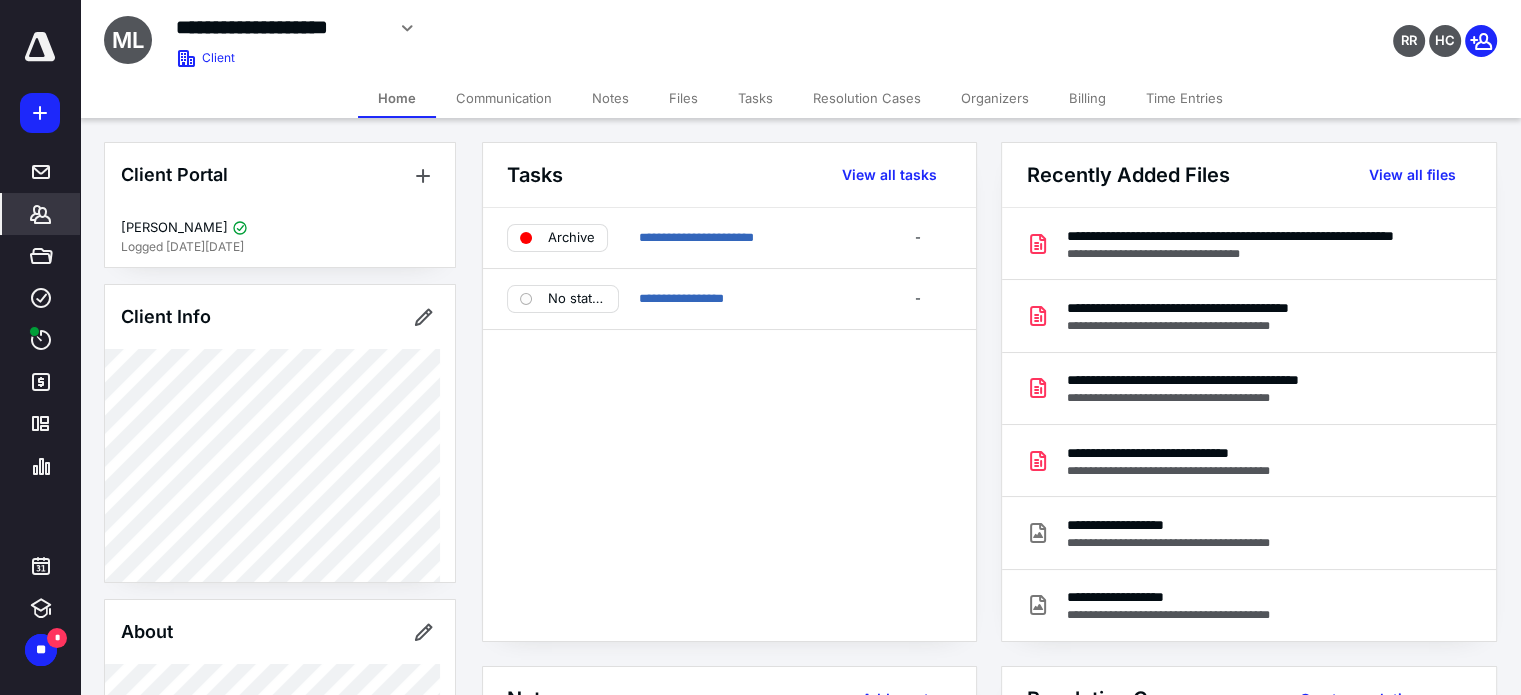 drag, startPoint x: 1081, startPoint y: 107, endPoint x: 1059, endPoint y: 107, distance: 22 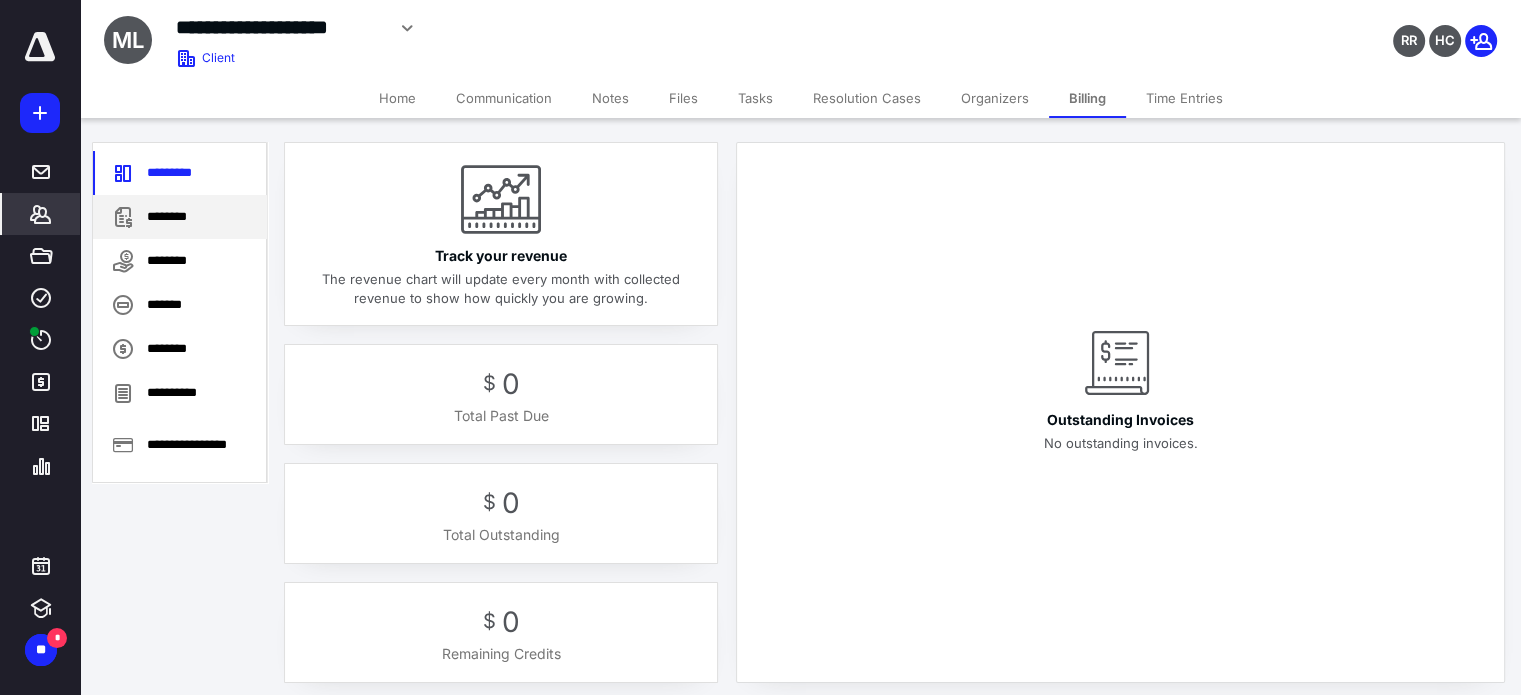 click on "********" at bounding box center [180, 217] 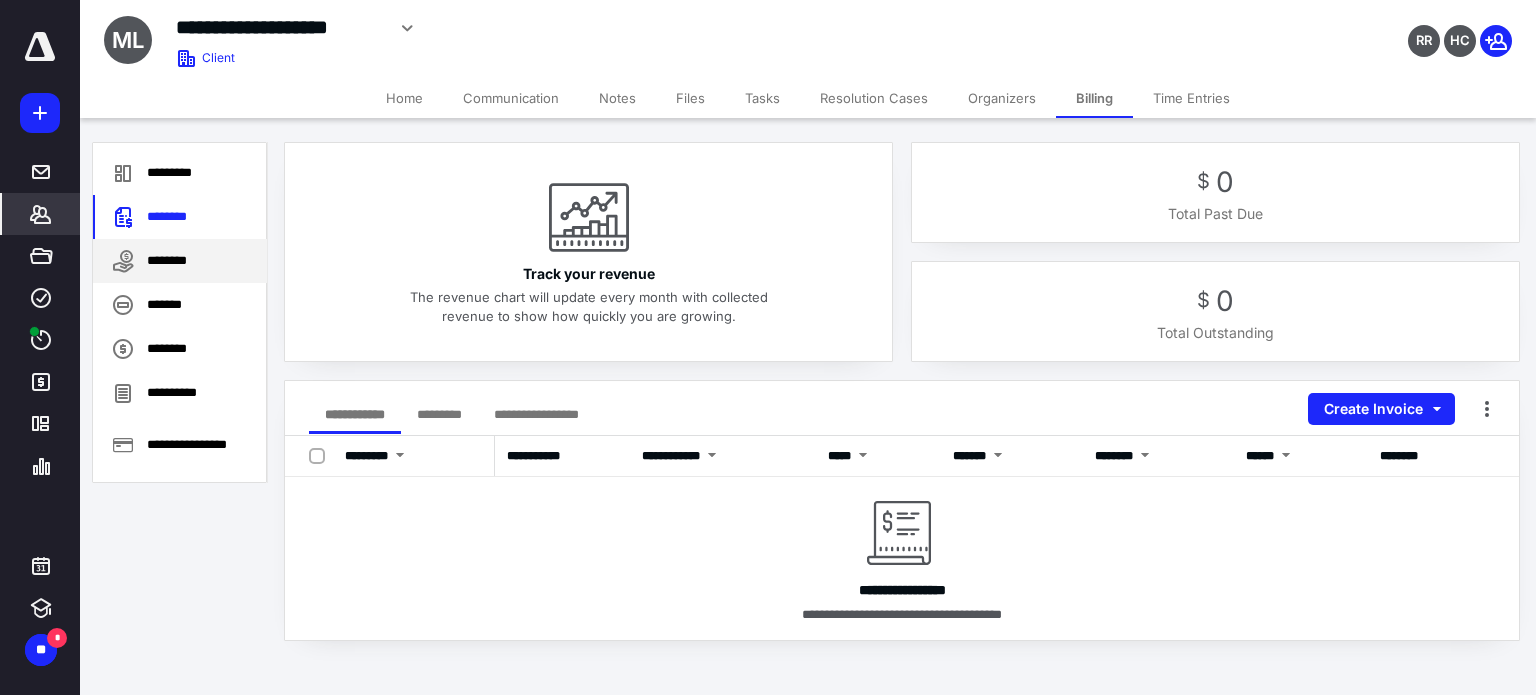 click on "********" at bounding box center (180, 261) 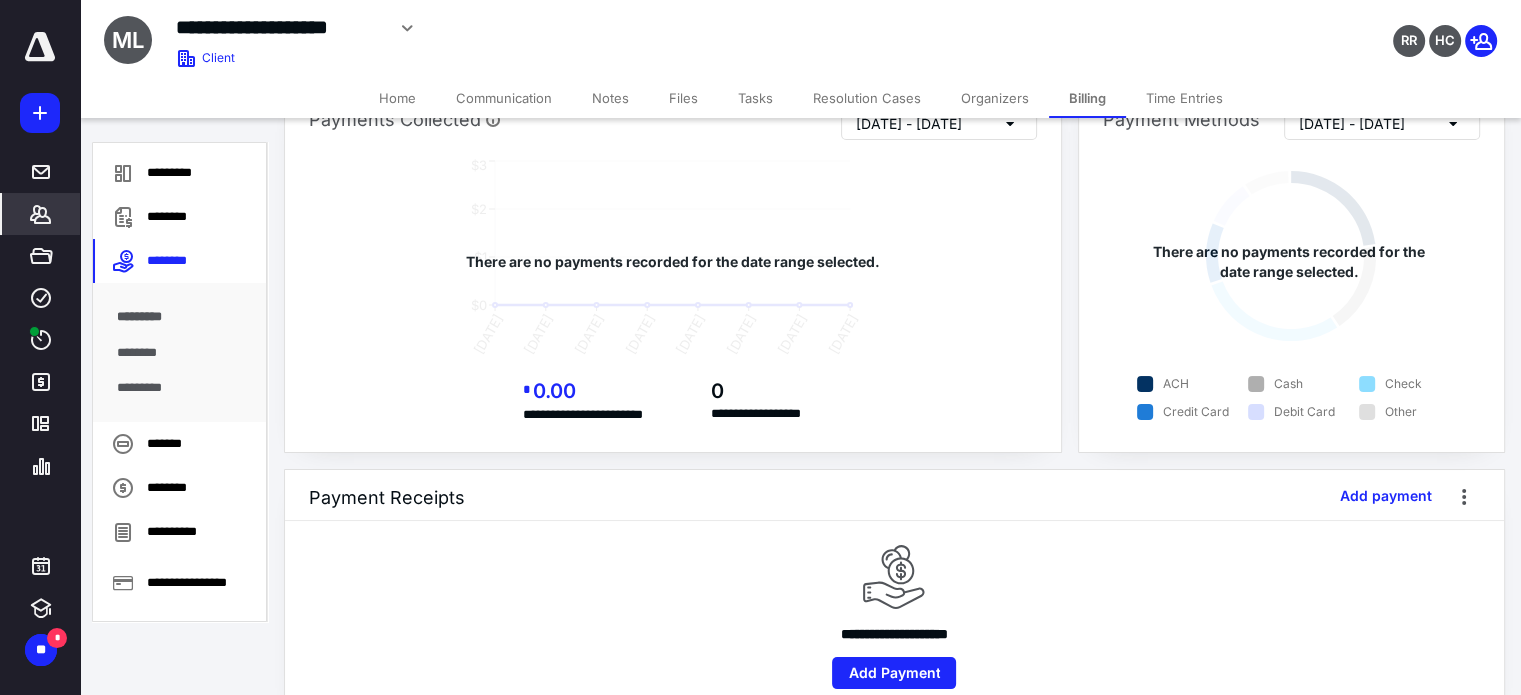 scroll, scrollTop: 0, scrollLeft: 0, axis: both 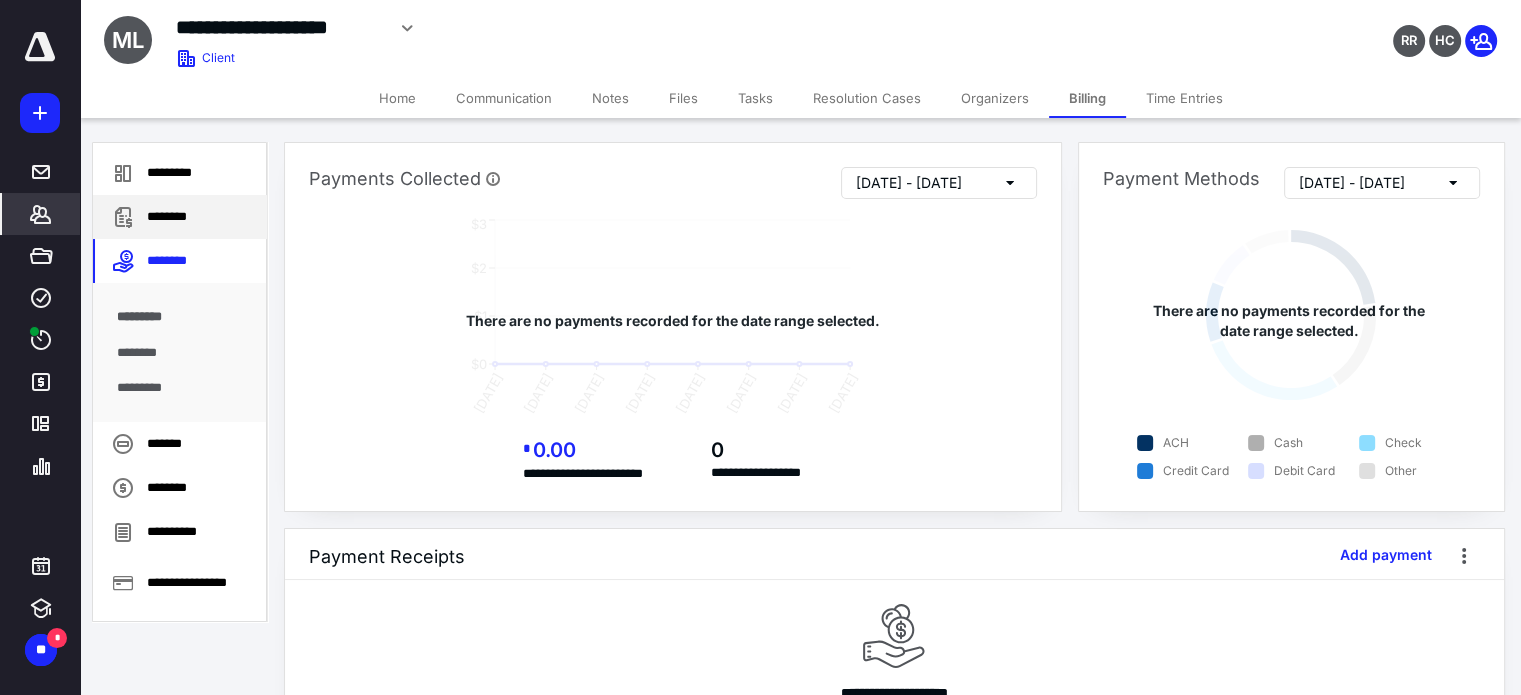 click on "********" at bounding box center (180, 217) 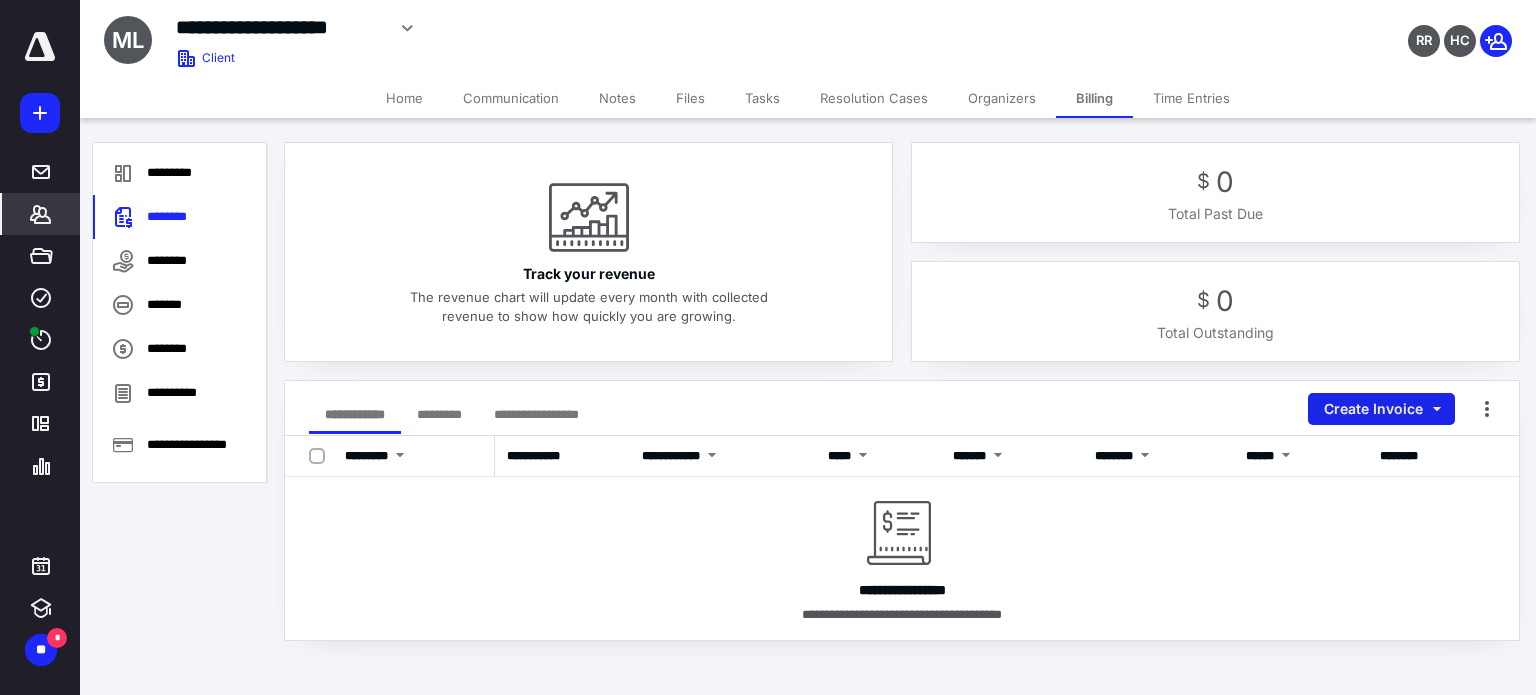 click on "Create Invoice" at bounding box center [1381, 409] 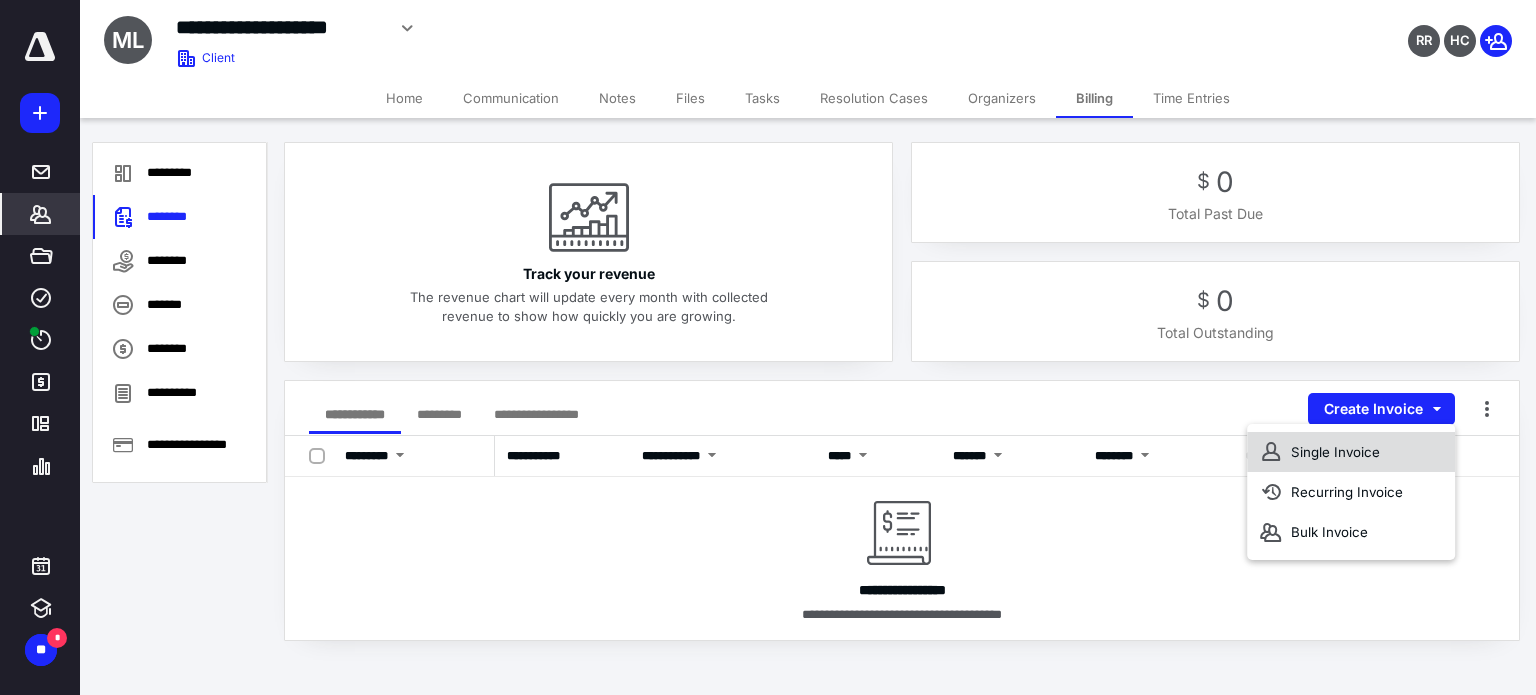 click on "Single Invoice" at bounding box center (1351, 452) 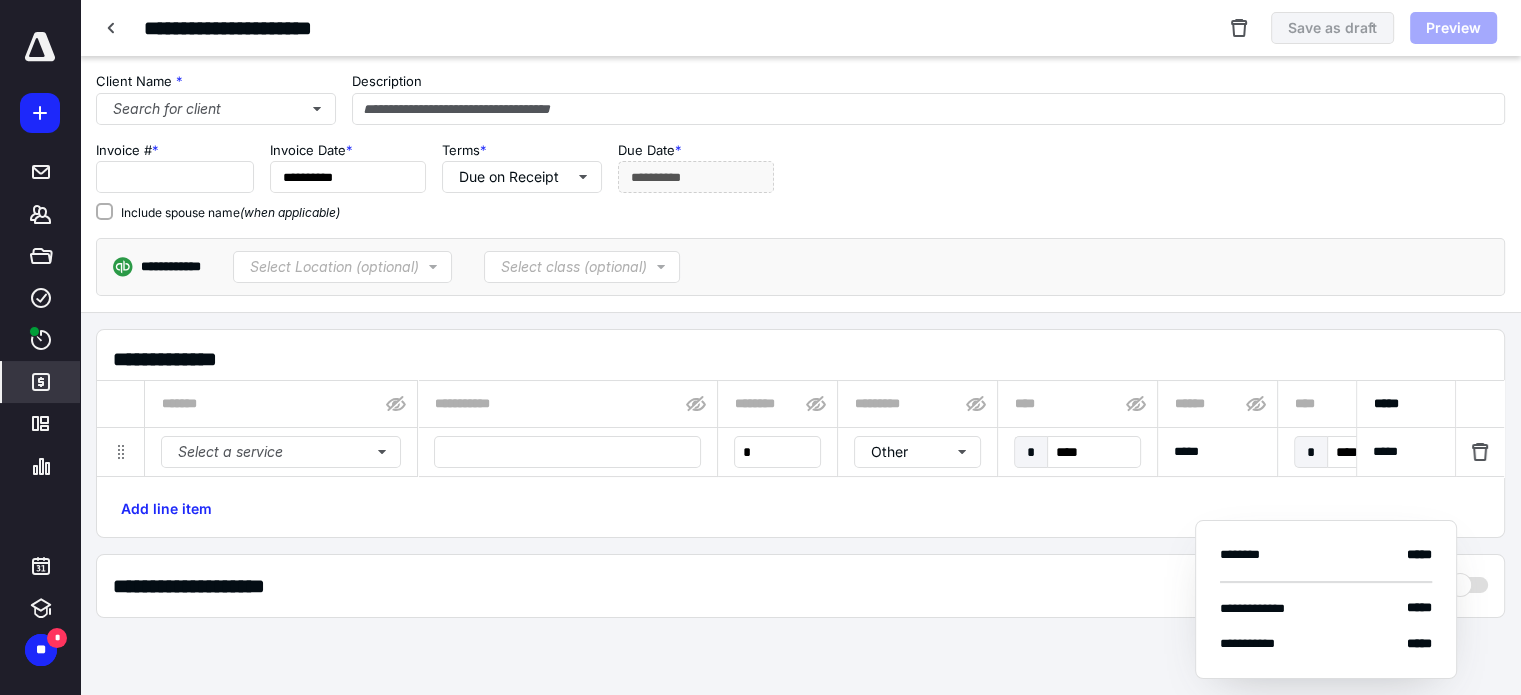 type on "****" 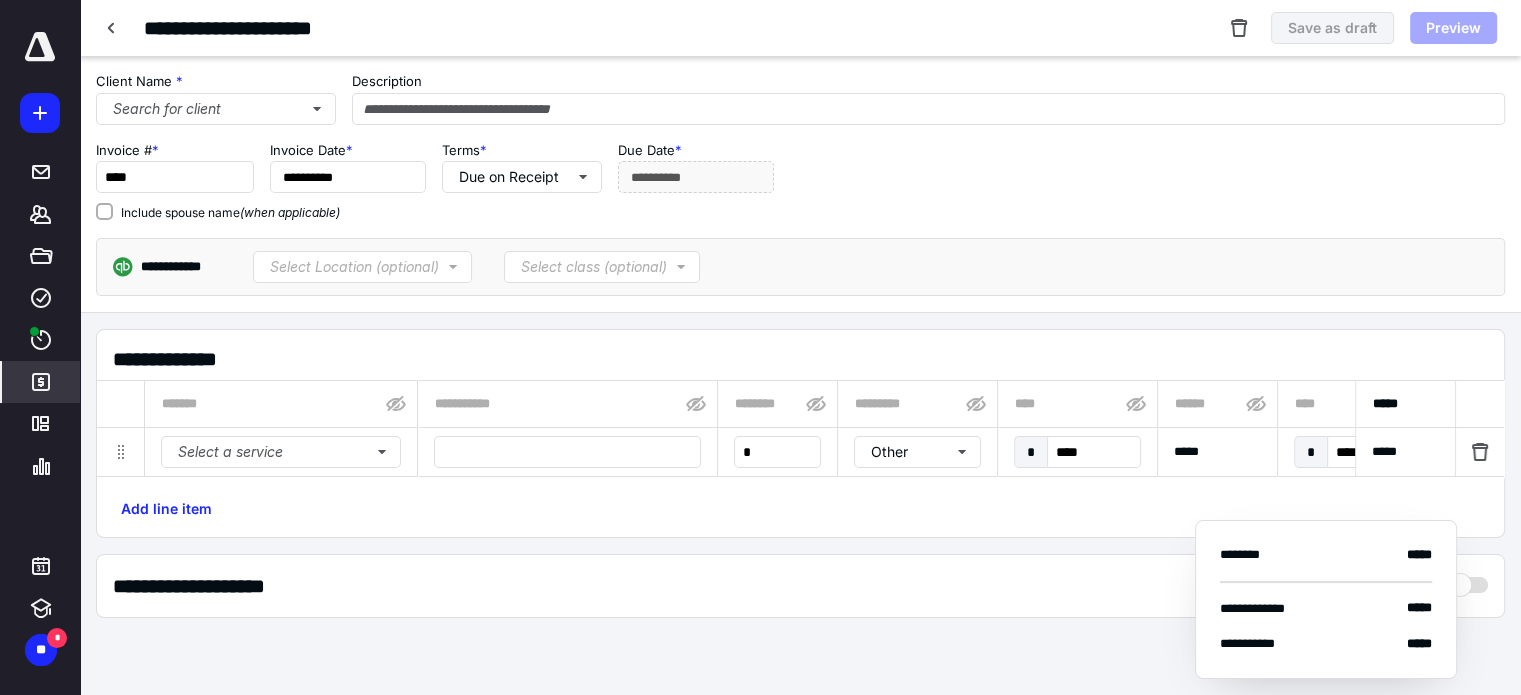 type on "**********" 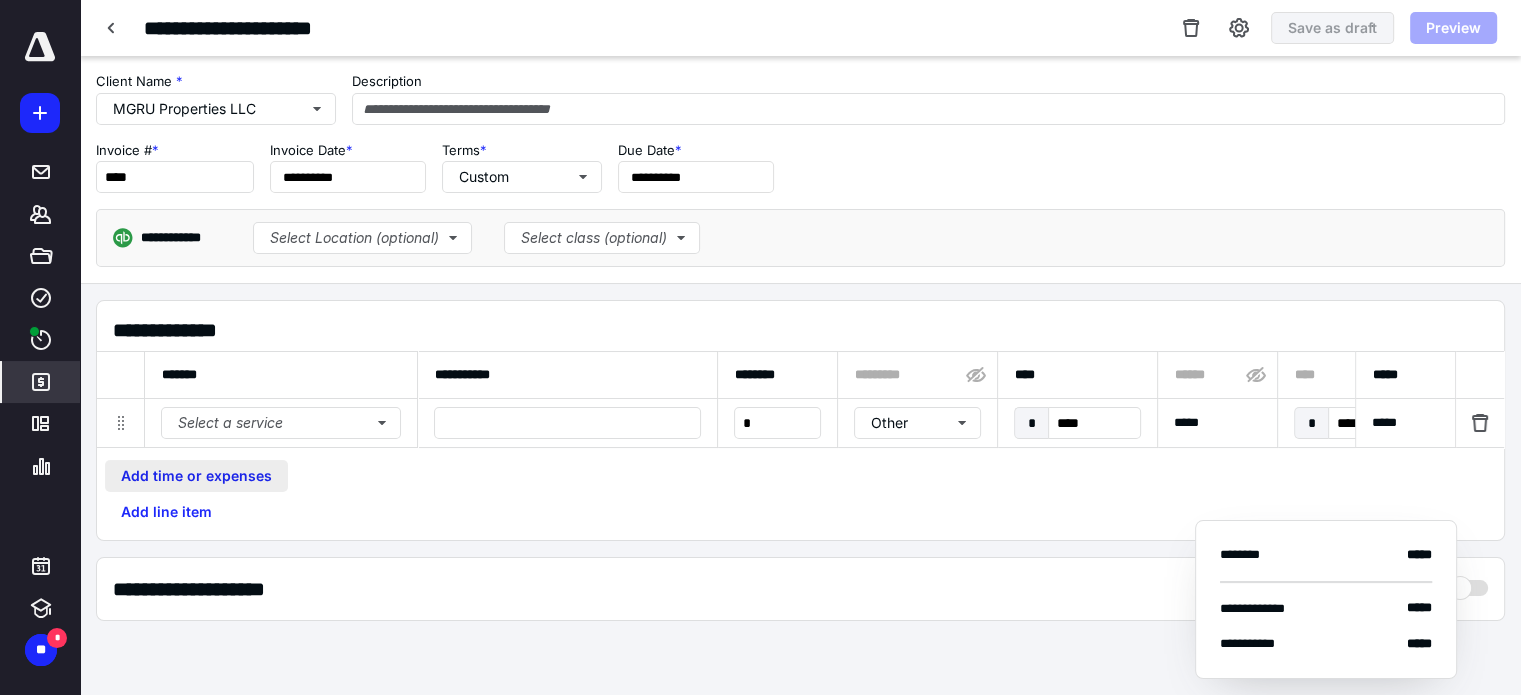 click on "Add time or expenses" at bounding box center (196, 476) 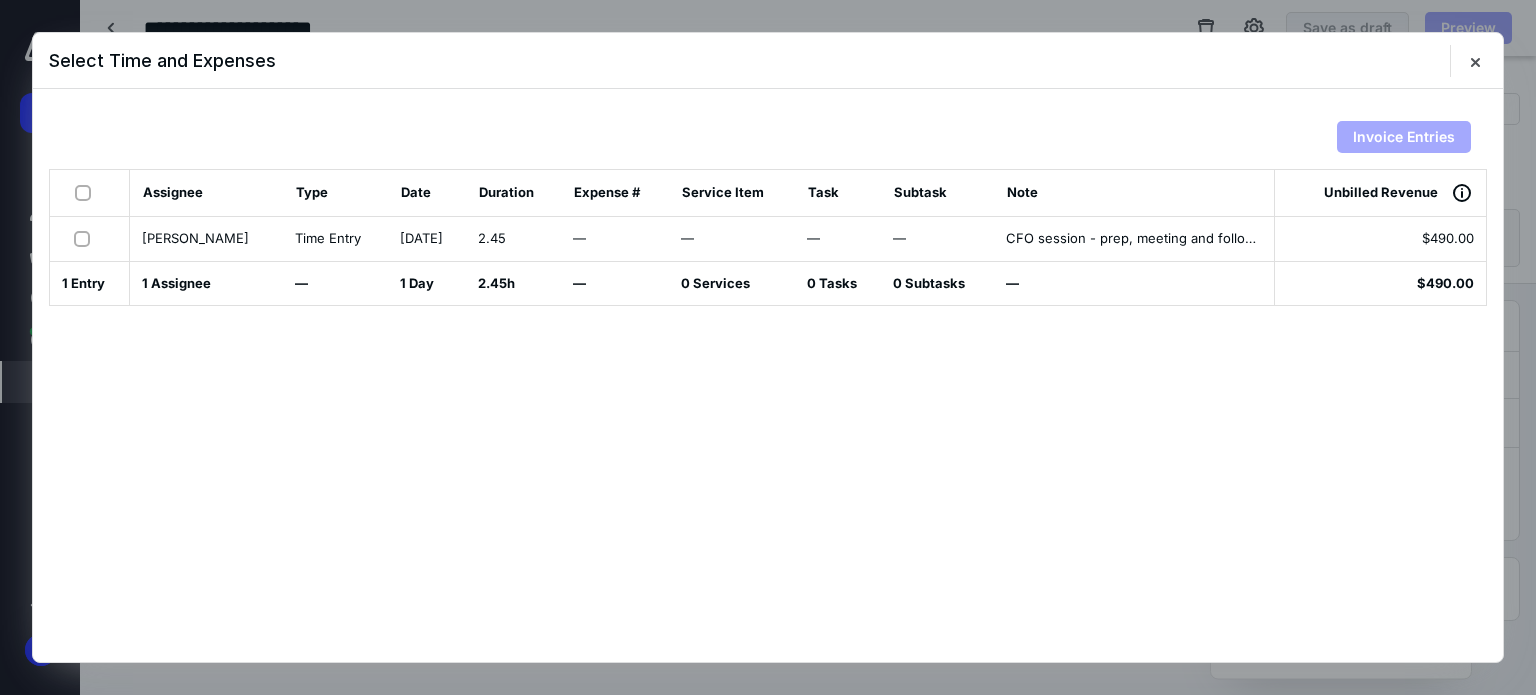 click at bounding box center (86, 238) 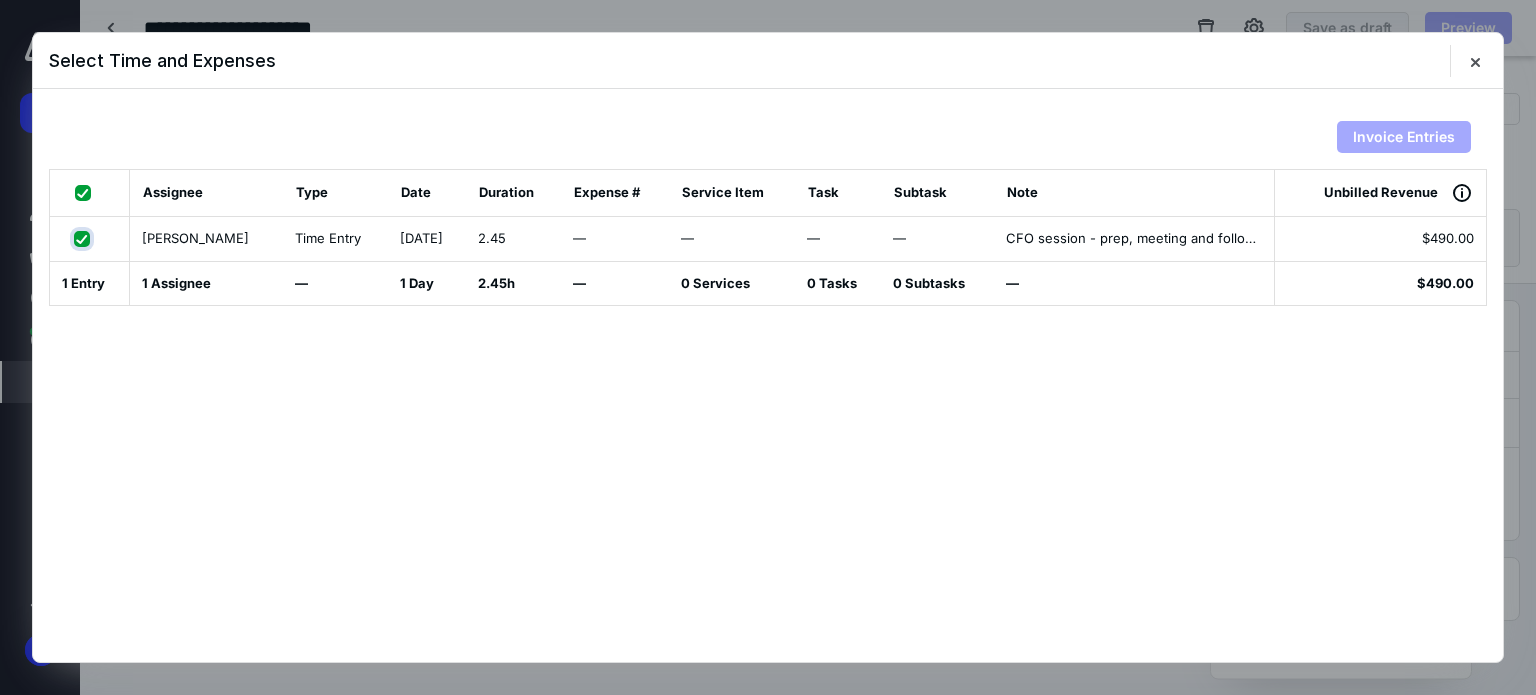 checkbox on "true" 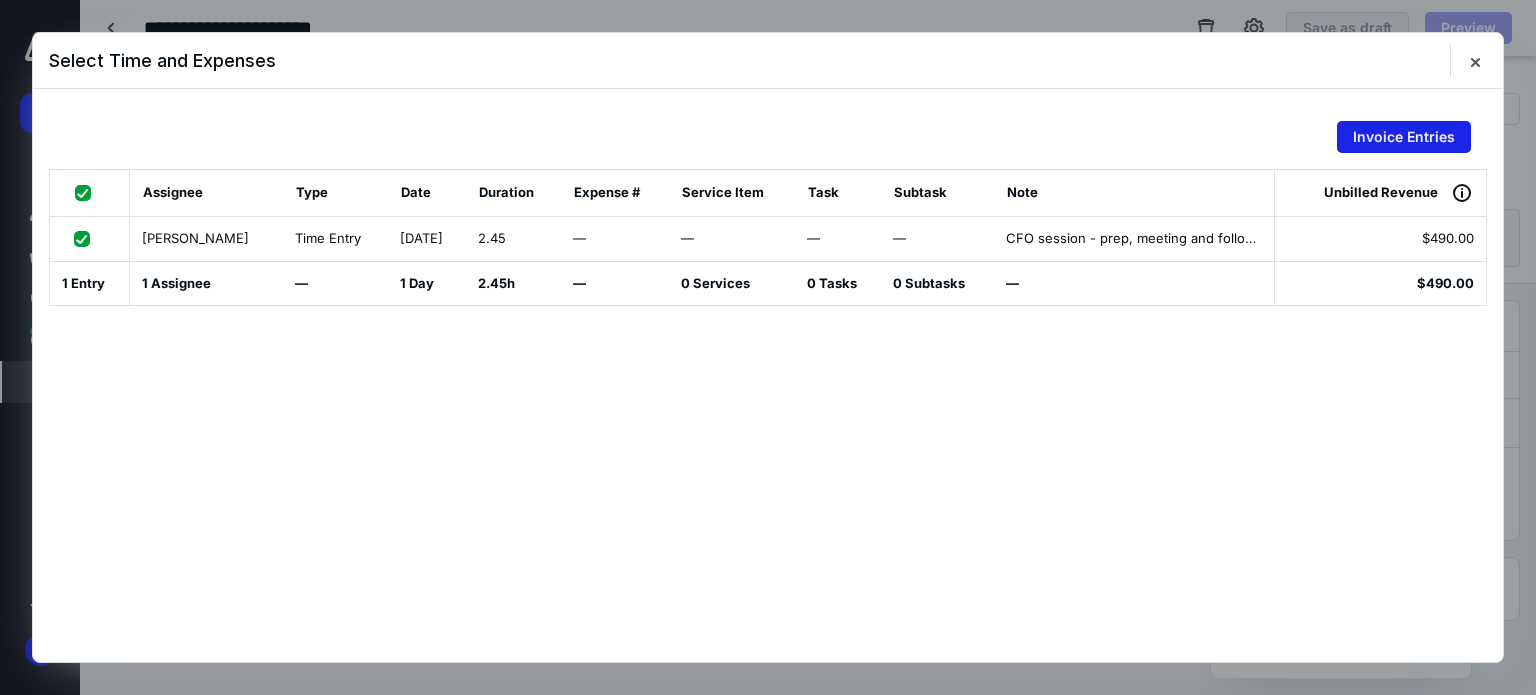 click on "Invoice Entries" at bounding box center [1404, 137] 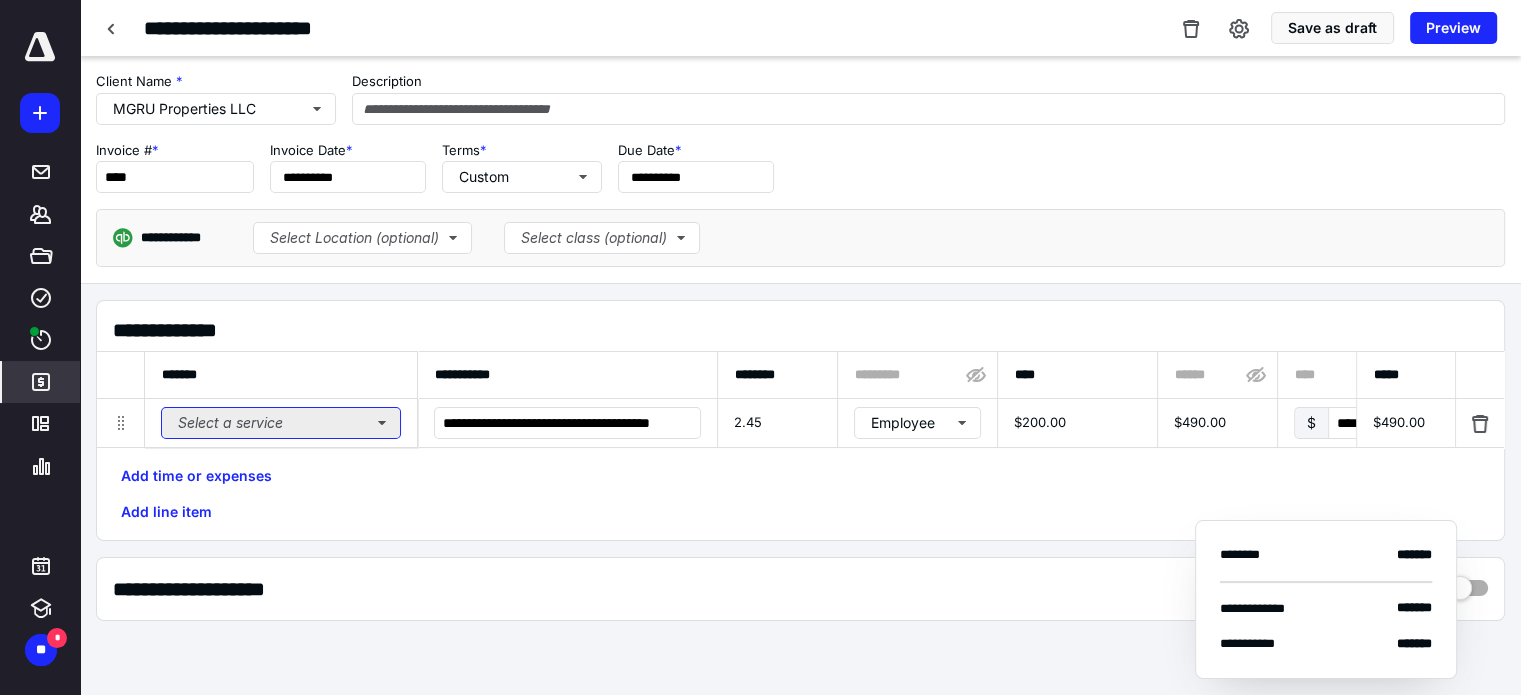 click on "Select a service" at bounding box center [281, 423] 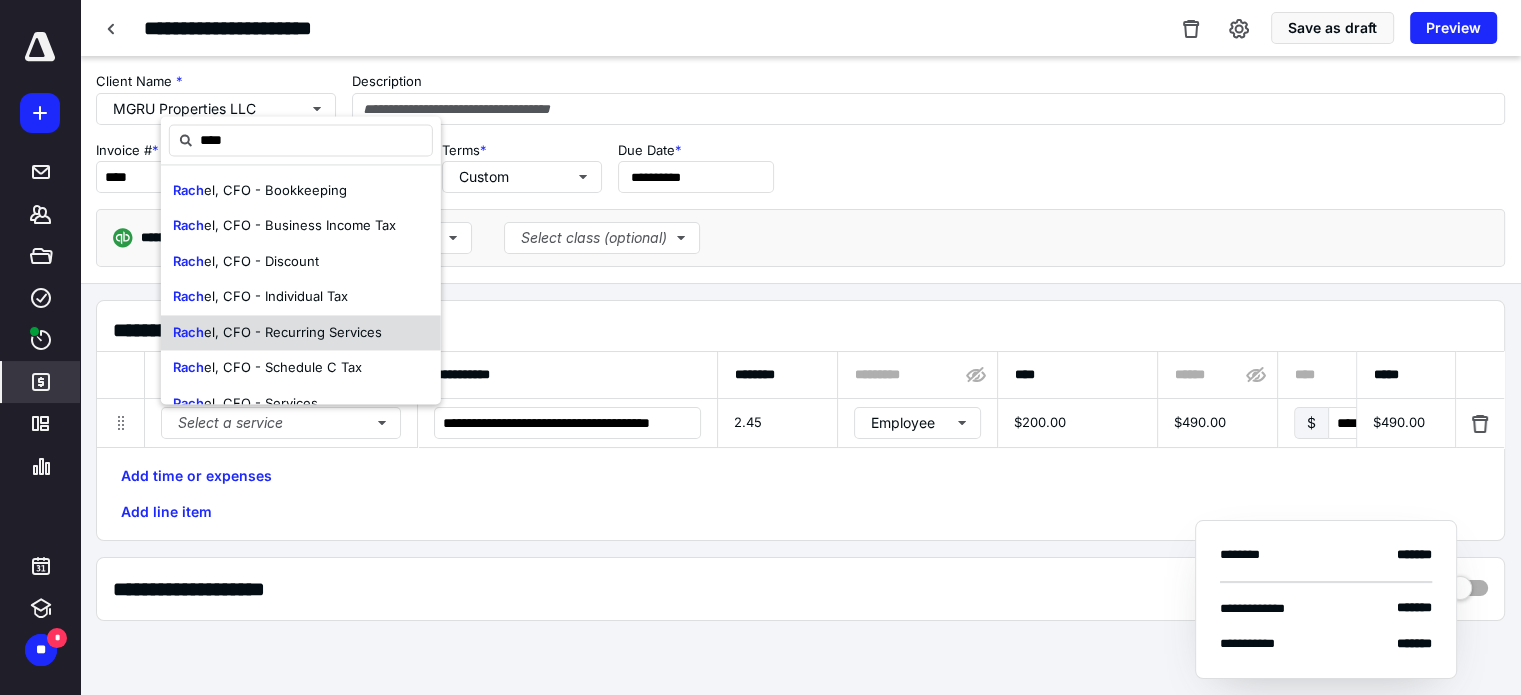 scroll, scrollTop: 25, scrollLeft: 0, axis: vertical 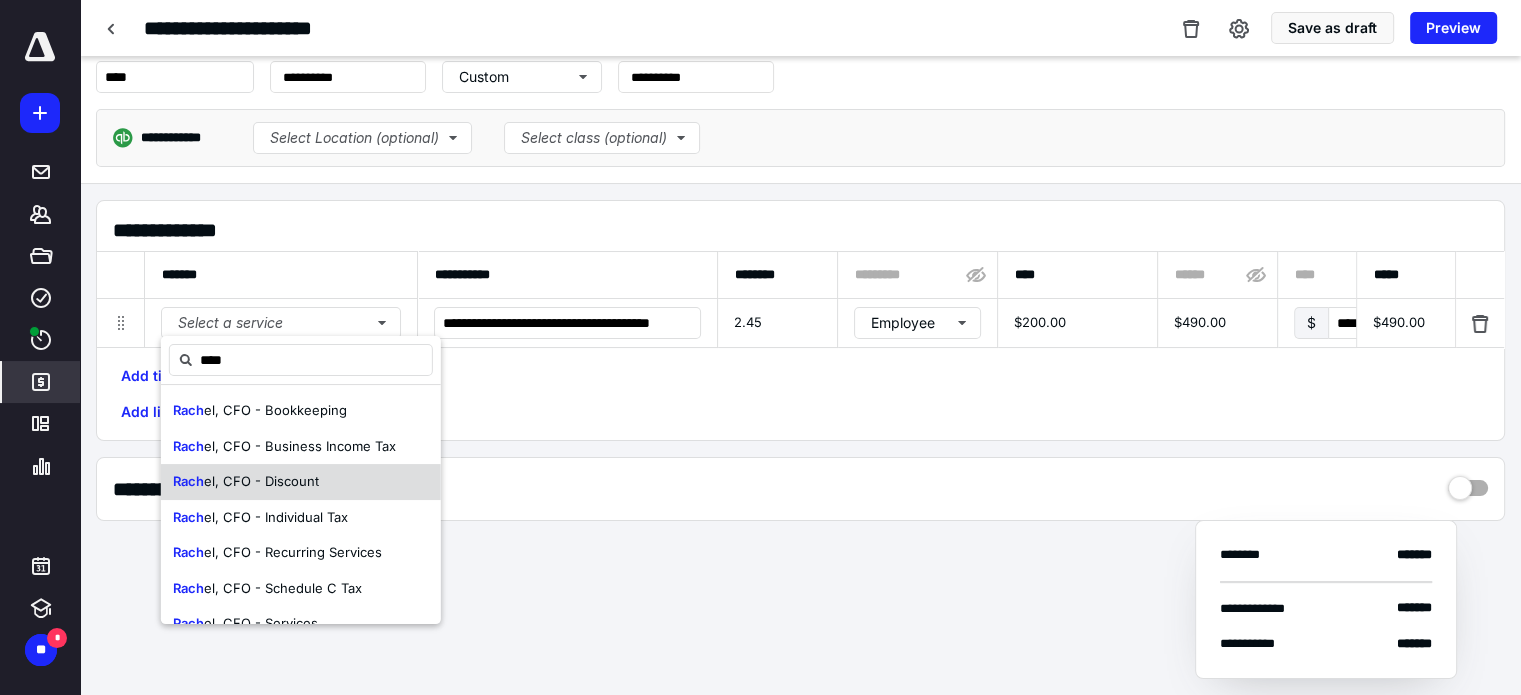 type on "****" 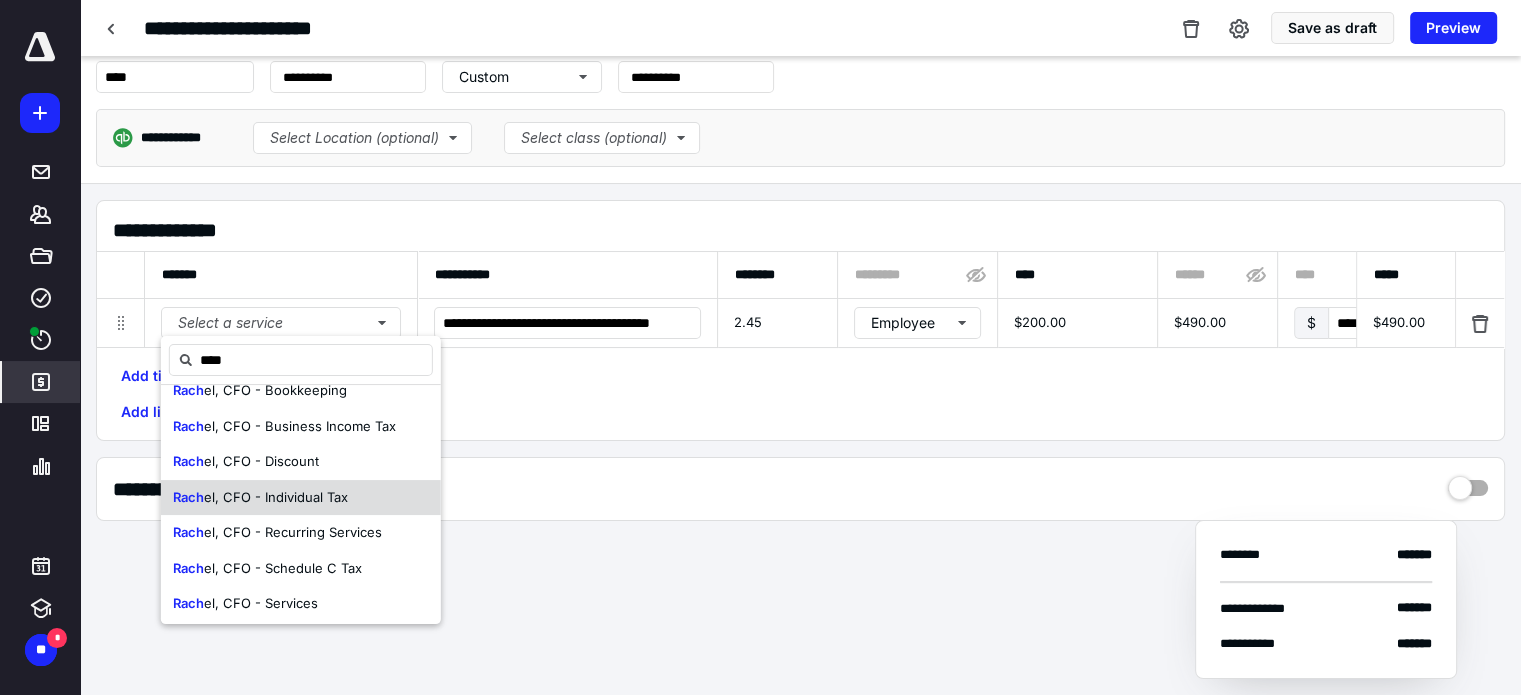 scroll, scrollTop: 25, scrollLeft: 0, axis: vertical 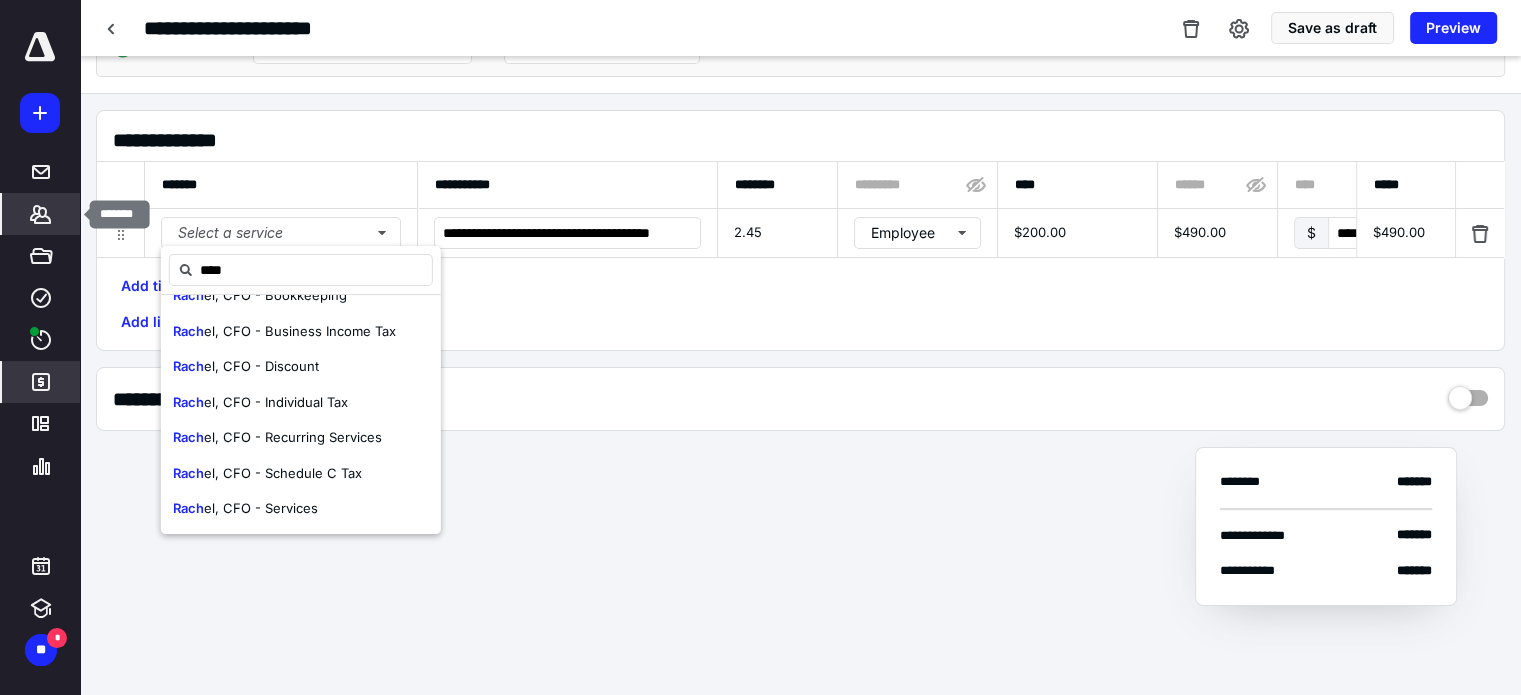 click 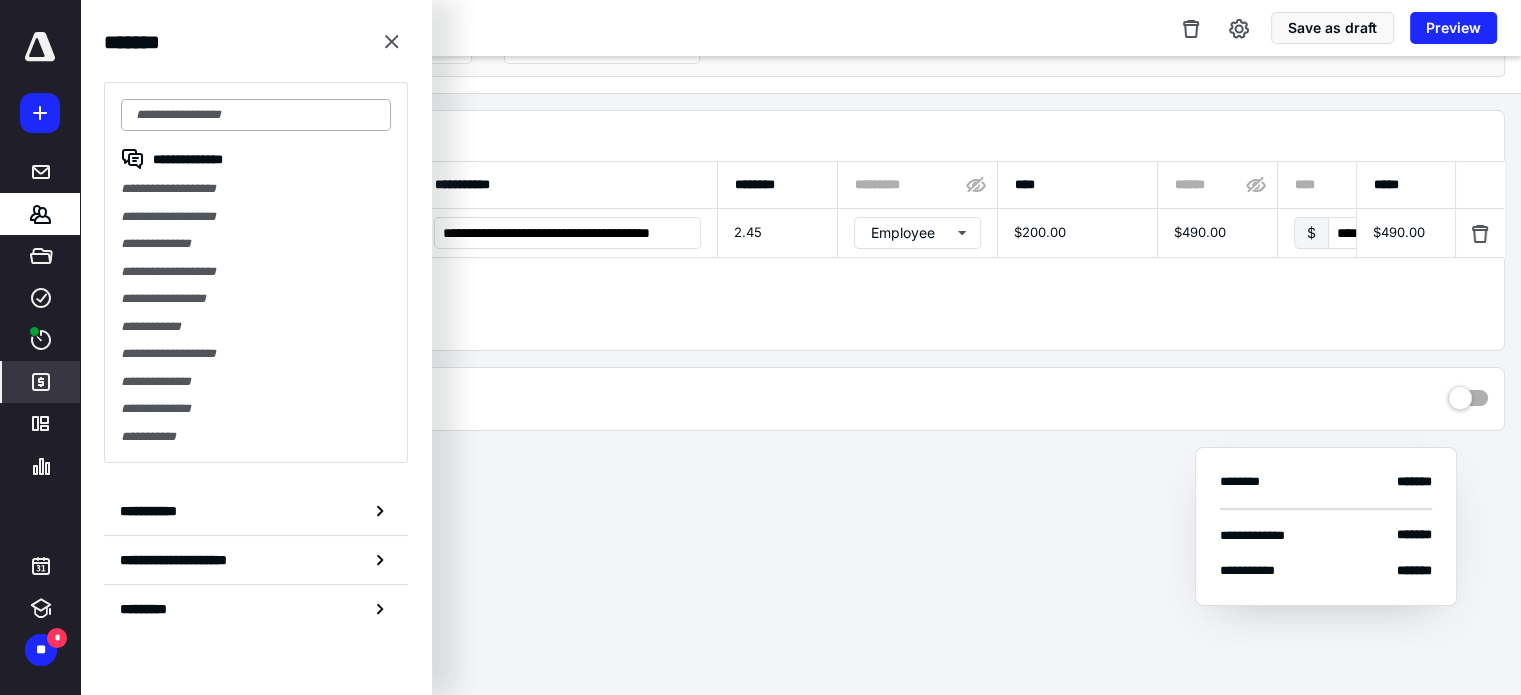 click at bounding box center [256, 115] 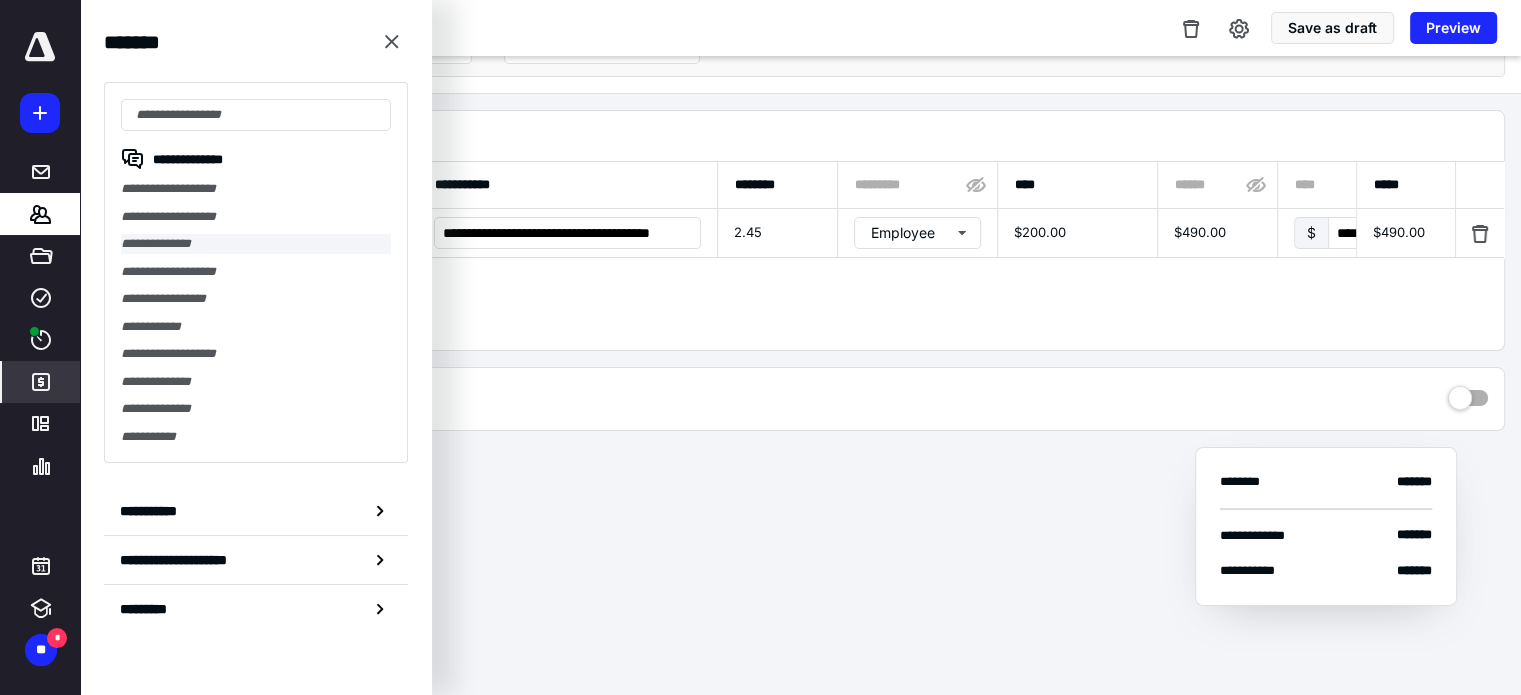 click on "**********" at bounding box center [256, 244] 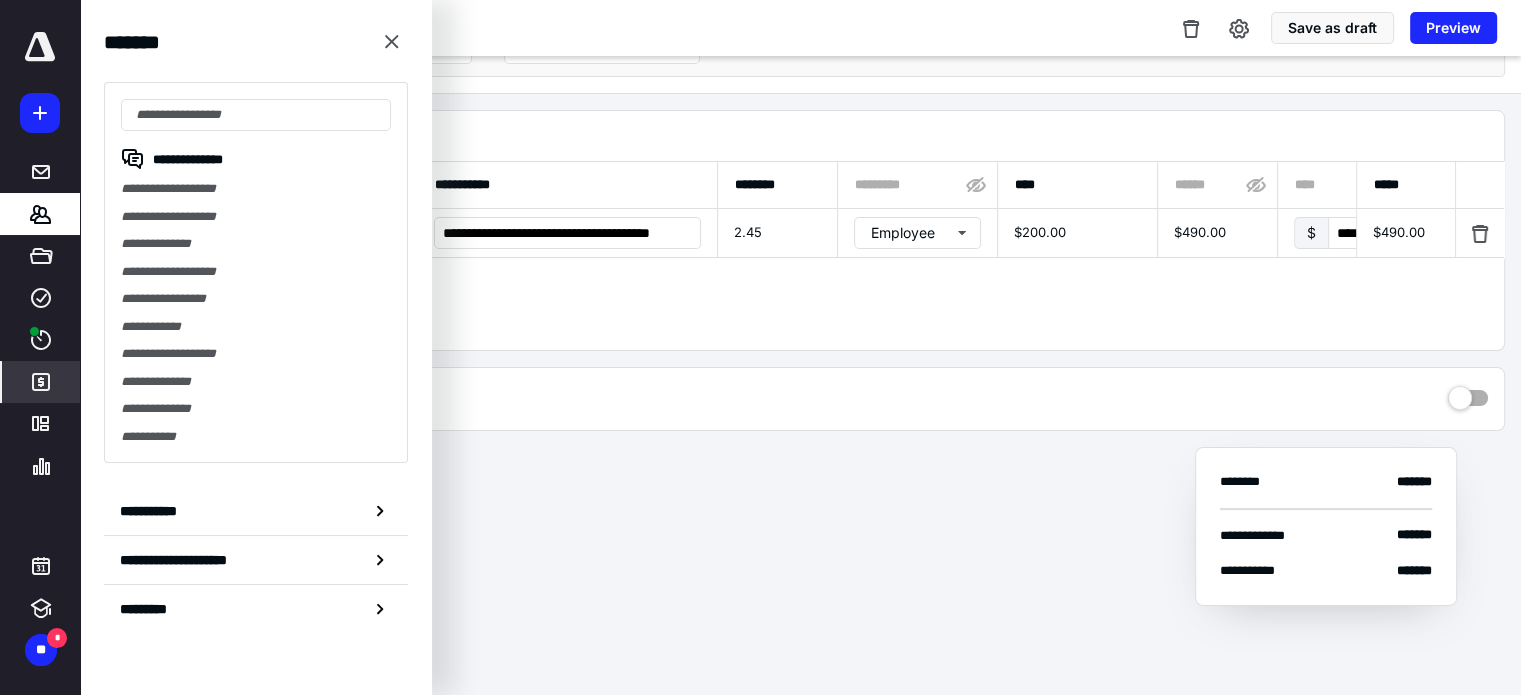 scroll, scrollTop: 0, scrollLeft: 0, axis: both 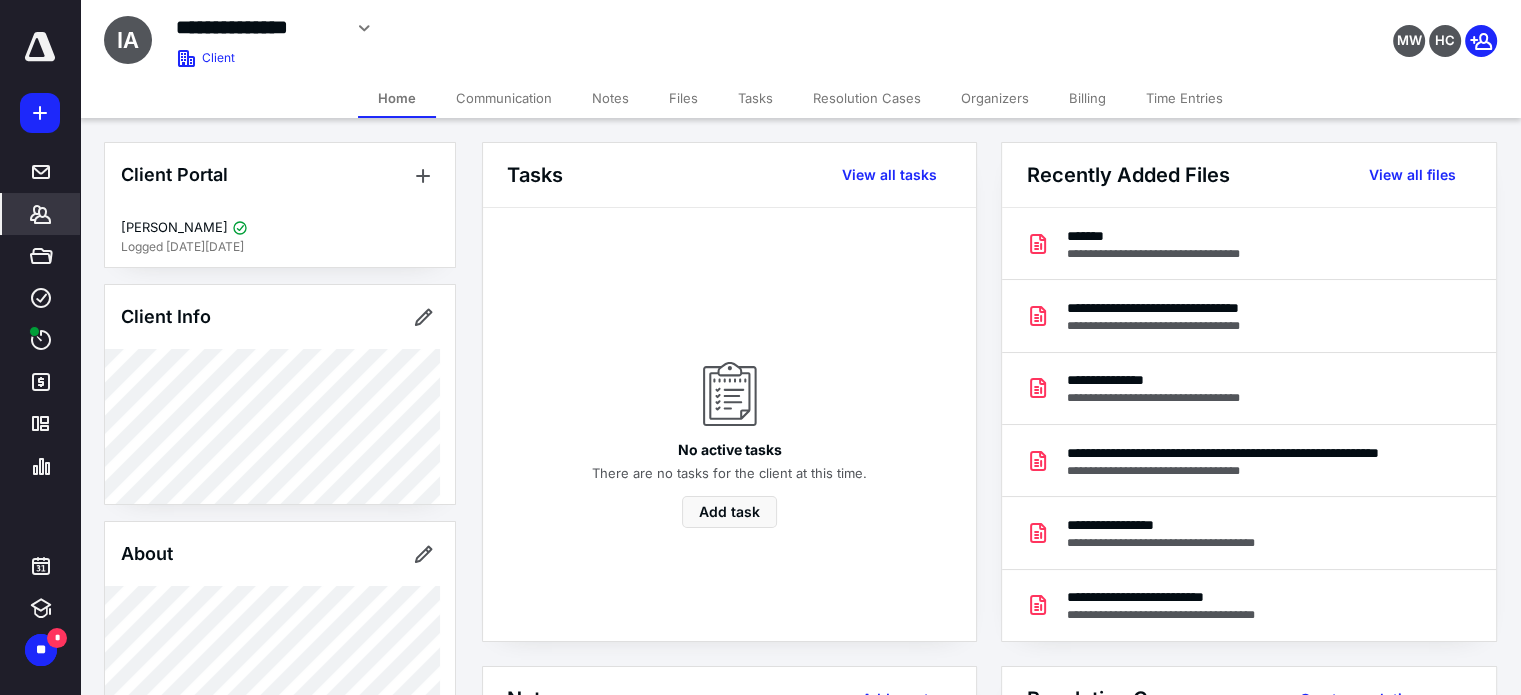 click on "Billing" at bounding box center [1087, 98] 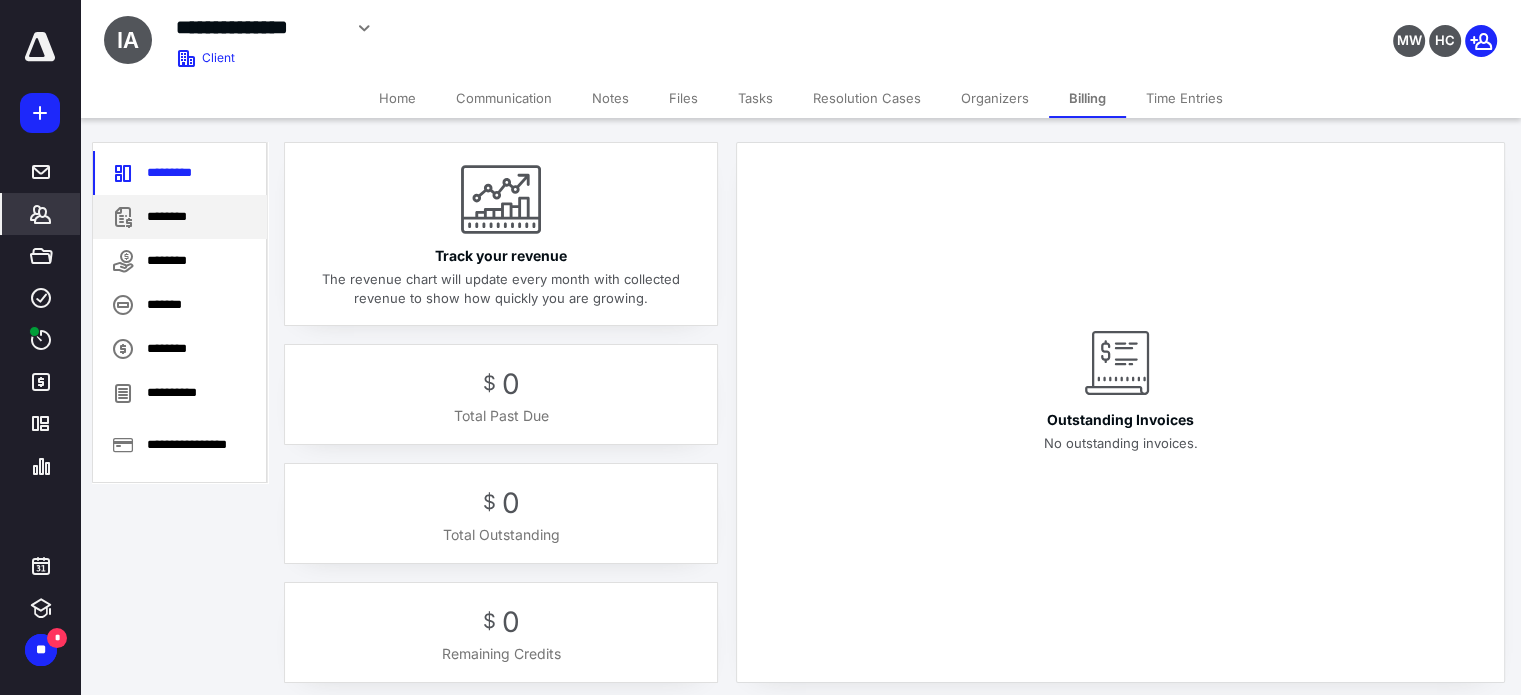click on "********" at bounding box center [180, 217] 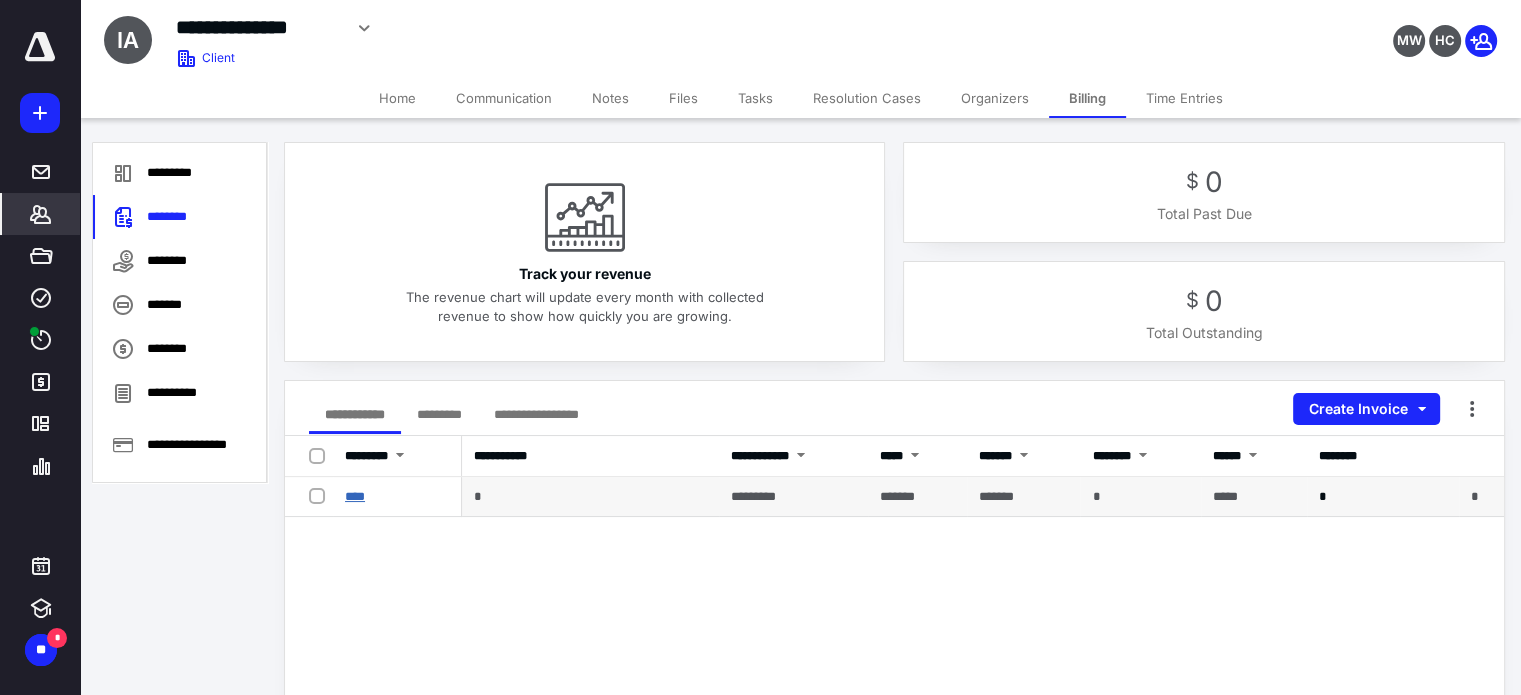 click on "****" at bounding box center (355, 496) 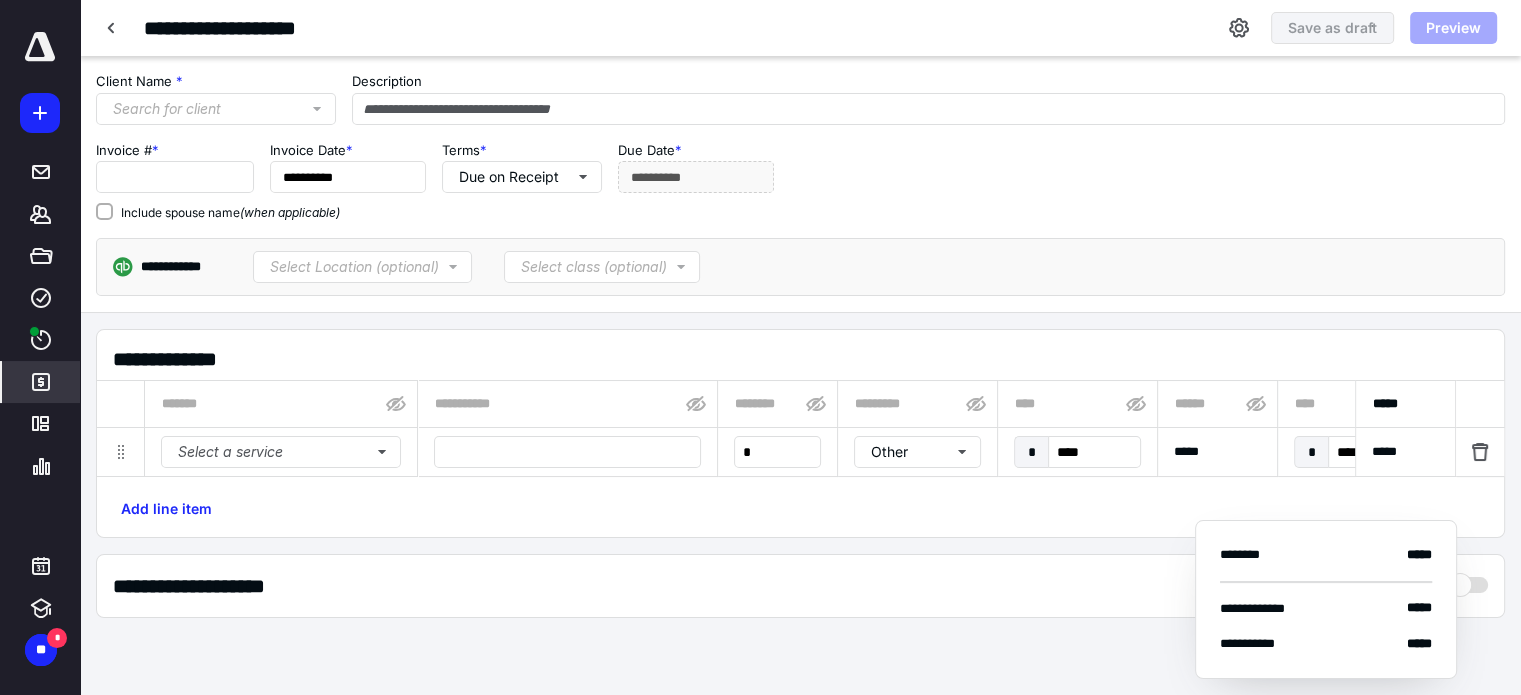 type on "****" 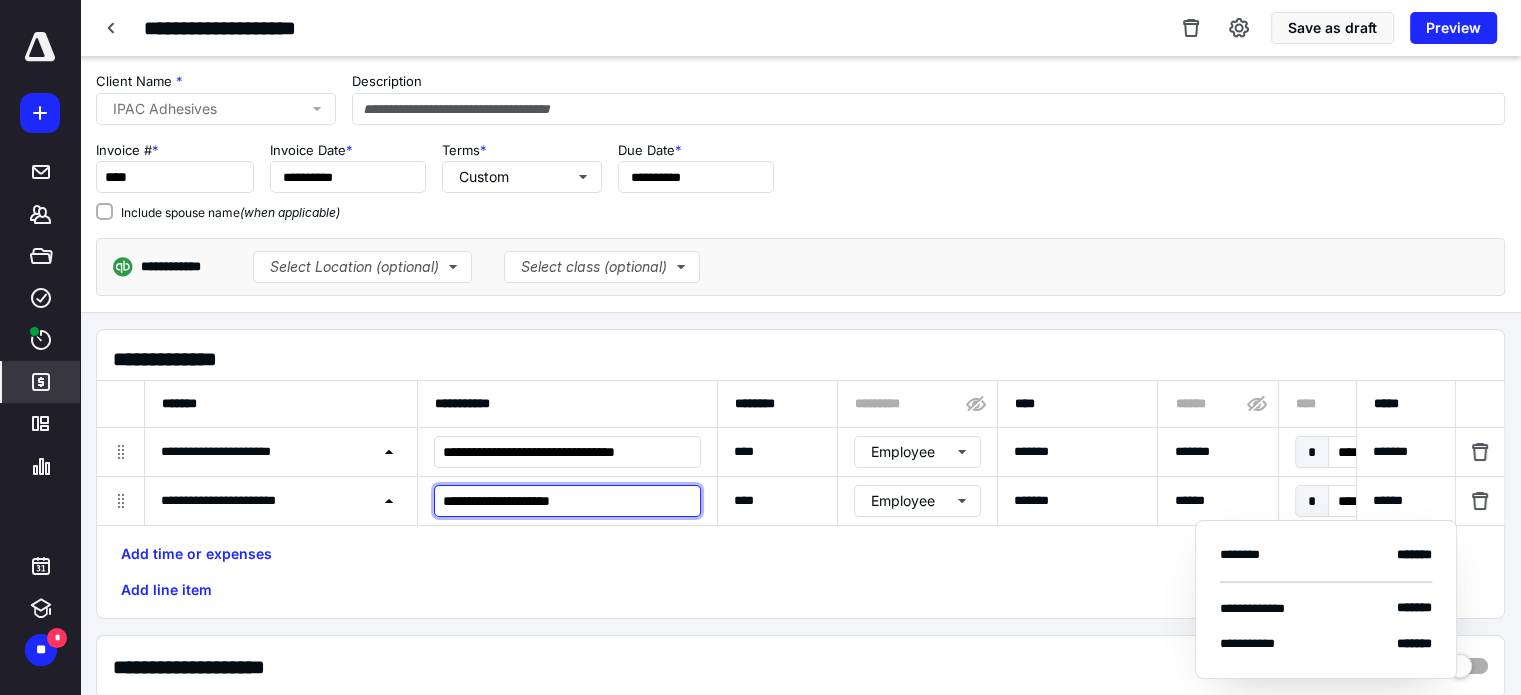 drag, startPoint x: 613, startPoint y: 499, endPoint x: 438, endPoint y: 495, distance: 175.04572 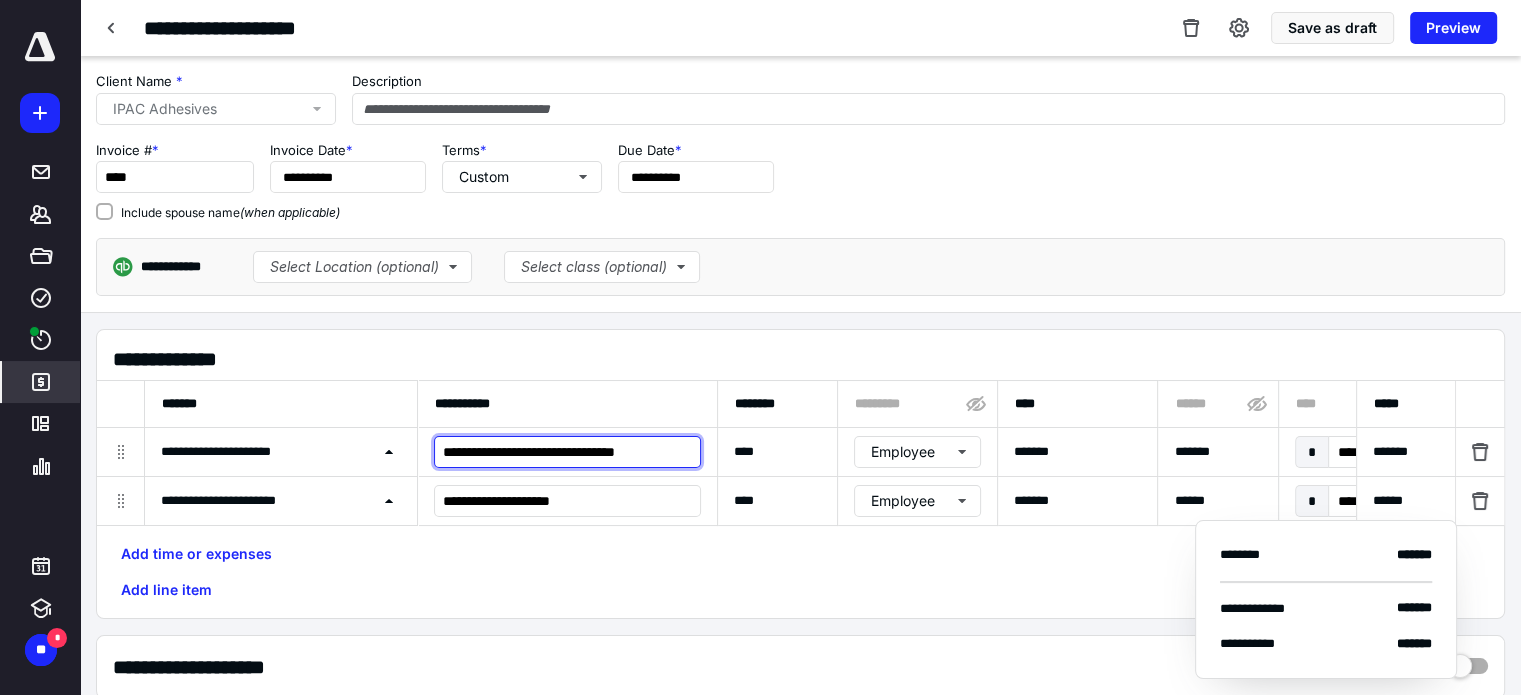 click on "**********" at bounding box center [567, 452] 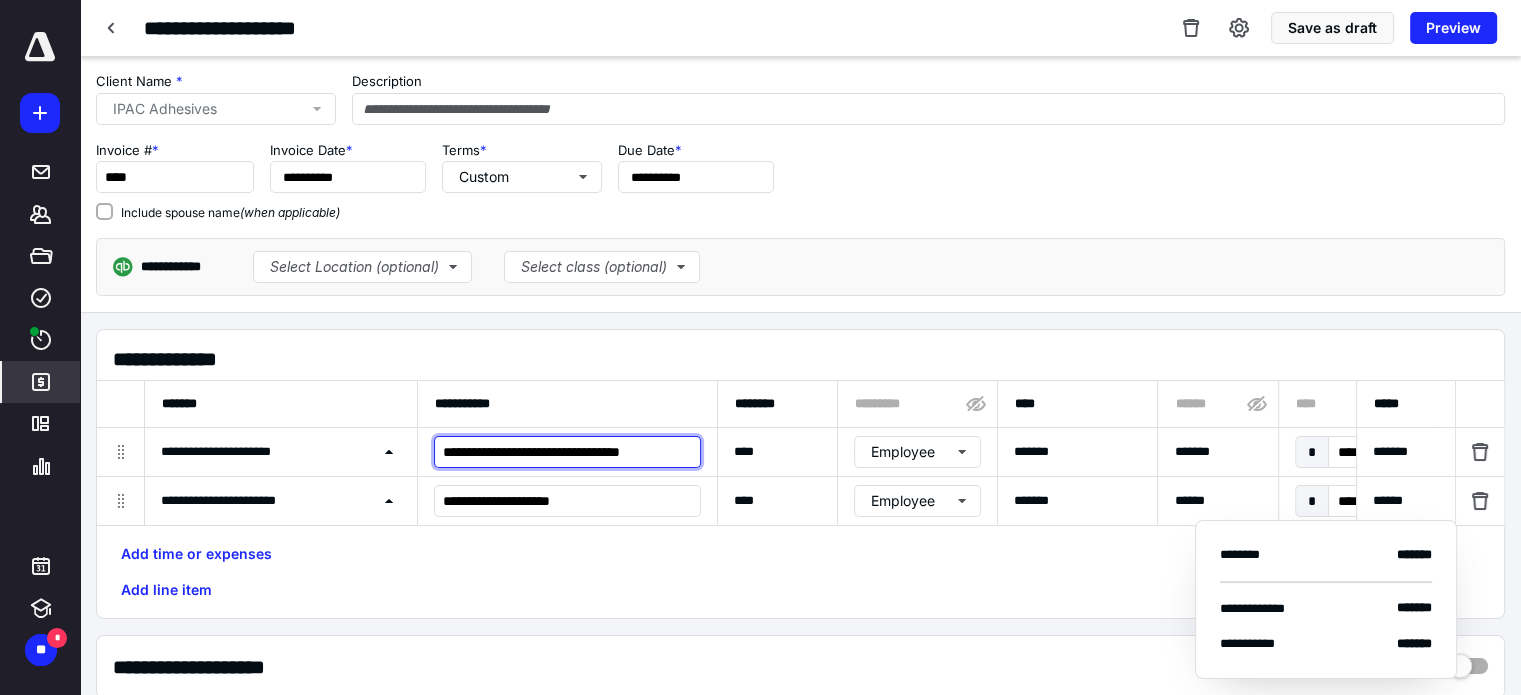 paste on "**********" 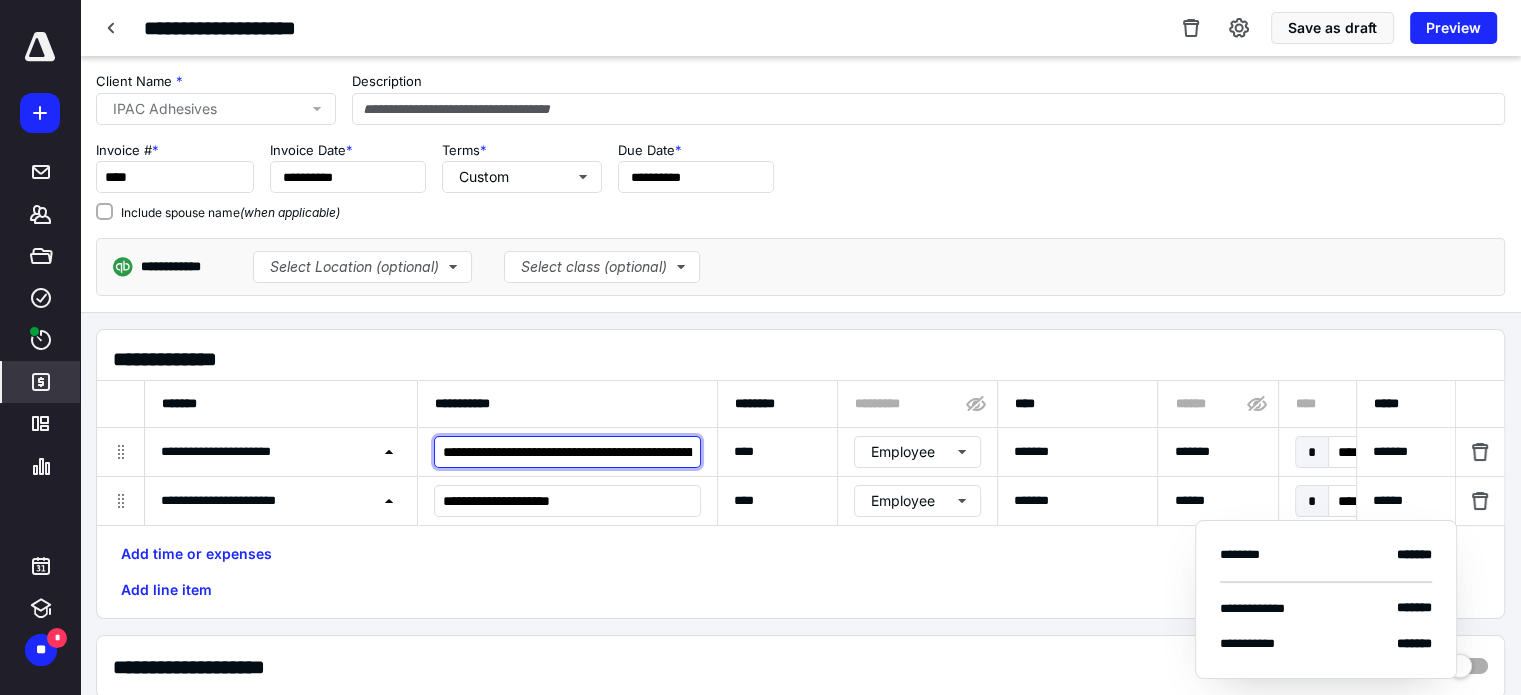 scroll, scrollTop: 0, scrollLeft: 116, axis: horizontal 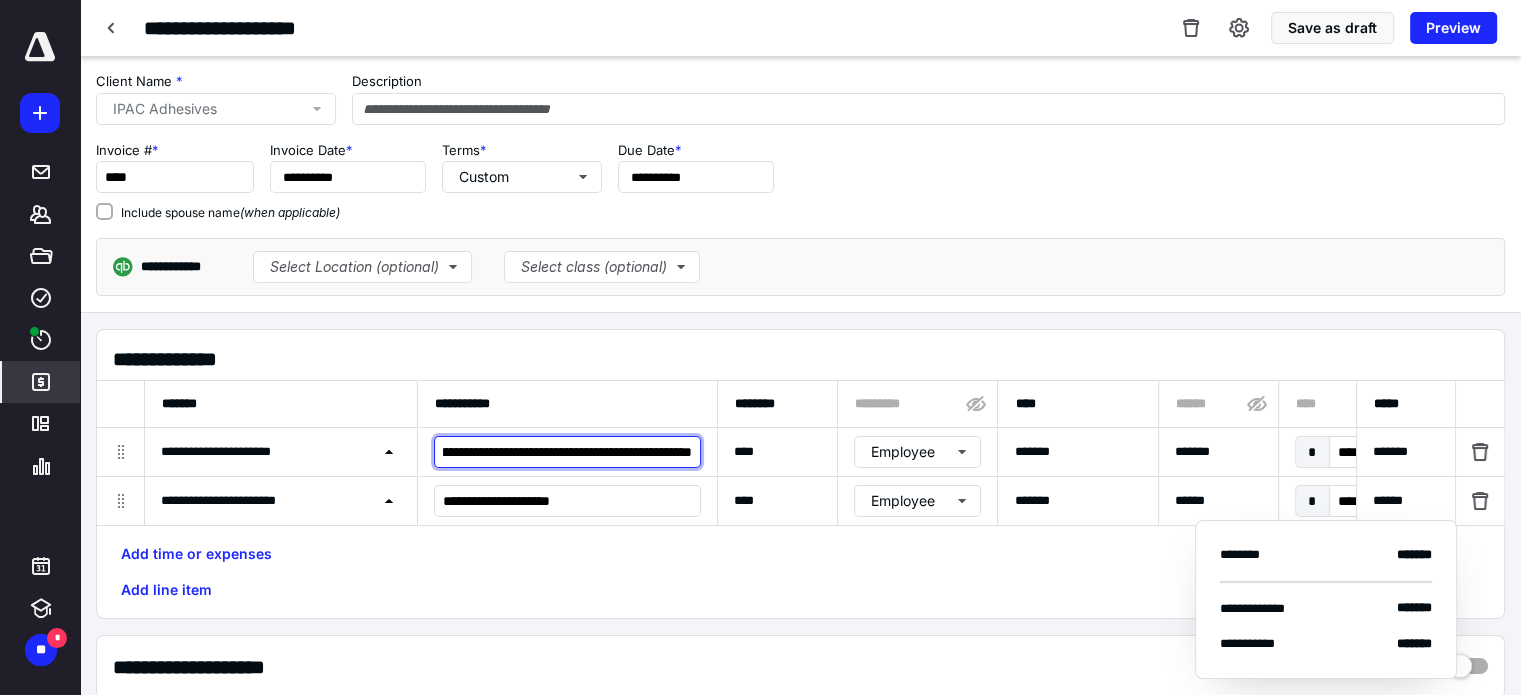 drag, startPoint x: 552, startPoint y: 450, endPoint x: 718, endPoint y: 447, distance: 166.0271 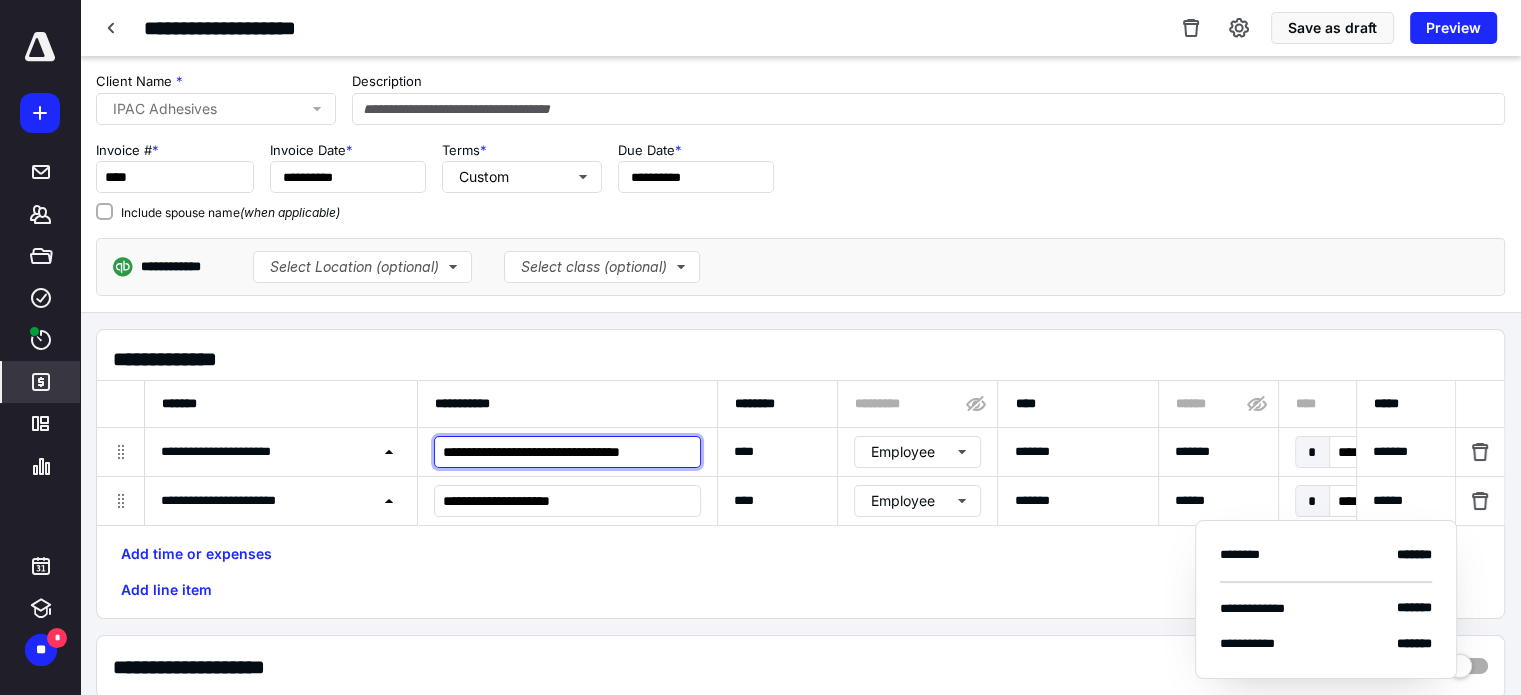 scroll, scrollTop: 0, scrollLeft: 0, axis: both 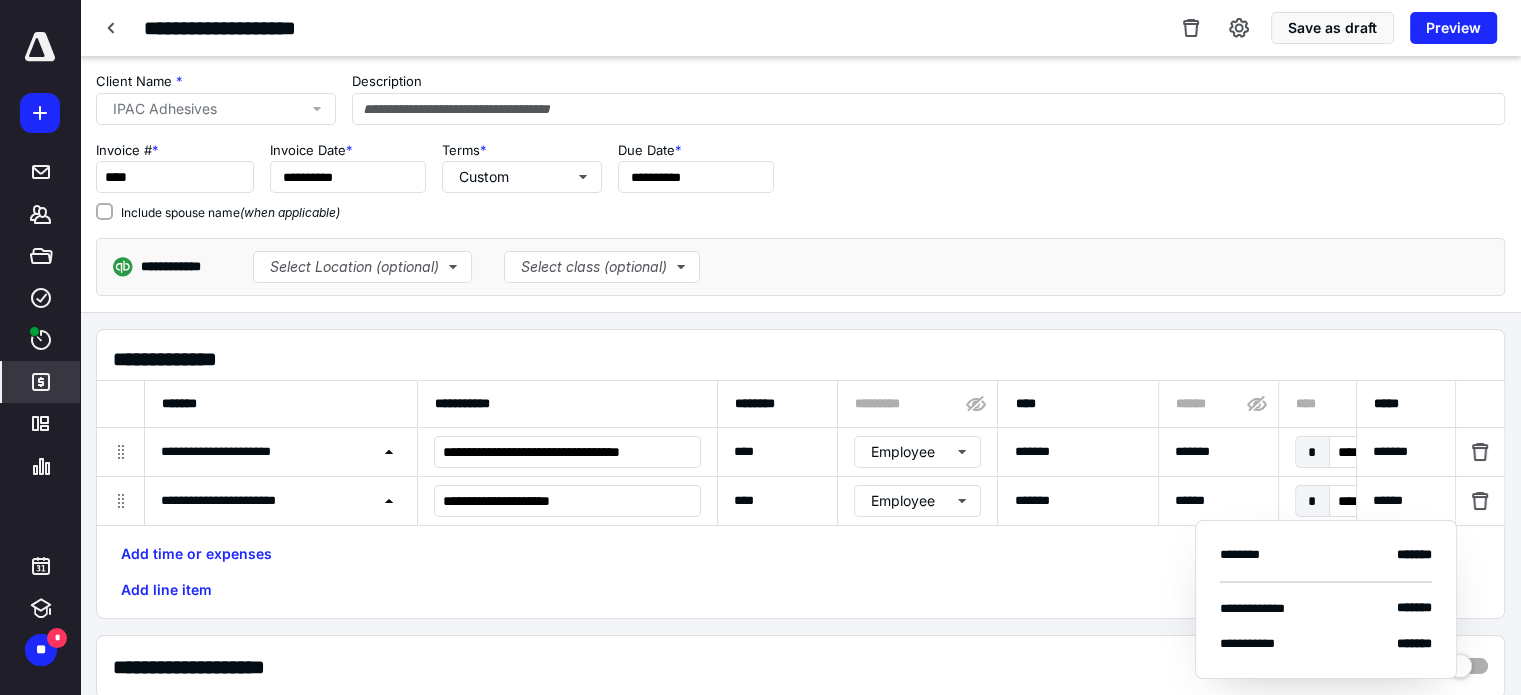 click on "Add time or expenses Add line item" at bounding box center [800, 572] 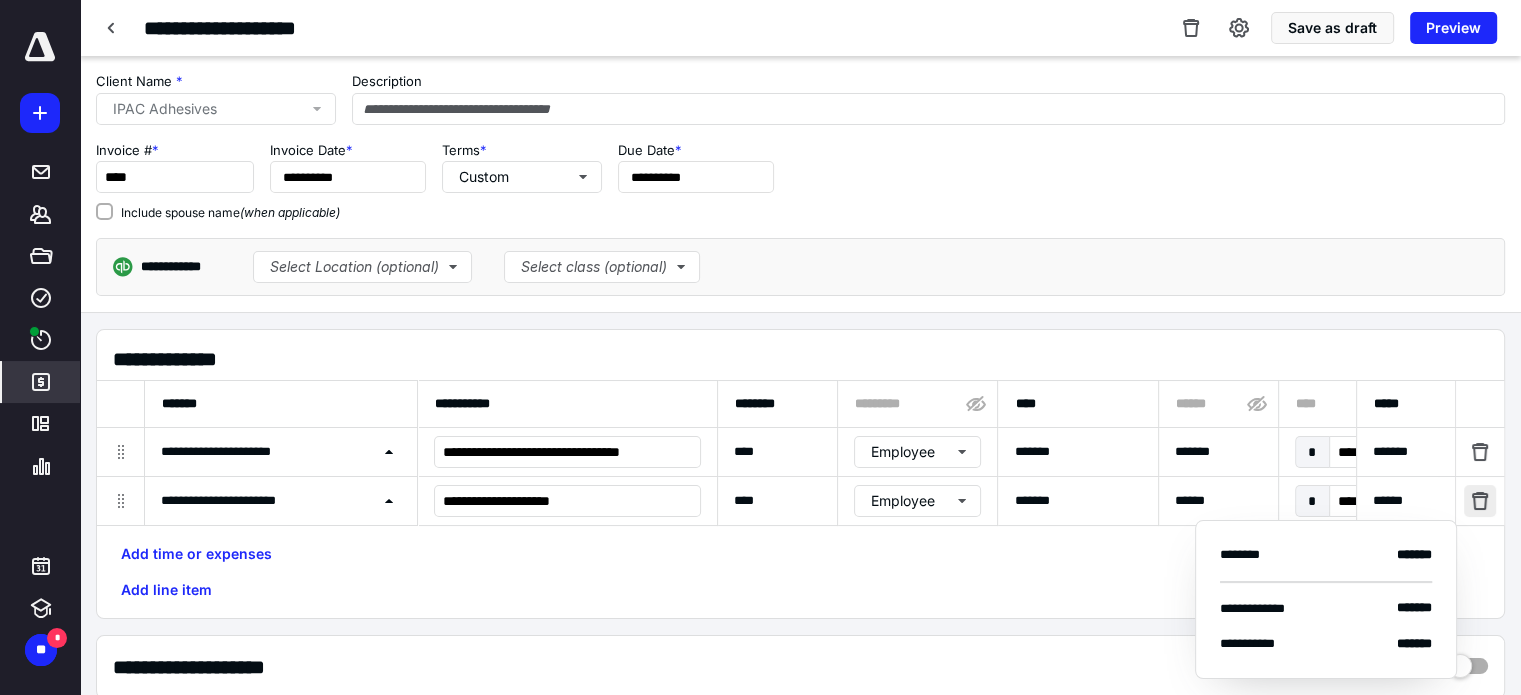 click at bounding box center [1480, 501] 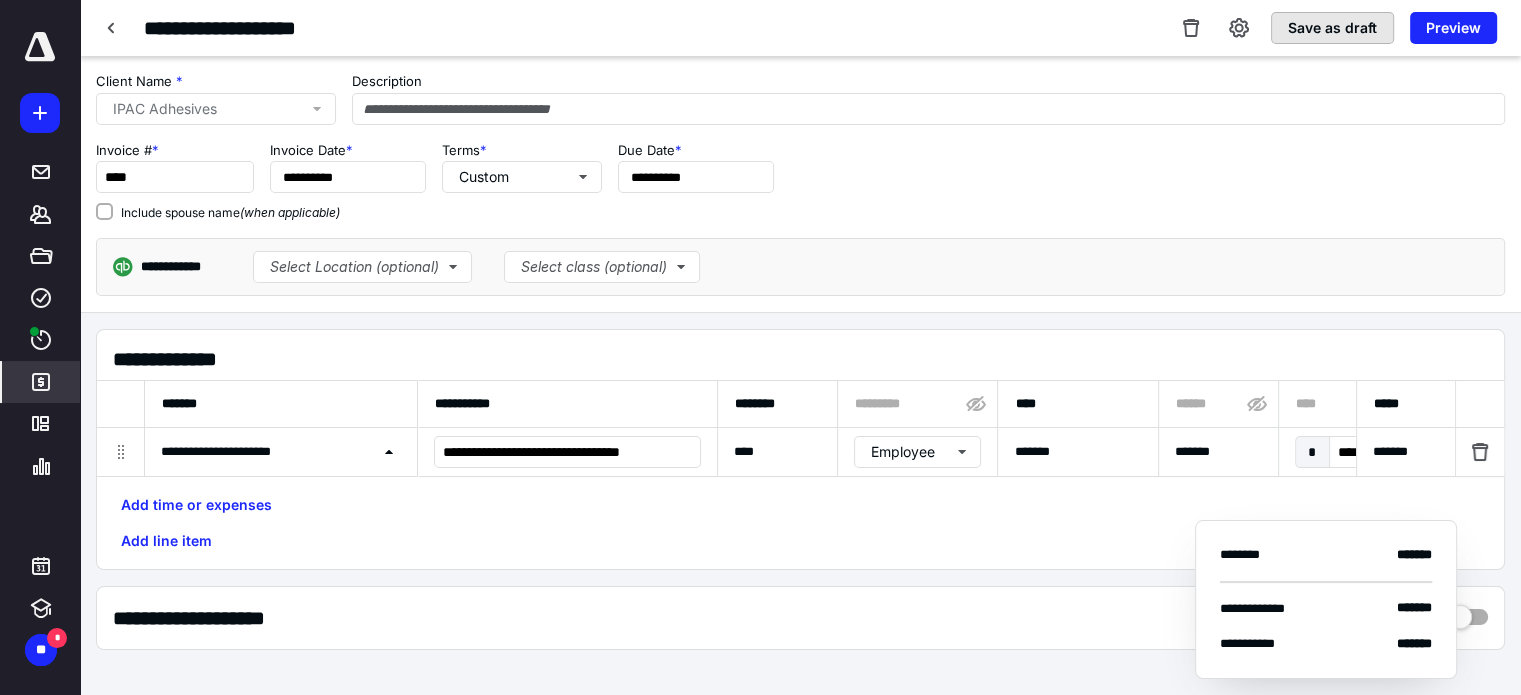 click on "Save as draft" at bounding box center [1332, 28] 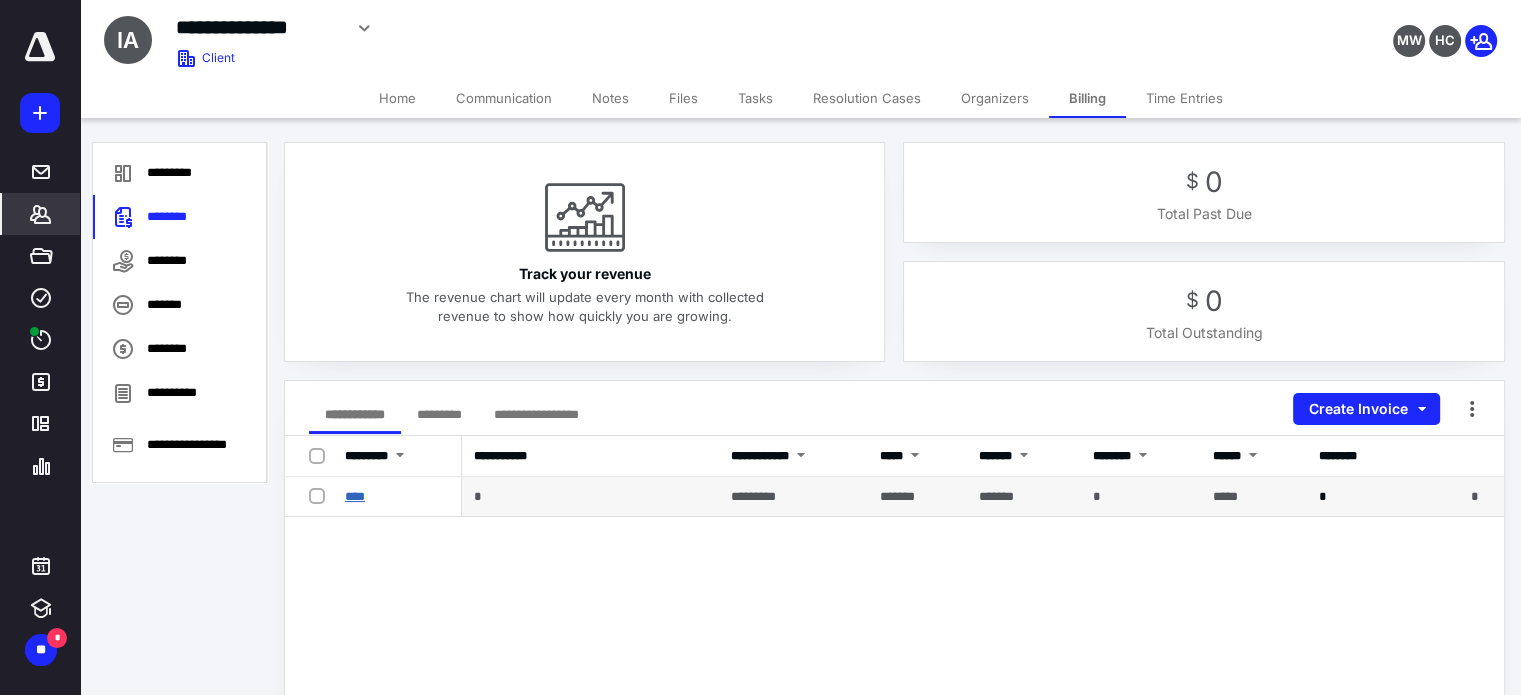 click on "****" at bounding box center [355, 496] 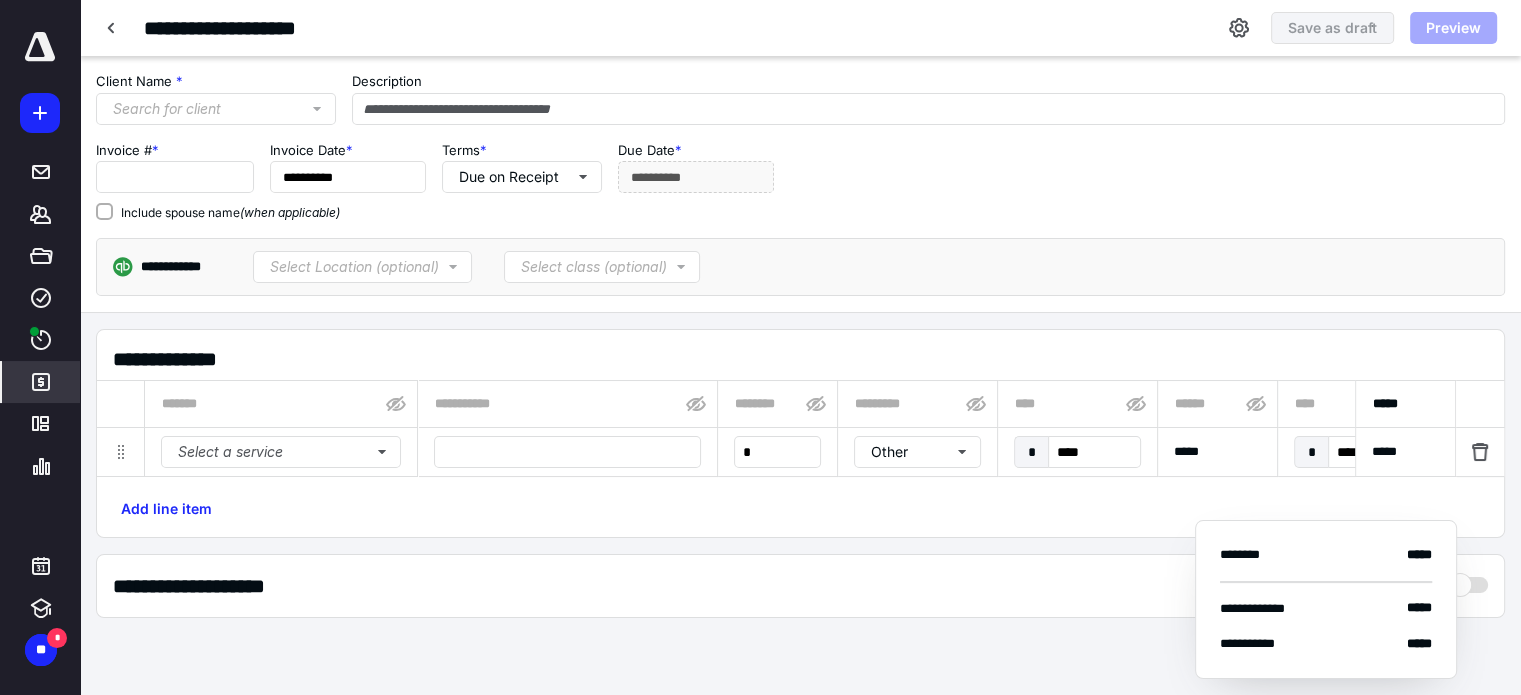 type on "****" 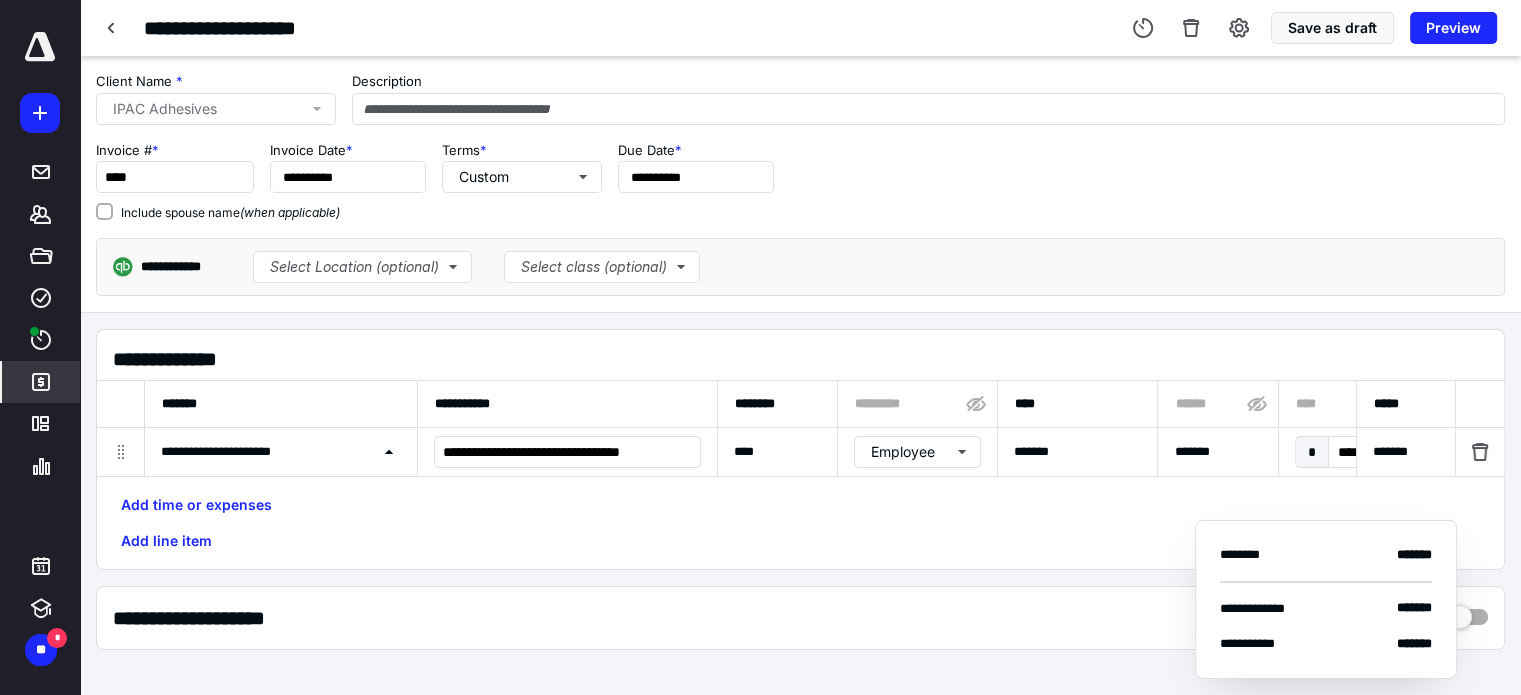 click 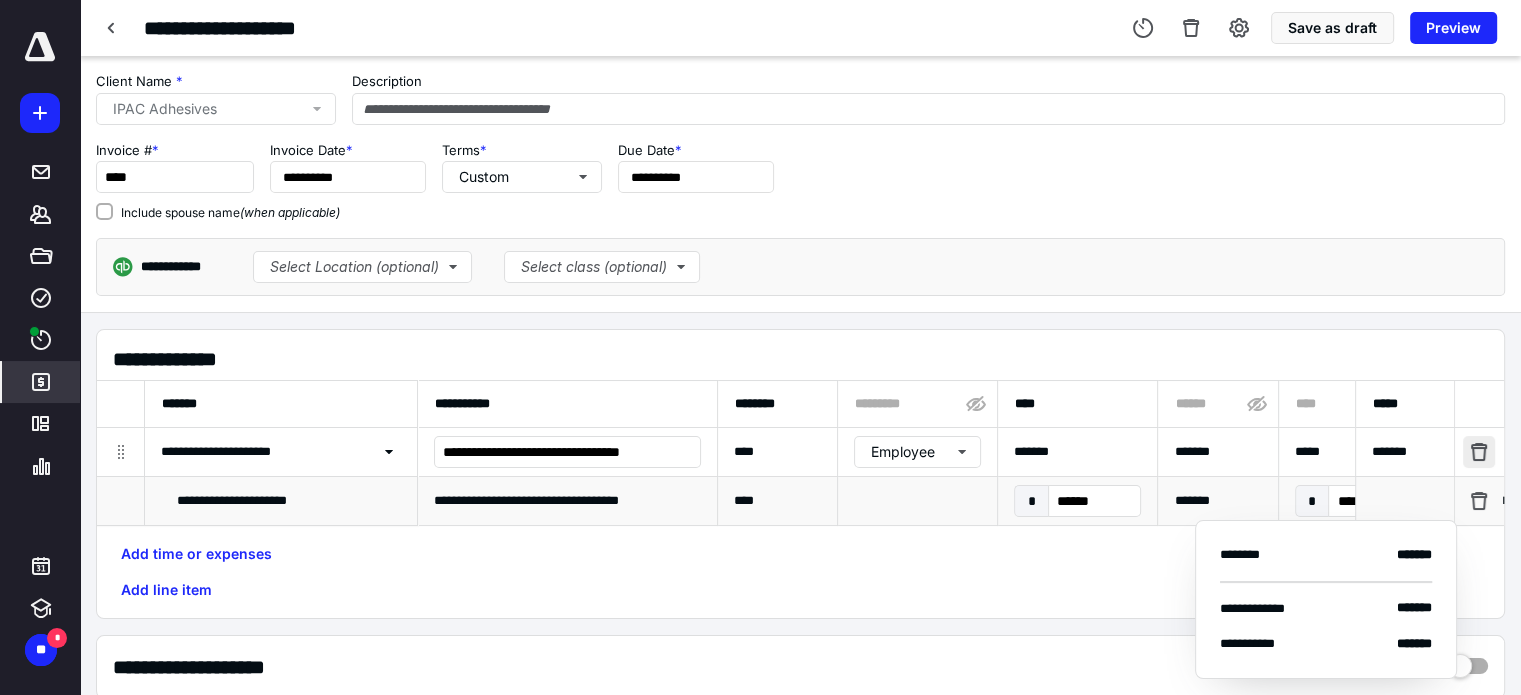click at bounding box center (1480, 452) 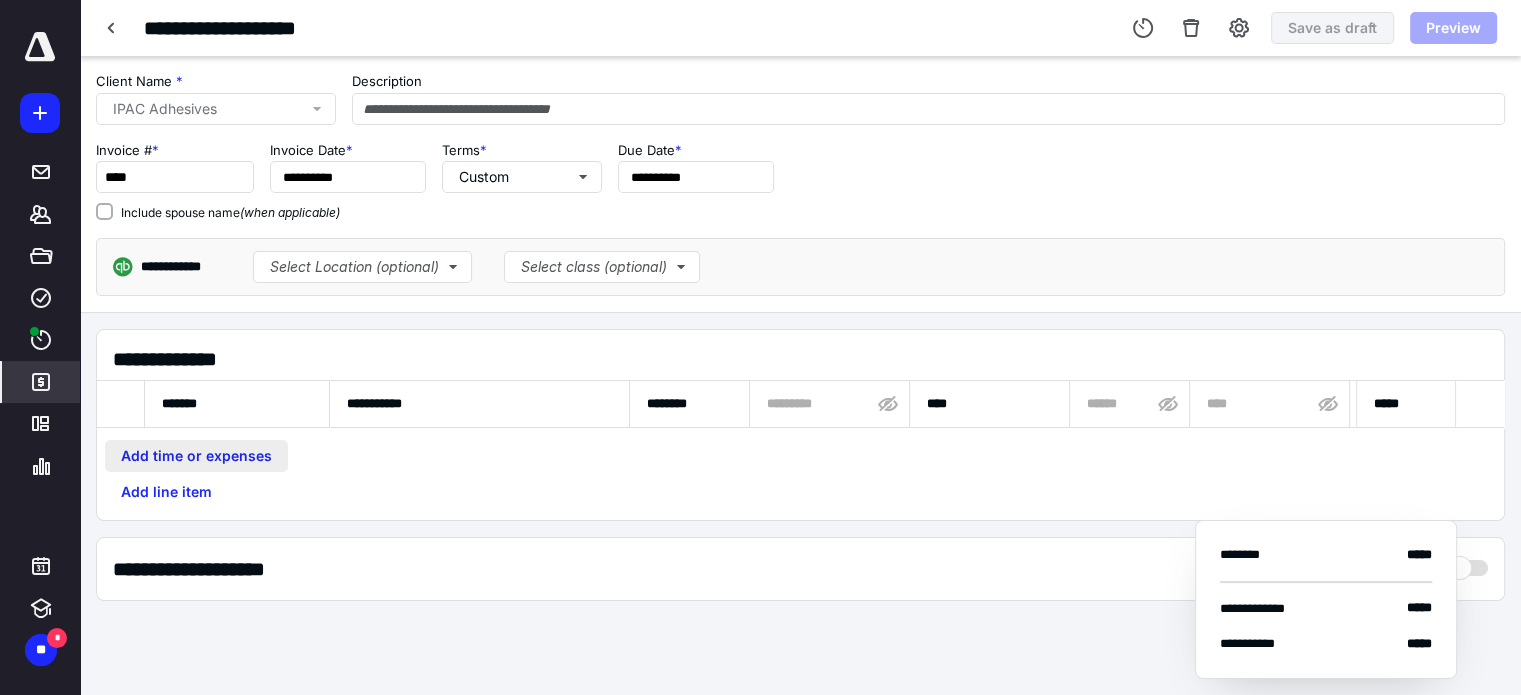 click on "Add time or expenses" at bounding box center (196, 456) 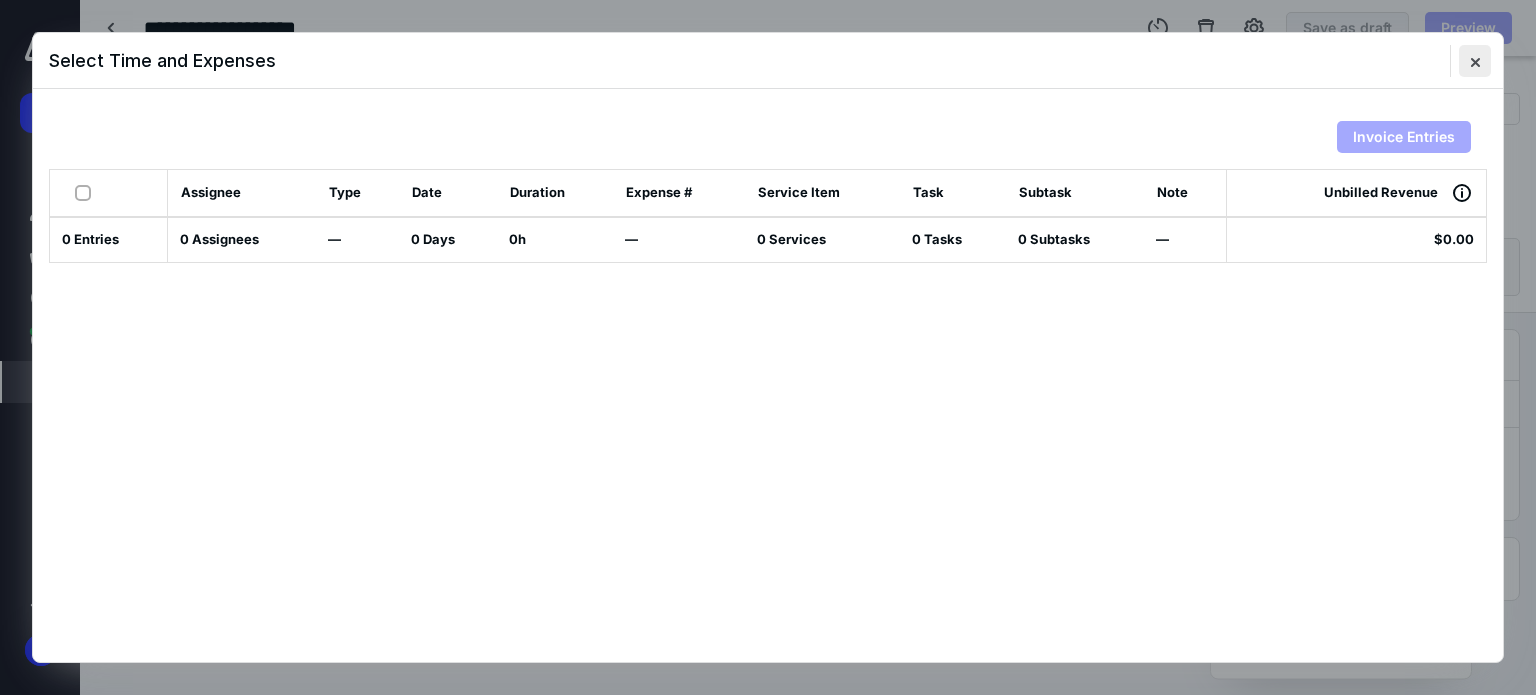 click at bounding box center [1475, 61] 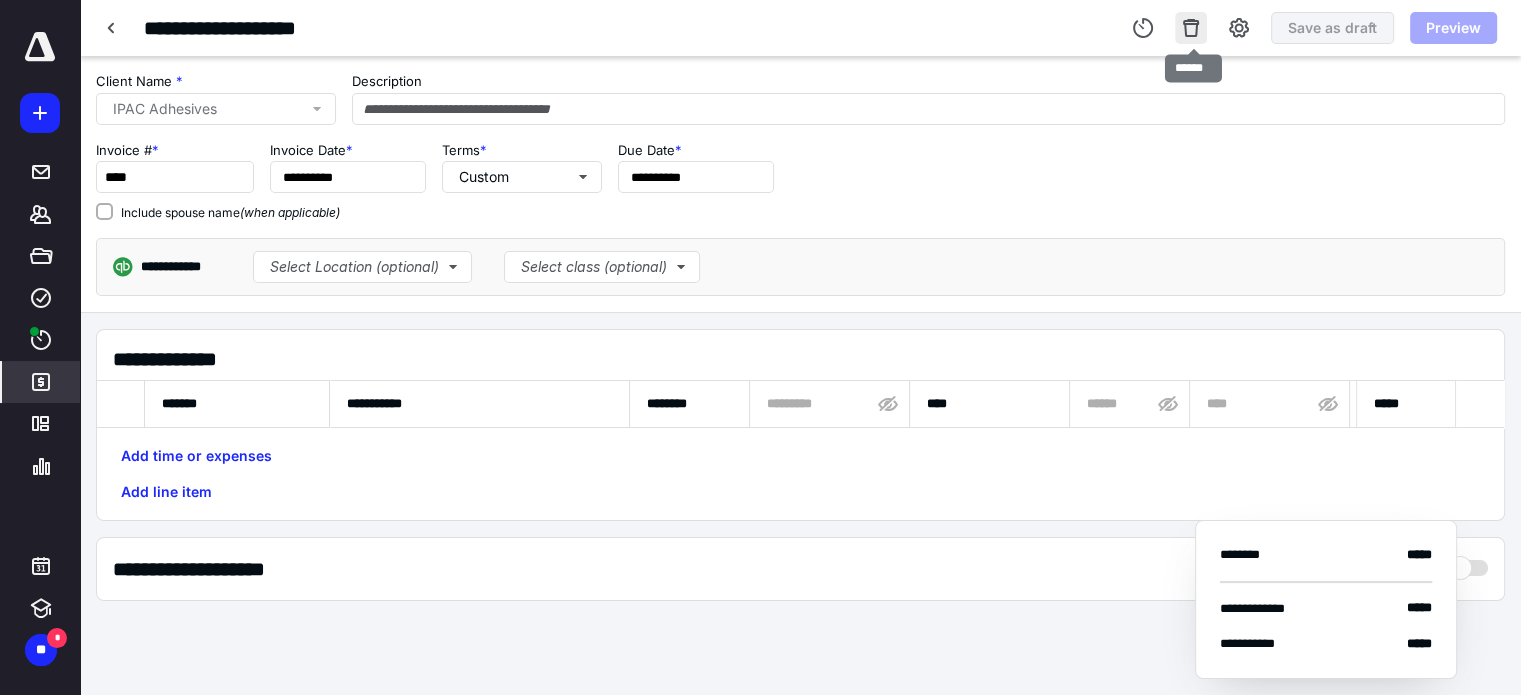 click at bounding box center (1191, 28) 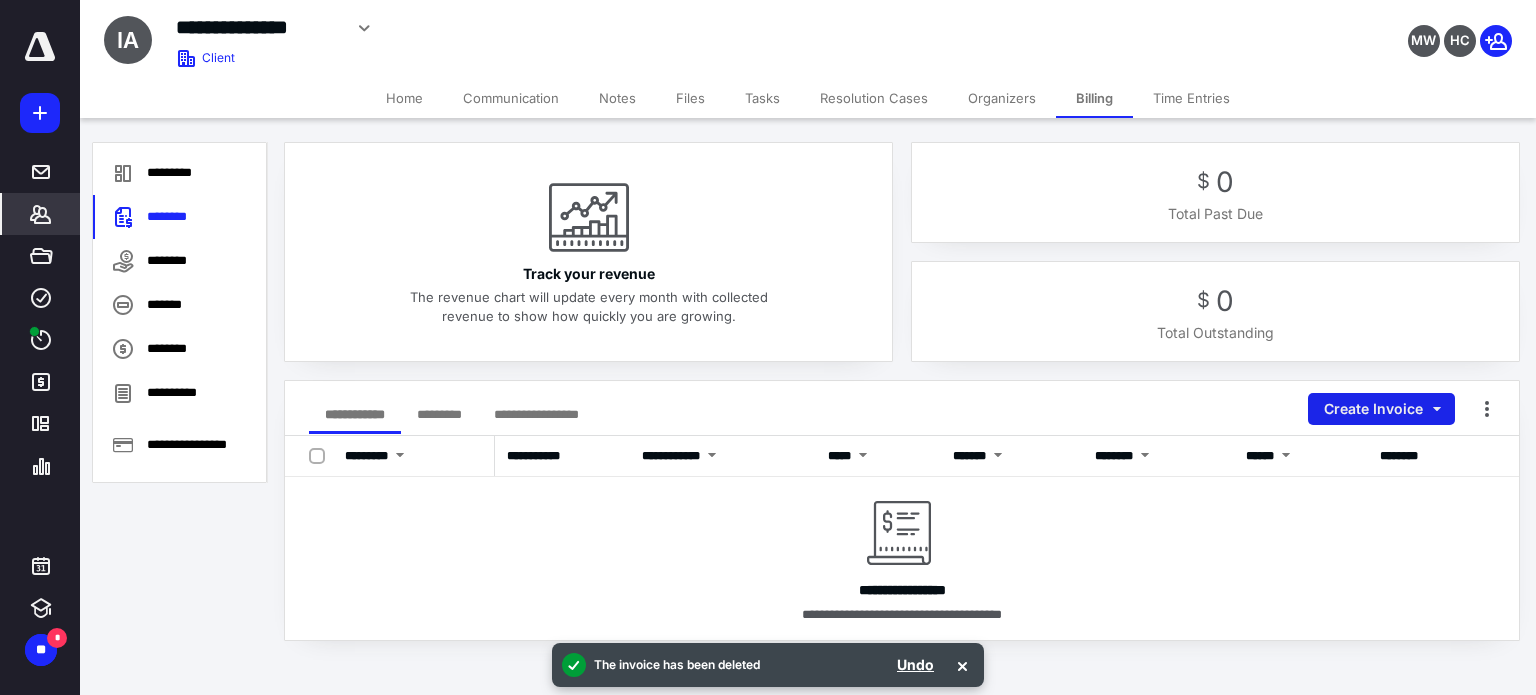 click on "Create Invoice" at bounding box center [1381, 409] 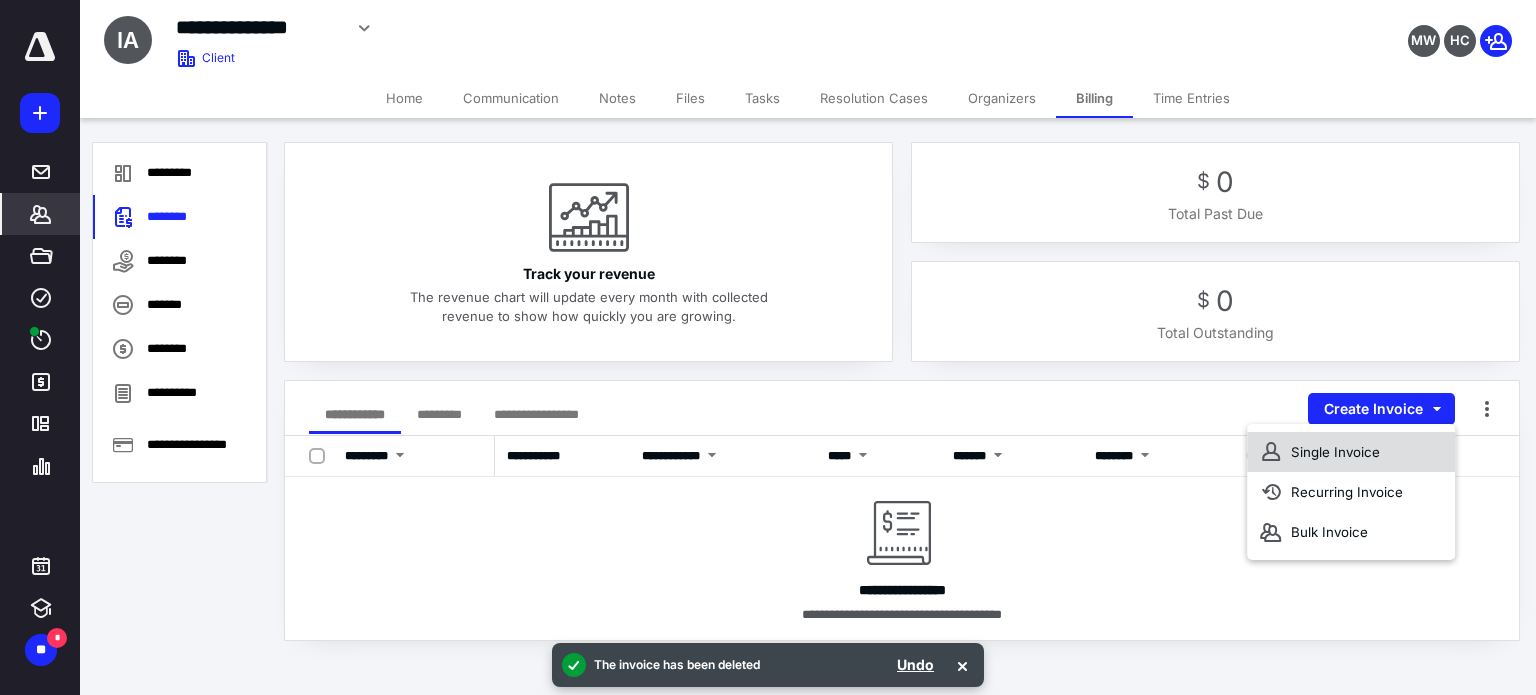 click on "Single Invoice" at bounding box center (1351, 452) 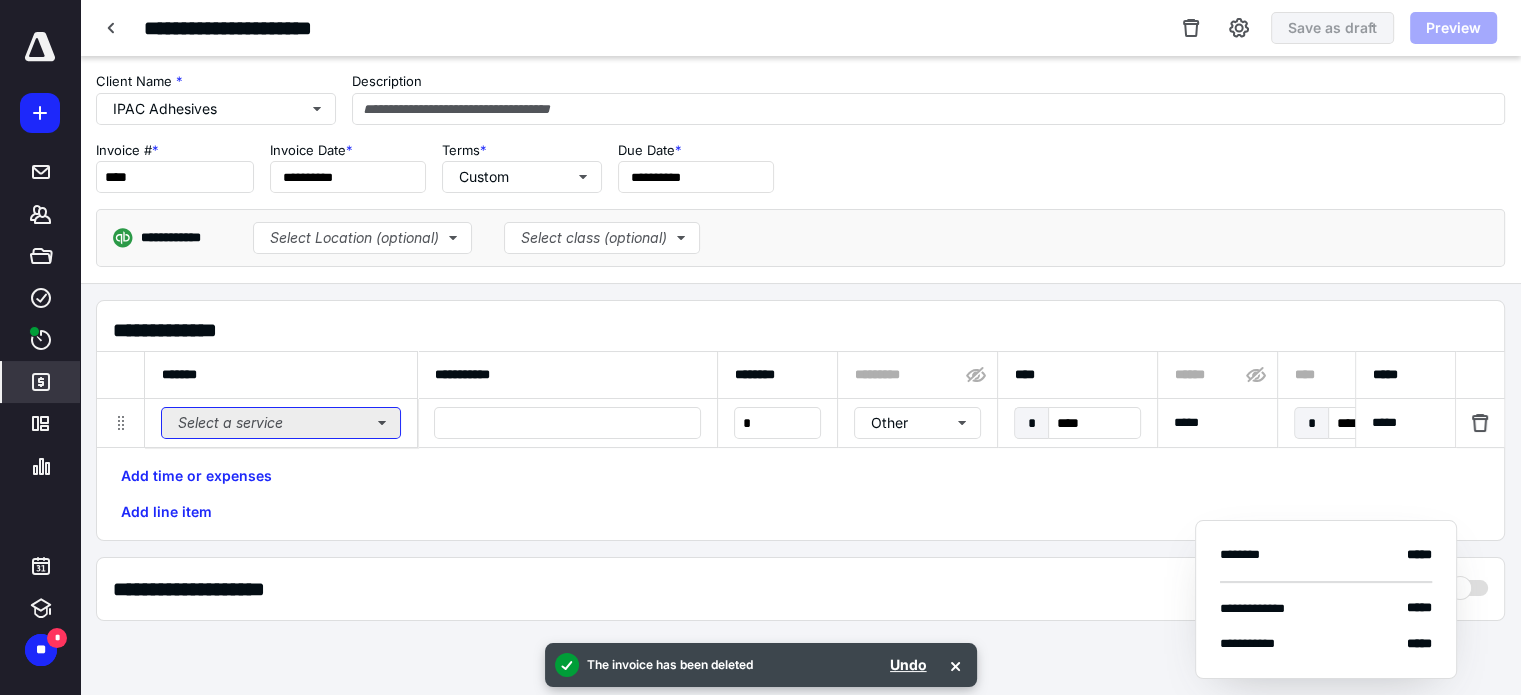 click on "Select a service" at bounding box center [281, 423] 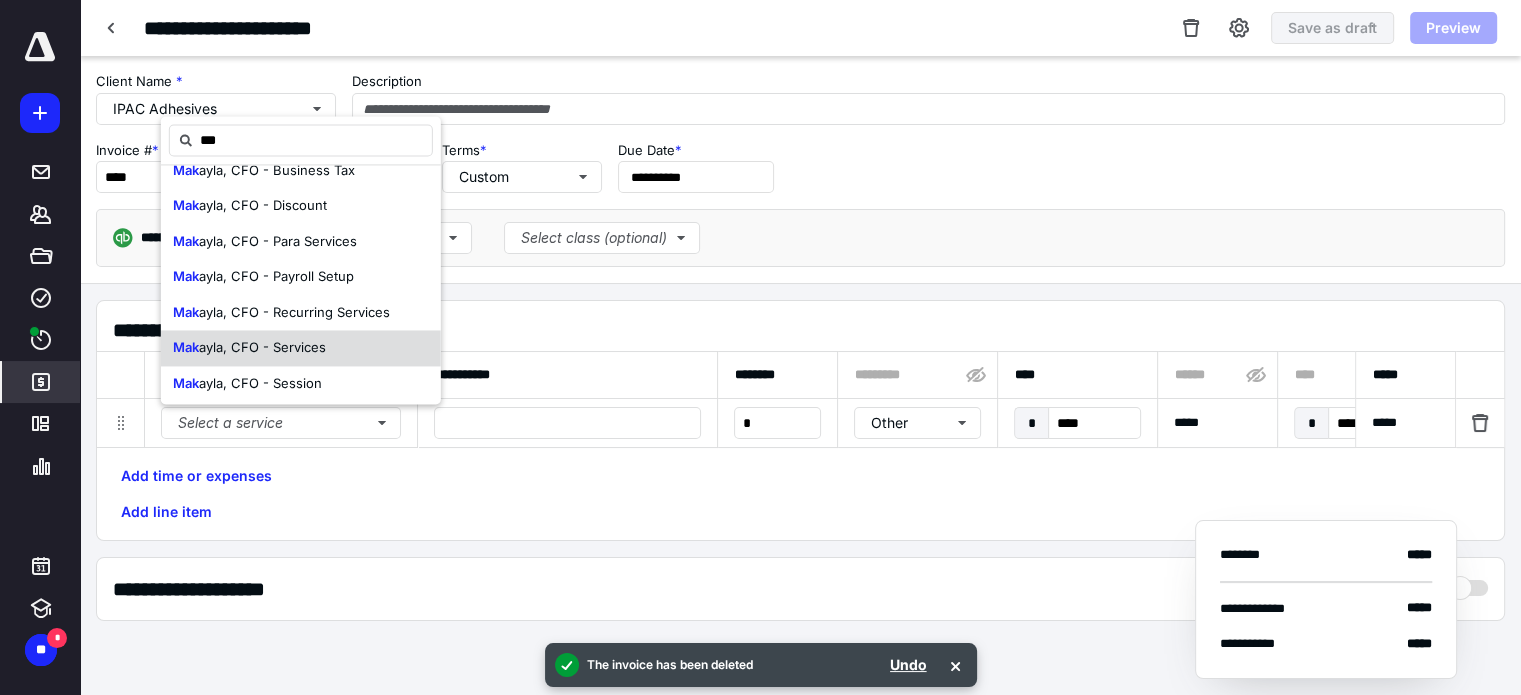 scroll, scrollTop: 25, scrollLeft: 0, axis: vertical 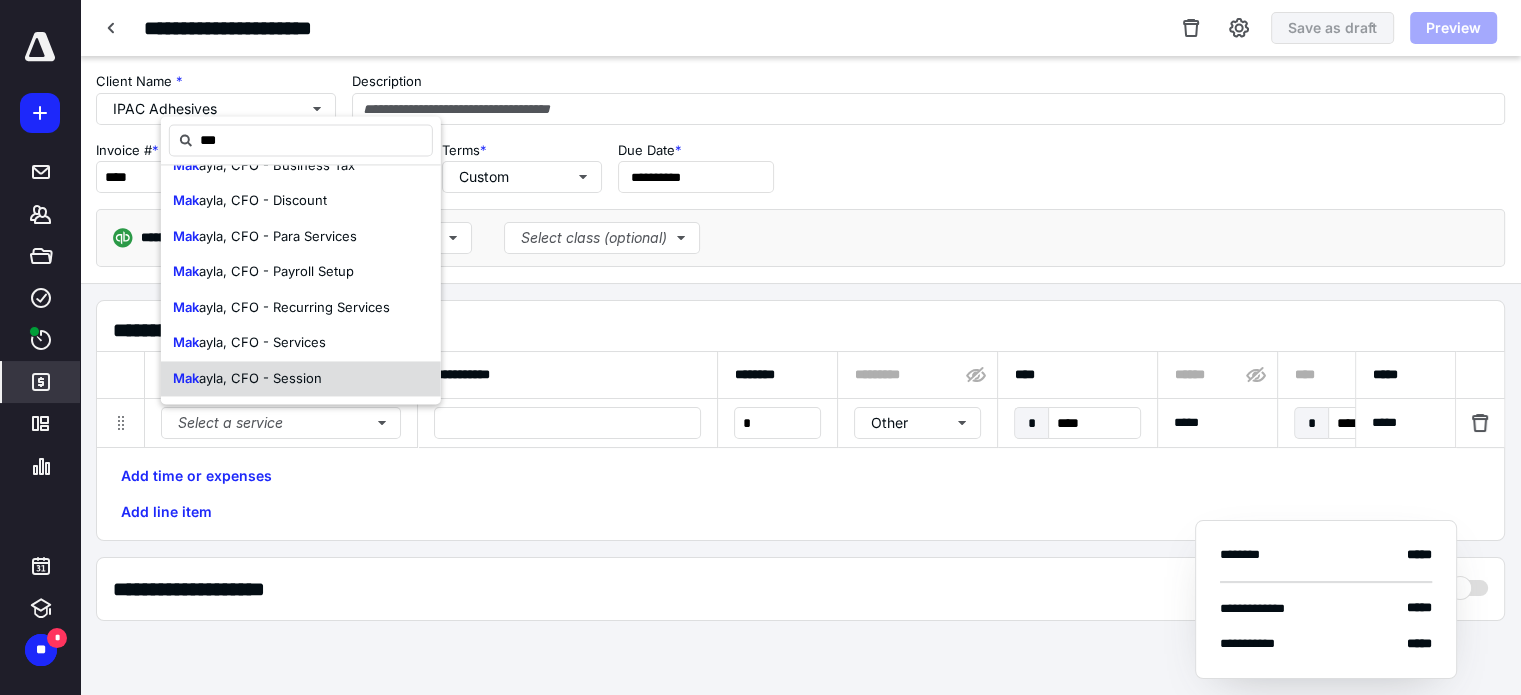 click on "[PERSON_NAME], CFO - Session" at bounding box center [301, 379] 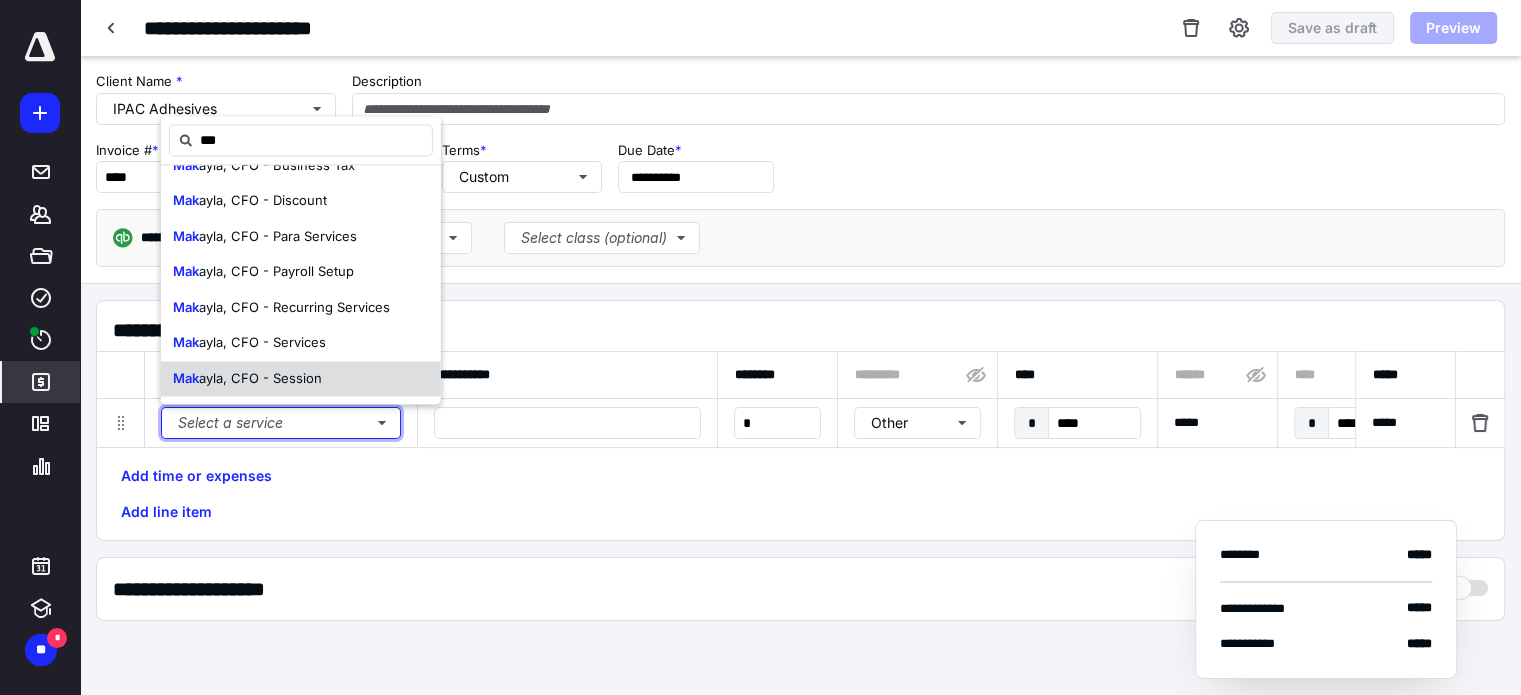 type 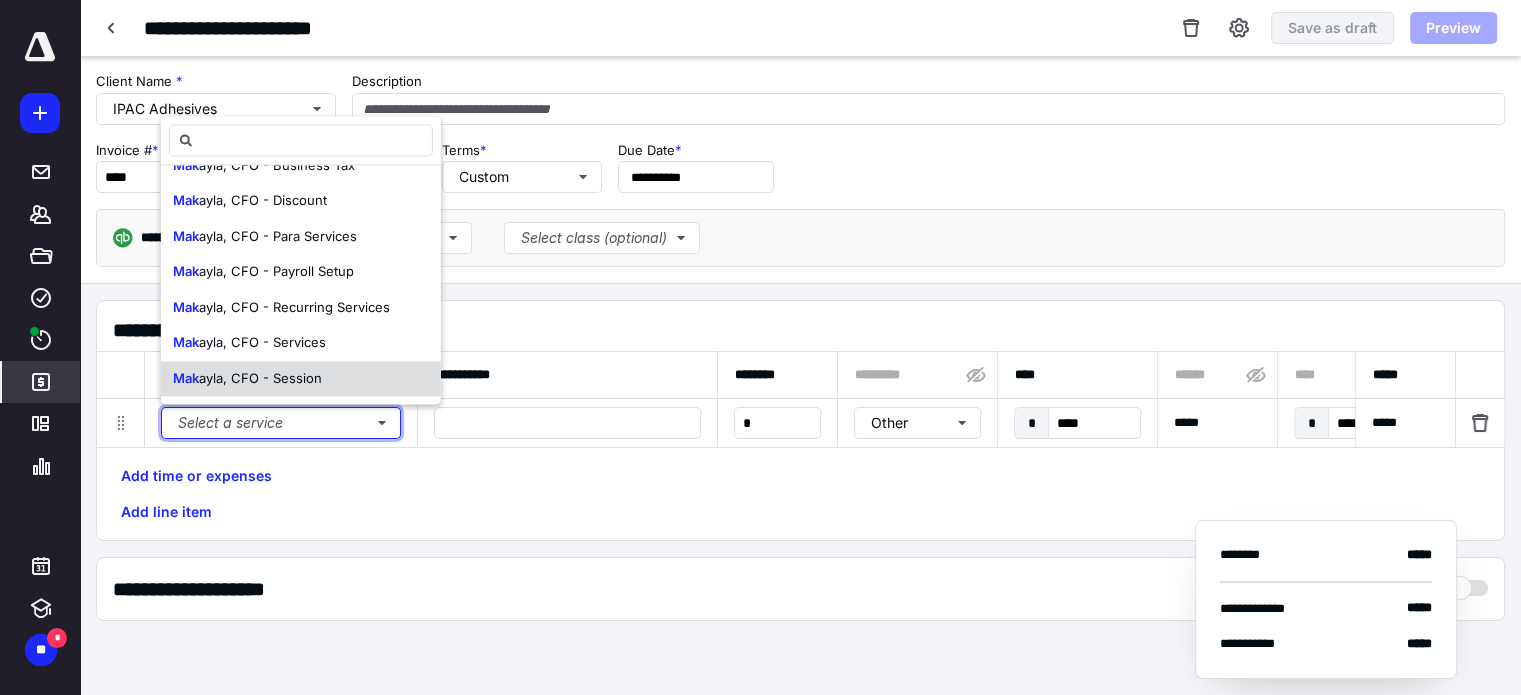 scroll, scrollTop: 0, scrollLeft: 0, axis: both 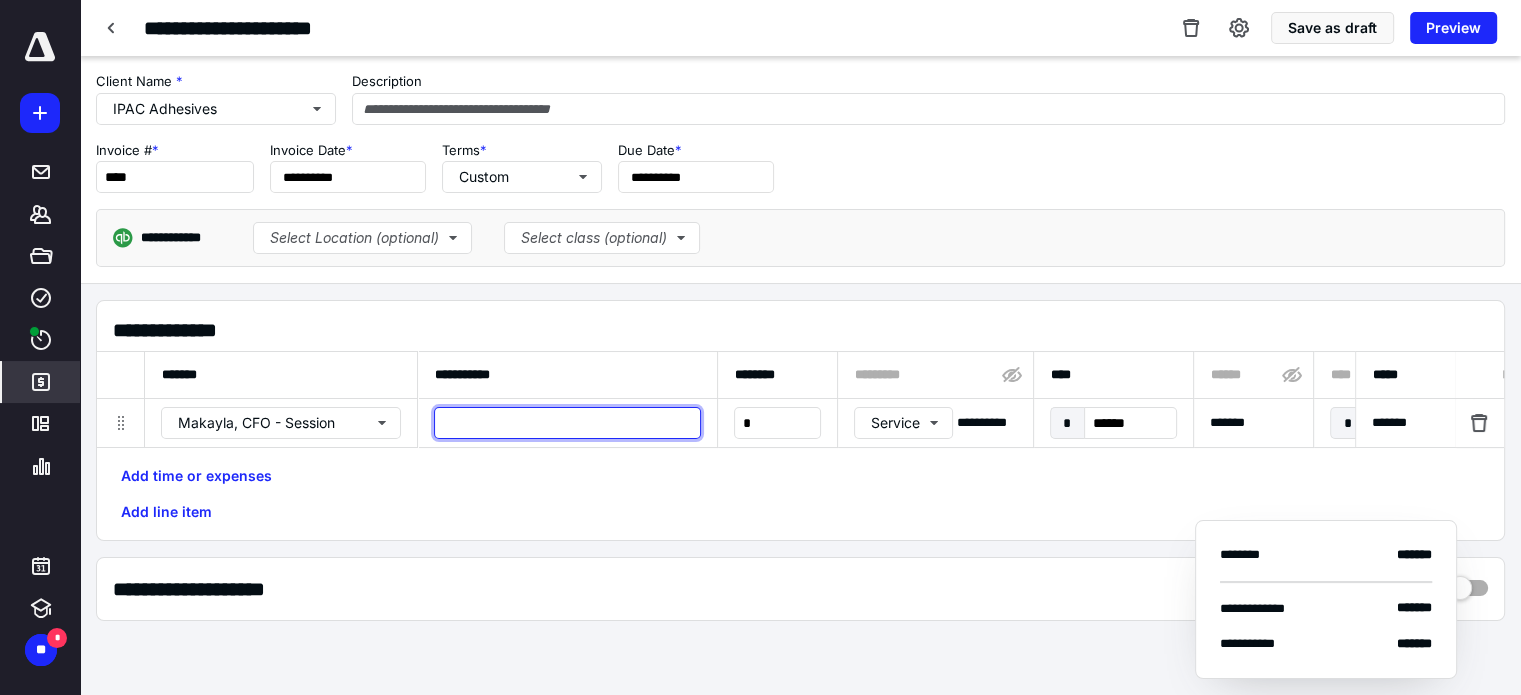 click at bounding box center (567, 423) 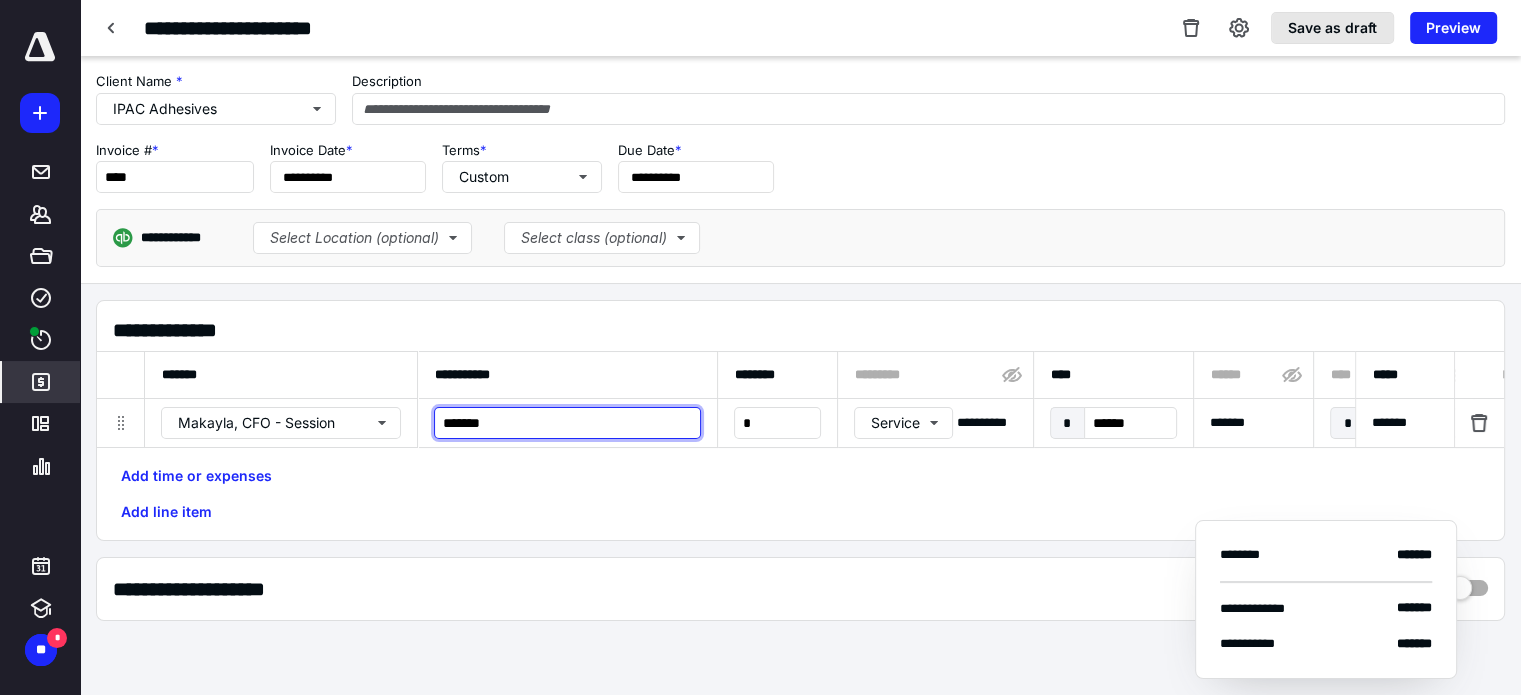 type on "*******" 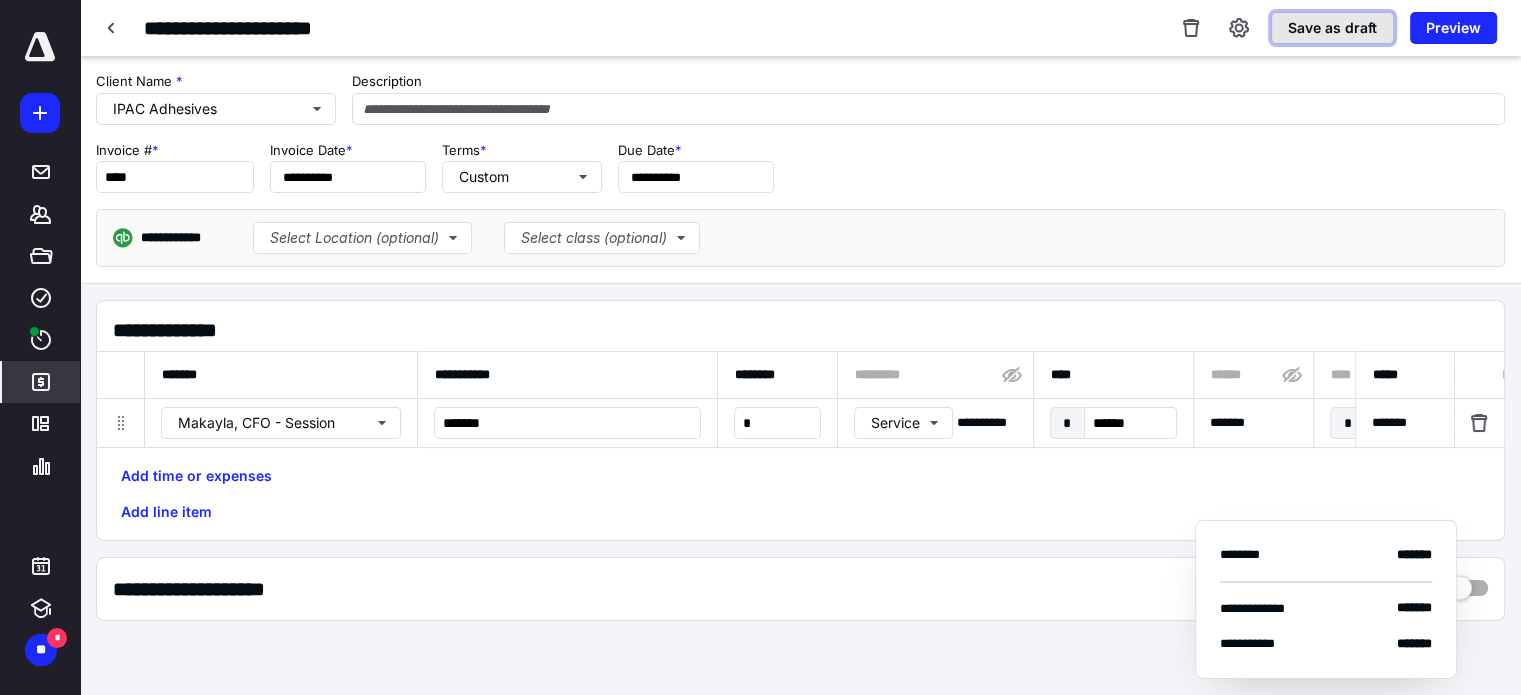 click on "Save as draft" at bounding box center [1332, 28] 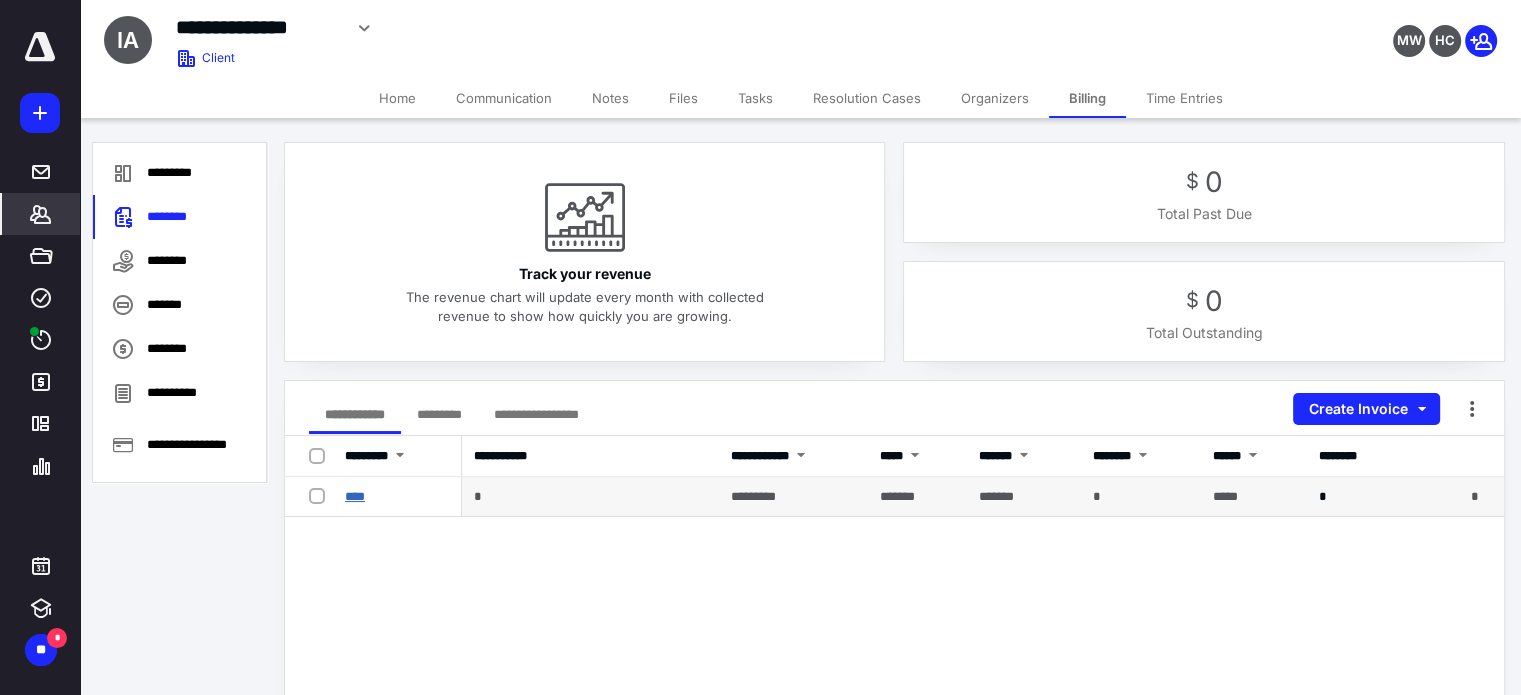 click on "****" at bounding box center (355, 496) 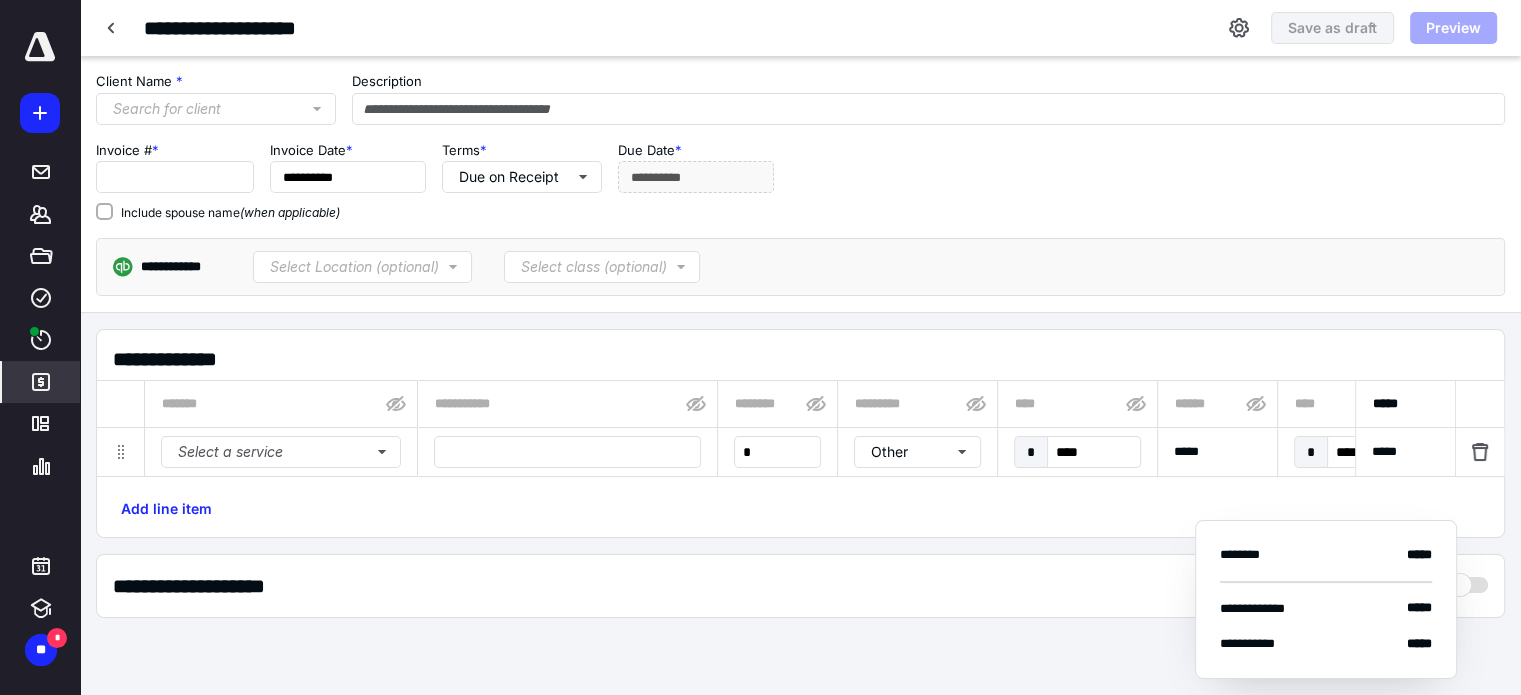 type on "****" 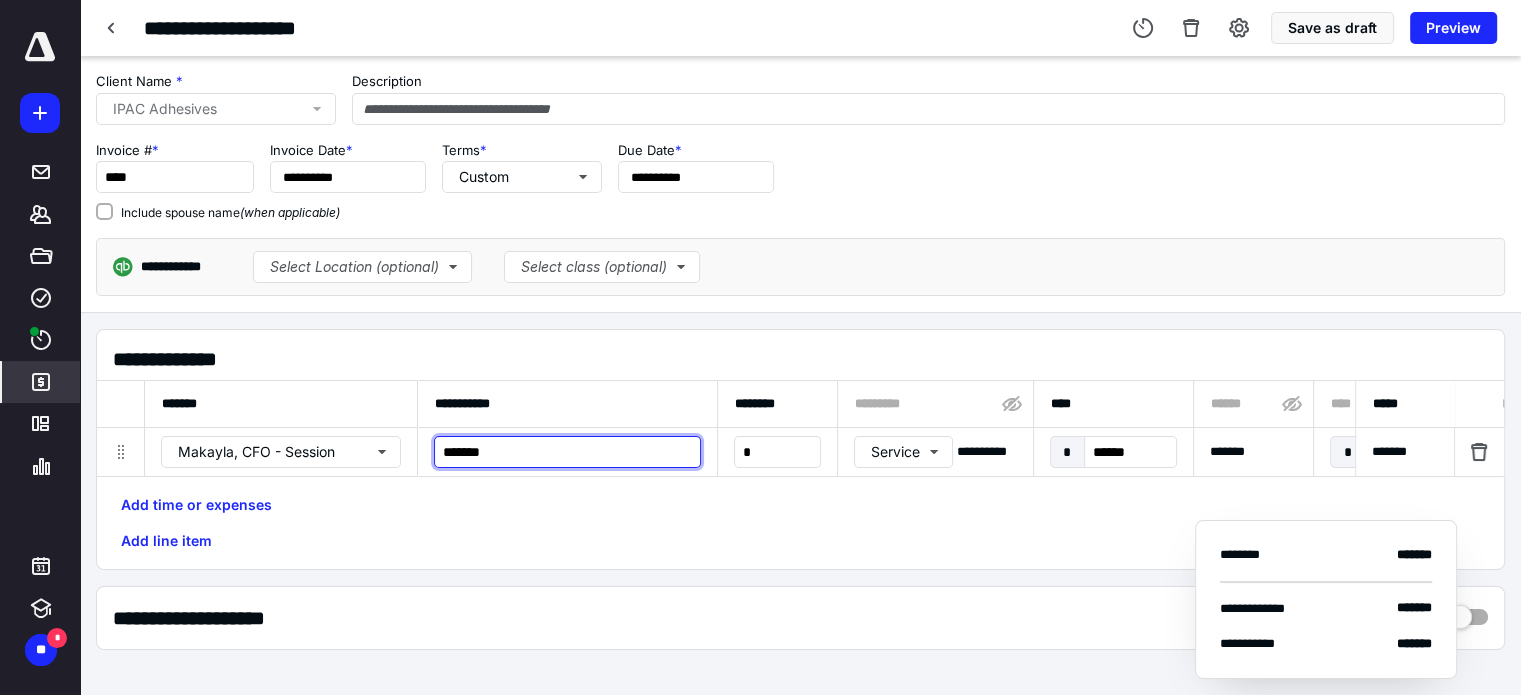 click on "*******" at bounding box center [567, 452] 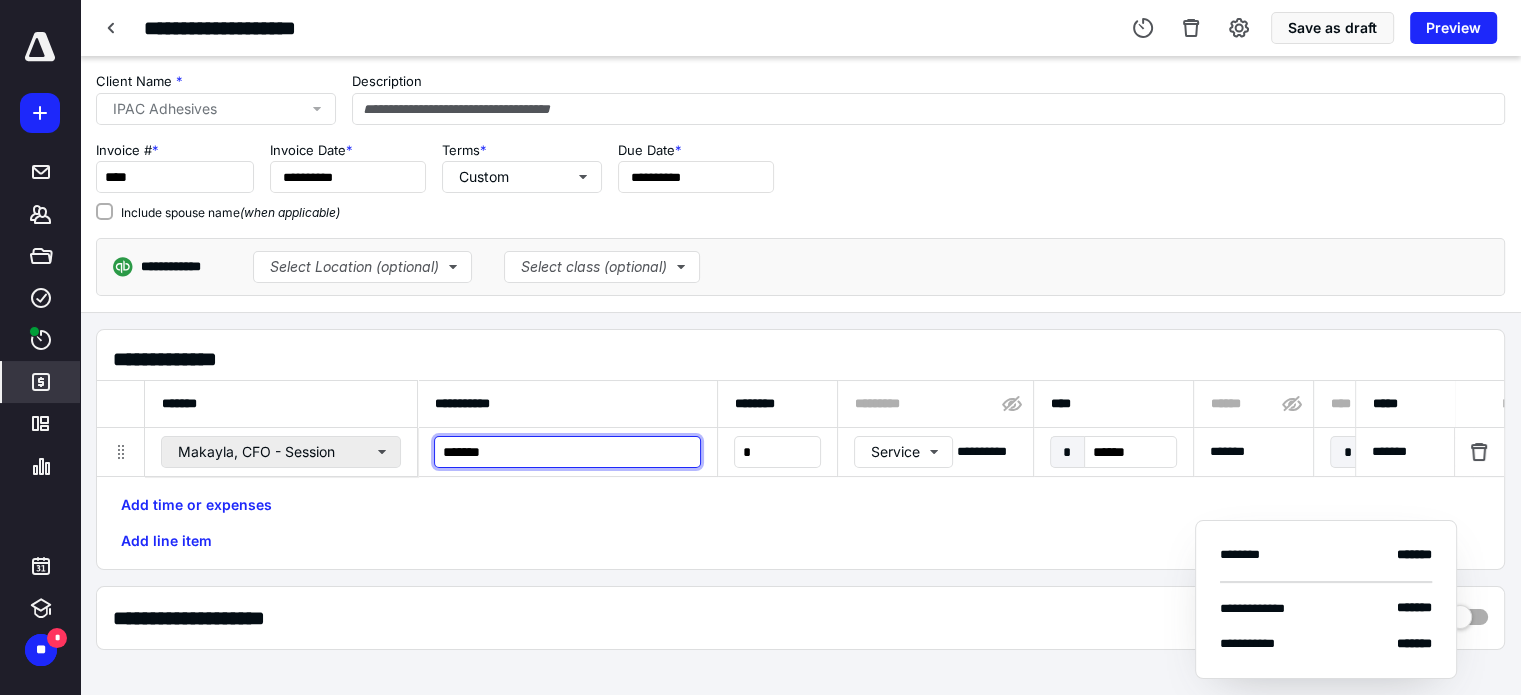 drag, startPoint x: 449, startPoint y: 451, endPoint x: 384, endPoint y: 448, distance: 65.06919 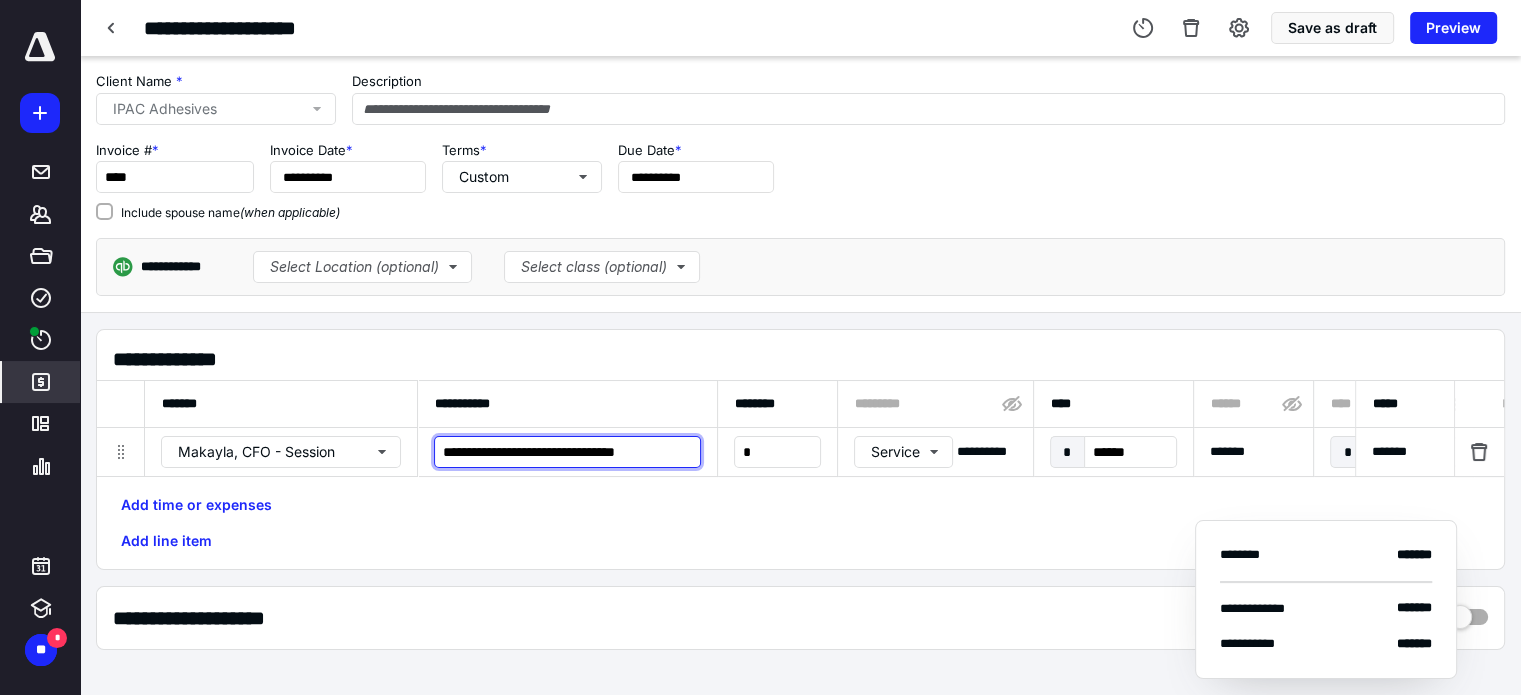 click on "**********" at bounding box center (567, 452) 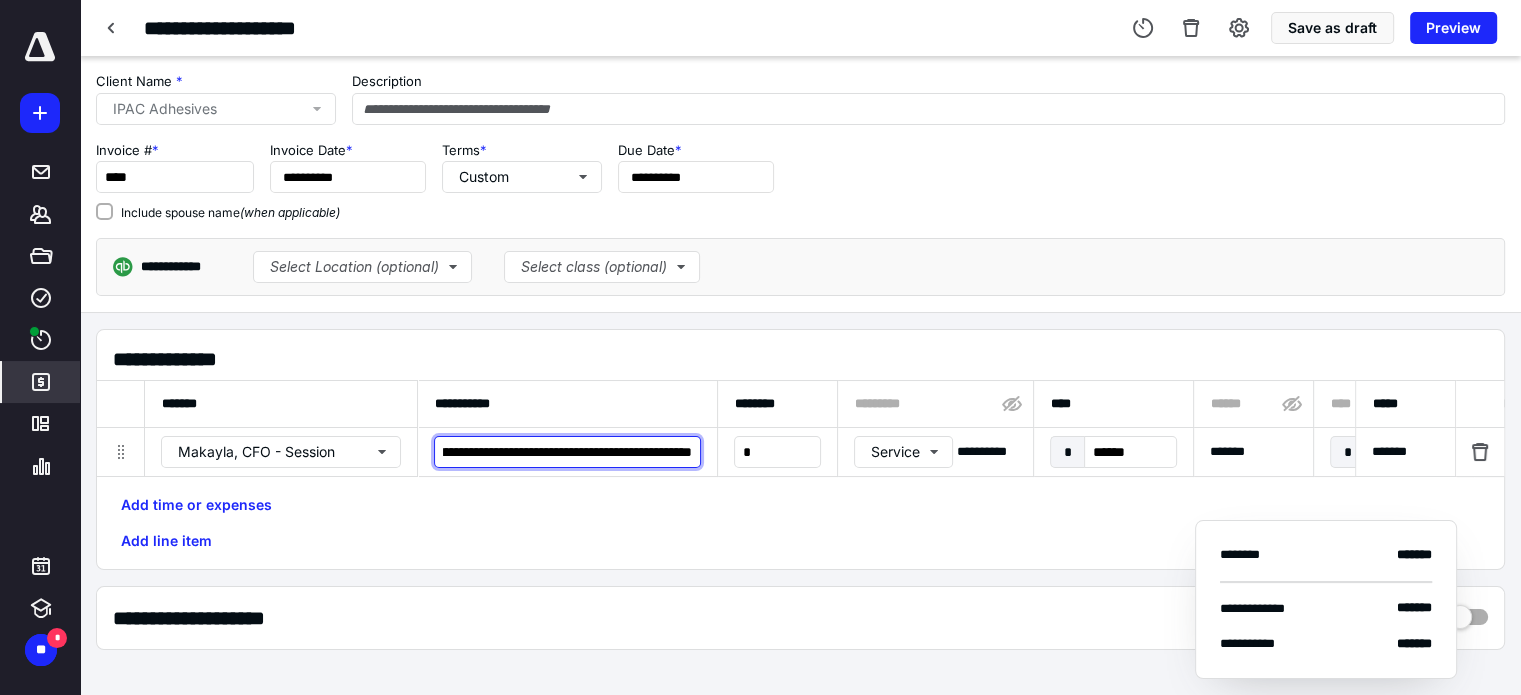 scroll, scrollTop: 0, scrollLeft: 116, axis: horizontal 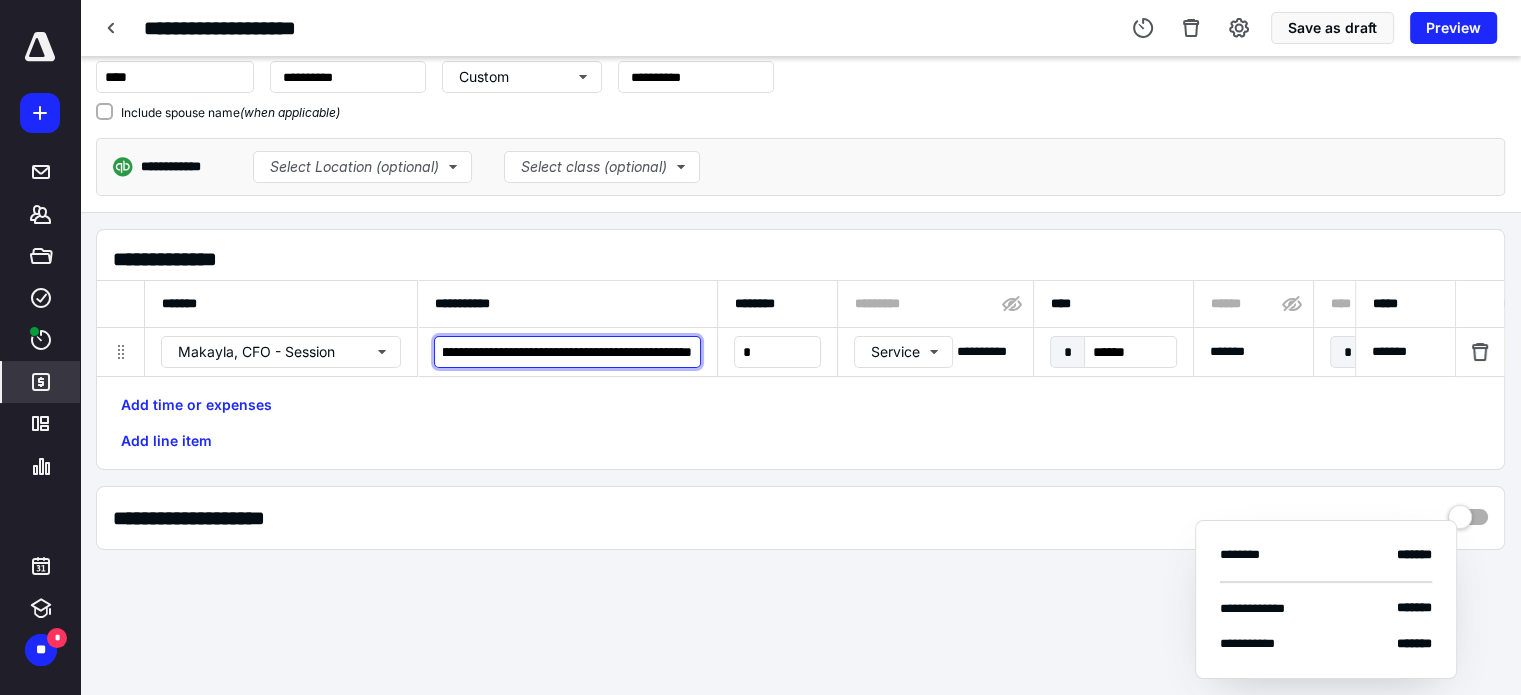 type on "**********" 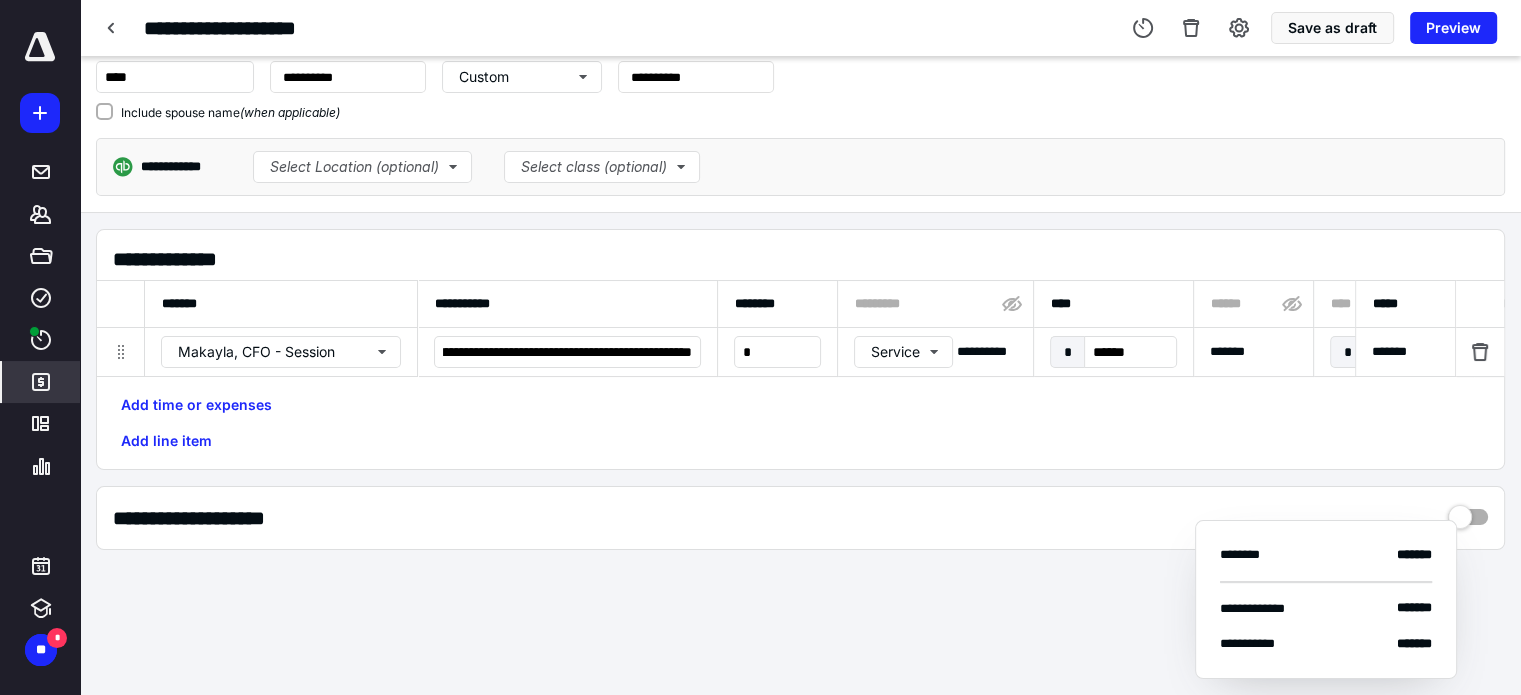 scroll, scrollTop: 0, scrollLeft: 0, axis: both 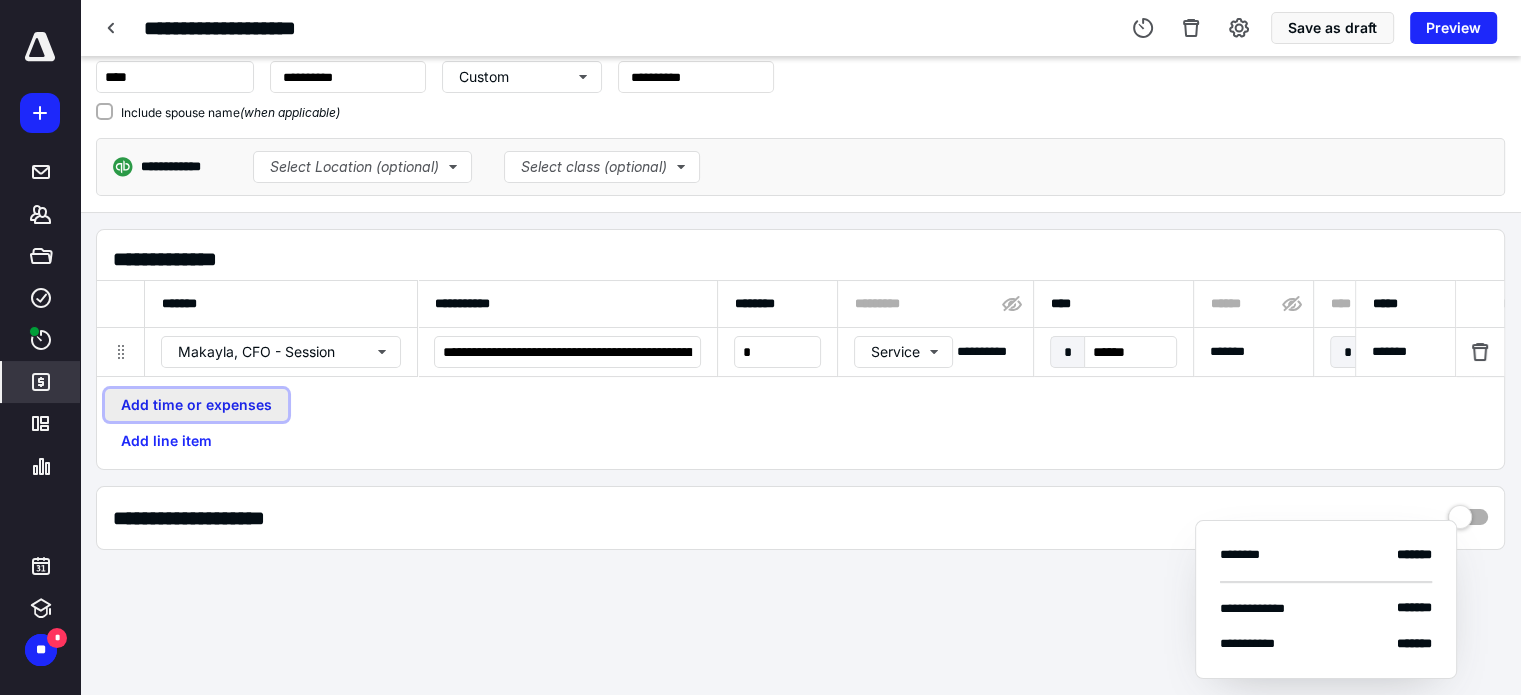 click on "Add time or expenses" at bounding box center (196, 405) 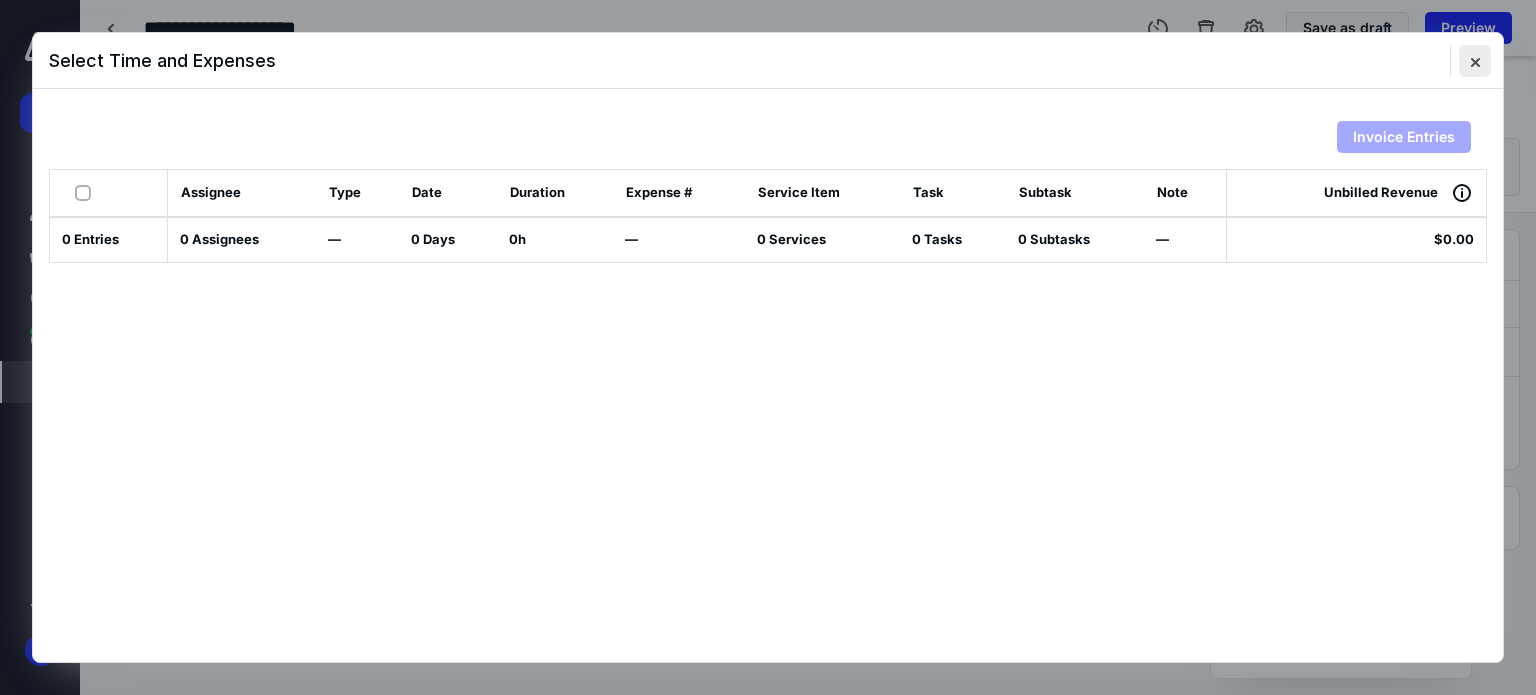 click at bounding box center (1475, 61) 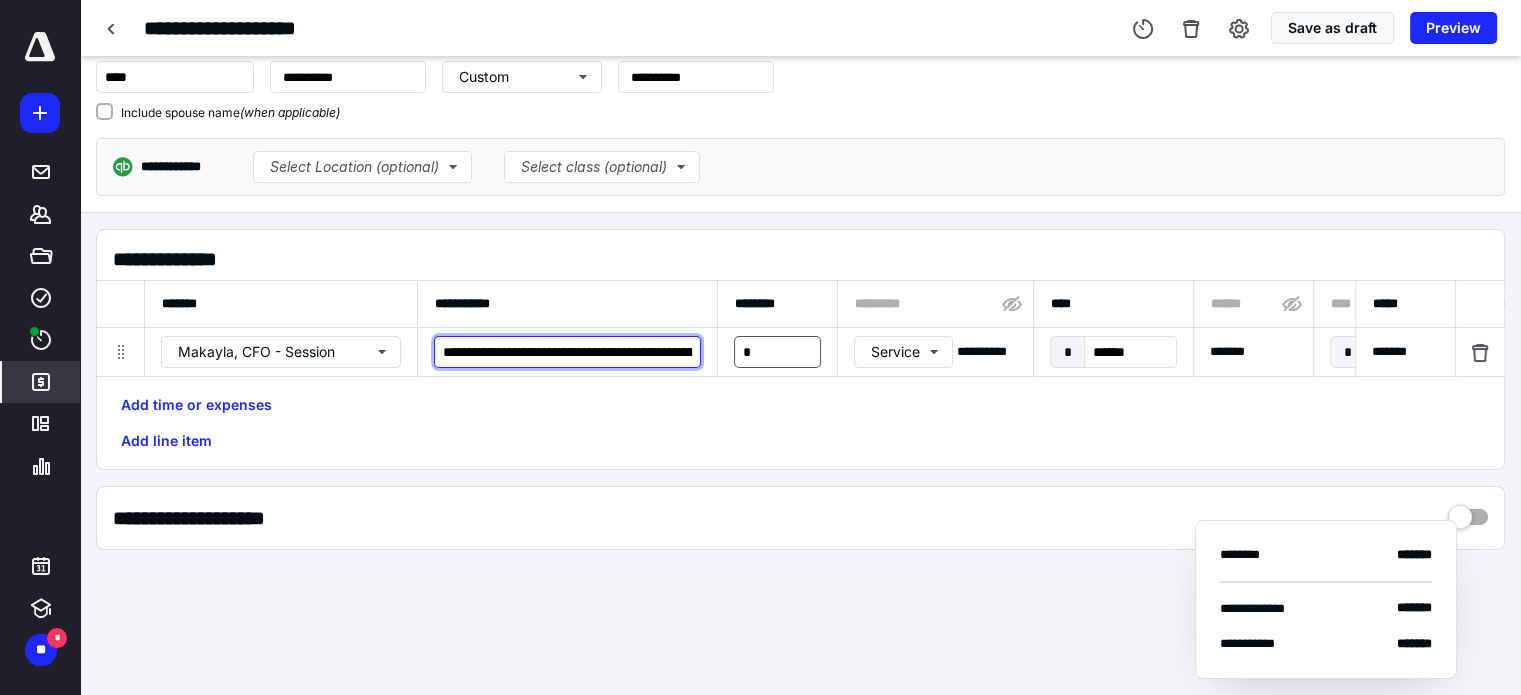 scroll, scrollTop: 0, scrollLeft: 116, axis: horizontal 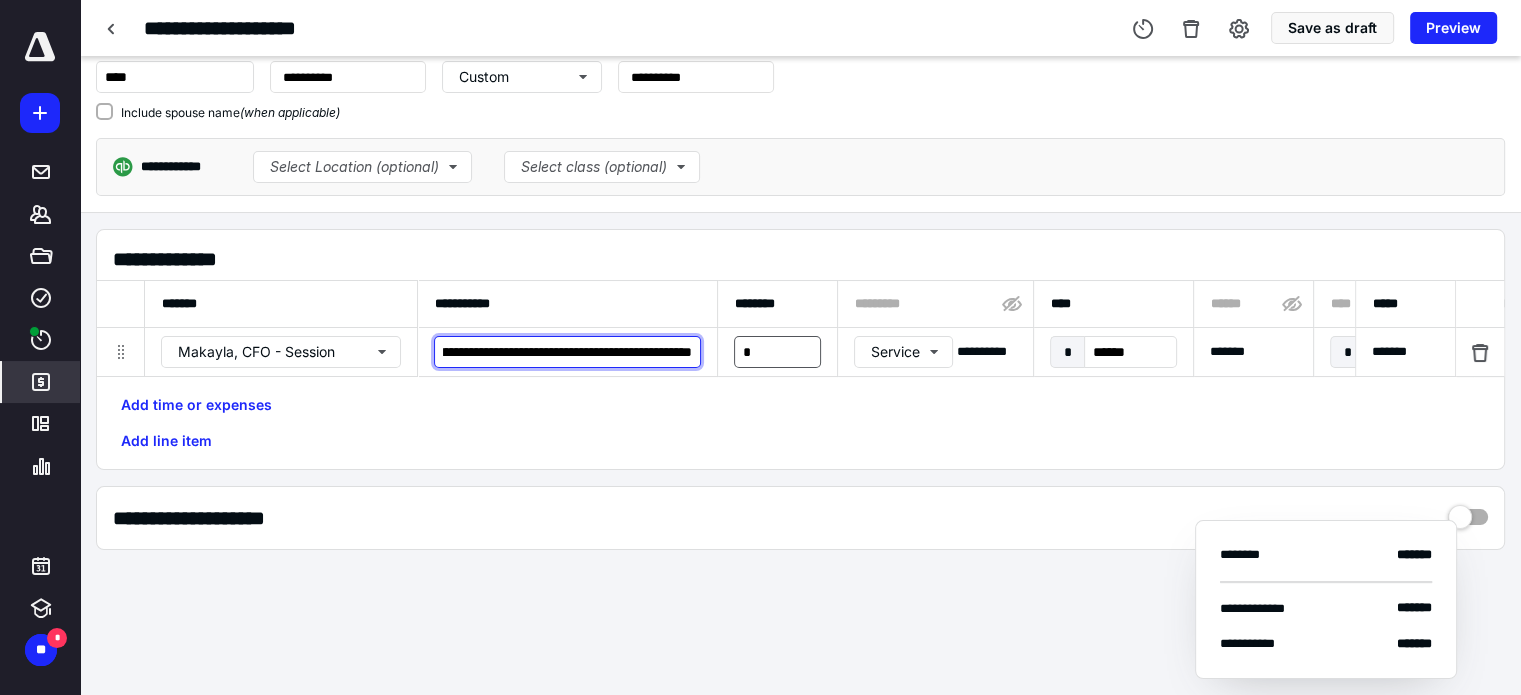 drag, startPoint x: 443, startPoint y: 347, endPoint x: 768, endPoint y: 344, distance: 325.01385 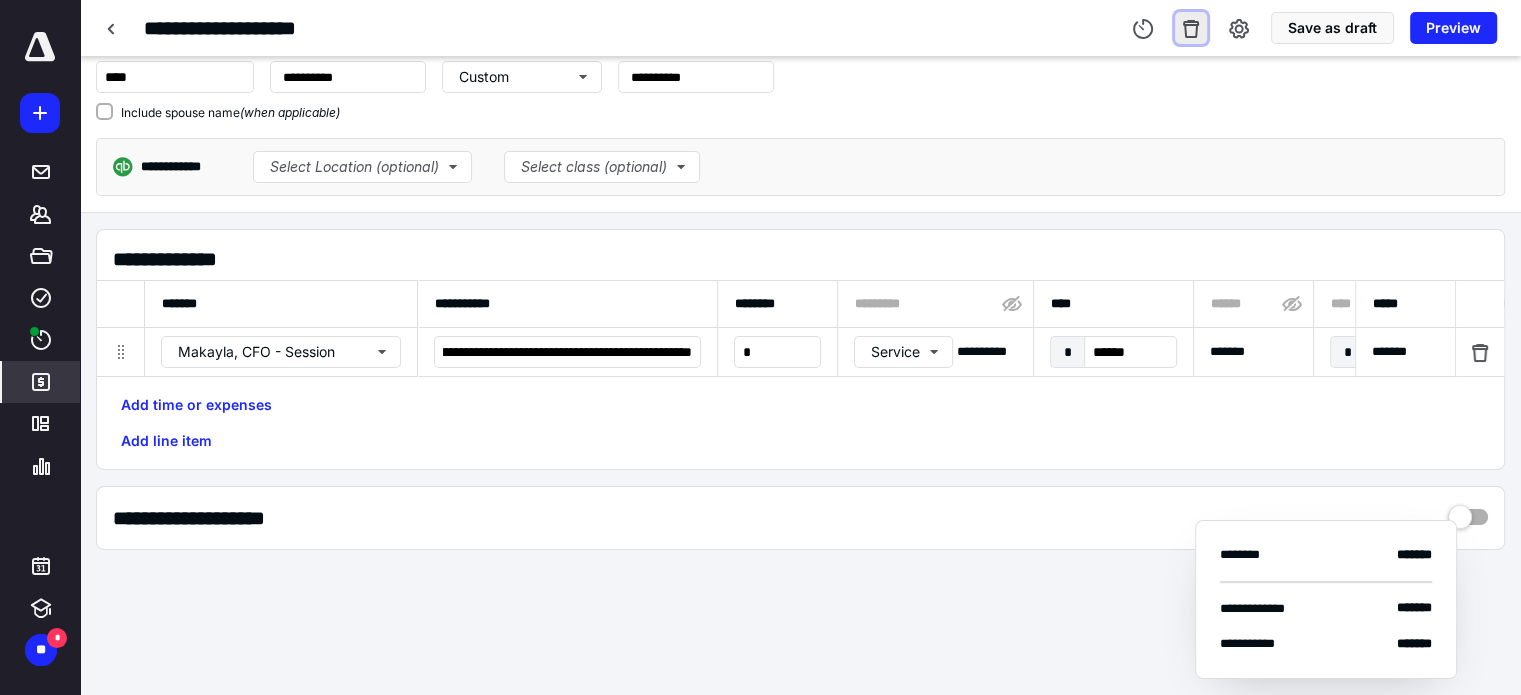 click at bounding box center (1191, 28) 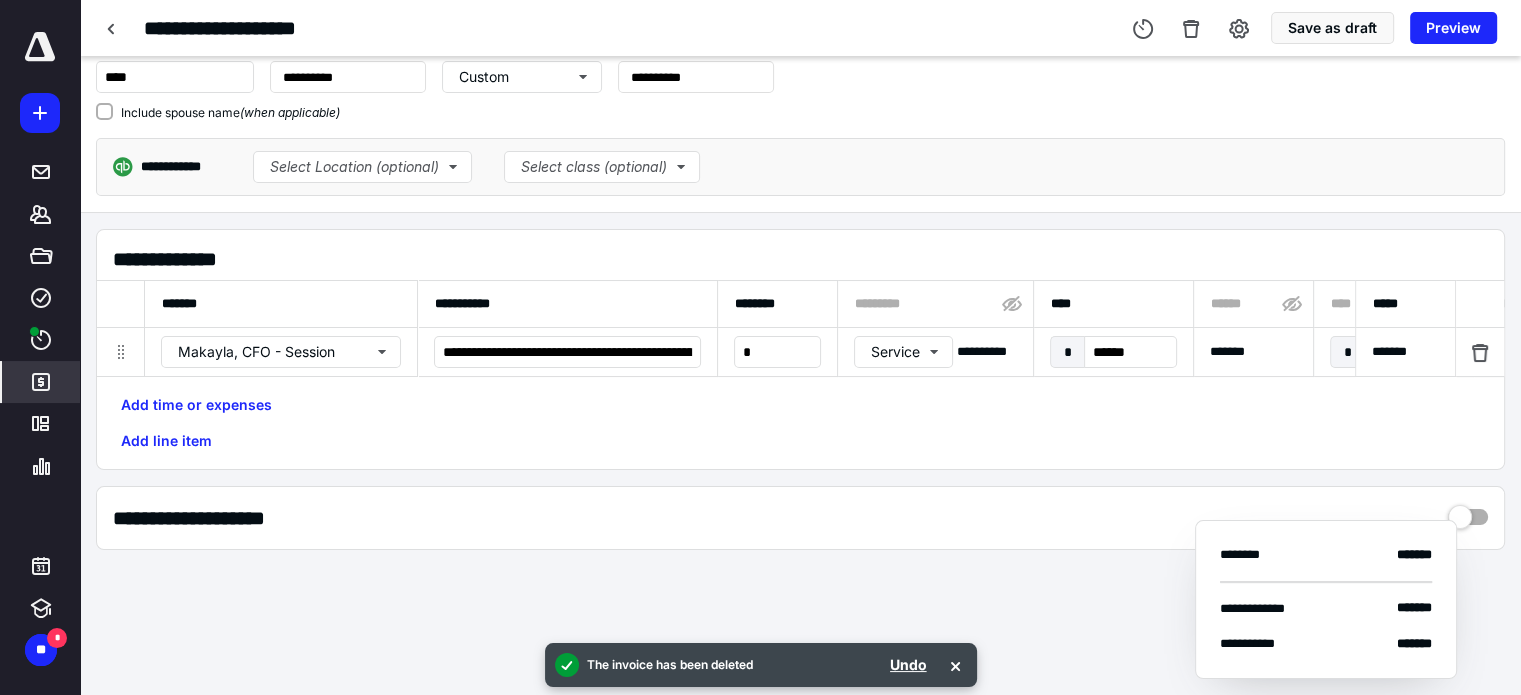 scroll, scrollTop: 0, scrollLeft: 0, axis: both 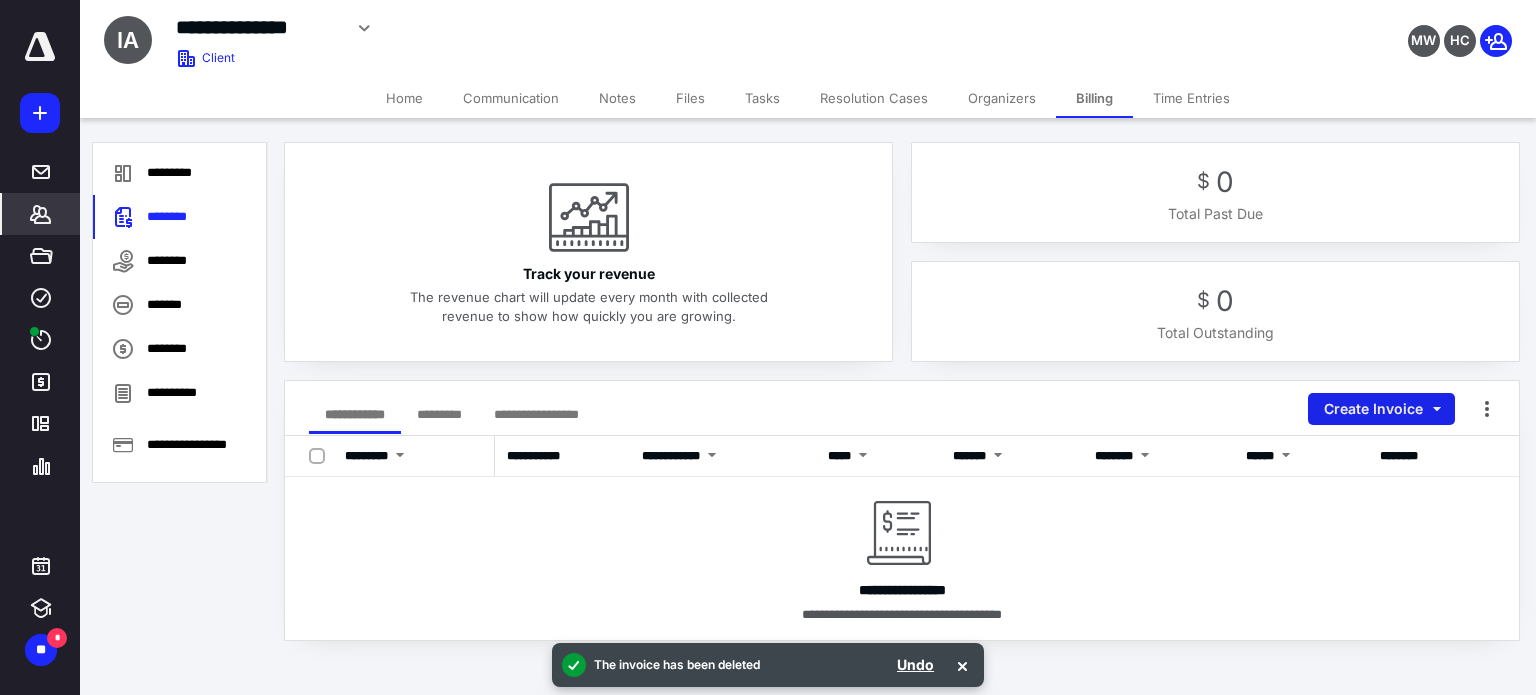 click on "Create Invoice" at bounding box center [1381, 409] 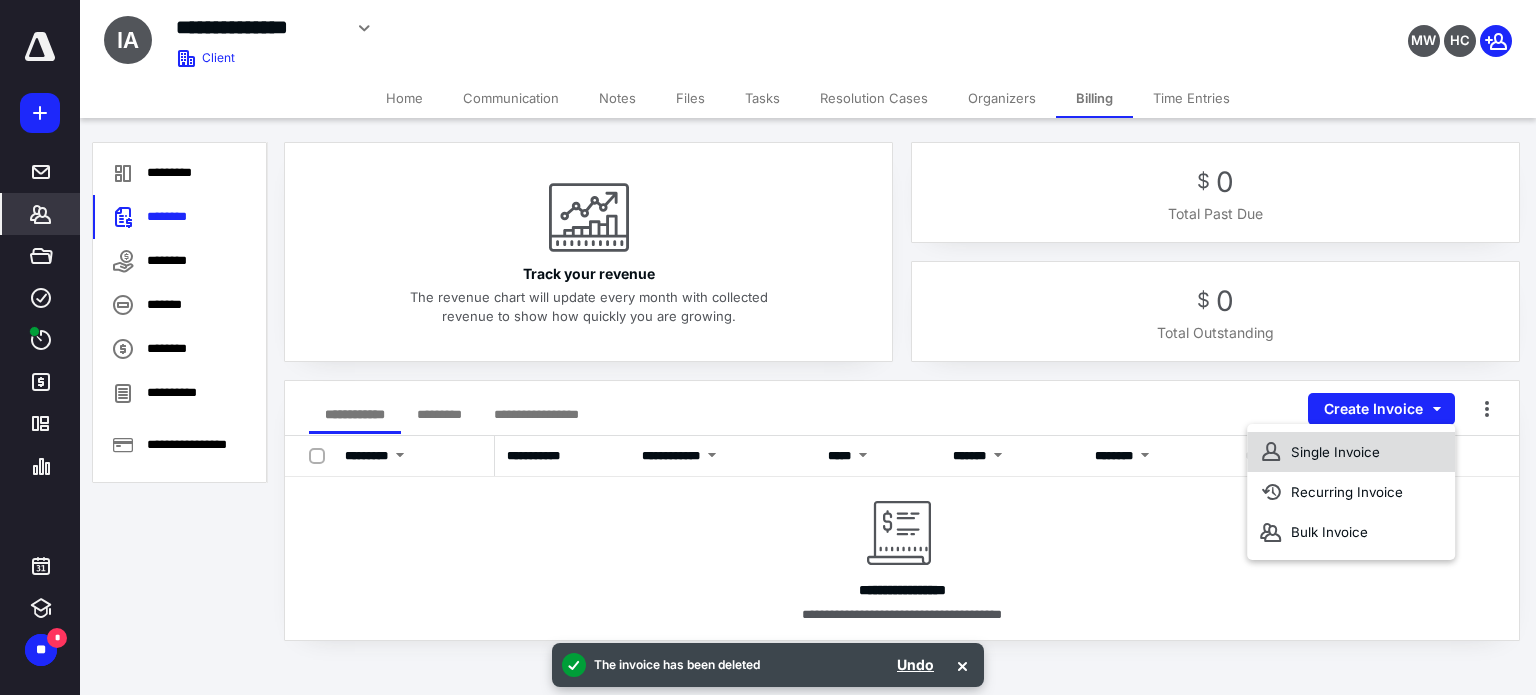 click on "Single Invoice" at bounding box center [1351, 452] 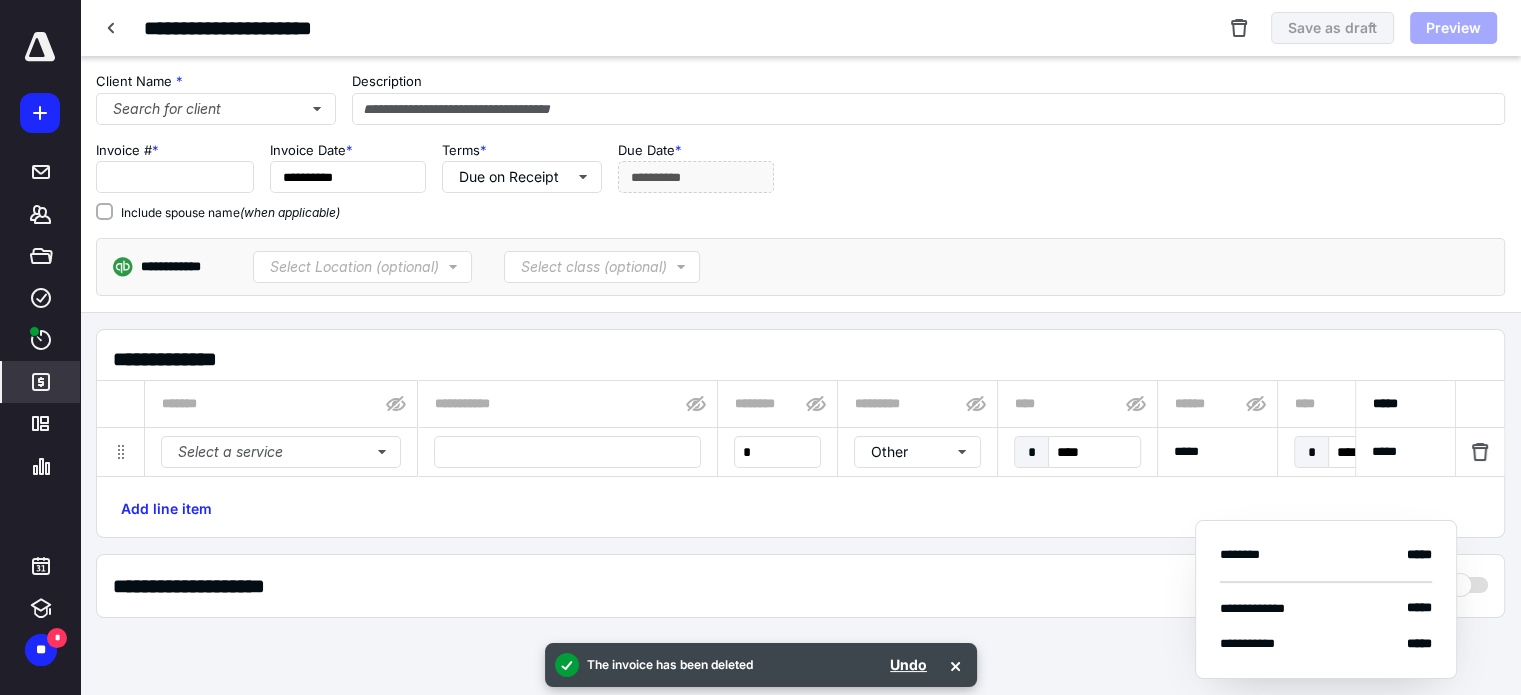 type on "****" 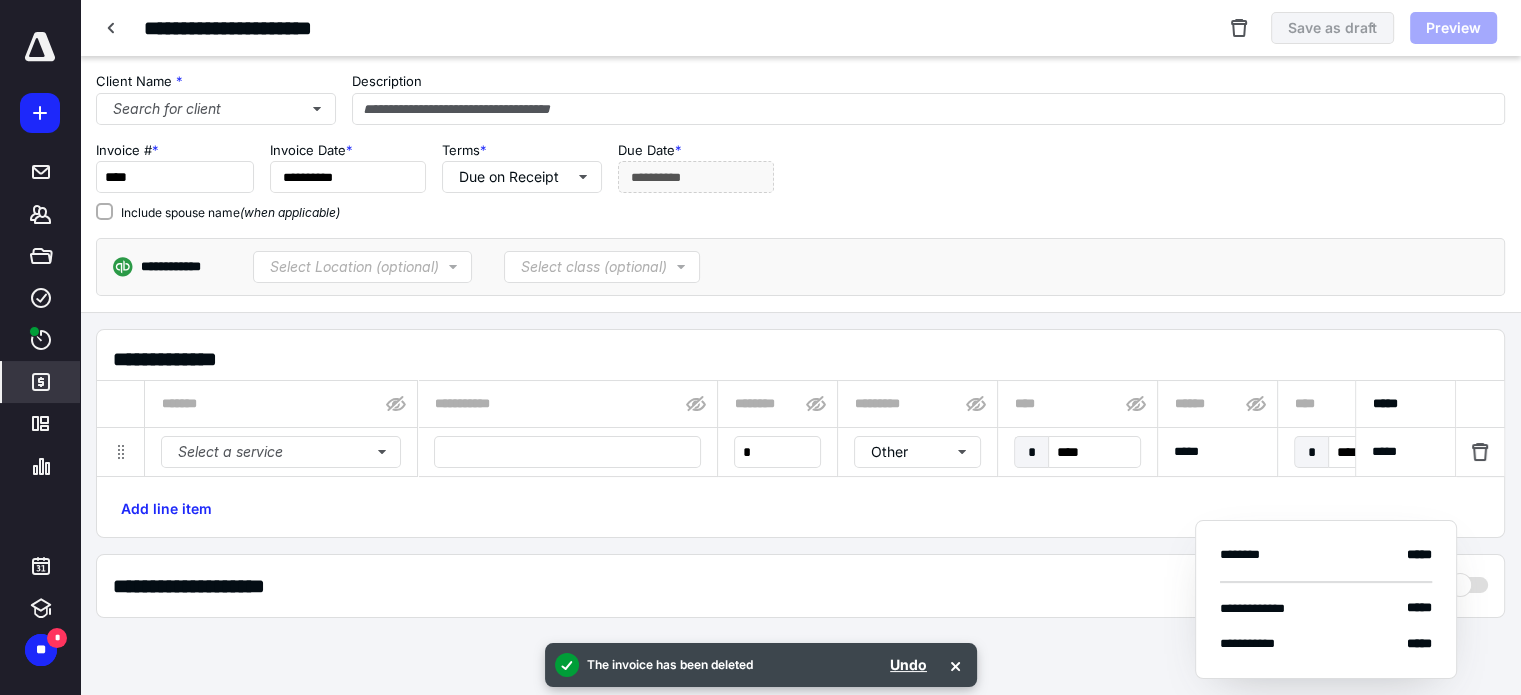 type on "**********" 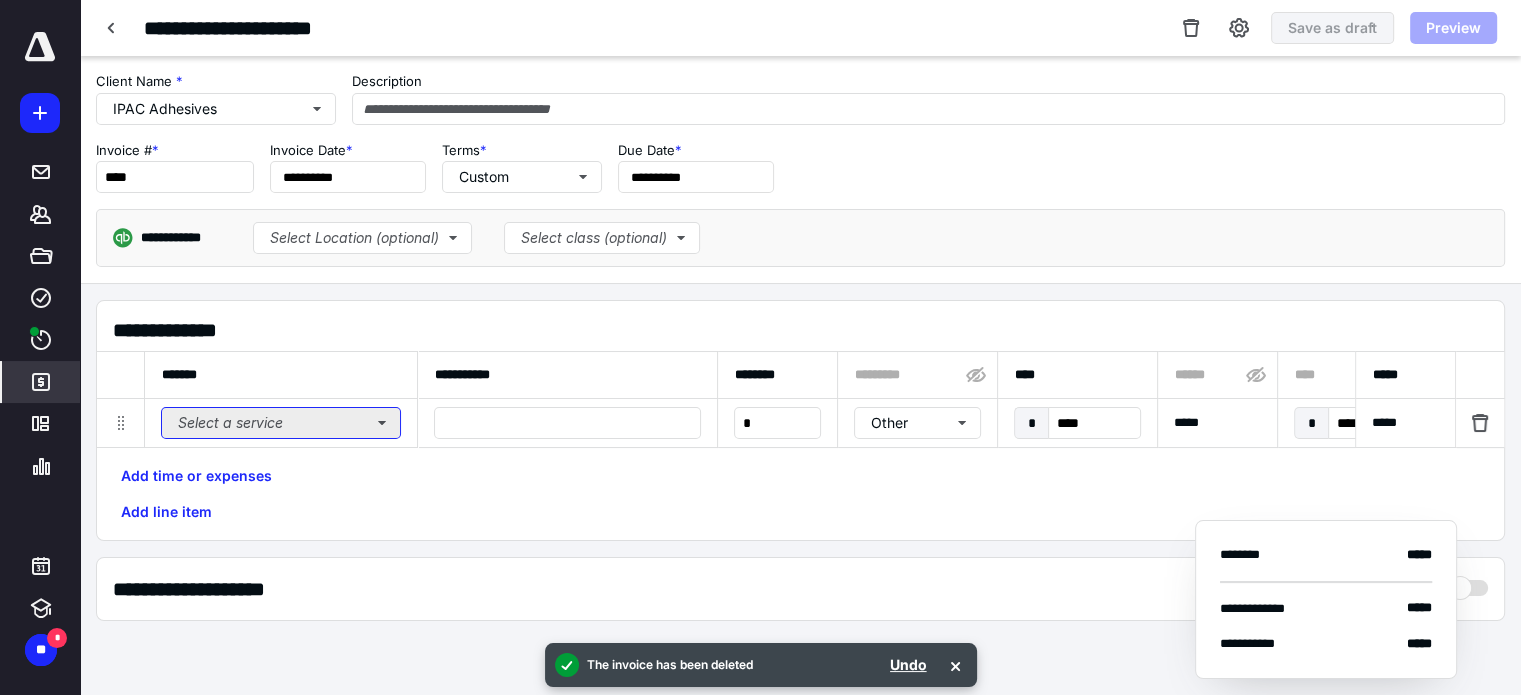 click on "Select a service" at bounding box center (281, 423) 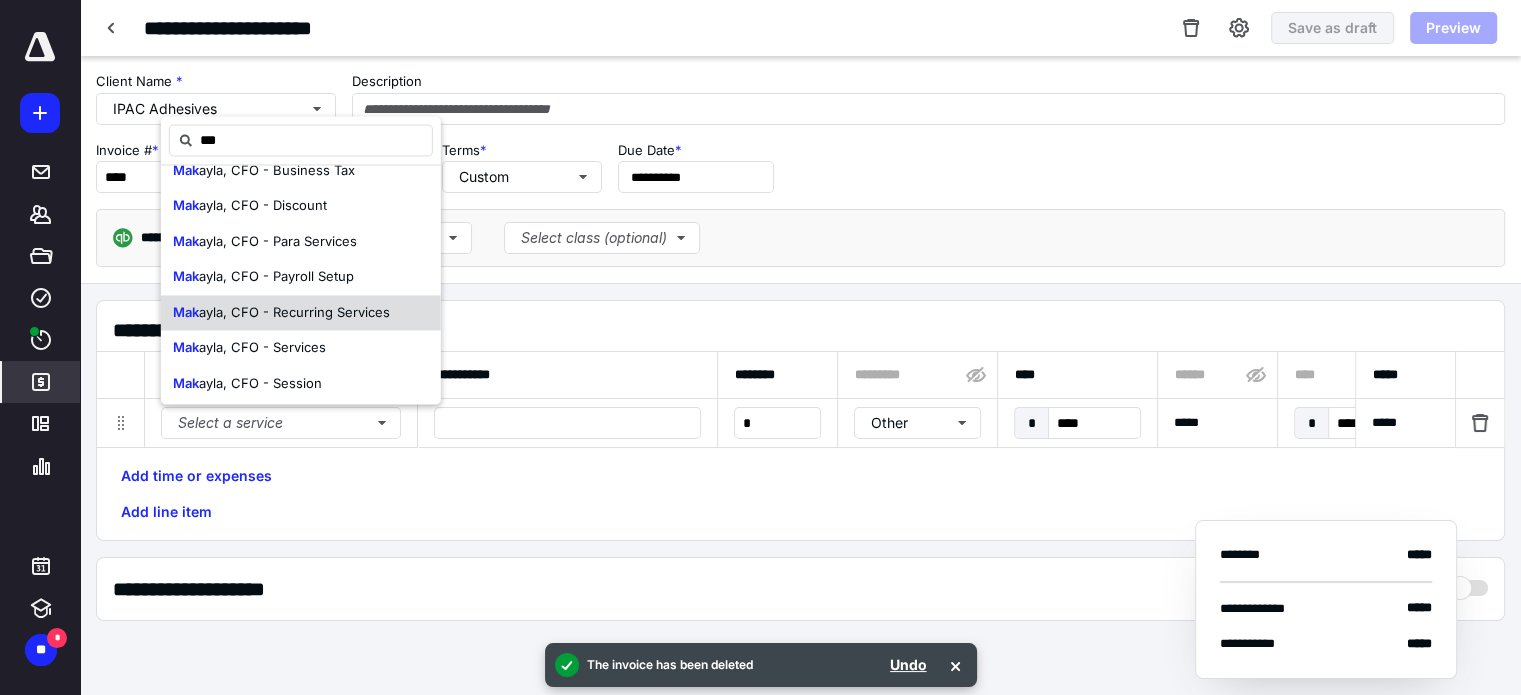 scroll, scrollTop: 25, scrollLeft: 0, axis: vertical 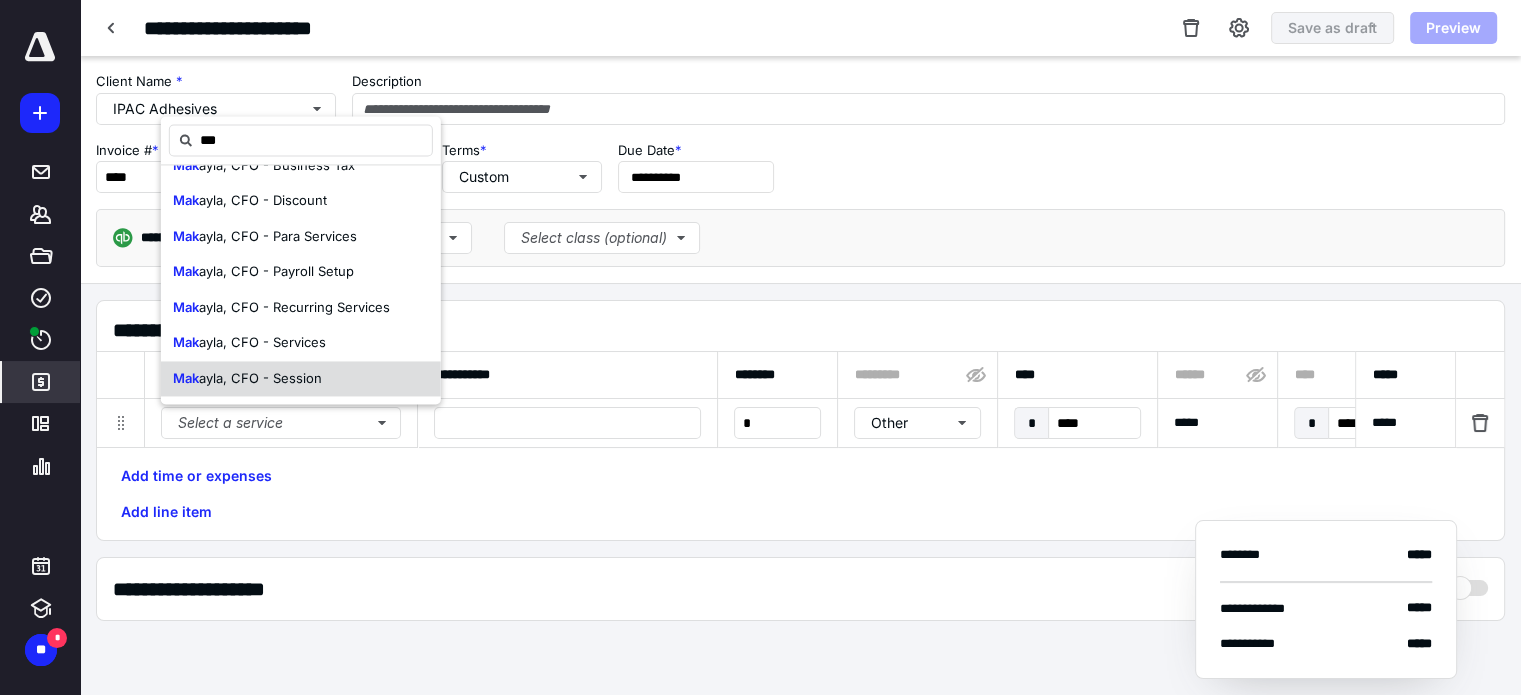 click on "[PERSON_NAME], CFO - Session" at bounding box center [301, 379] 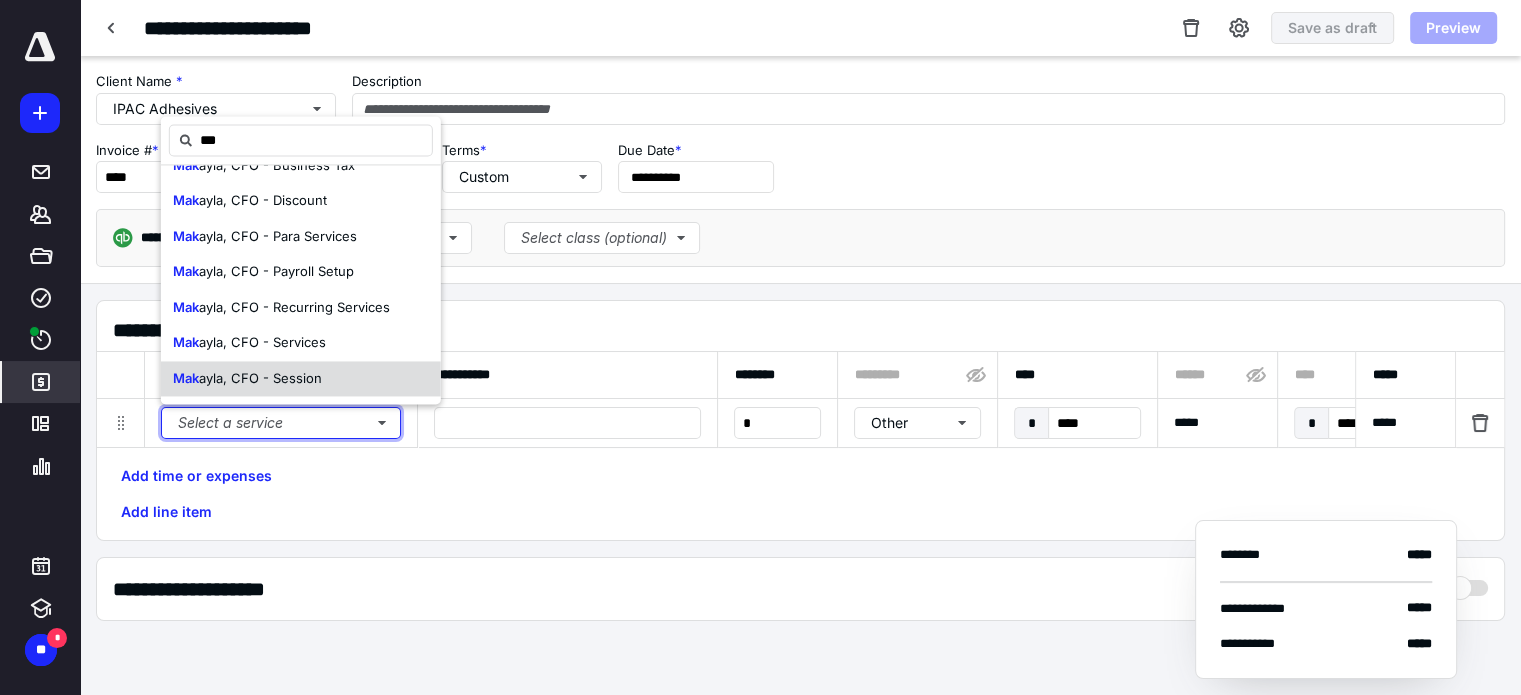 type 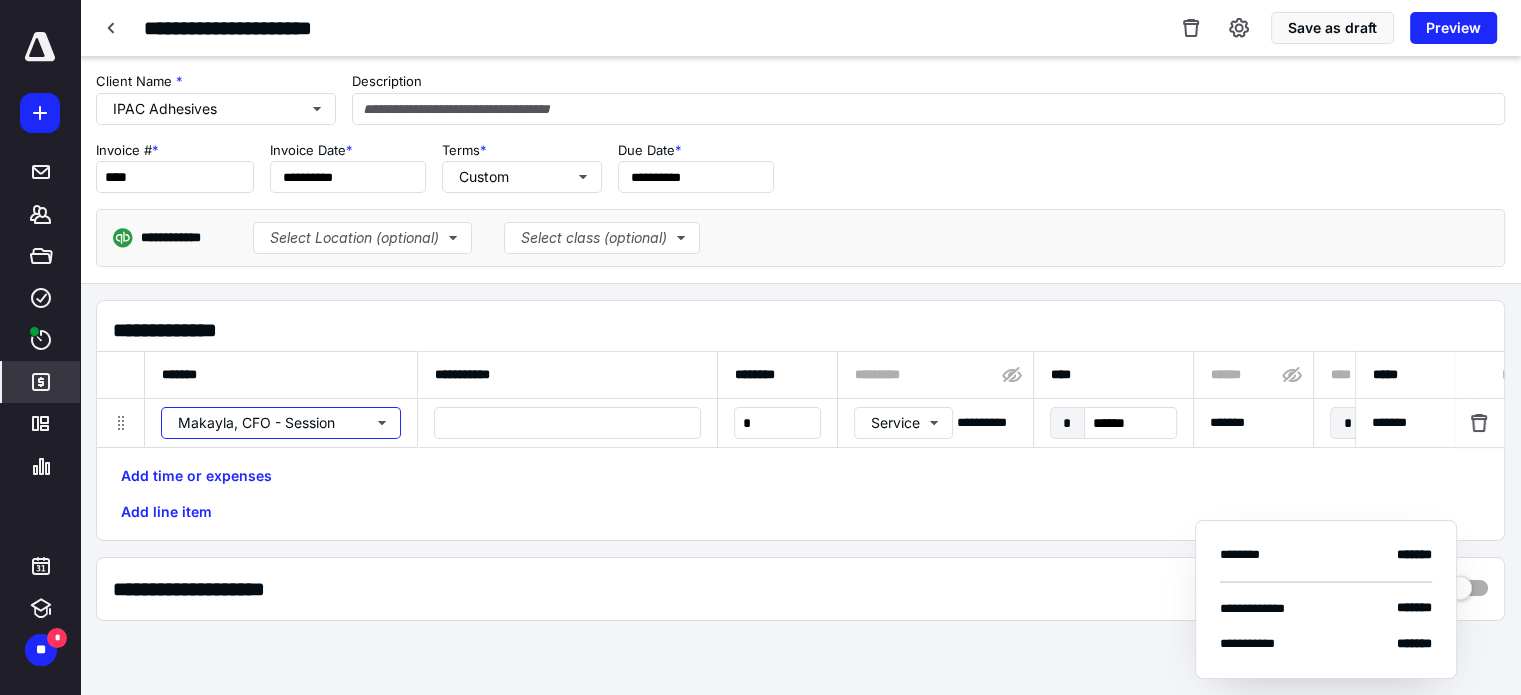 scroll, scrollTop: 0, scrollLeft: 0, axis: both 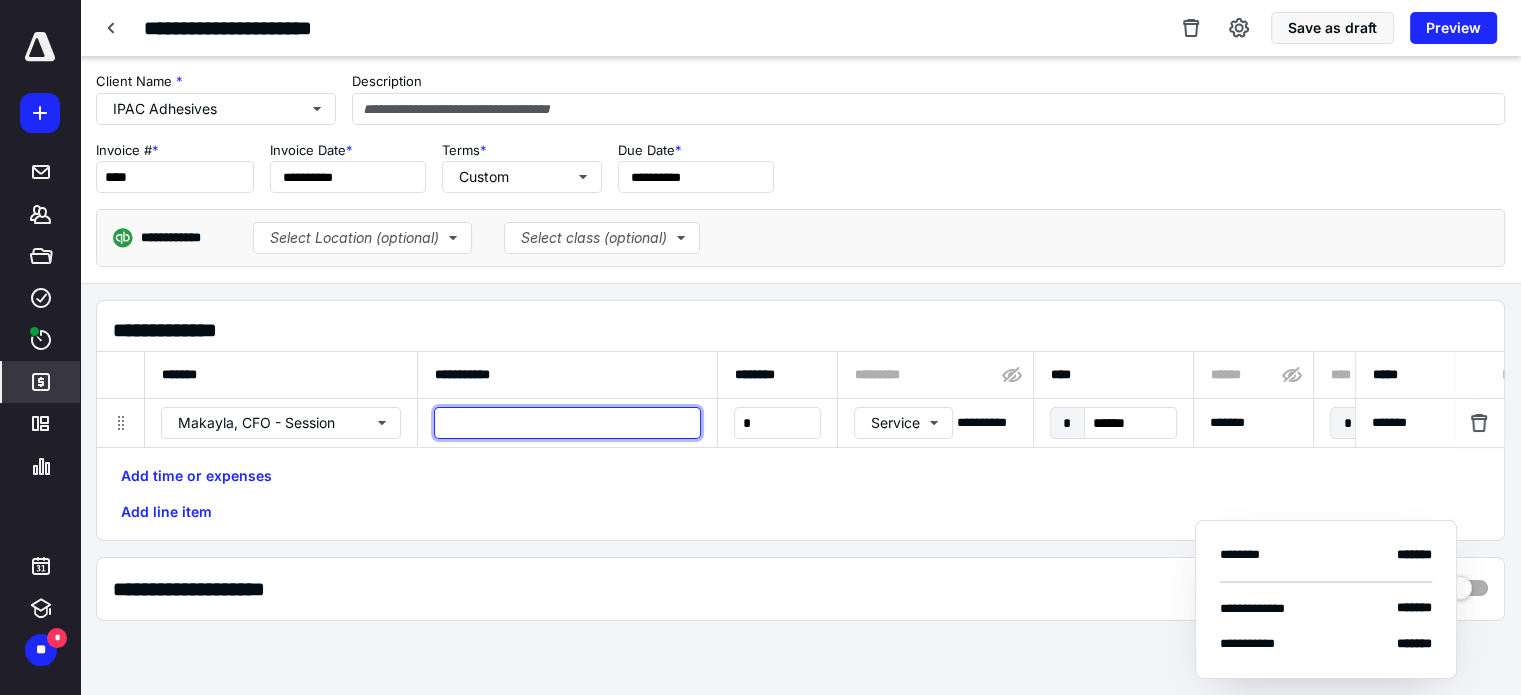 click at bounding box center [567, 423] 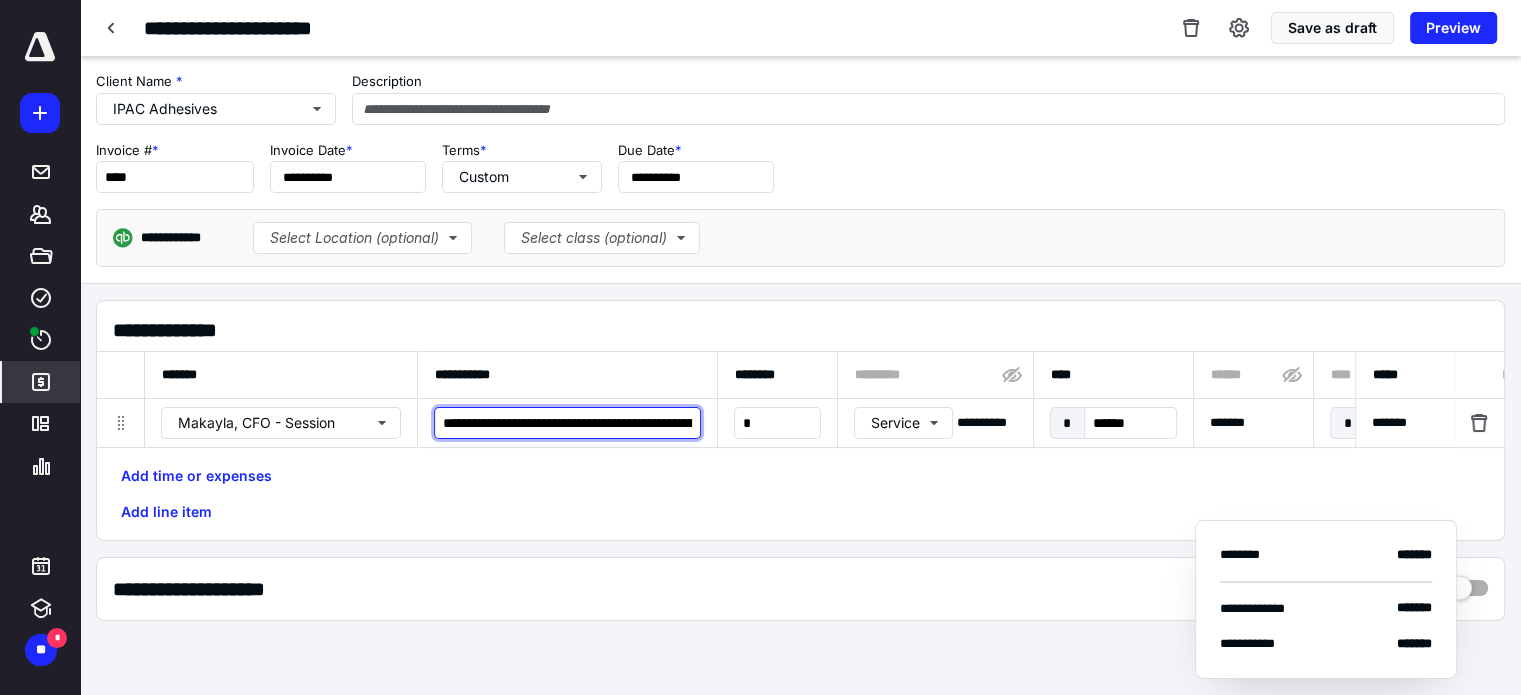 scroll, scrollTop: 0, scrollLeft: 116, axis: horizontal 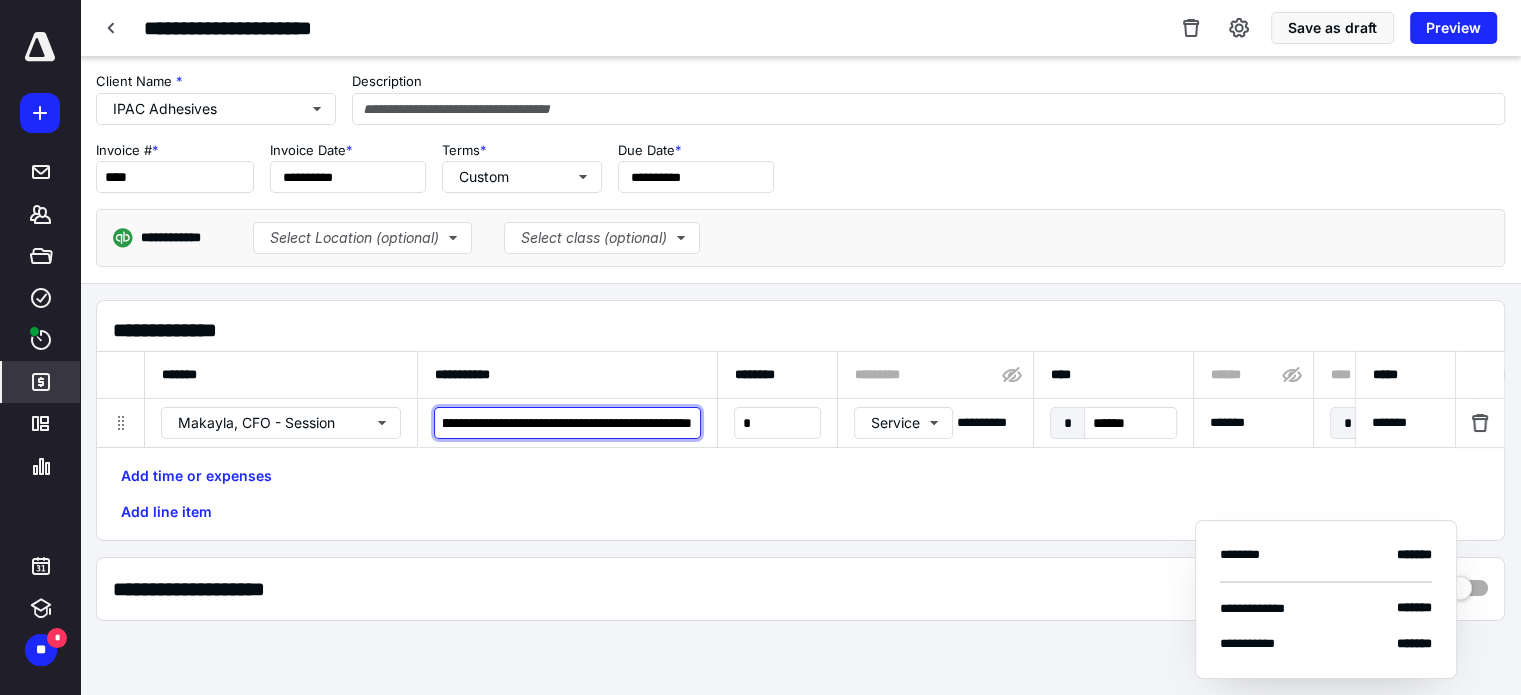 type on "**********" 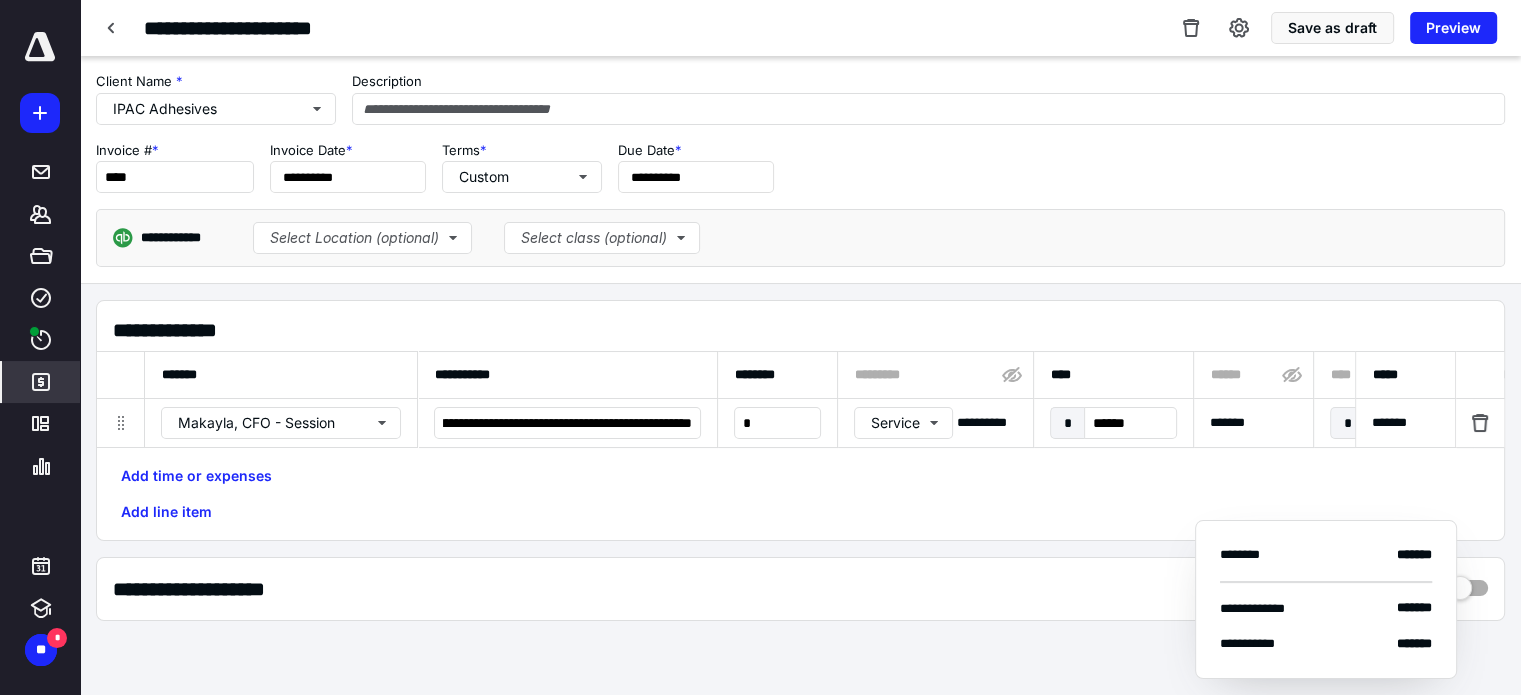 scroll, scrollTop: 0, scrollLeft: 0, axis: both 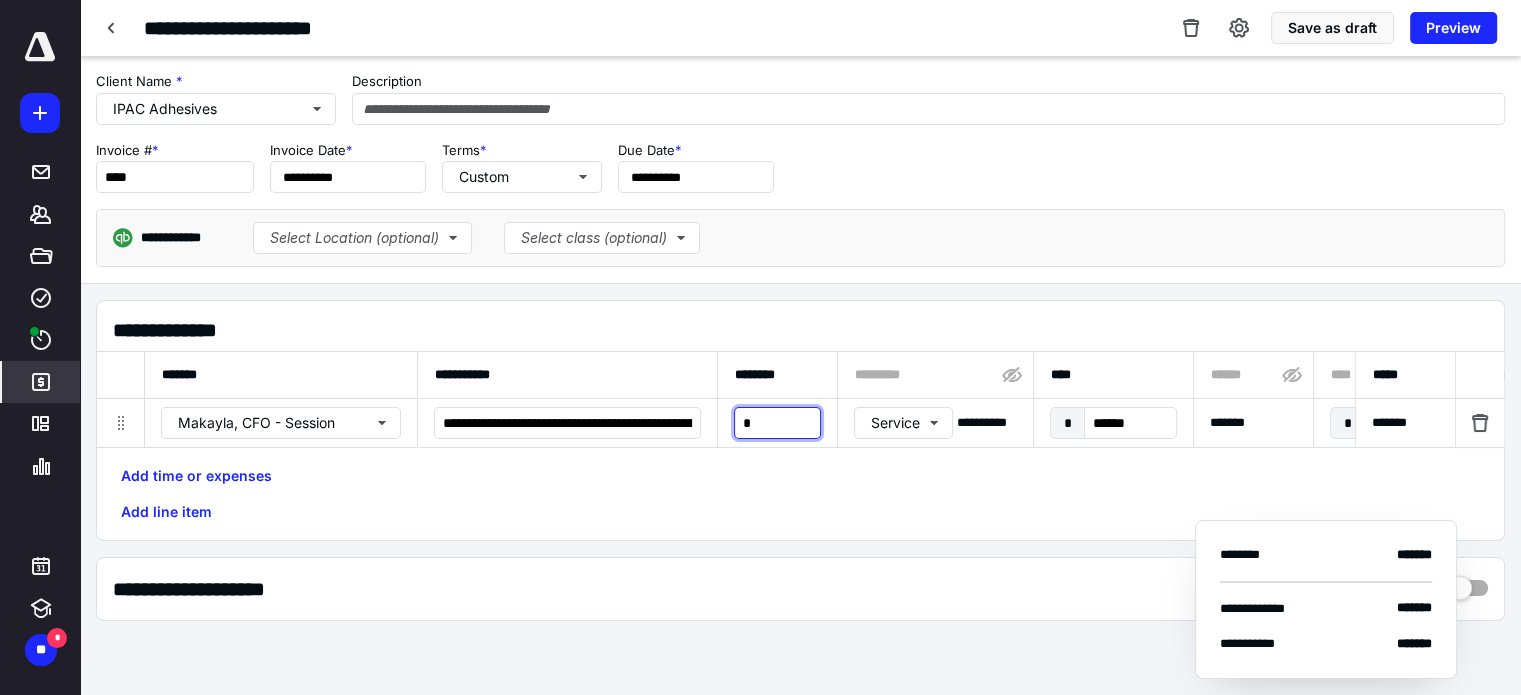 click on "*" at bounding box center [777, 423] 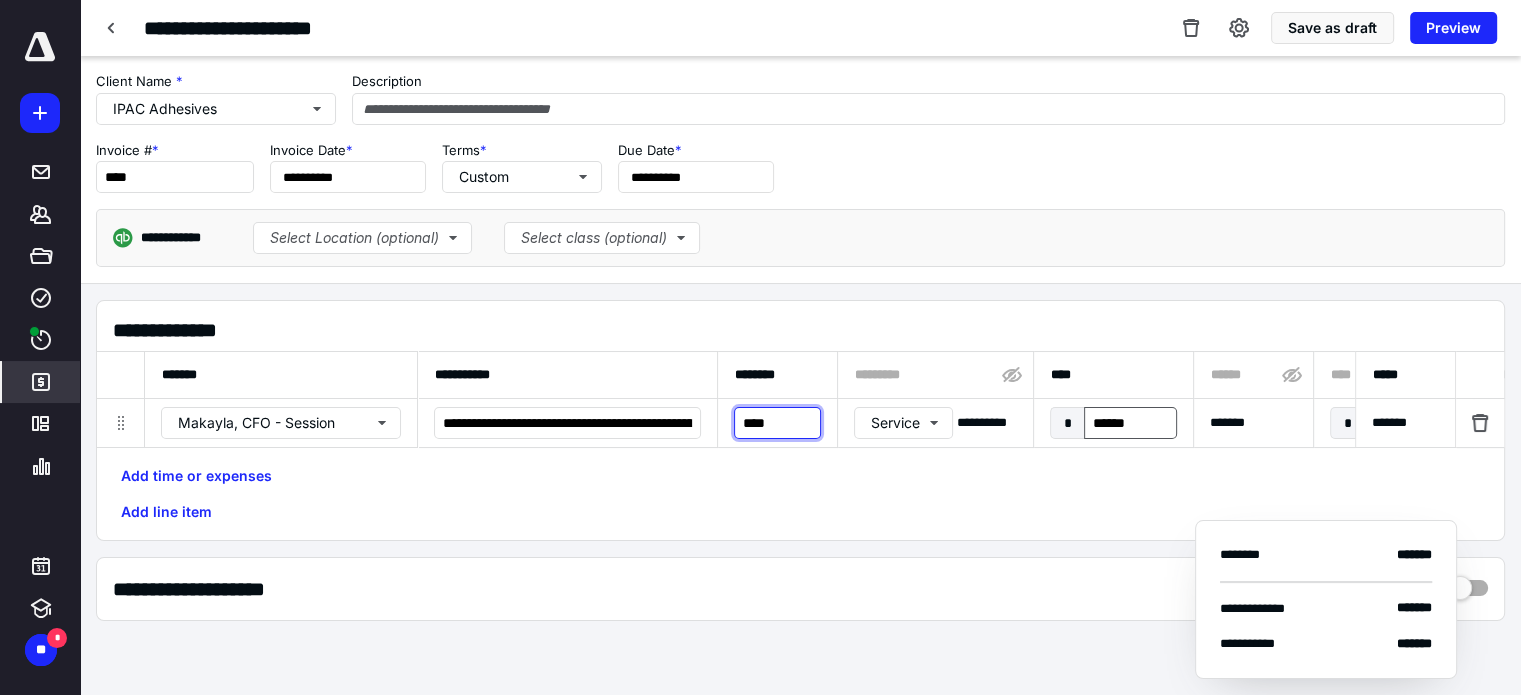 type on "****" 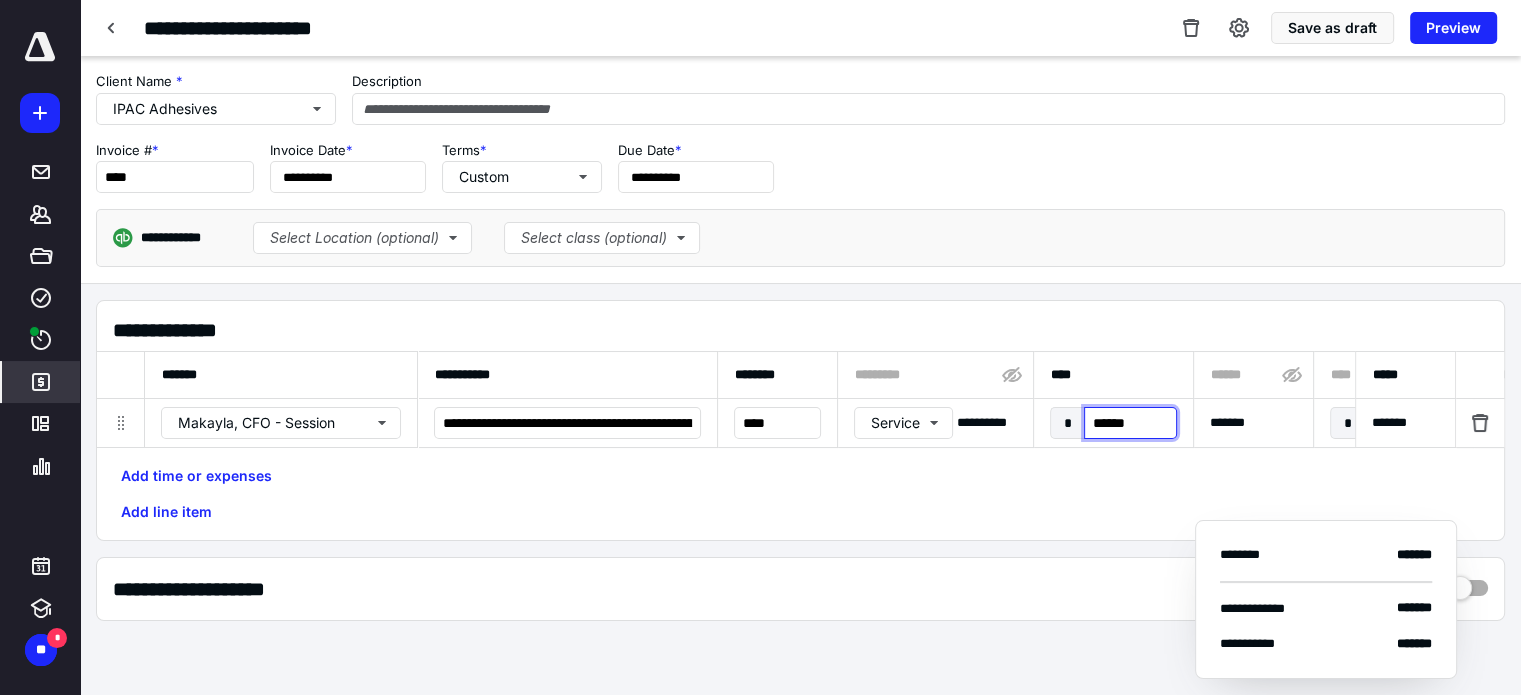 click on "******" at bounding box center [1130, 423] 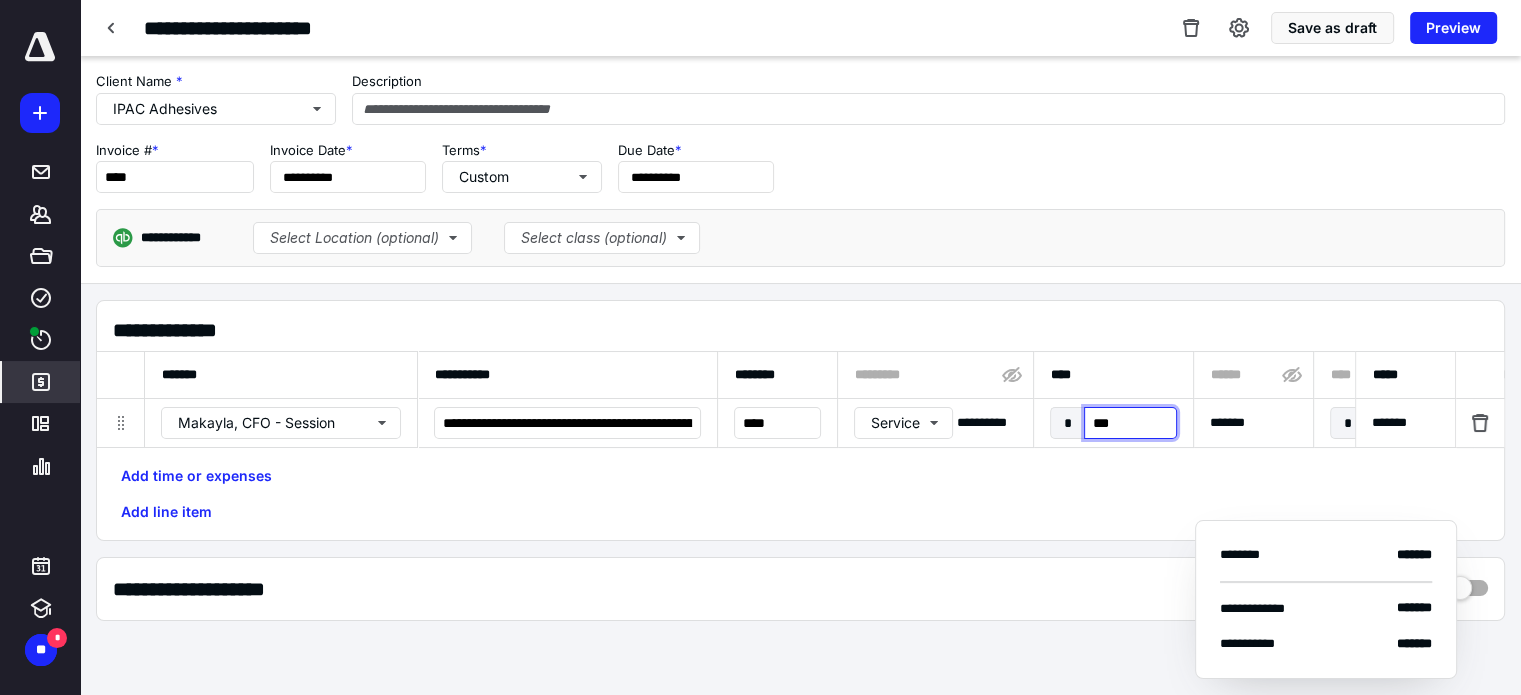 type on "****" 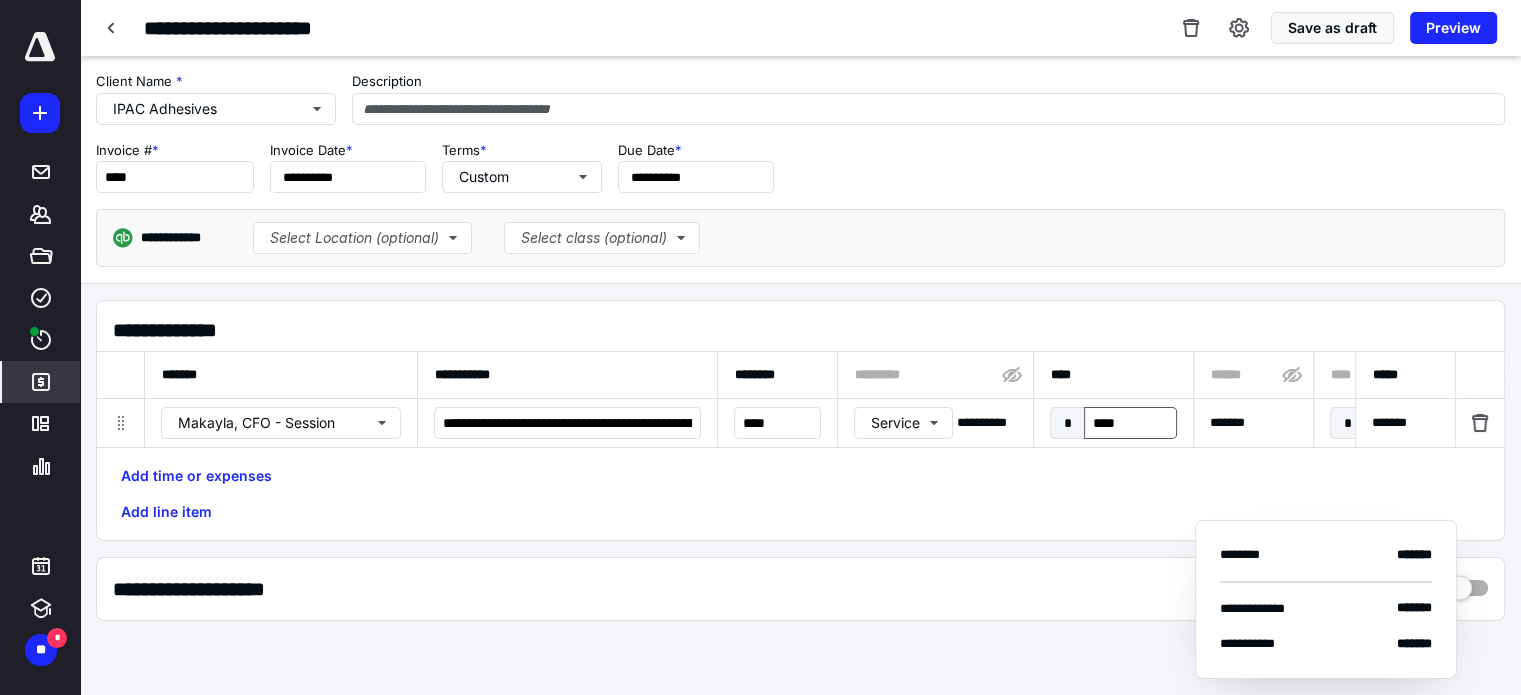 scroll, scrollTop: 0, scrollLeft: 1041, axis: horizontal 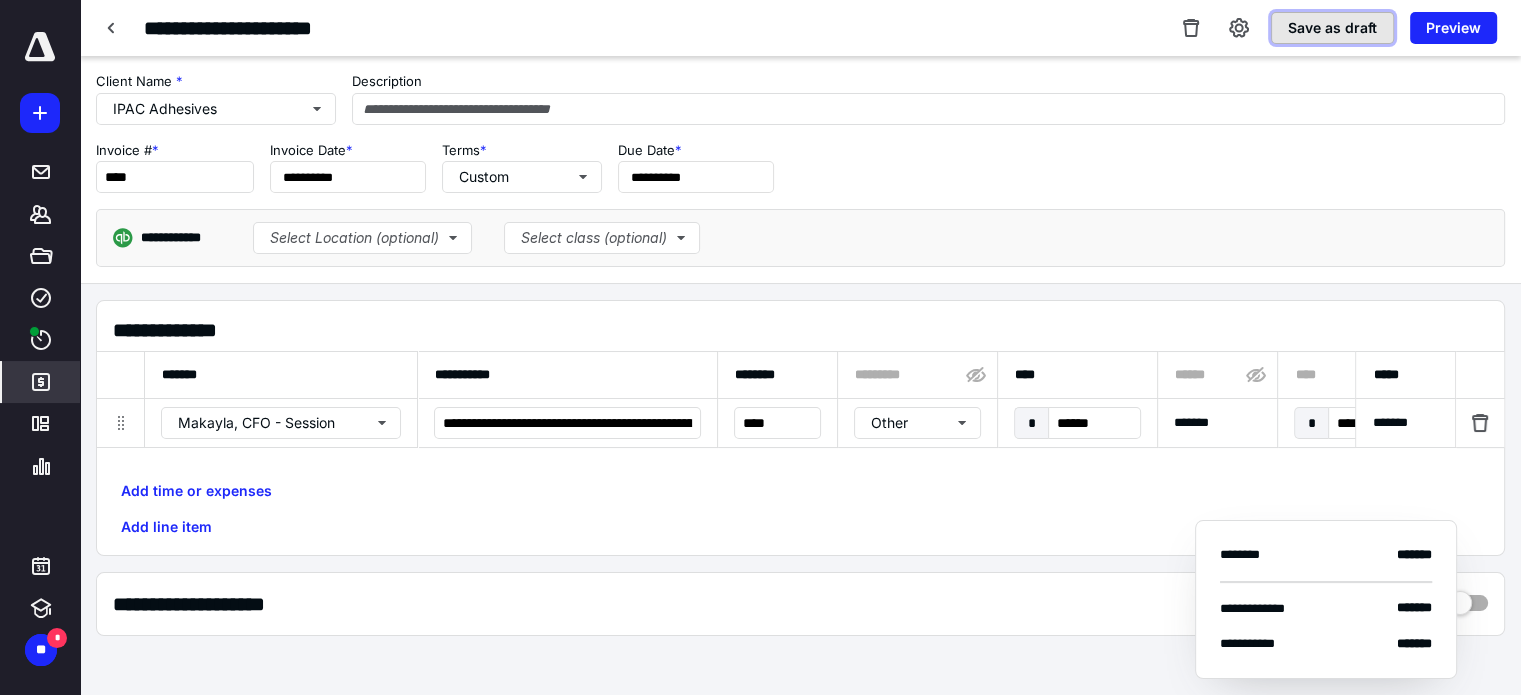 click on "Save as draft" at bounding box center (1332, 28) 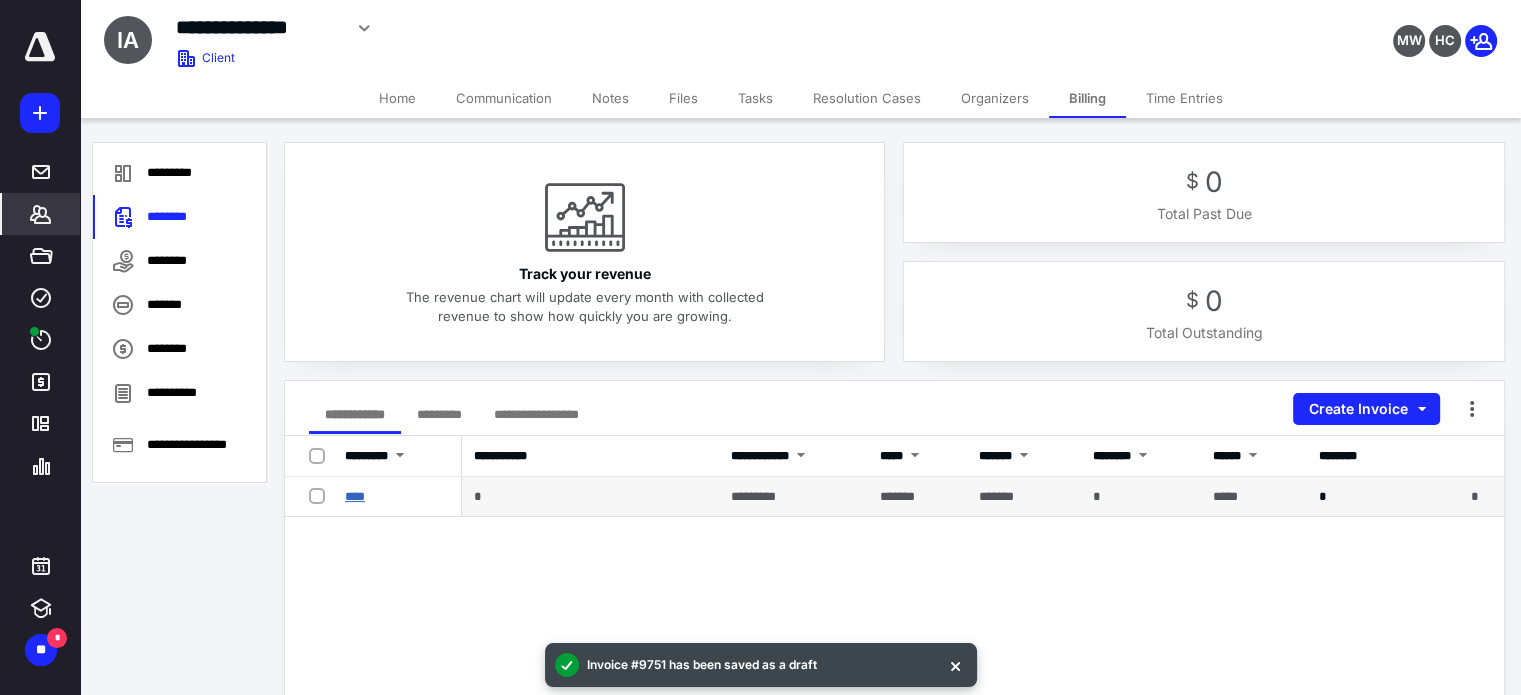 click on "****" at bounding box center [355, 496] 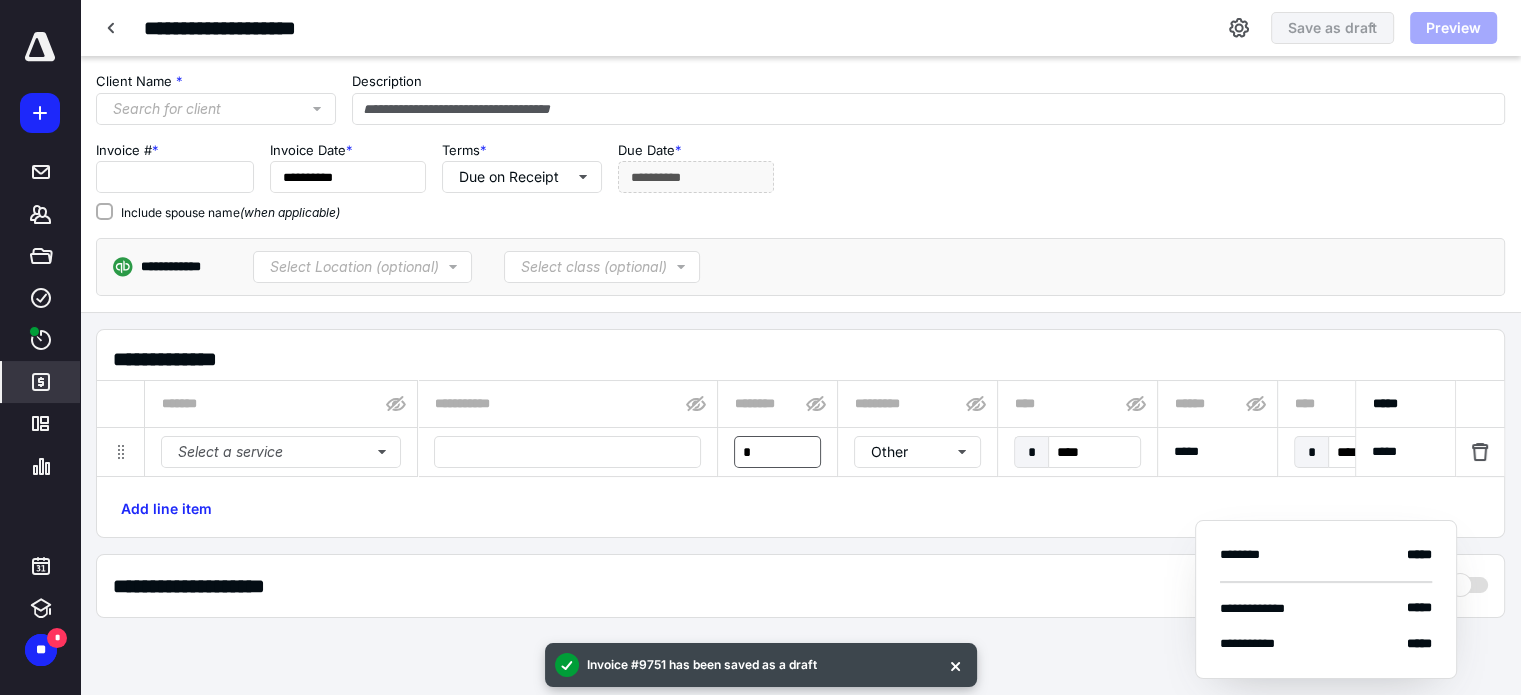 type on "****" 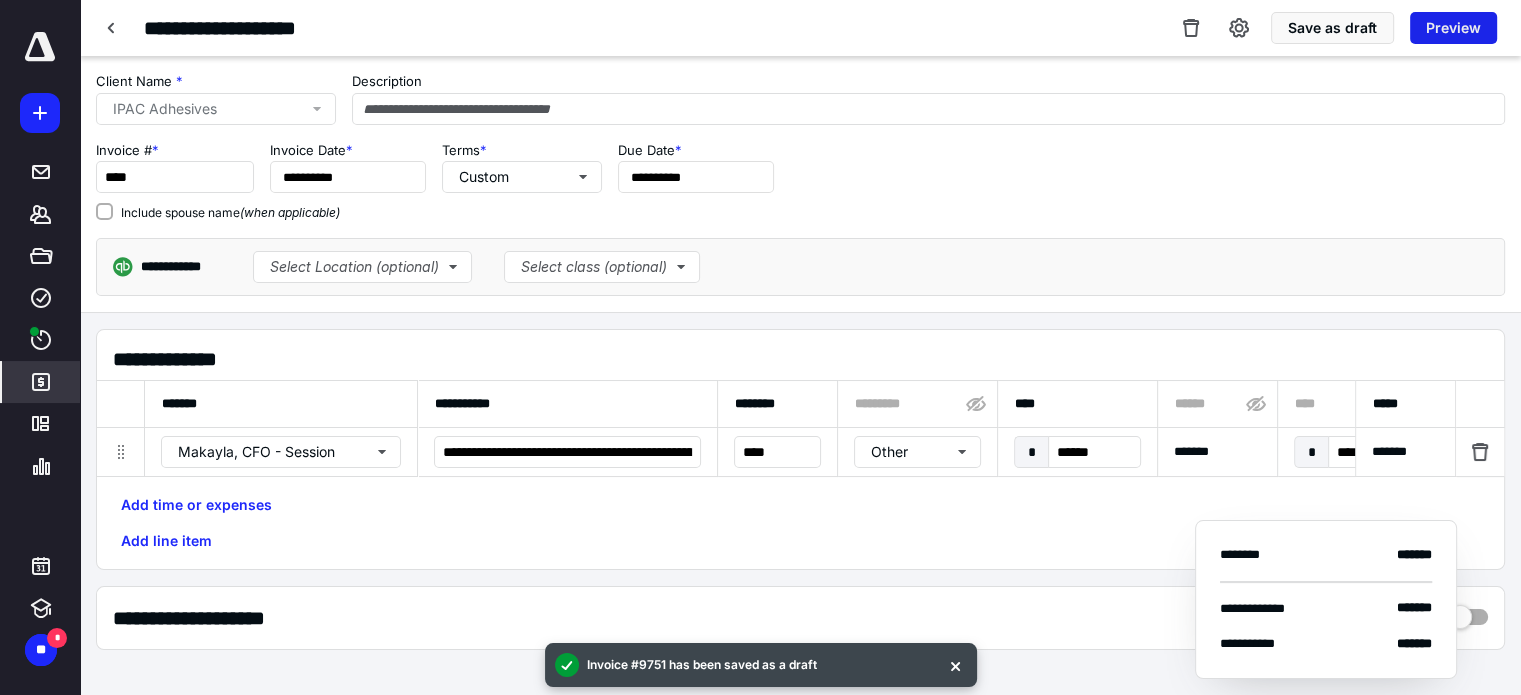 click on "Preview" at bounding box center [1453, 28] 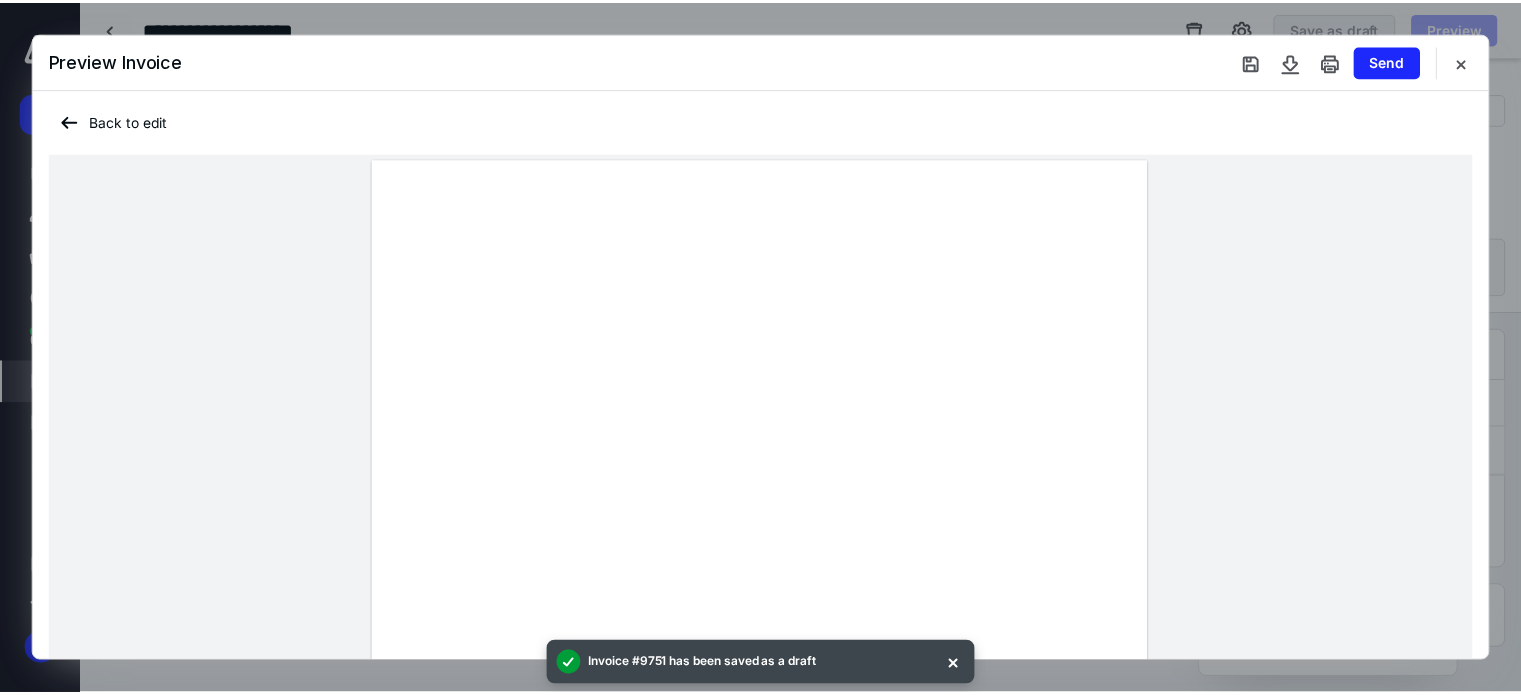 scroll, scrollTop: 100, scrollLeft: 0, axis: vertical 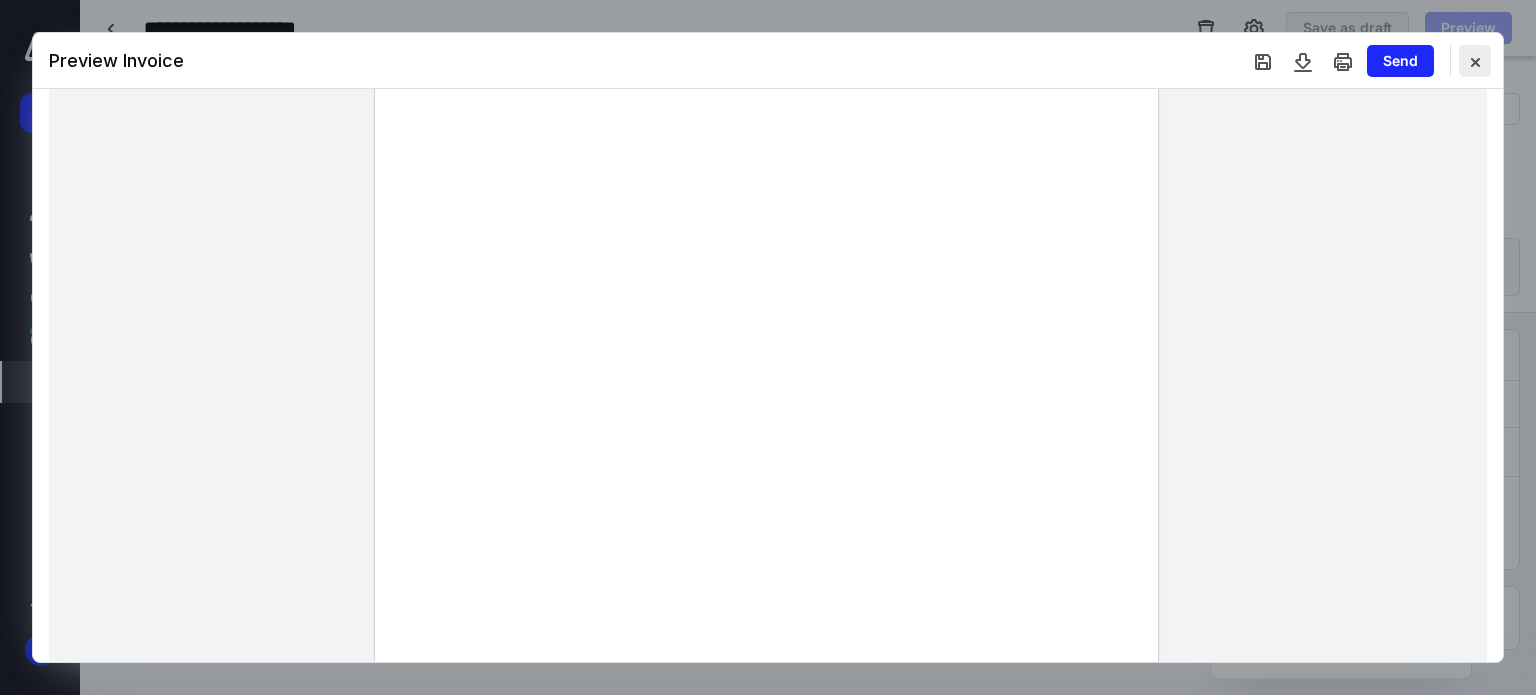 click at bounding box center [1475, 61] 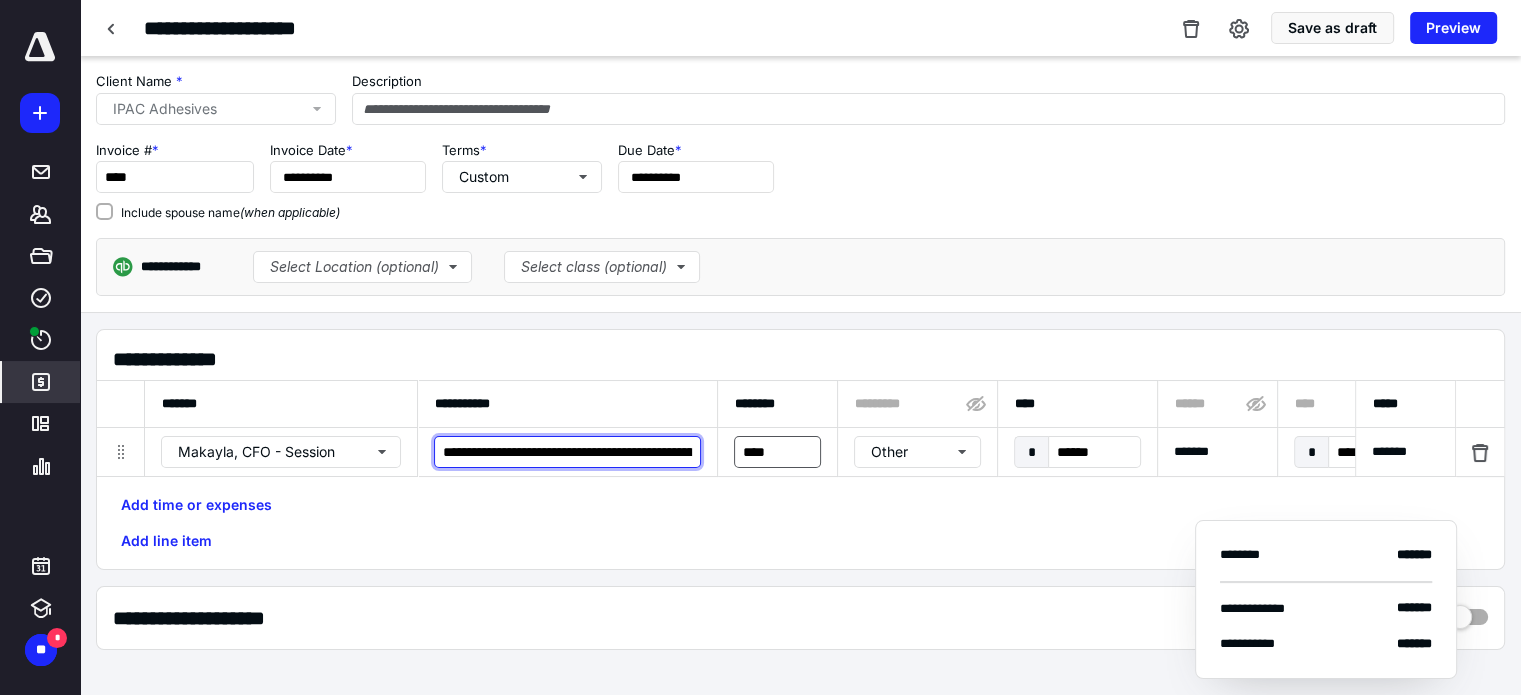 scroll, scrollTop: 0, scrollLeft: 116, axis: horizontal 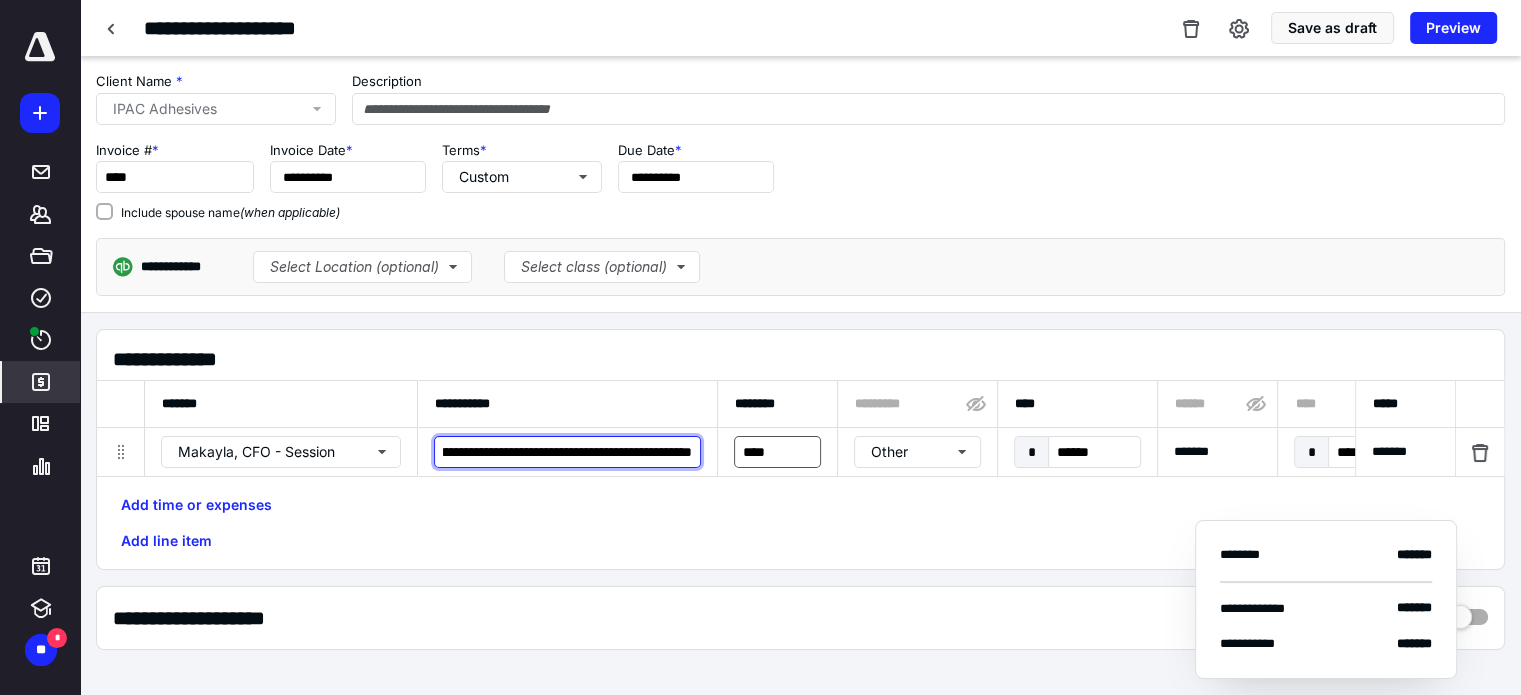 drag, startPoint x: 444, startPoint y: 447, endPoint x: 752, endPoint y: 445, distance: 308.0065 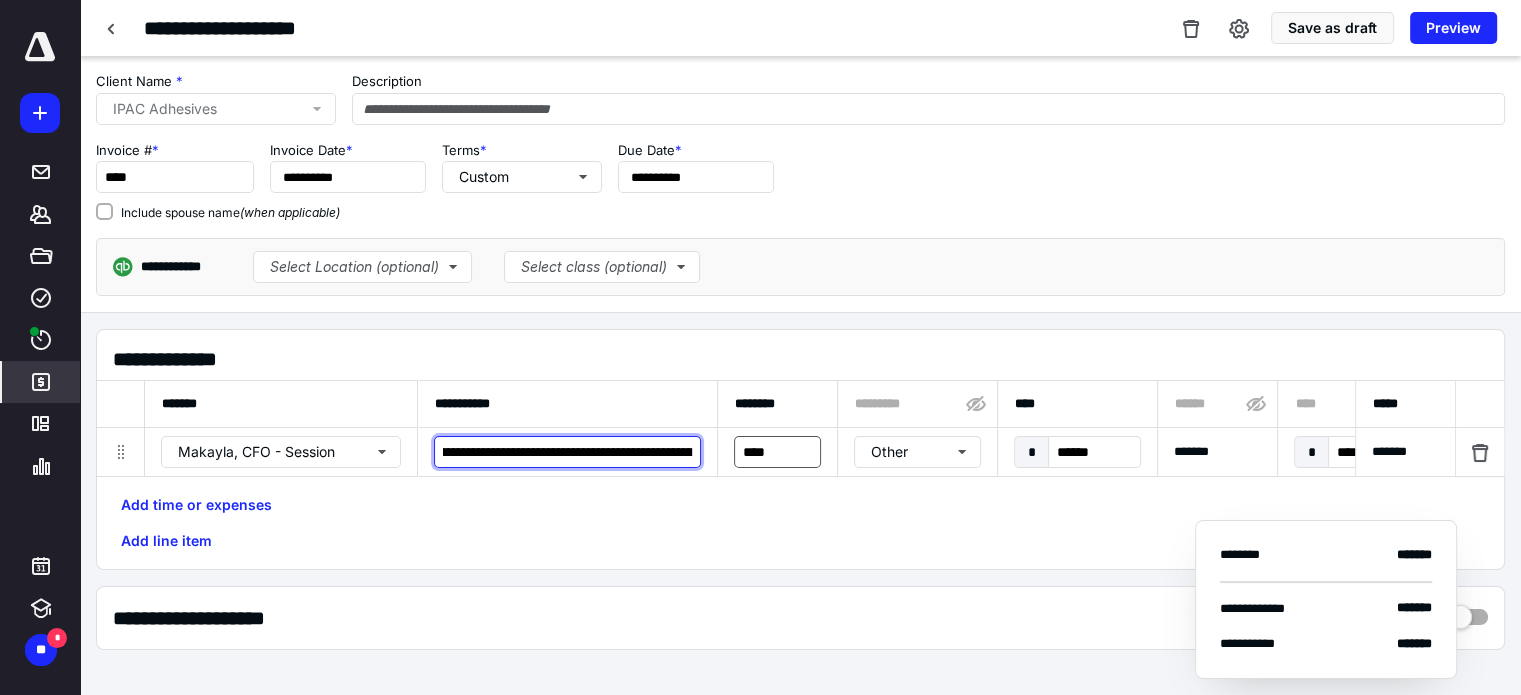 scroll, scrollTop: 0, scrollLeft: 795, axis: horizontal 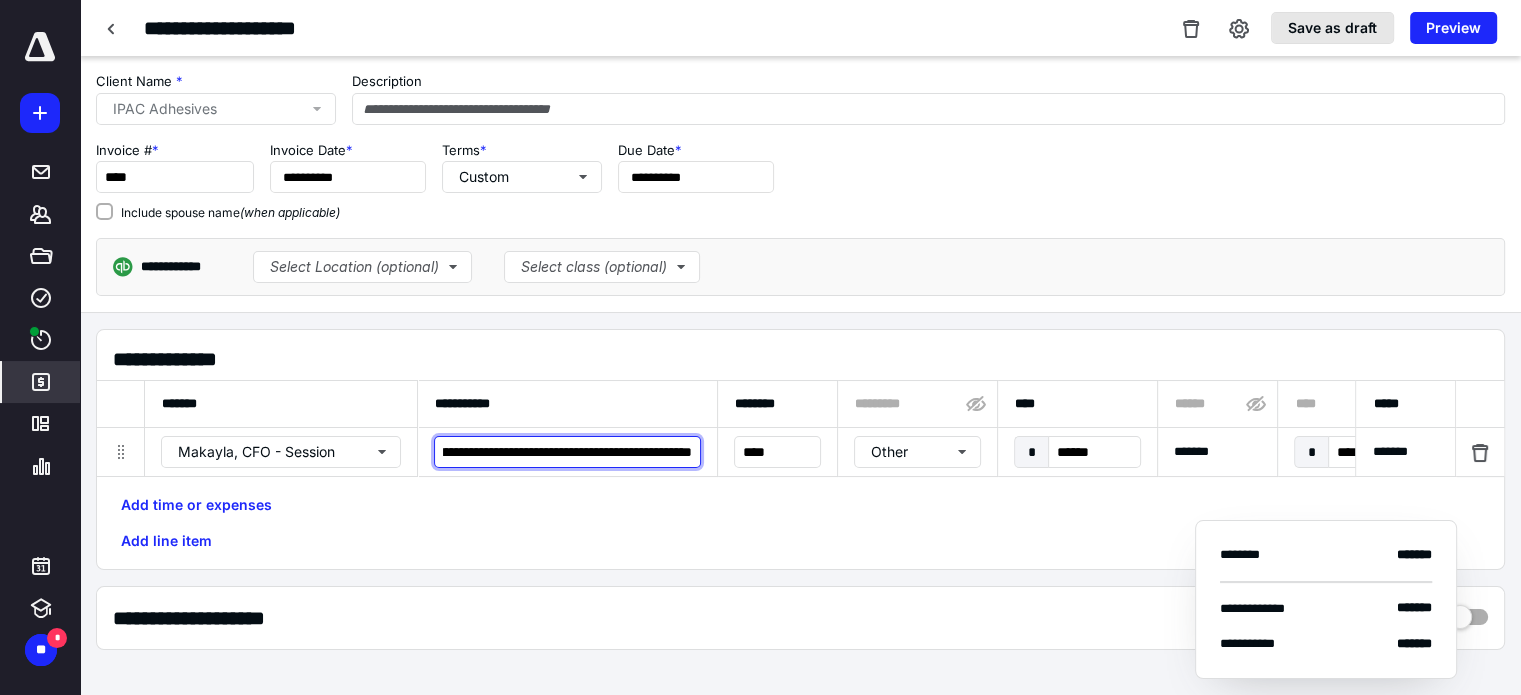 type on "**********" 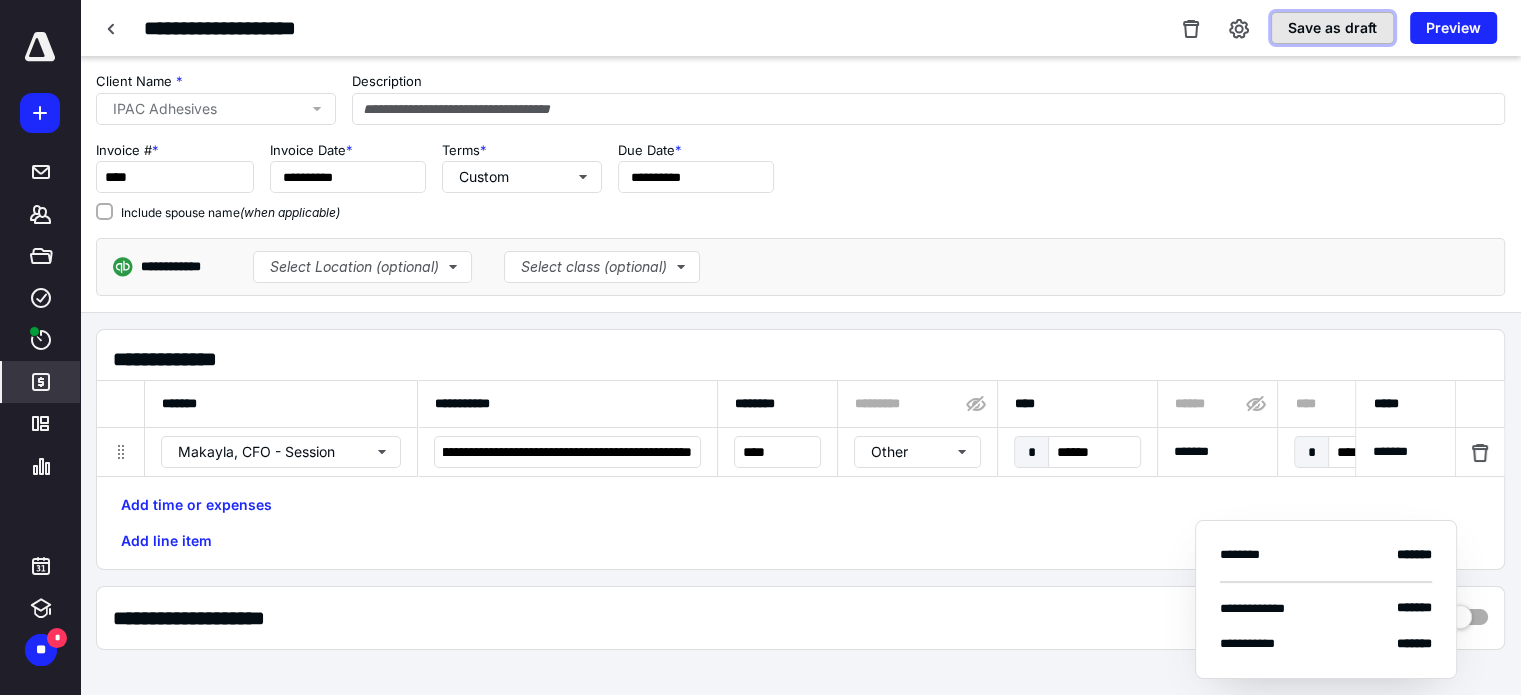 click on "Save as draft" at bounding box center [1332, 28] 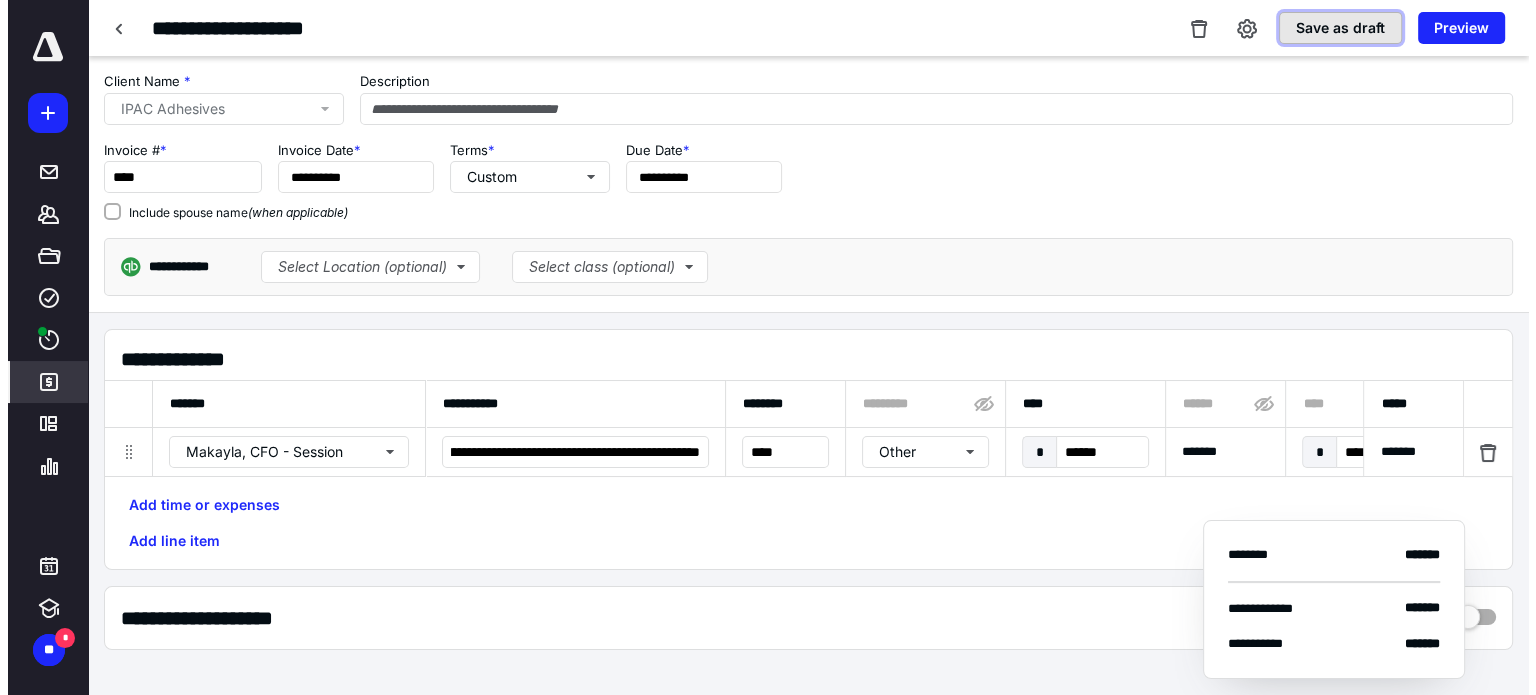 scroll, scrollTop: 0, scrollLeft: 0, axis: both 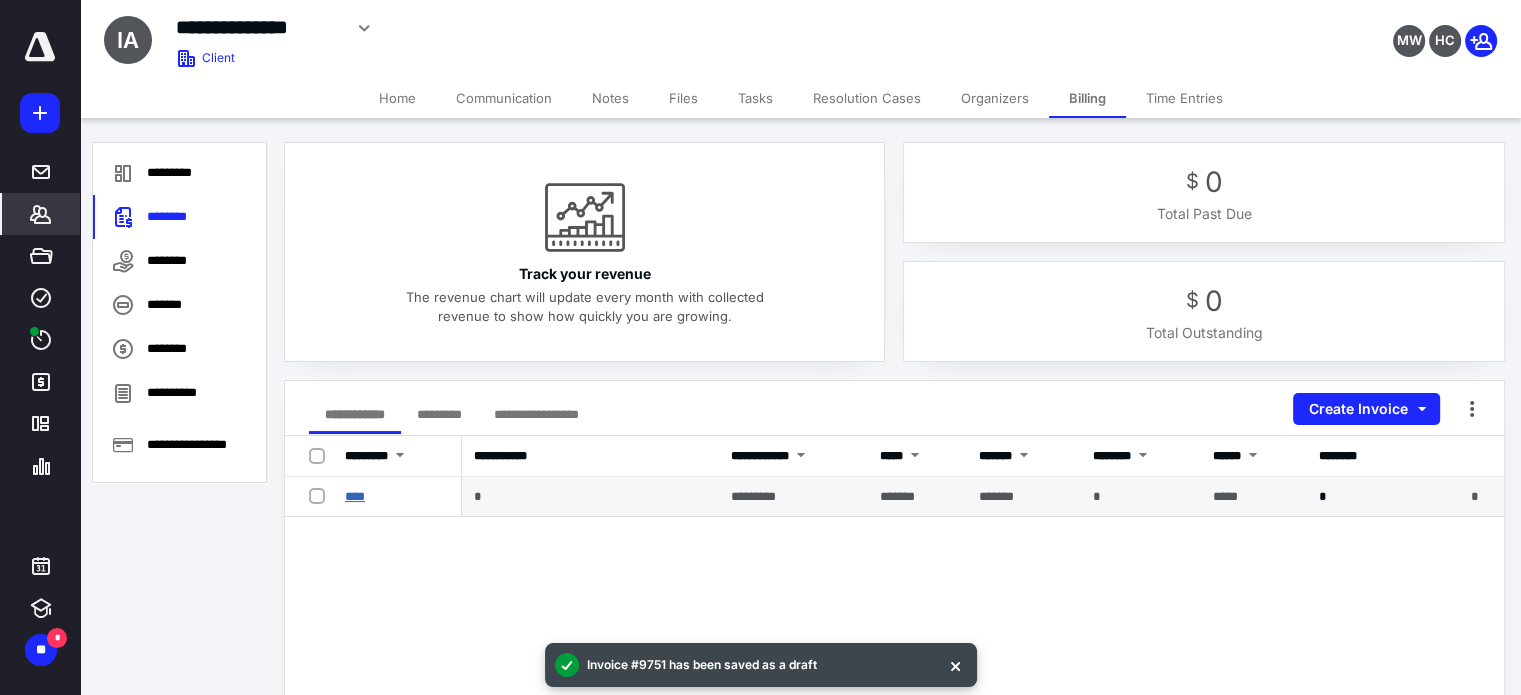 click on "****" at bounding box center [355, 496] 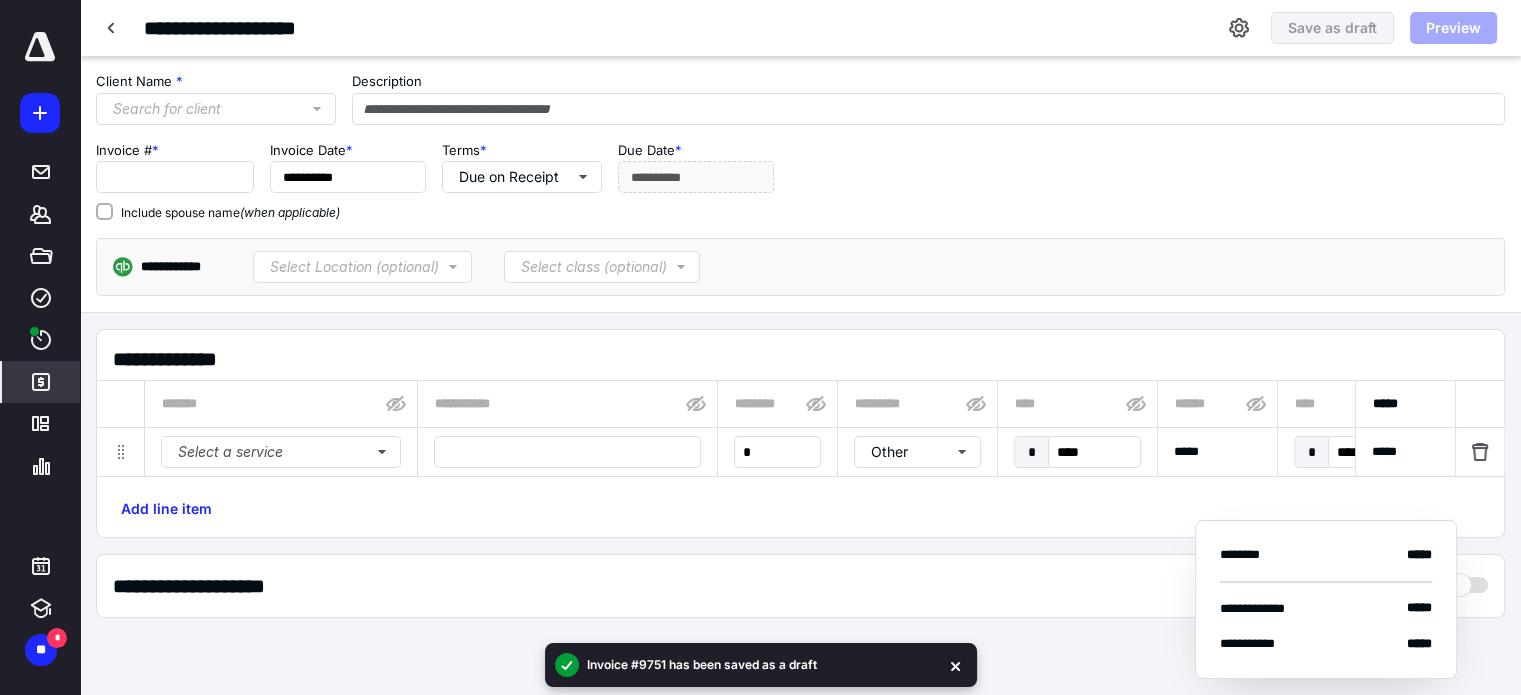type on "****" 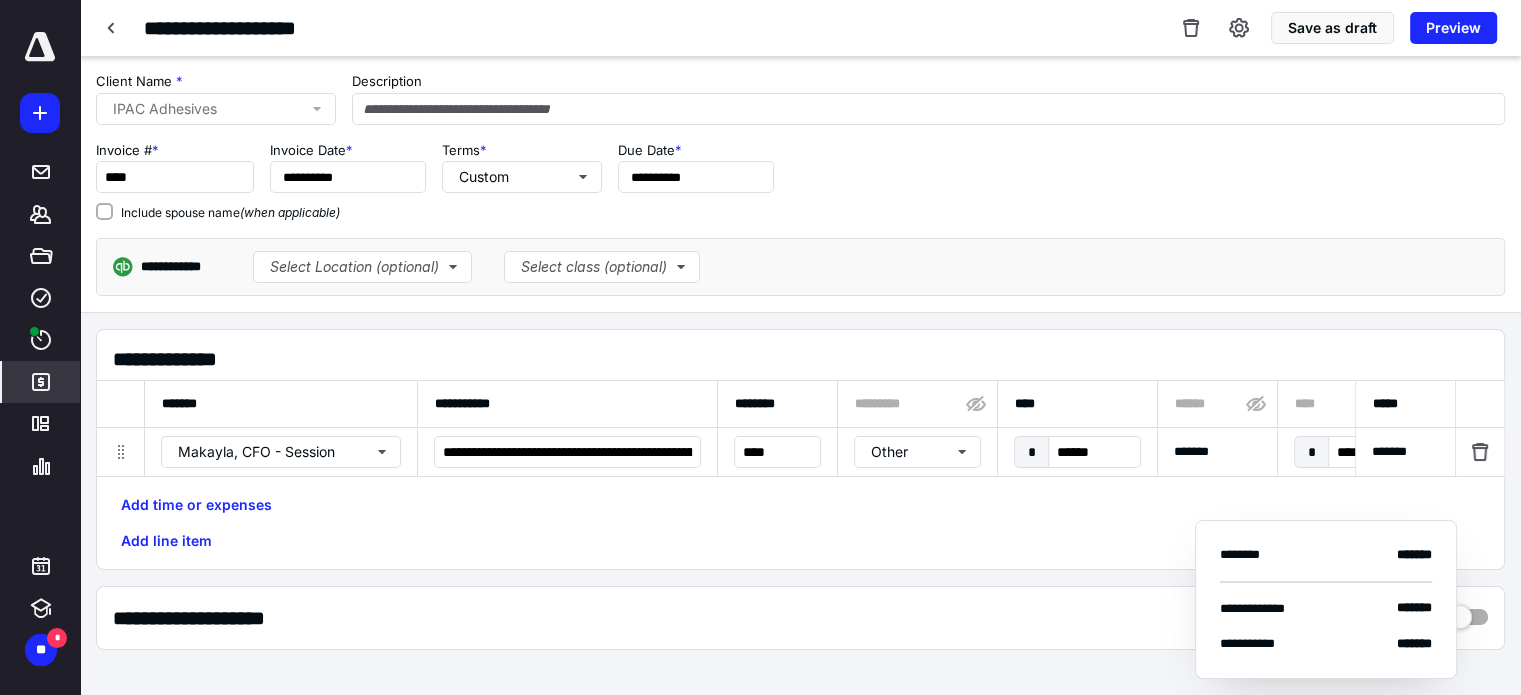 drag, startPoint x: 1359, startPoint y: 155, endPoint x: 1347, endPoint y: 138, distance: 20.808653 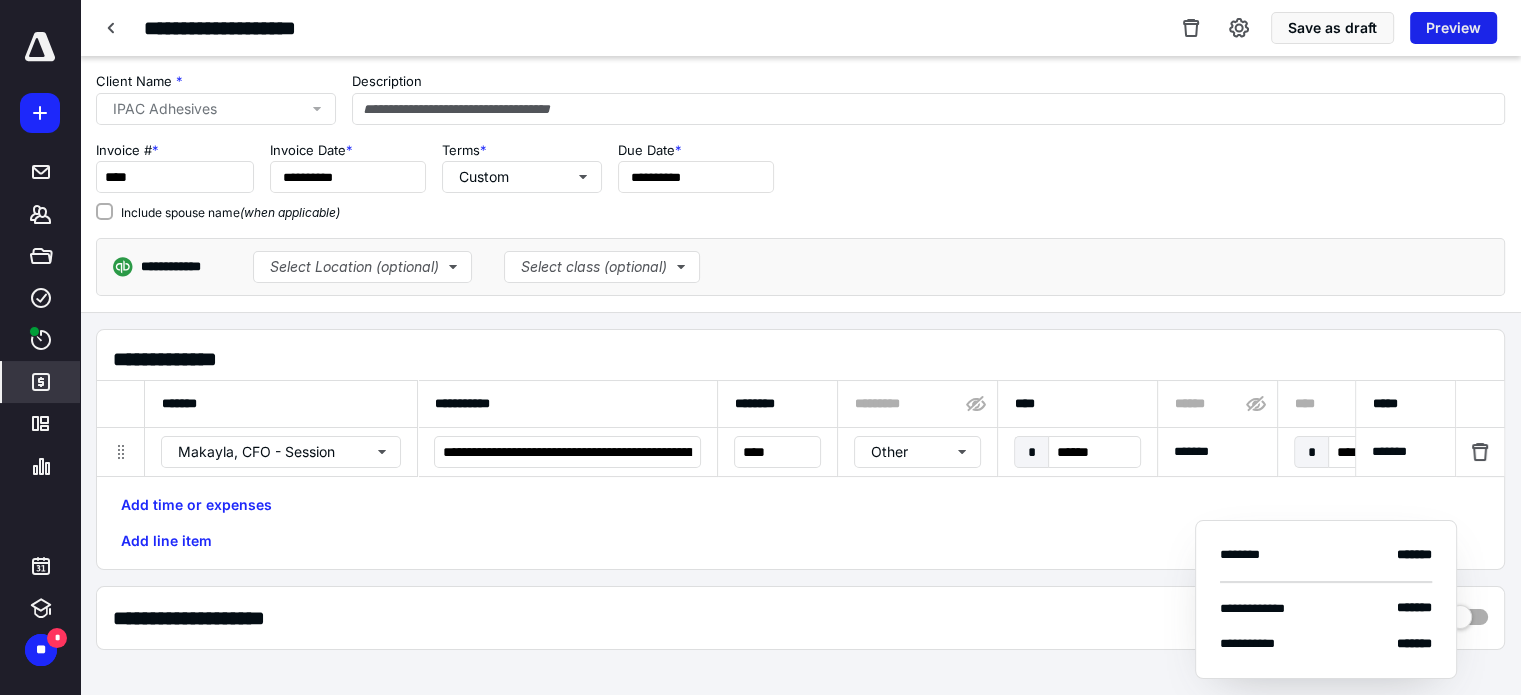 click on "Preview" at bounding box center [1453, 28] 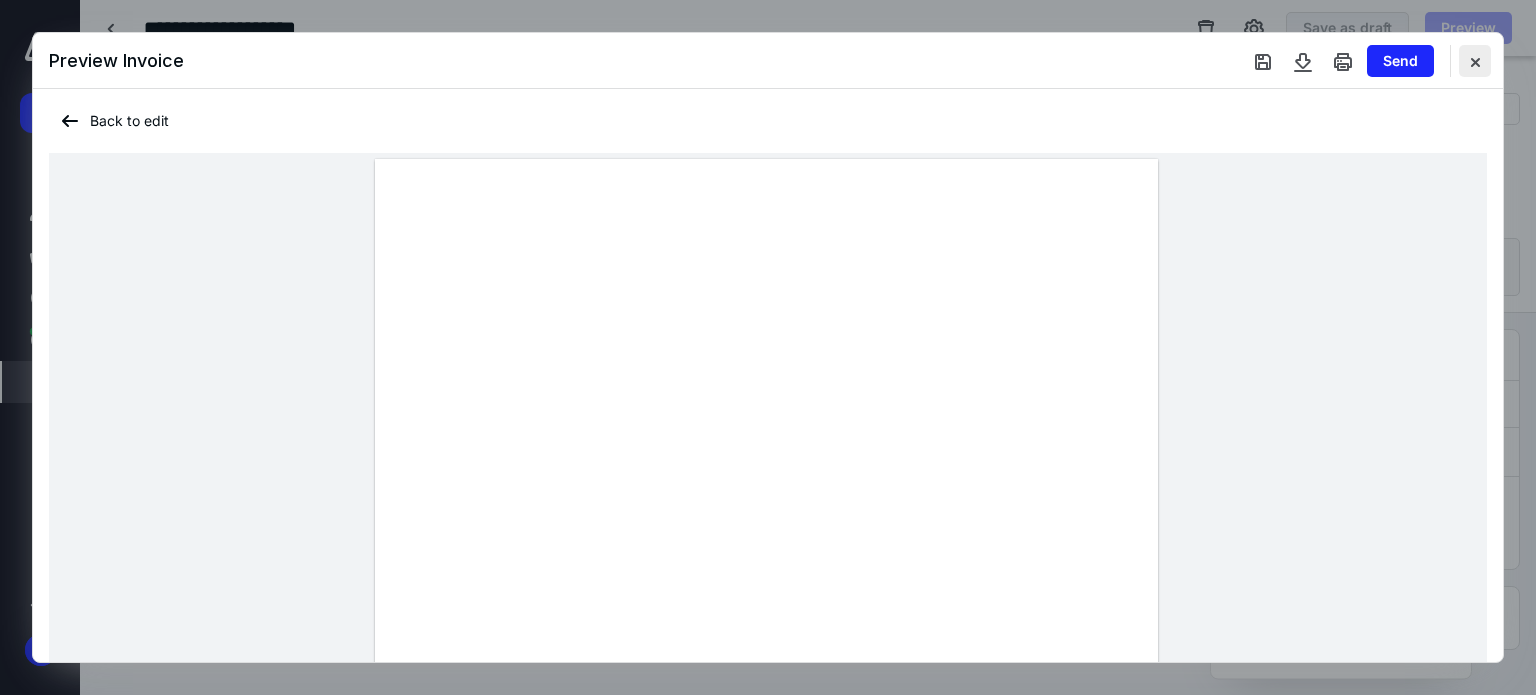 click at bounding box center (1475, 61) 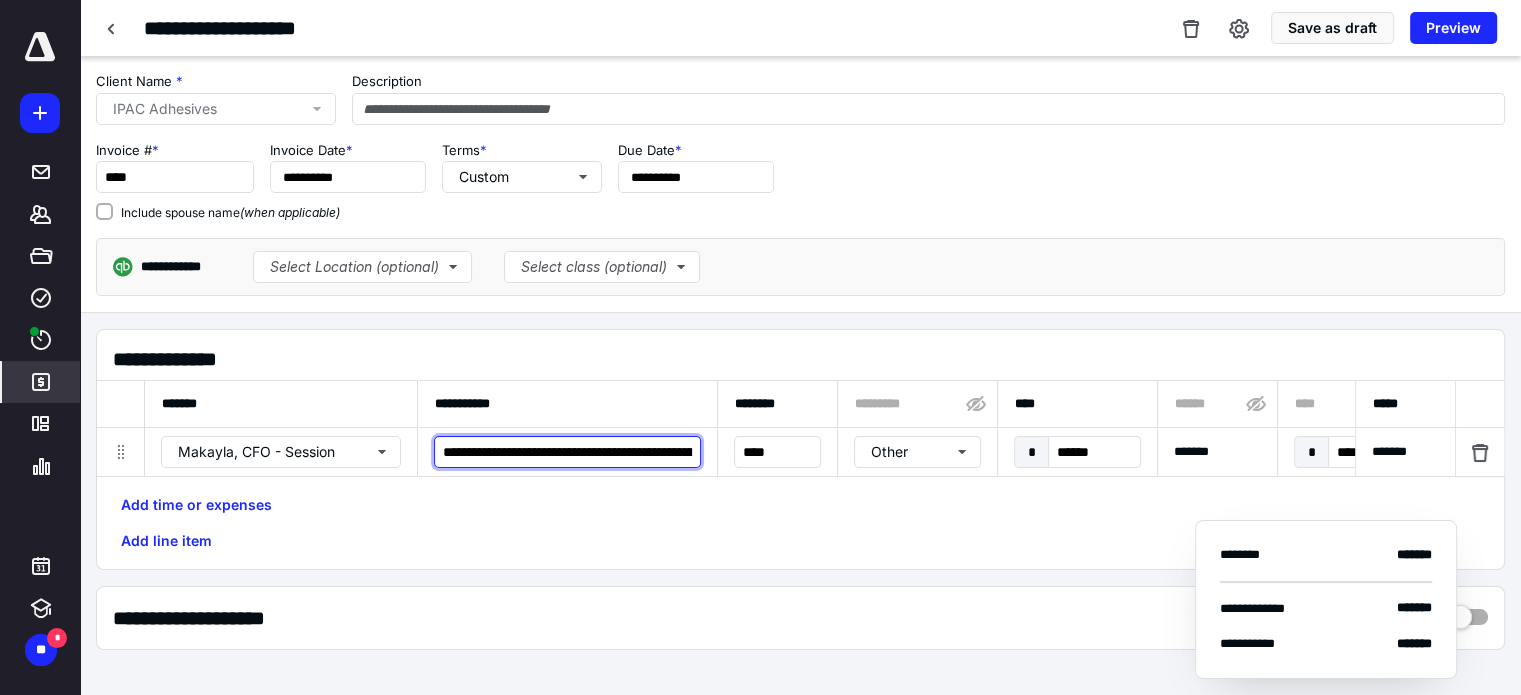 click on "**********" at bounding box center [567, 452] 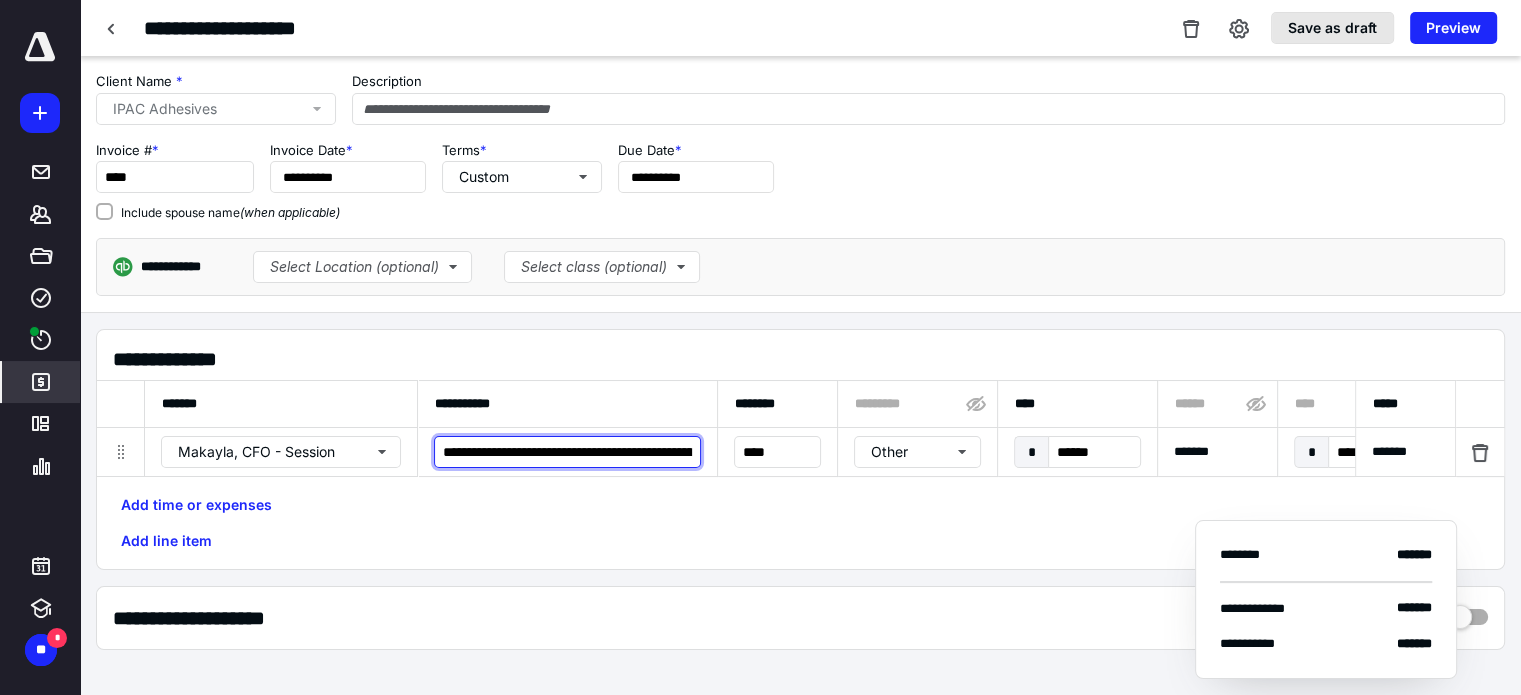 type on "**********" 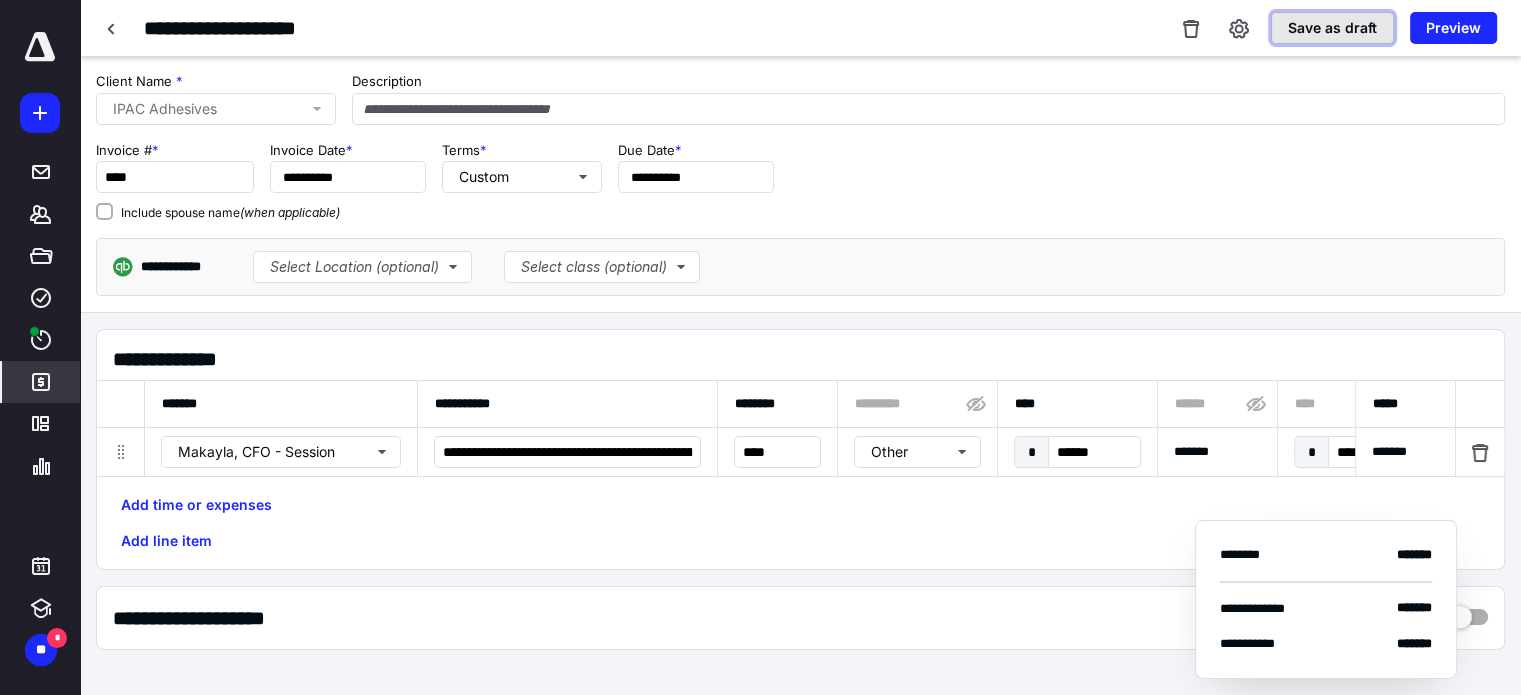 click on "Save as draft" at bounding box center [1332, 28] 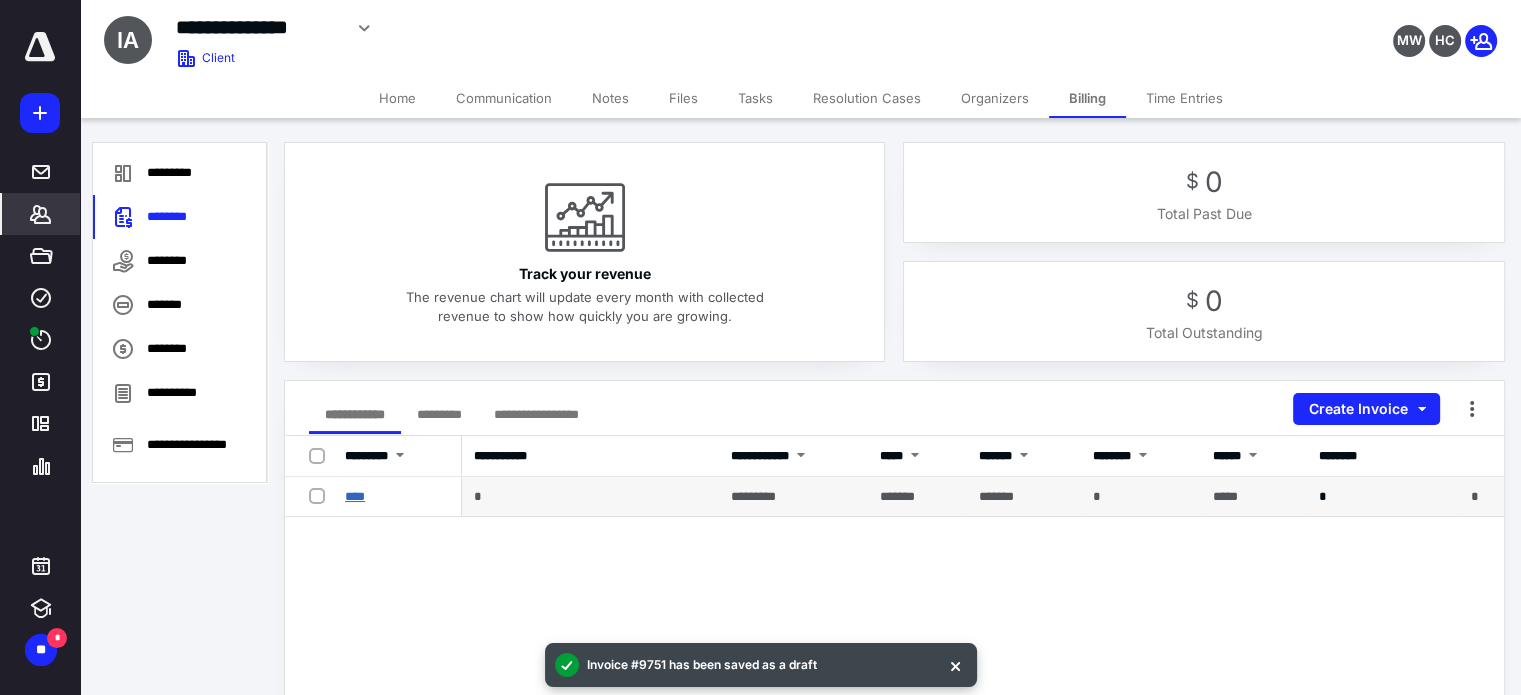 click on "****" at bounding box center [355, 496] 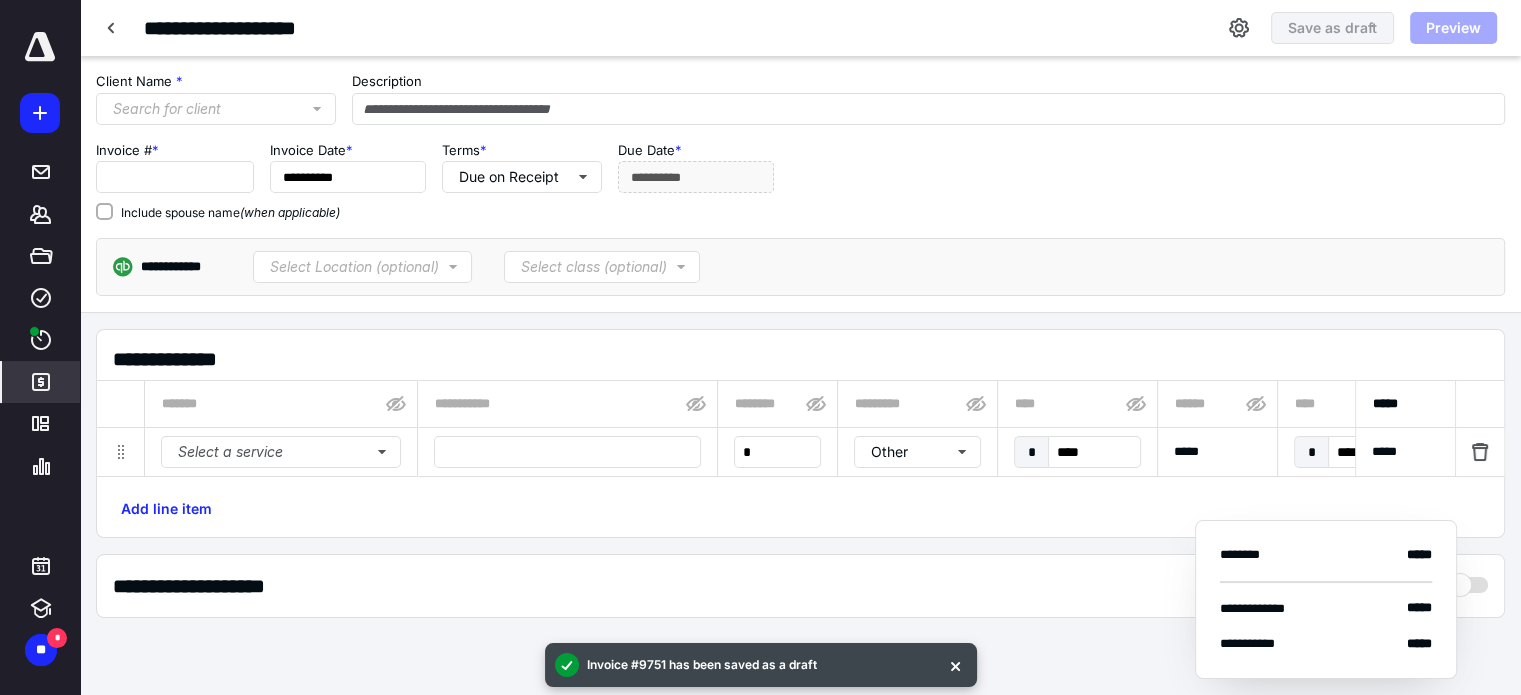type on "****" 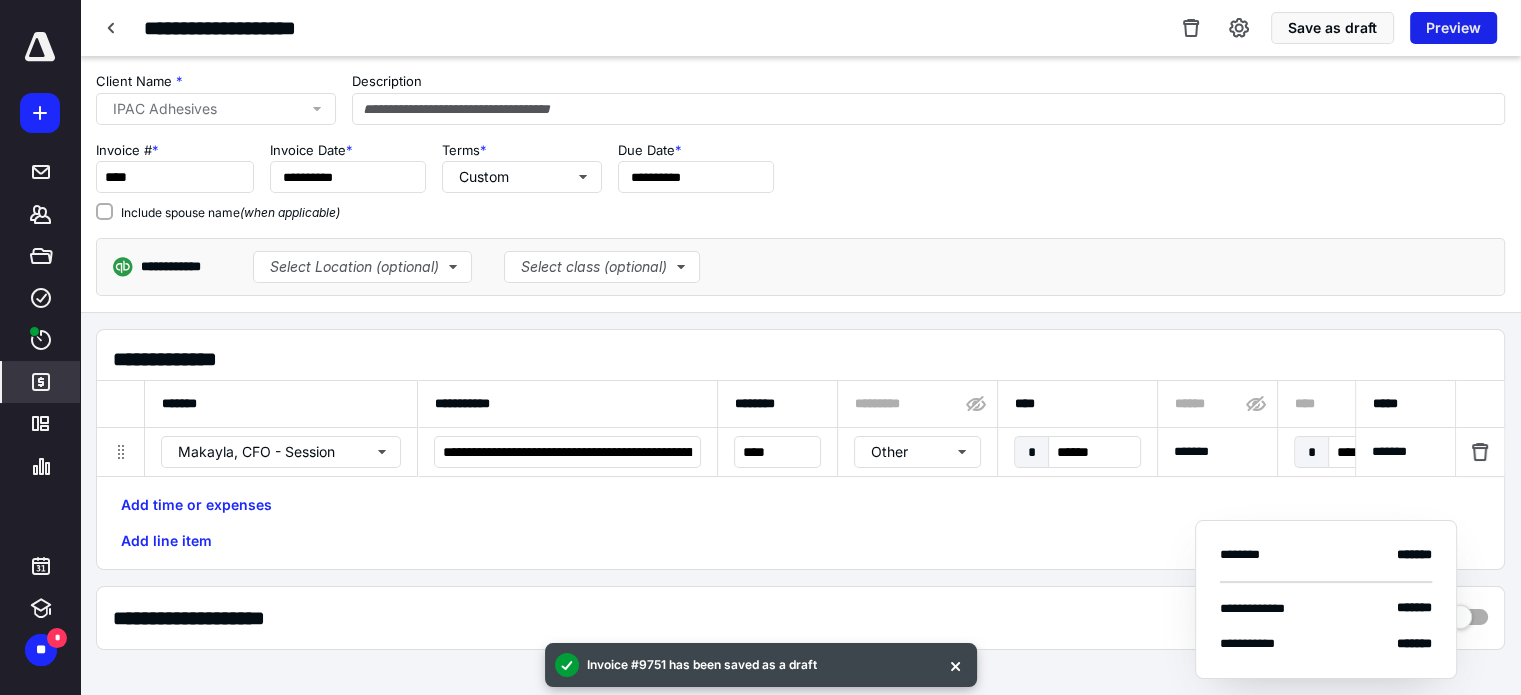 click on "Preview" at bounding box center (1453, 28) 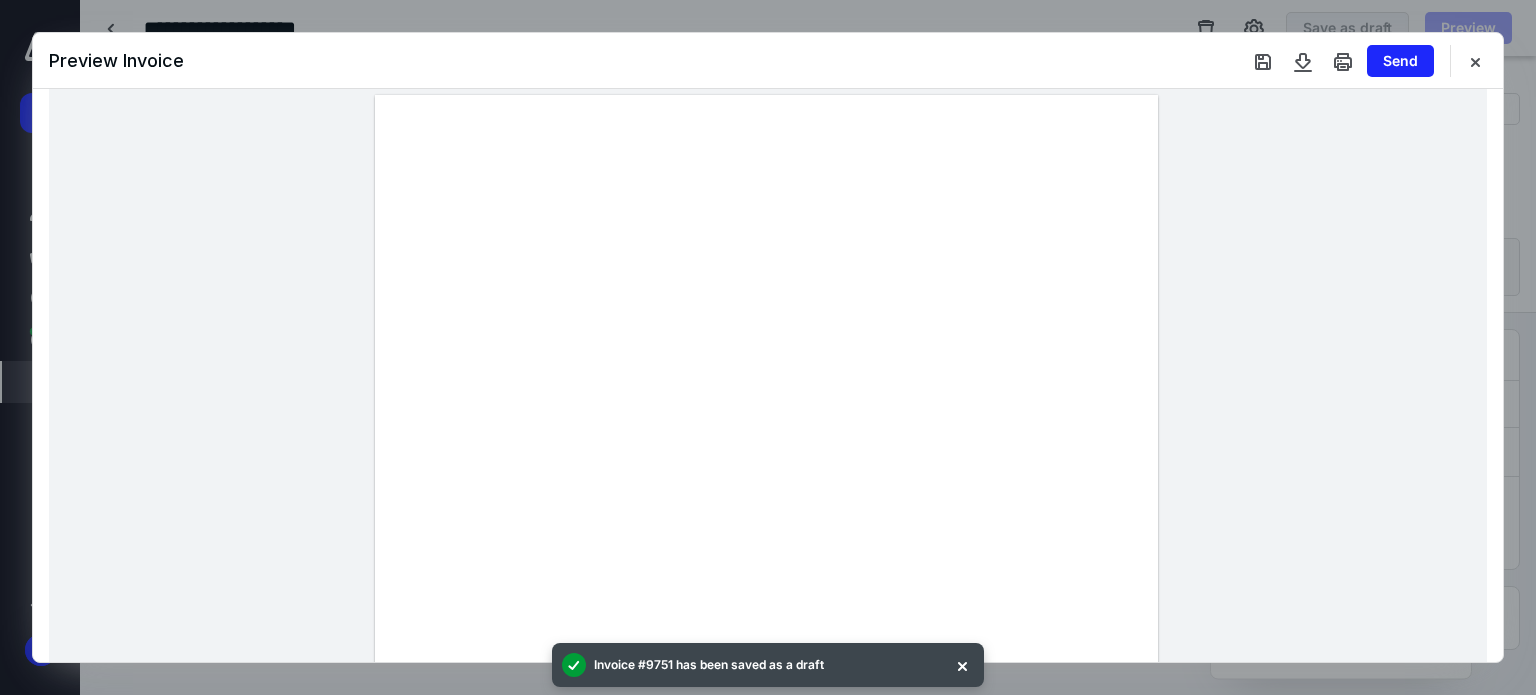 scroll, scrollTop: 100, scrollLeft: 0, axis: vertical 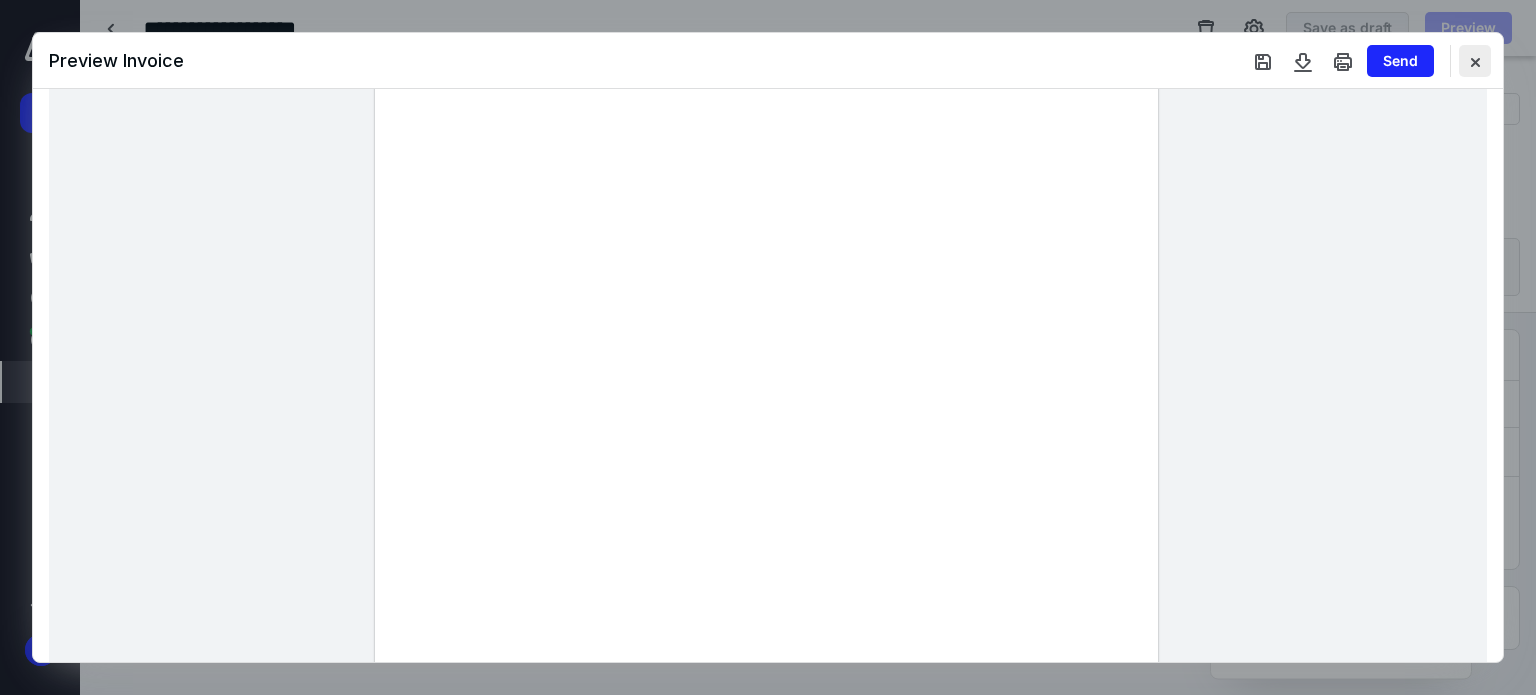 click at bounding box center (1475, 61) 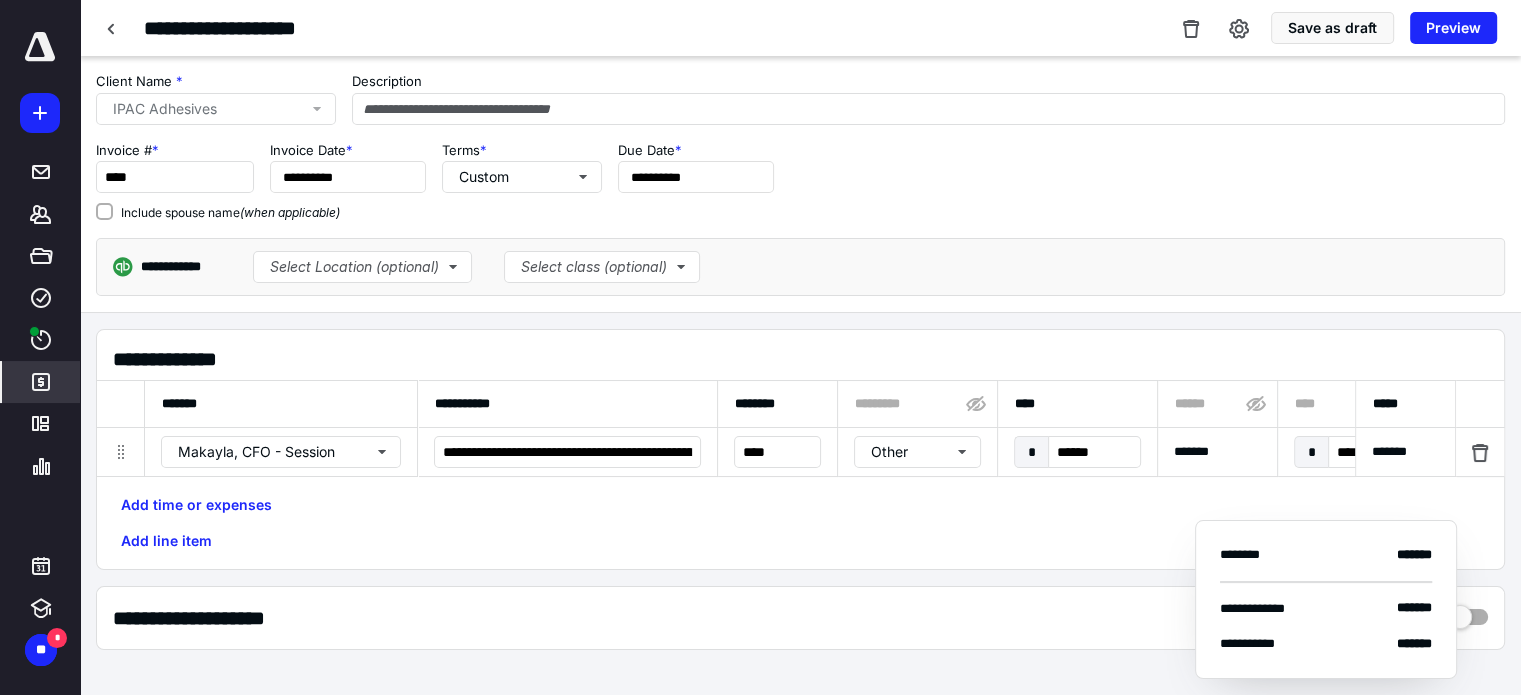 drag, startPoint x: 1448, startPoint y: 191, endPoint x: 1444, endPoint y: 167, distance: 24.33105 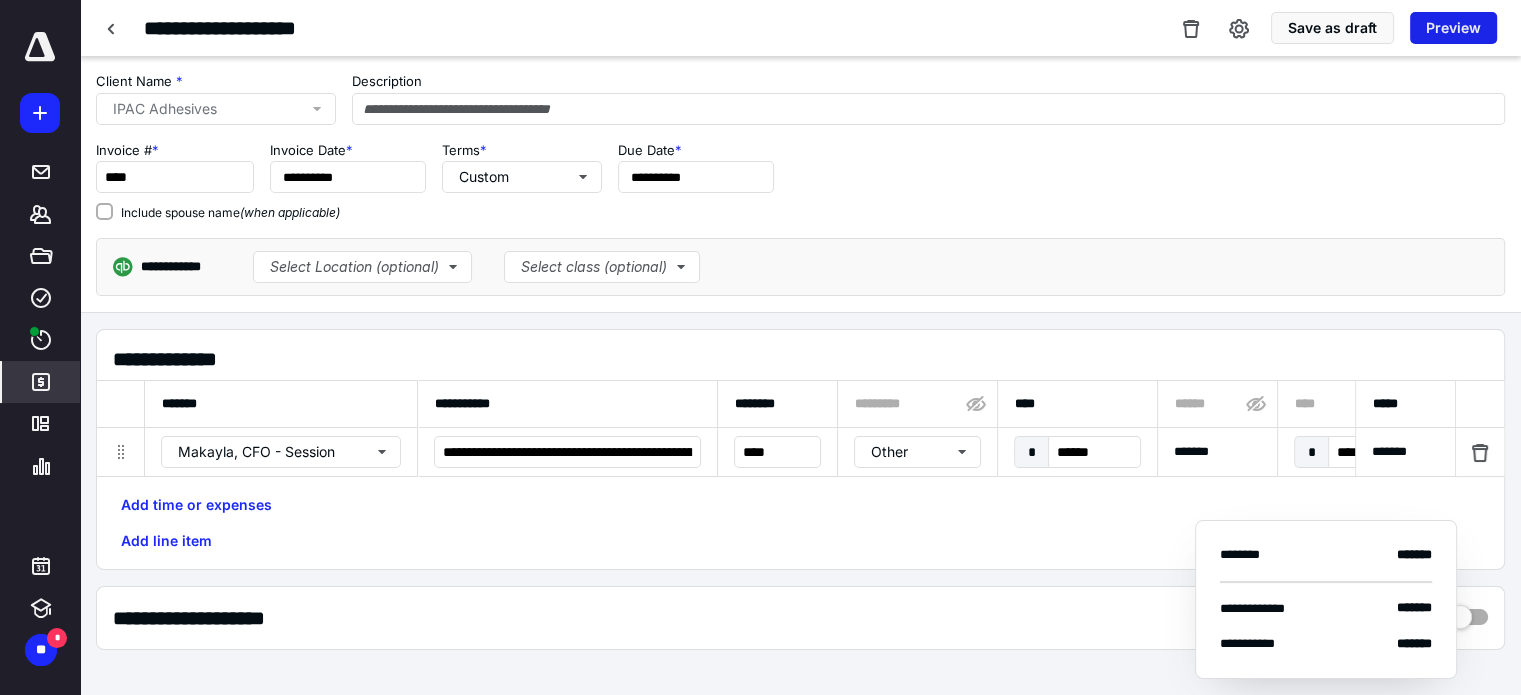 click on "Preview" at bounding box center [1453, 28] 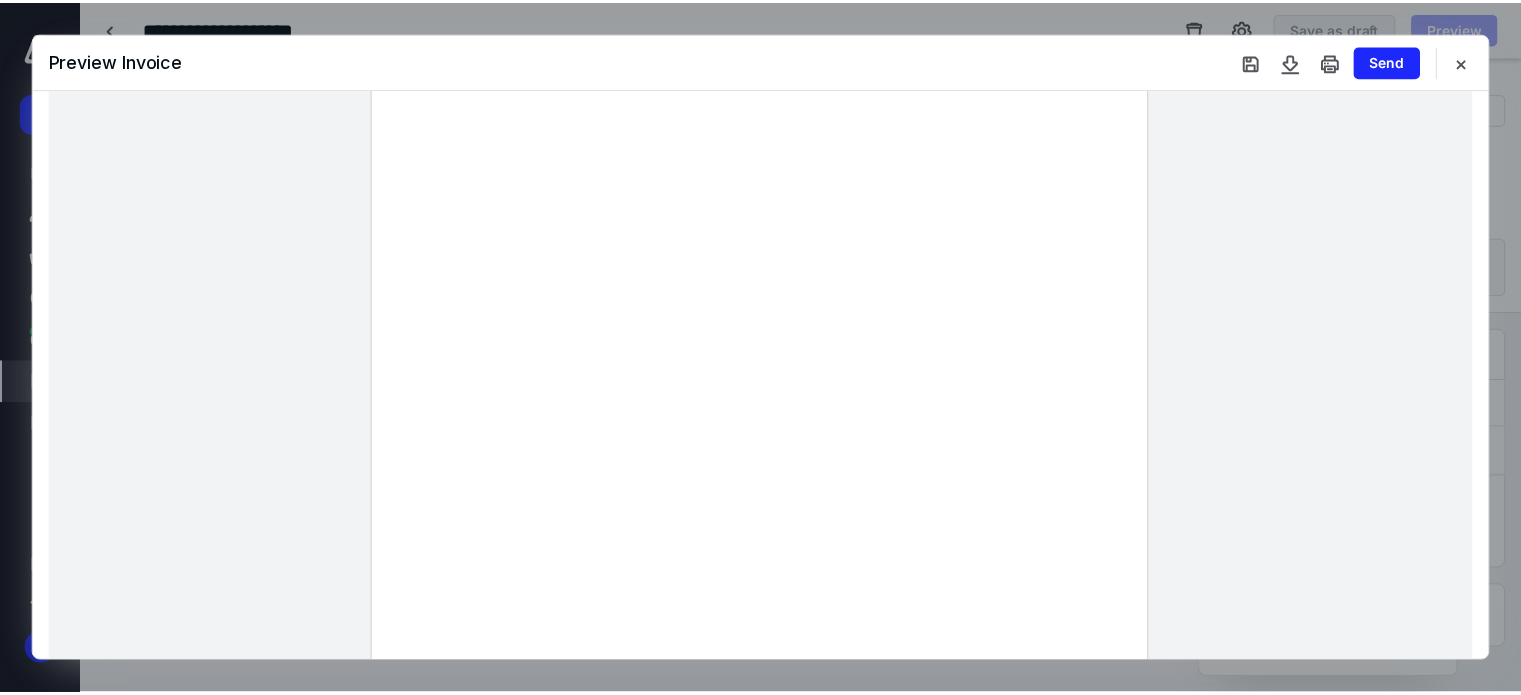 scroll, scrollTop: 200, scrollLeft: 0, axis: vertical 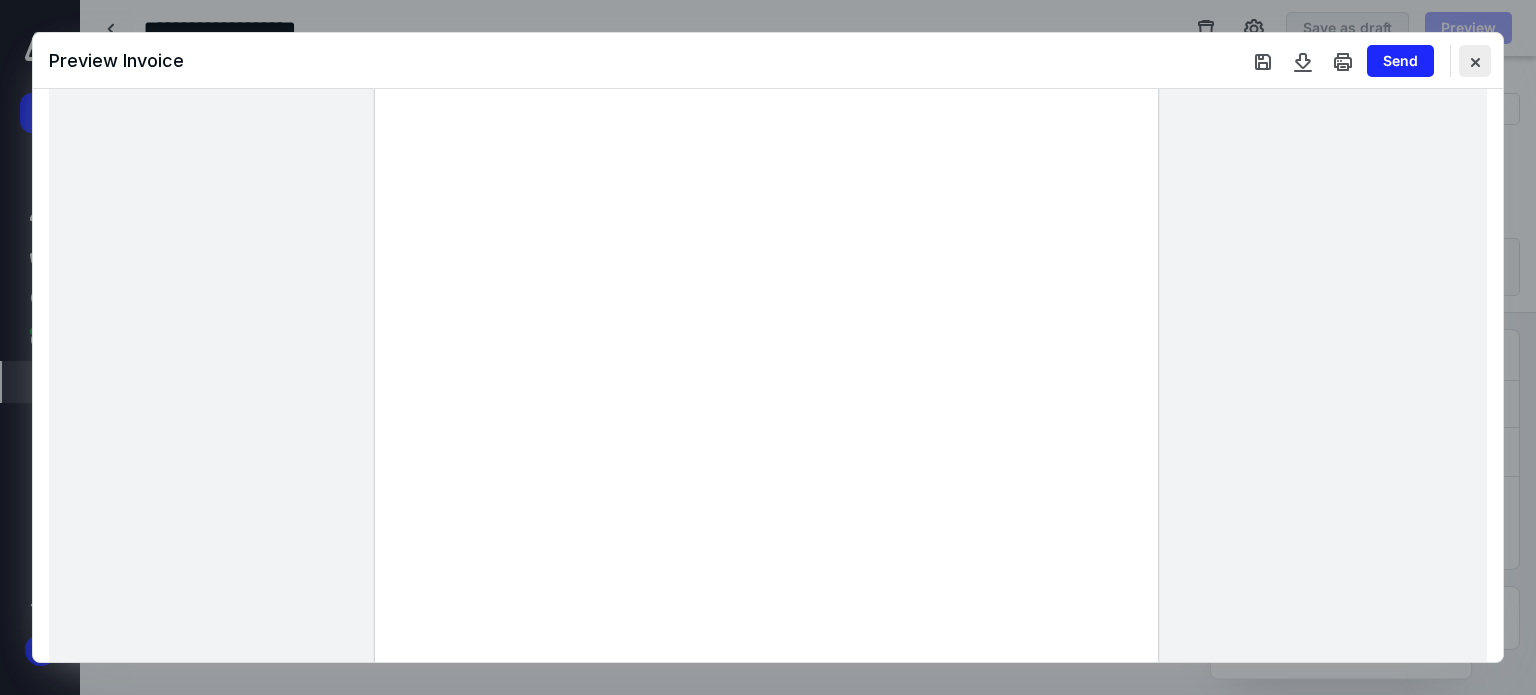 click at bounding box center [1475, 61] 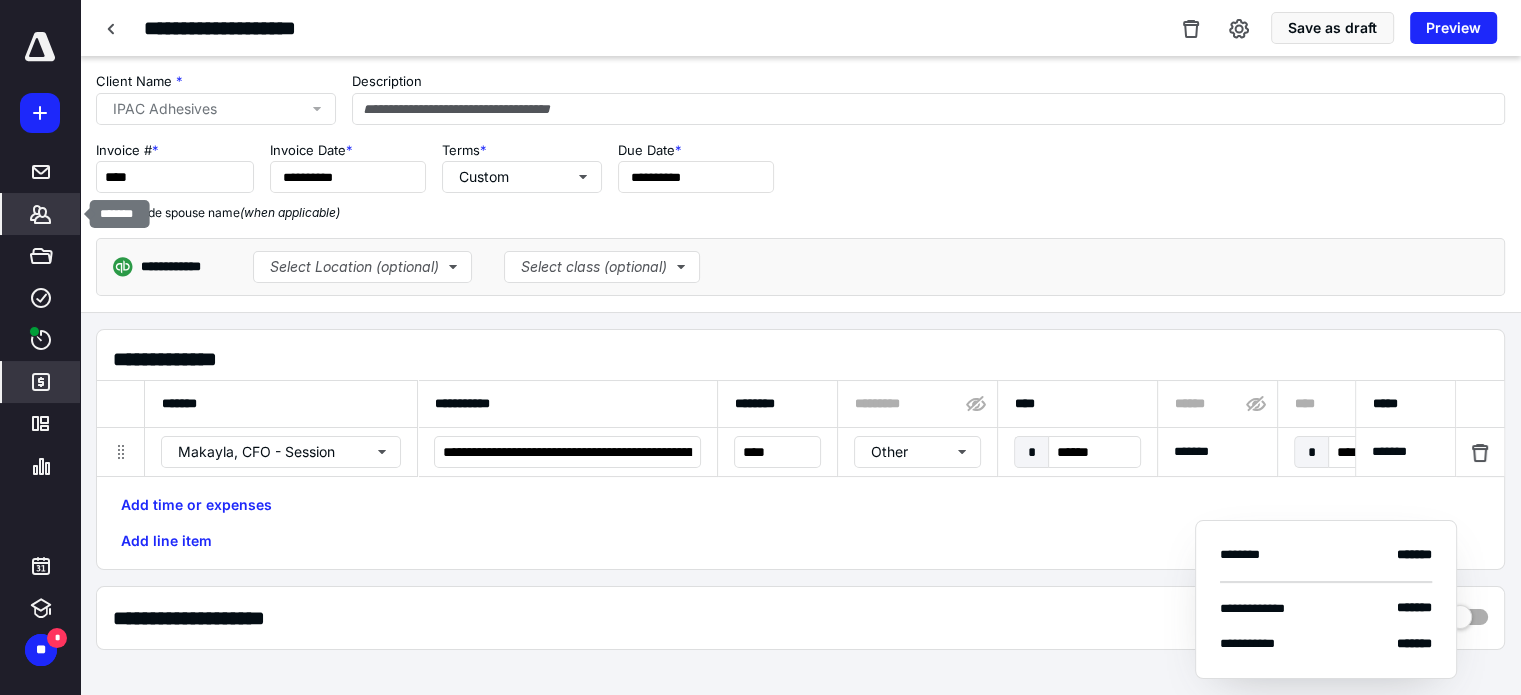 drag, startPoint x: 36, startPoint y: 207, endPoint x: 58, endPoint y: 203, distance: 22.36068 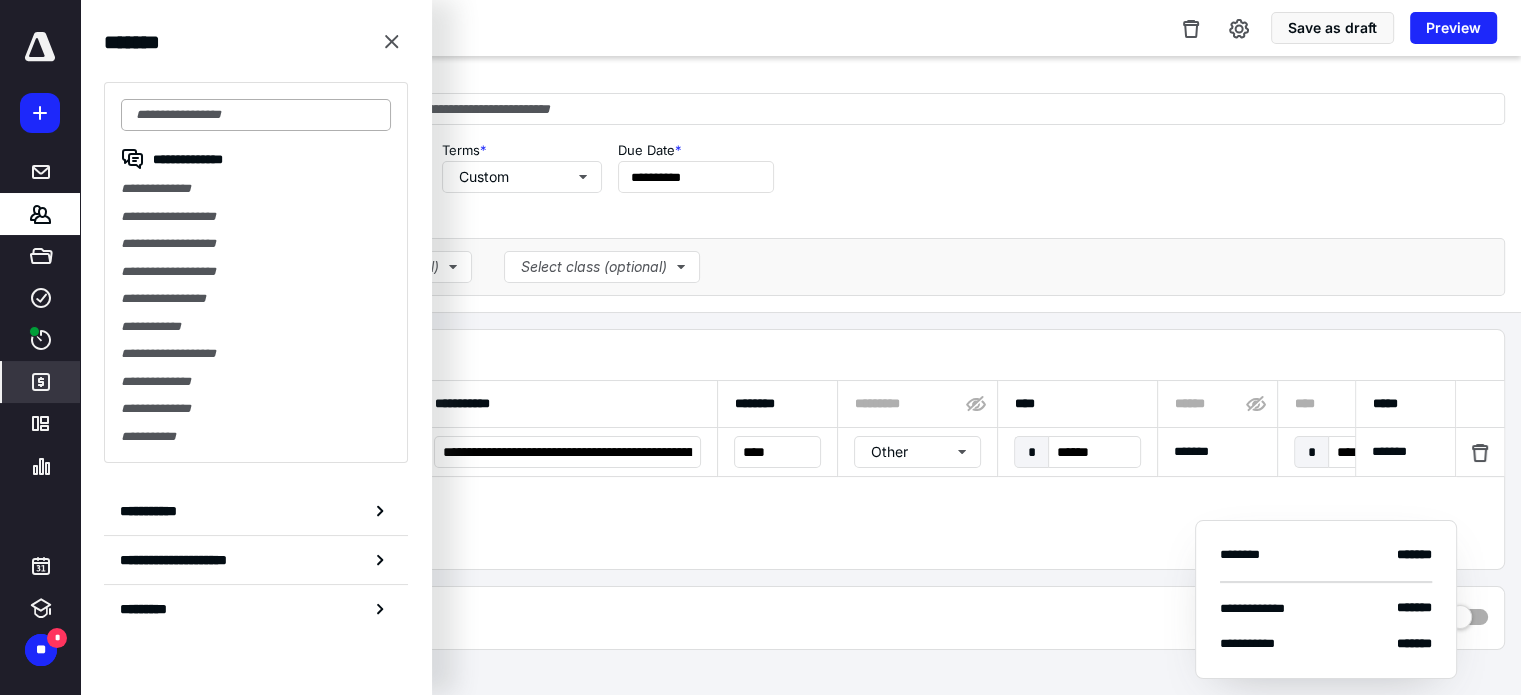 click at bounding box center (256, 115) 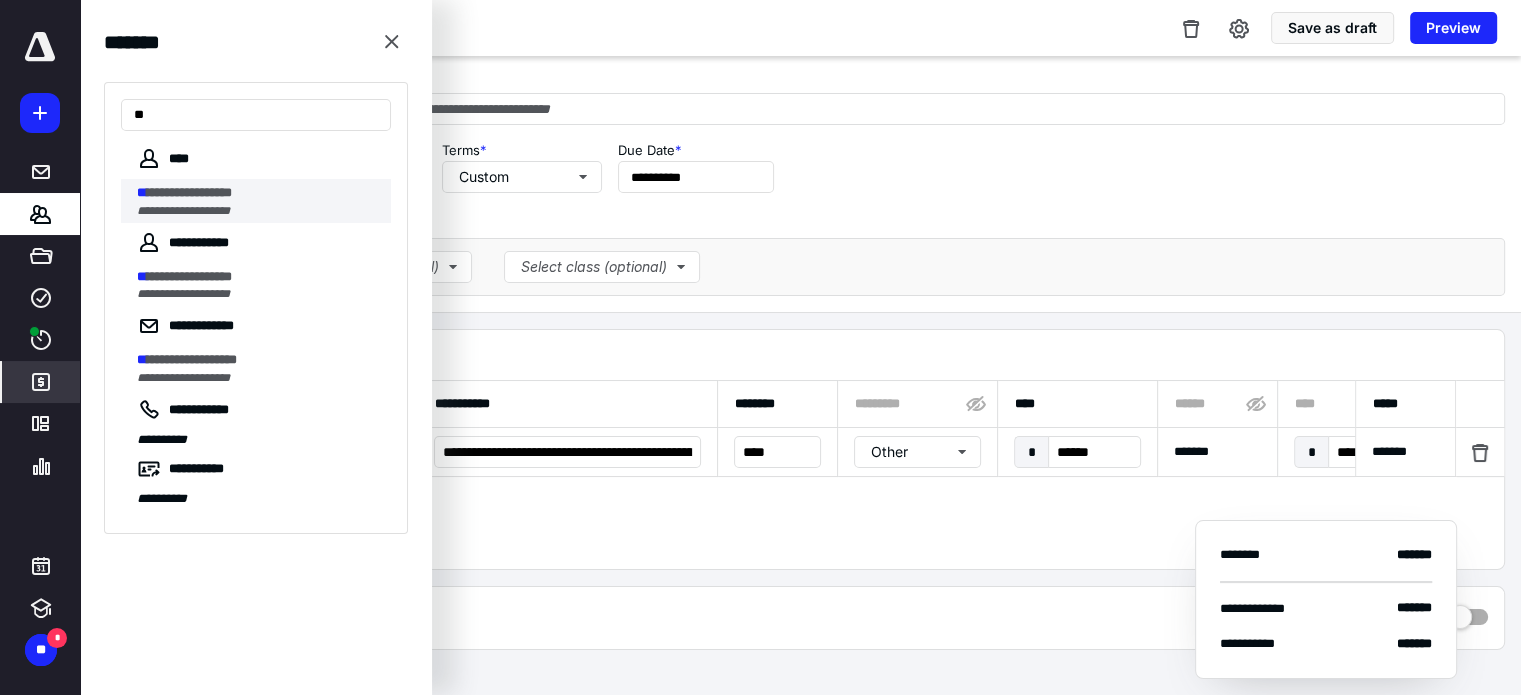 type on "**" 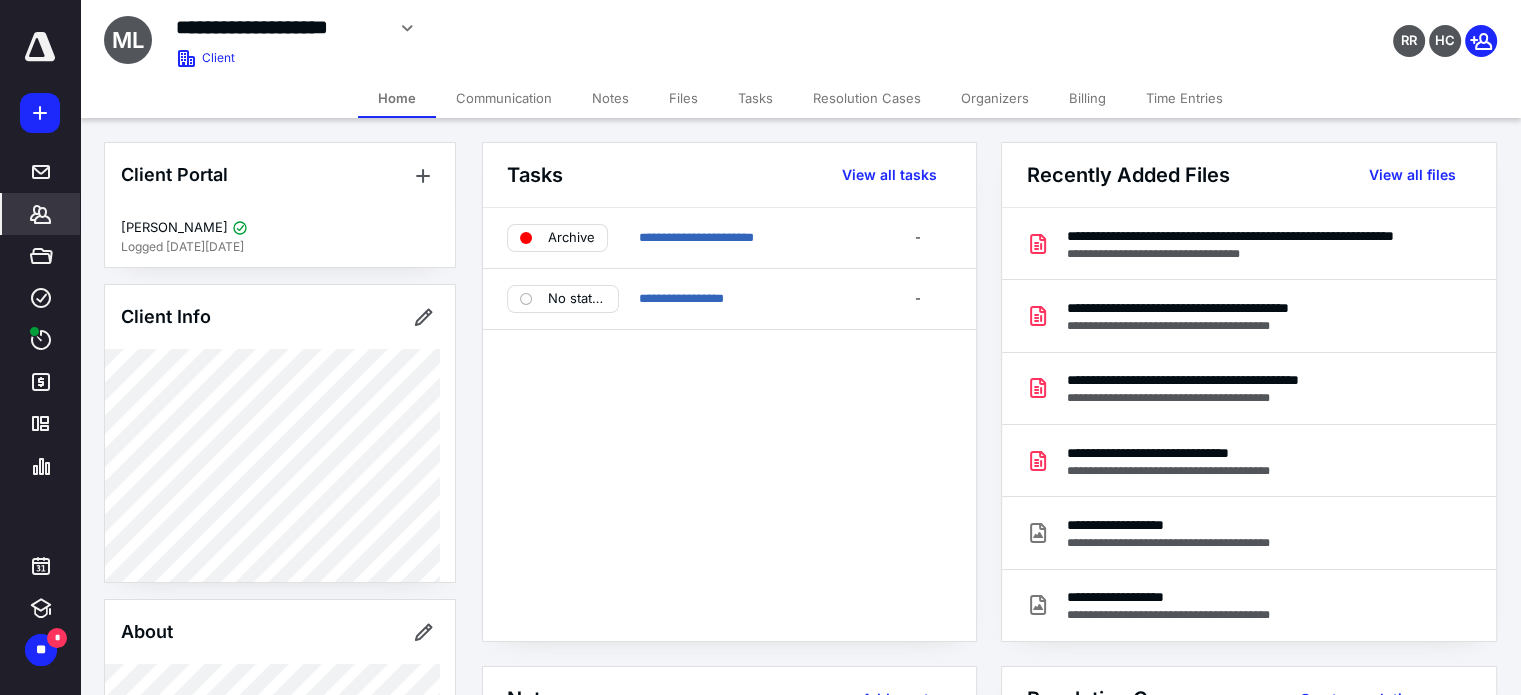 click on "Billing" at bounding box center [1087, 98] 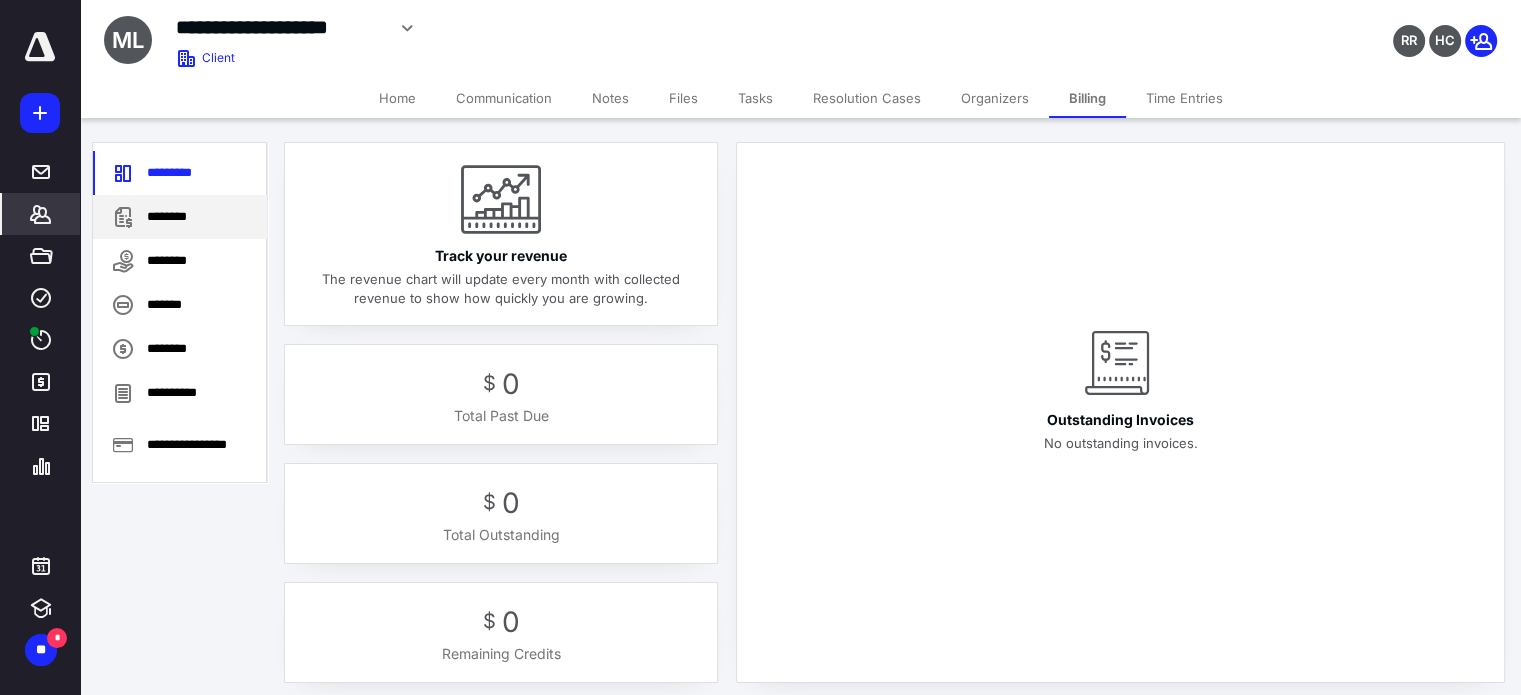 click on "********" at bounding box center [180, 217] 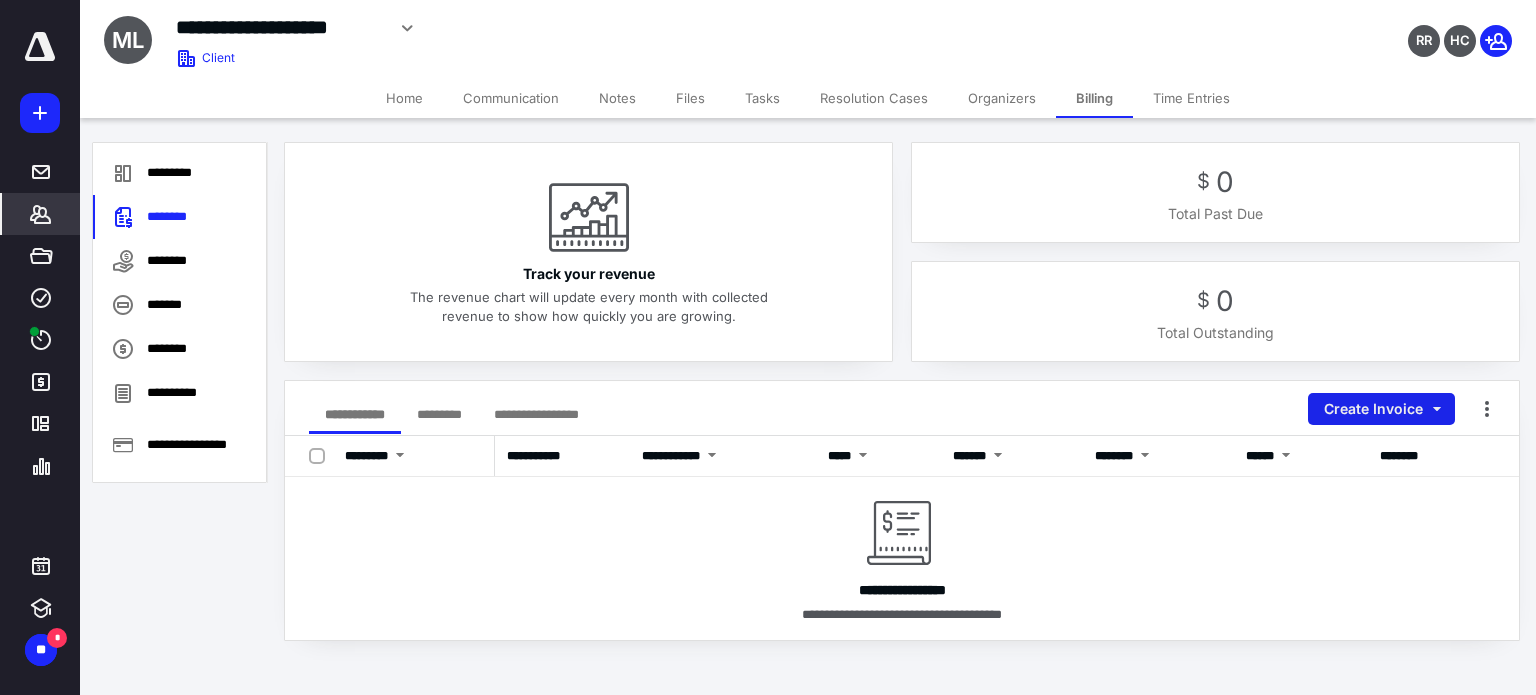 click on "Create Invoice" at bounding box center [1381, 409] 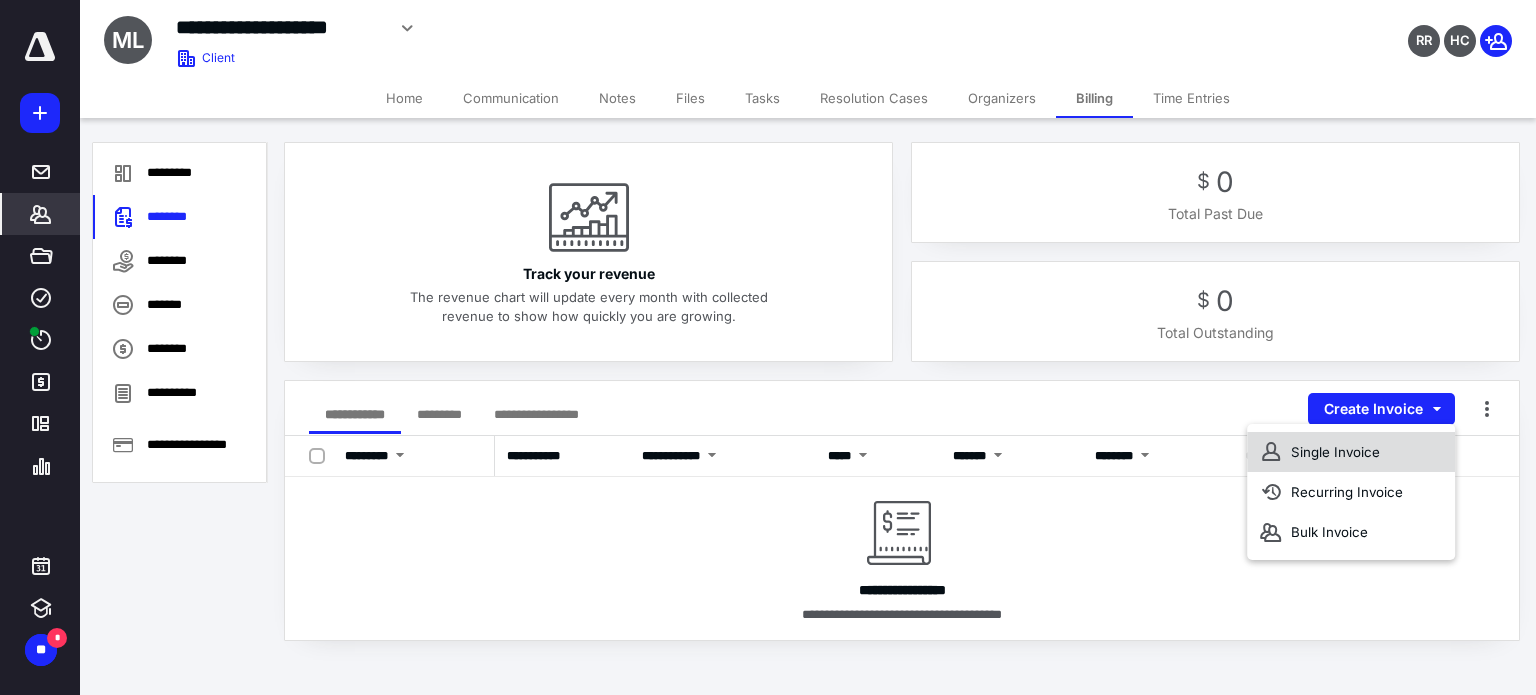 click on "Single Invoice" at bounding box center (1351, 452) 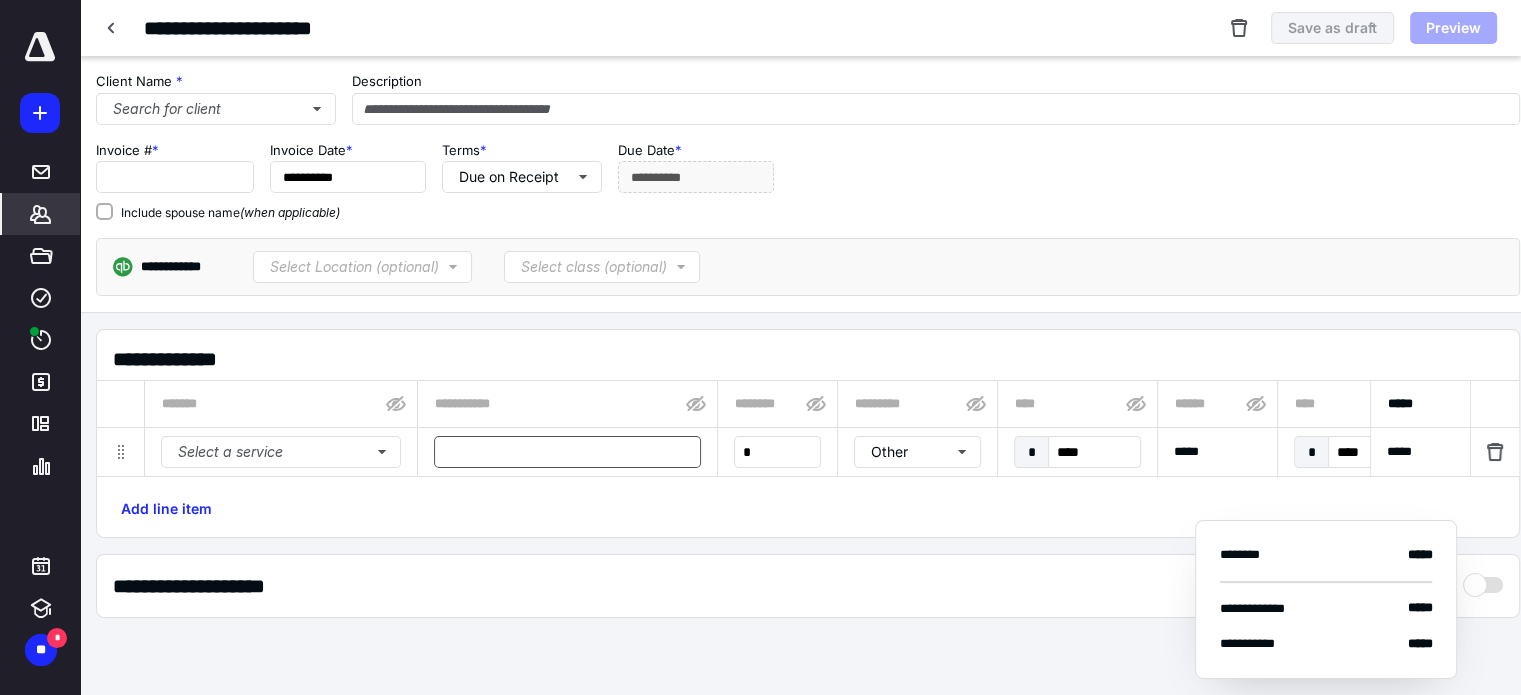 type on "****" 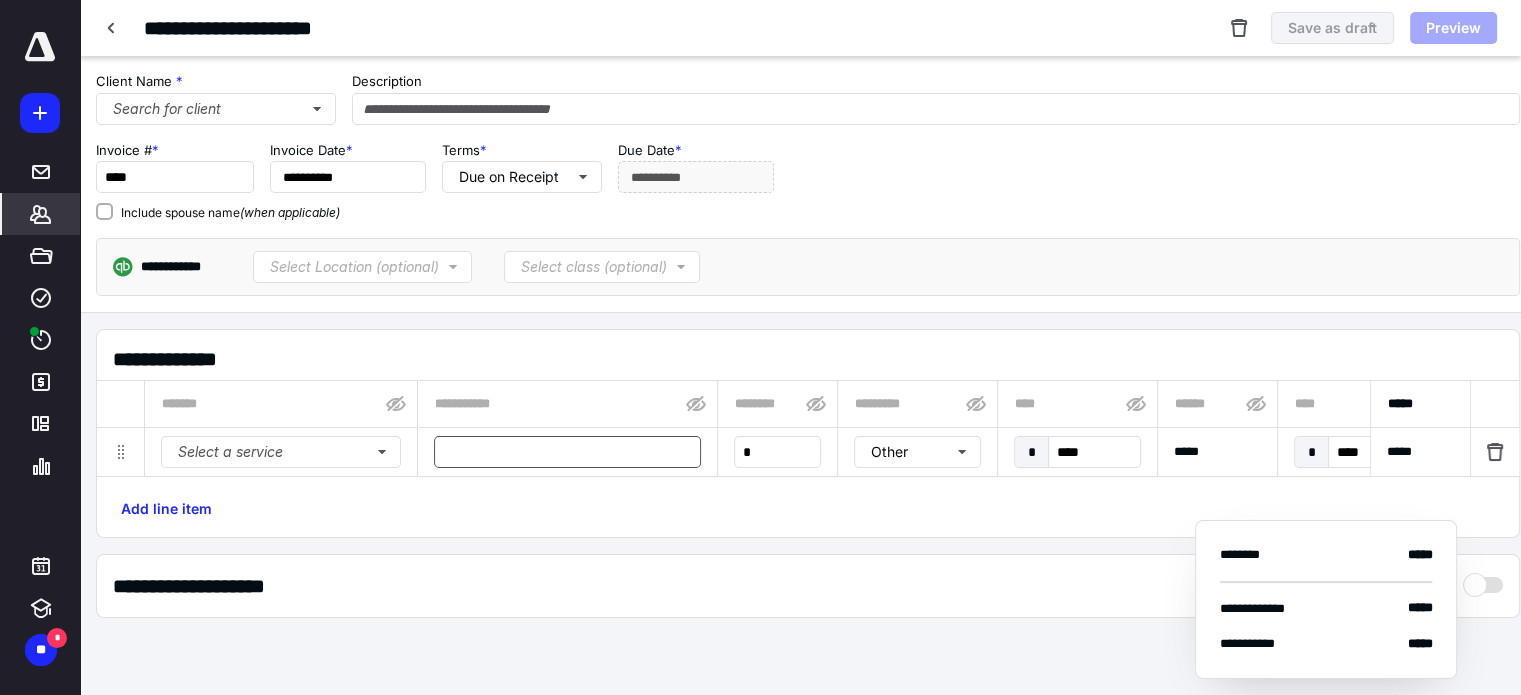 type on "**********" 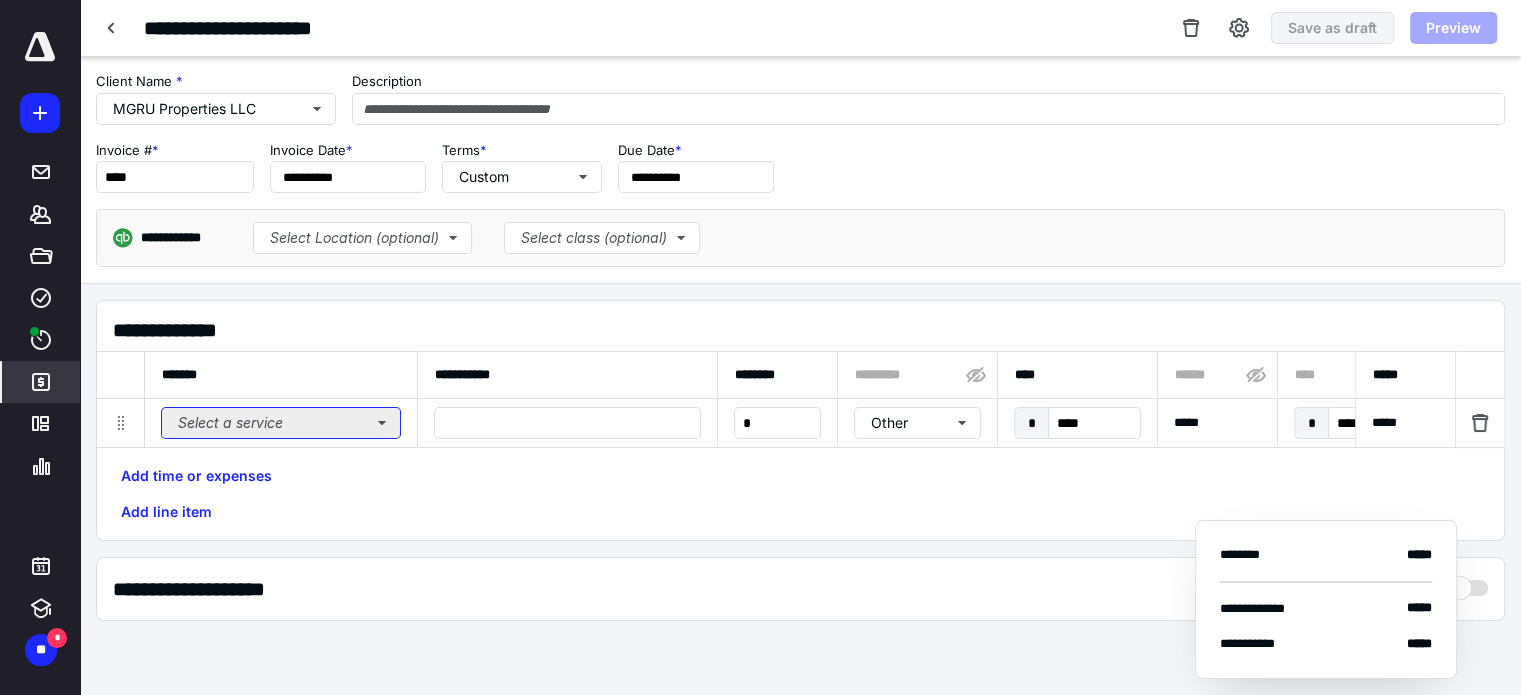 click on "Select a service" at bounding box center (281, 423) 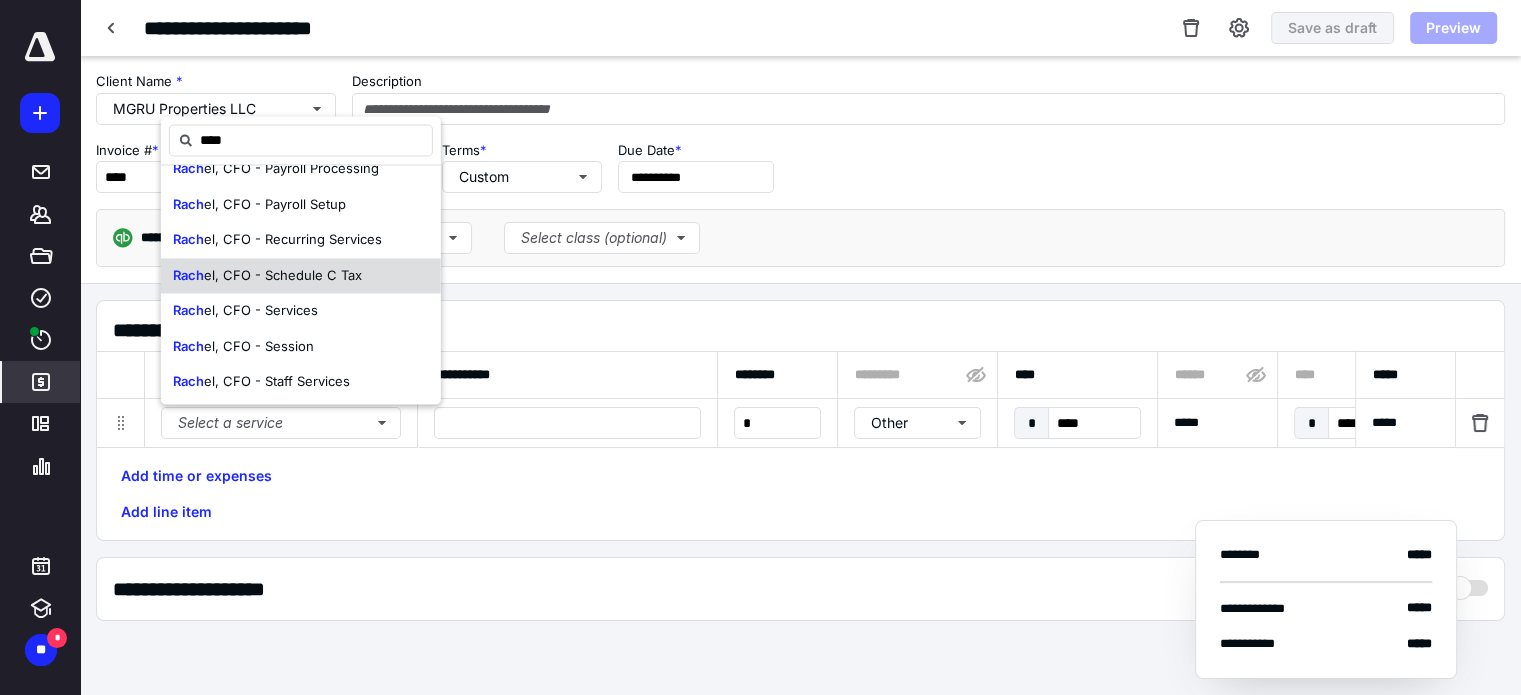scroll, scrollTop: 300, scrollLeft: 0, axis: vertical 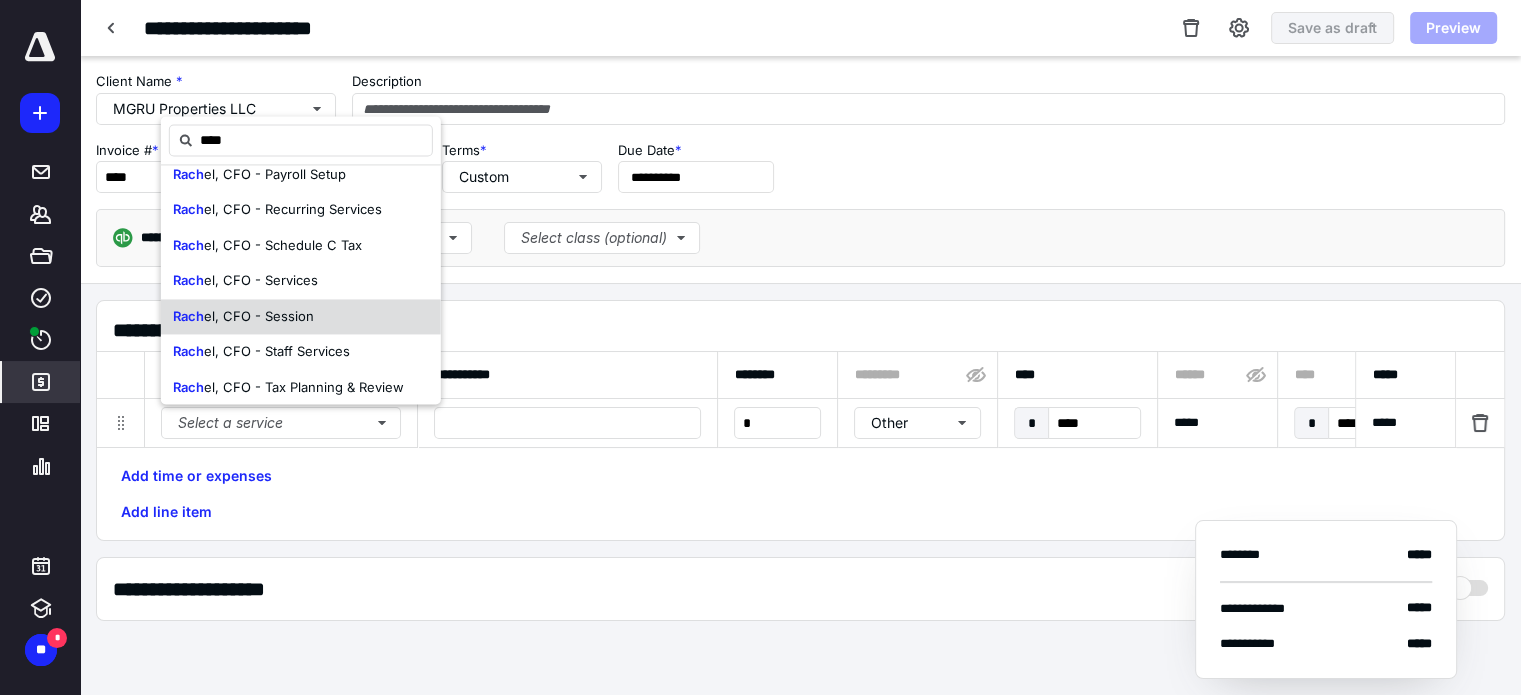 click on "Rach el, CFO - Session" at bounding box center [301, 317] 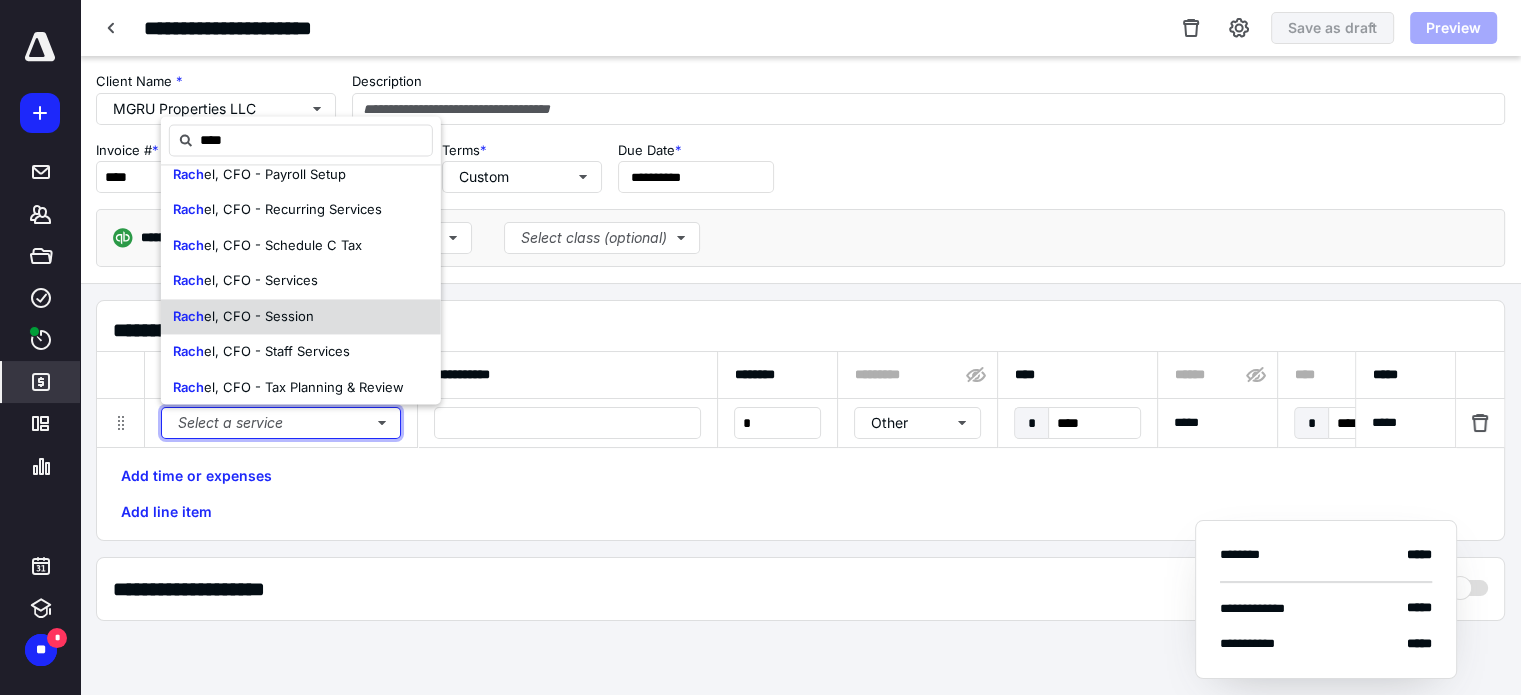 type 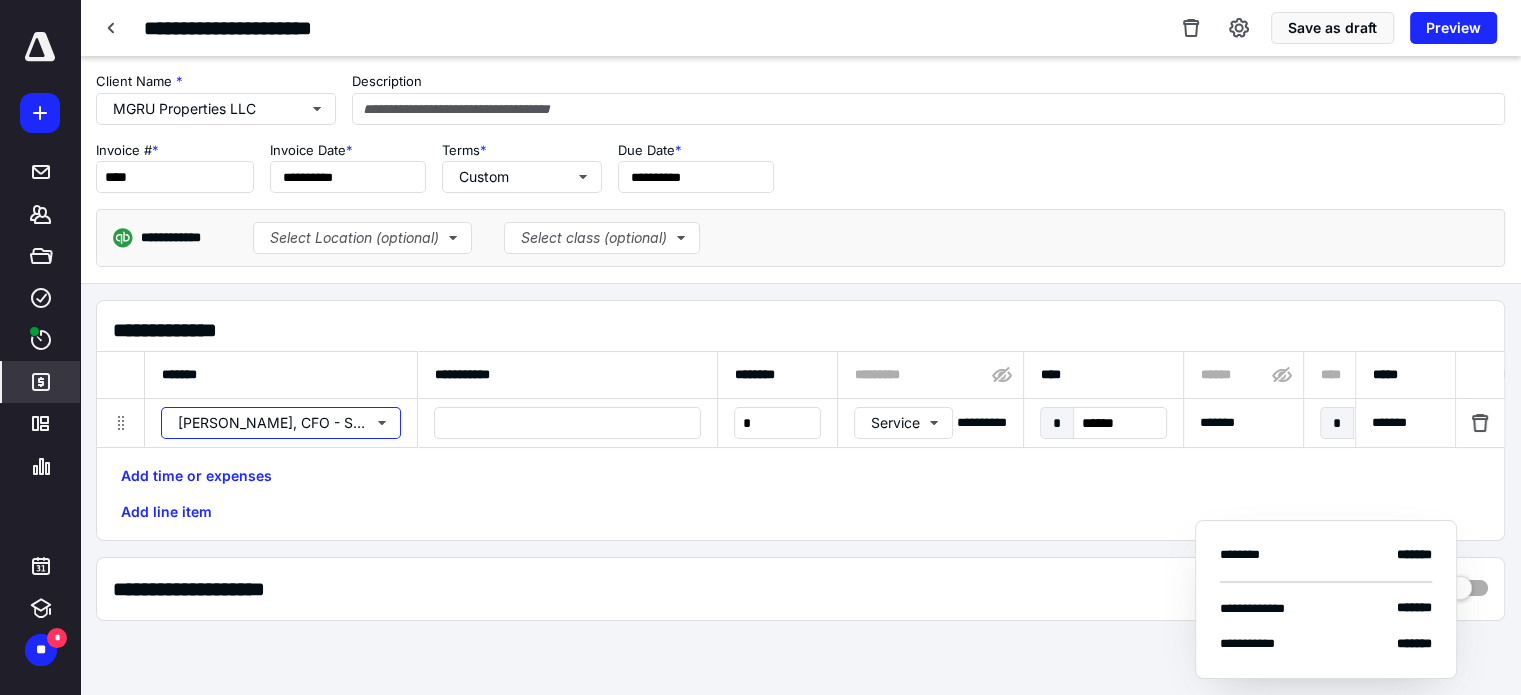 scroll, scrollTop: 0, scrollLeft: 0, axis: both 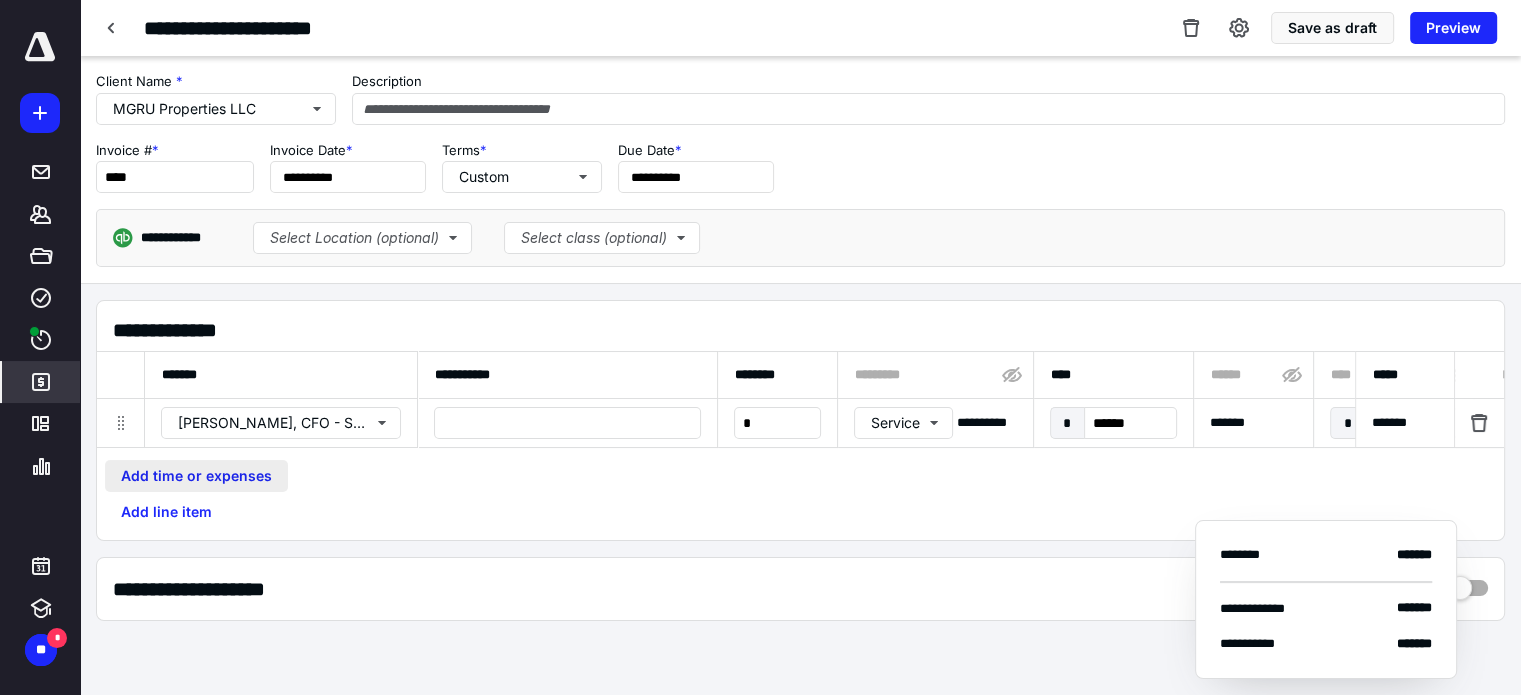 click on "Add time or expenses" at bounding box center [196, 476] 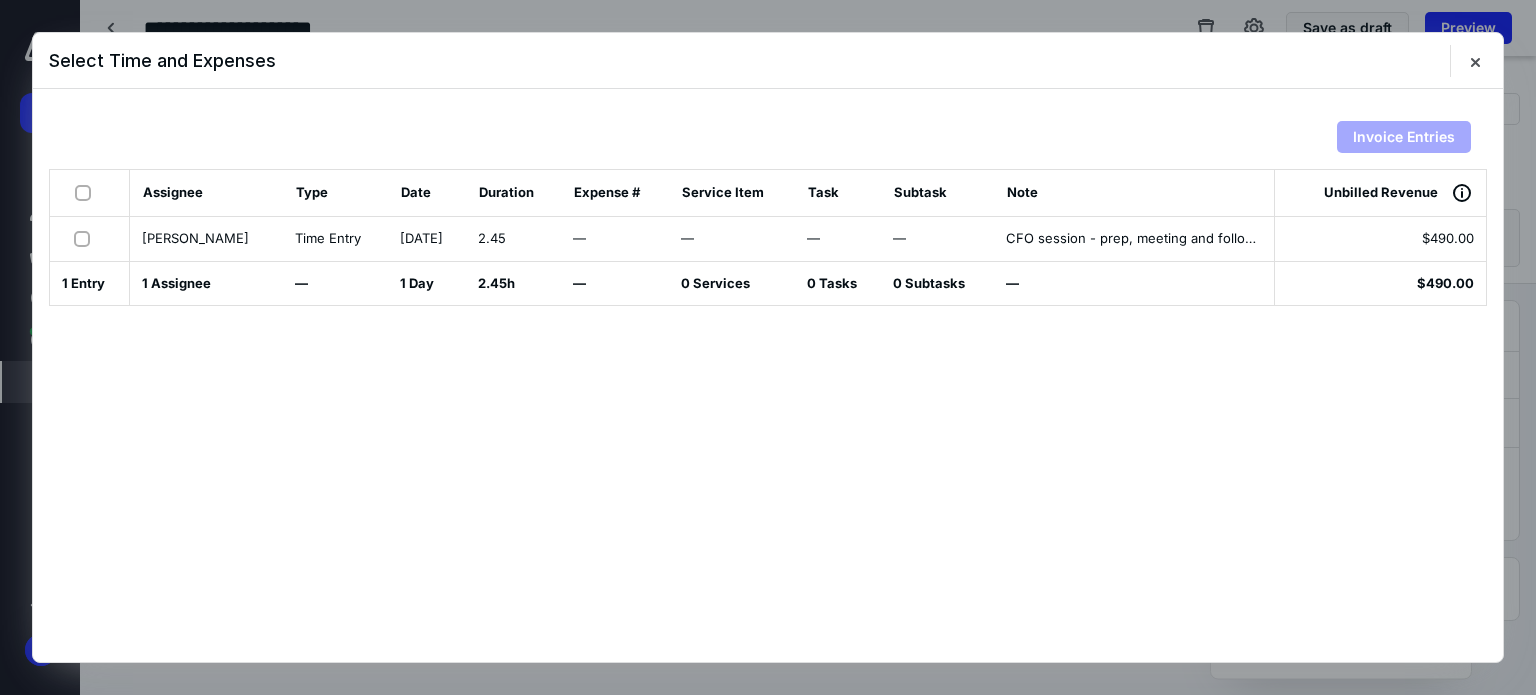 click at bounding box center (86, 238) 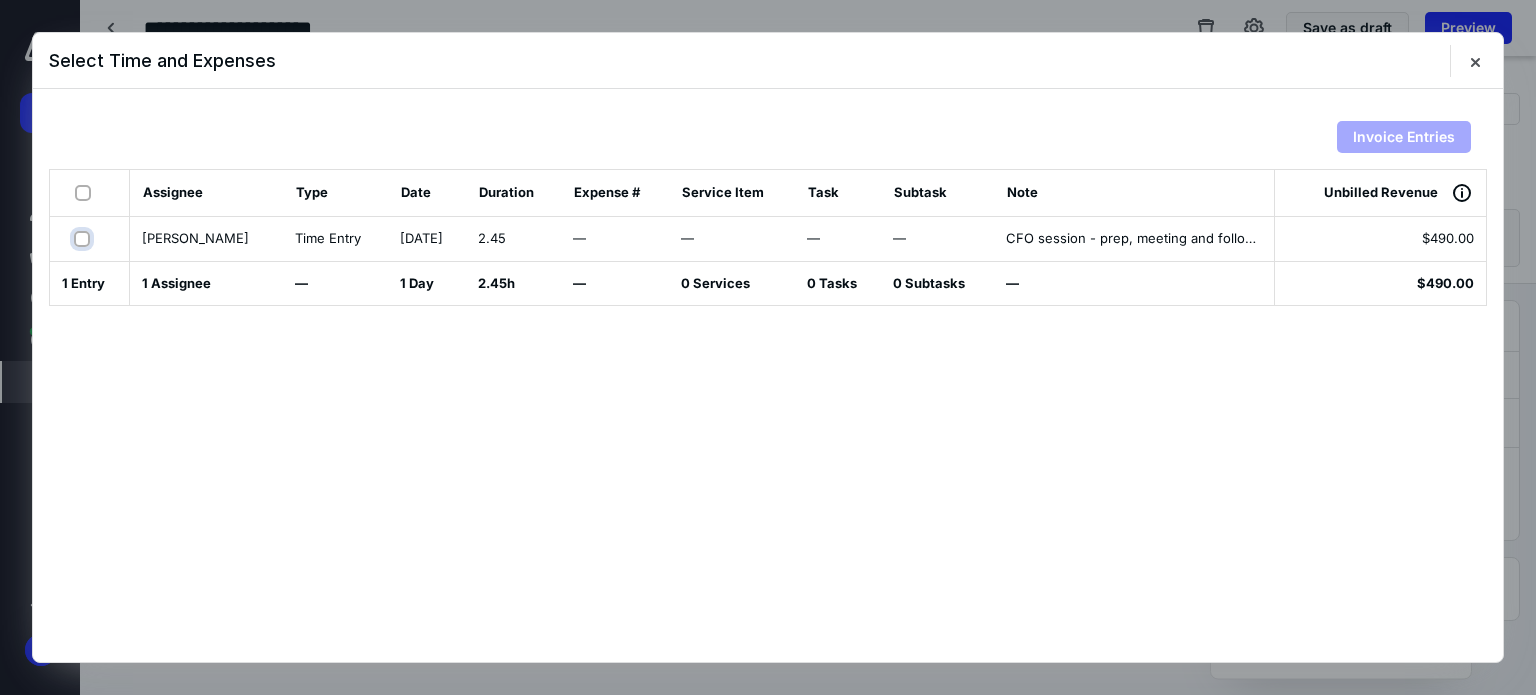 click at bounding box center [84, 238] 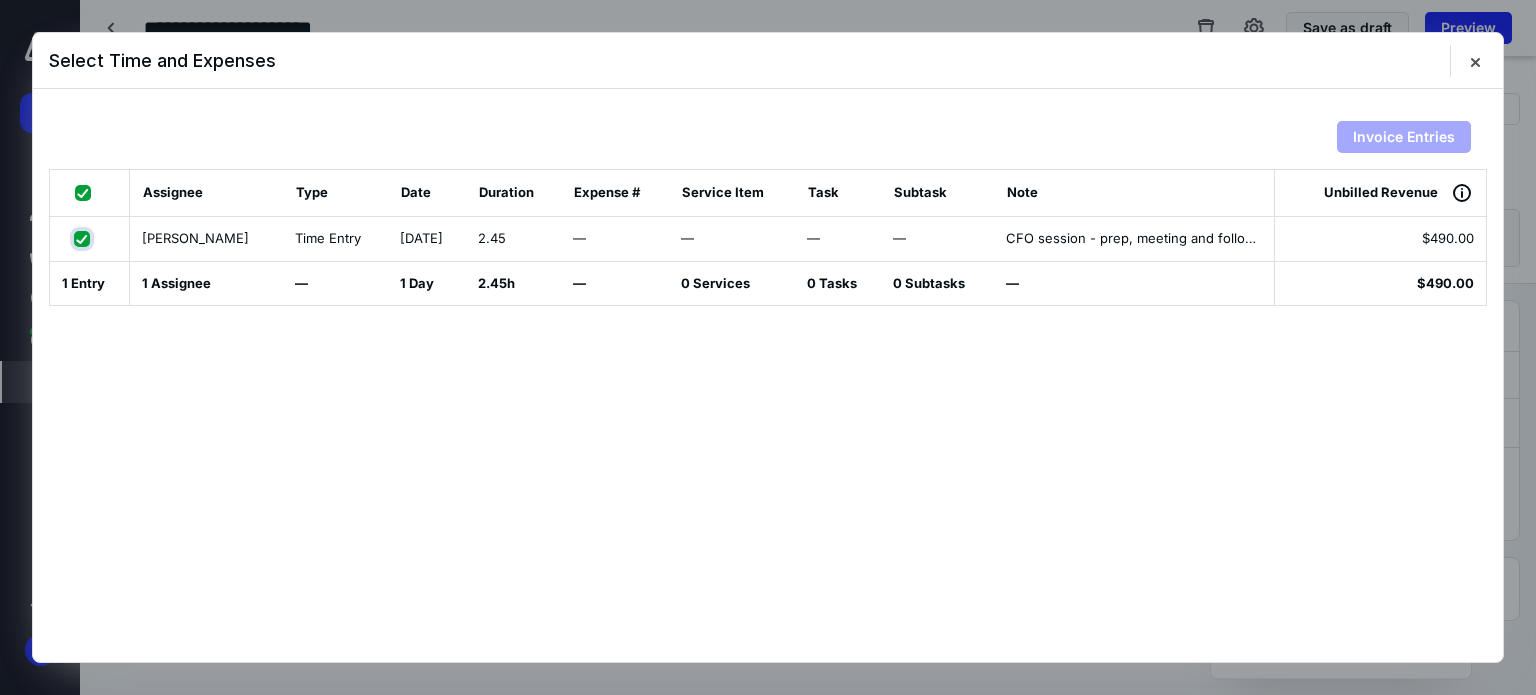 checkbox on "true" 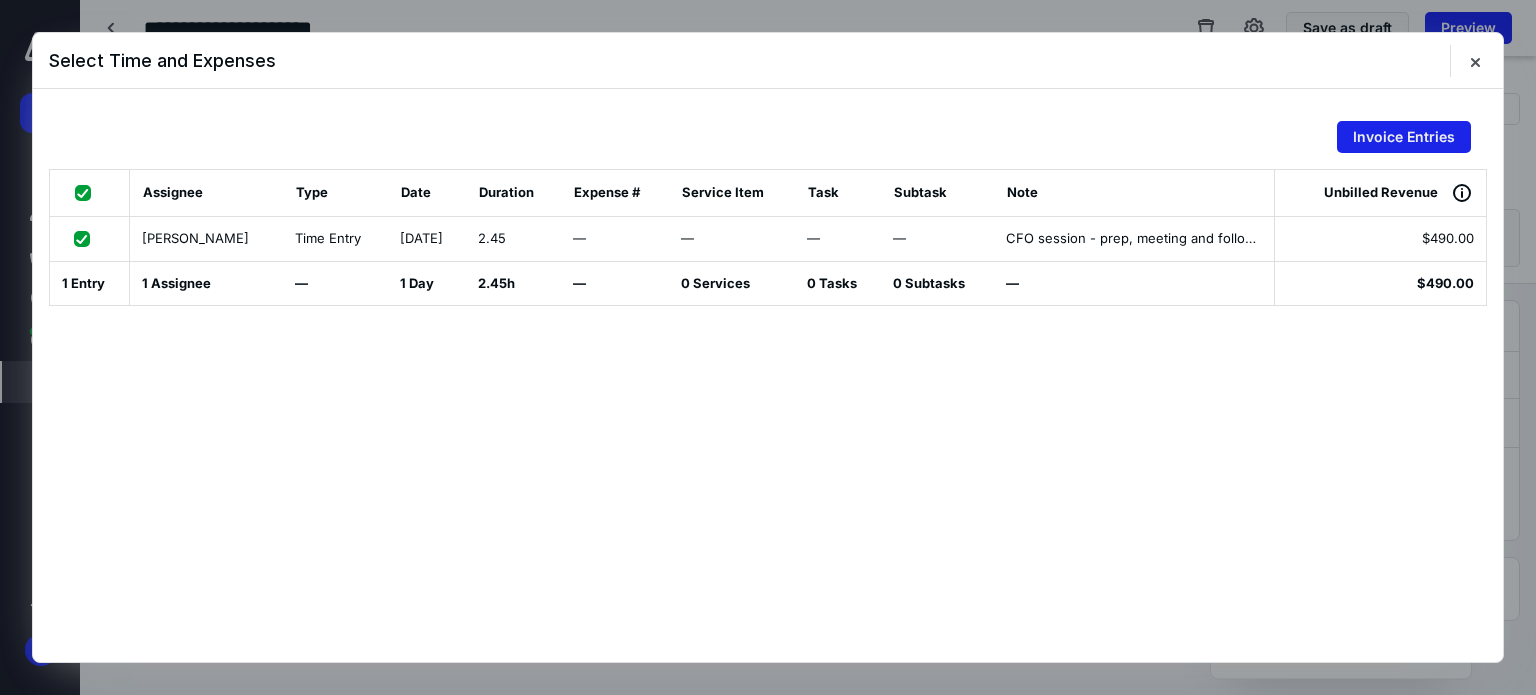 click on "Invoice Entries" at bounding box center [1404, 137] 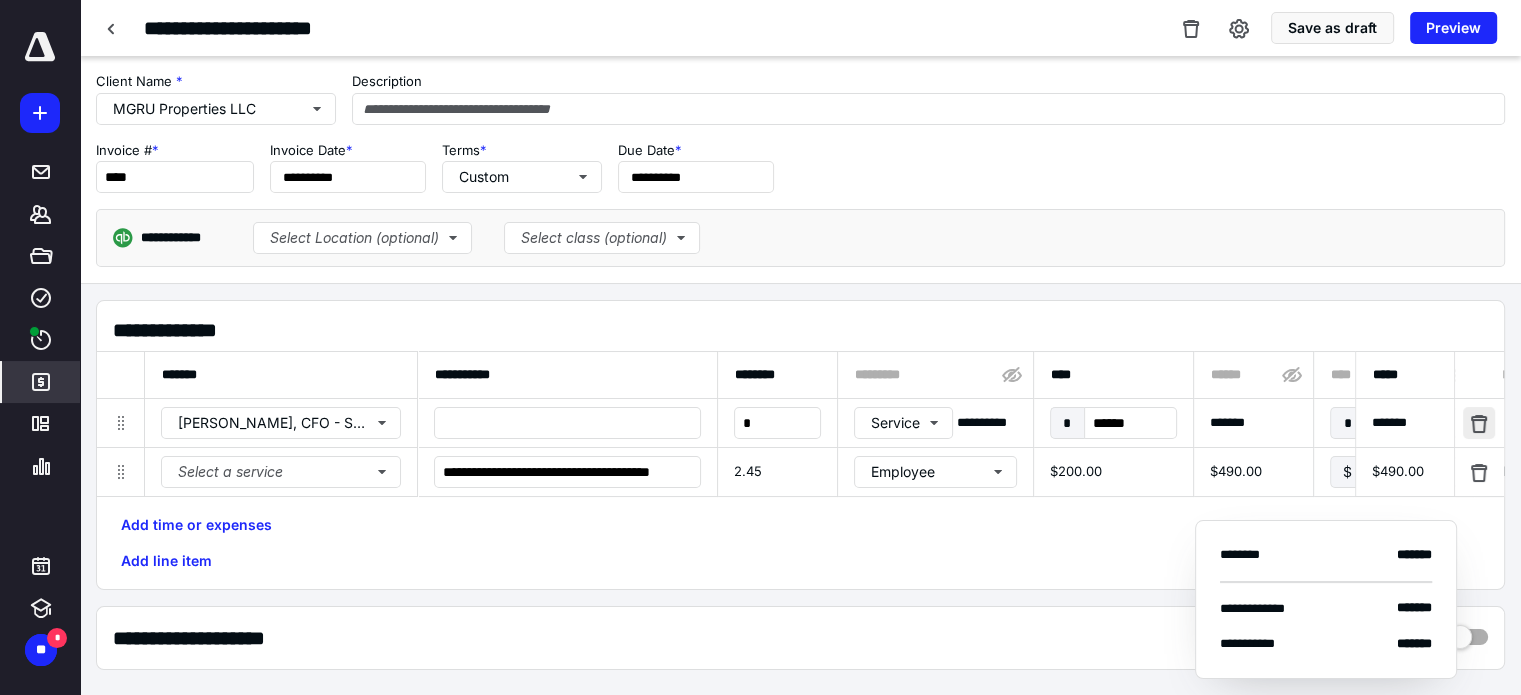click at bounding box center (1480, 423) 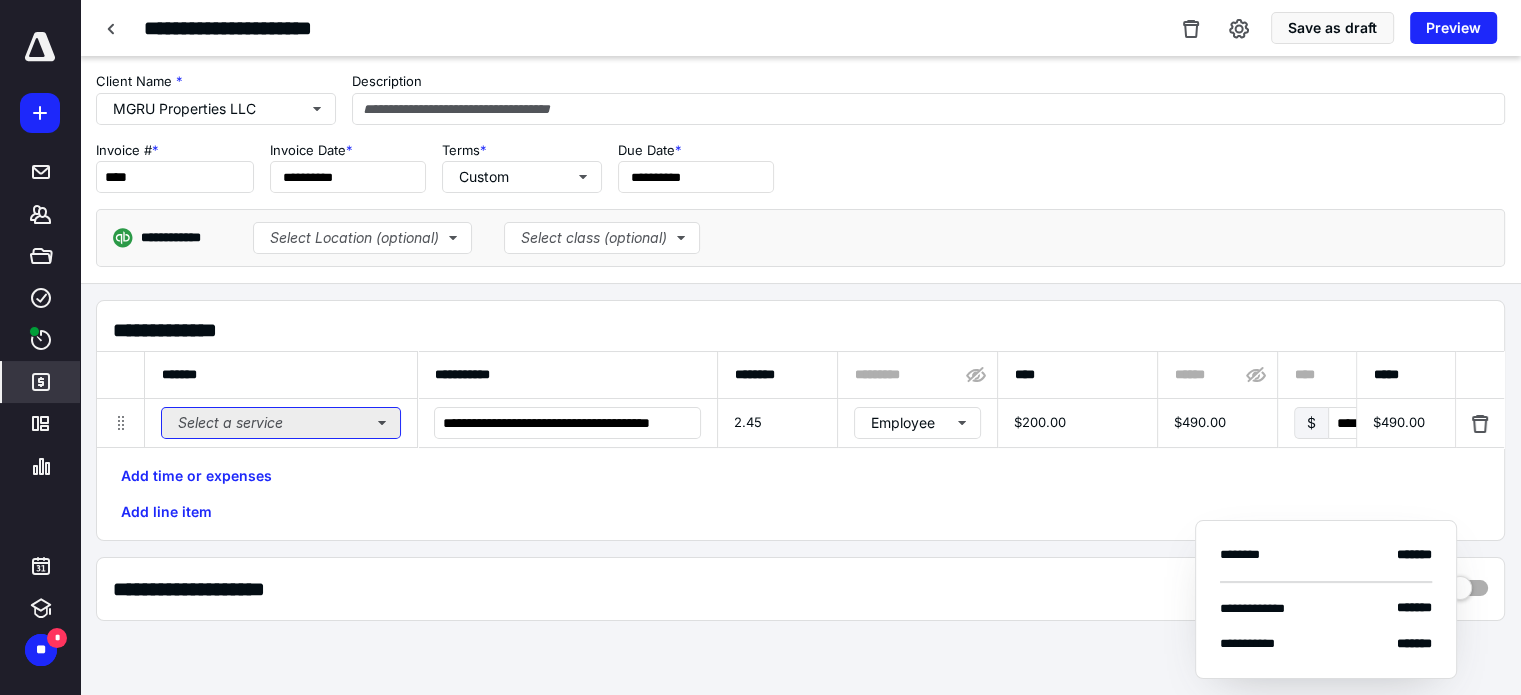 click on "Select a service" at bounding box center [281, 423] 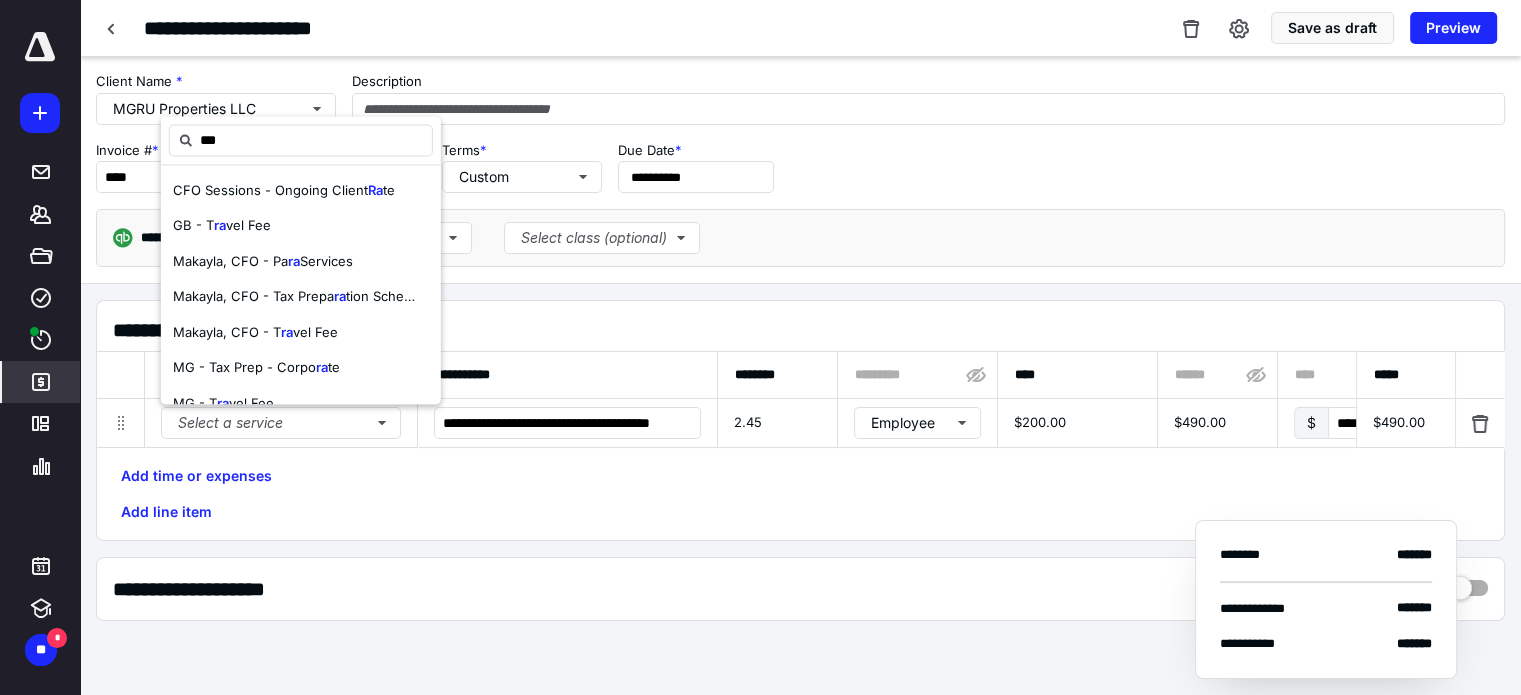 type on "****" 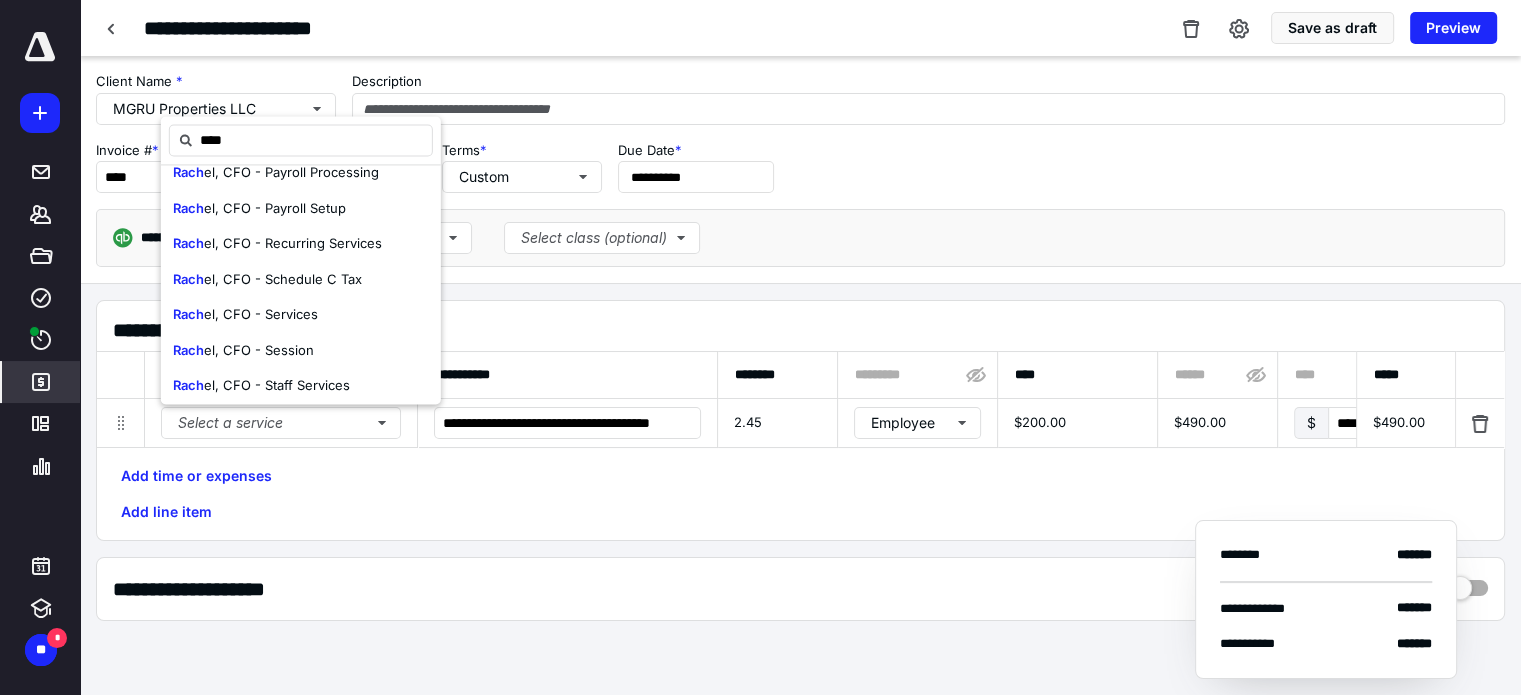 scroll, scrollTop: 300, scrollLeft: 0, axis: vertical 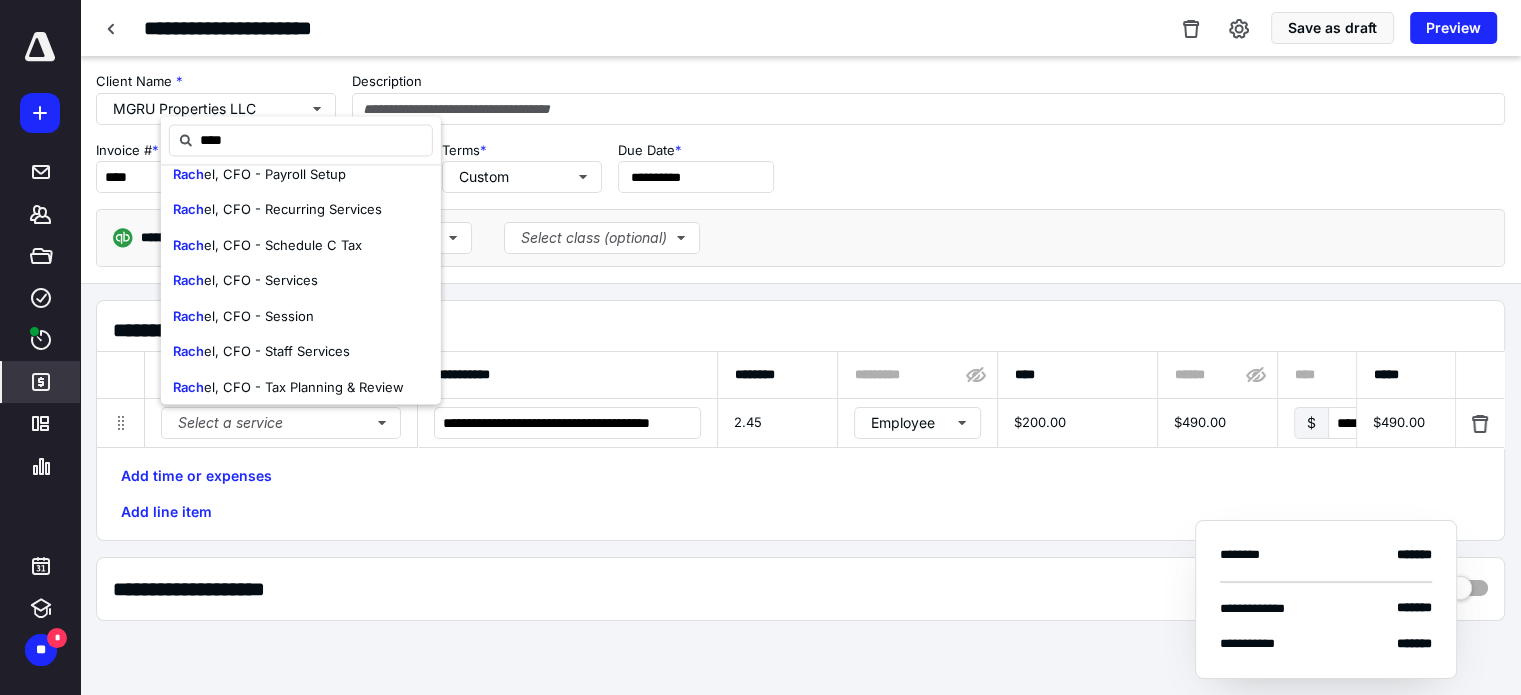 click on "Rach el, CFO - Session" at bounding box center (301, 317) 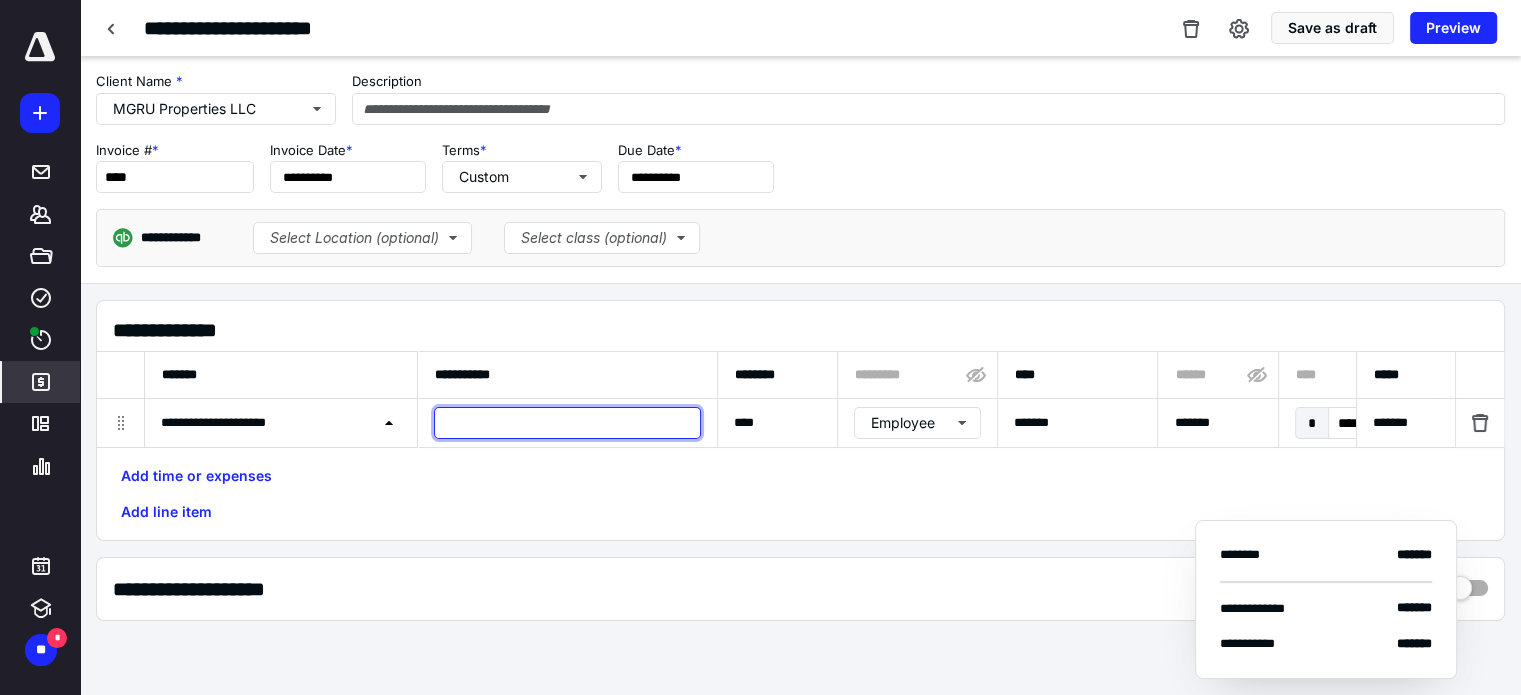 click at bounding box center [567, 423] 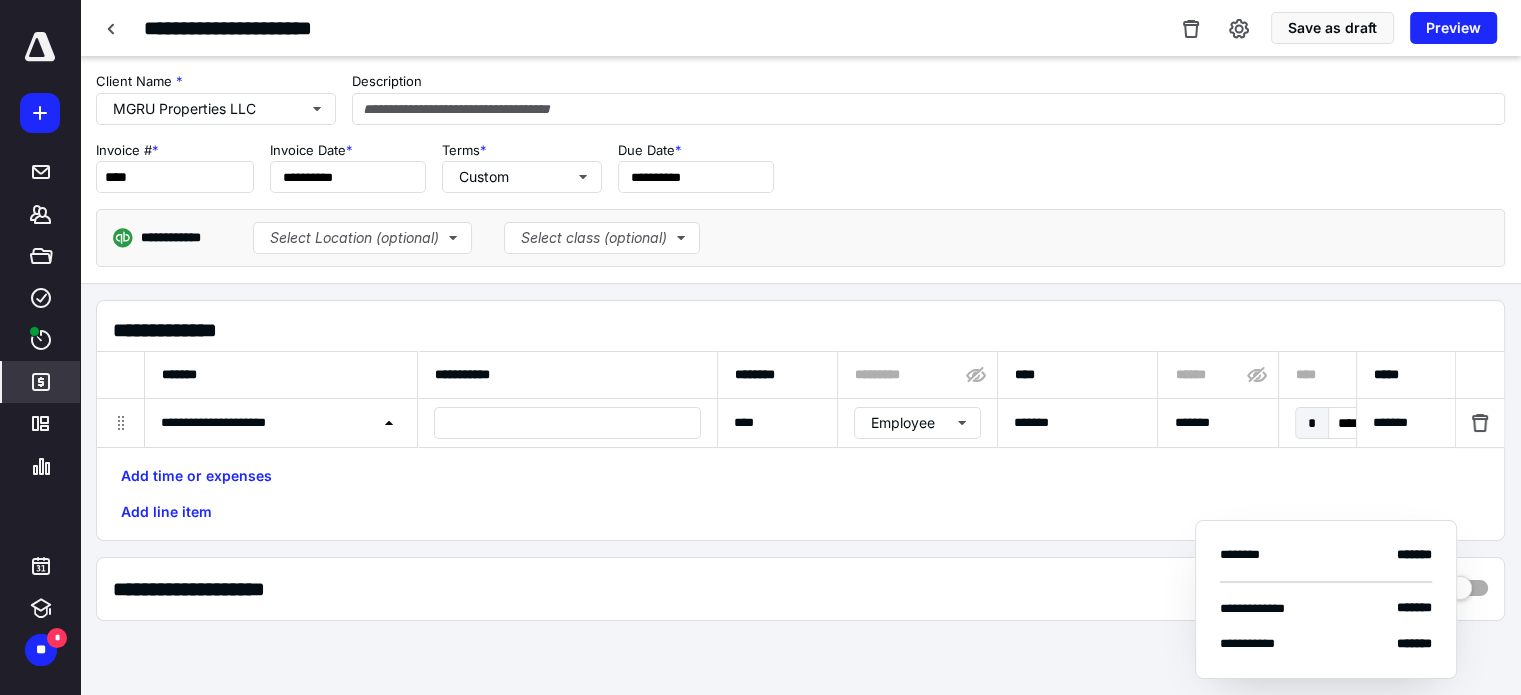 click 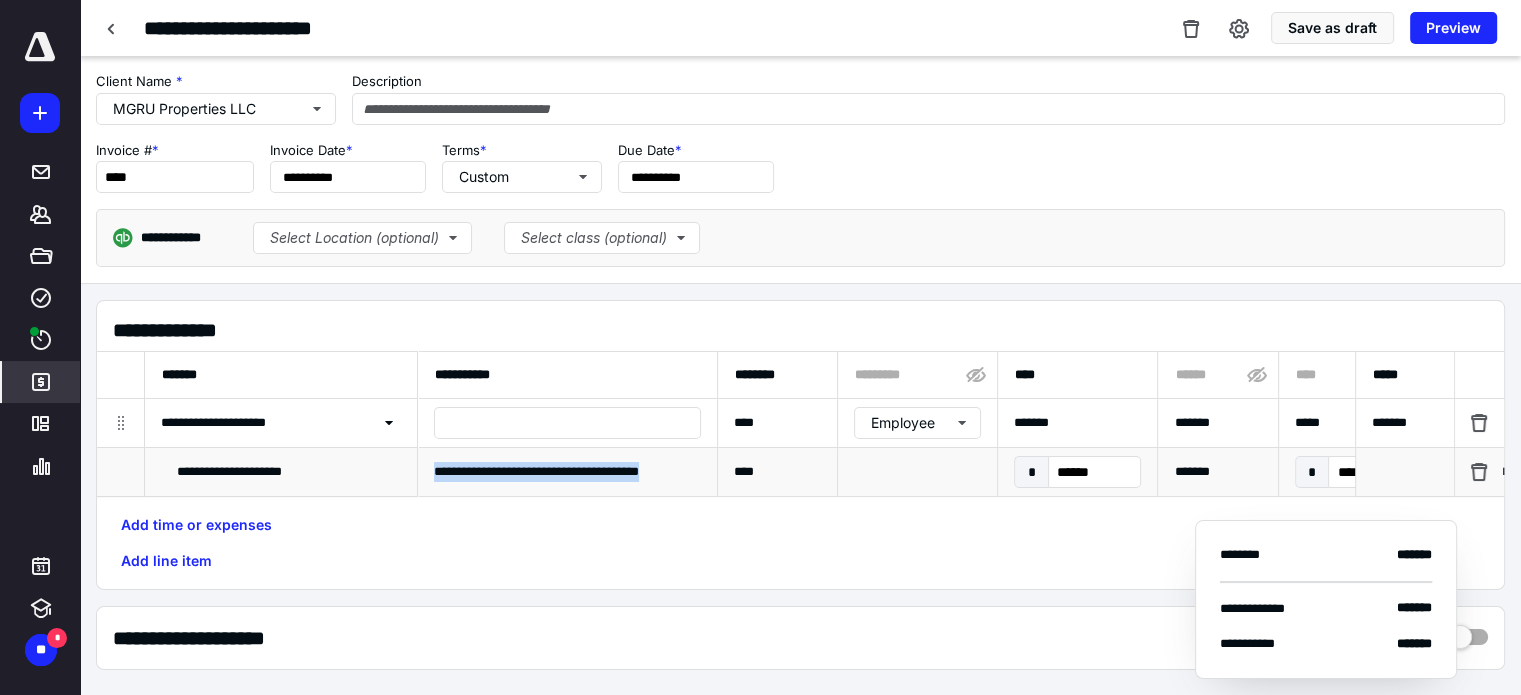 drag, startPoint x: 436, startPoint y: 471, endPoint x: 729, endPoint y: 471, distance: 293 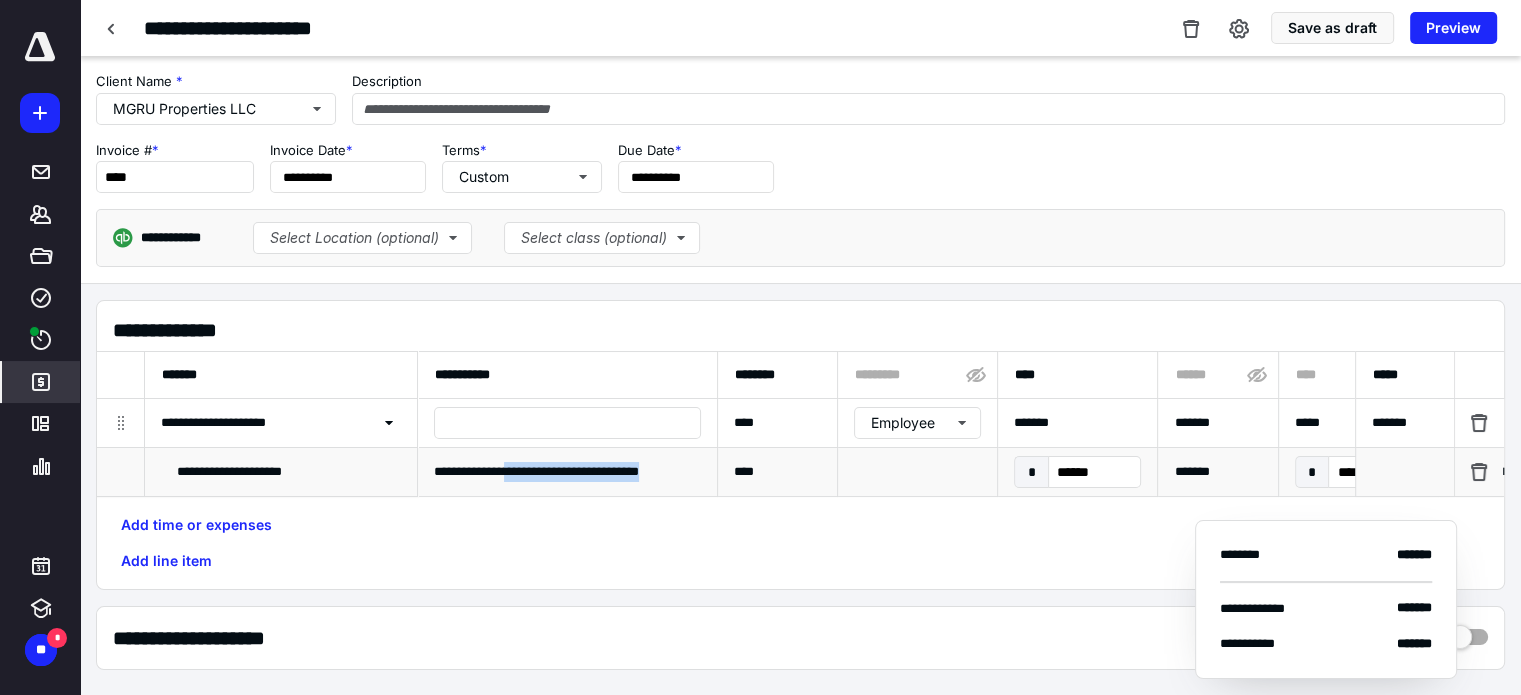 drag, startPoint x: 524, startPoint y: 471, endPoint x: 705, endPoint y: 464, distance: 181.13531 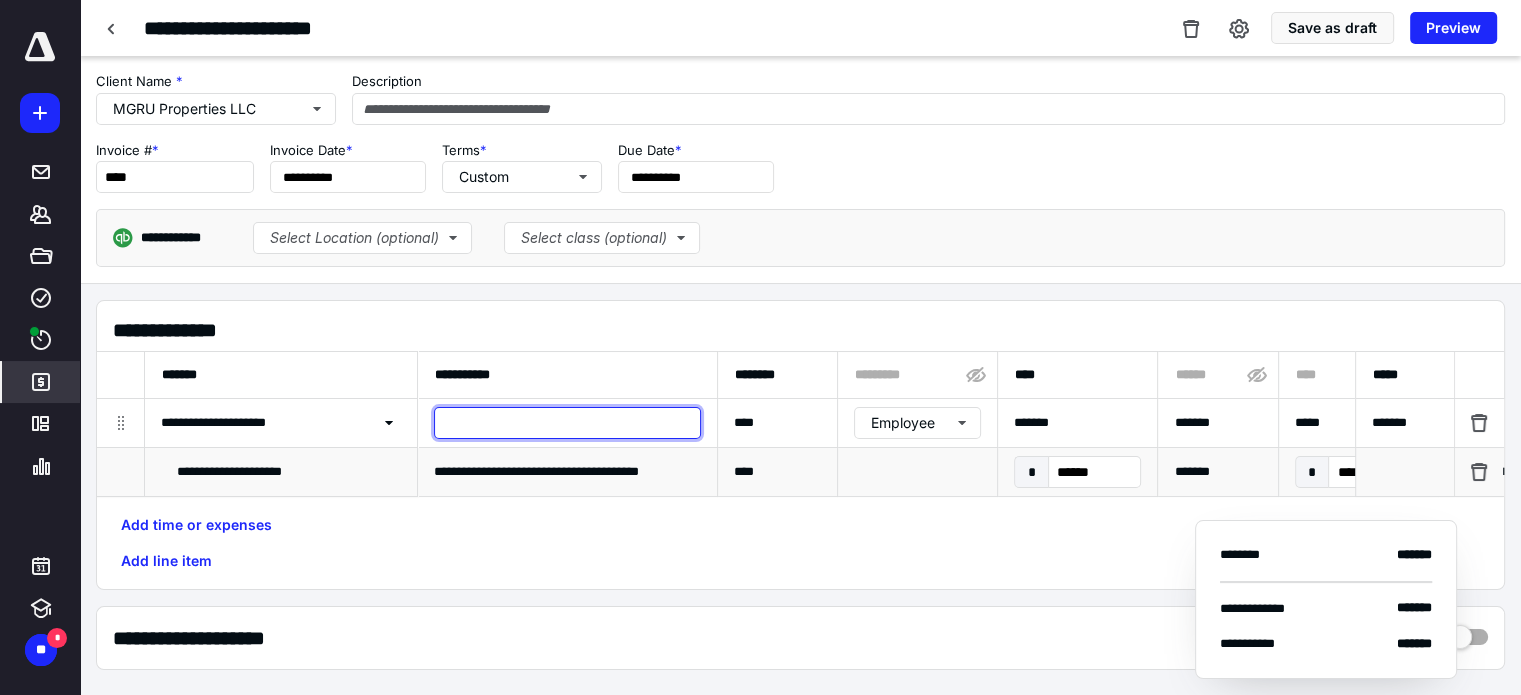 click at bounding box center (567, 423) 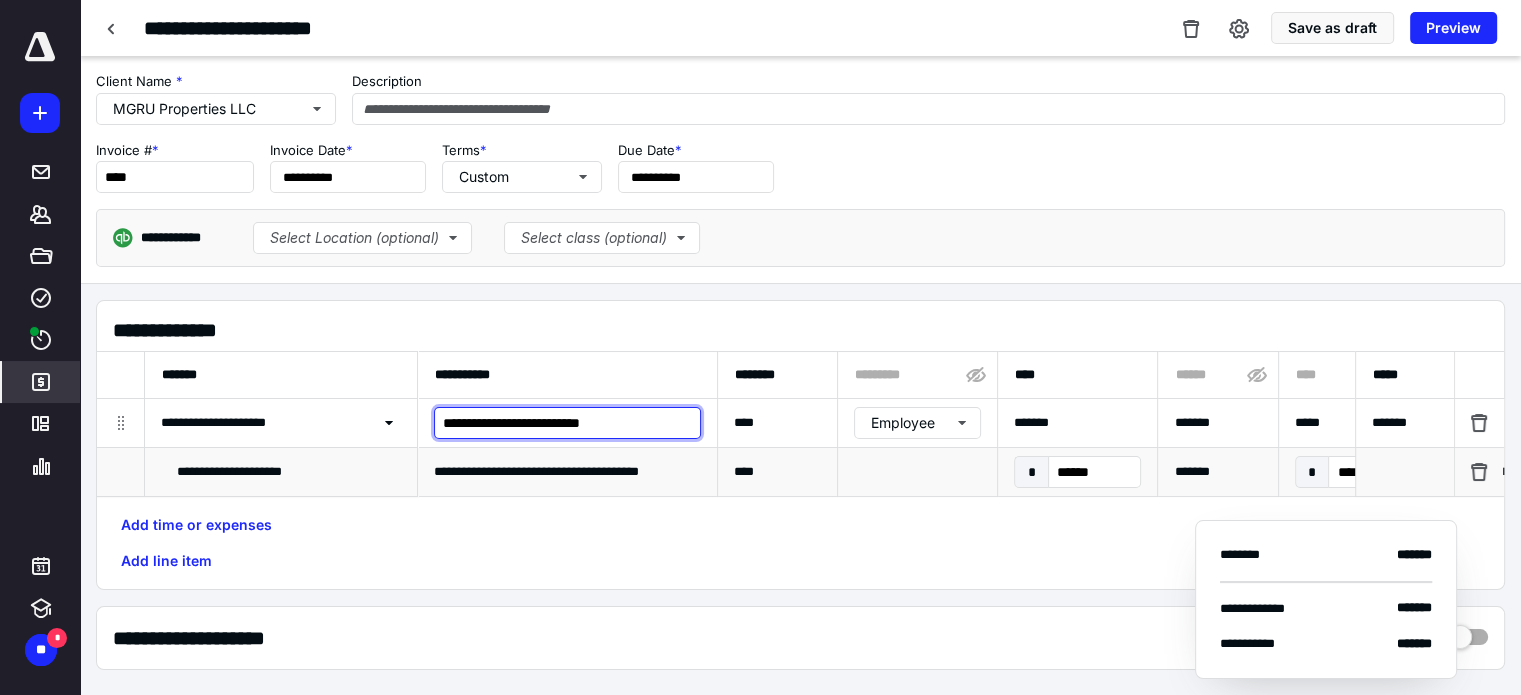 click on "**********" at bounding box center [567, 423] 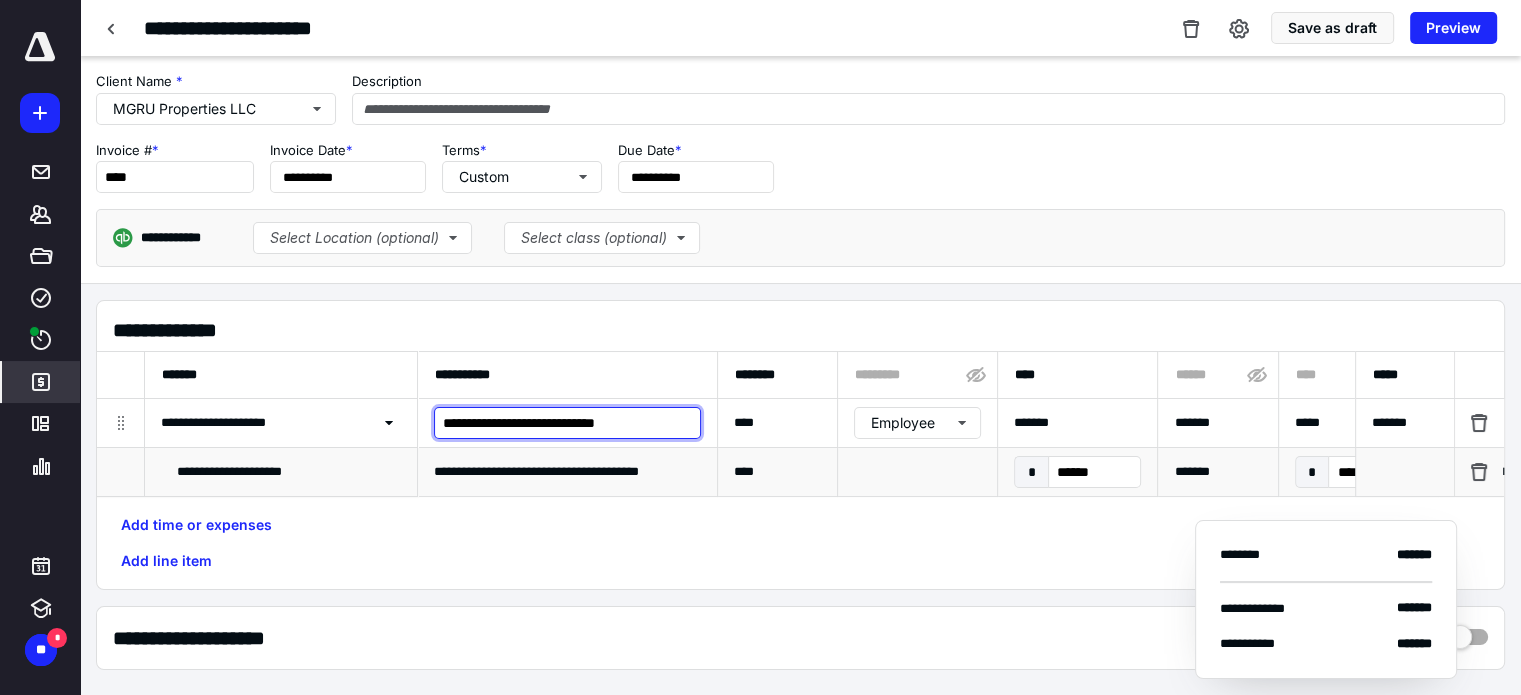 click on "**********" at bounding box center (567, 423) 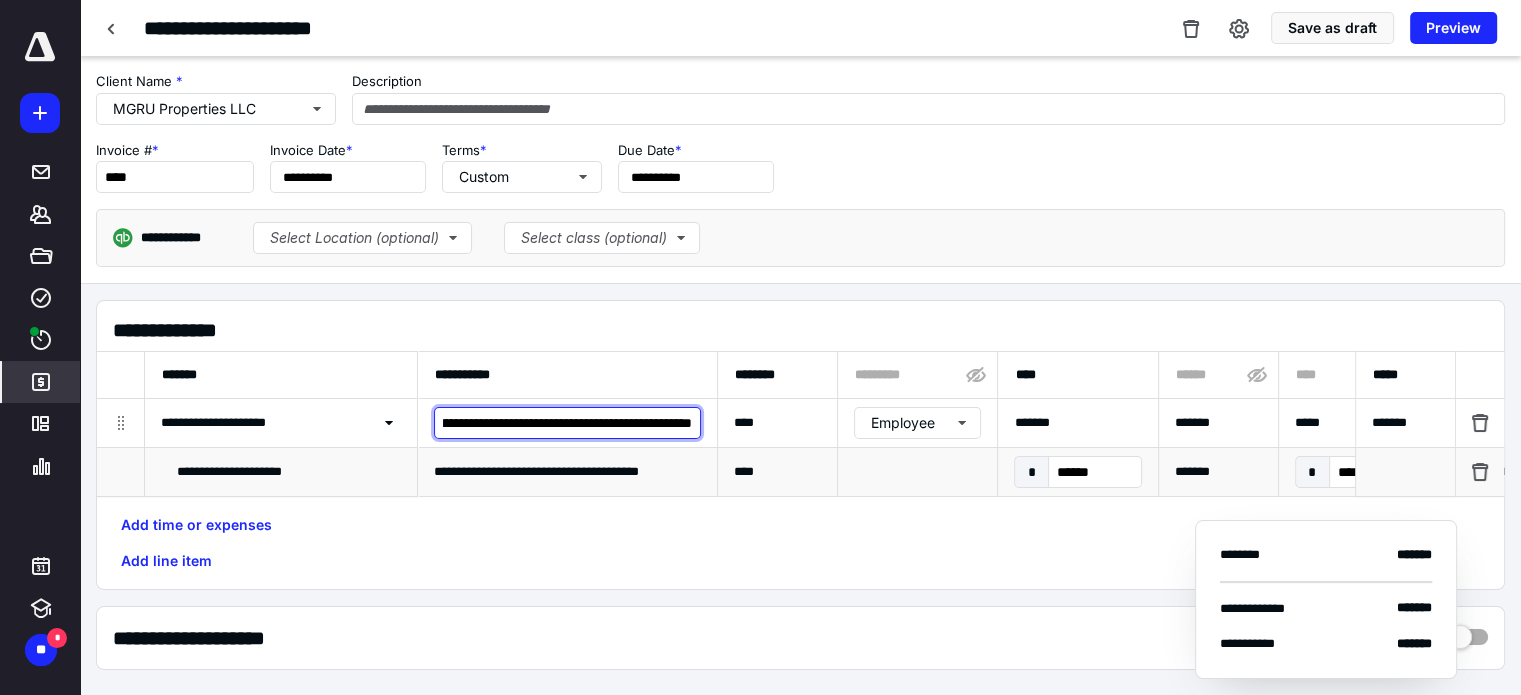 scroll, scrollTop: 0, scrollLeft: 116, axis: horizontal 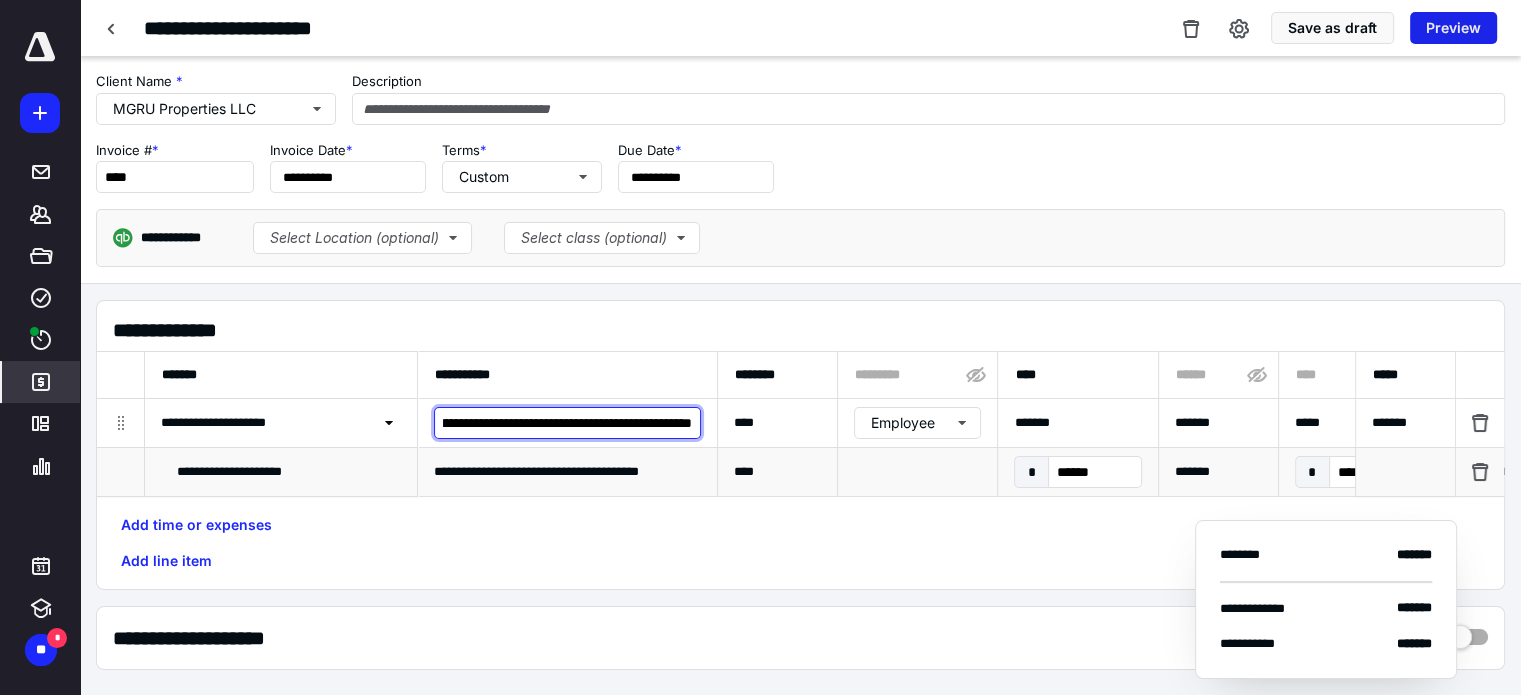 type on "**********" 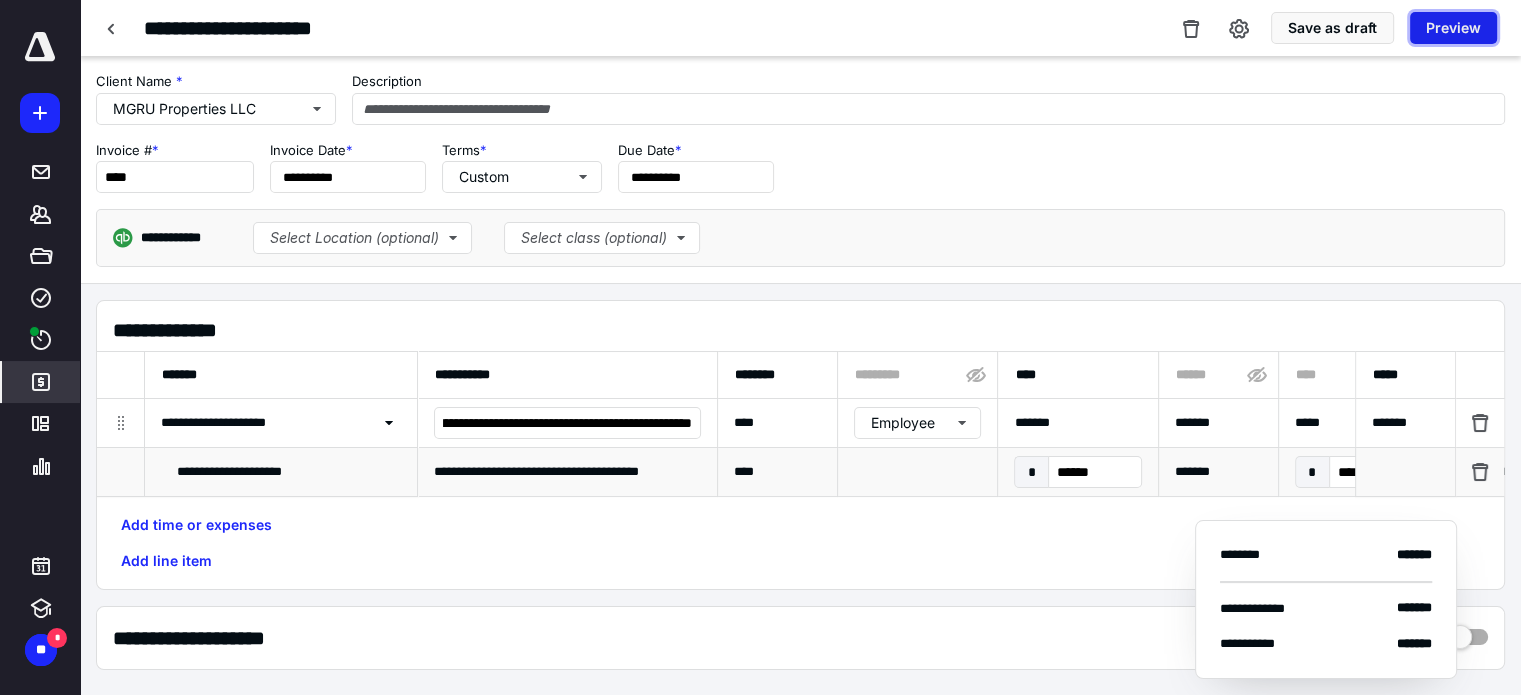 click on "Preview" at bounding box center [1453, 28] 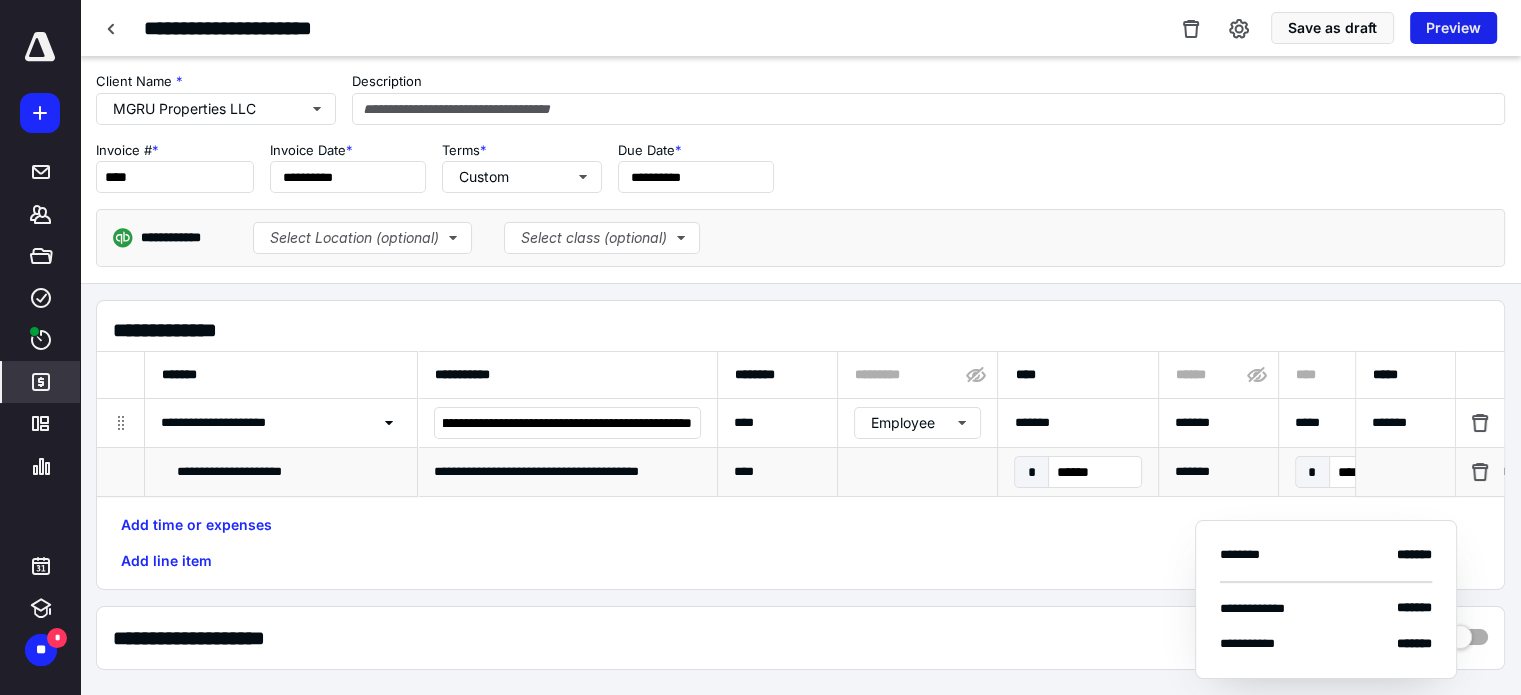 scroll, scrollTop: 0, scrollLeft: 0, axis: both 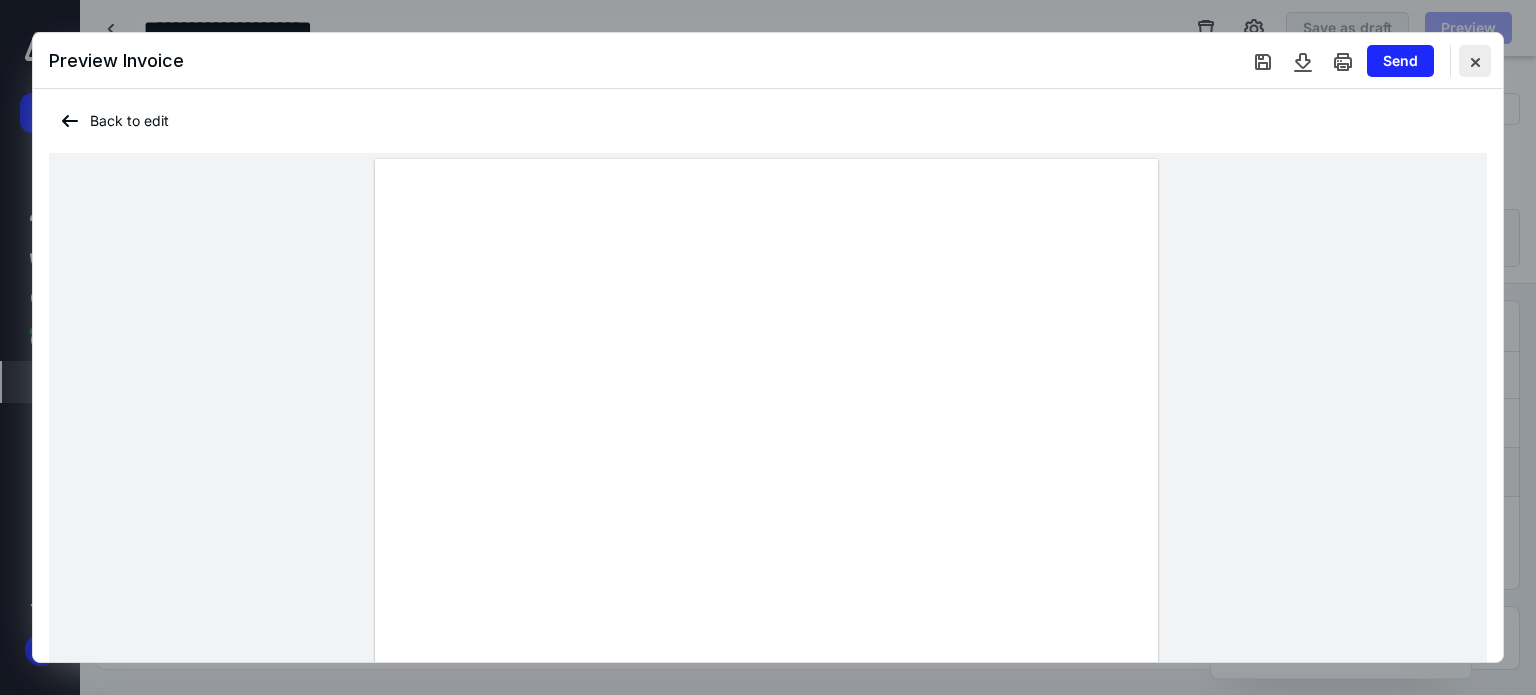 click at bounding box center [1475, 61] 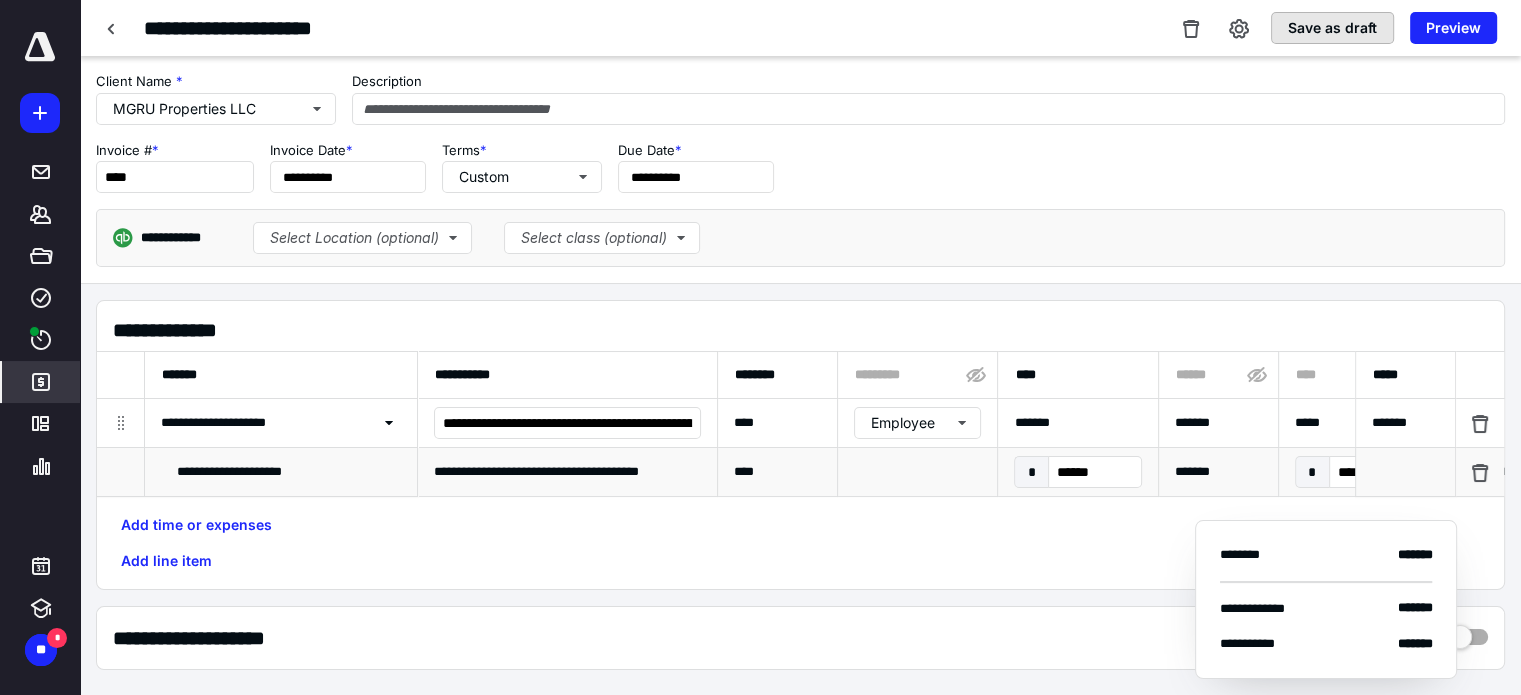 click on "Save as draft" at bounding box center (1332, 28) 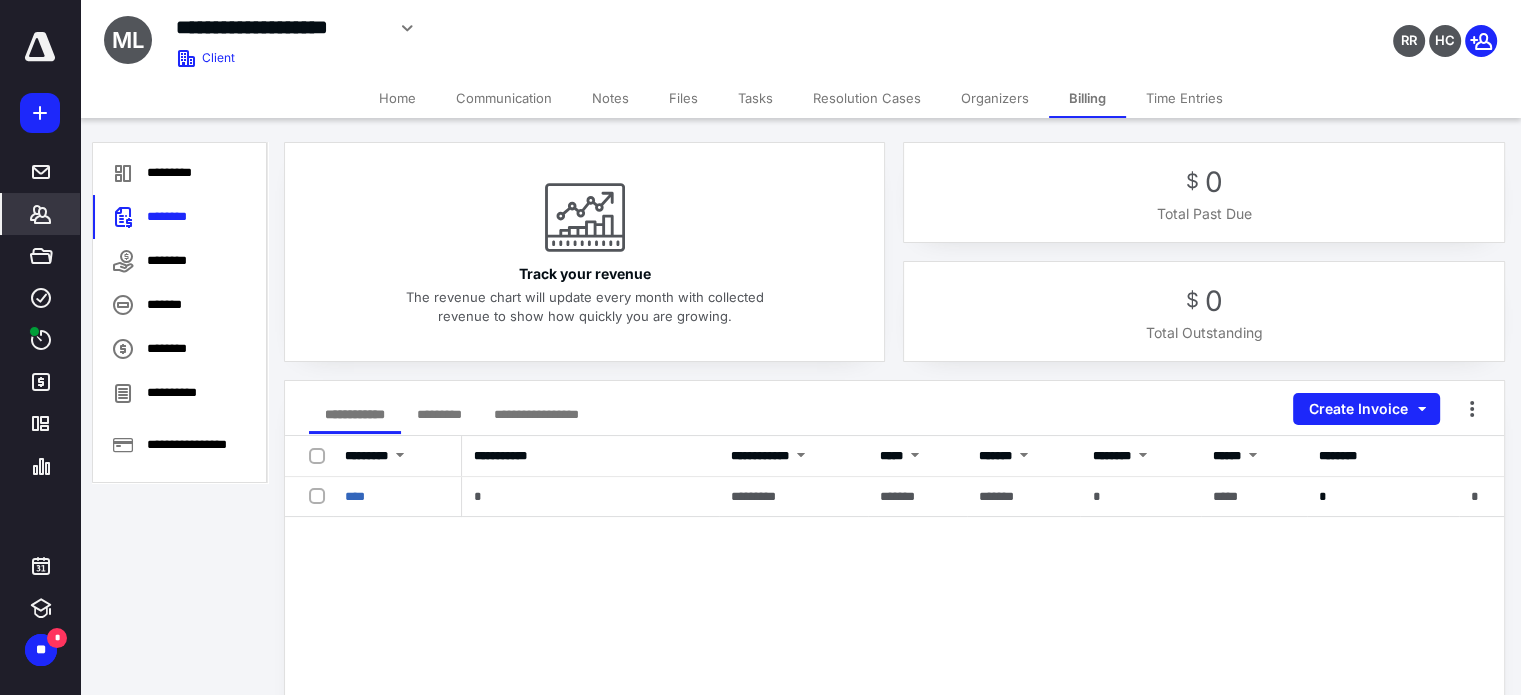 click 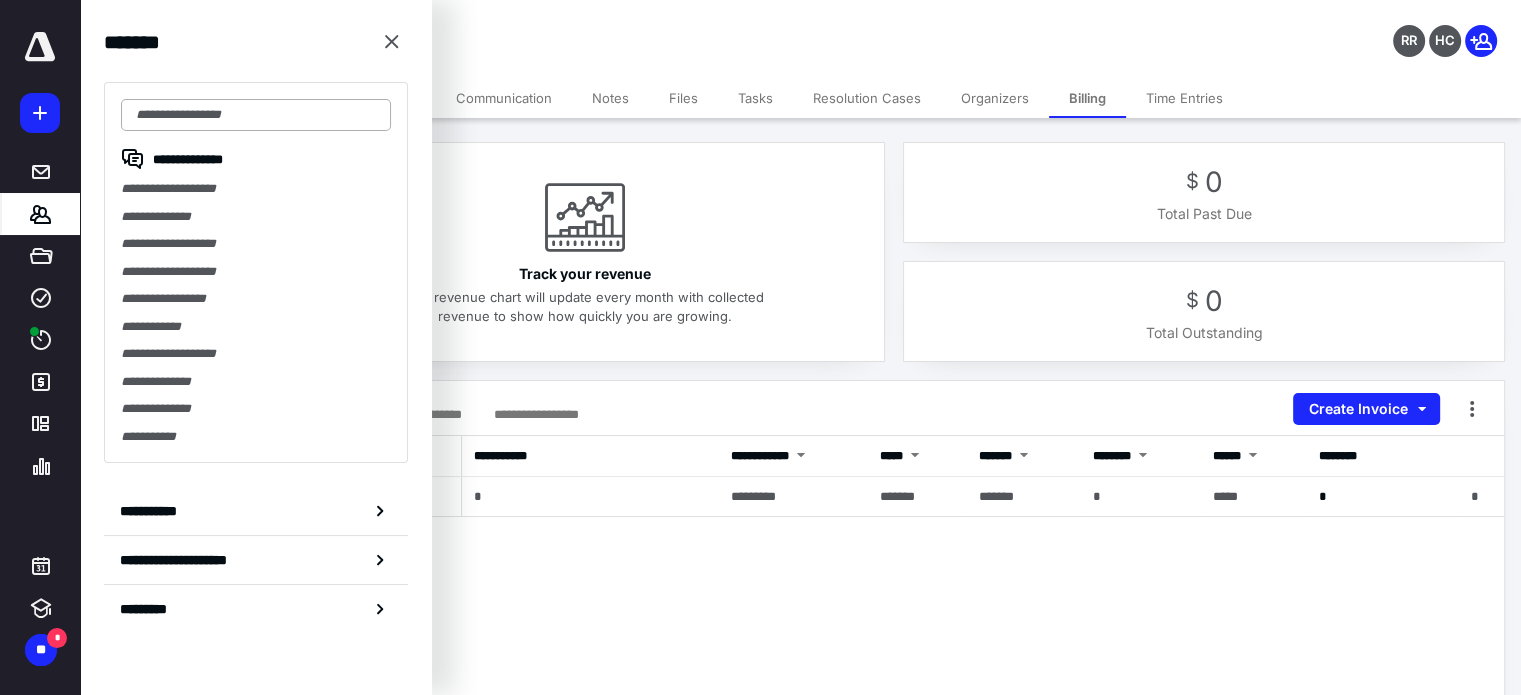 click at bounding box center (256, 115) 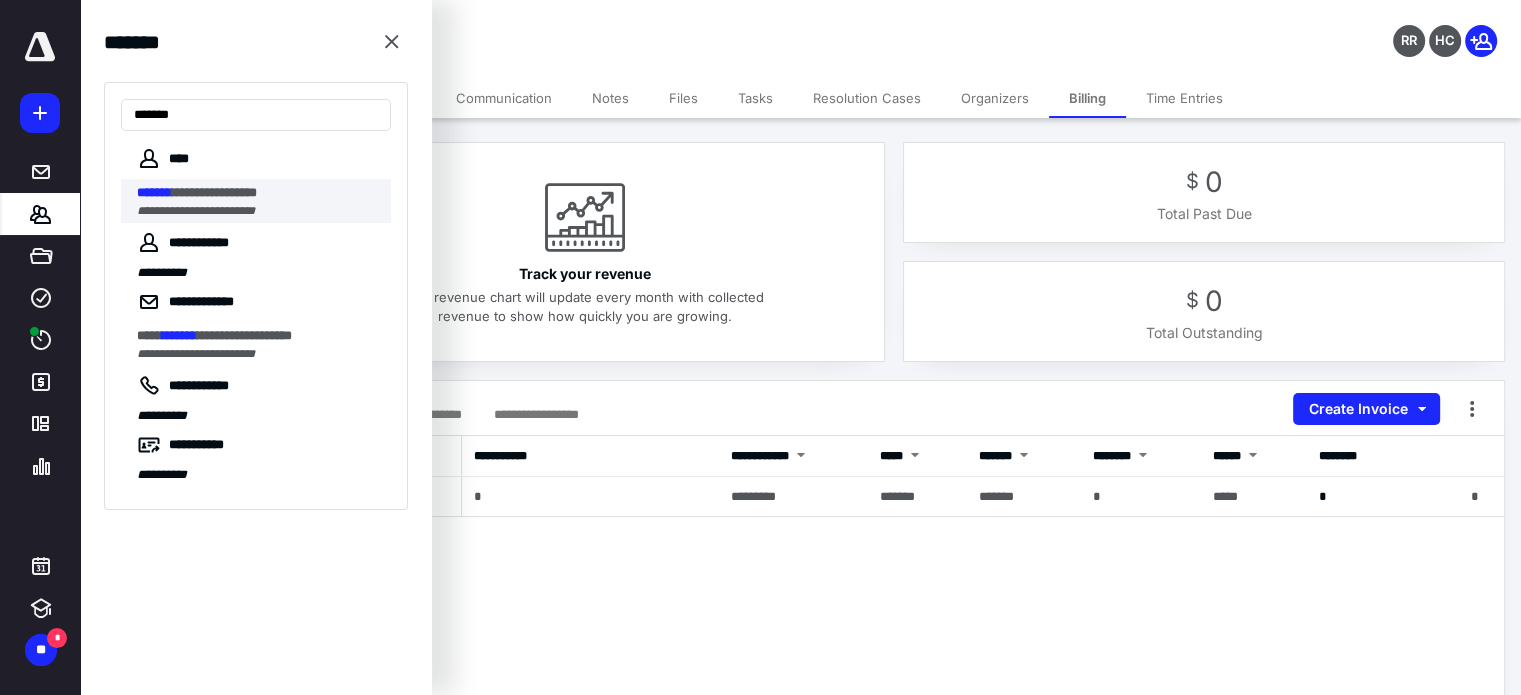 type on "*******" 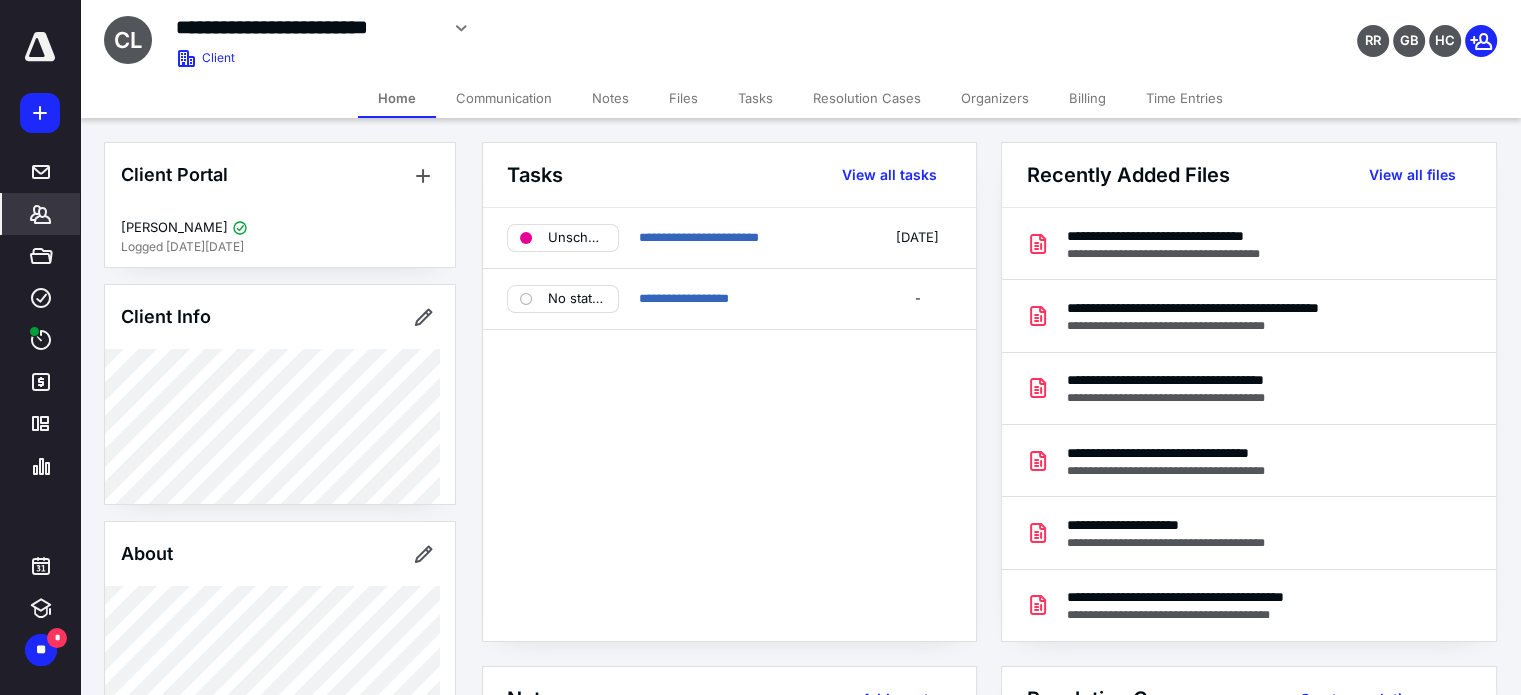 click on "Billing" at bounding box center (1087, 98) 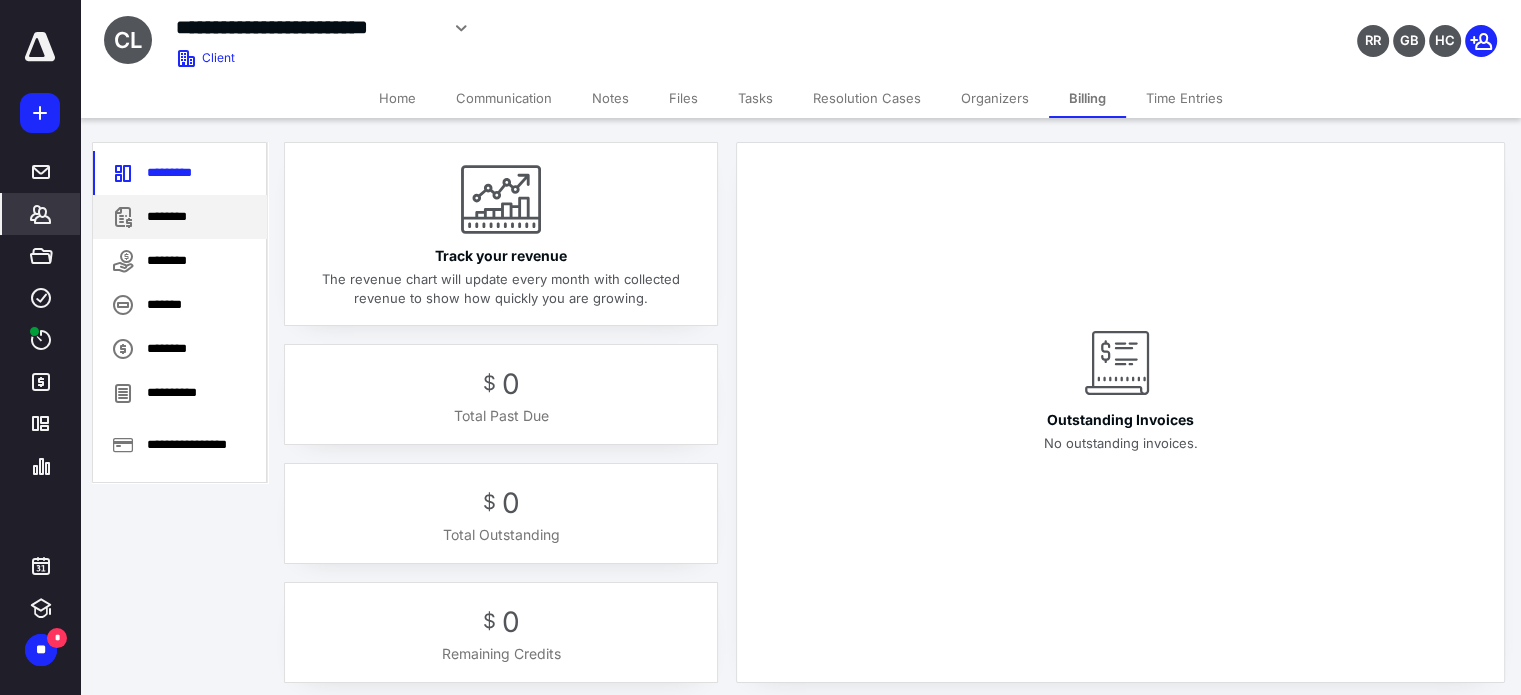click on "********" at bounding box center [180, 217] 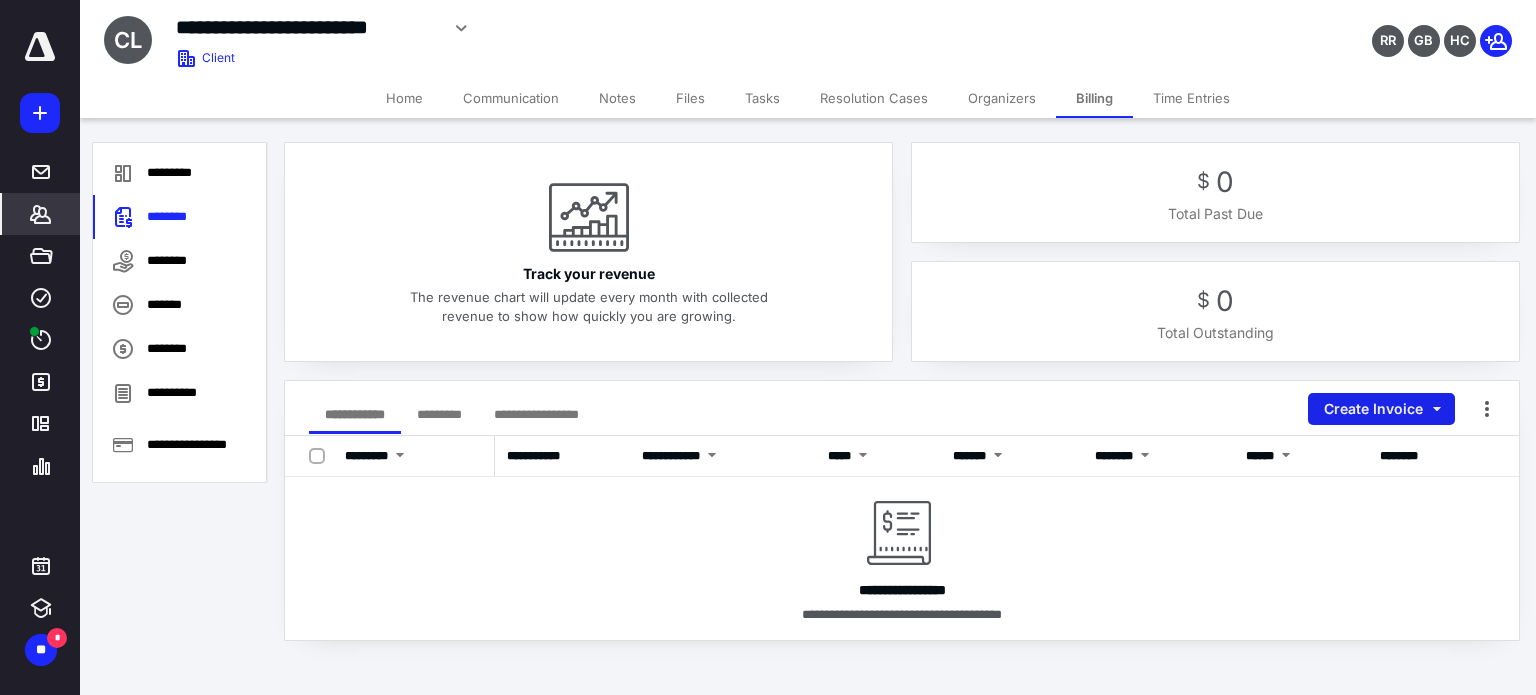 click on "Create Invoice" at bounding box center (1381, 409) 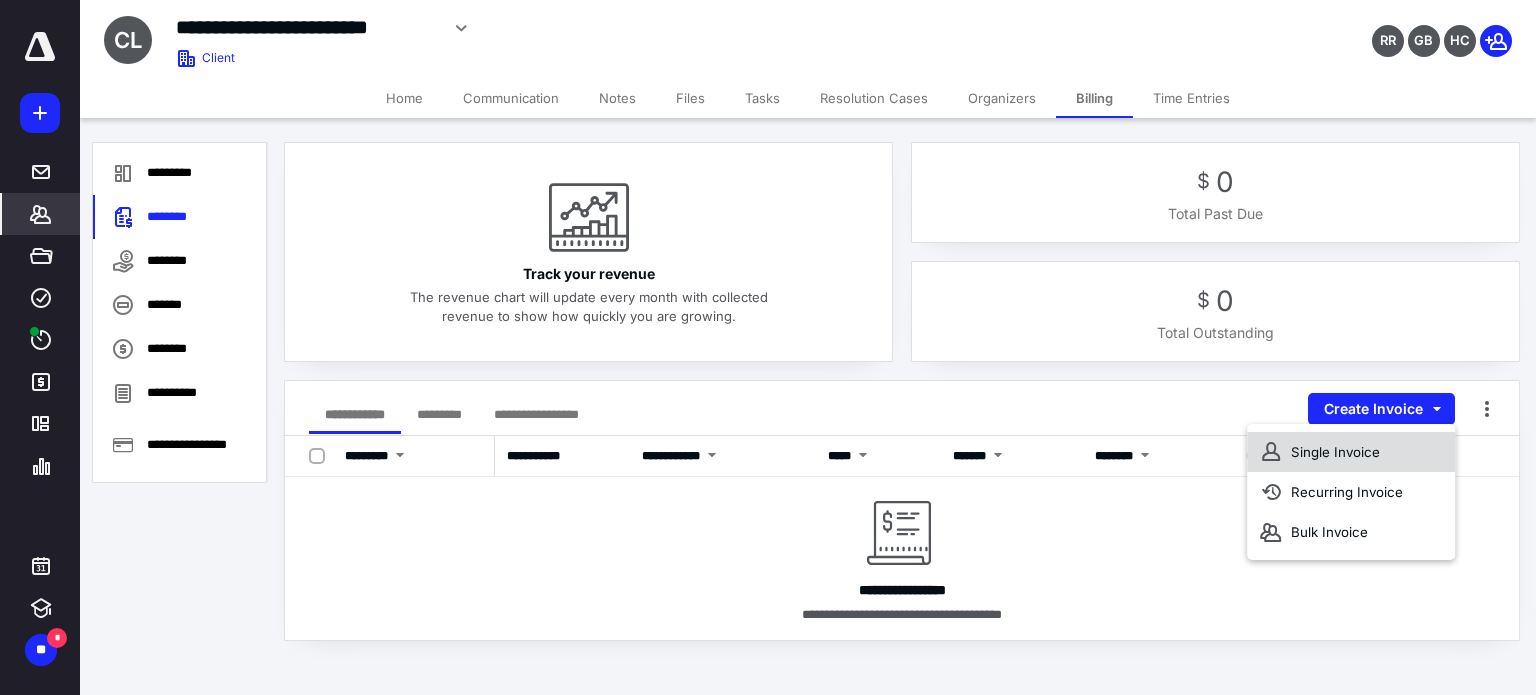 click on "Single Invoice" at bounding box center [1351, 452] 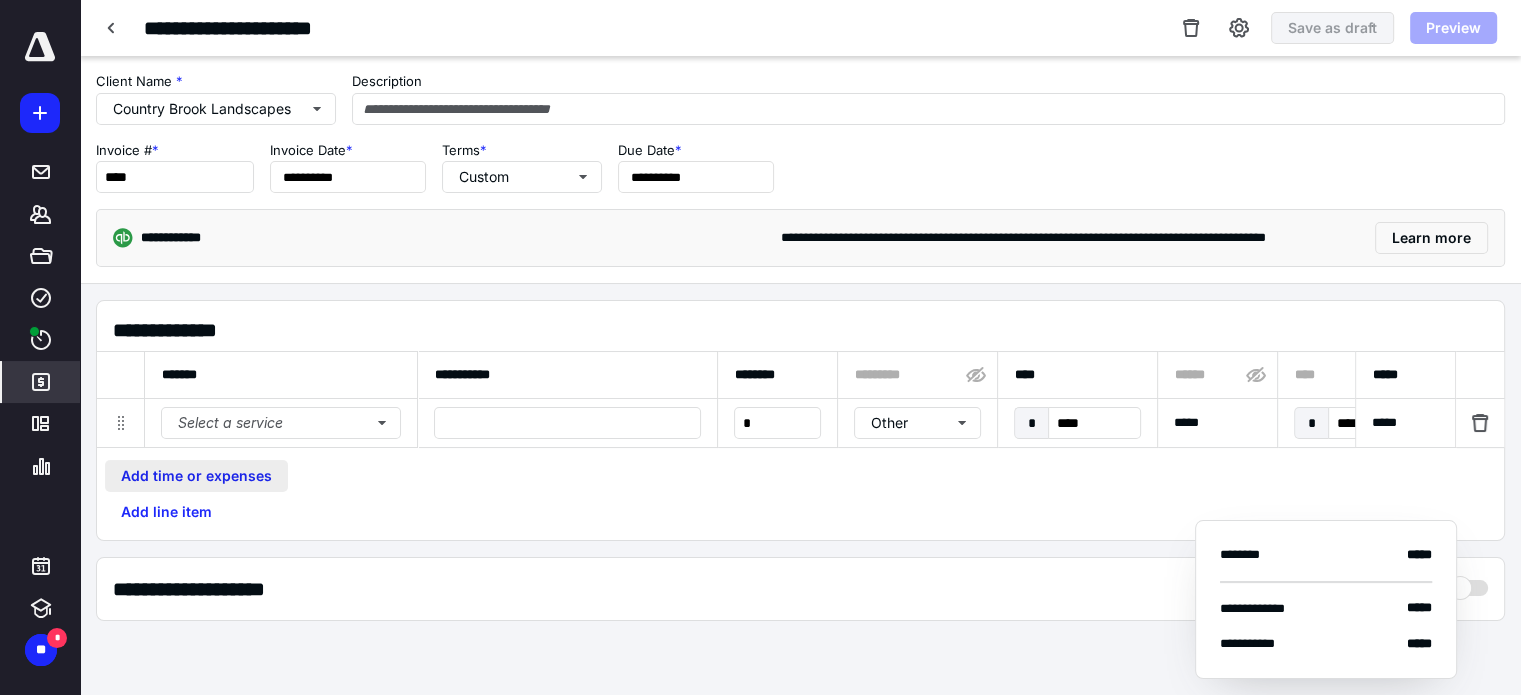 click on "Add time or expenses" at bounding box center [196, 476] 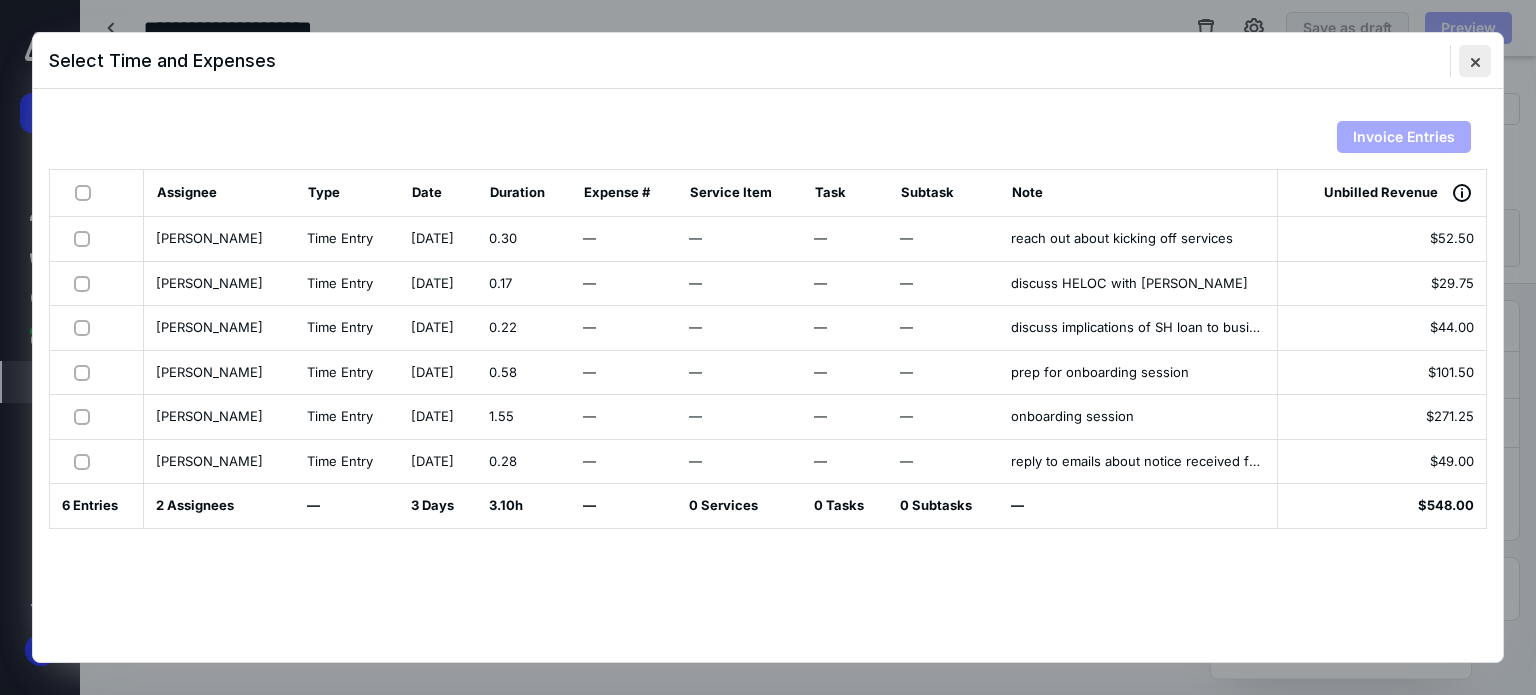 click at bounding box center [1475, 61] 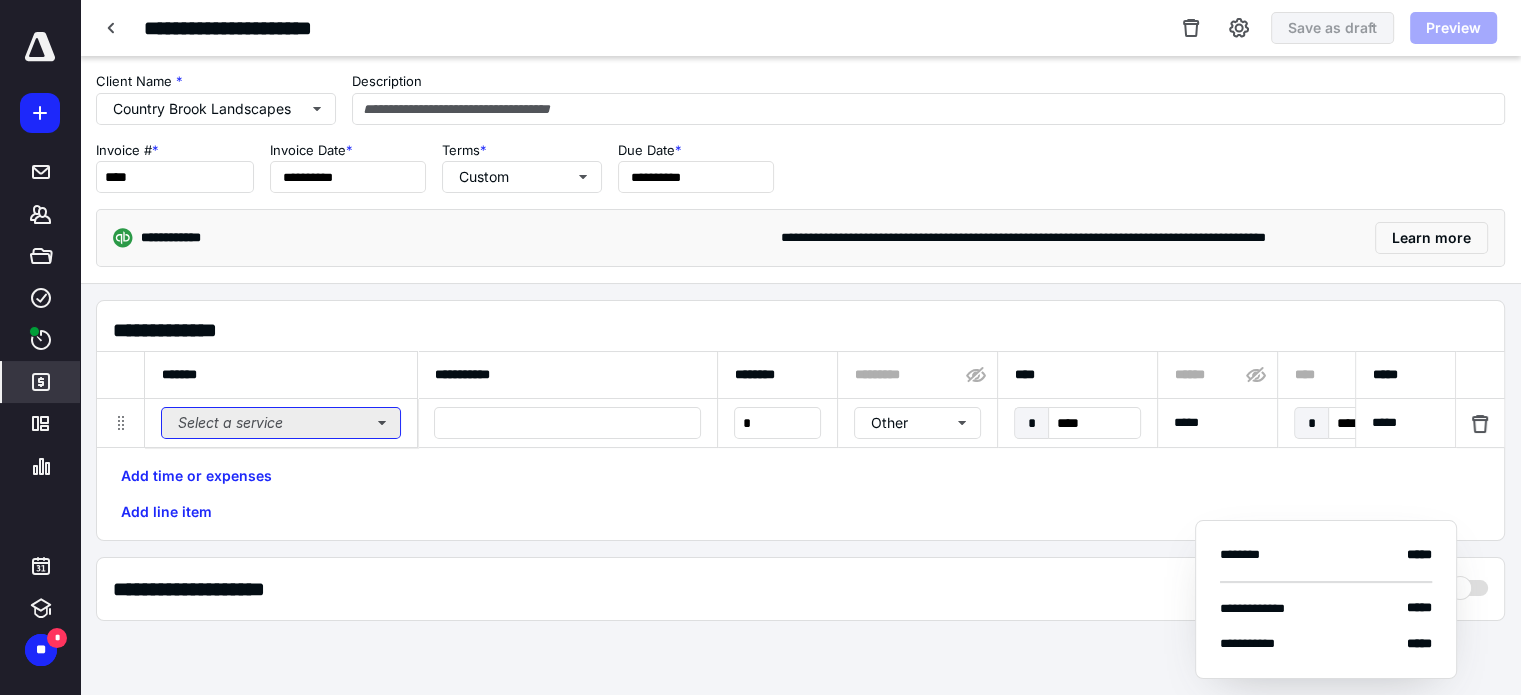 click on "Select a service" at bounding box center [281, 423] 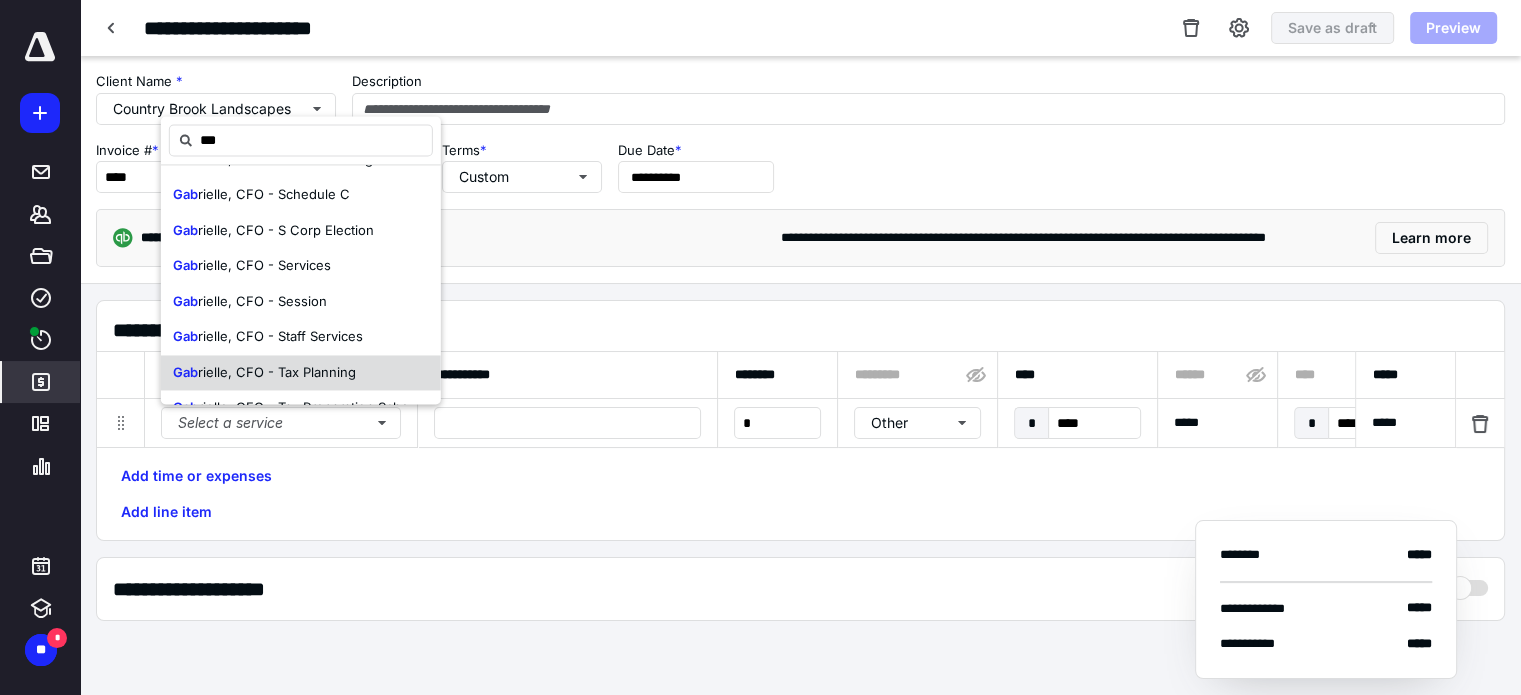 scroll, scrollTop: 351, scrollLeft: 0, axis: vertical 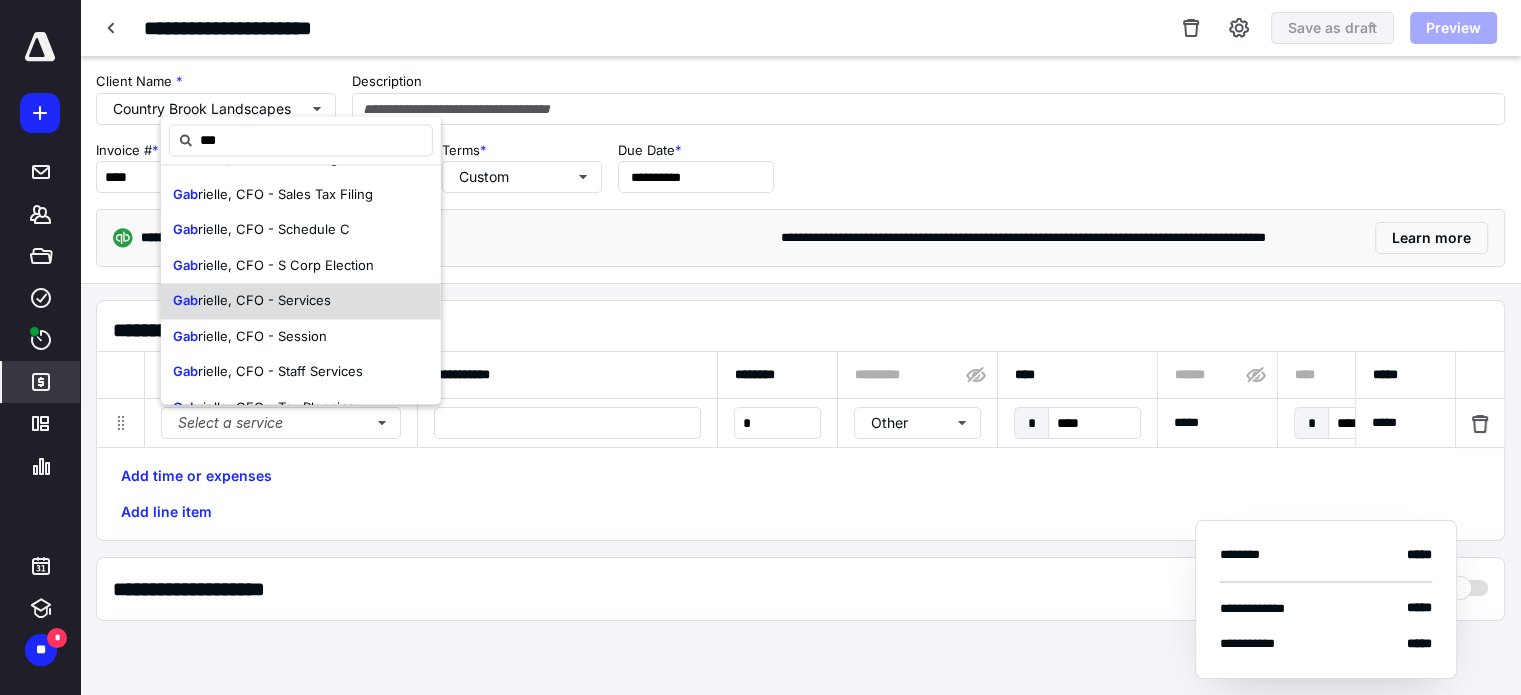 click on "rielle, CFO - Services" at bounding box center [264, 301] 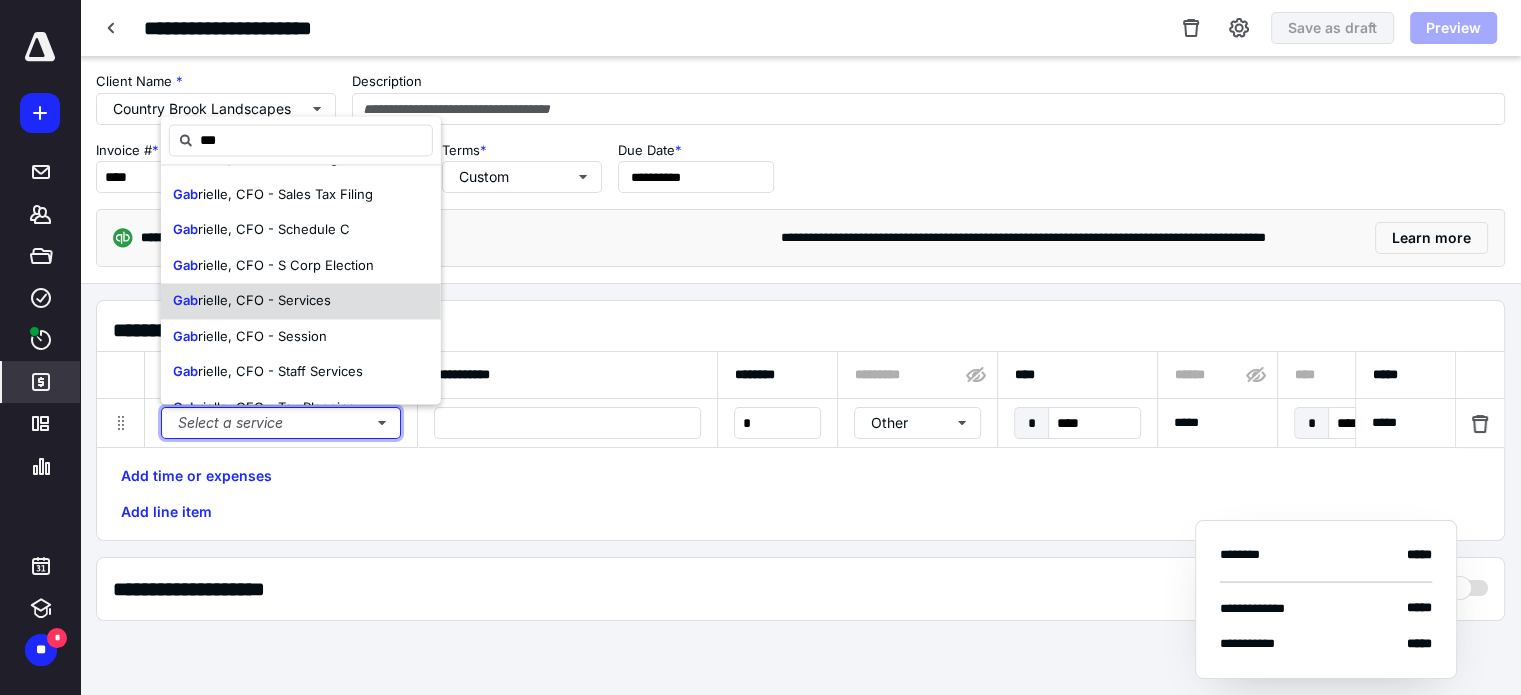type 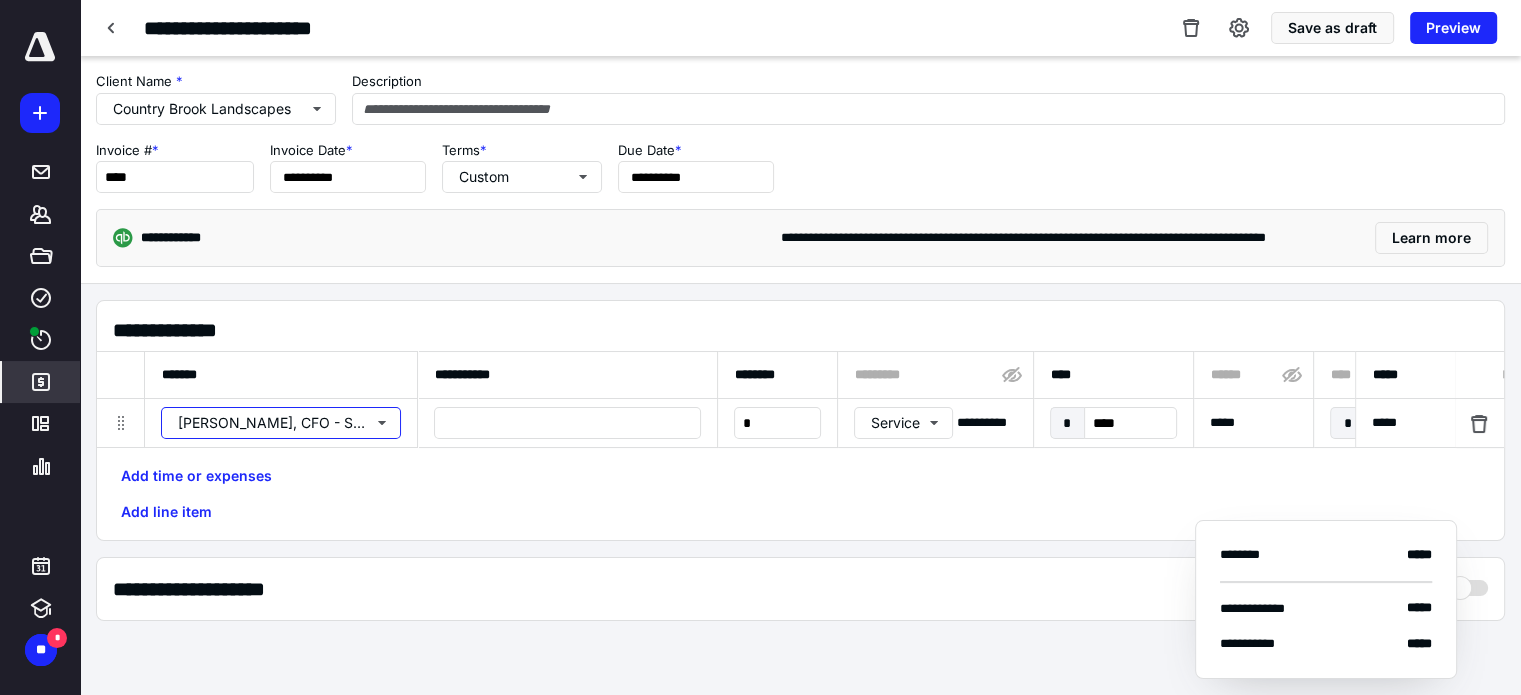 scroll, scrollTop: 0, scrollLeft: 0, axis: both 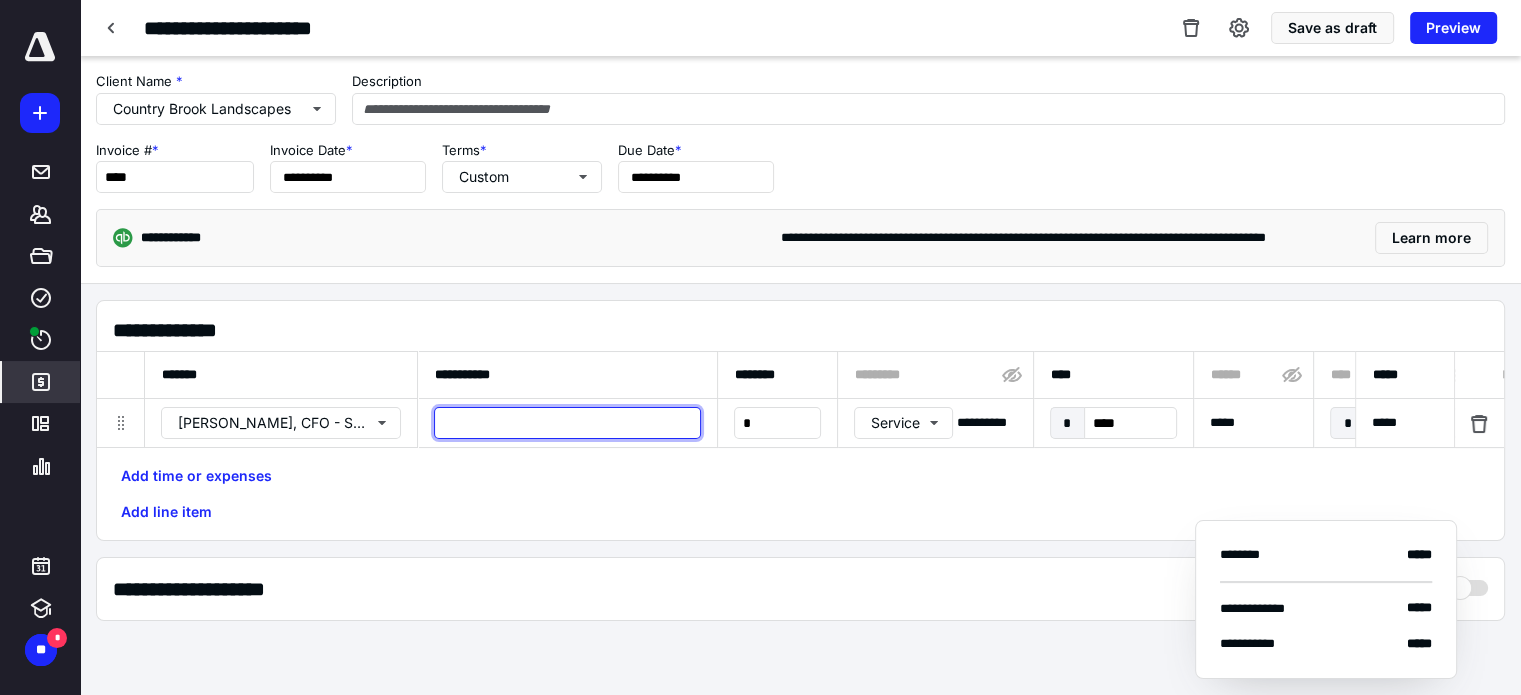 click at bounding box center [567, 423] 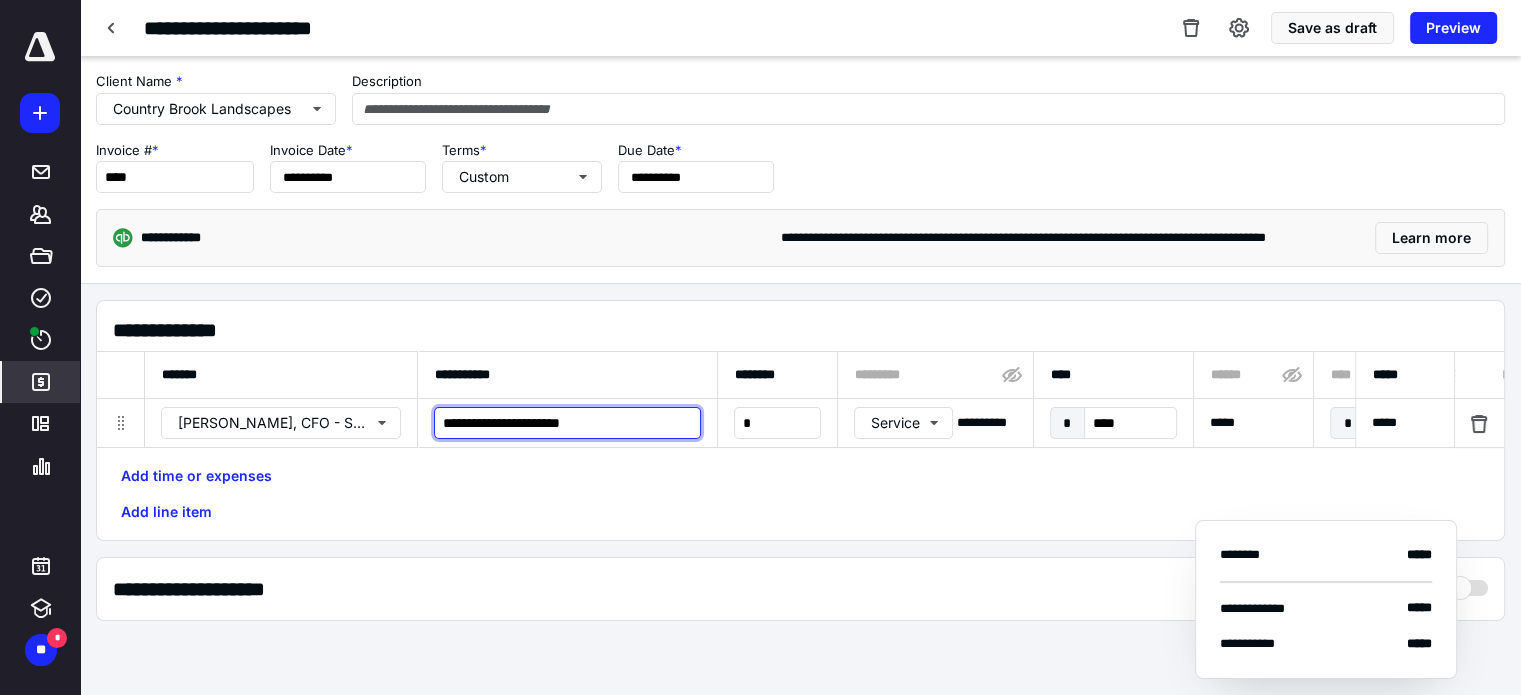 click on "**********" at bounding box center [567, 423] 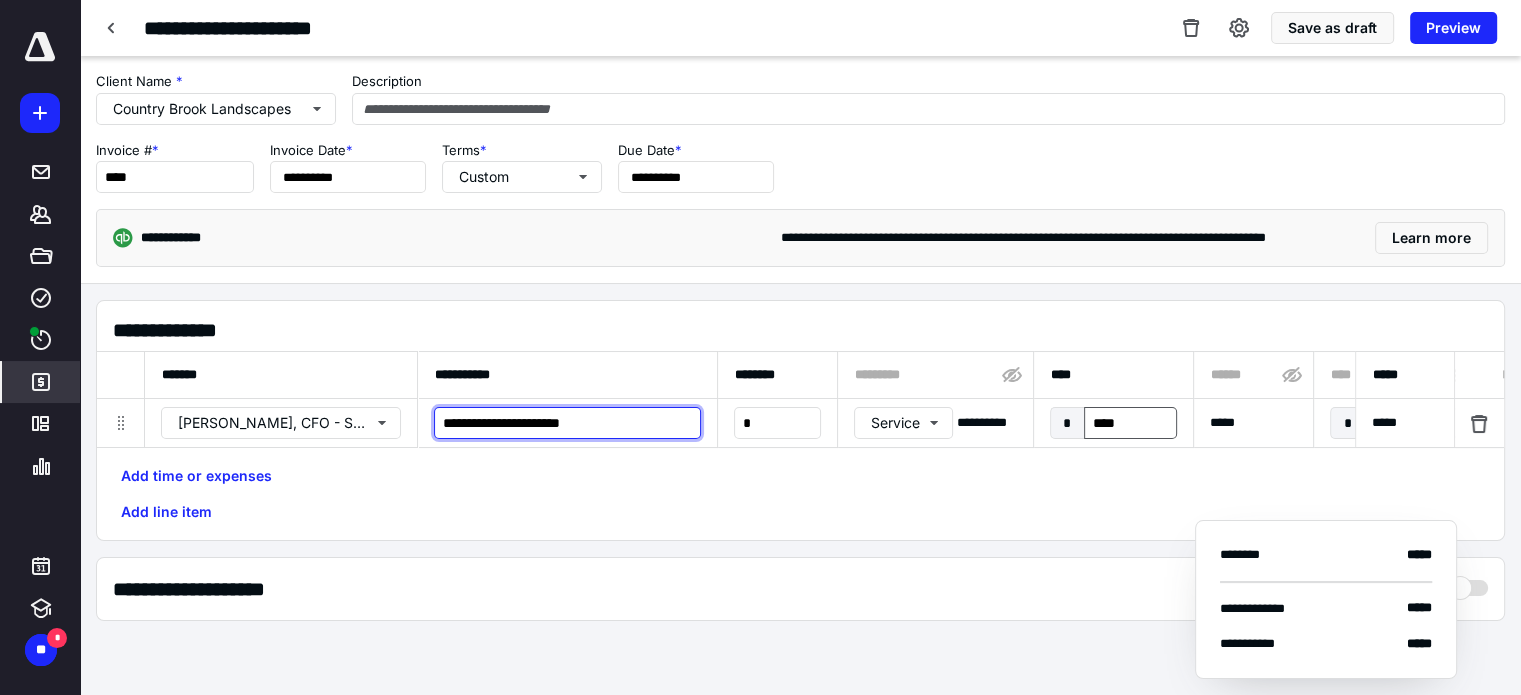 type on "**********" 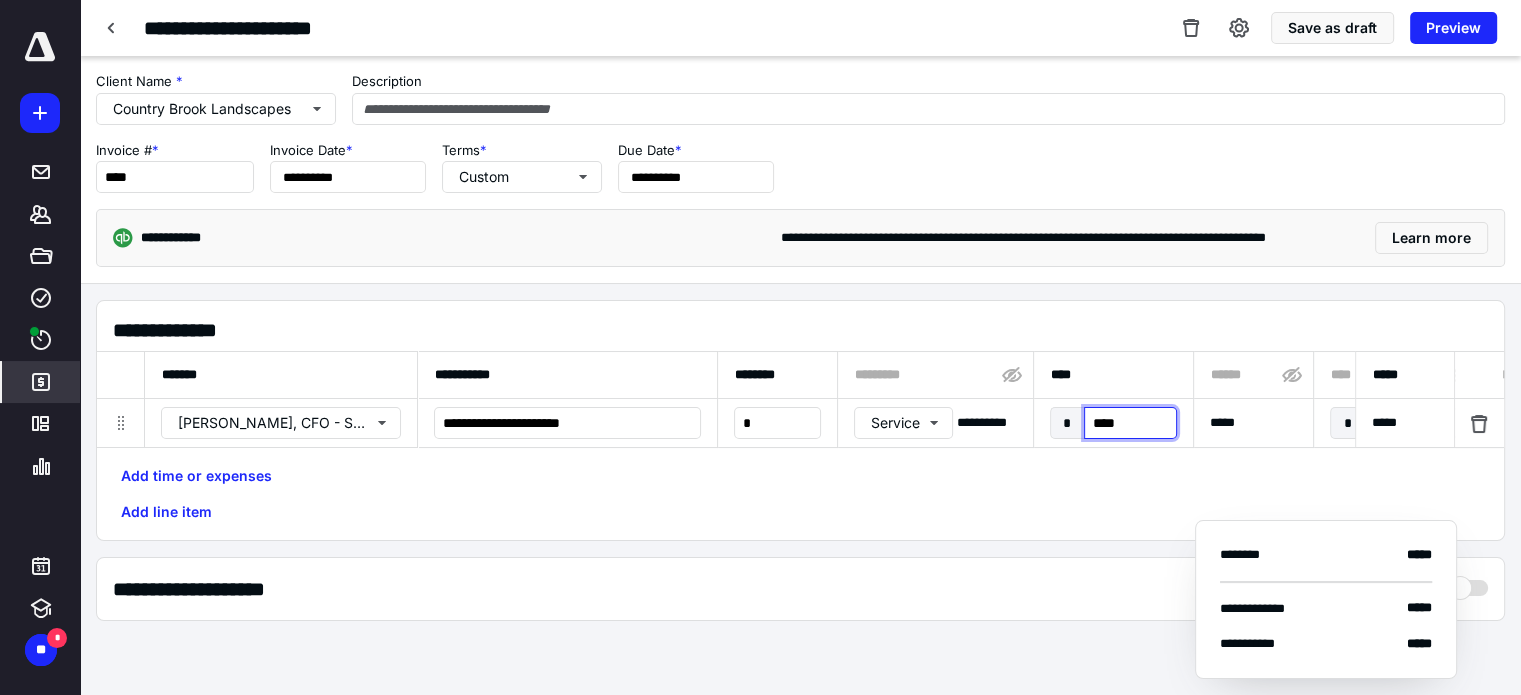 click on "****" at bounding box center [1130, 423] 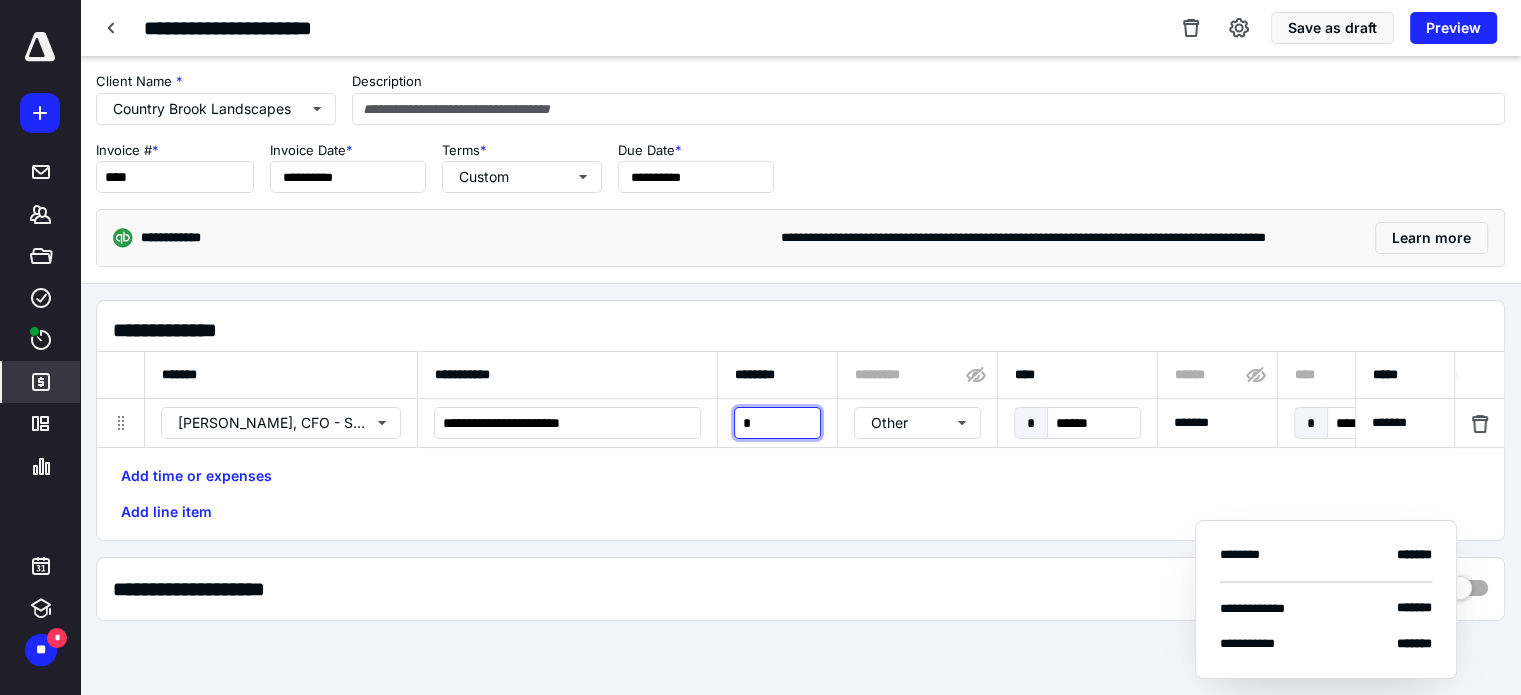 click on "*" at bounding box center (777, 423) 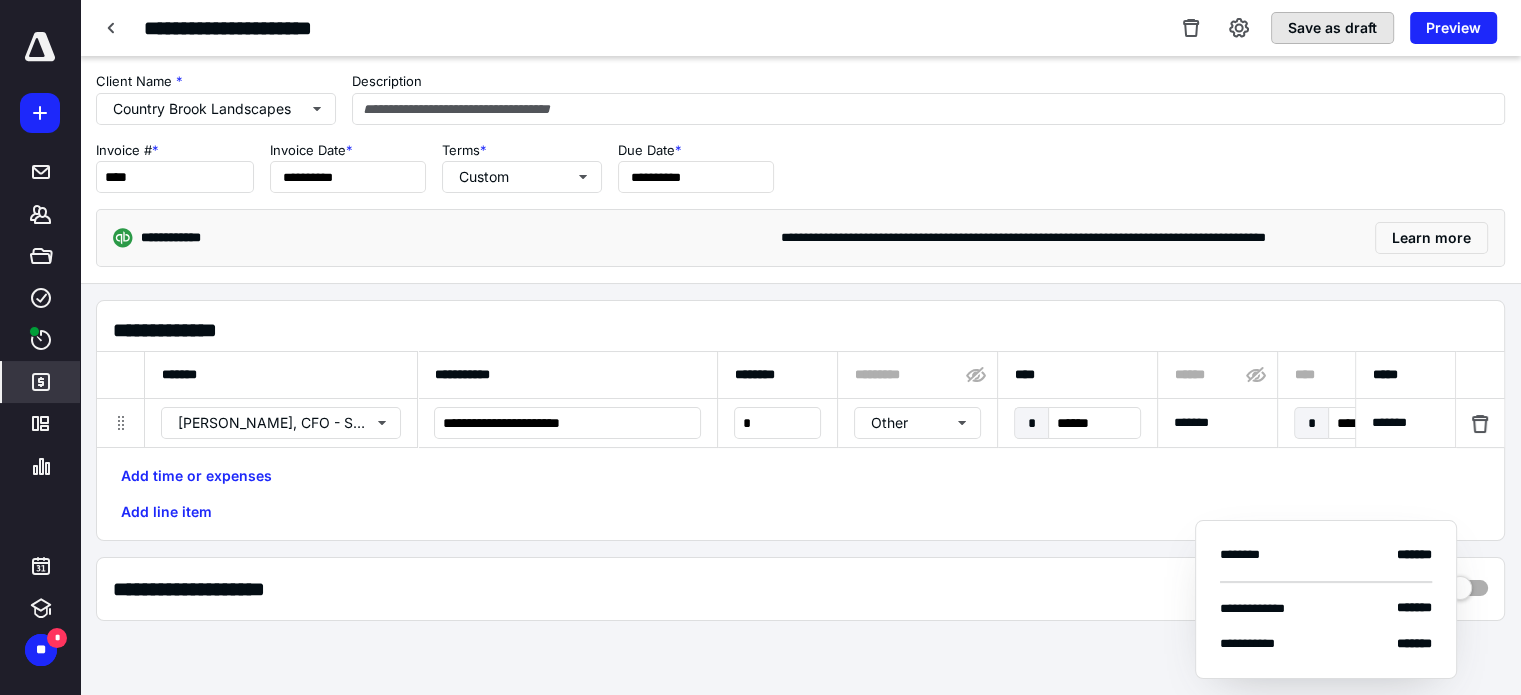 click on "Save as draft" at bounding box center [1332, 28] 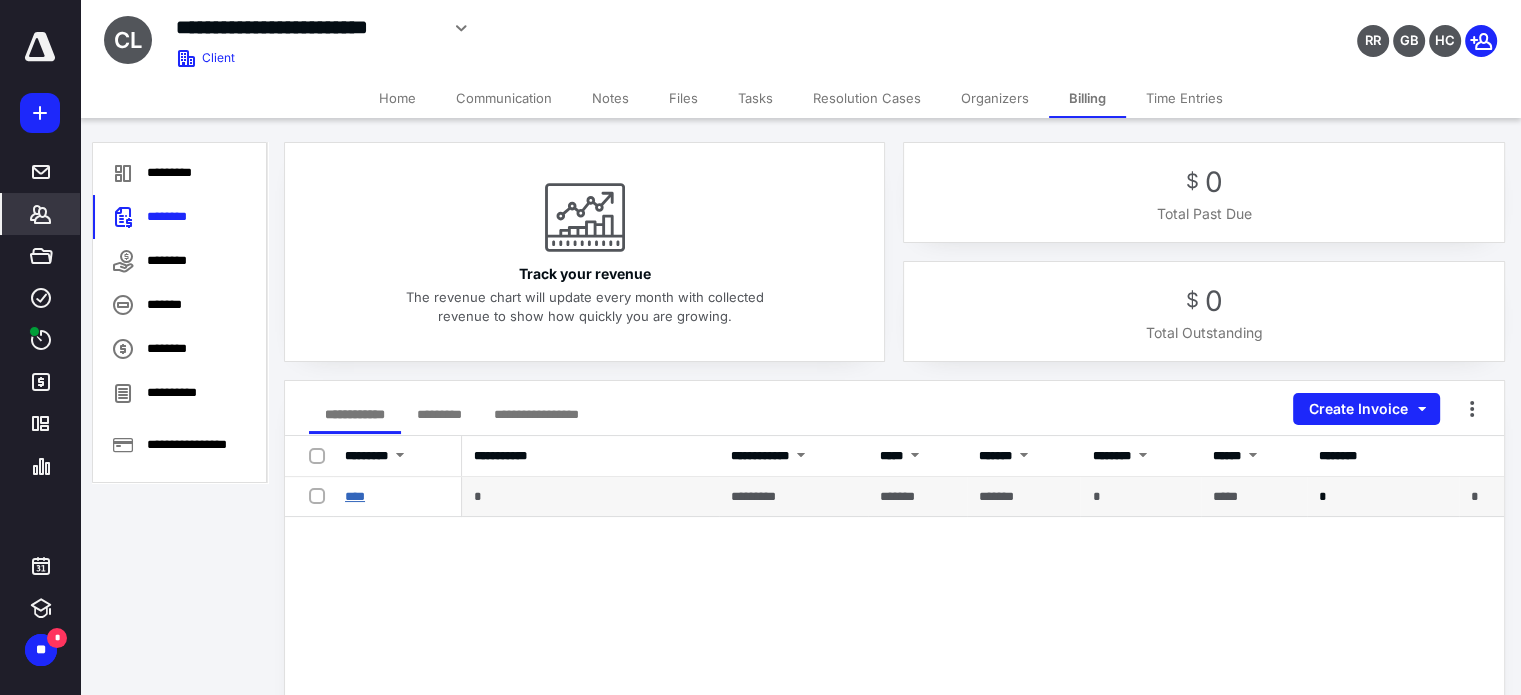 click on "****" at bounding box center [355, 496] 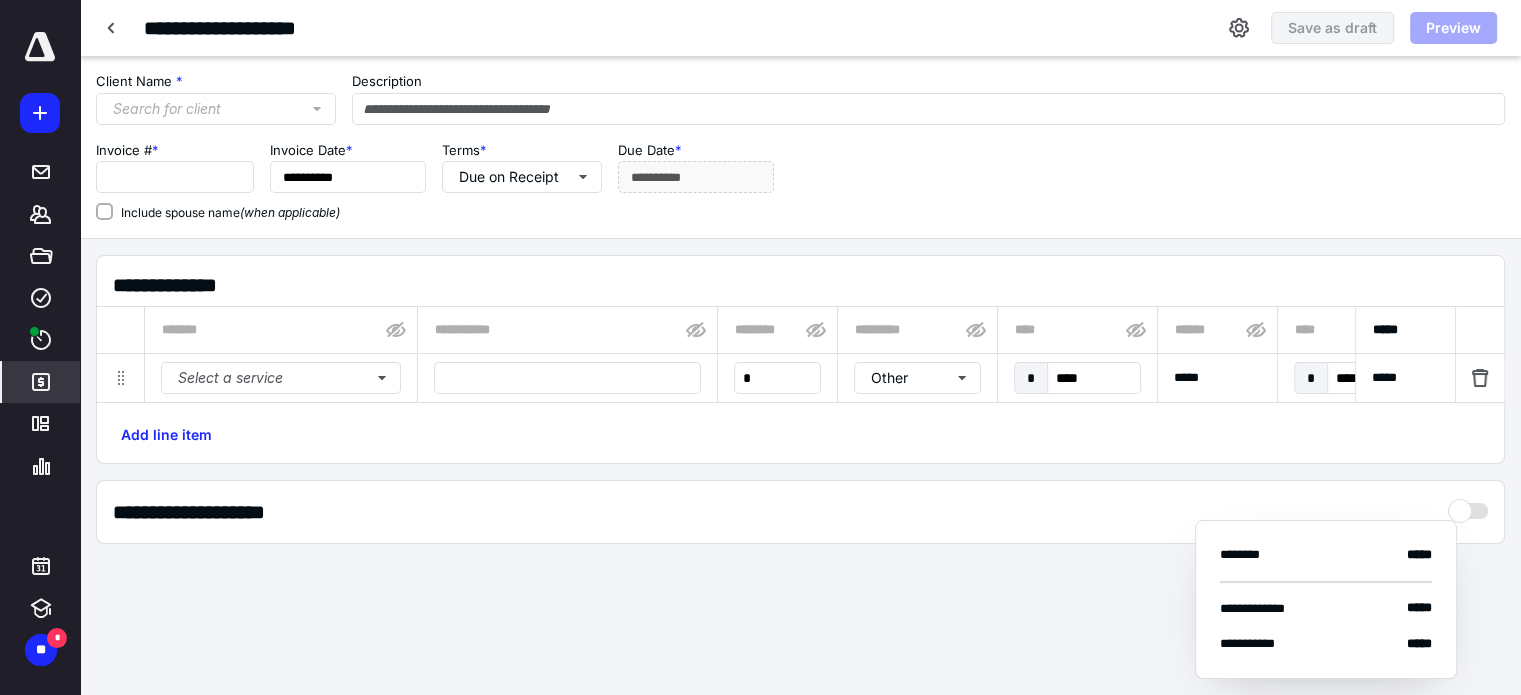 type on "****" 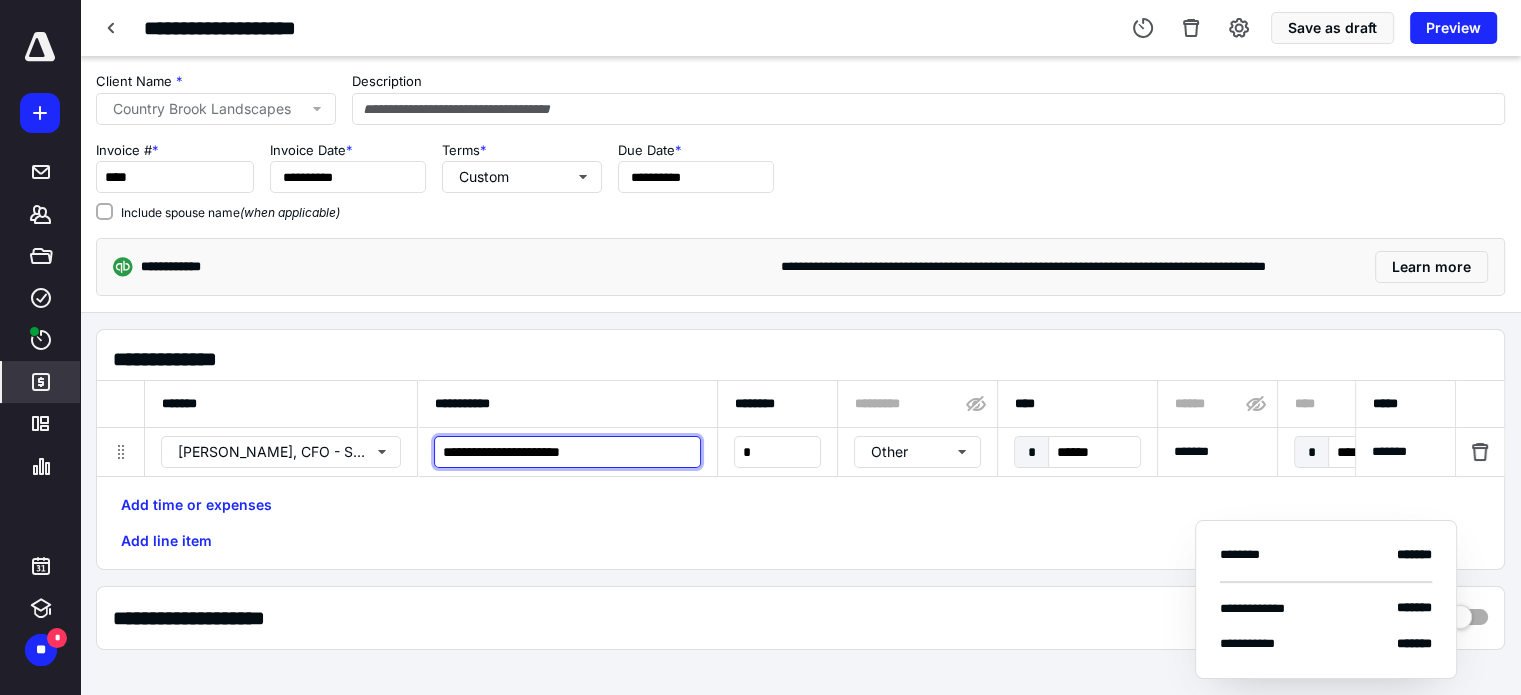 click on "**********" at bounding box center [567, 452] 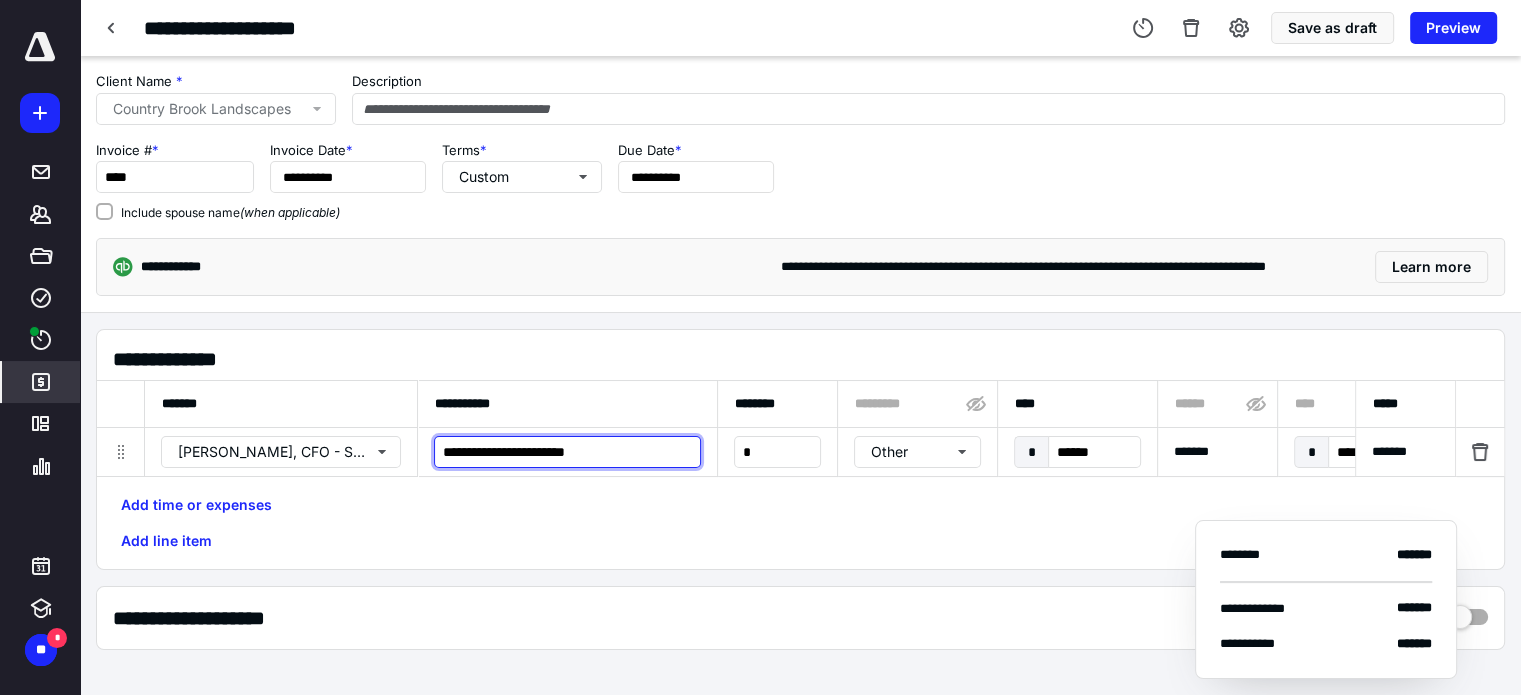 type on "**********" 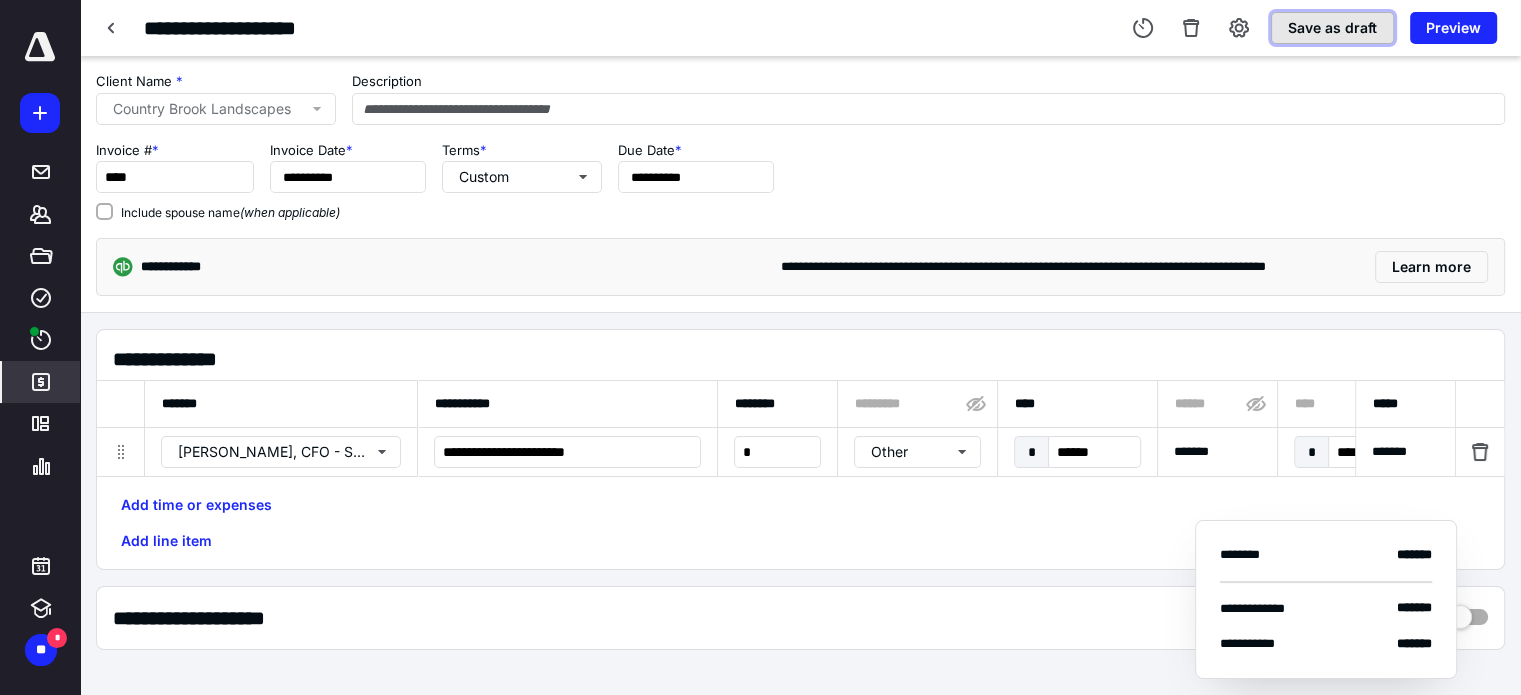click on "Save as draft" at bounding box center [1332, 28] 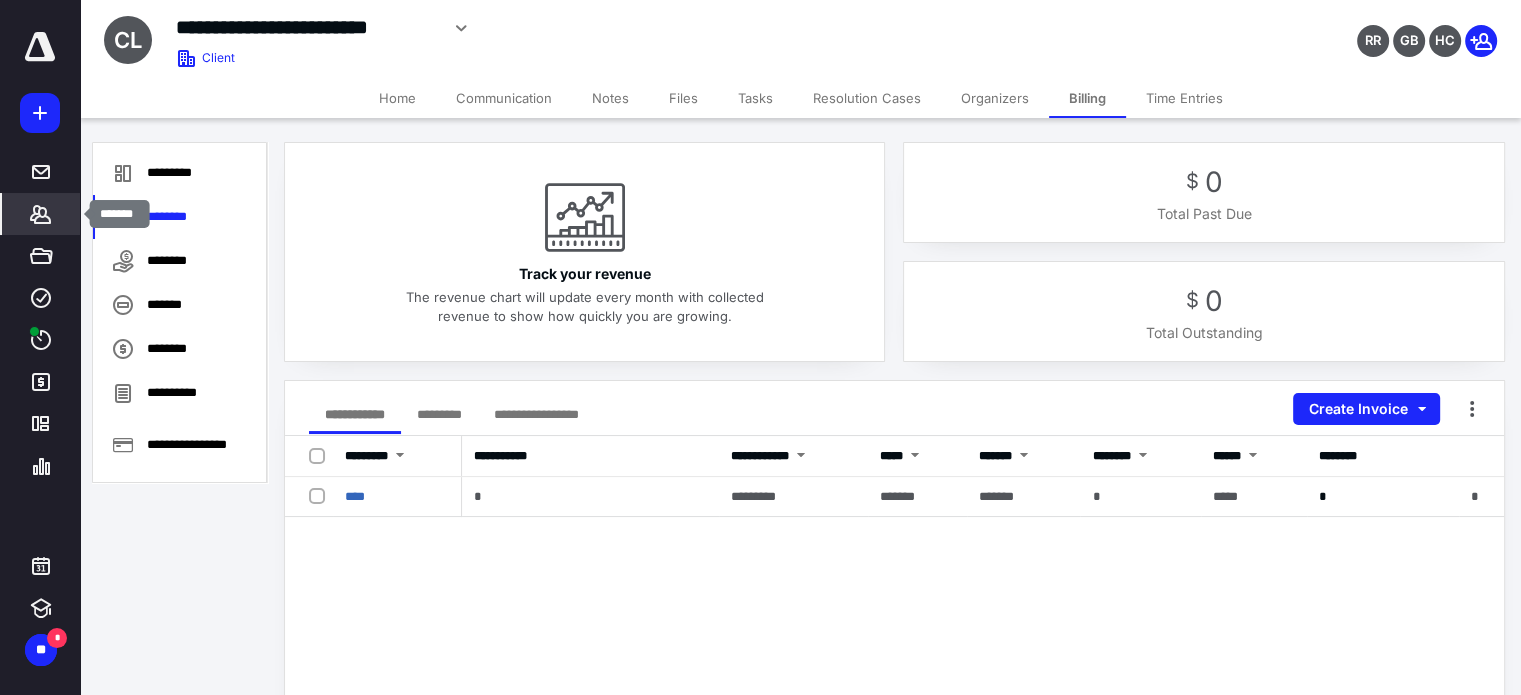 click 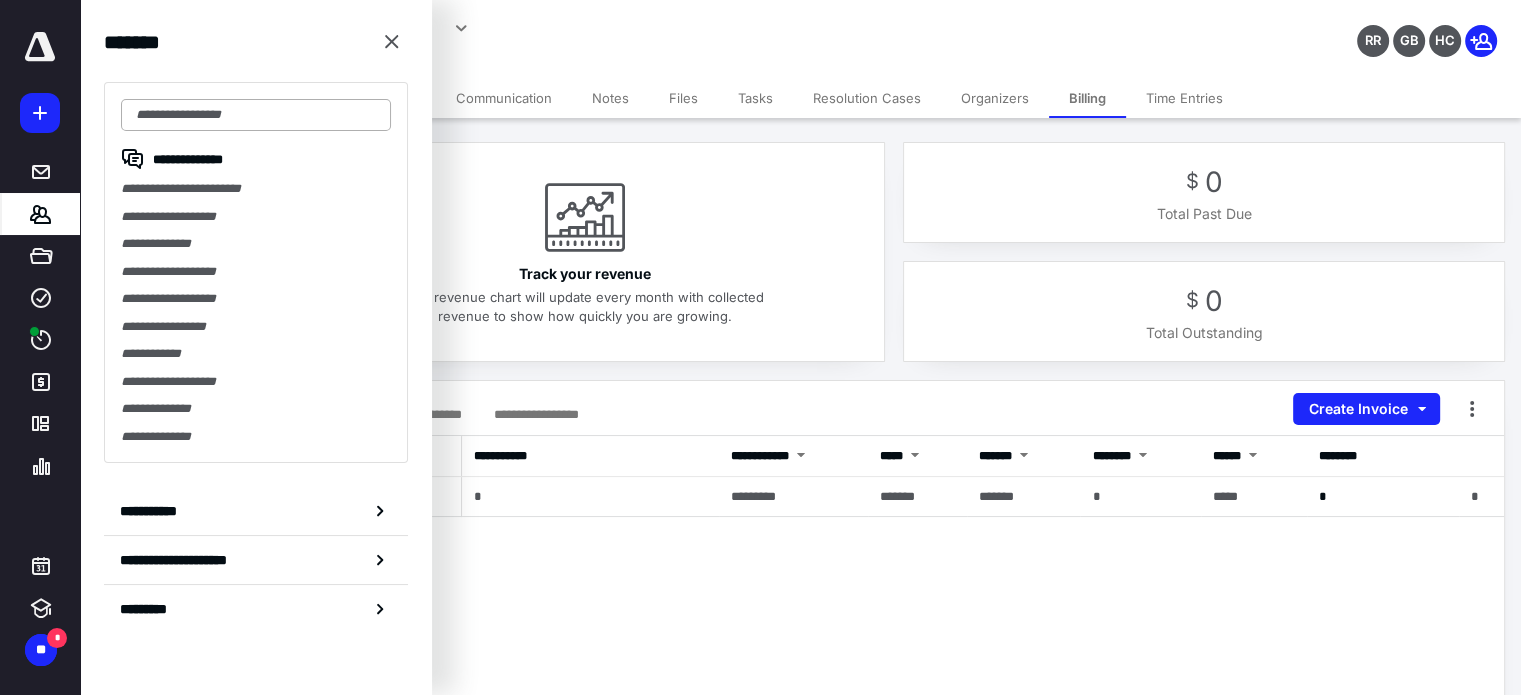 click at bounding box center (256, 115) 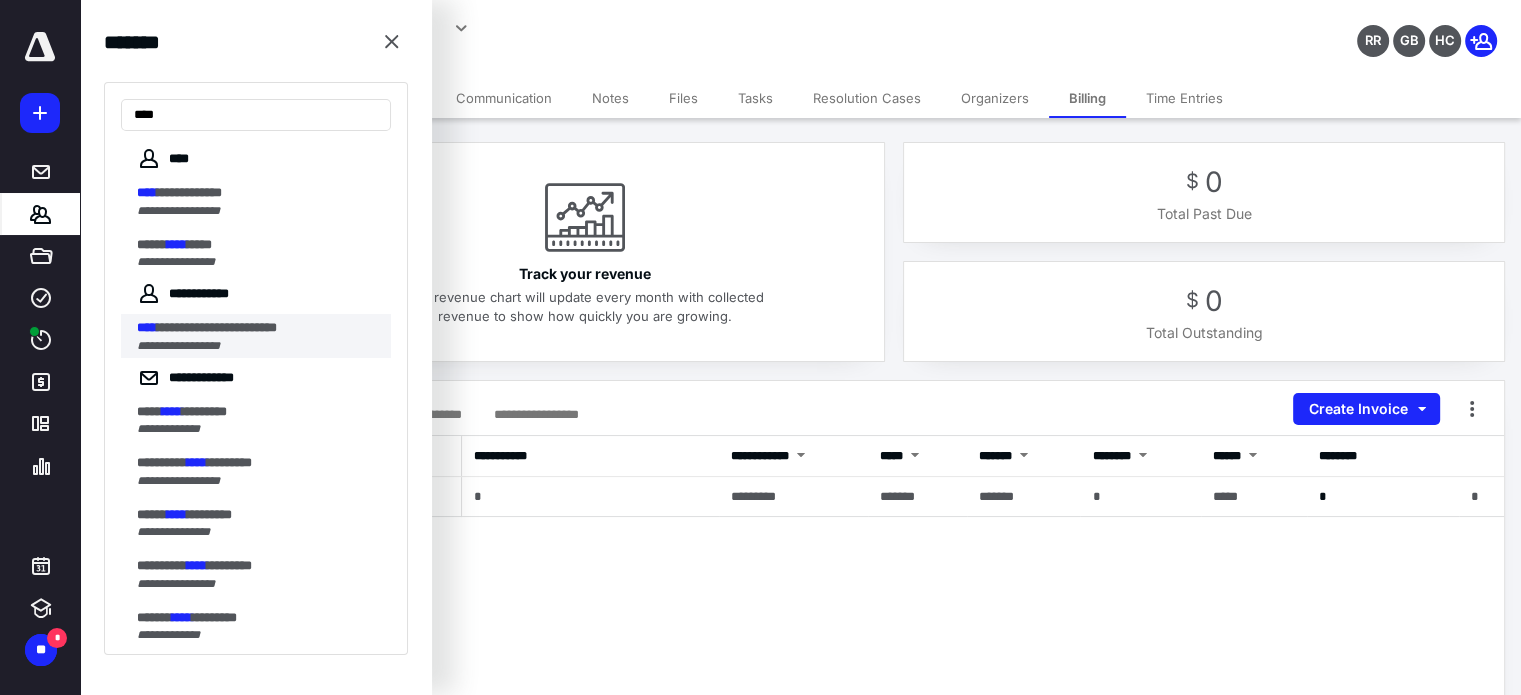 type on "****" 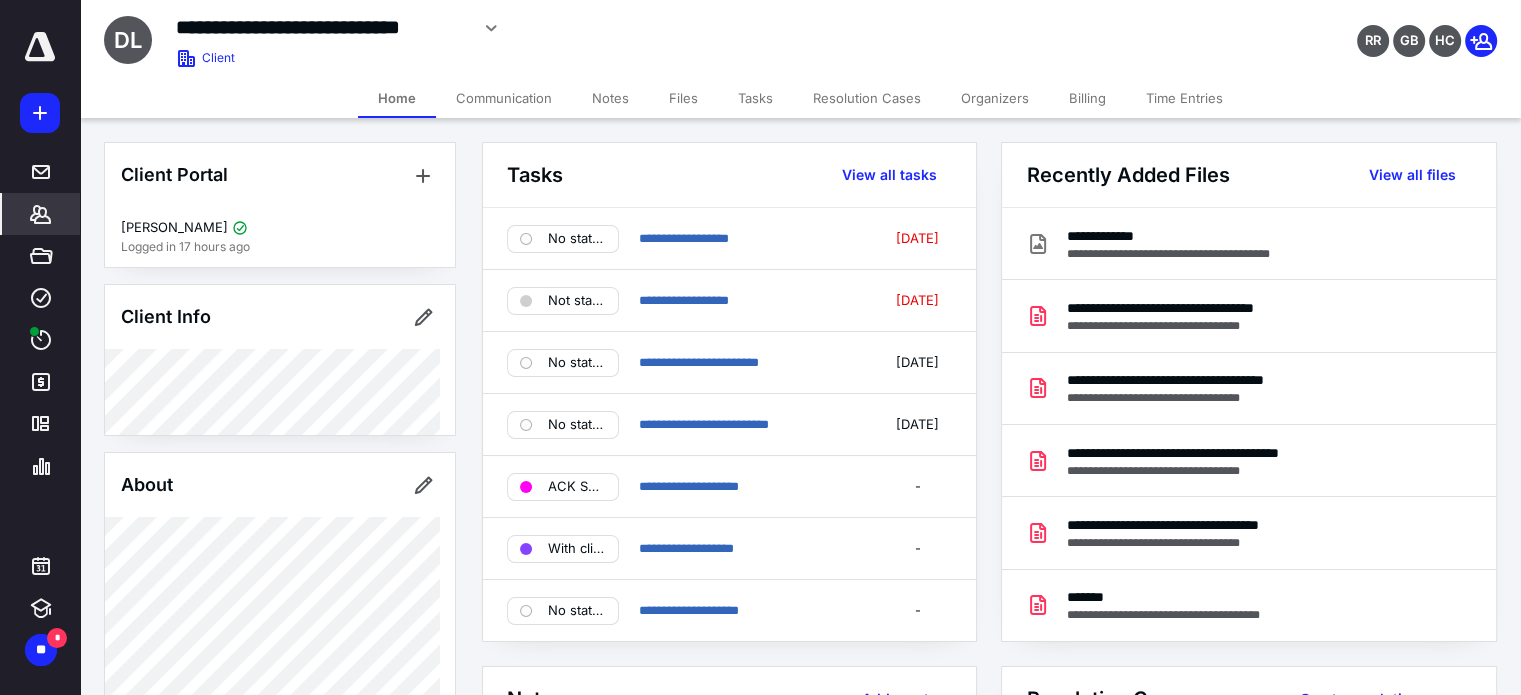 click on "Billing" at bounding box center (1087, 98) 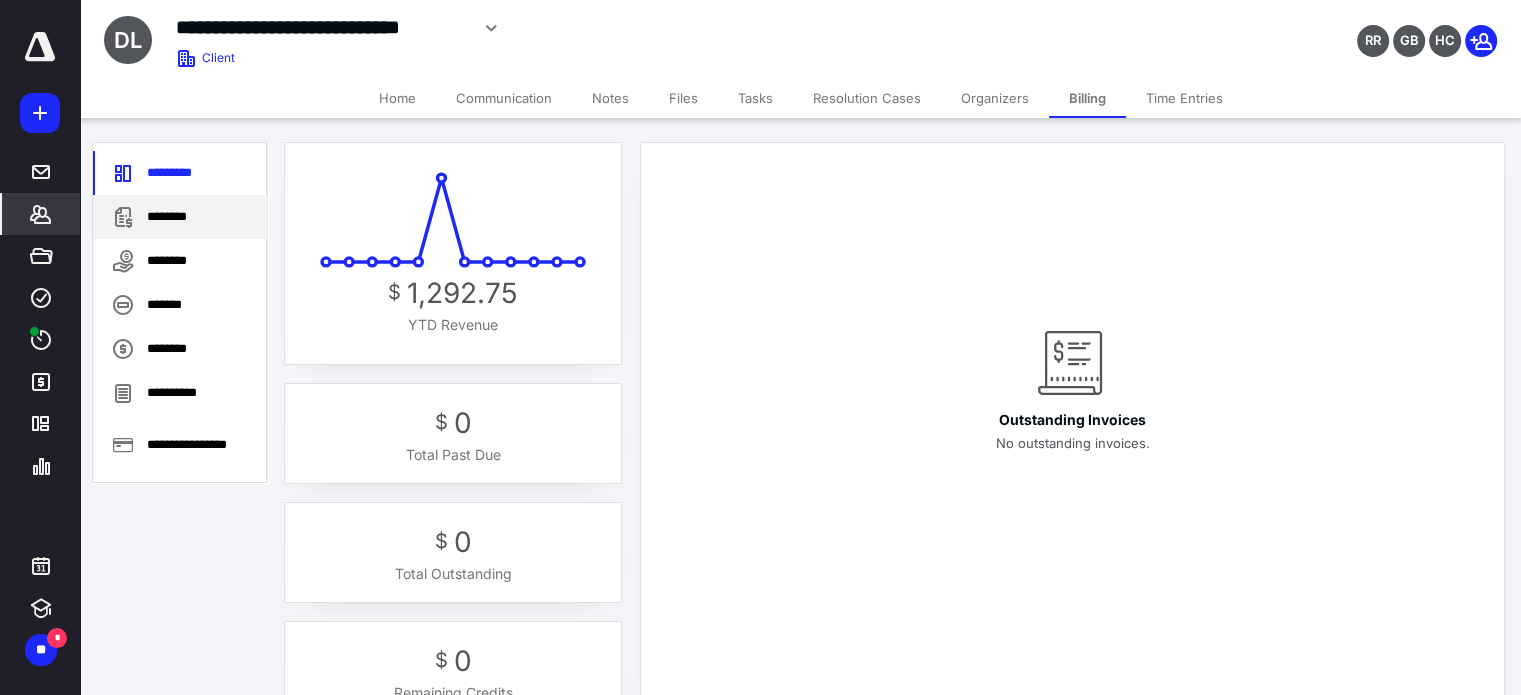 click on "********" at bounding box center (180, 217) 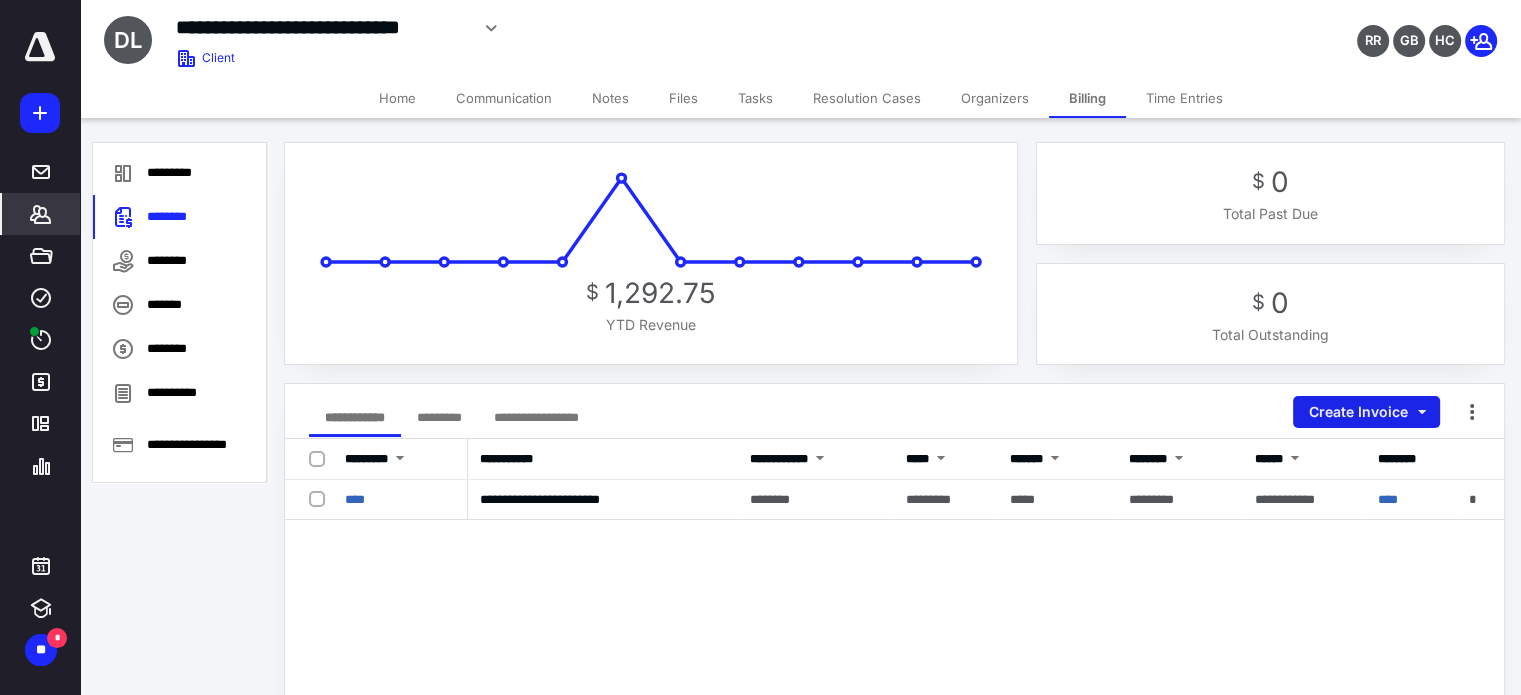 click on "Create Invoice" at bounding box center [1366, 412] 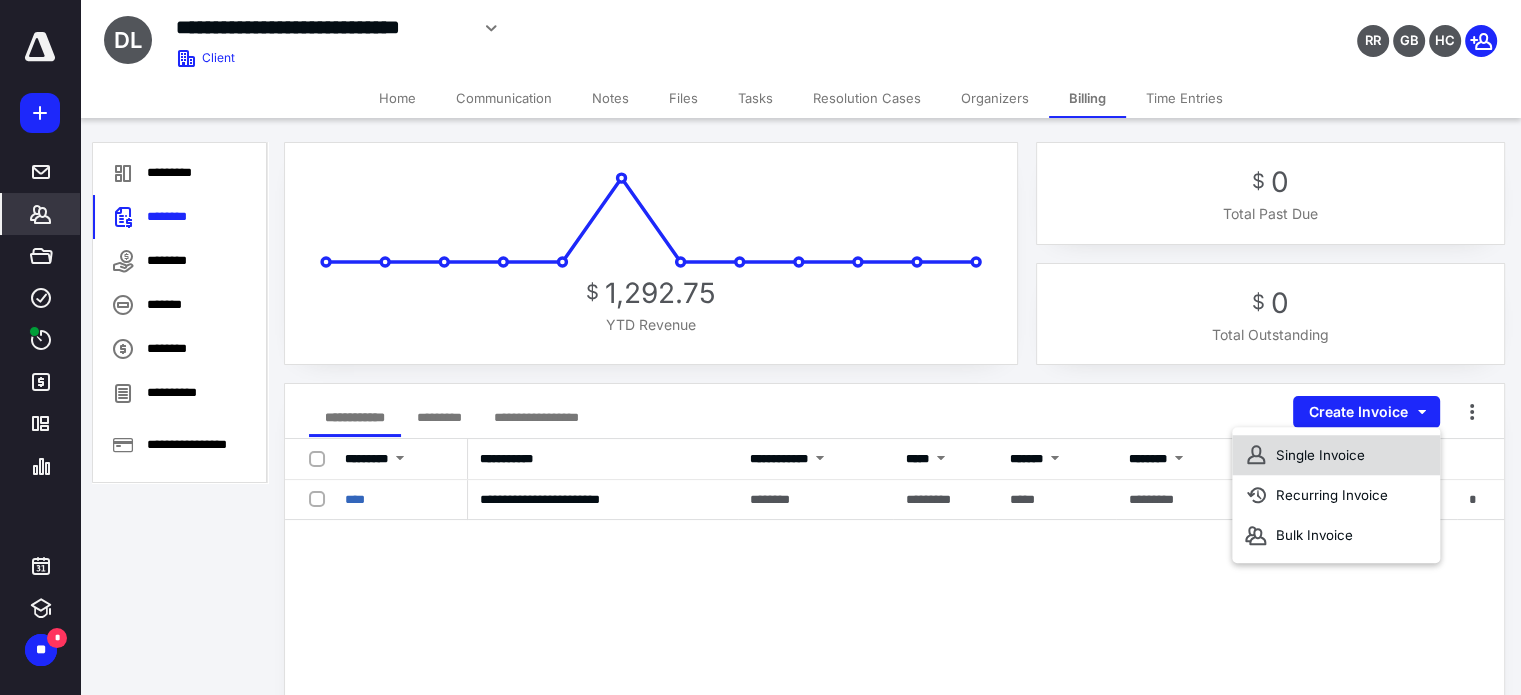 click on "Single Invoice" at bounding box center [1336, 455] 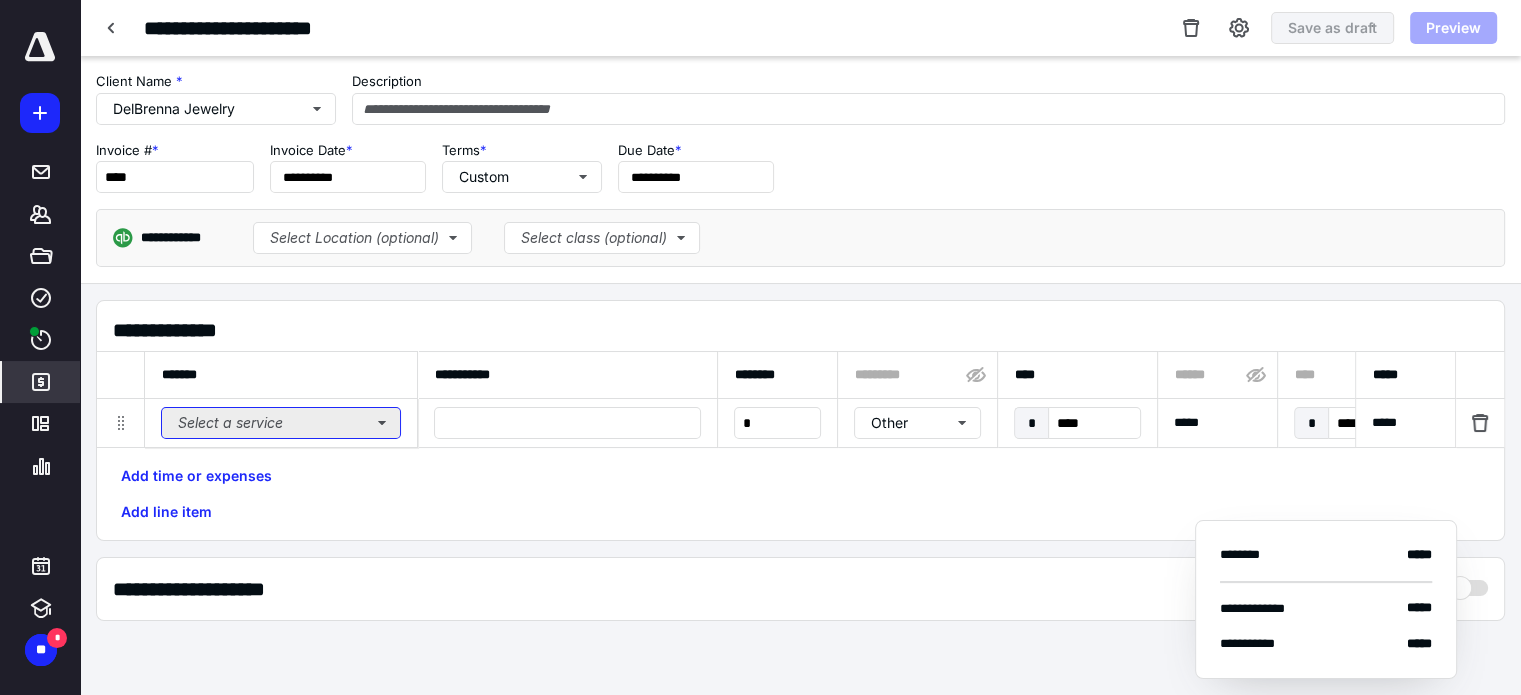 click on "Select a service" at bounding box center (281, 423) 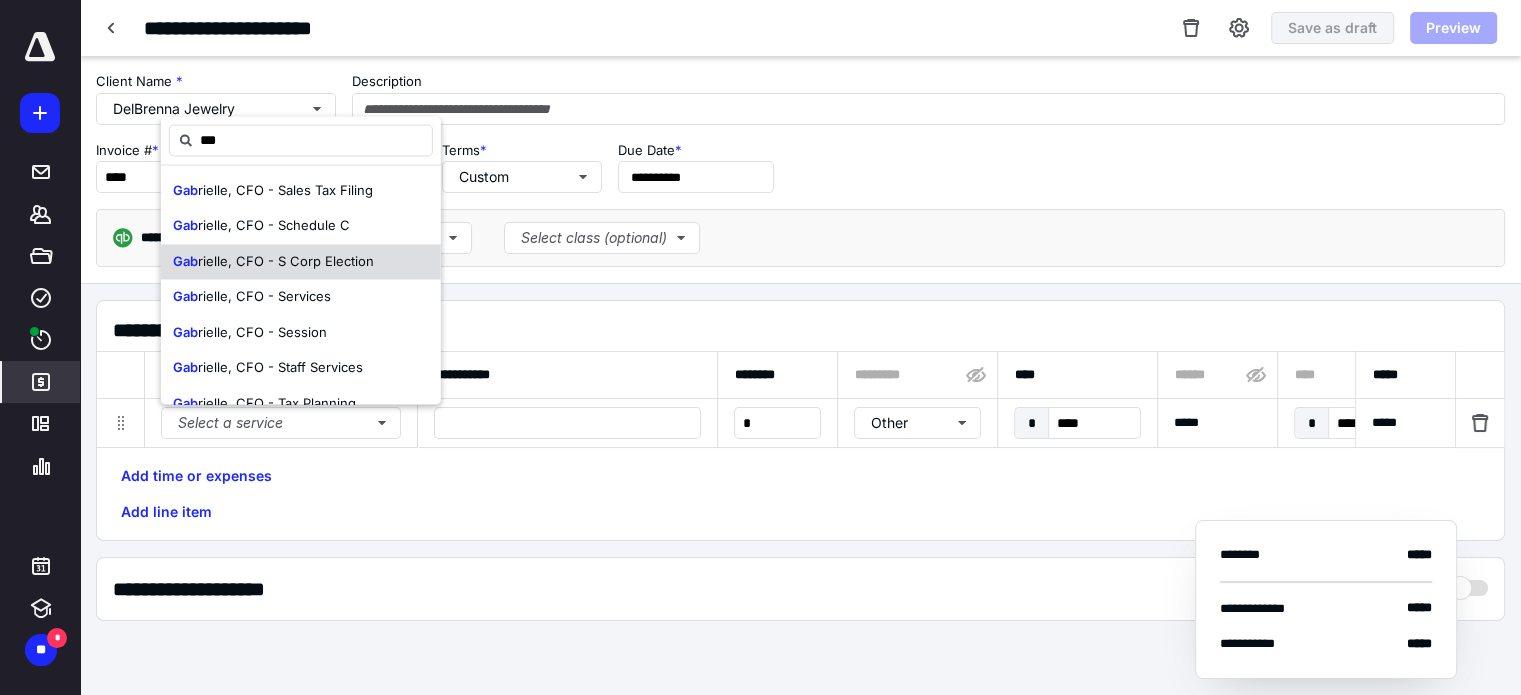 scroll, scrollTop: 400, scrollLeft: 0, axis: vertical 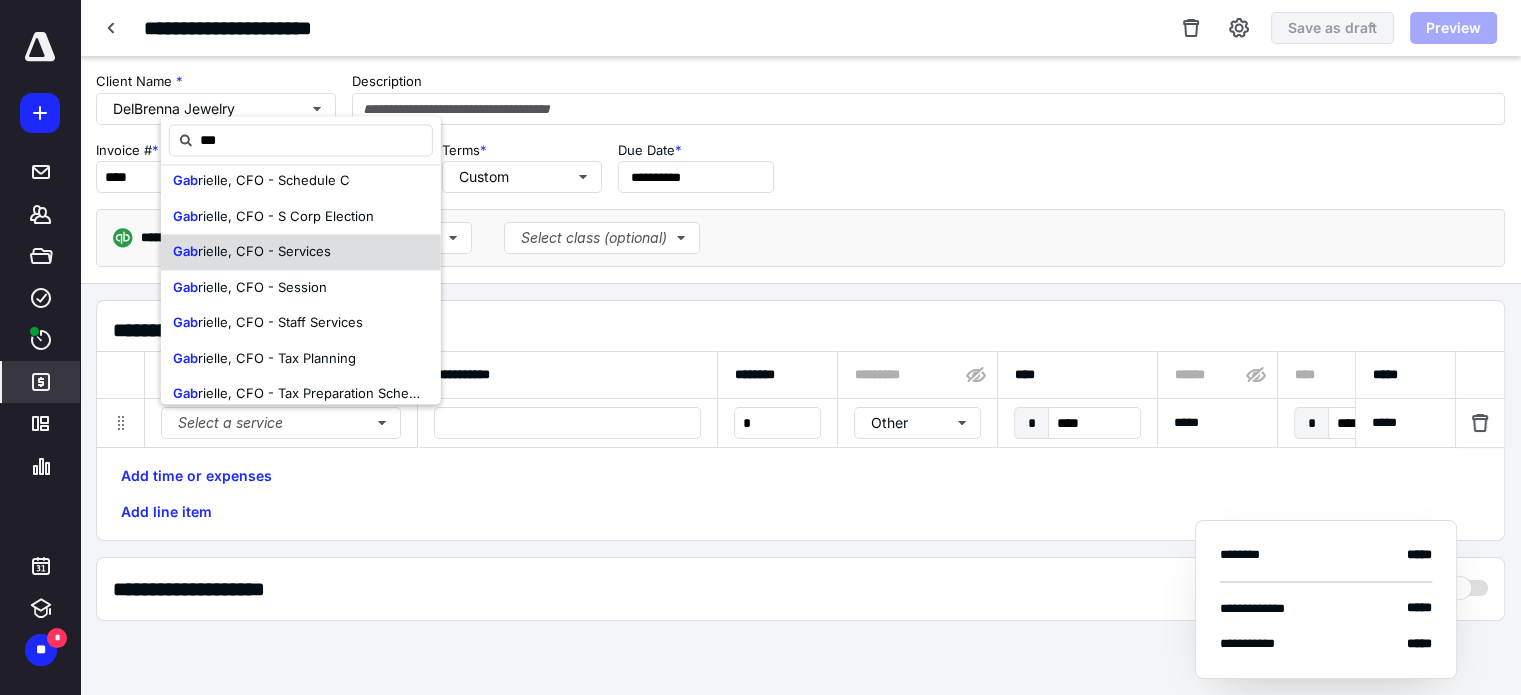 click on "rielle, CFO - Services" at bounding box center (264, 252) 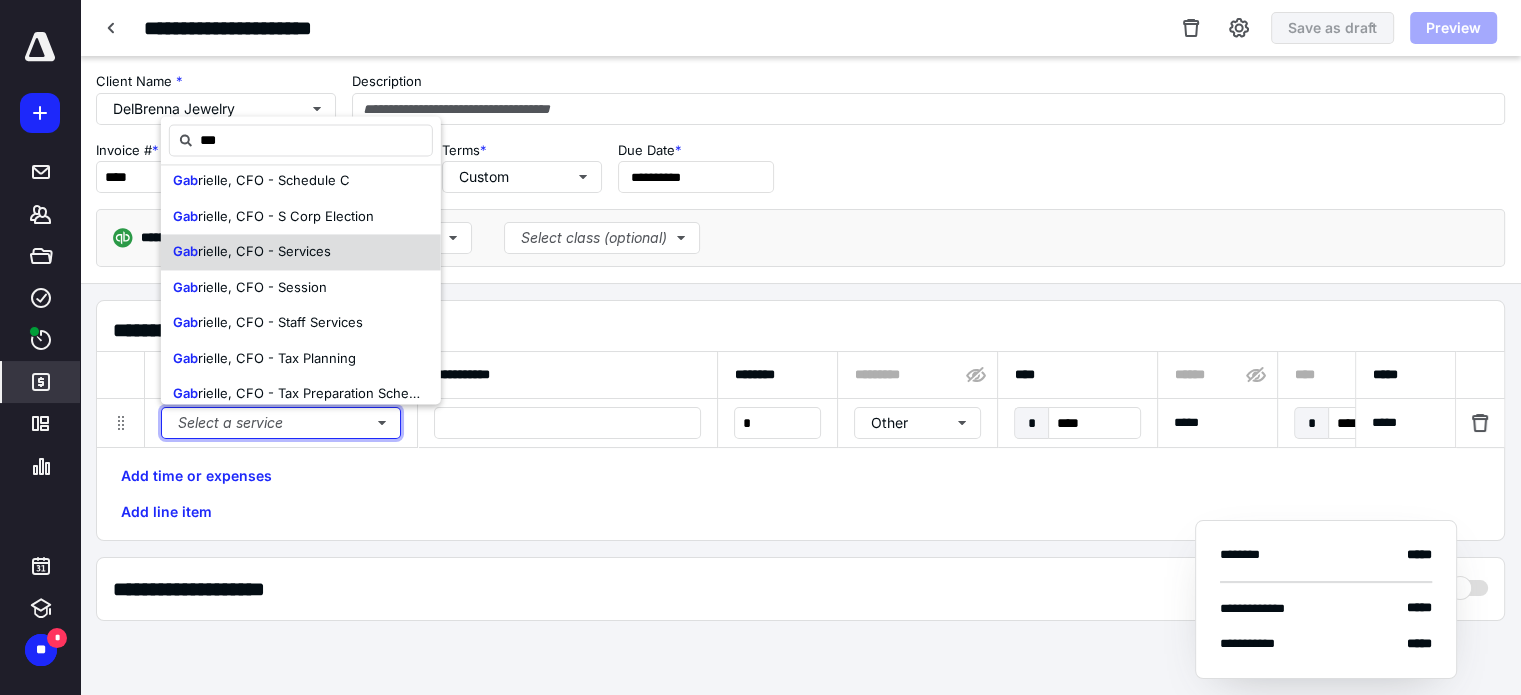 type 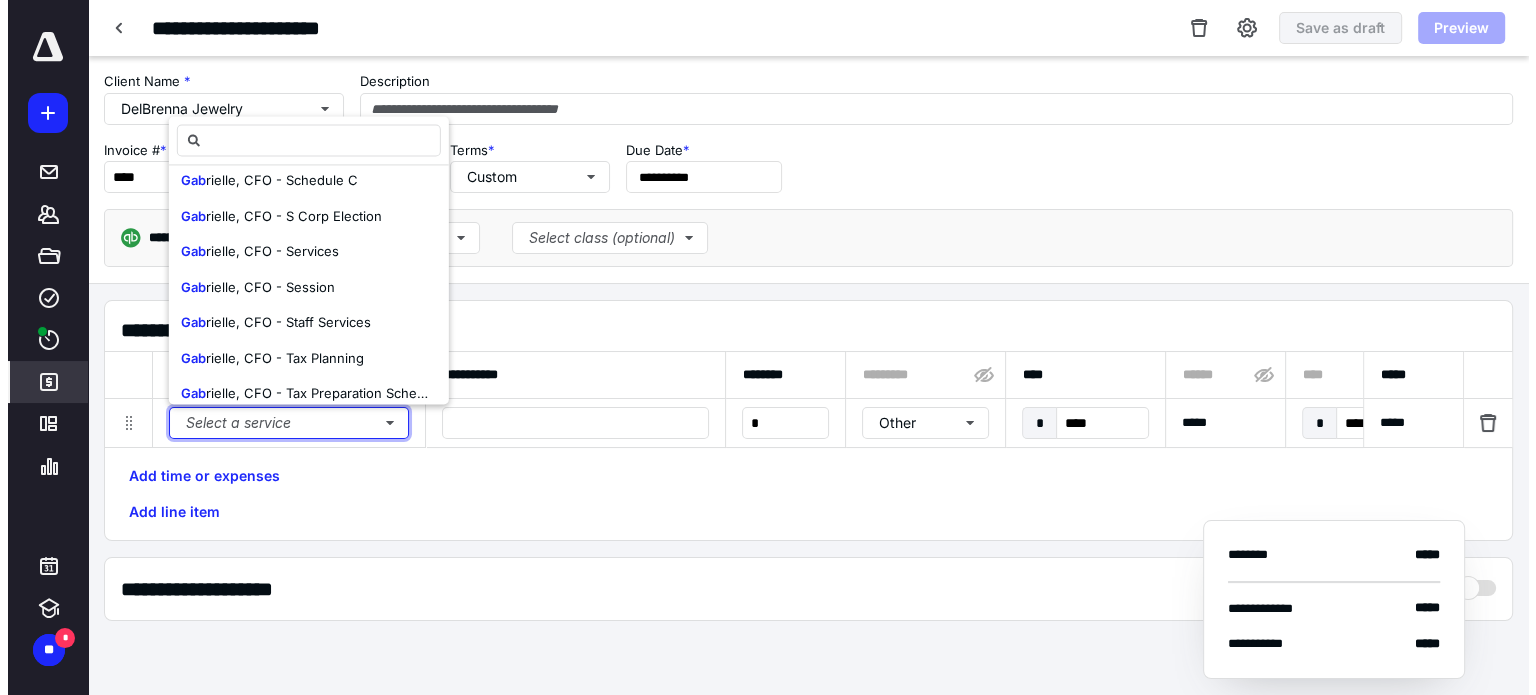 scroll, scrollTop: 0, scrollLeft: 0, axis: both 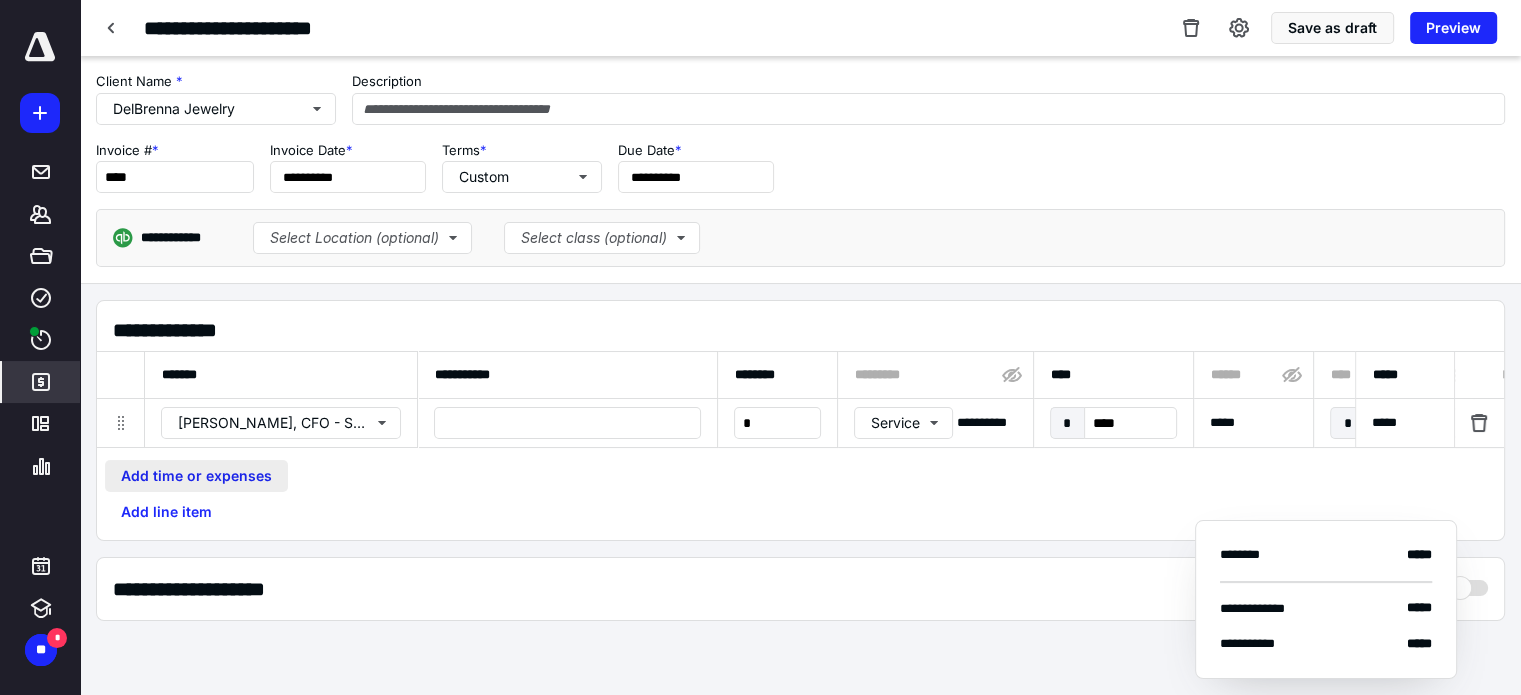 click on "Add time or expenses" at bounding box center [196, 476] 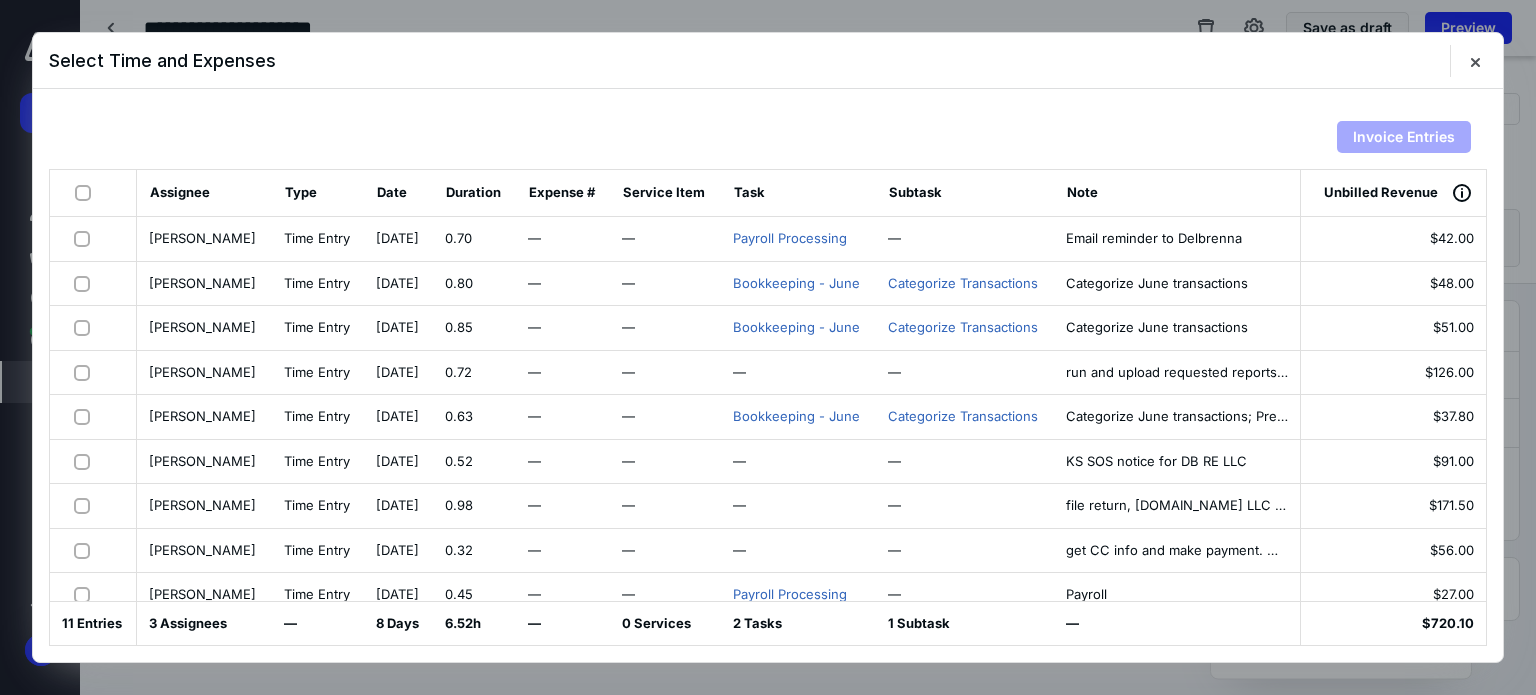 click at bounding box center [86, 461] 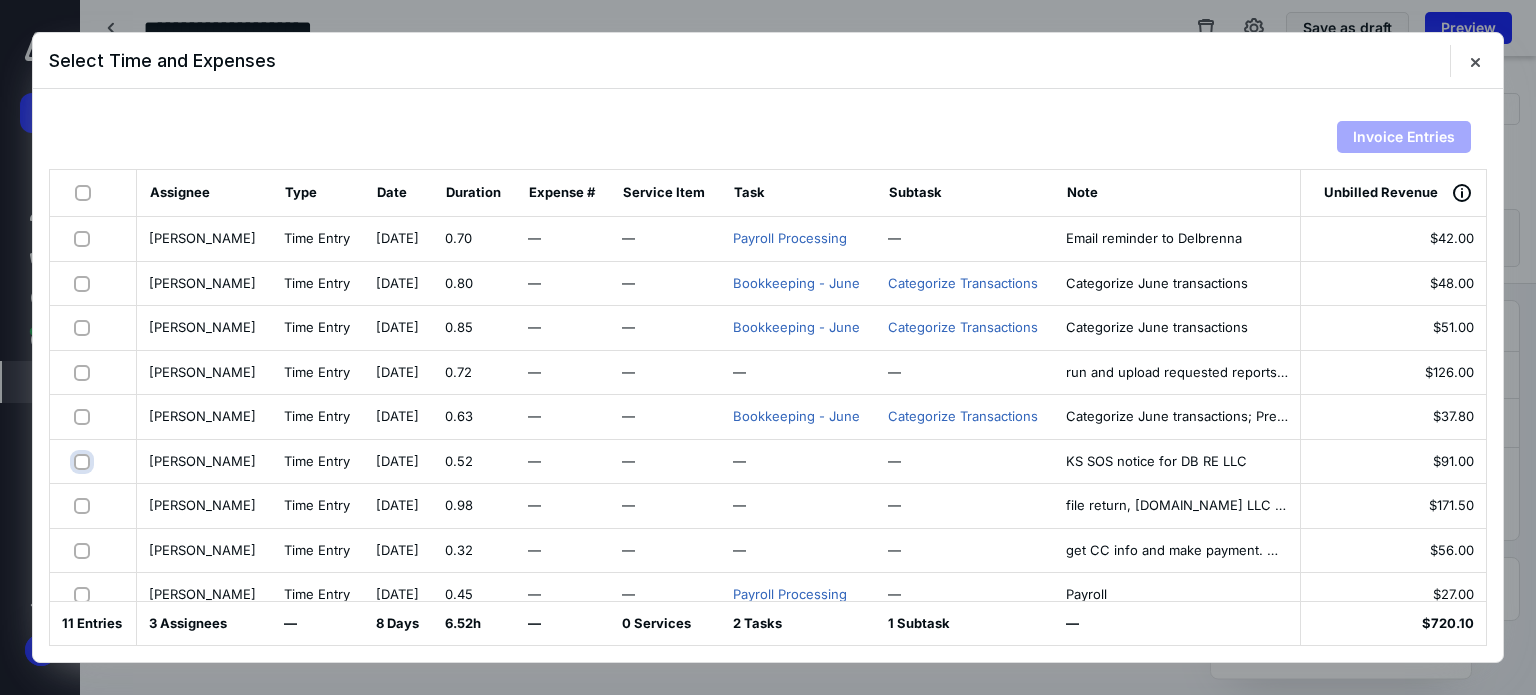 click at bounding box center (84, 461) 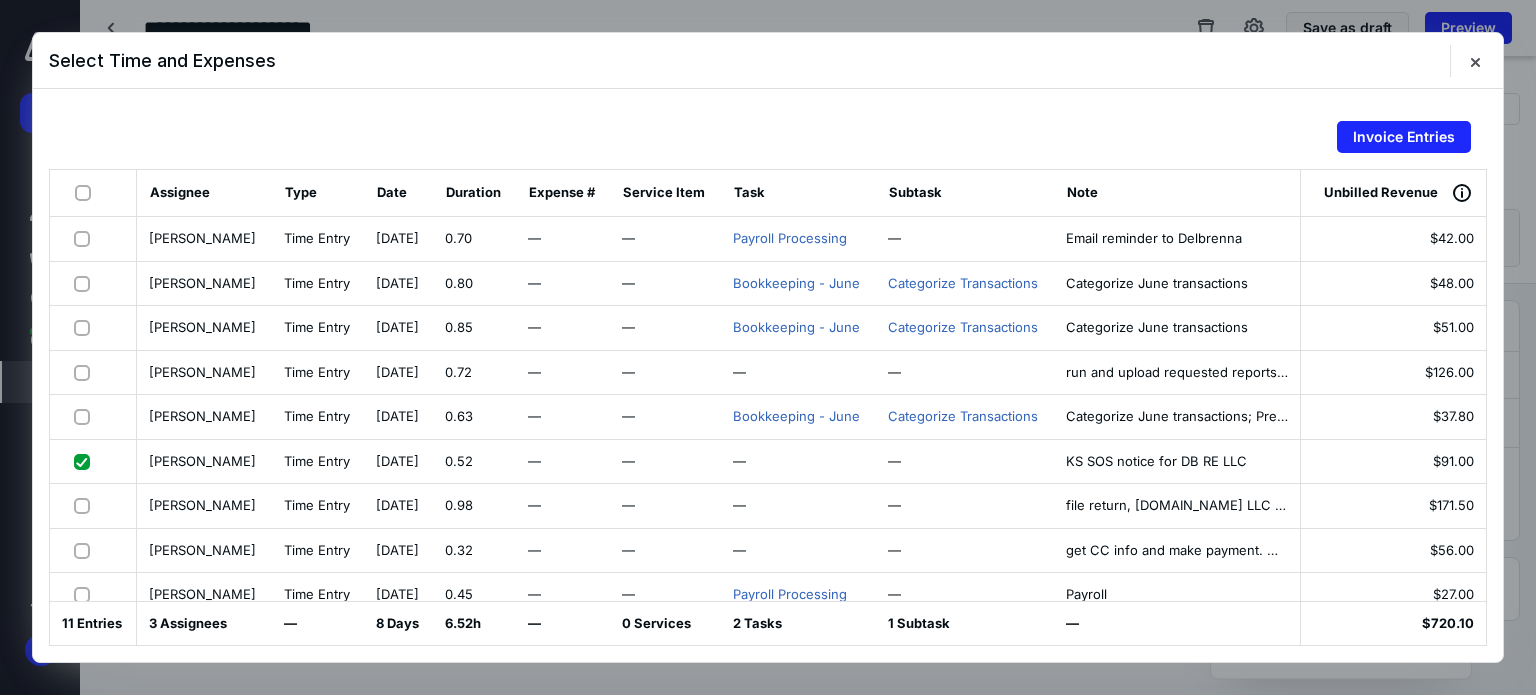 click at bounding box center [86, 505] 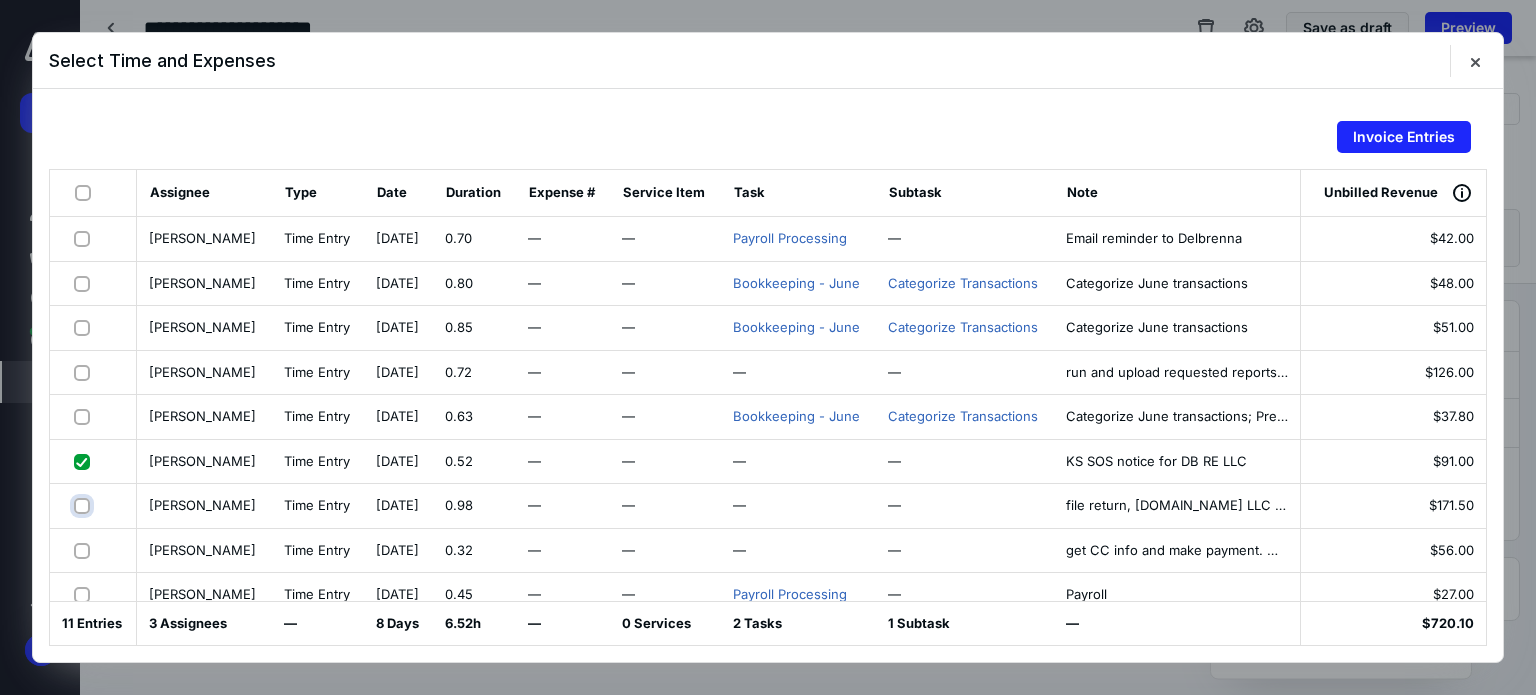 click at bounding box center (84, 505) 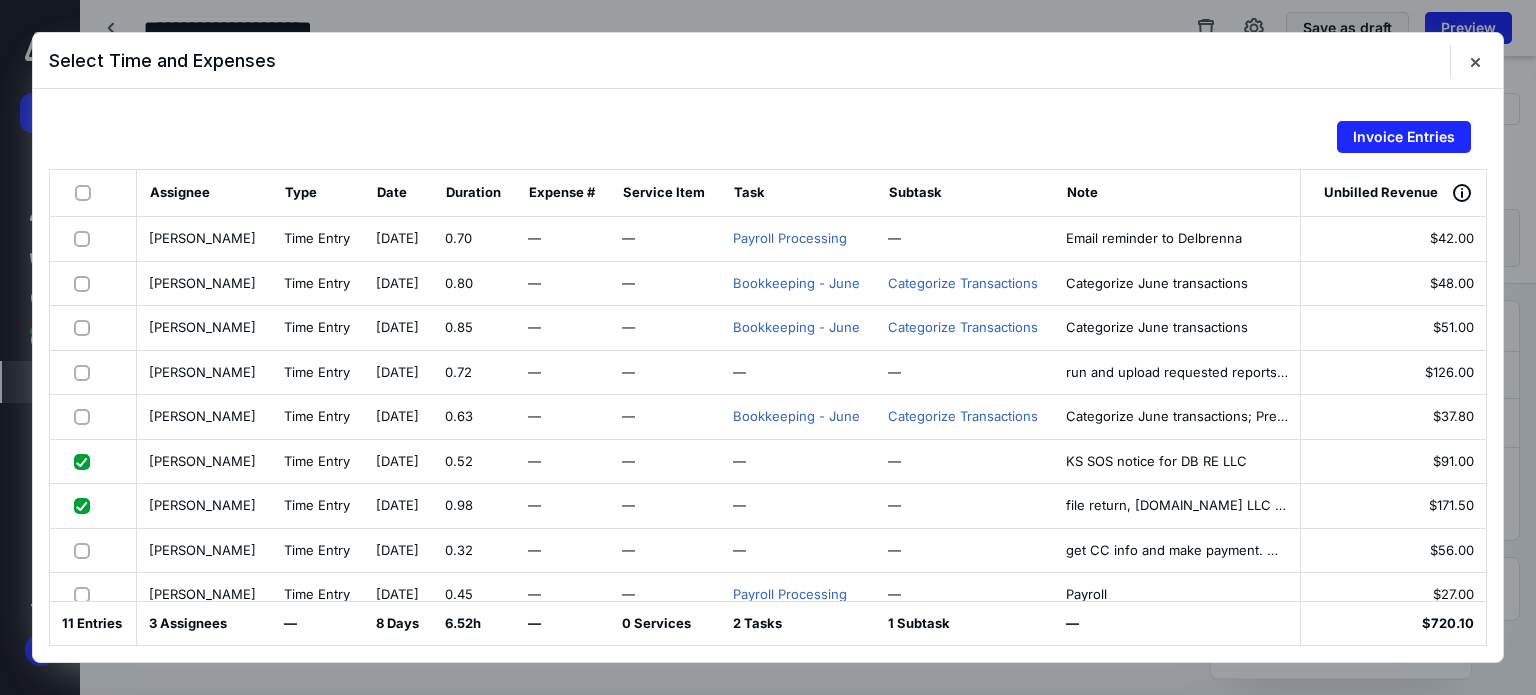 click at bounding box center (86, 550) 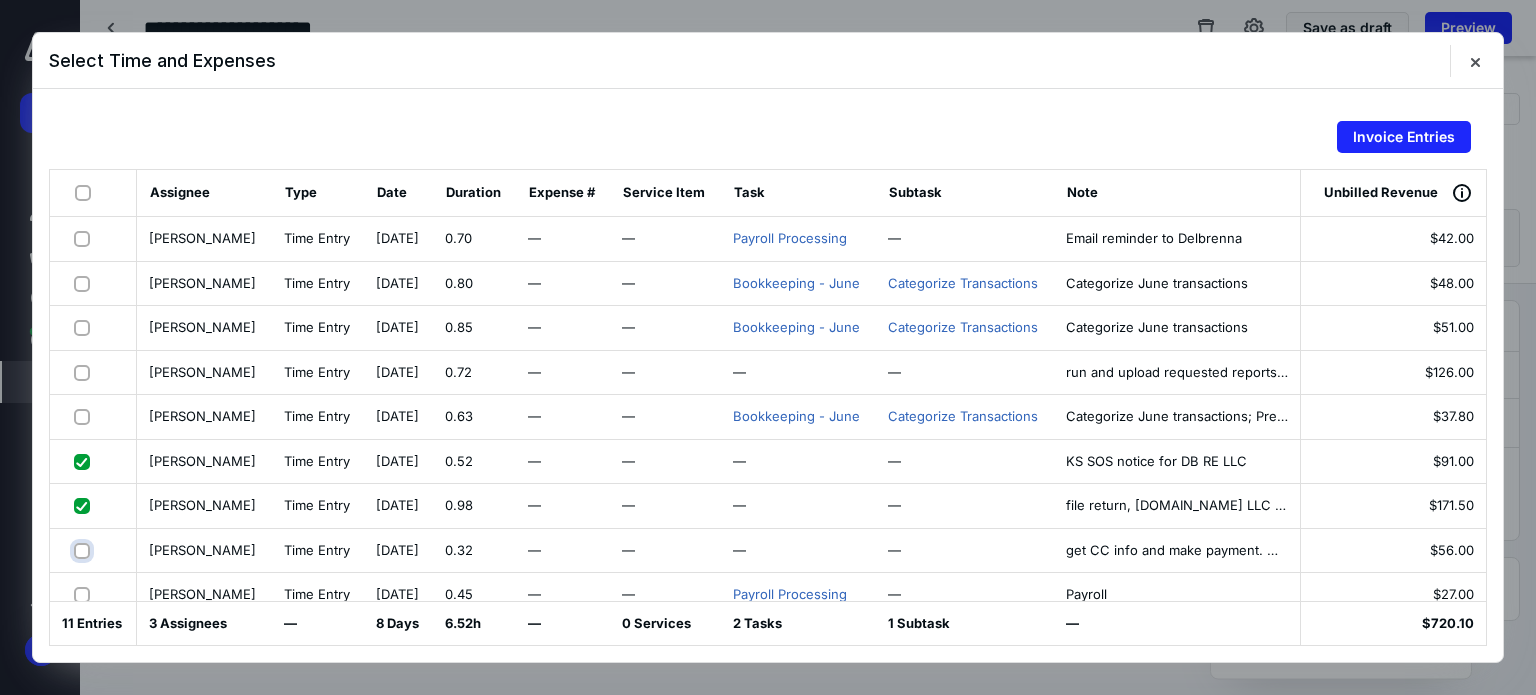 click at bounding box center (84, 550) 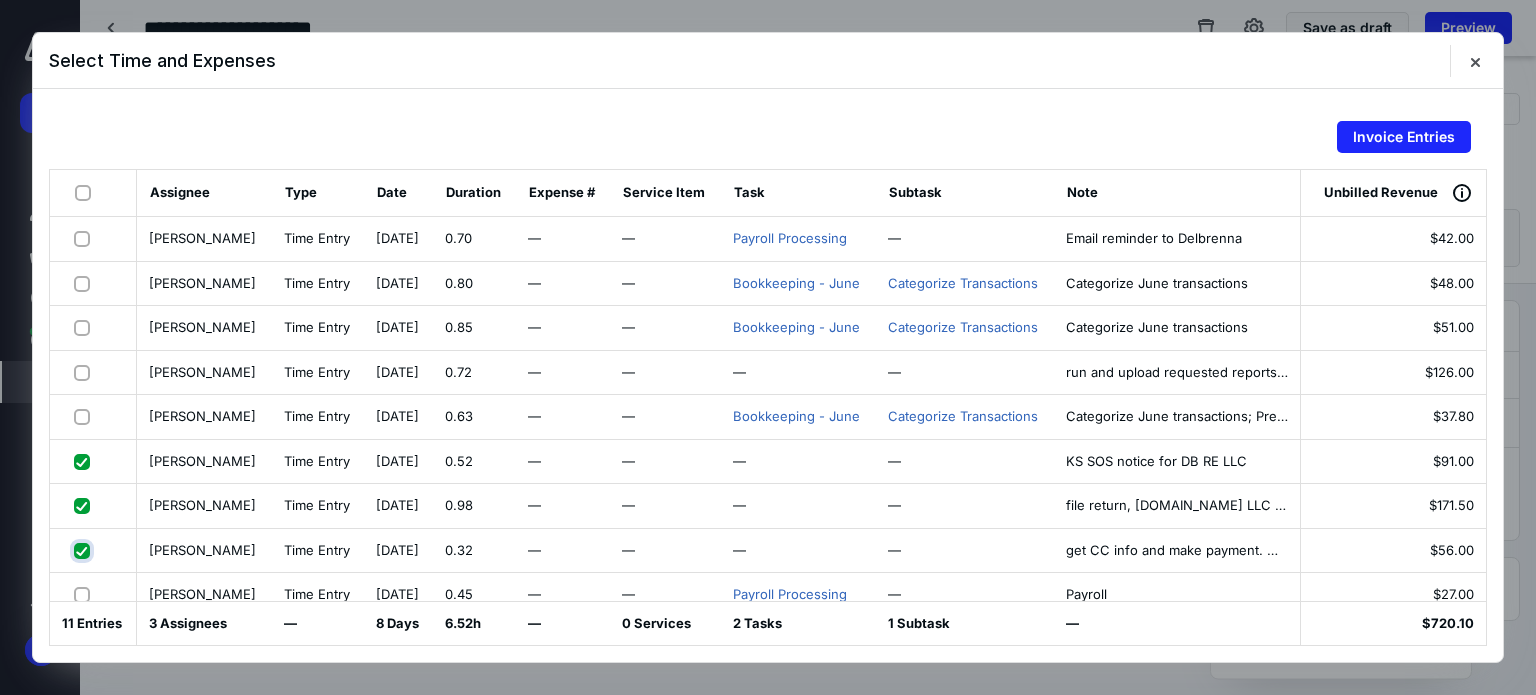 checkbox on "true" 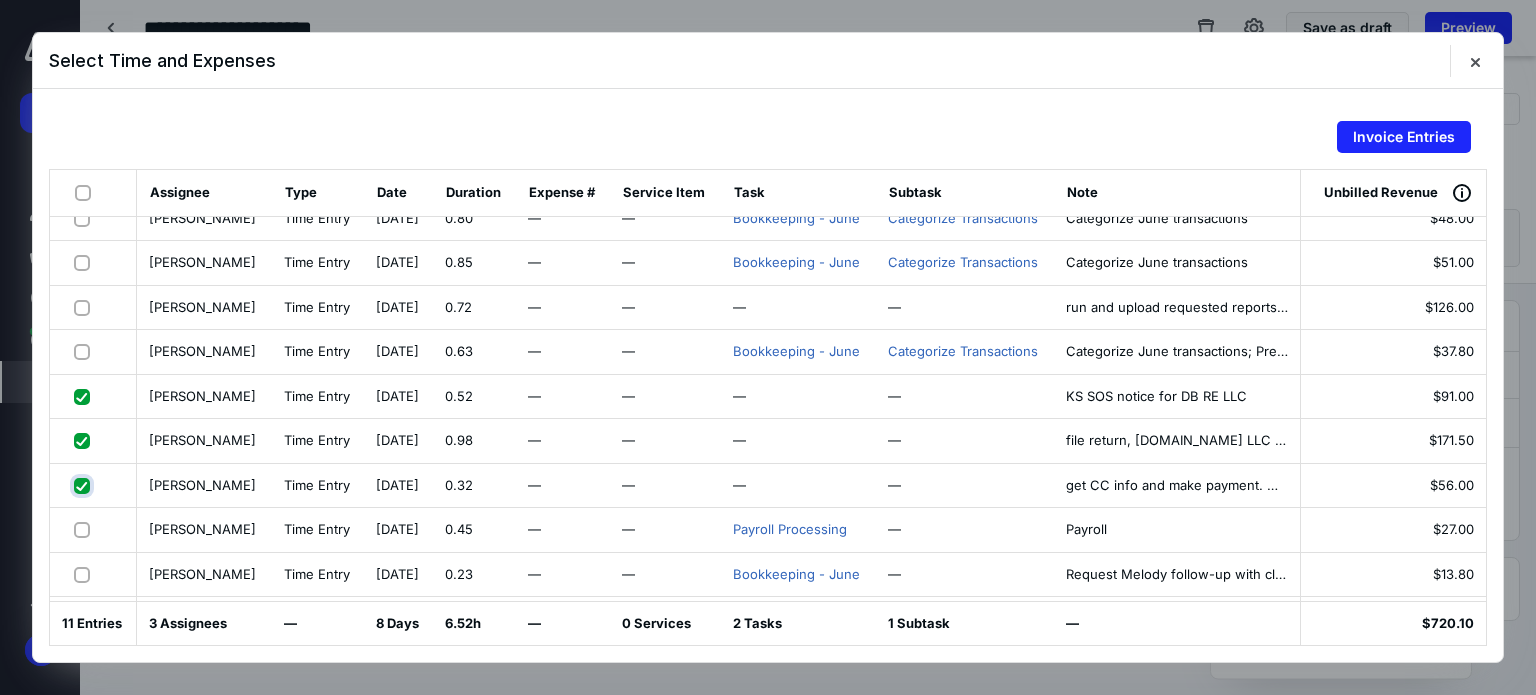 scroll, scrollTop: 100, scrollLeft: 0, axis: vertical 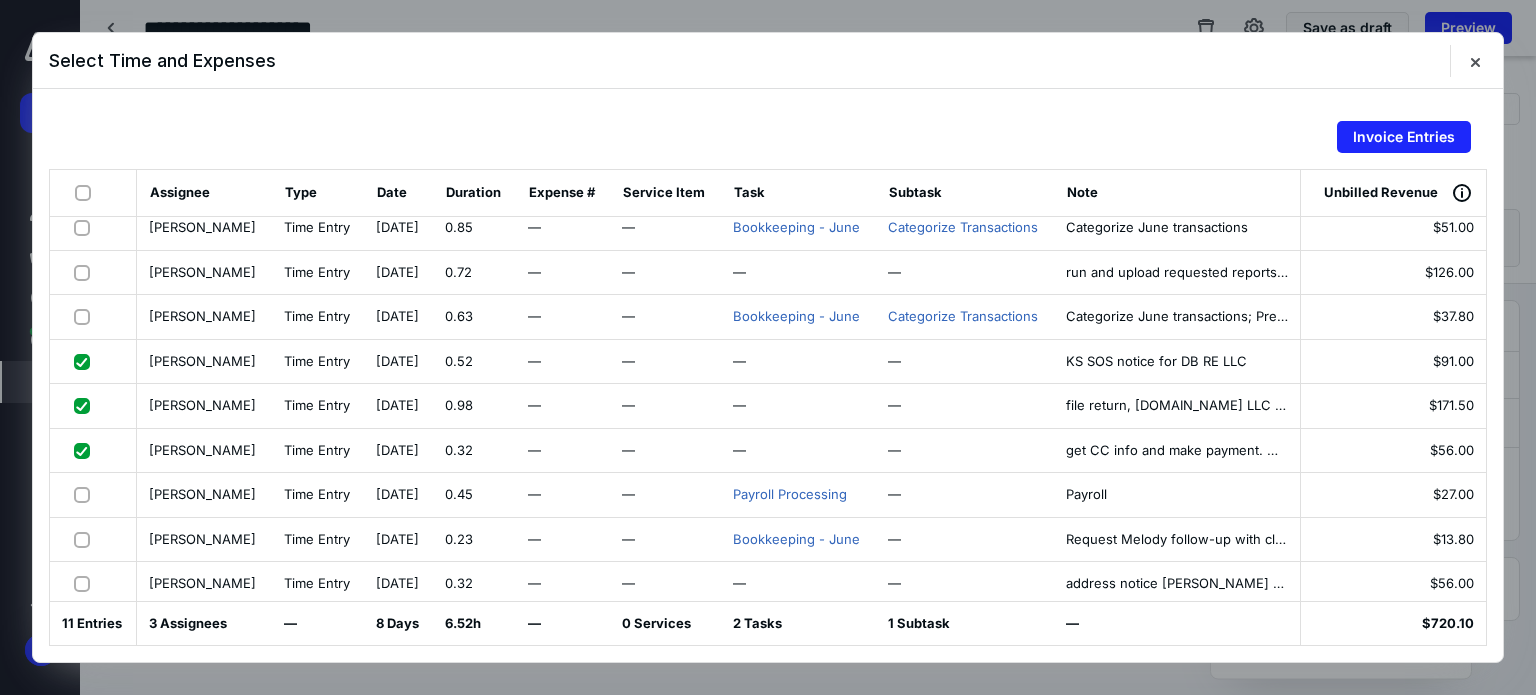 click at bounding box center (86, 494) 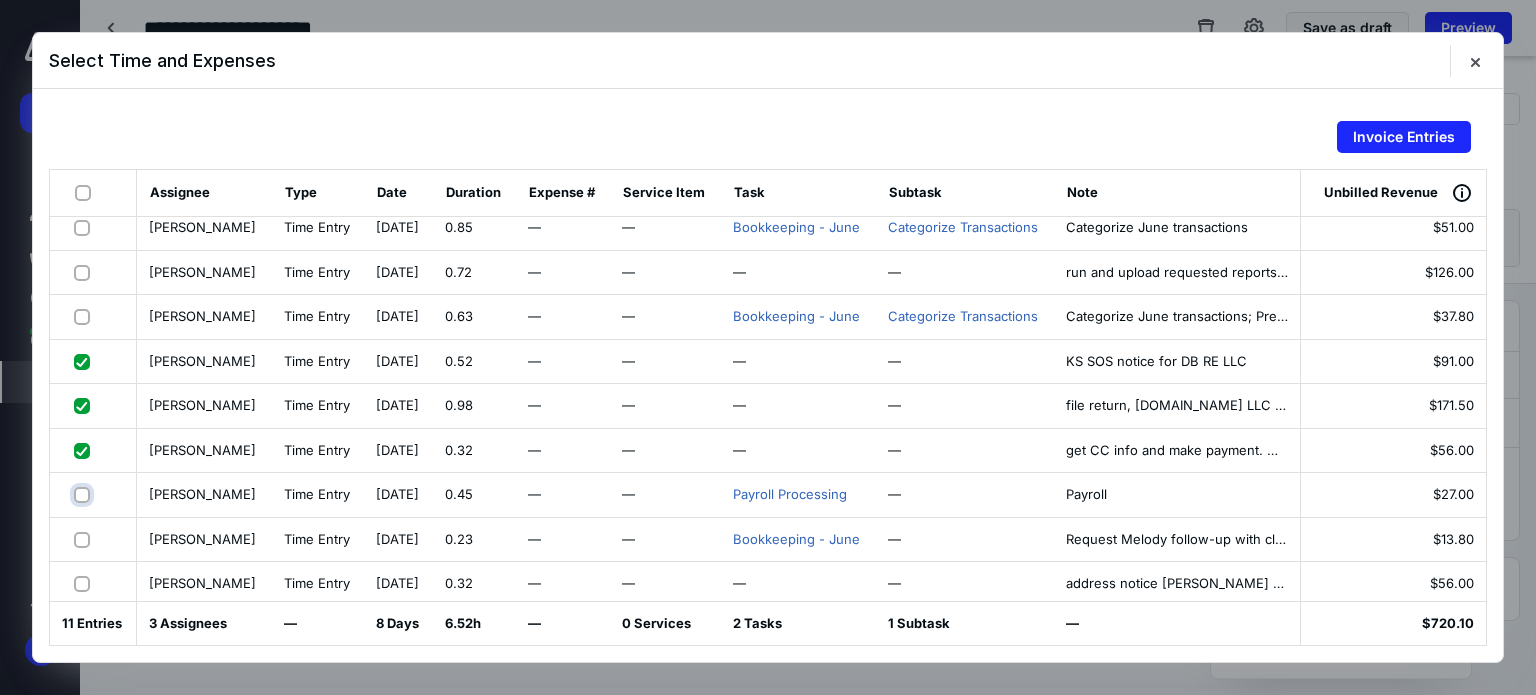 click at bounding box center [84, 494] 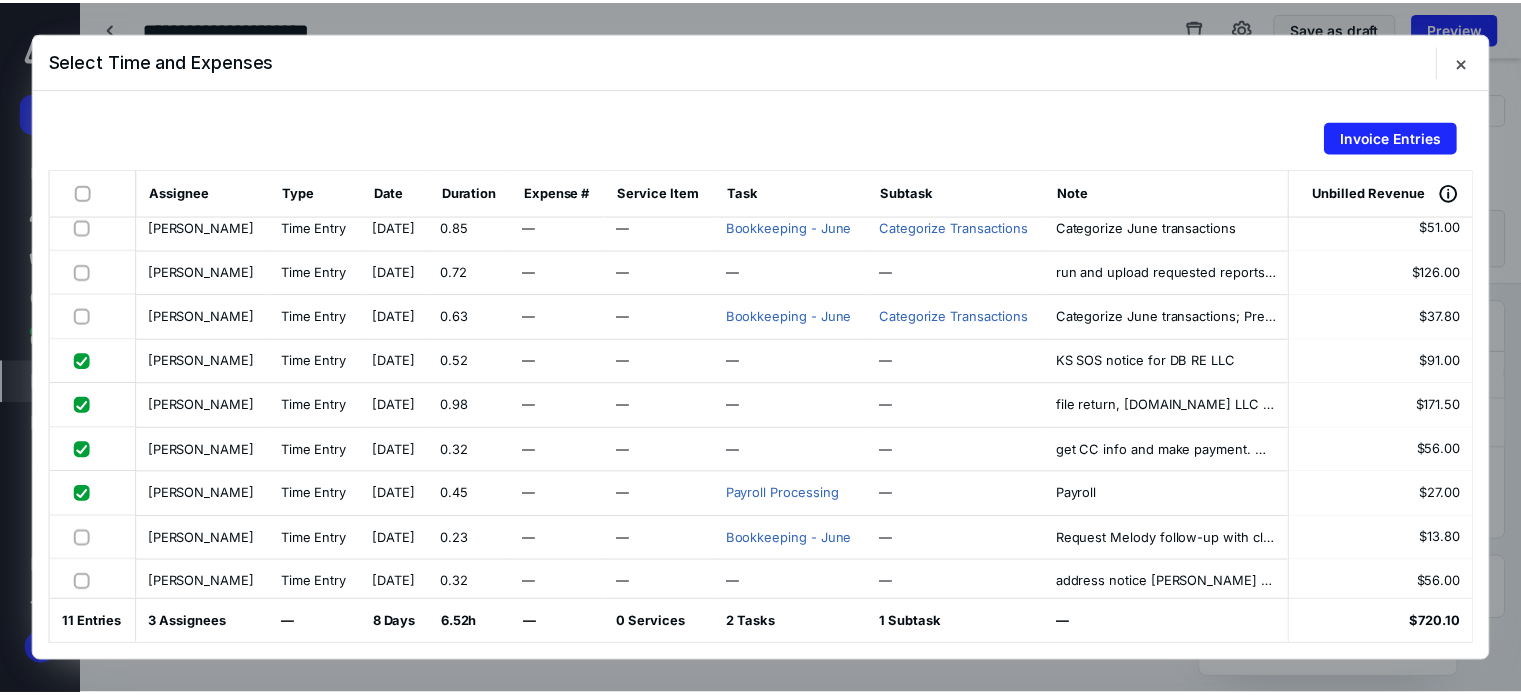 scroll, scrollTop: 102, scrollLeft: 0, axis: vertical 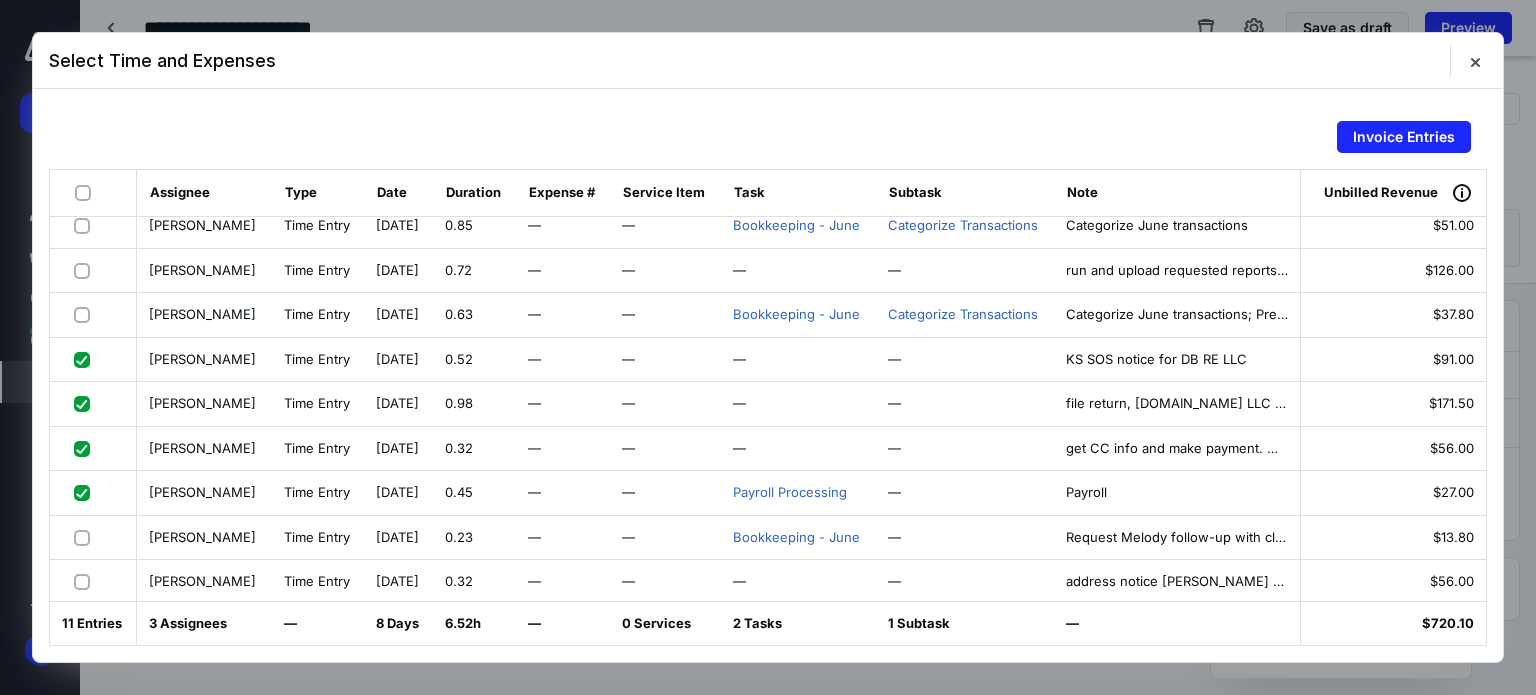 drag, startPoint x: 85, startPoint y: 488, endPoint x: 180, endPoint y: 488, distance: 95 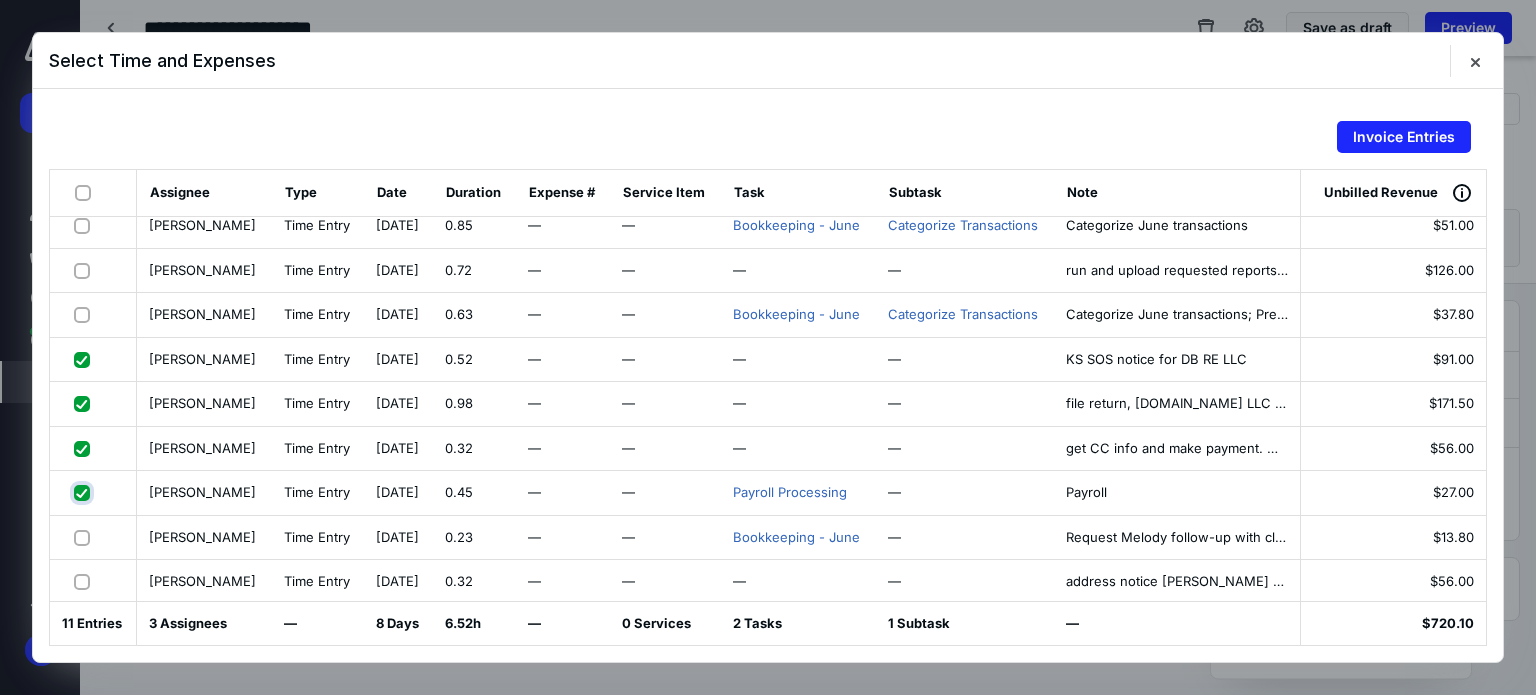 click at bounding box center [84, 492] 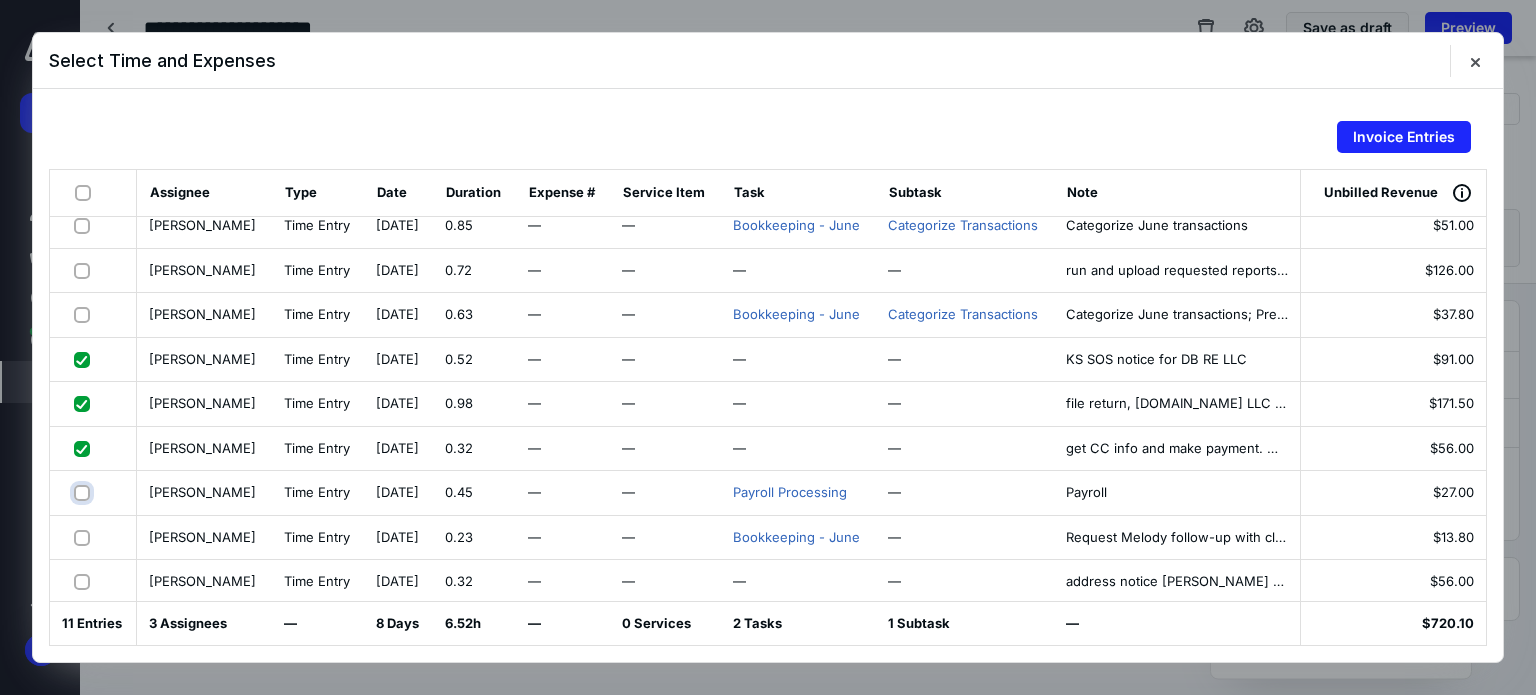 checkbox on "false" 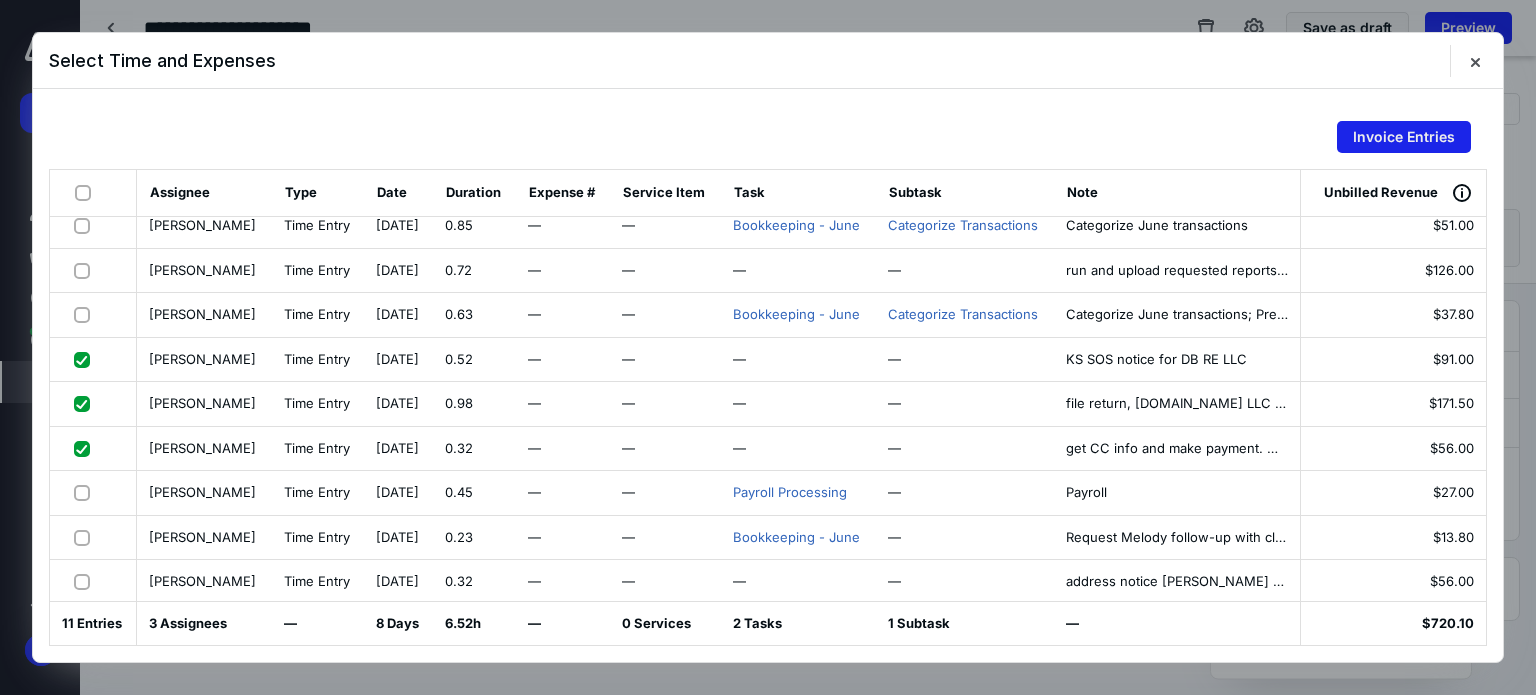 click on "Invoice Entries" at bounding box center (1404, 137) 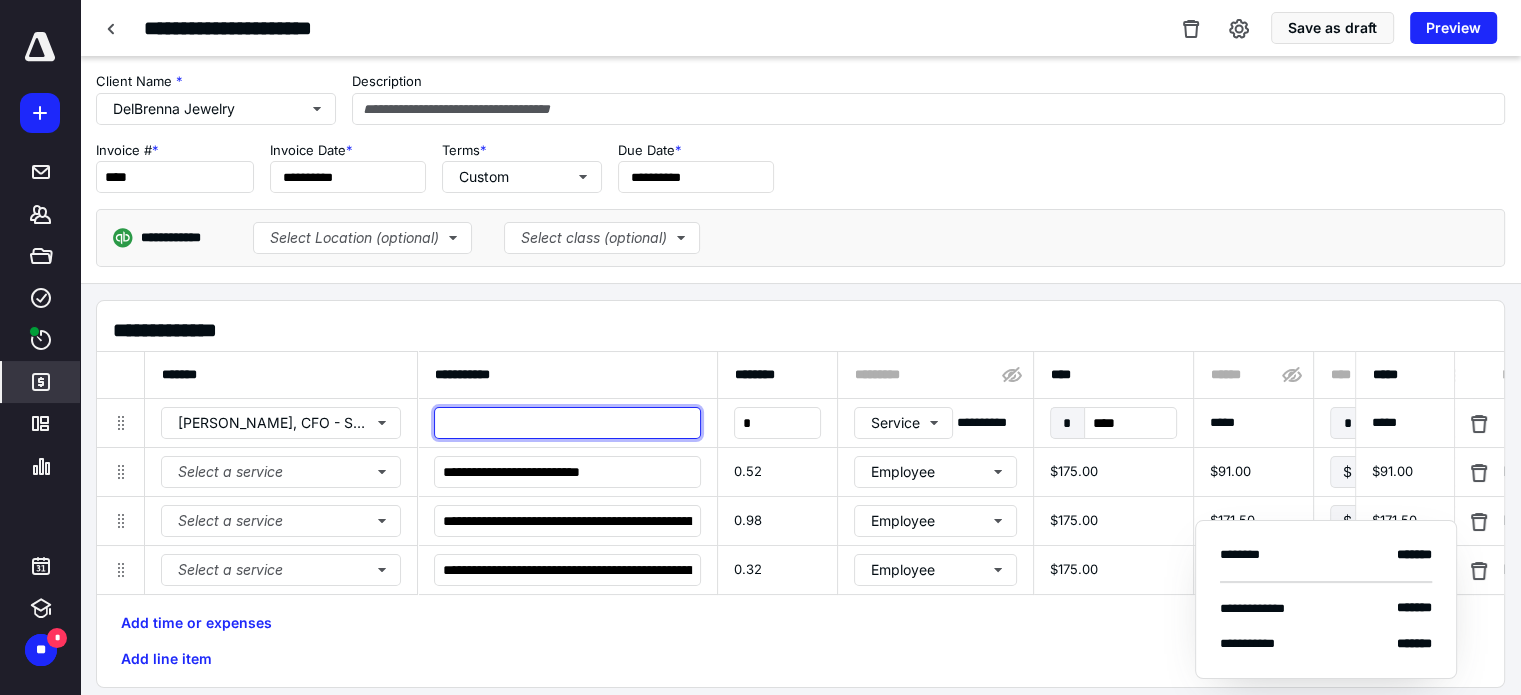 click at bounding box center (567, 423) 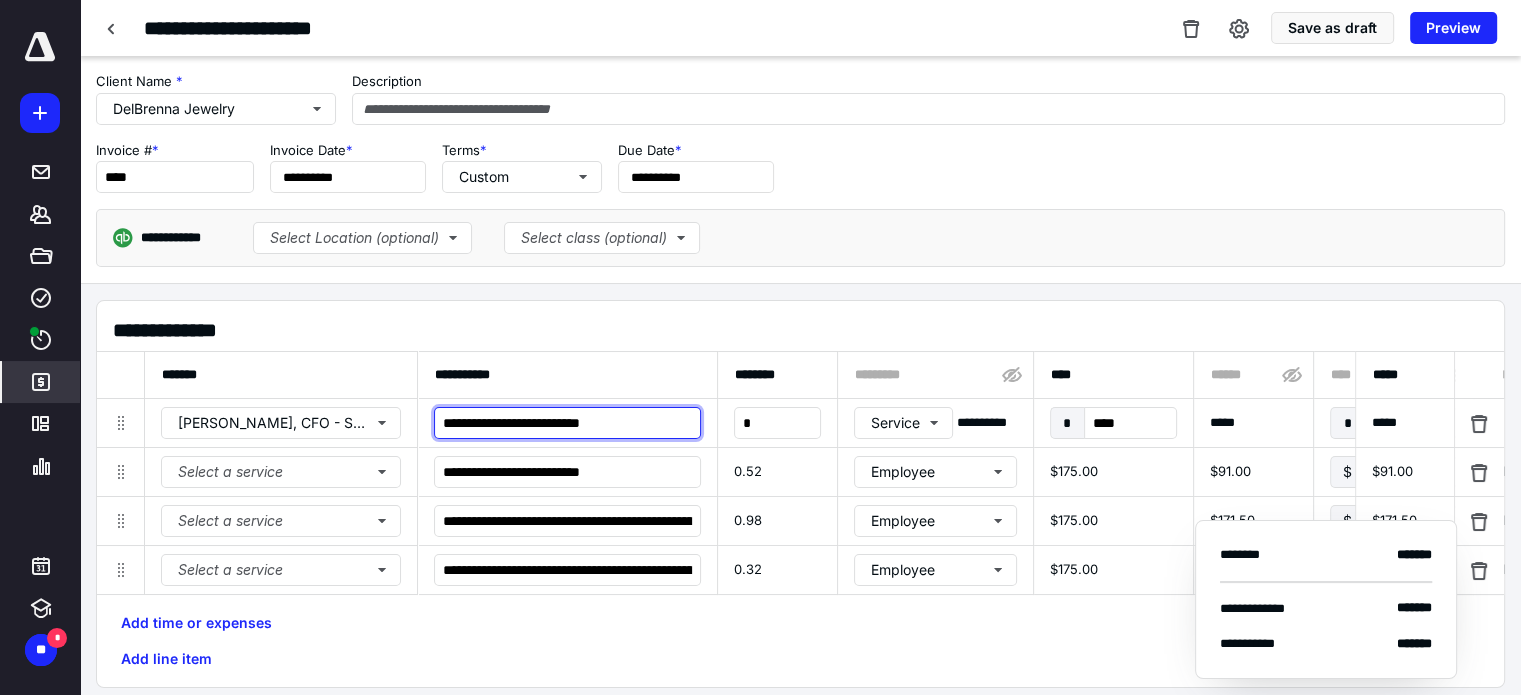 drag, startPoint x: 452, startPoint y: 418, endPoint x: 464, endPoint y: 416, distance: 12.165525 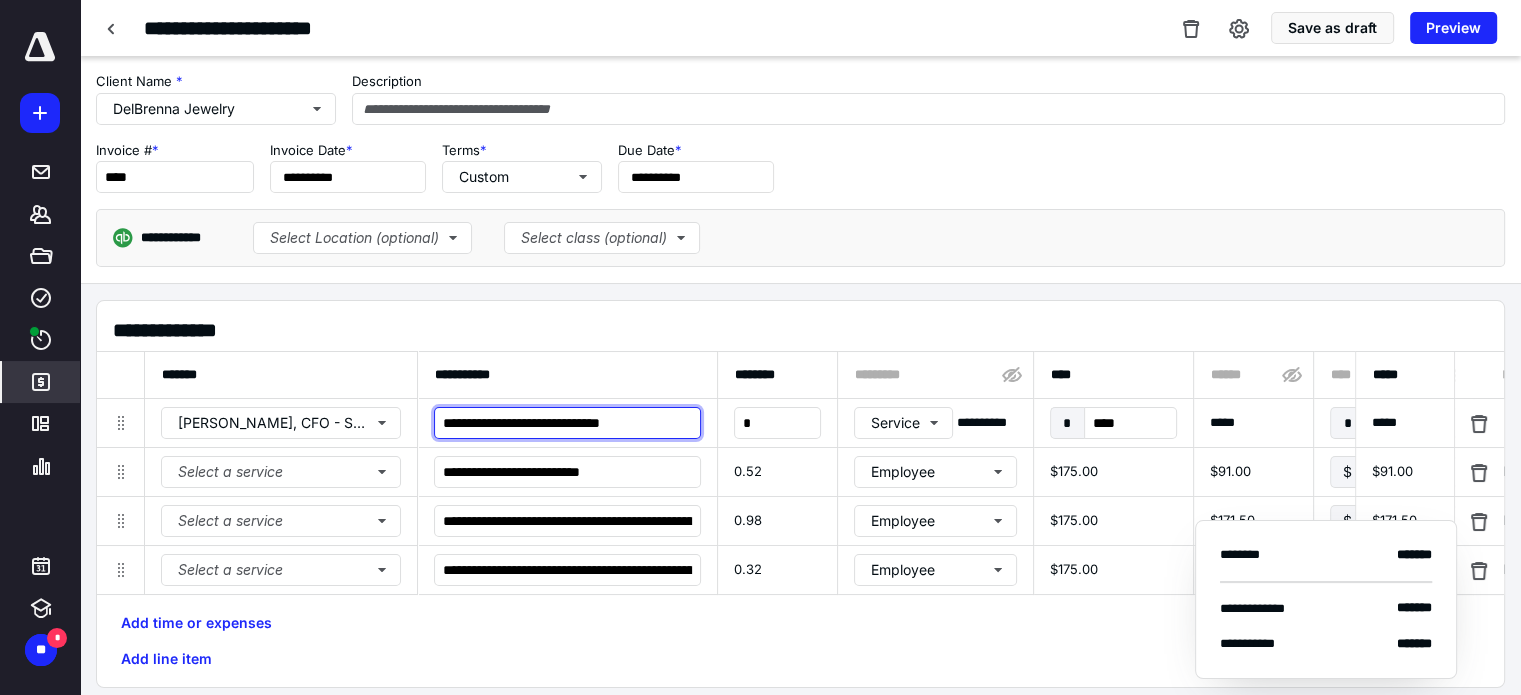 click on "**********" at bounding box center [567, 423] 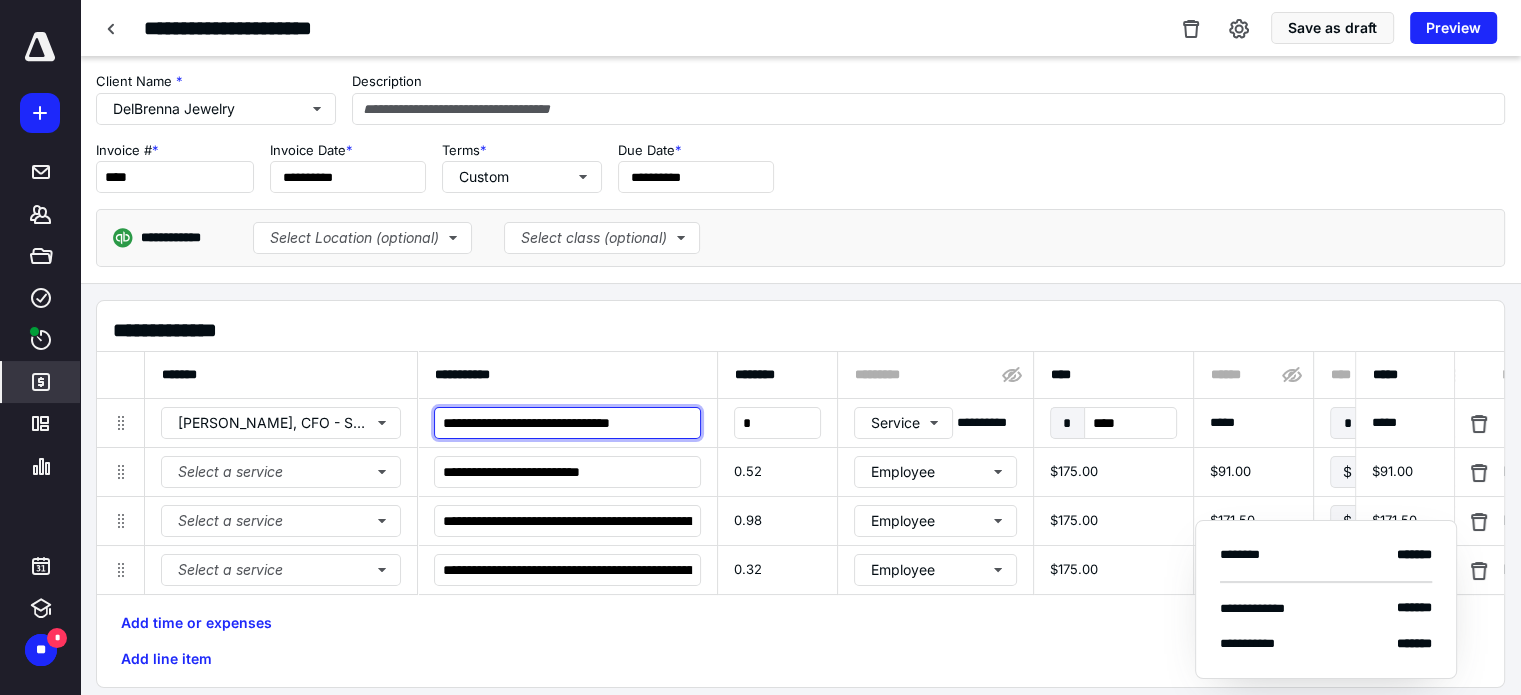 click on "**********" at bounding box center (567, 423) 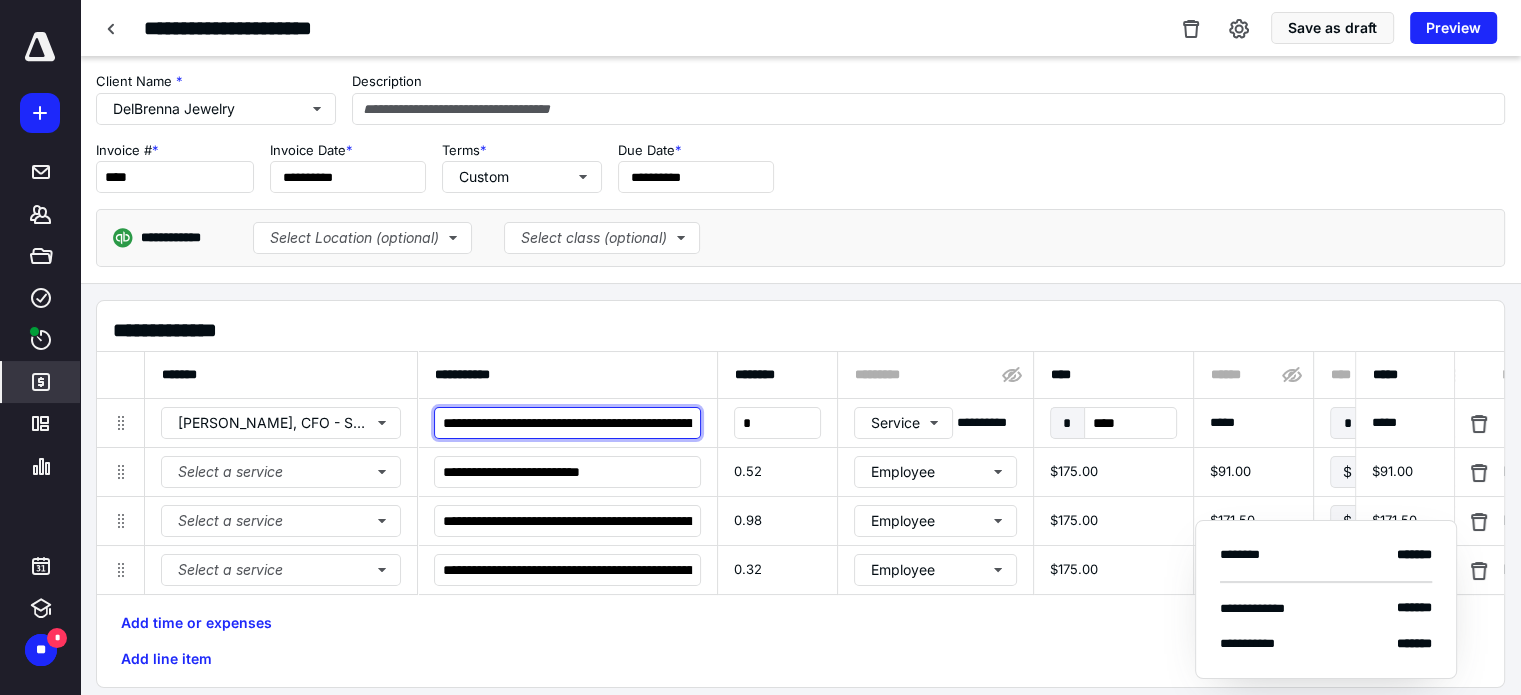 scroll, scrollTop: 0, scrollLeft: 765, axis: horizontal 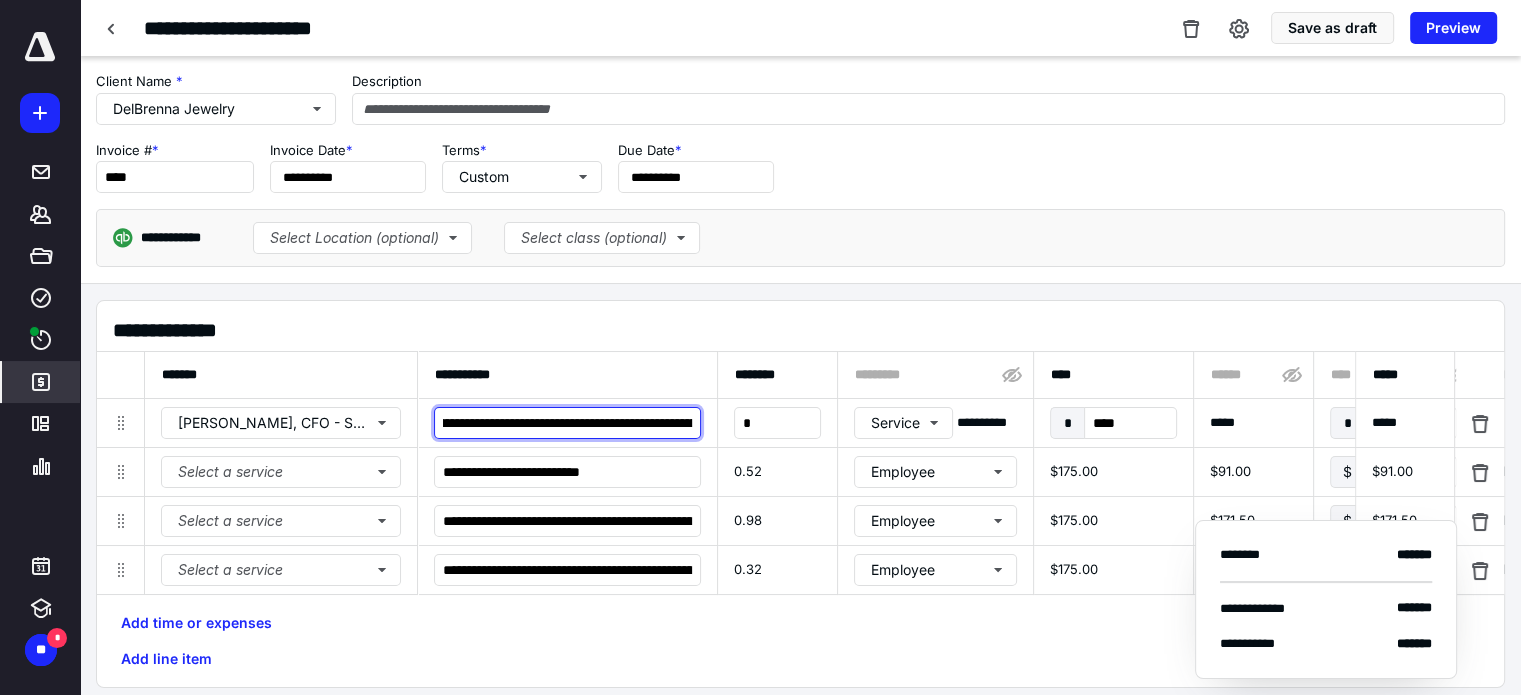drag, startPoint x: 492, startPoint y: 418, endPoint x: 421, endPoint y: 418, distance: 71 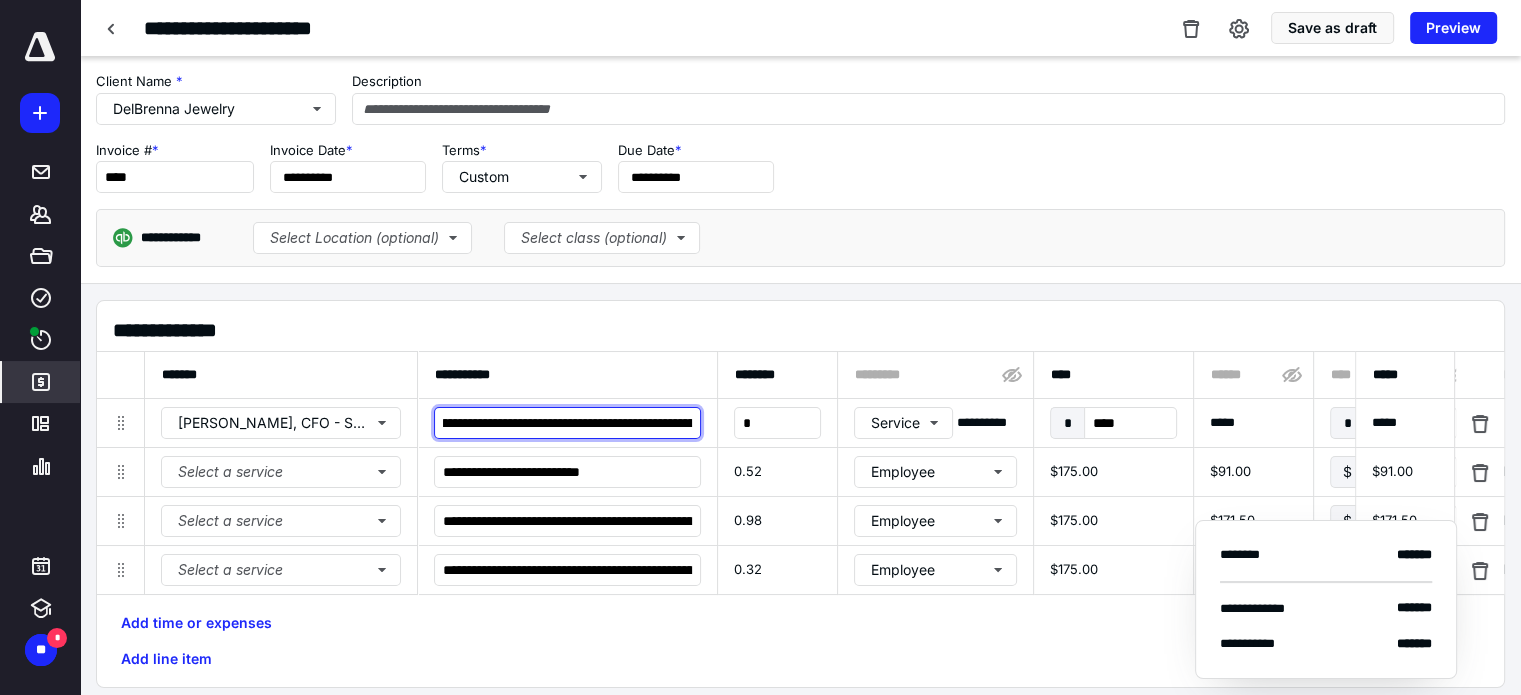 click on "**********" at bounding box center [567, 423] 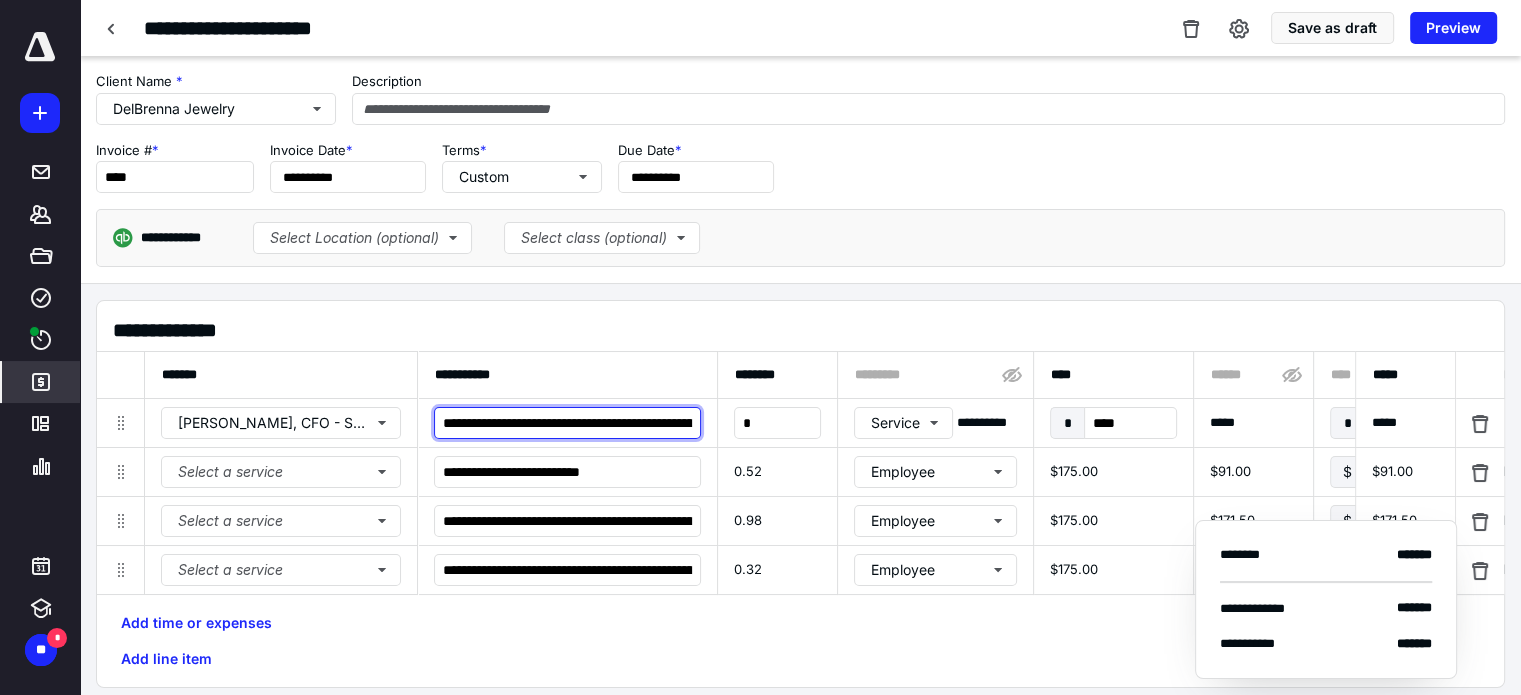 click on "**********" at bounding box center [567, 423] 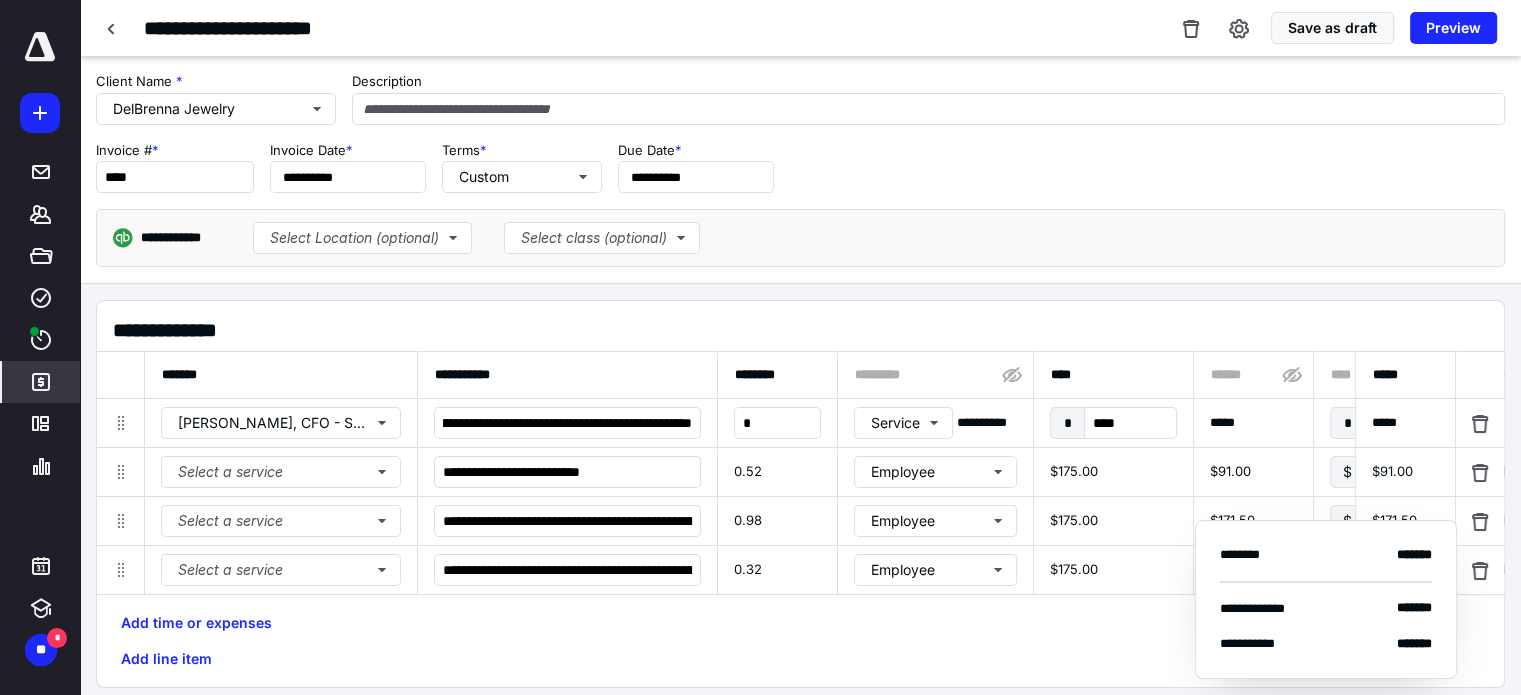 scroll, scrollTop: 0, scrollLeft: 0, axis: both 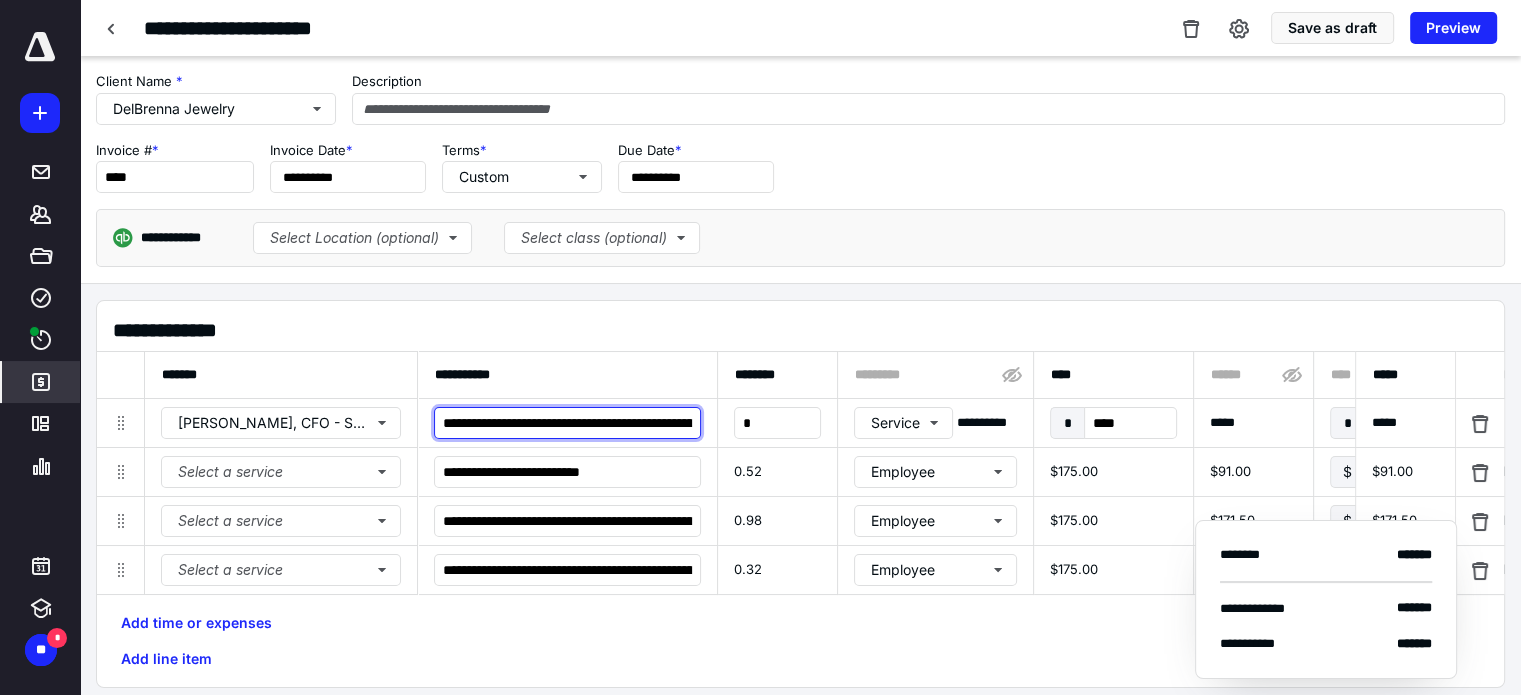 click on "**********" at bounding box center (567, 423) 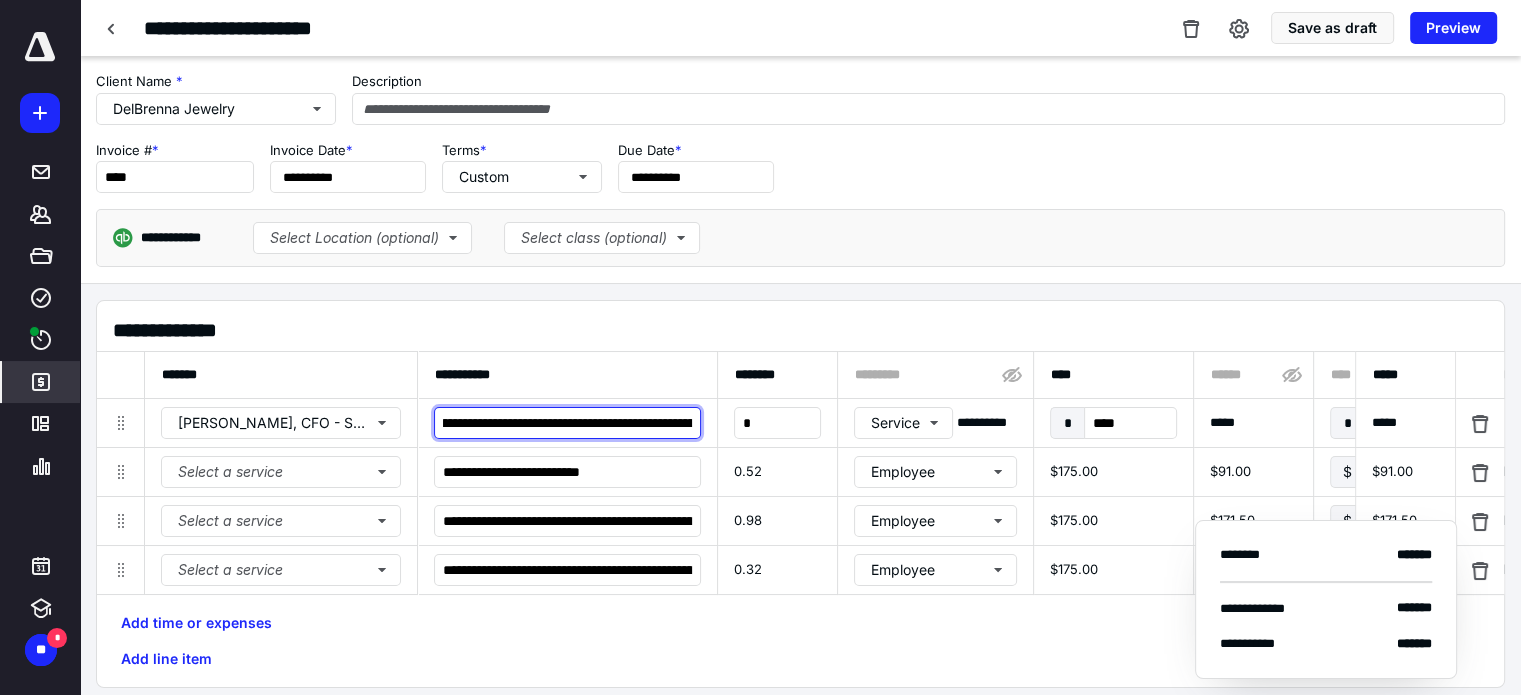 scroll, scrollTop: 0, scrollLeft: 772, axis: horizontal 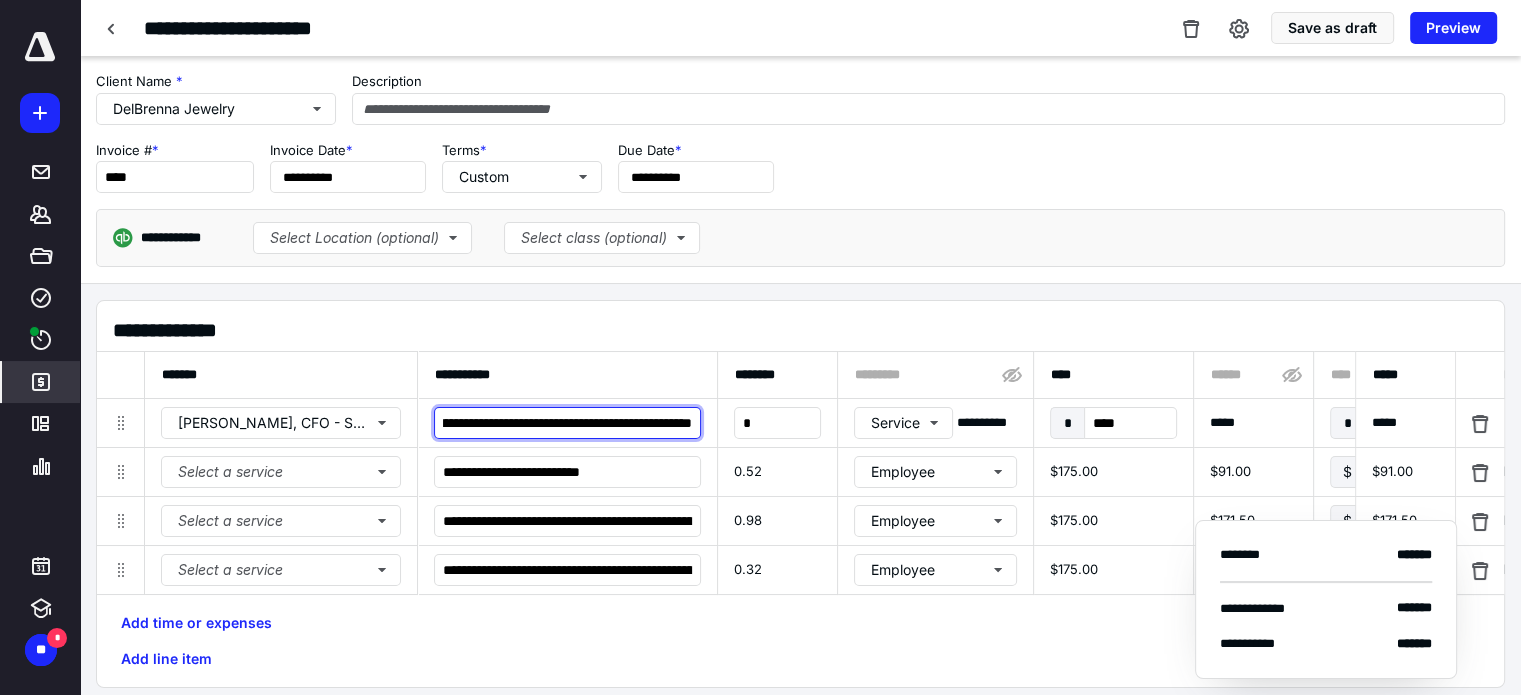 drag, startPoint x: 616, startPoint y: 419, endPoint x: 724, endPoint y: 418, distance: 108.00463 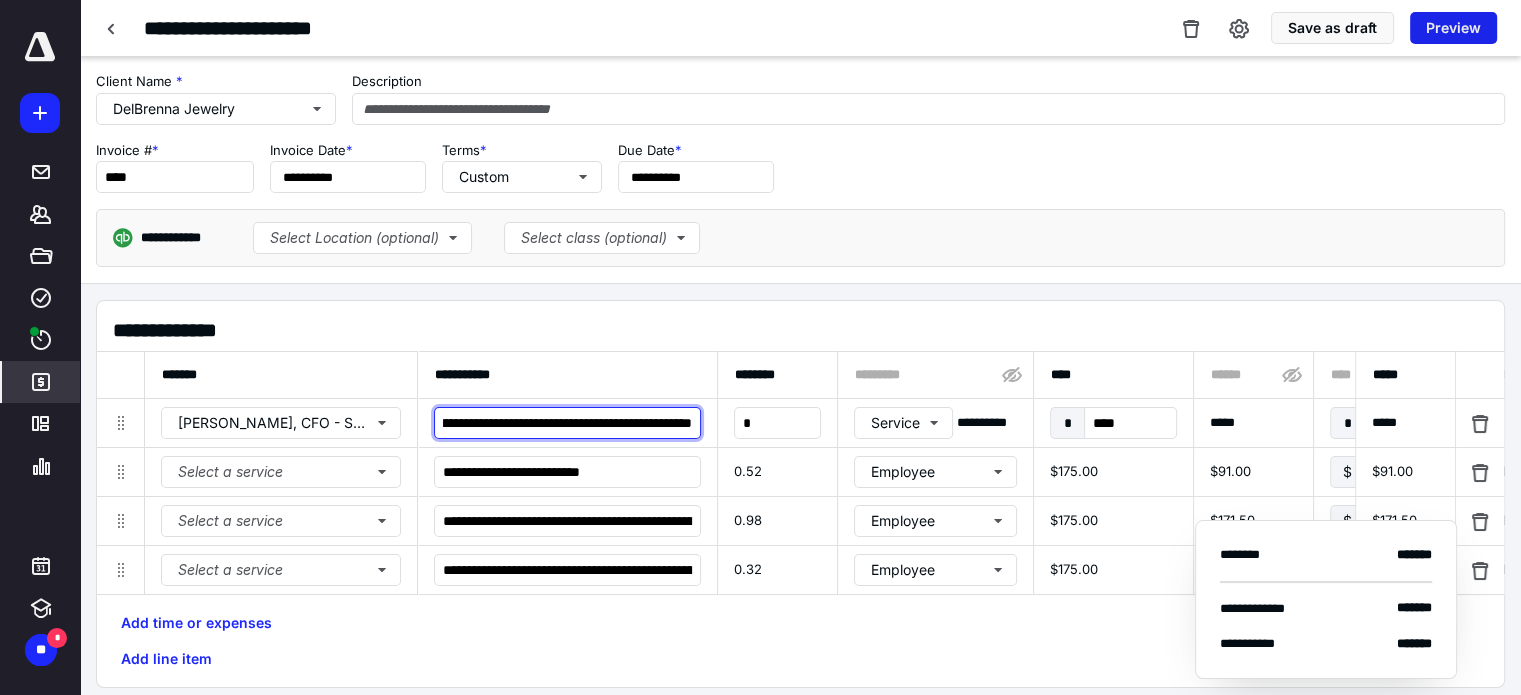 type on "**********" 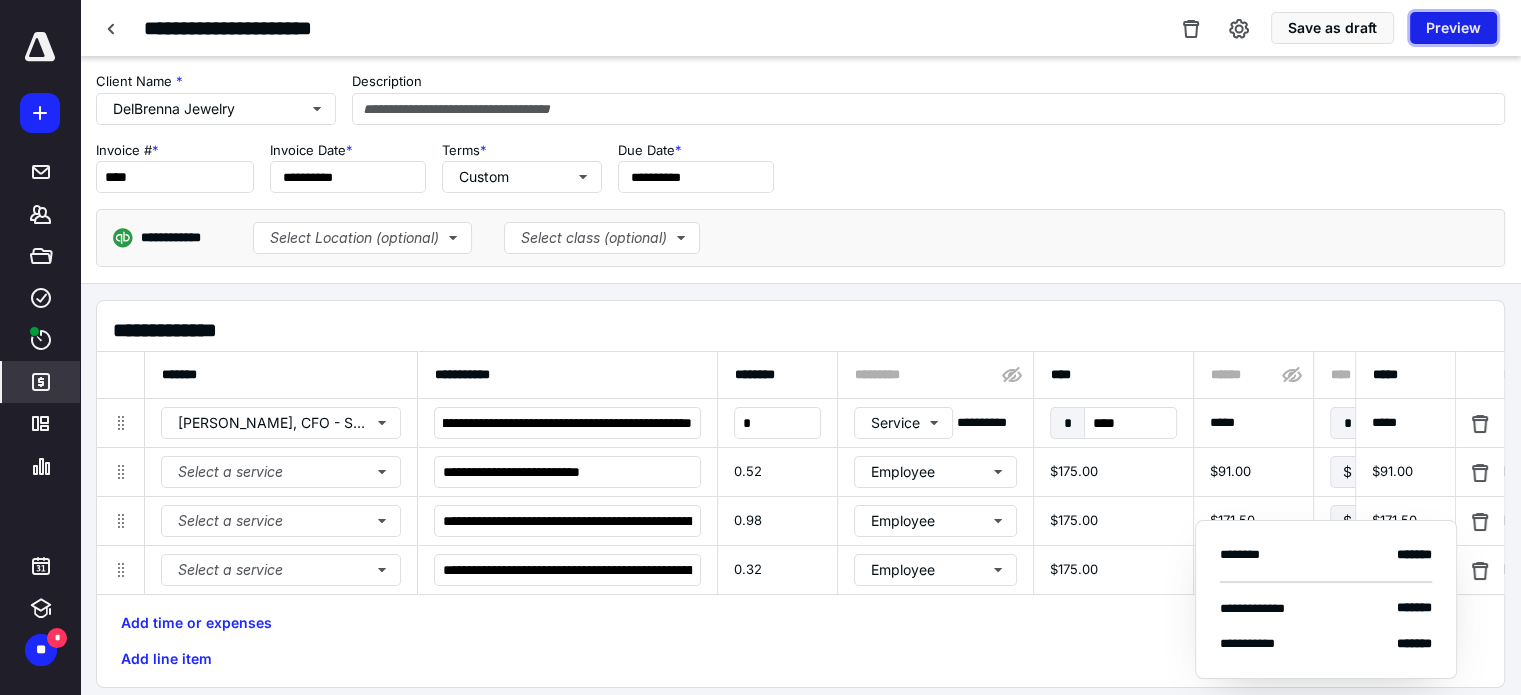 click on "Preview" at bounding box center [1453, 28] 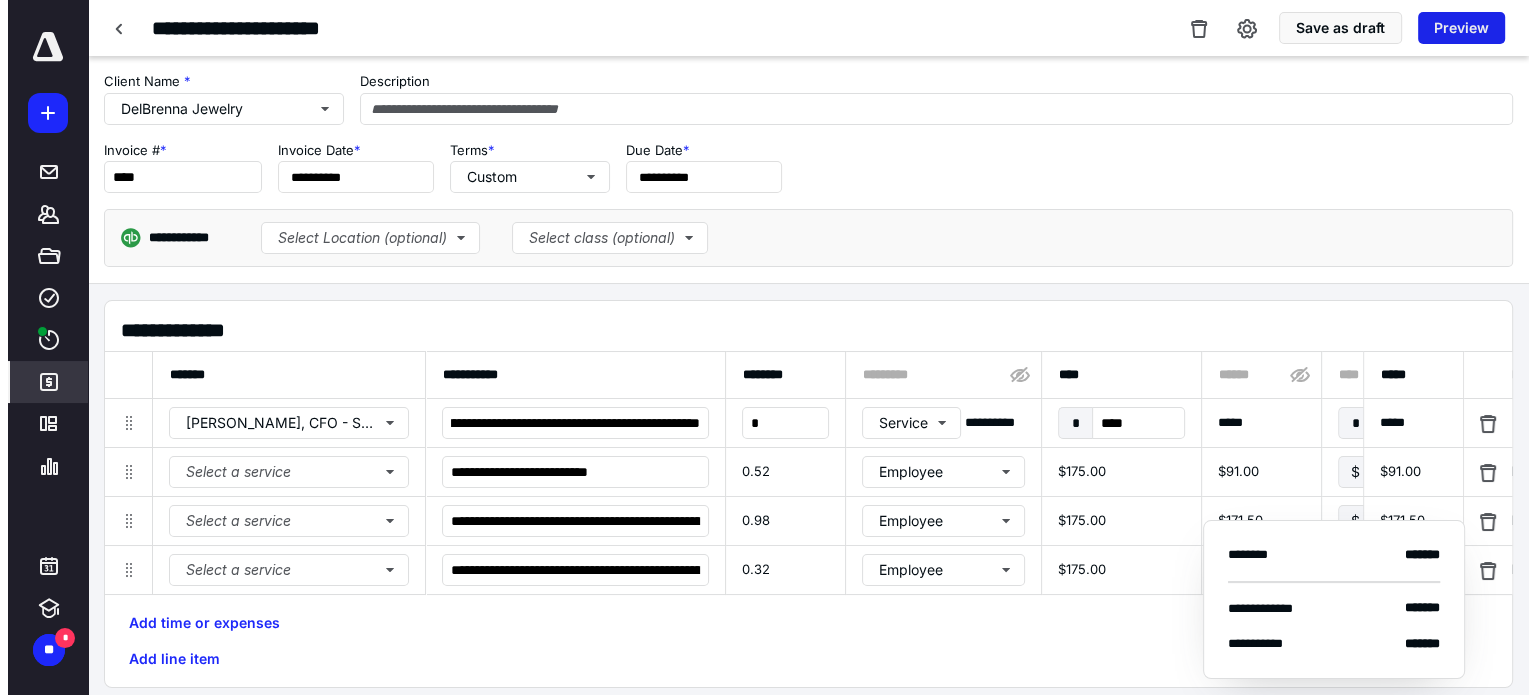 scroll, scrollTop: 0, scrollLeft: 0, axis: both 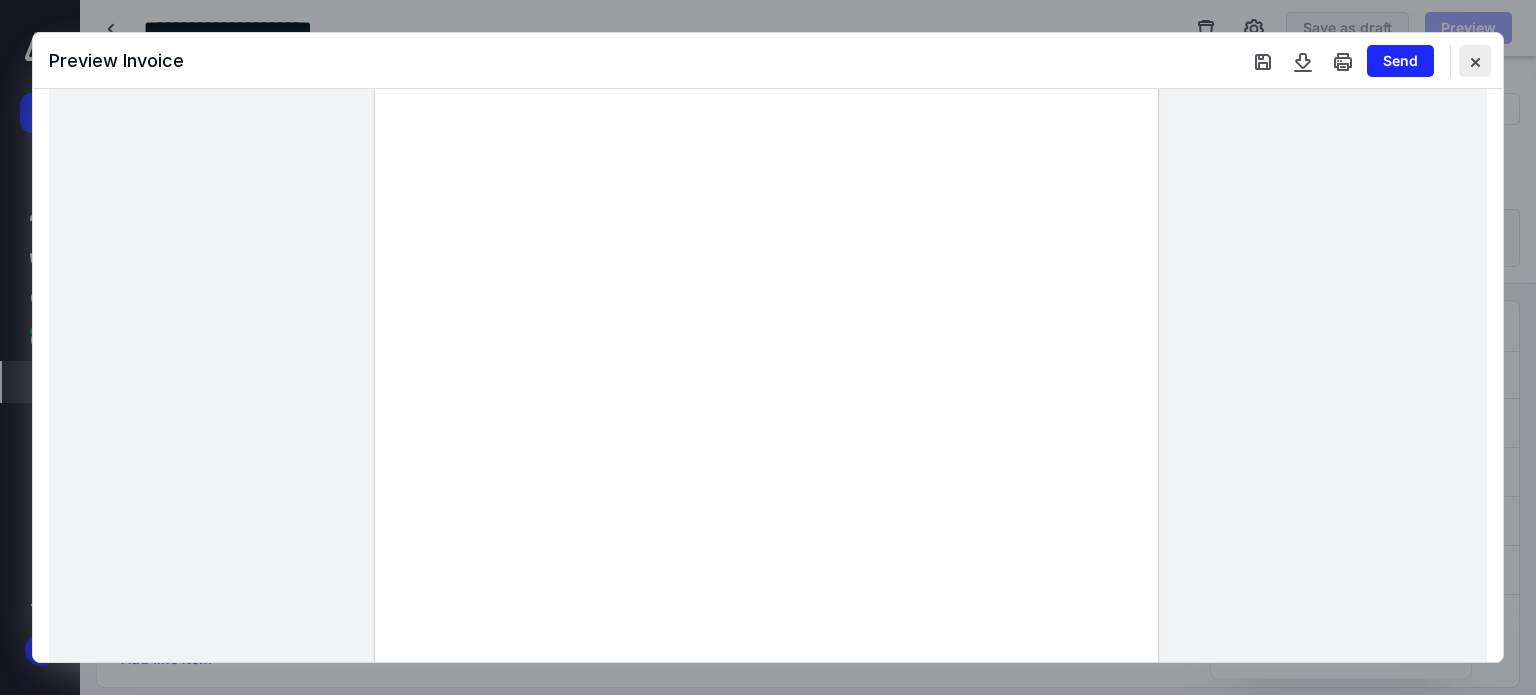 click at bounding box center (1475, 61) 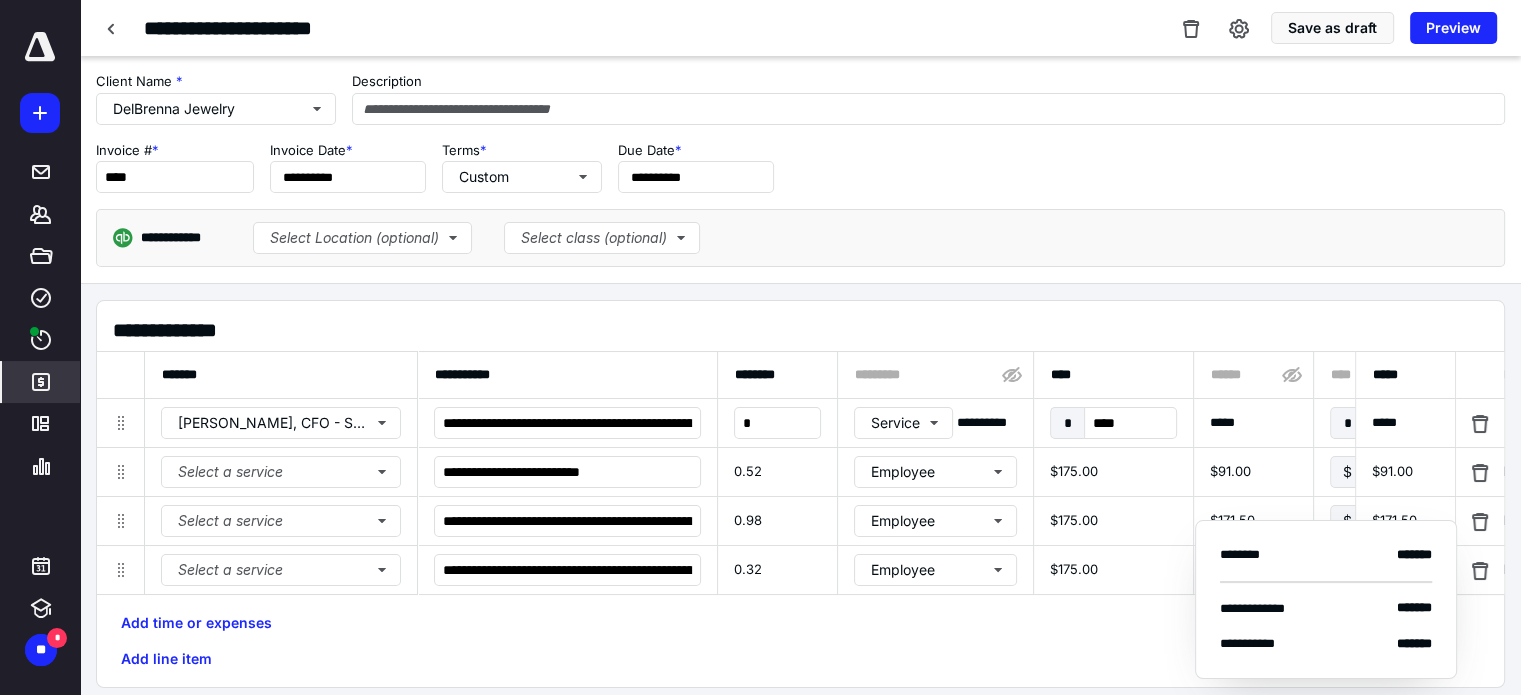 scroll, scrollTop: 100, scrollLeft: 0, axis: vertical 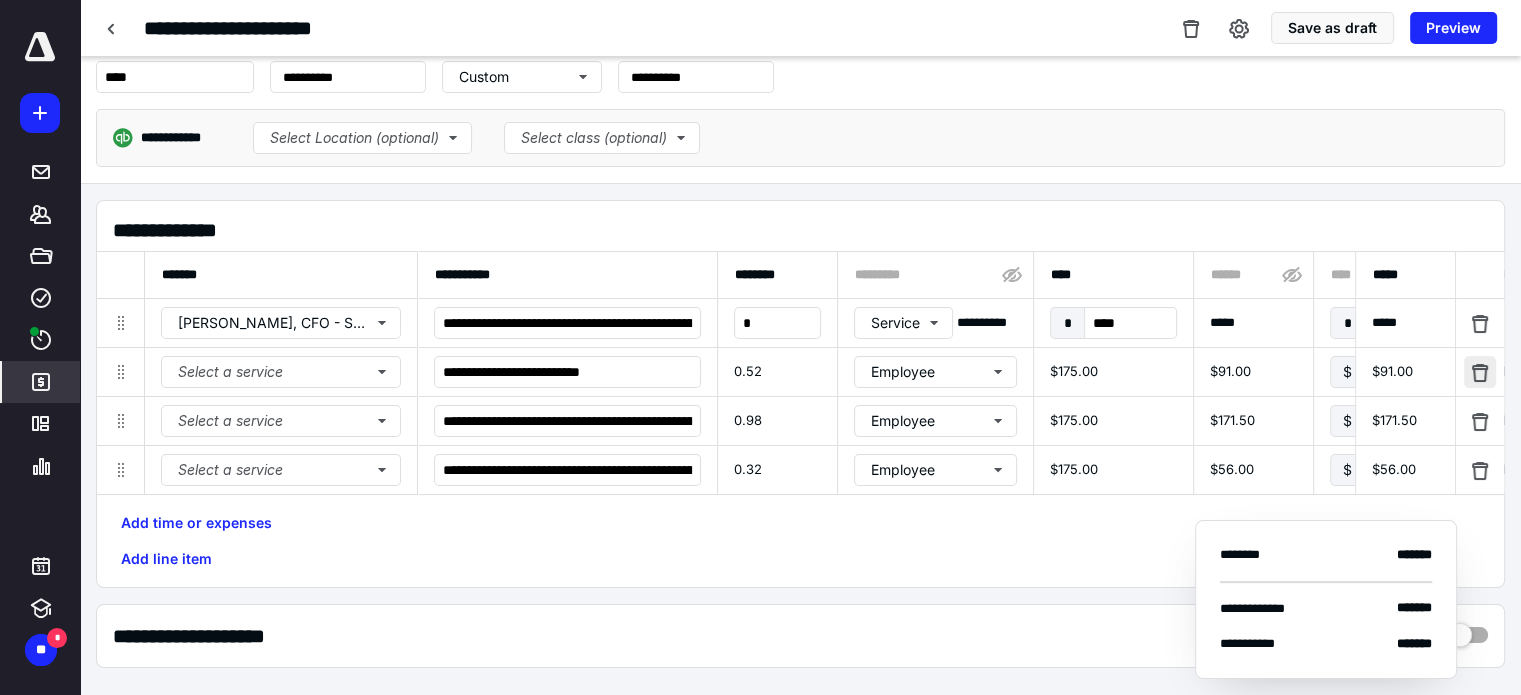 click at bounding box center (1480, 372) 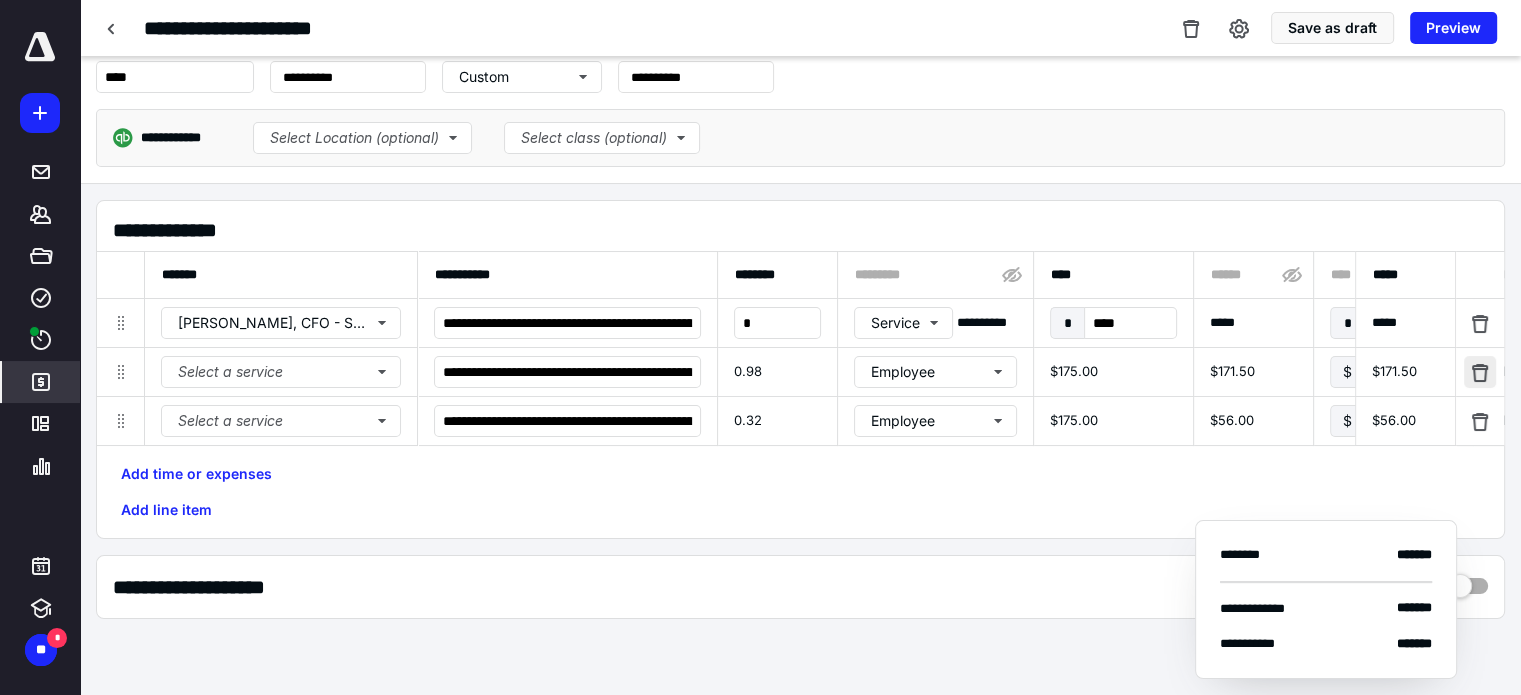 click at bounding box center [1480, 372] 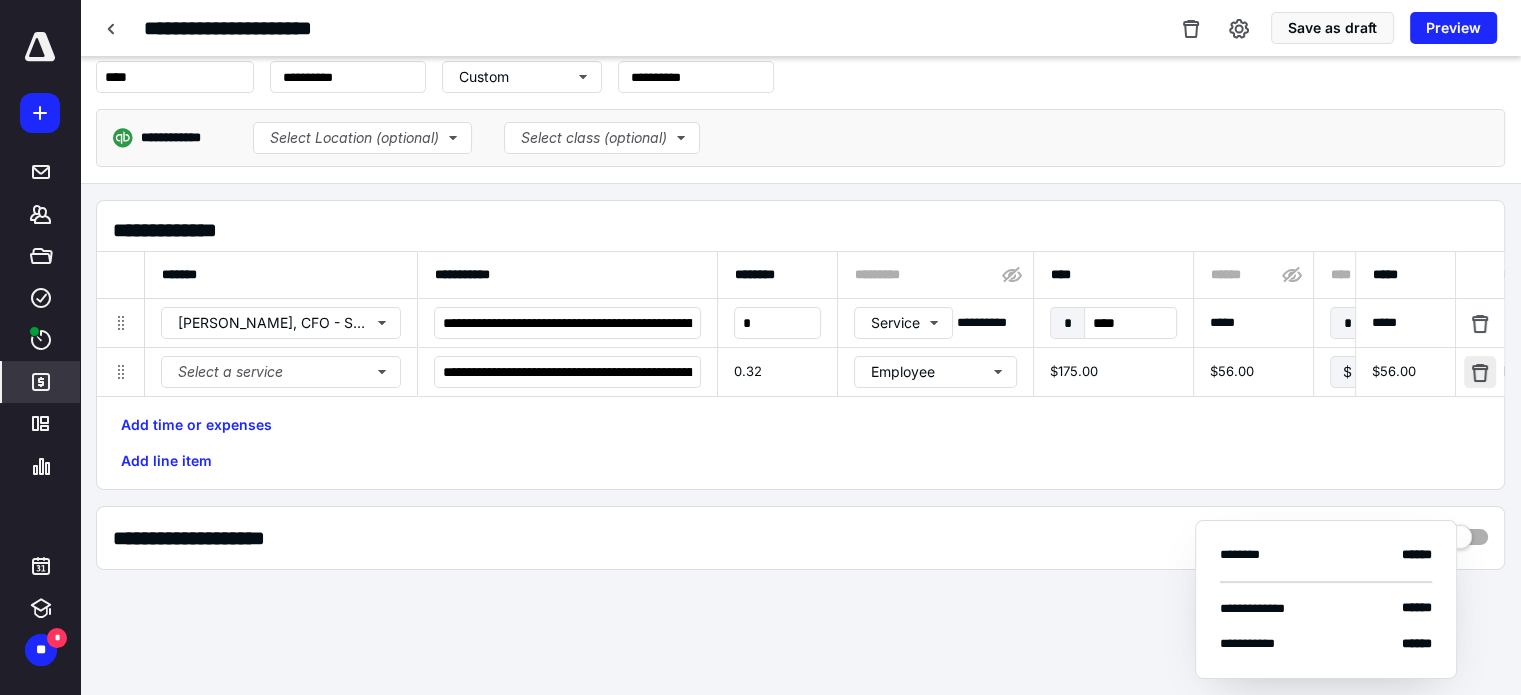 click at bounding box center [1480, 372] 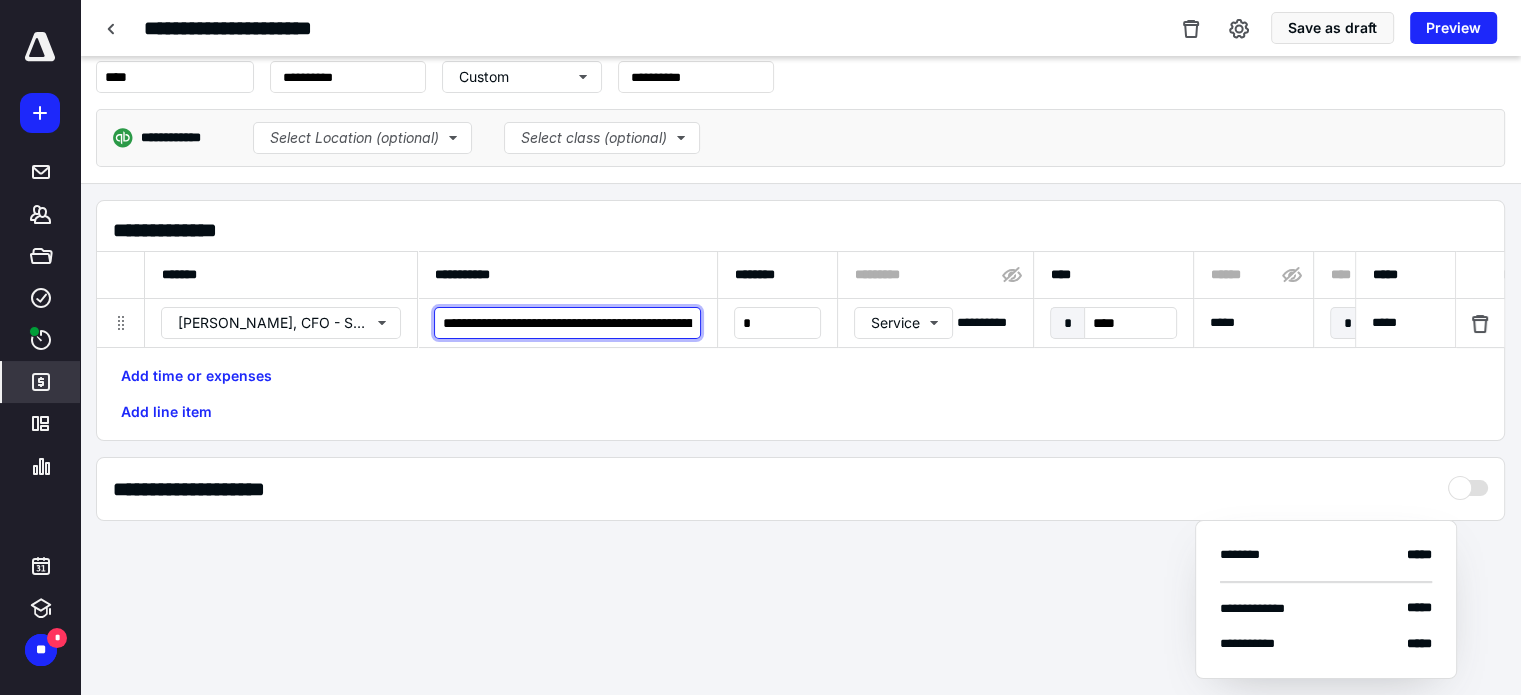 click on "**********" at bounding box center [567, 323] 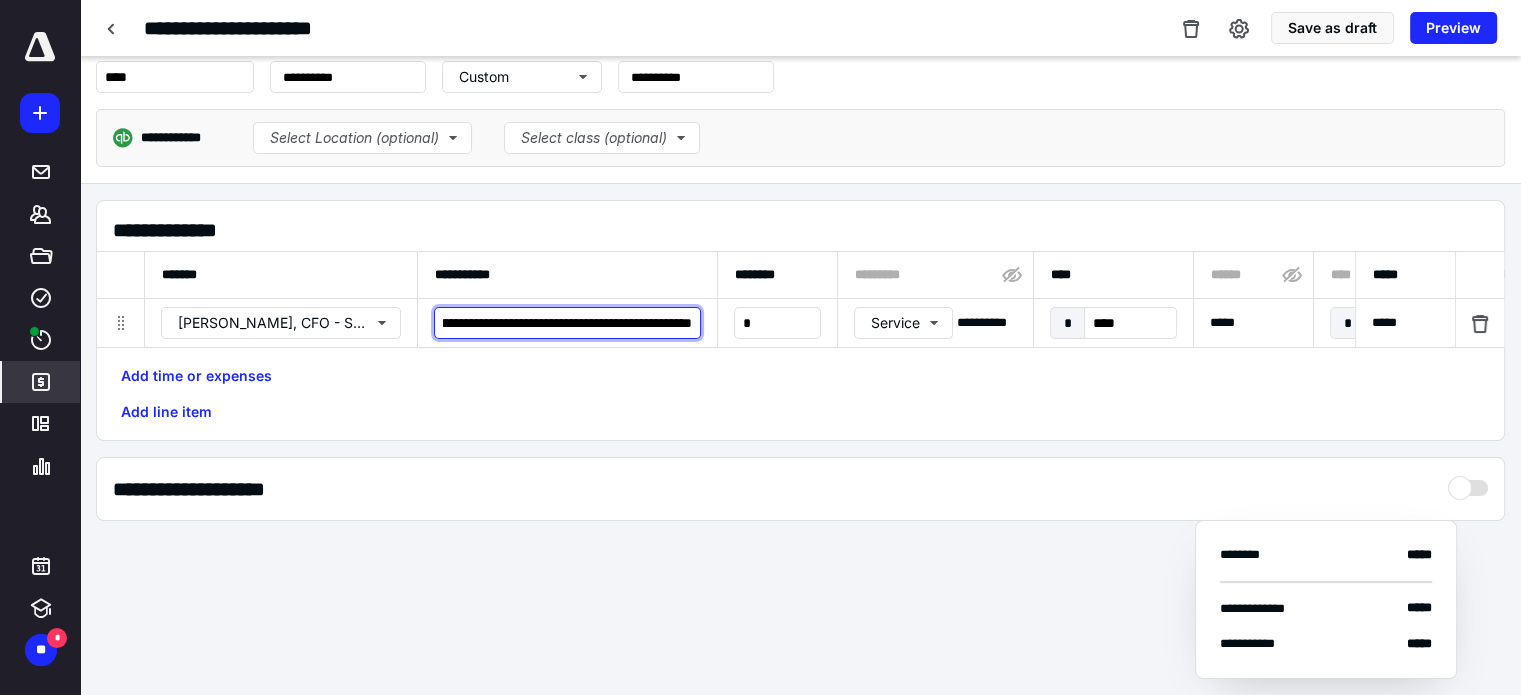 scroll, scrollTop: 0, scrollLeft: 1274, axis: horizontal 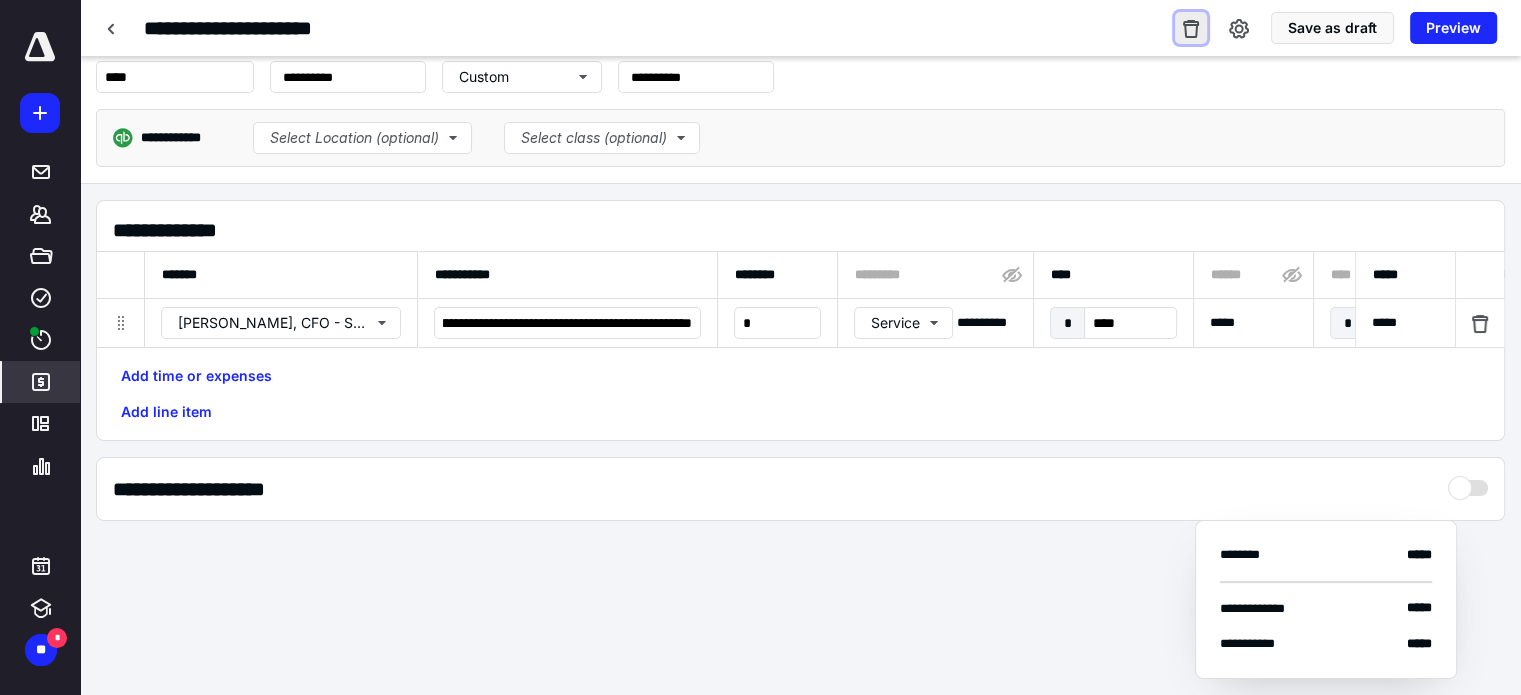 click at bounding box center (1191, 28) 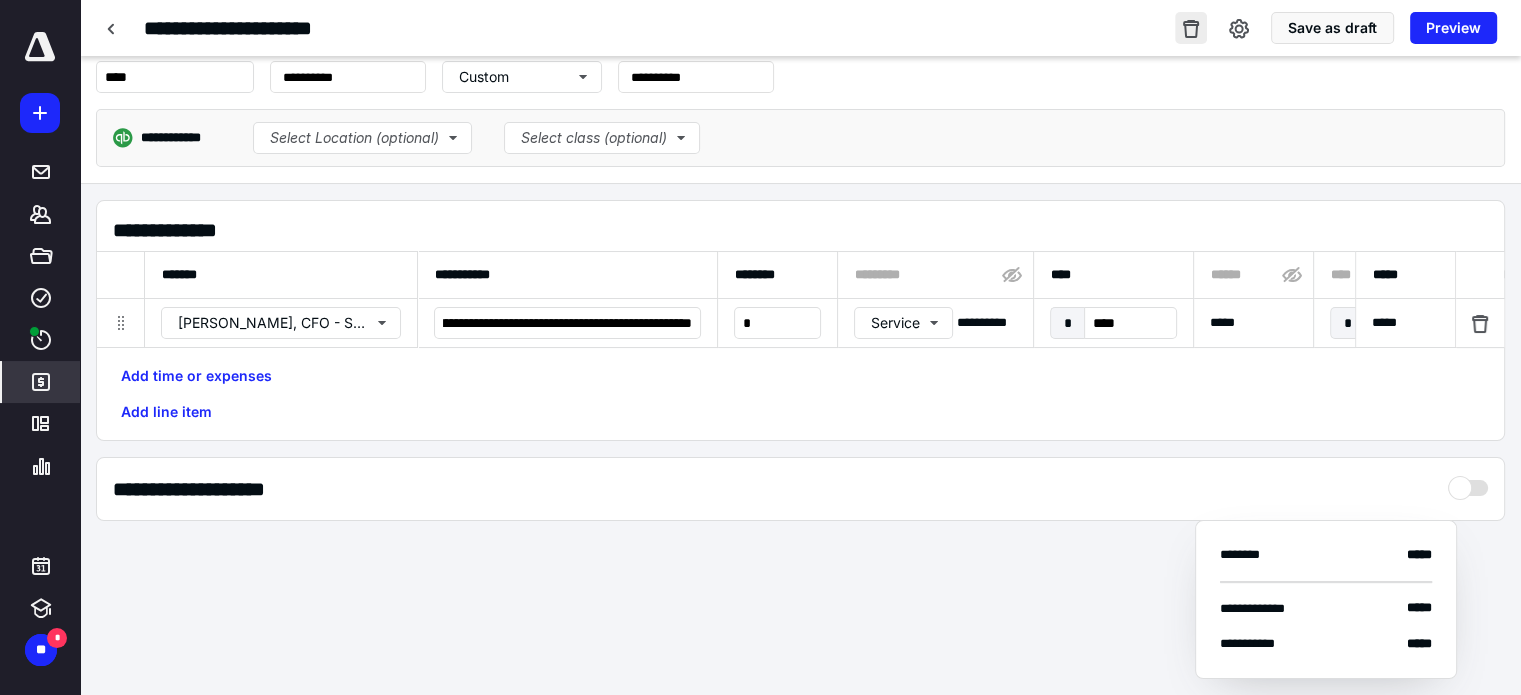 scroll, scrollTop: 0, scrollLeft: 0, axis: both 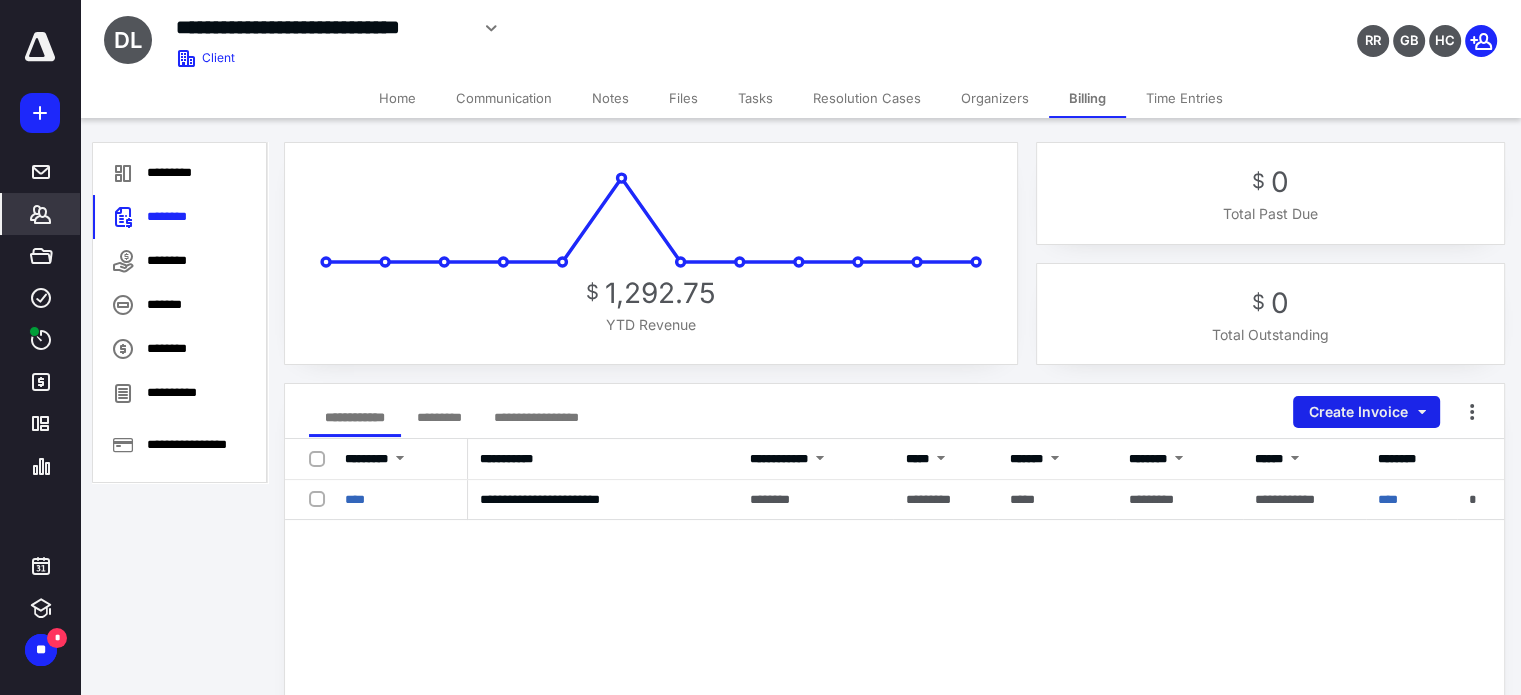 click on "Create Invoice" at bounding box center (1366, 412) 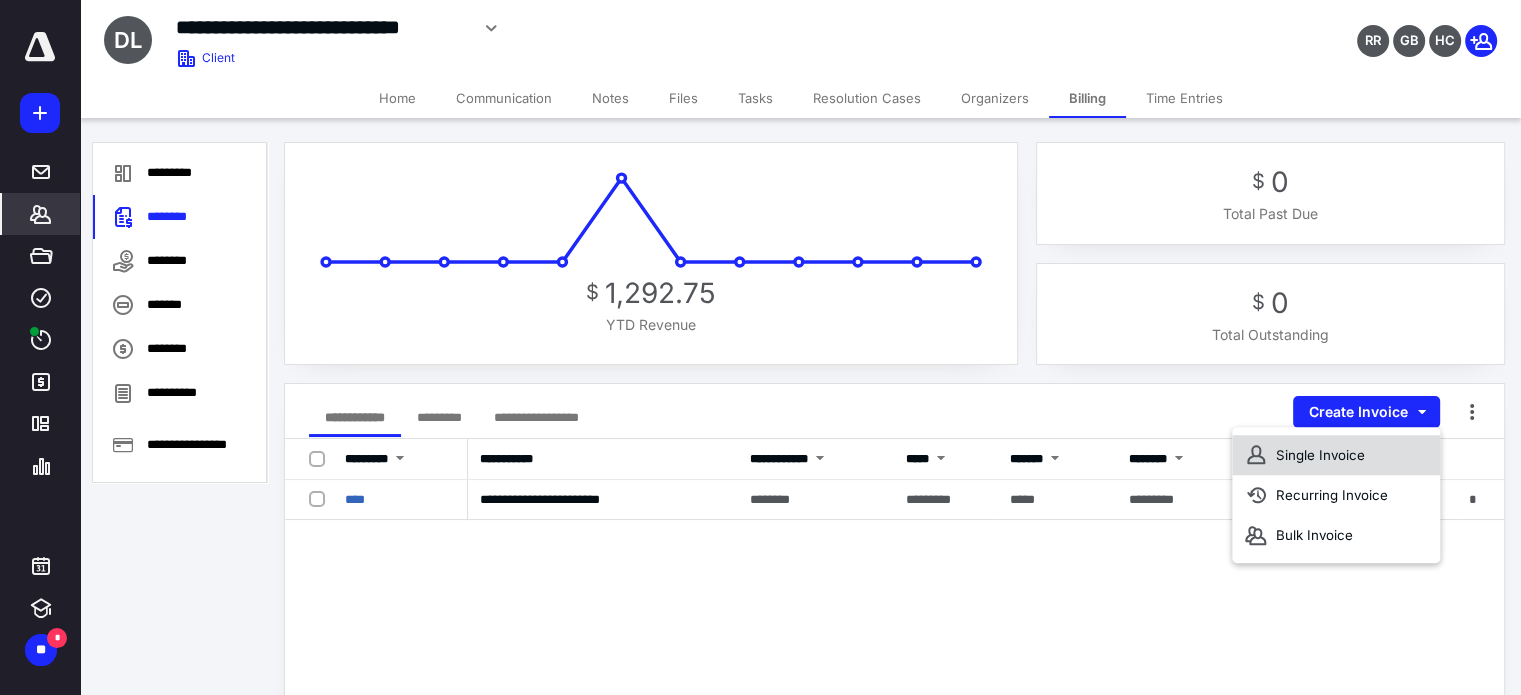 click on "Single Invoice" at bounding box center (1336, 455) 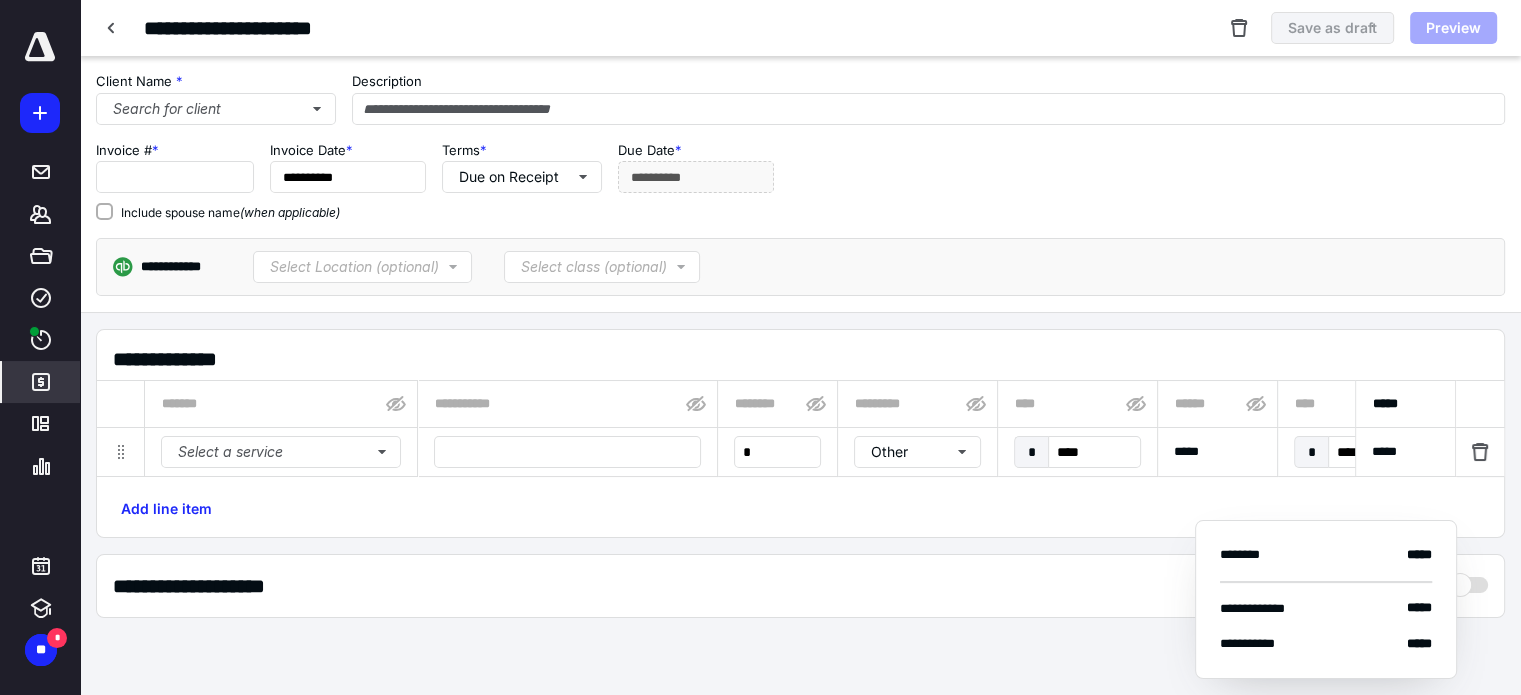 type on "****" 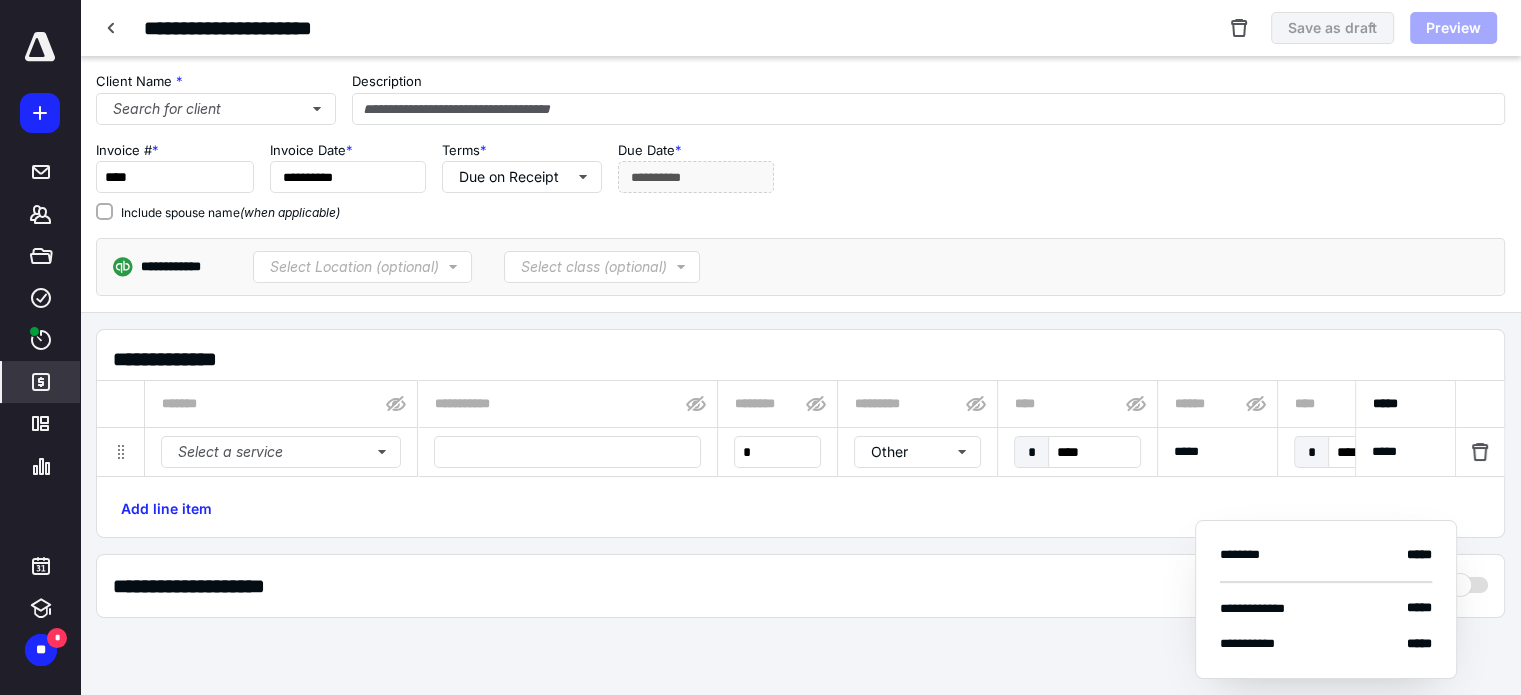 type on "**********" 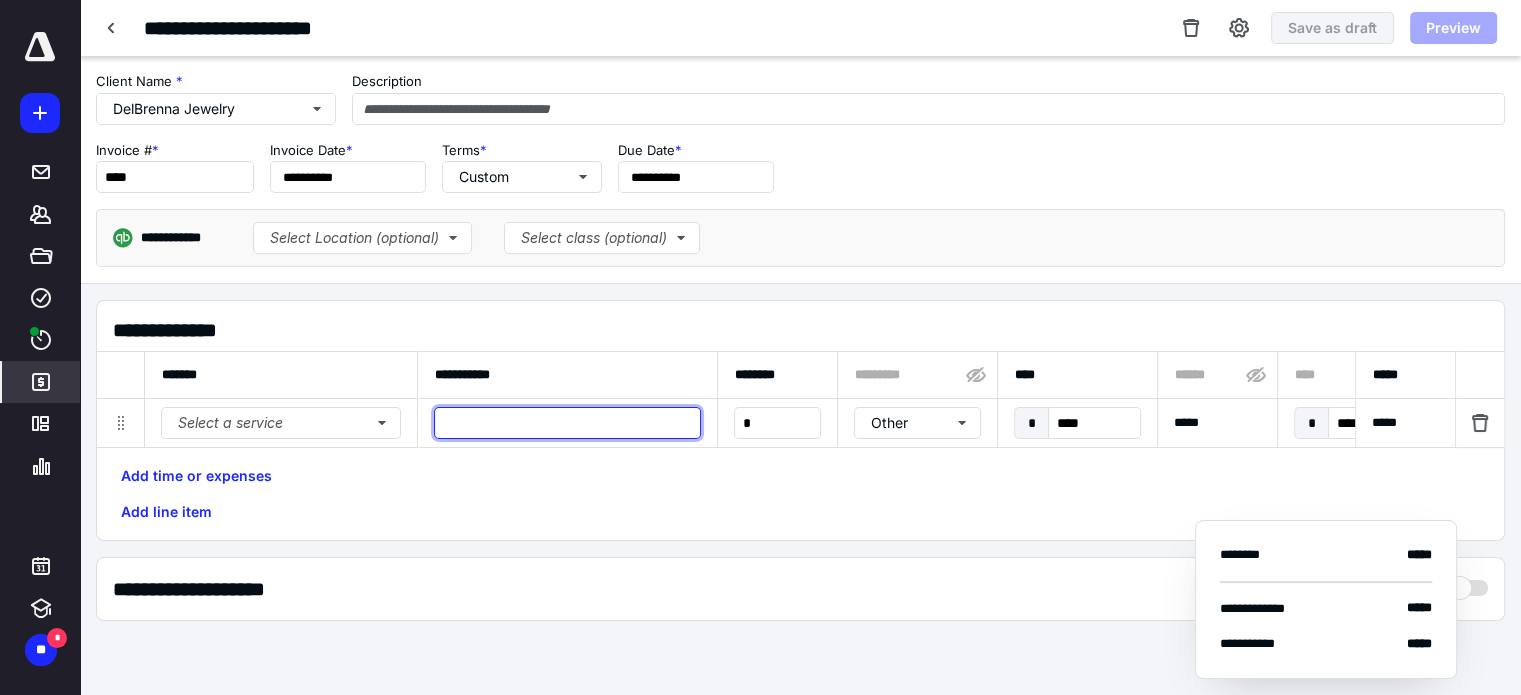 click at bounding box center (567, 423) 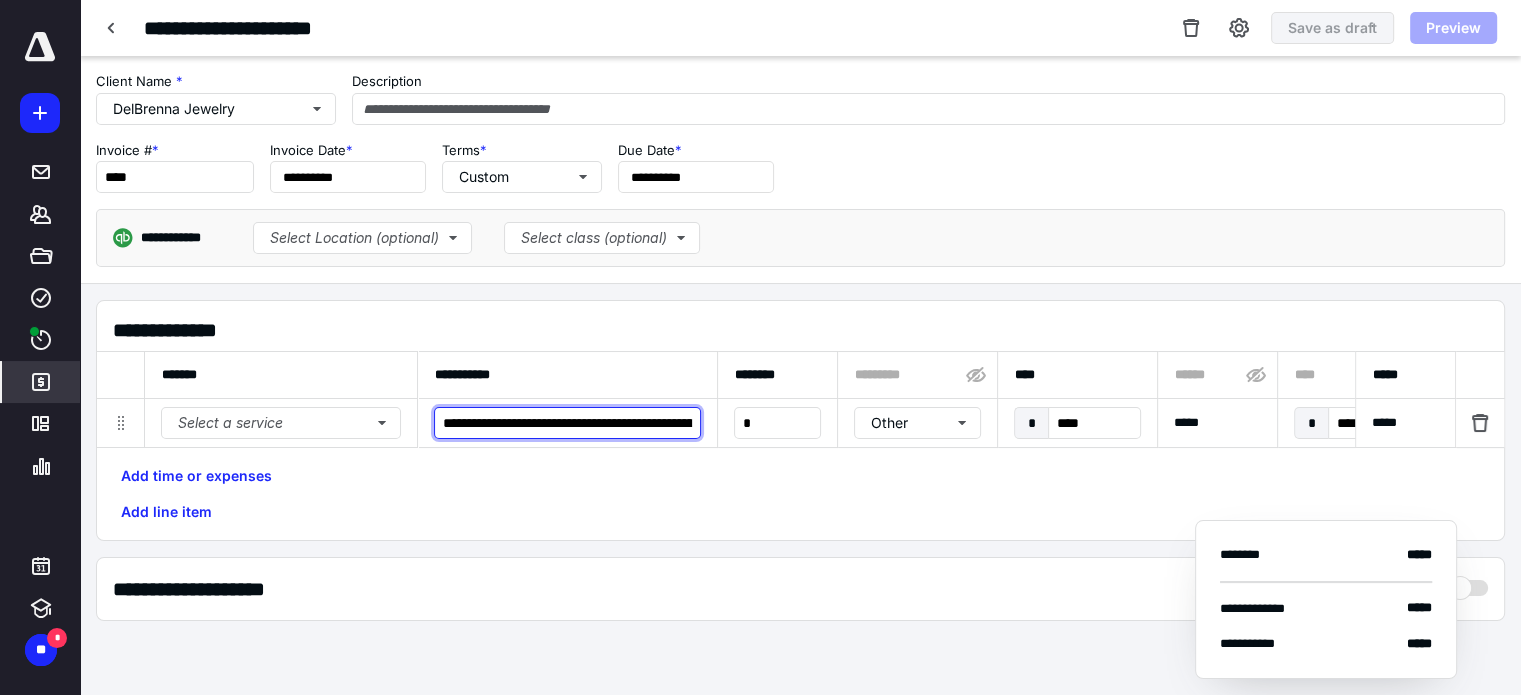 scroll, scrollTop: 0, scrollLeft: 1274, axis: horizontal 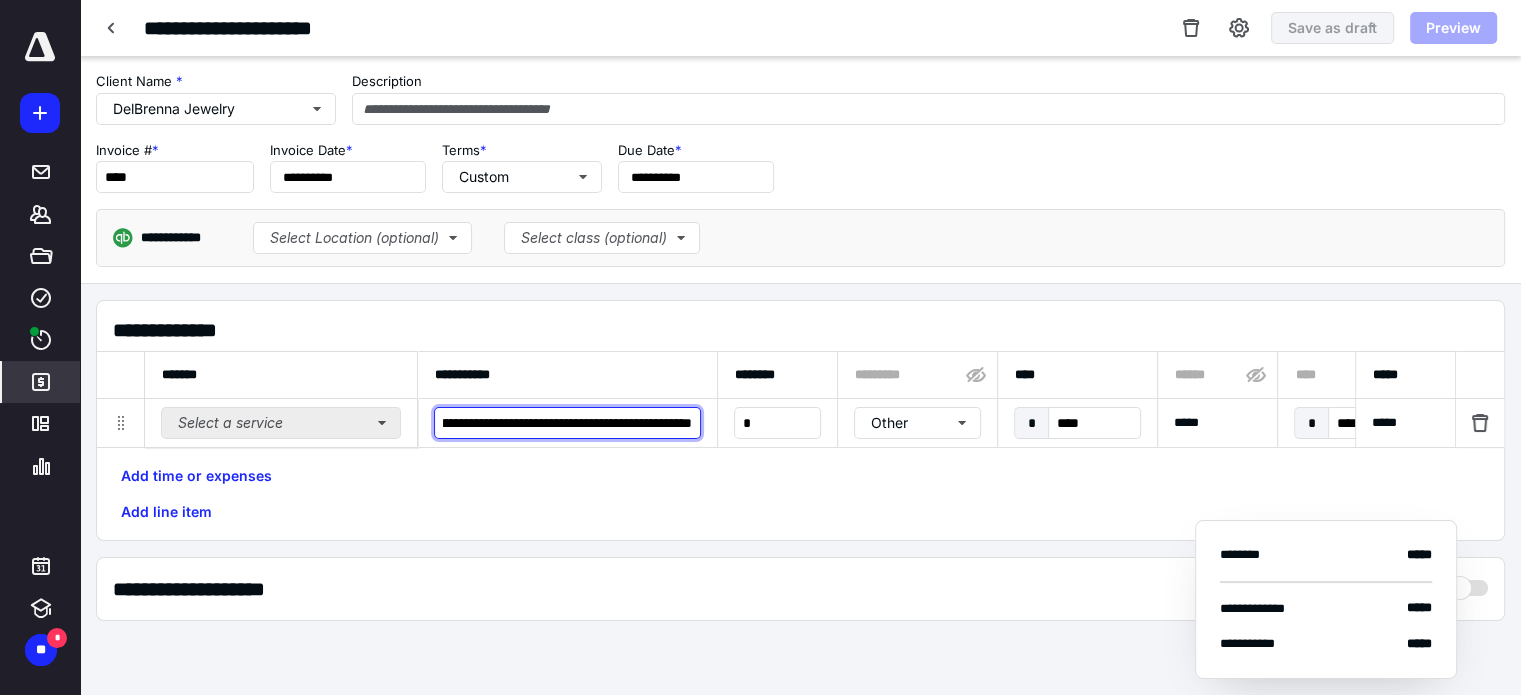 type on "**********" 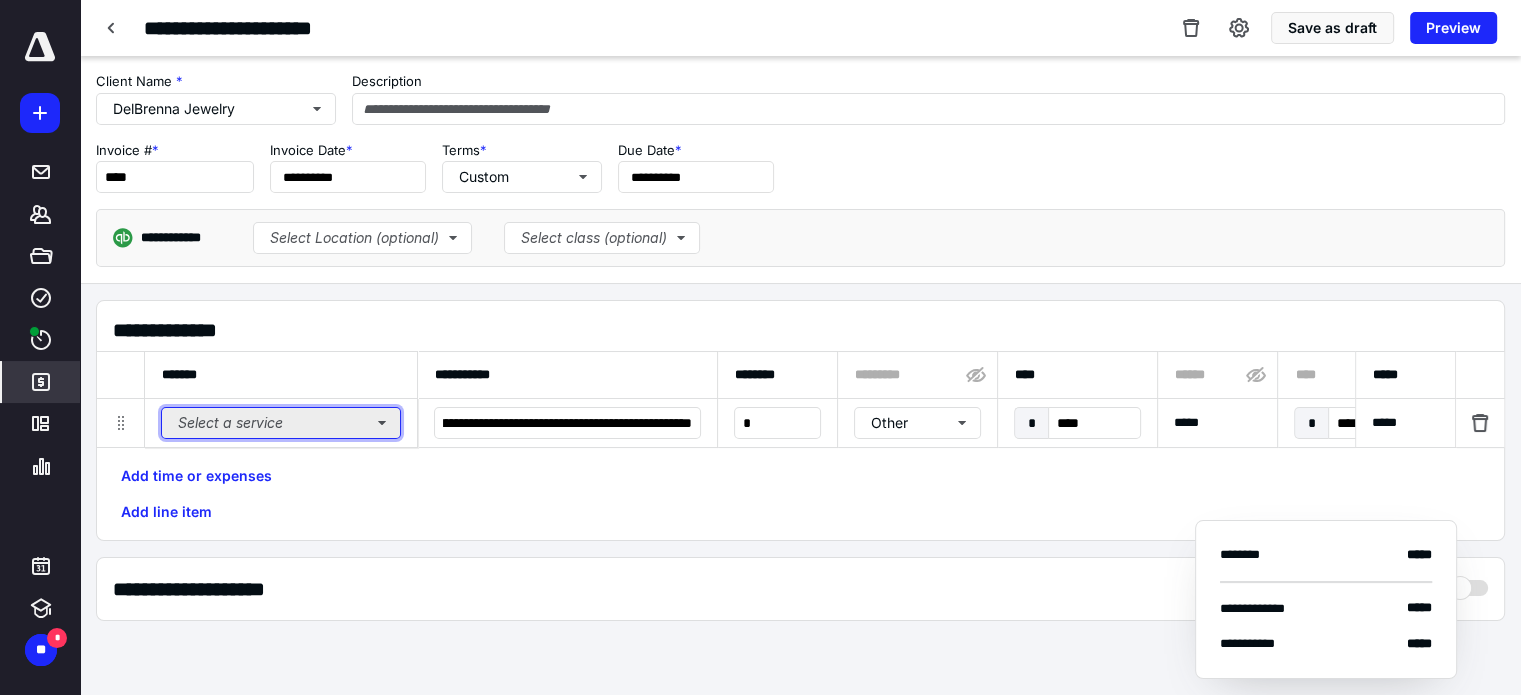 click on "Select a service" at bounding box center [281, 423] 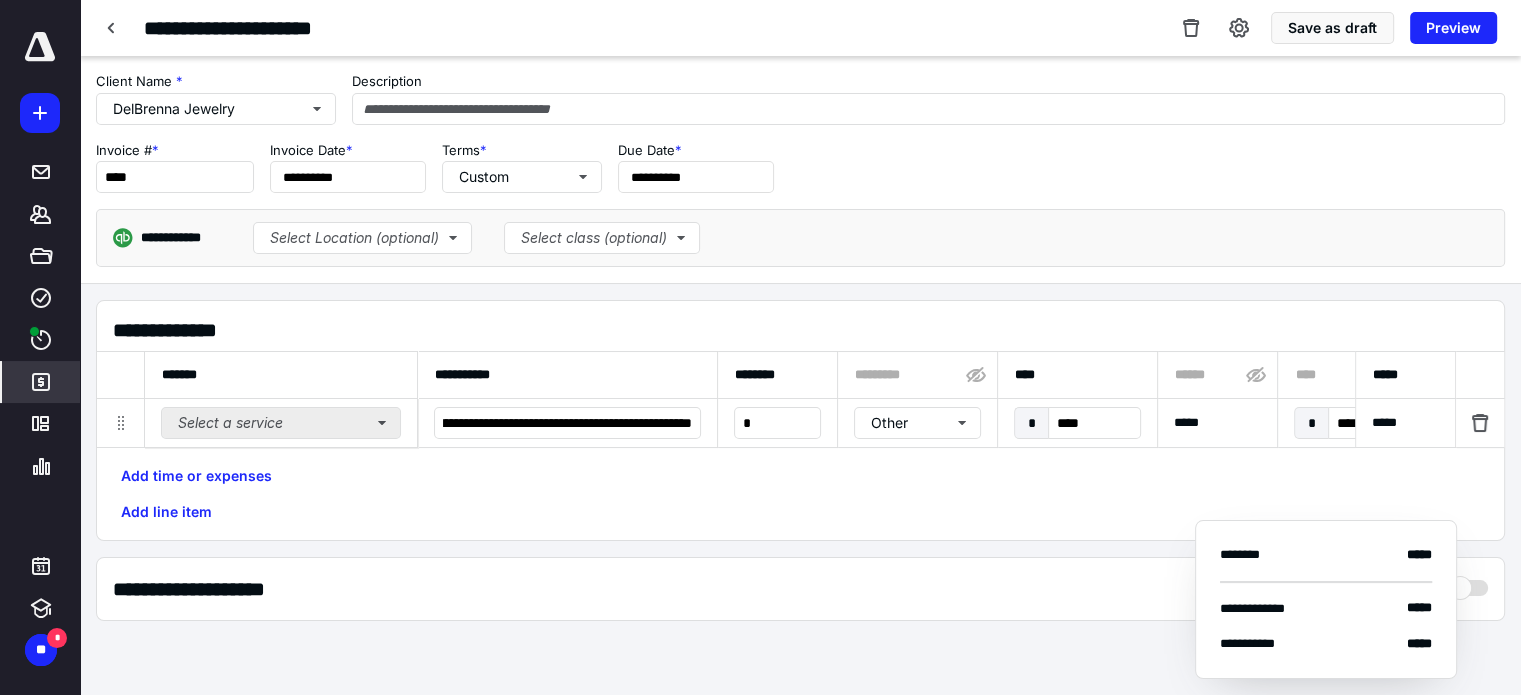 scroll, scrollTop: 0, scrollLeft: 0, axis: both 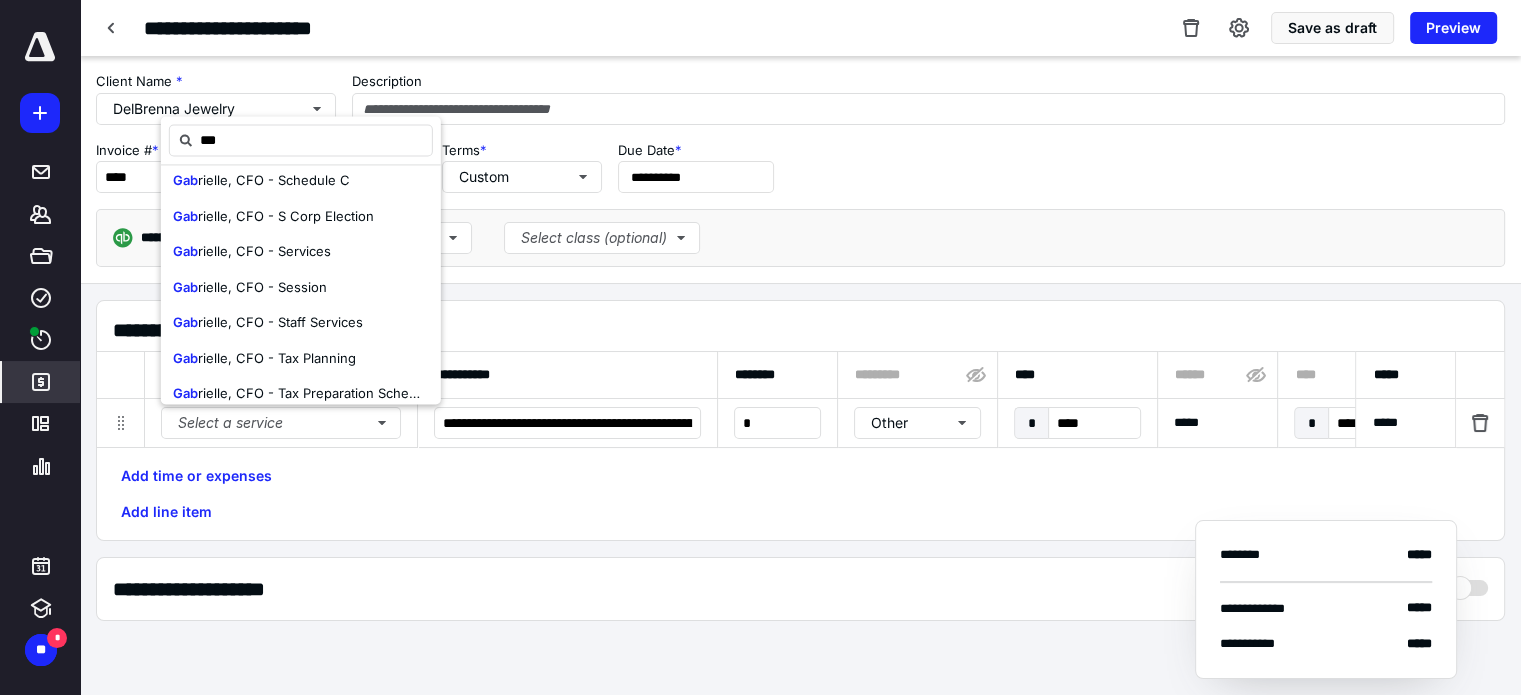 click on "rielle, CFO - Services" at bounding box center [264, 252] 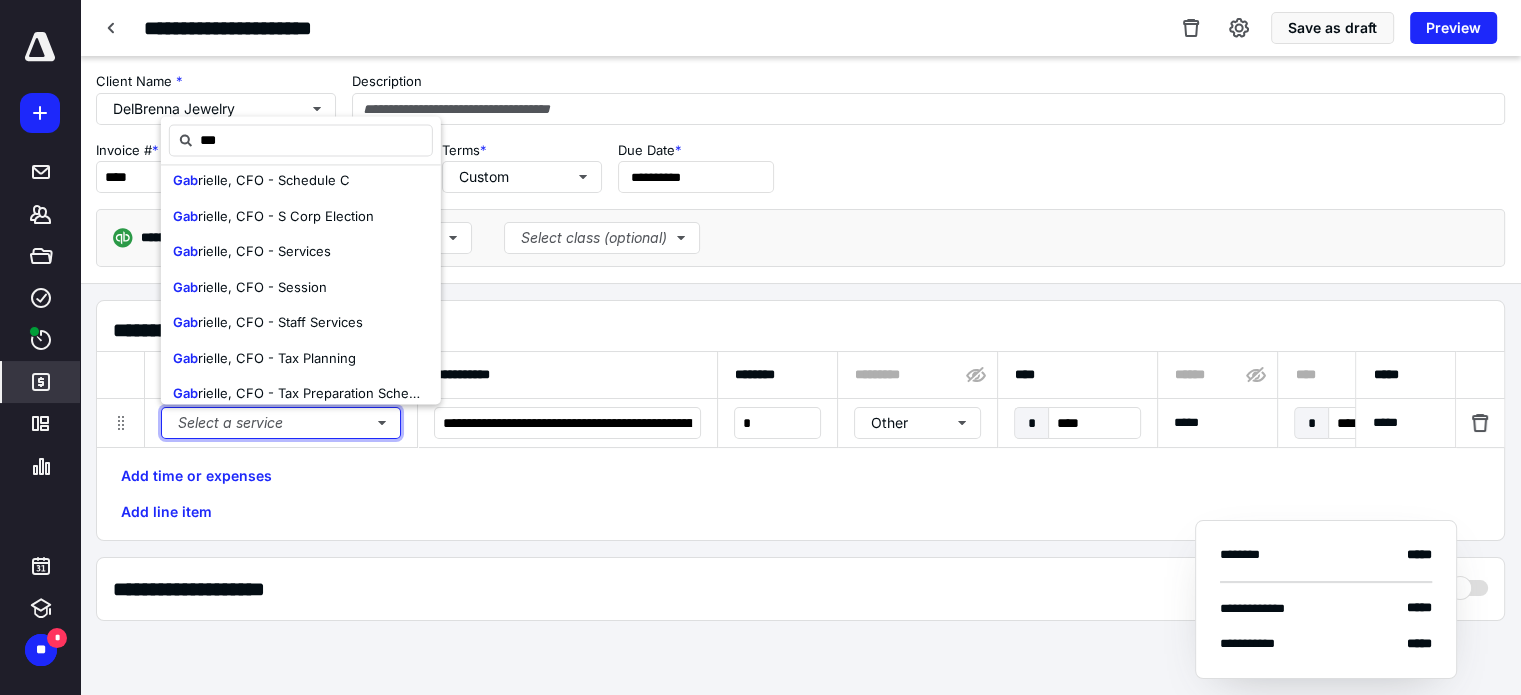 type 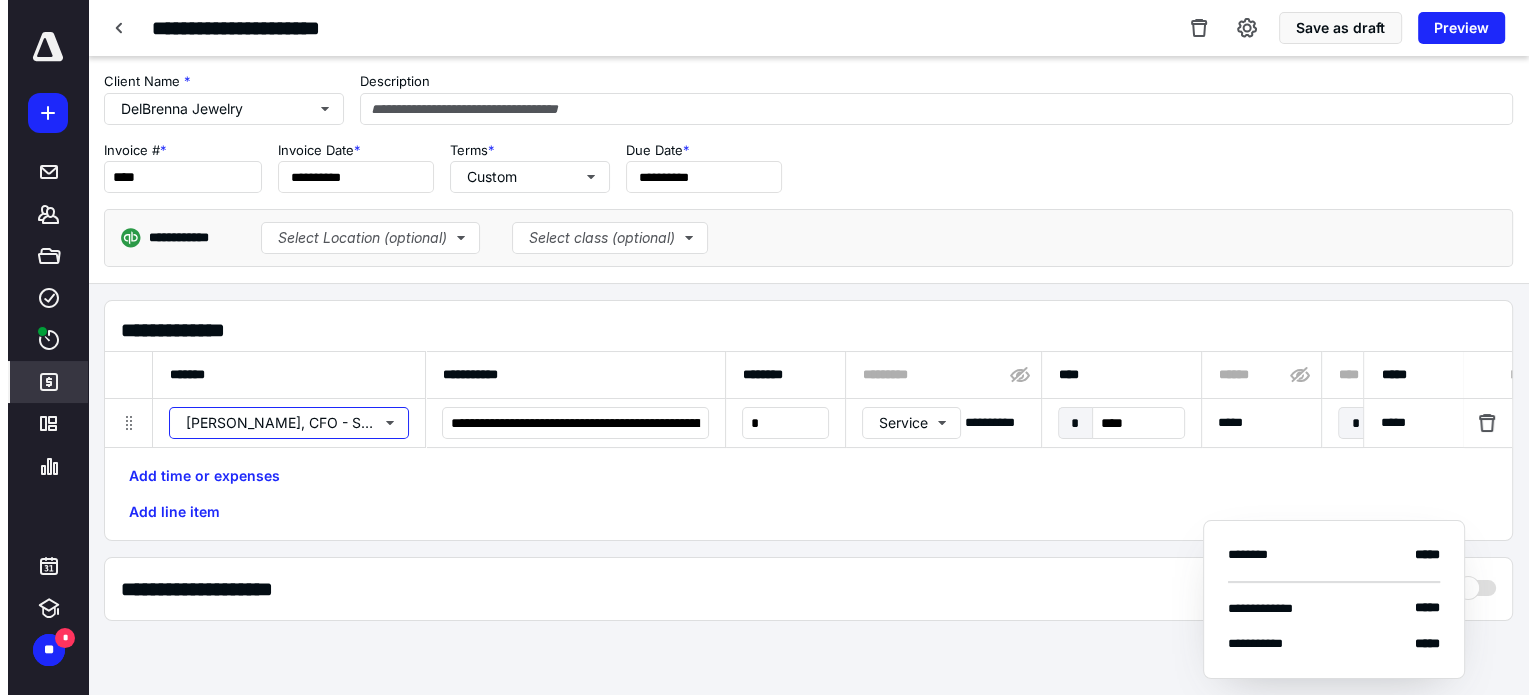 scroll, scrollTop: 0, scrollLeft: 0, axis: both 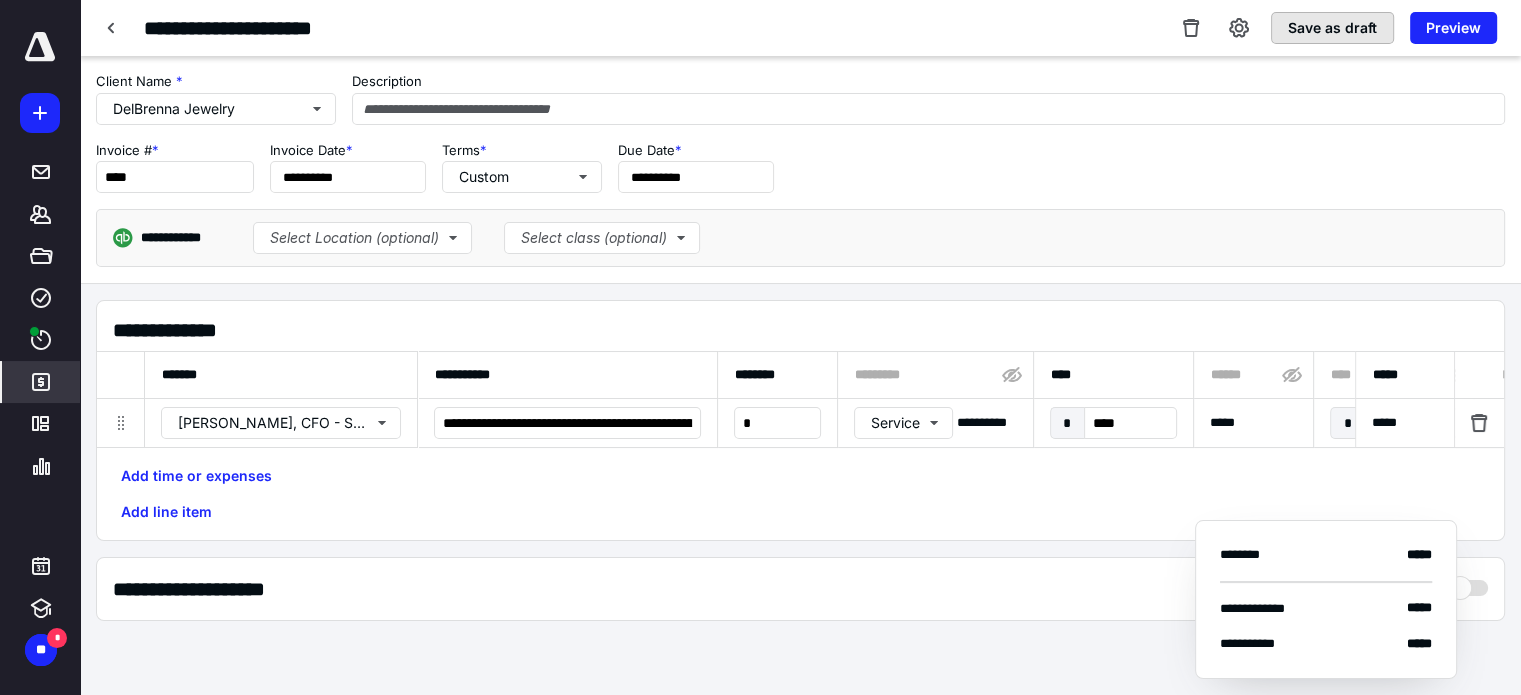 click on "Save as draft" at bounding box center [1332, 28] 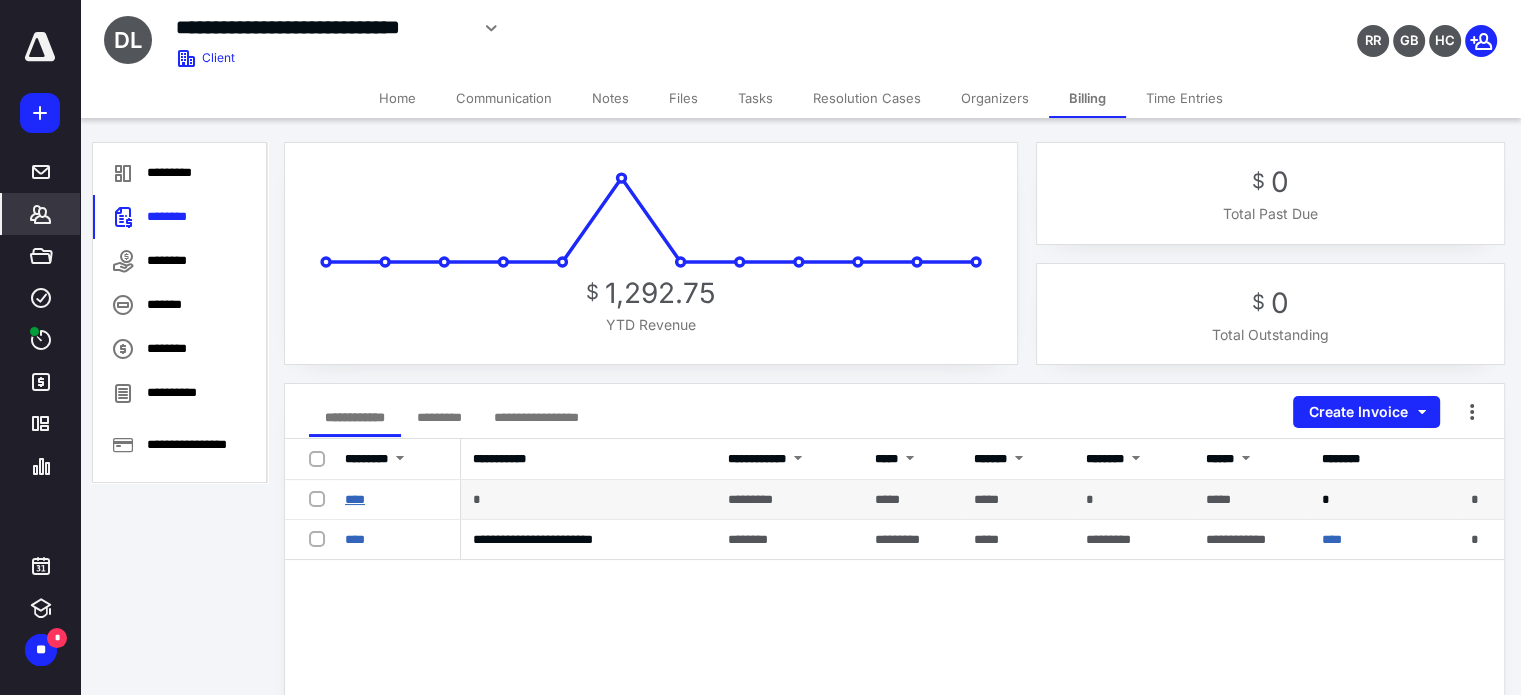 click on "****" at bounding box center (355, 499) 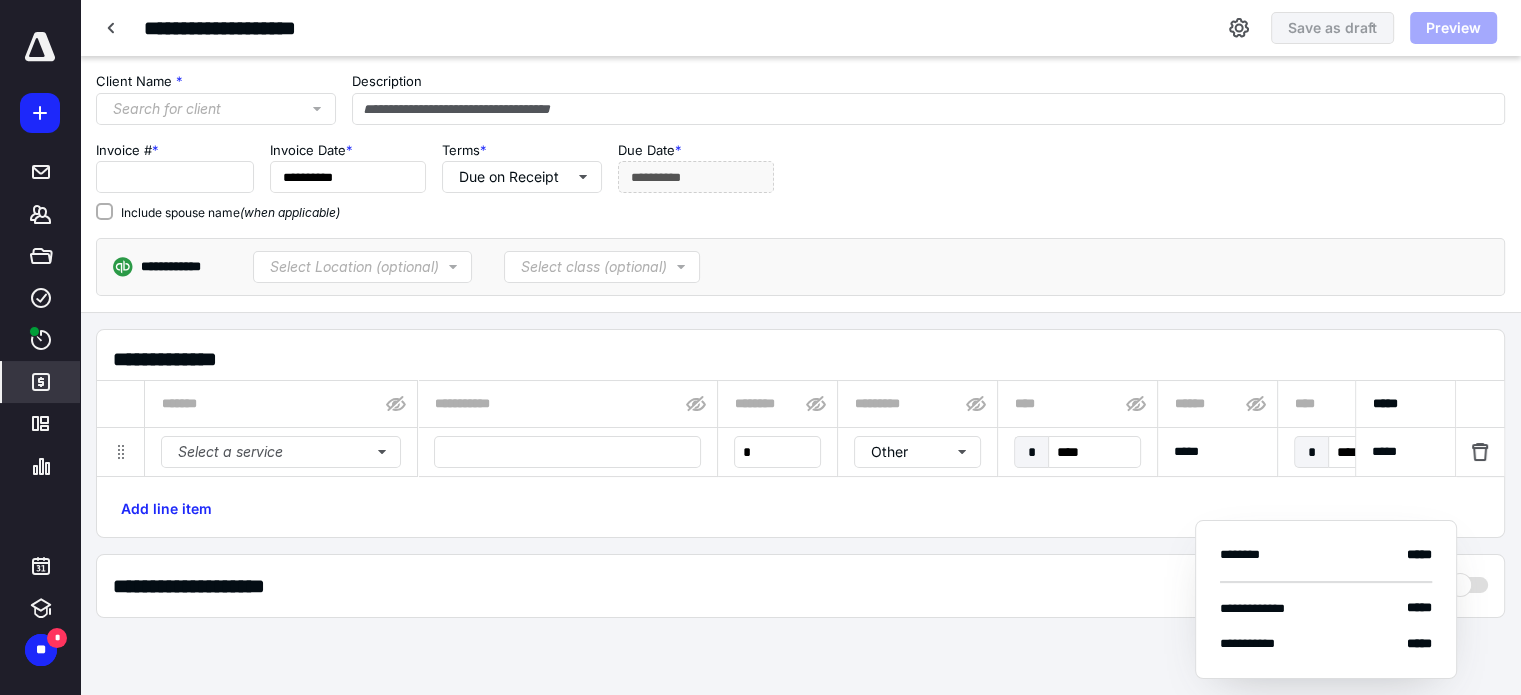 type on "****" 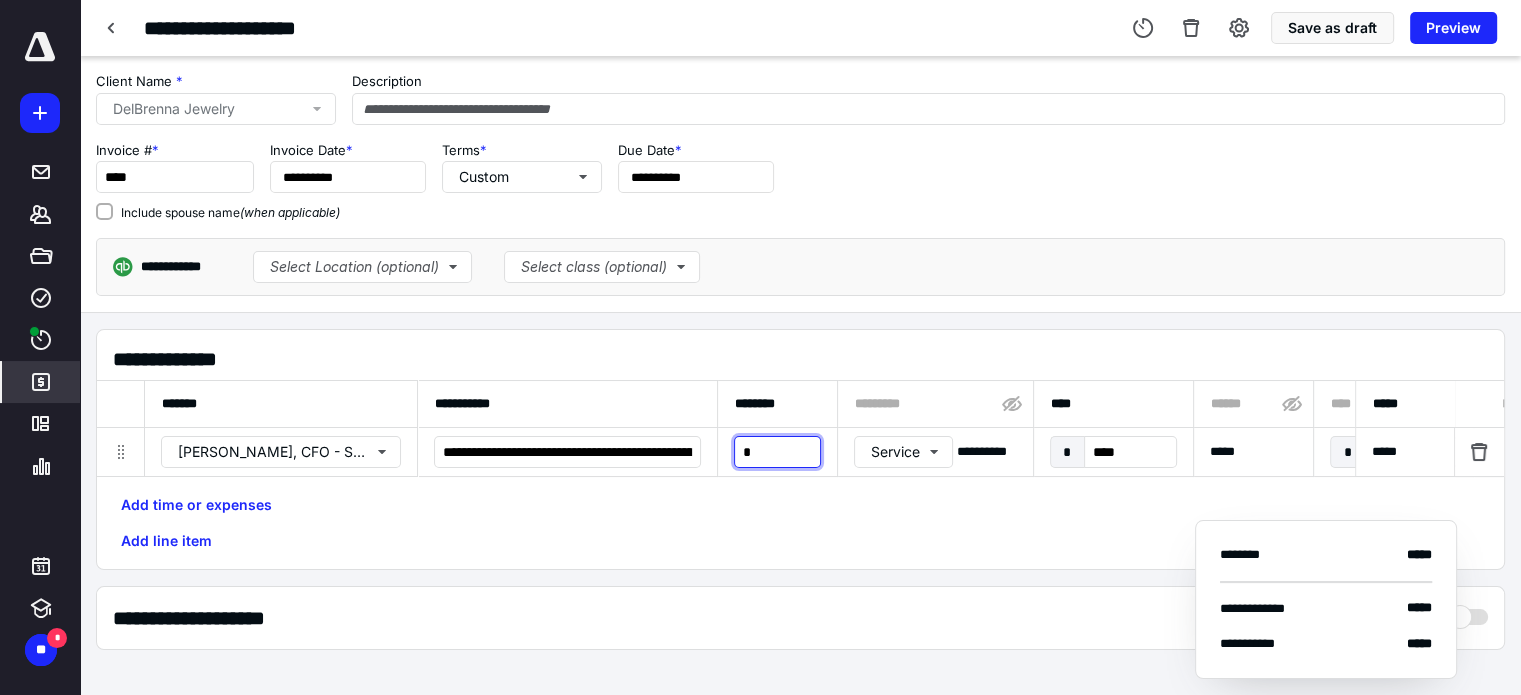 click on "*" at bounding box center [777, 452] 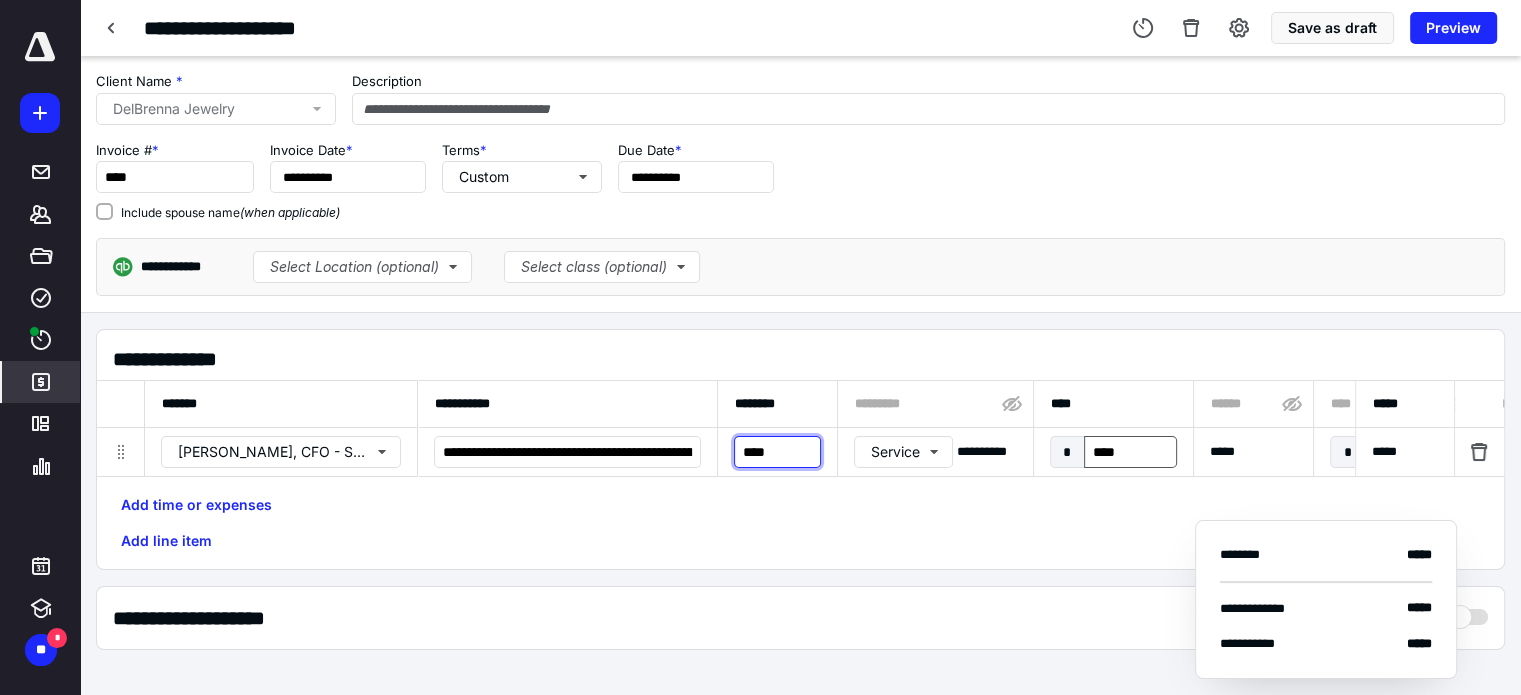 type on "****" 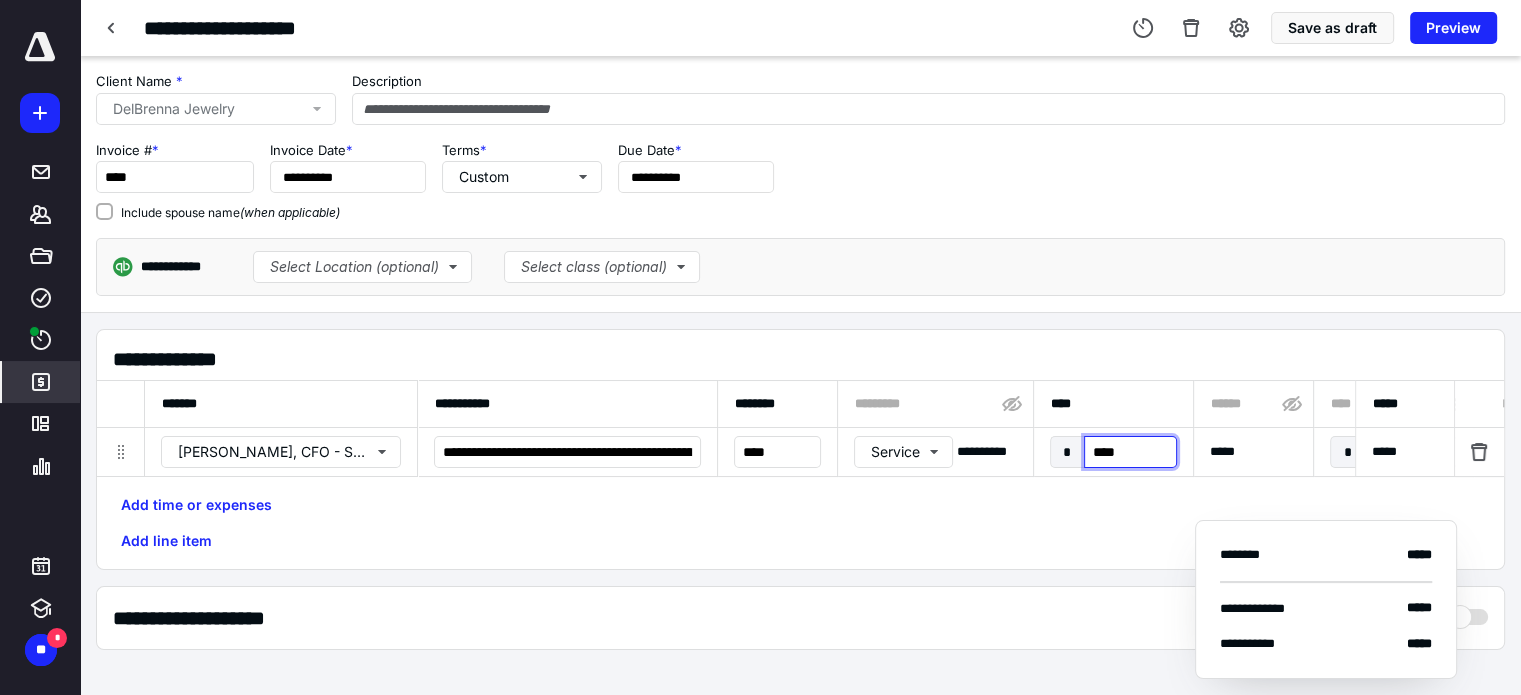 click on "****" at bounding box center [1130, 452] 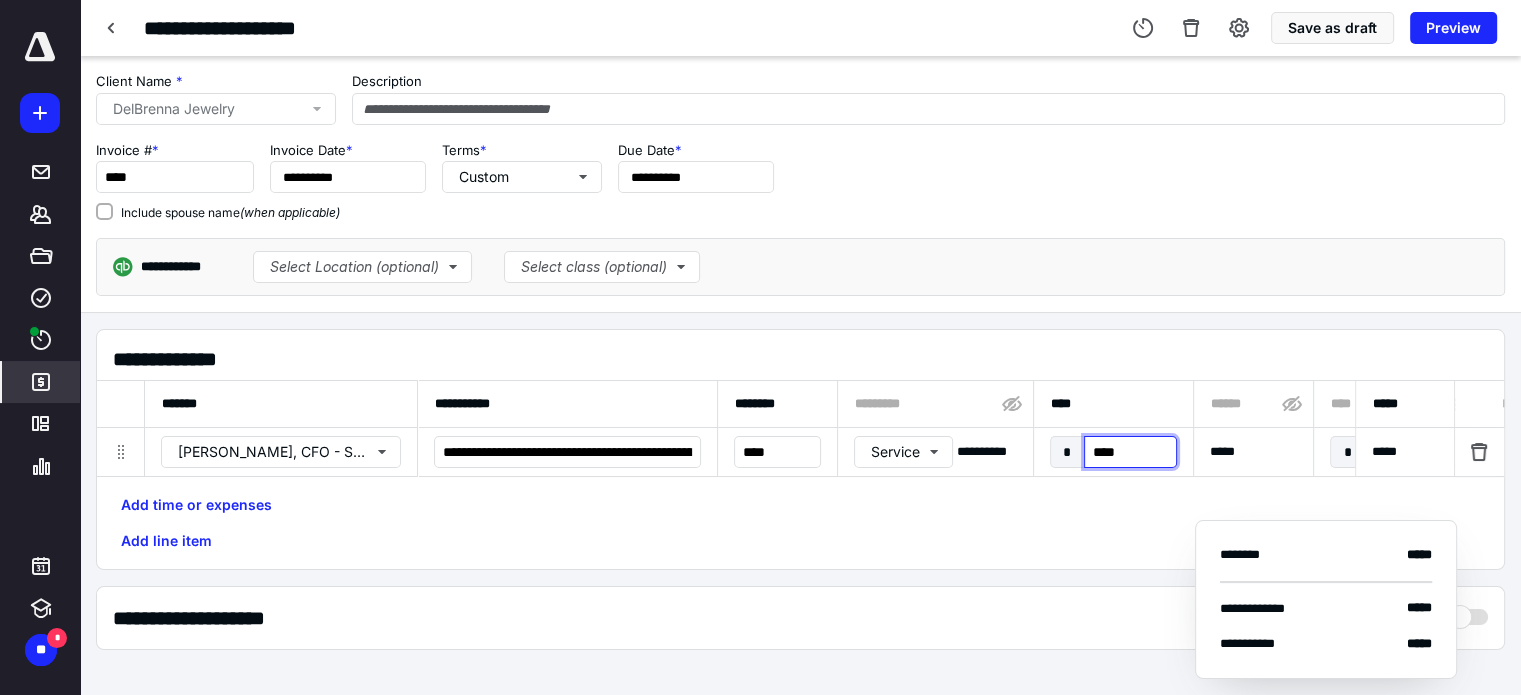 type on "*****" 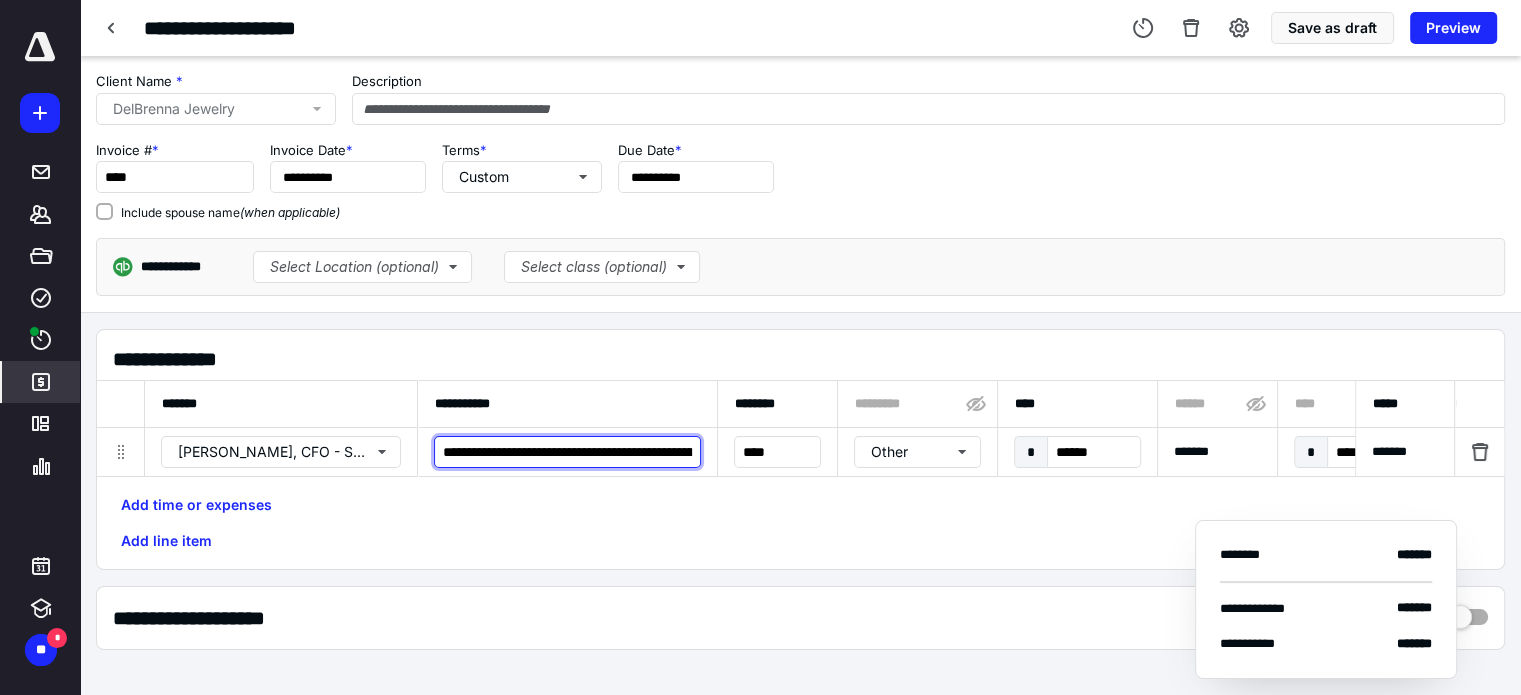 click on "**********" at bounding box center [567, 452] 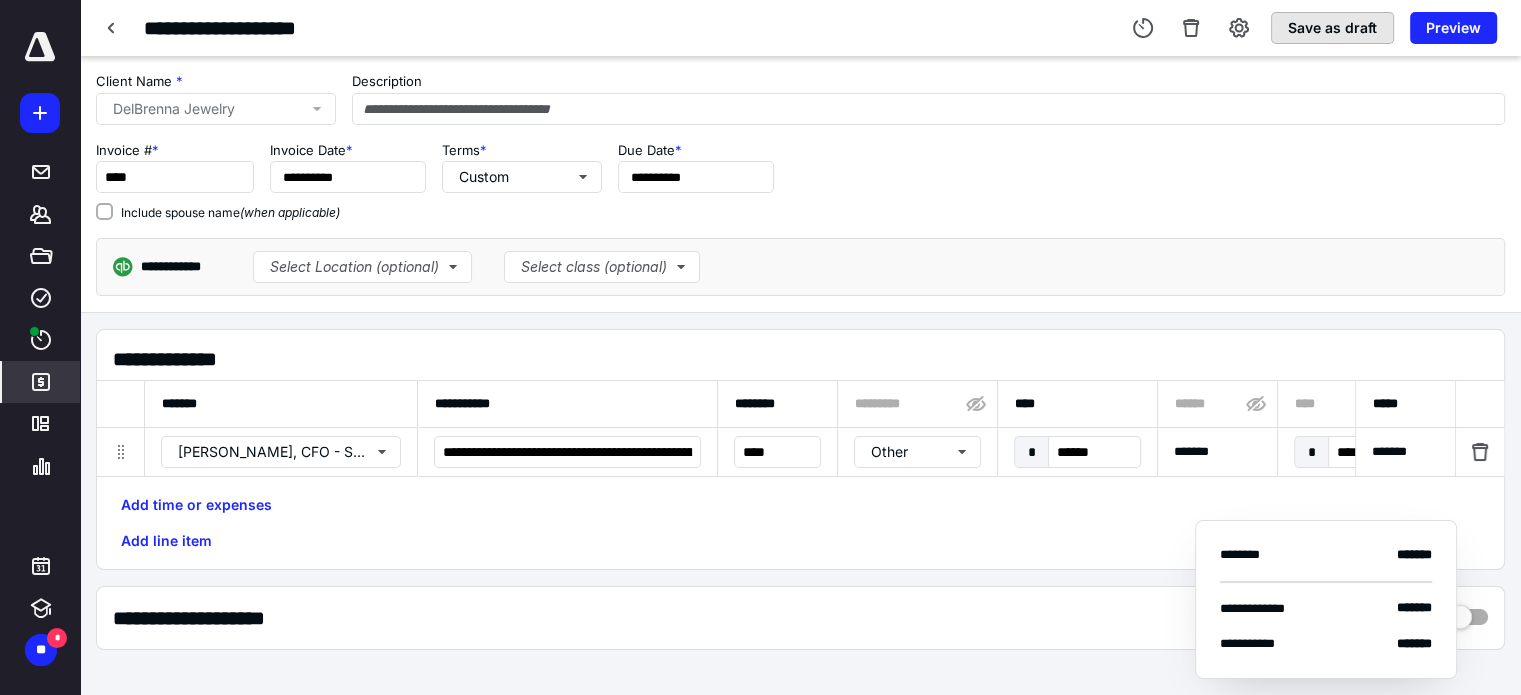 click on "Save as draft" at bounding box center [1332, 28] 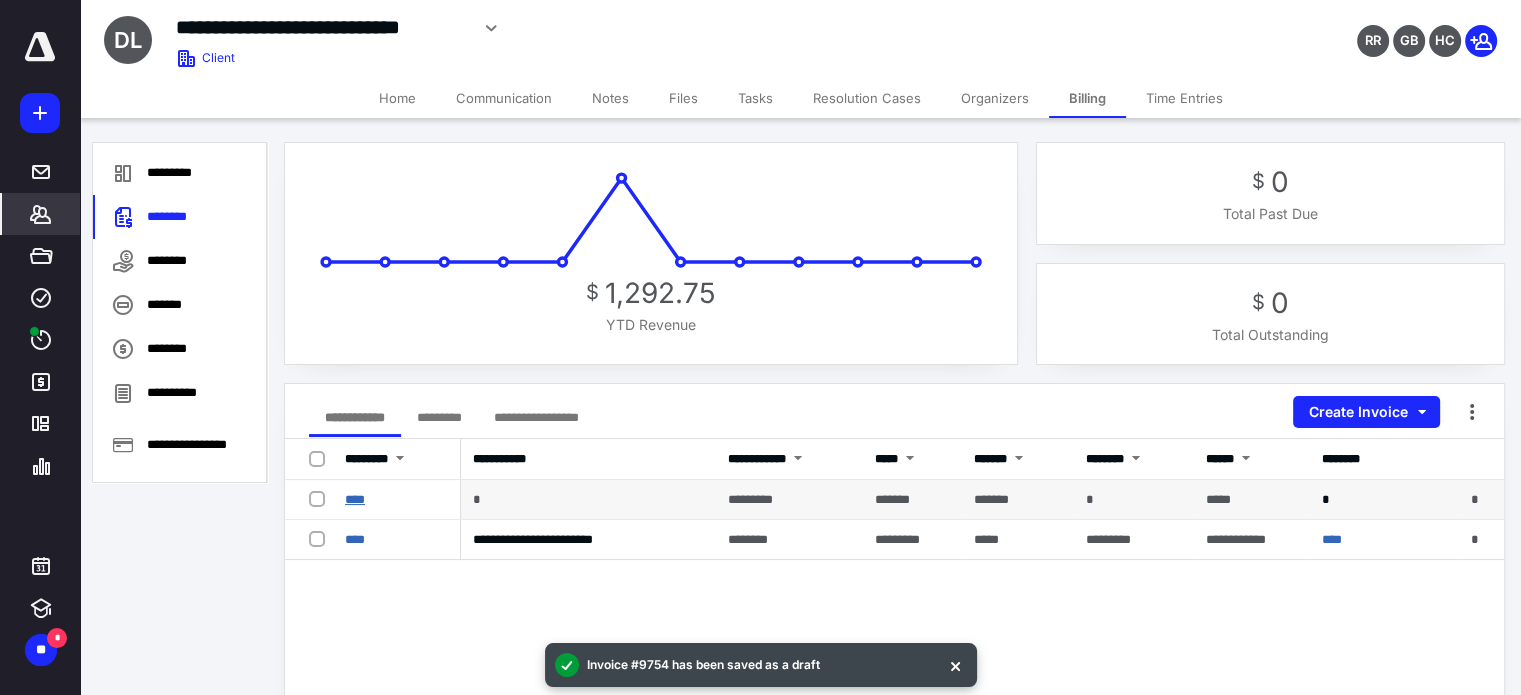 click on "****" at bounding box center [355, 499] 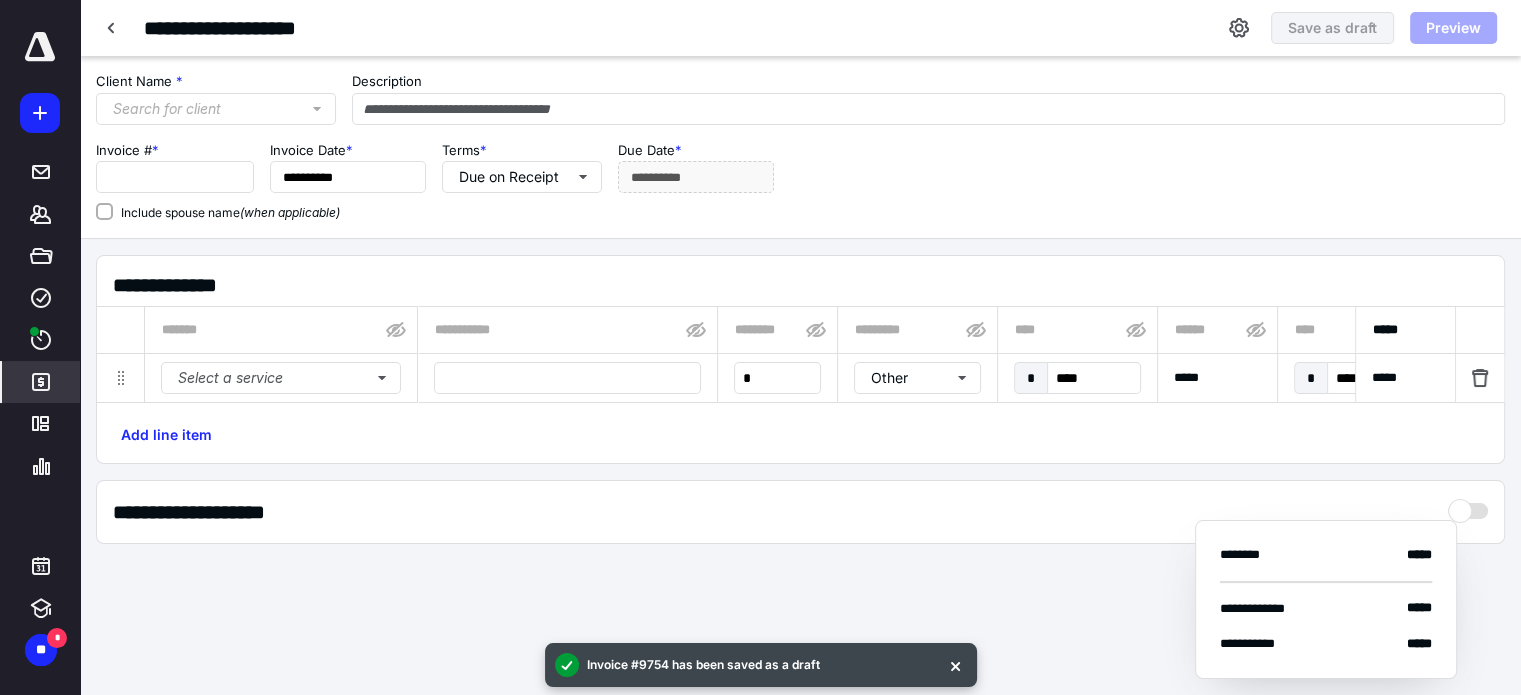 type on "****" 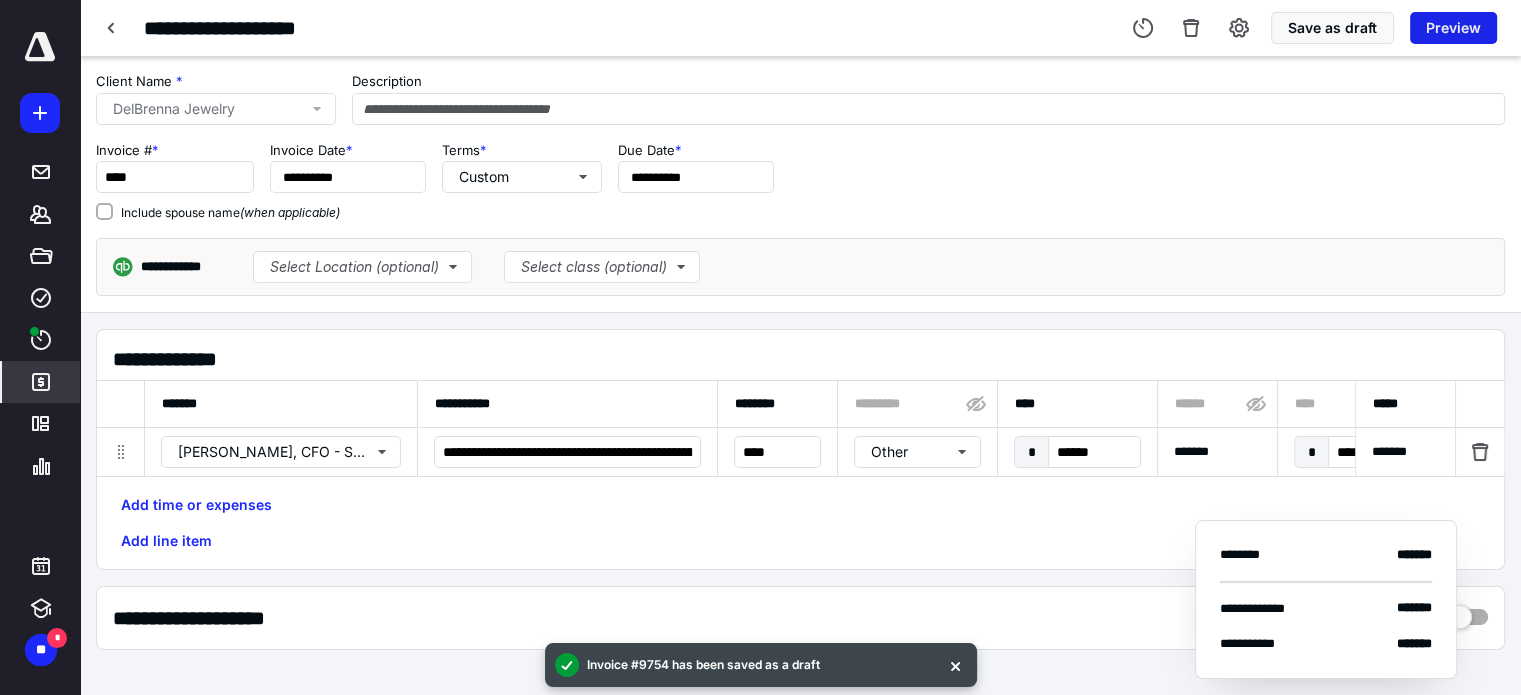 click on "Preview" at bounding box center (1453, 28) 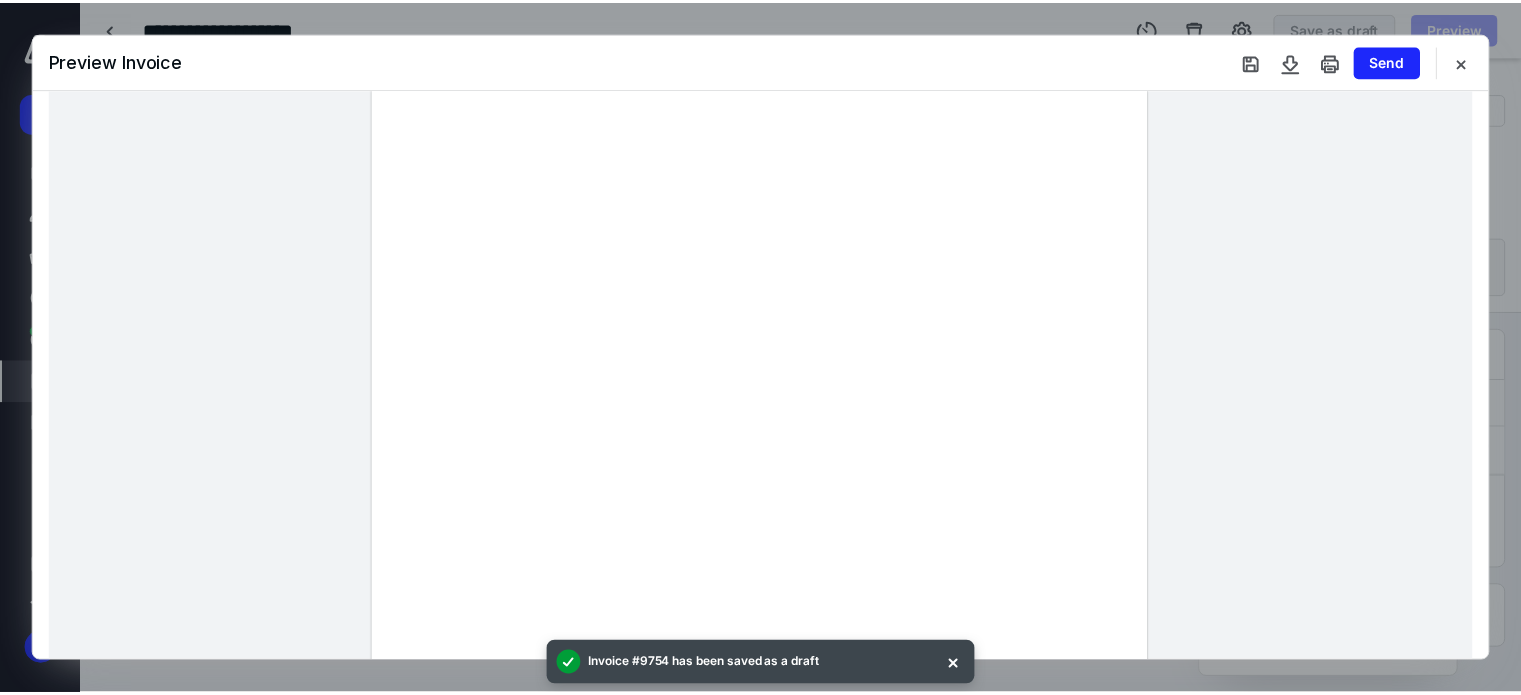 scroll, scrollTop: 200, scrollLeft: 0, axis: vertical 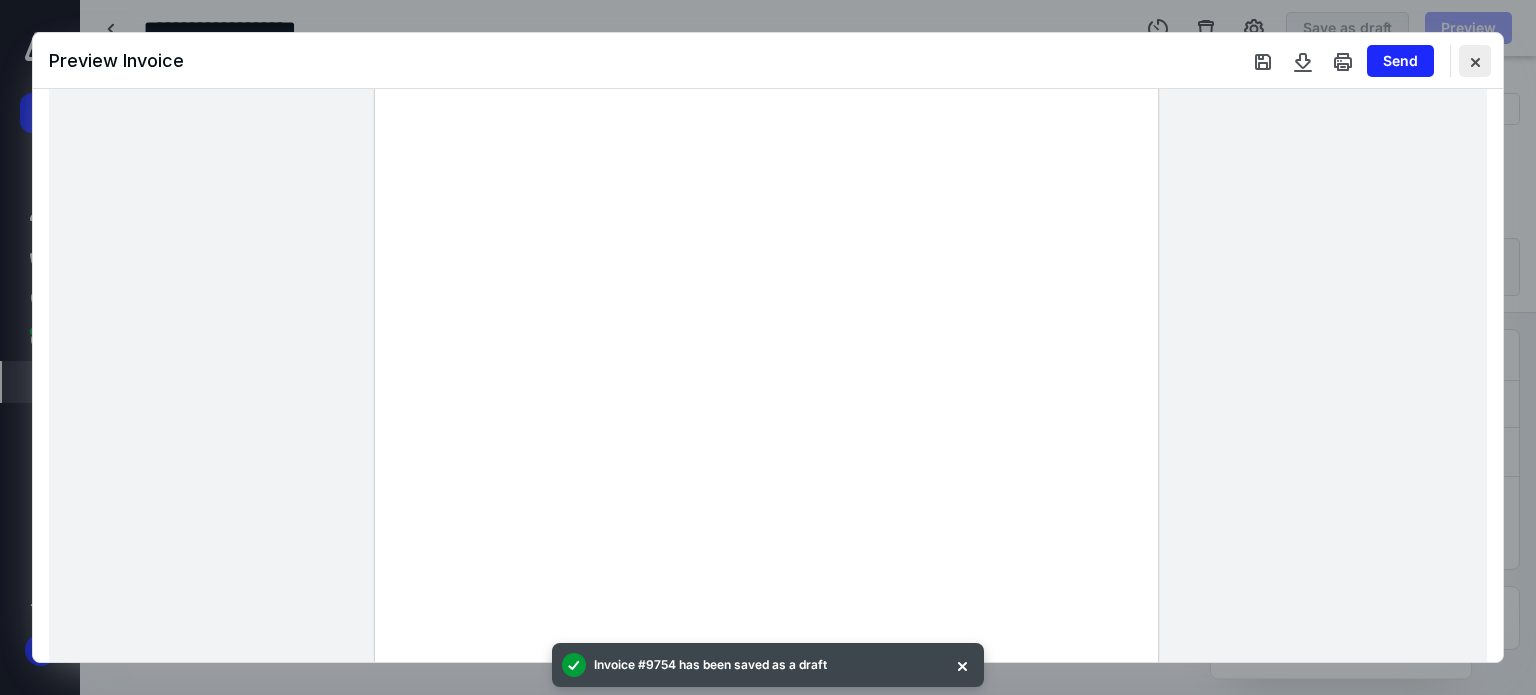 click at bounding box center (1475, 61) 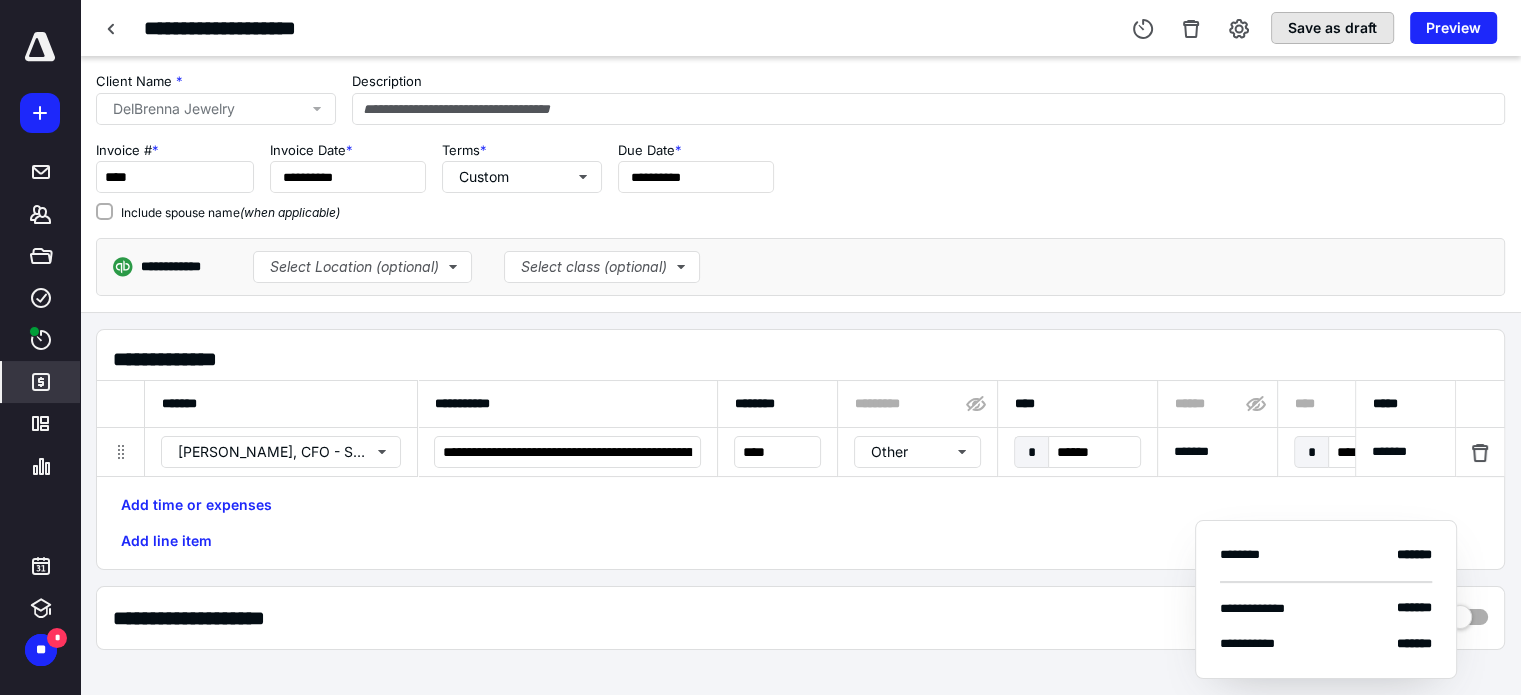 click on "Save as draft" at bounding box center [1332, 28] 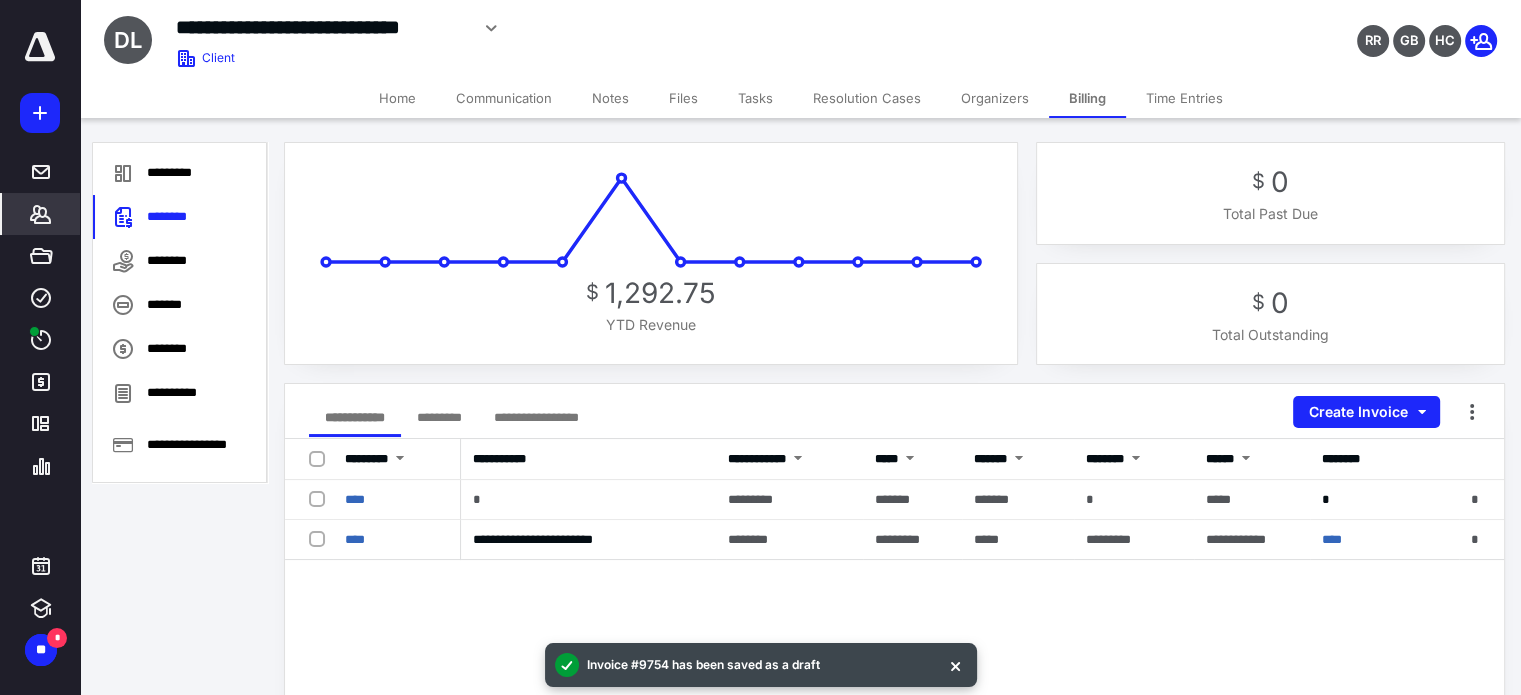 click 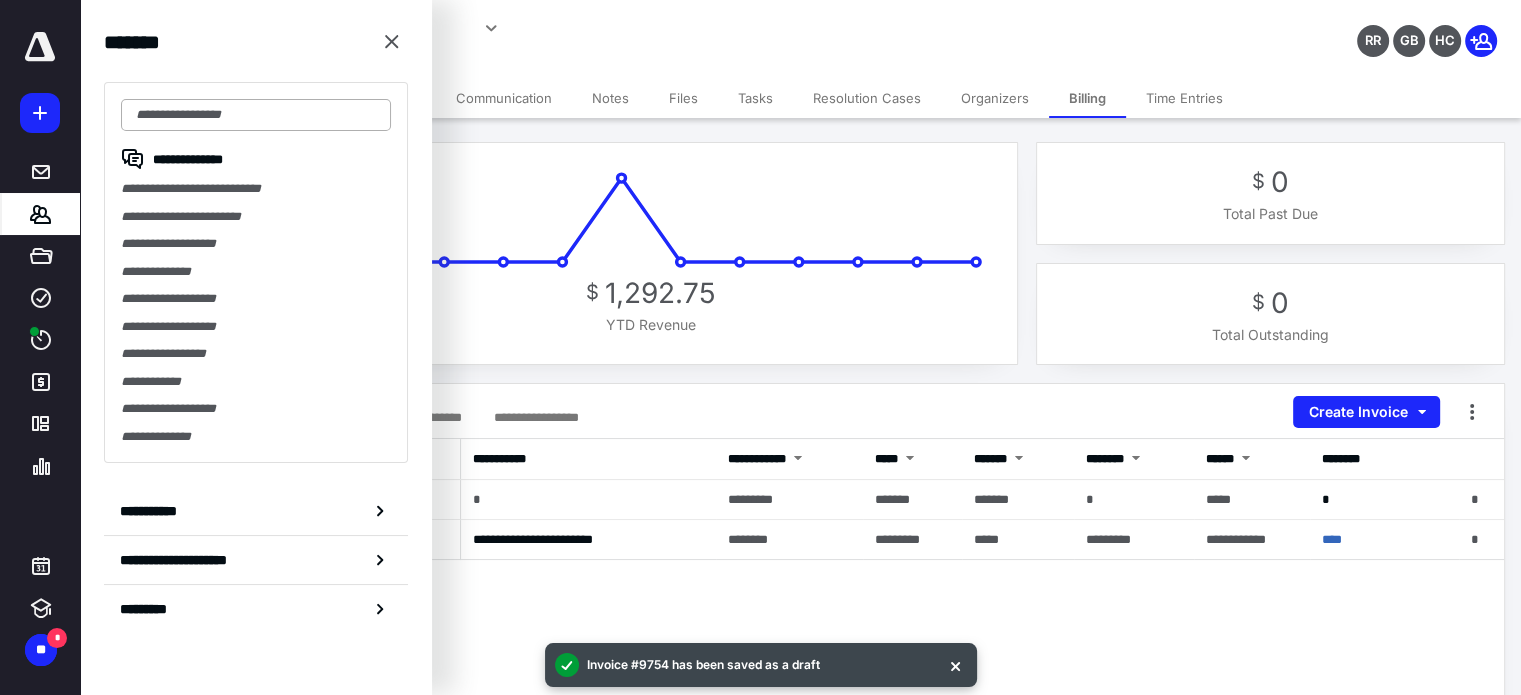 click at bounding box center (256, 115) 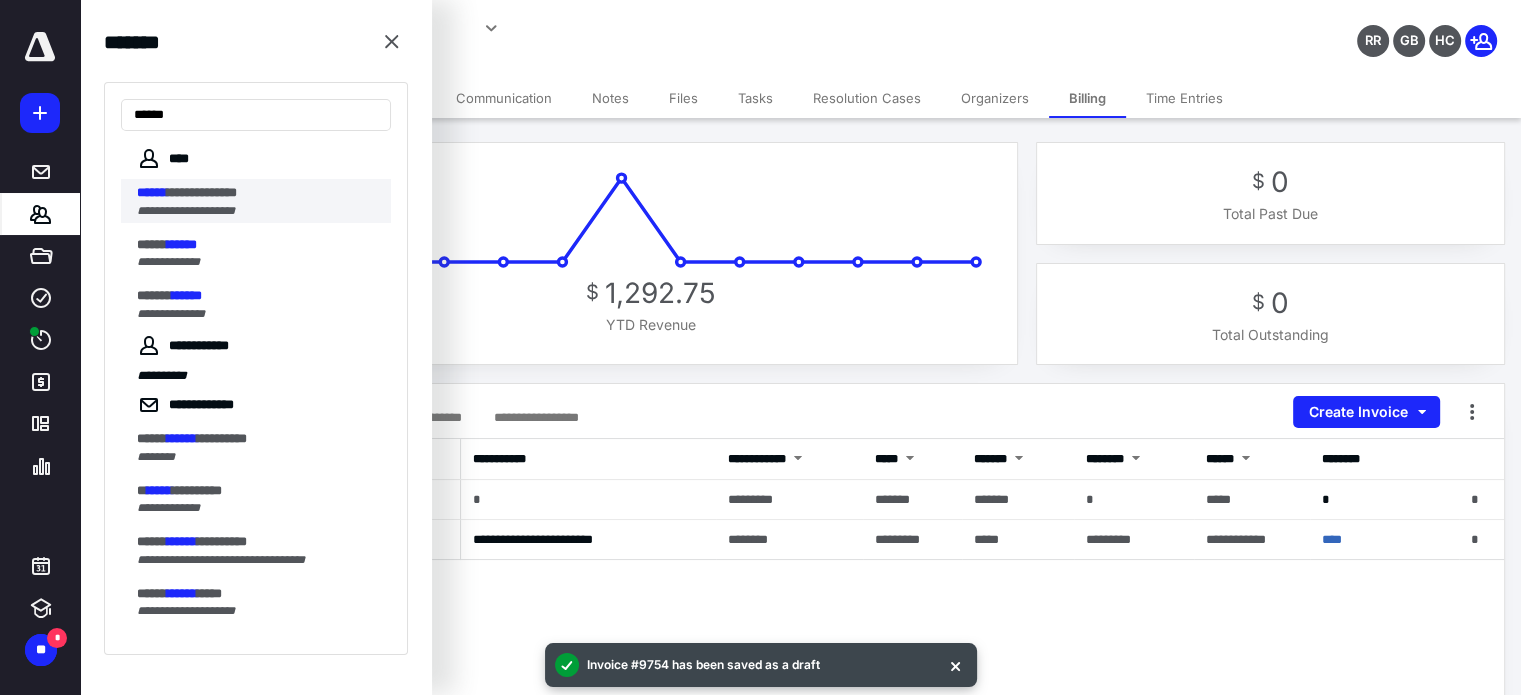 type on "******" 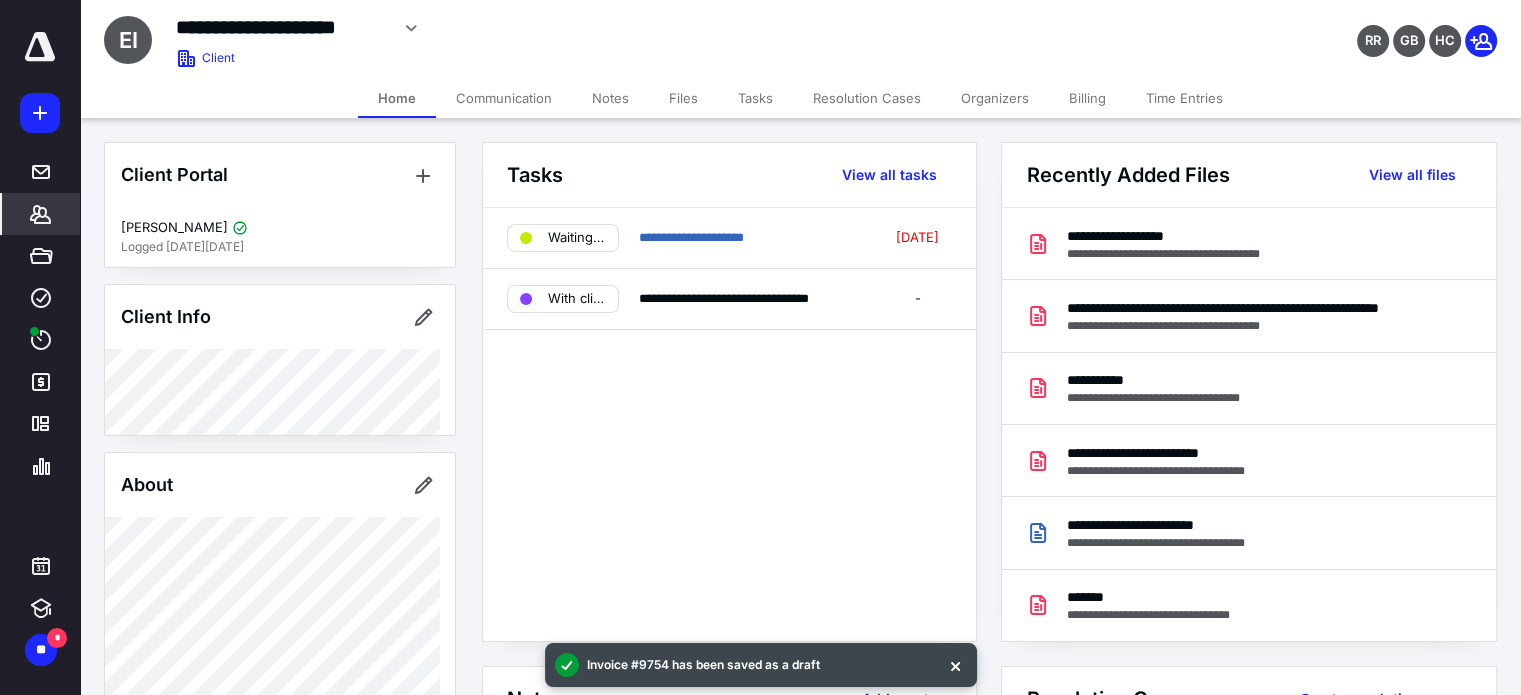 click on "Billing" at bounding box center [1087, 98] 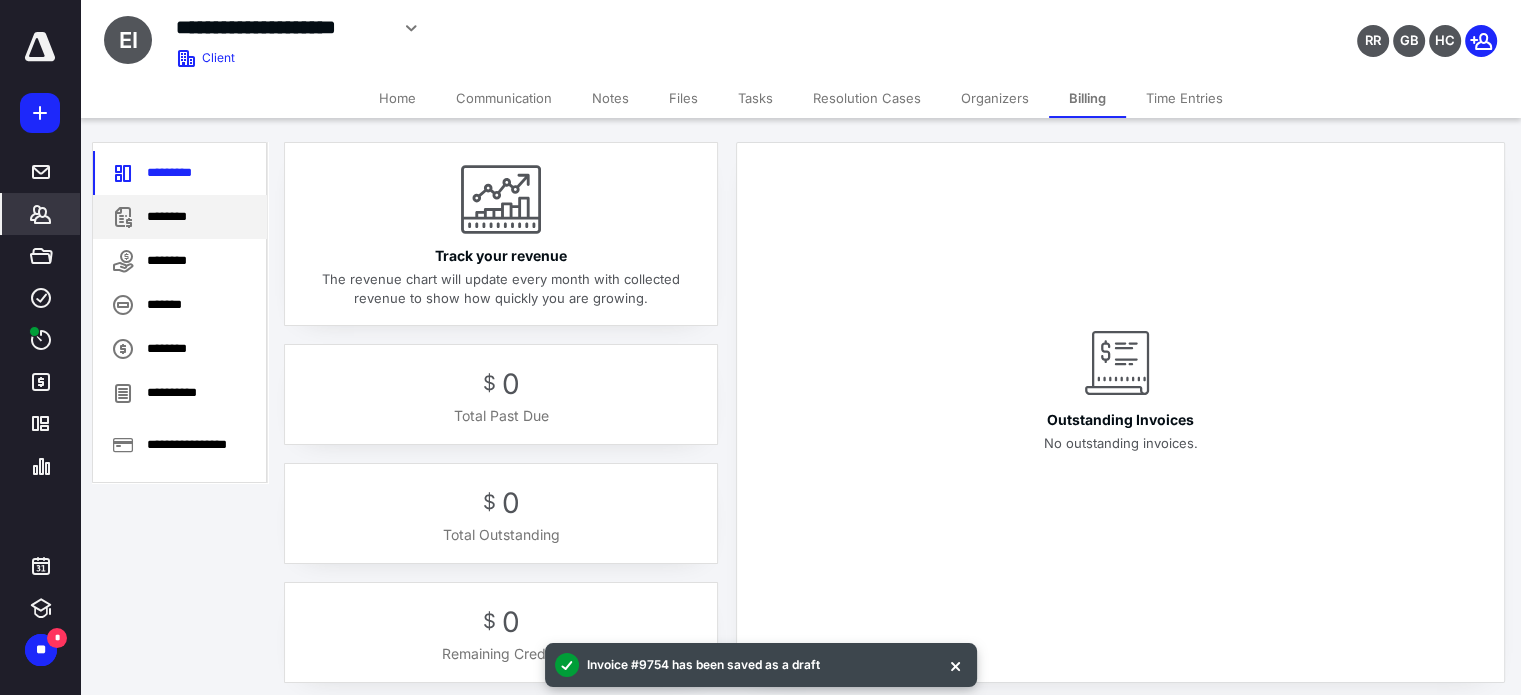 click on "********" at bounding box center [180, 217] 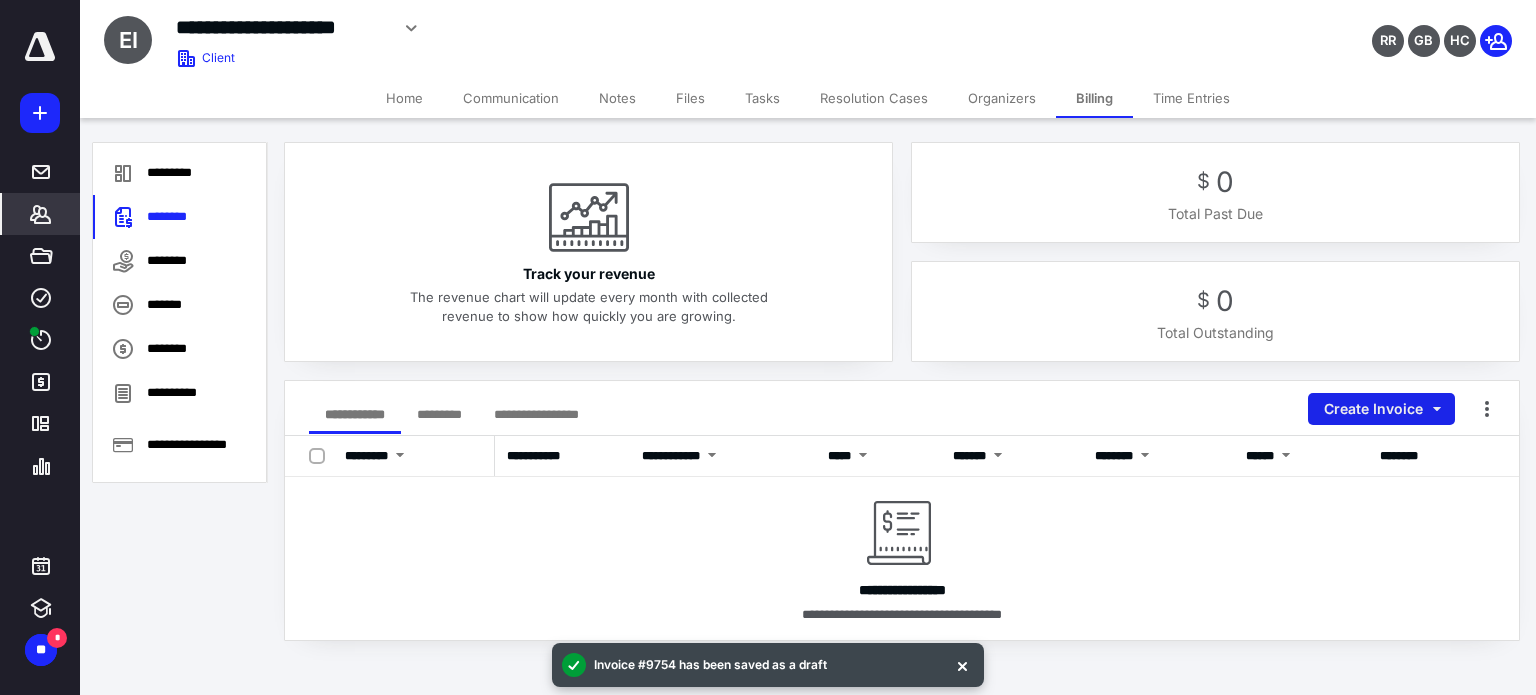 click on "Create Invoice" at bounding box center [1381, 409] 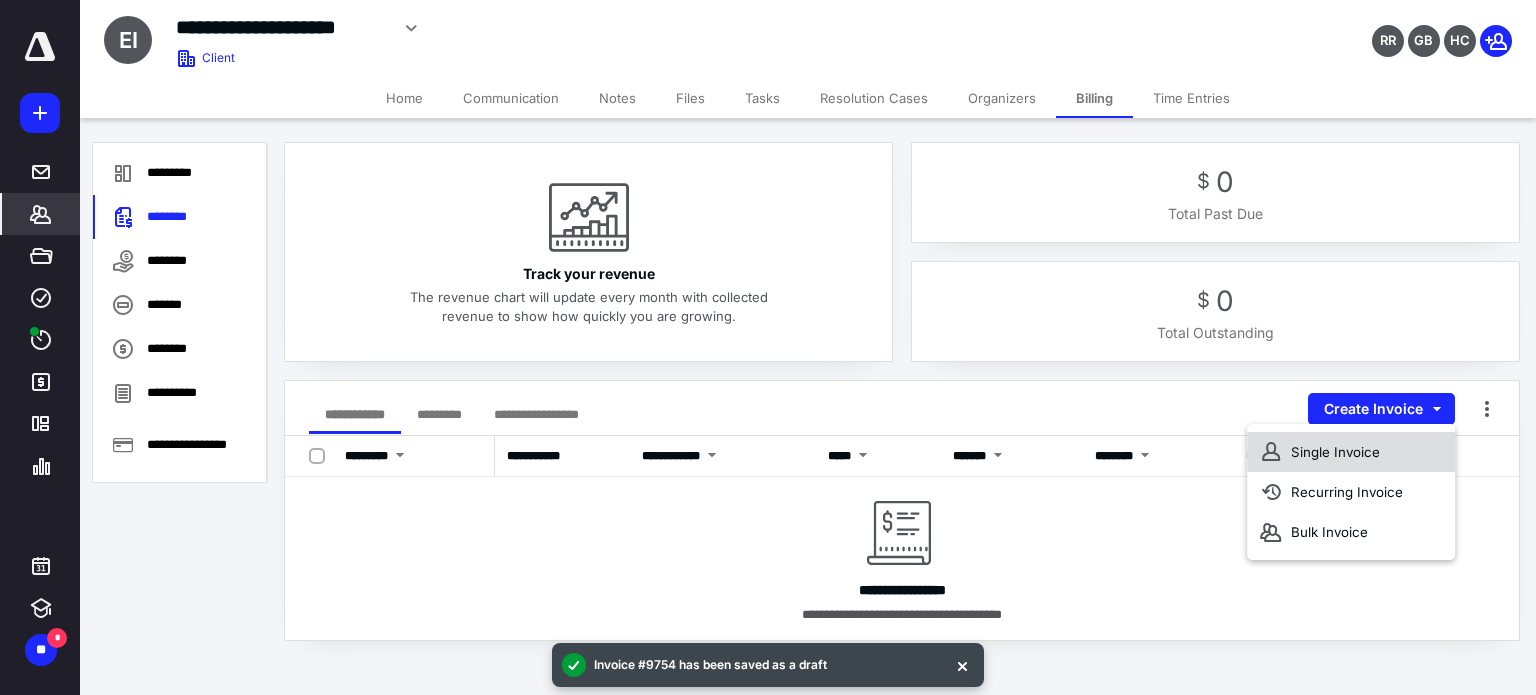 click on "Single Invoice" at bounding box center (1351, 452) 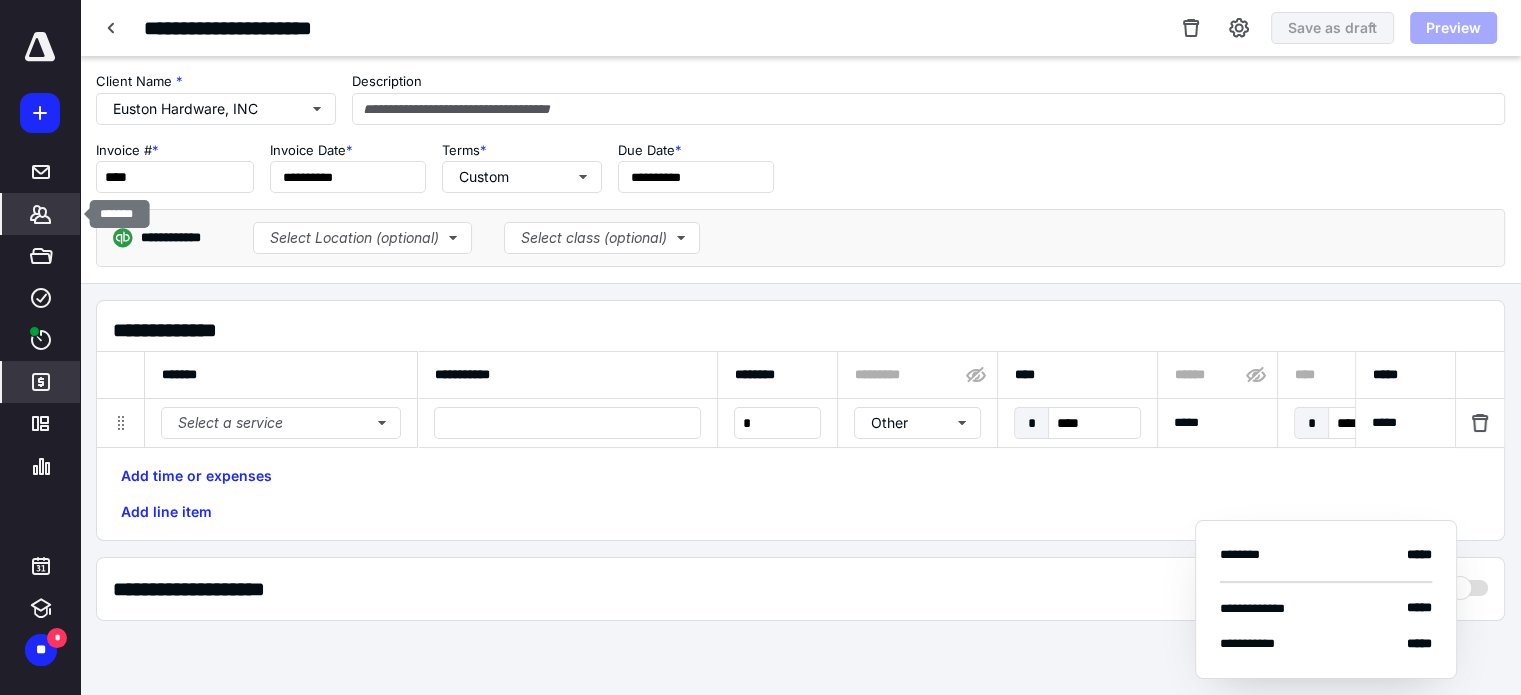 click 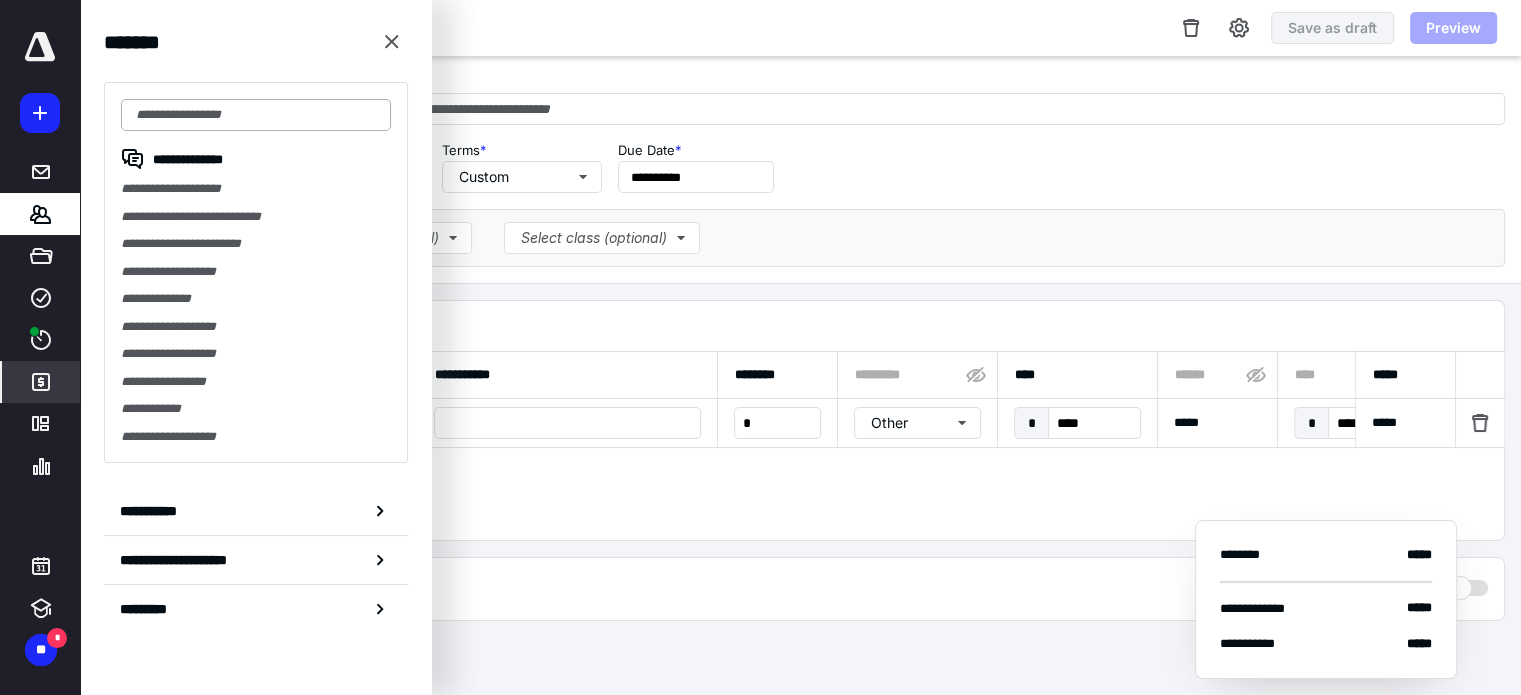 click at bounding box center (256, 115) 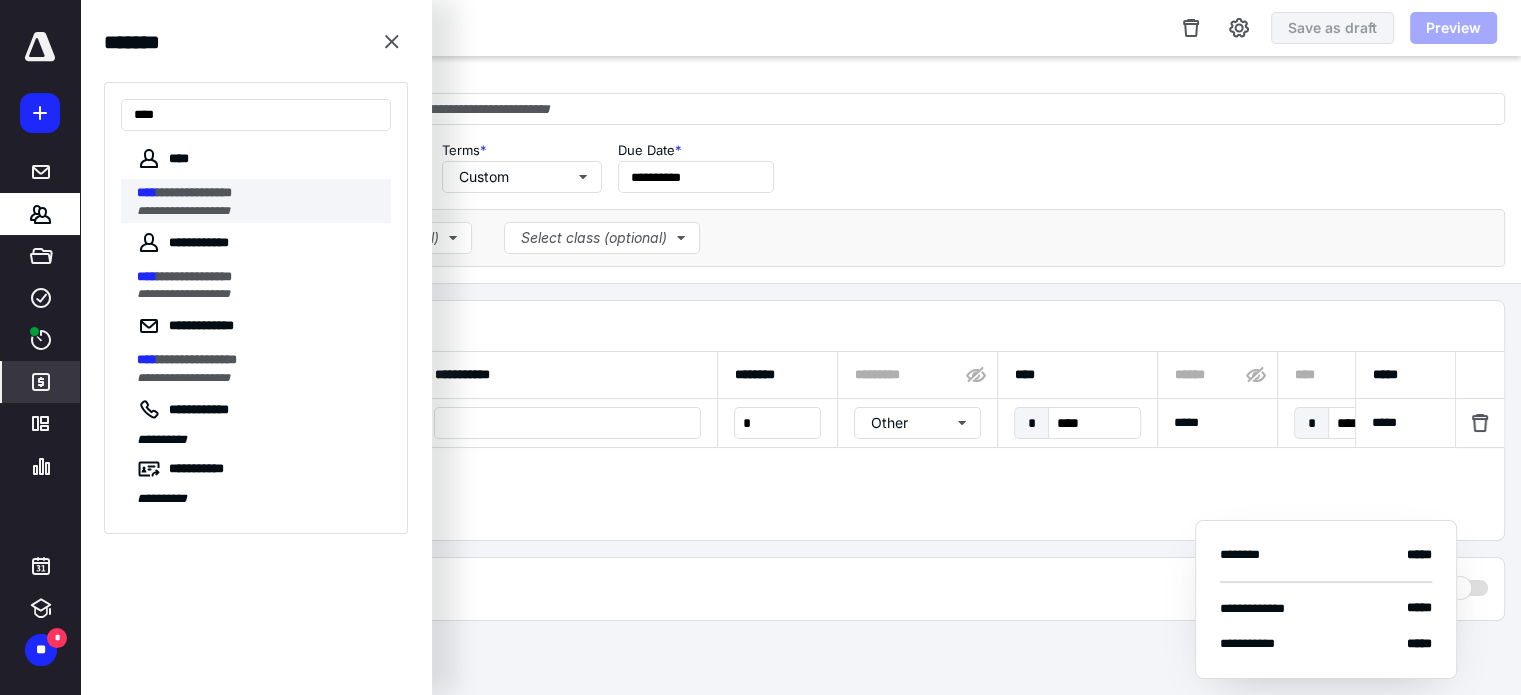 type on "****" 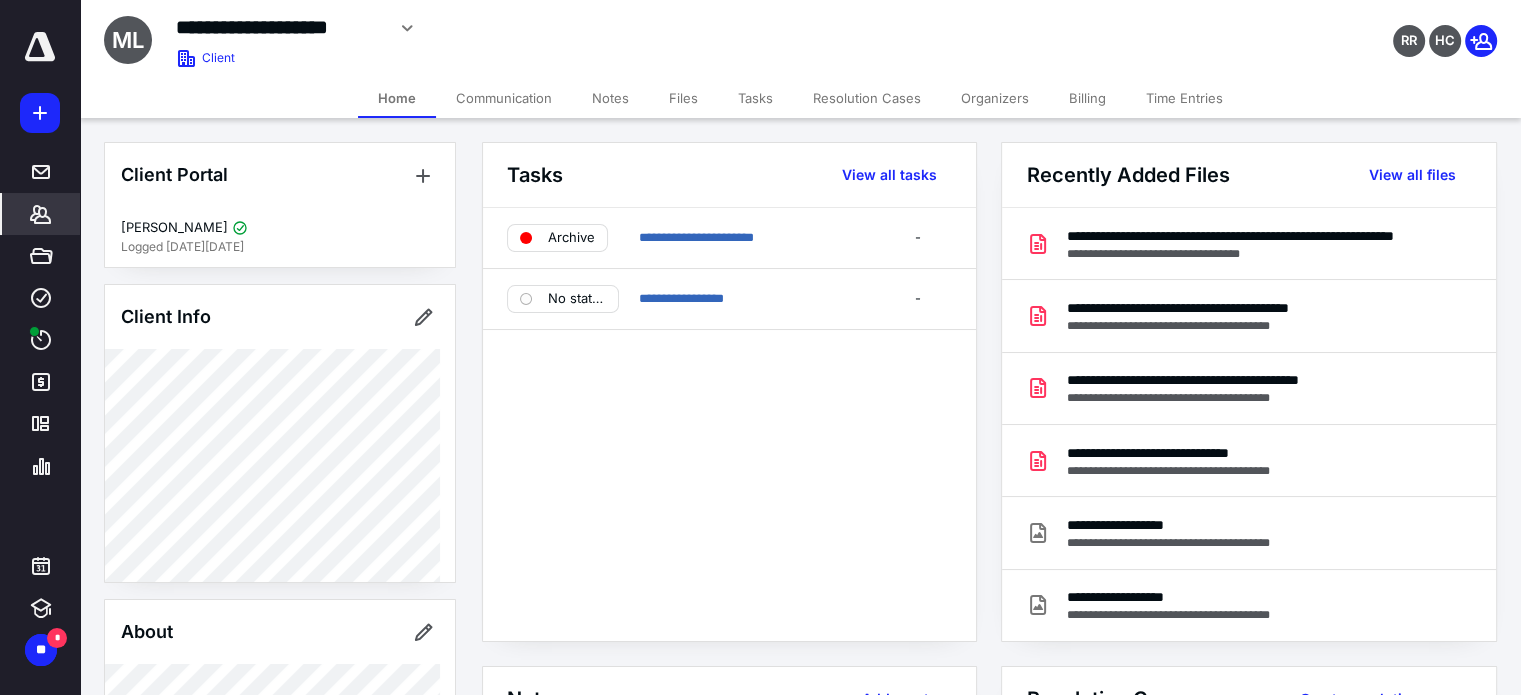 click on "Billing" at bounding box center [1087, 98] 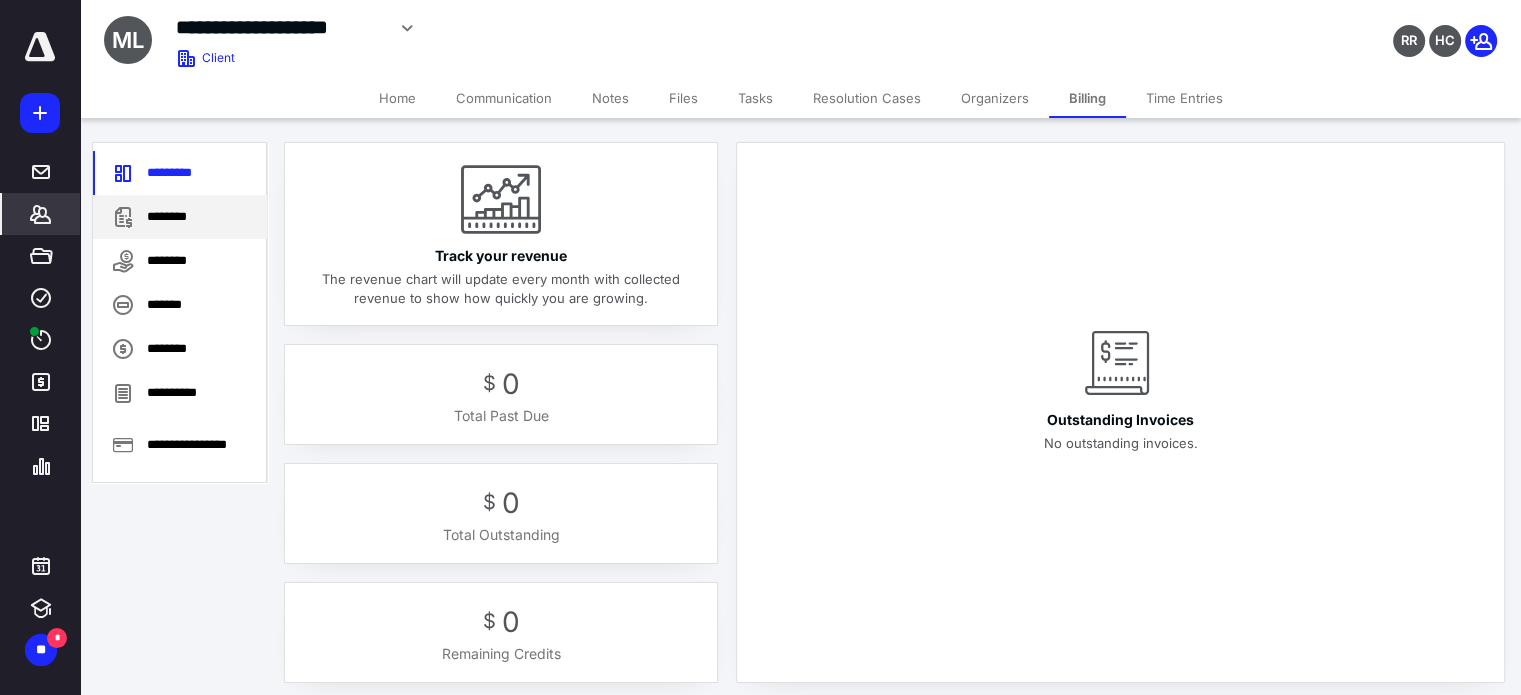 click on "********" at bounding box center [180, 217] 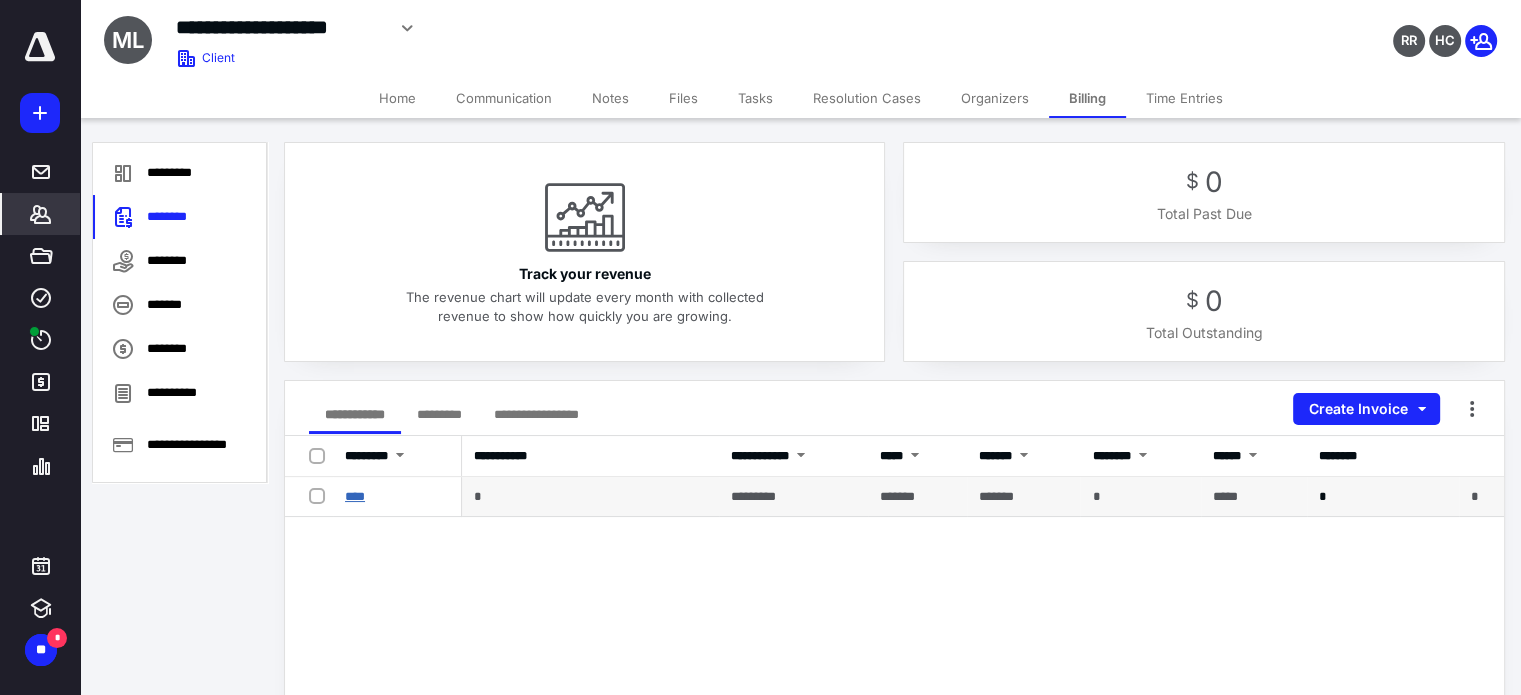 click on "****" at bounding box center [355, 496] 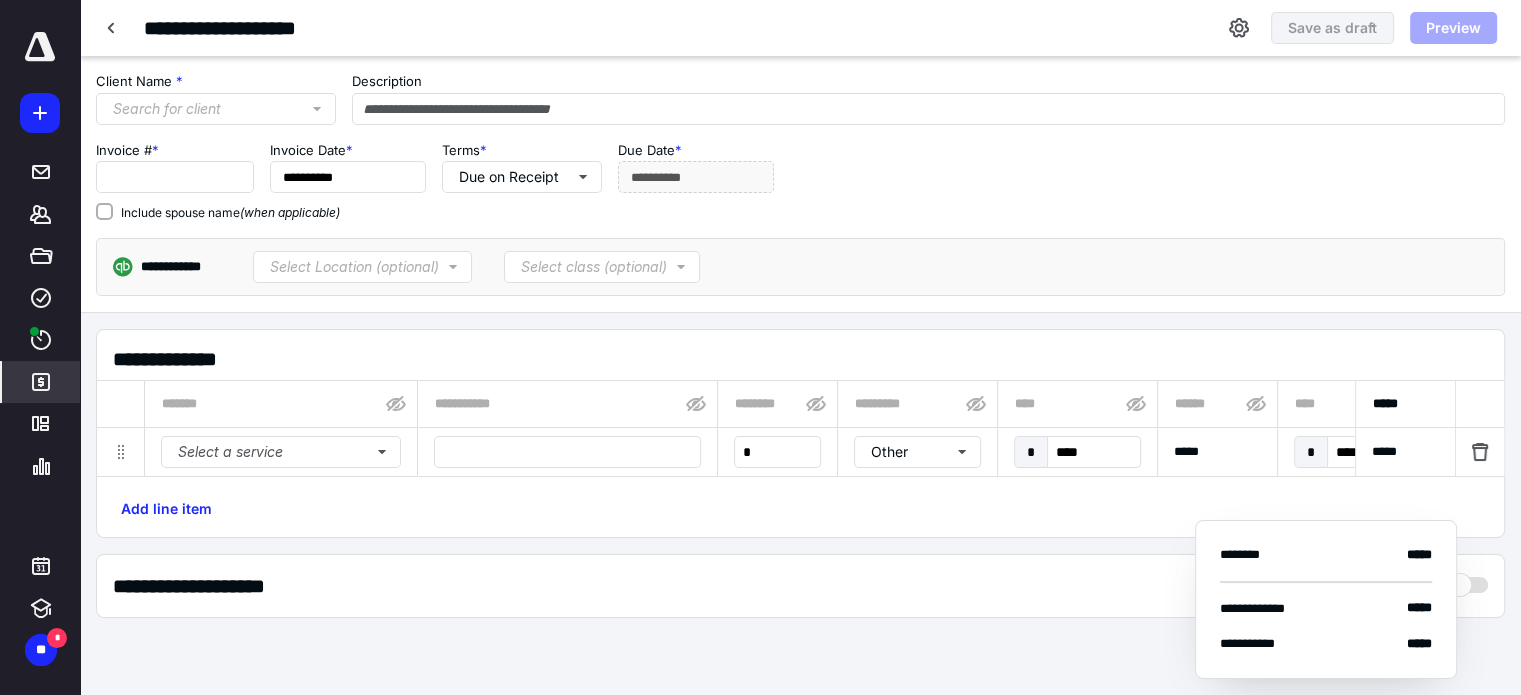 type on "****" 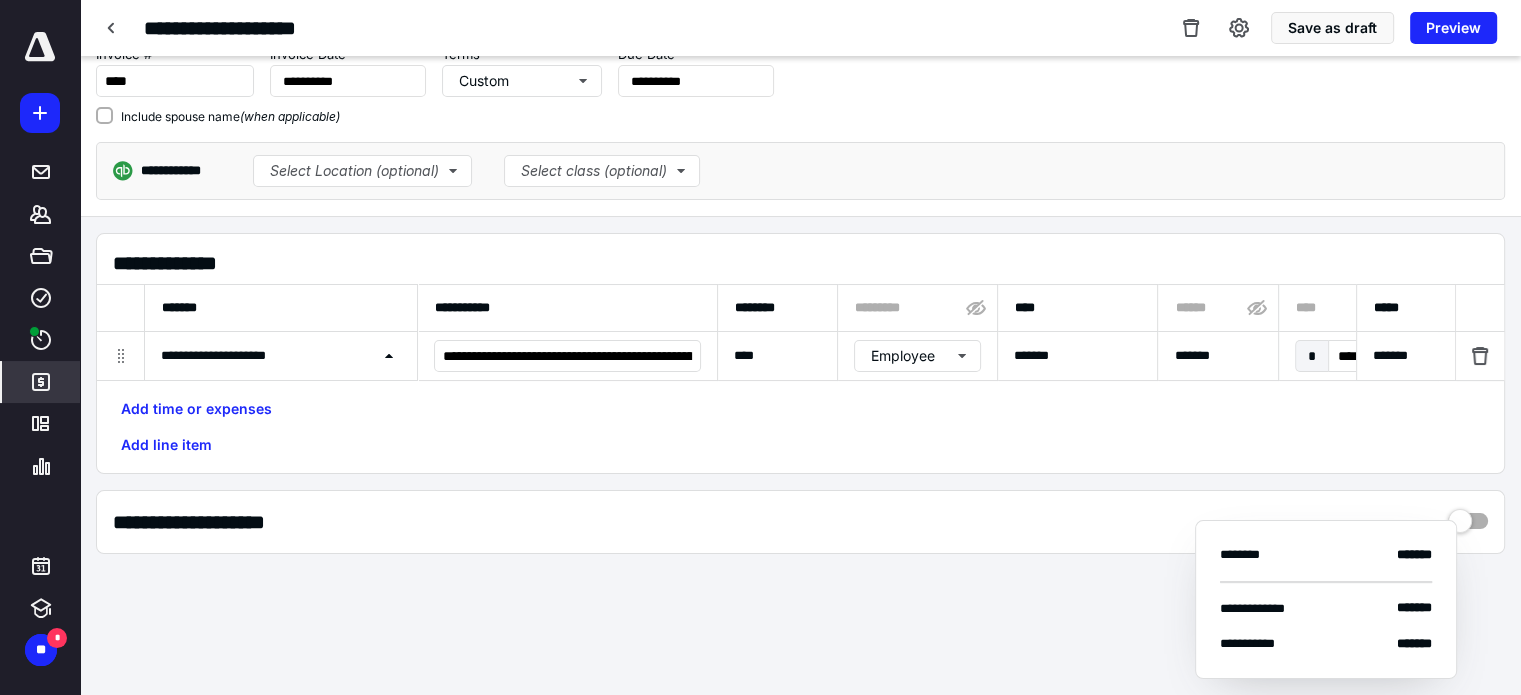 scroll, scrollTop: 100, scrollLeft: 0, axis: vertical 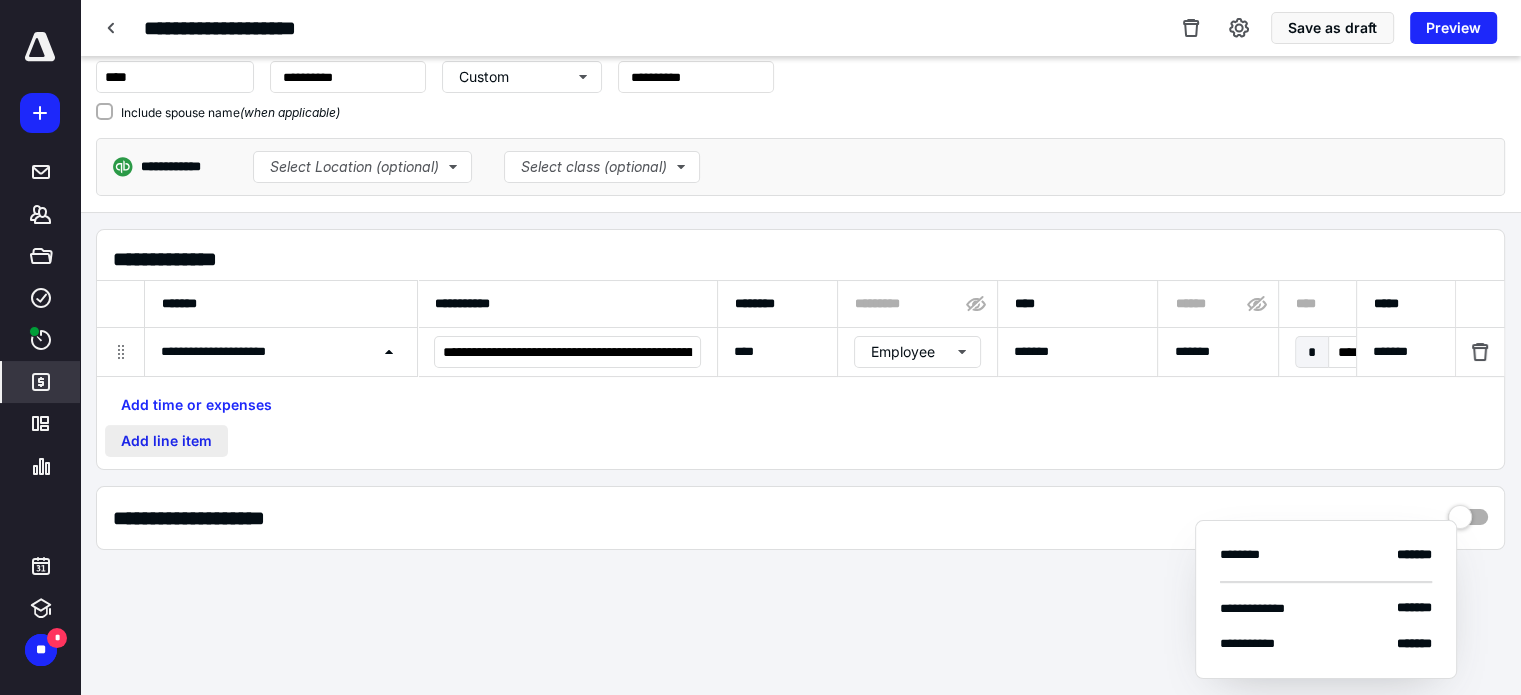click on "Add line item" at bounding box center [166, 441] 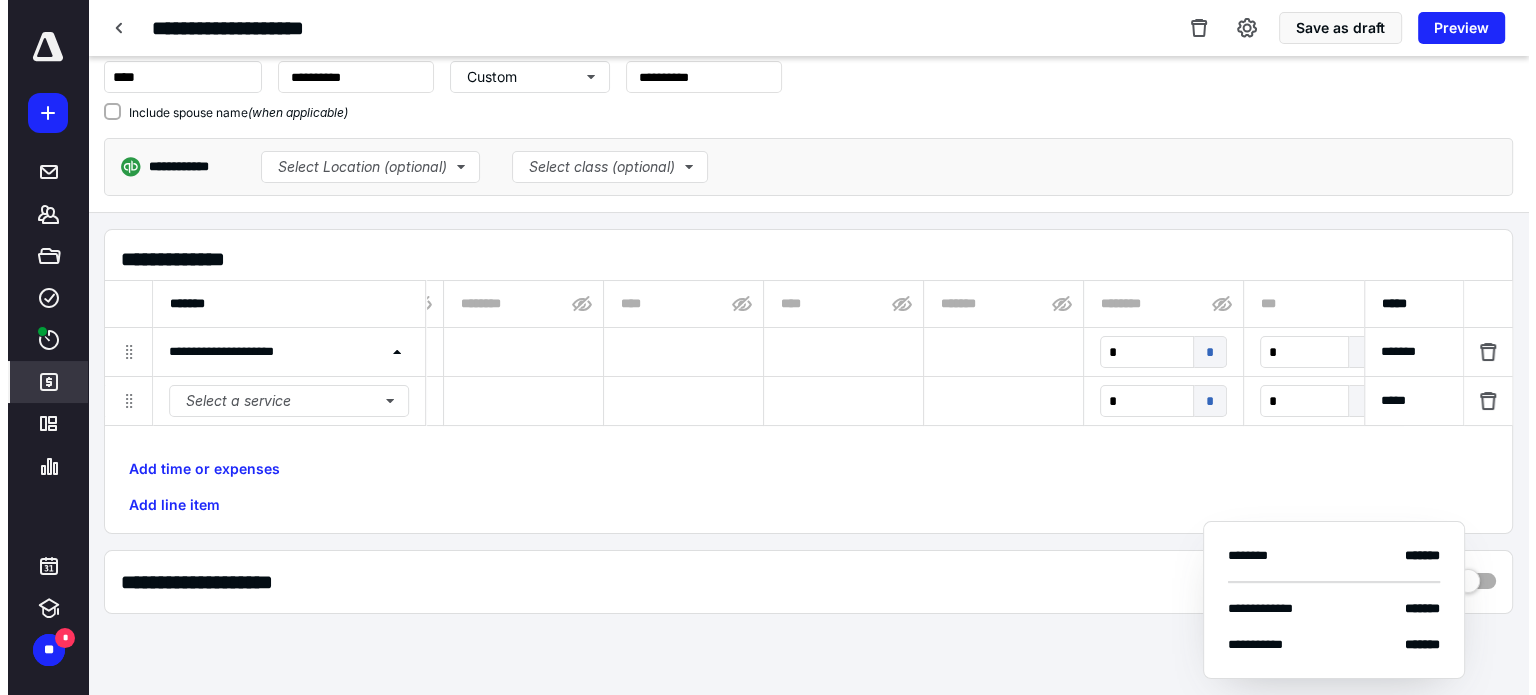 scroll, scrollTop: 0, scrollLeft: 1041, axis: horizontal 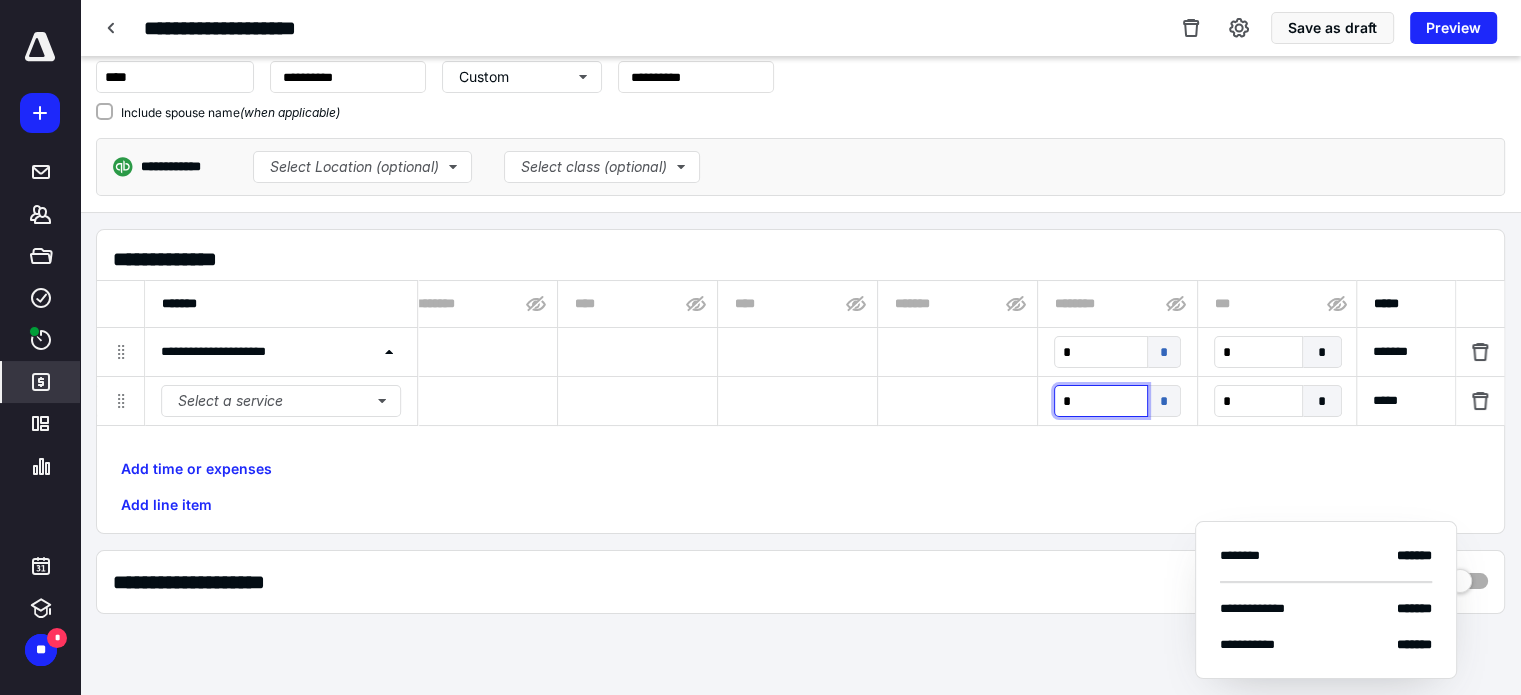 click on "*" at bounding box center [1101, 401] 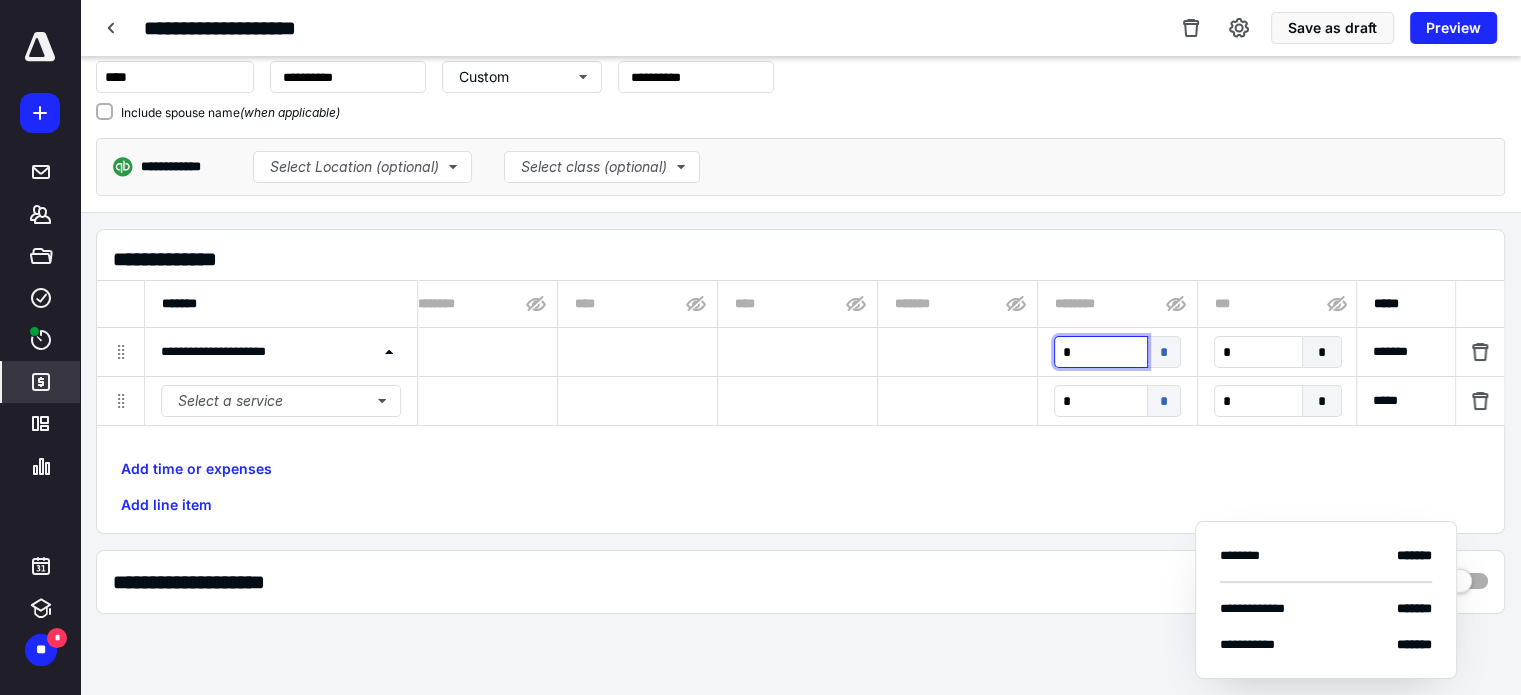 click on "*" at bounding box center [1101, 352] 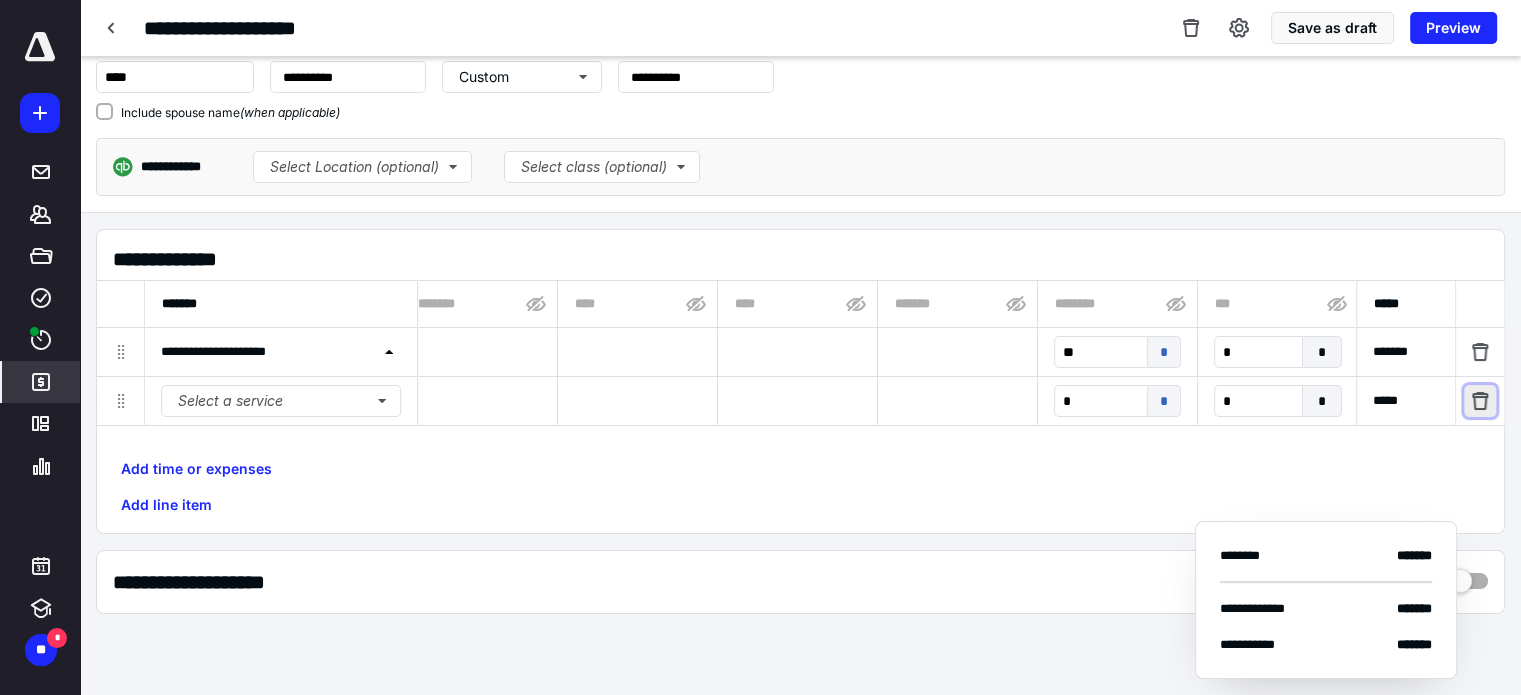 click at bounding box center [1480, 401] 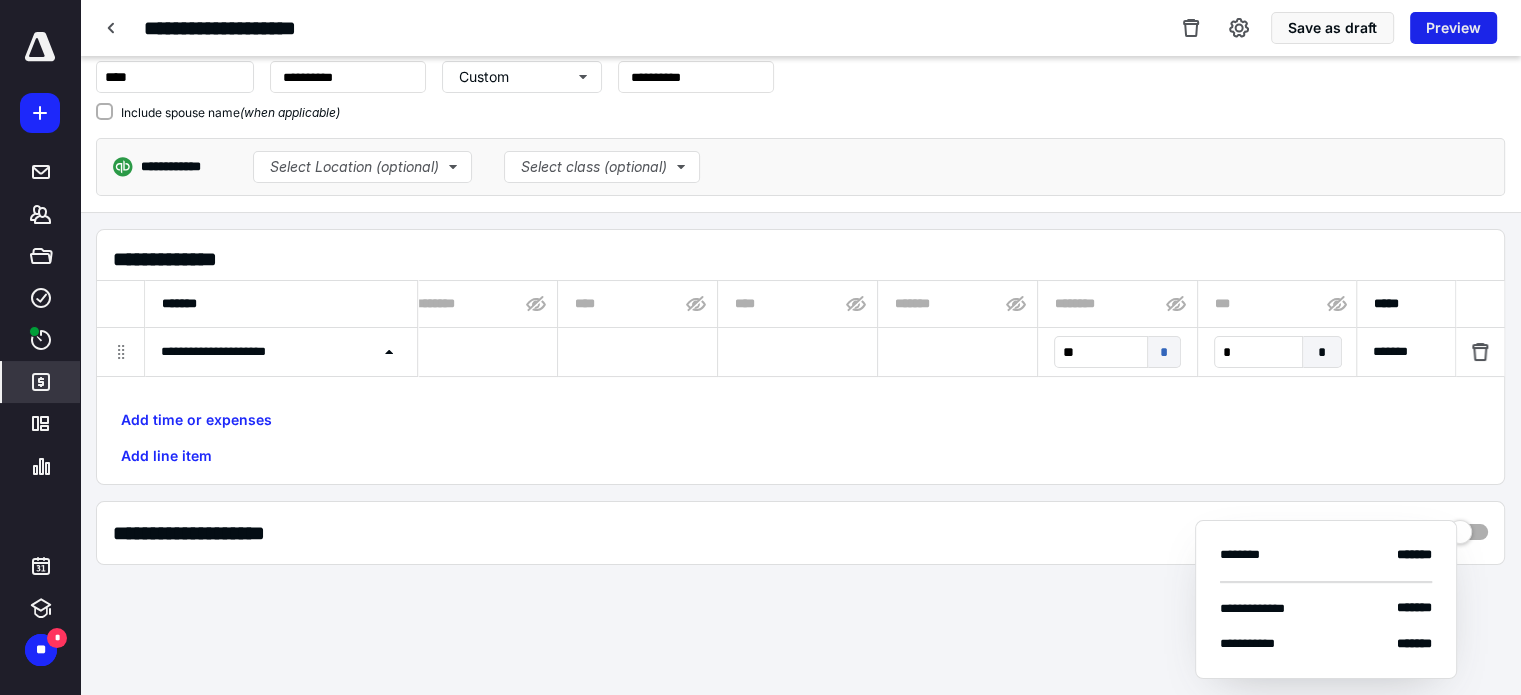 click on "Preview" at bounding box center [1453, 28] 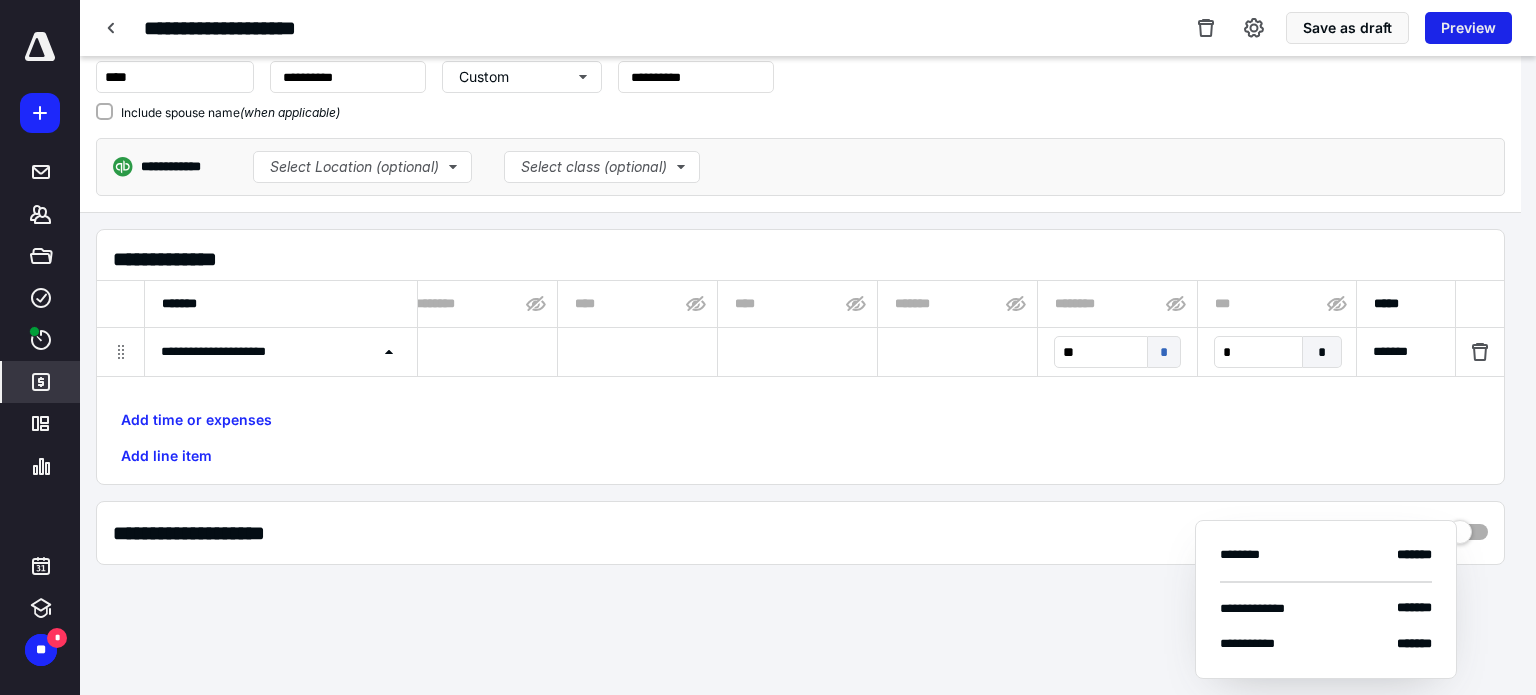 scroll, scrollTop: 0, scrollLeft: 1026, axis: horizontal 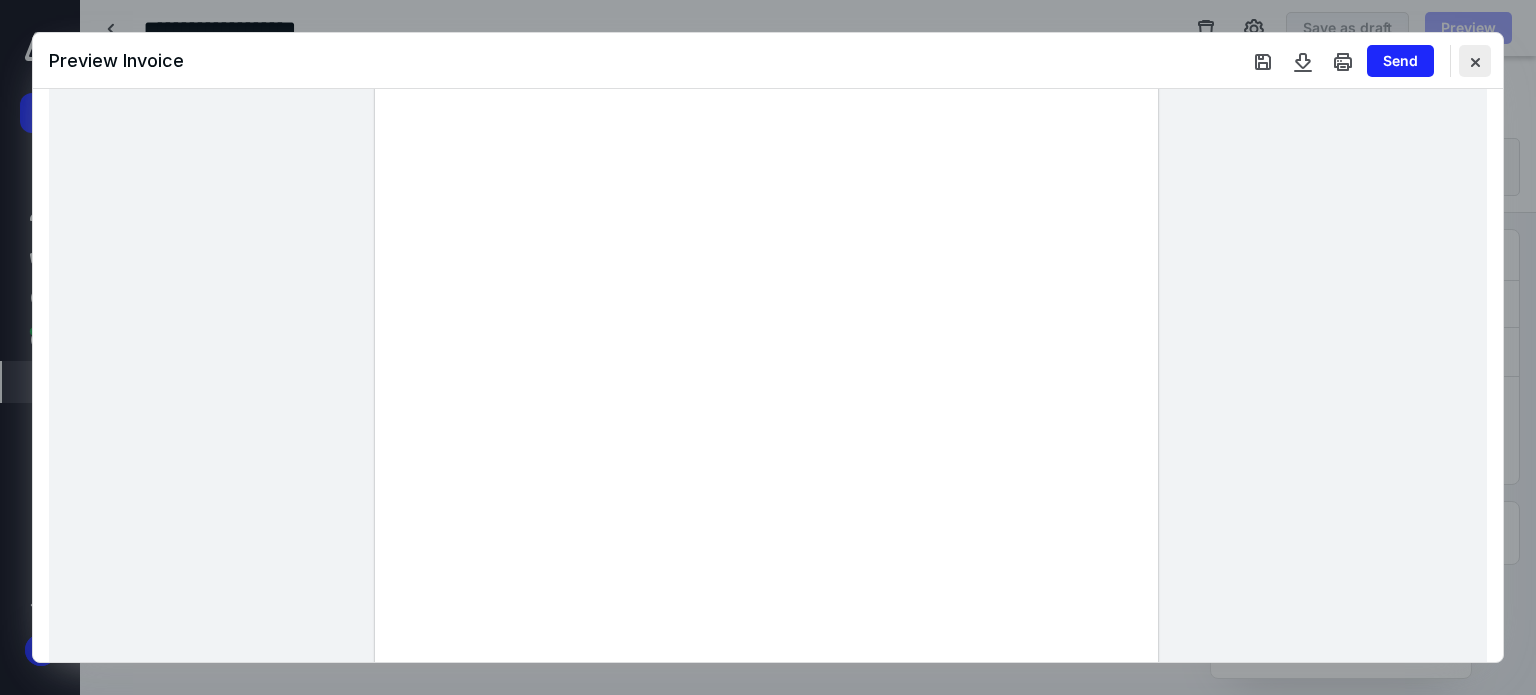 click at bounding box center (1475, 61) 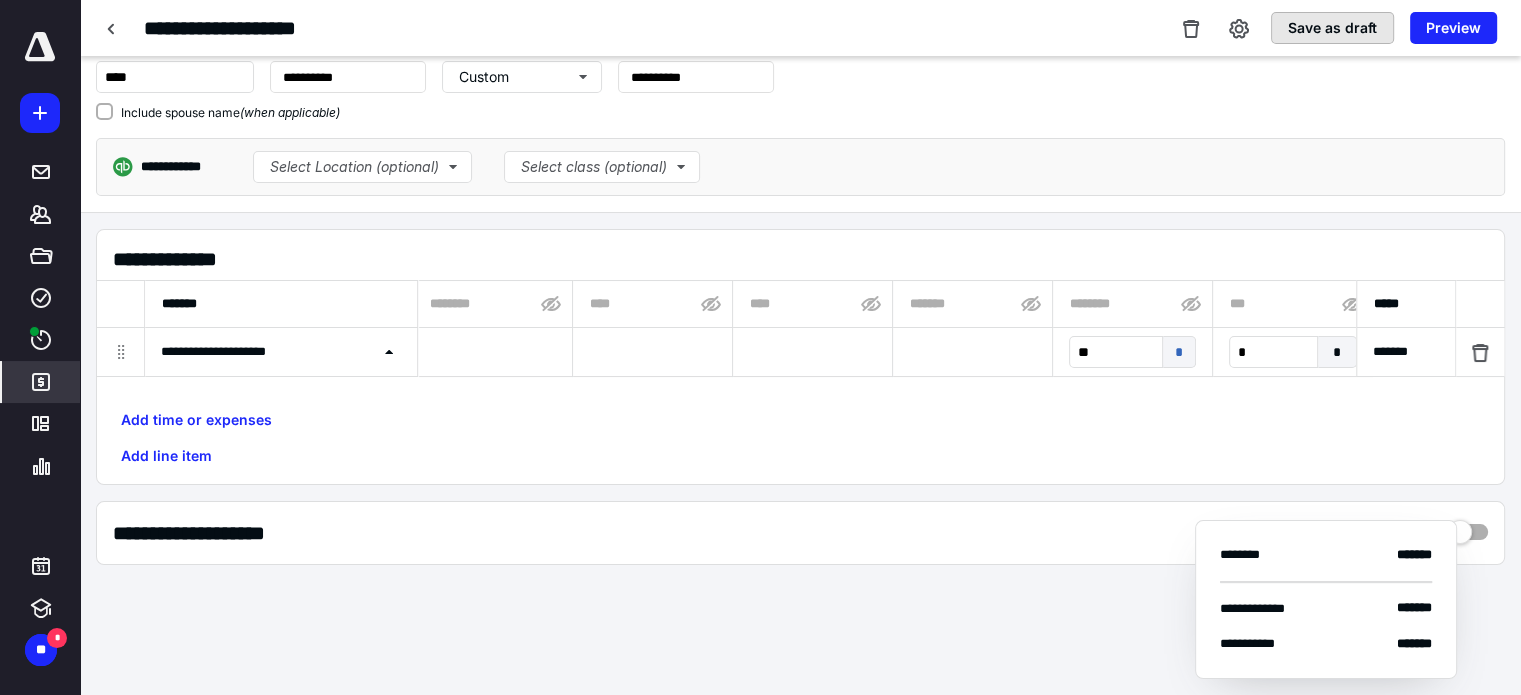 click on "Save as draft" at bounding box center (1332, 28) 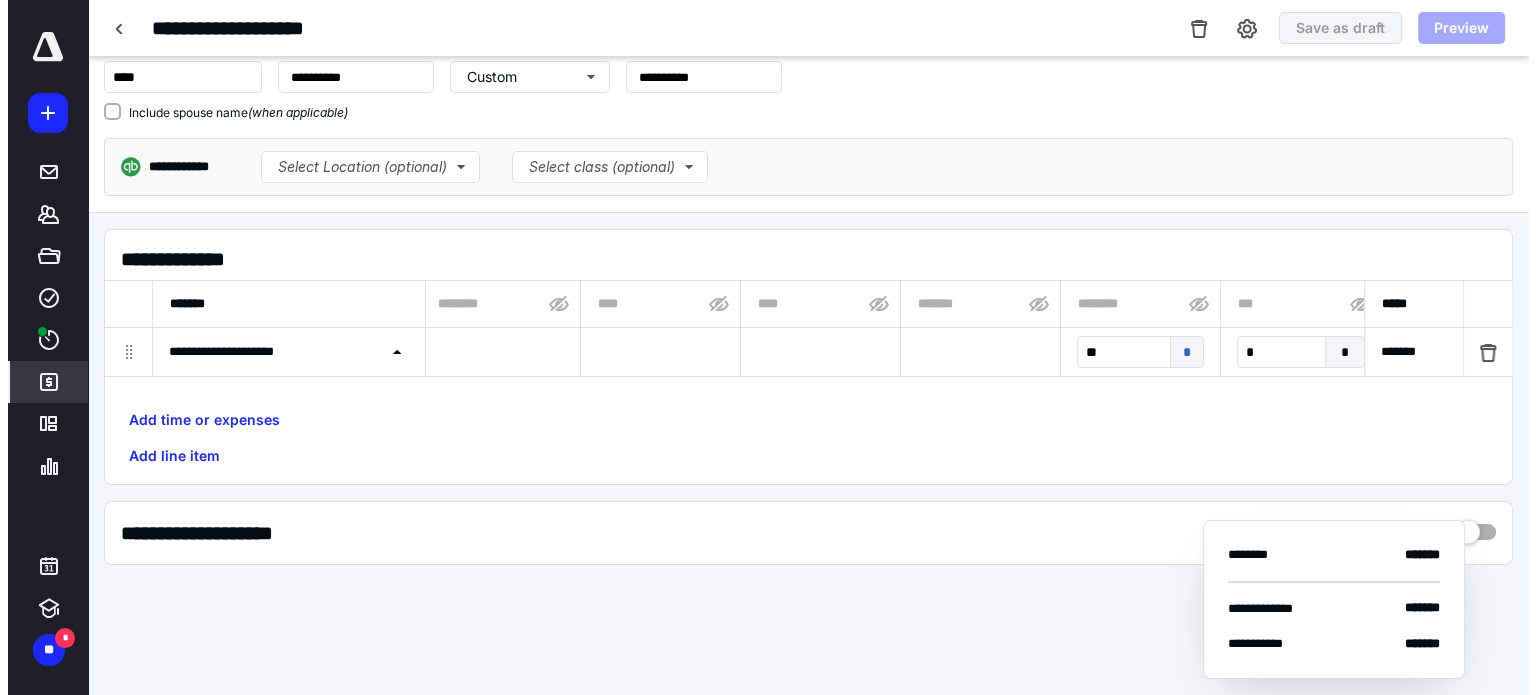 scroll, scrollTop: 0, scrollLeft: 0, axis: both 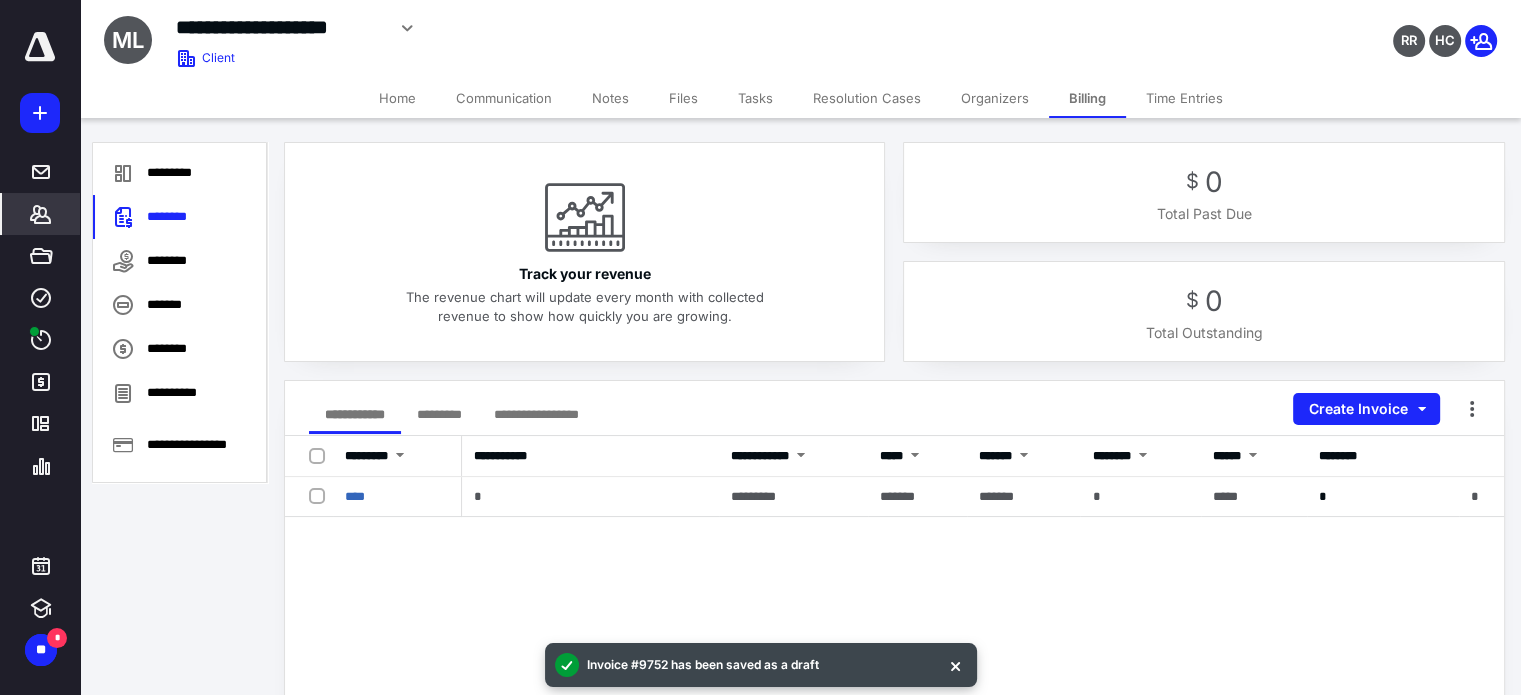click on "**********" at bounding box center (894, 836) 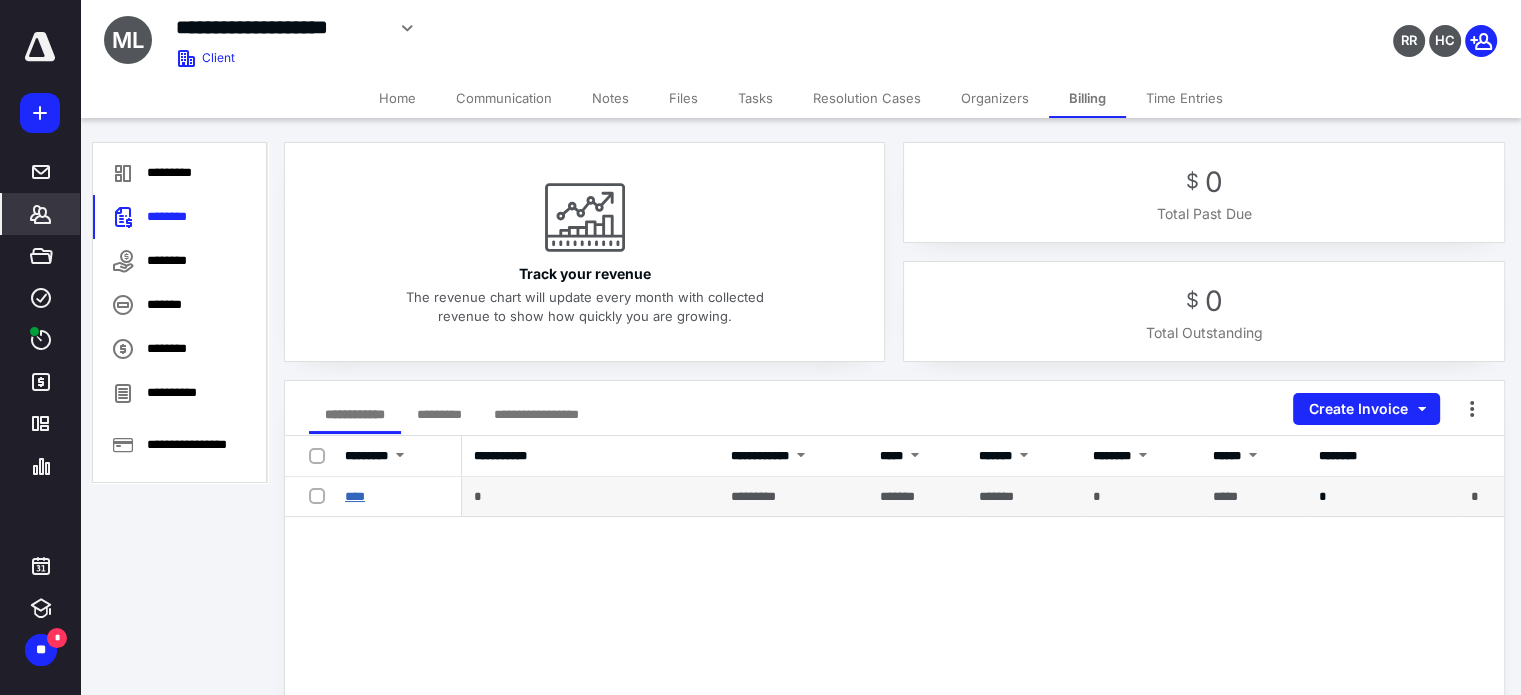click on "****" at bounding box center [355, 496] 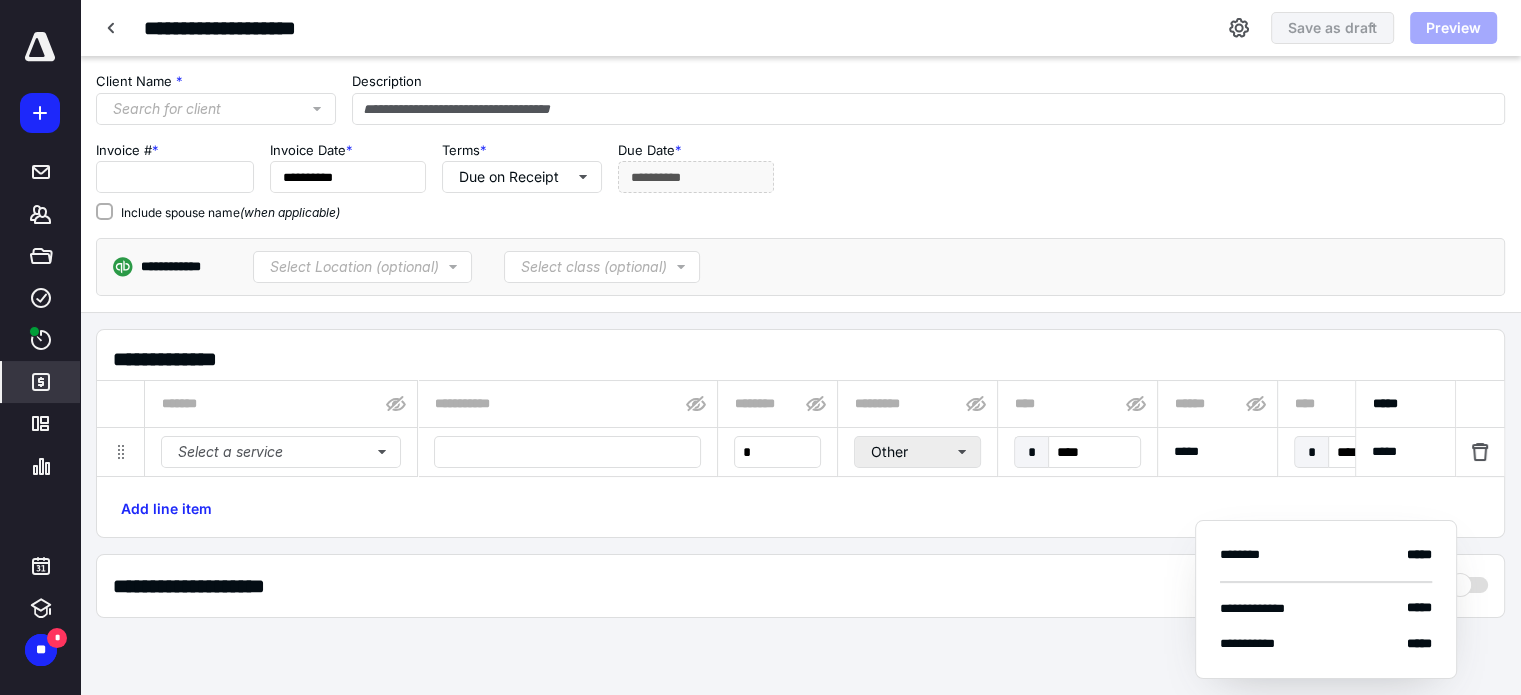 type on "****" 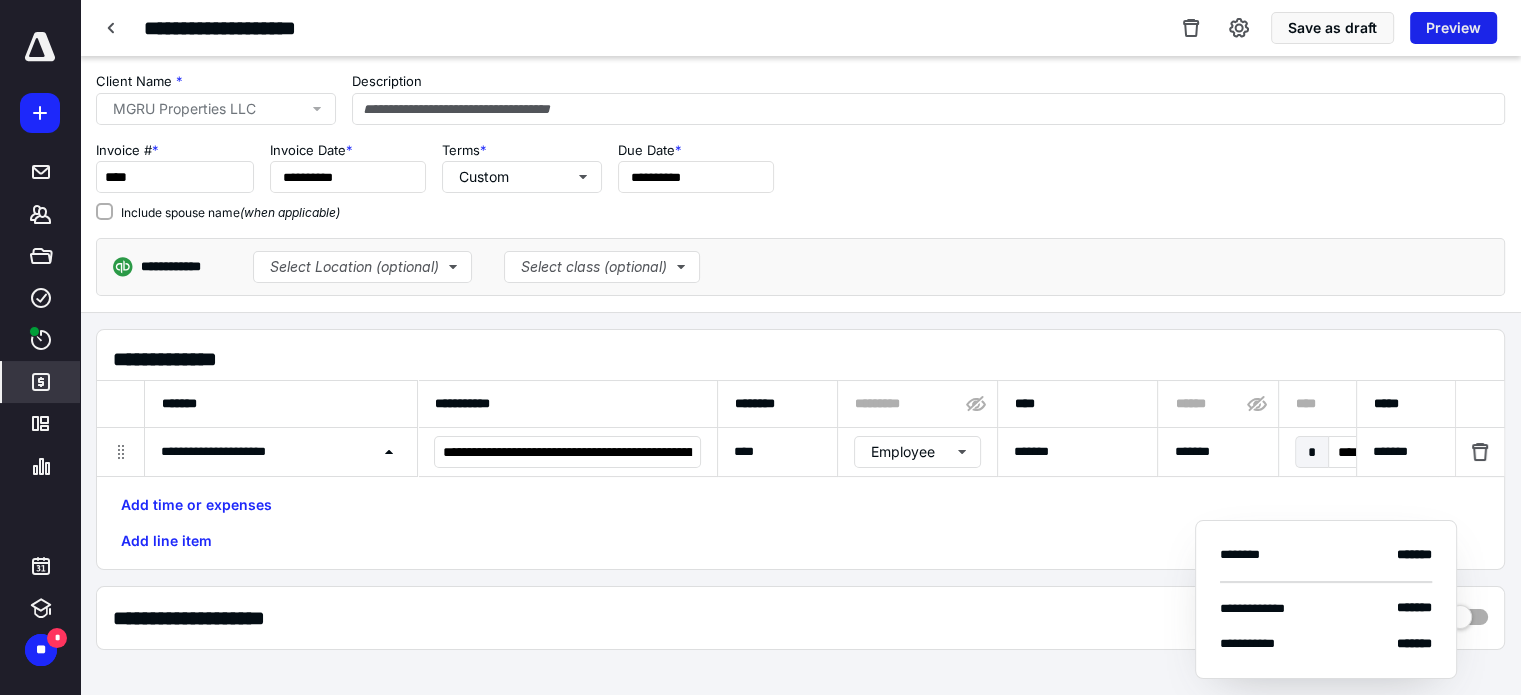 click on "Preview" at bounding box center [1453, 28] 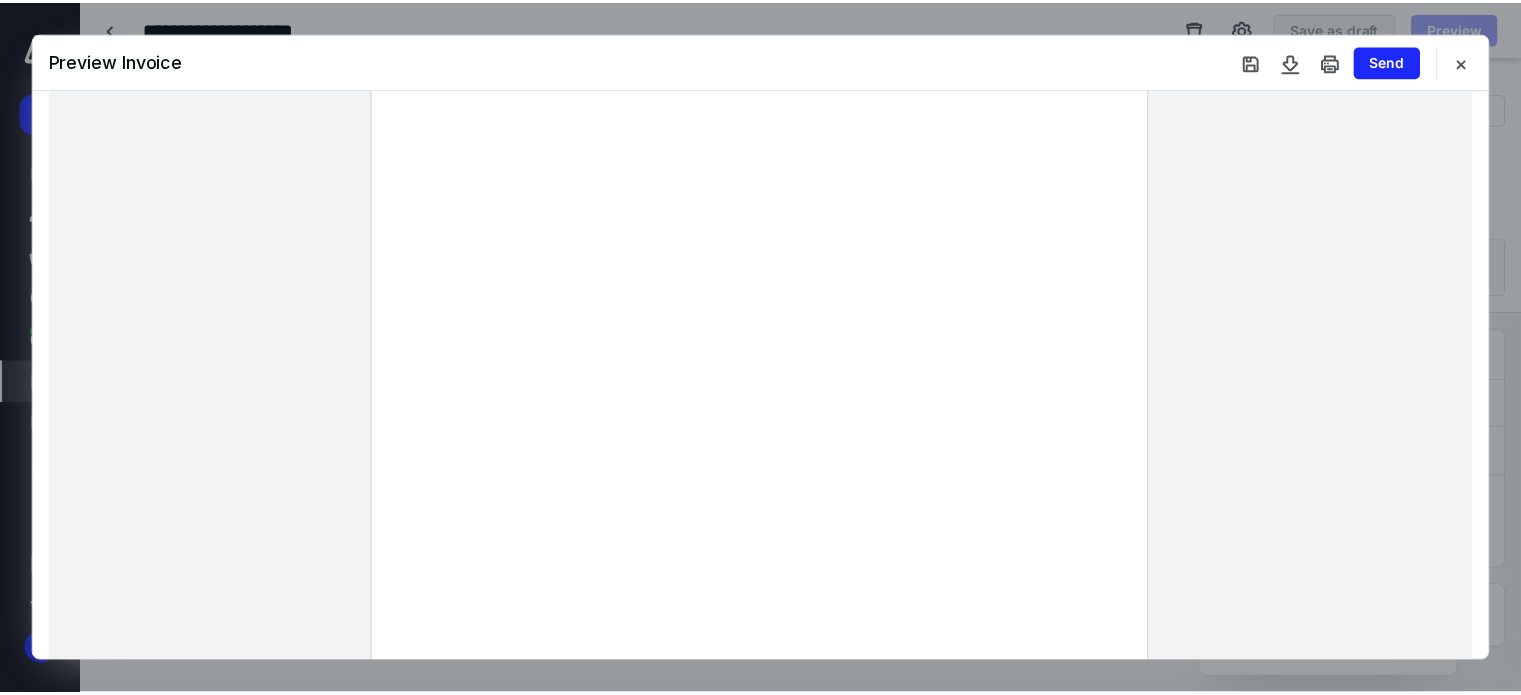 scroll, scrollTop: 200, scrollLeft: 0, axis: vertical 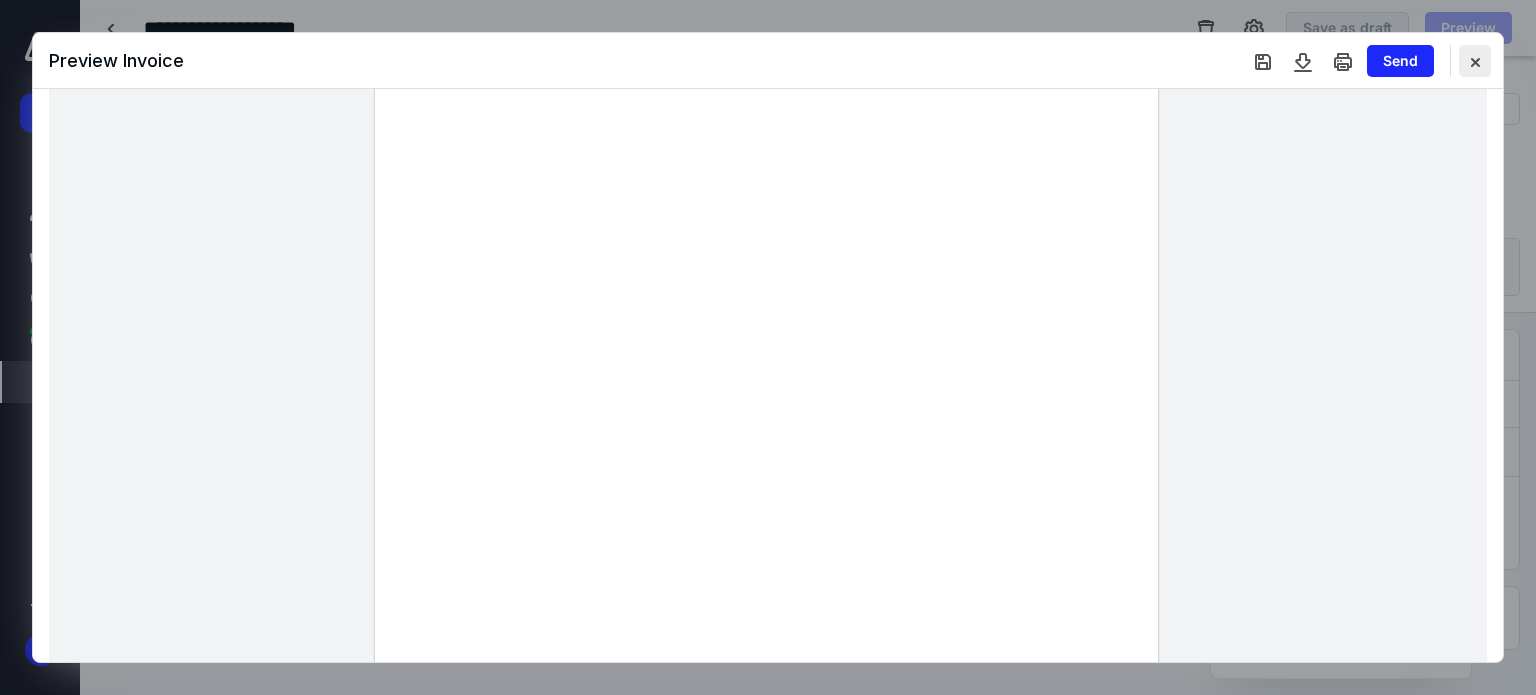 click at bounding box center (1475, 61) 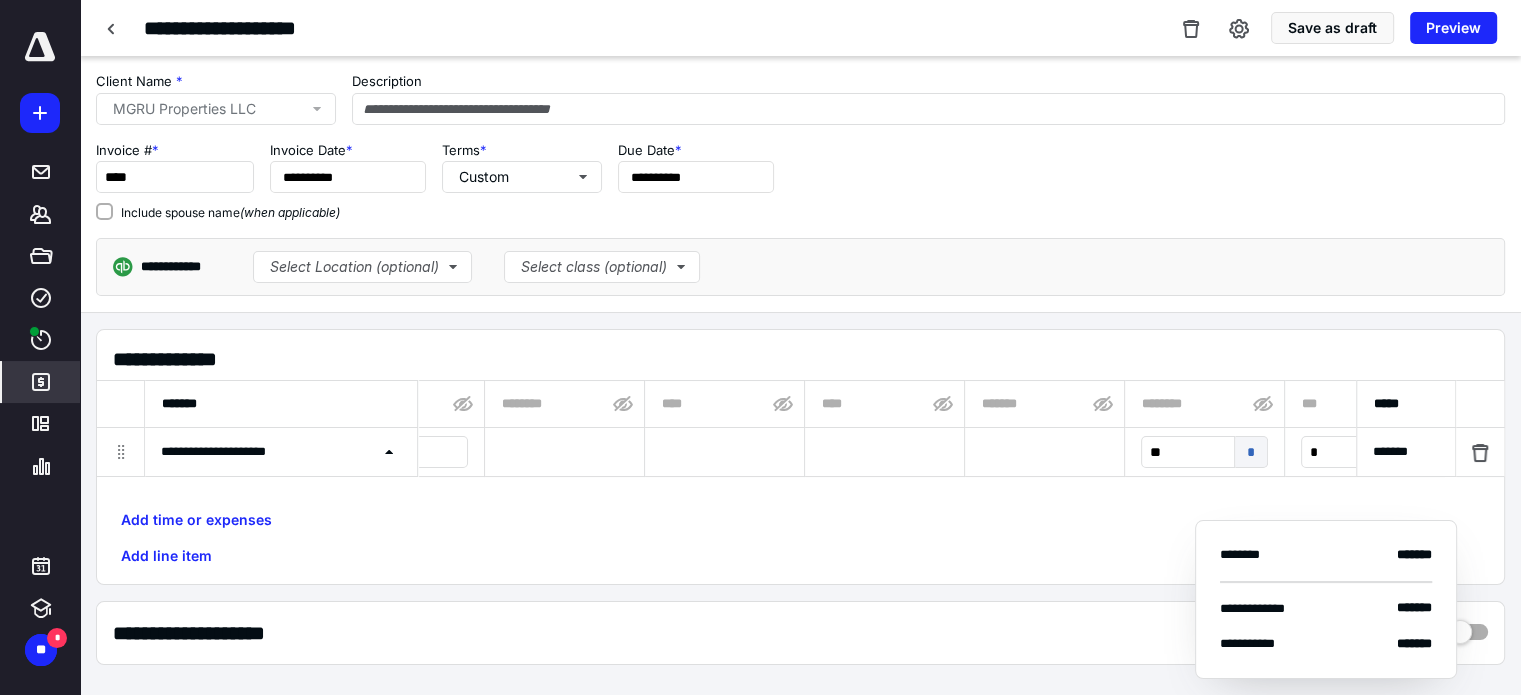 scroll, scrollTop: 0, scrollLeft: 977, axis: horizontal 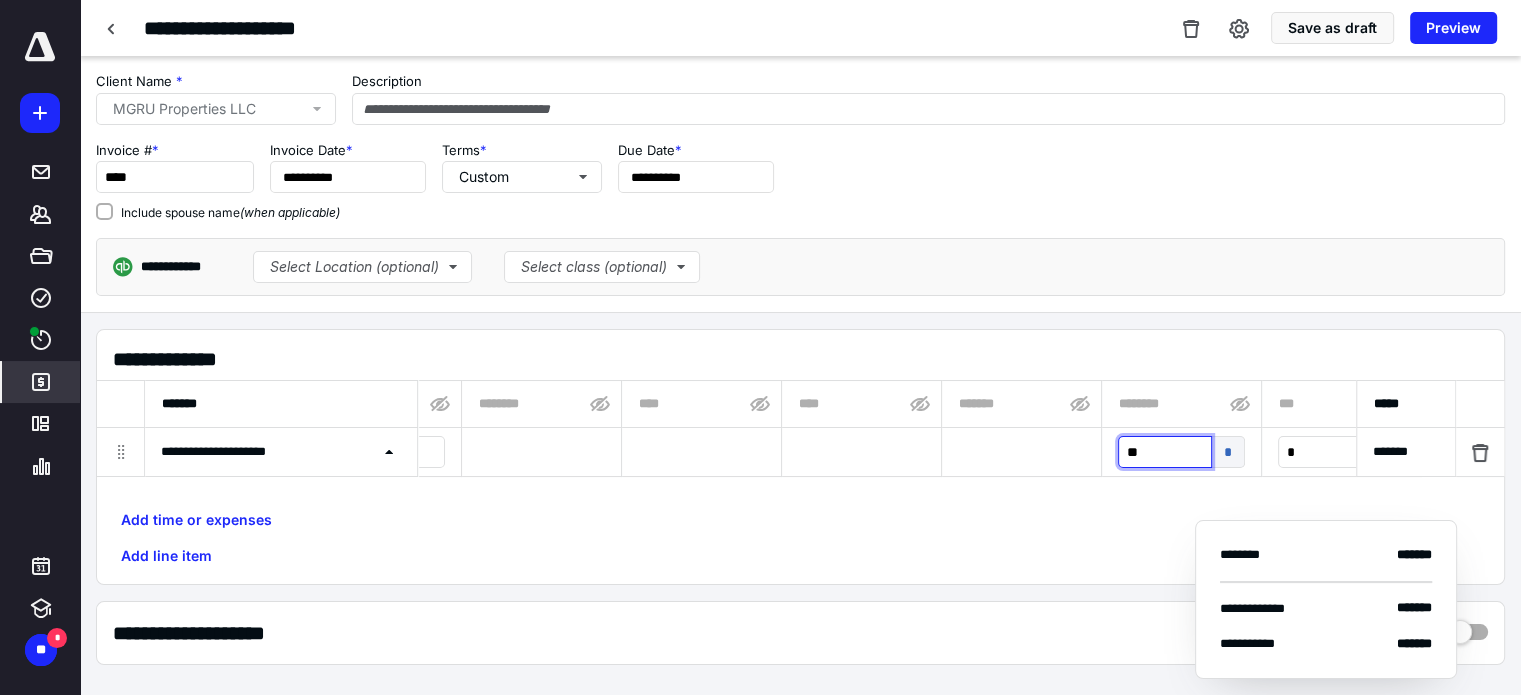 click on "**" at bounding box center (1165, 452) 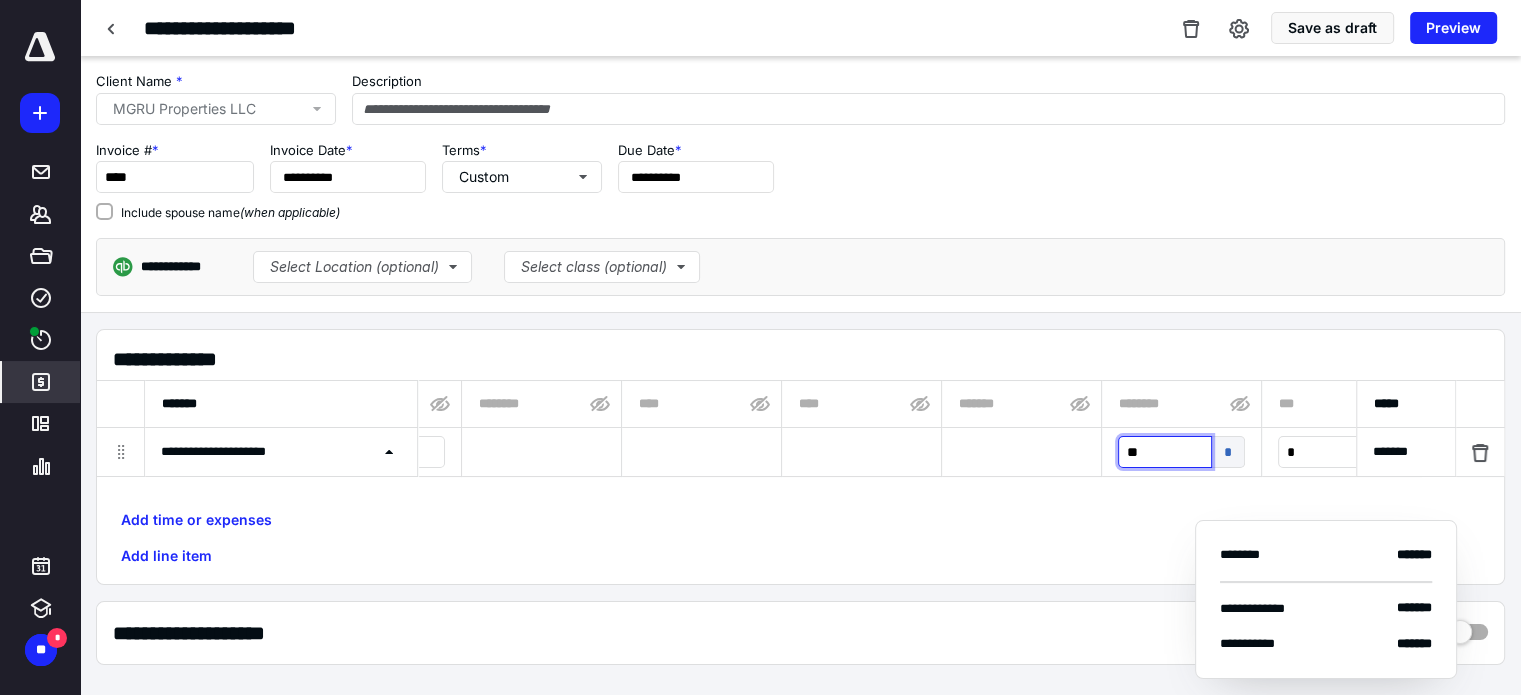 type 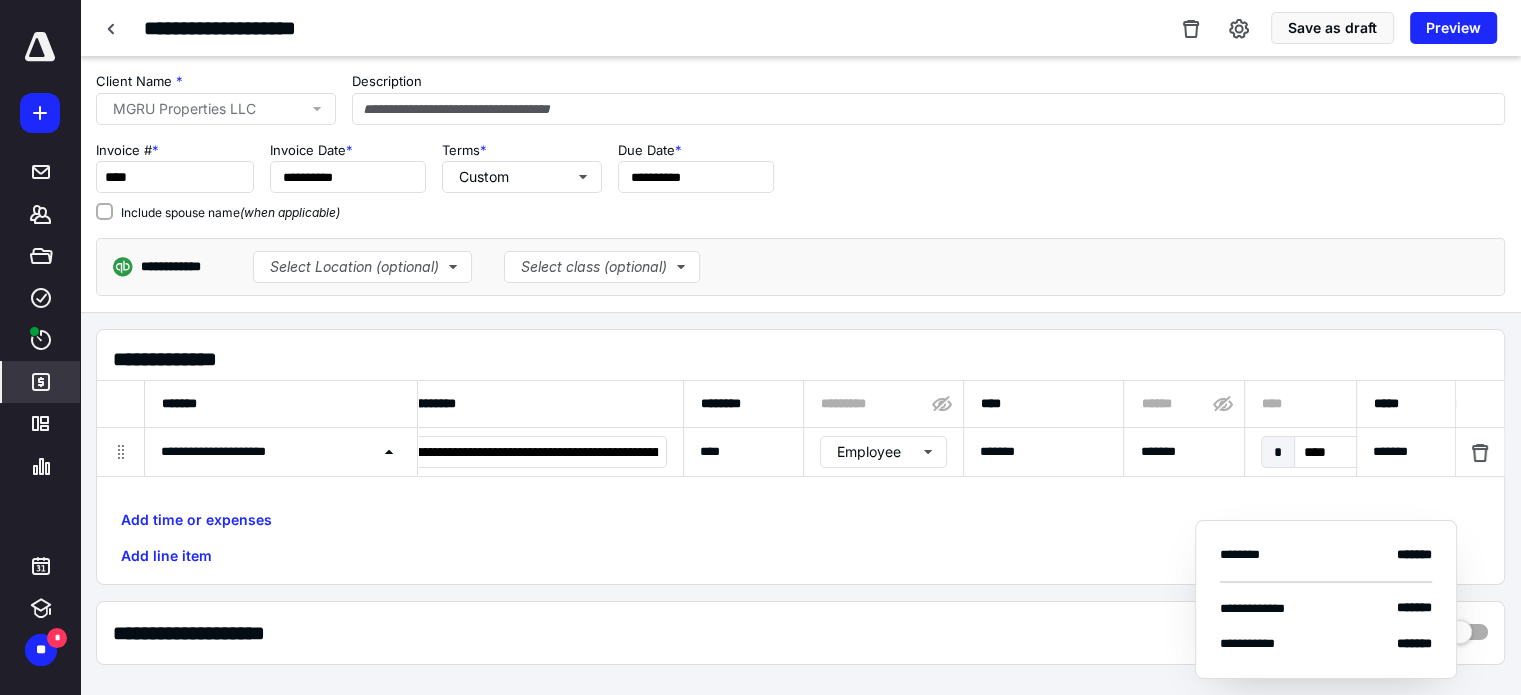 scroll, scrollTop: 0, scrollLeft: 0, axis: both 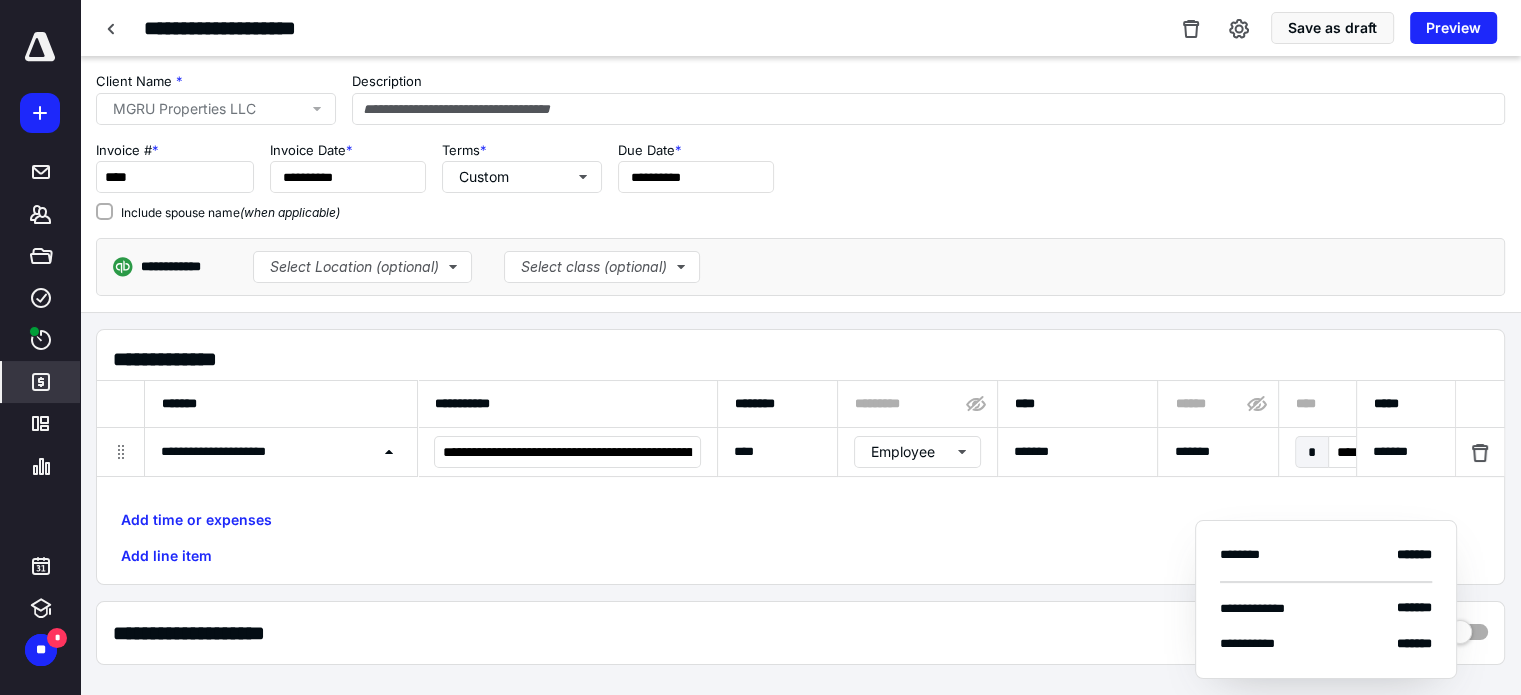 click on "*******" at bounding box center (1217, 452) 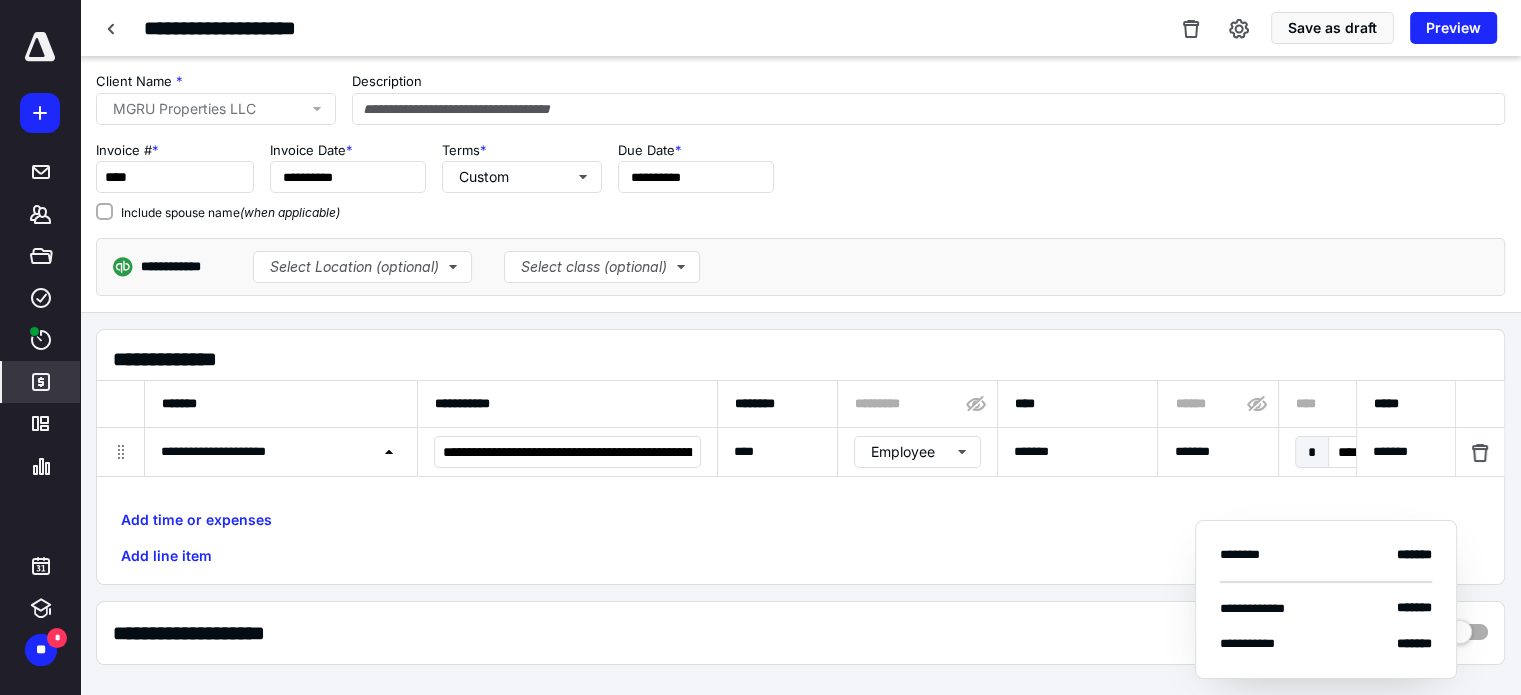 click on "Add time or expenses Add line item" at bounding box center [800, 538] 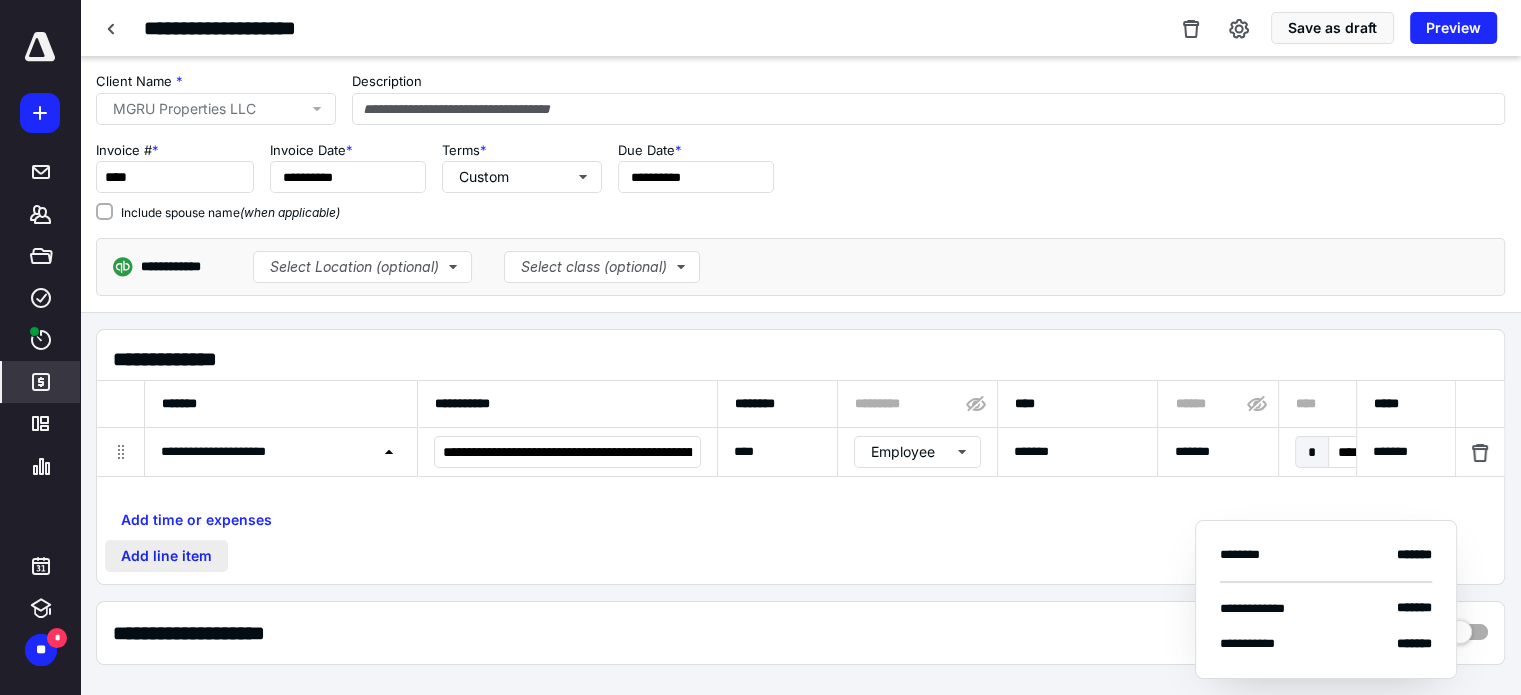 click on "Add line item" at bounding box center (166, 556) 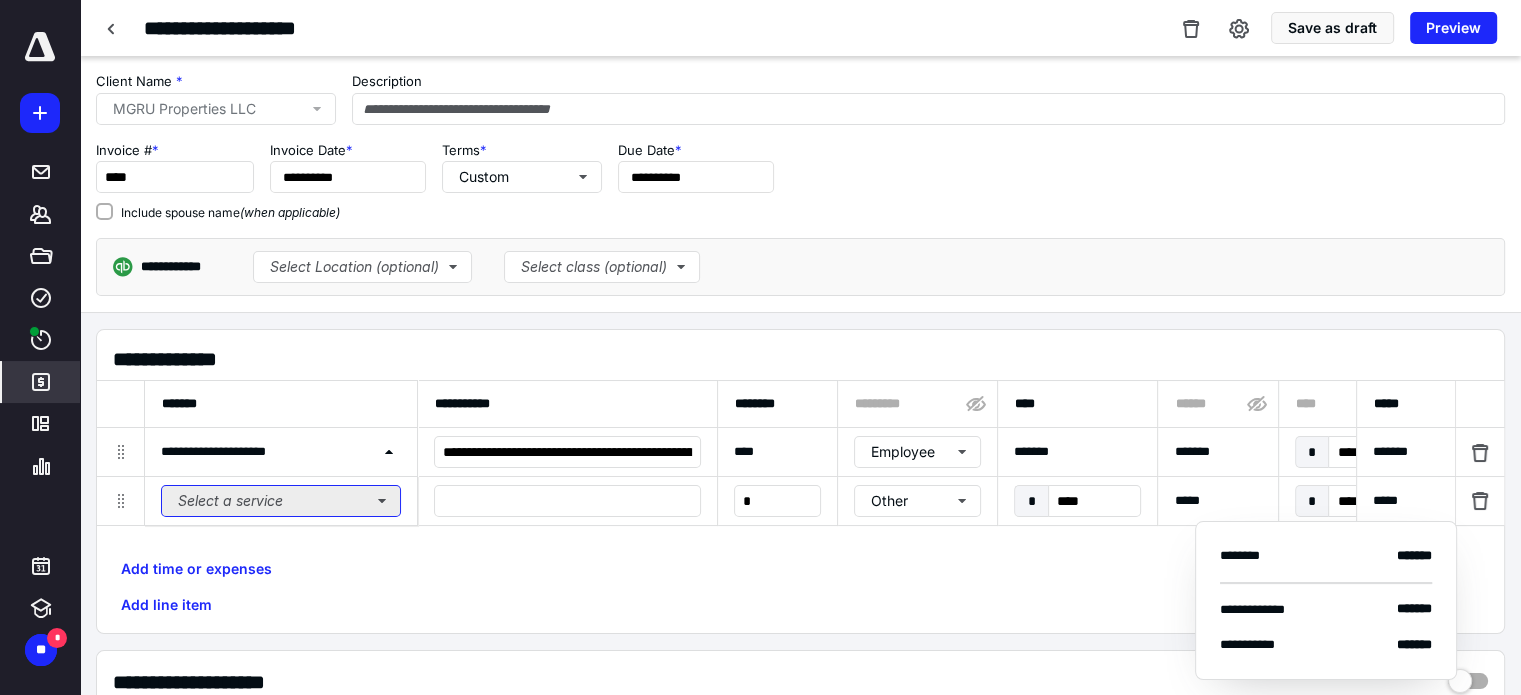 click on "Select a service" at bounding box center (281, 501) 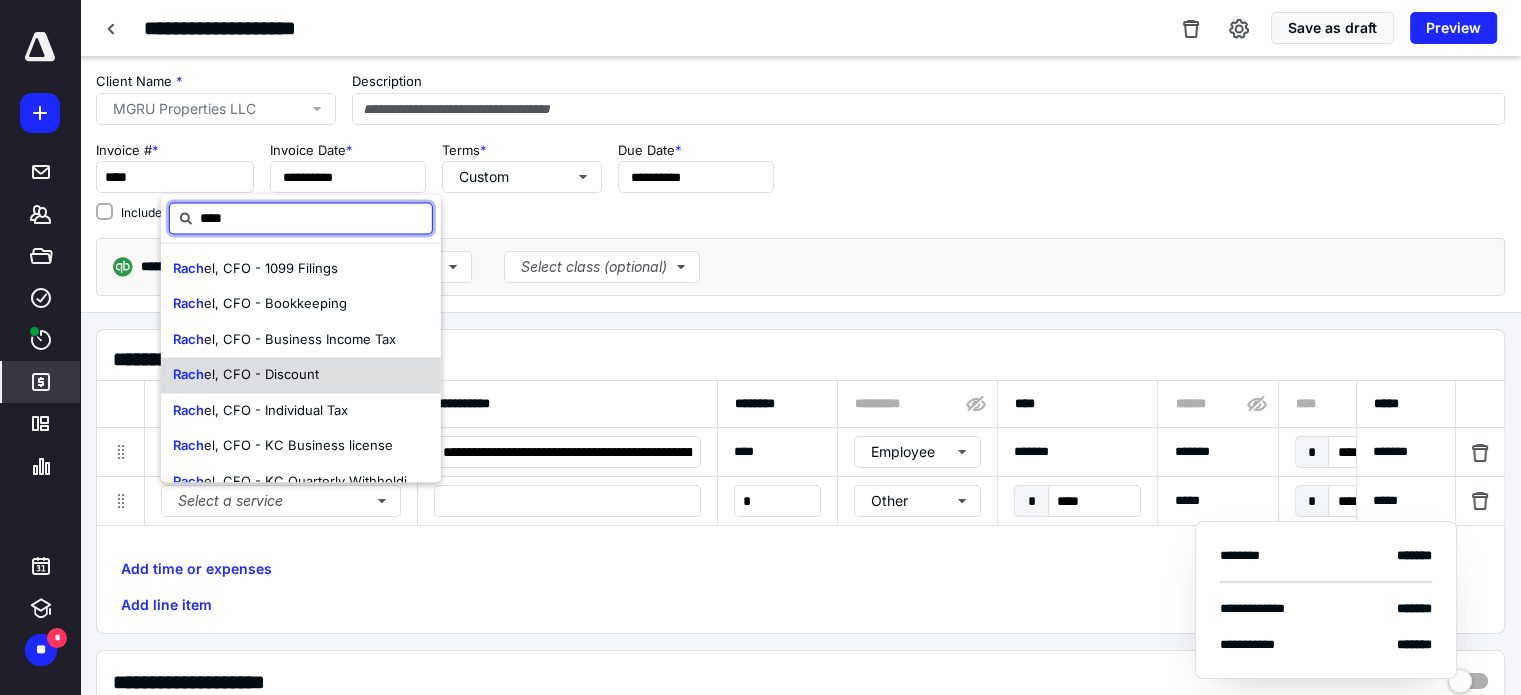 click on "Rach el, CFO - Discount" at bounding box center (301, 375) 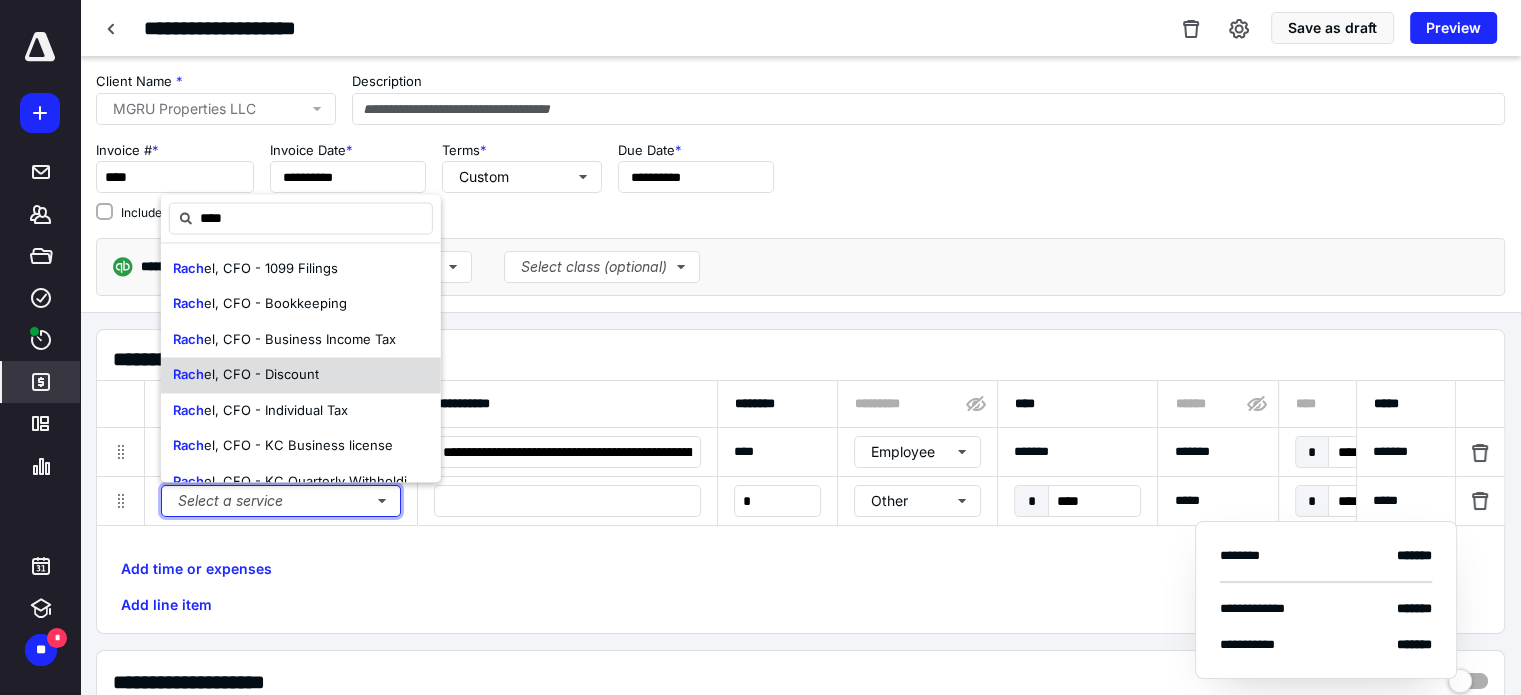 type 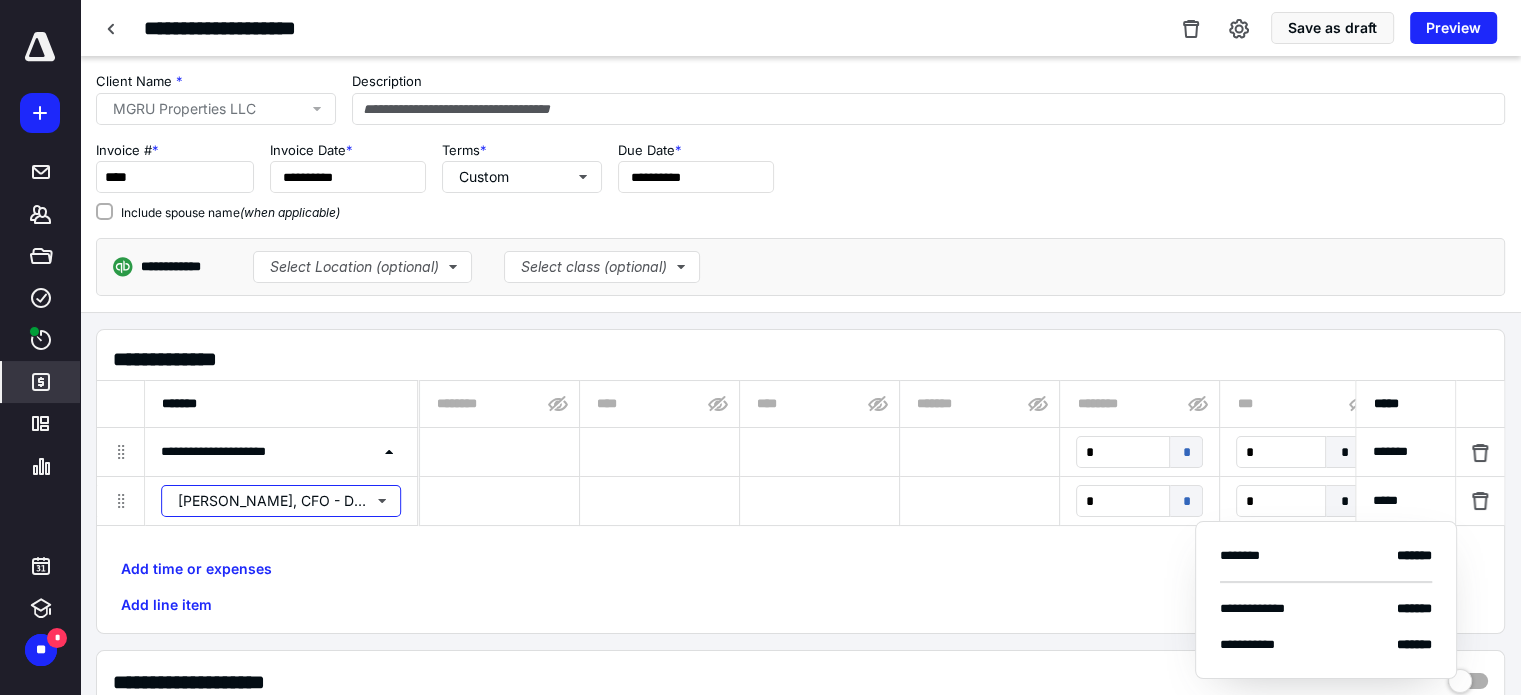 scroll, scrollTop: 0, scrollLeft: 1078, axis: horizontal 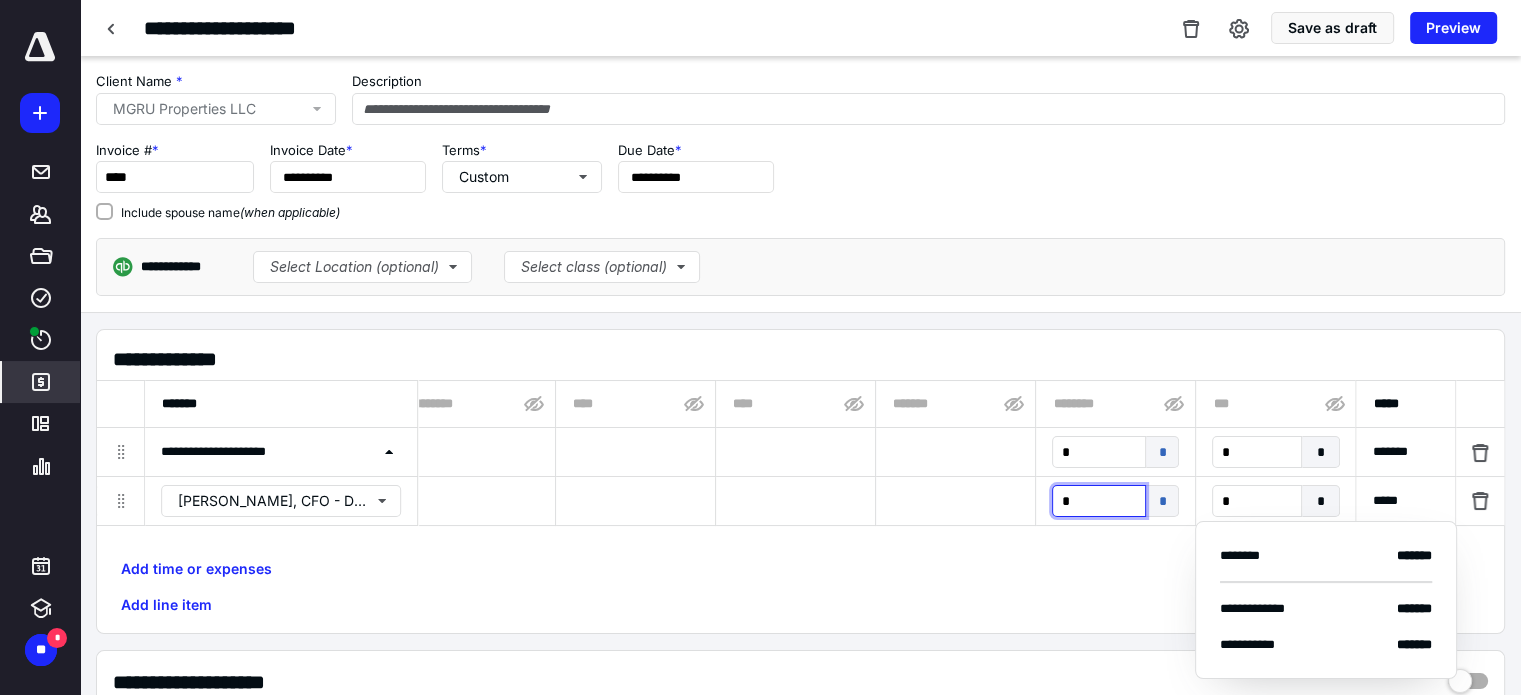 click on "*" at bounding box center (1099, 501) 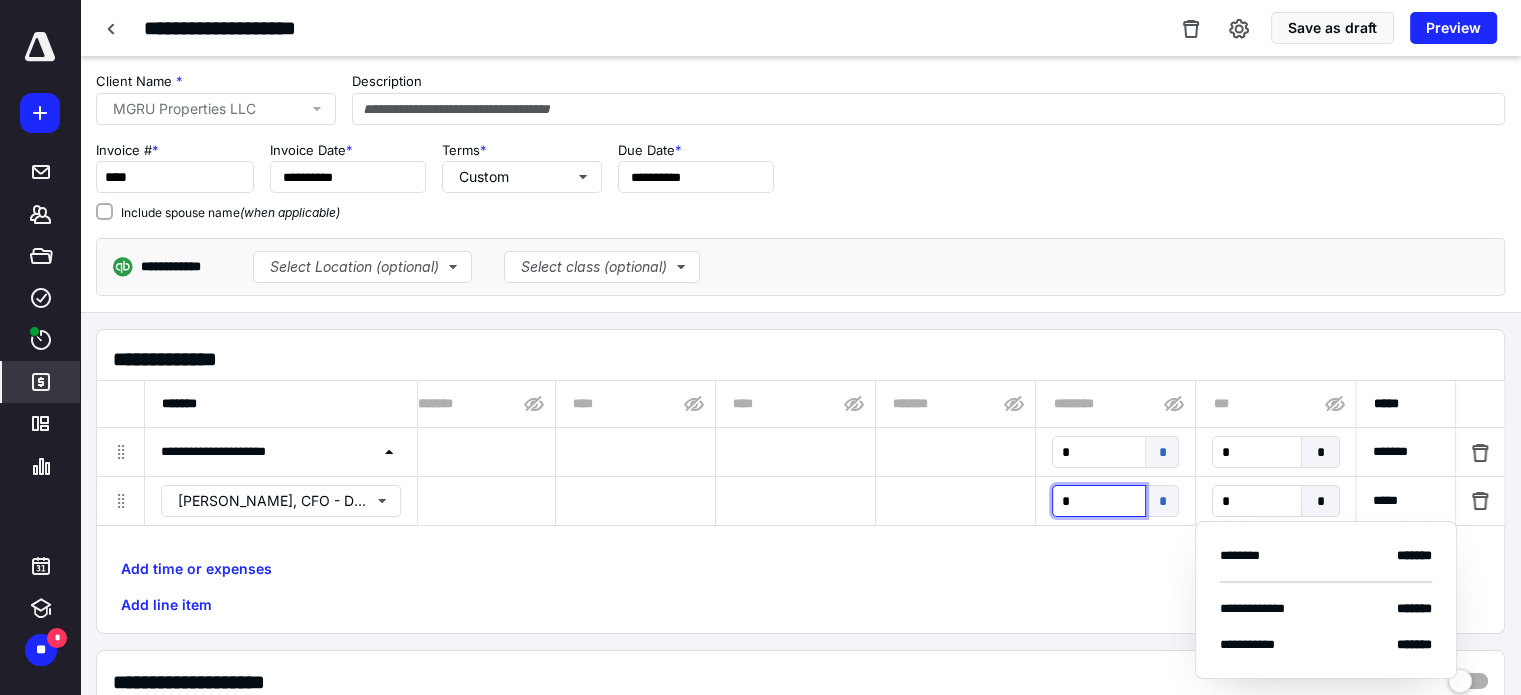 type on "**" 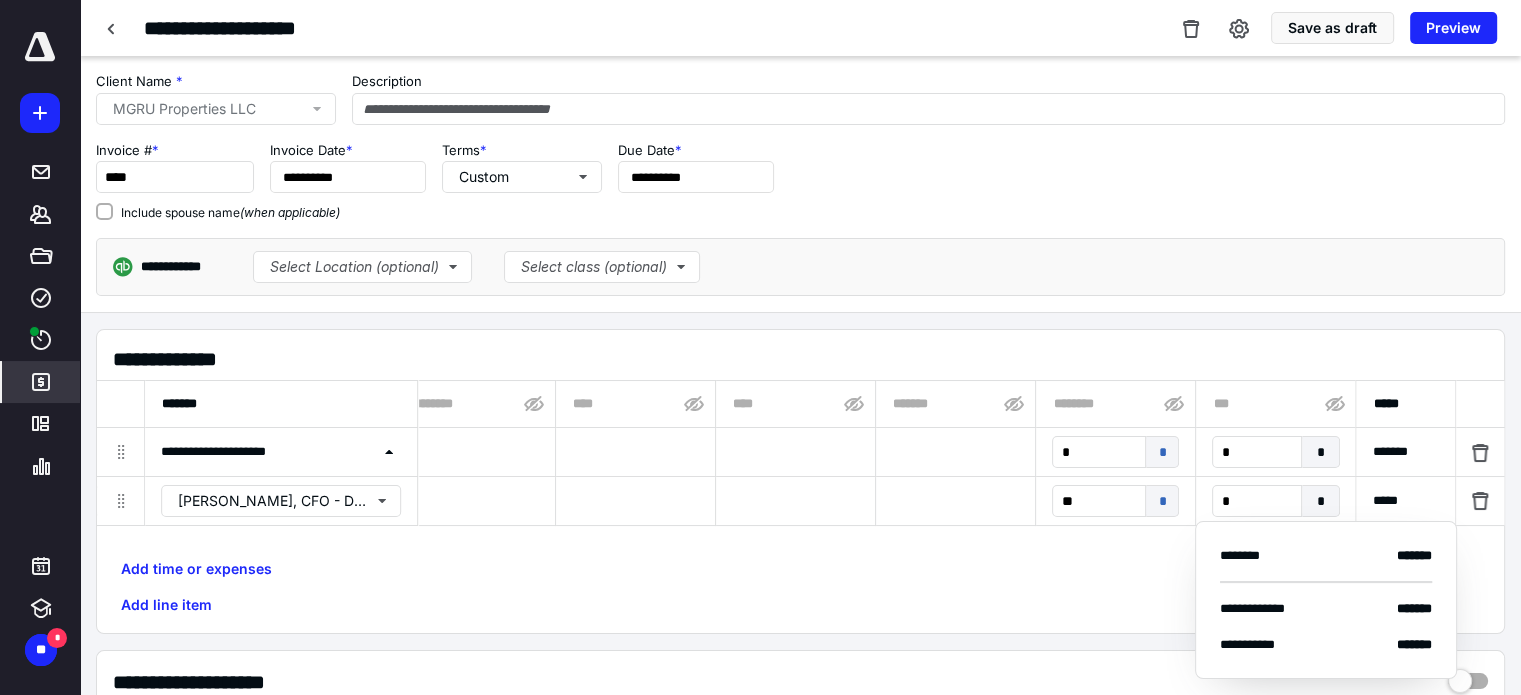 click on "Add time or expenses Add line item" at bounding box center (800, 587) 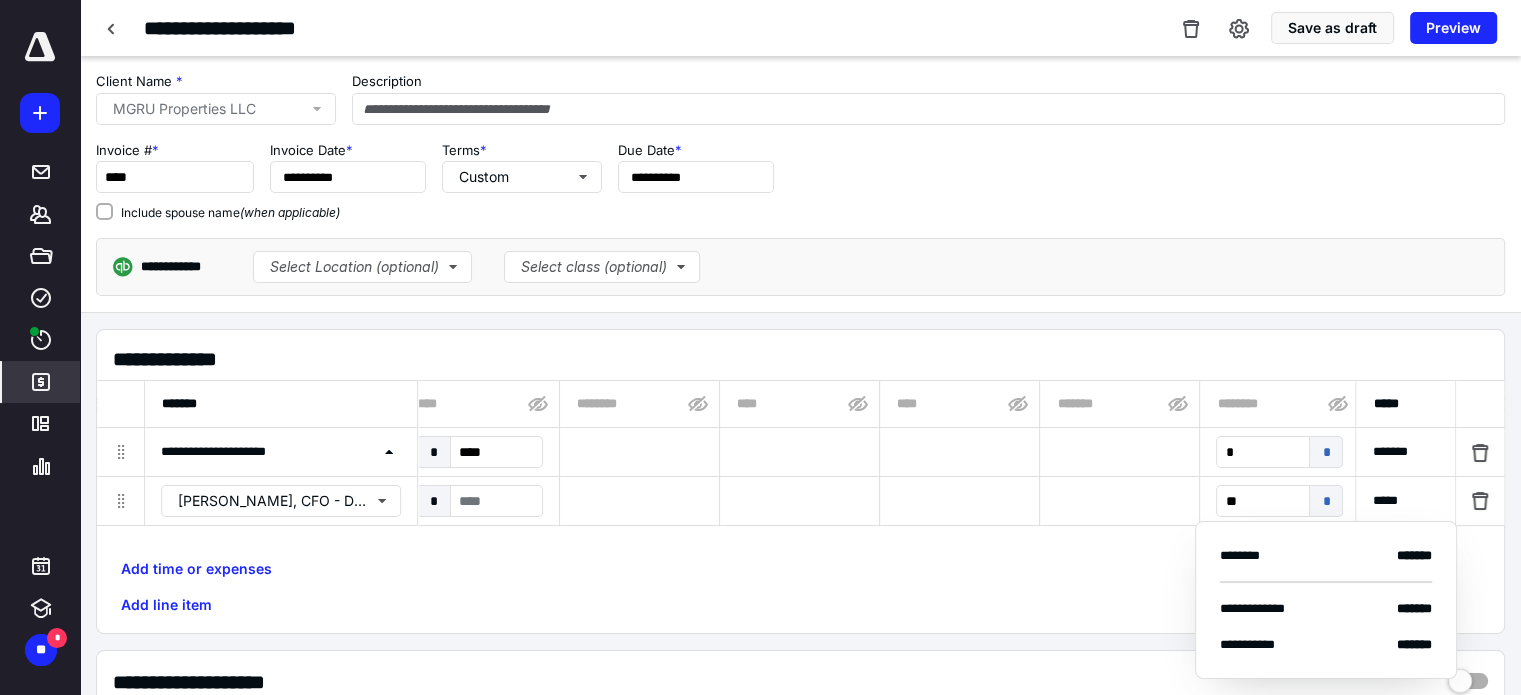 scroll, scrollTop: 0, scrollLeft: 916, axis: horizontal 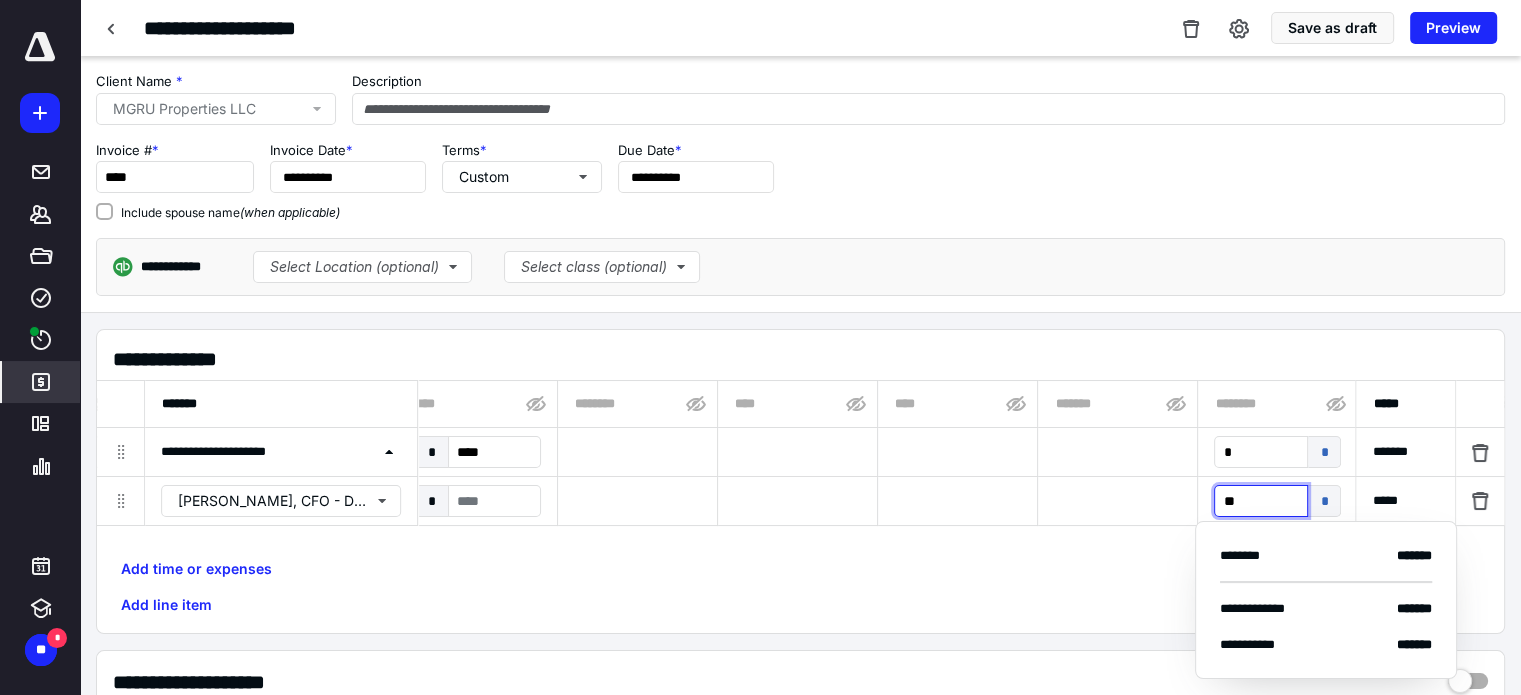 click on "**" at bounding box center (1261, 501) 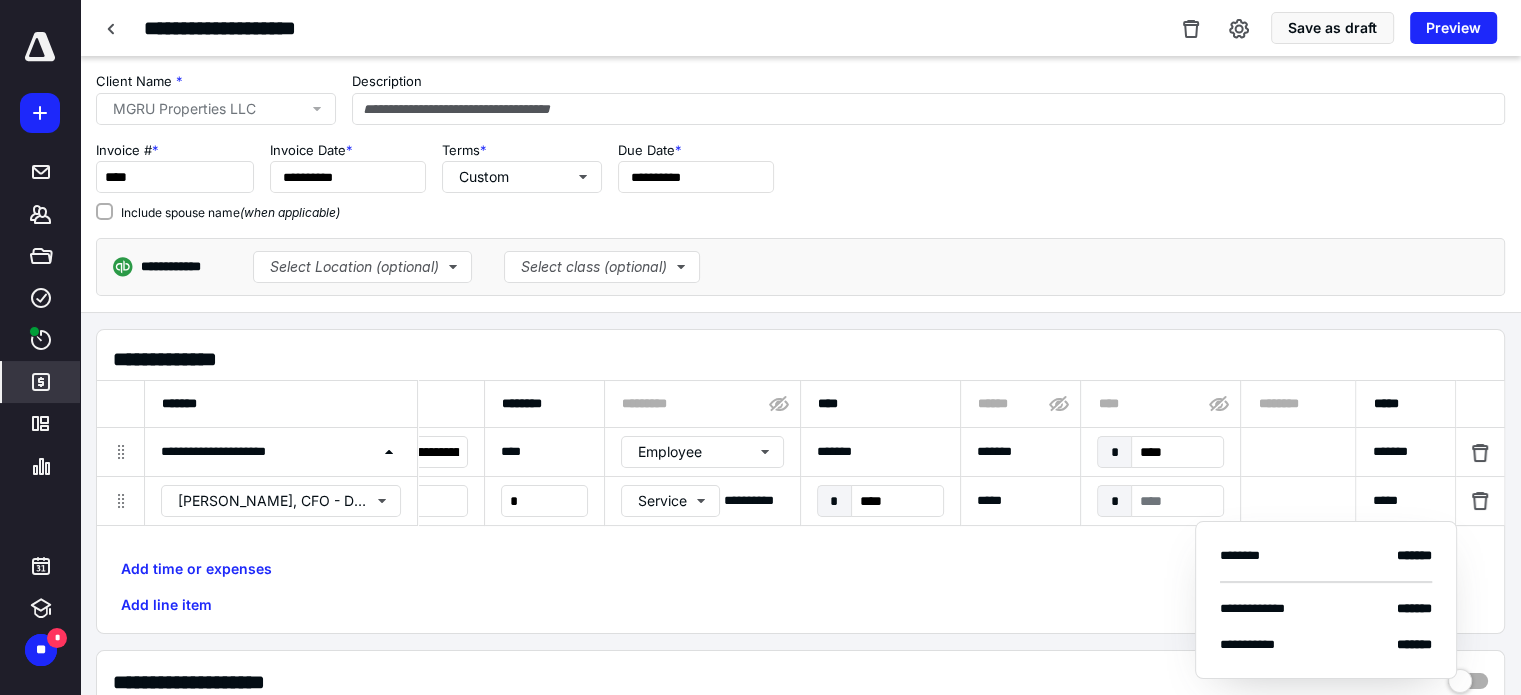 scroll, scrollTop: 0, scrollLeft: 231, axis: horizontal 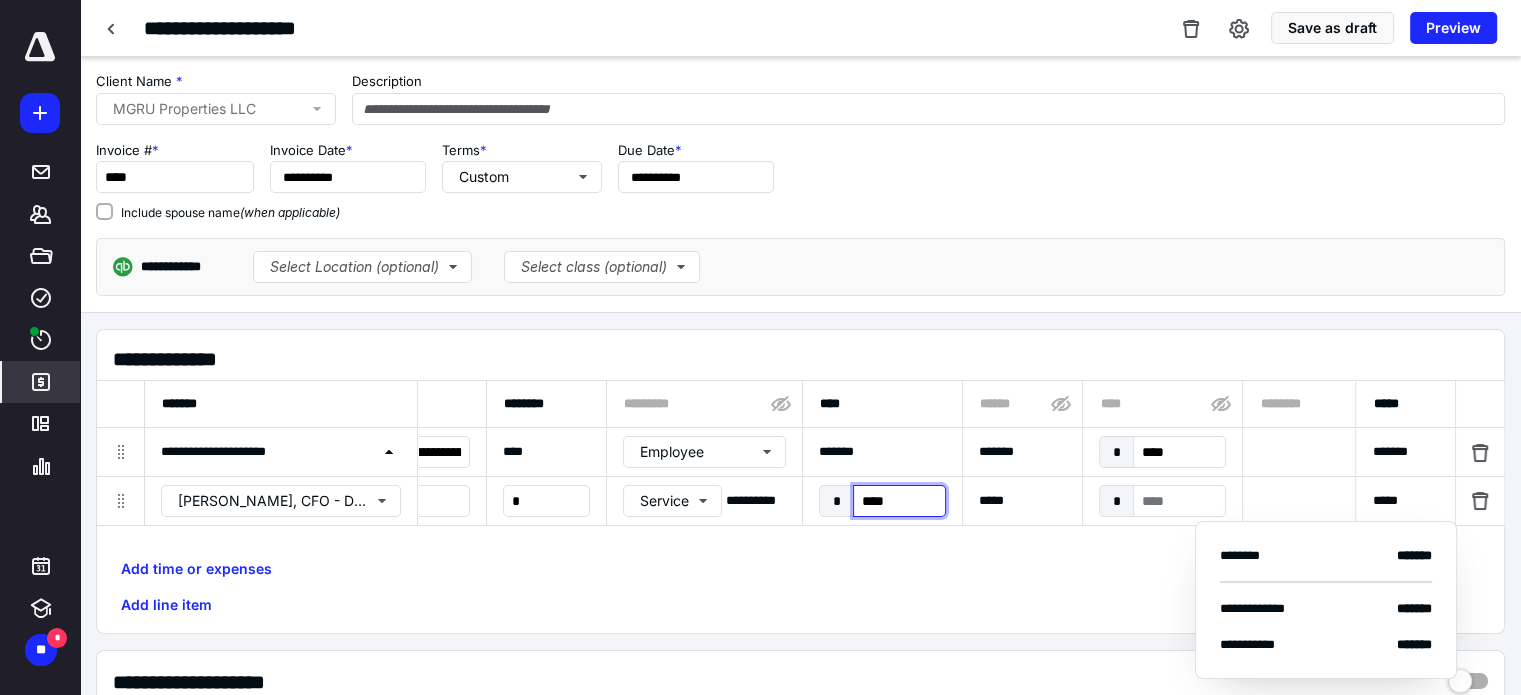 click on "****" at bounding box center (899, 501) 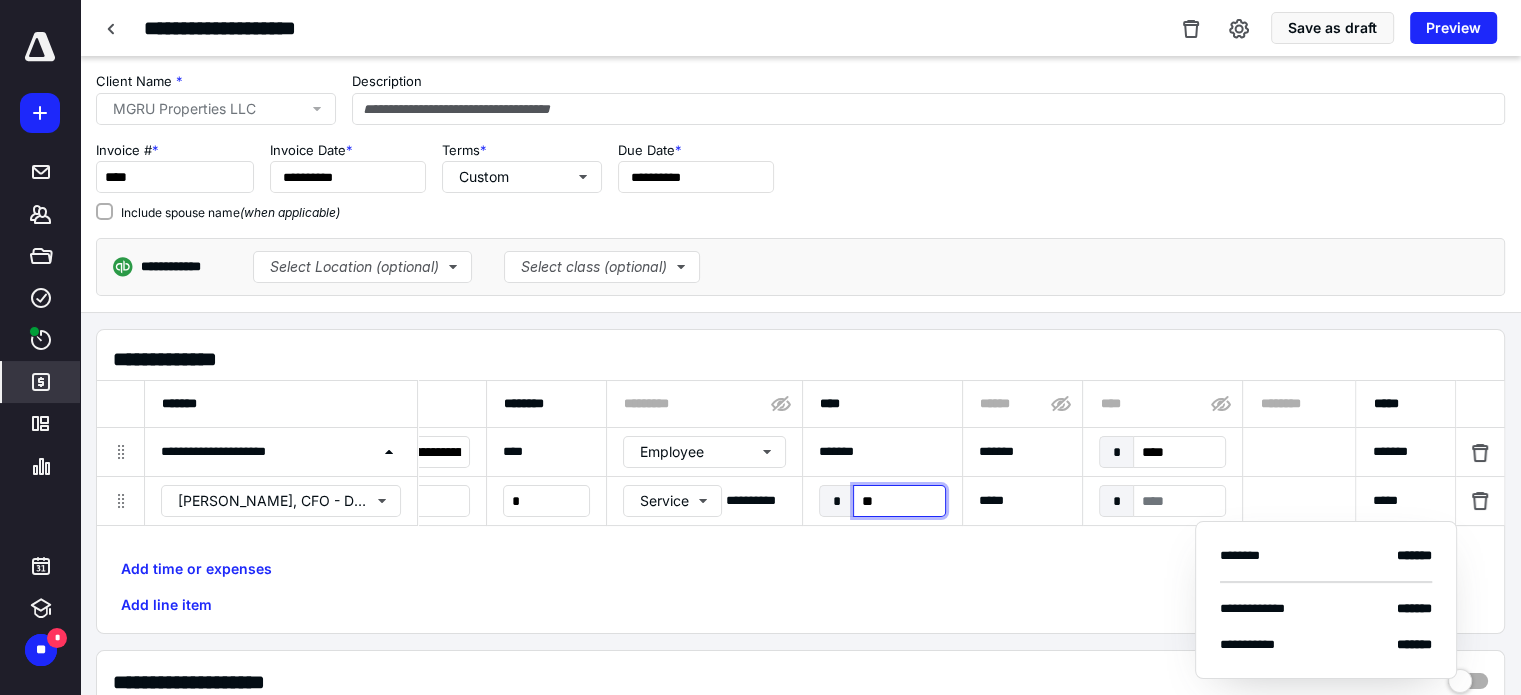 type on "***" 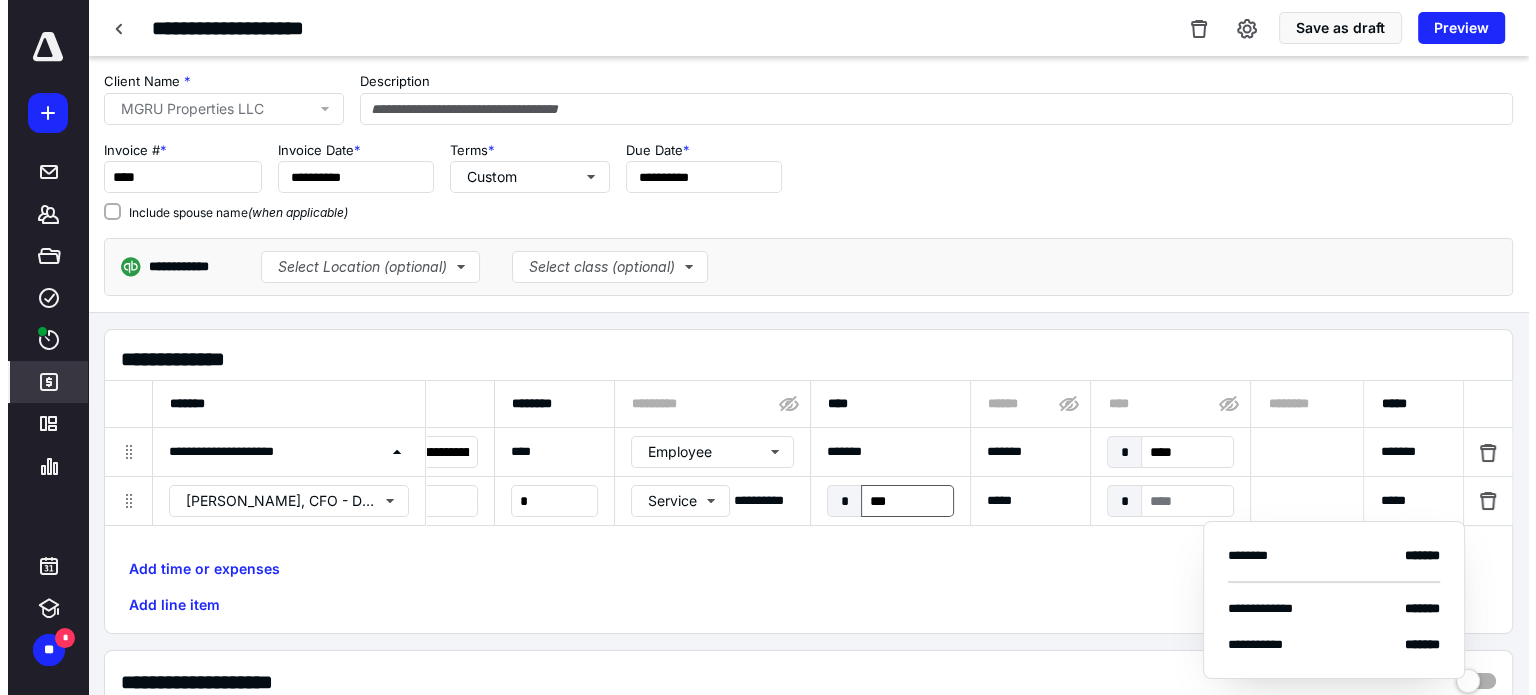 scroll, scrollTop: 0, scrollLeft: 1041, axis: horizontal 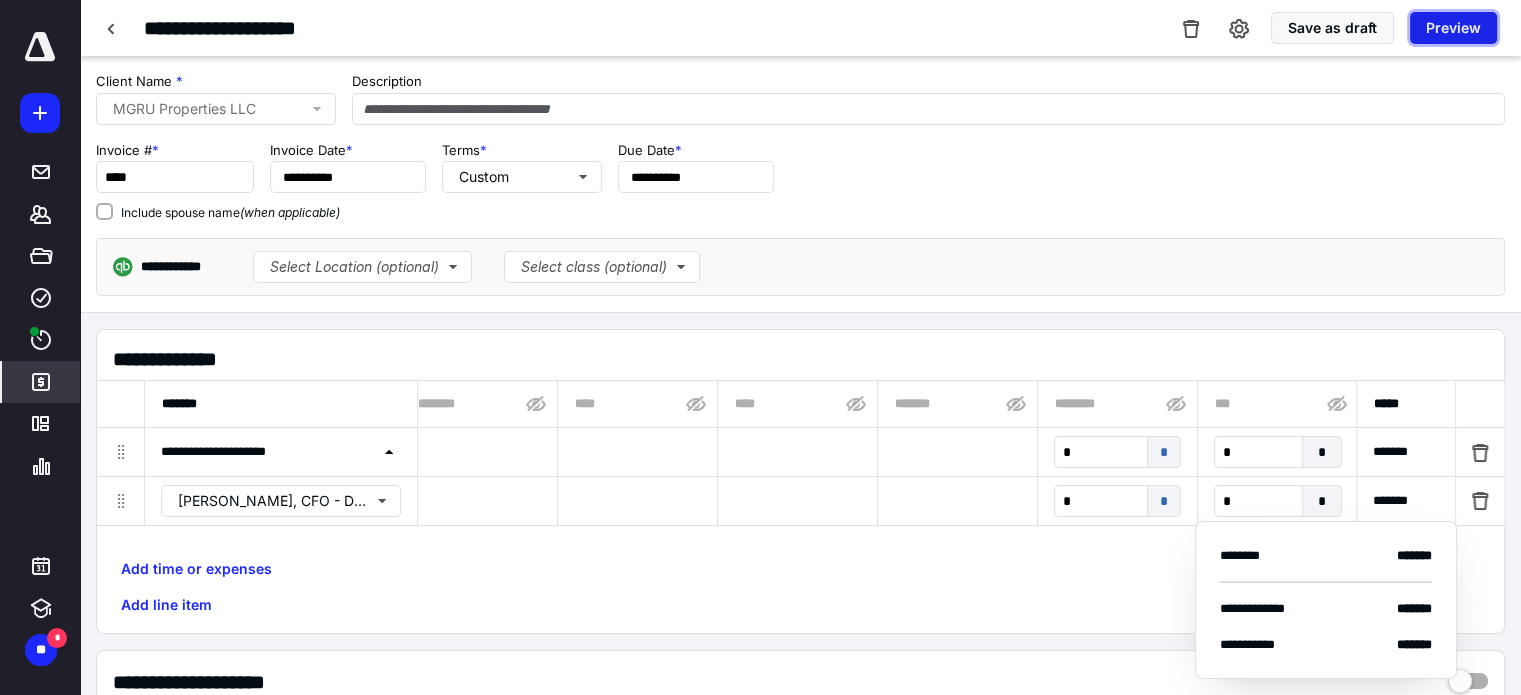 click on "Preview" at bounding box center [1453, 28] 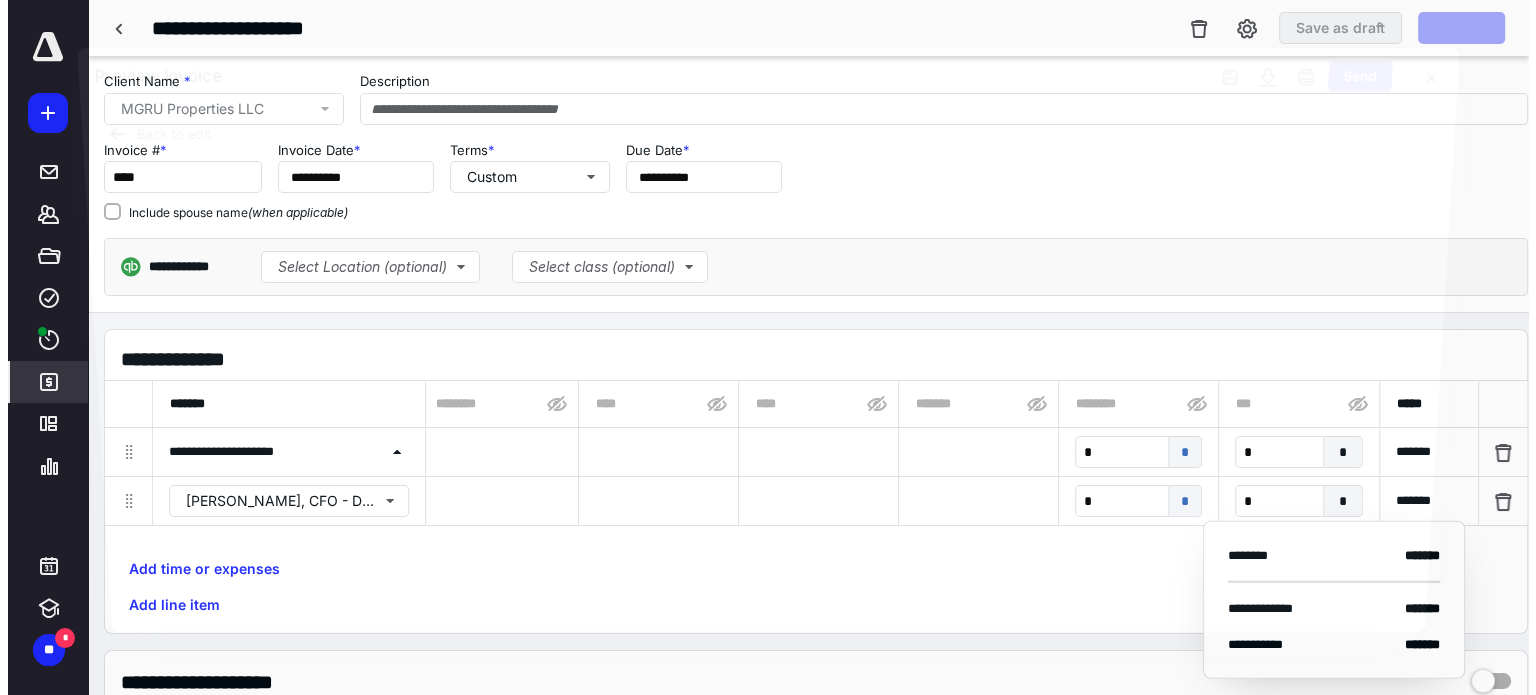 scroll, scrollTop: 0, scrollLeft: 1026, axis: horizontal 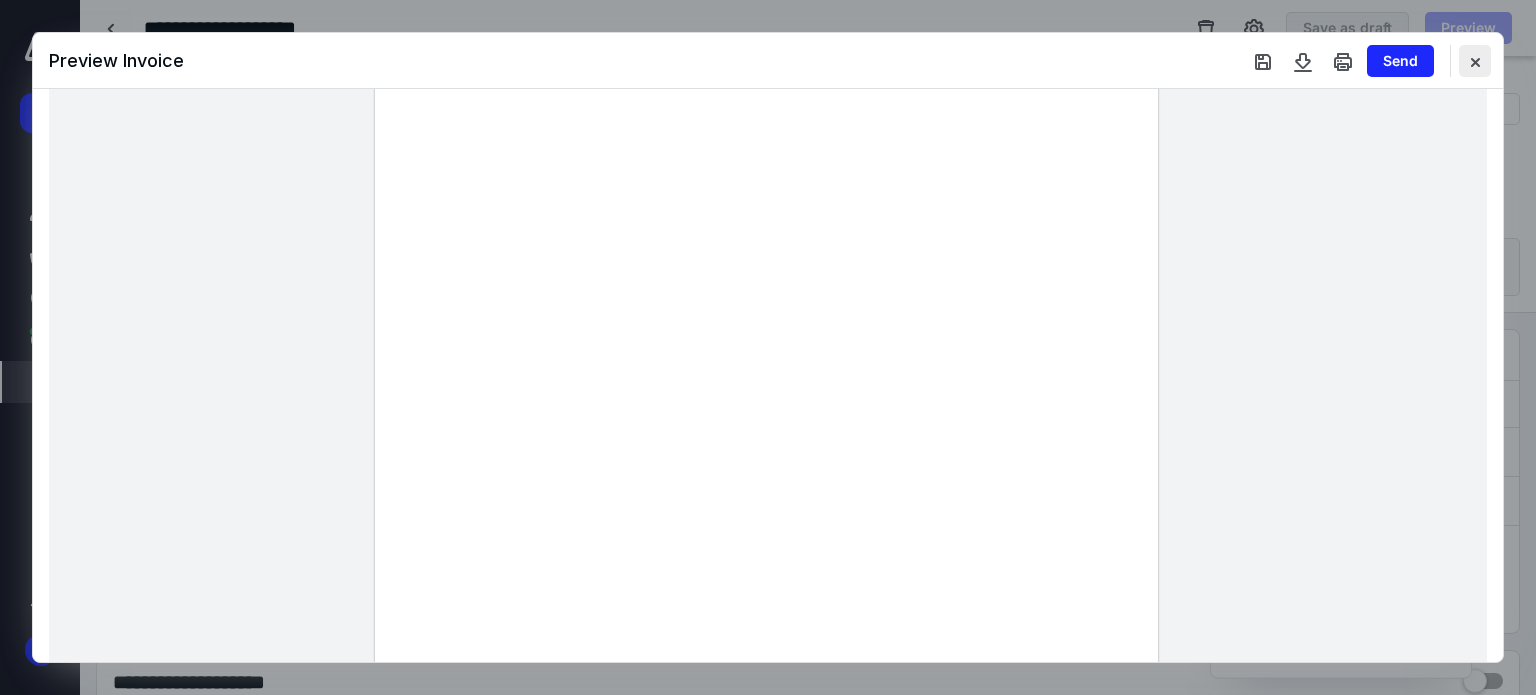 click at bounding box center [1475, 61] 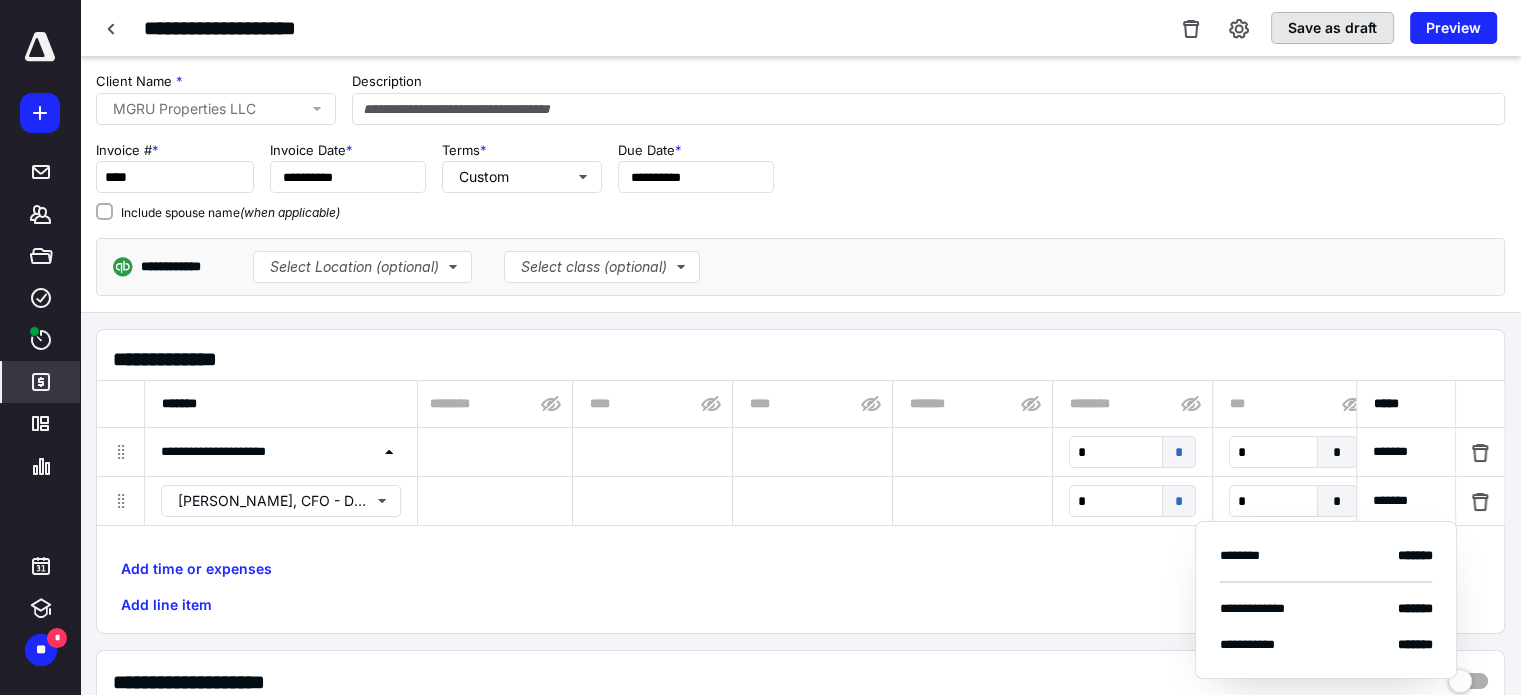 click on "Save as draft" at bounding box center (1332, 28) 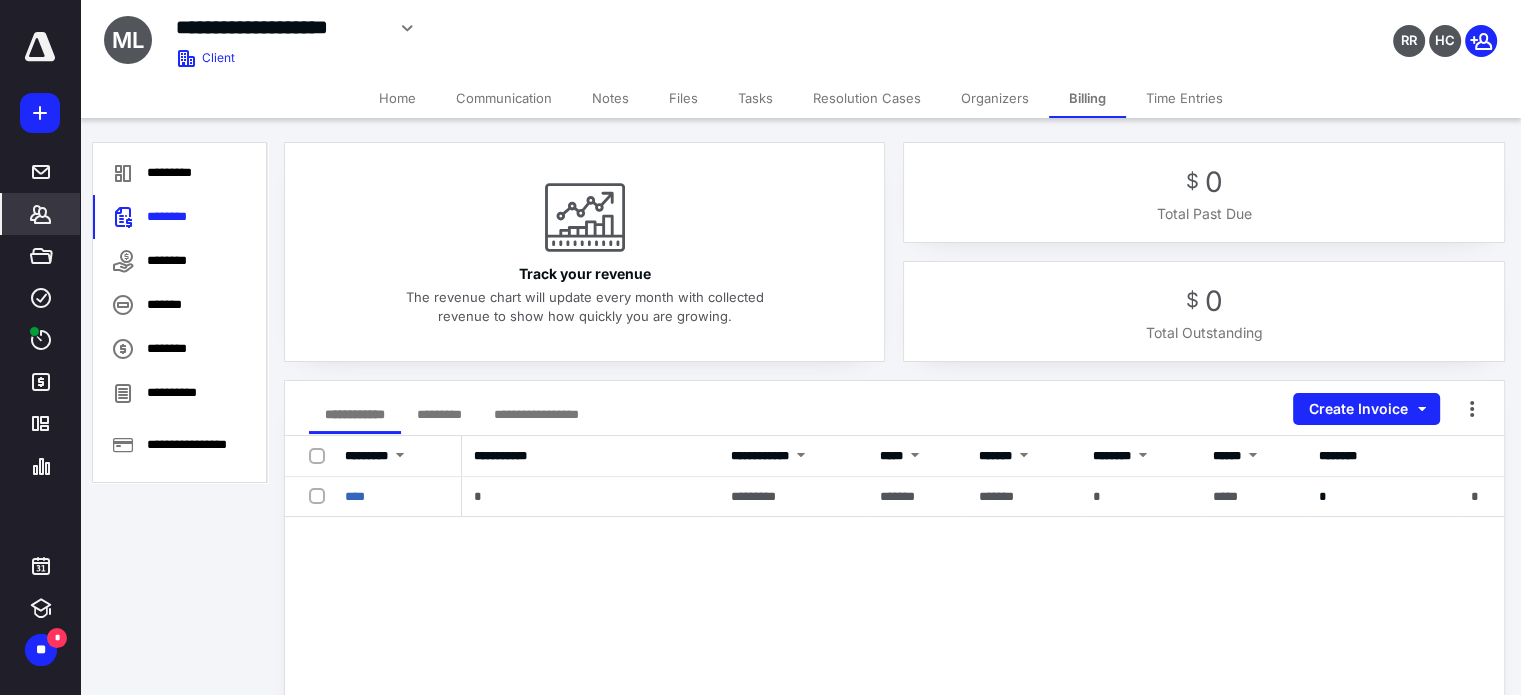 click on "**********" at bounding box center (894, 836) 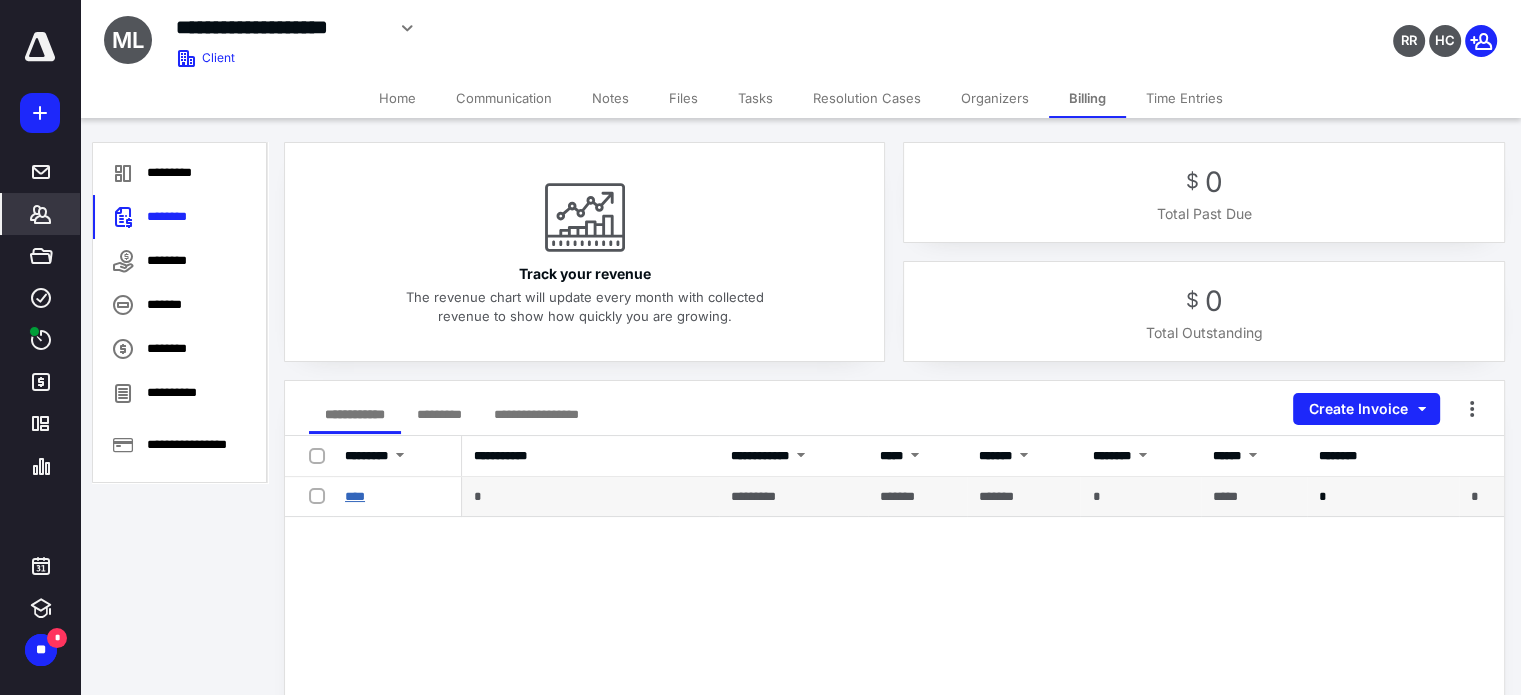 click on "****" at bounding box center (355, 496) 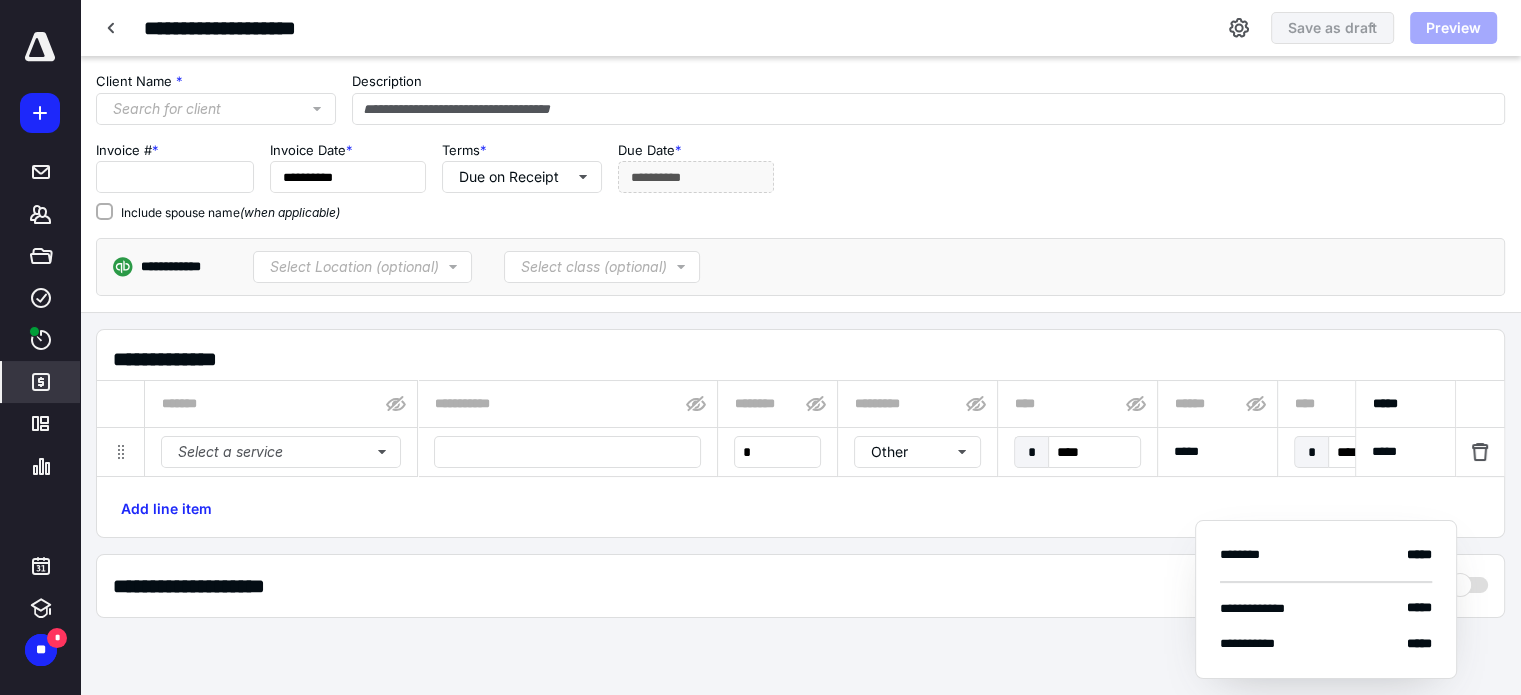 type on "****" 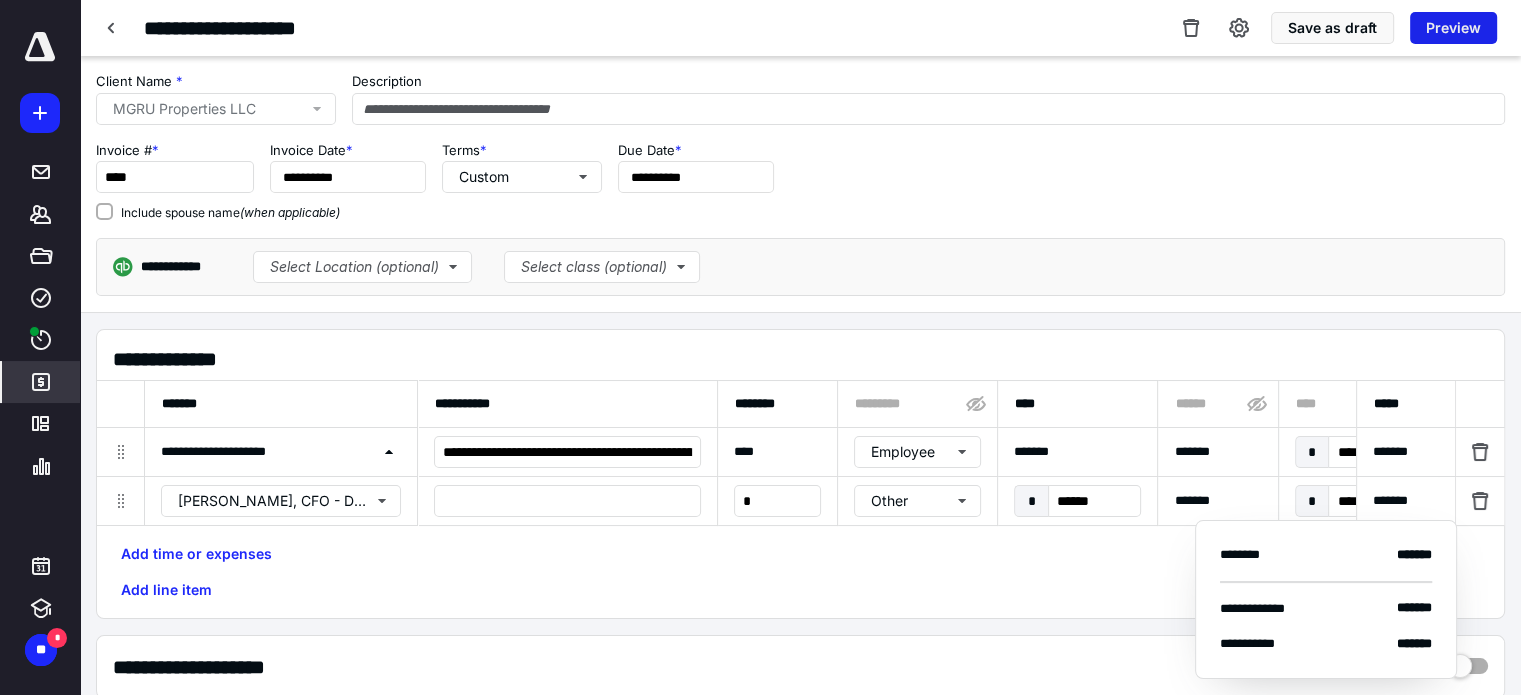 click on "Preview" at bounding box center (1453, 28) 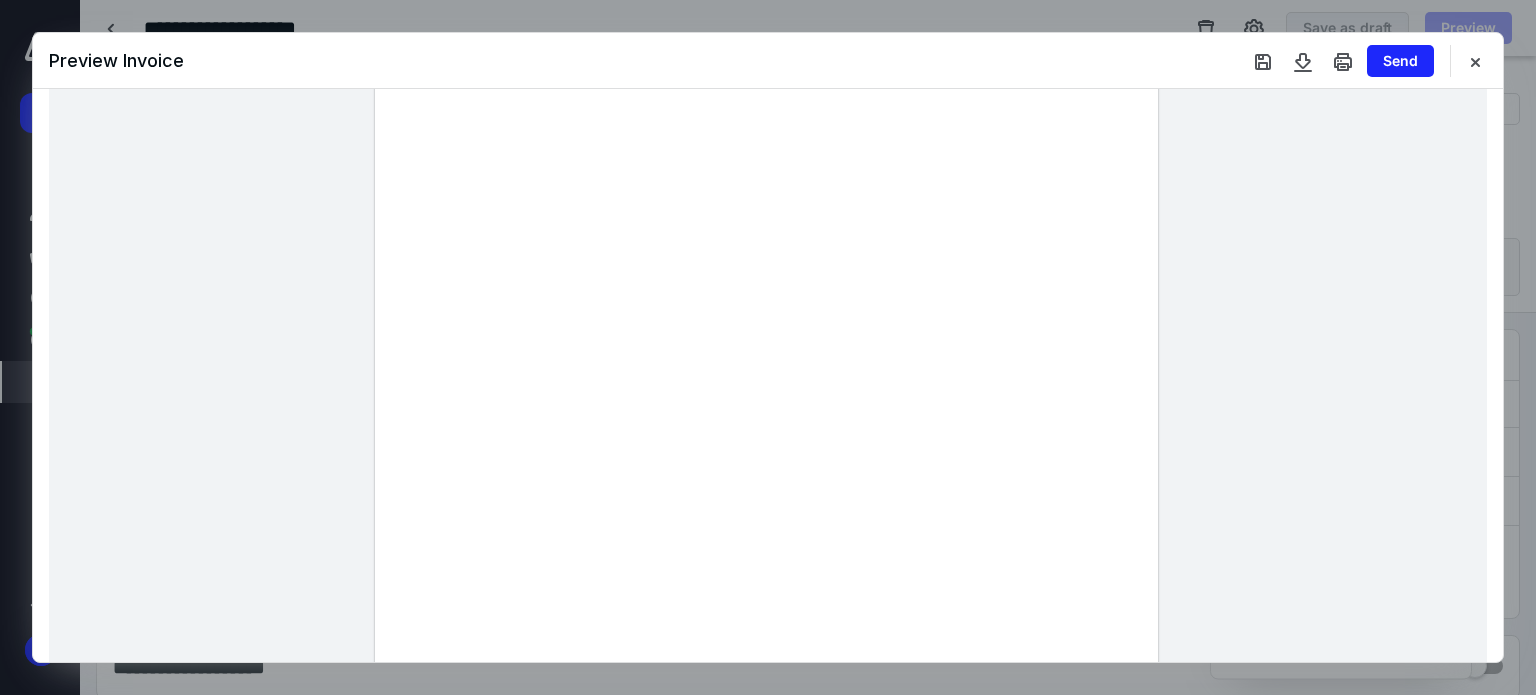 scroll, scrollTop: 200, scrollLeft: 0, axis: vertical 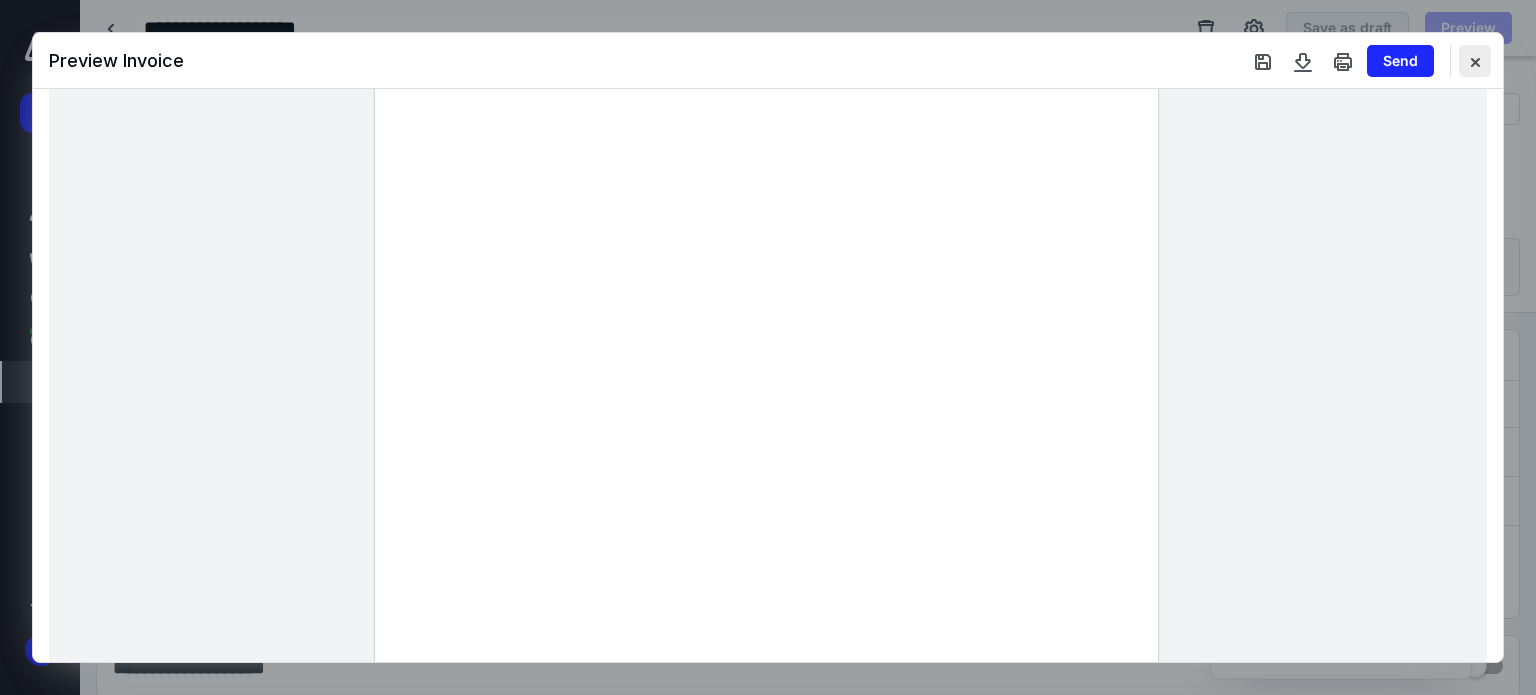 click at bounding box center (1475, 61) 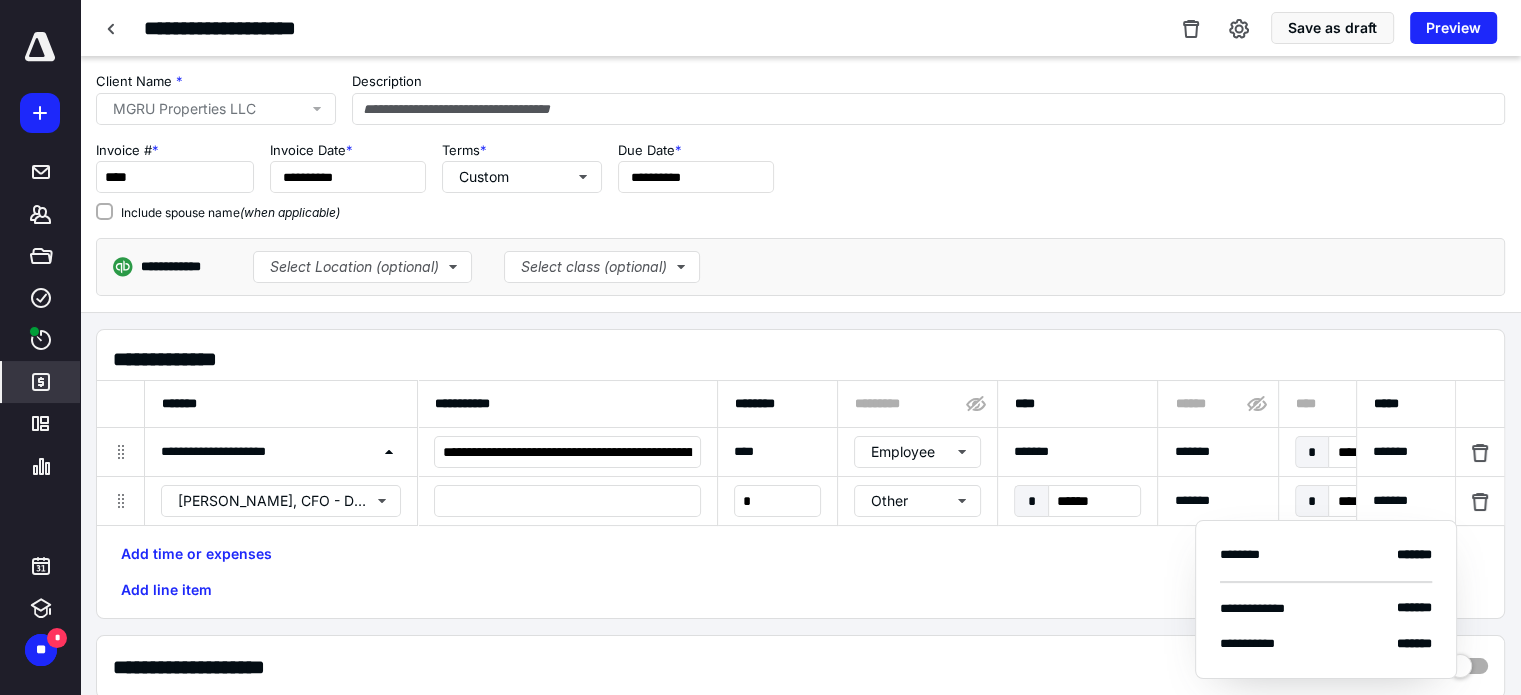 click on "Add time or expenses Add line item" at bounding box center [800, 572] 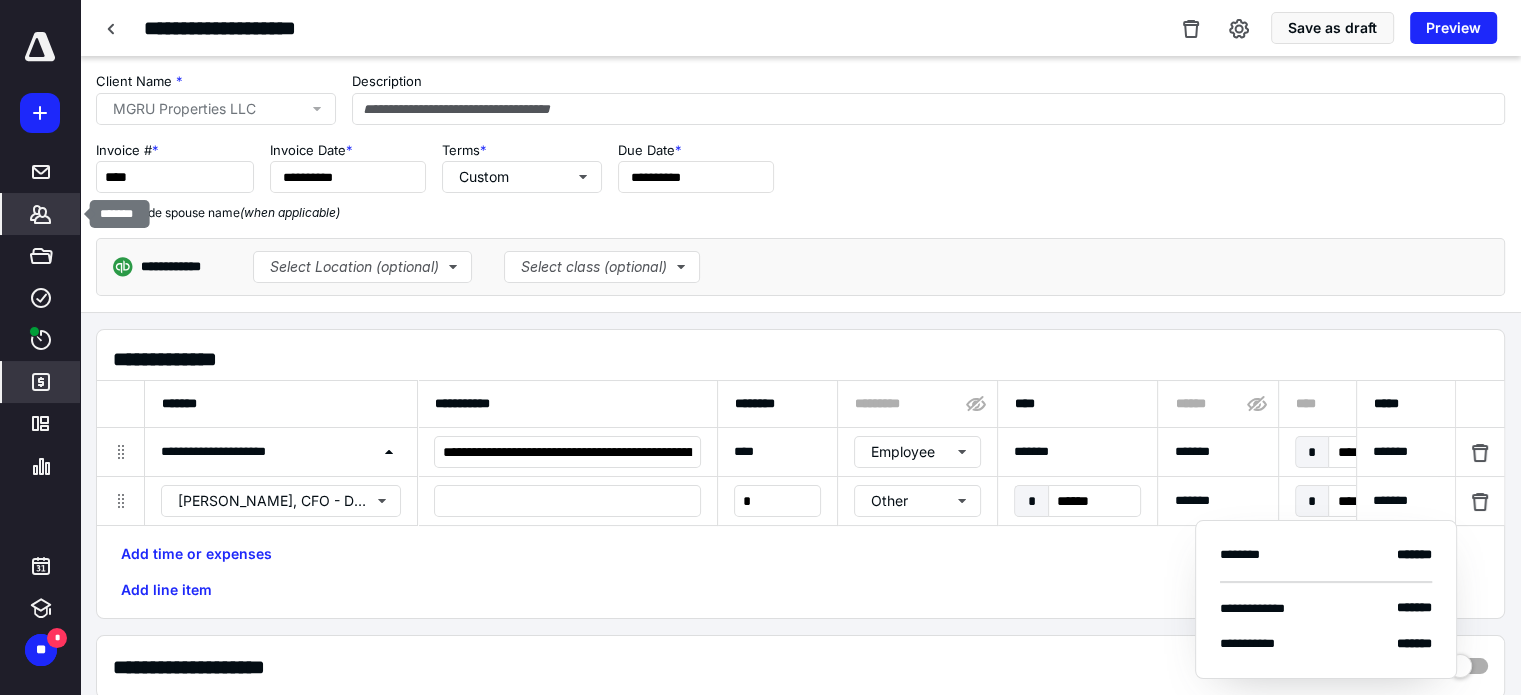 click 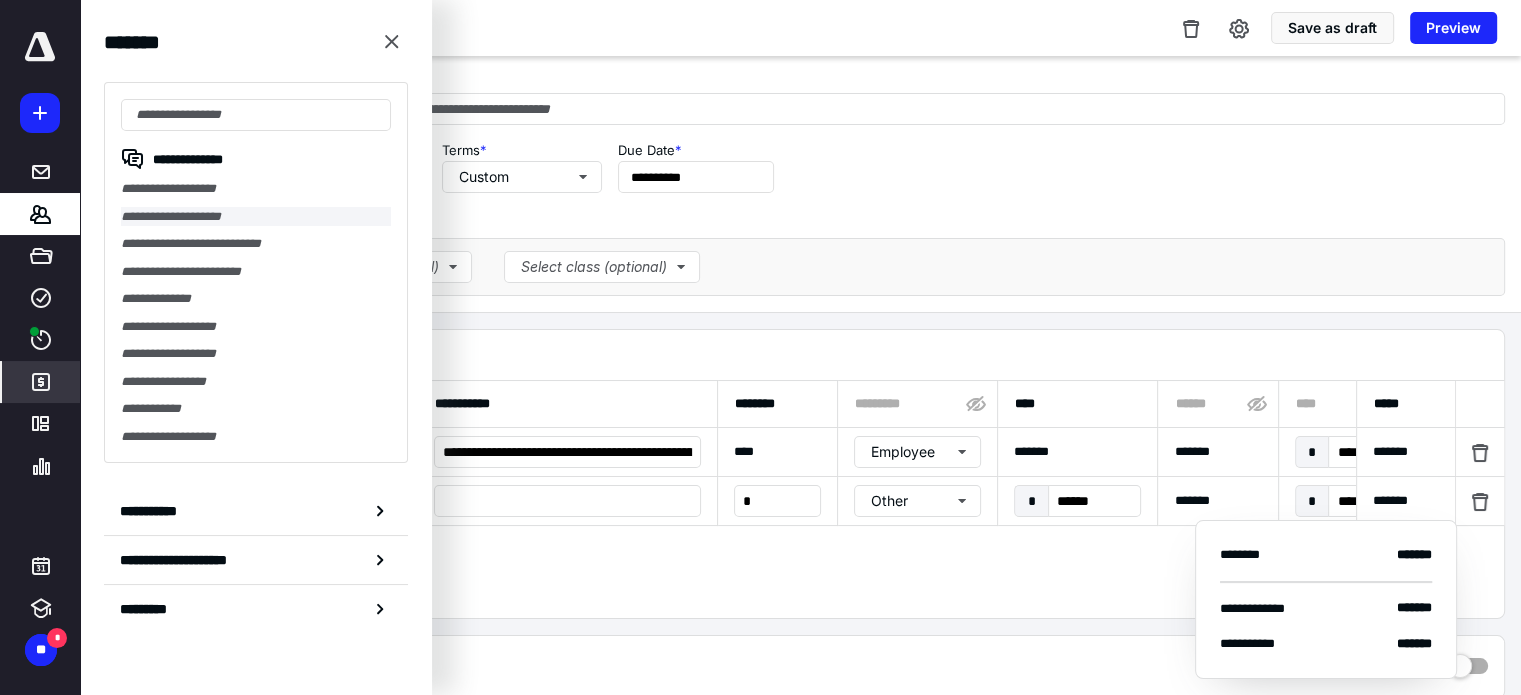 click on "**********" at bounding box center (256, 217) 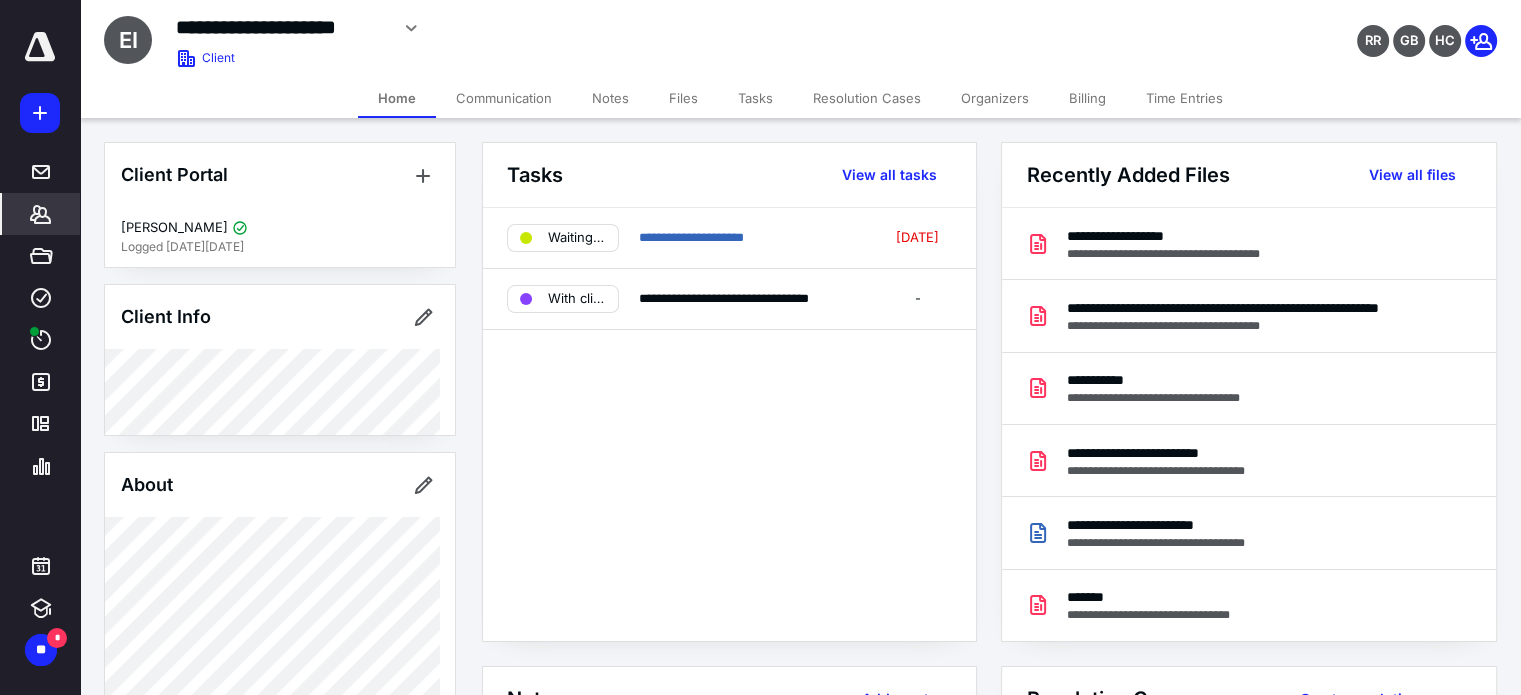 click on "Billing" at bounding box center [1087, 98] 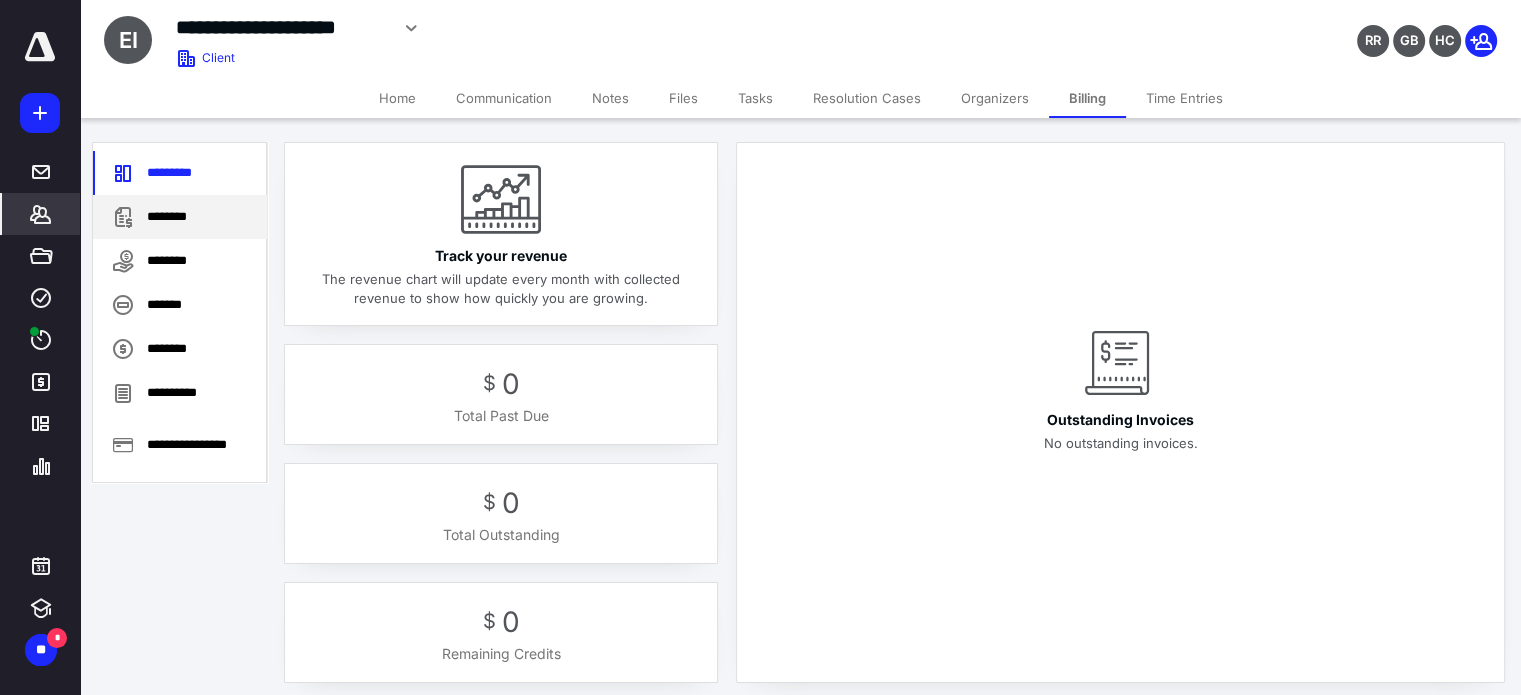 click on "********" at bounding box center [180, 217] 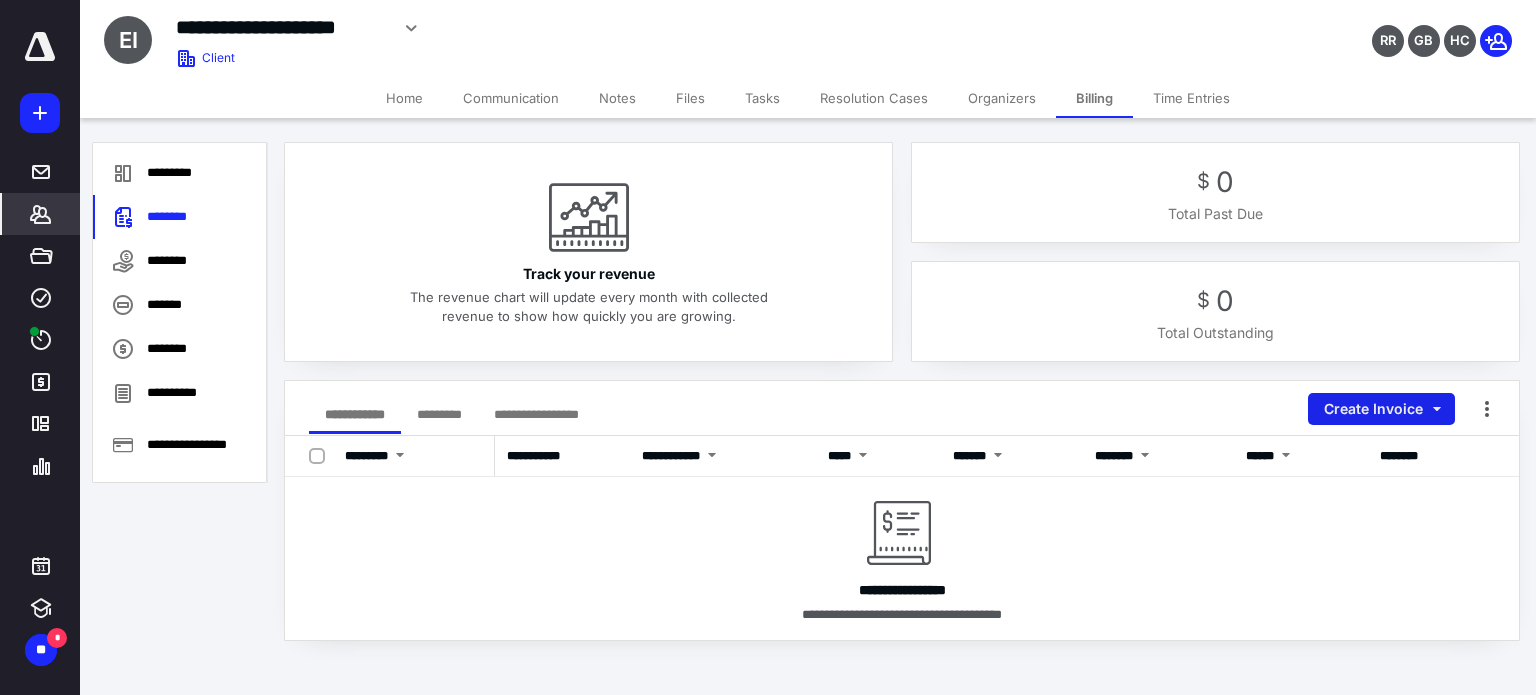 click on "Create Invoice" at bounding box center [1381, 409] 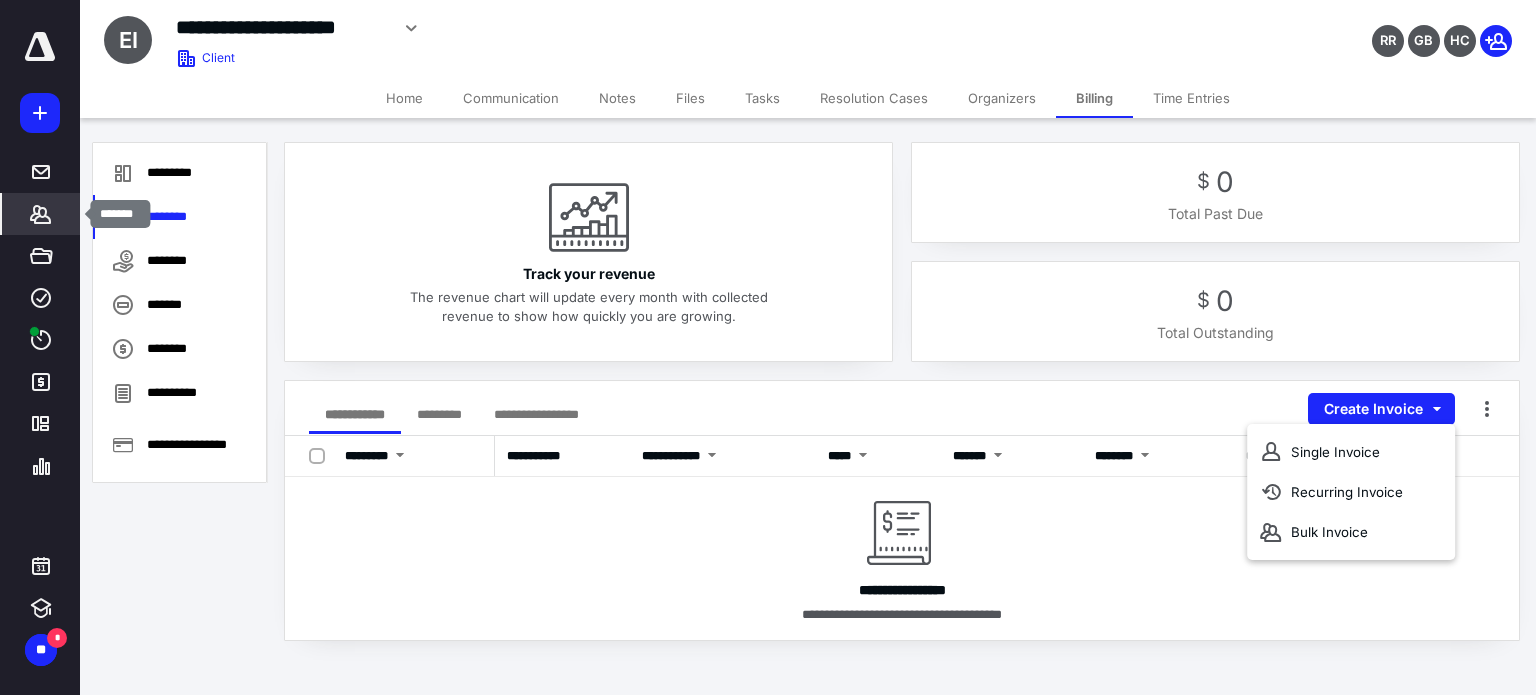 click 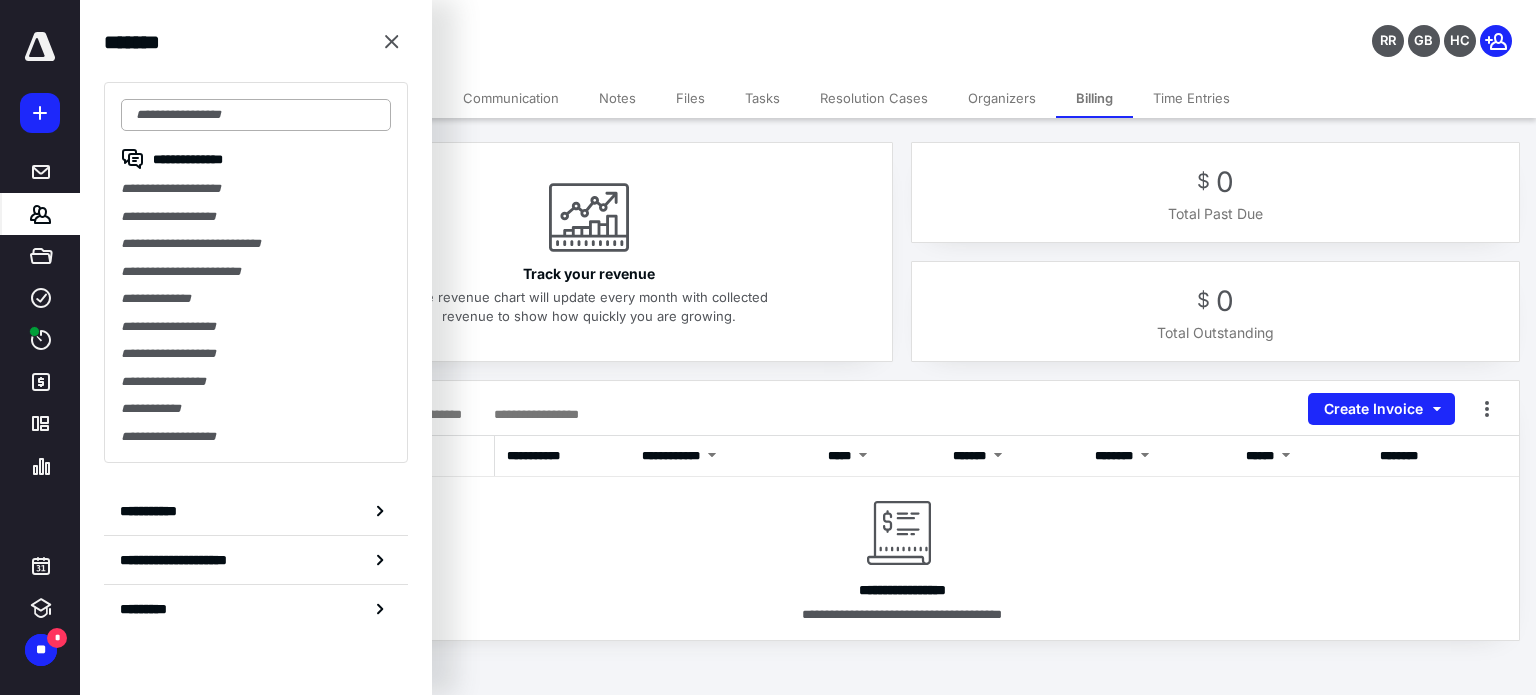 click at bounding box center (256, 115) 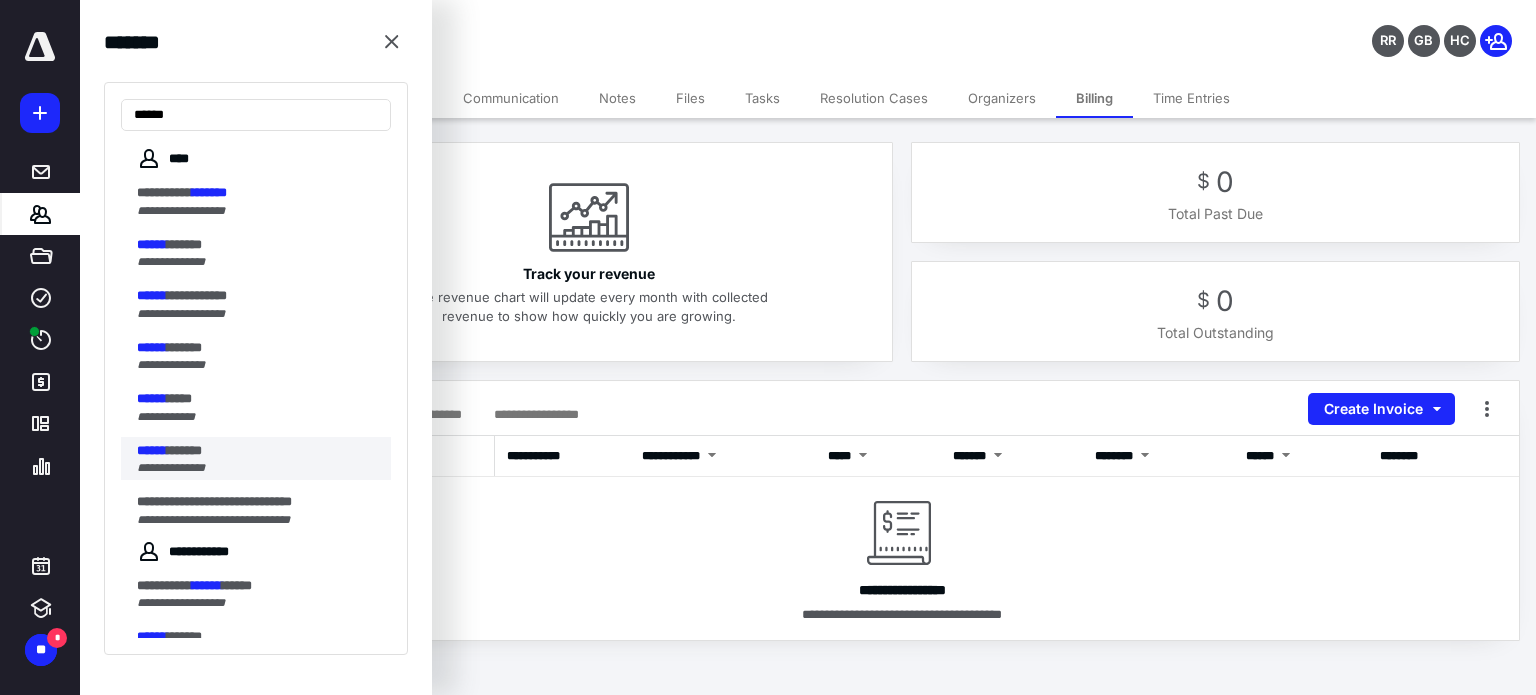 type on "******" 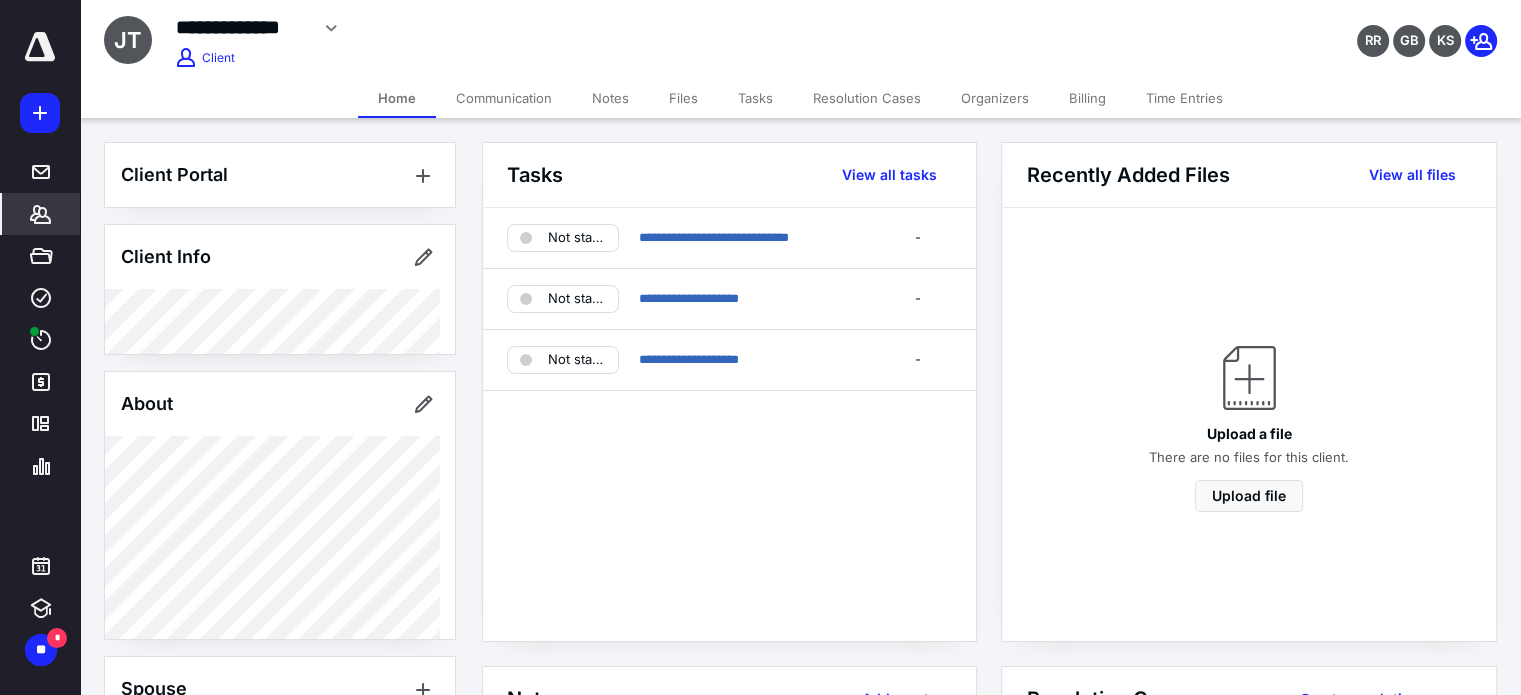 click on "Billing" at bounding box center (1087, 98) 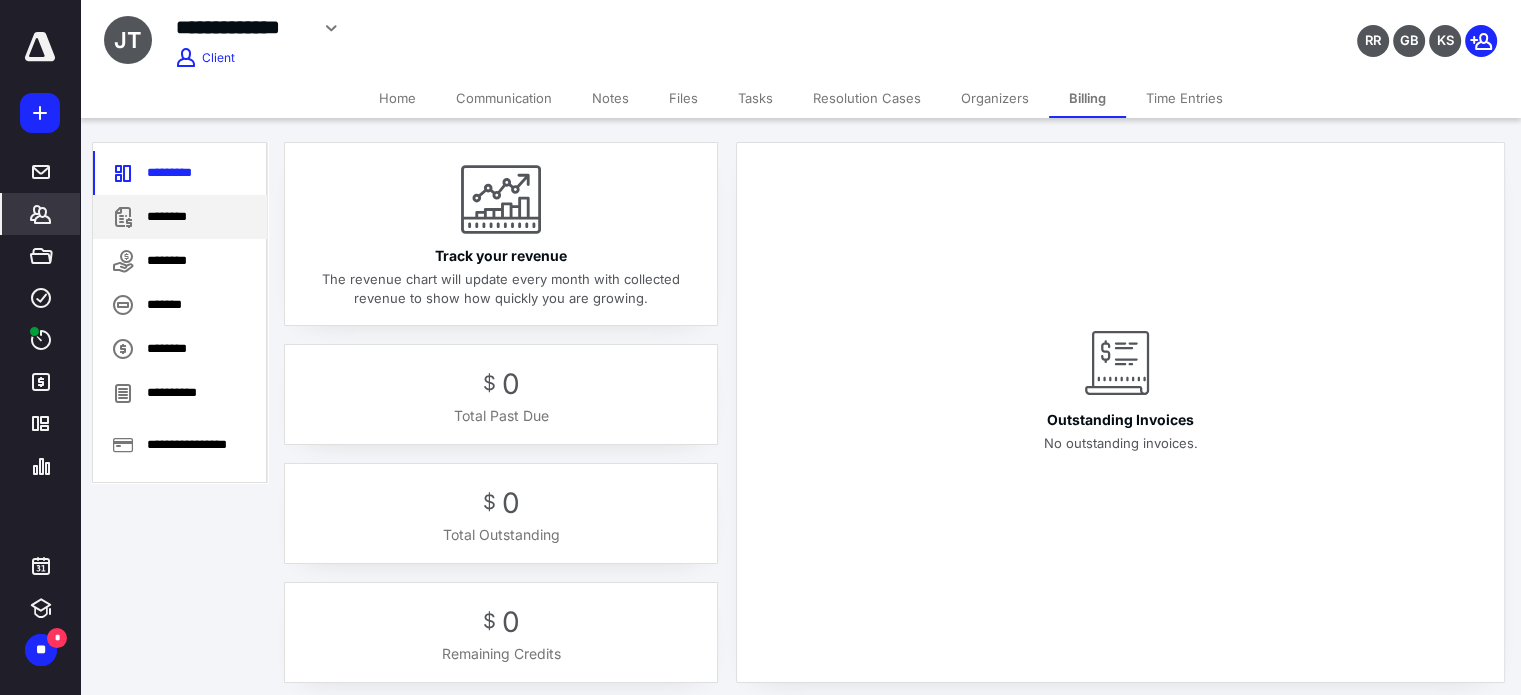 click on "********" at bounding box center (180, 217) 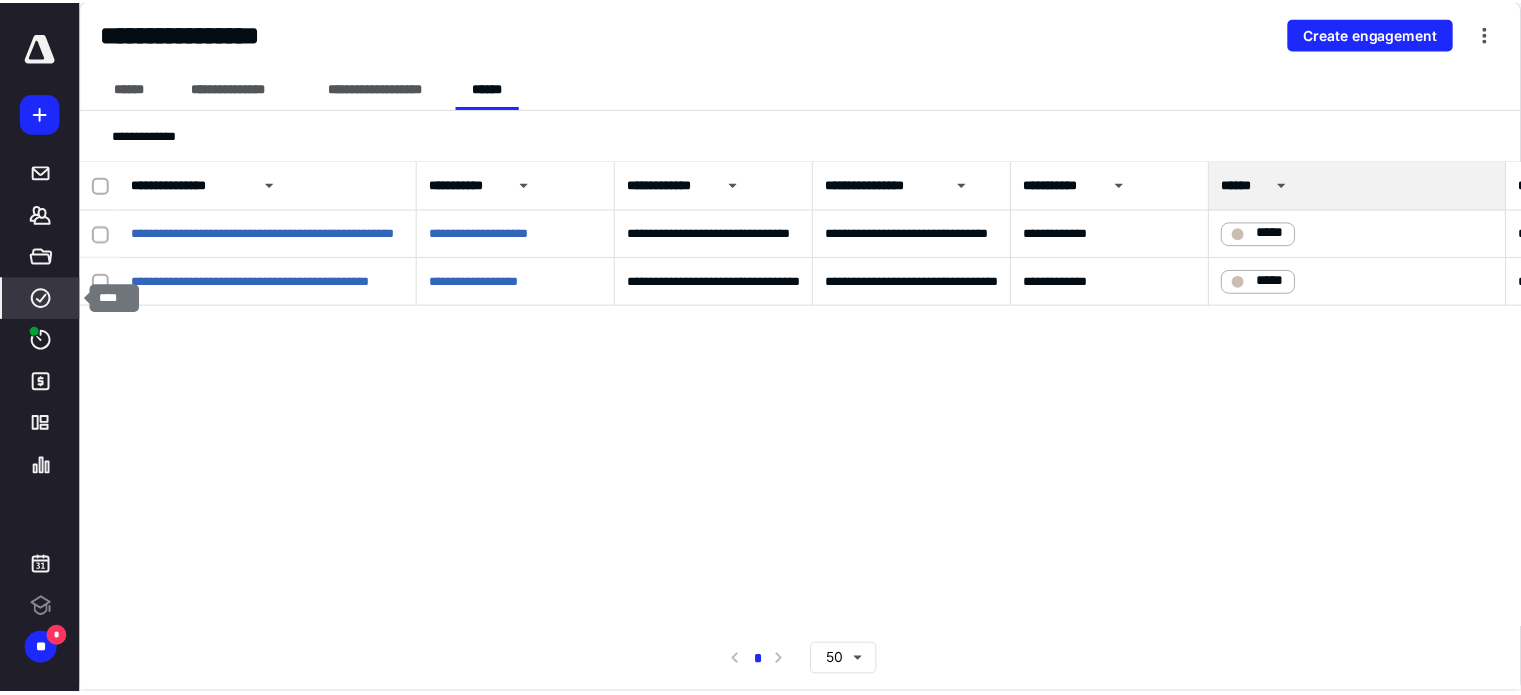 scroll, scrollTop: 0, scrollLeft: 0, axis: both 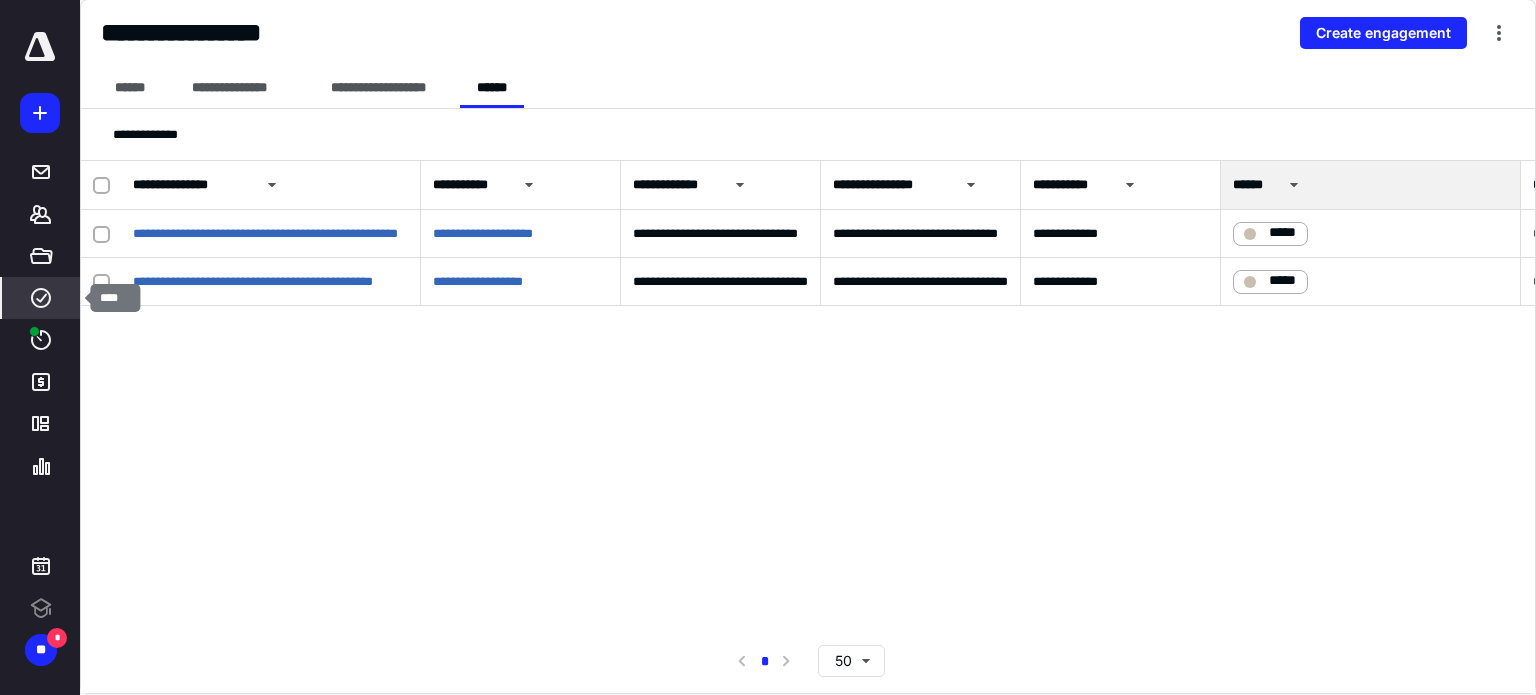click 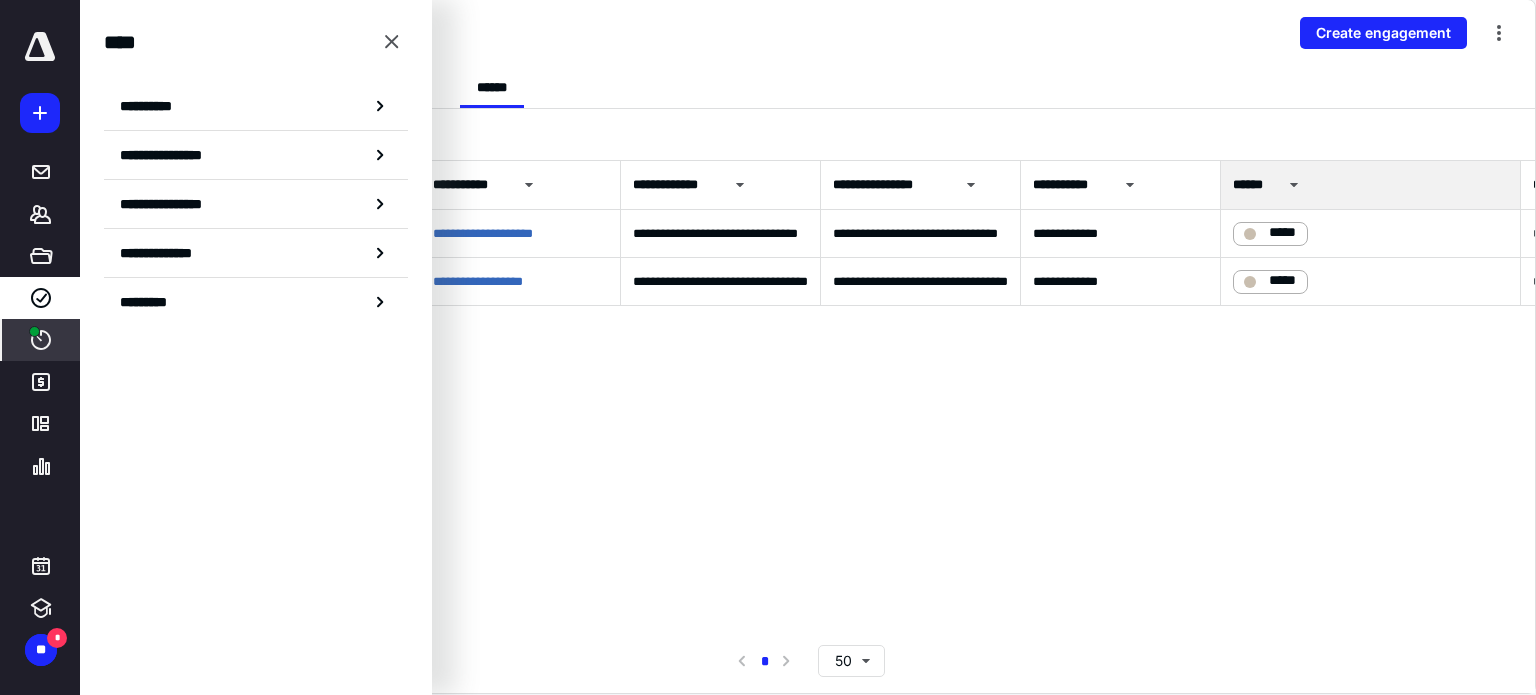 click 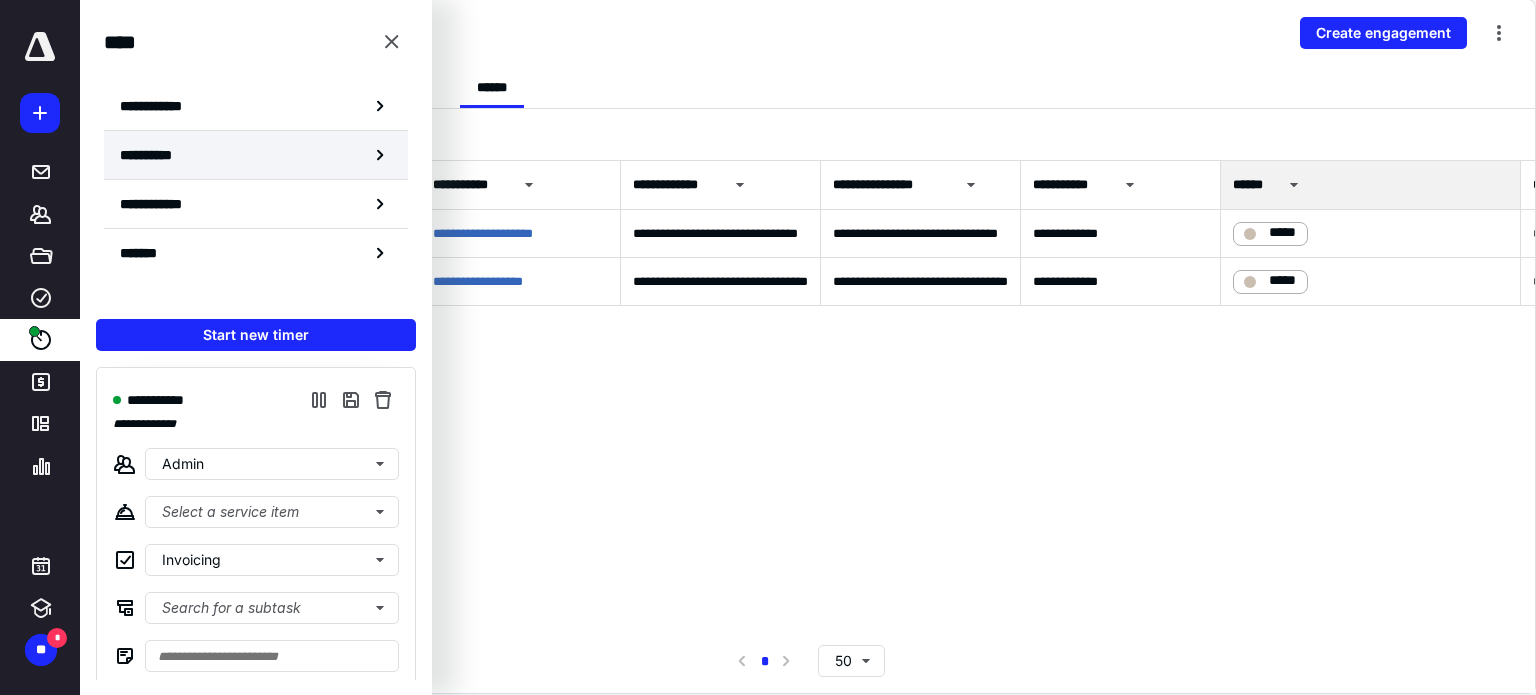 click on "**********" at bounding box center [158, 155] 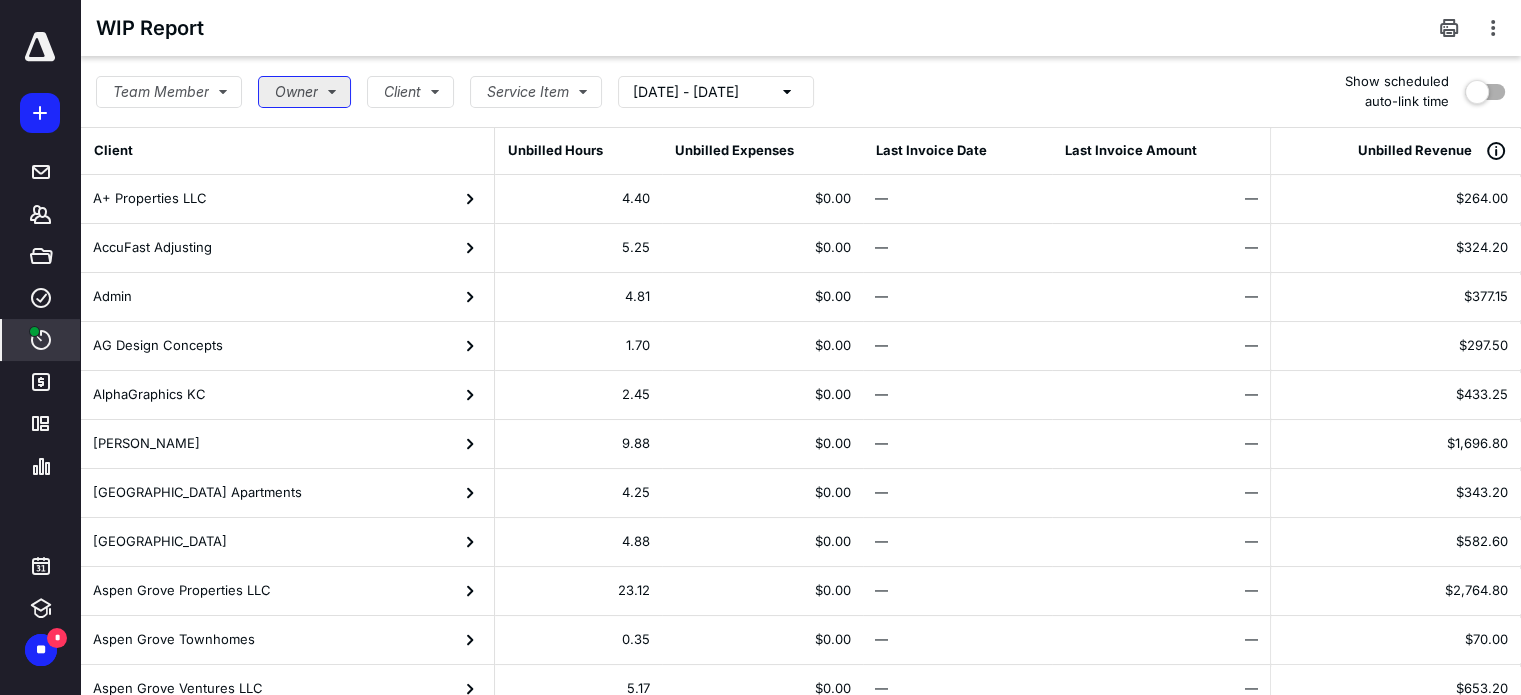 click on "Owner" at bounding box center (304, 92) 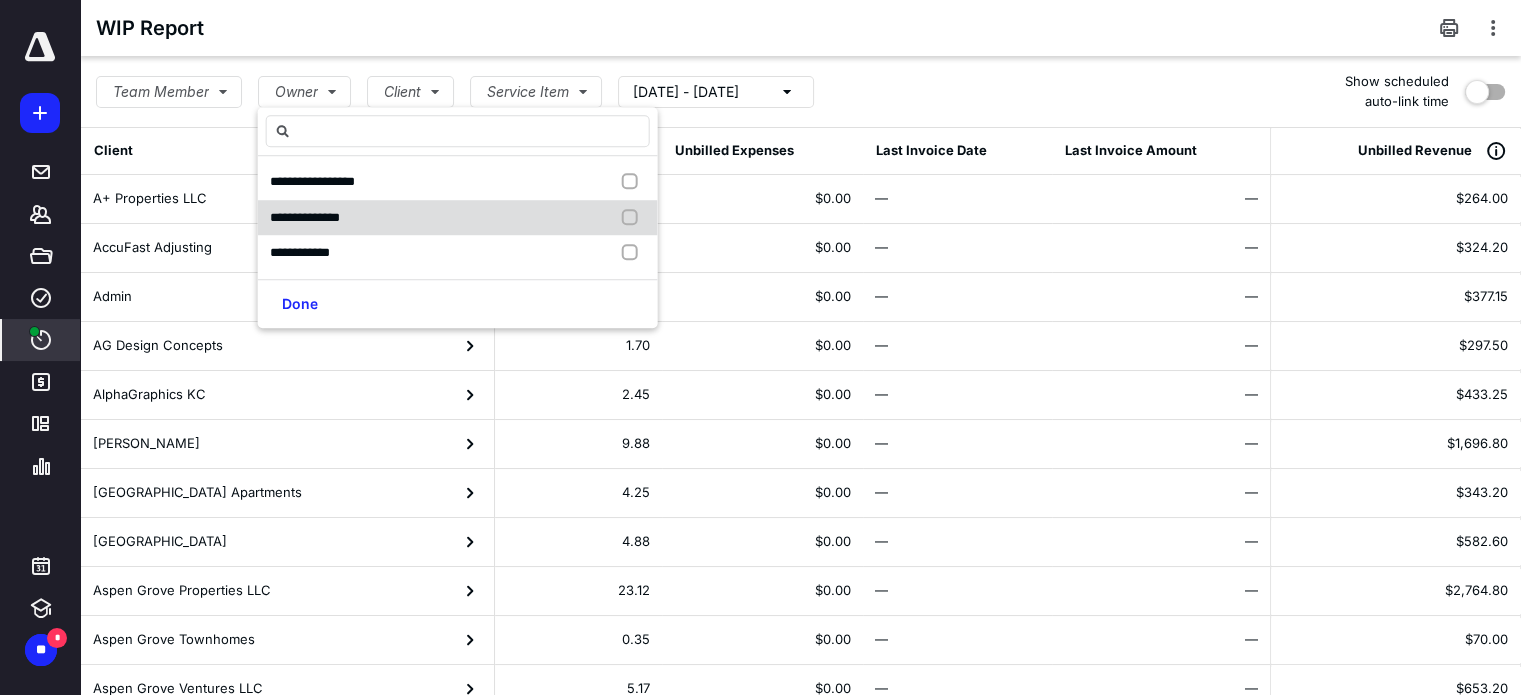 click on "**********" at bounding box center [305, 217] 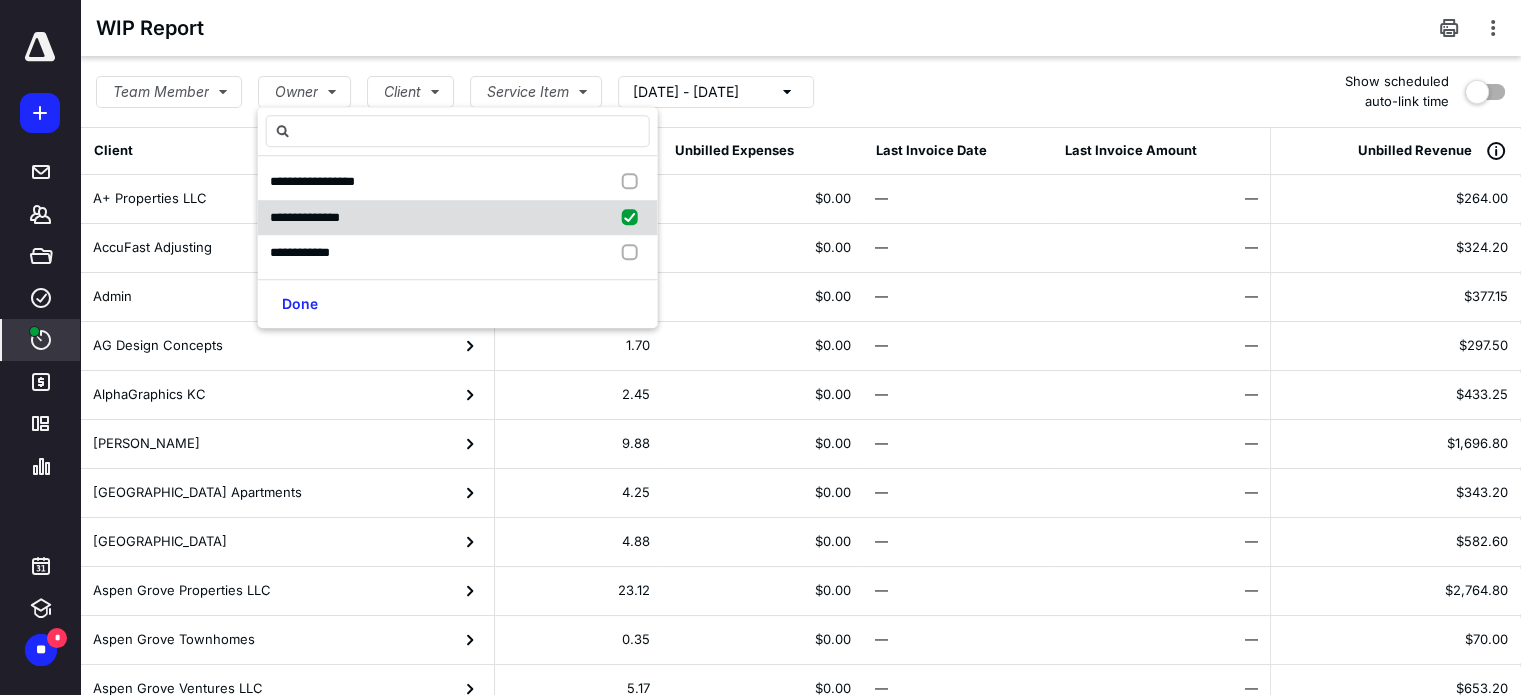 checkbox on "true" 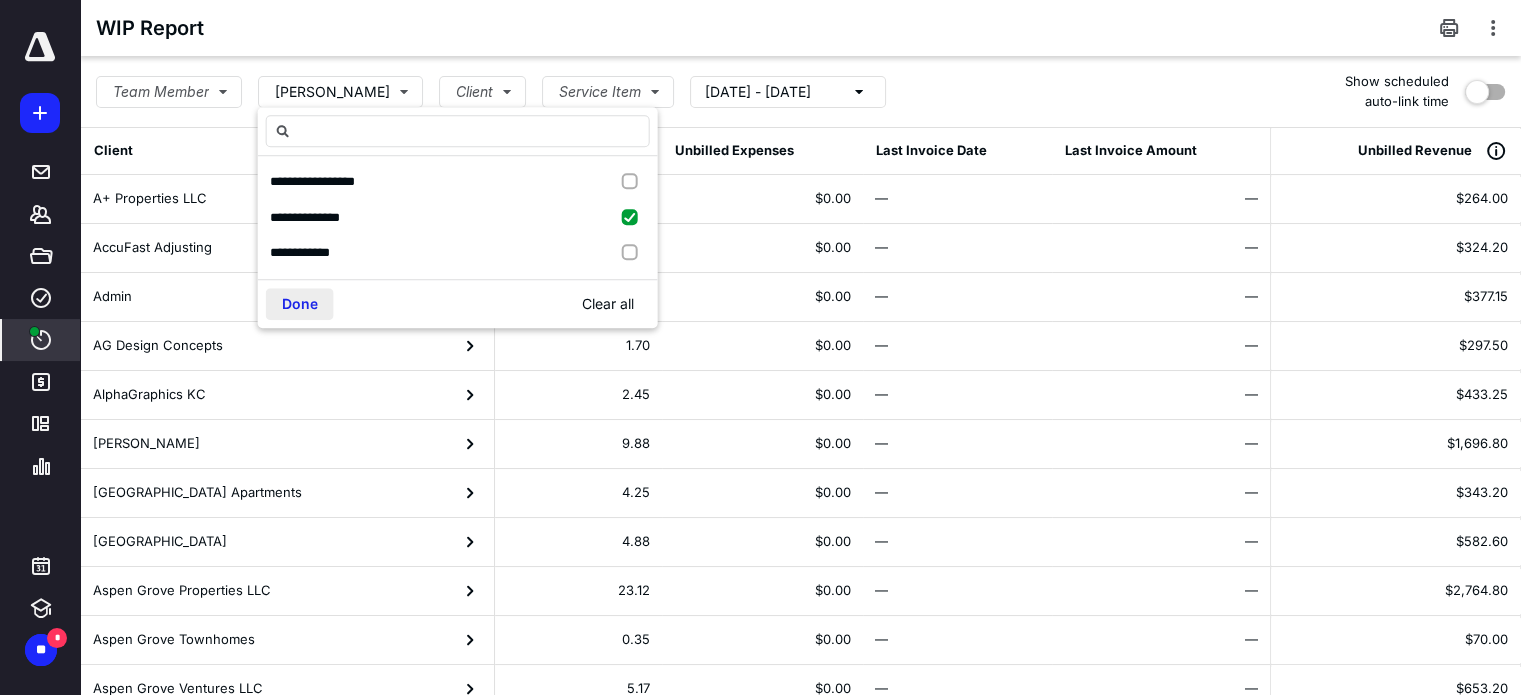 click on "Done" at bounding box center [300, 304] 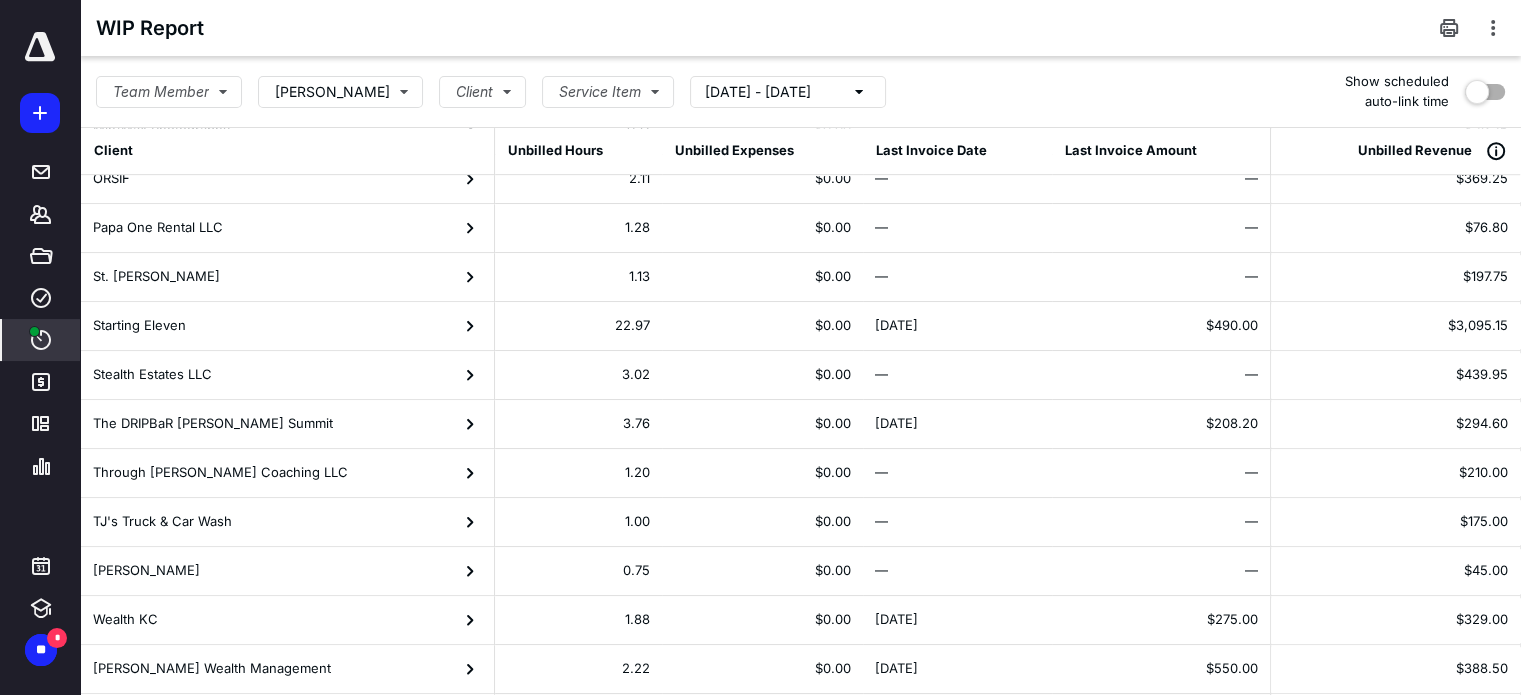 scroll, scrollTop: 1029, scrollLeft: 0, axis: vertical 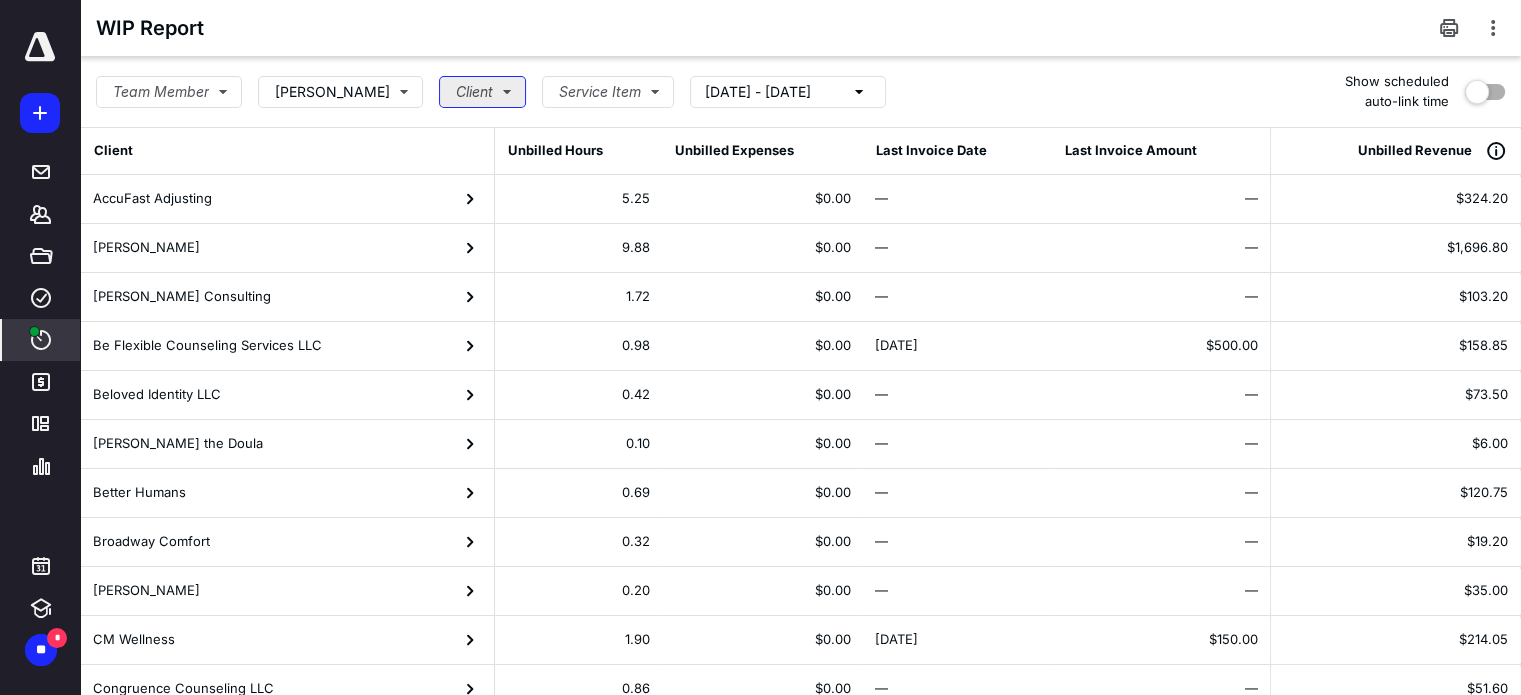 click on "Client" at bounding box center (482, 92) 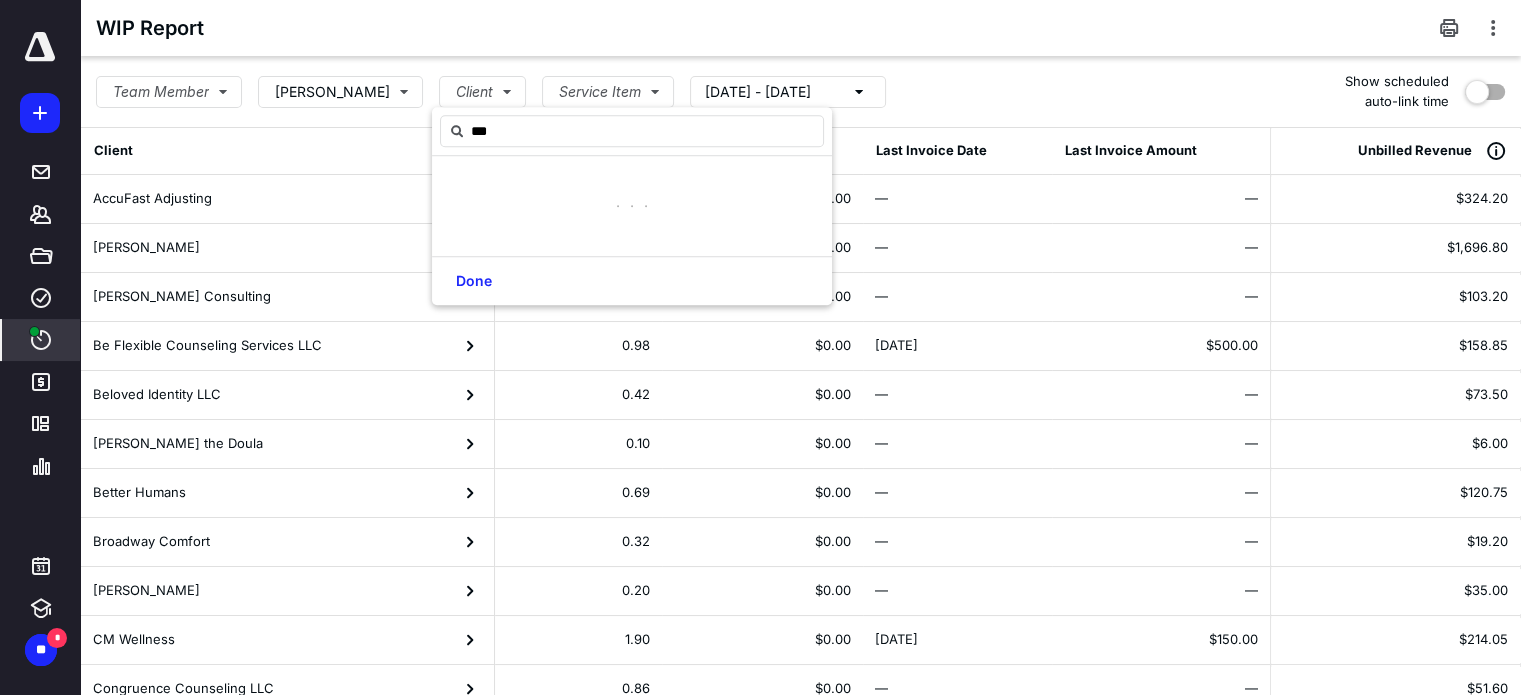 type on "***" 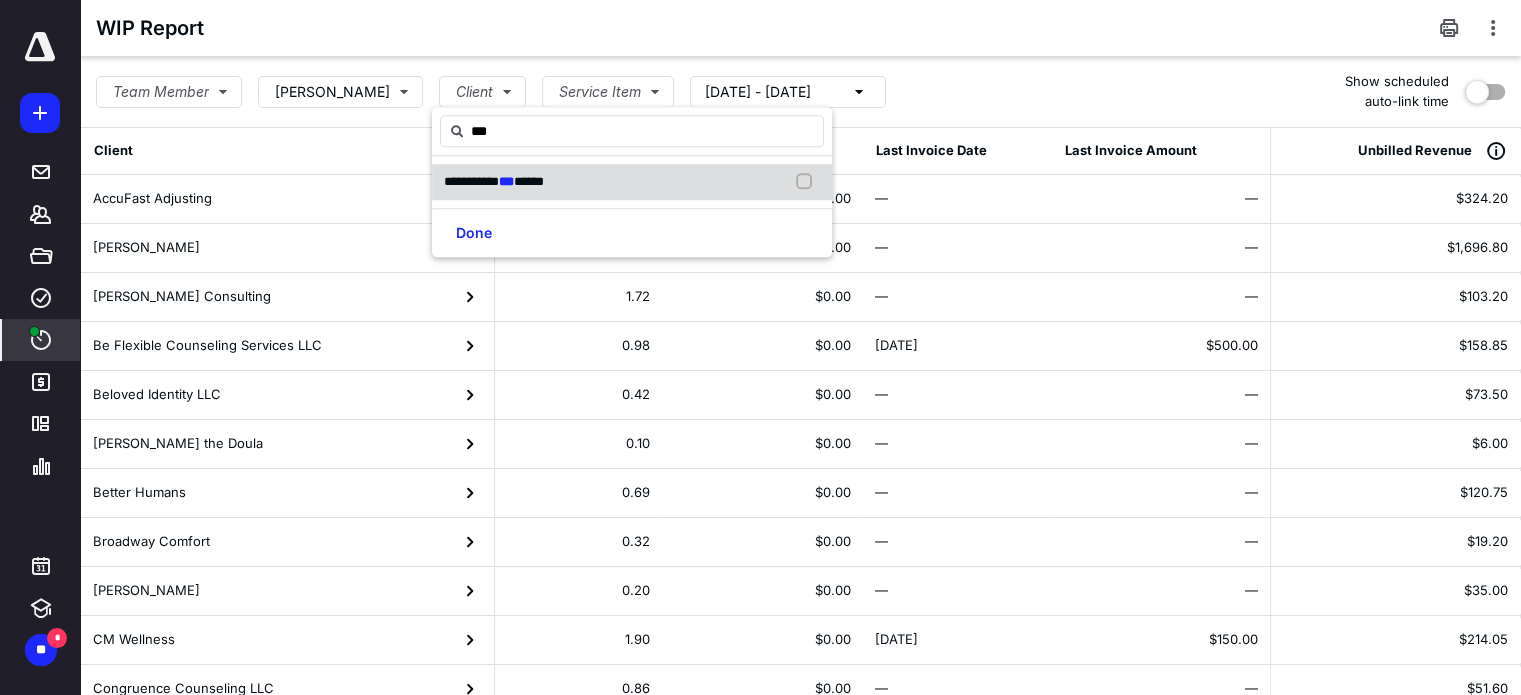 click on "******" at bounding box center [529, 181] 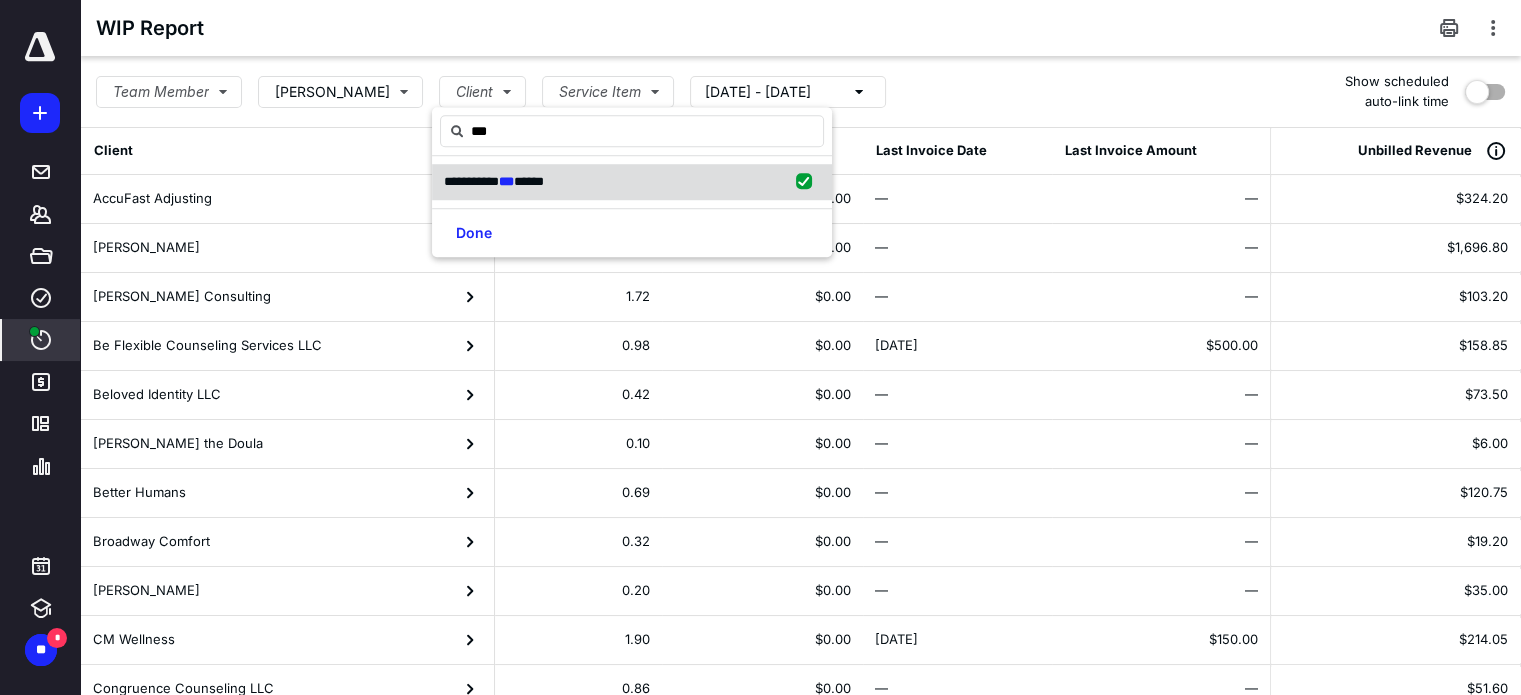 checkbox on "true" 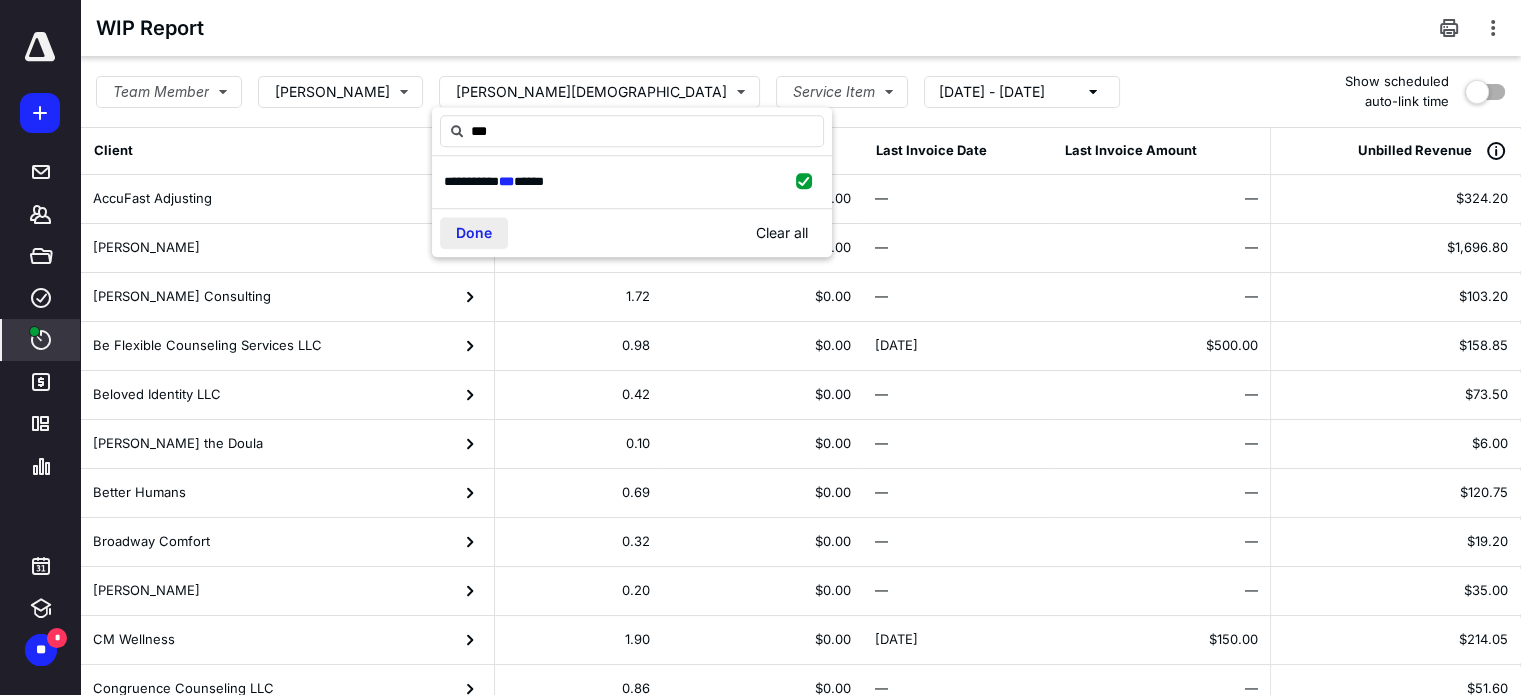 click on "Done" at bounding box center [474, 233] 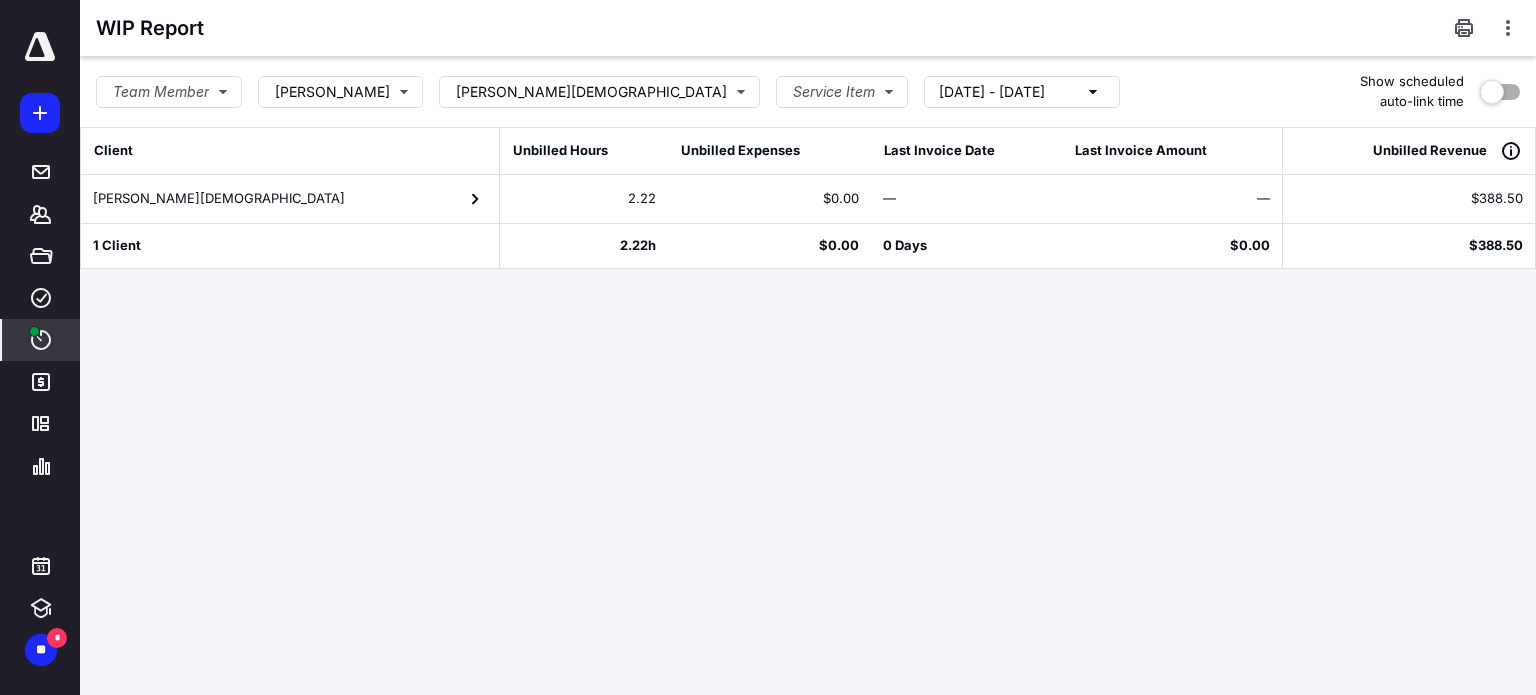 click 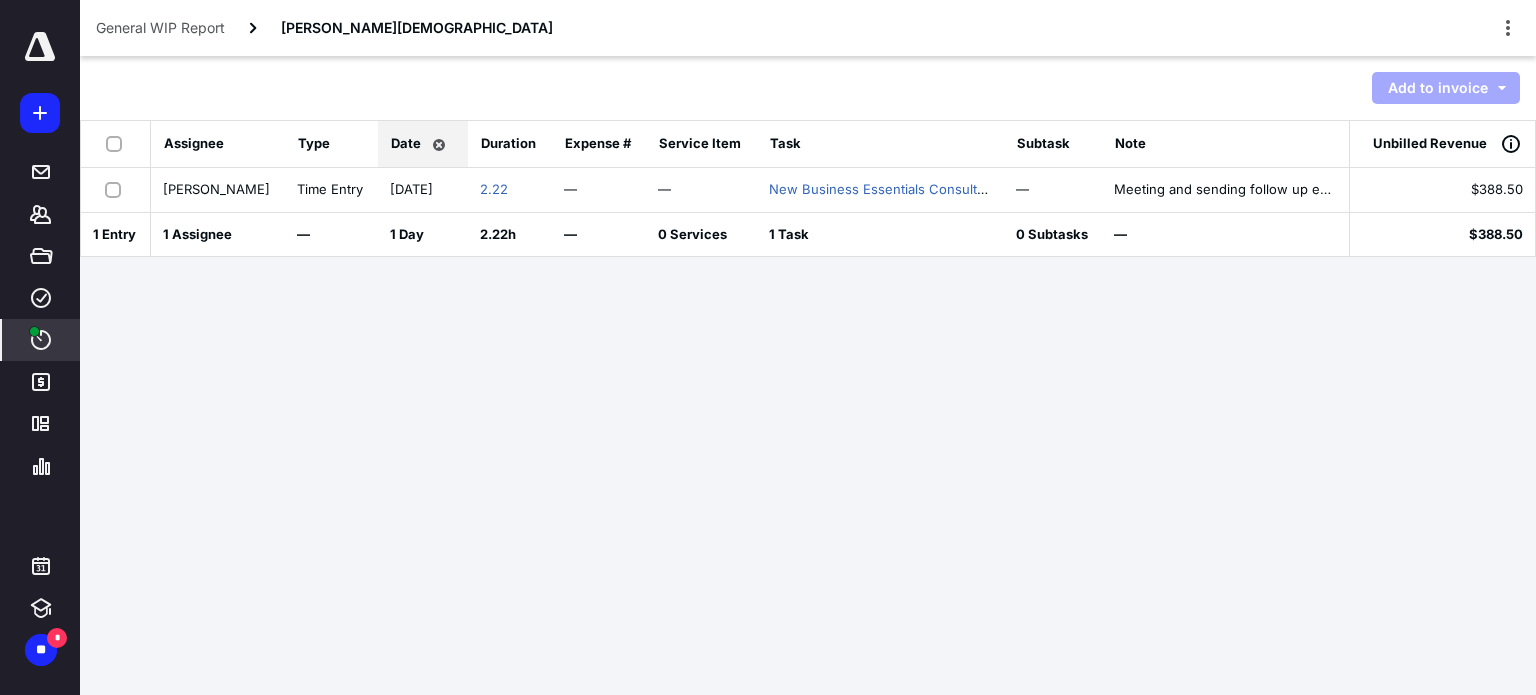 click at bounding box center (117, 189) 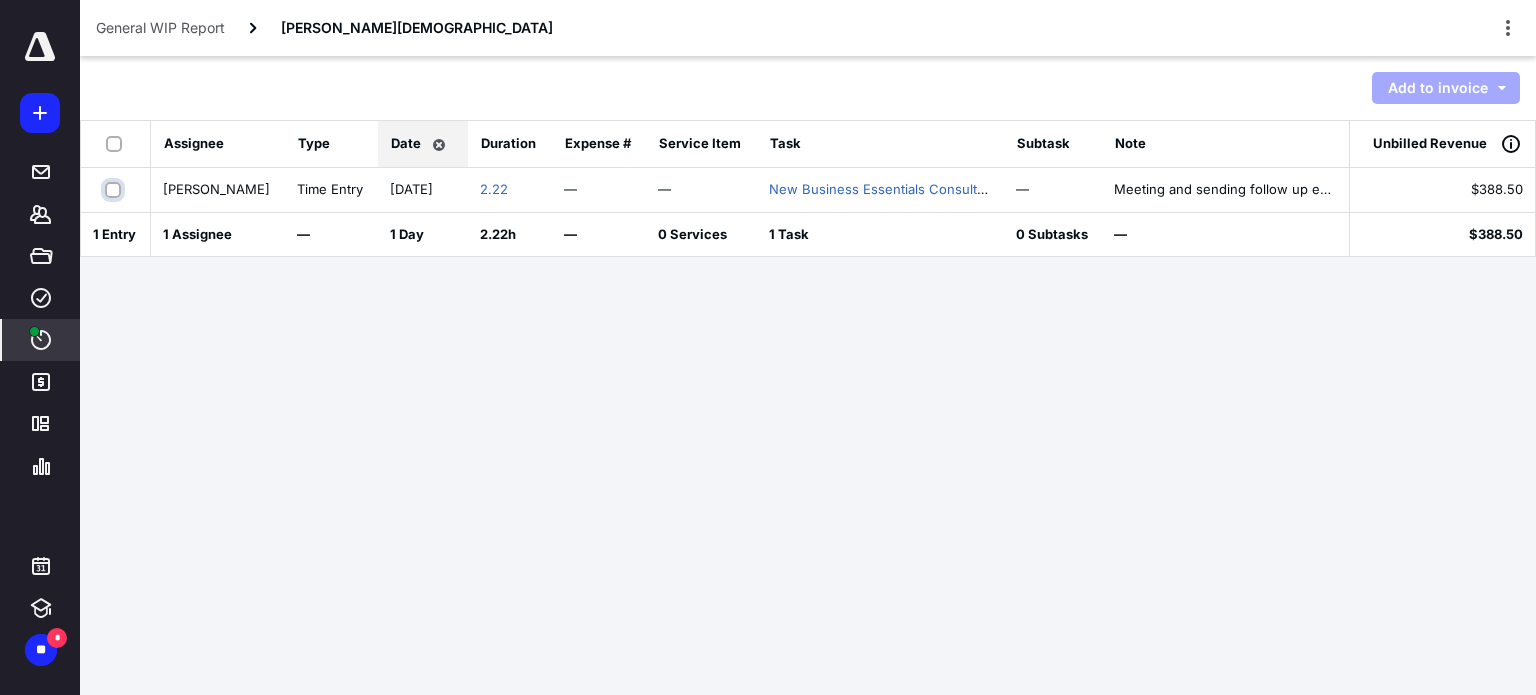 click at bounding box center (115, 189) 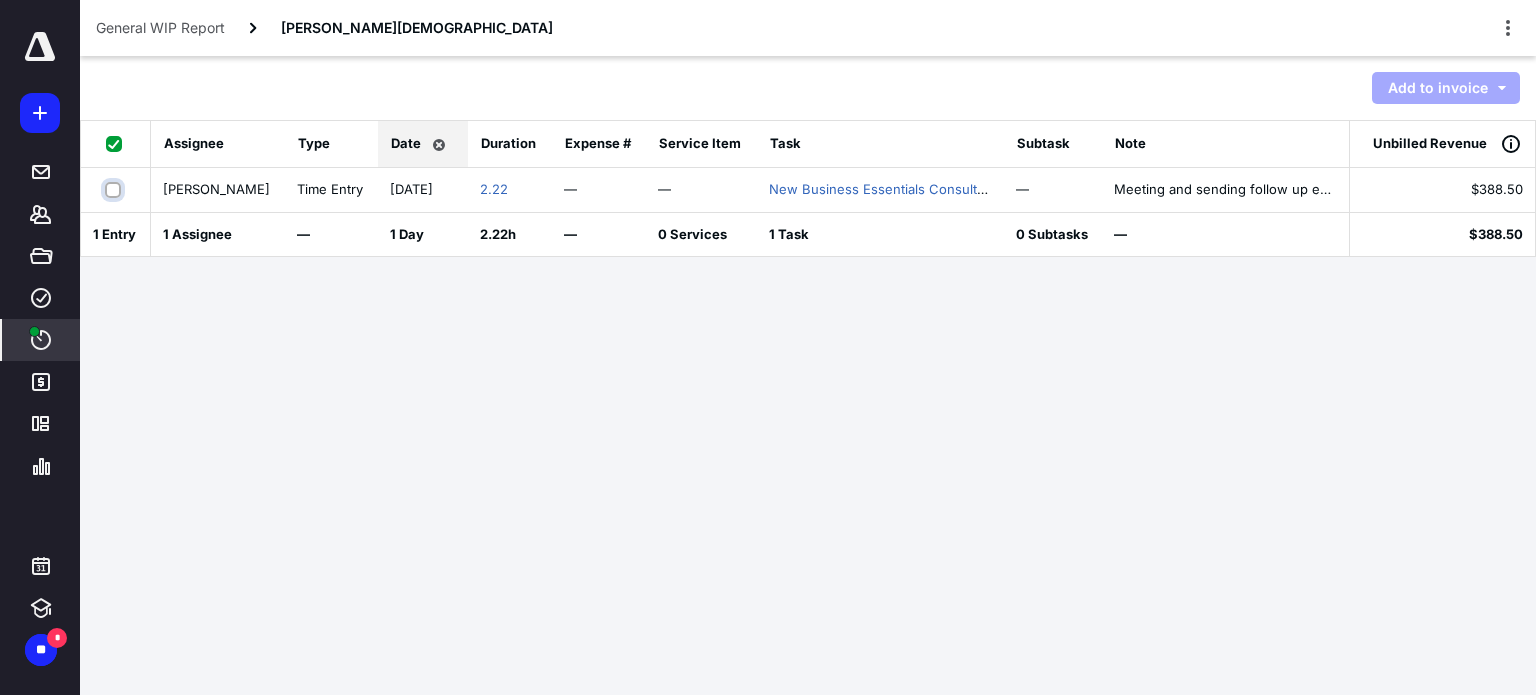 checkbox on "true" 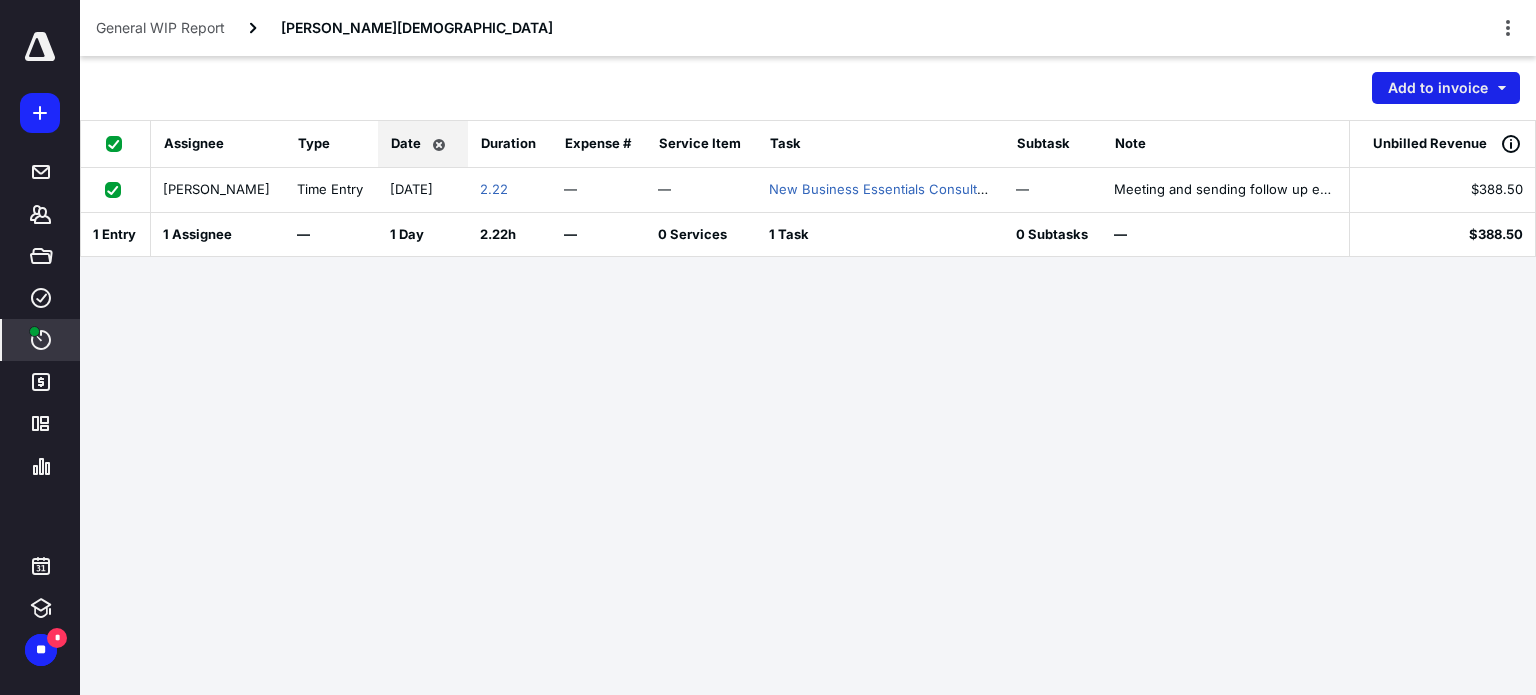 click on "Add to invoice" at bounding box center [1446, 88] 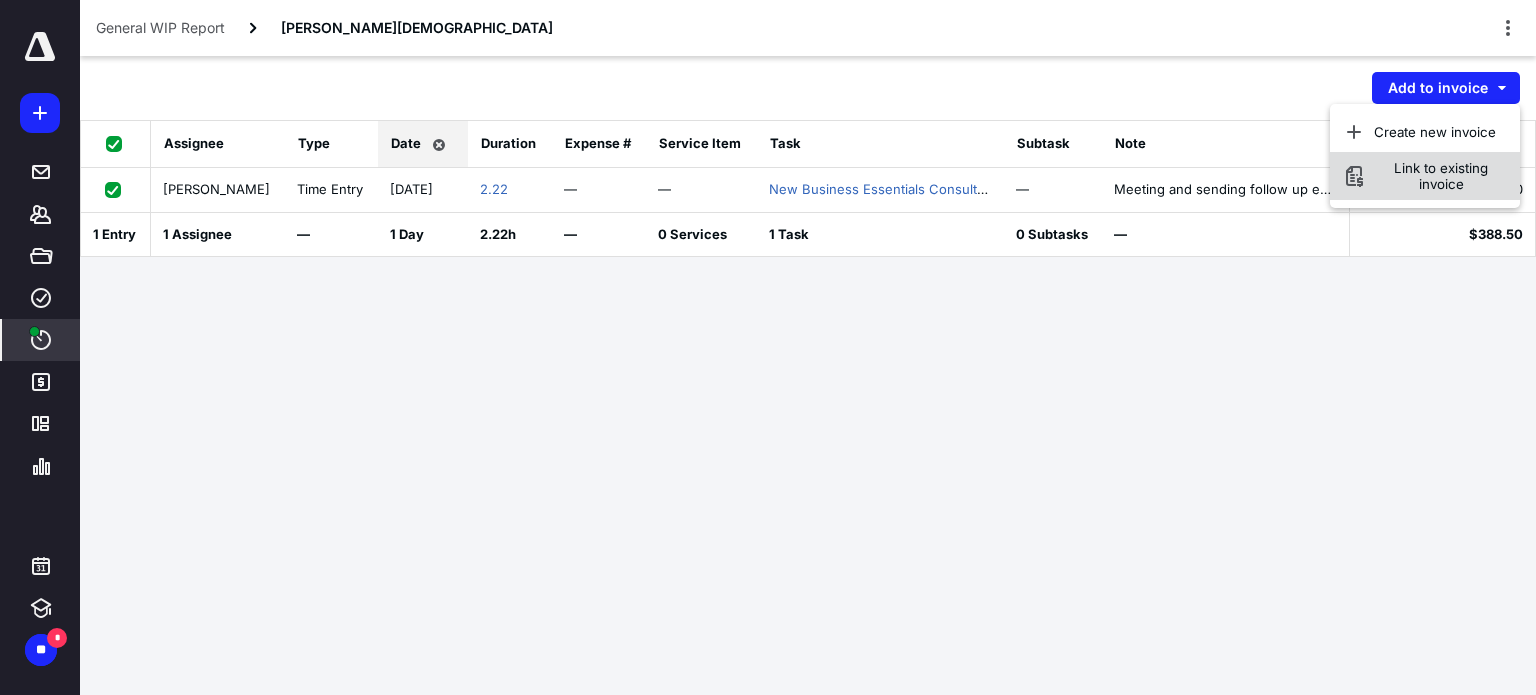 click on "Link to existing invoice" at bounding box center (1441, 176) 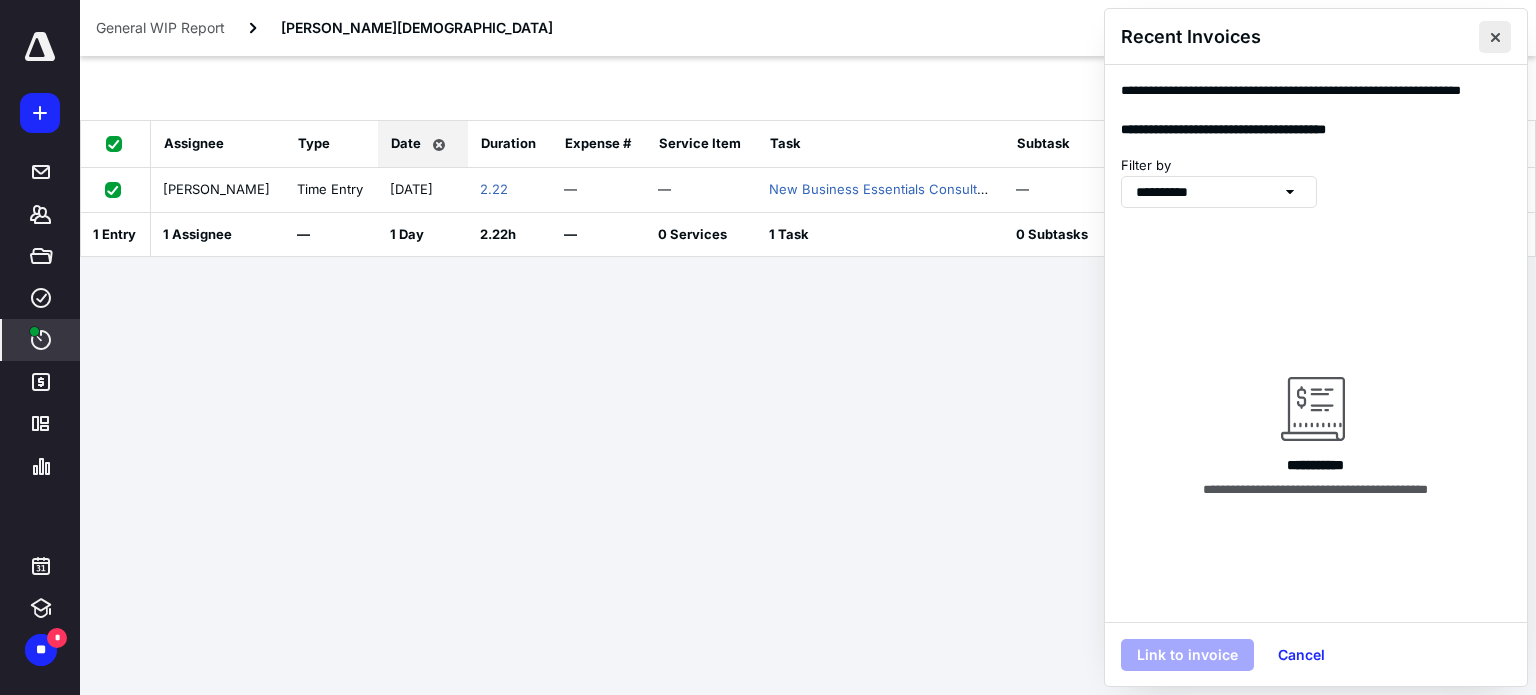 click at bounding box center [1495, 37] 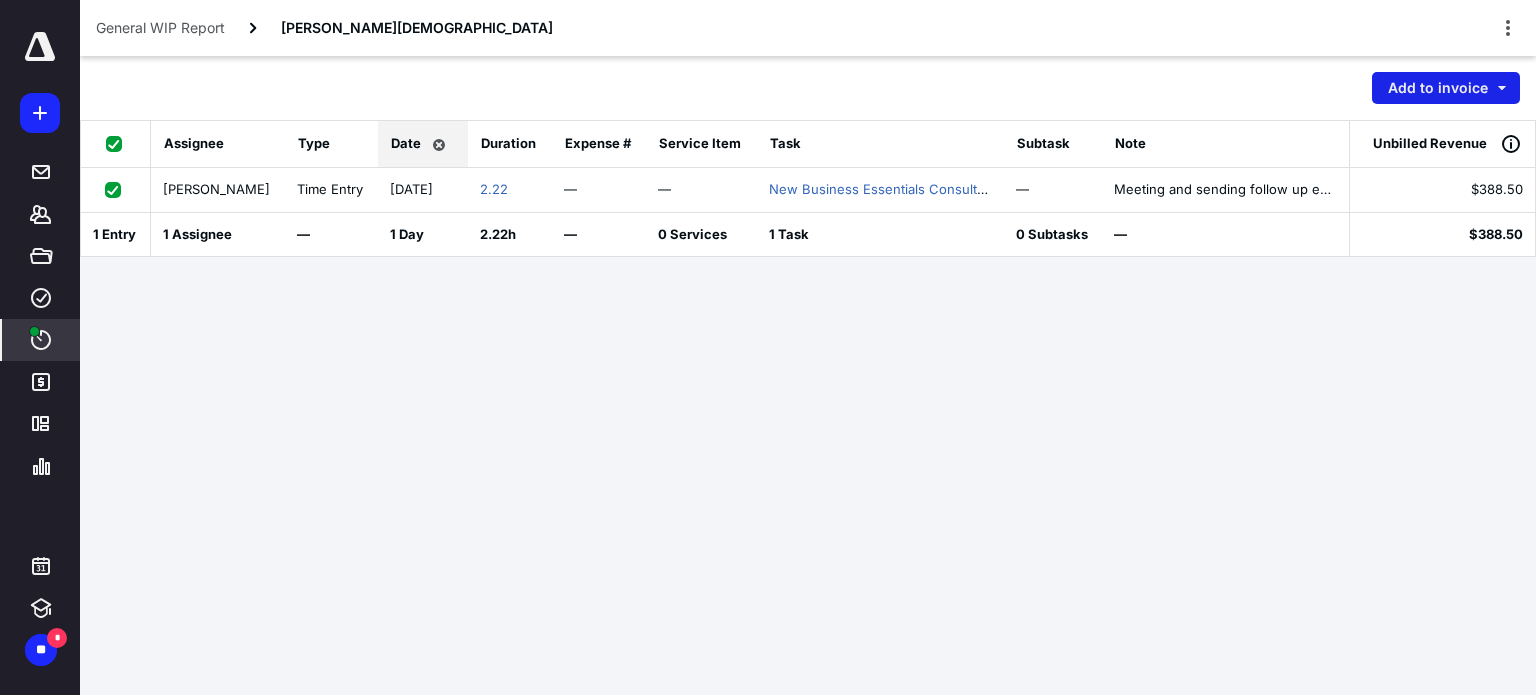 click on "Add to invoice" at bounding box center (1446, 88) 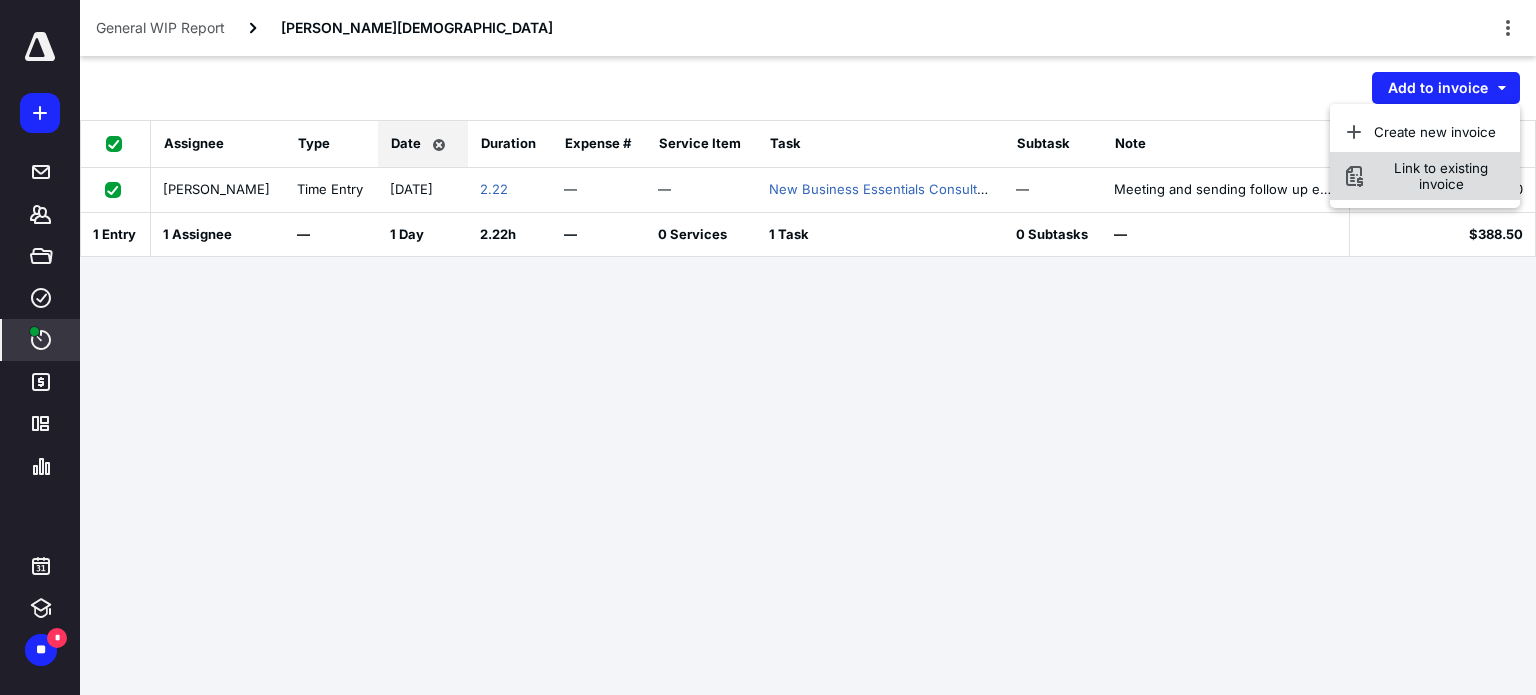 click on "Link to existing invoice" at bounding box center [1441, 176] 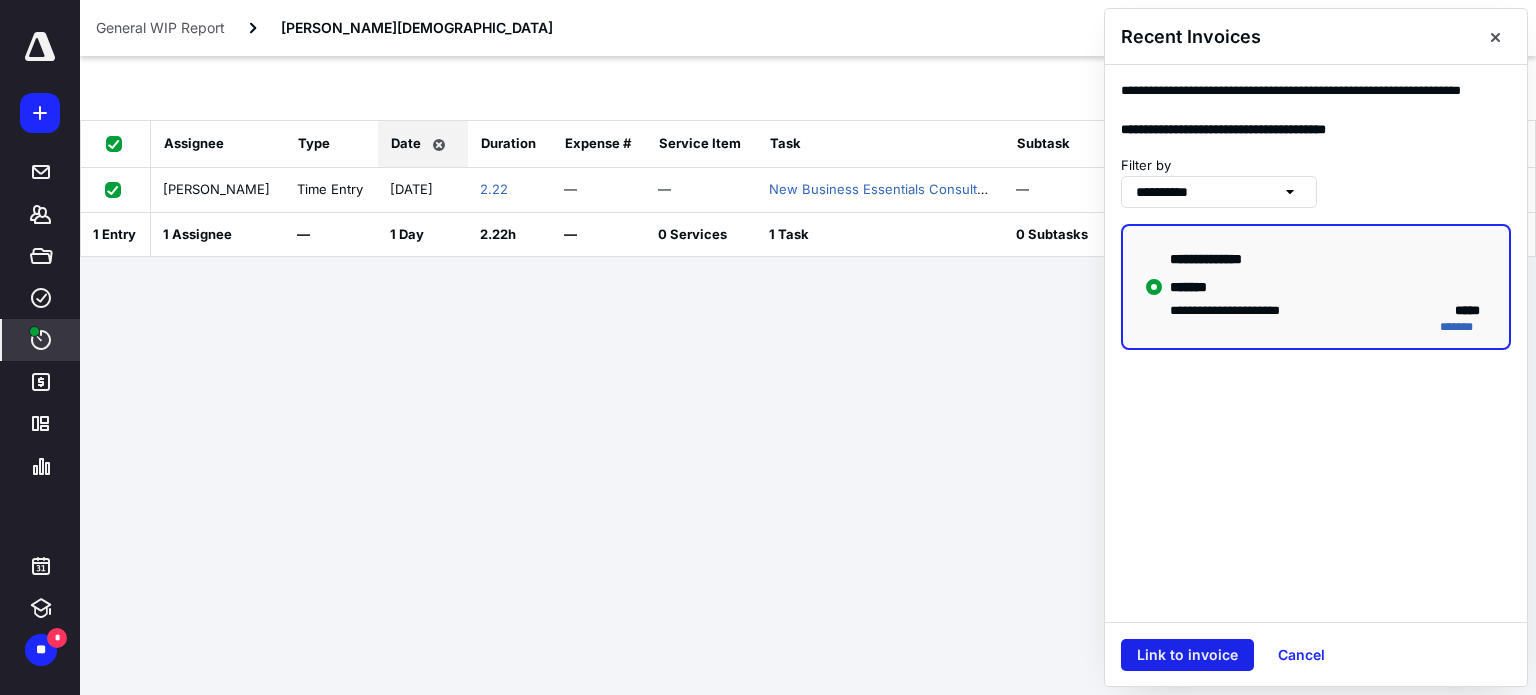 click on "Link to invoice" at bounding box center (1187, 655) 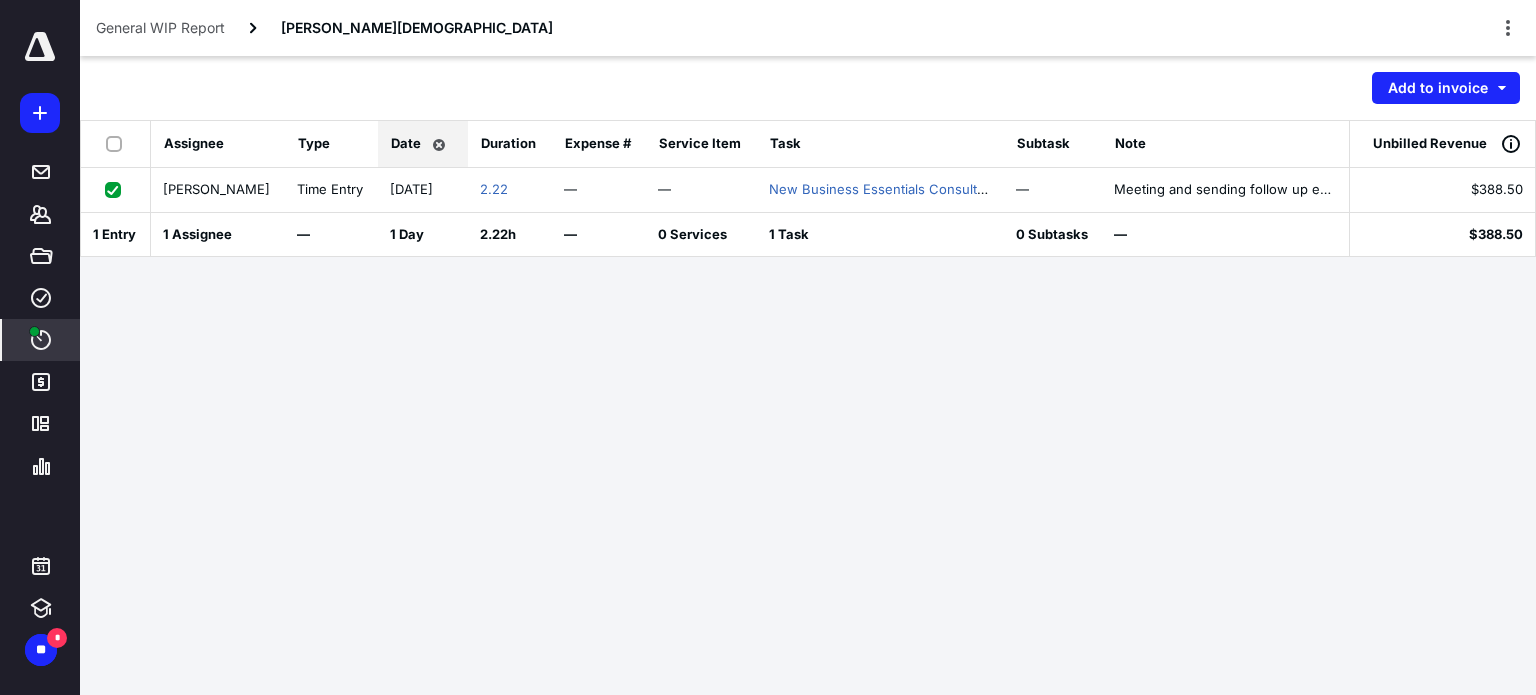 checkbox on "false" 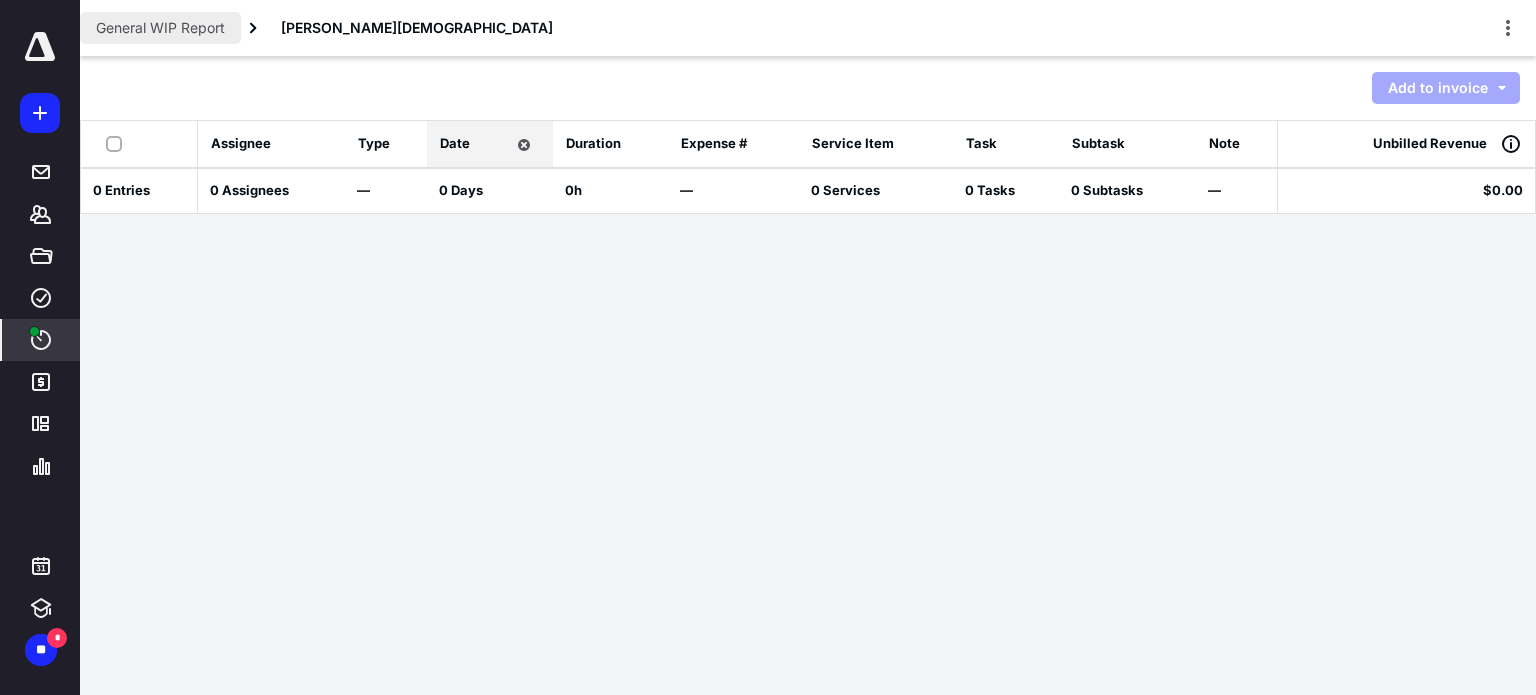 click on "General WIP Report" at bounding box center (160, 28) 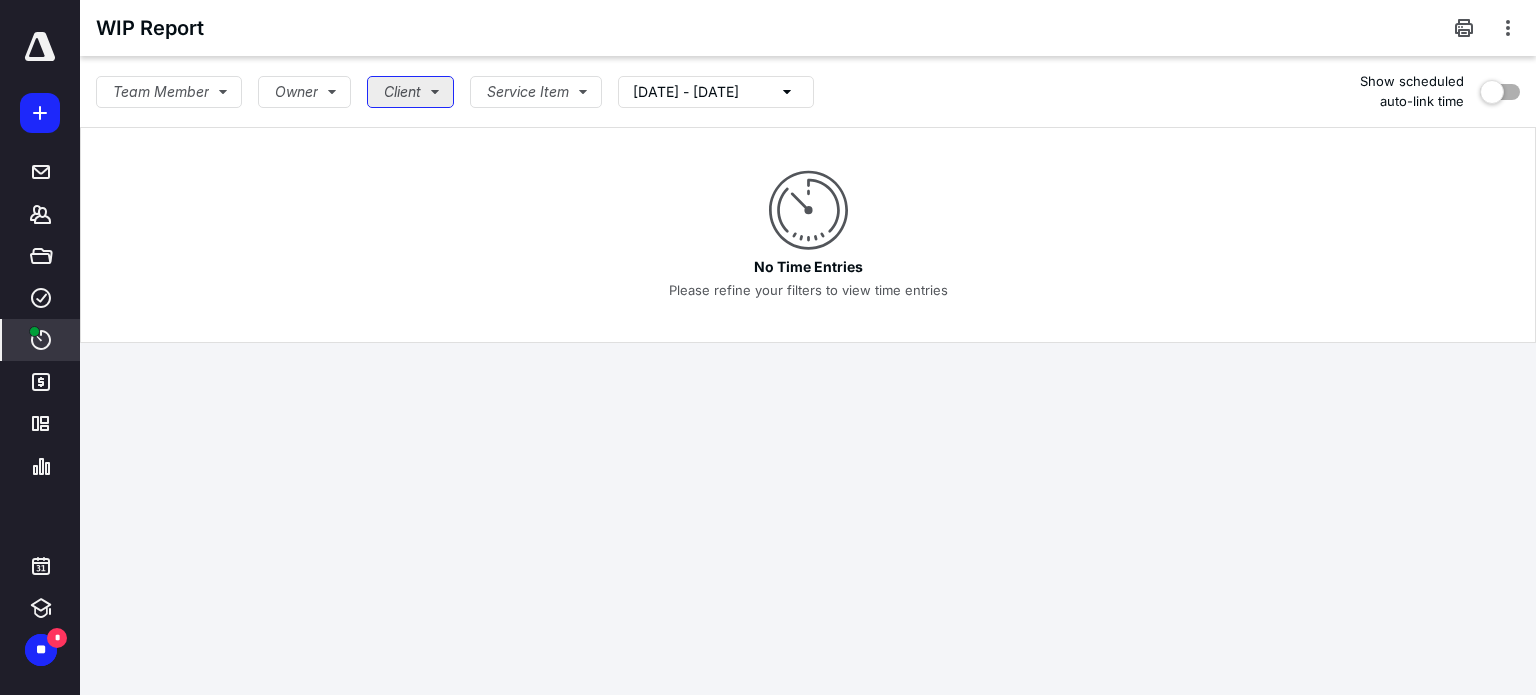 click on "Client" at bounding box center [410, 92] 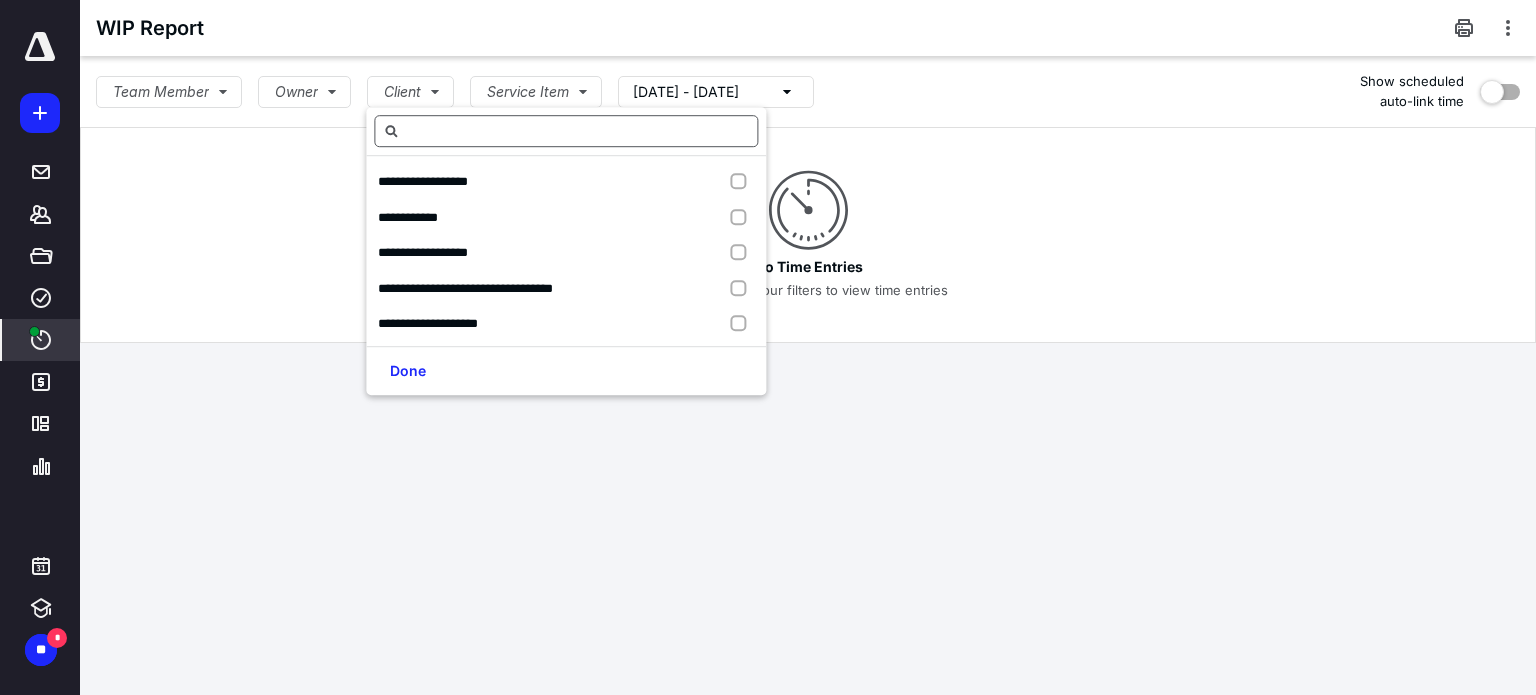 click at bounding box center [566, 131] 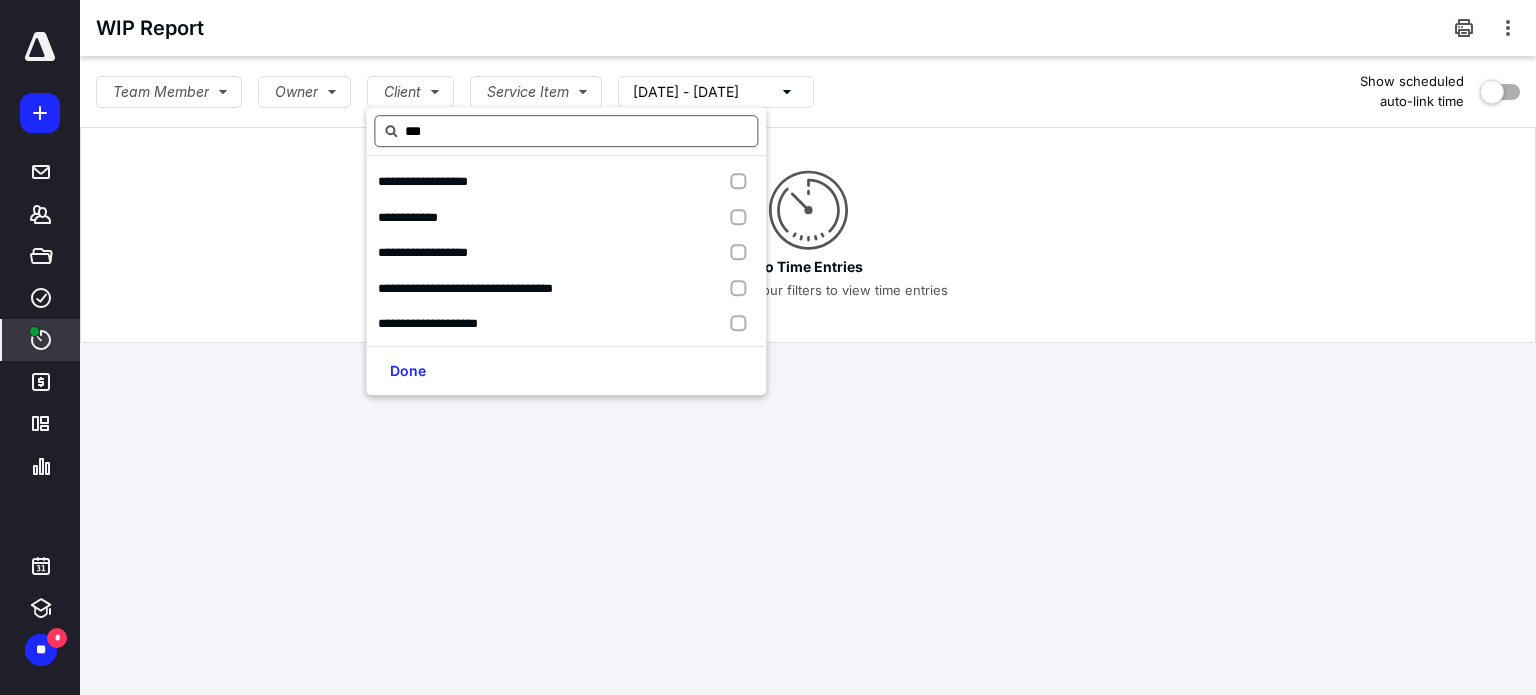 type on "****" 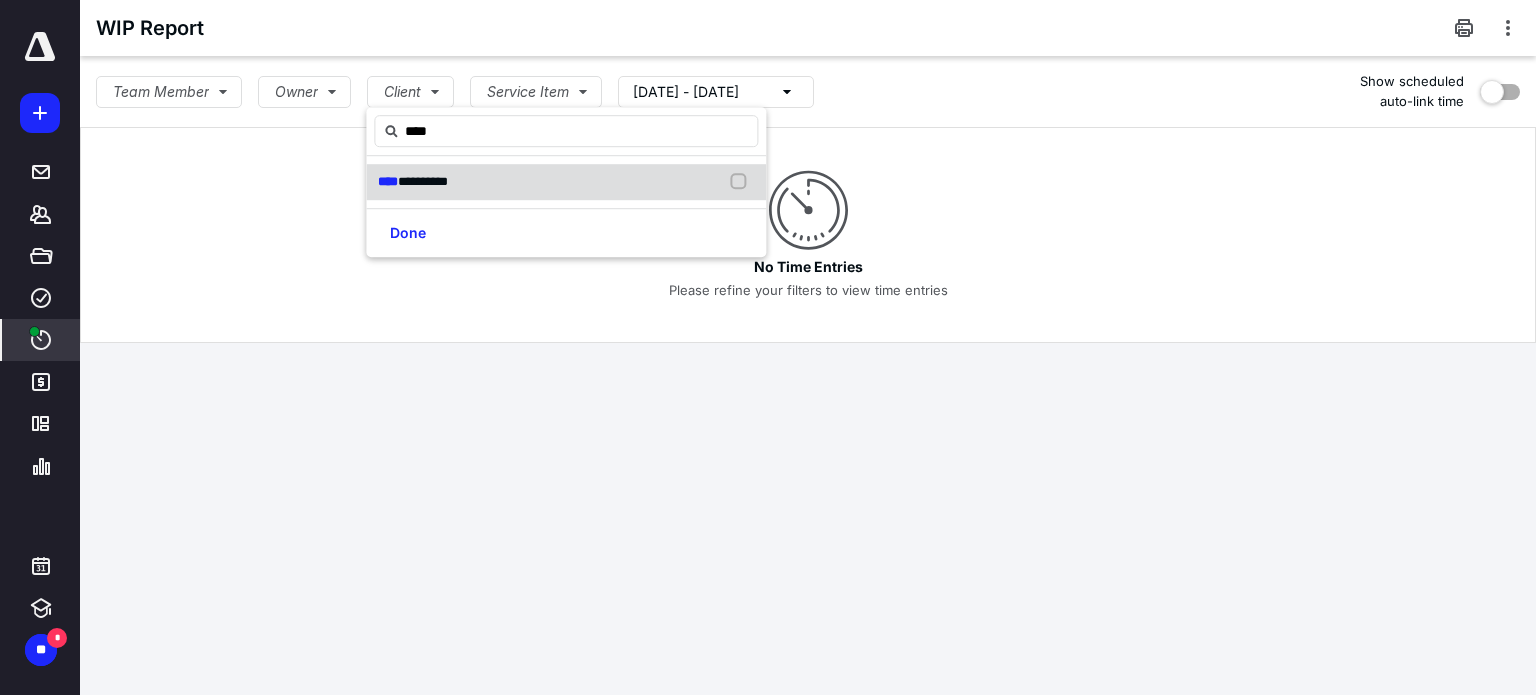 click on "**** *********" at bounding box center [566, 182] 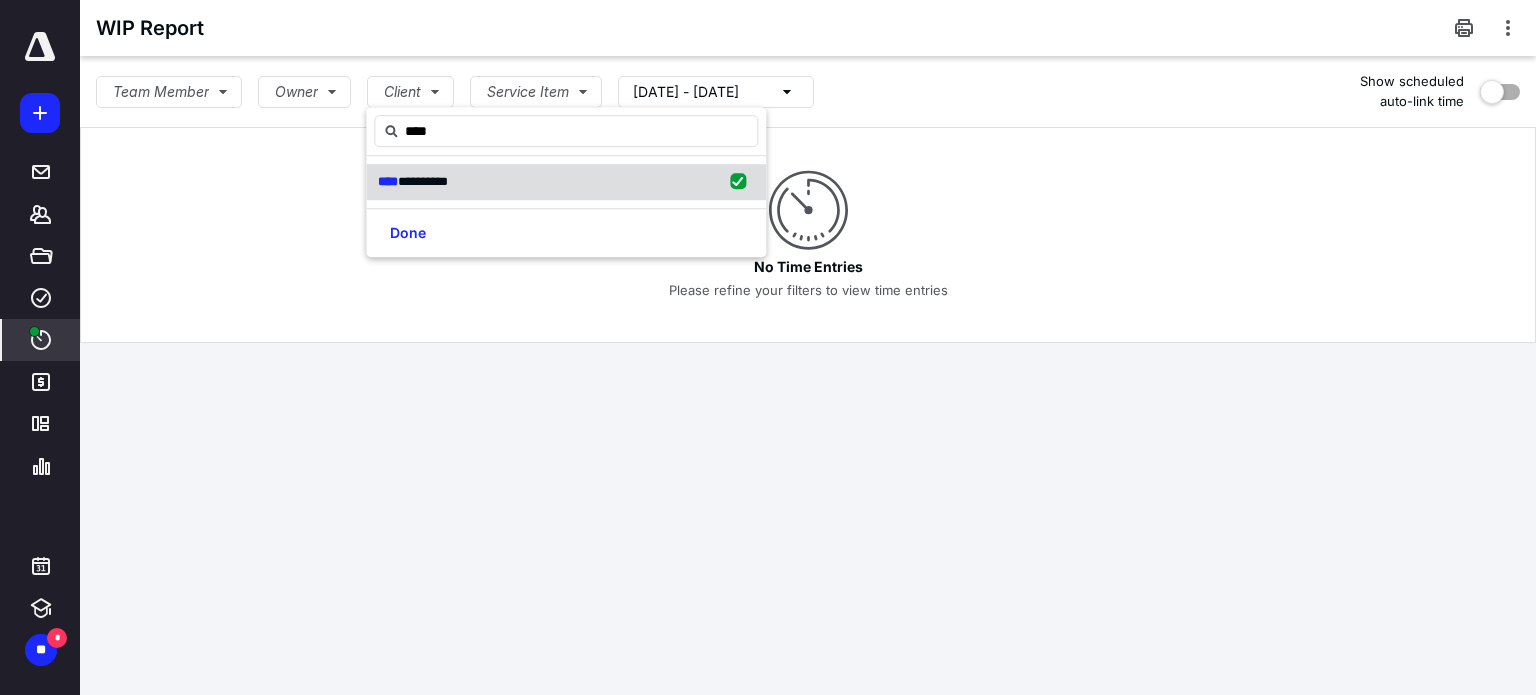 checkbox on "true" 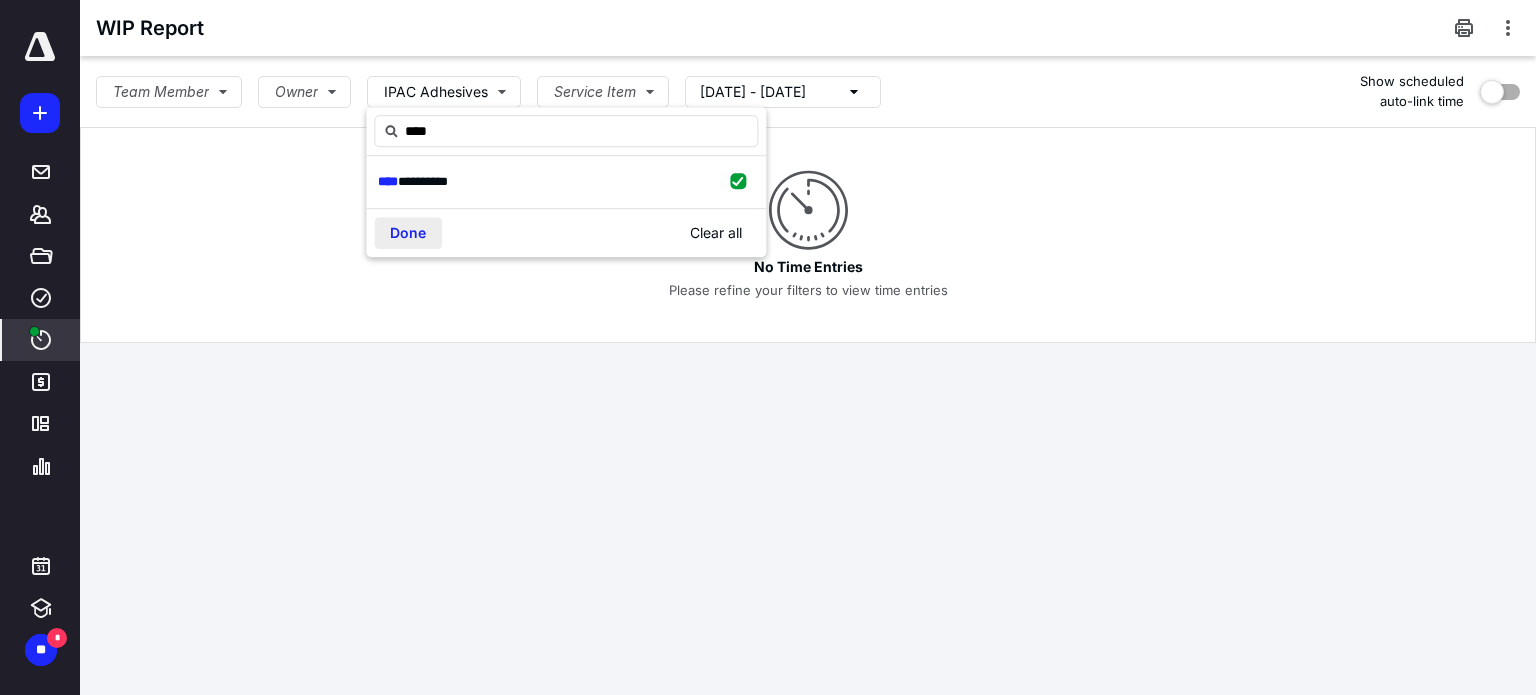 type on "****" 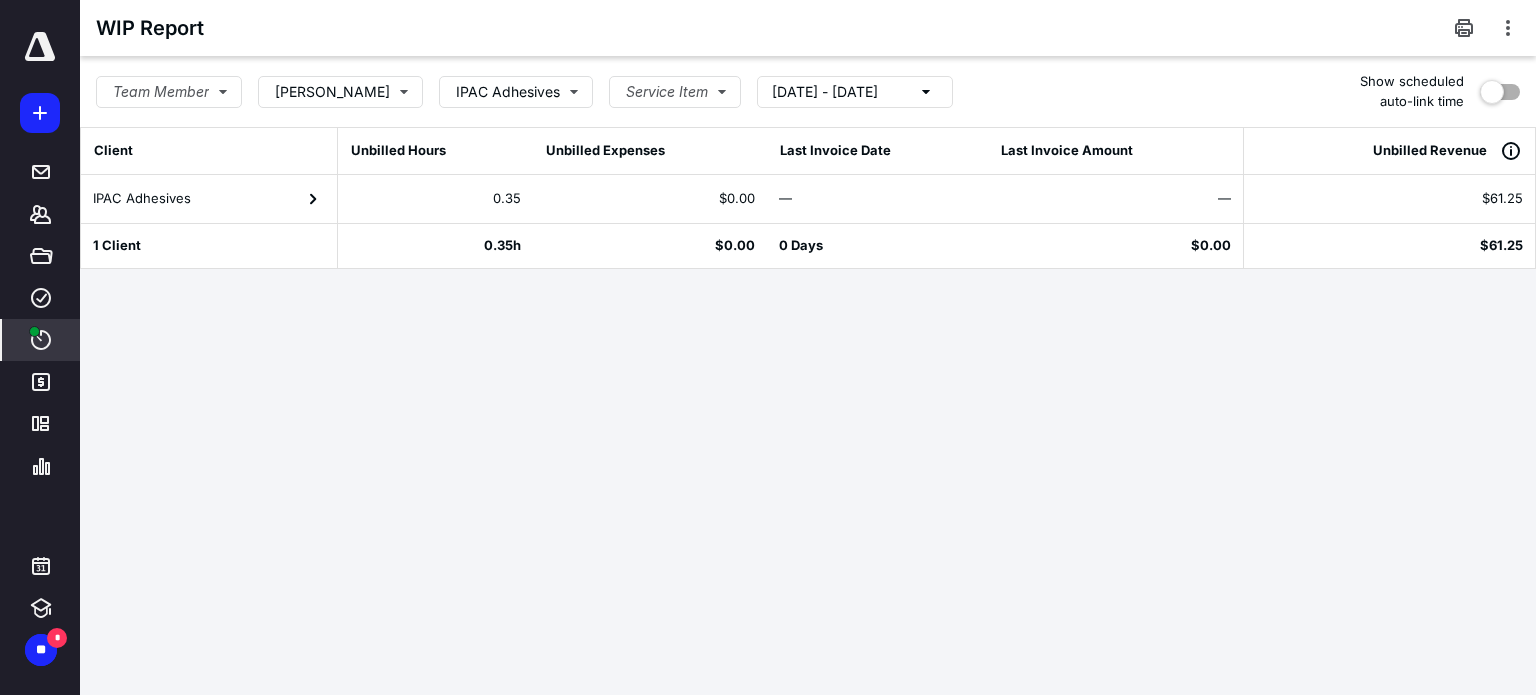 click on "IPAC Adhesives" at bounding box center (209, 199) 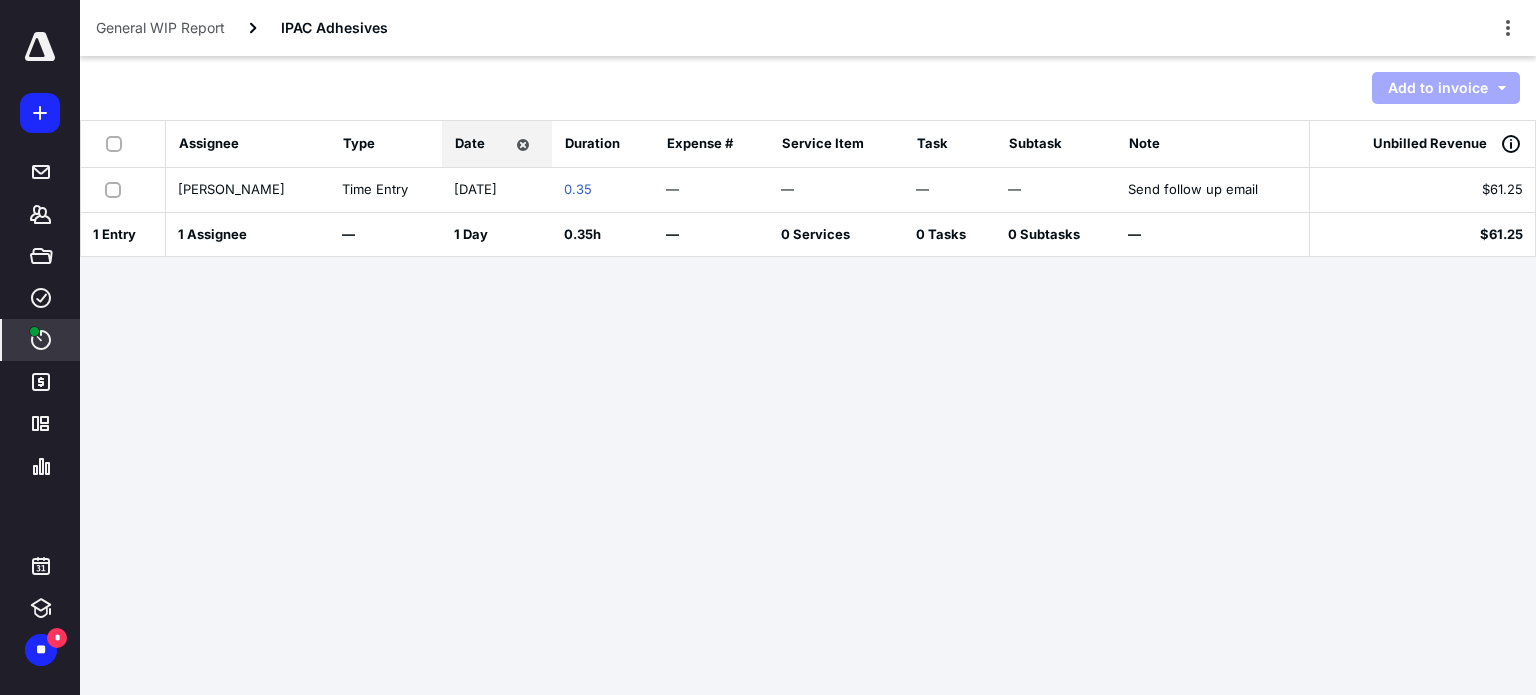click at bounding box center [117, 189] 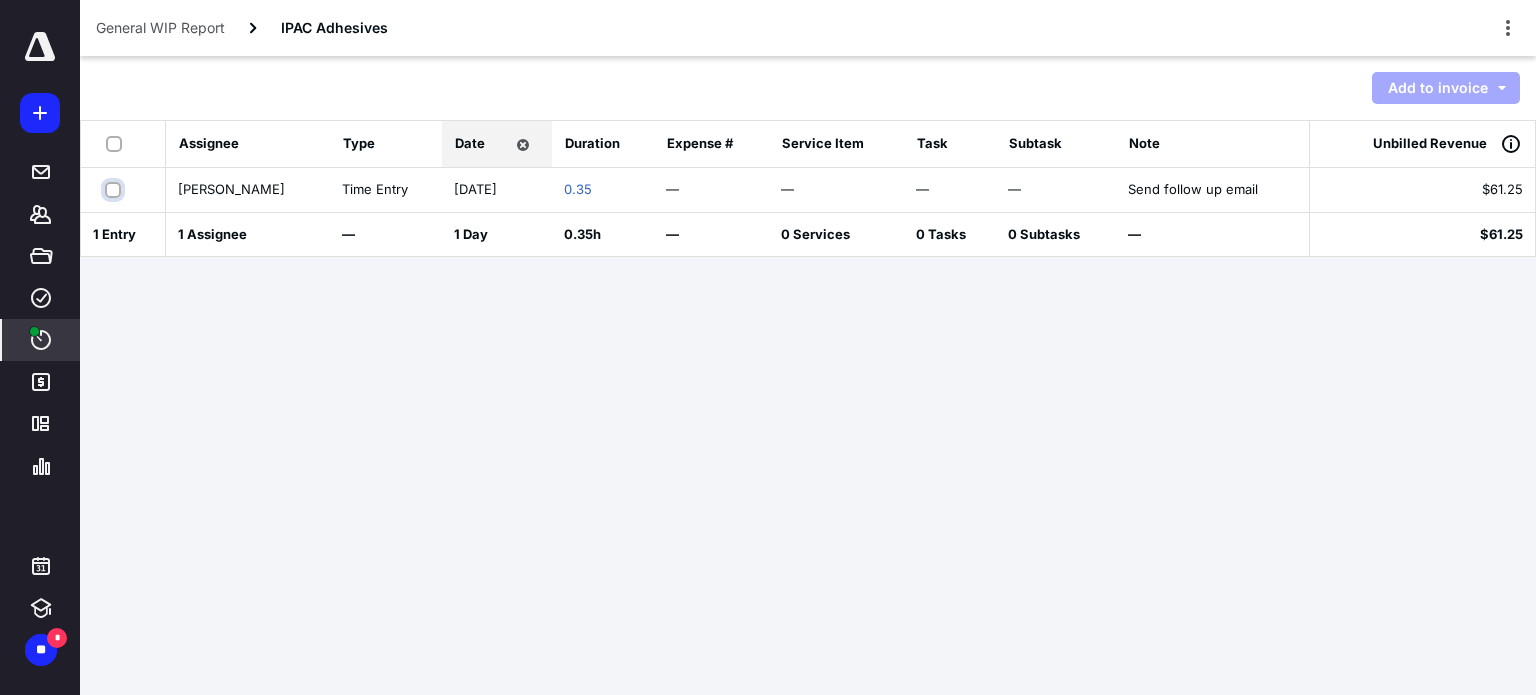 click at bounding box center [115, 189] 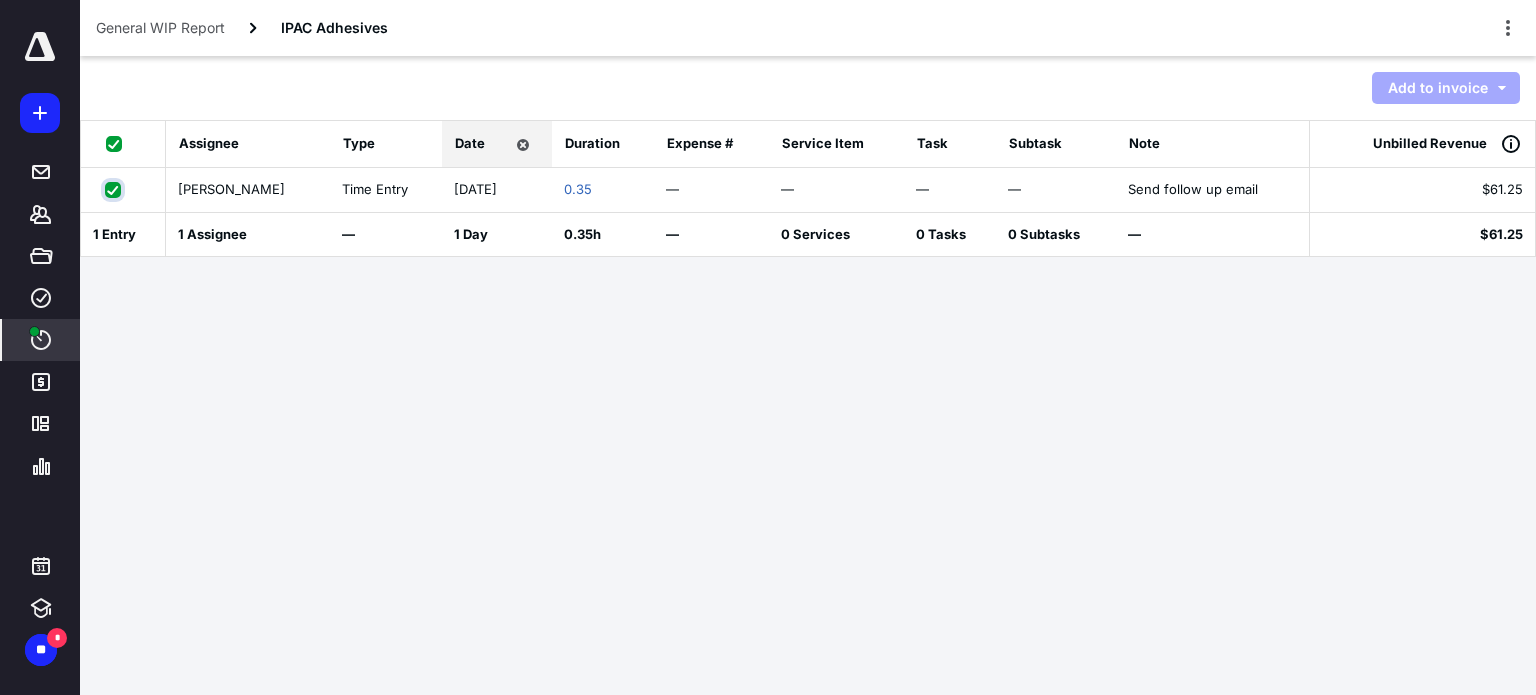 checkbox on "true" 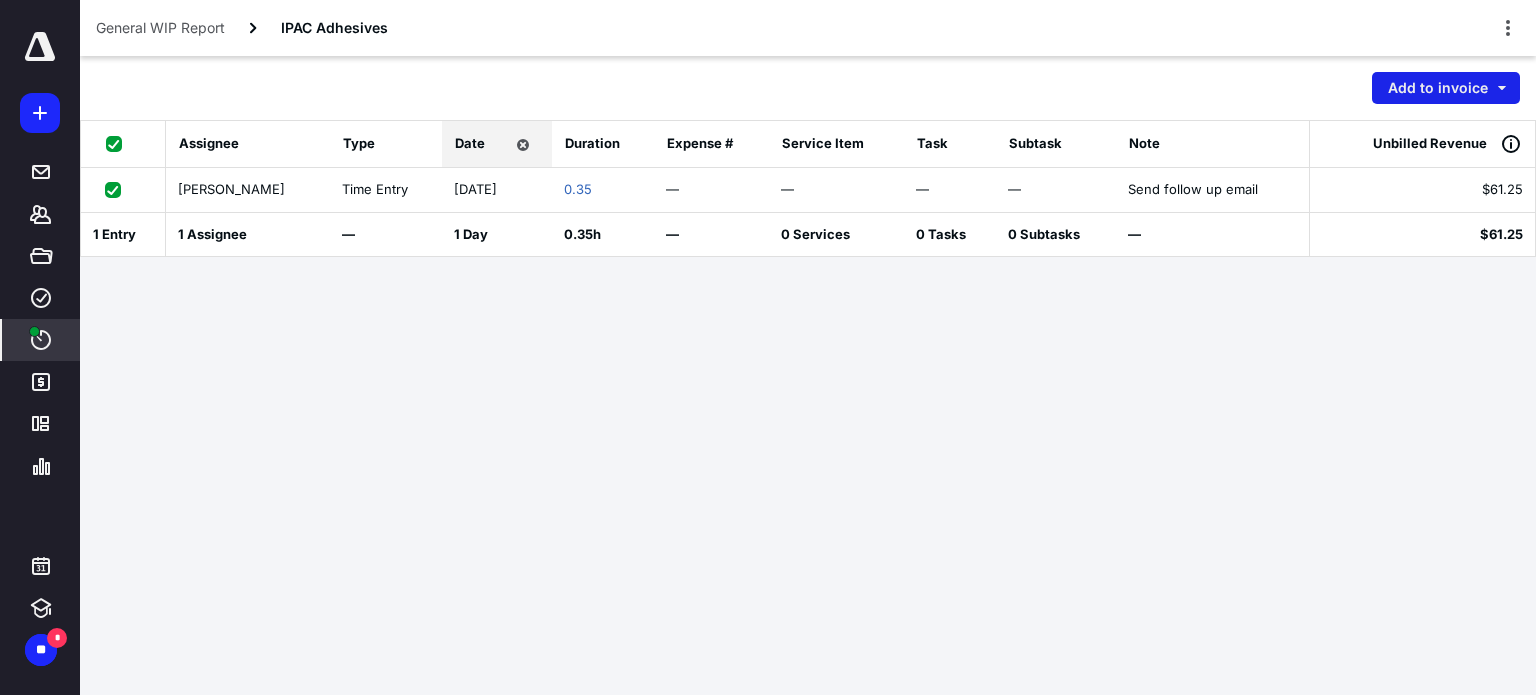 click on "Add to invoice" at bounding box center (1446, 88) 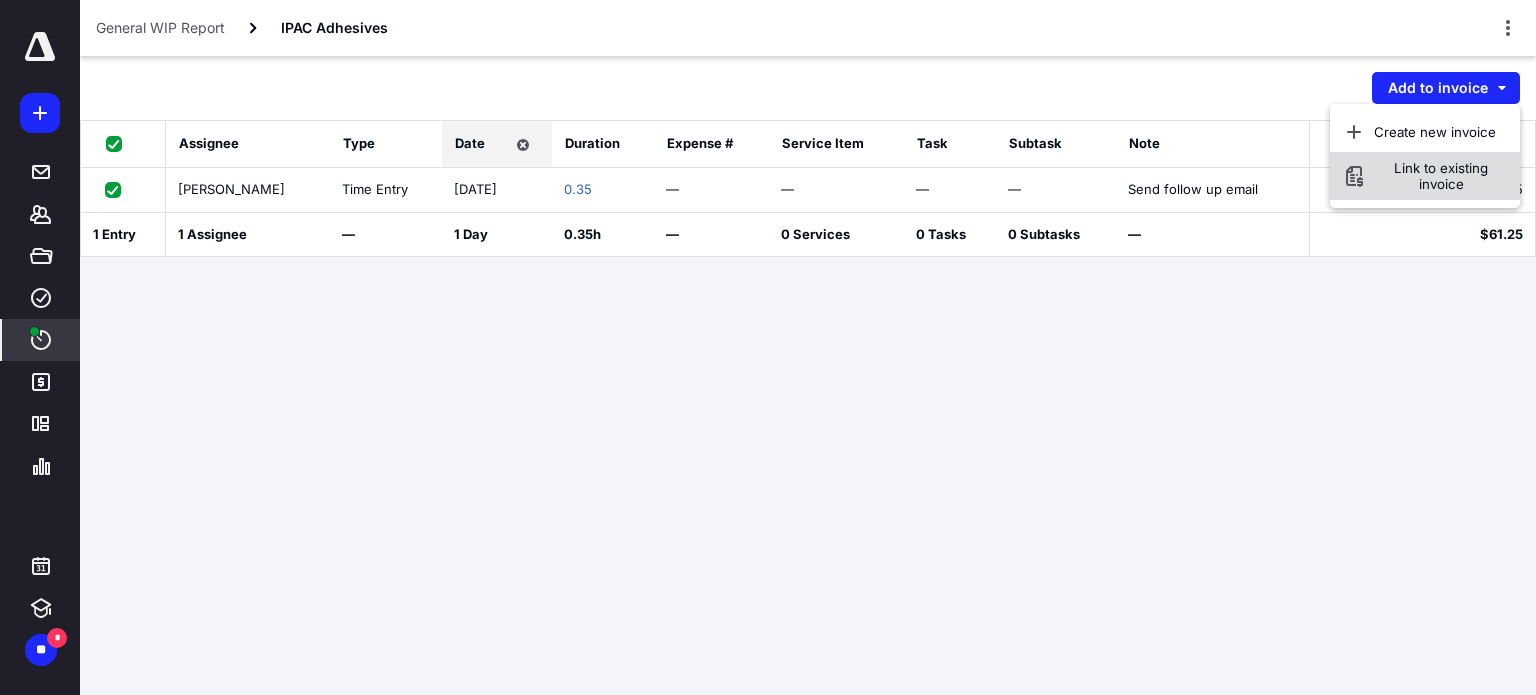 click on "Link to existing invoice" at bounding box center [1441, 176] 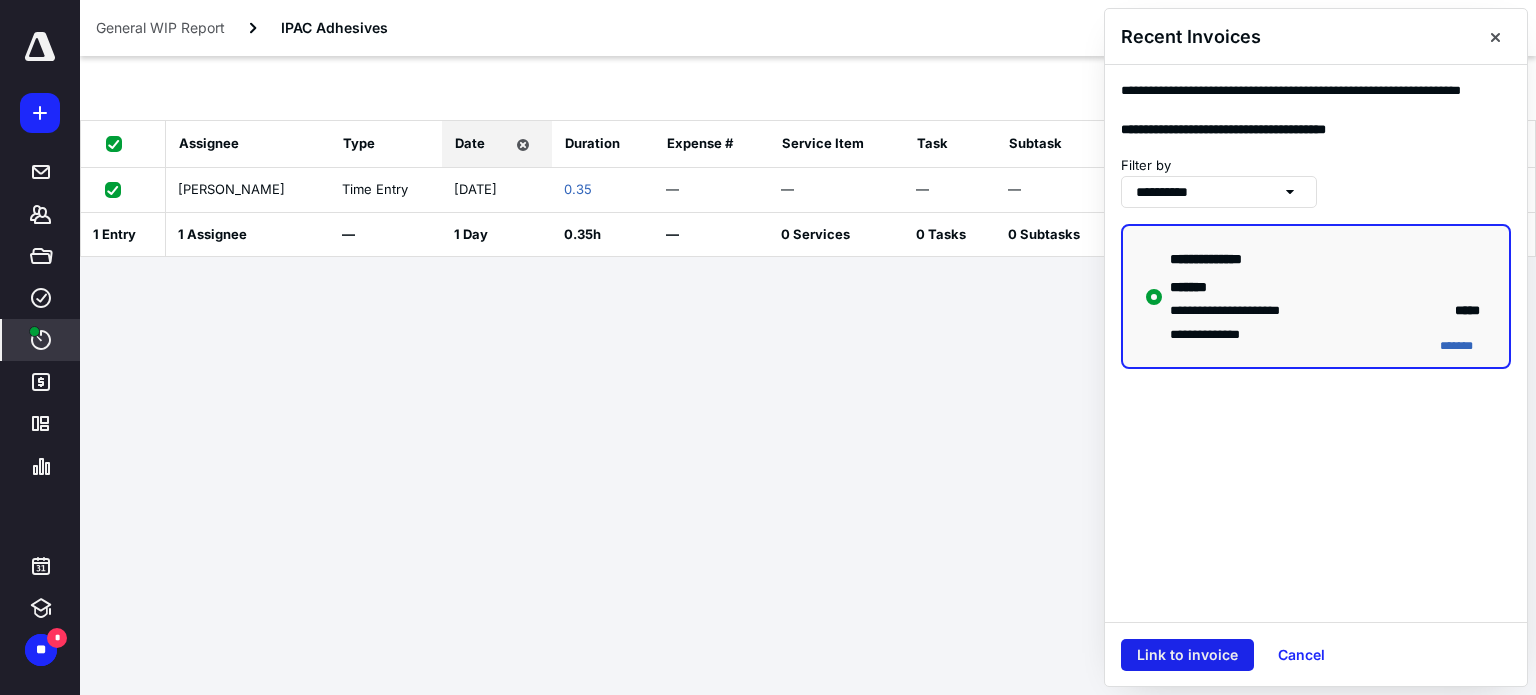 click on "Link to invoice" at bounding box center (1187, 655) 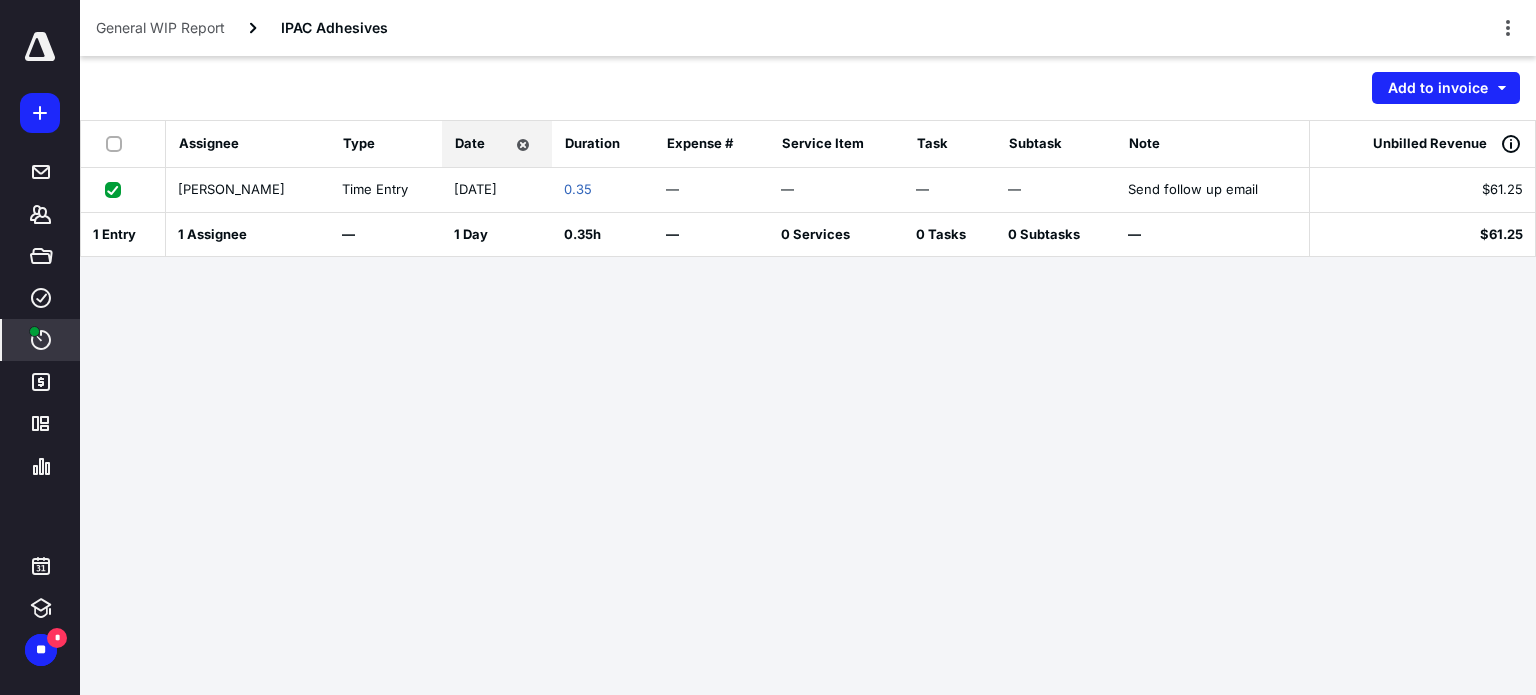 checkbox on "false" 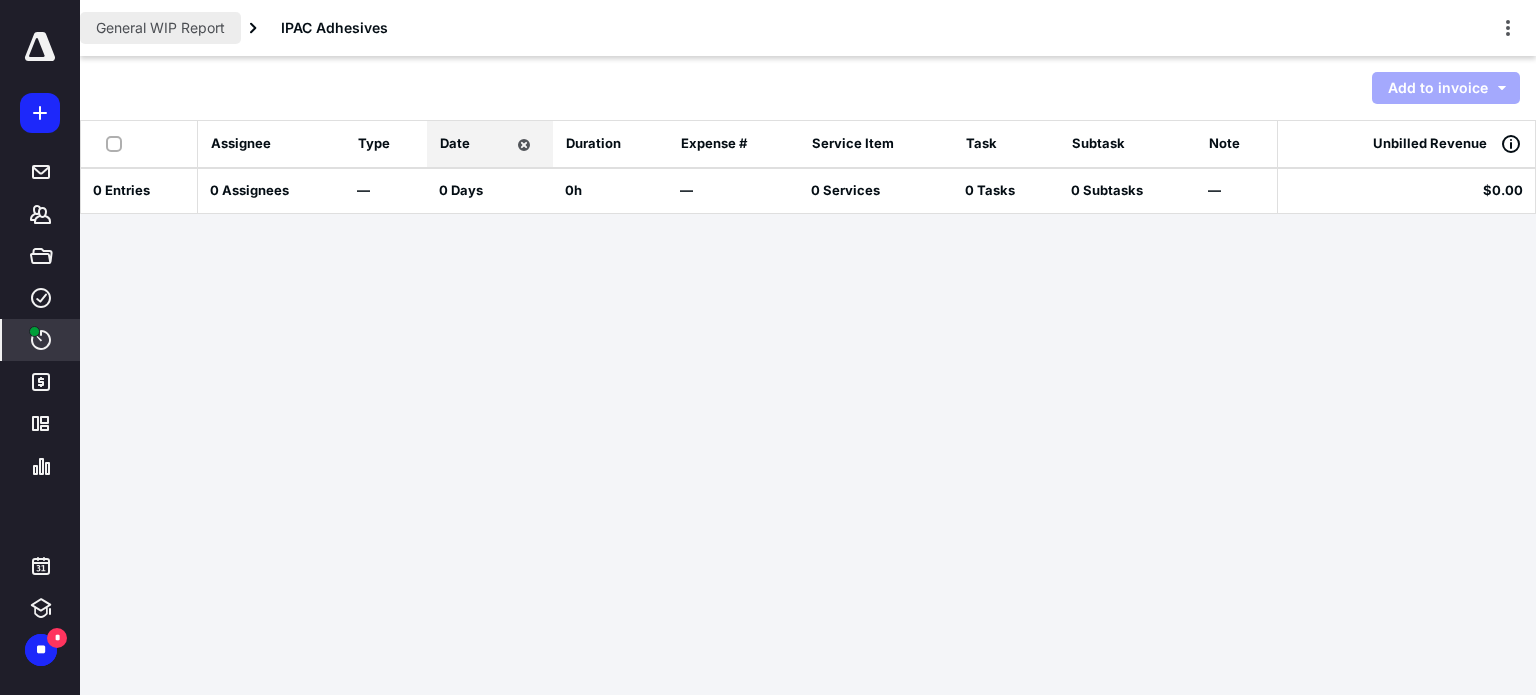 click on "General WIP Report" at bounding box center (160, 28) 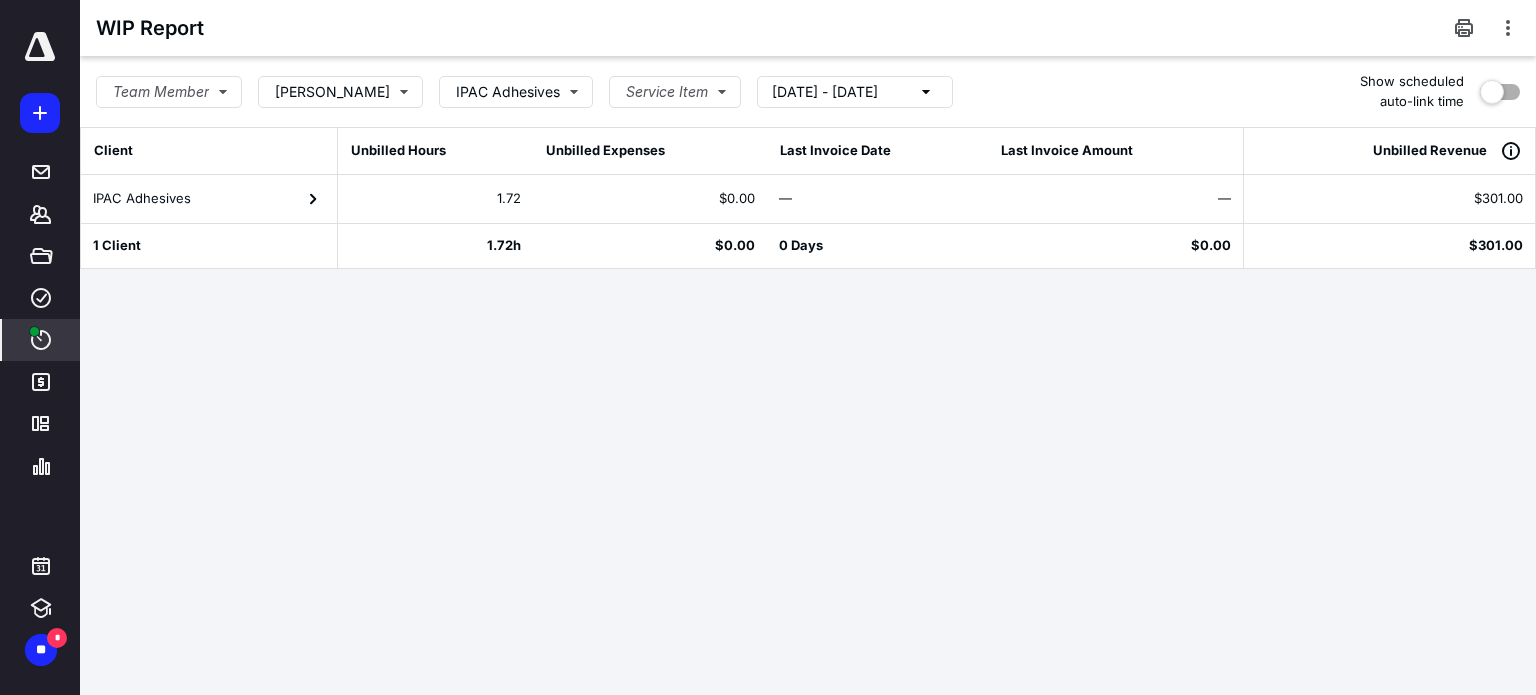 click on "IPAC Adhesives" at bounding box center (209, 199) 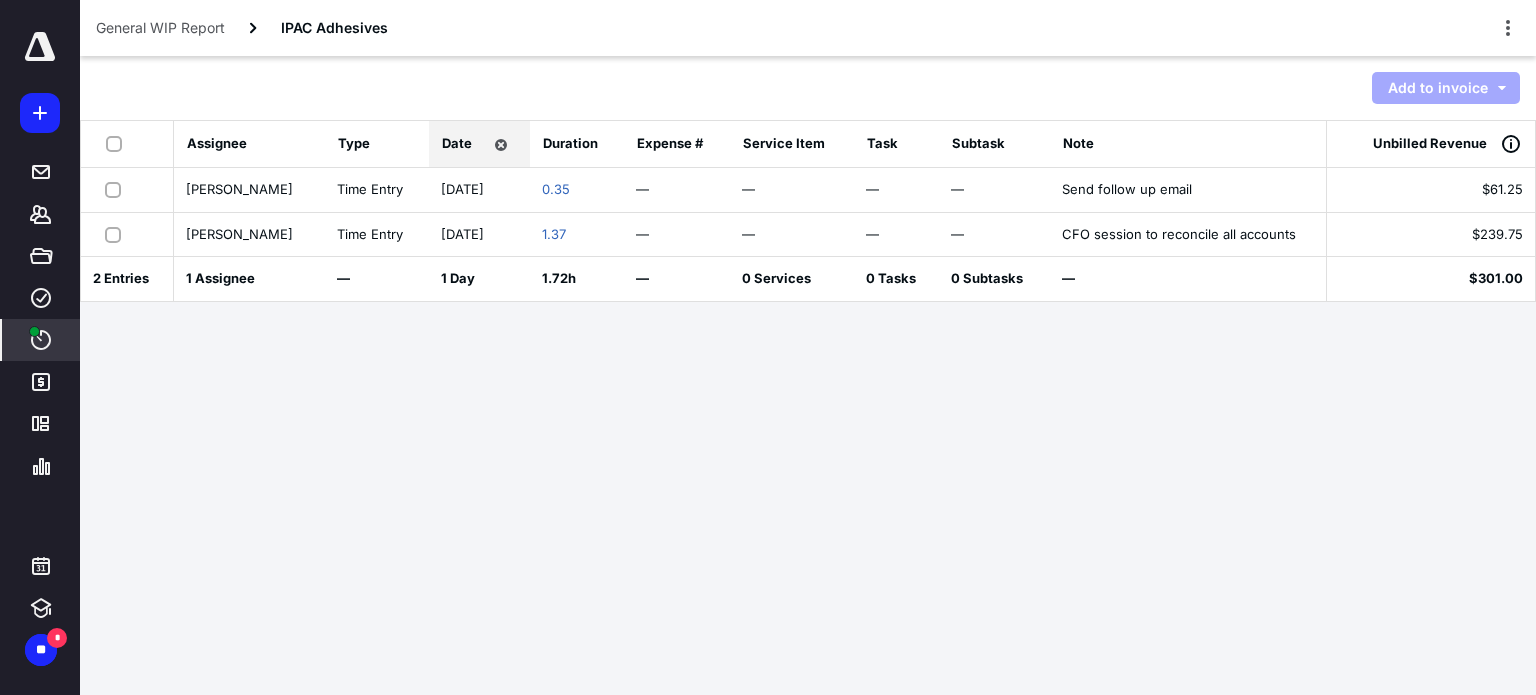 click at bounding box center (118, 143) 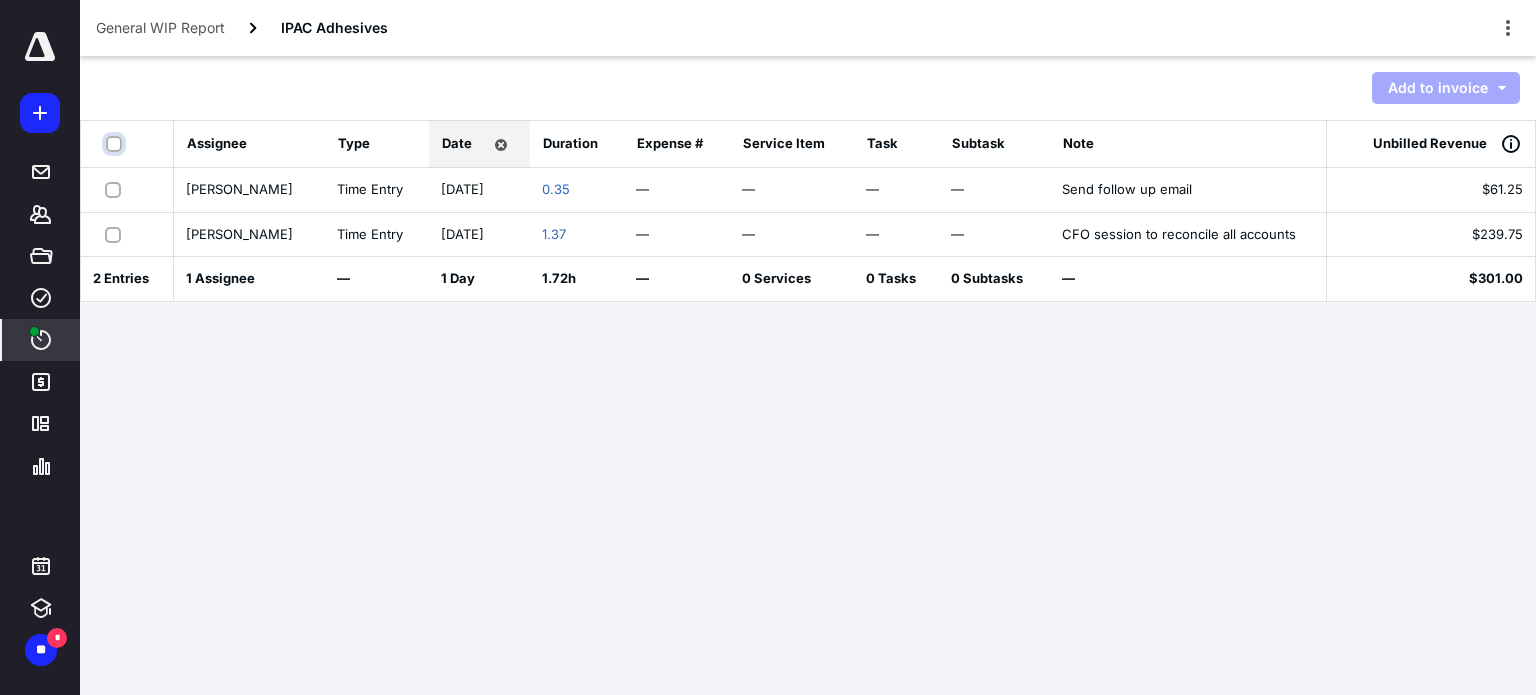 click at bounding box center [116, 144] 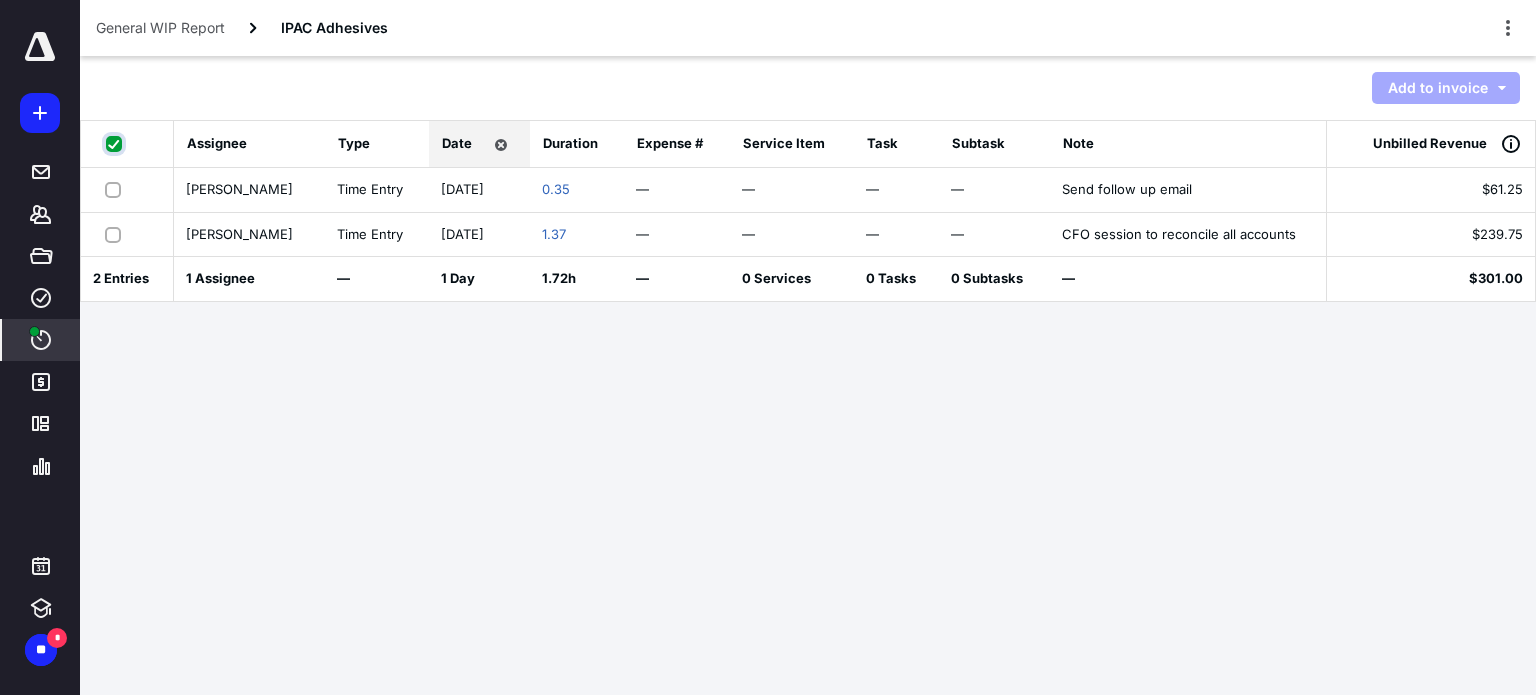 checkbox on "true" 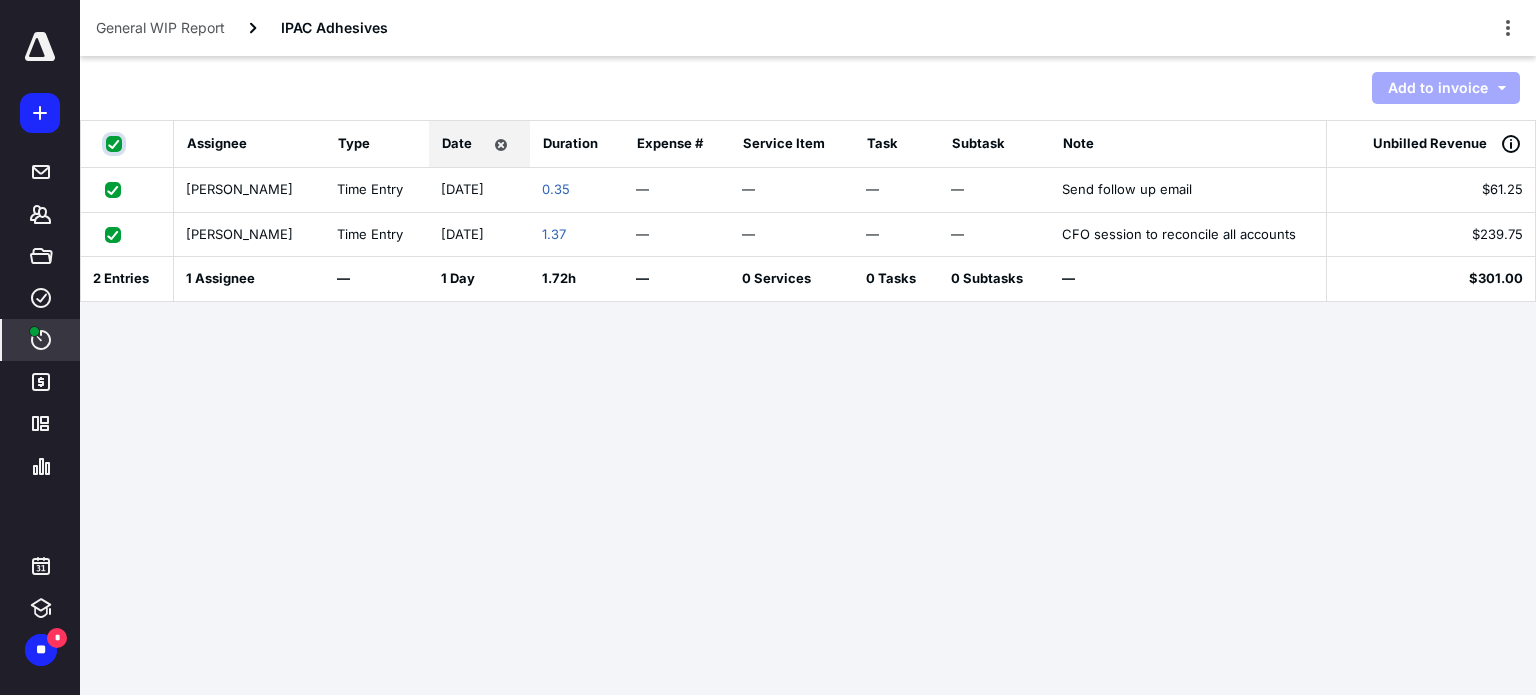 checkbox on "true" 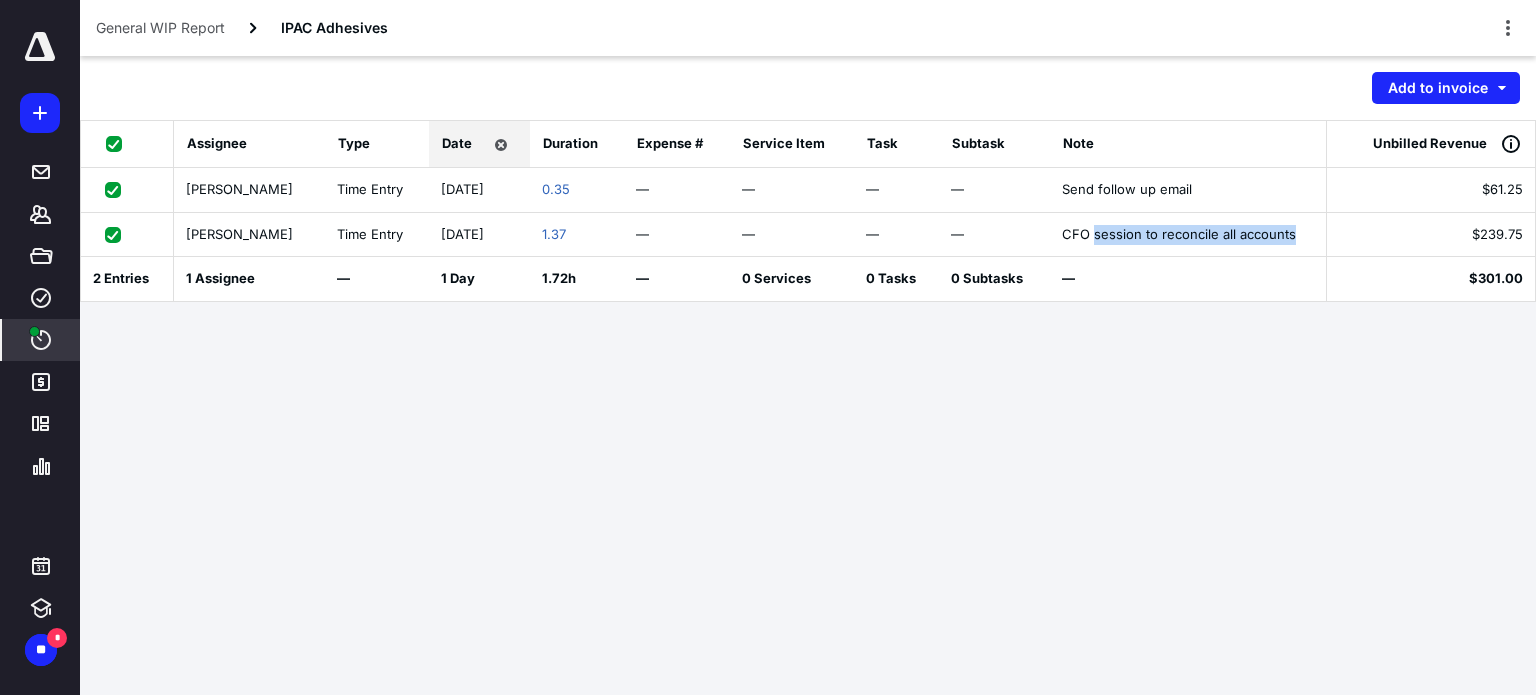 drag, startPoint x: 1090, startPoint y: 235, endPoint x: 1329, endPoint y: 228, distance: 239.1025 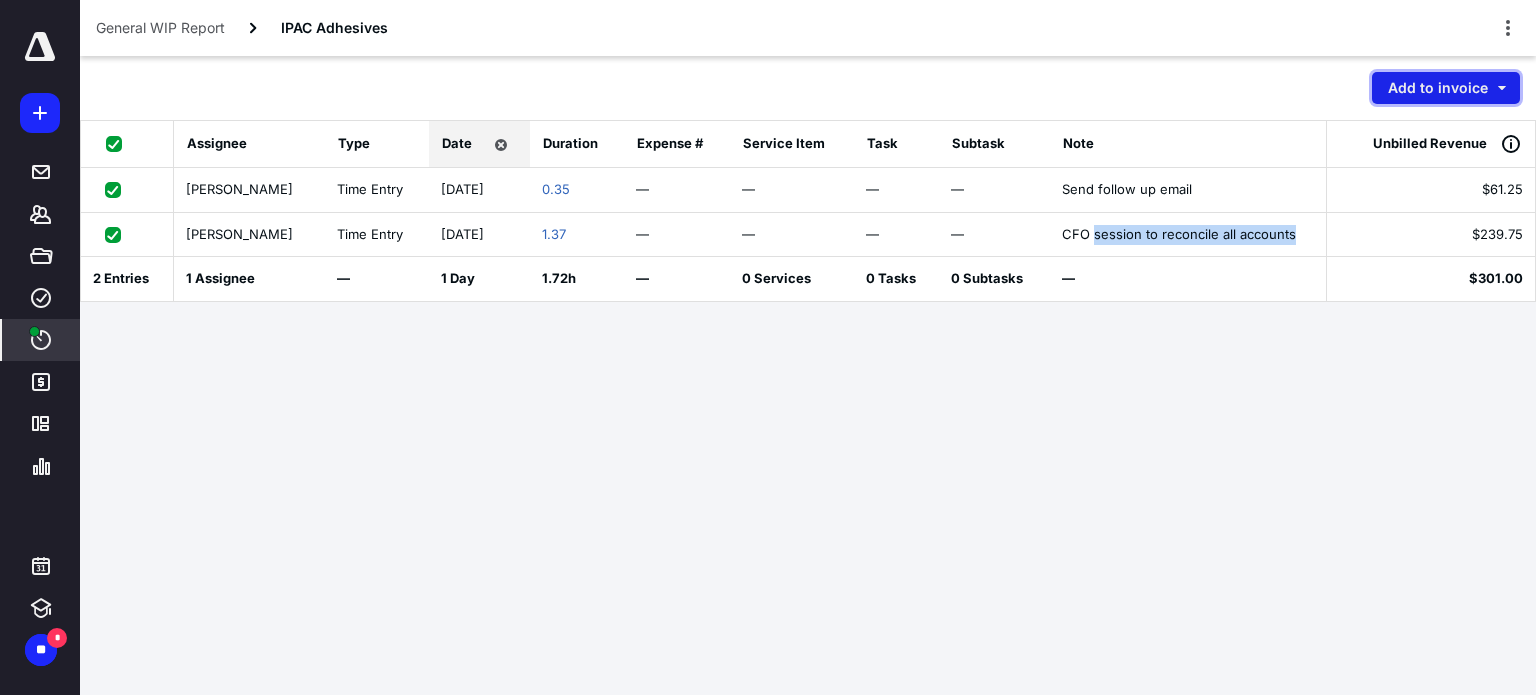click on "Add to invoice" at bounding box center [1446, 88] 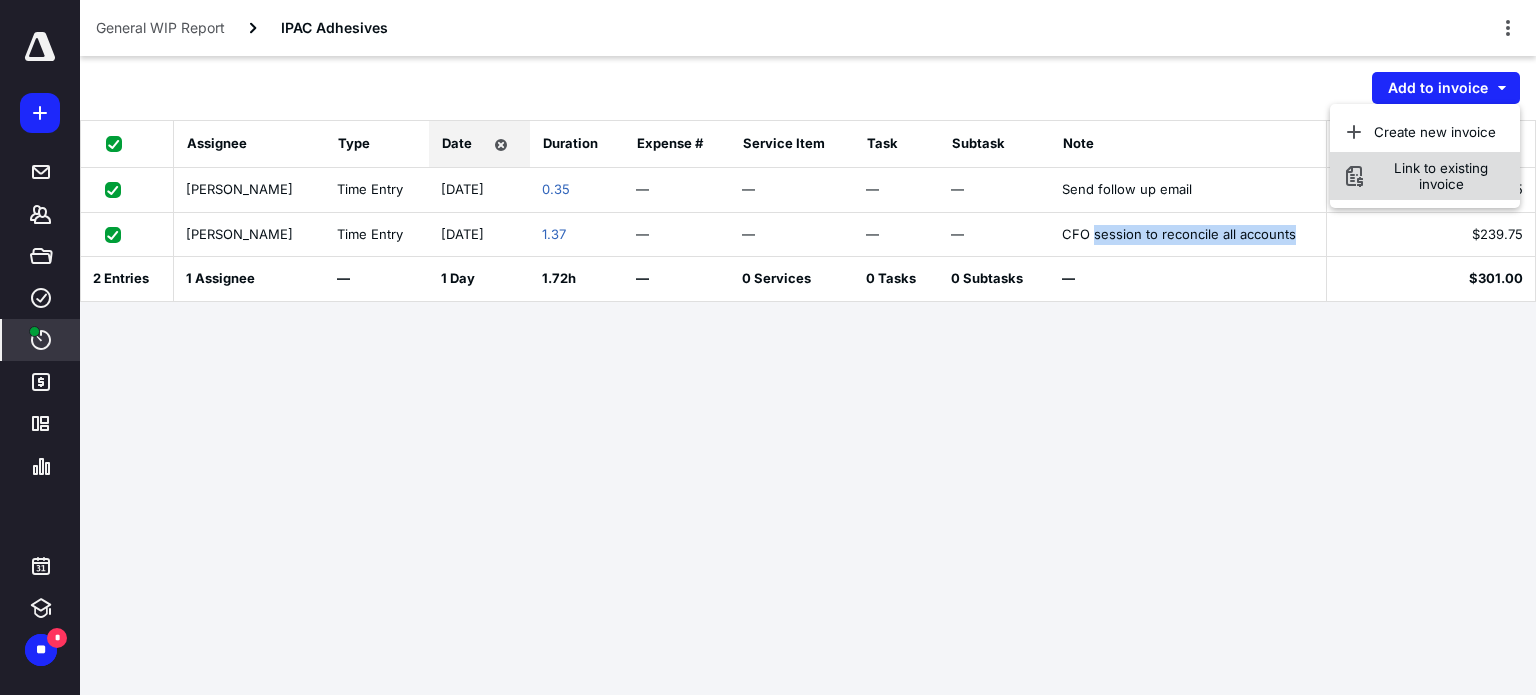 click on "Link to existing invoice" at bounding box center [1441, 176] 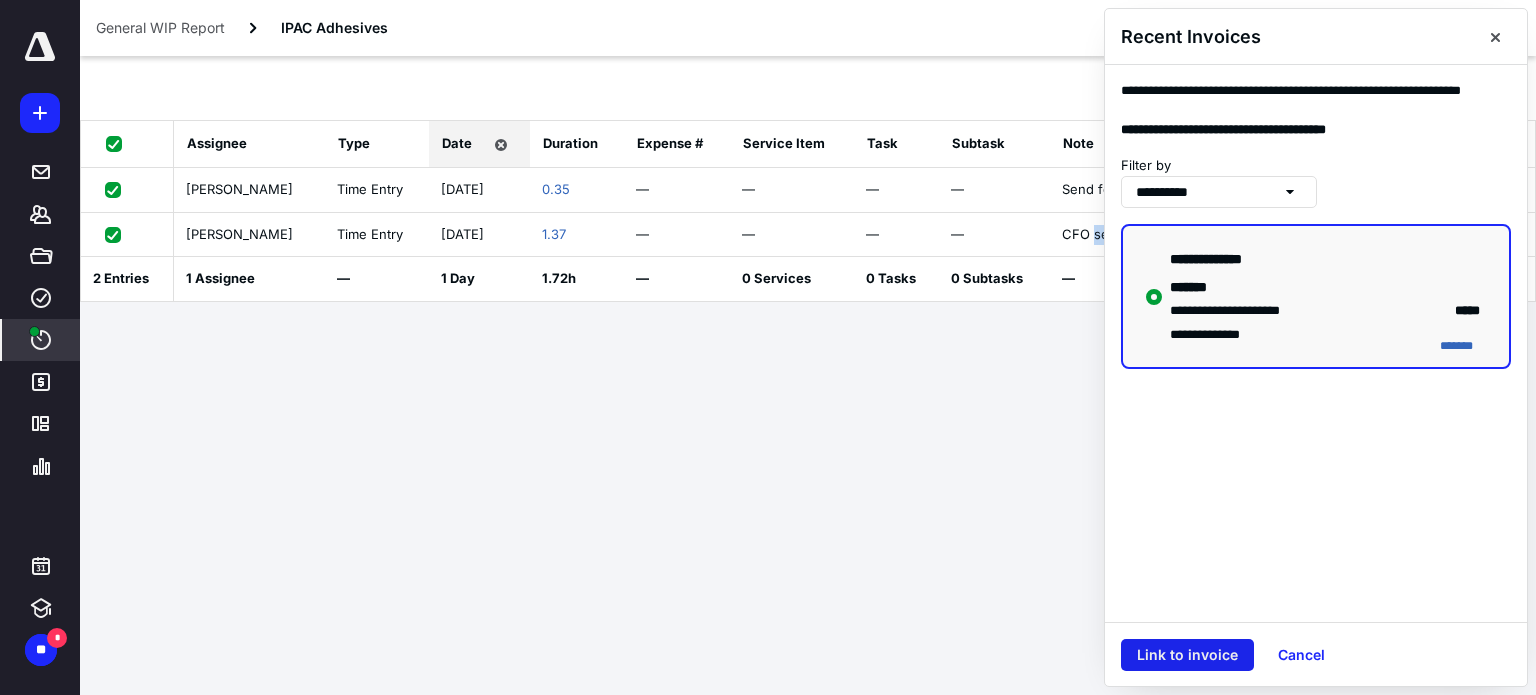click on "Link to invoice" at bounding box center [1187, 655] 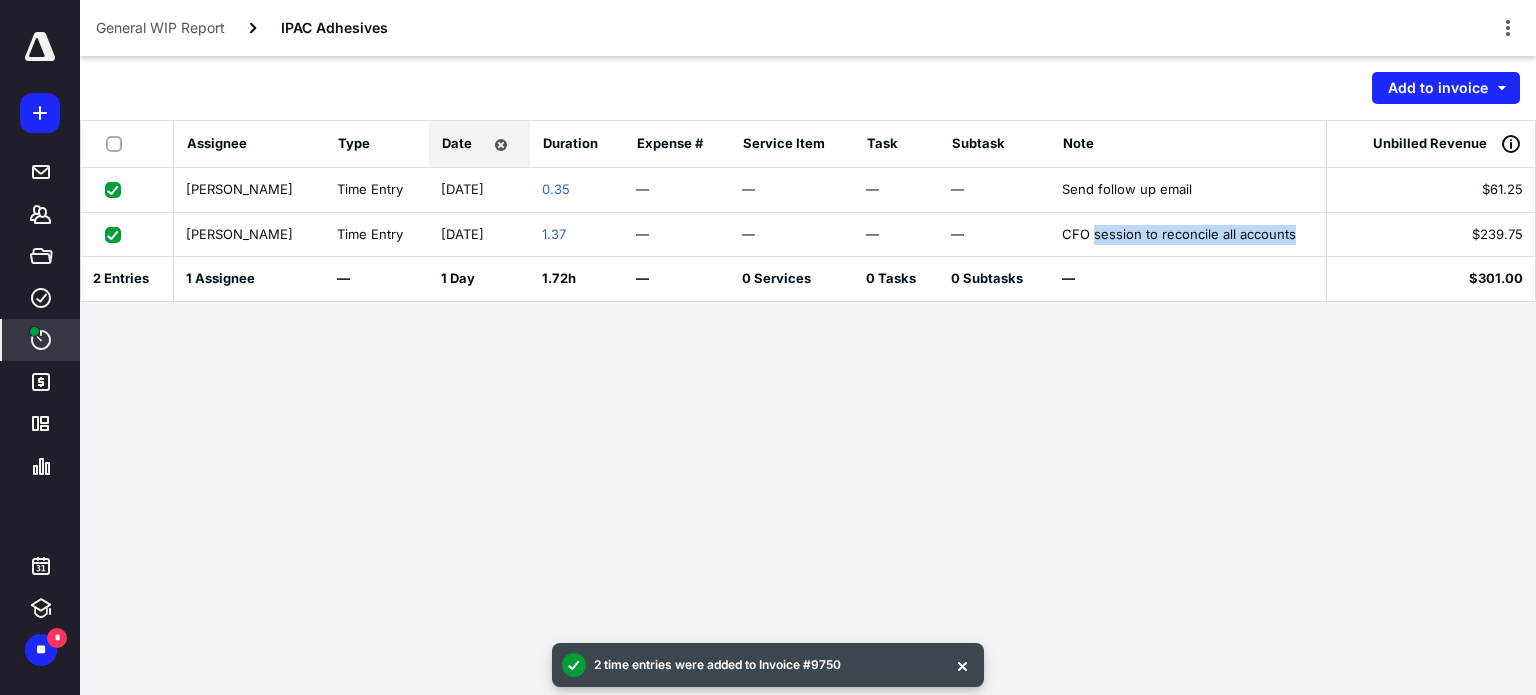 checkbox on "false" 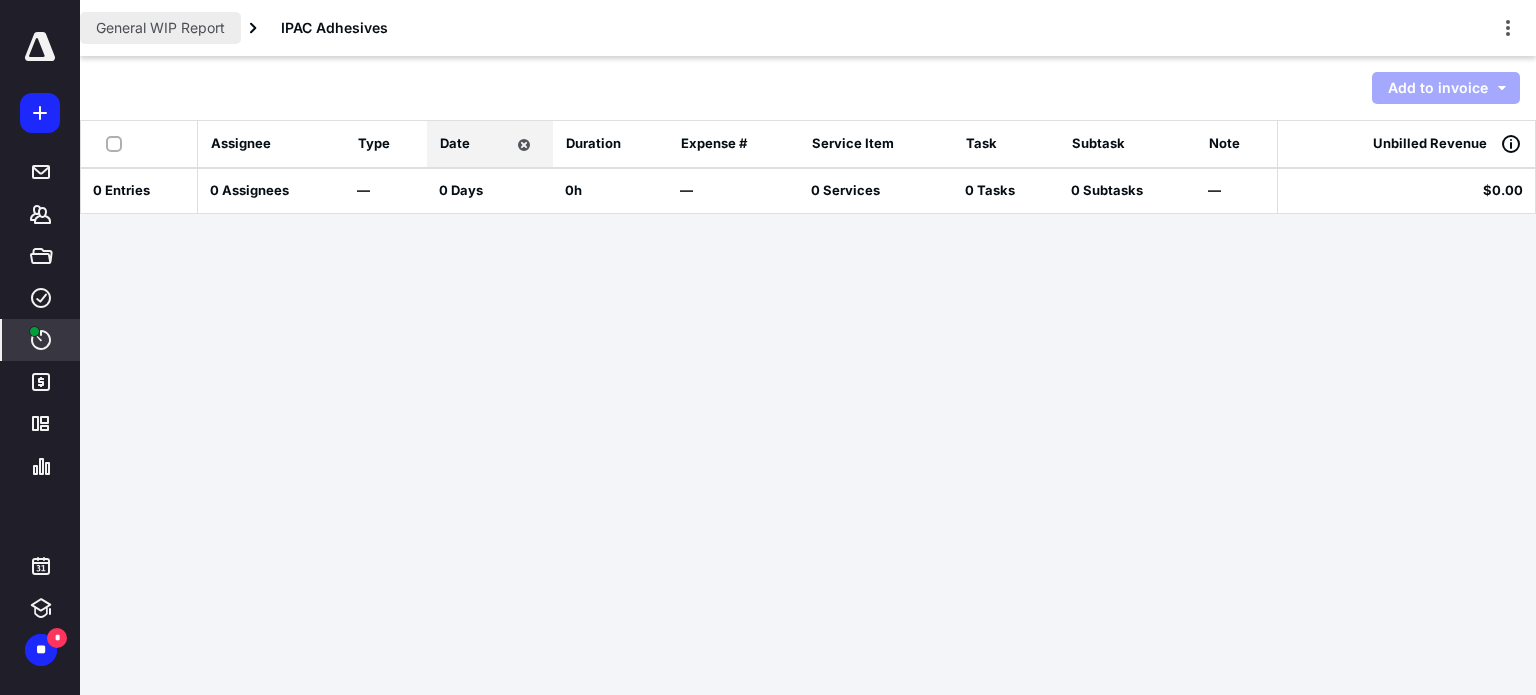 click on "General WIP Report" at bounding box center (160, 28) 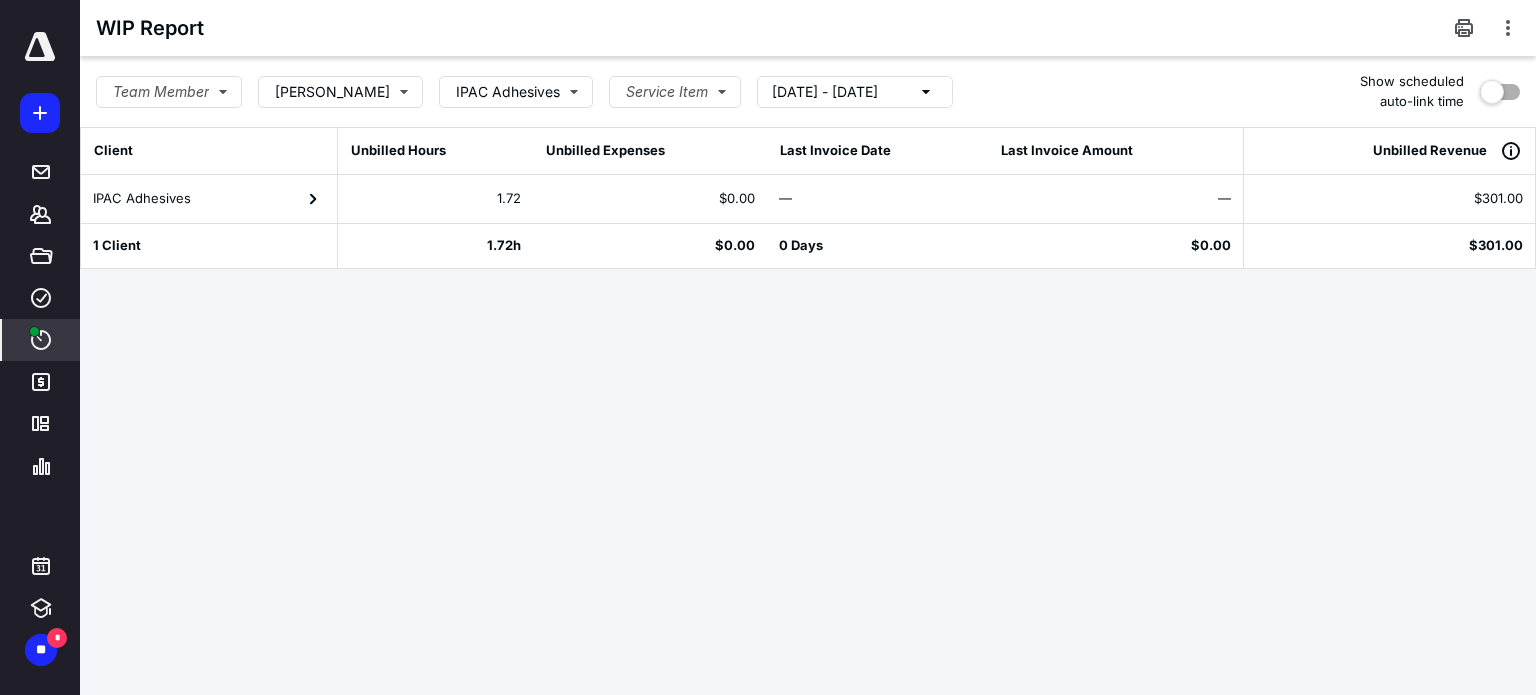 click on "IPAC Adhesives" at bounding box center [209, 199] 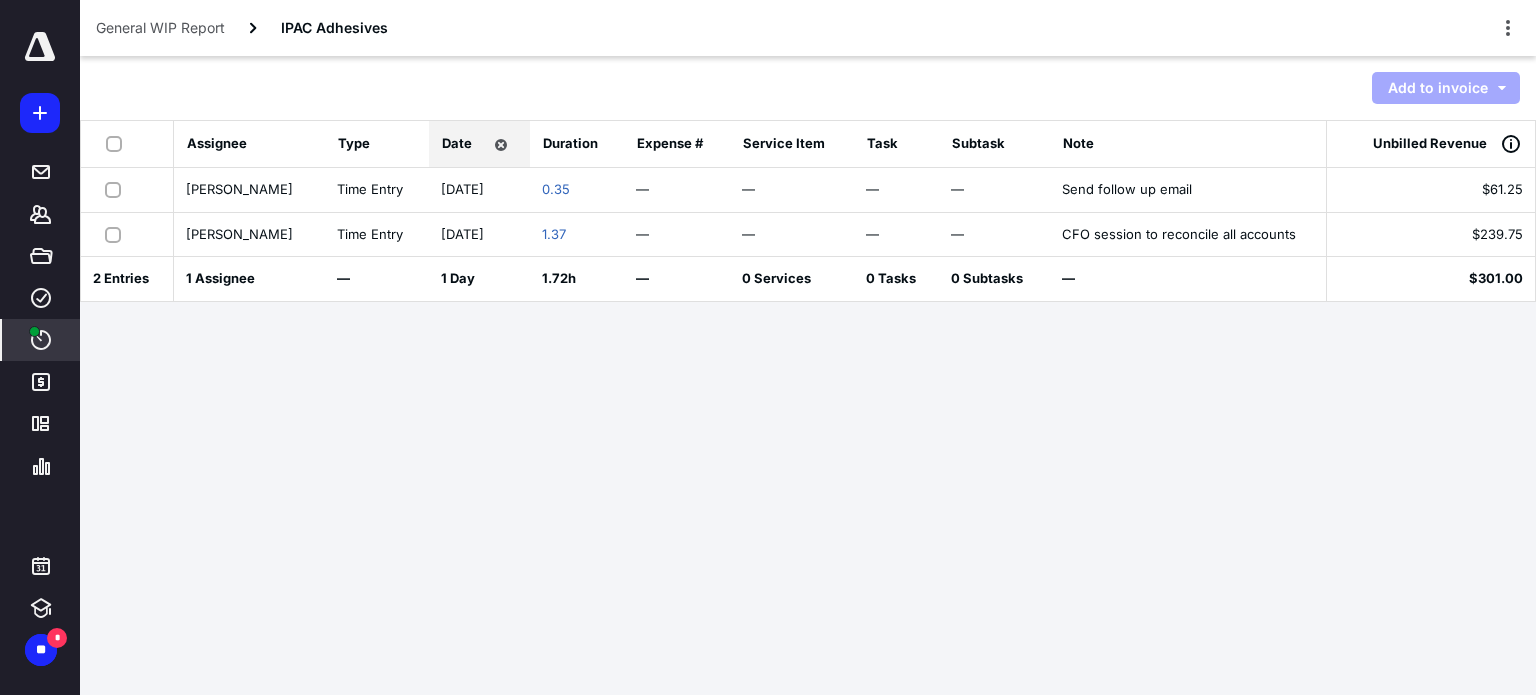 click on "**********" at bounding box center [768, 347] 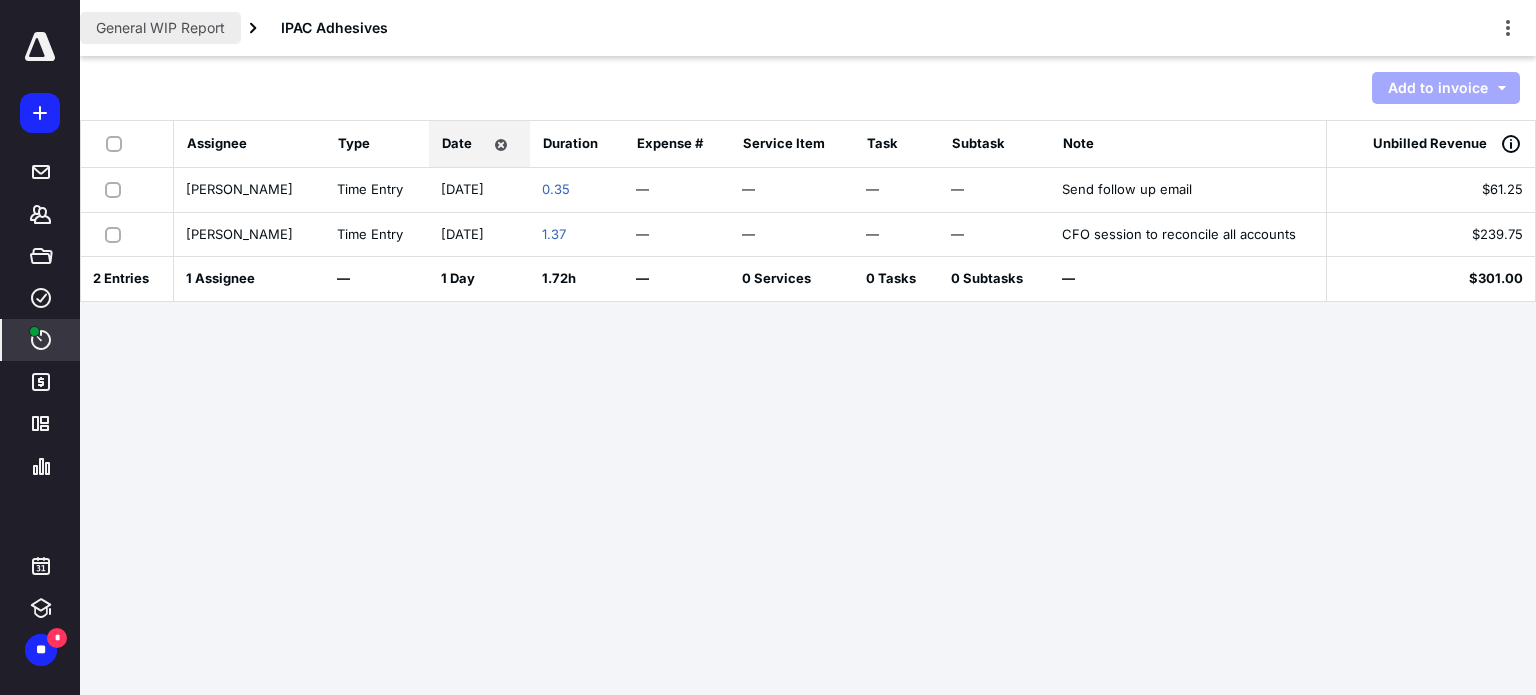 click on "General WIP Report" at bounding box center [160, 28] 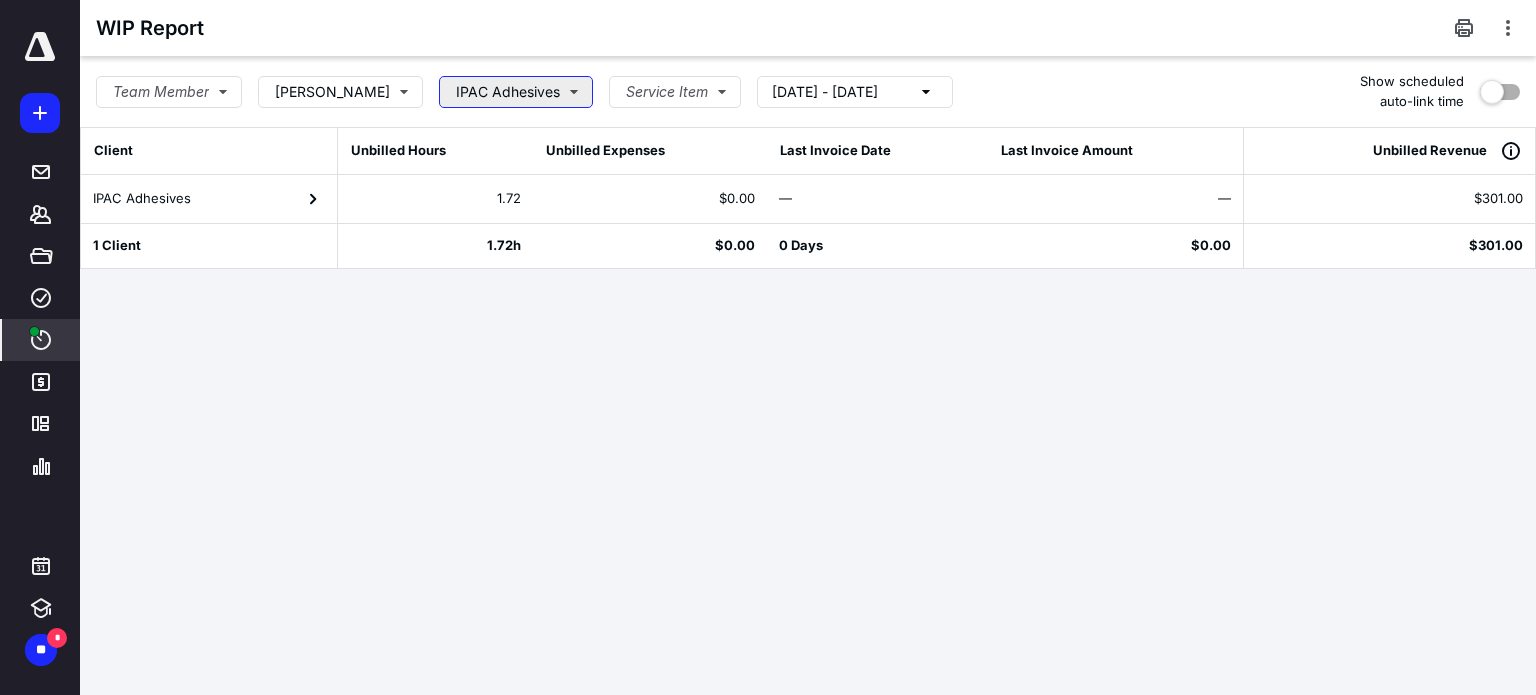 click on "IPAC Adhesives" at bounding box center [516, 92] 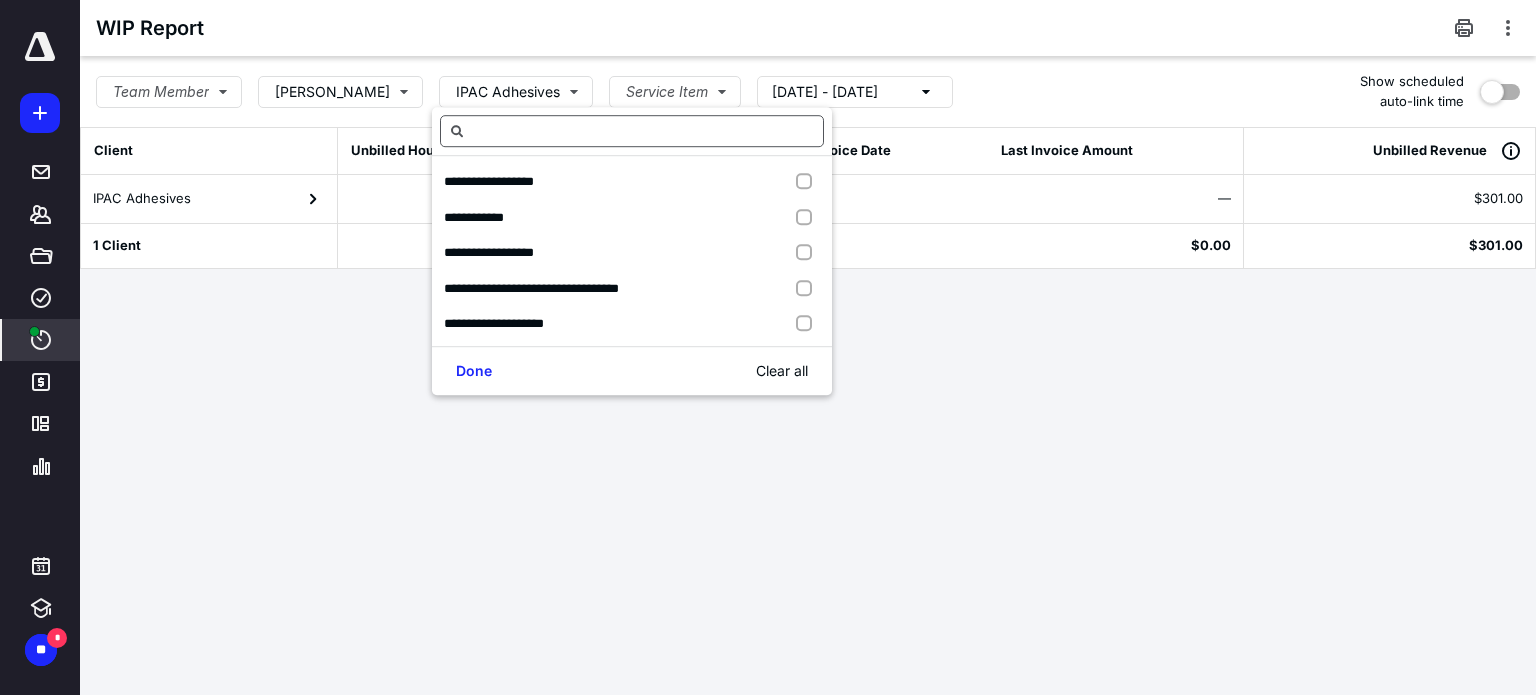 click at bounding box center [632, 131] 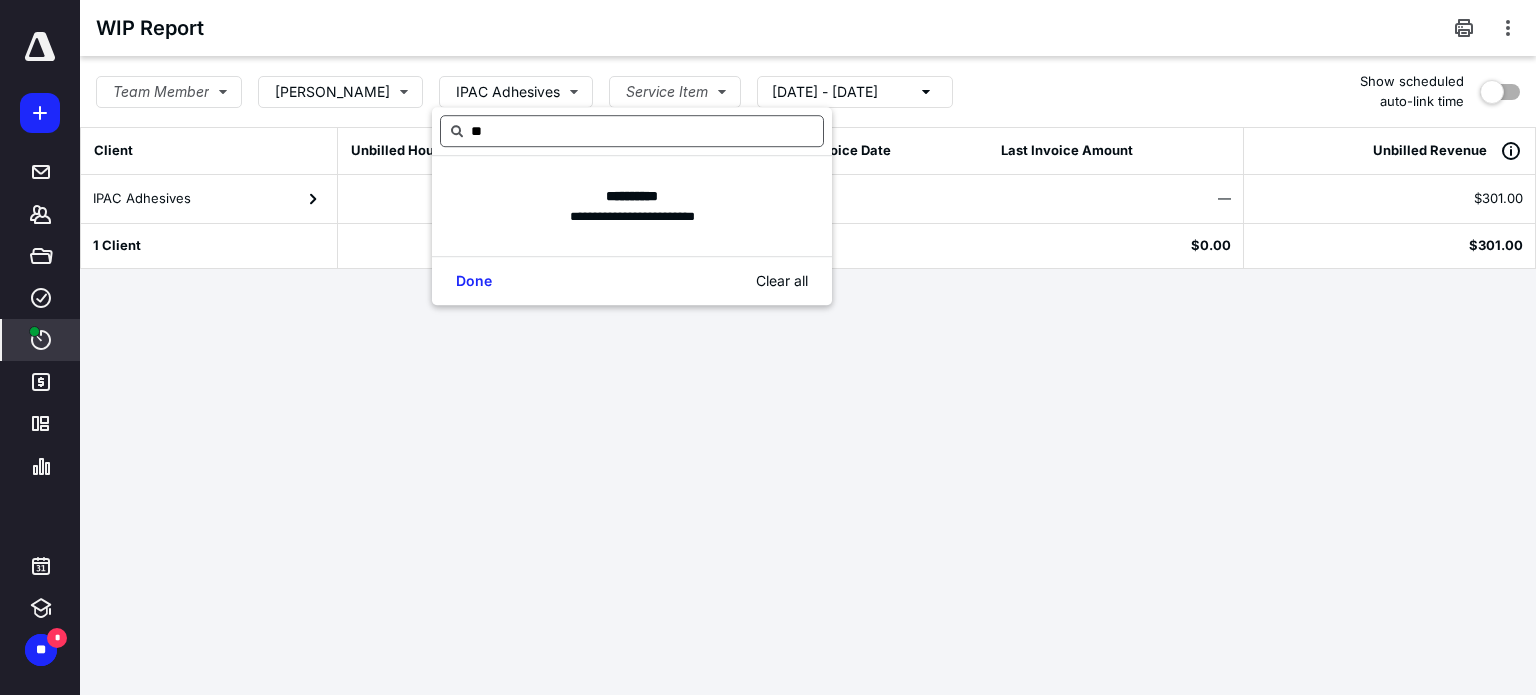 type on "*" 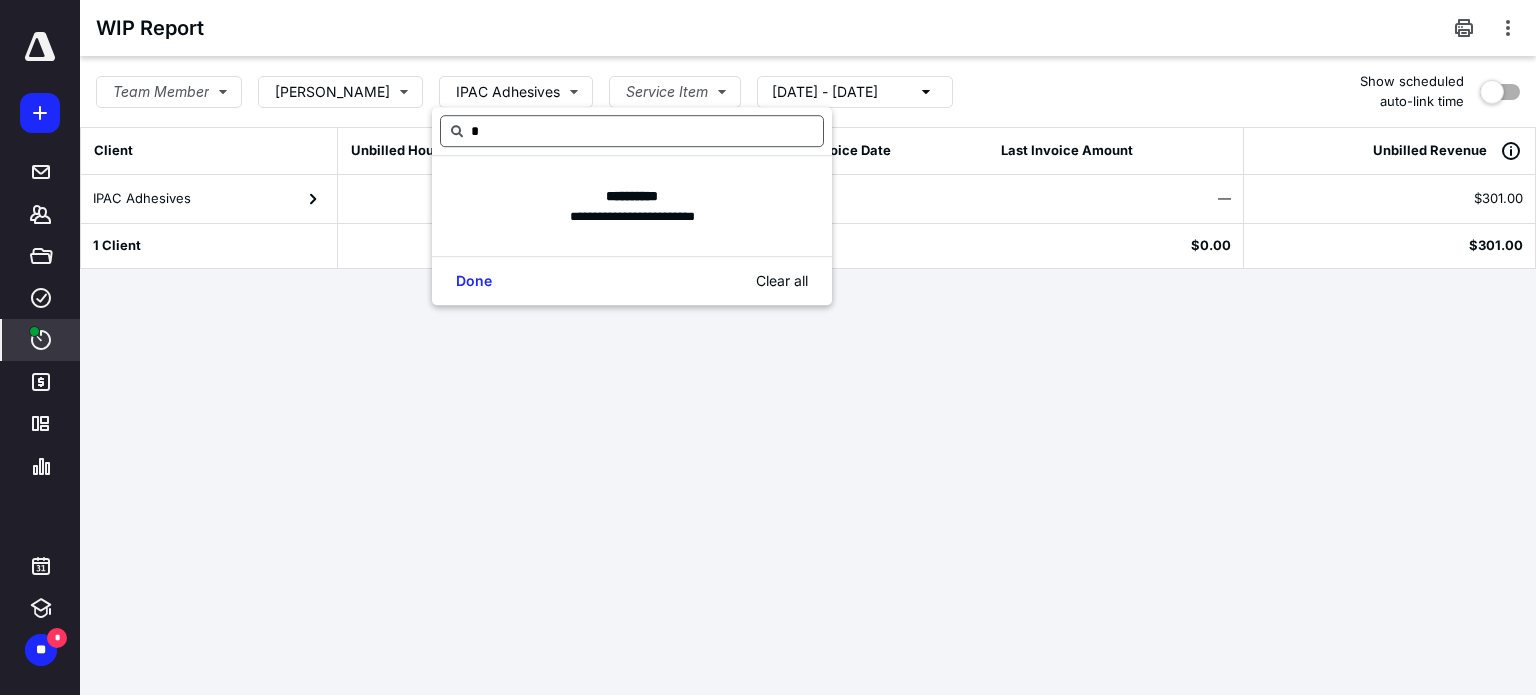 type on "**" 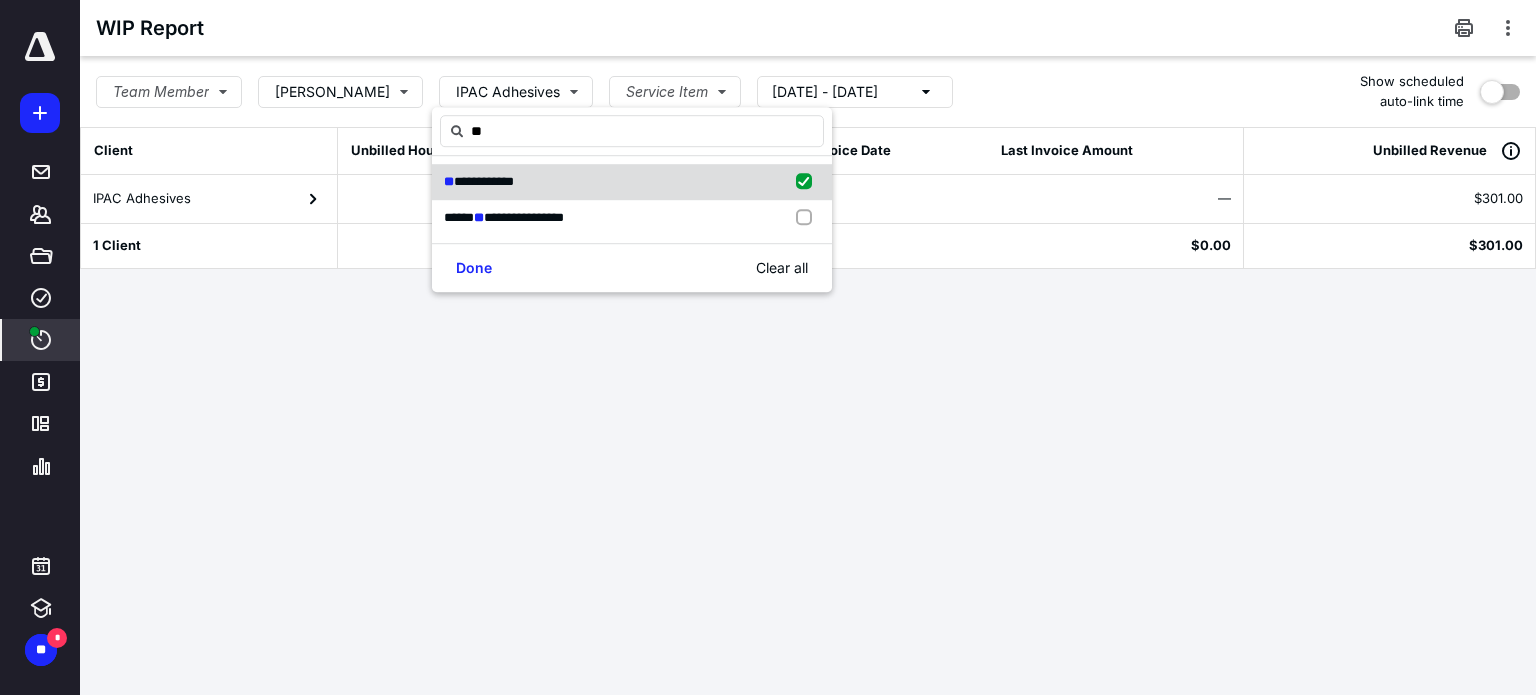click at bounding box center (808, 182) 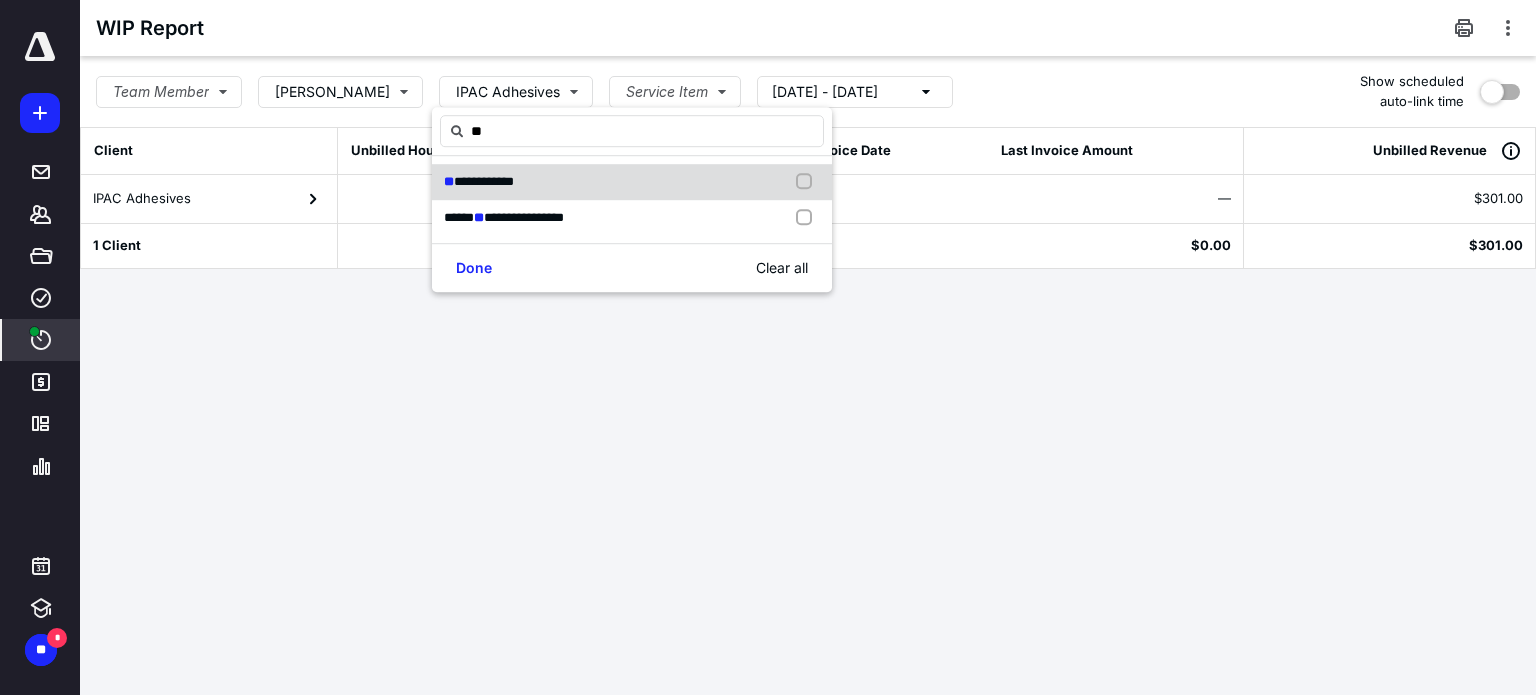 checkbox on "false" 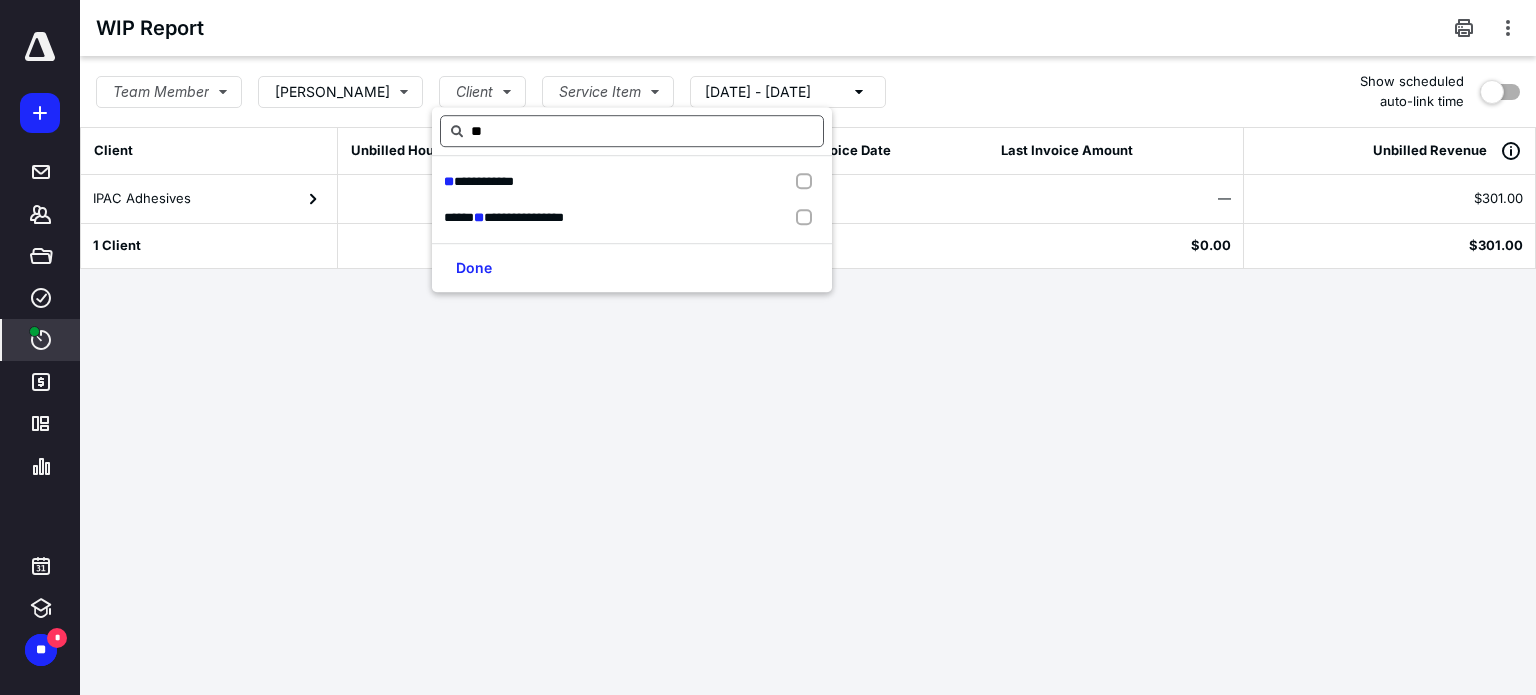 click on "**" at bounding box center [632, 131] 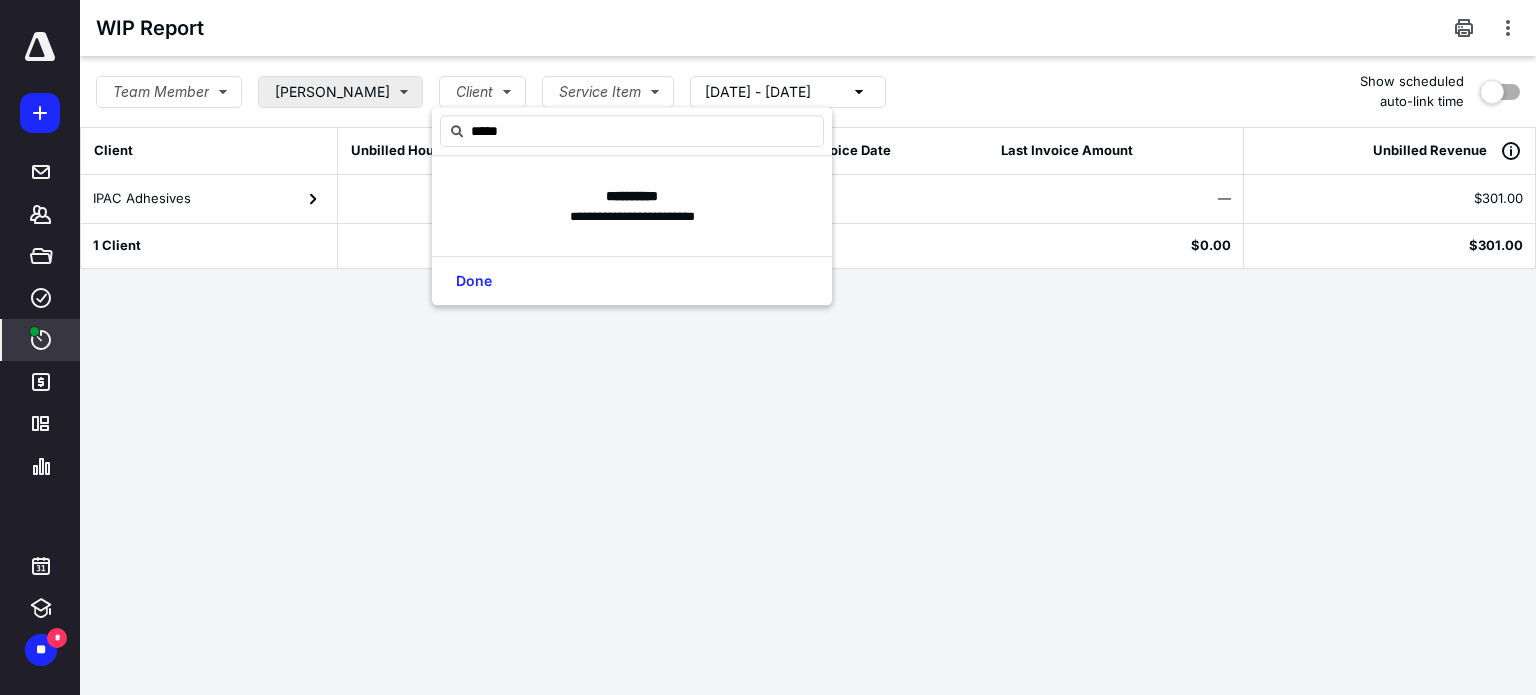 type on "*****" 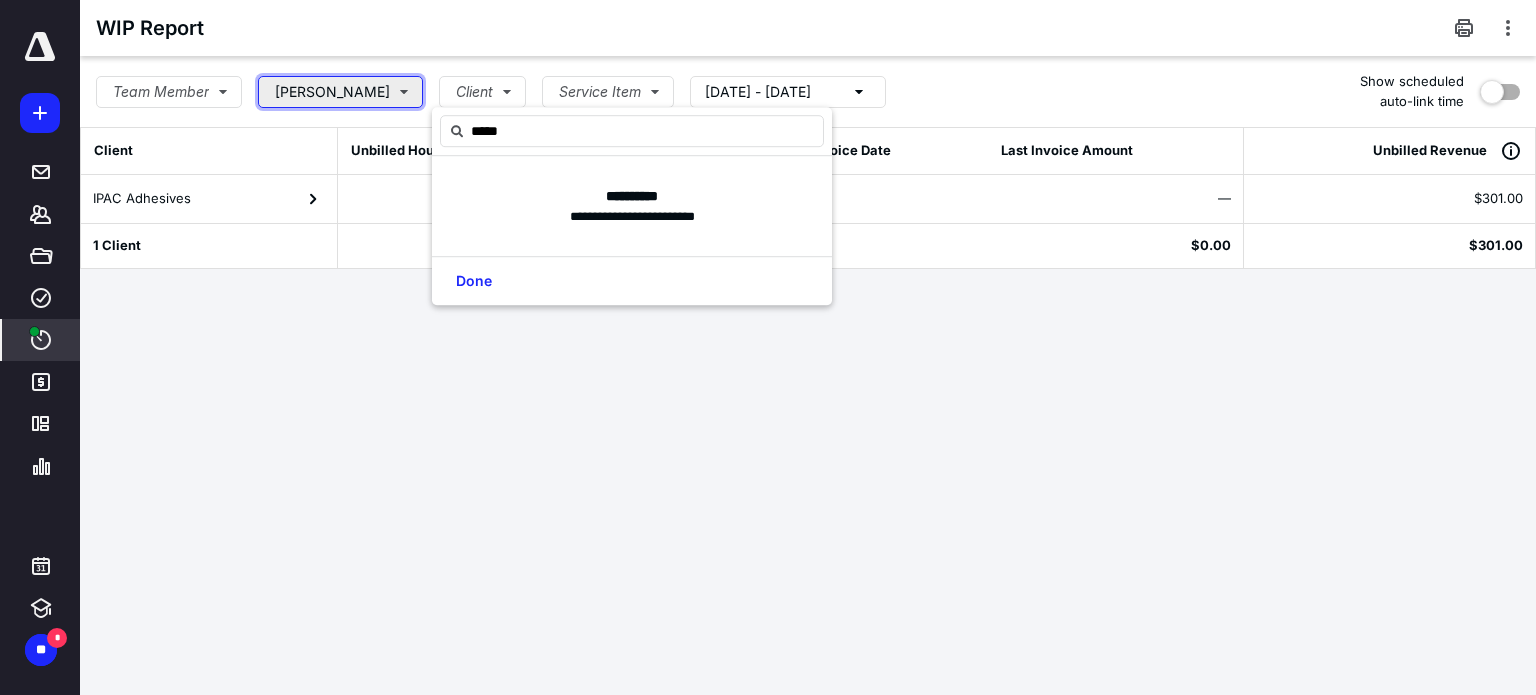 click on "[PERSON_NAME]" at bounding box center (340, 92) 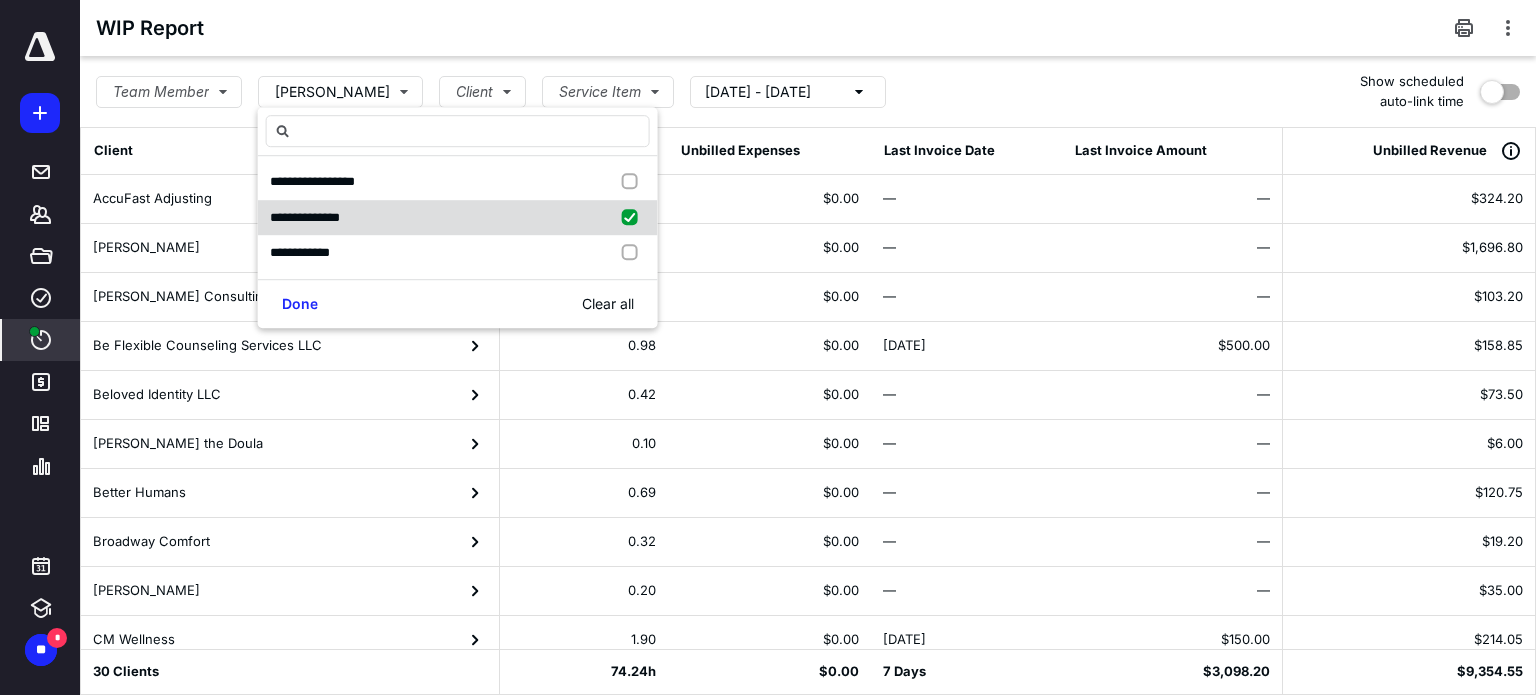 click at bounding box center (634, 218) 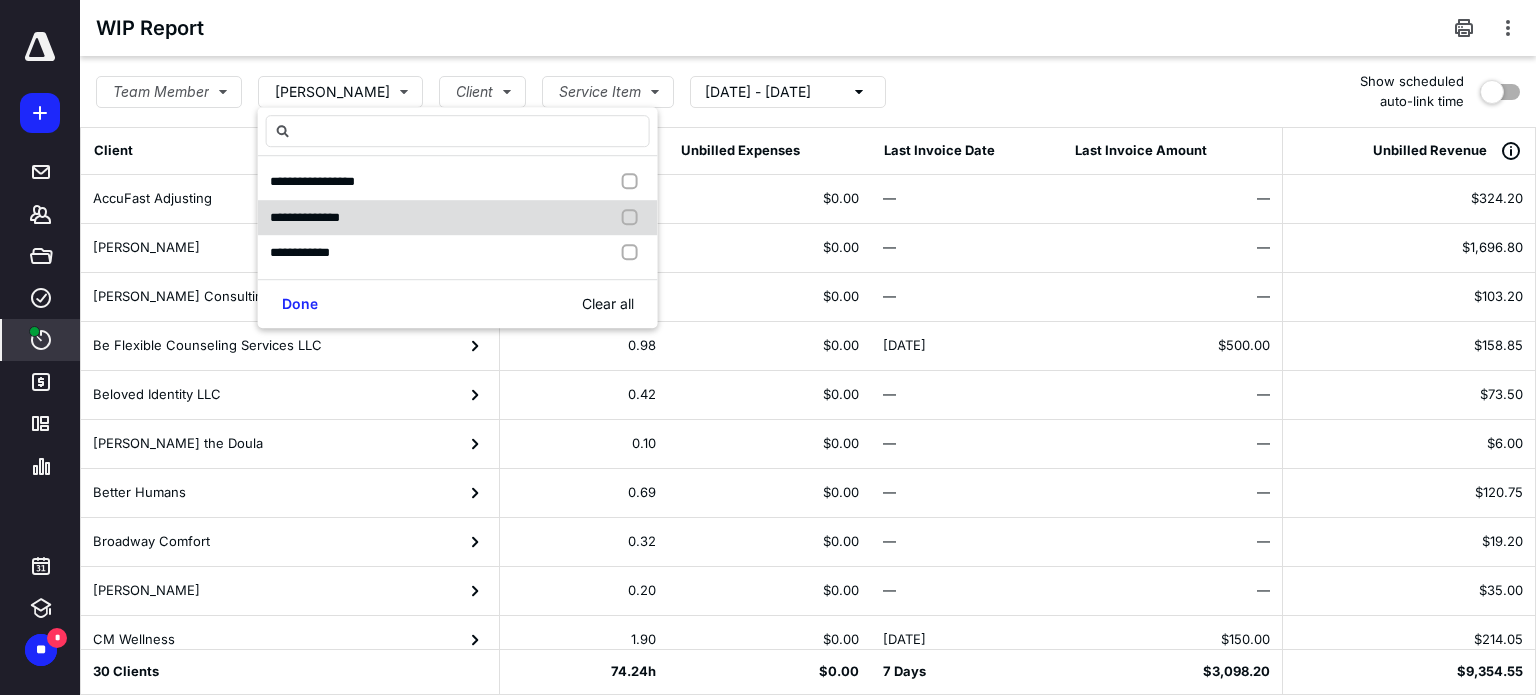 checkbox on "false" 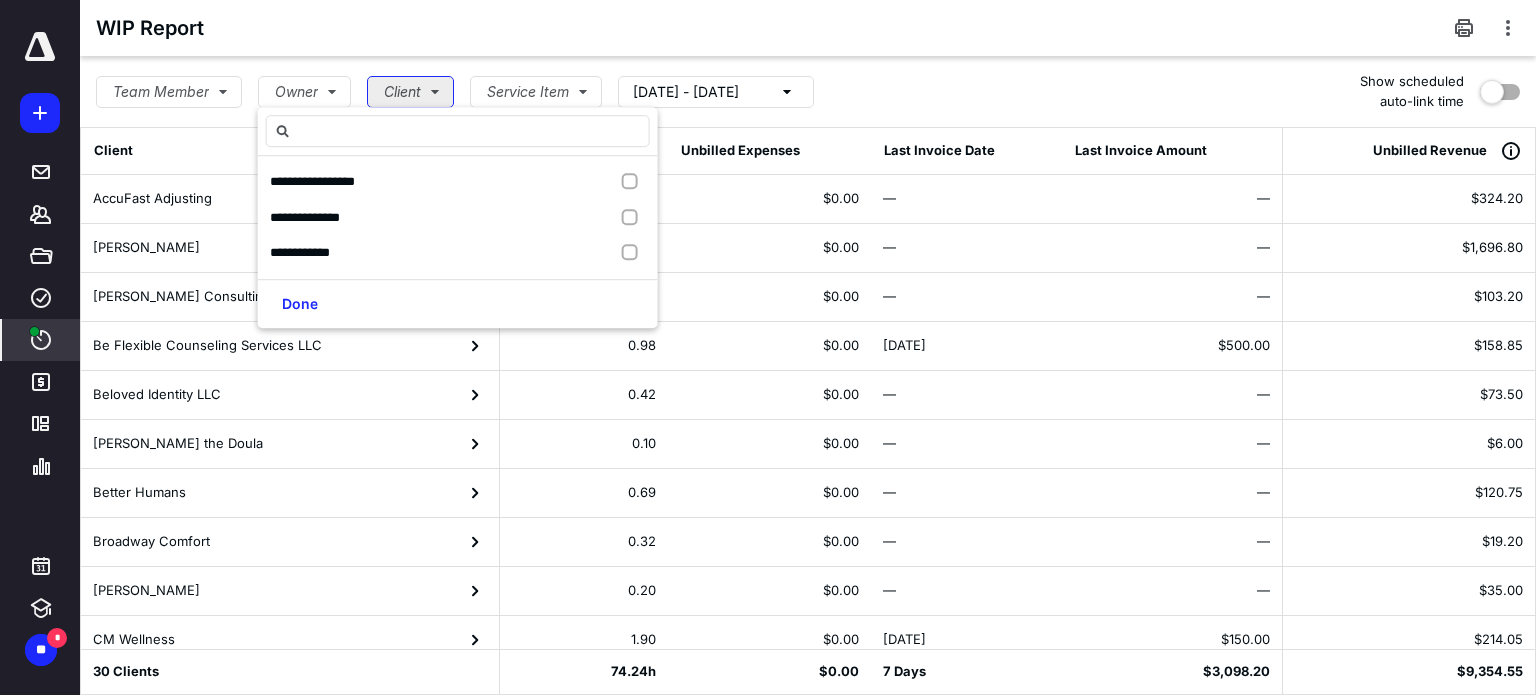 click on "Client" at bounding box center [410, 92] 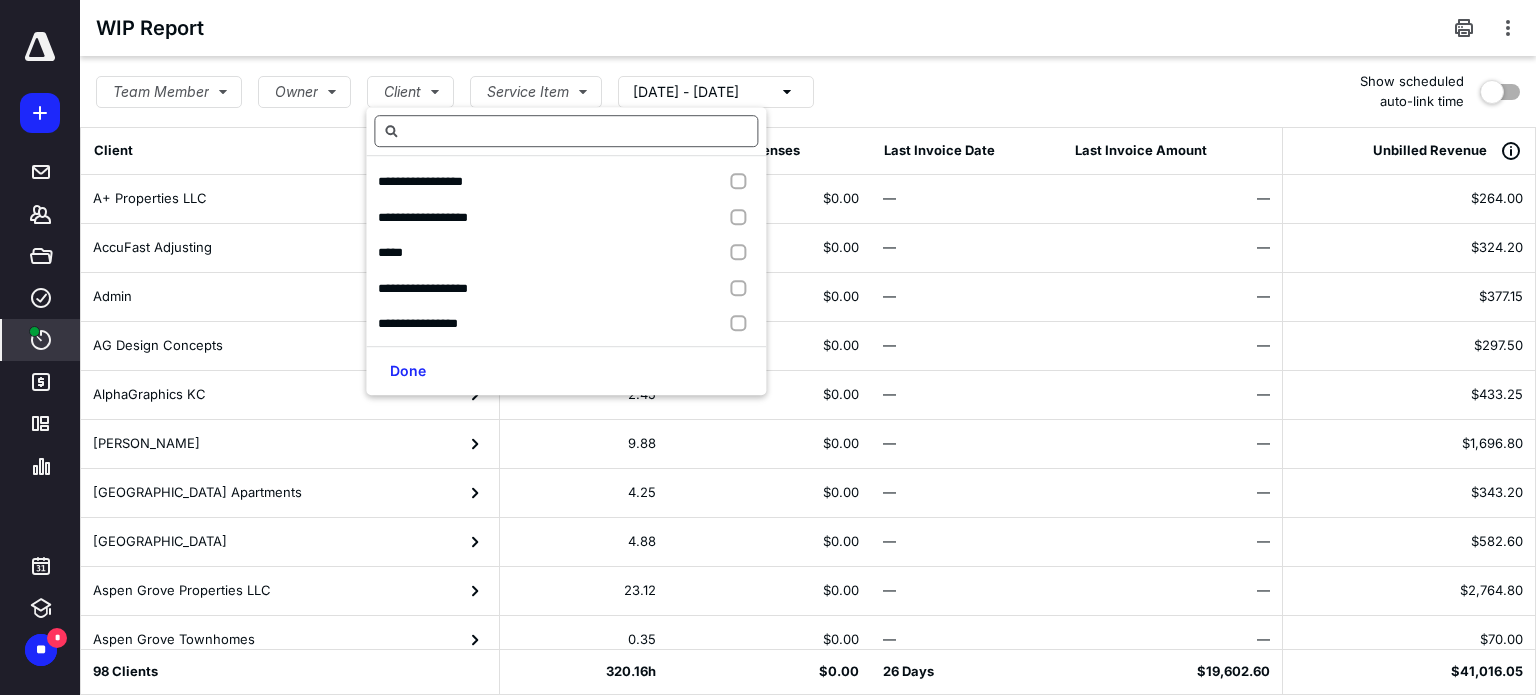 click at bounding box center [566, 131] 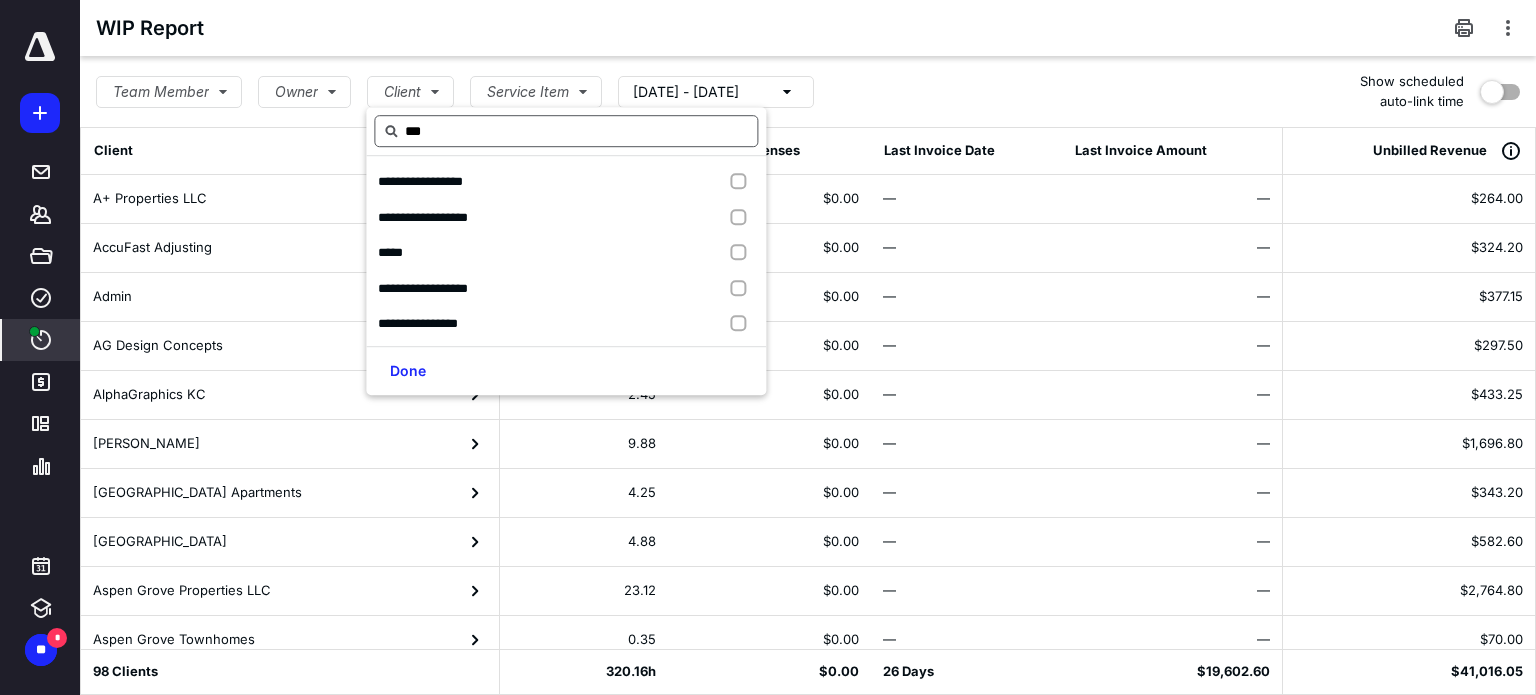 type on "****" 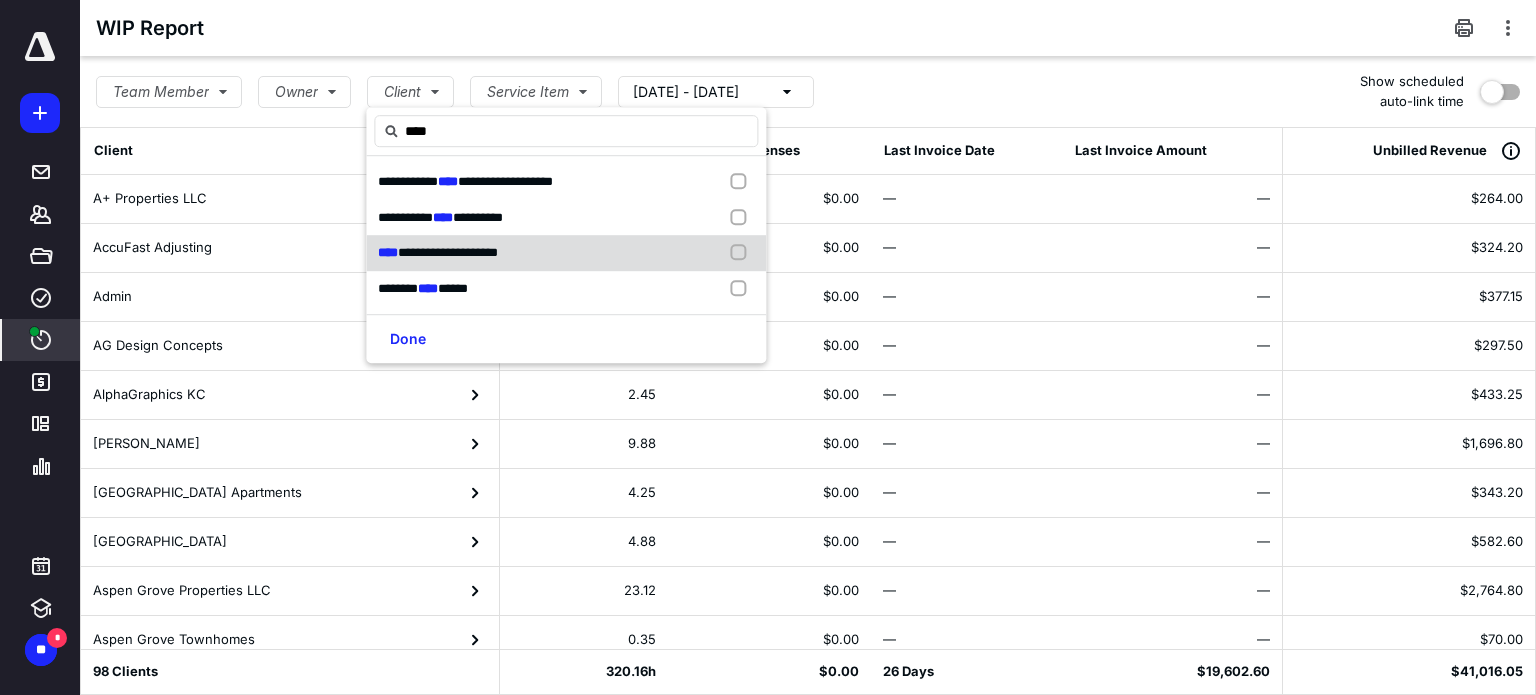 click on "**********" at bounding box center [448, 252] 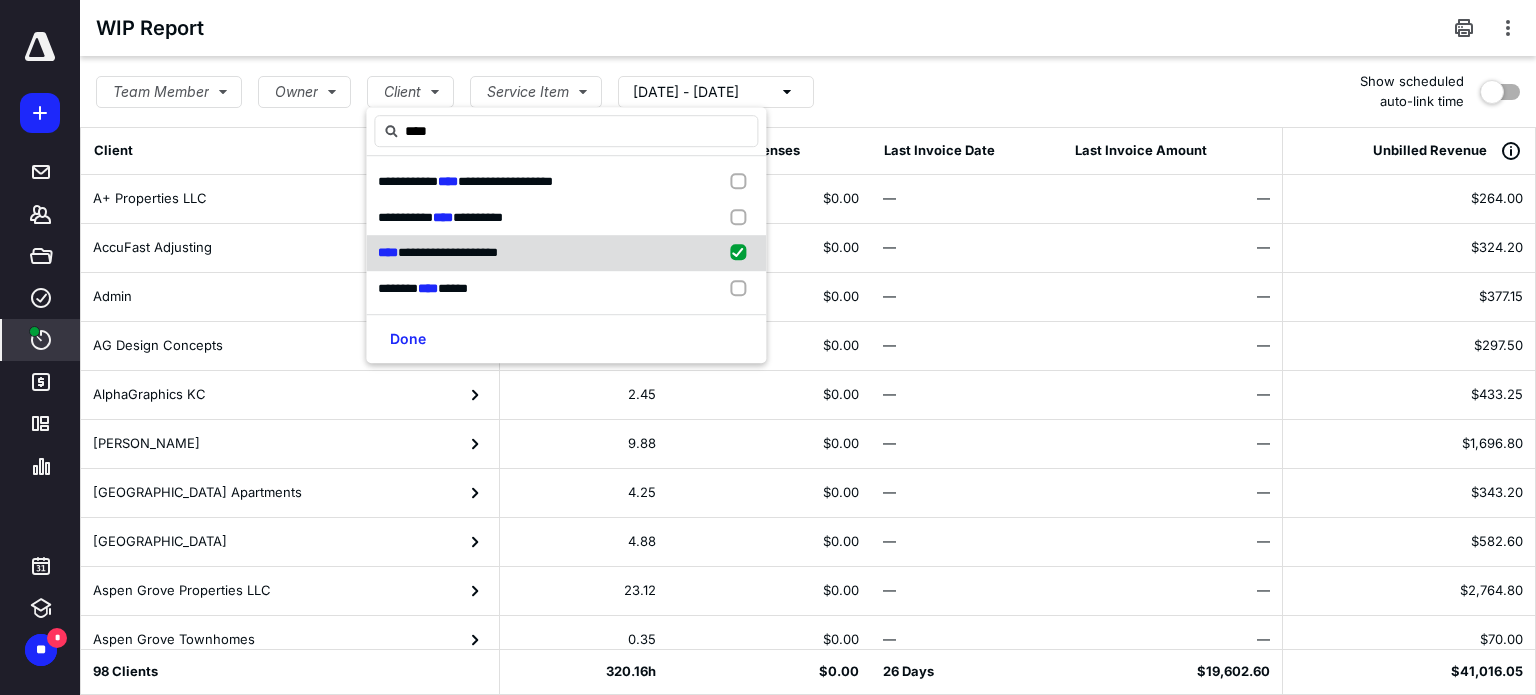 checkbox on "true" 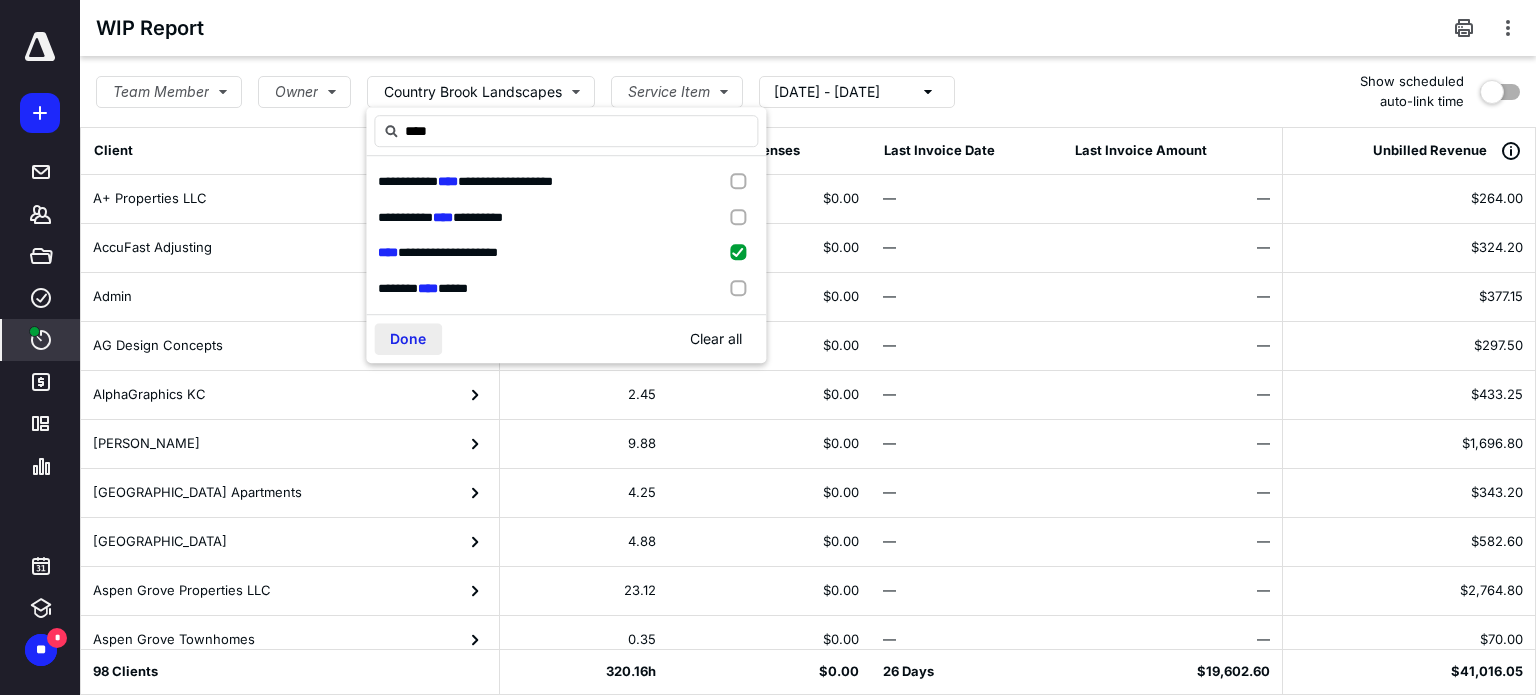 type on "****" 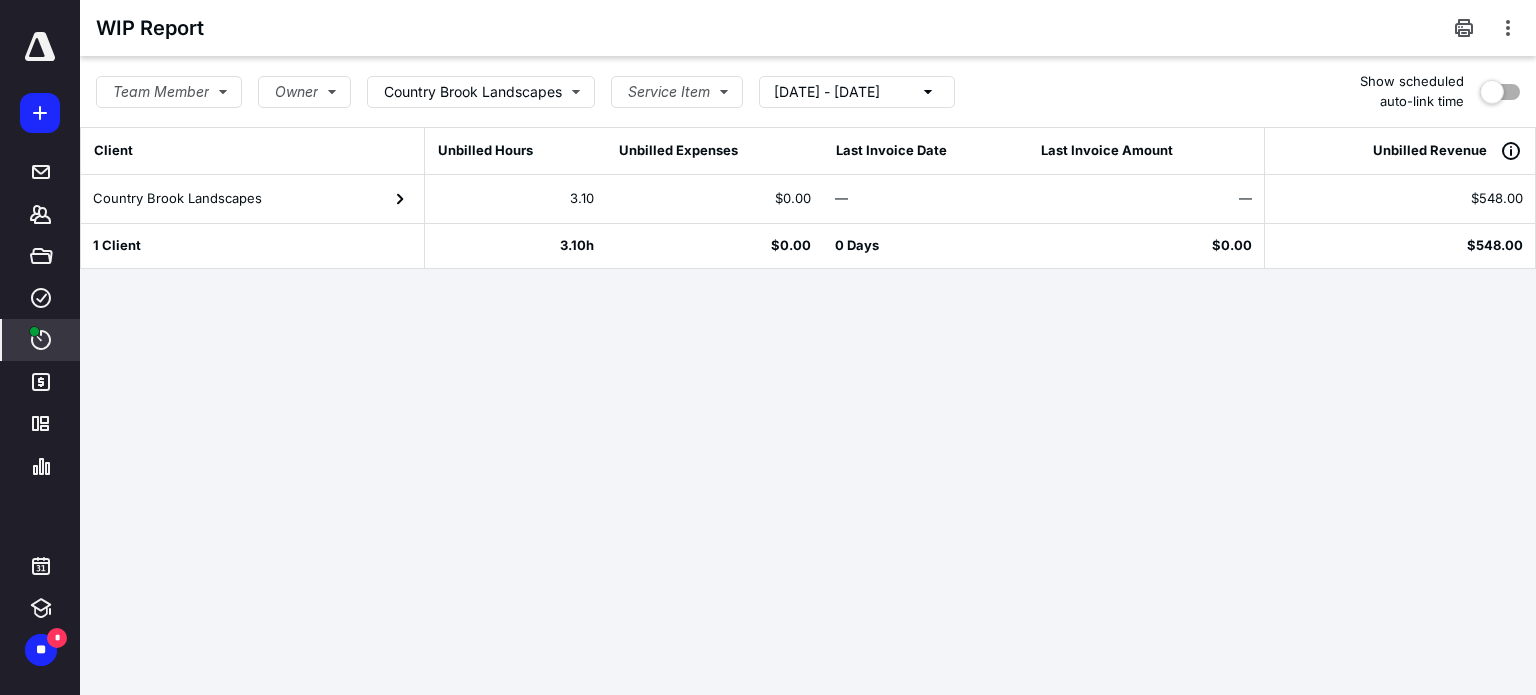 click on "Country Brook Landscapes" at bounding box center (253, 199) 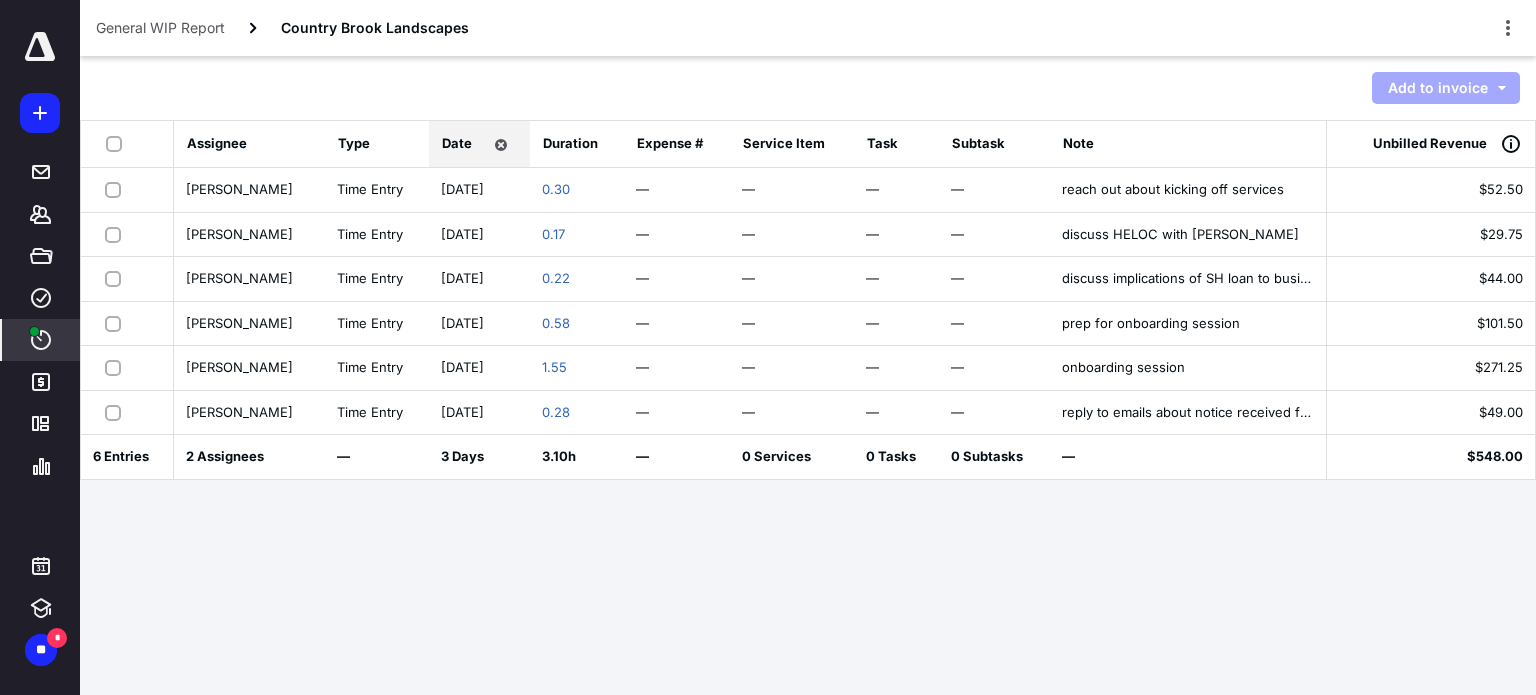 drag, startPoint x: 113, startPoint y: 366, endPoint x: 116, endPoint y: 407, distance: 41.109608 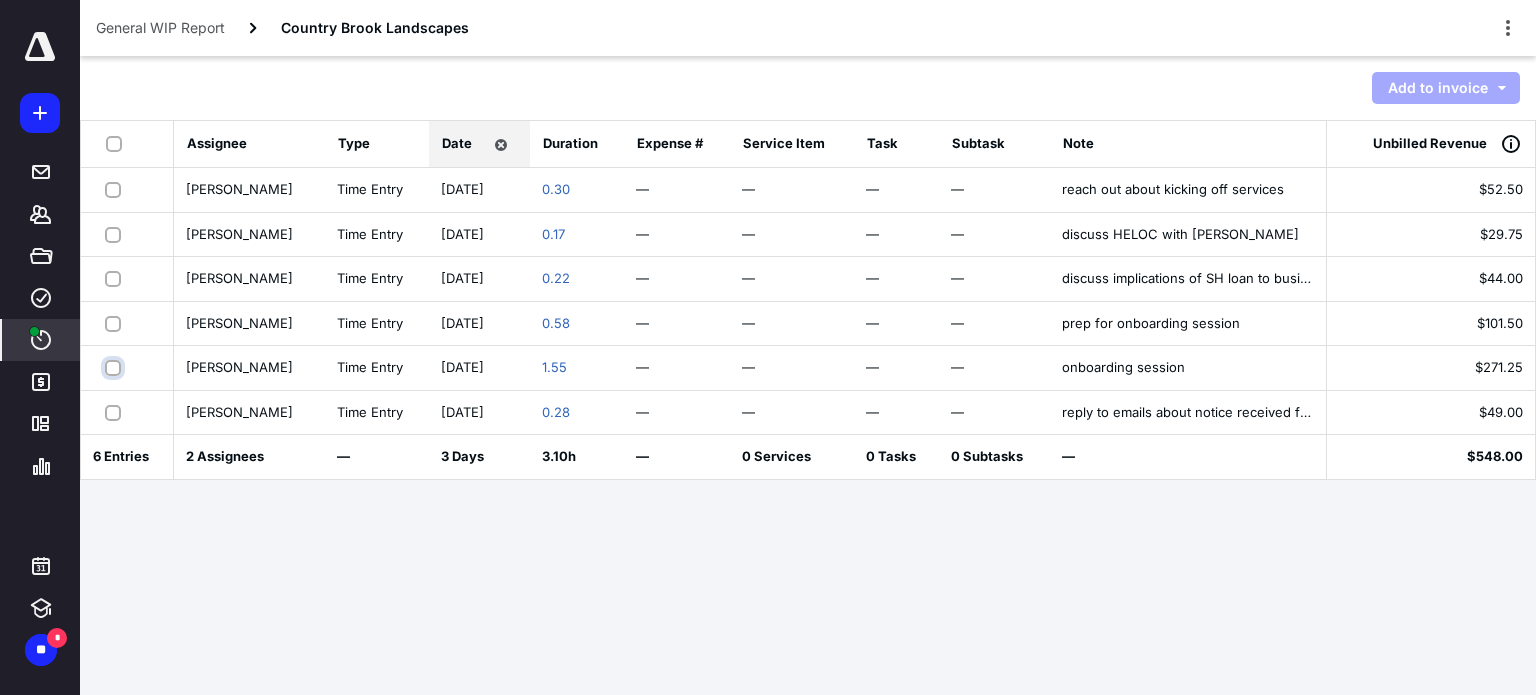 click at bounding box center (115, 367) 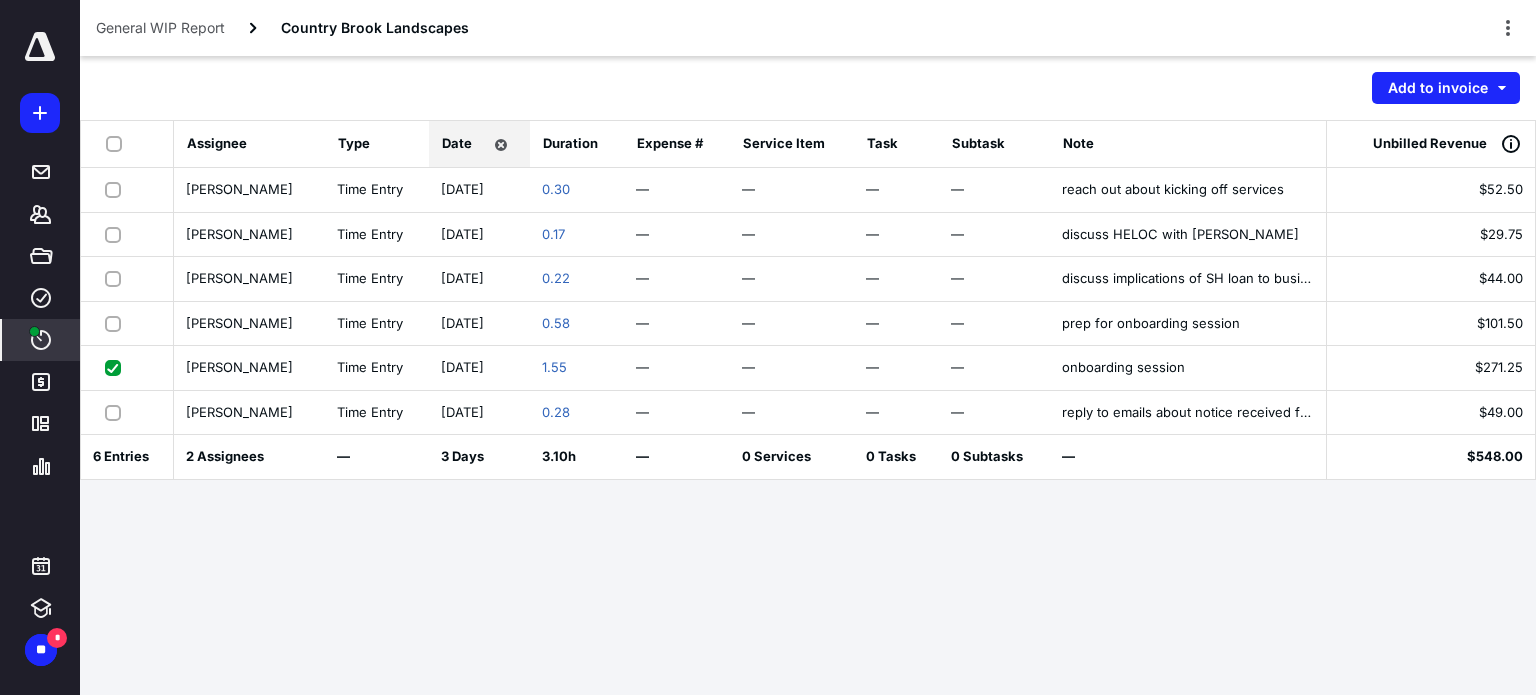 click at bounding box center [117, 412] 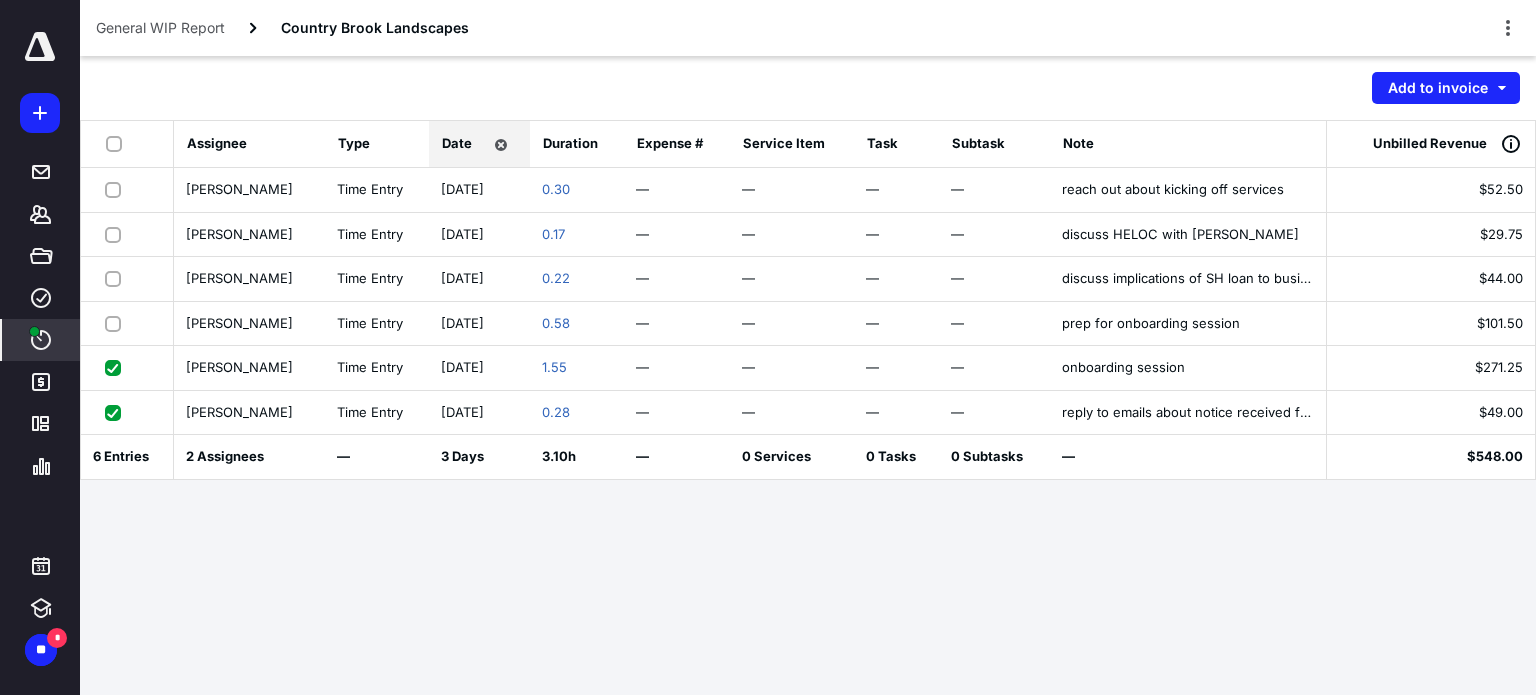 drag, startPoint x: 111, startPoint y: 413, endPoint x: 102, endPoint y: 351, distance: 62.649822 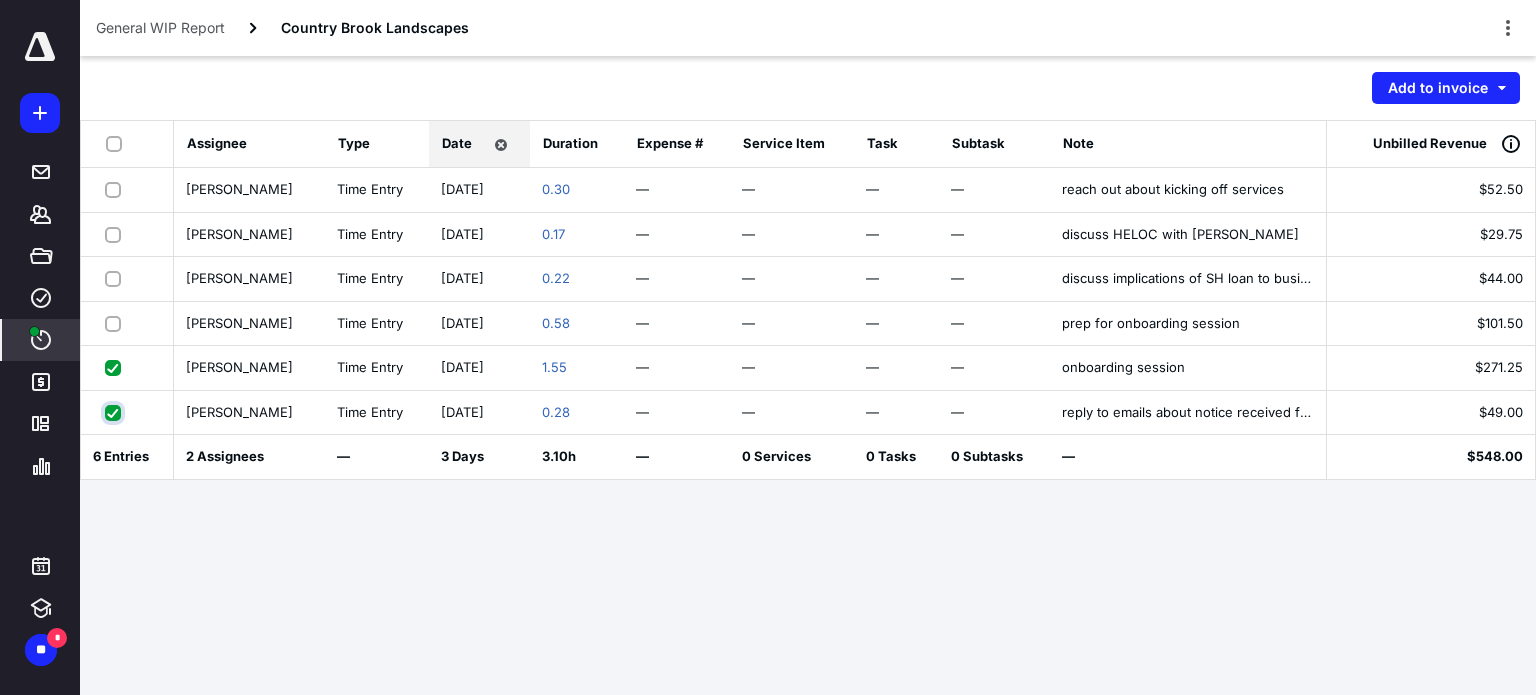 checkbox on "false" 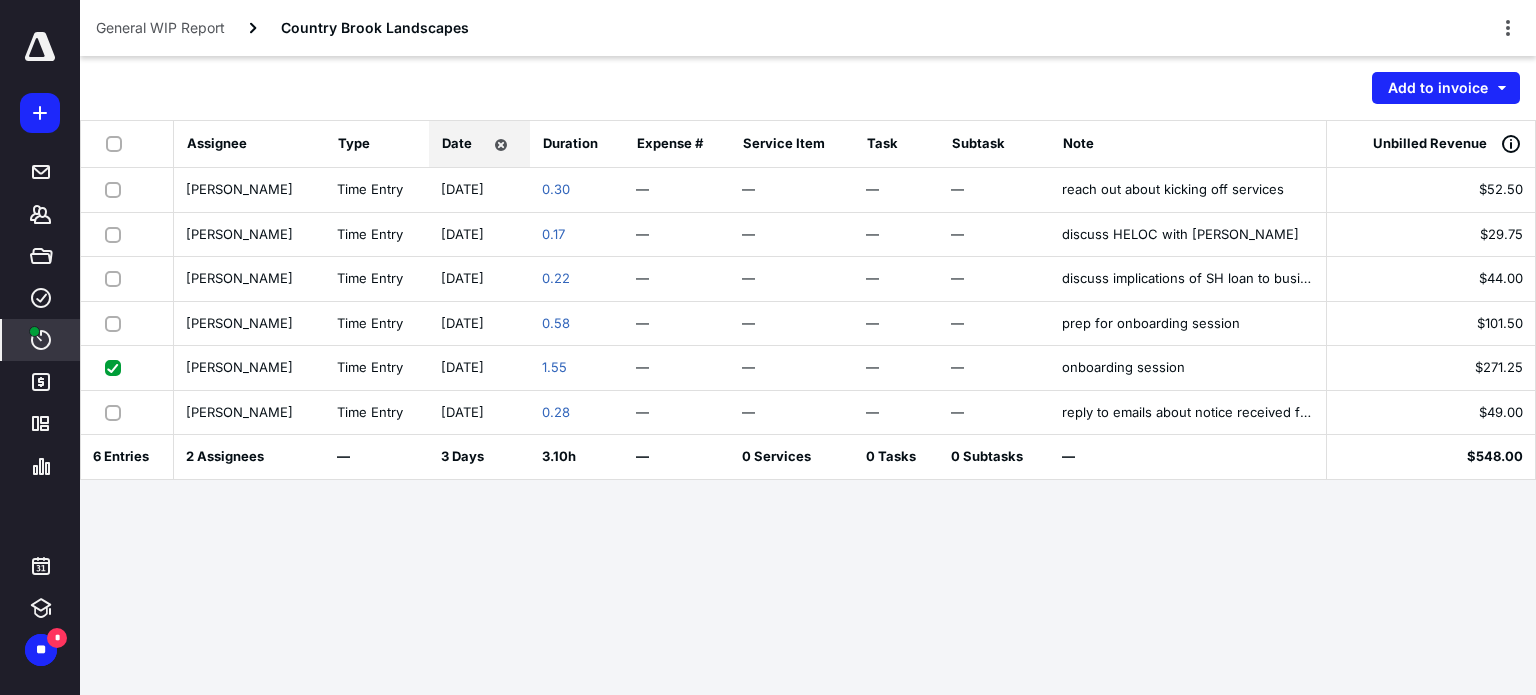 click at bounding box center [117, 323] 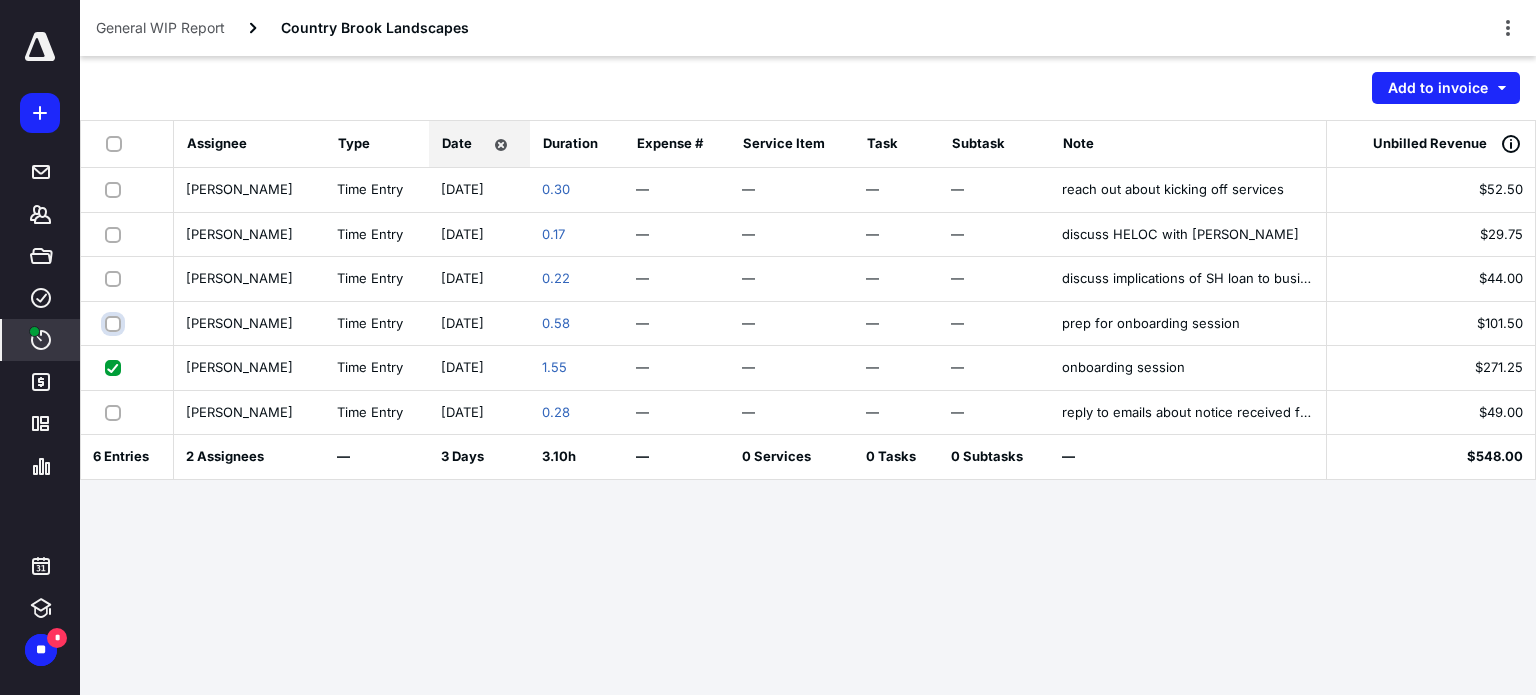 click at bounding box center [115, 323] 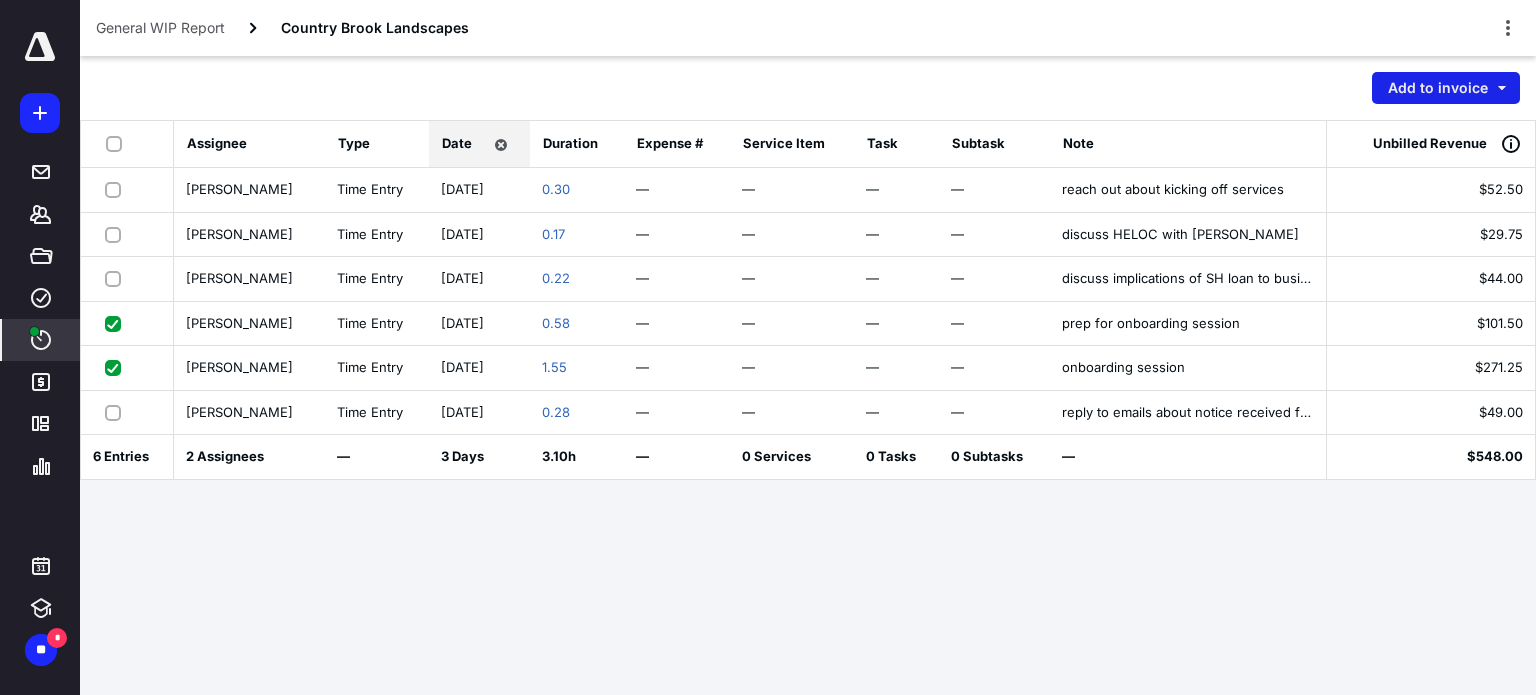 click on "Add to invoice" at bounding box center (1446, 88) 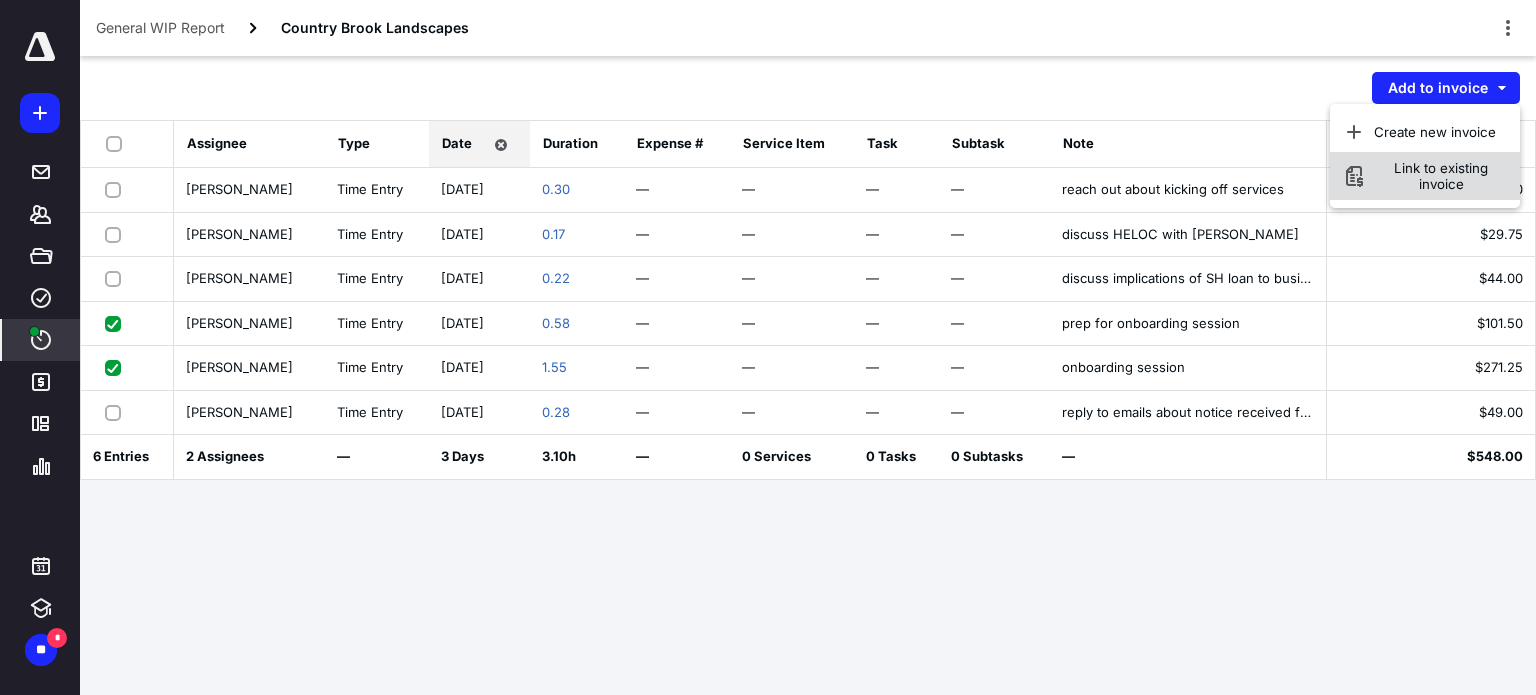 click on "Link to existing invoice" at bounding box center (1441, 176) 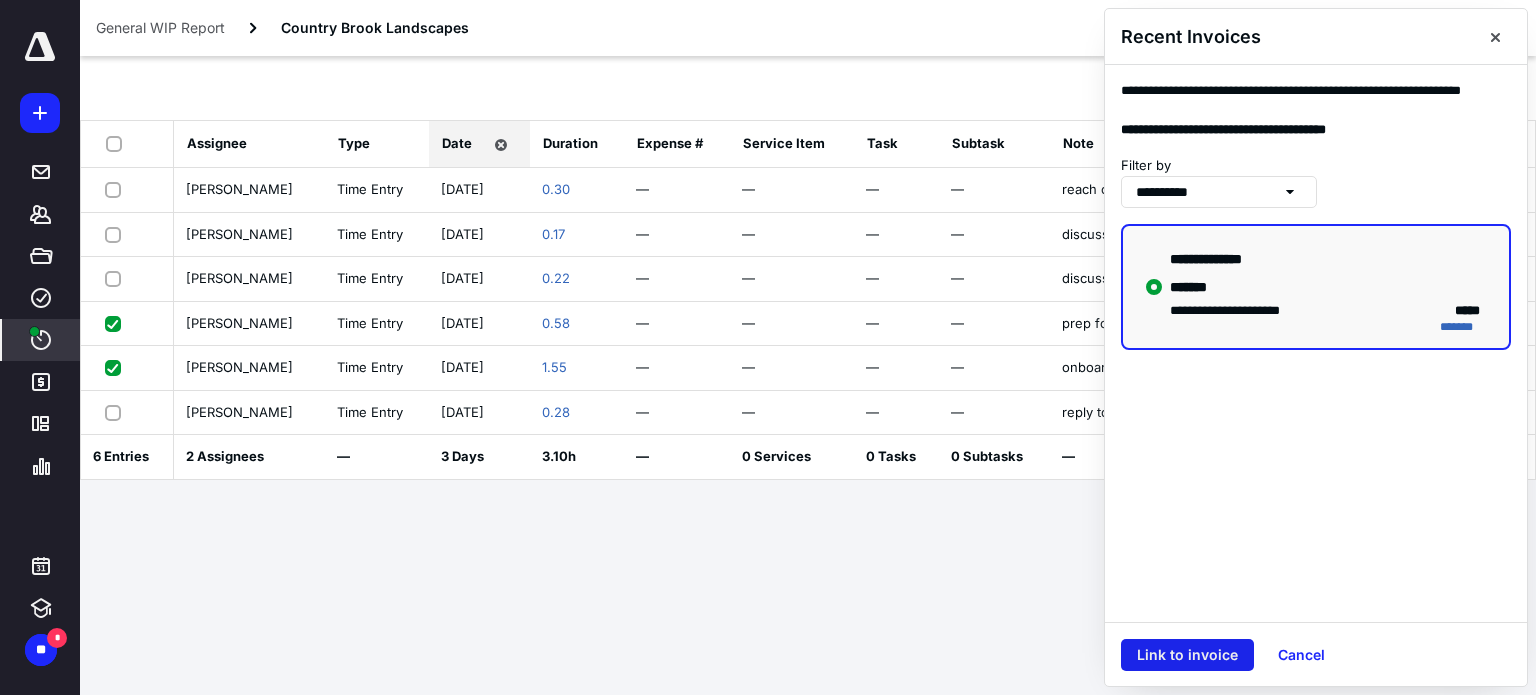 click on "Link to invoice" at bounding box center (1187, 655) 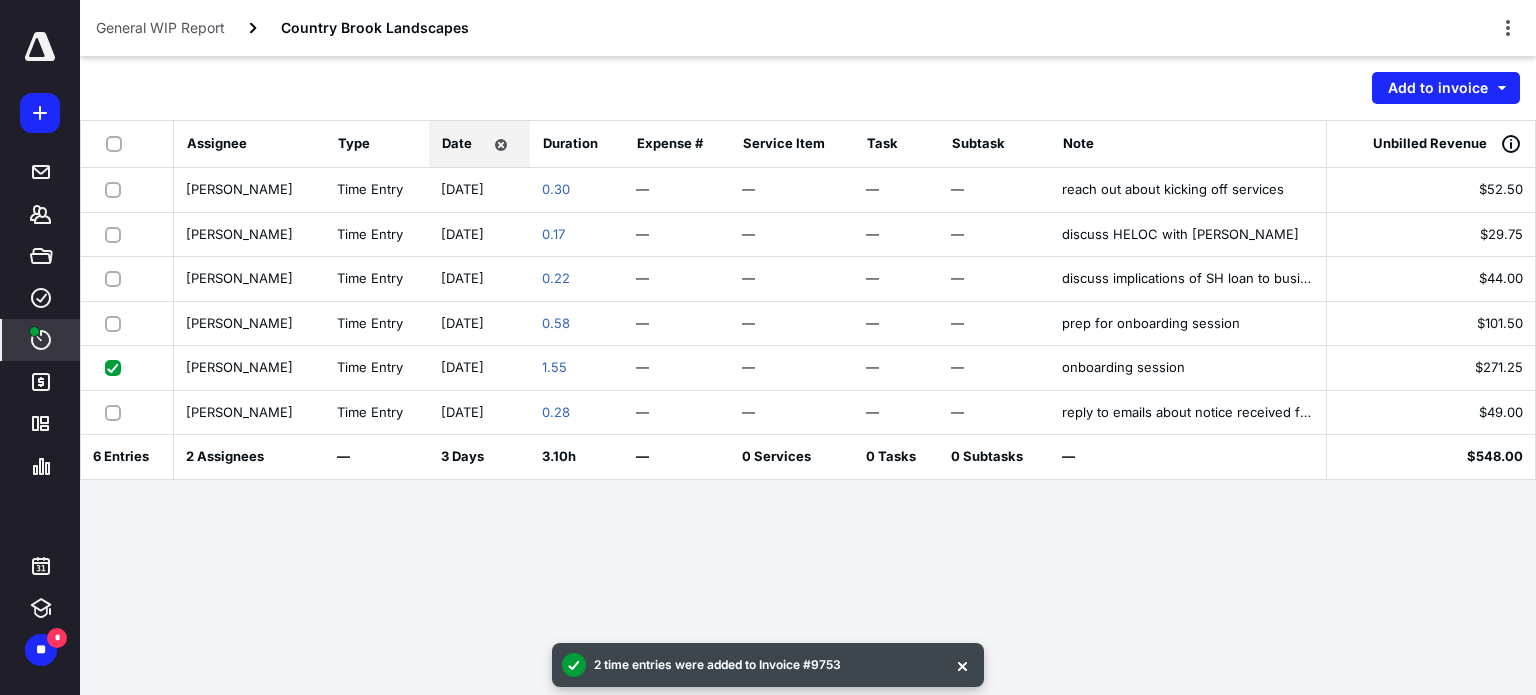 checkbox on "false" 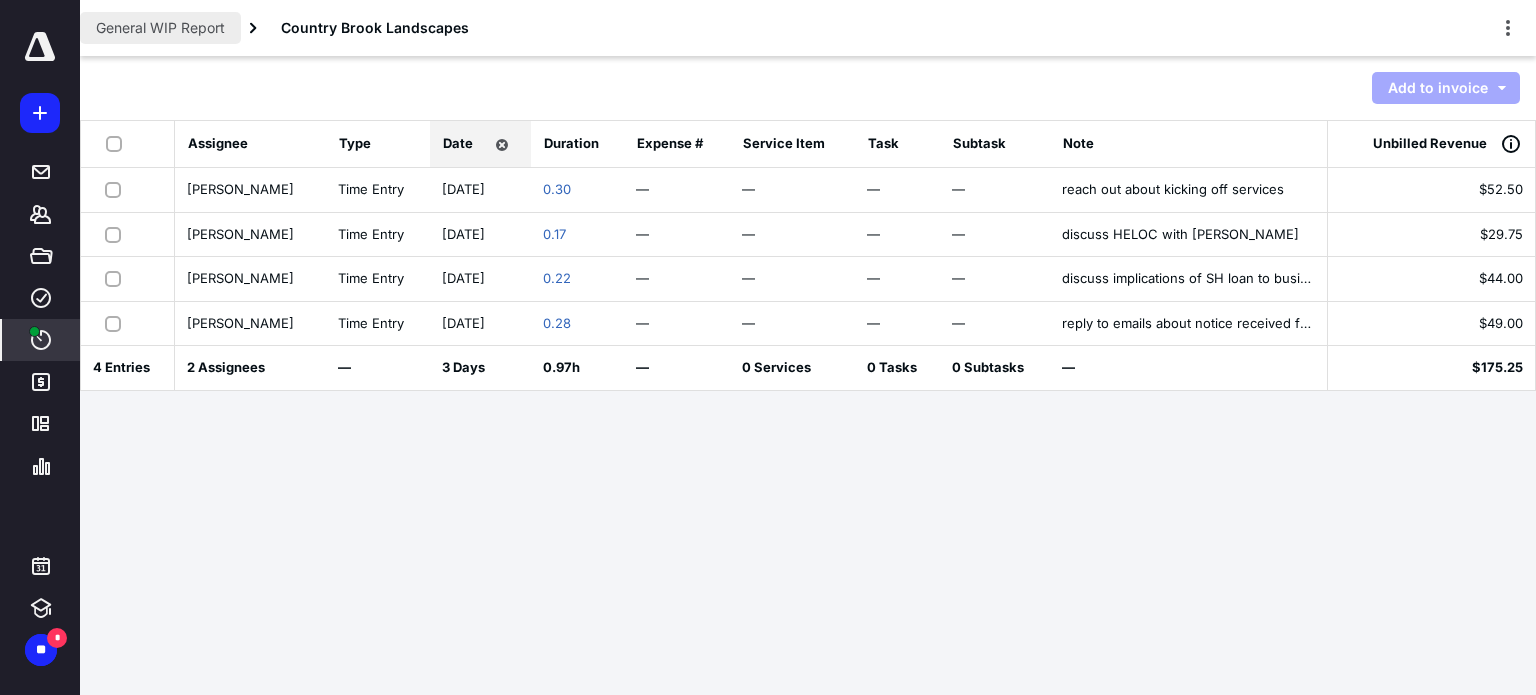 click on "General WIP Report" at bounding box center [160, 28] 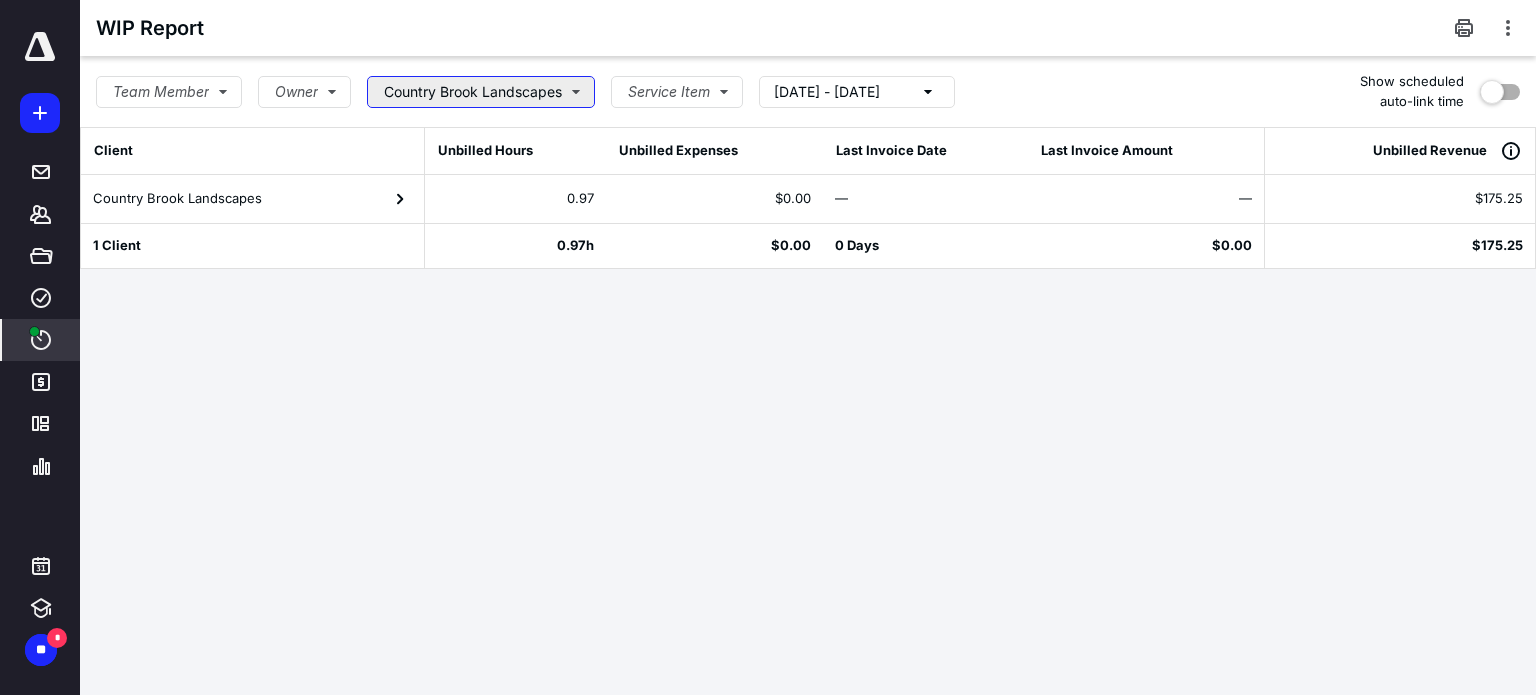 drag, startPoint x: 584, startPoint y: 89, endPoint x: 579, endPoint y: 105, distance: 16.763054 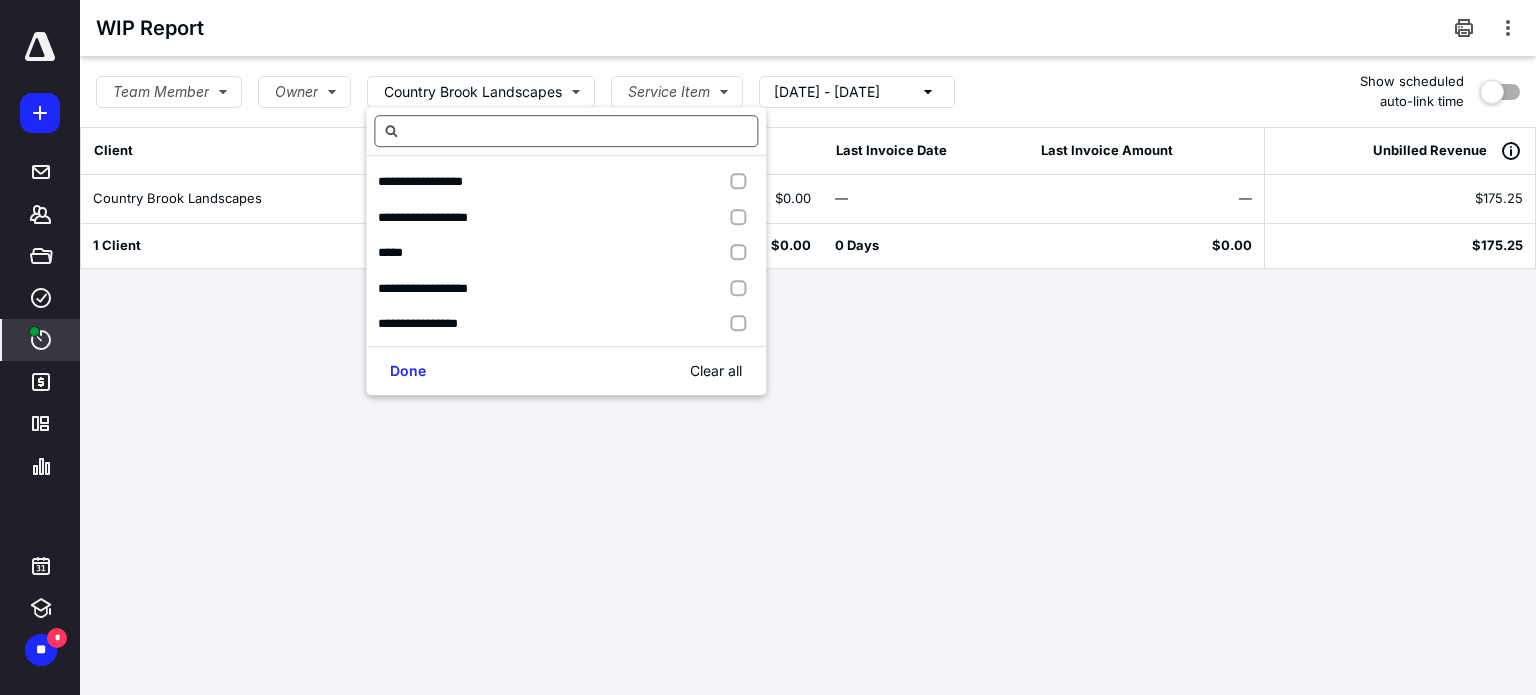 click at bounding box center (566, 131) 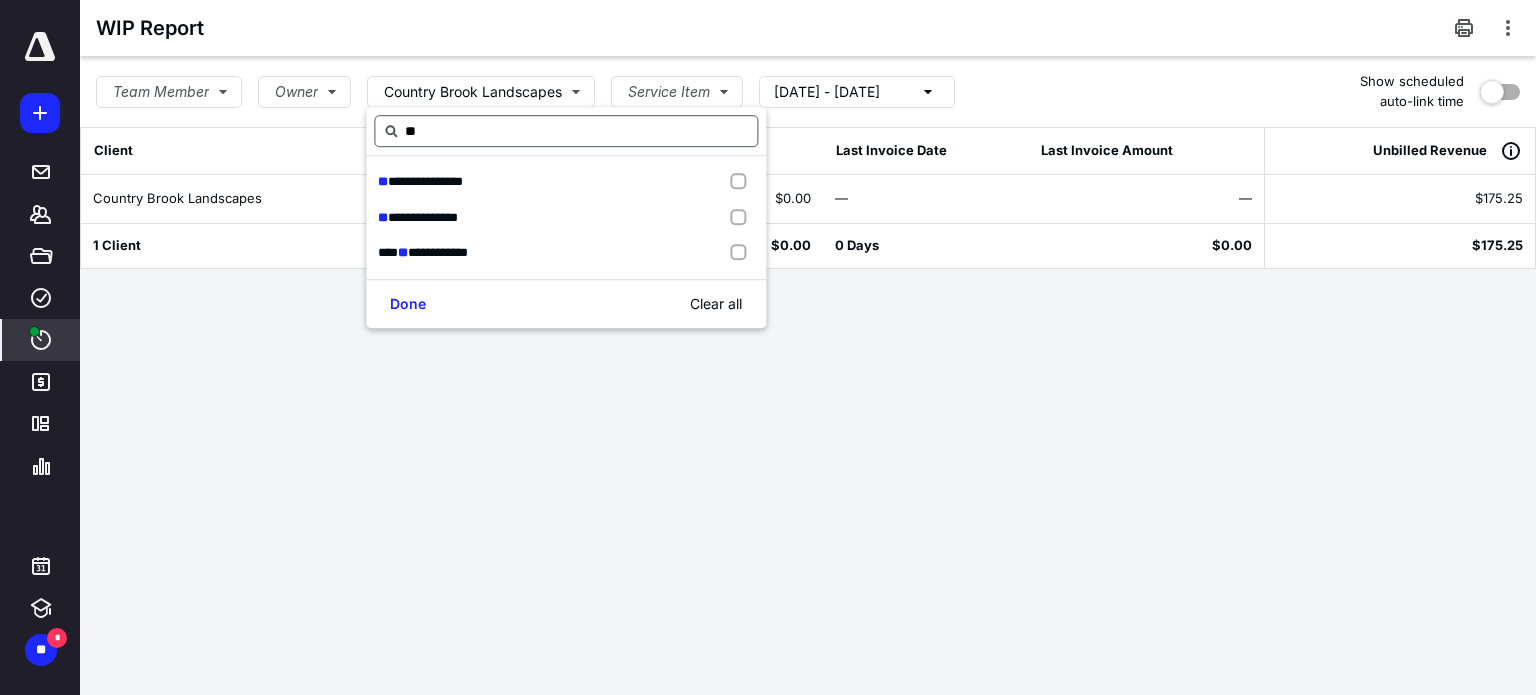 type on "*" 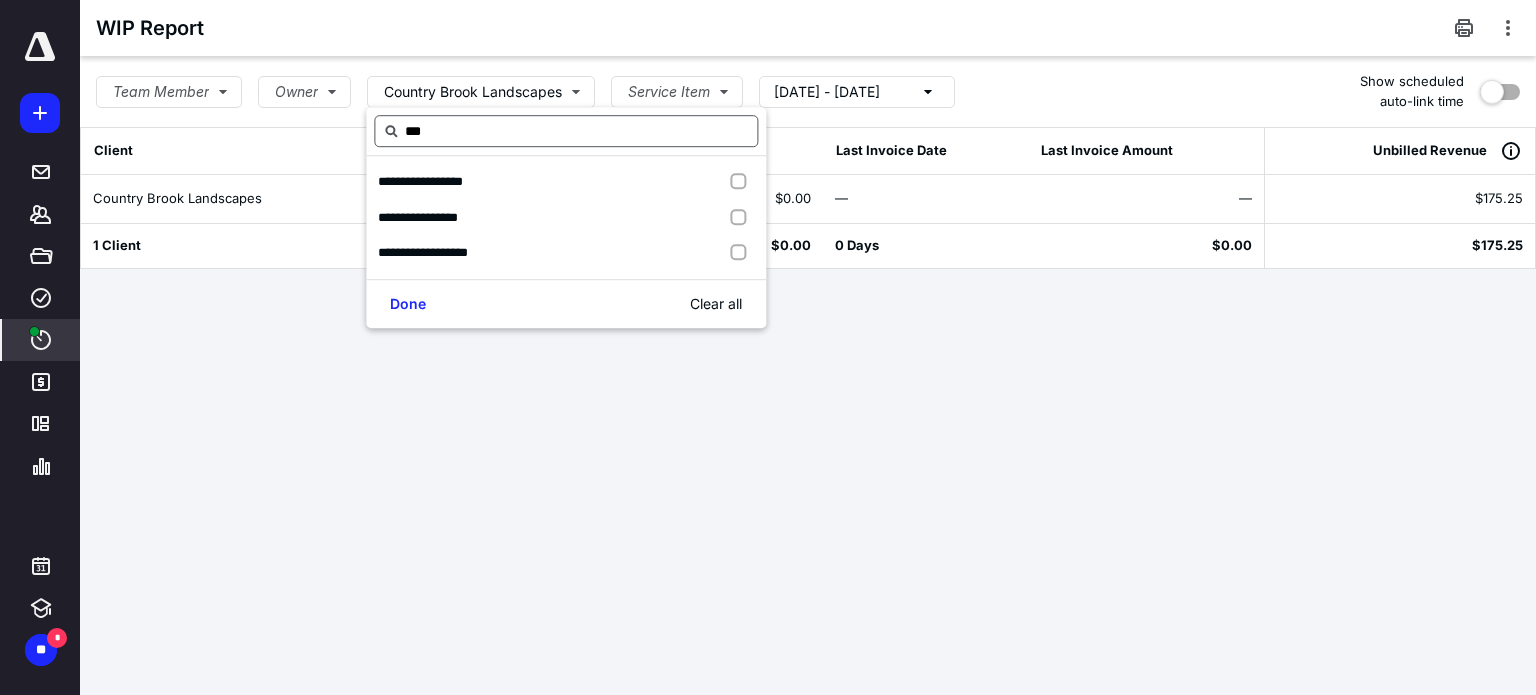 type on "****" 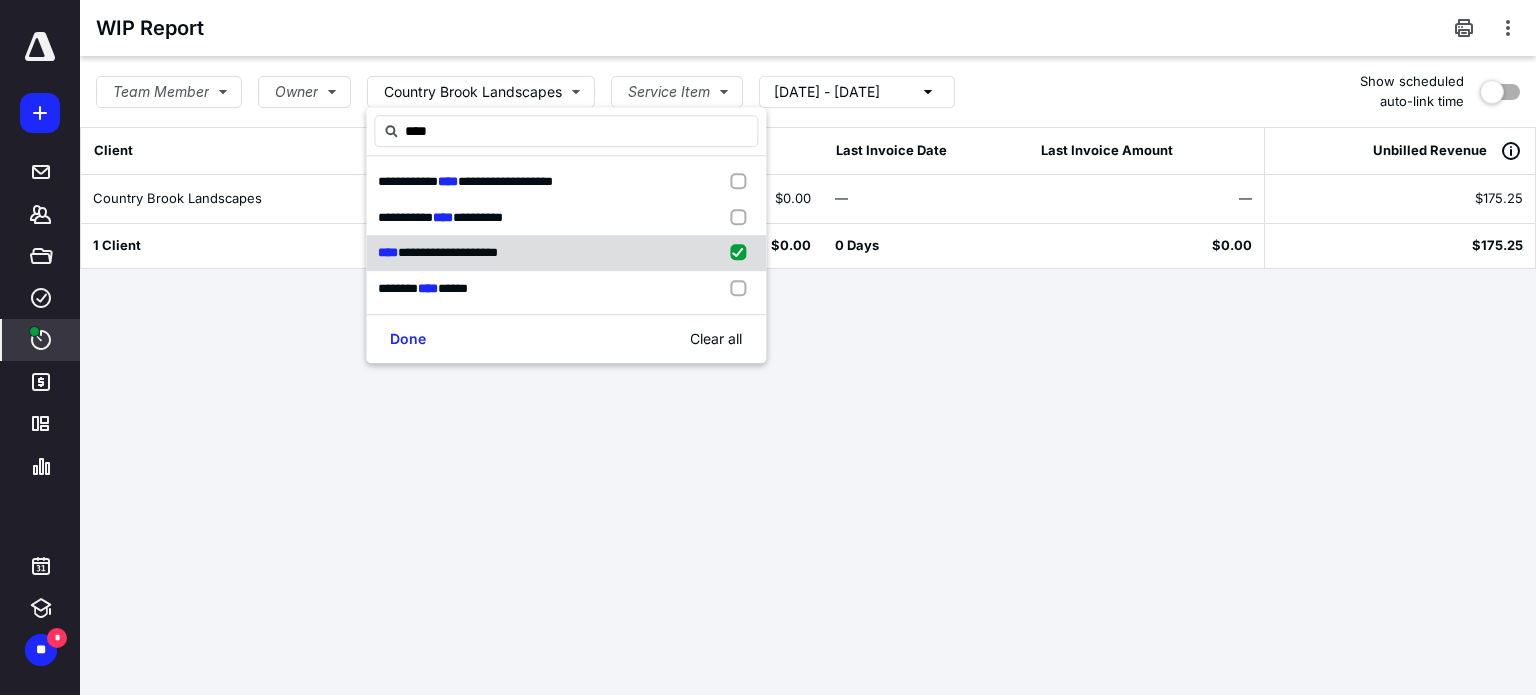 click at bounding box center (742, 253) 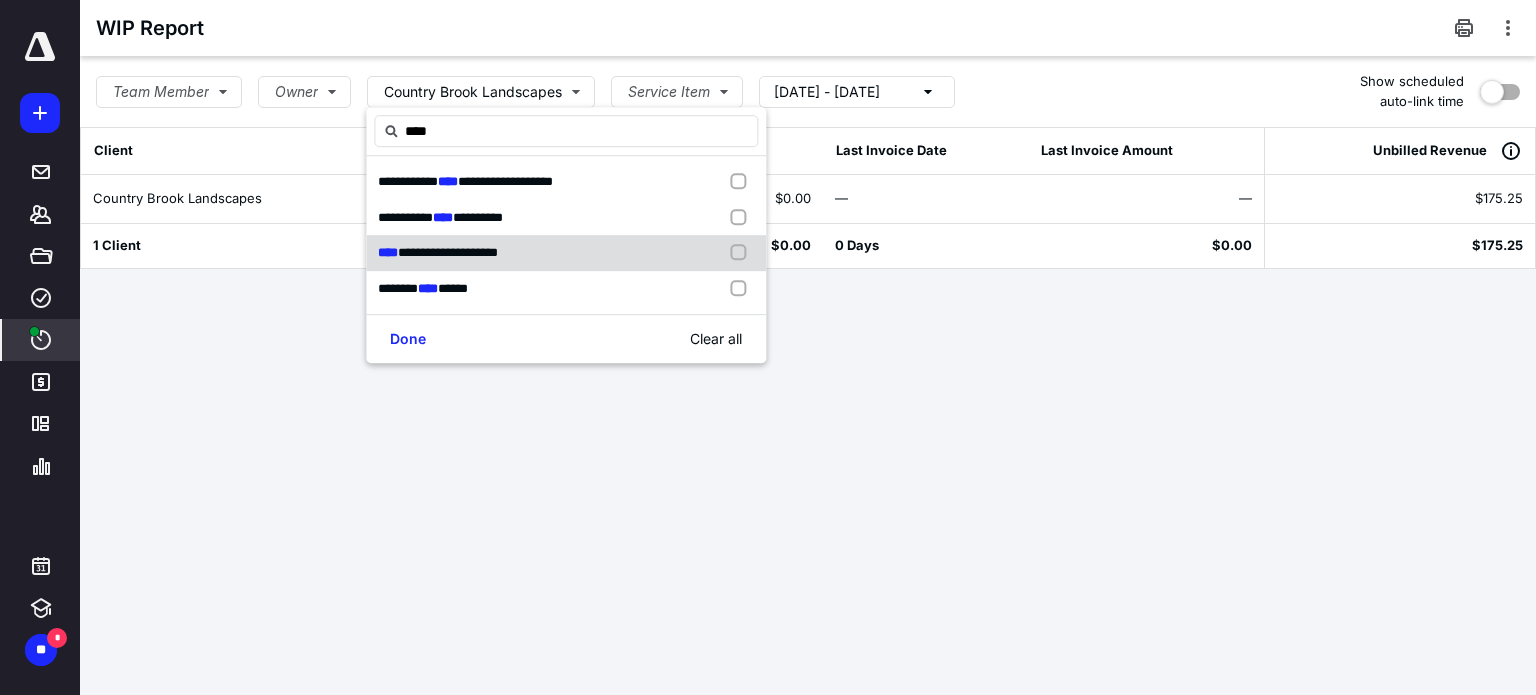checkbox on "false" 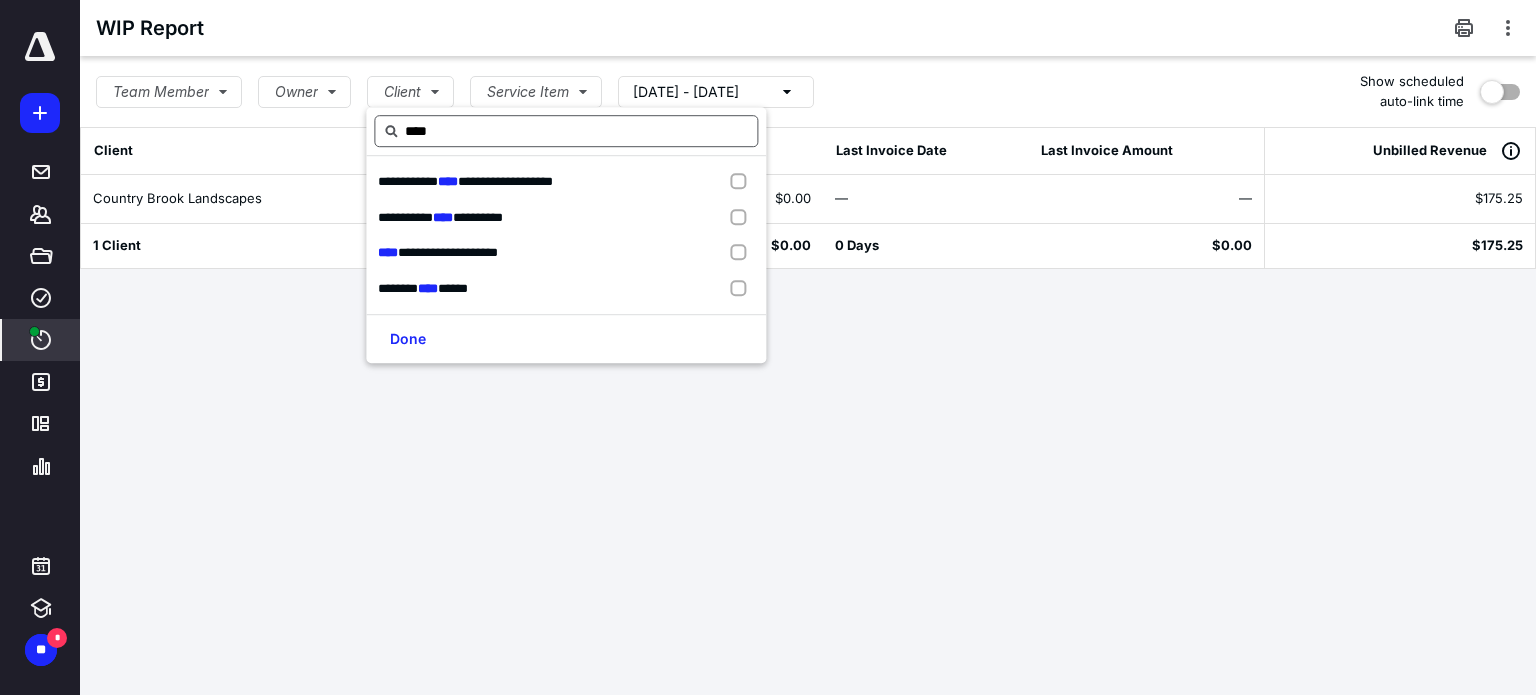 click on "****" at bounding box center (566, 131) 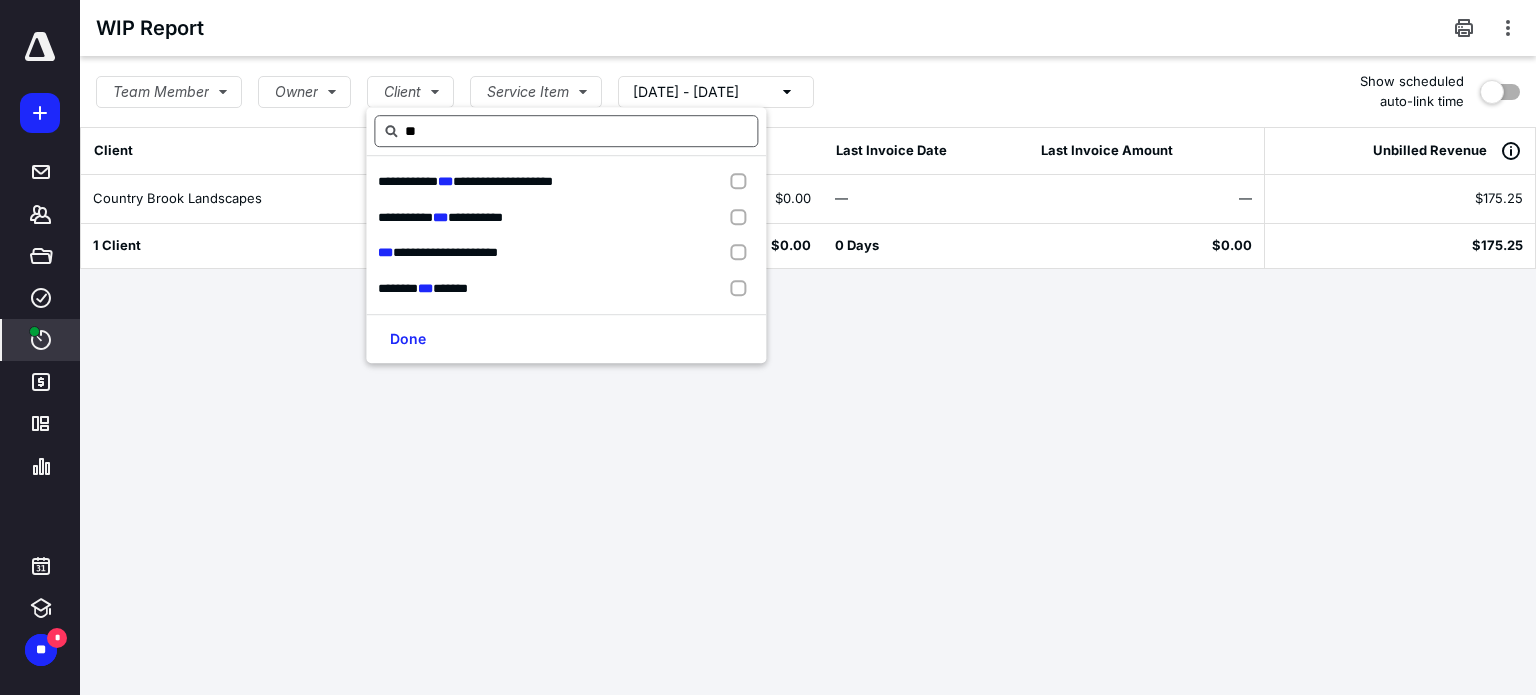 type on "*" 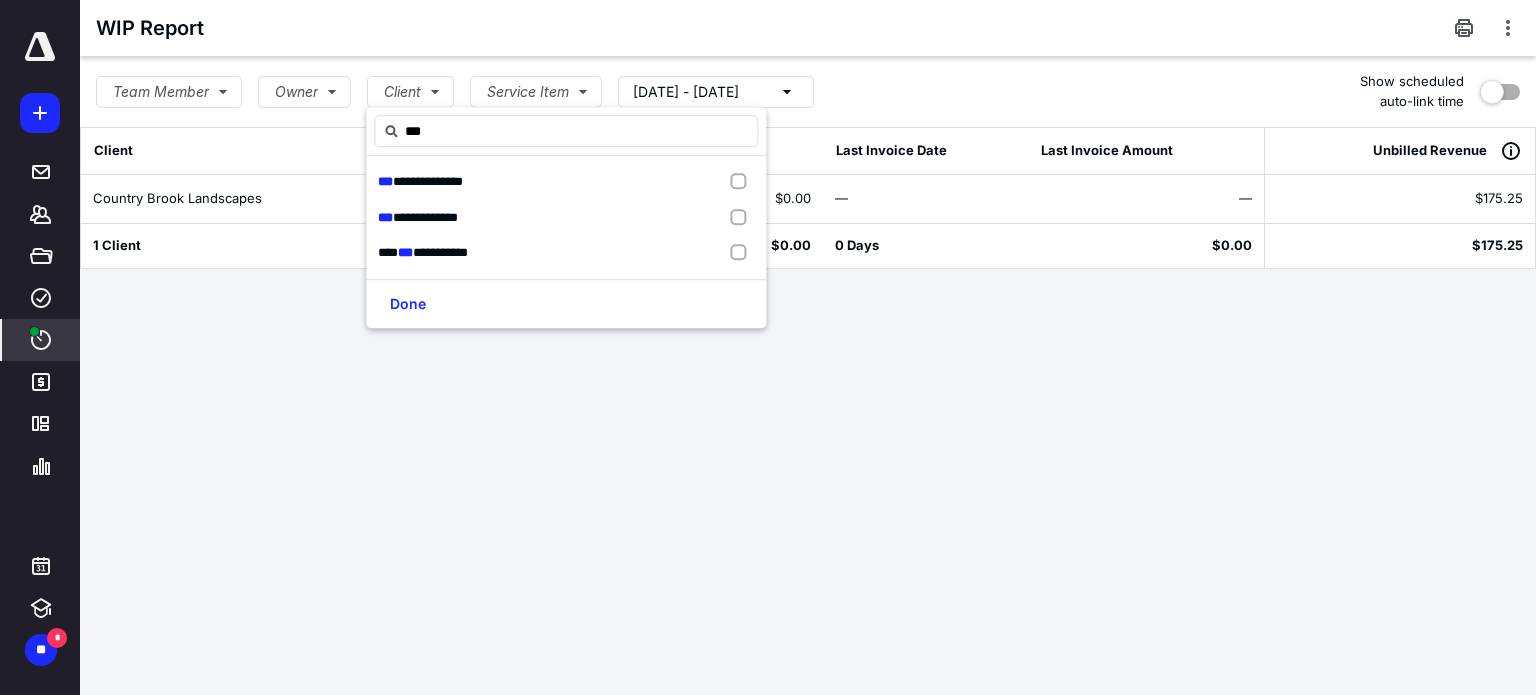 type on "***" 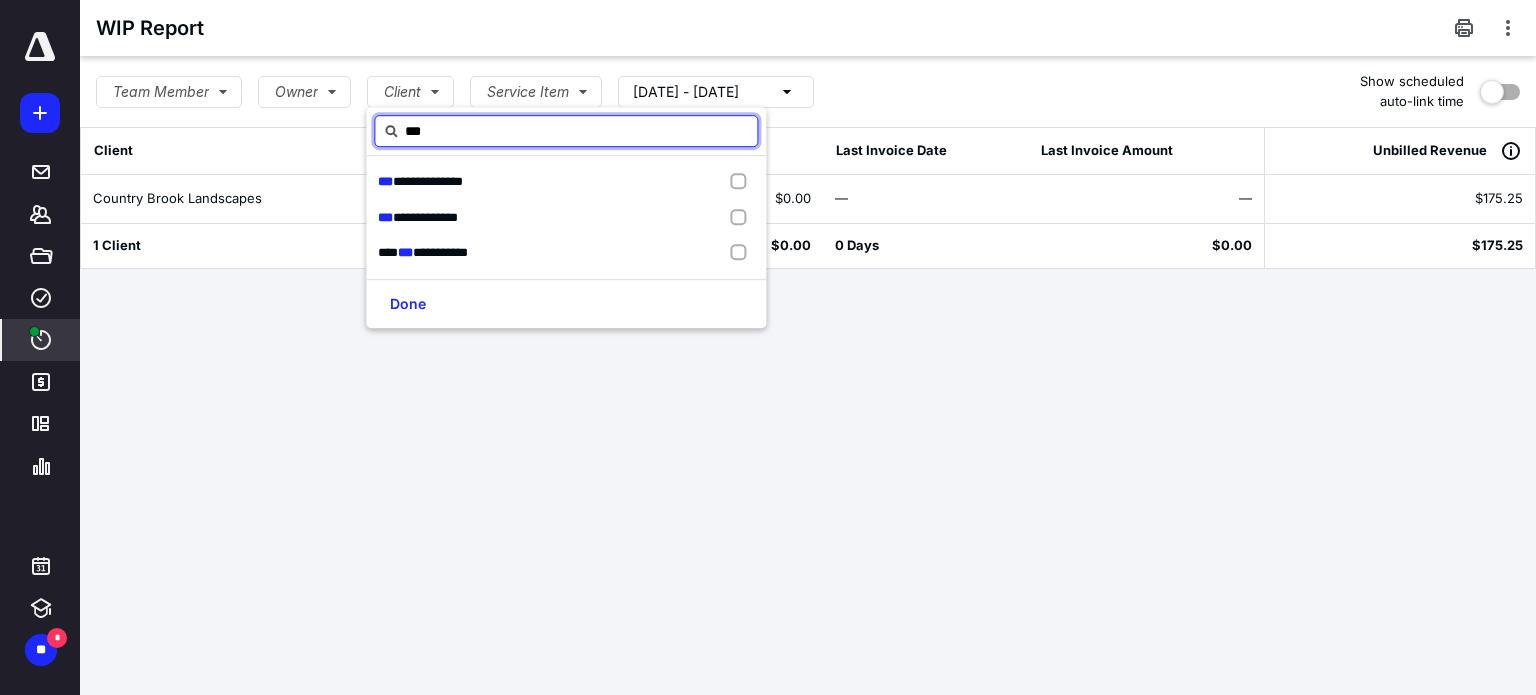 click on "***" at bounding box center [566, 131] 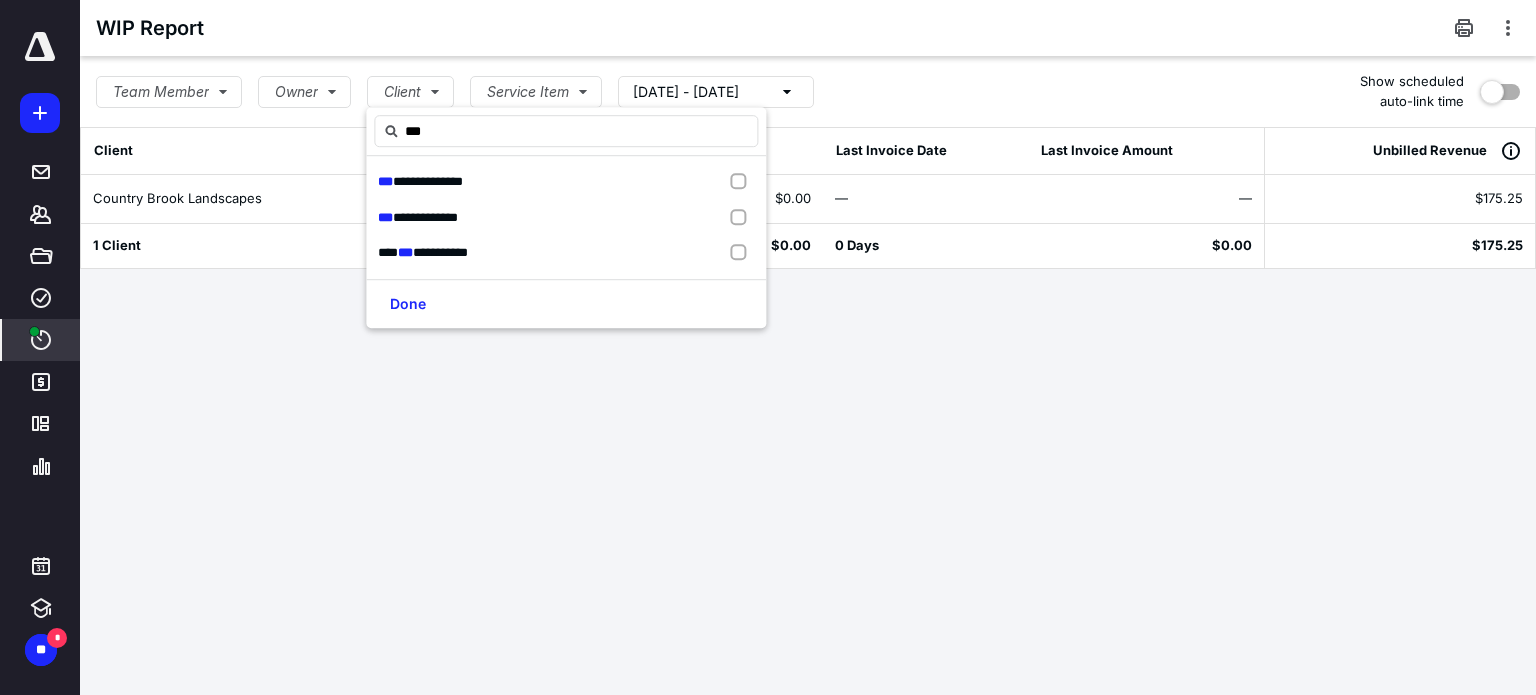 click on "**********" at bounding box center (768, 347) 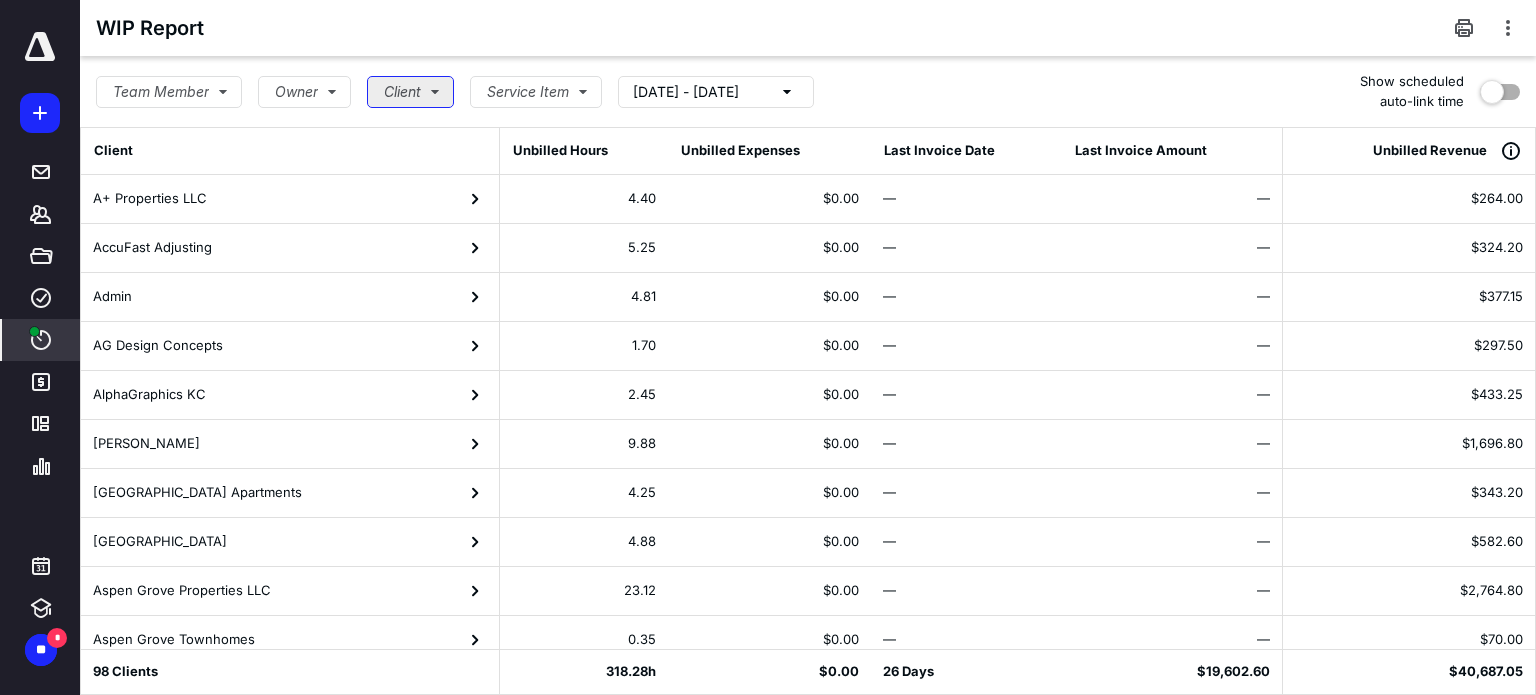 click on "Client" at bounding box center (410, 92) 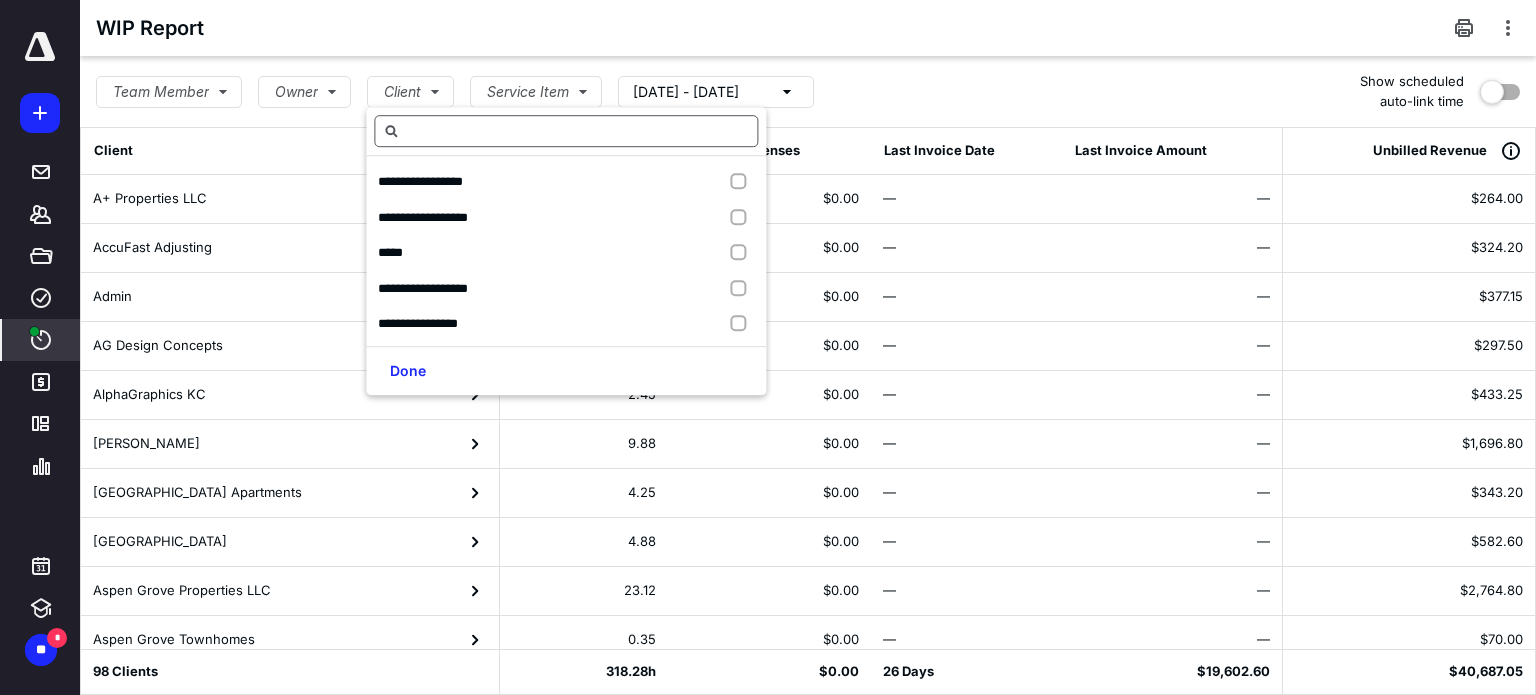 click at bounding box center [566, 131] 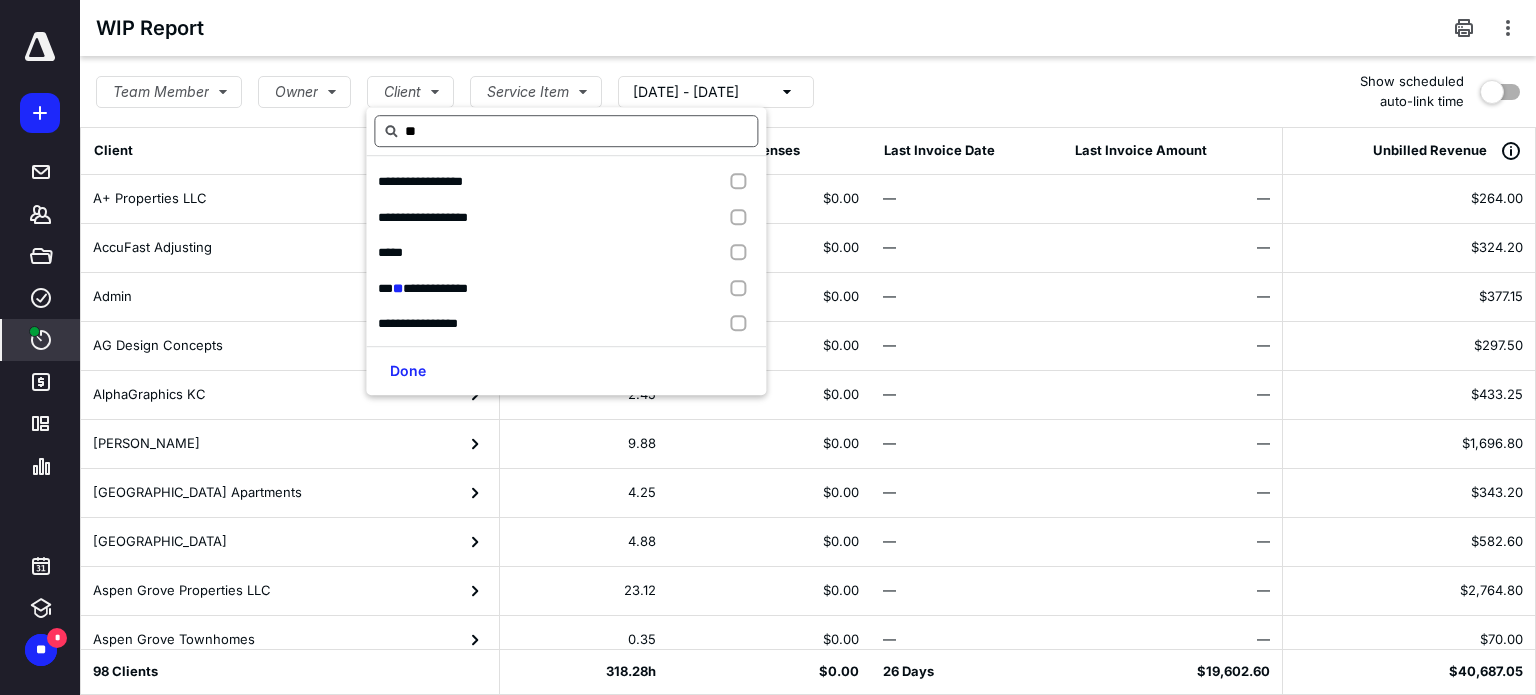 type on "***" 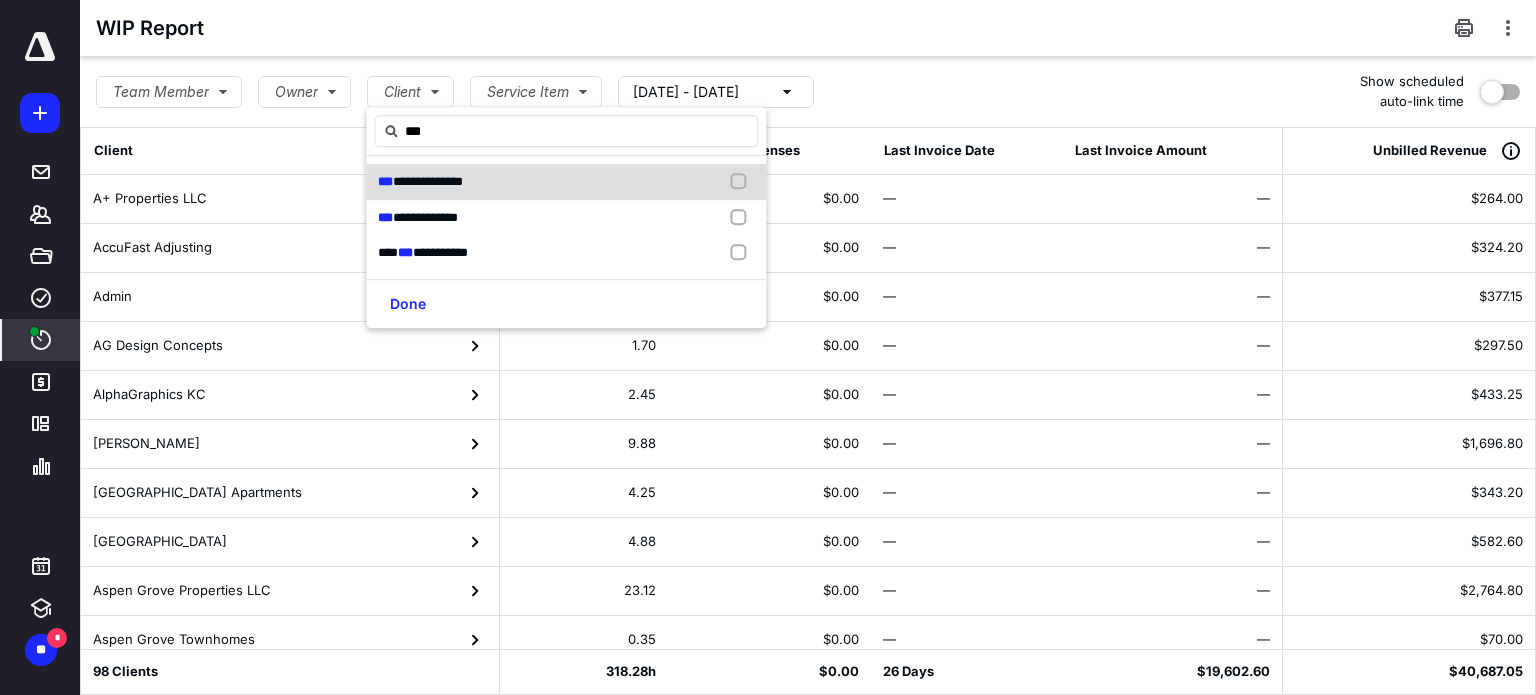 click on "**********" at bounding box center [428, 181] 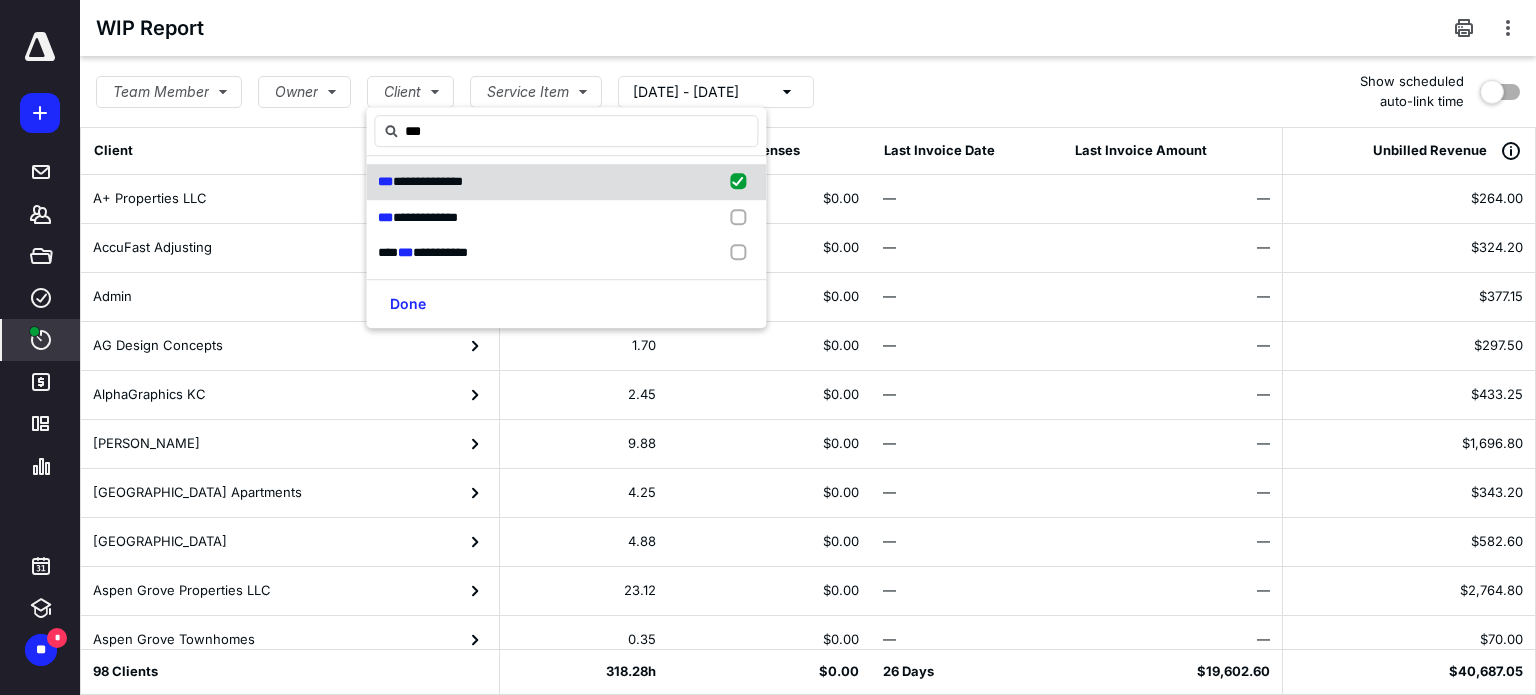 checkbox on "true" 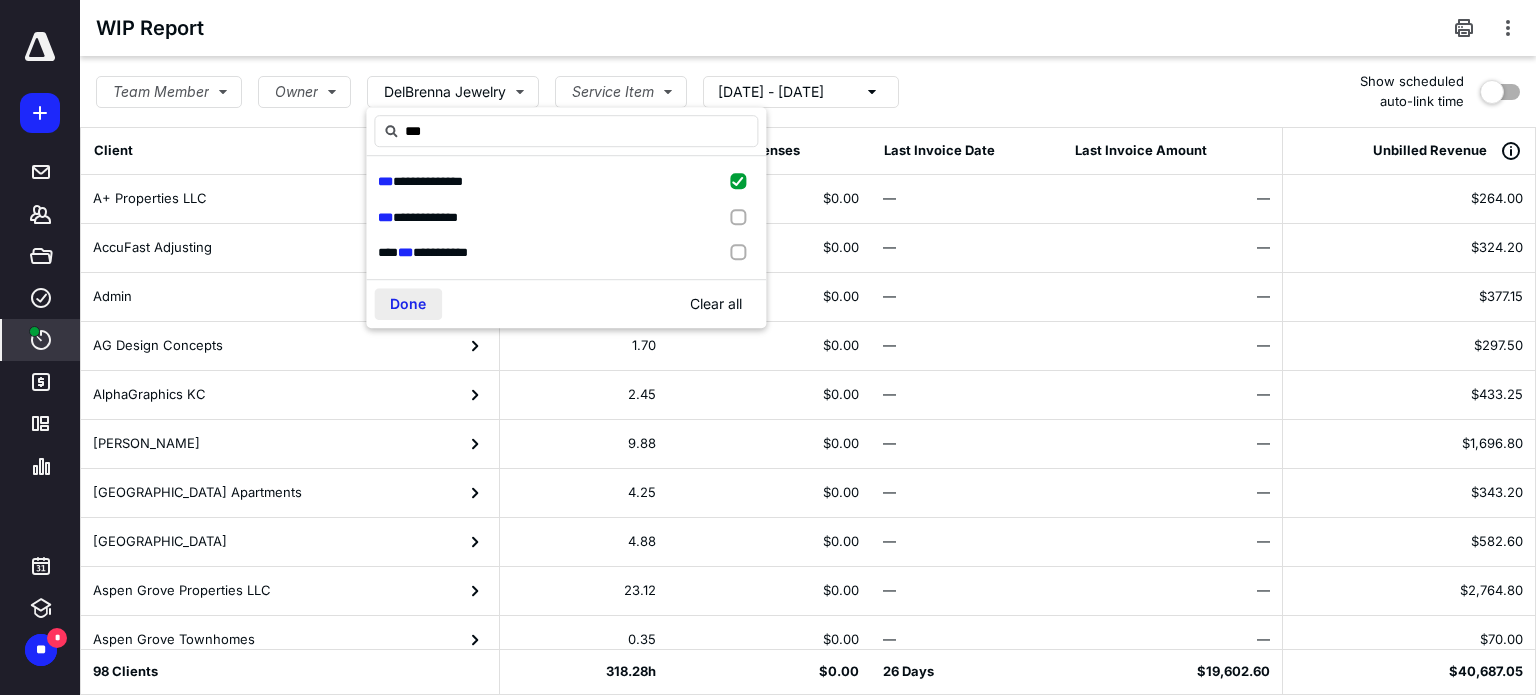 type on "***" 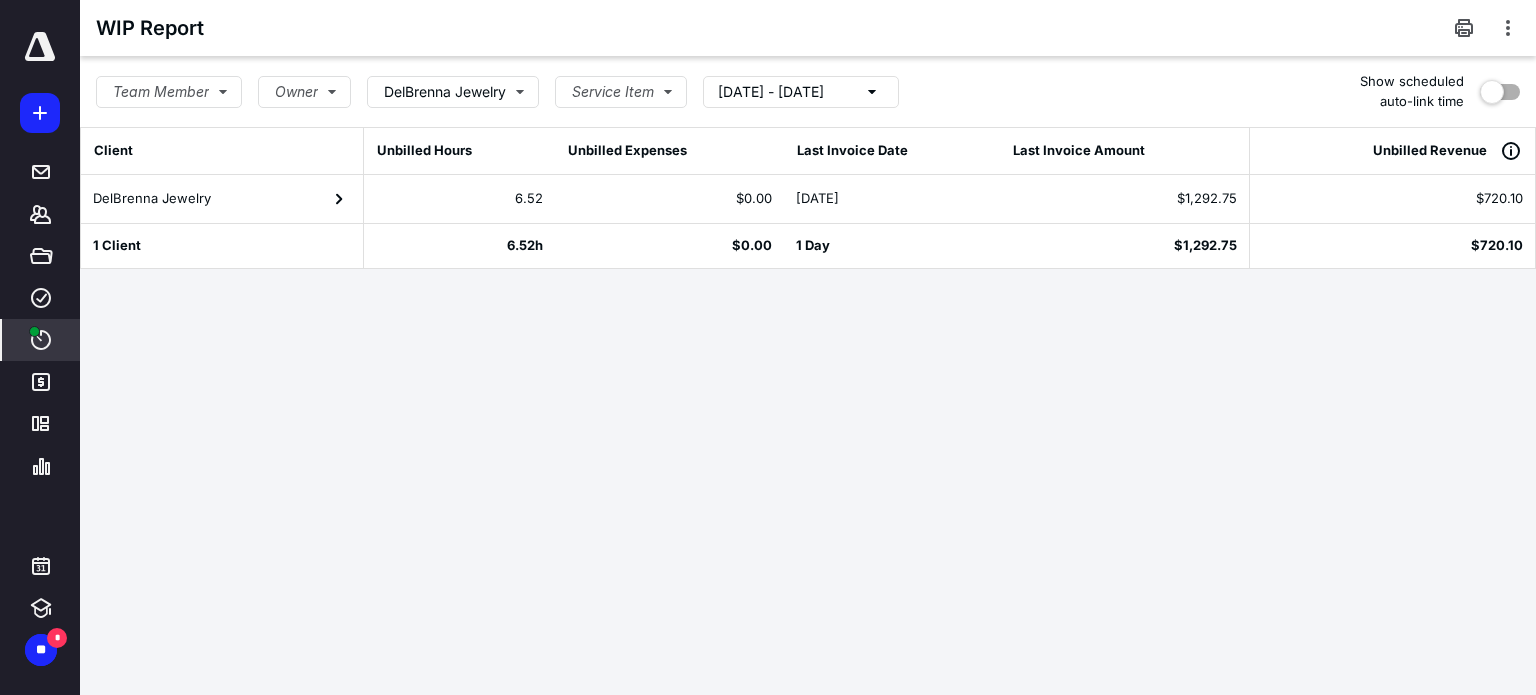 click on "DelBrenna Jewelry" at bounding box center (222, 199) 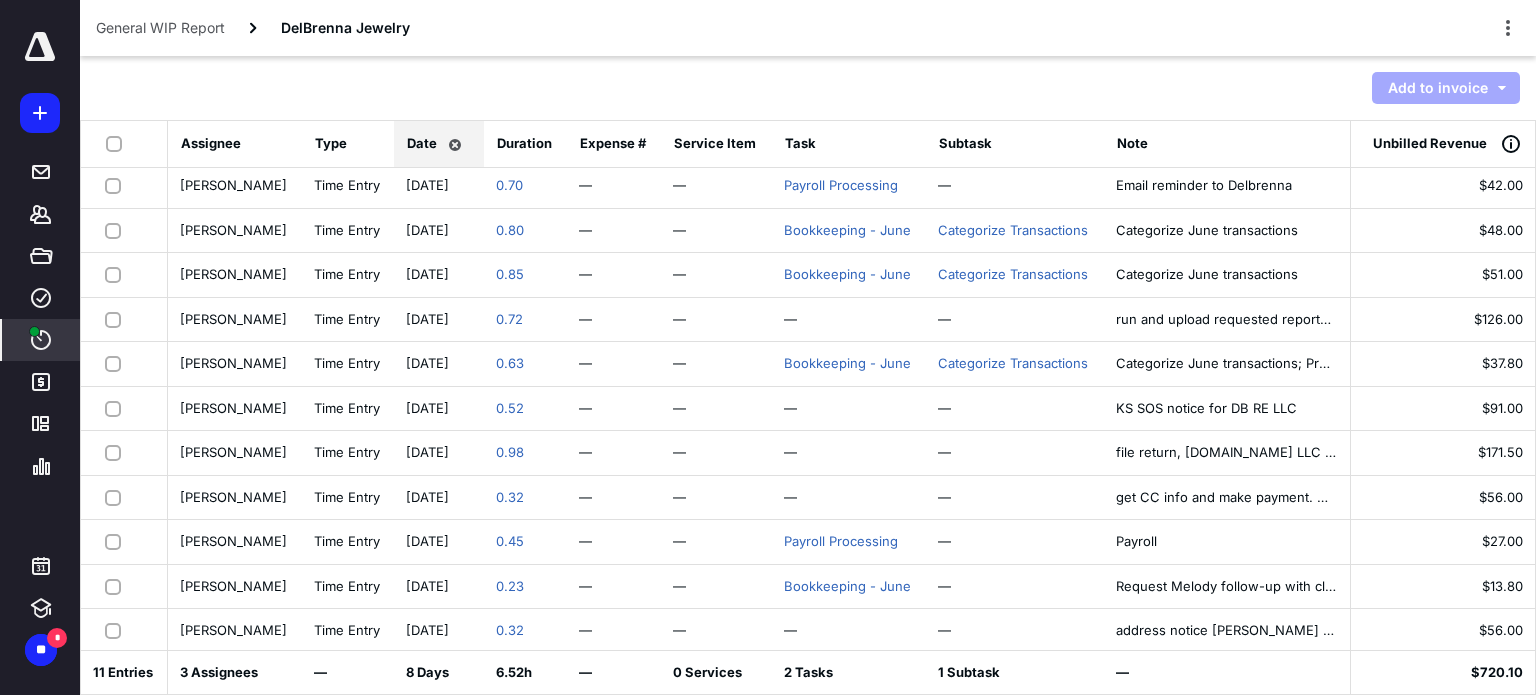 scroll, scrollTop: 4, scrollLeft: 0, axis: vertical 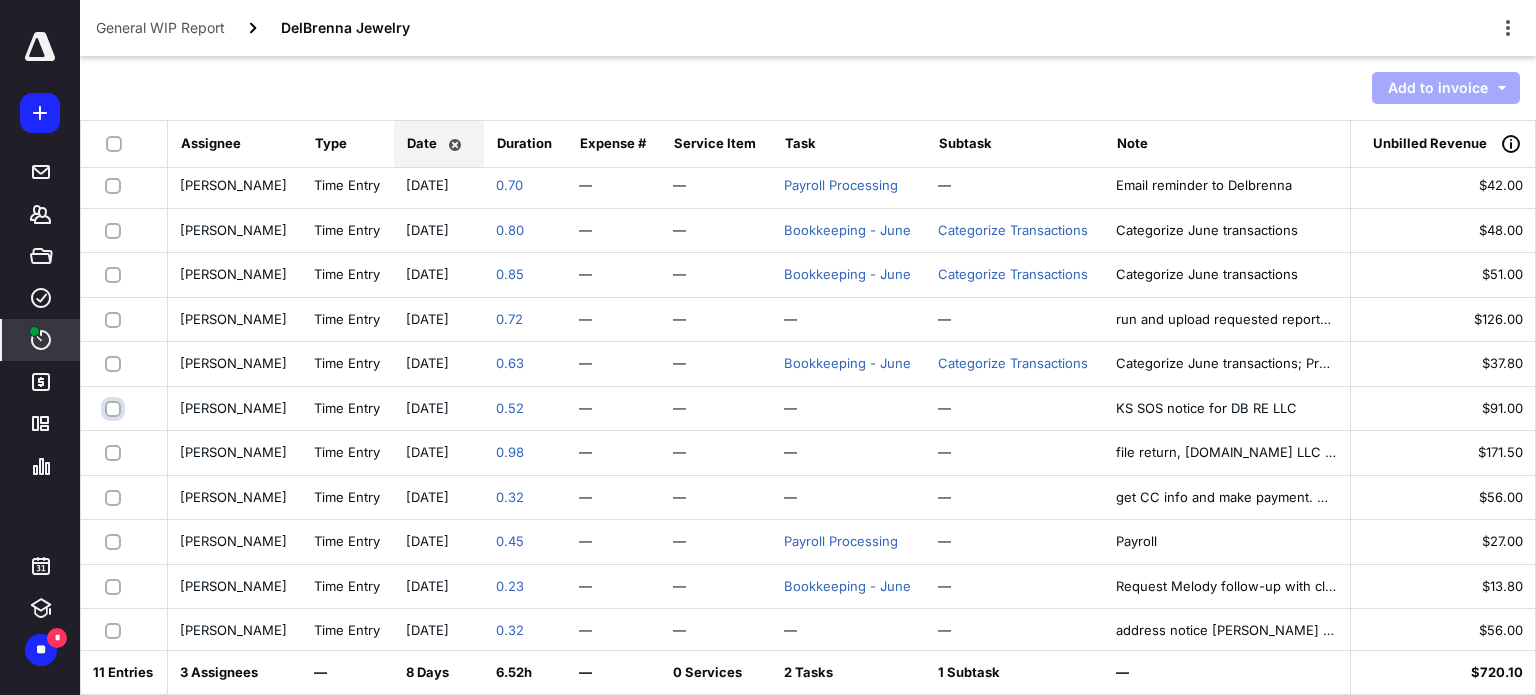 click at bounding box center [115, 408] 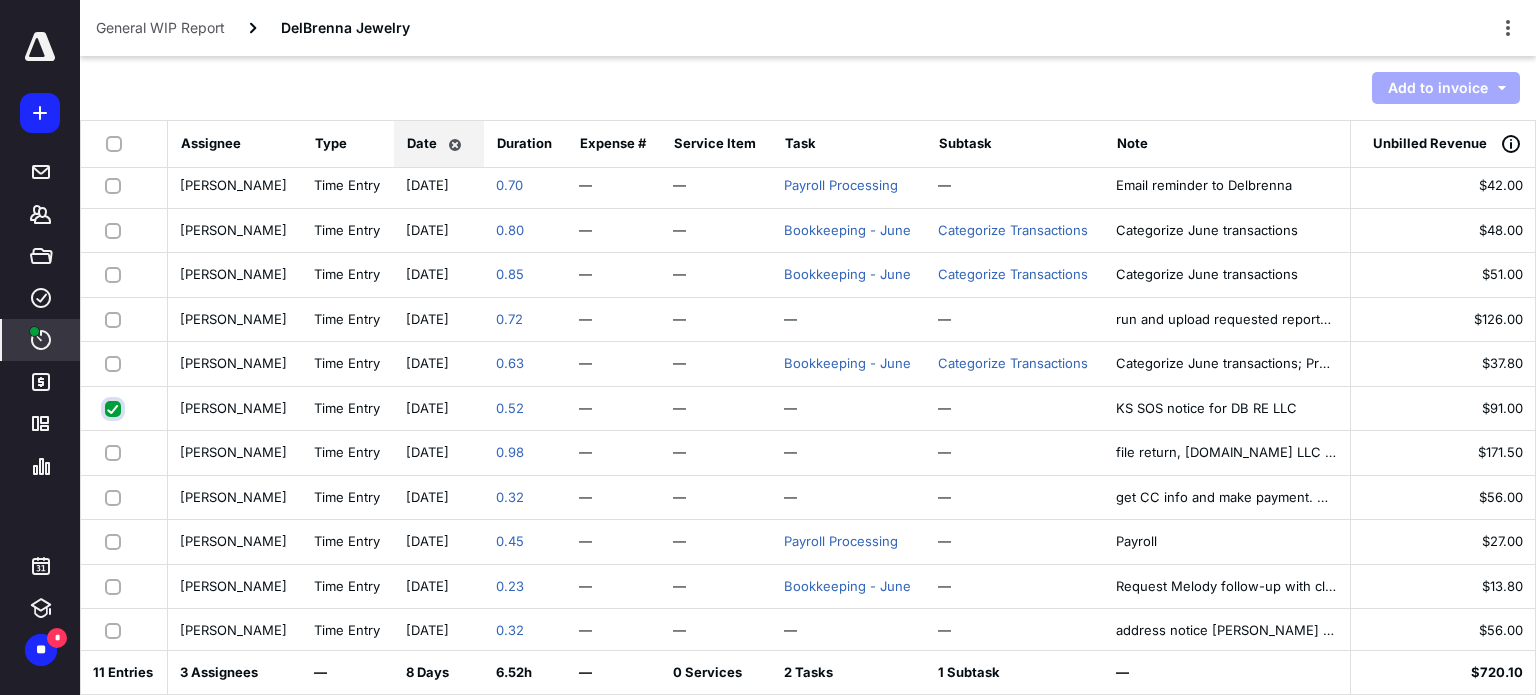 checkbox on "true" 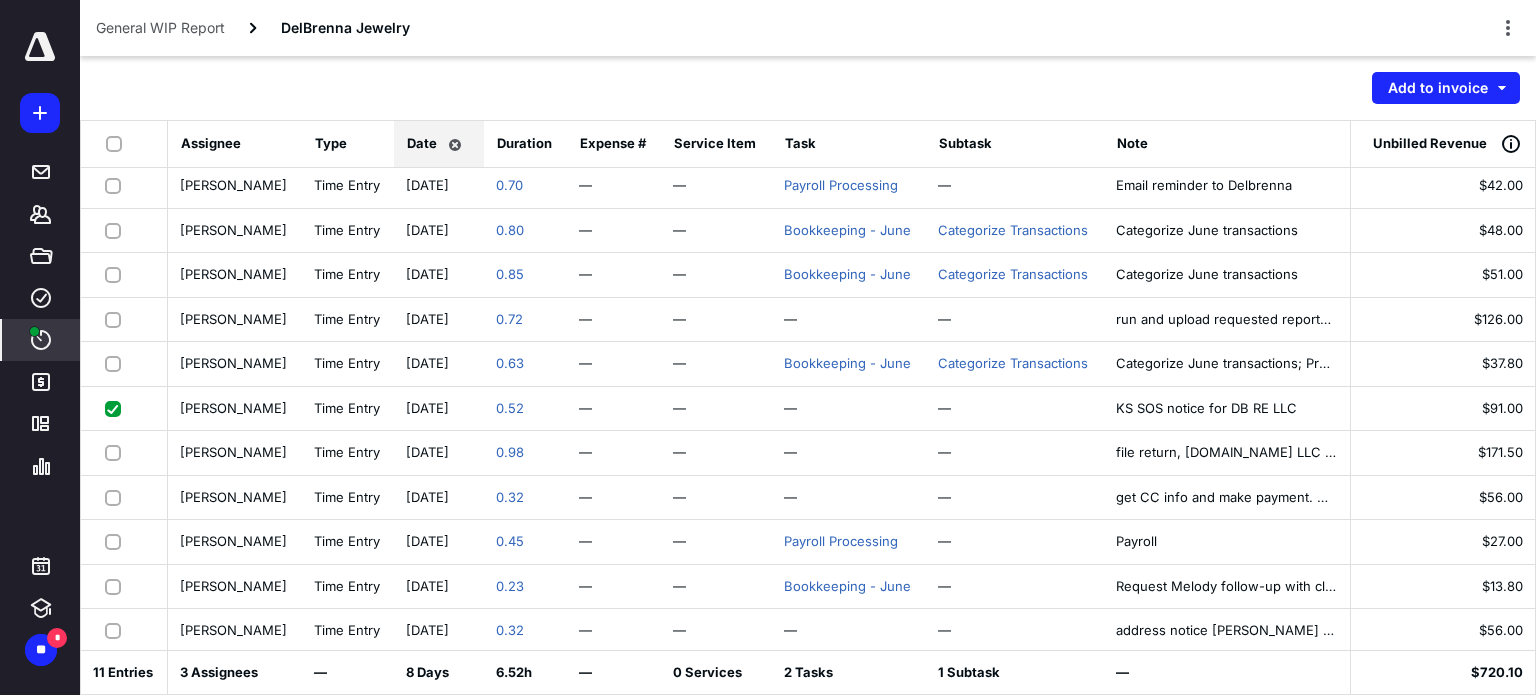 click at bounding box center (117, 452) 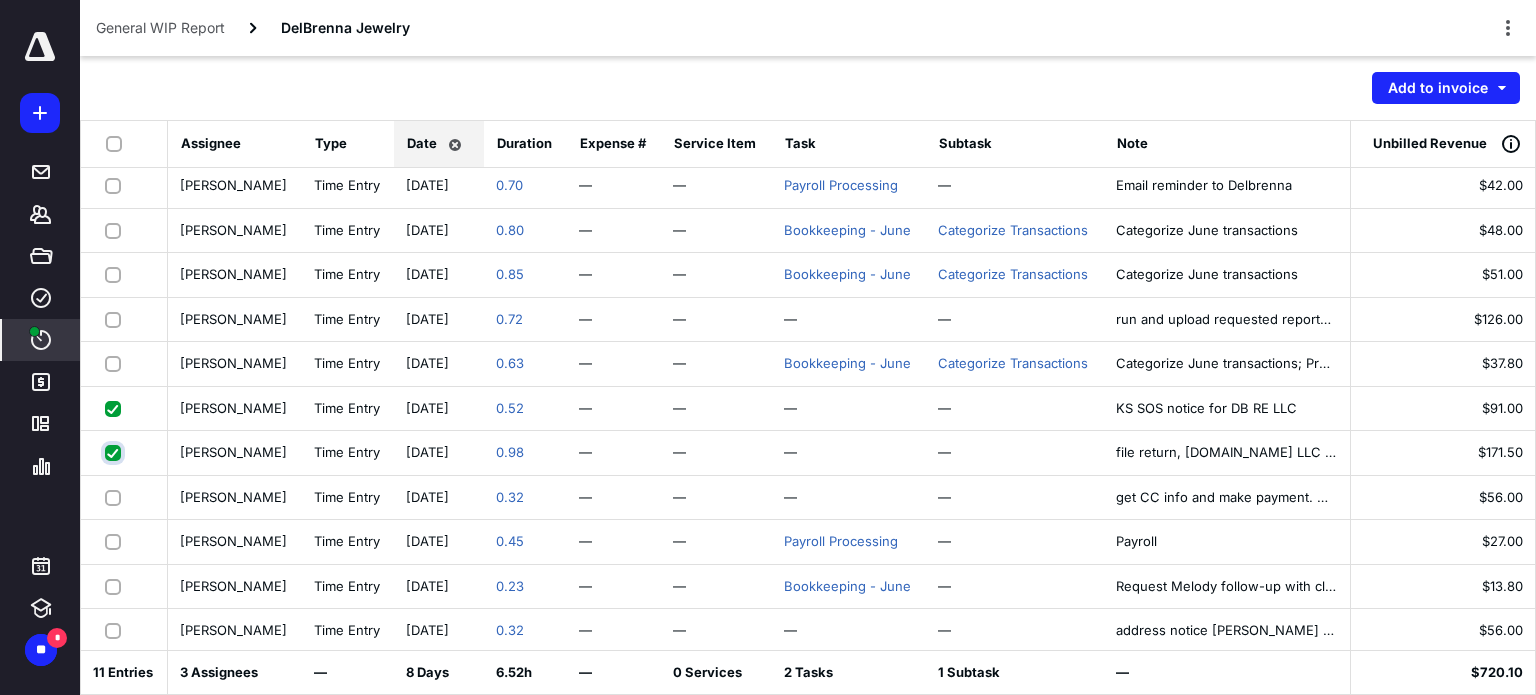 checkbox on "true" 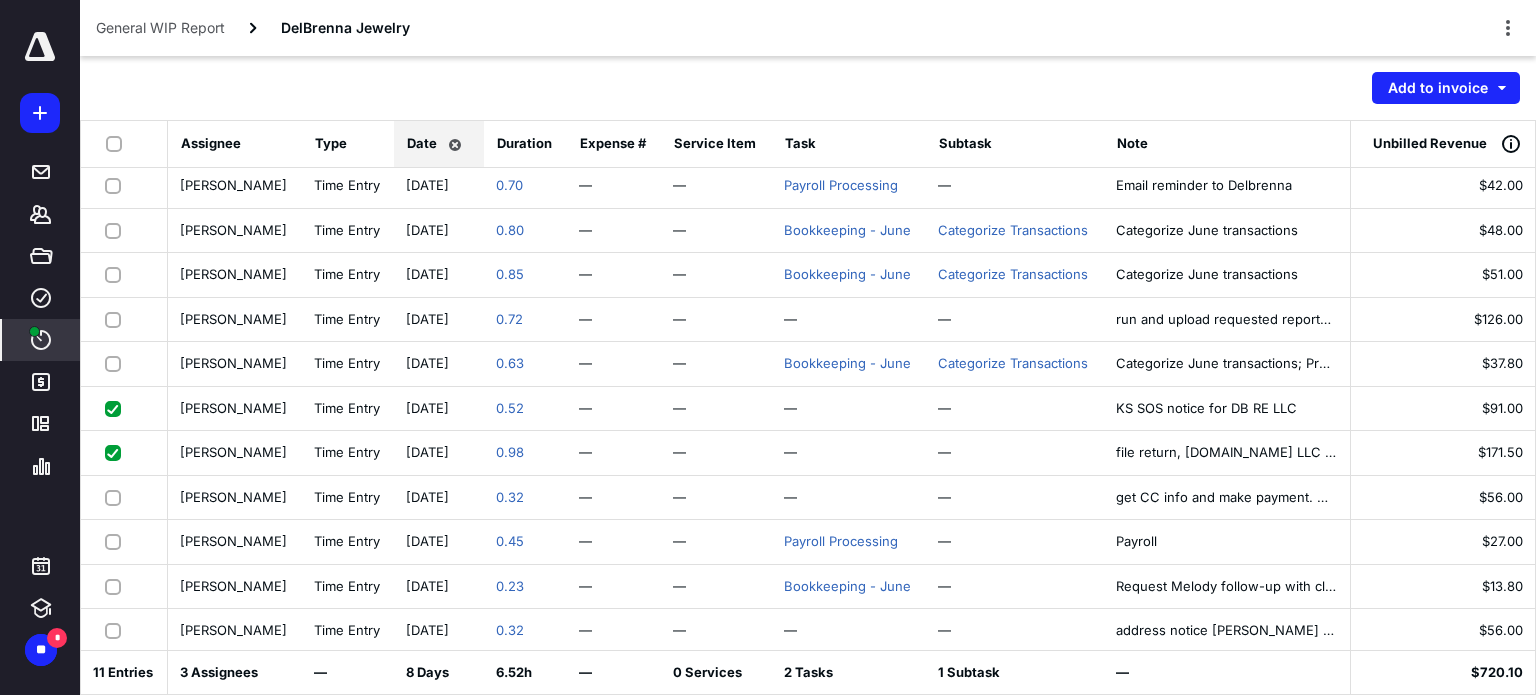 click at bounding box center [117, 497] 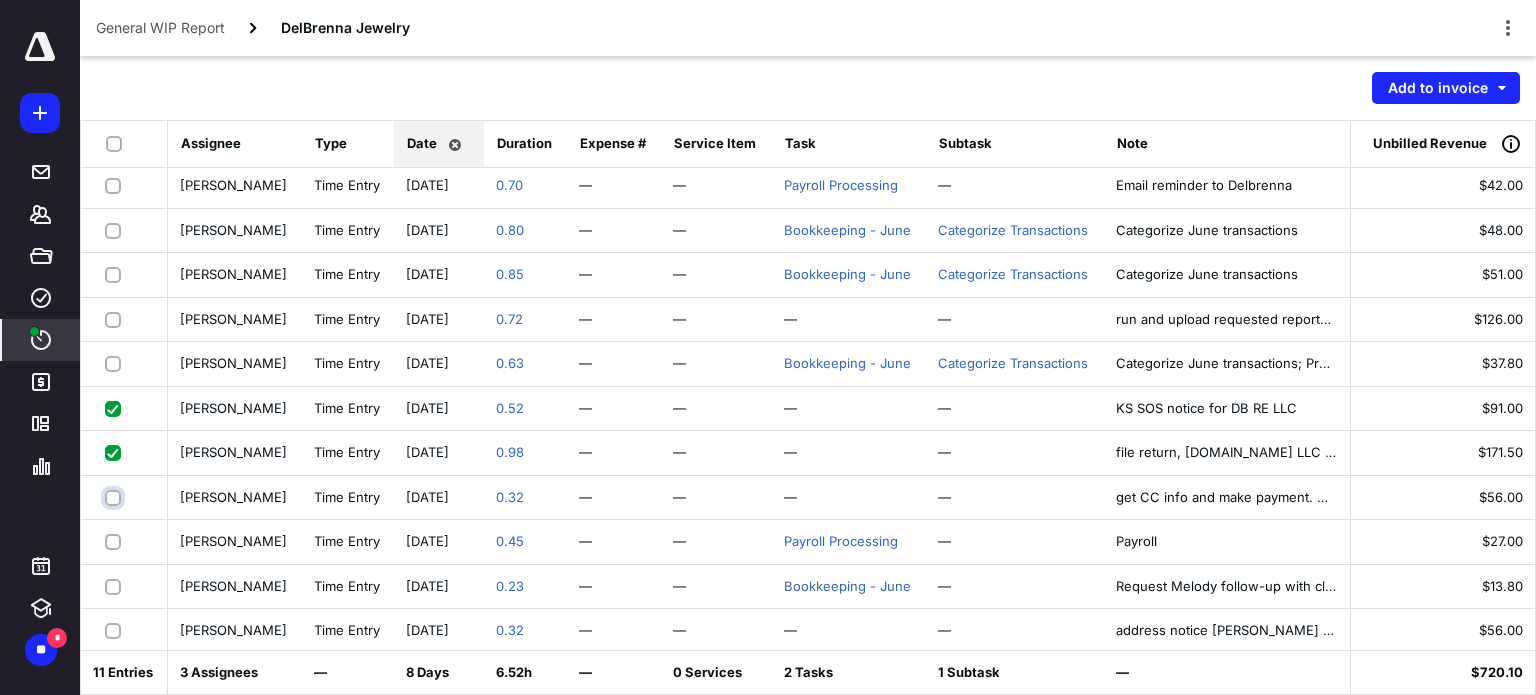 click at bounding box center (115, 497) 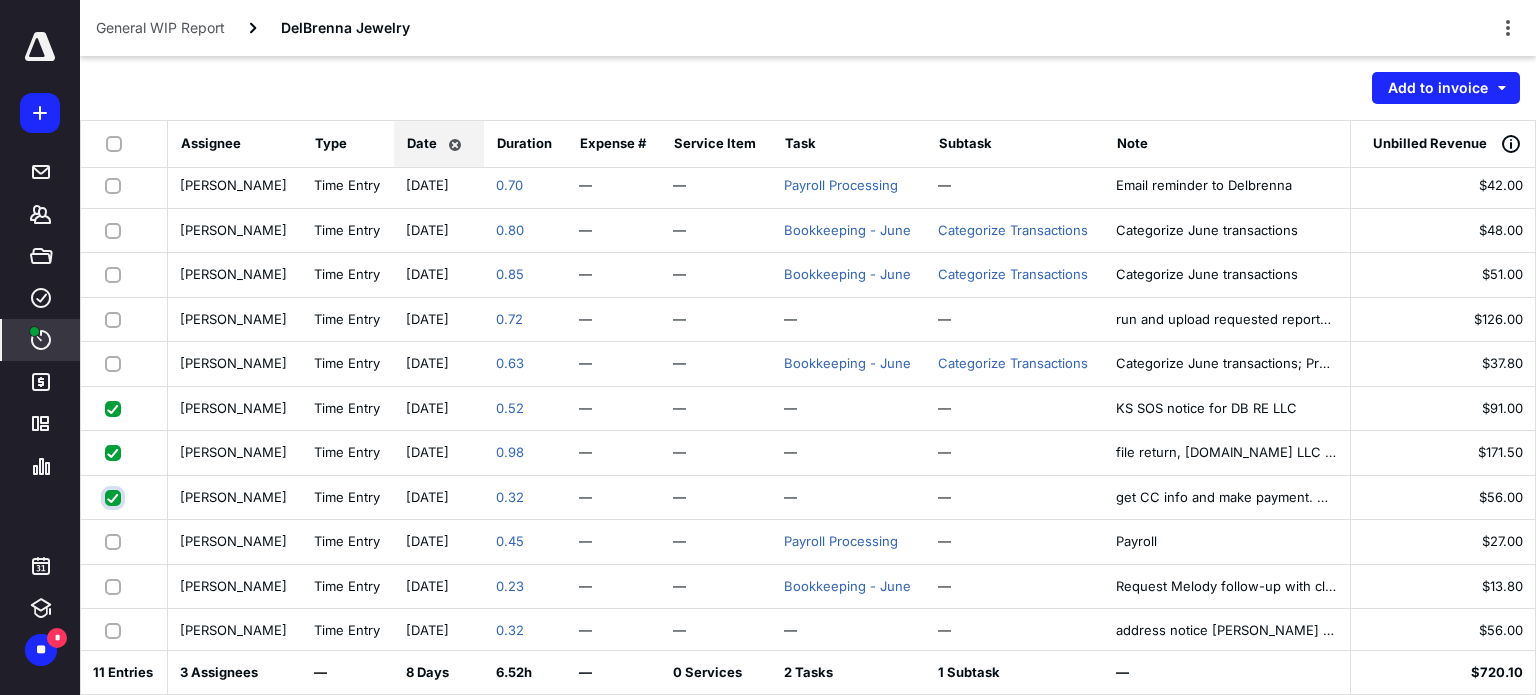 checkbox on "true" 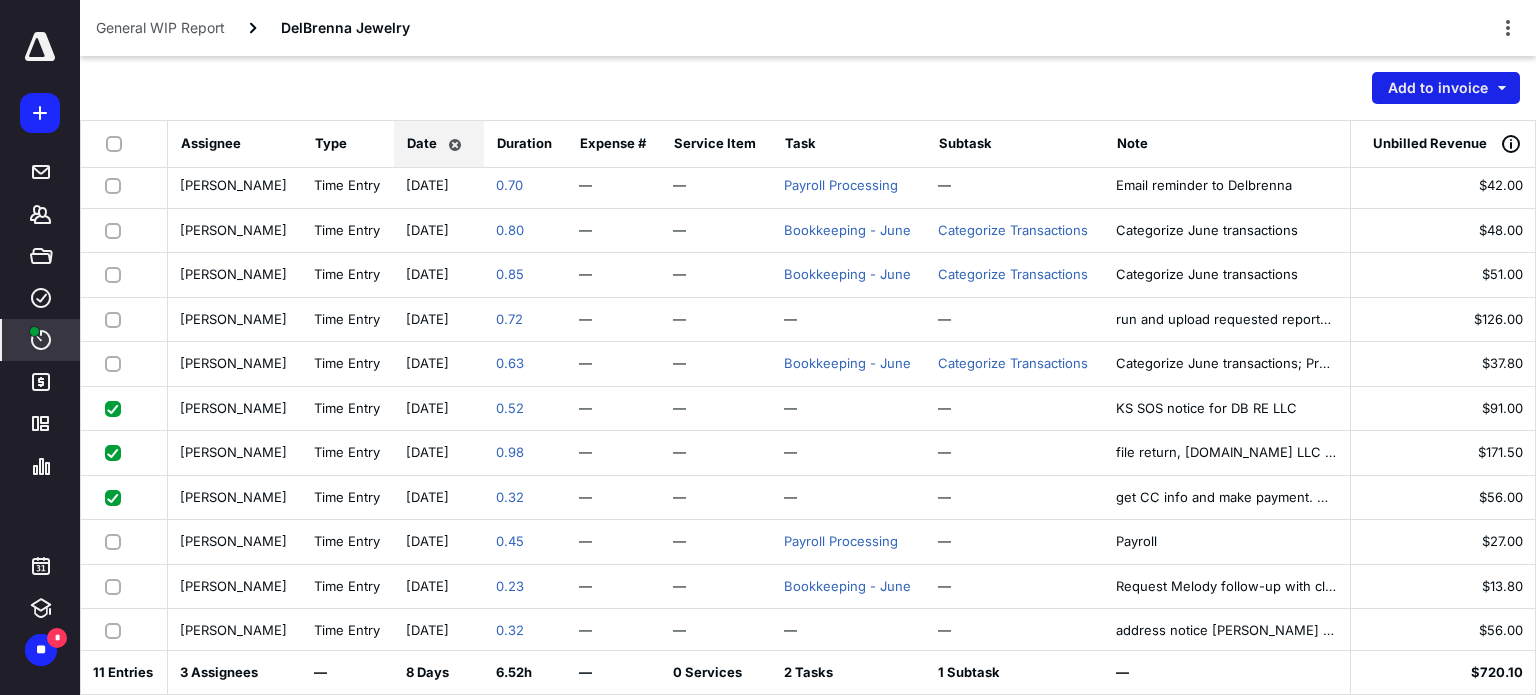 click on "Add to invoice" at bounding box center (1446, 88) 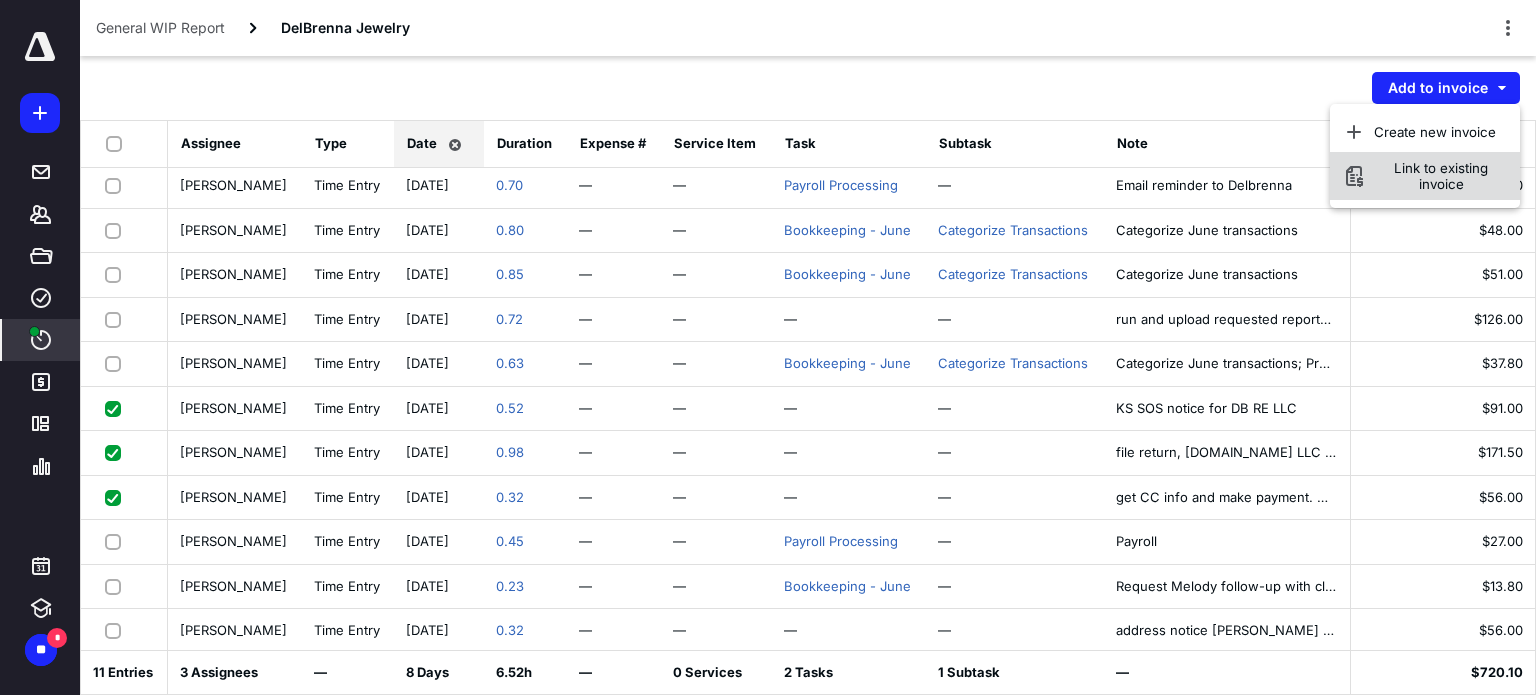 click on "Link to existing invoice" at bounding box center [1441, 176] 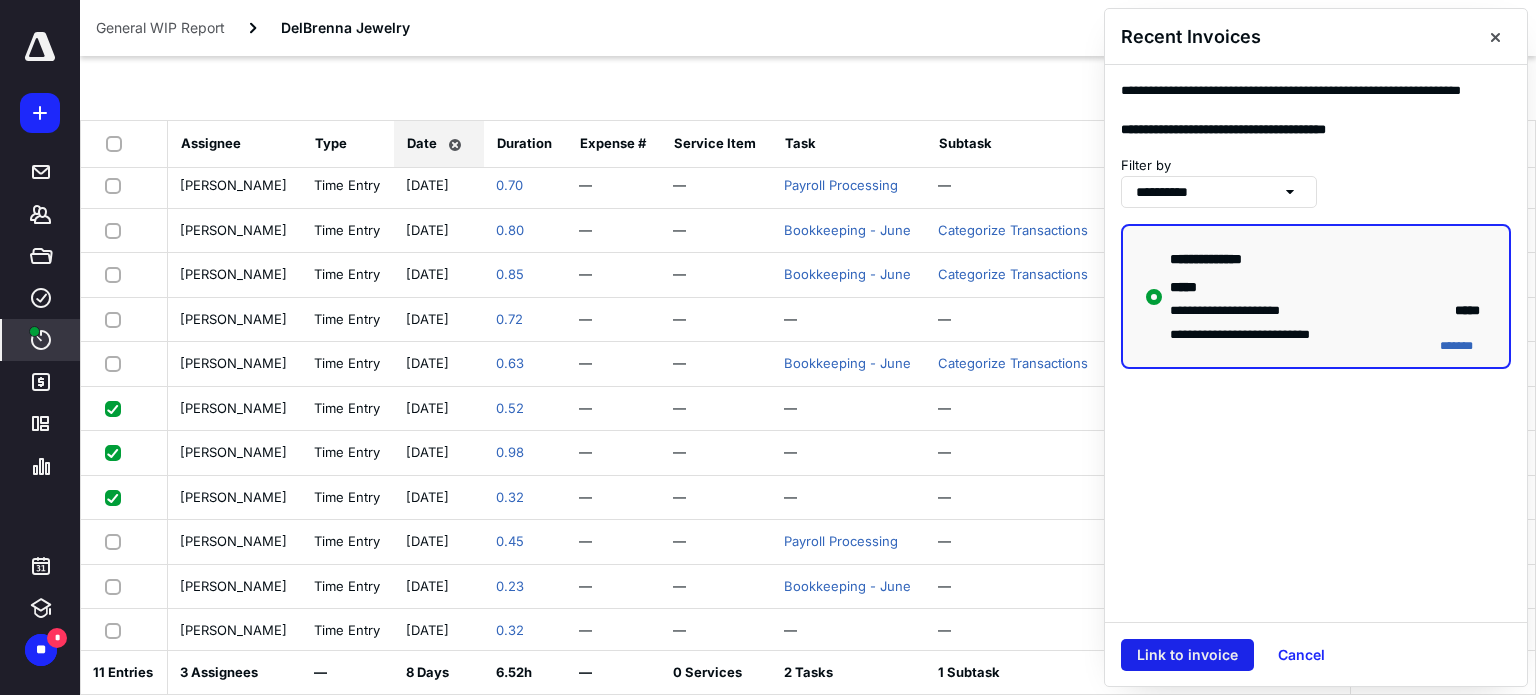 click on "Link to invoice" at bounding box center (1187, 655) 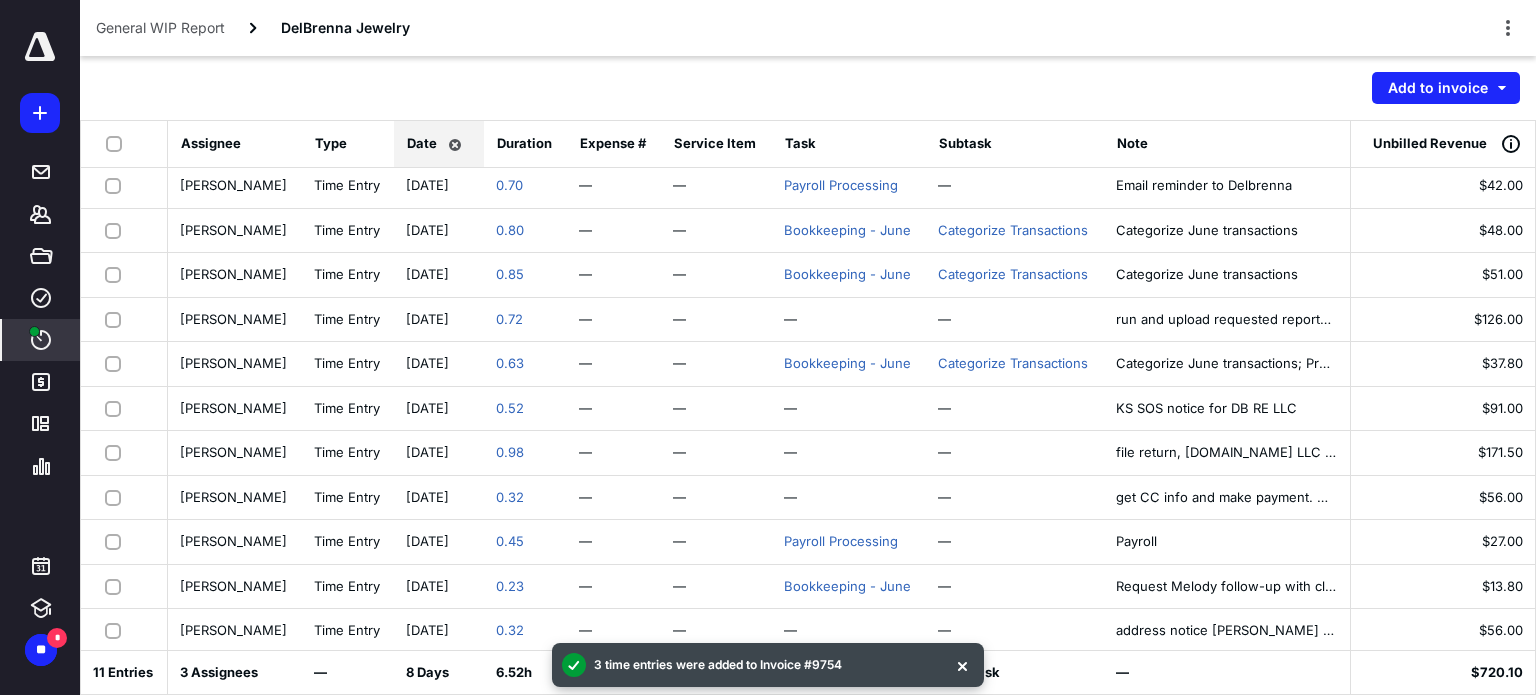checkbox on "false" 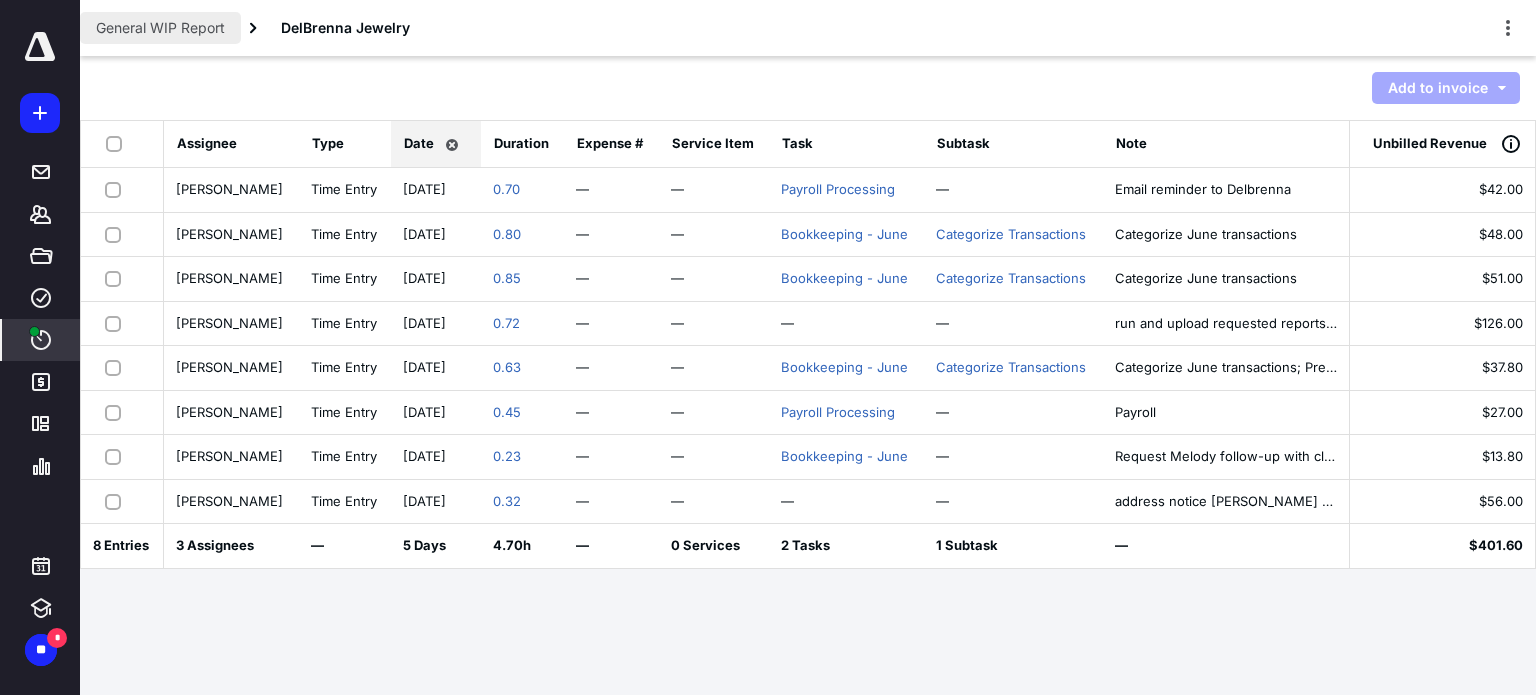 click on "General WIP Report" at bounding box center (160, 28) 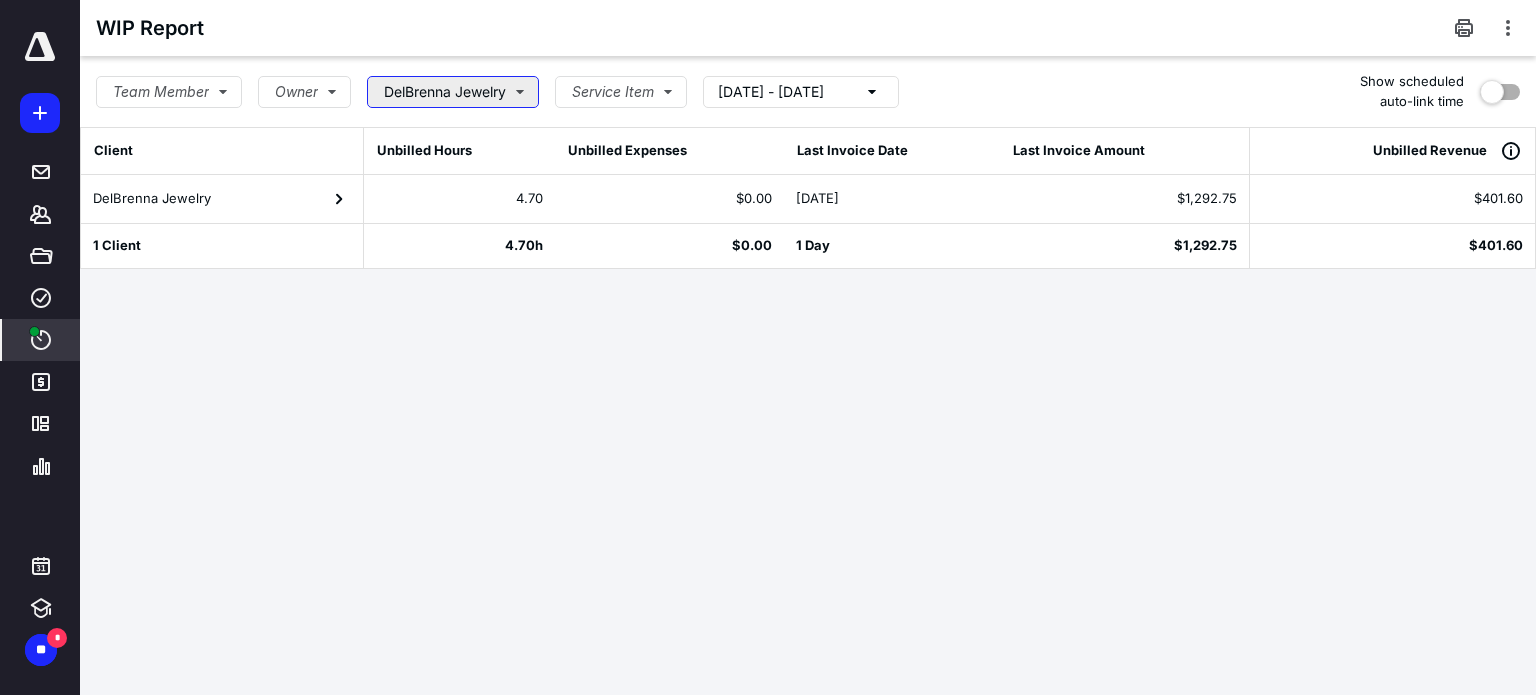 click on "DelBrenna Jewelry" at bounding box center [453, 92] 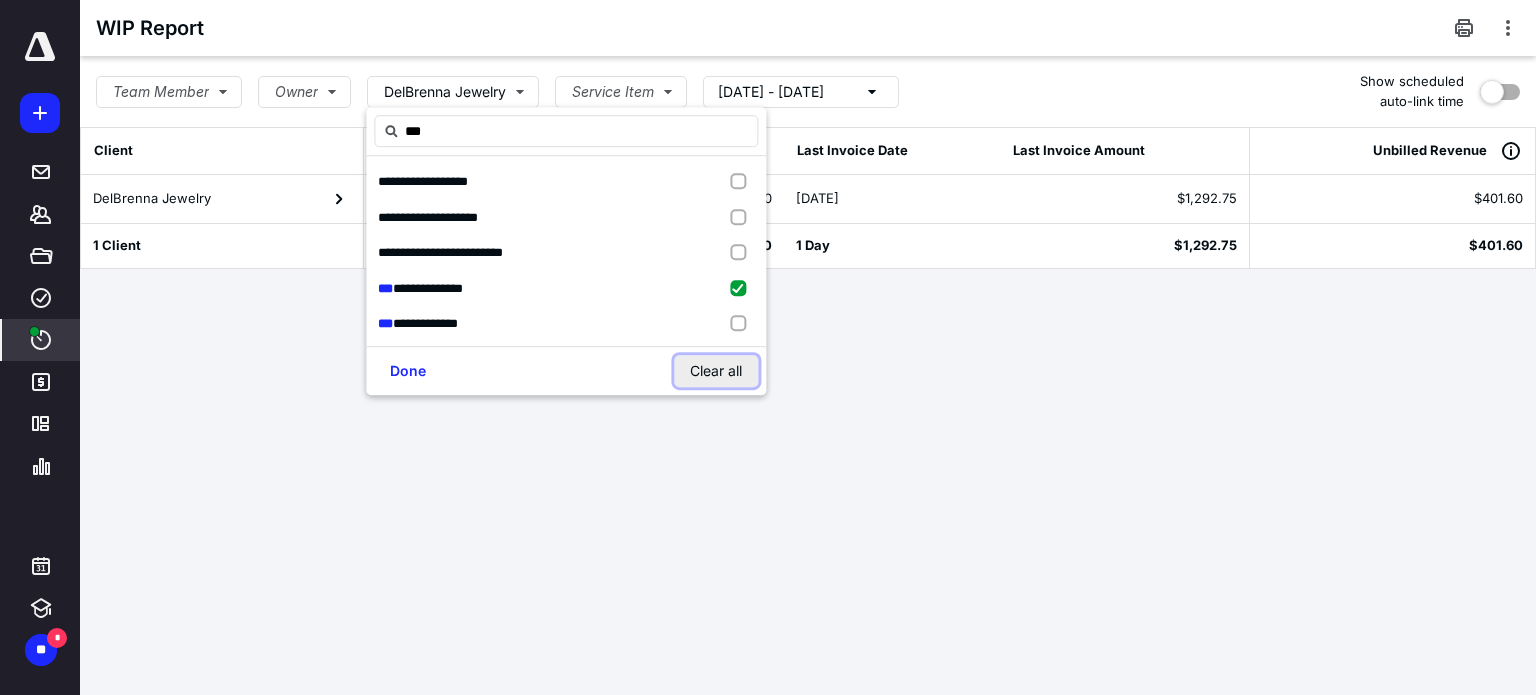click on "Clear all" at bounding box center (716, 371) 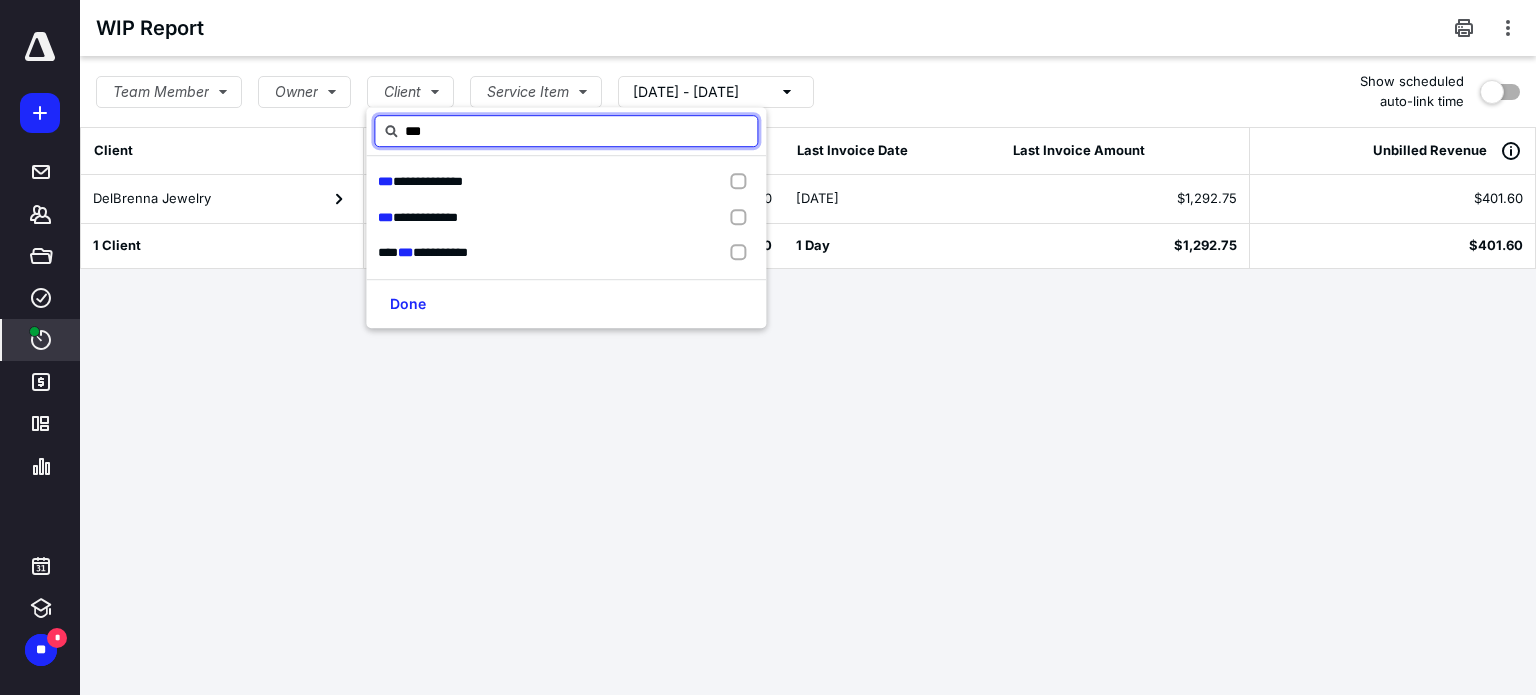 click on "***" at bounding box center (566, 131) 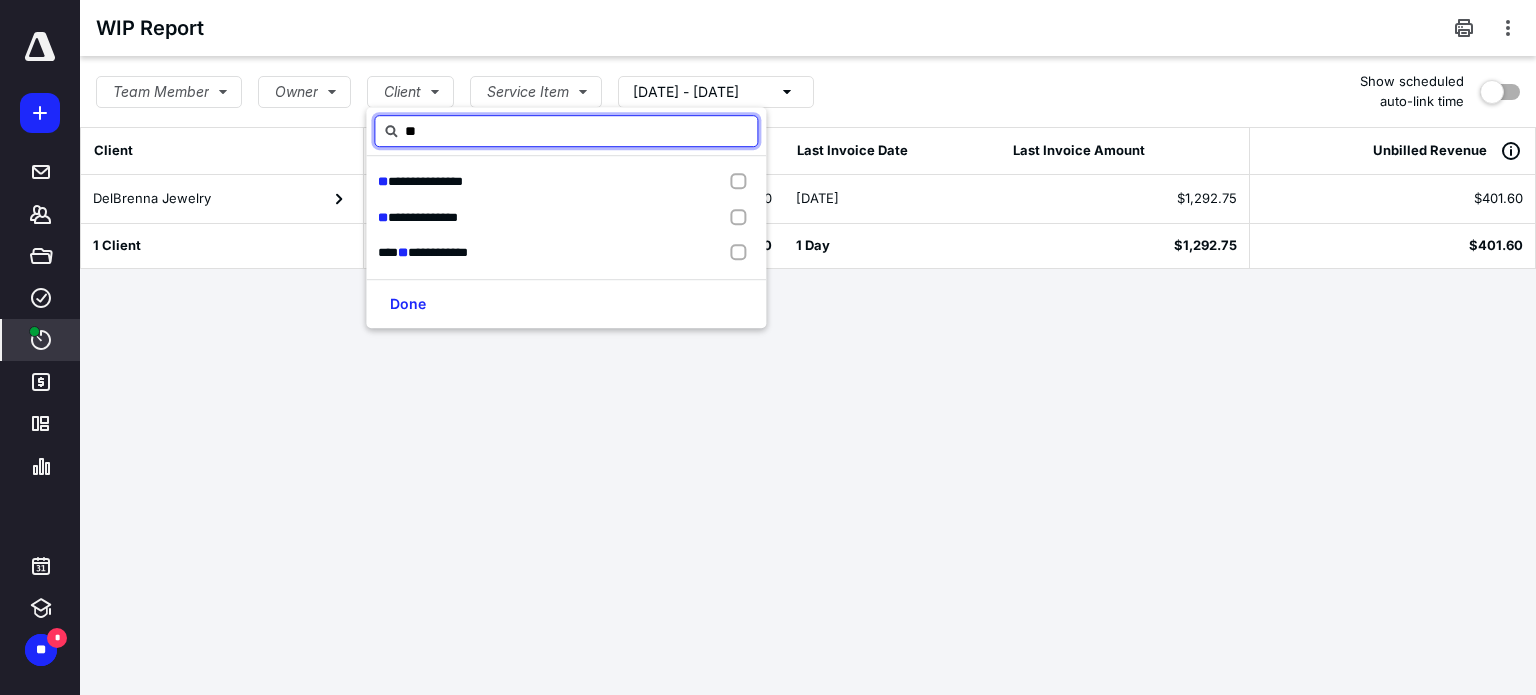 type on "*" 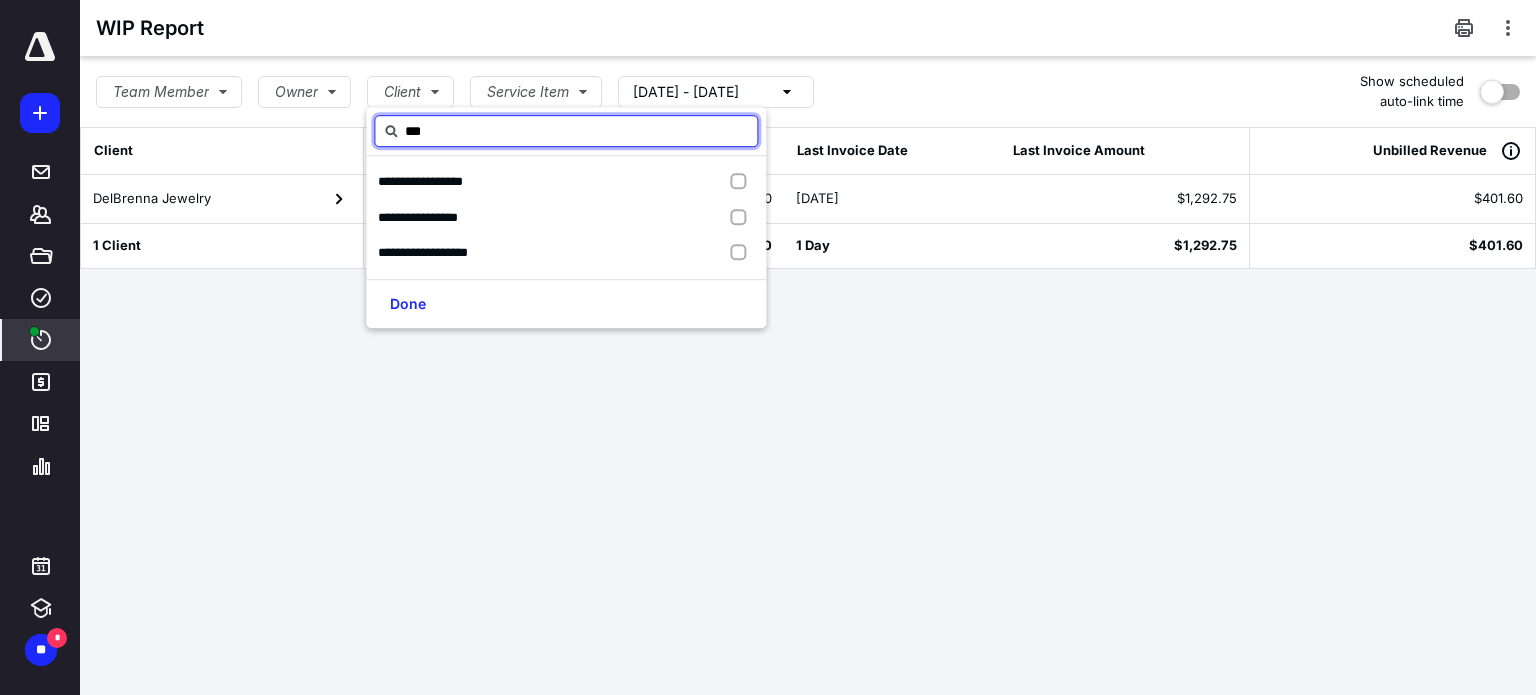 type on "****" 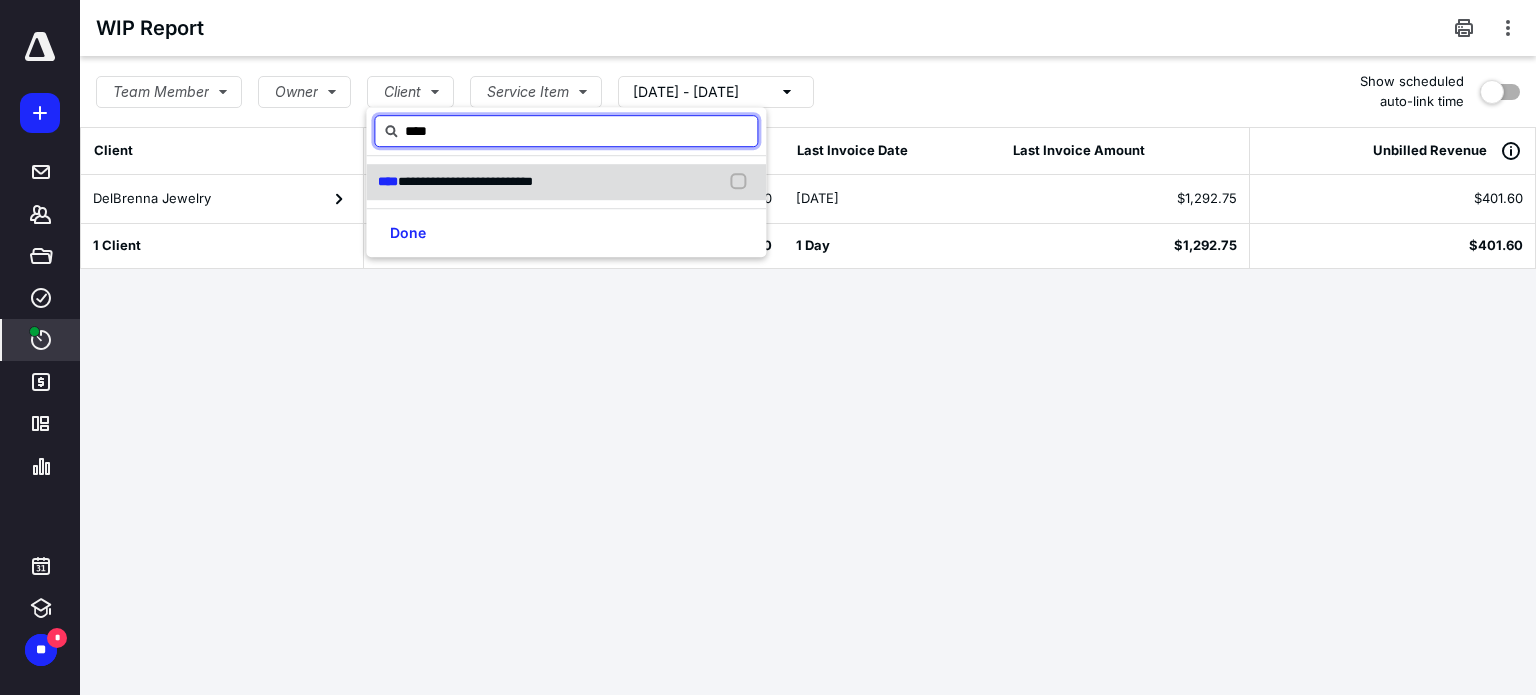 click on "**********" at bounding box center [566, 182] 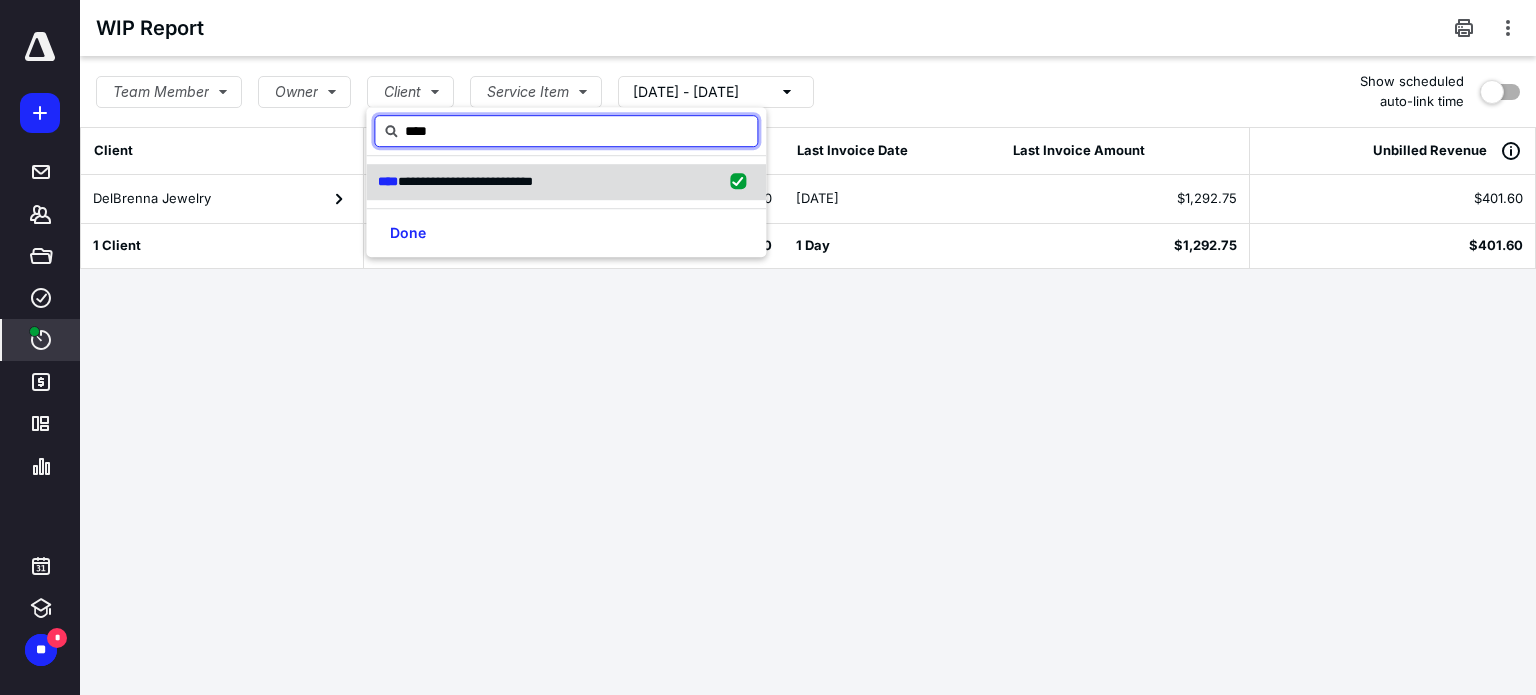 checkbox on "true" 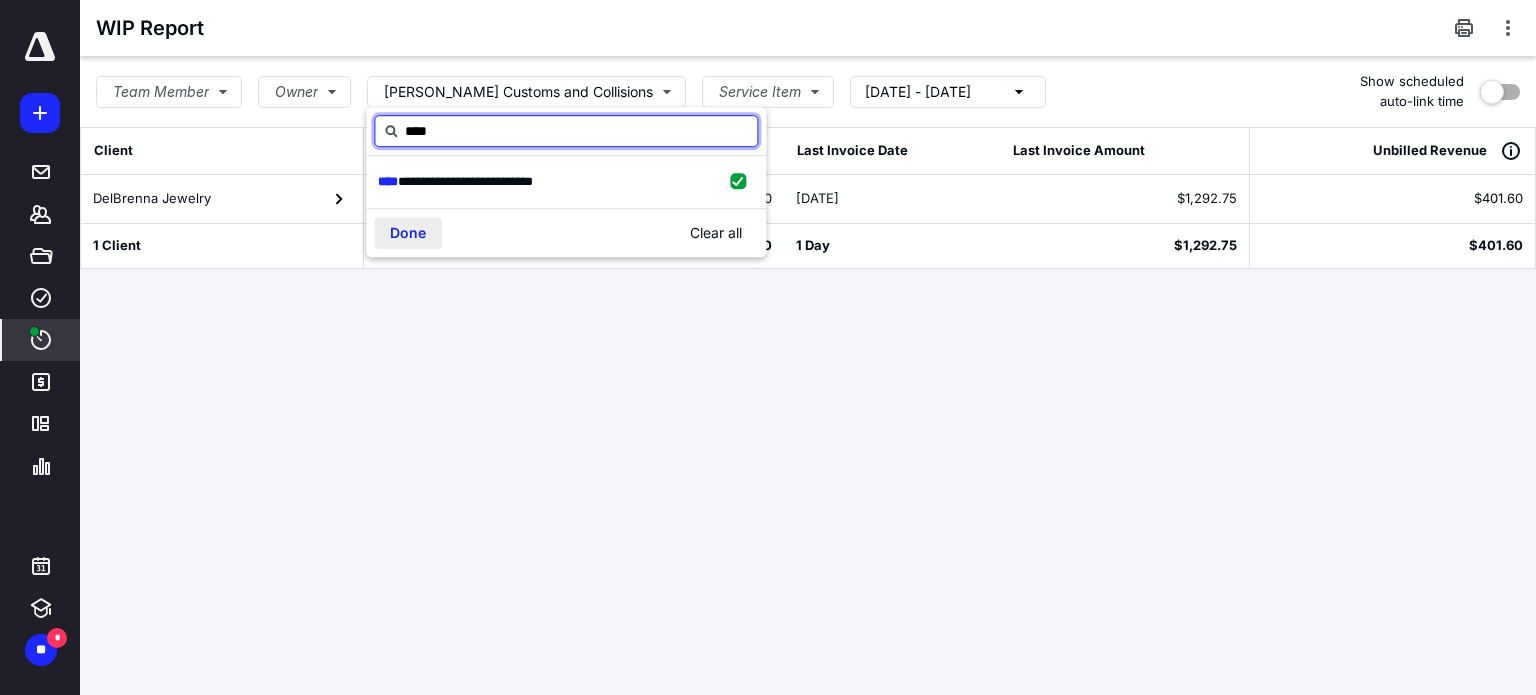 type on "****" 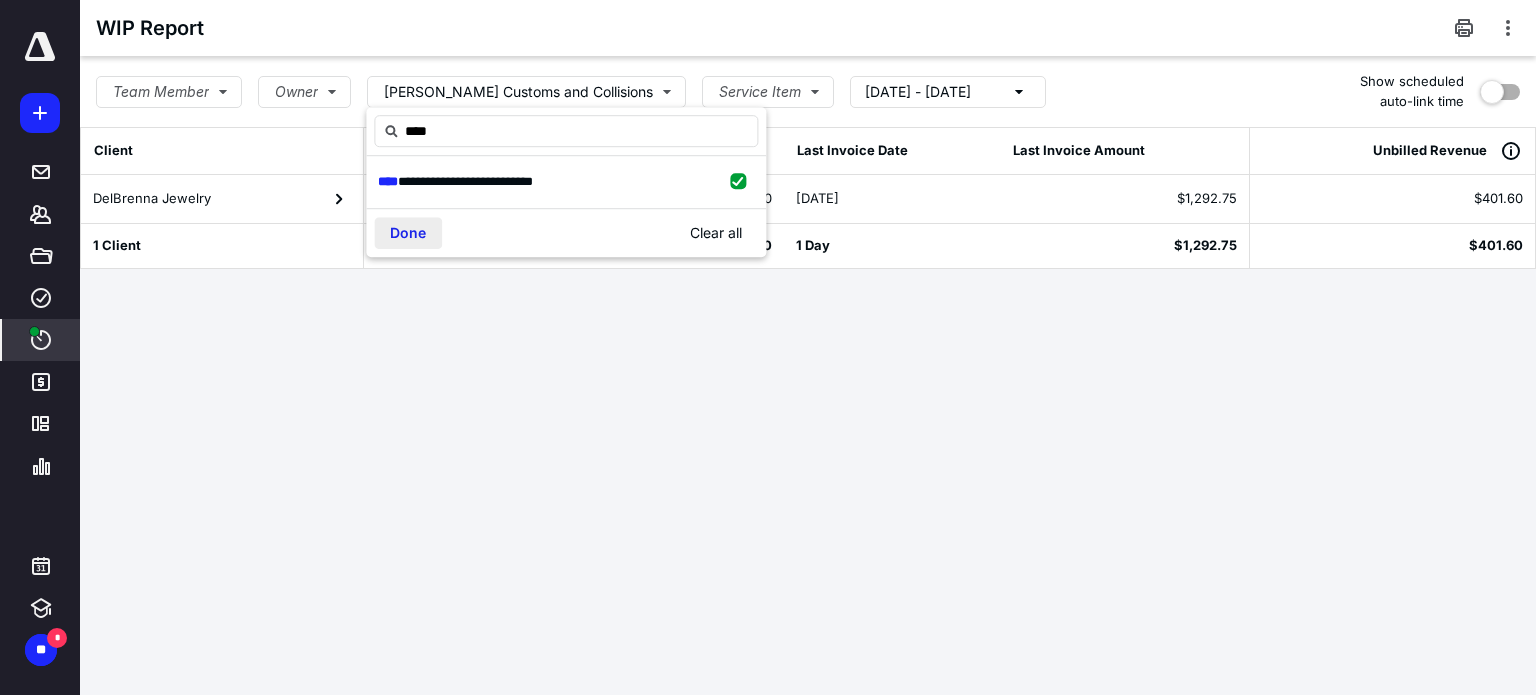 click on "Done" at bounding box center (408, 233) 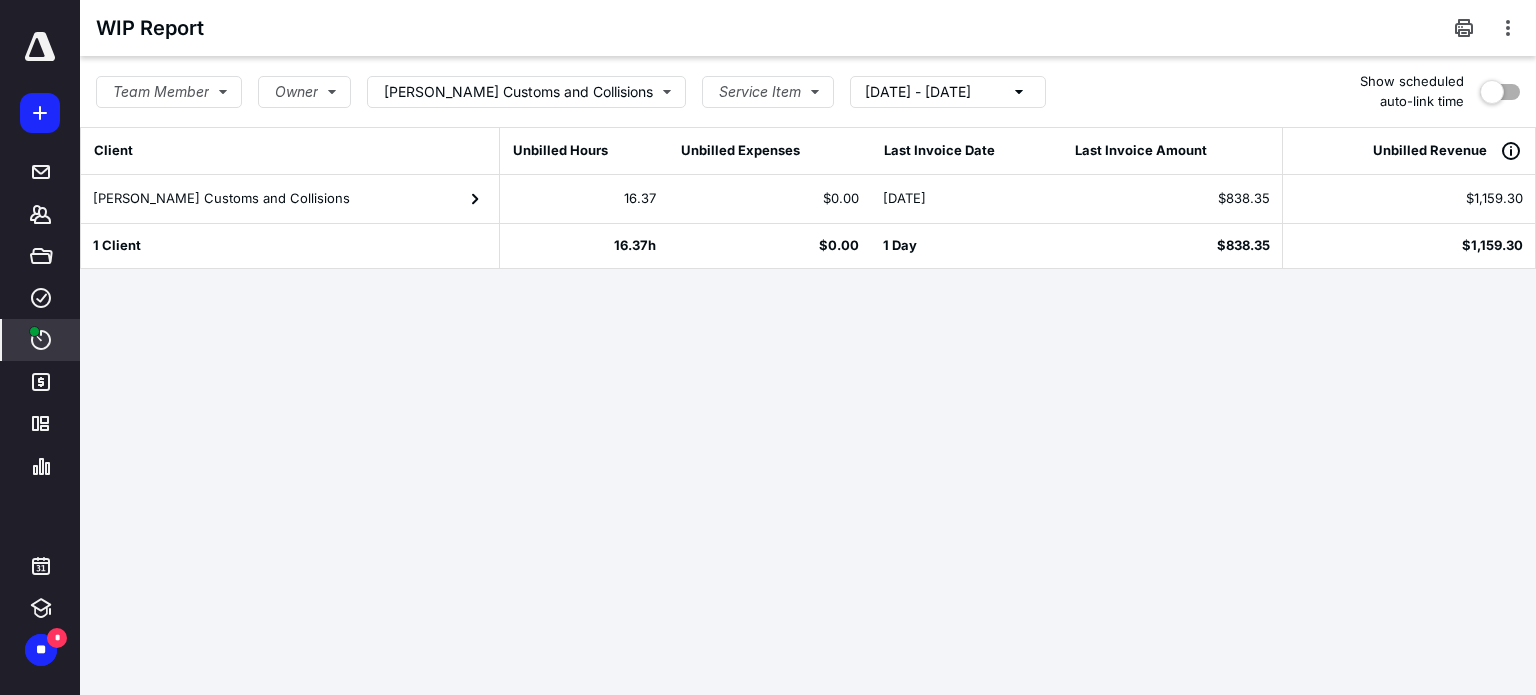click on "Tanner's Customs and Collisions" at bounding box center (290, 199) 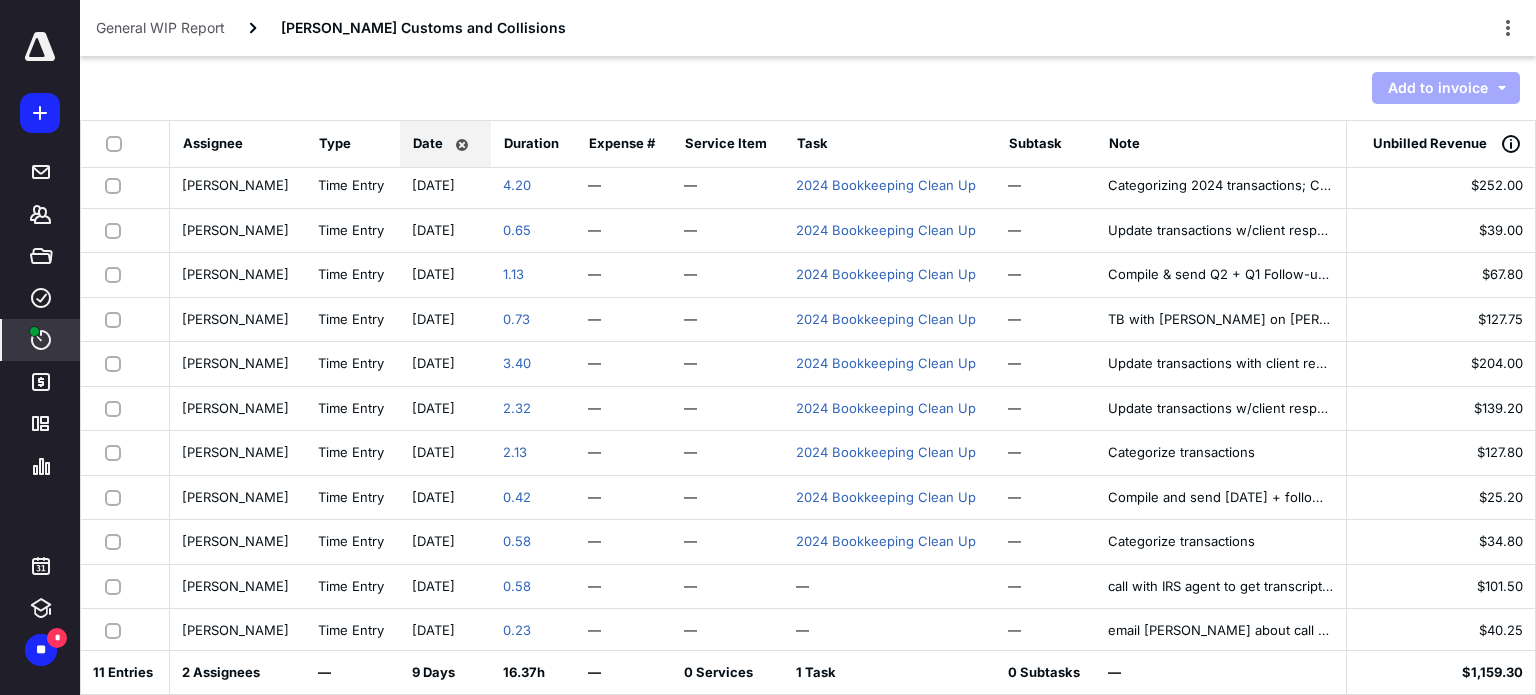 scroll, scrollTop: 4, scrollLeft: 0, axis: vertical 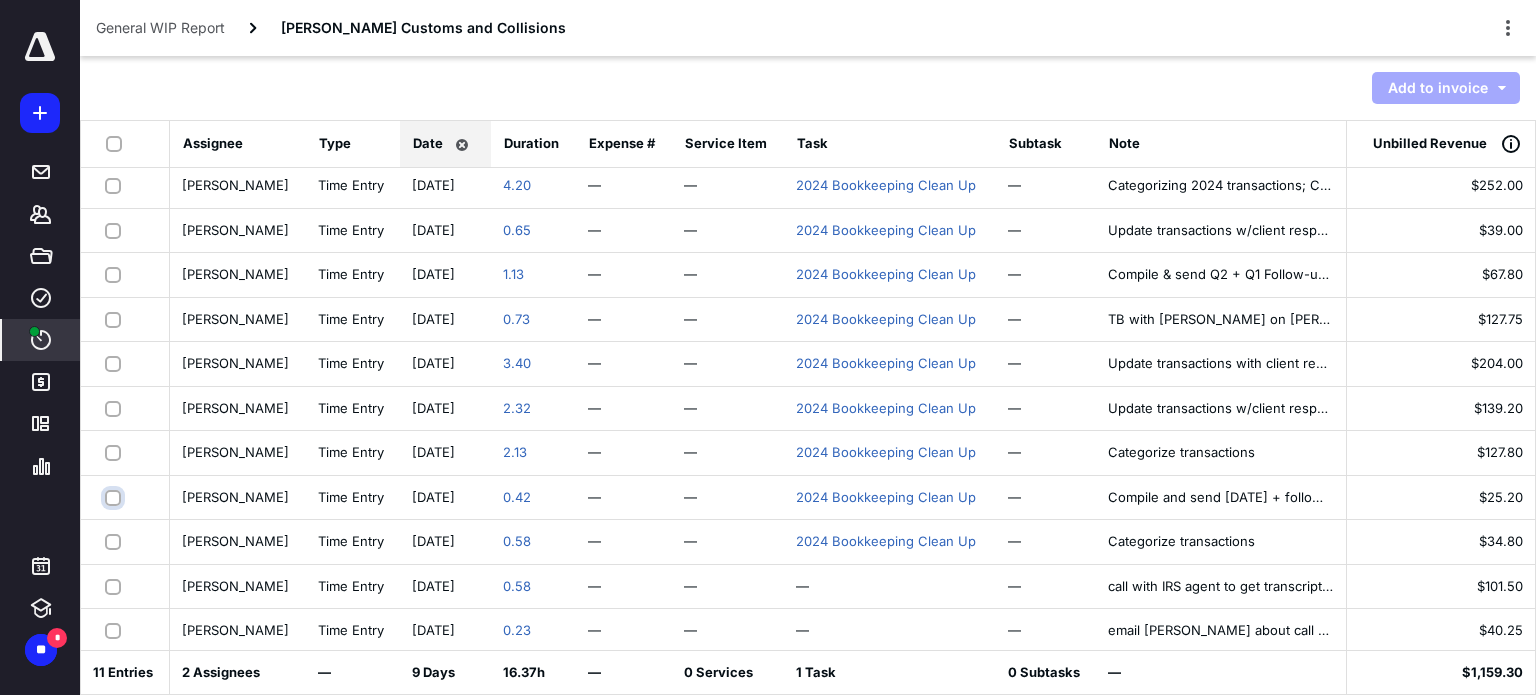 click at bounding box center (115, 497) 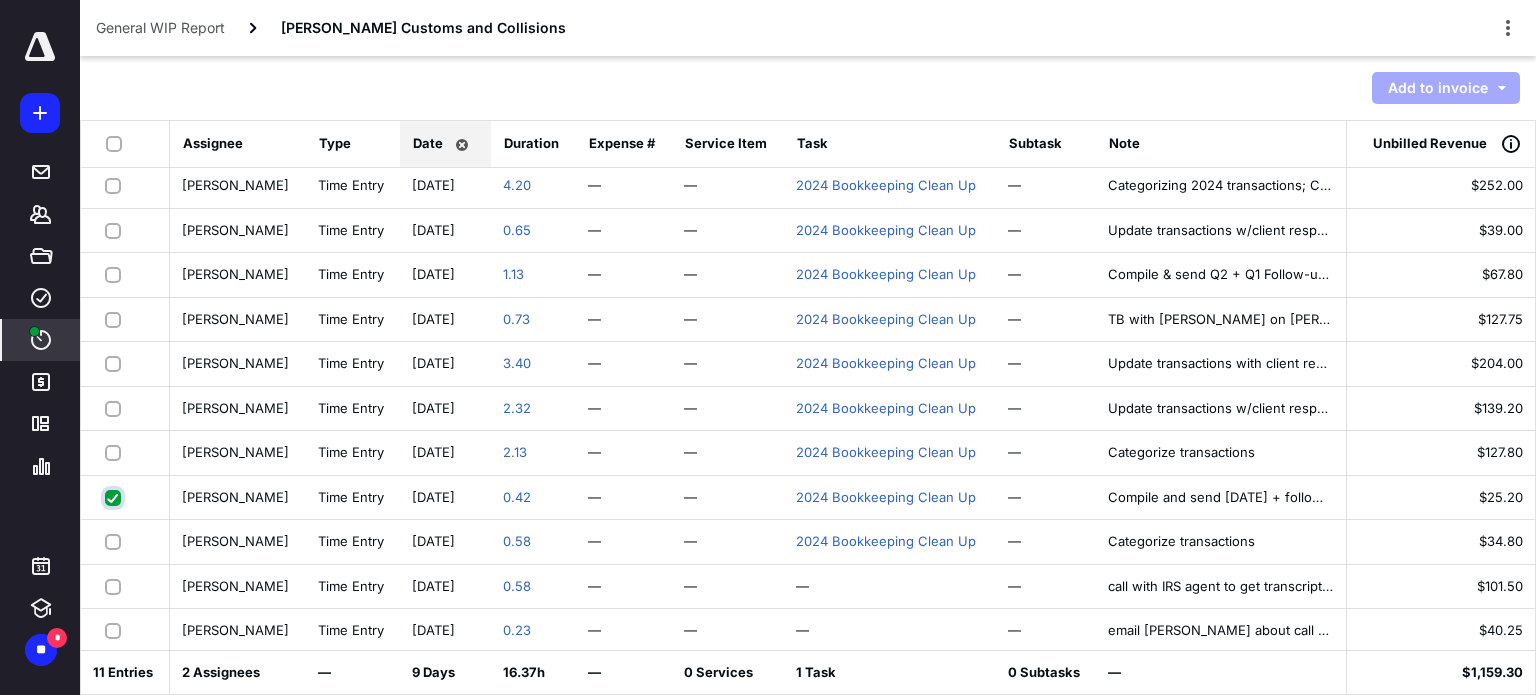 checkbox on "true" 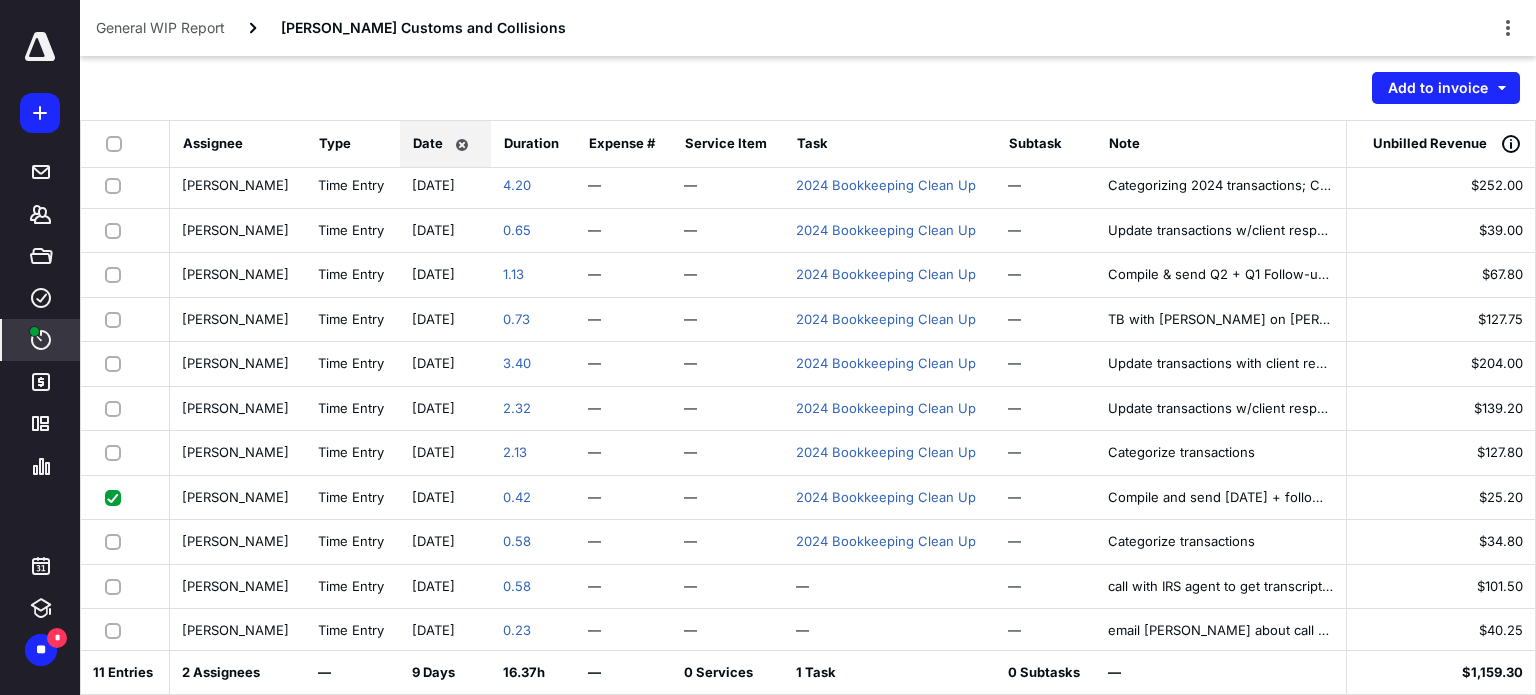 click at bounding box center [125, 453] 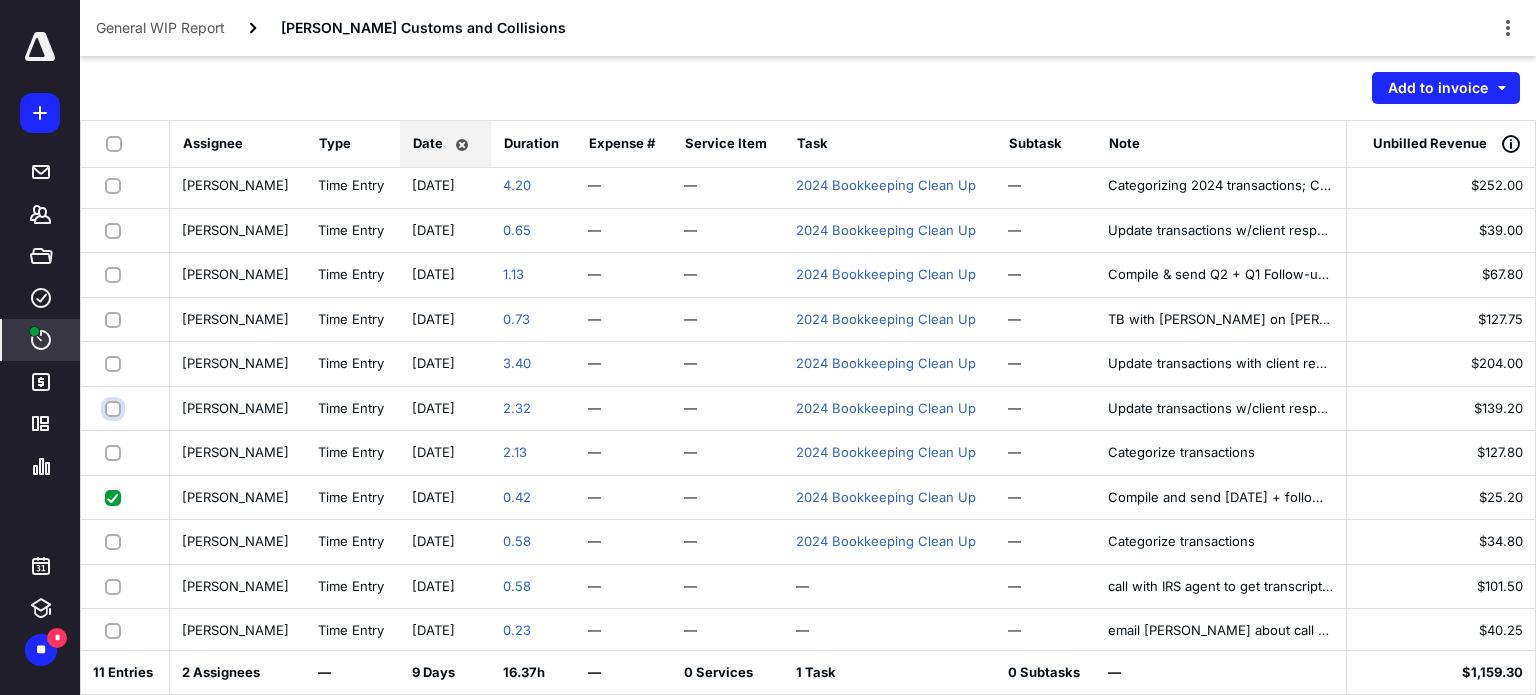 click at bounding box center [115, 408] 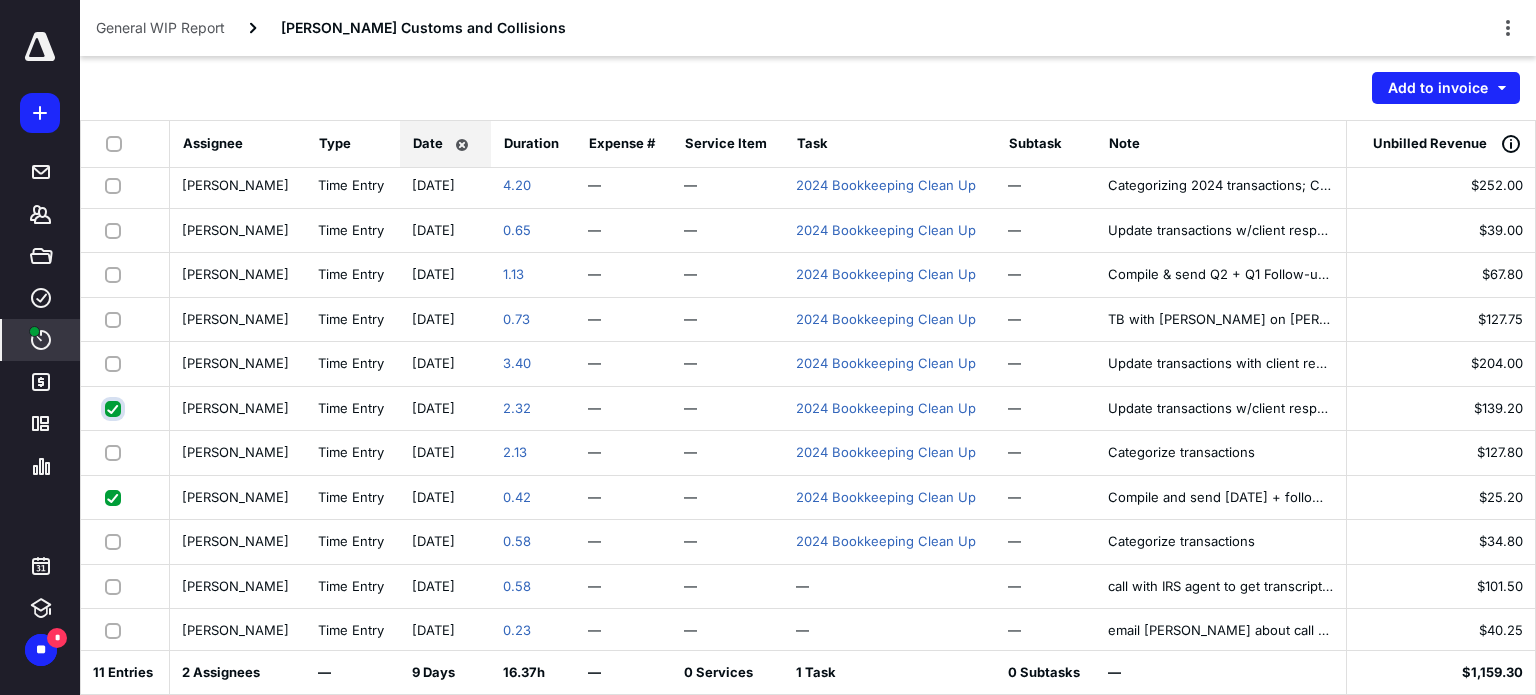checkbox on "true" 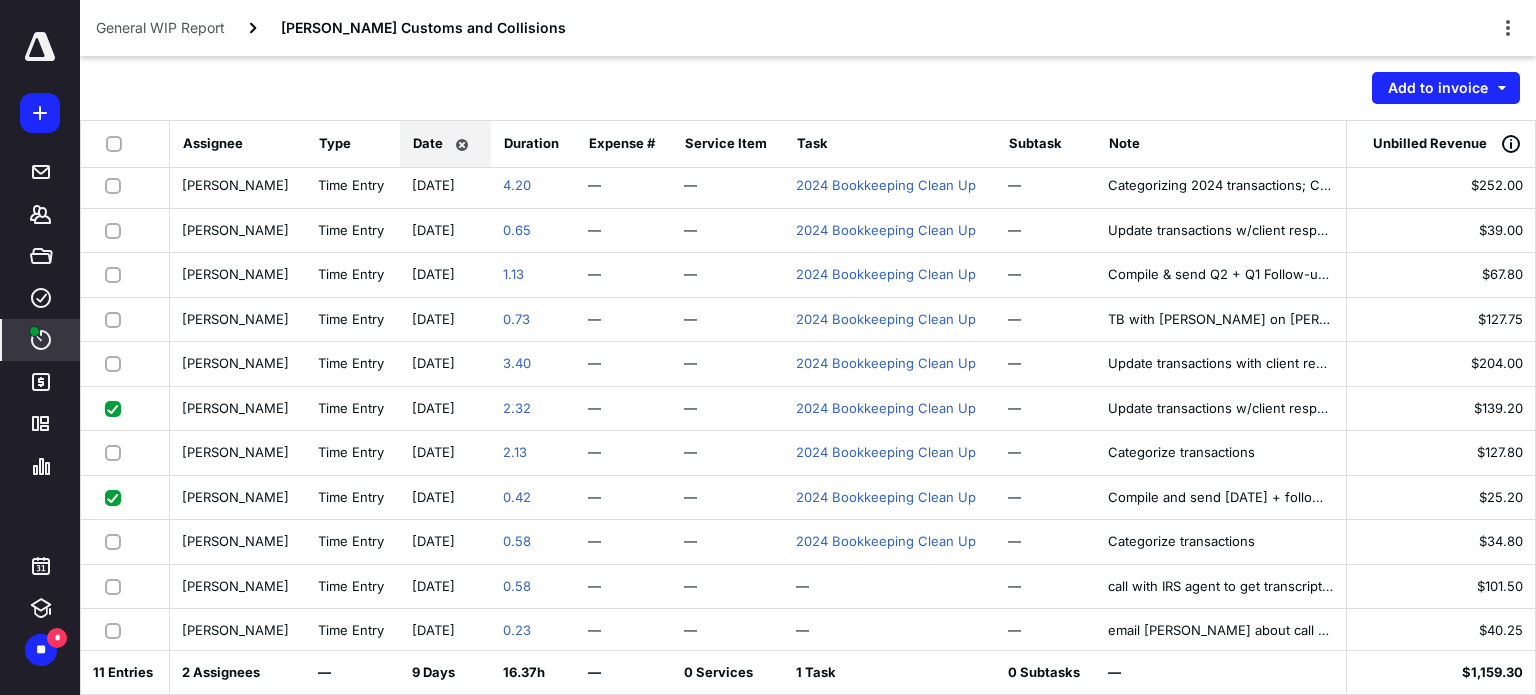 click at bounding box center (117, 452) 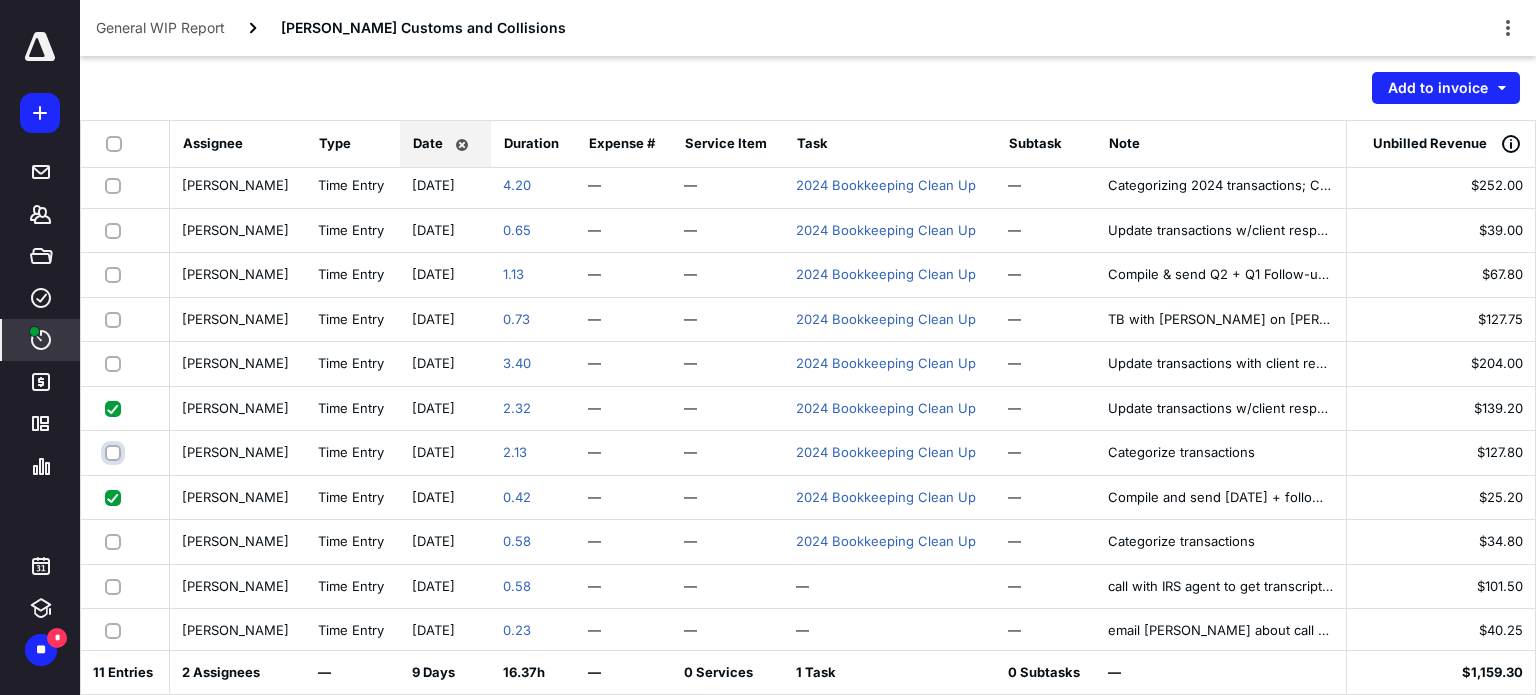 click at bounding box center (115, 452) 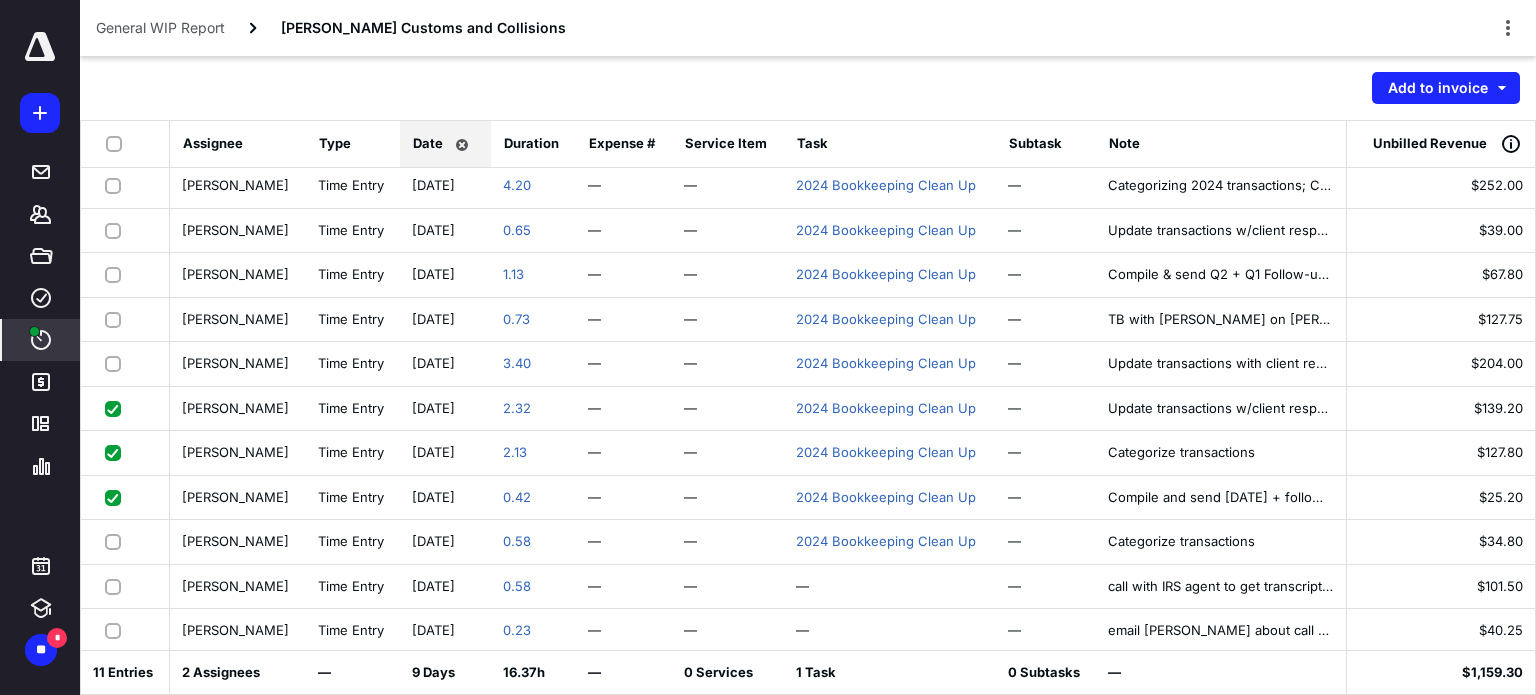 click at bounding box center (117, 363) 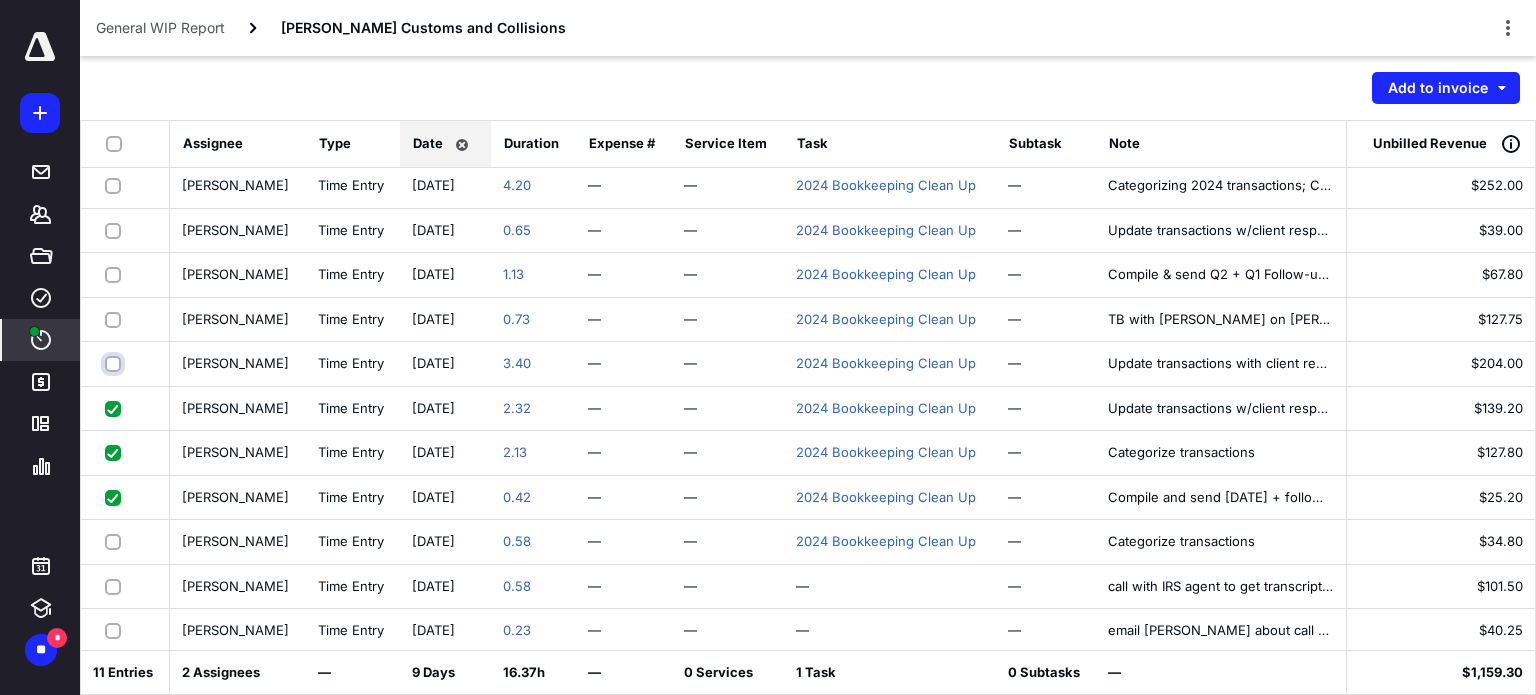 click at bounding box center [115, 363] 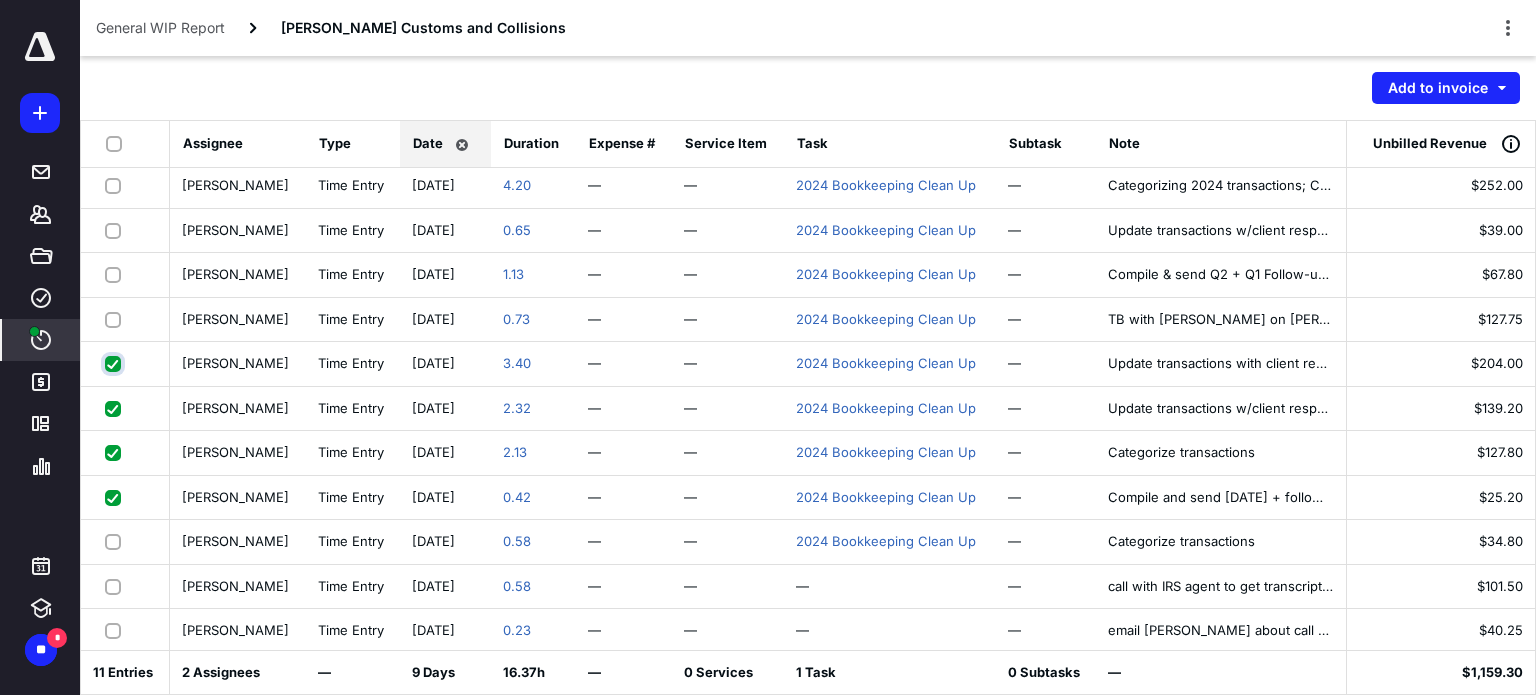 checkbox on "true" 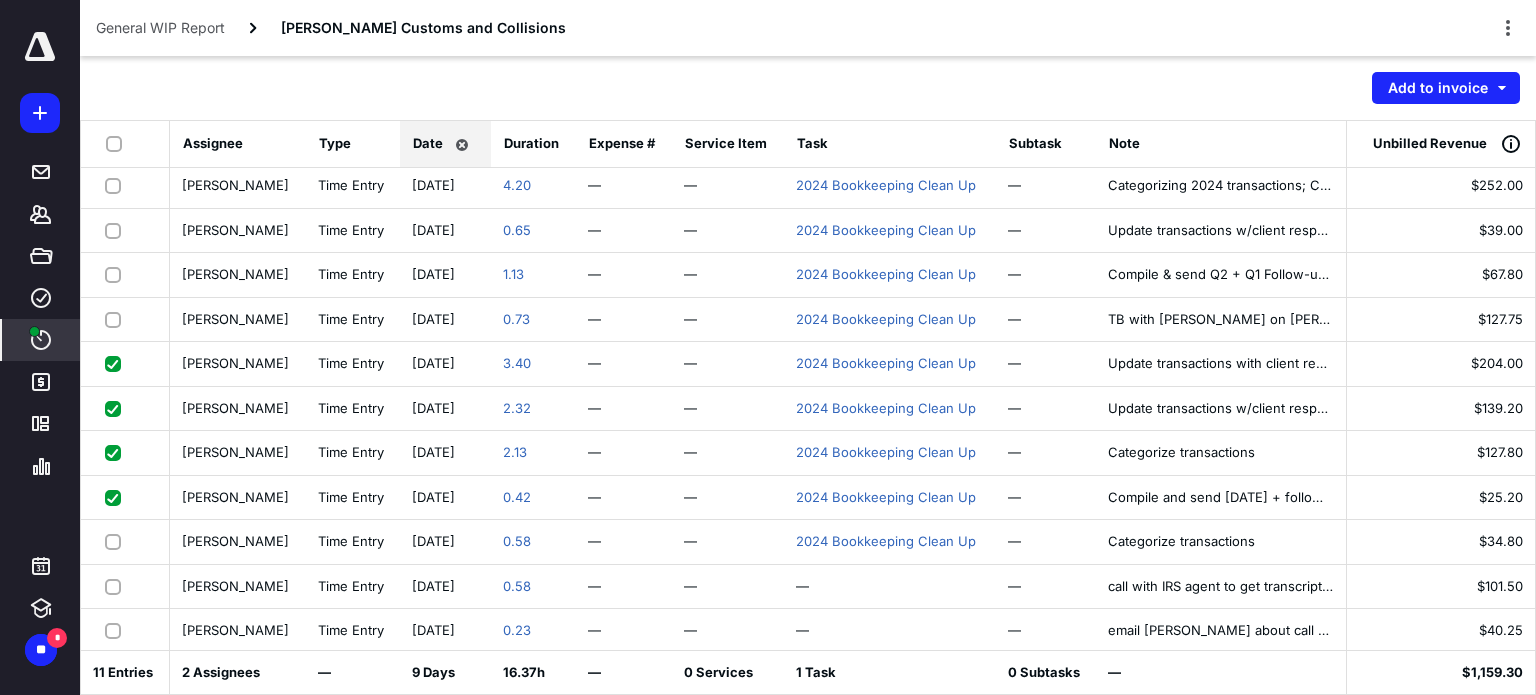 click at bounding box center (117, 319) 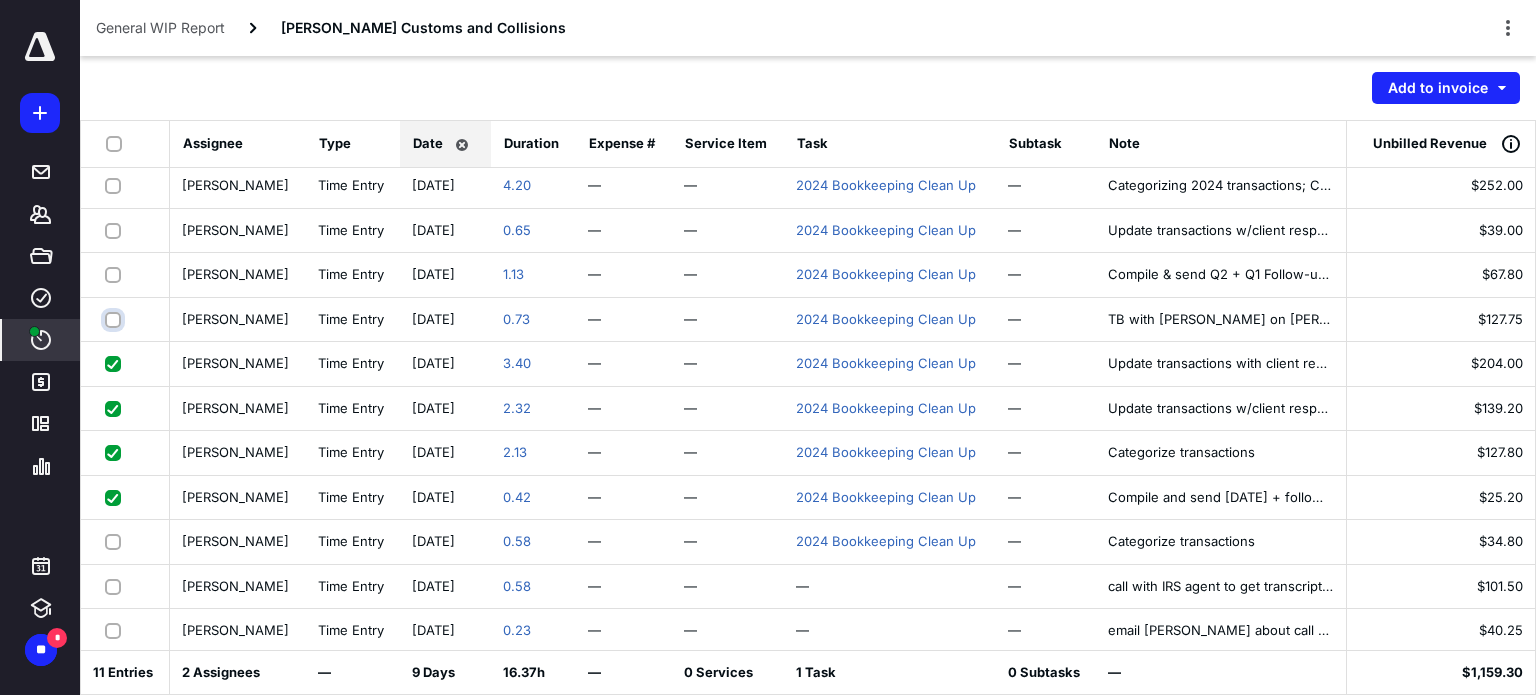 click at bounding box center (115, 319) 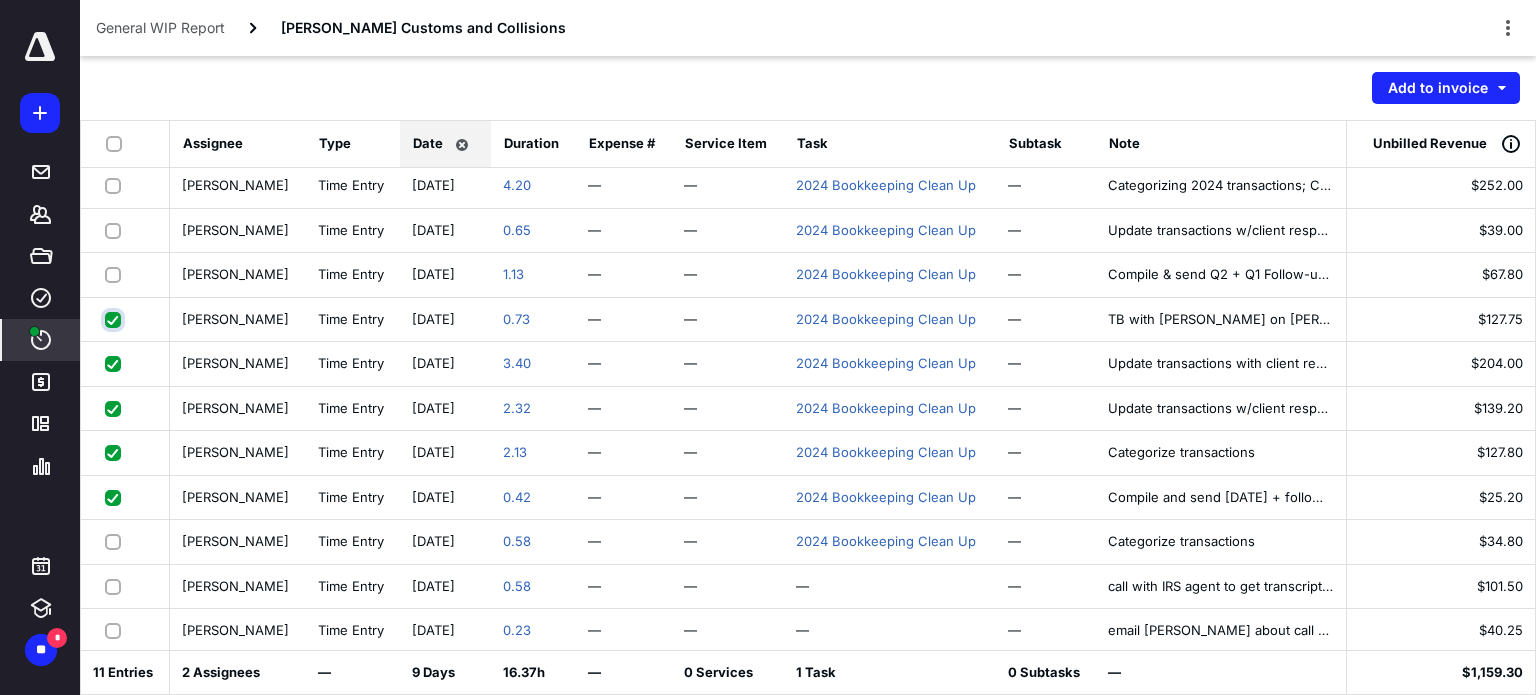 checkbox on "true" 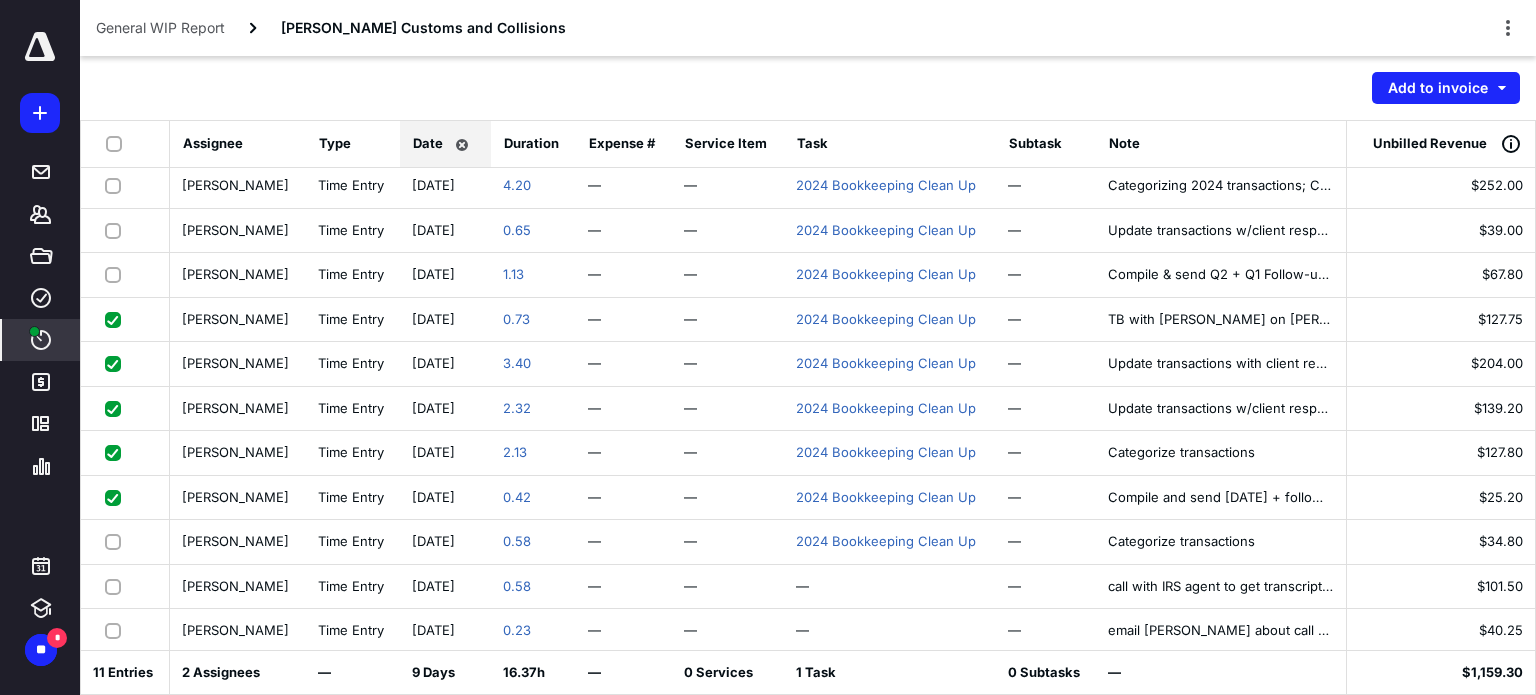 click at bounding box center (117, 274) 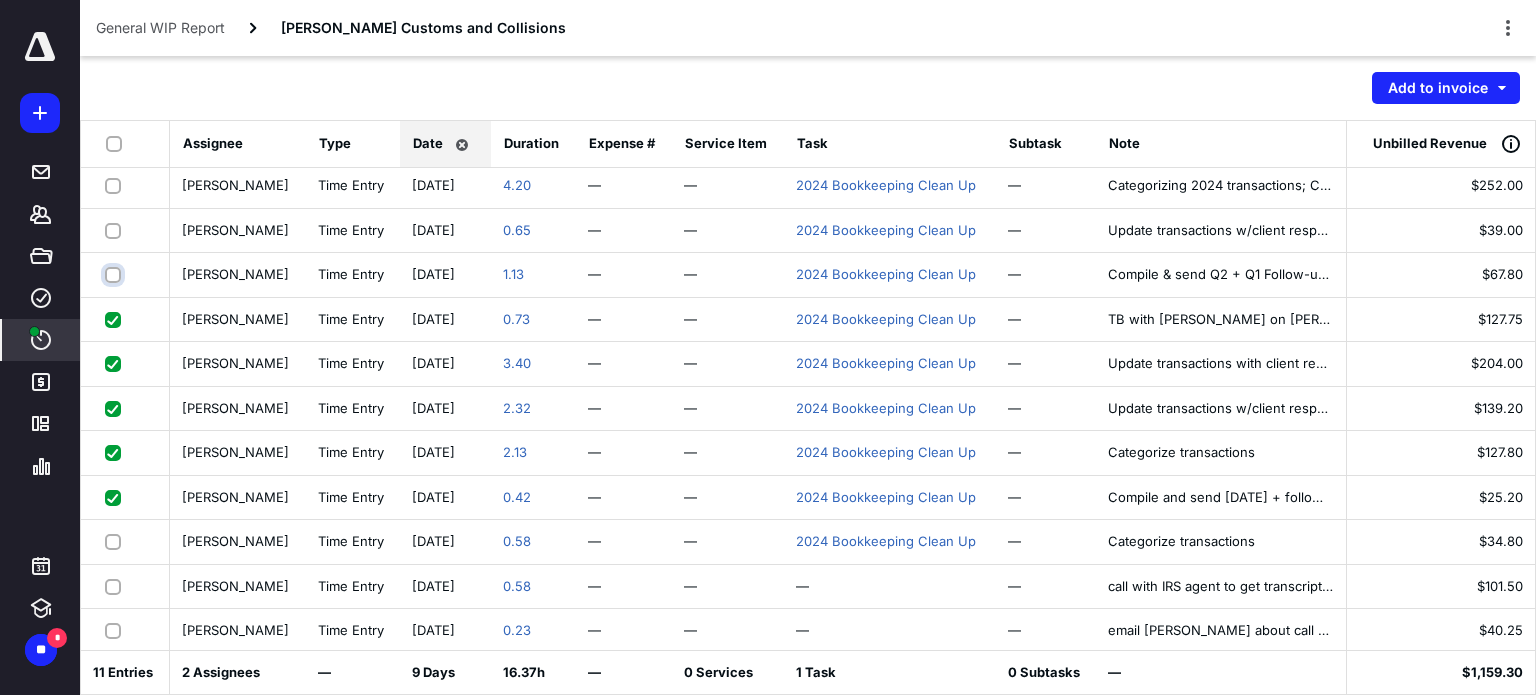 click at bounding box center (115, 274) 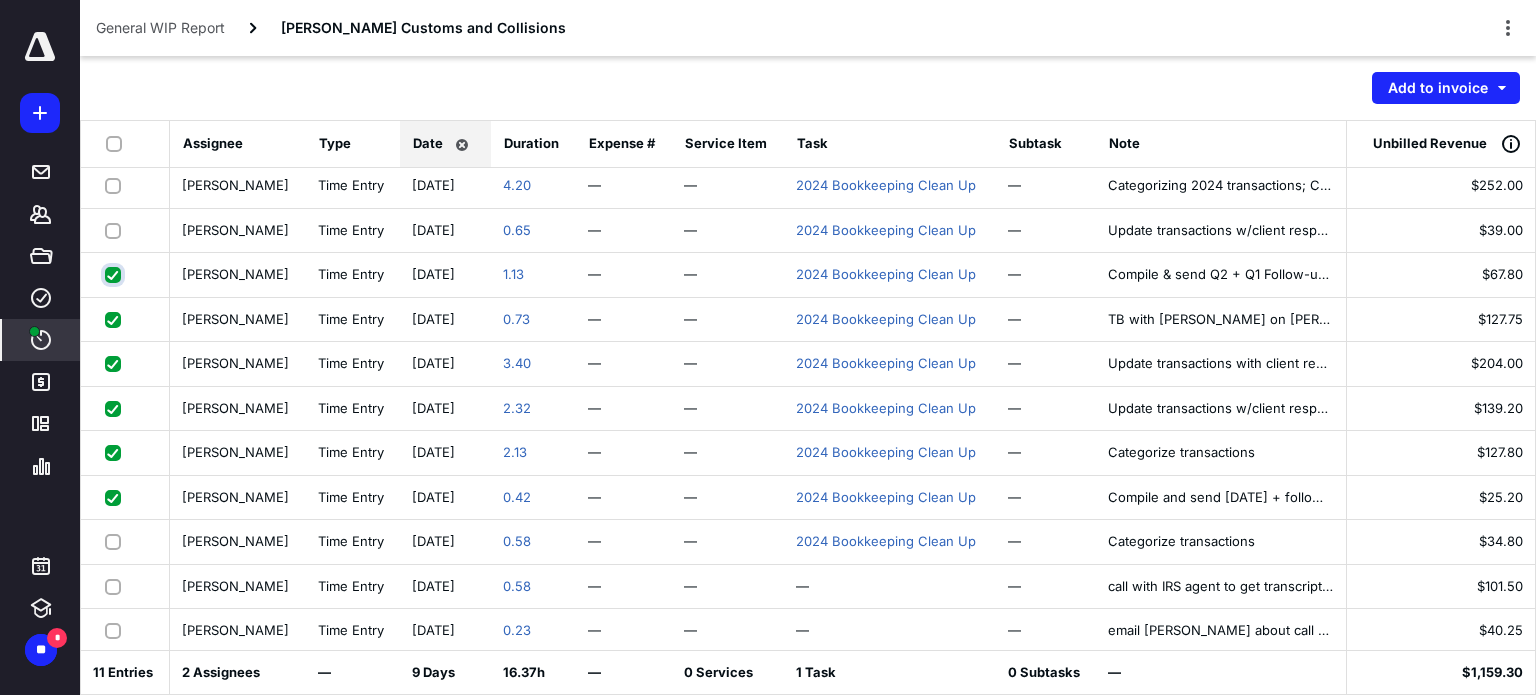 checkbox on "true" 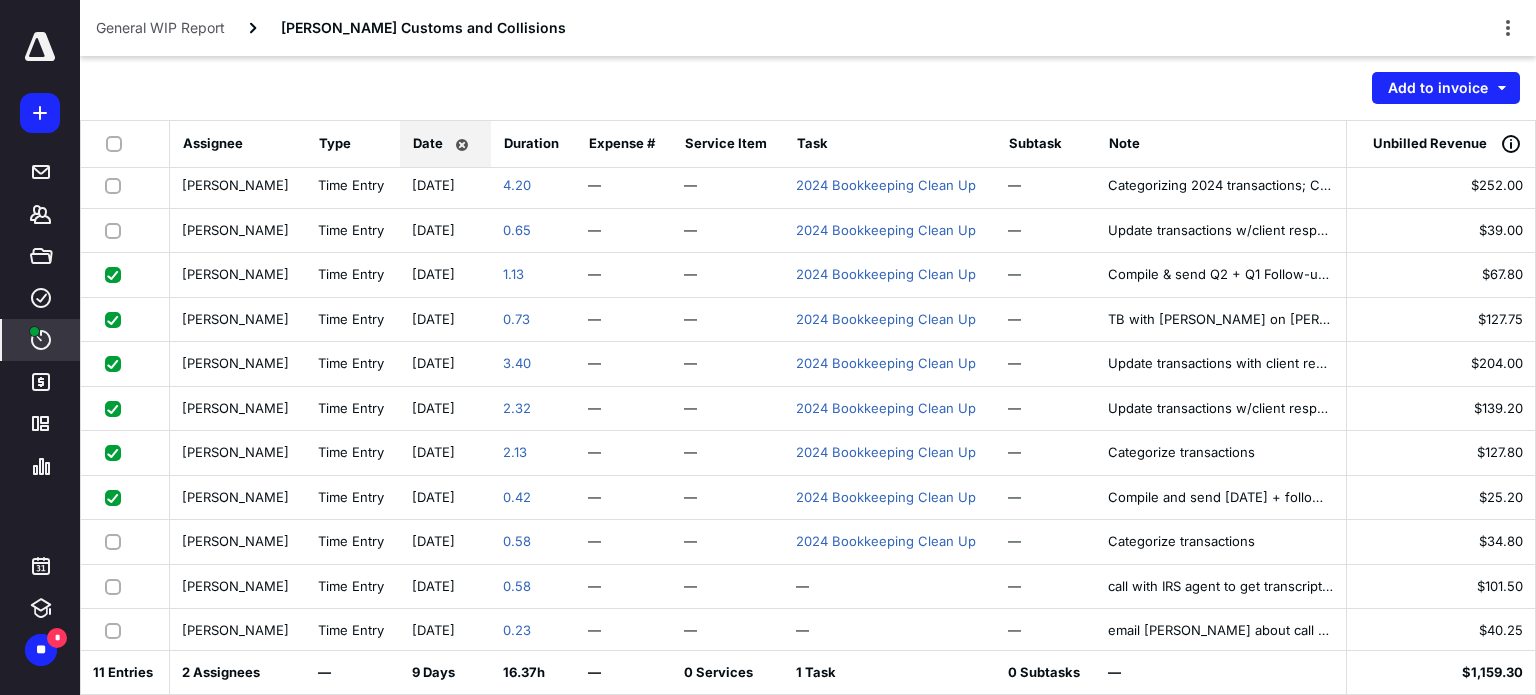click at bounding box center [117, 230] 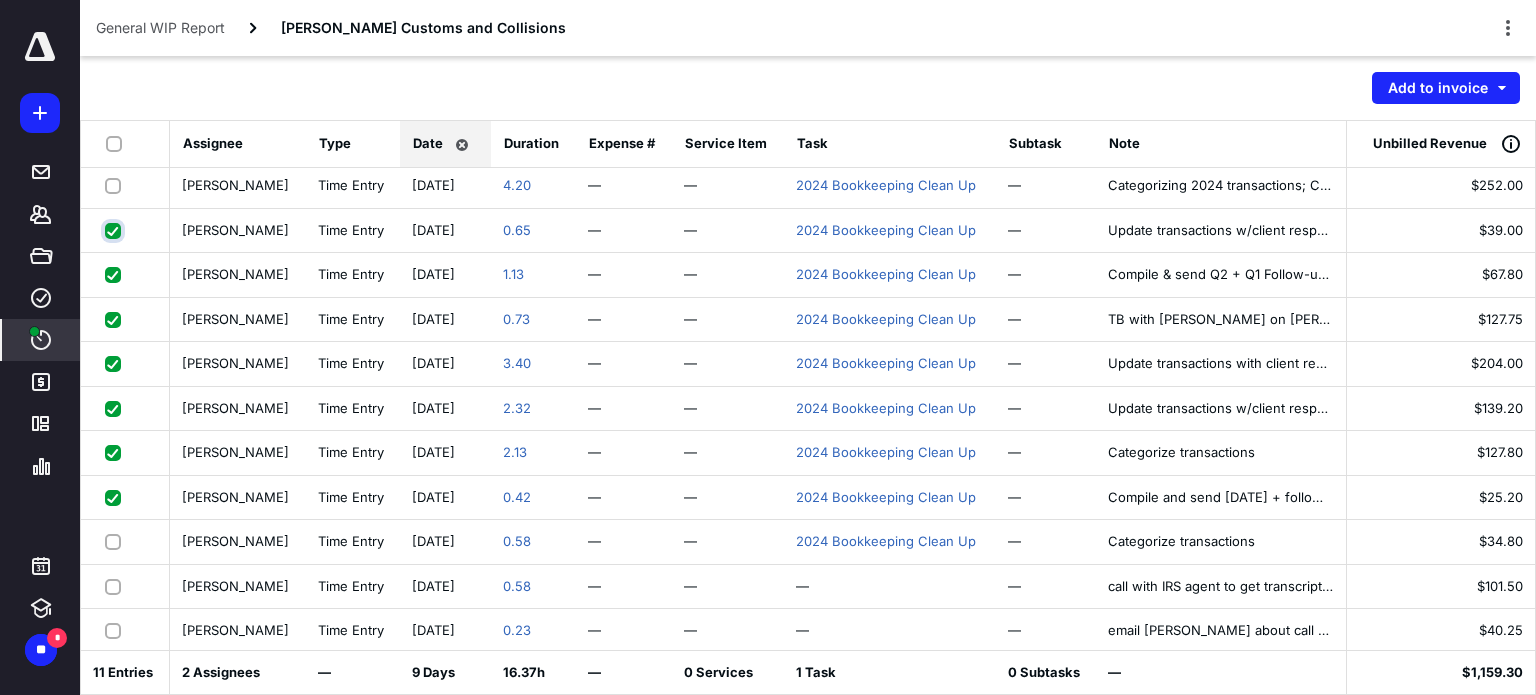 checkbox on "true" 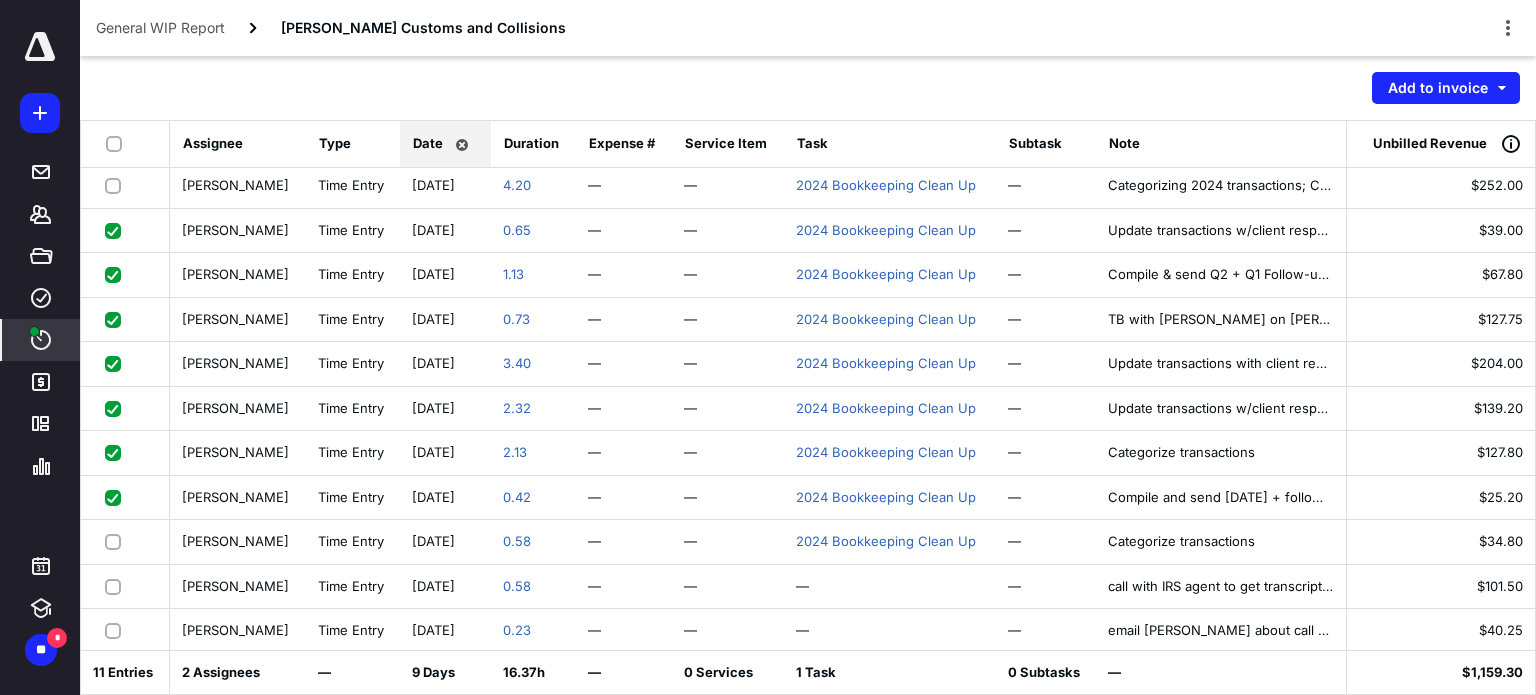 click at bounding box center [117, 185] 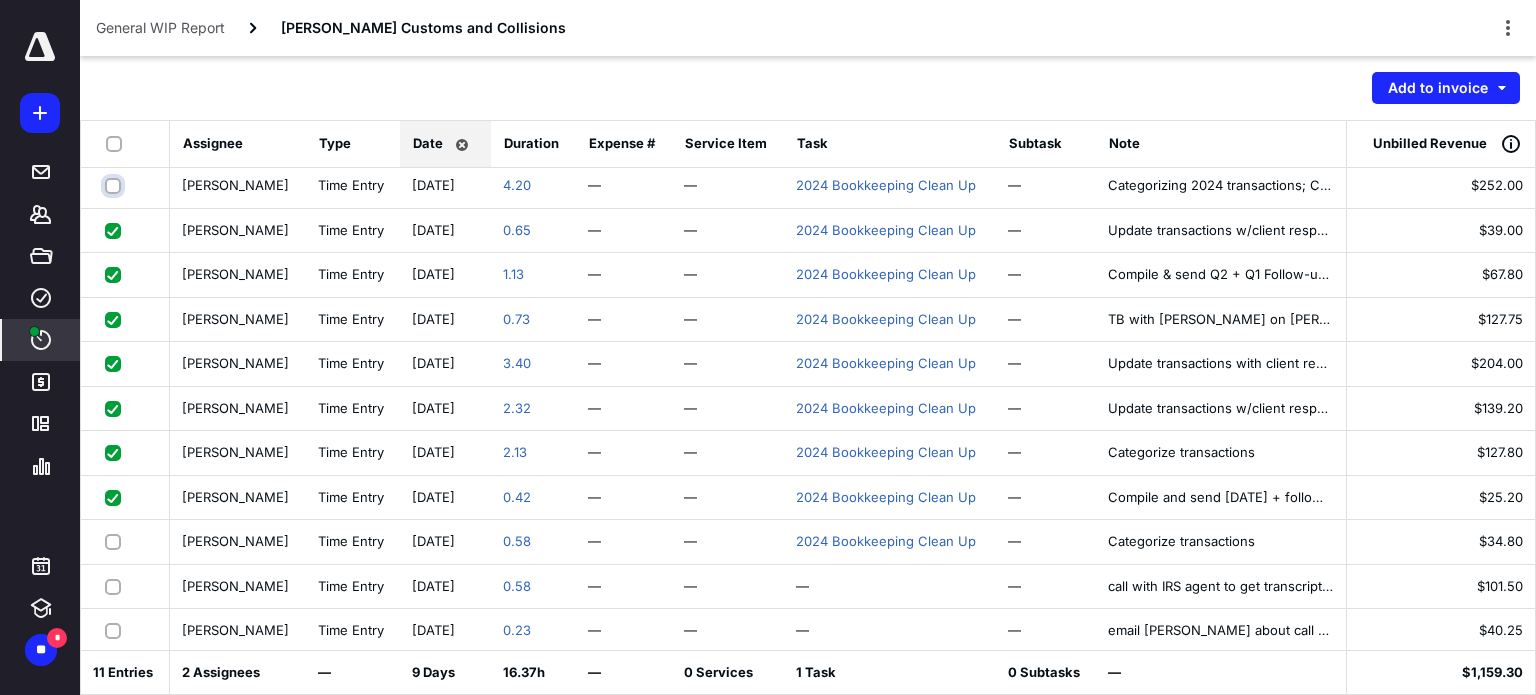 click at bounding box center [115, 185] 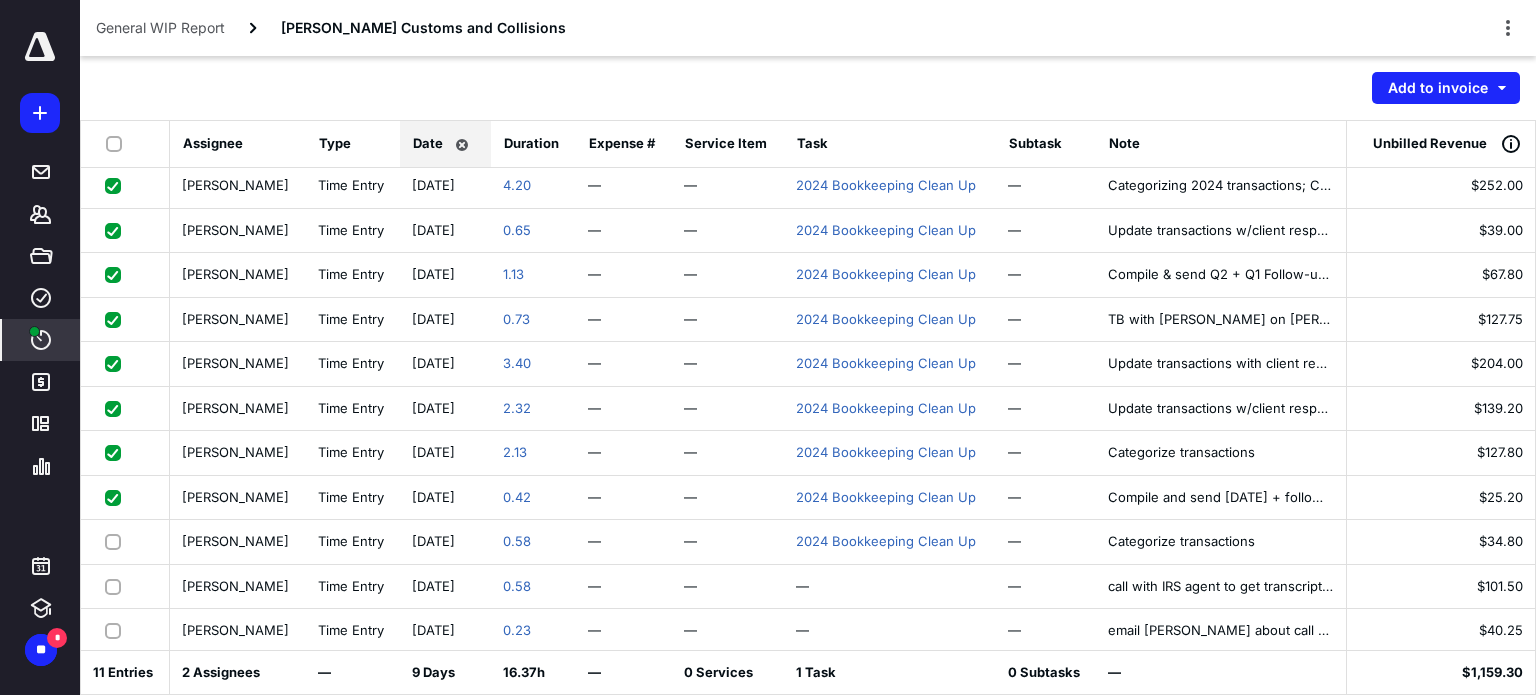 click on "Add to invoice" at bounding box center [808, 88] 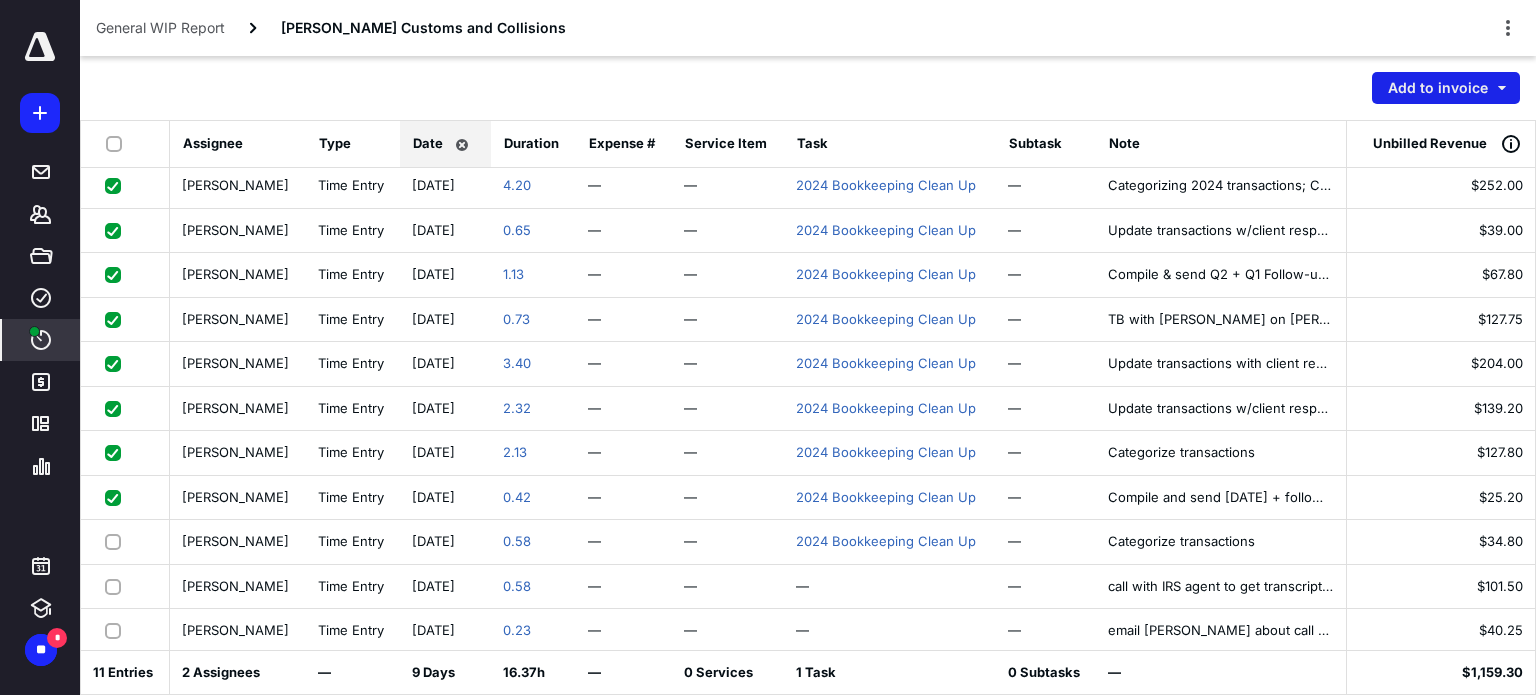click on "Add to invoice" at bounding box center (1446, 88) 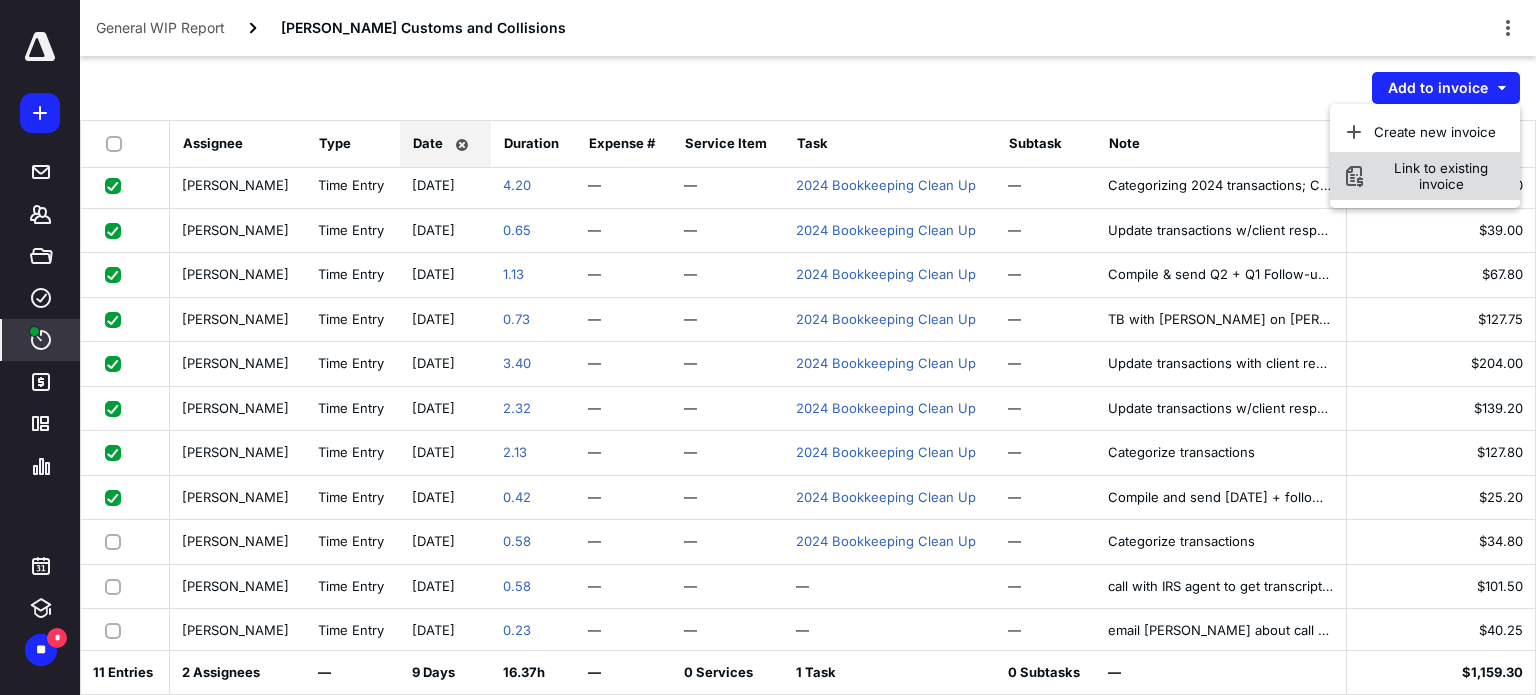 click on "Link to existing invoice" at bounding box center [1441, 176] 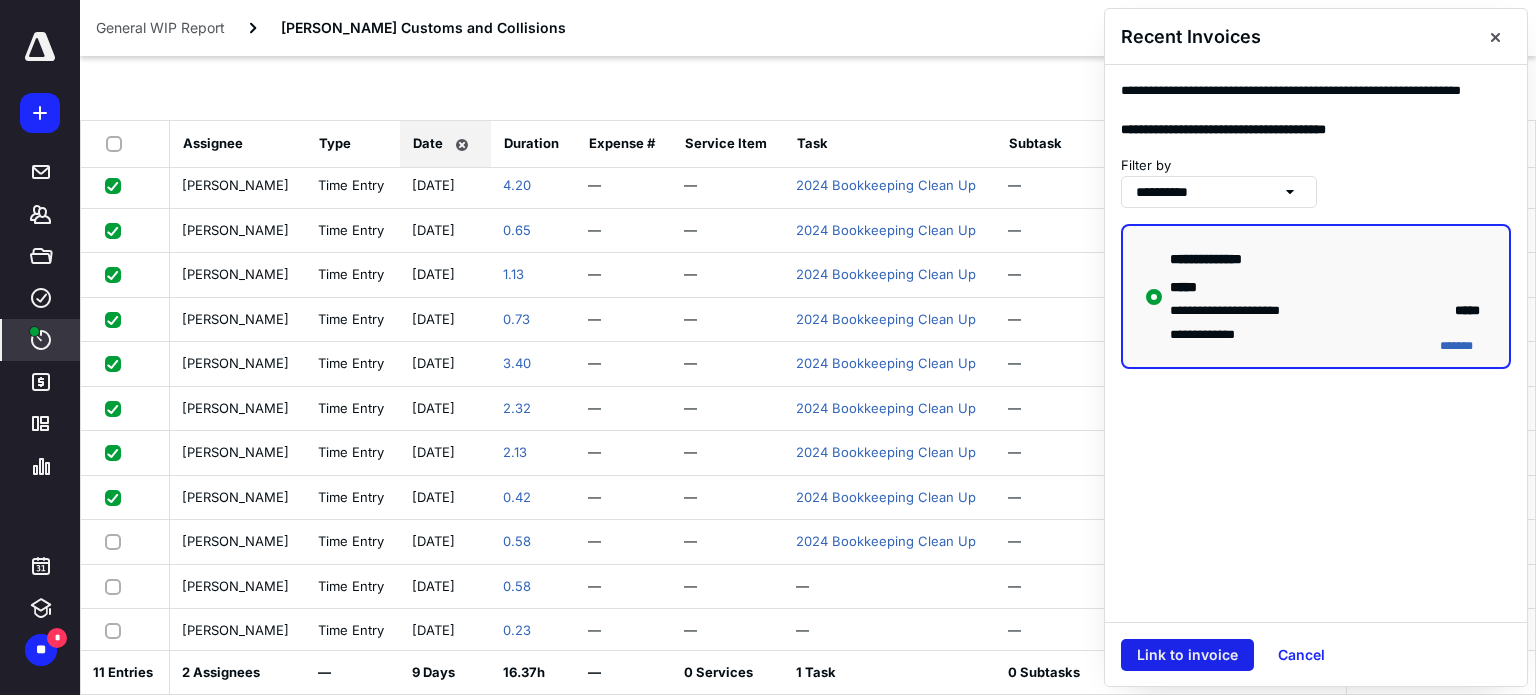 click on "Link to invoice" at bounding box center [1187, 655] 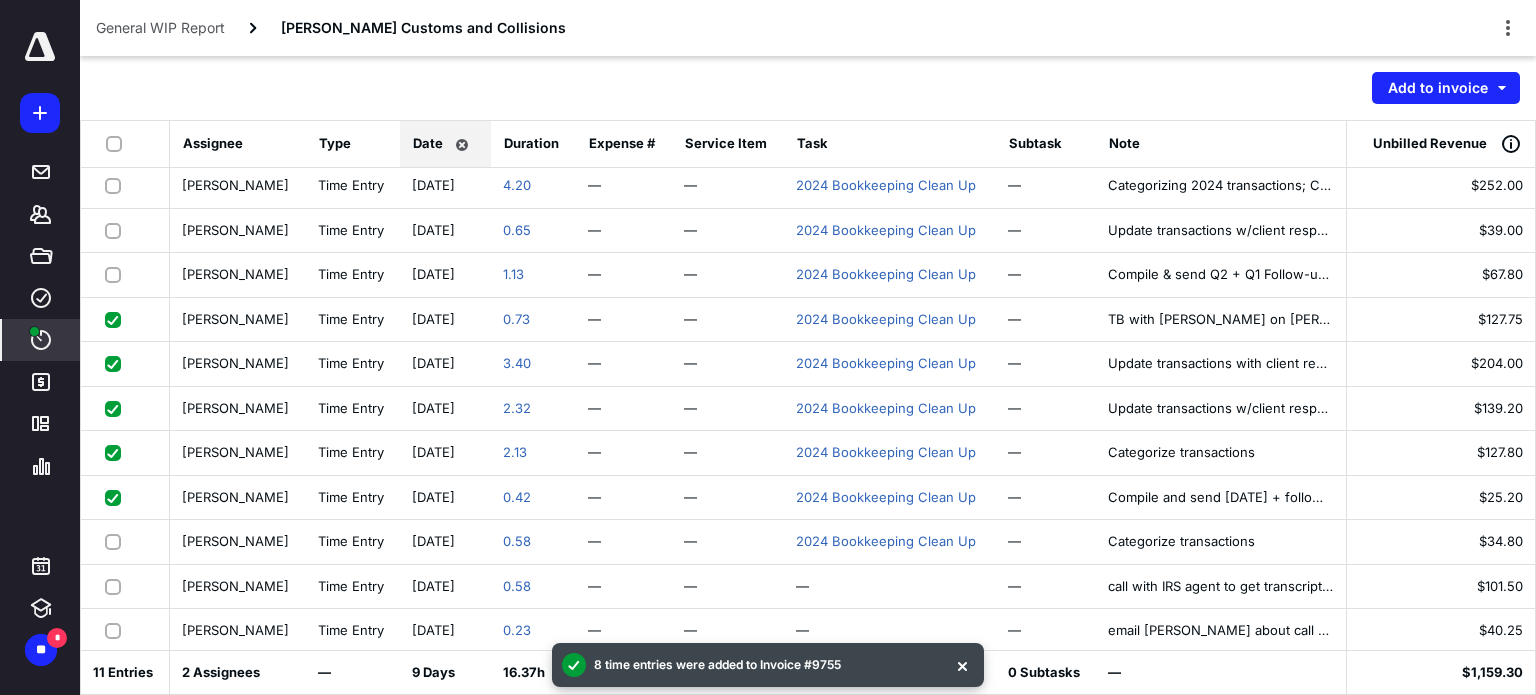 checkbox on "false" 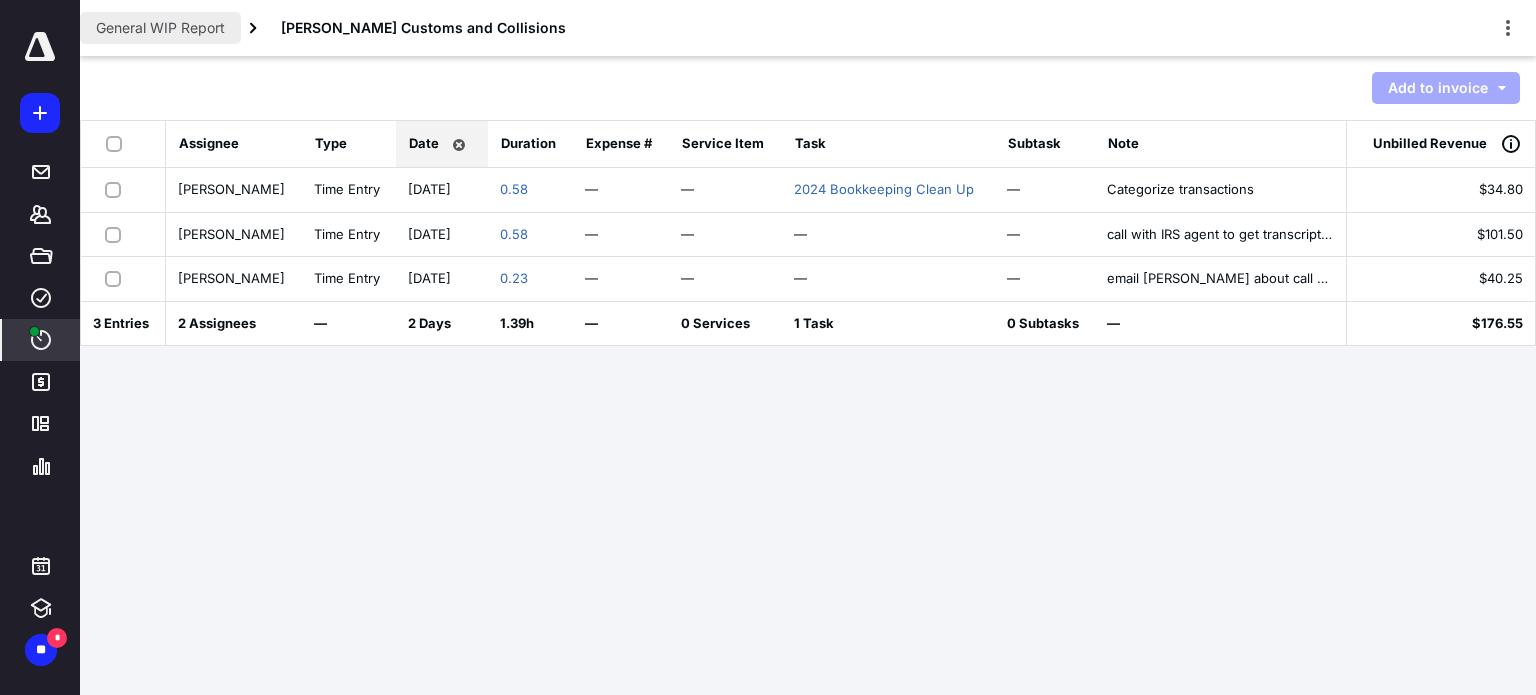 click on "General WIP Report" at bounding box center (160, 28) 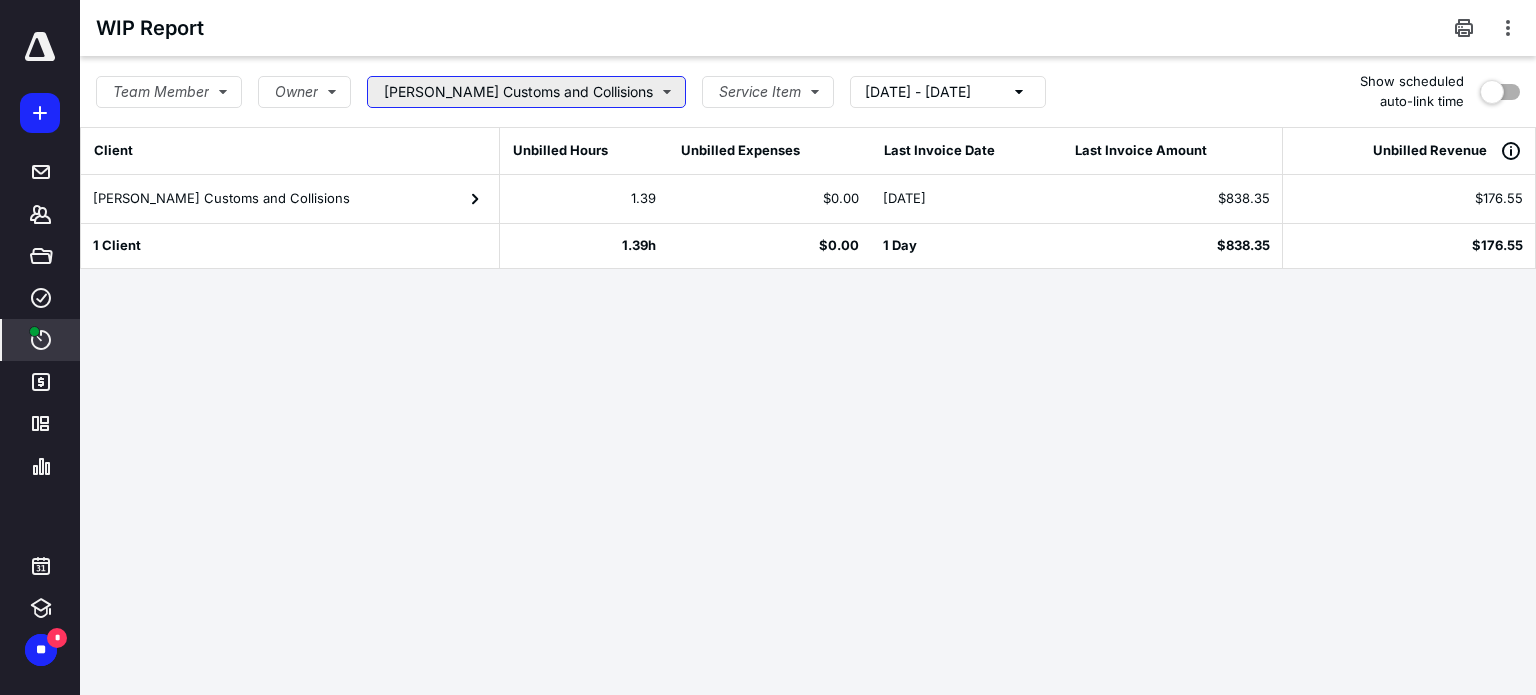 click on "Tanner's Customs and Collisions" at bounding box center [526, 92] 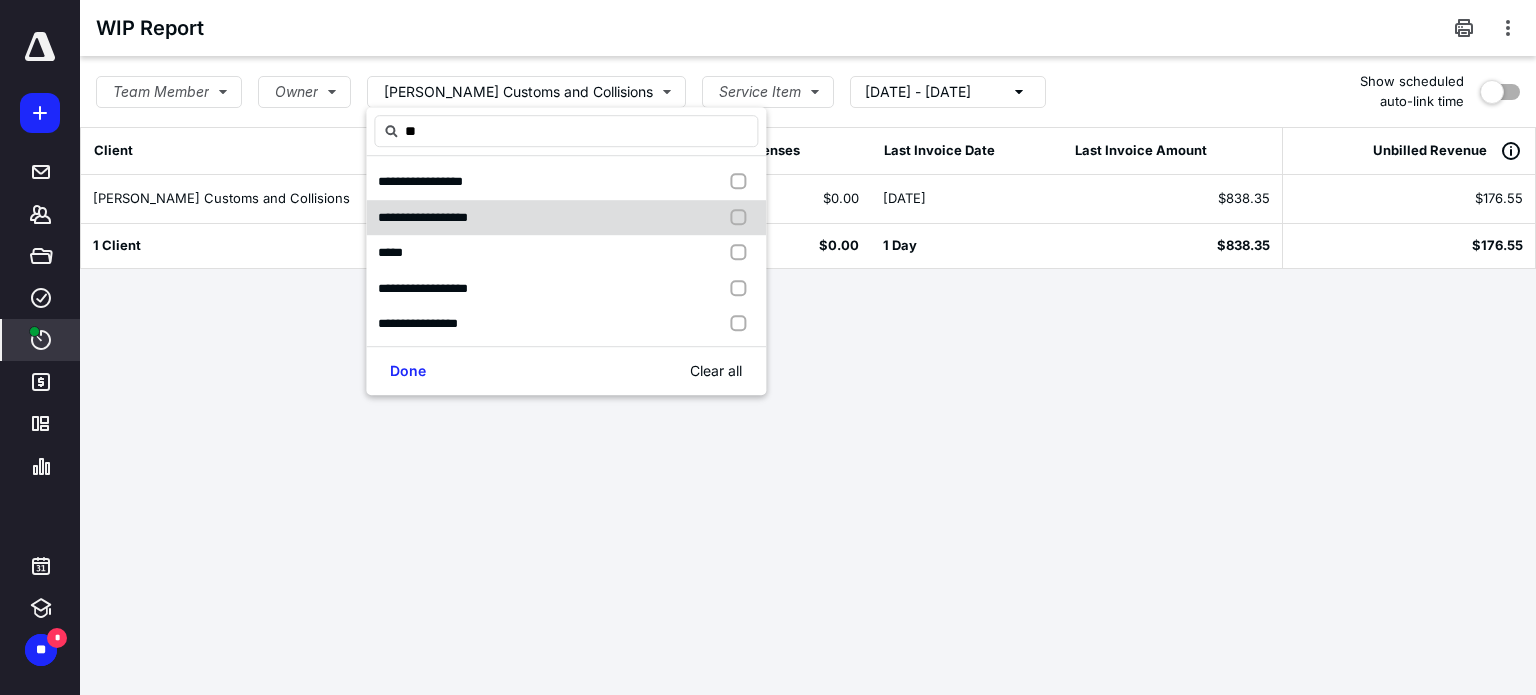 type on "***" 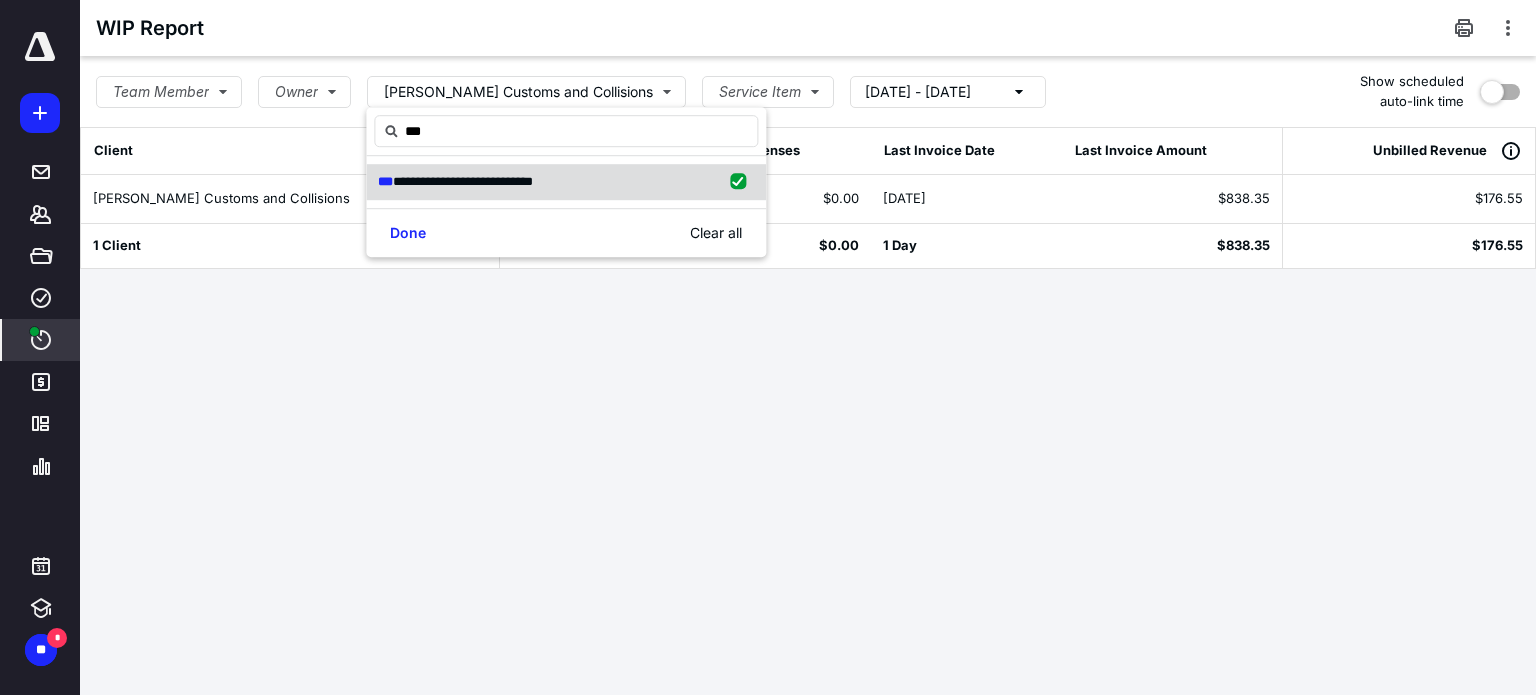click at bounding box center [742, 182] 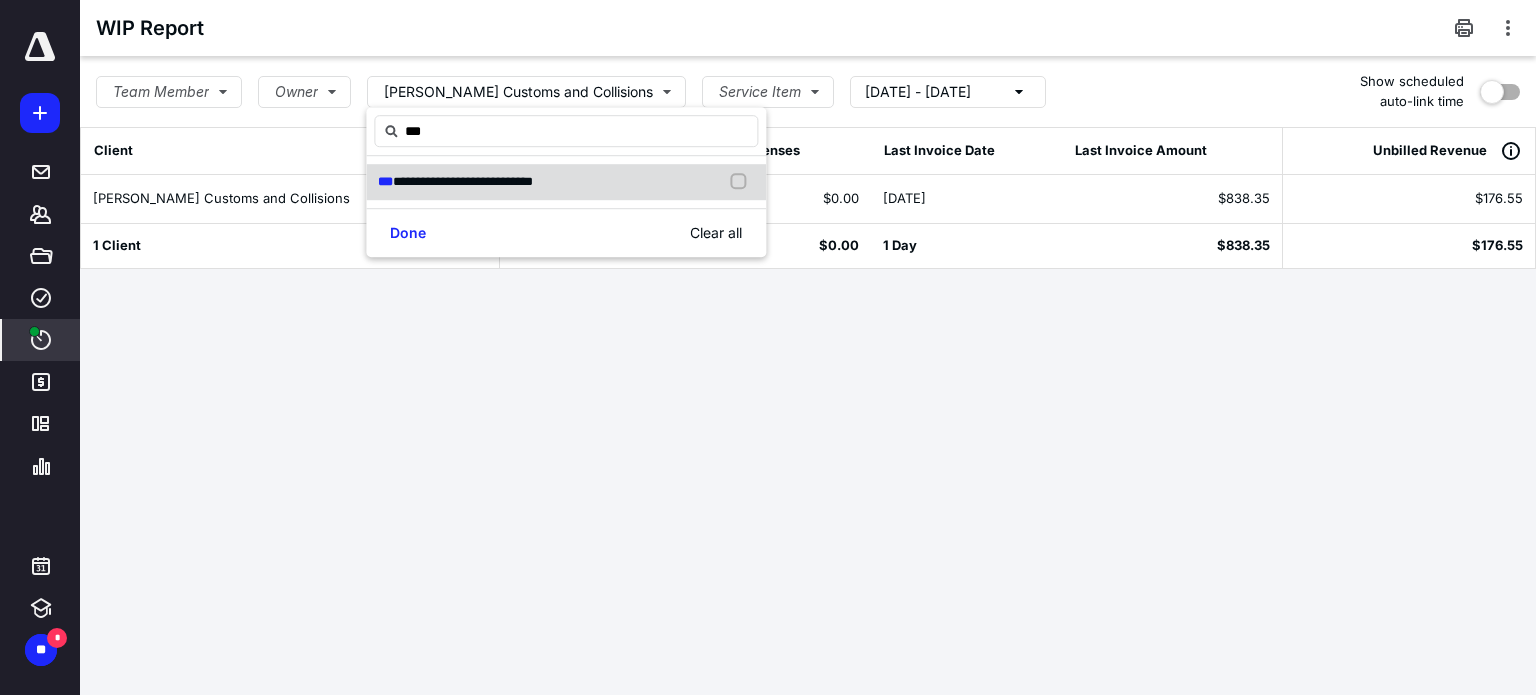 checkbox on "false" 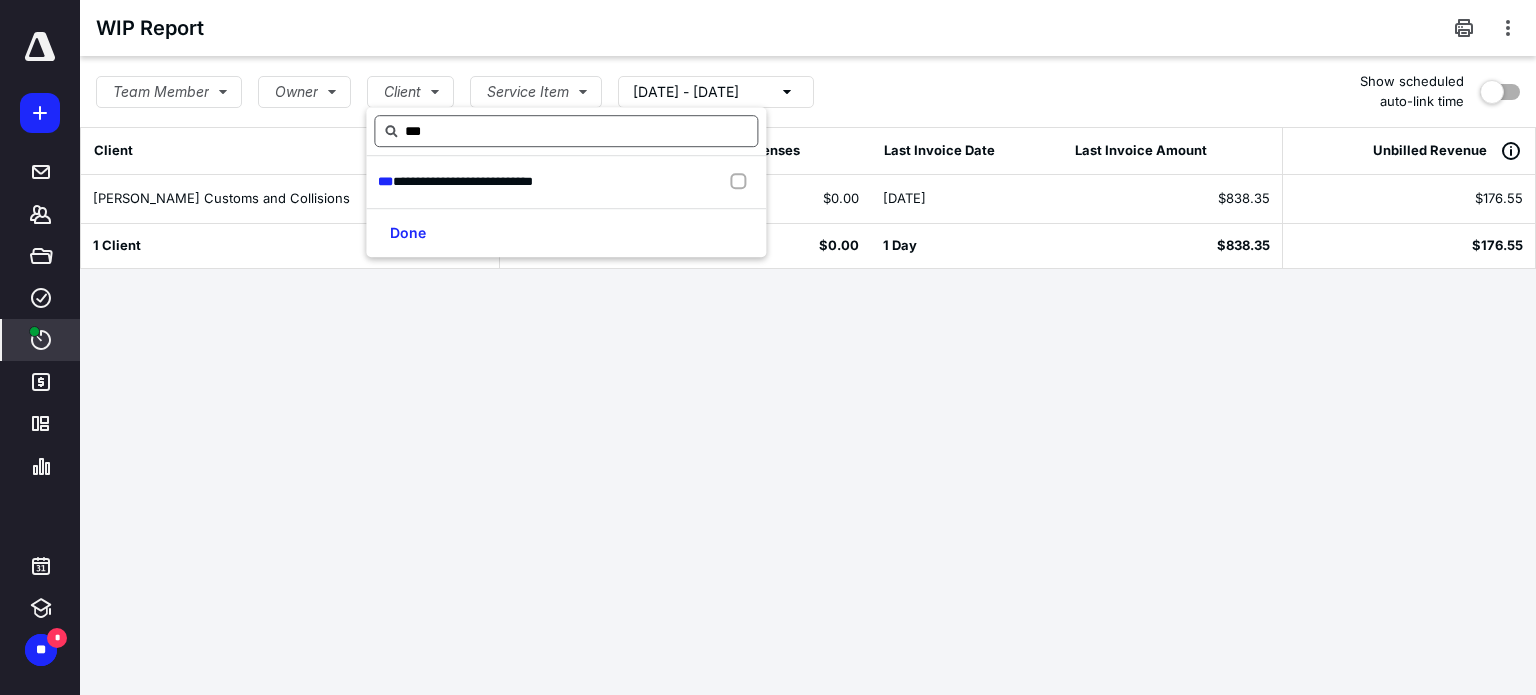 click on "***" at bounding box center [566, 131] 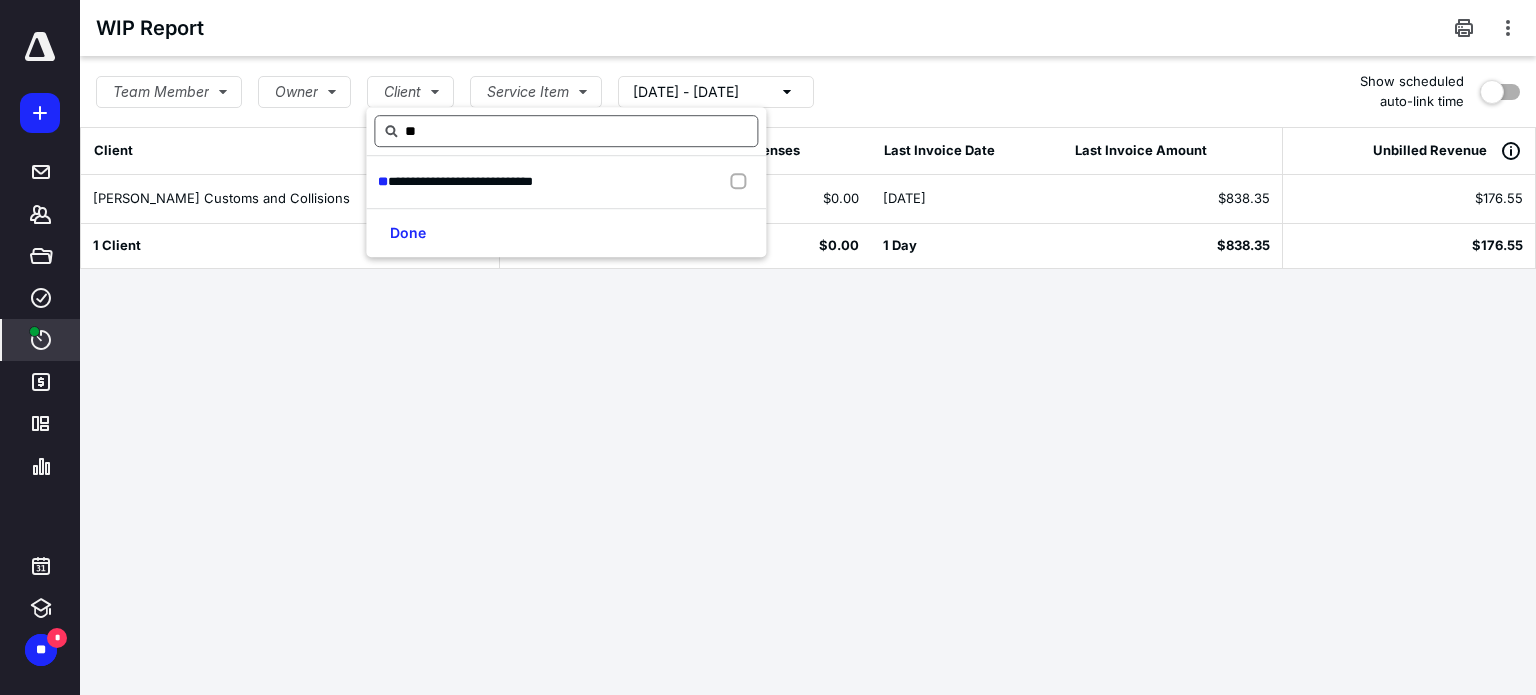 type on "*" 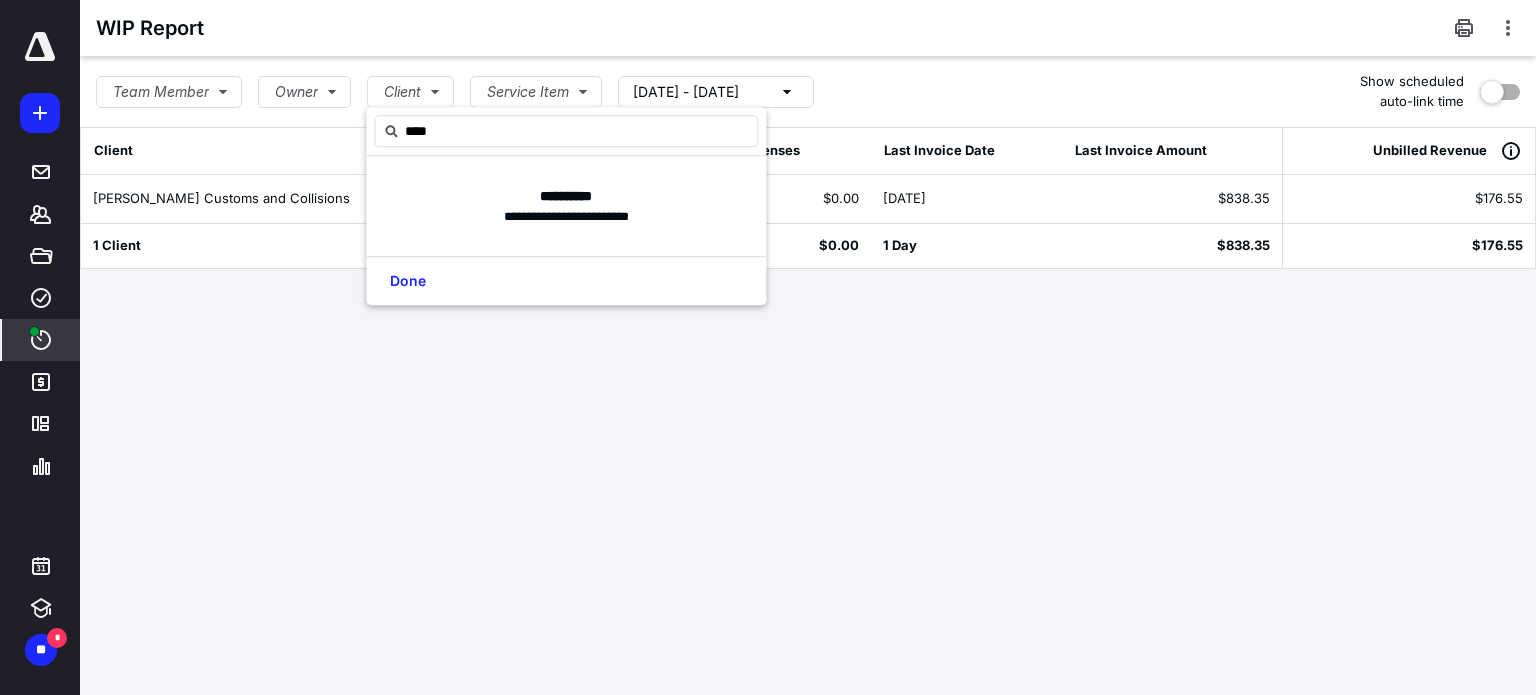 type on "****" 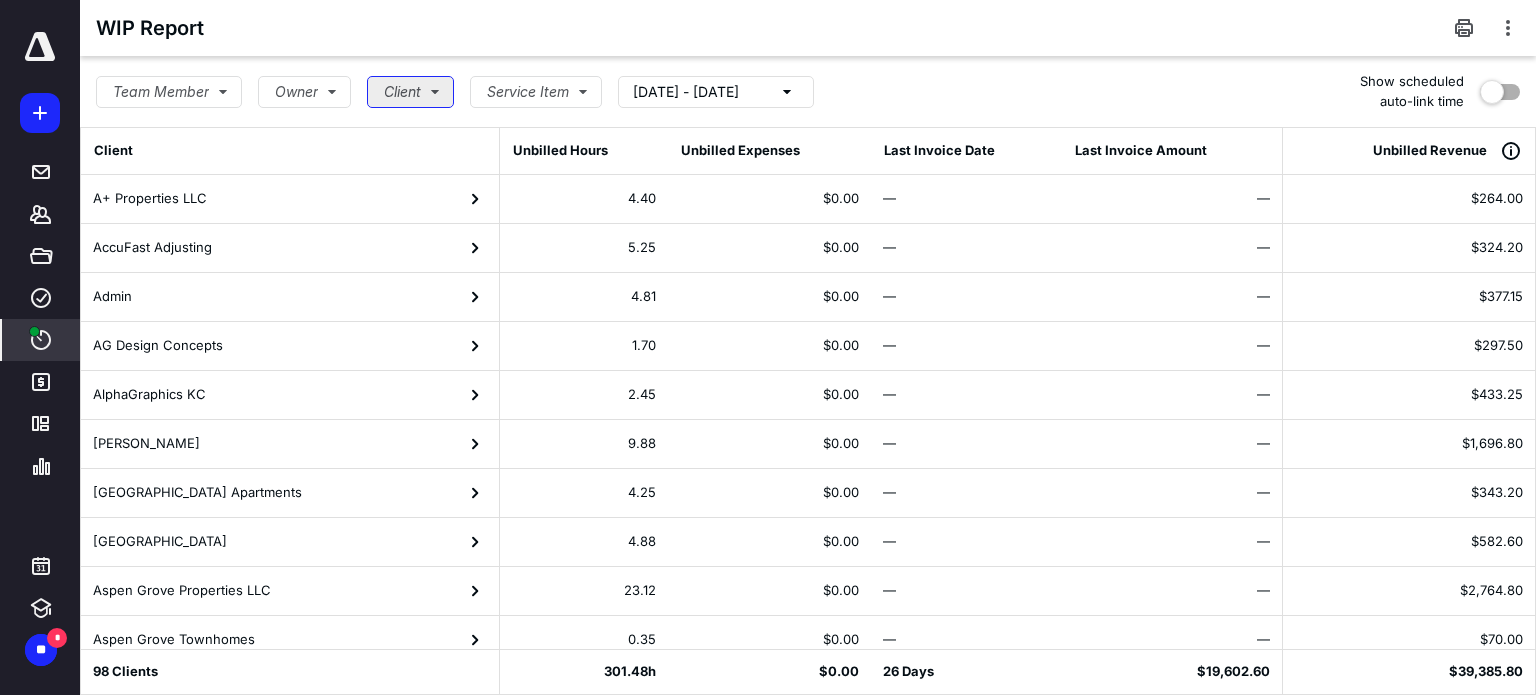 click on "Client" at bounding box center (410, 92) 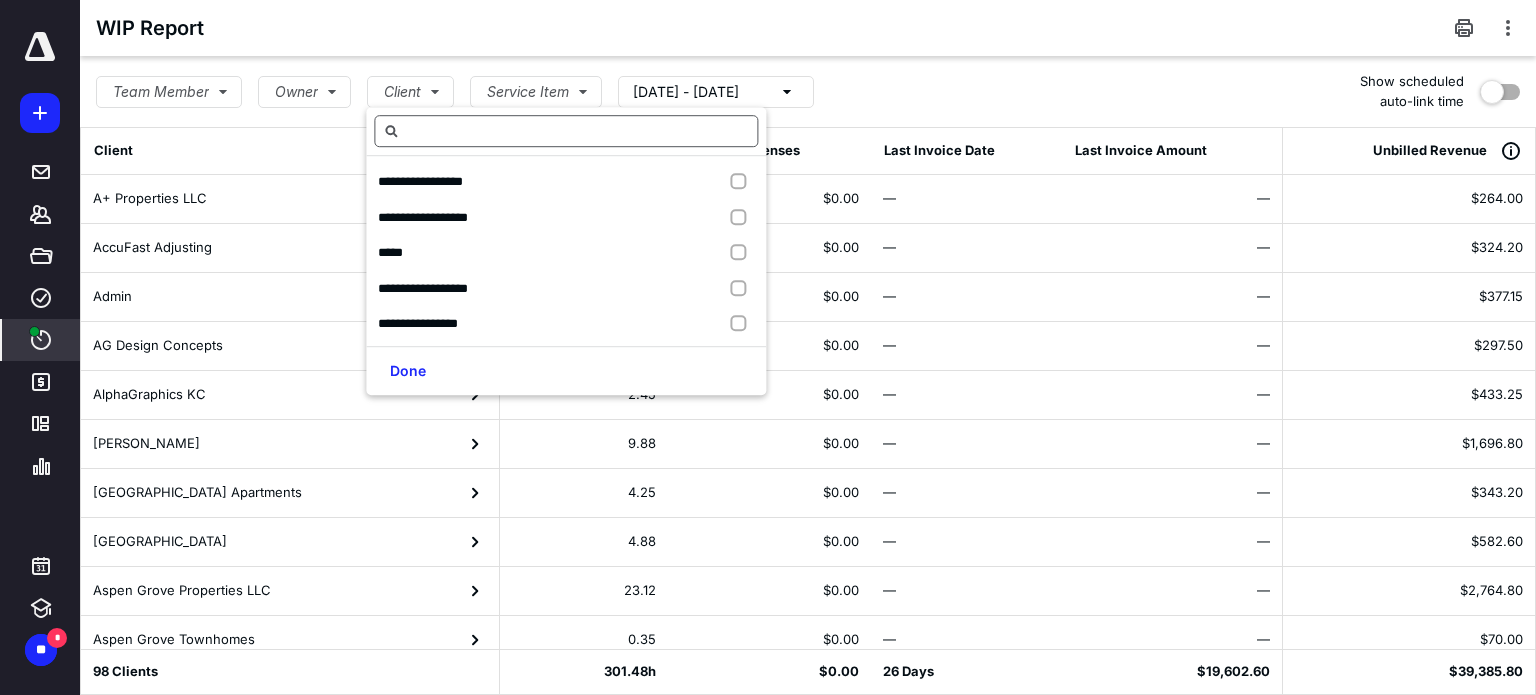 click at bounding box center [566, 131] 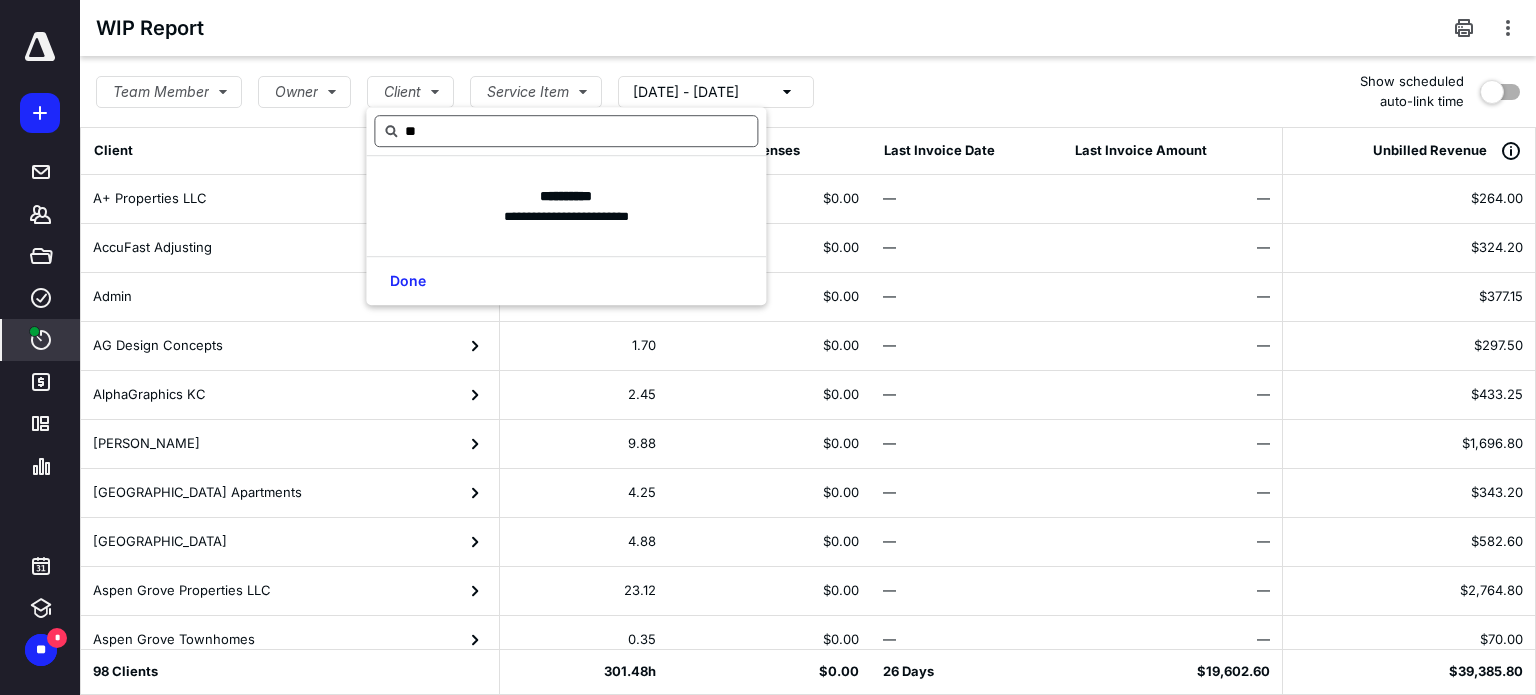 type on "*" 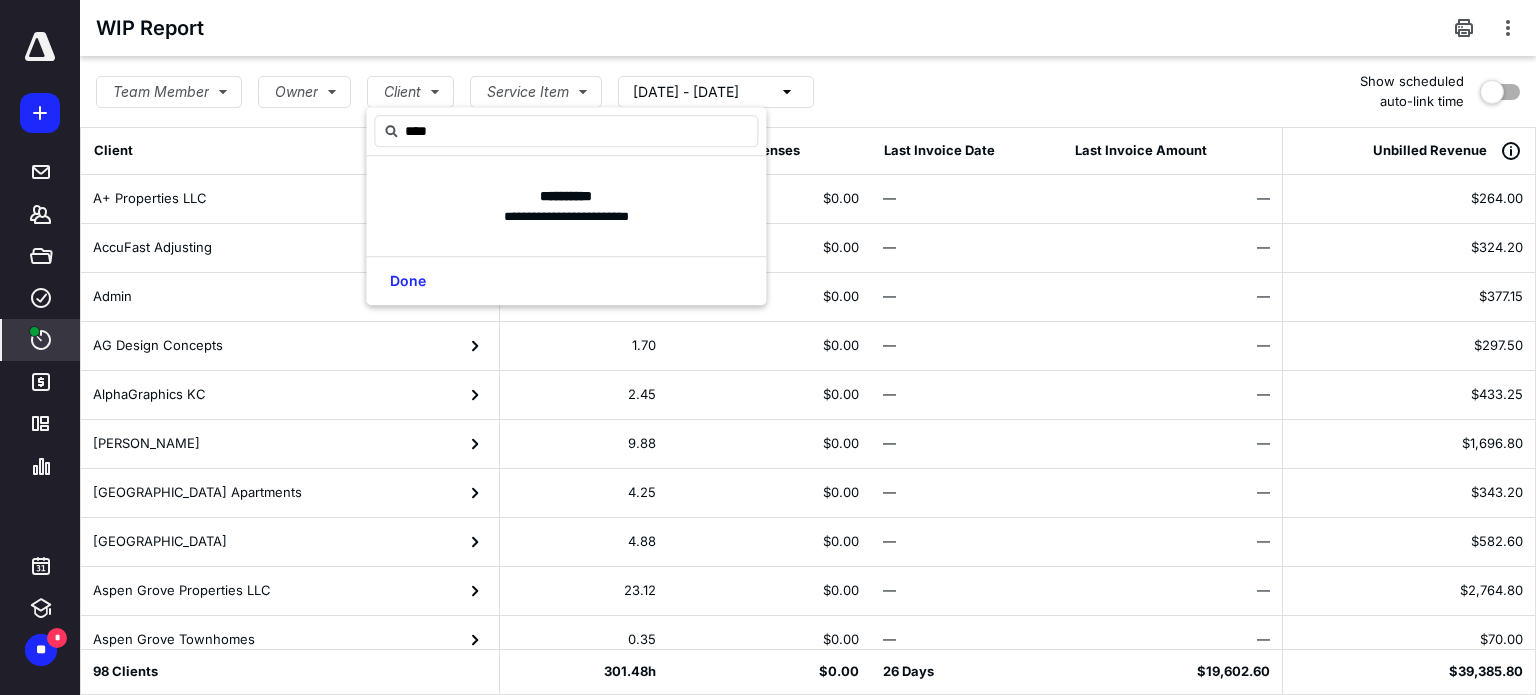 type on "****" 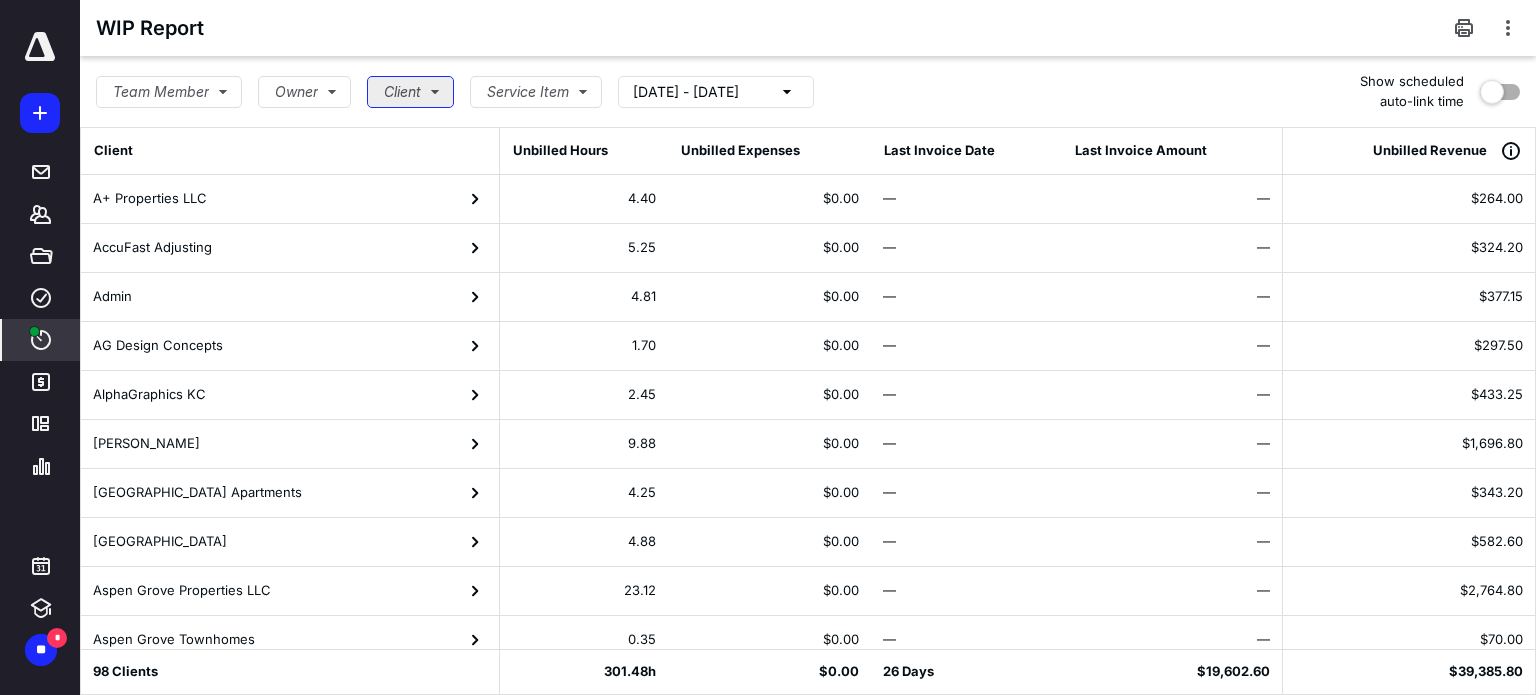 click on "Client" at bounding box center (410, 92) 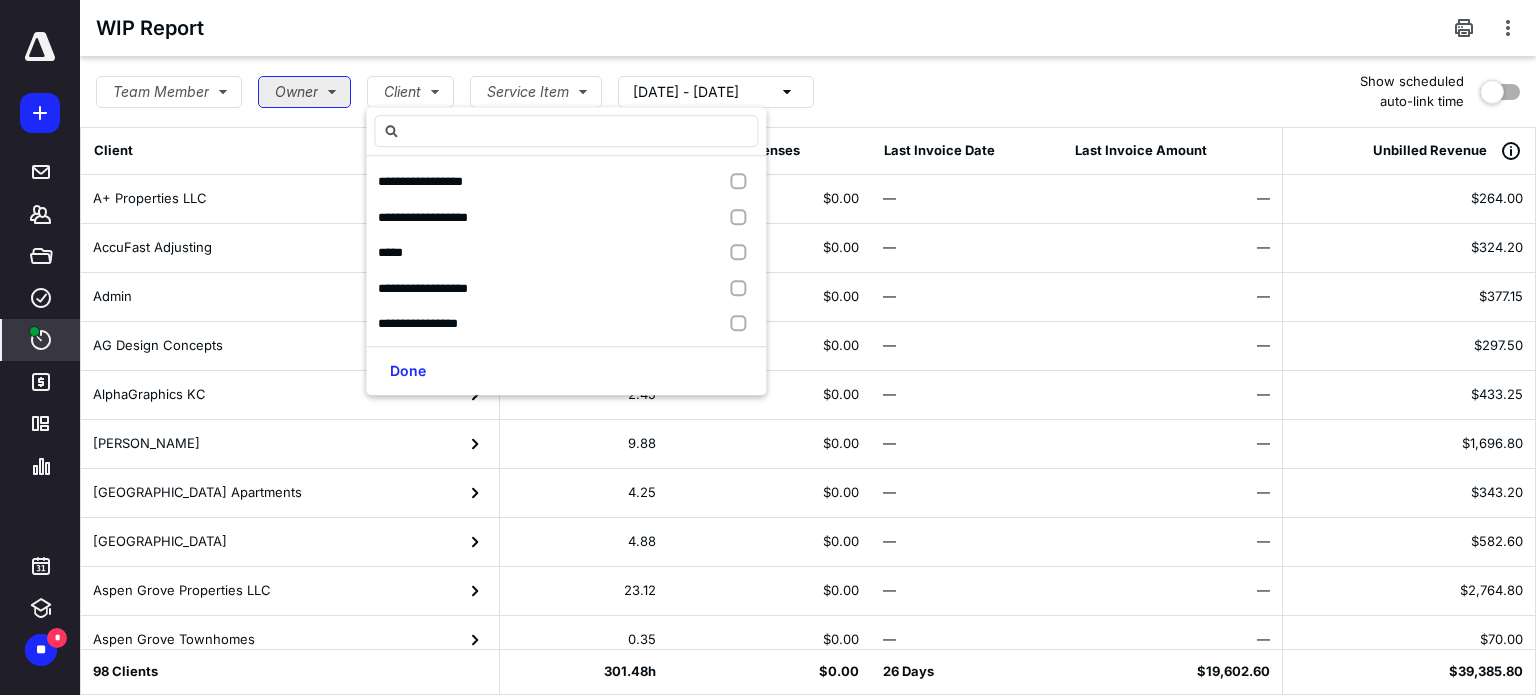 click on "Owner" at bounding box center (304, 92) 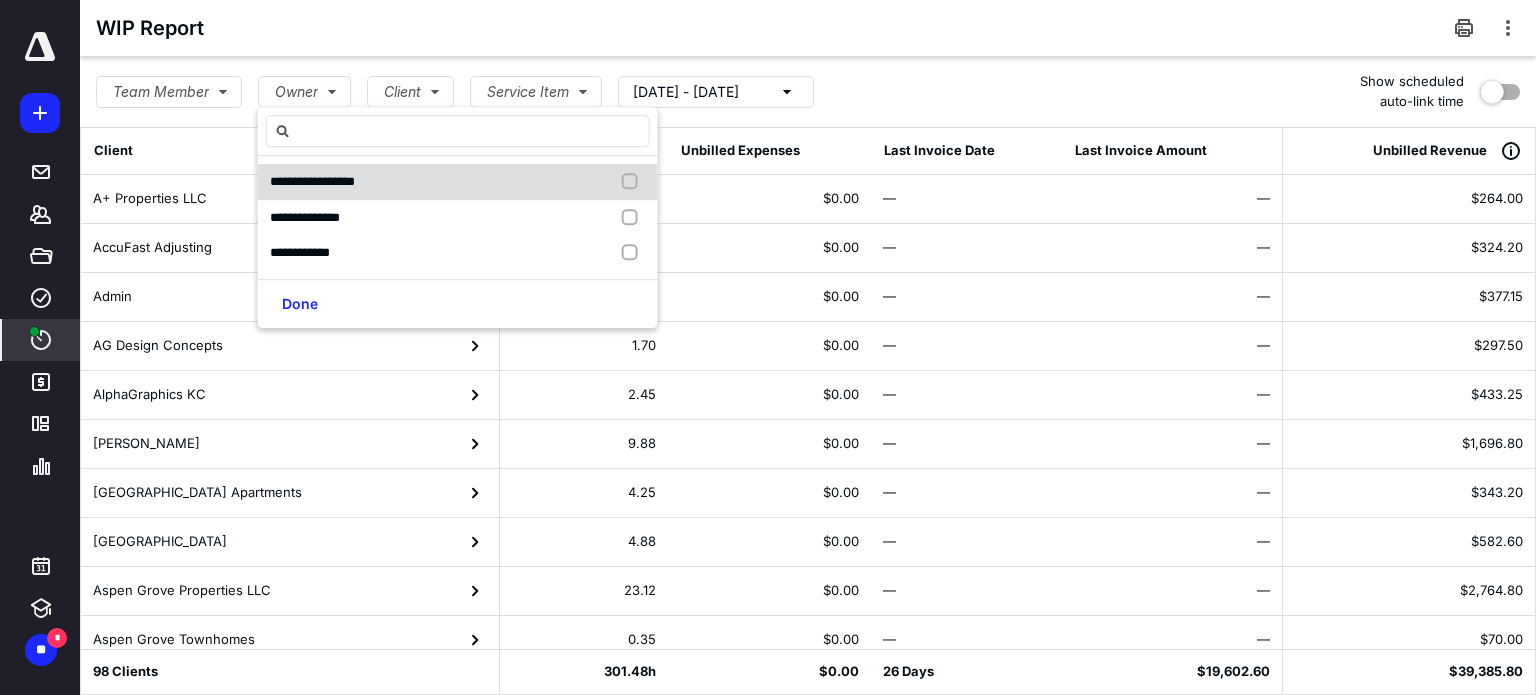 click on "**********" at bounding box center (316, 182) 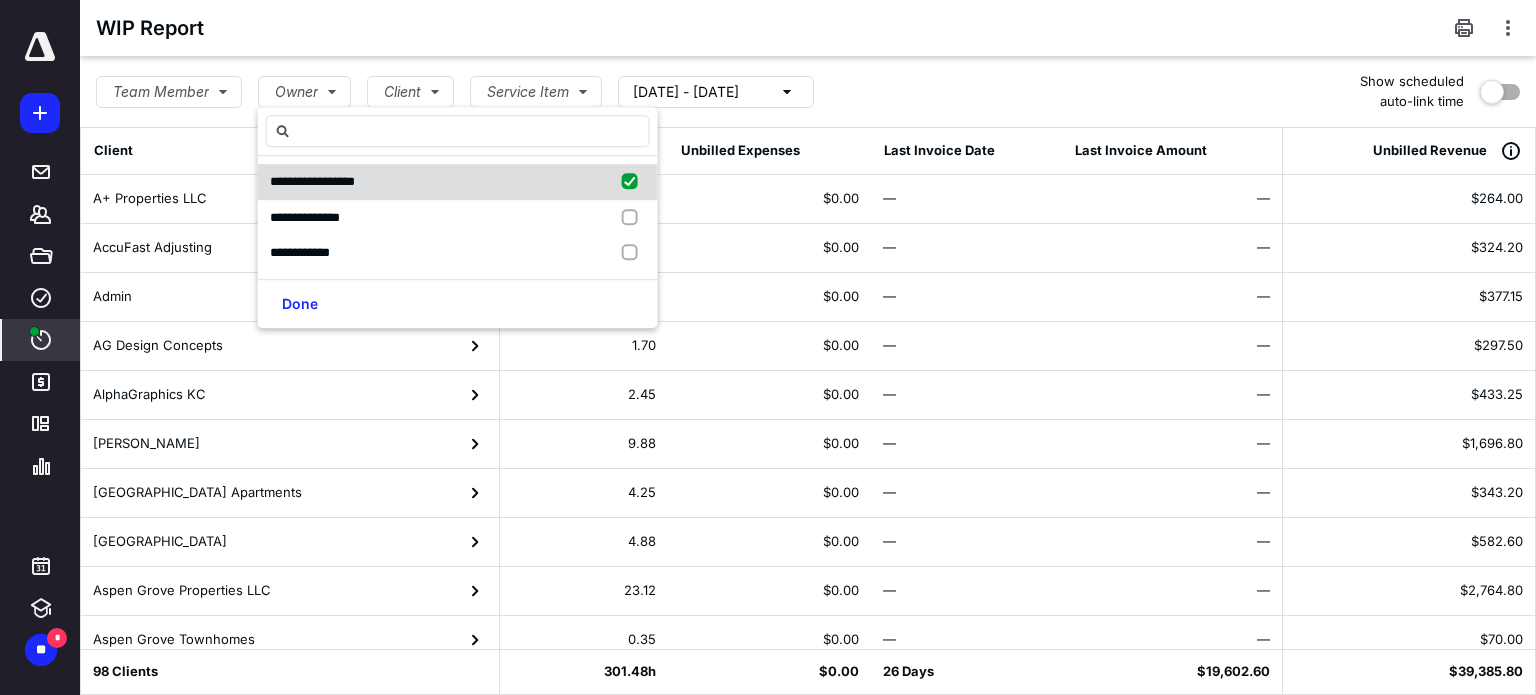 checkbox on "true" 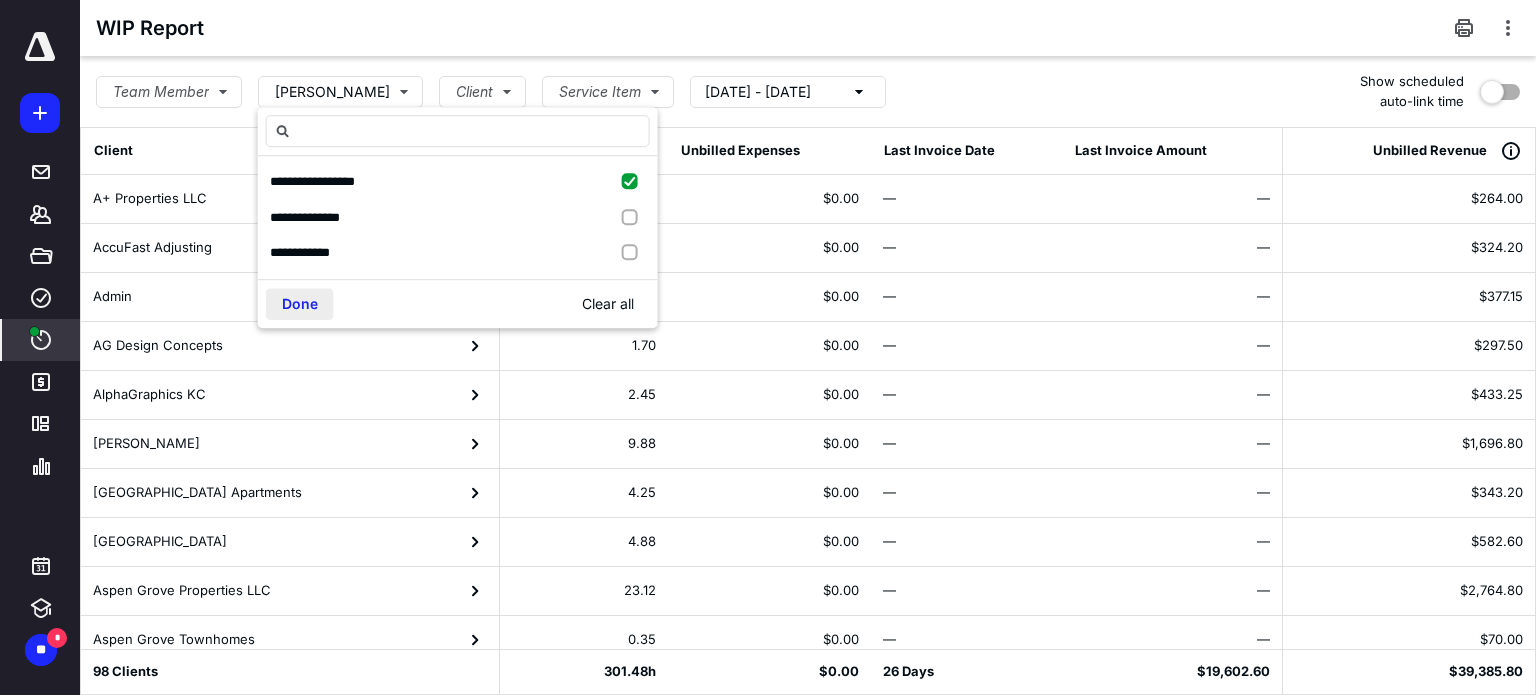 click on "Done" at bounding box center [300, 304] 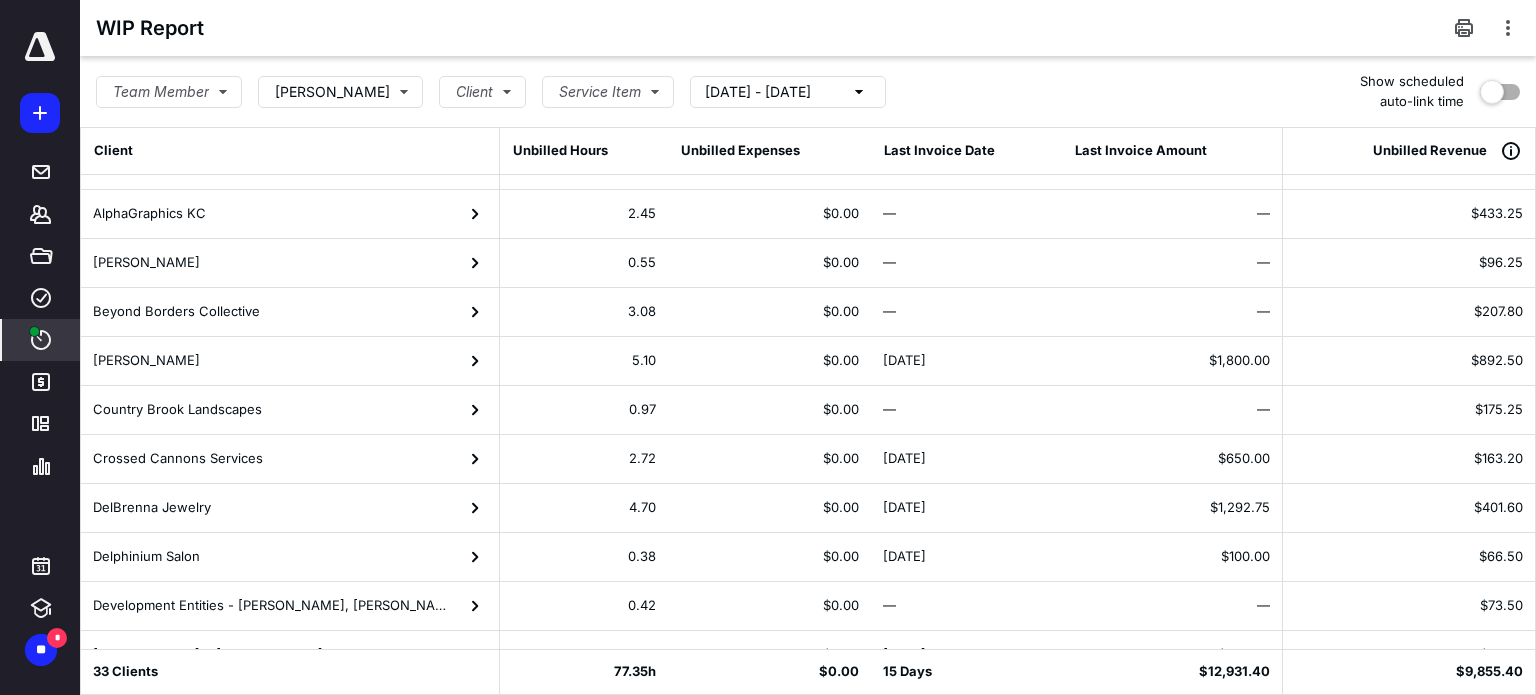 scroll, scrollTop: 0, scrollLeft: 0, axis: both 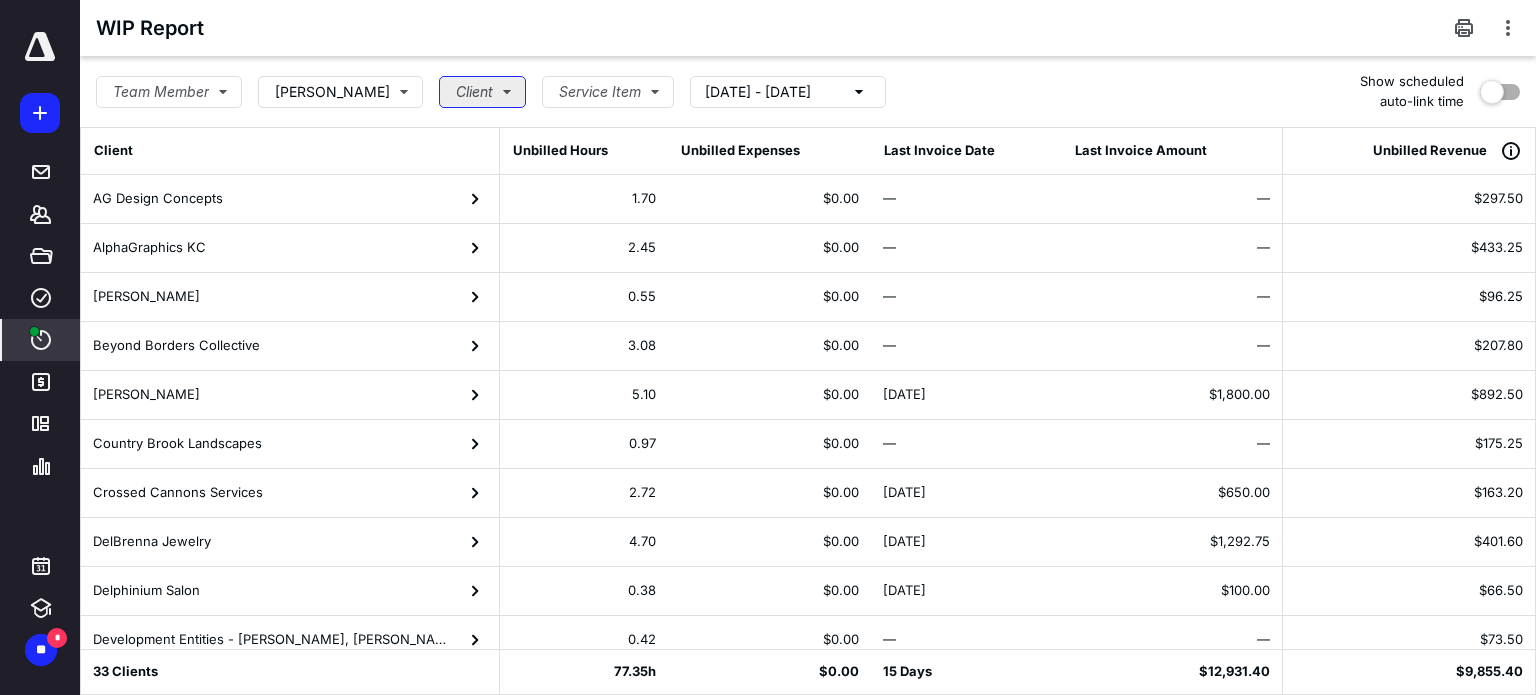 click on "Client" at bounding box center [482, 92] 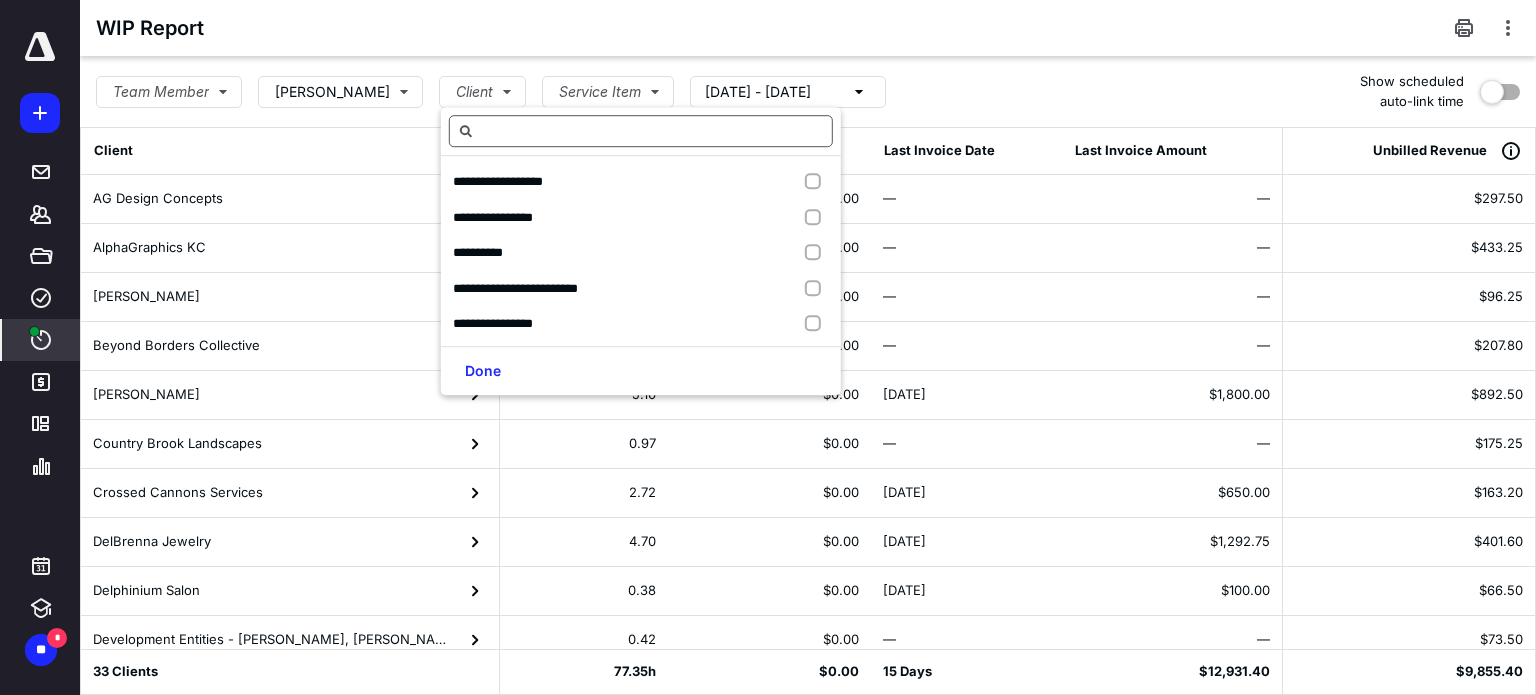 click at bounding box center (641, 131) 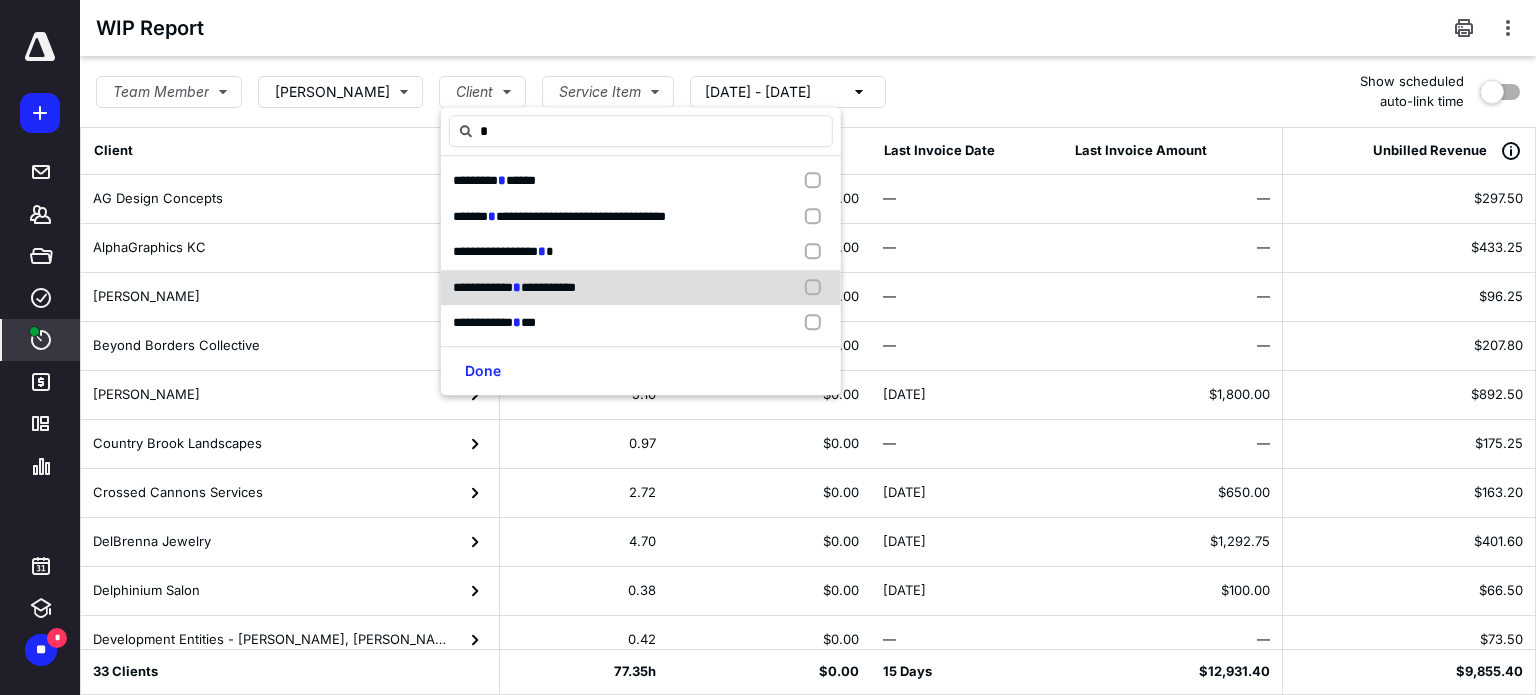 scroll, scrollTop: 0, scrollLeft: 0, axis: both 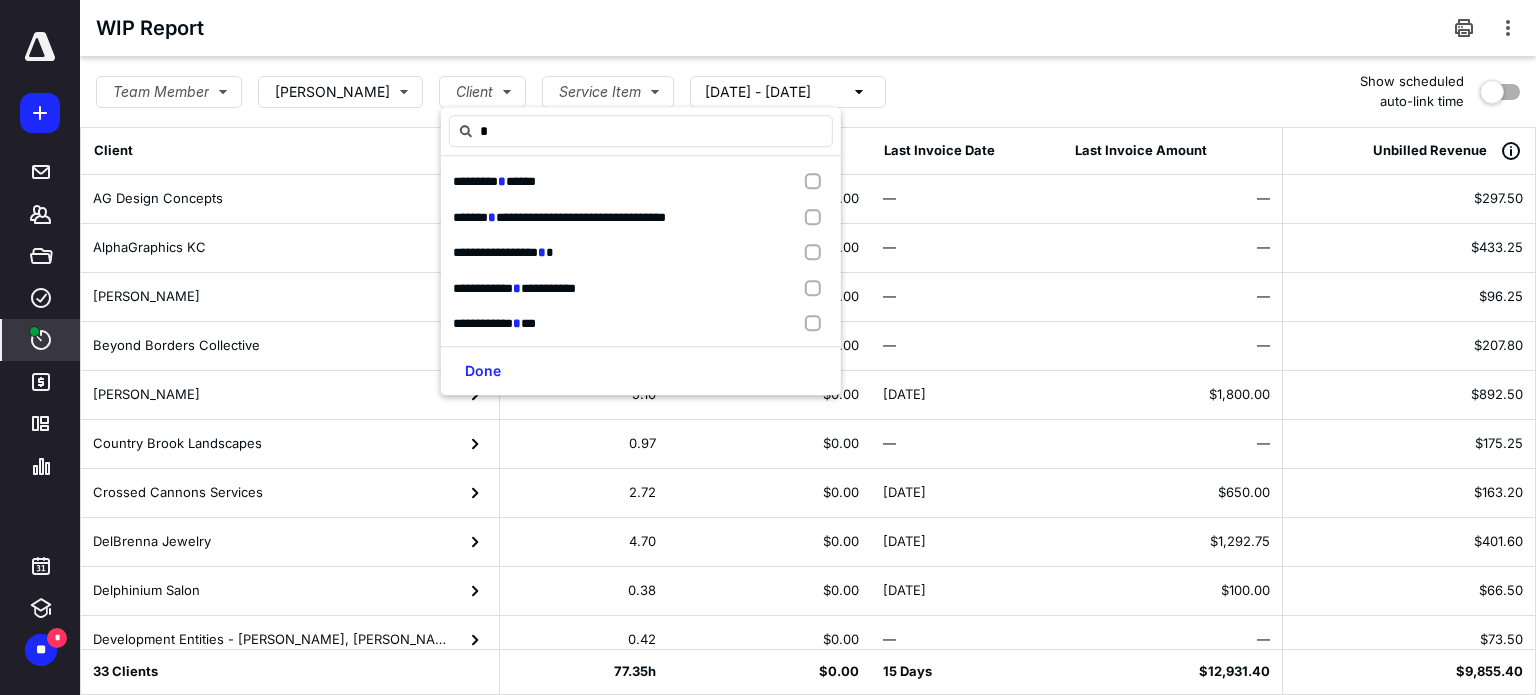 type on "*" 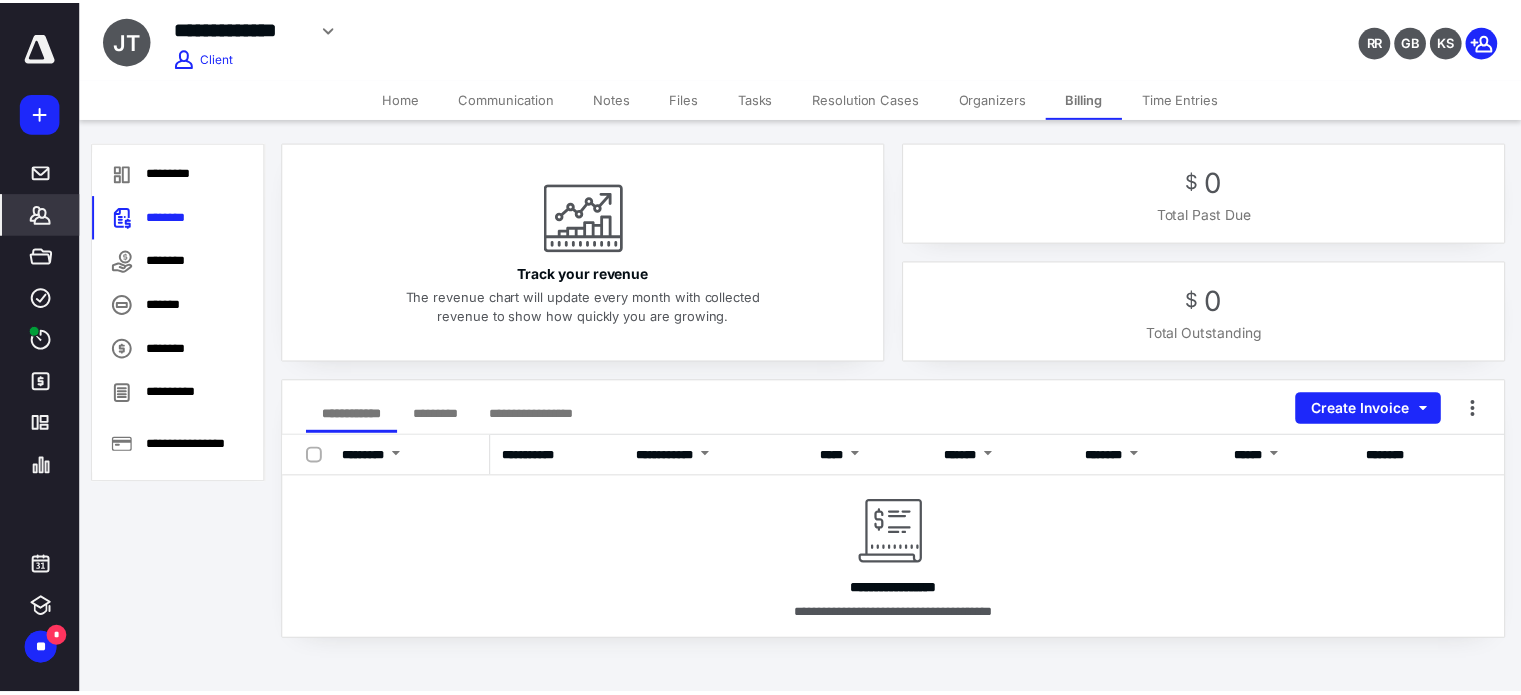 scroll, scrollTop: 0, scrollLeft: 0, axis: both 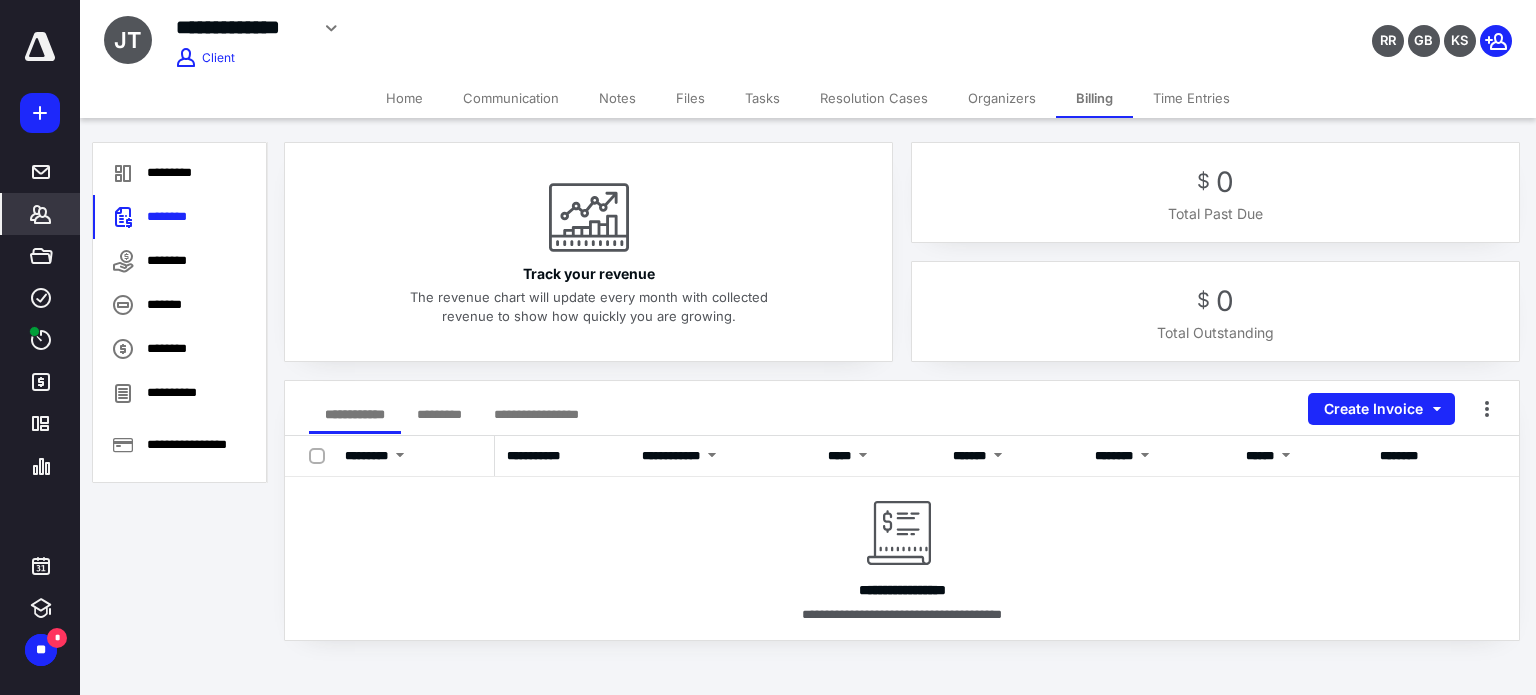click on "Time Entries" at bounding box center (1191, 98) 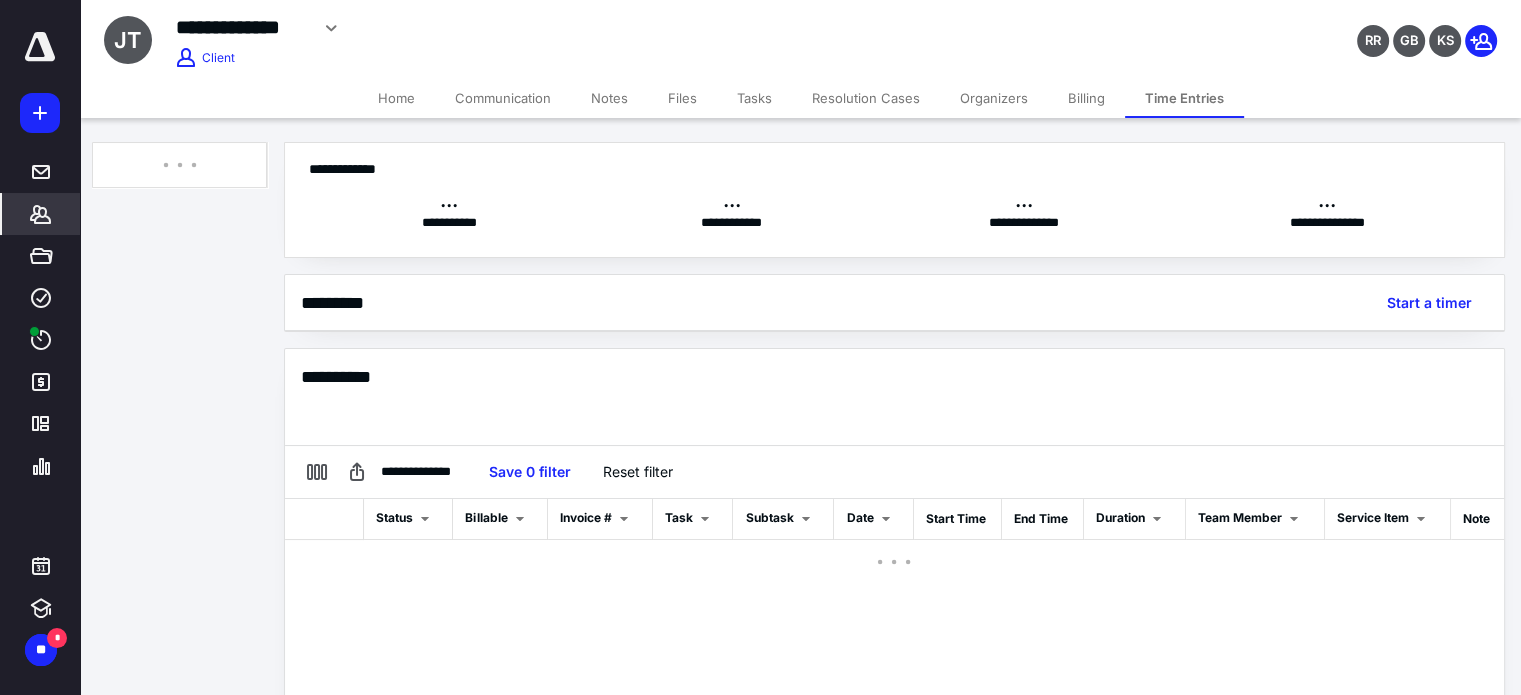 scroll, scrollTop: 0, scrollLeft: 0, axis: both 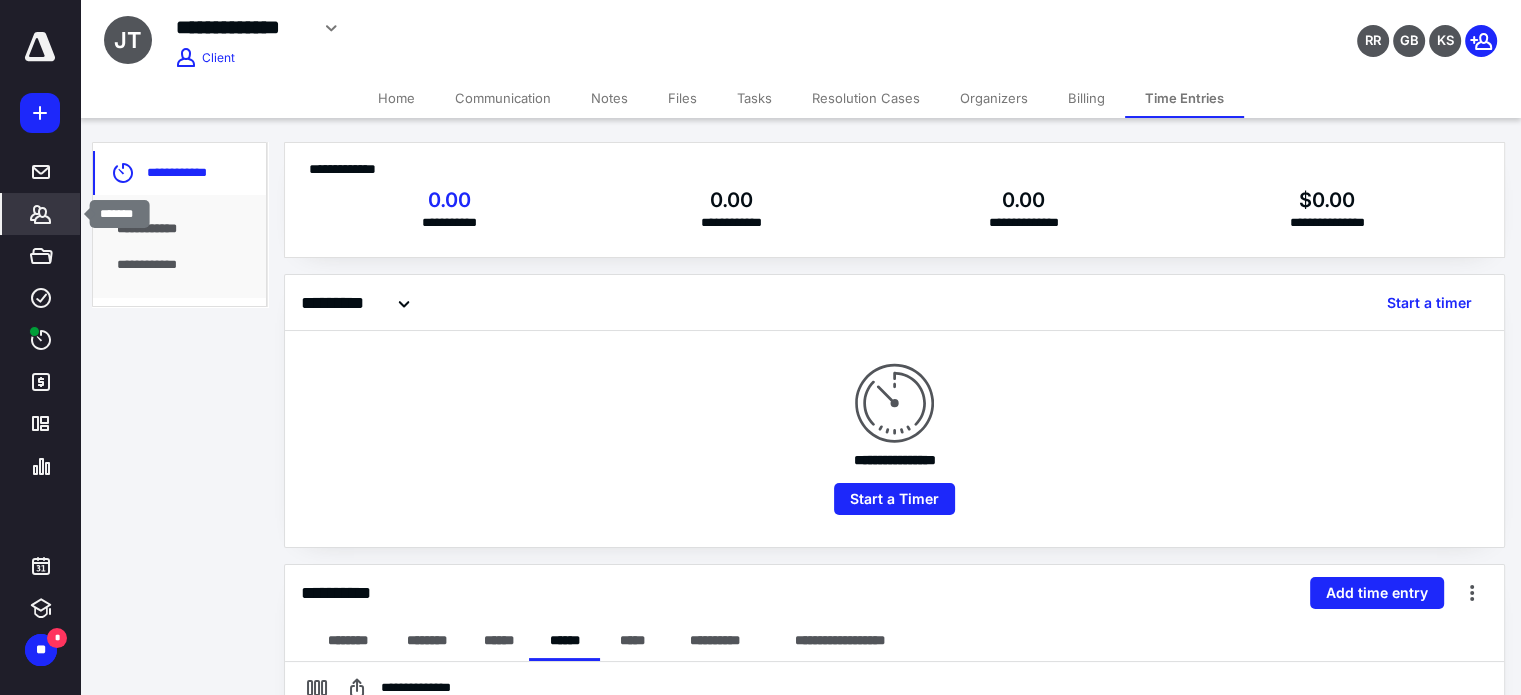 click 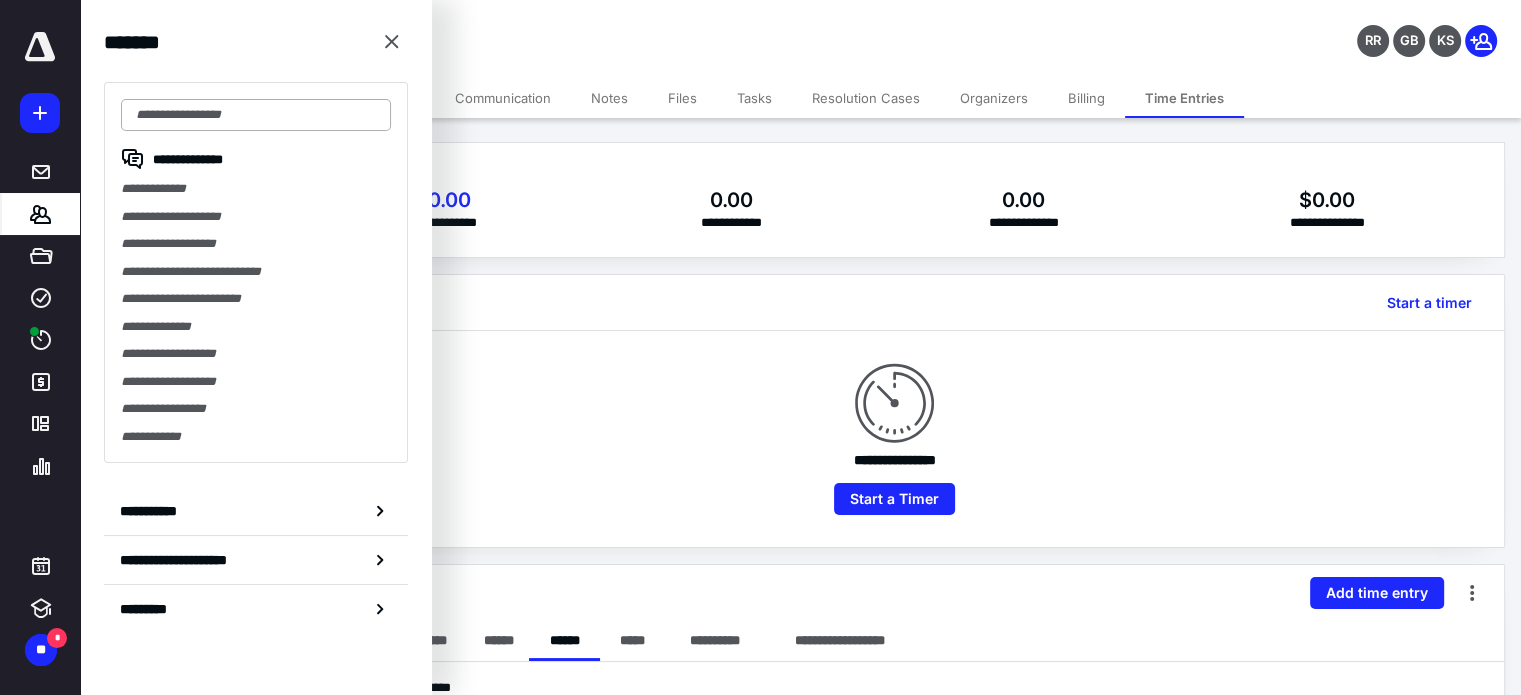 click at bounding box center [256, 115] 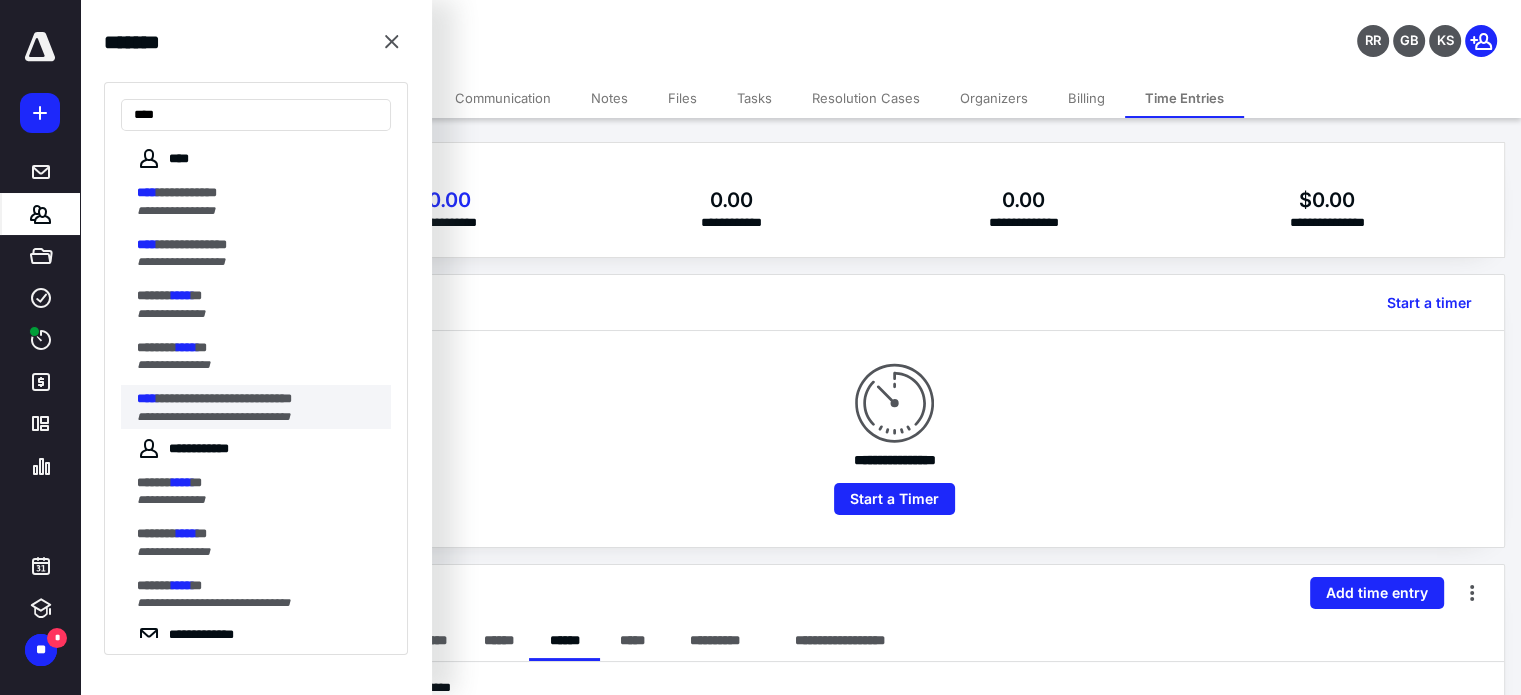 type on "****" 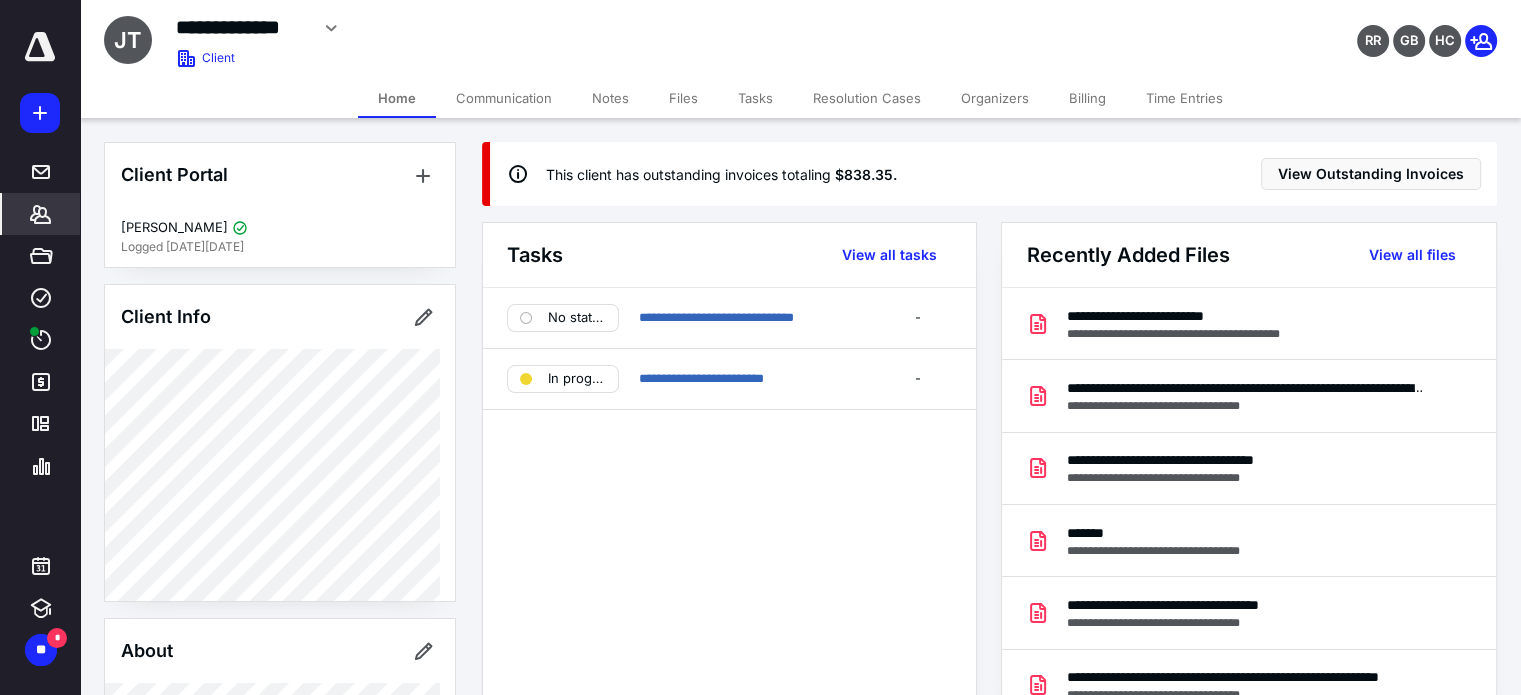 click on "Time Entries" at bounding box center [1184, 98] 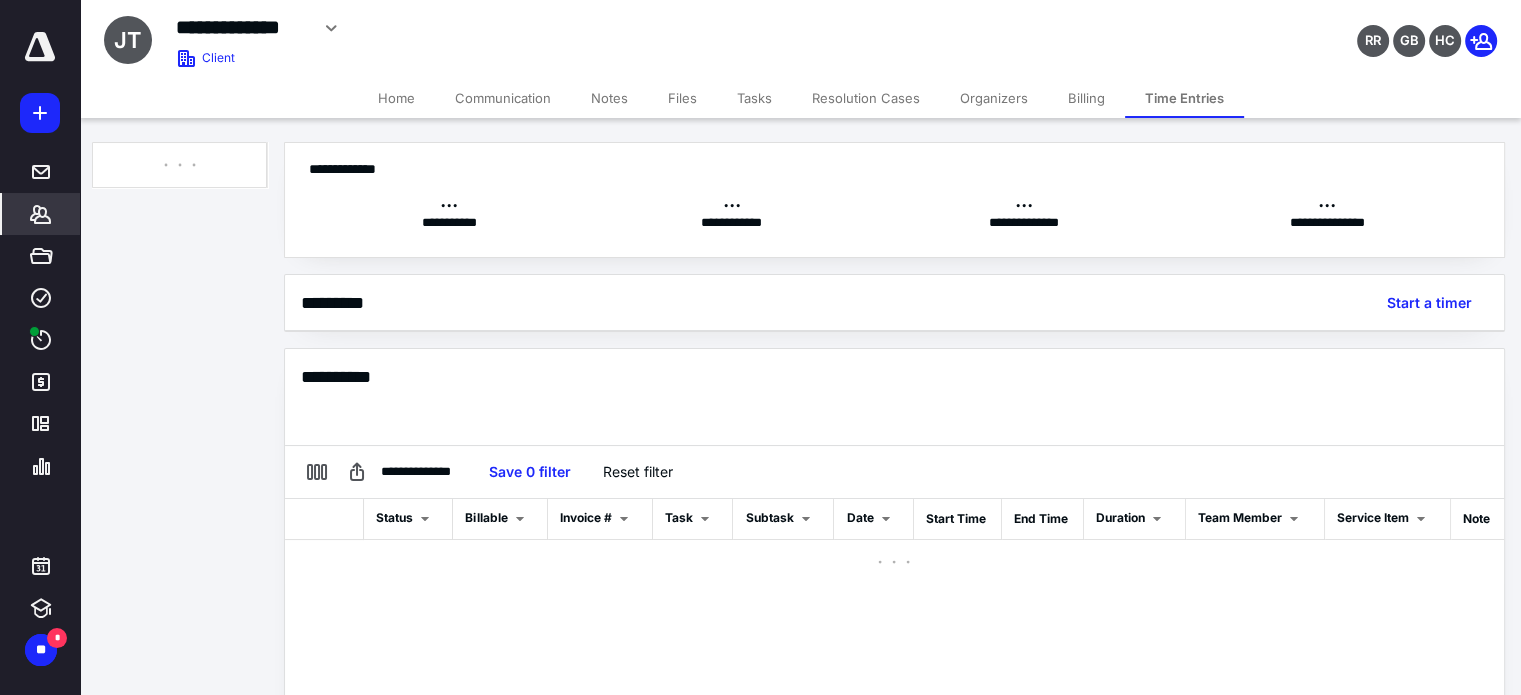 scroll, scrollTop: 0, scrollLeft: 0, axis: both 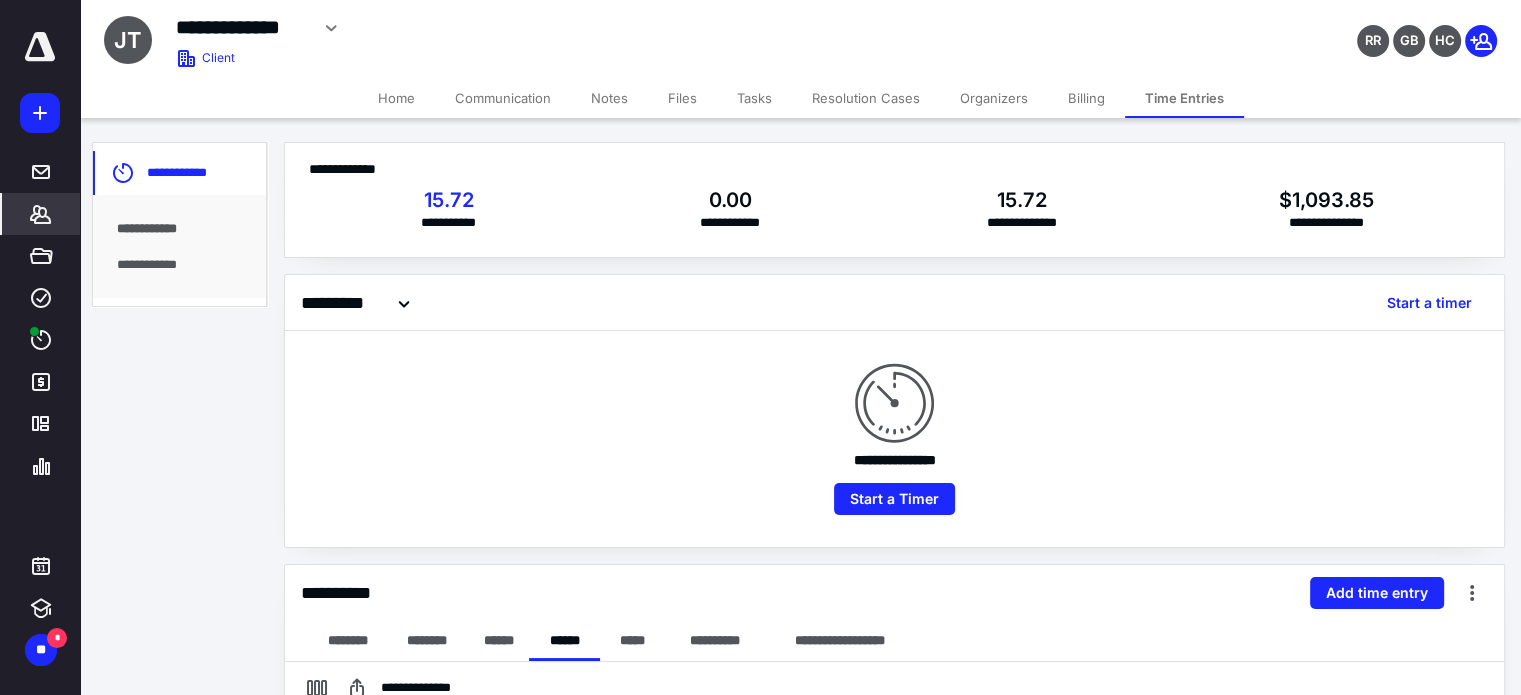 click on "Billing" at bounding box center (1086, 98) 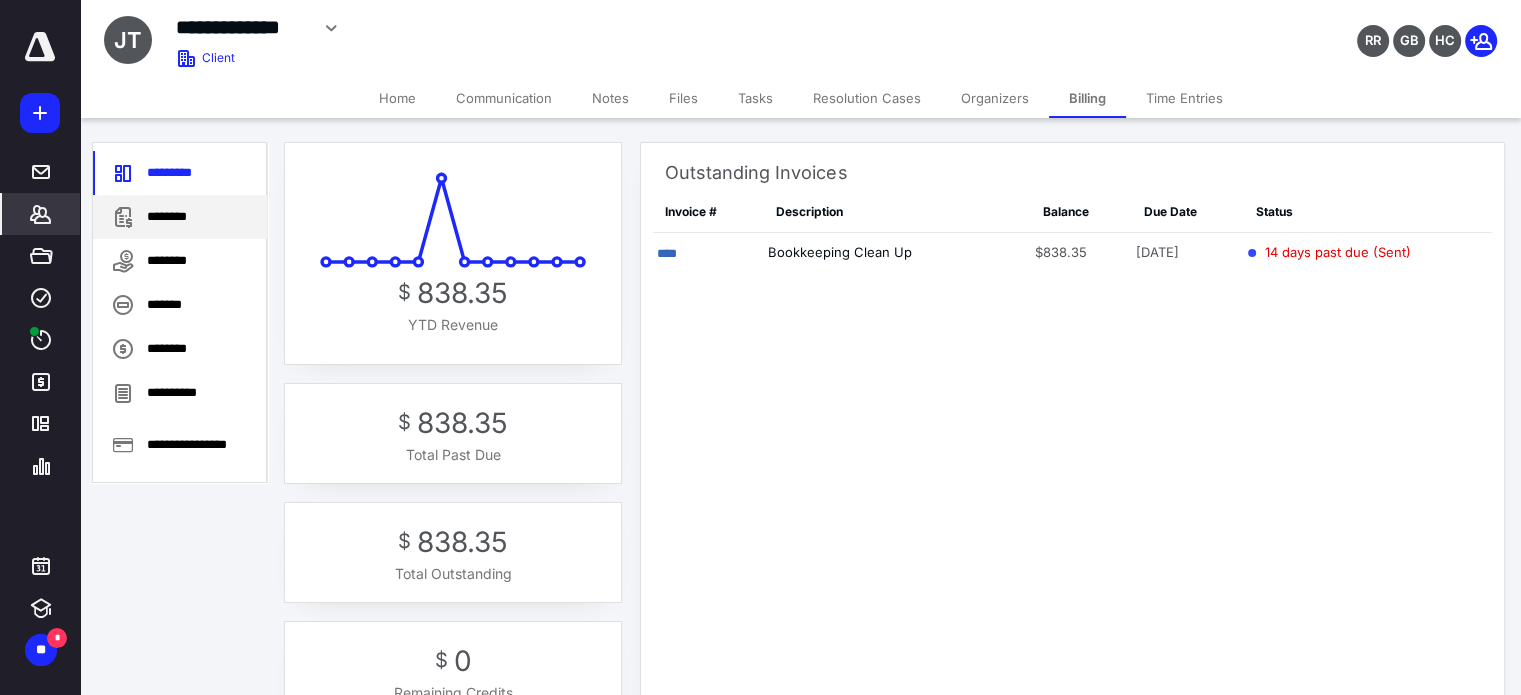 click on "********" at bounding box center (180, 217) 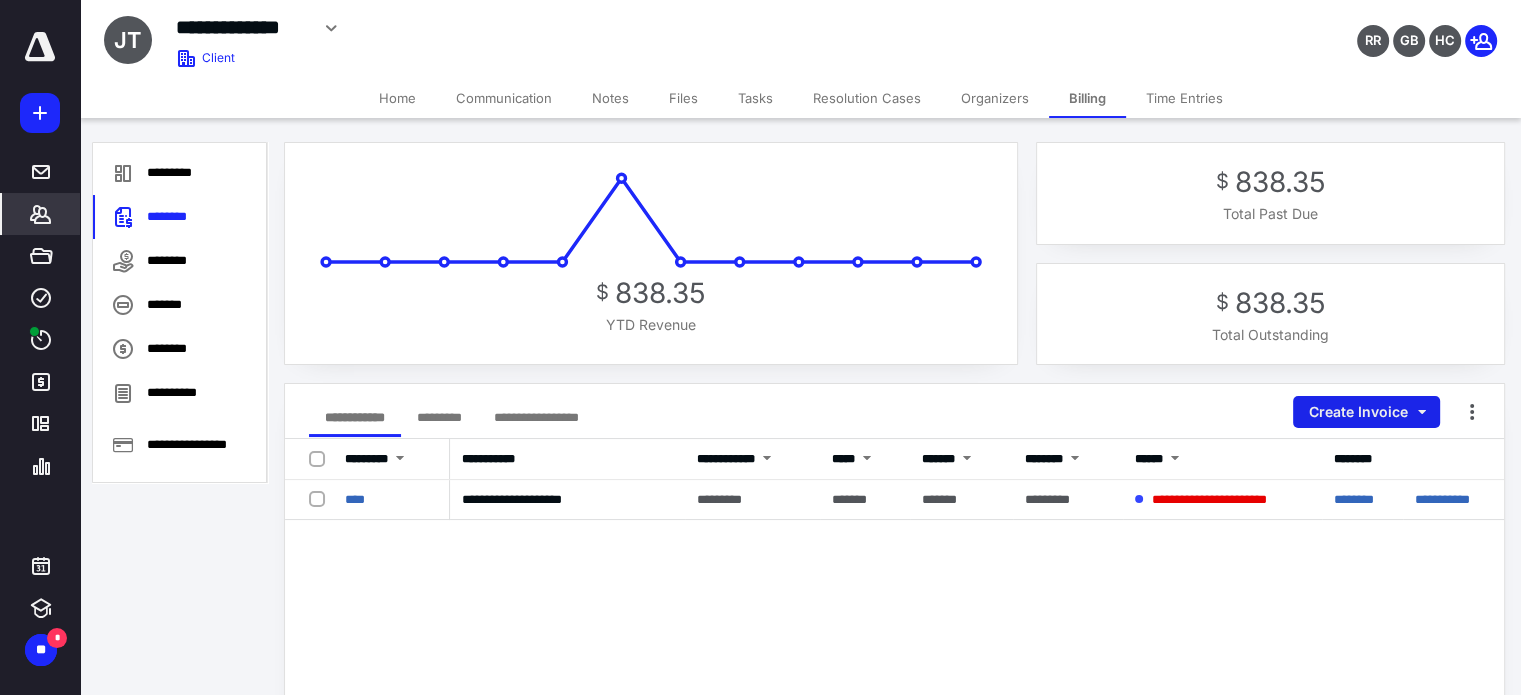 click on "Create Invoice" at bounding box center [1366, 412] 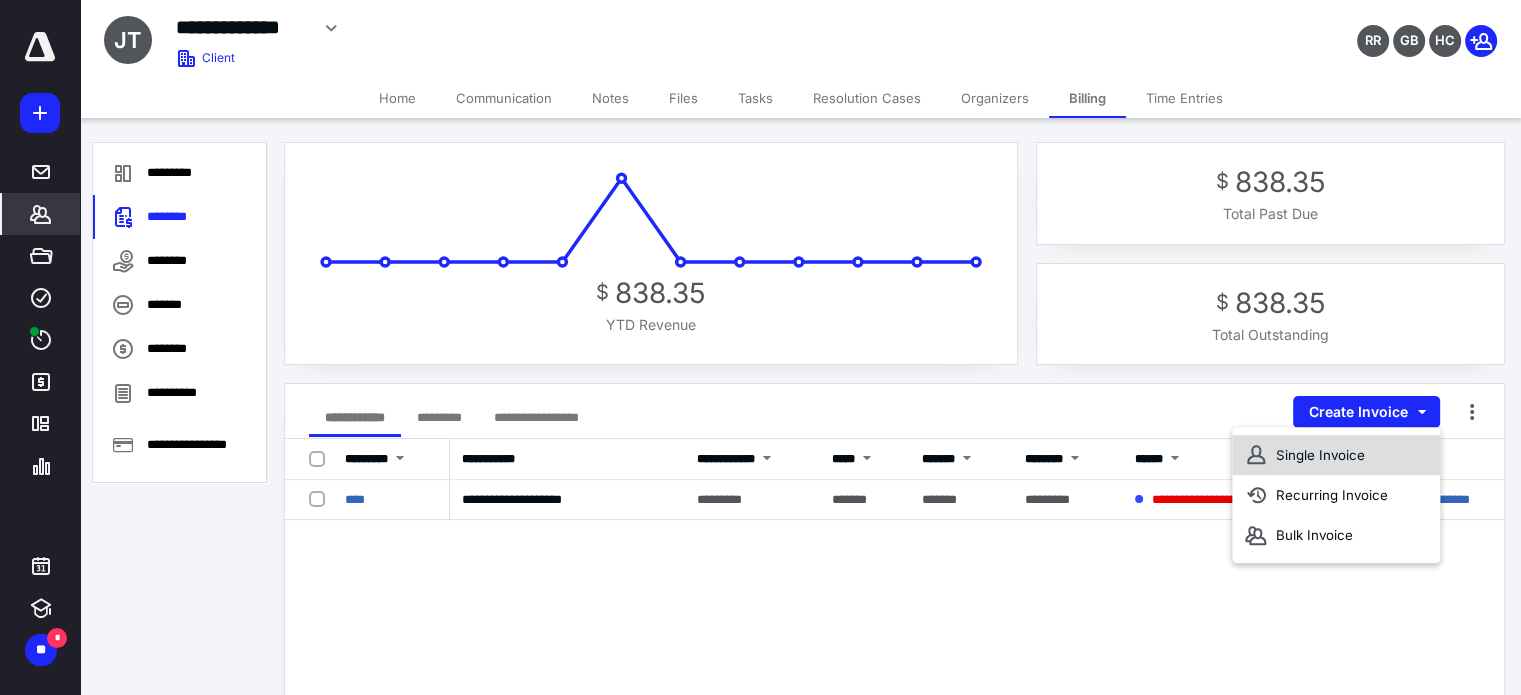 click on "Single Invoice" at bounding box center (1336, 455) 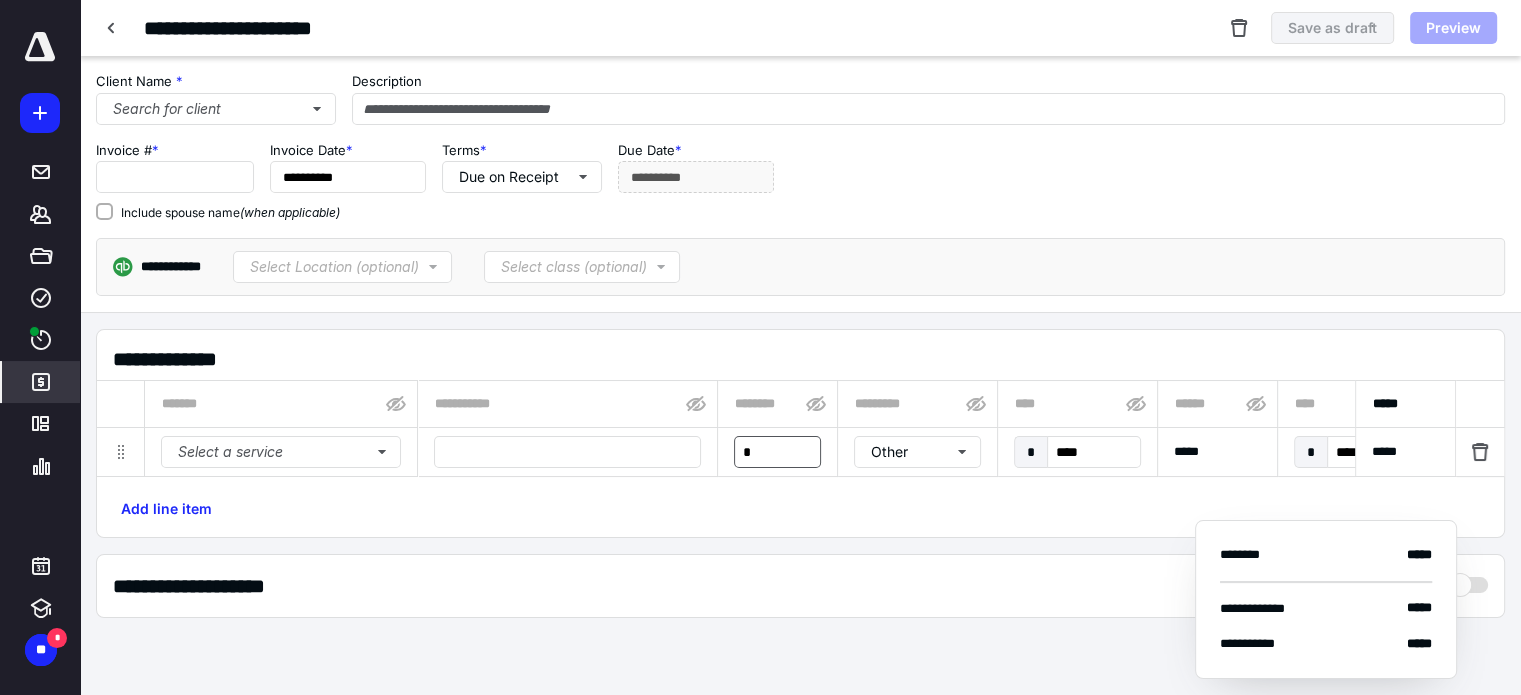 type on "**********" 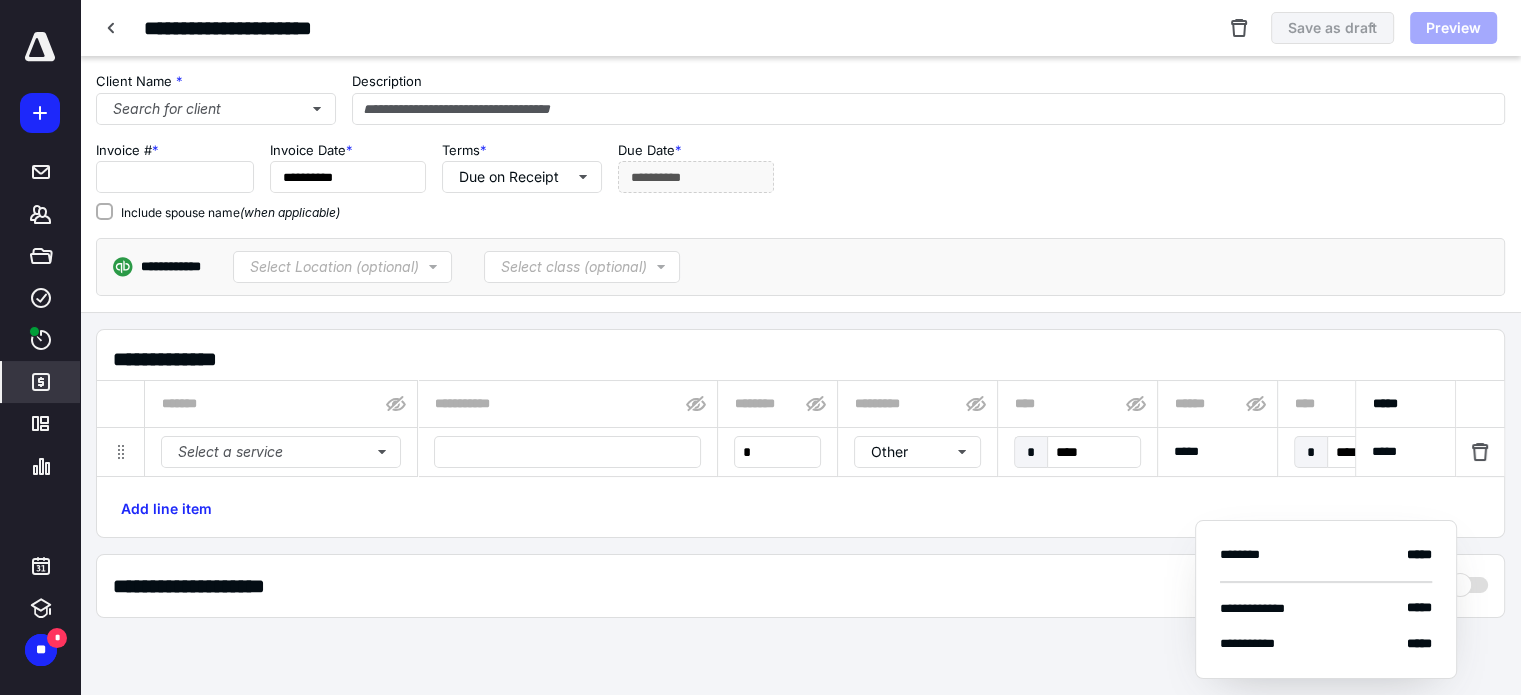 type on "****" 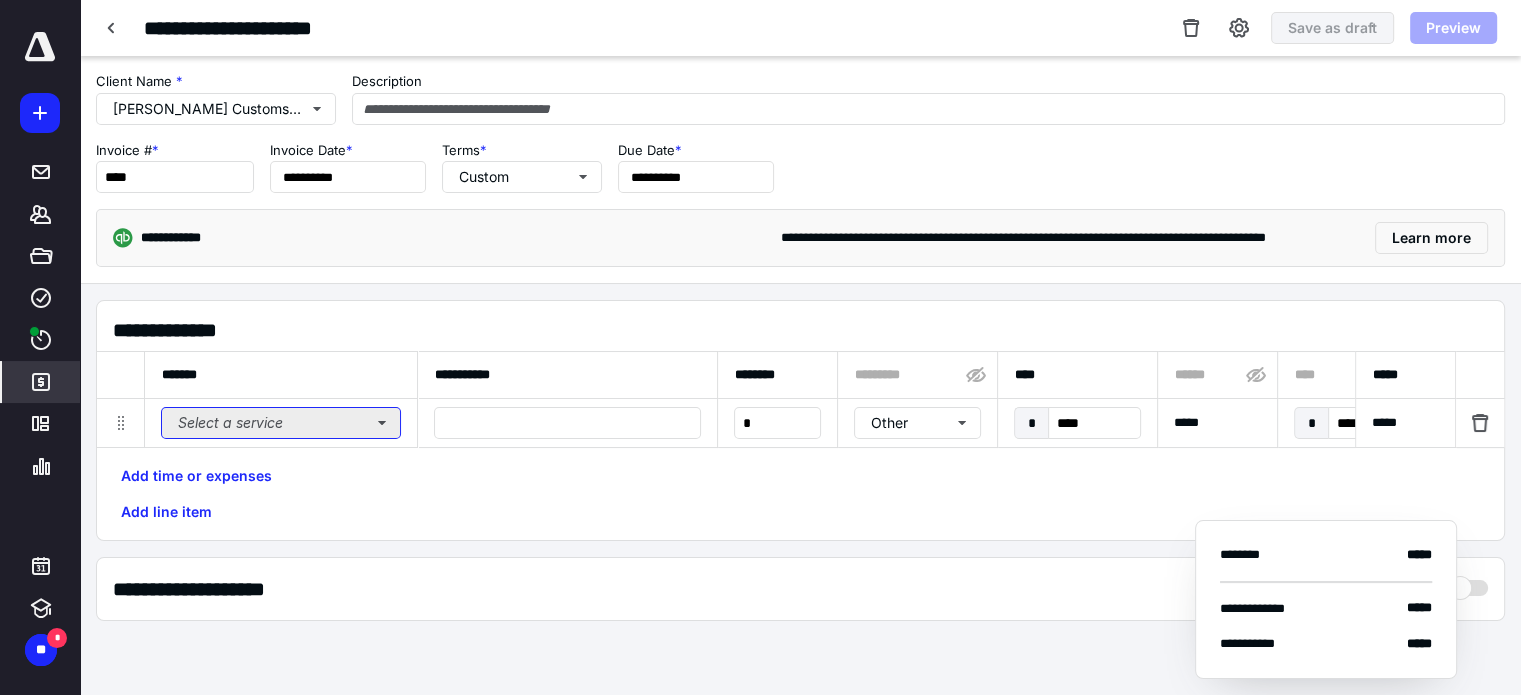 click on "Select a service" at bounding box center [281, 423] 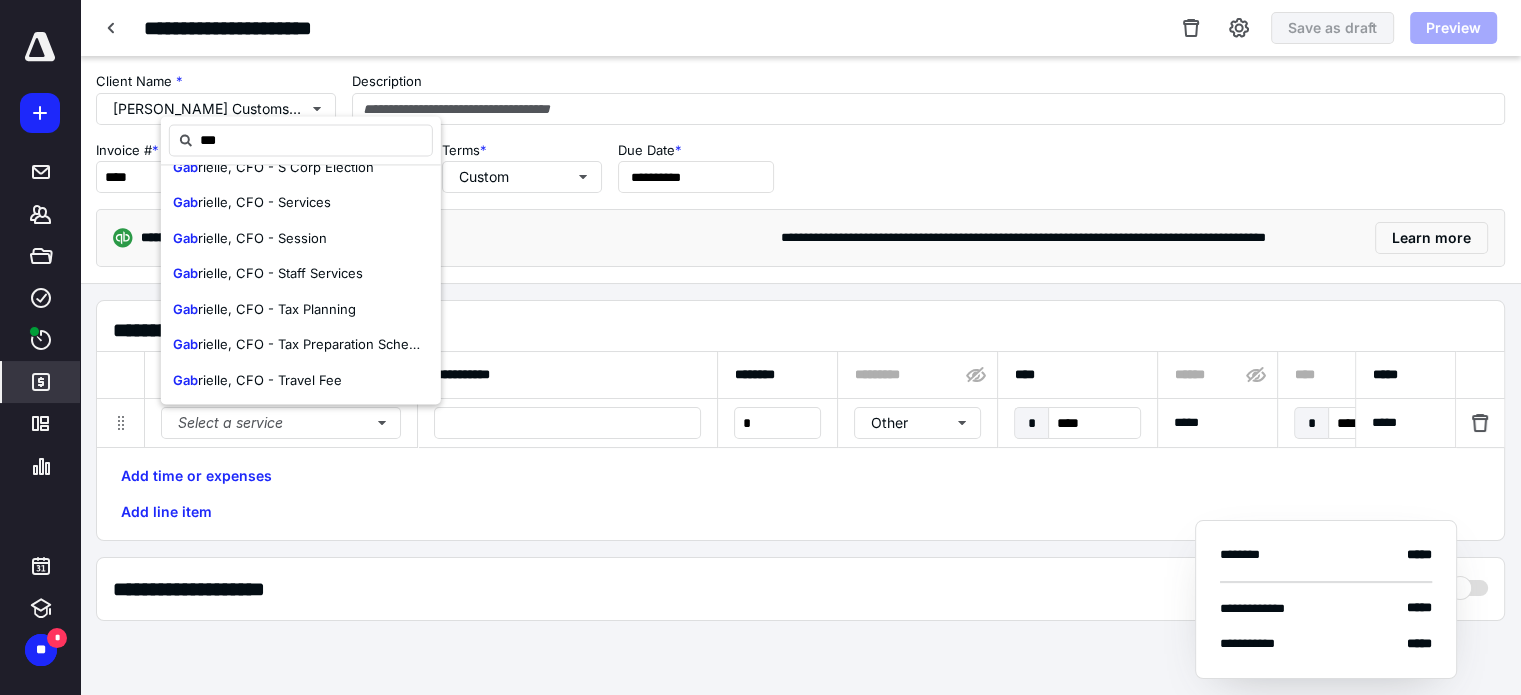 scroll, scrollTop: 451, scrollLeft: 0, axis: vertical 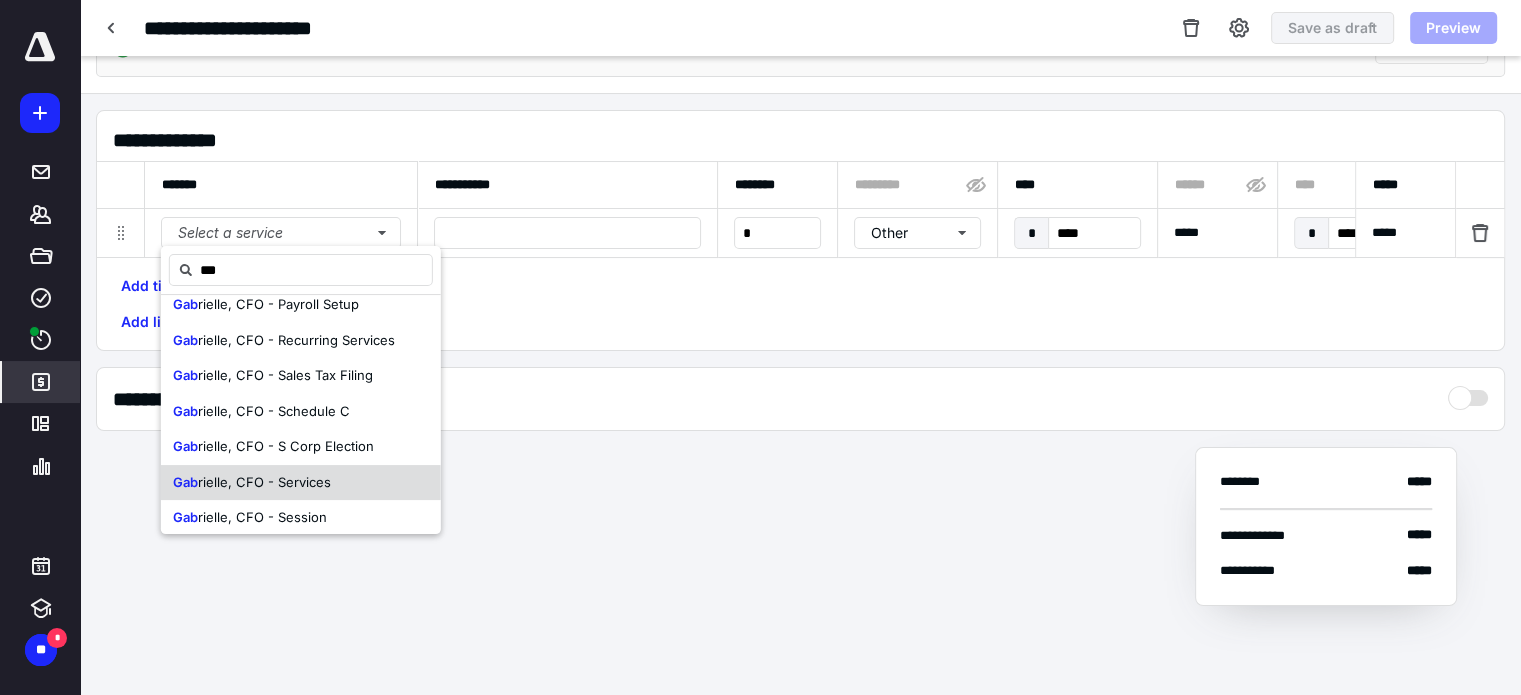 click on "Gab rielle, CFO - Services" at bounding box center (301, 483) 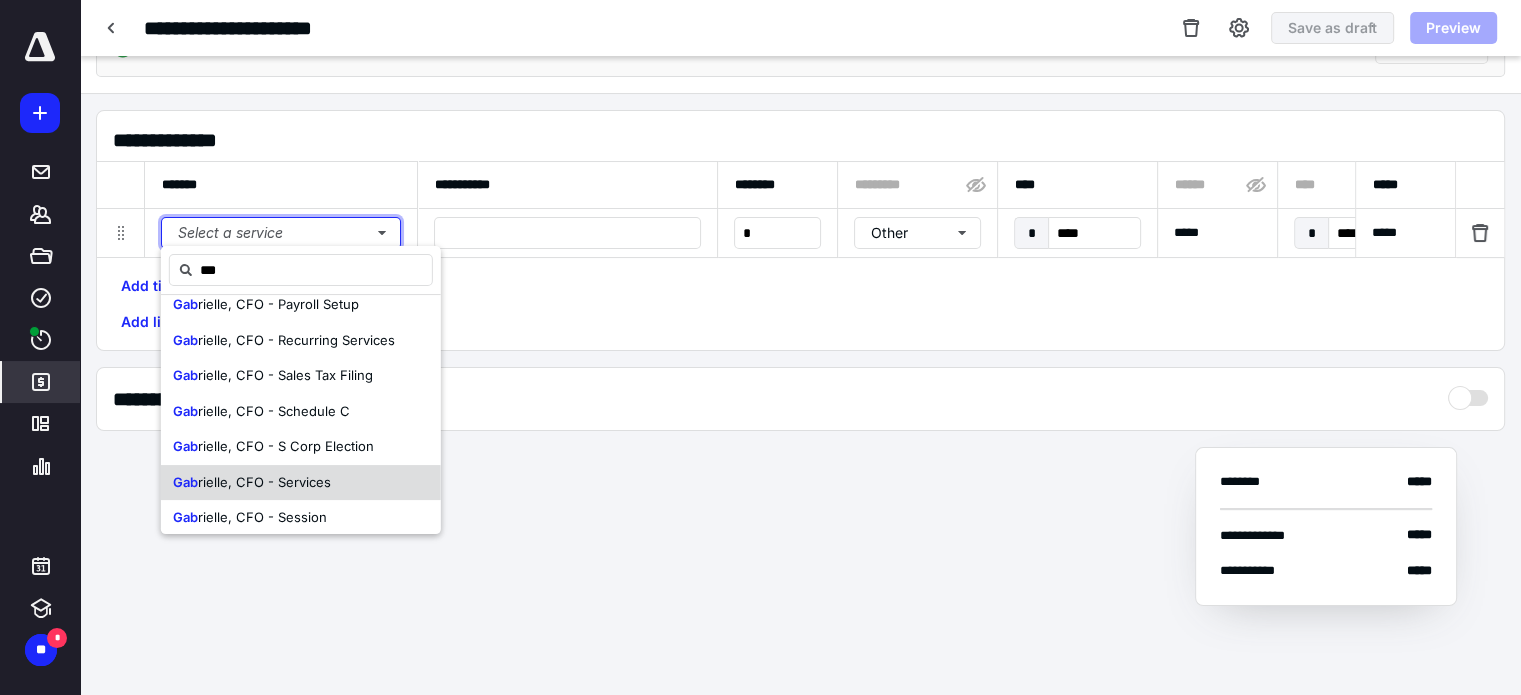 type 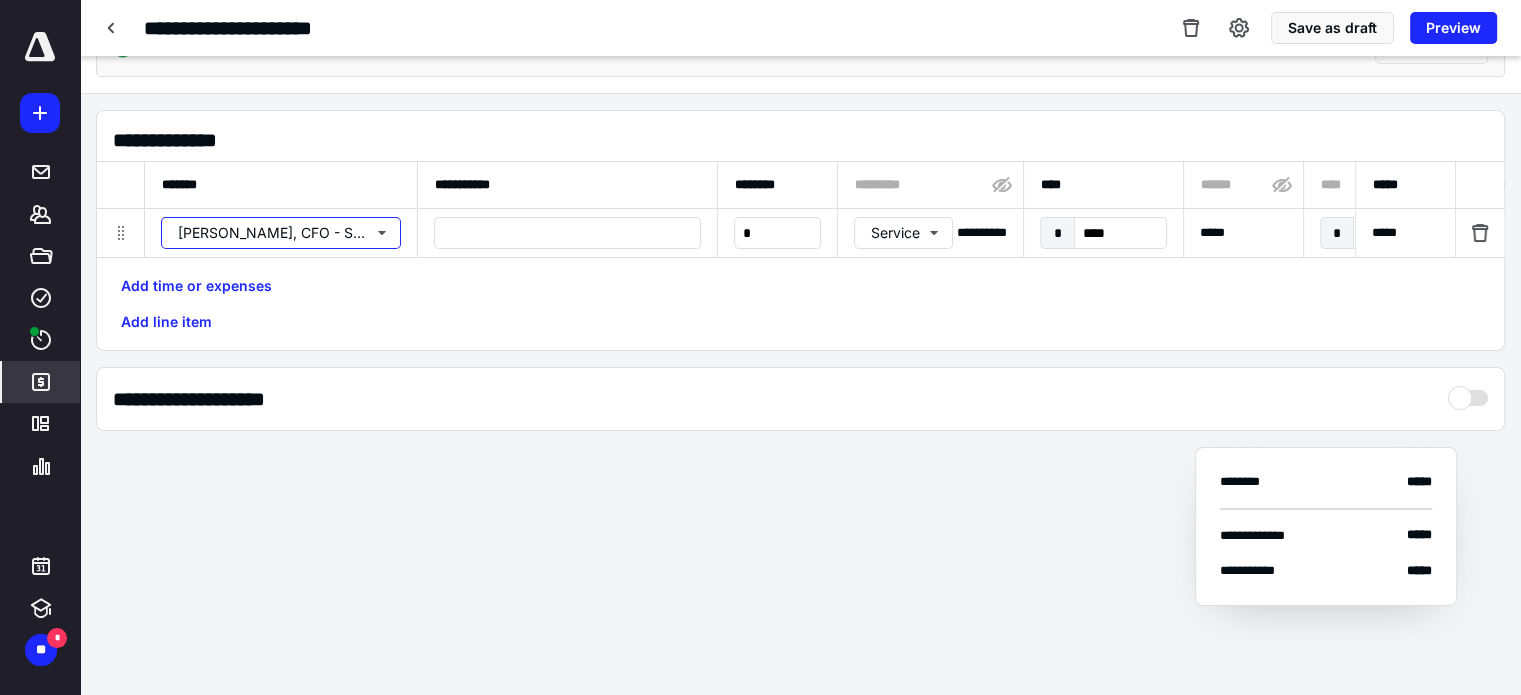 scroll, scrollTop: 0, scrollLeft: 0, axis: both 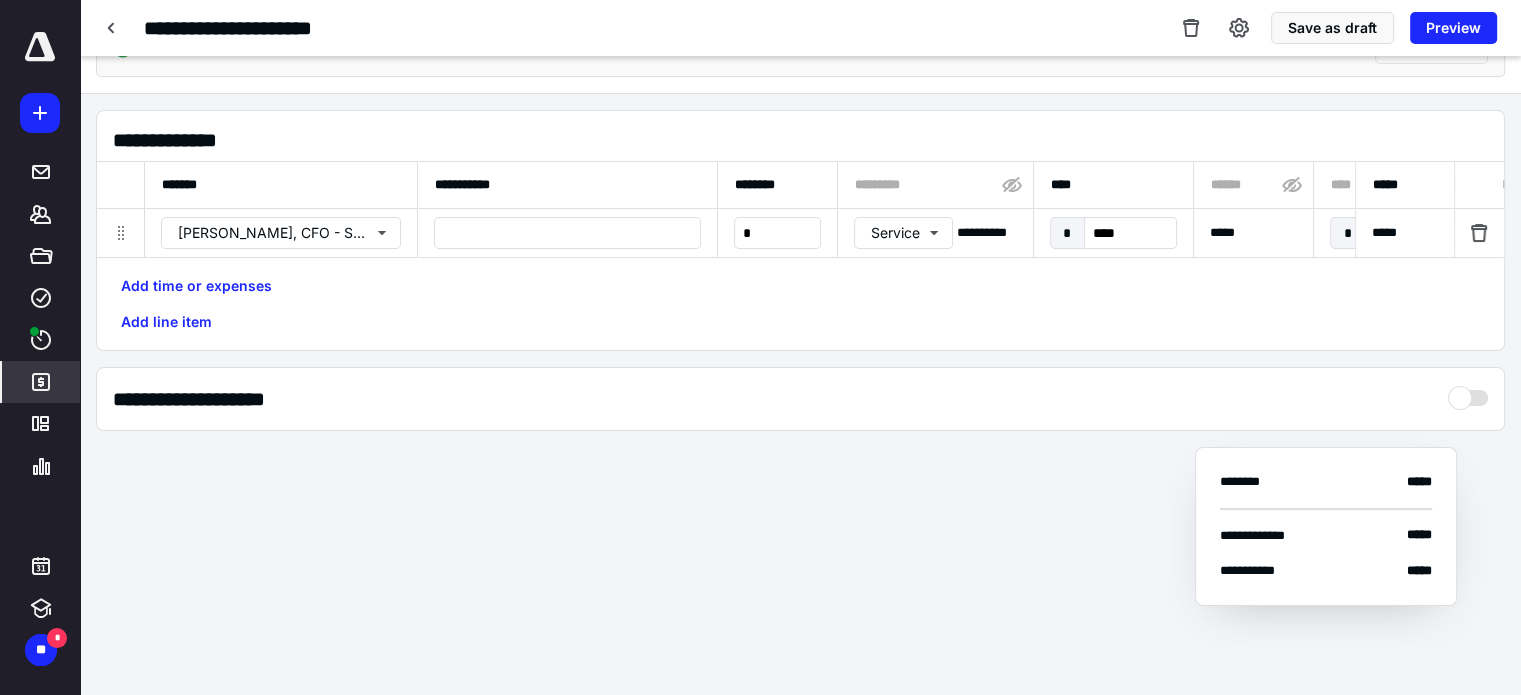 click on "**********" at bounding box center (800, 236) 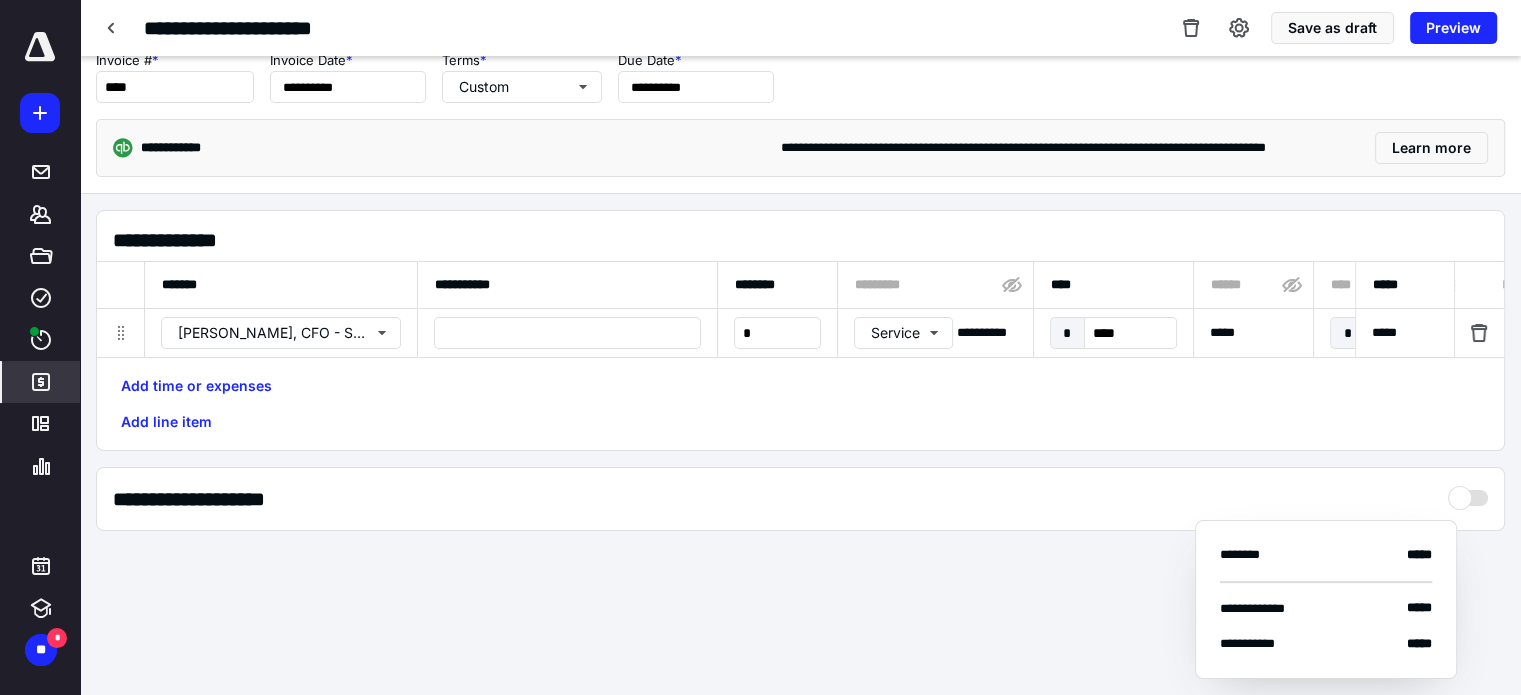 scroll, scrollTop: 0, scrollLeft: 0, axis: both 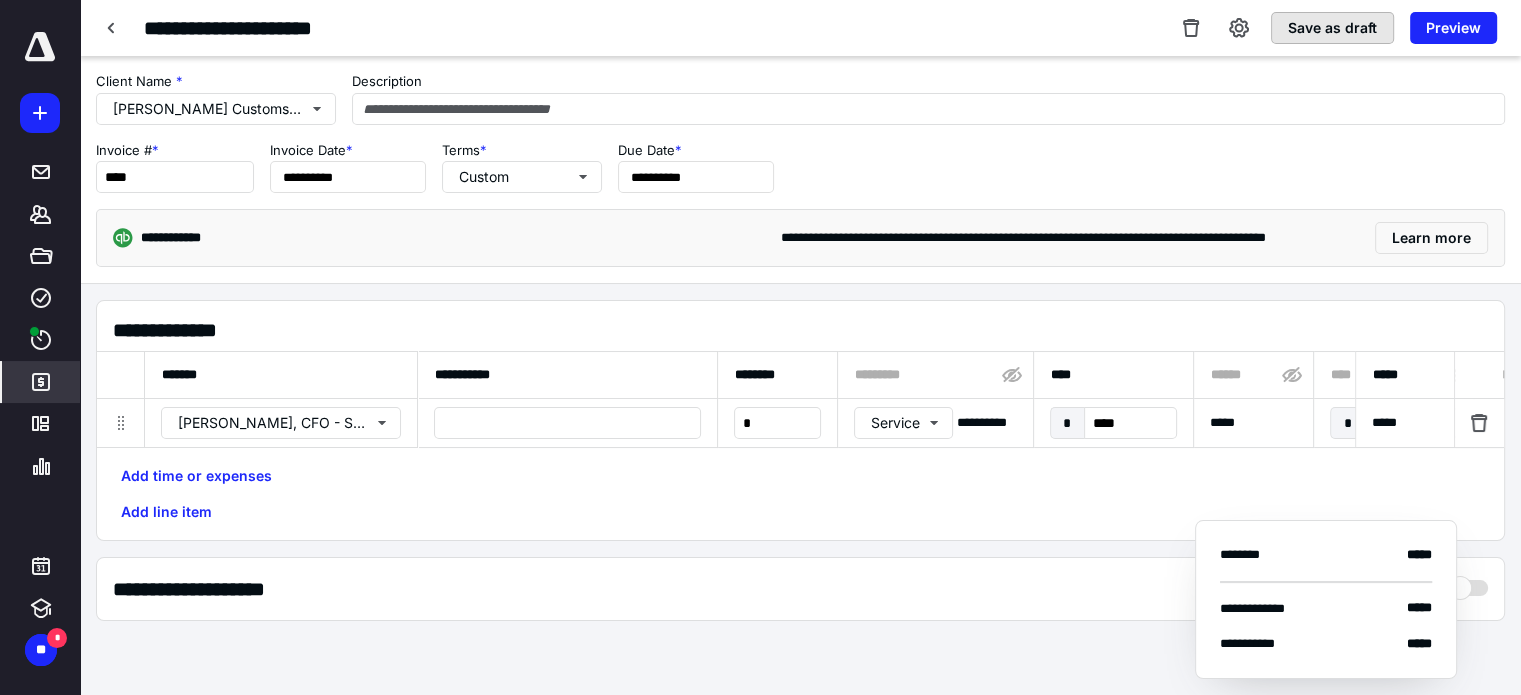 click on "Save as draft" at bounding box center [1332, 28] 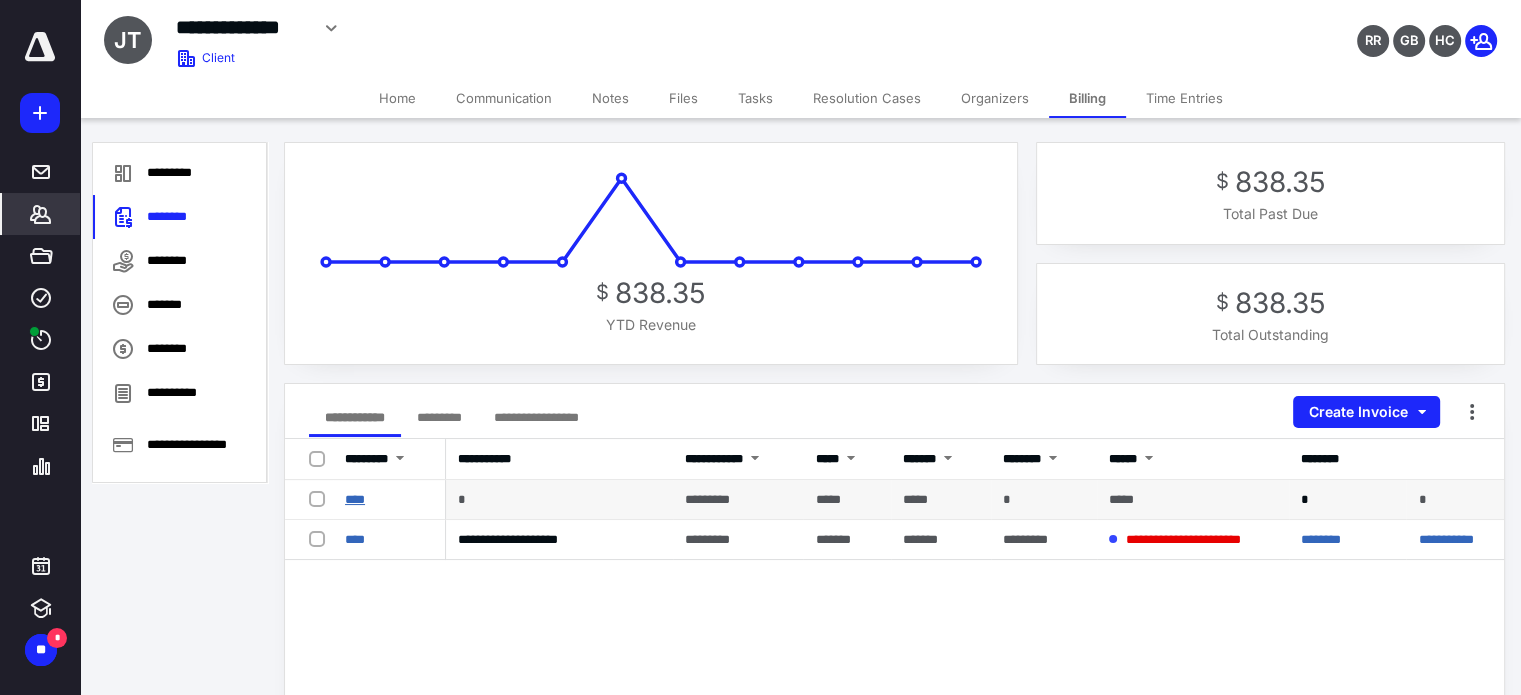 click on "****" at bounding box center (355, 499) 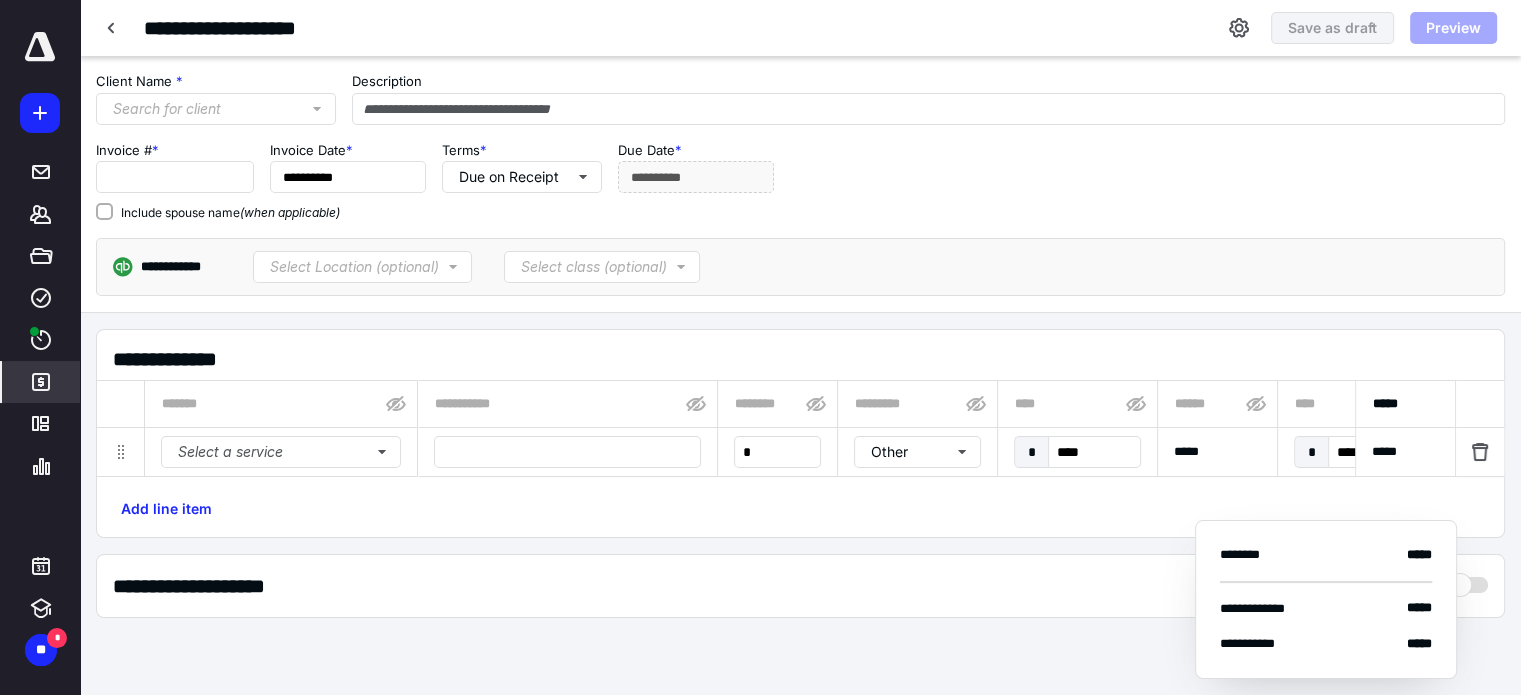 type on "****" 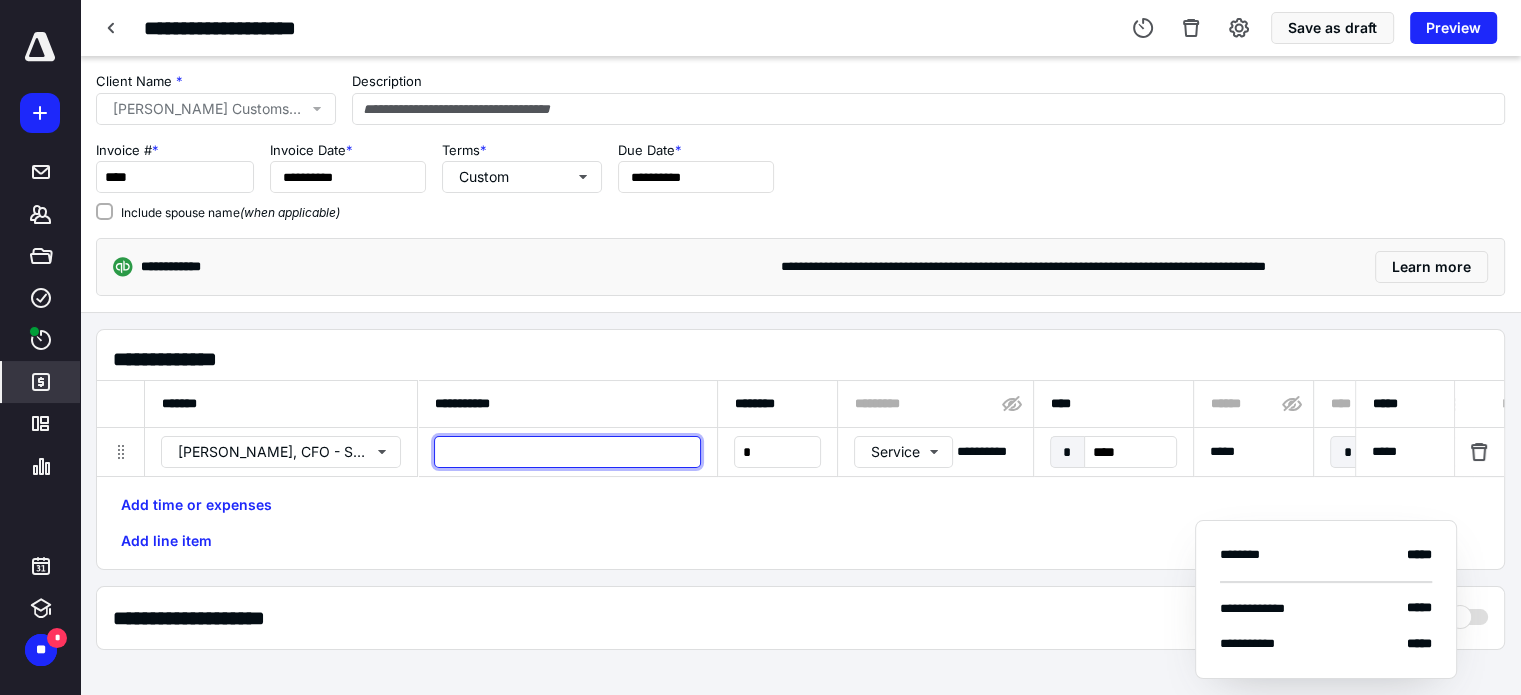 click at bounding box center (567, 452) 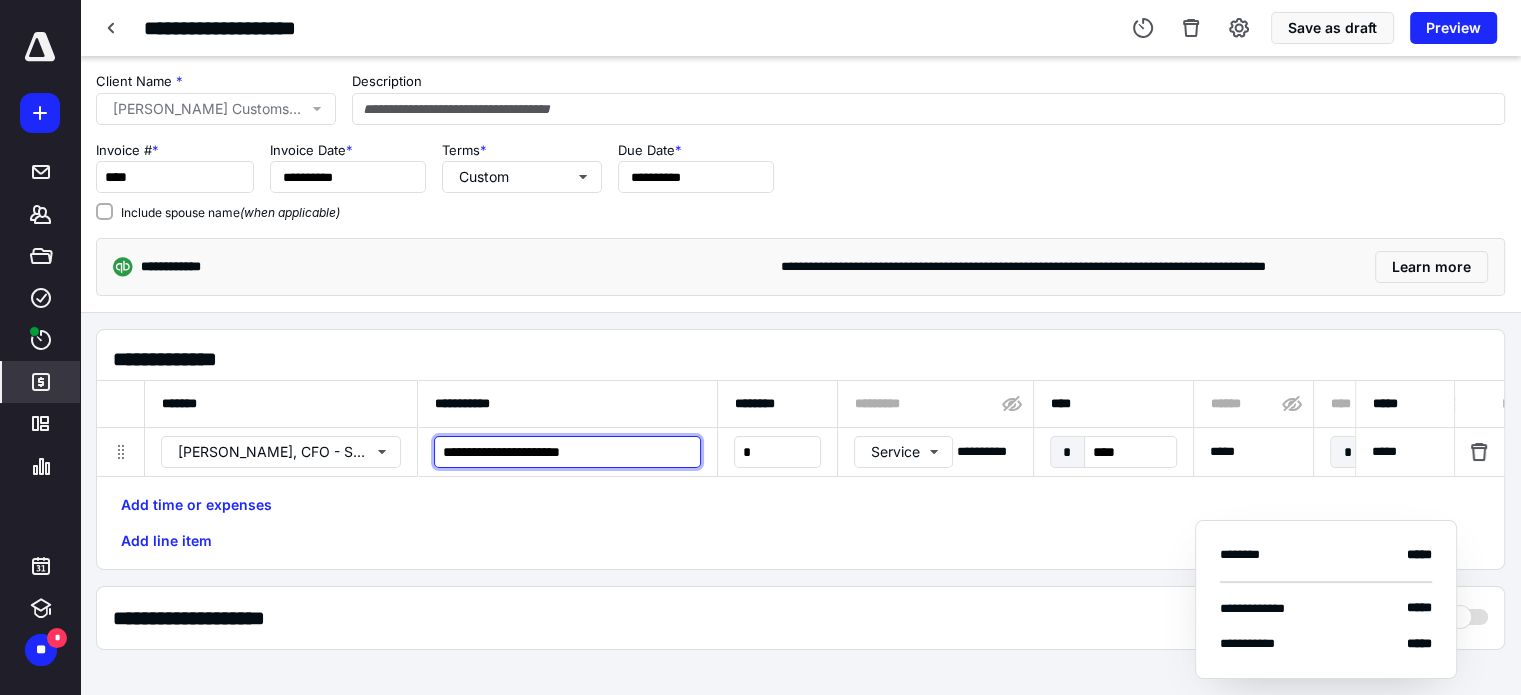 scroll, scrollTop: 100, scrollLeft: 0, axis: vertical 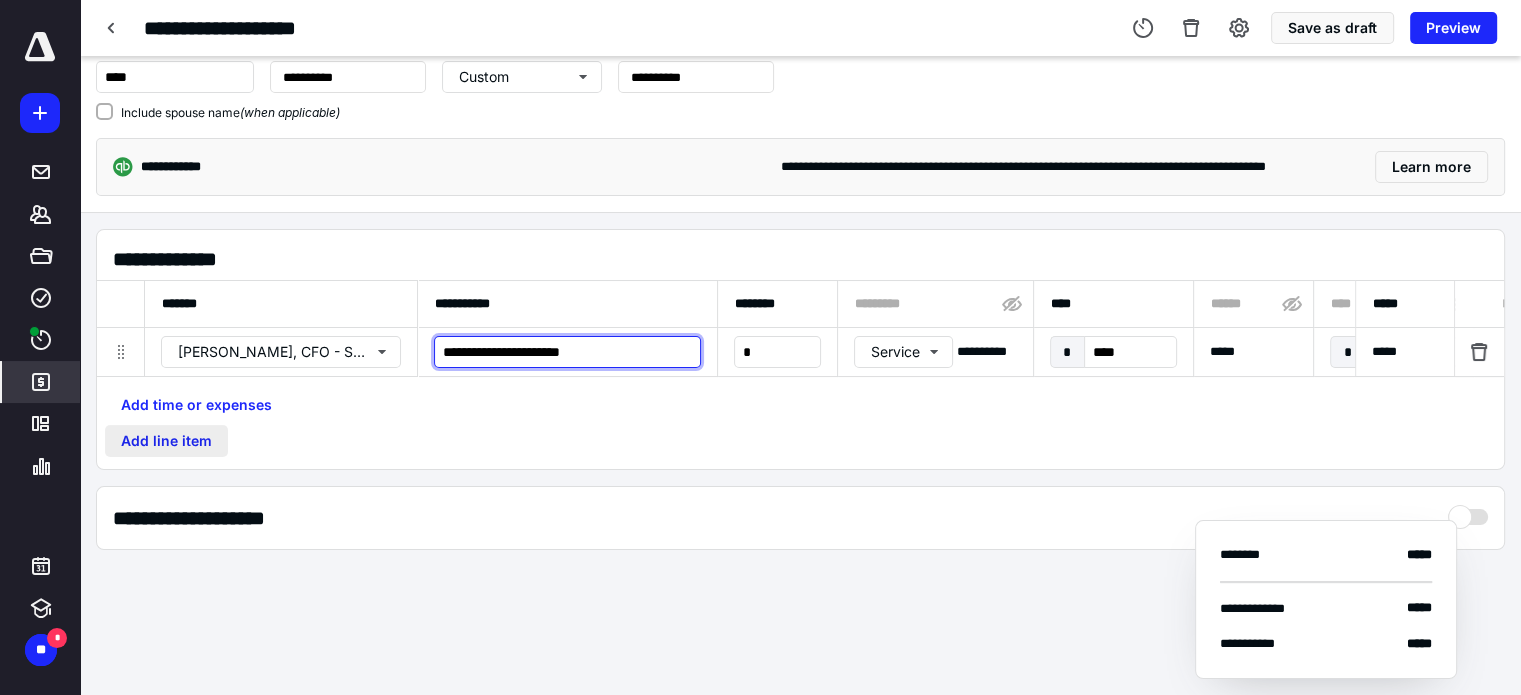 type on "**********" 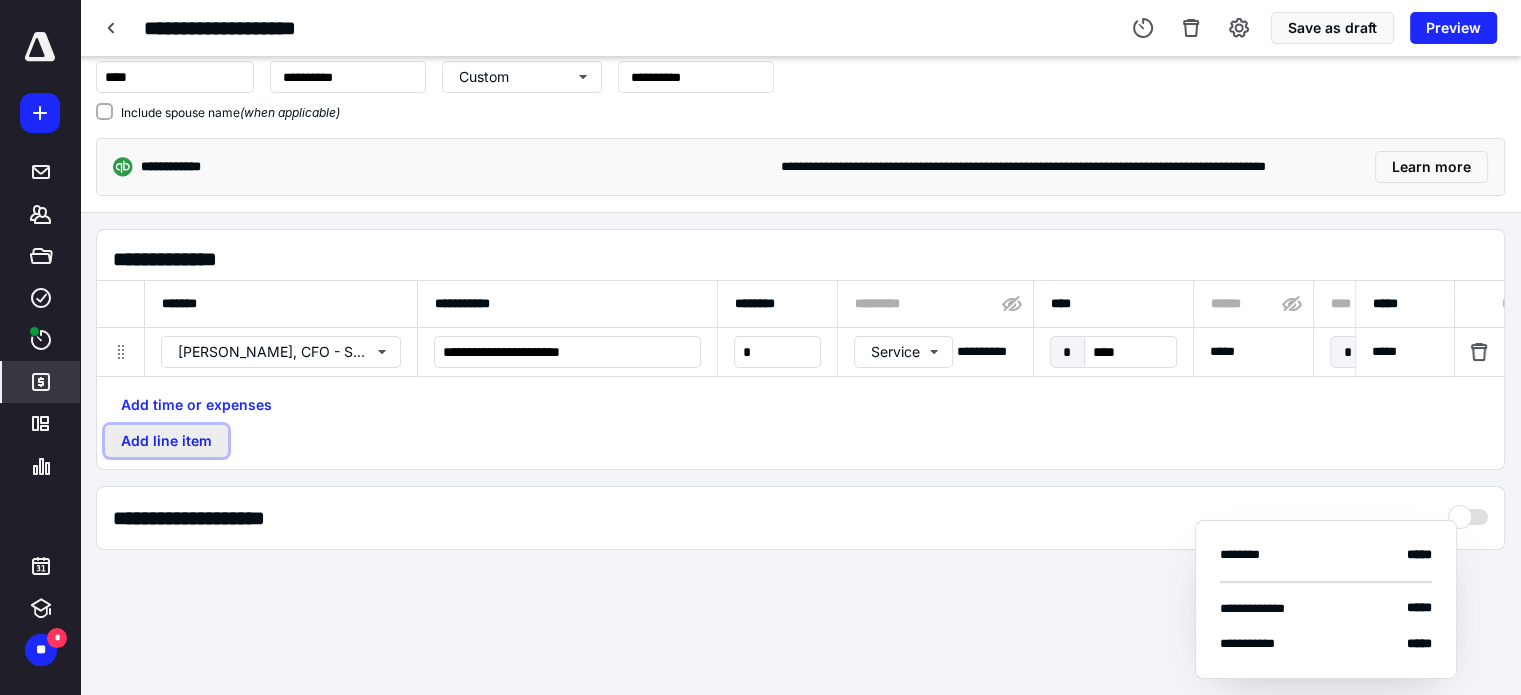 click on "Add line item" at bounding box center [166, 441] 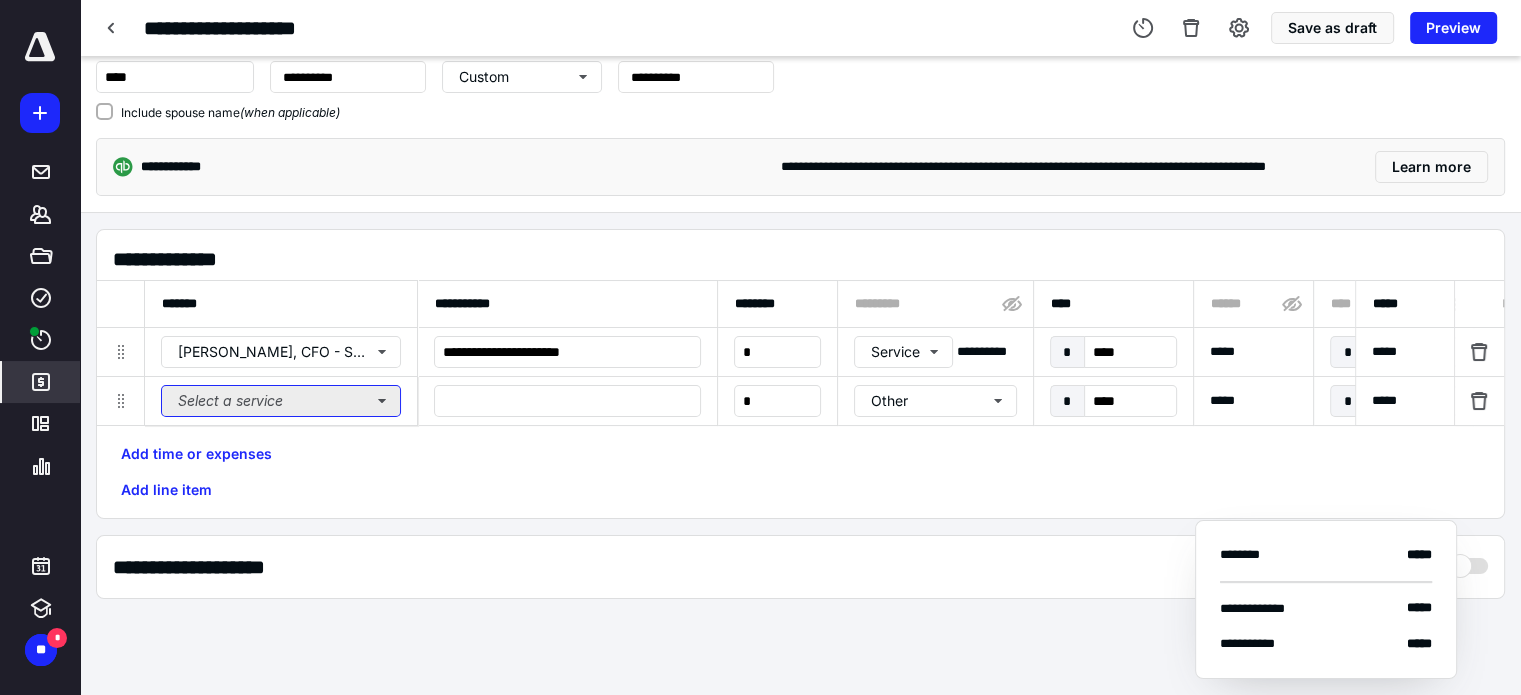 click on "Select a service" at bounding box center [281, 401] 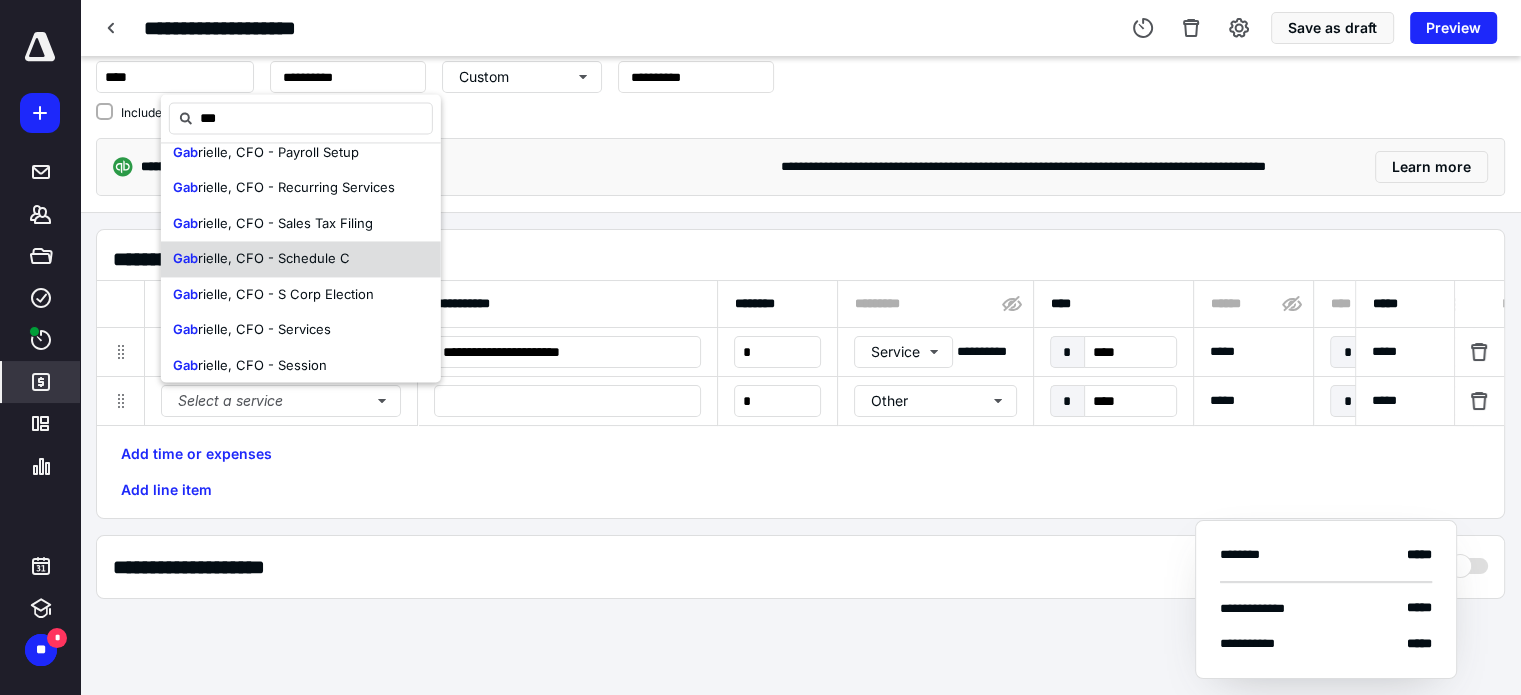 scroll, scrollTop: 400, scrollLeft: 0, axis: vertical 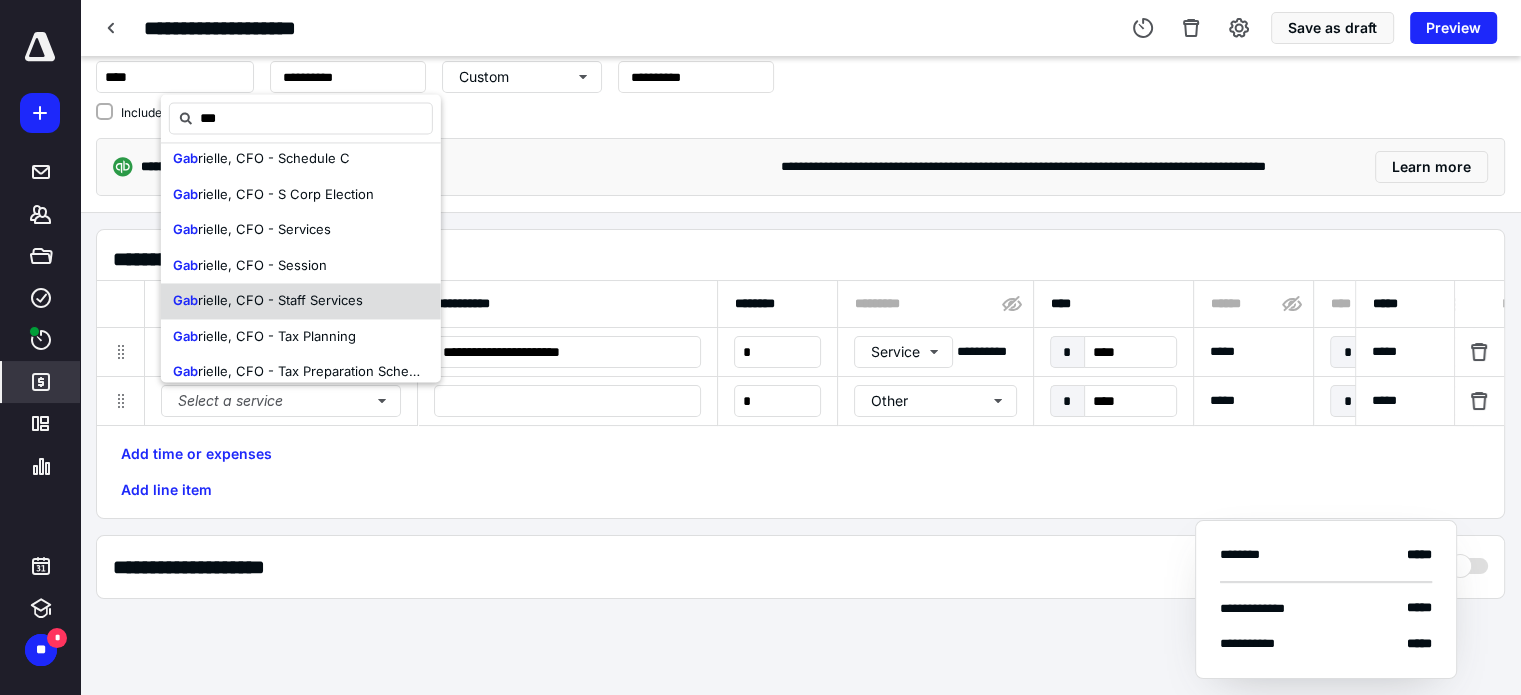click on "Gab rielle, CFO - Staff Services" at bounding box center [301, 301] 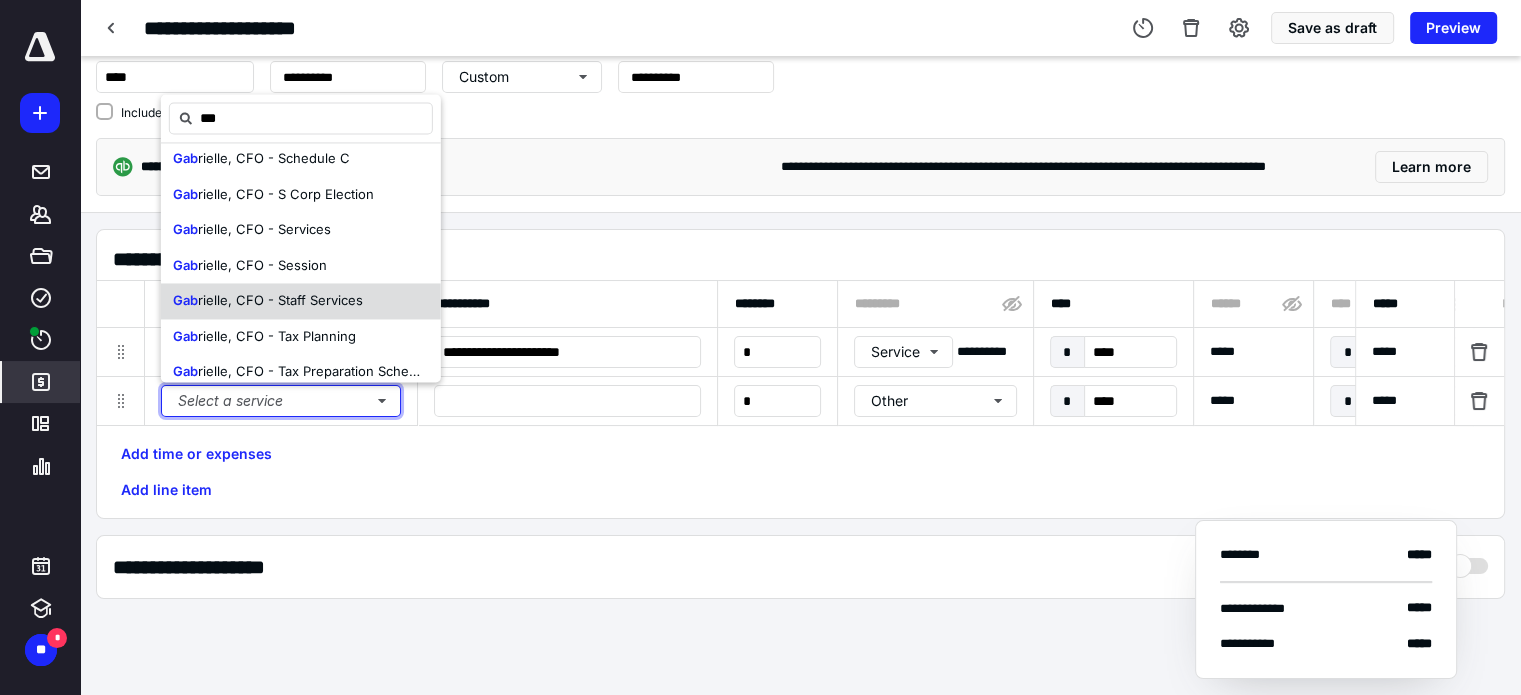type 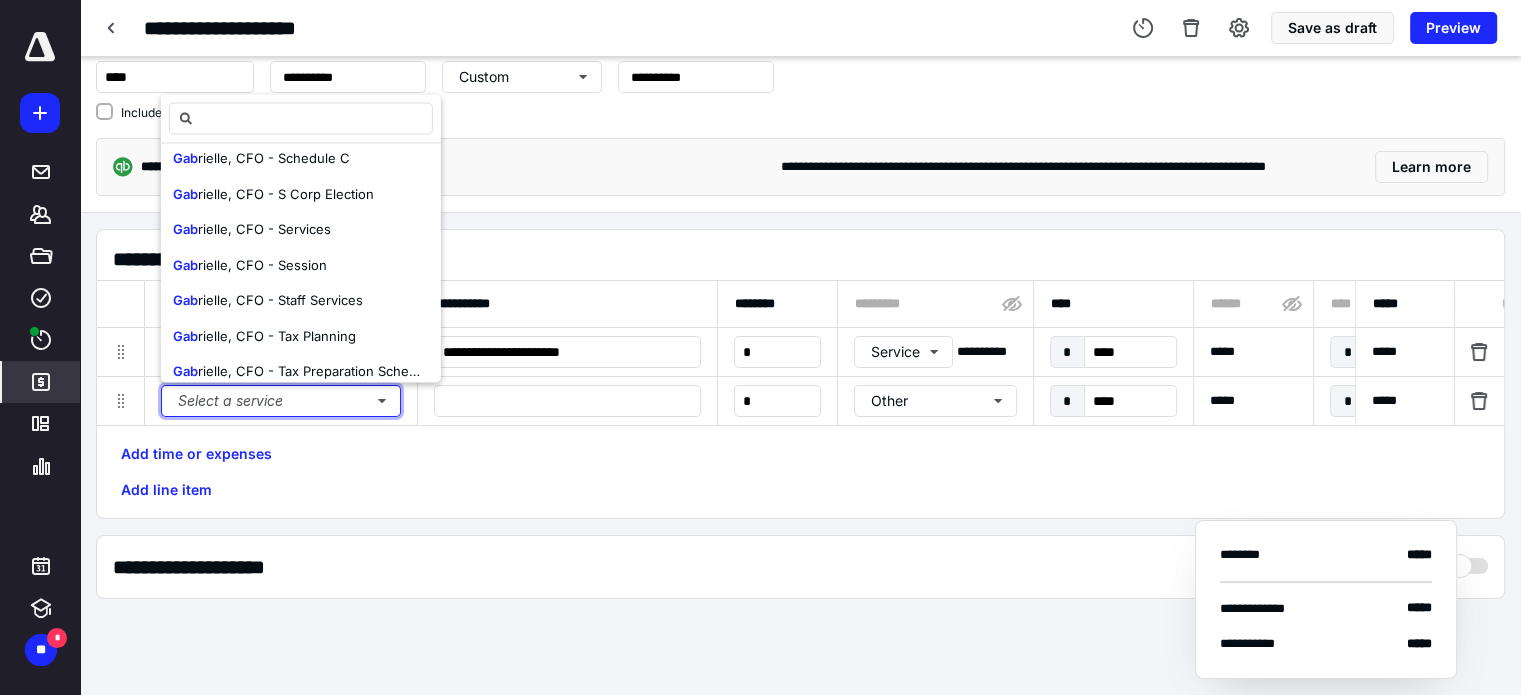 scroll, scrollTop: 0, scrollLeft: 0, axis: both 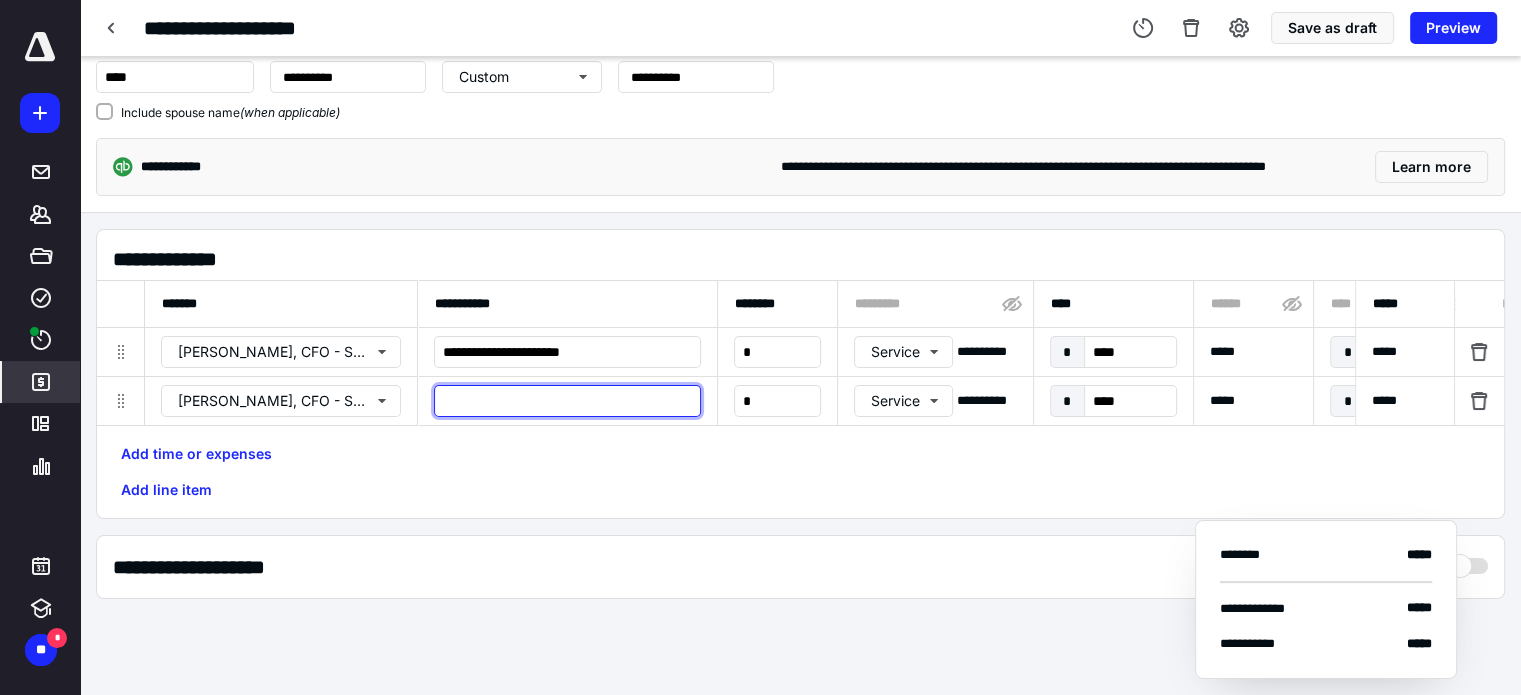 click at bounding box center (567, 401) 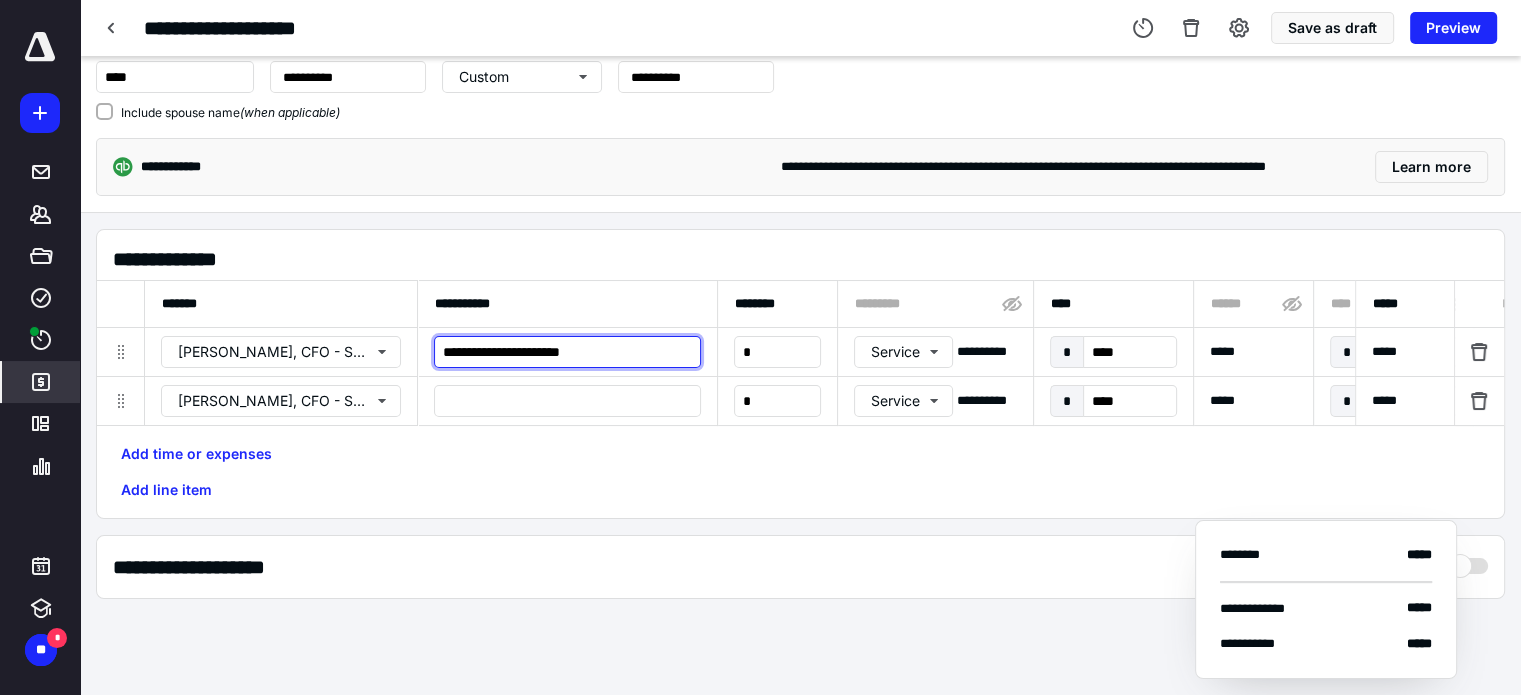 click on "**********" at bounding box center [567, 352] 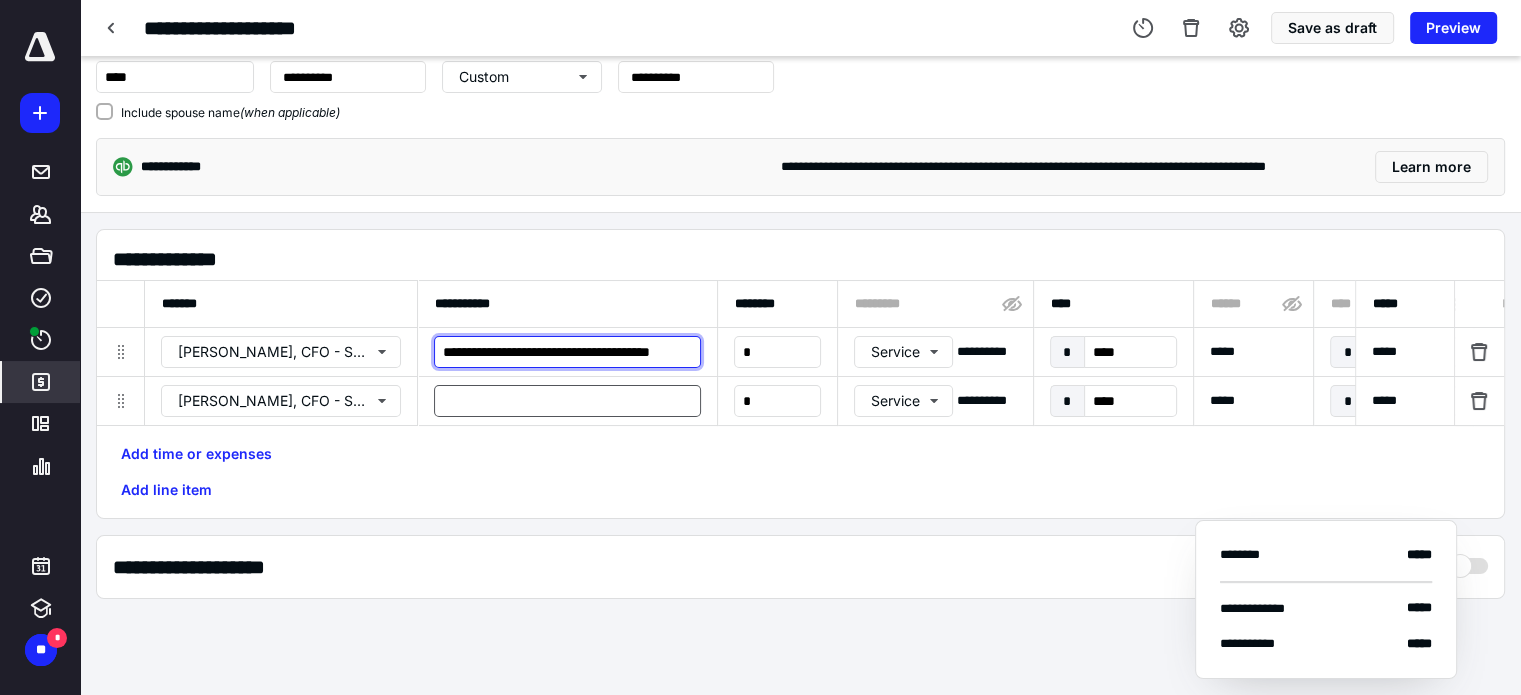 type on "**********" 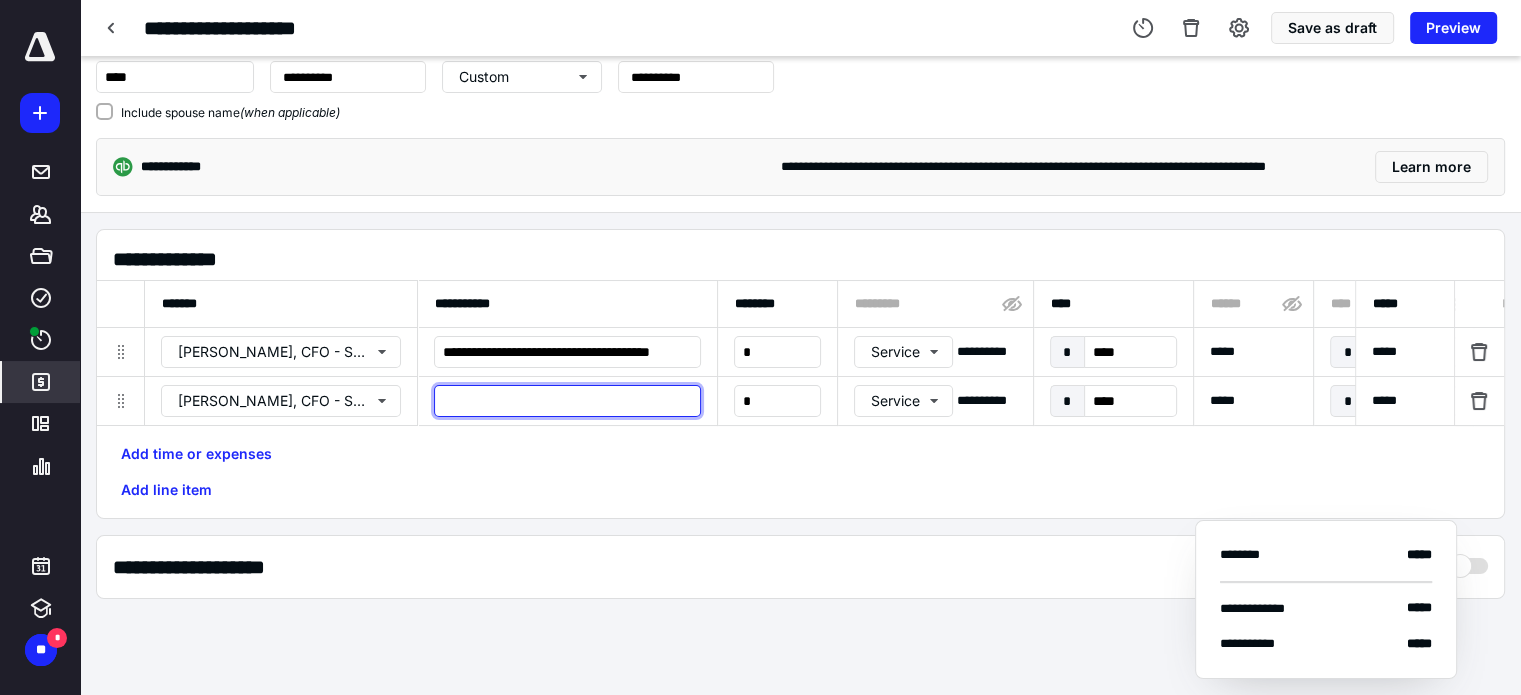 click at bounding box center (567, 401) 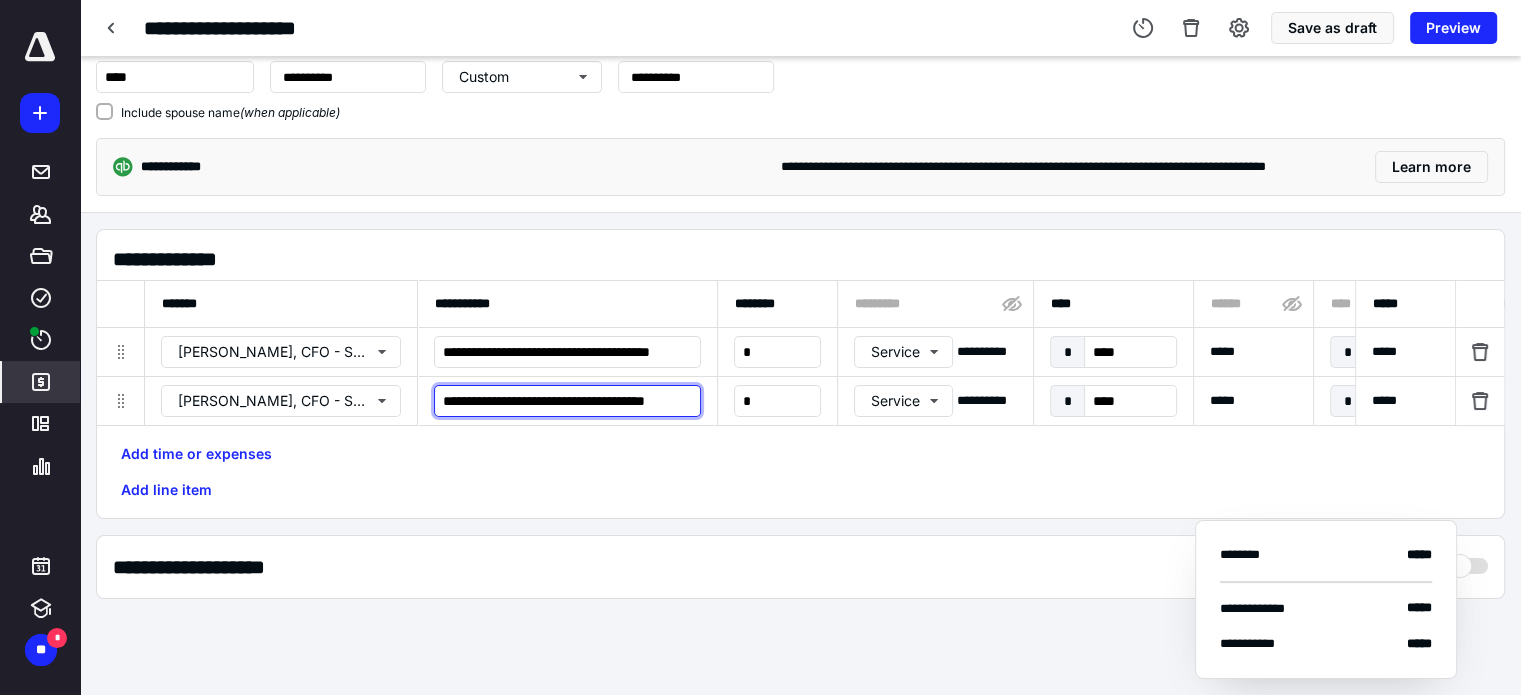 scroll, scrollTop: 0, scrollLeft: 26, axis: horizontal 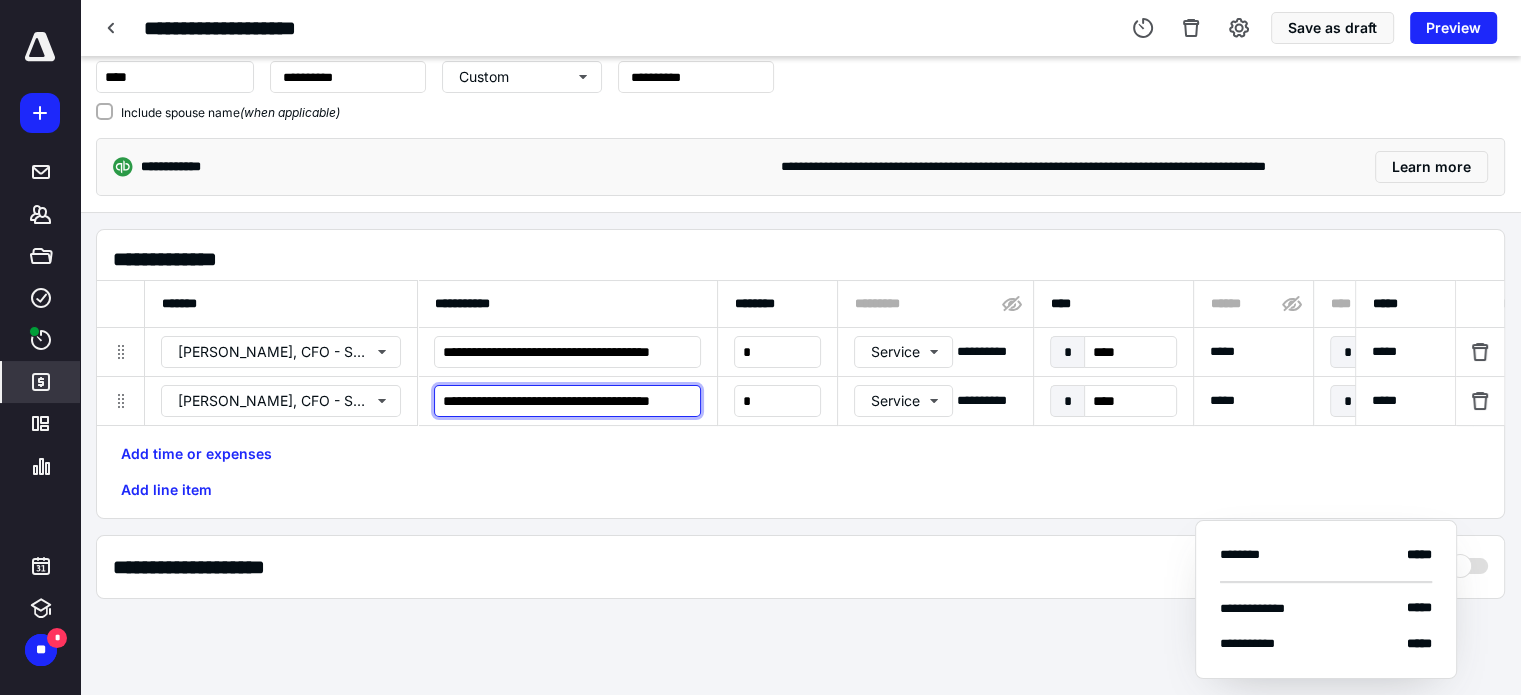 paste on "**********" 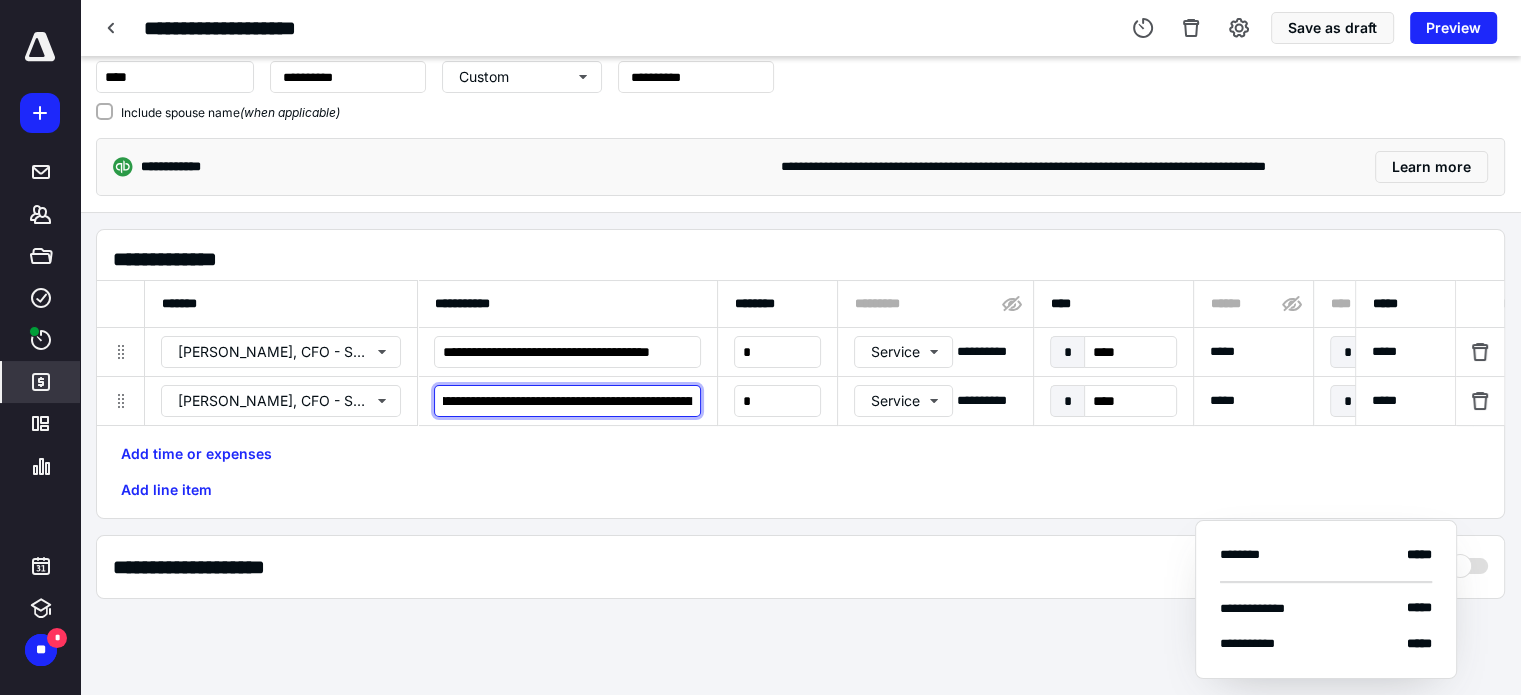 scroll, scrollTop: 0, scrollLeft: 444, axis: horizontal 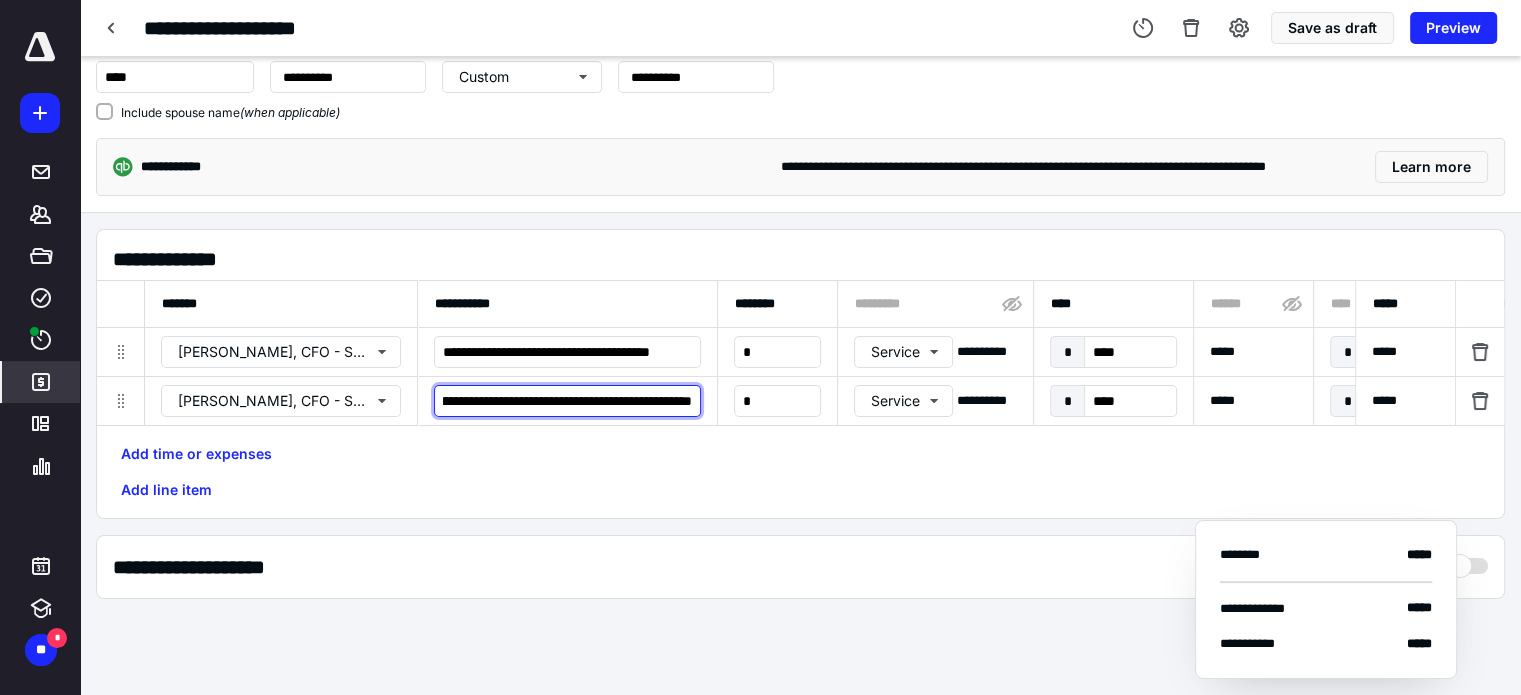 click on "**********" at bounding box center [567, 401] 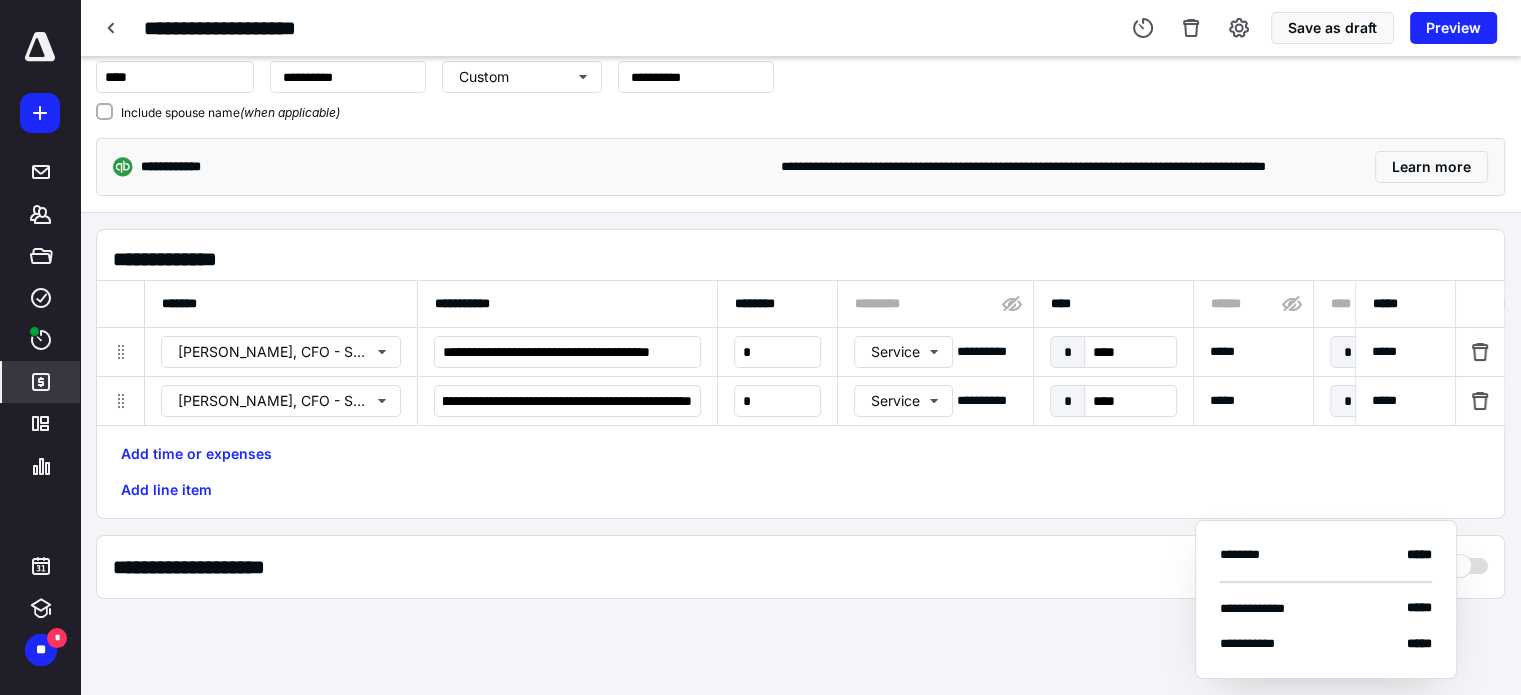 scroll, scrollTop: 0, scrollLeft: 0, axis: both 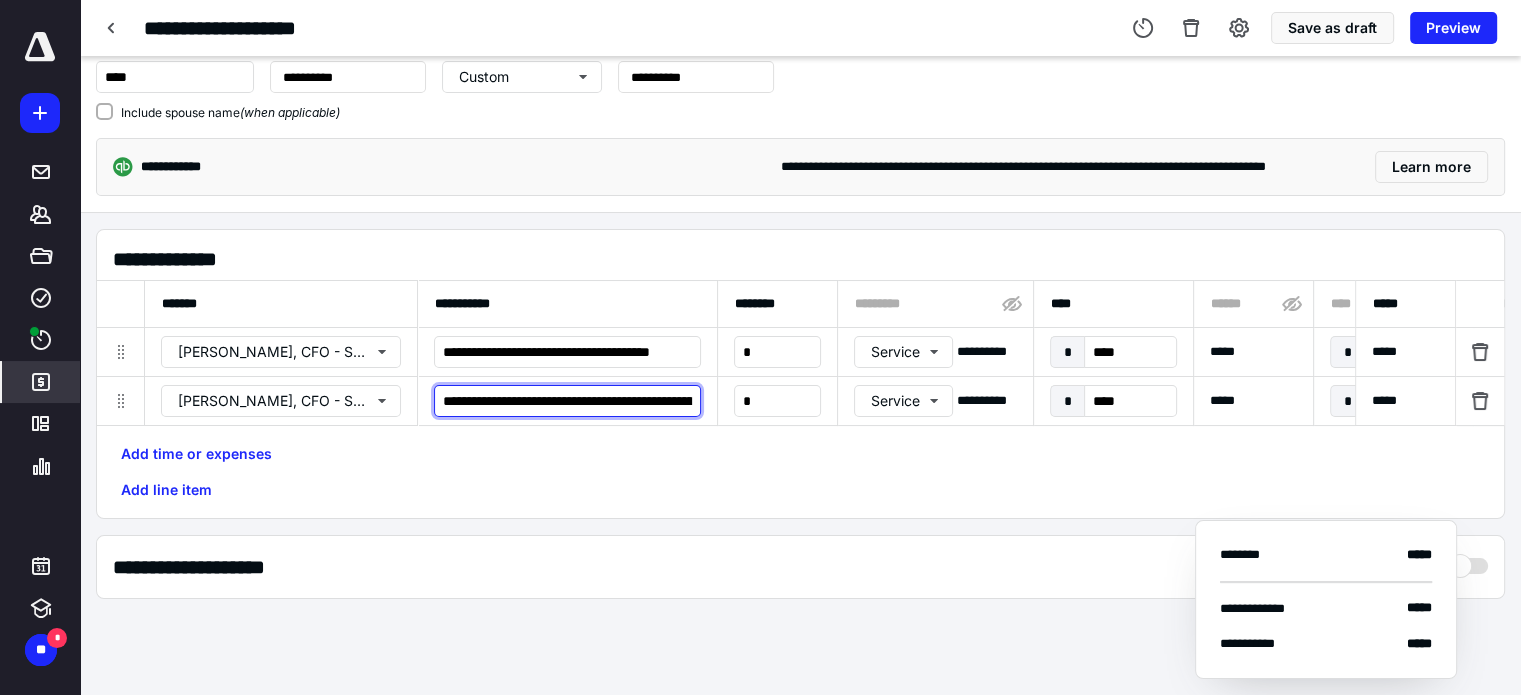 click on "**********" at bounding box center [567, 401] 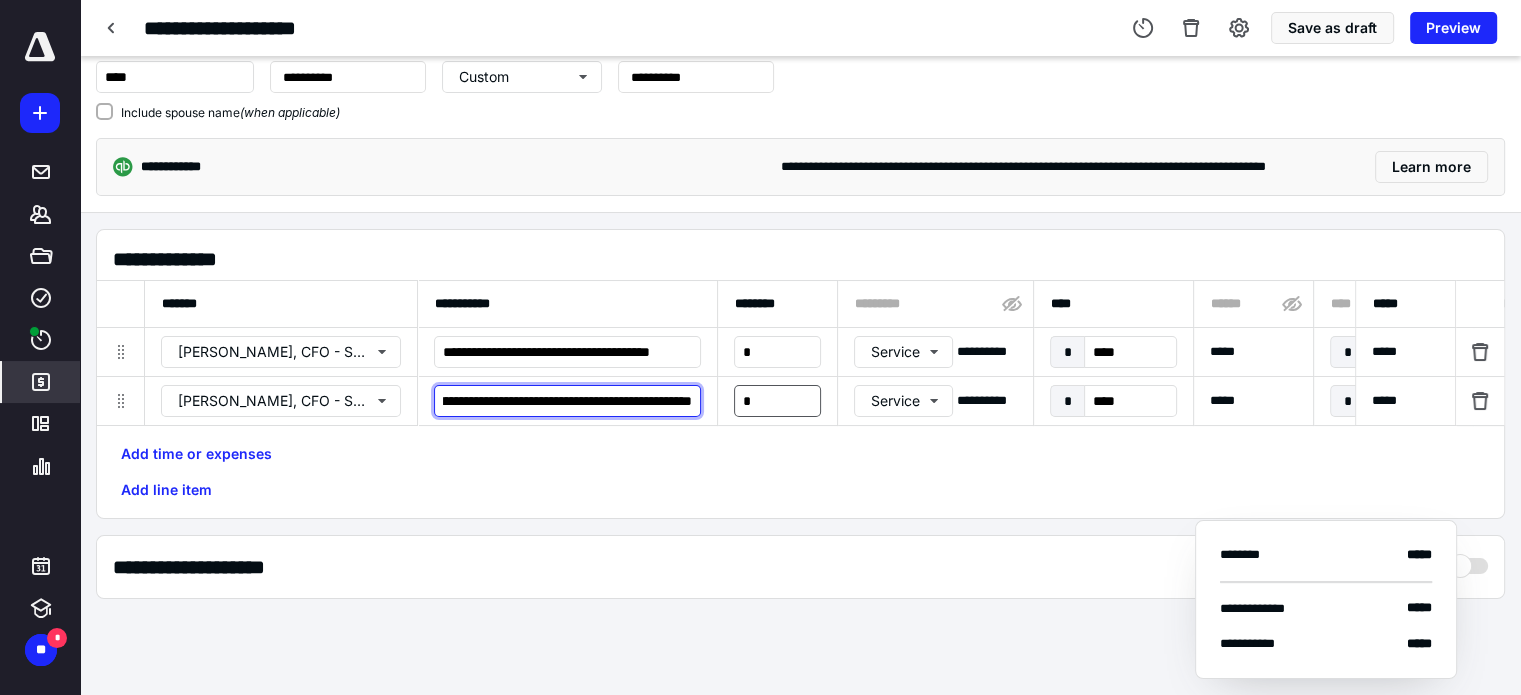 scroll, scrollTop: 0, scrollLeft: 488, axis: horizontal 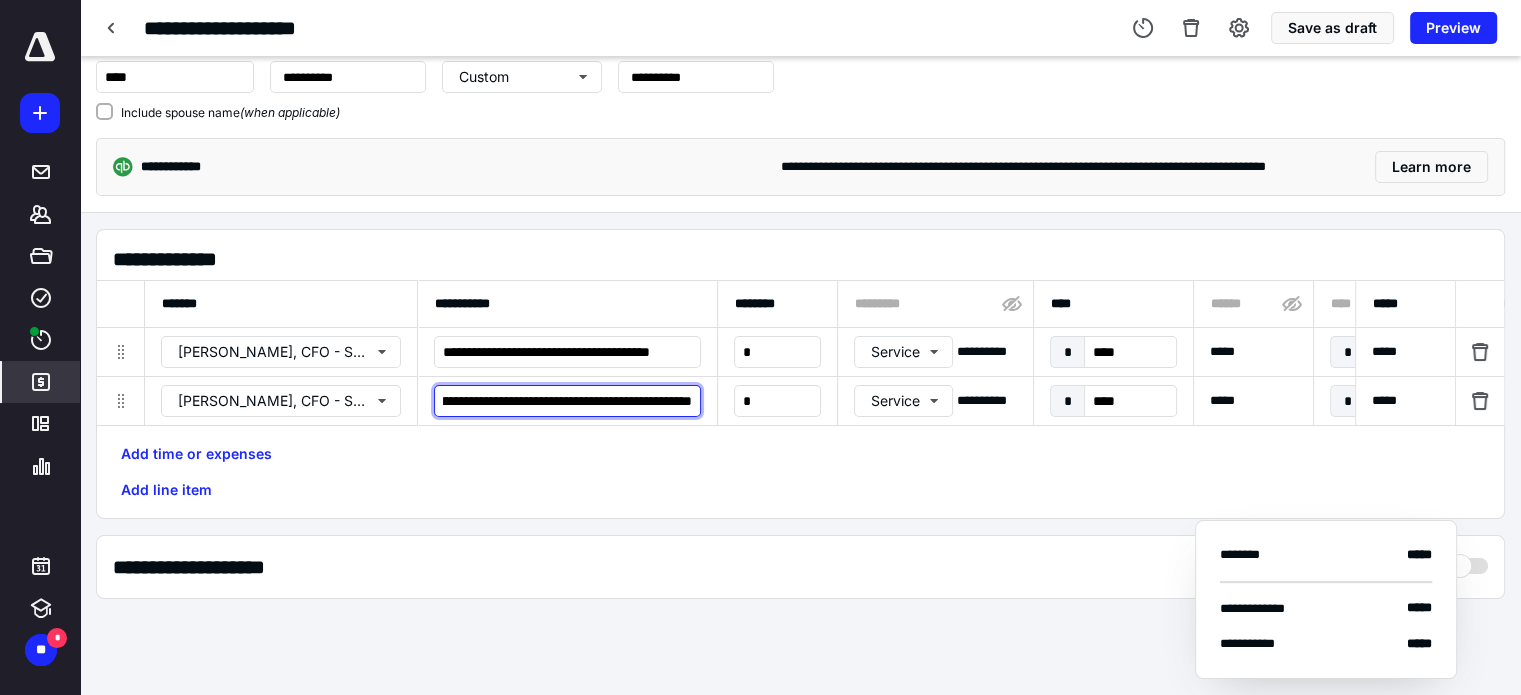 click on "**********" at bounding box center (567, 401) 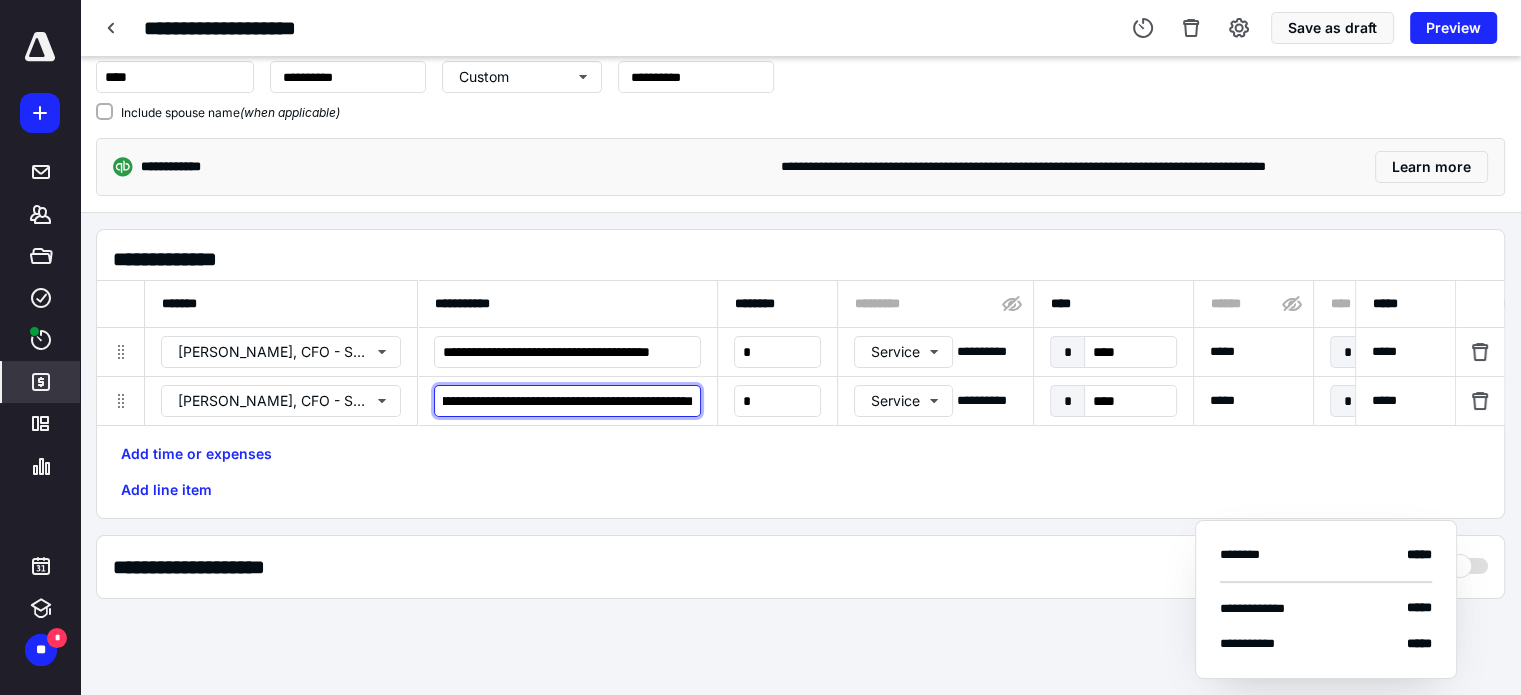 scroll, scrollTop: 0, scrollLeft: 758, axis: horizontal 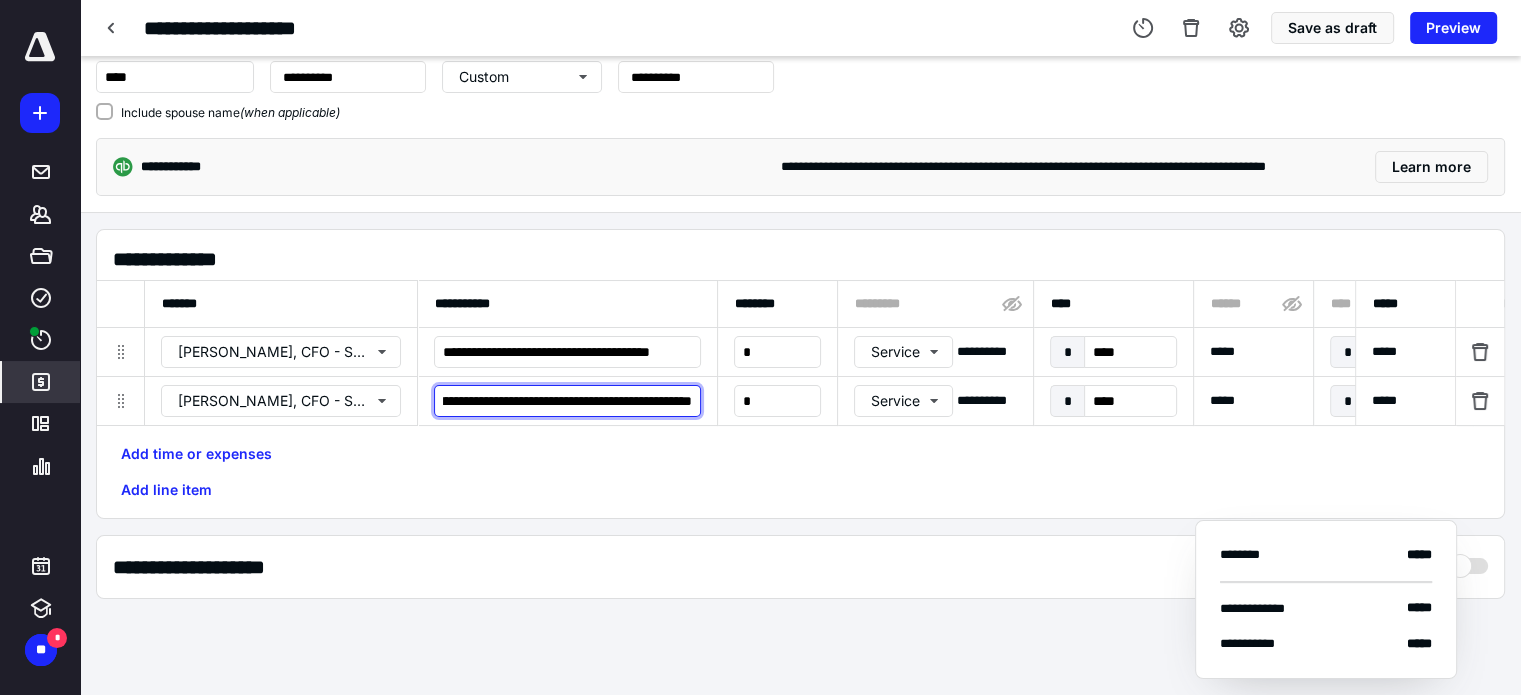 click on "**********" at bounding box center [567, 401] 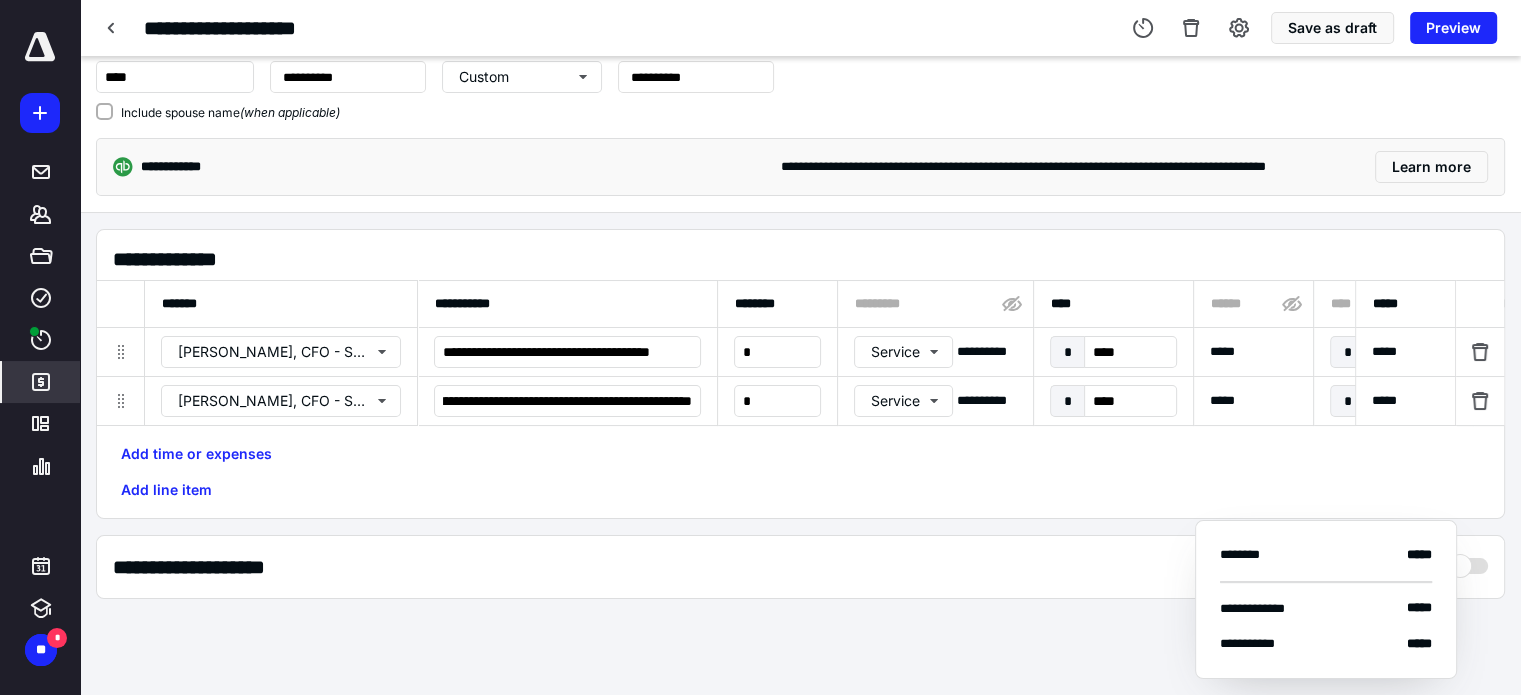 scroll, scrollTop: 0, scrollLeft: 0, axis: both 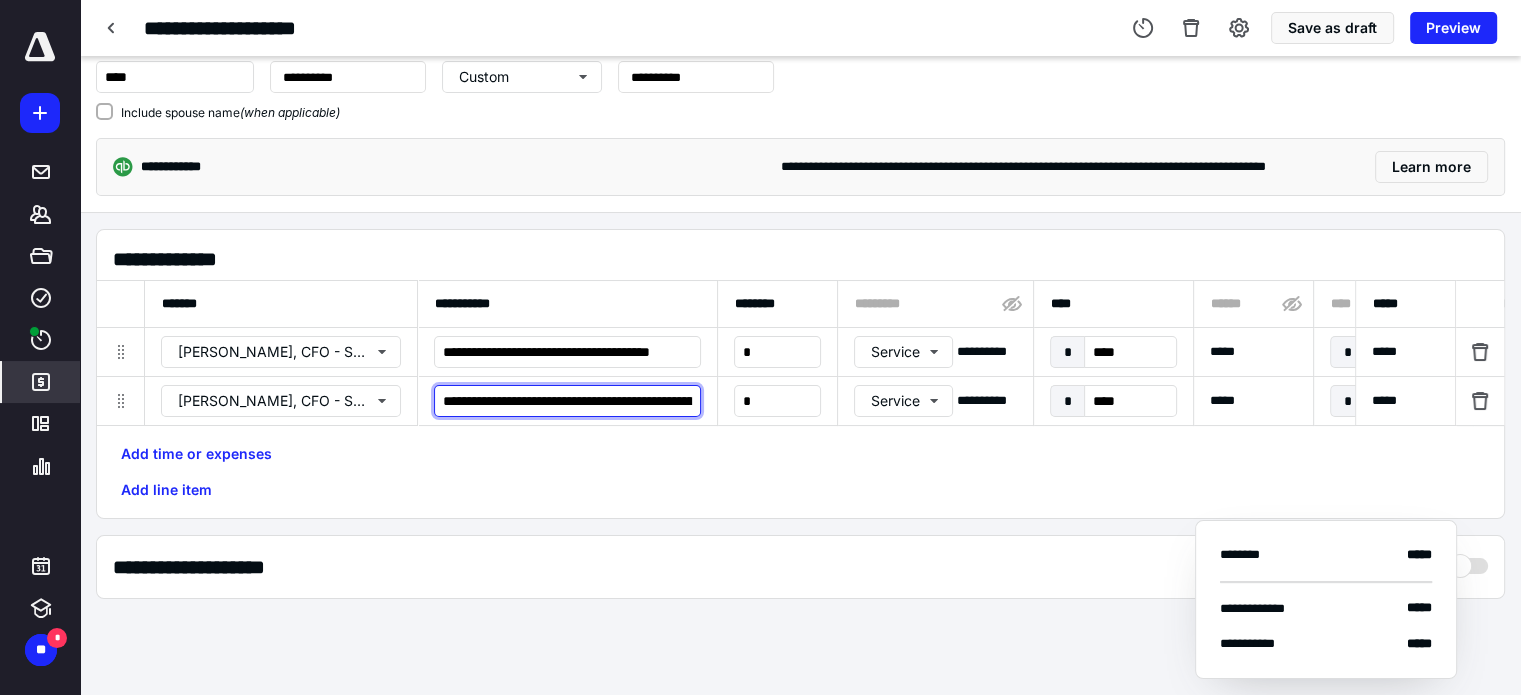 click on "**********" at bounding box center [567, 401] 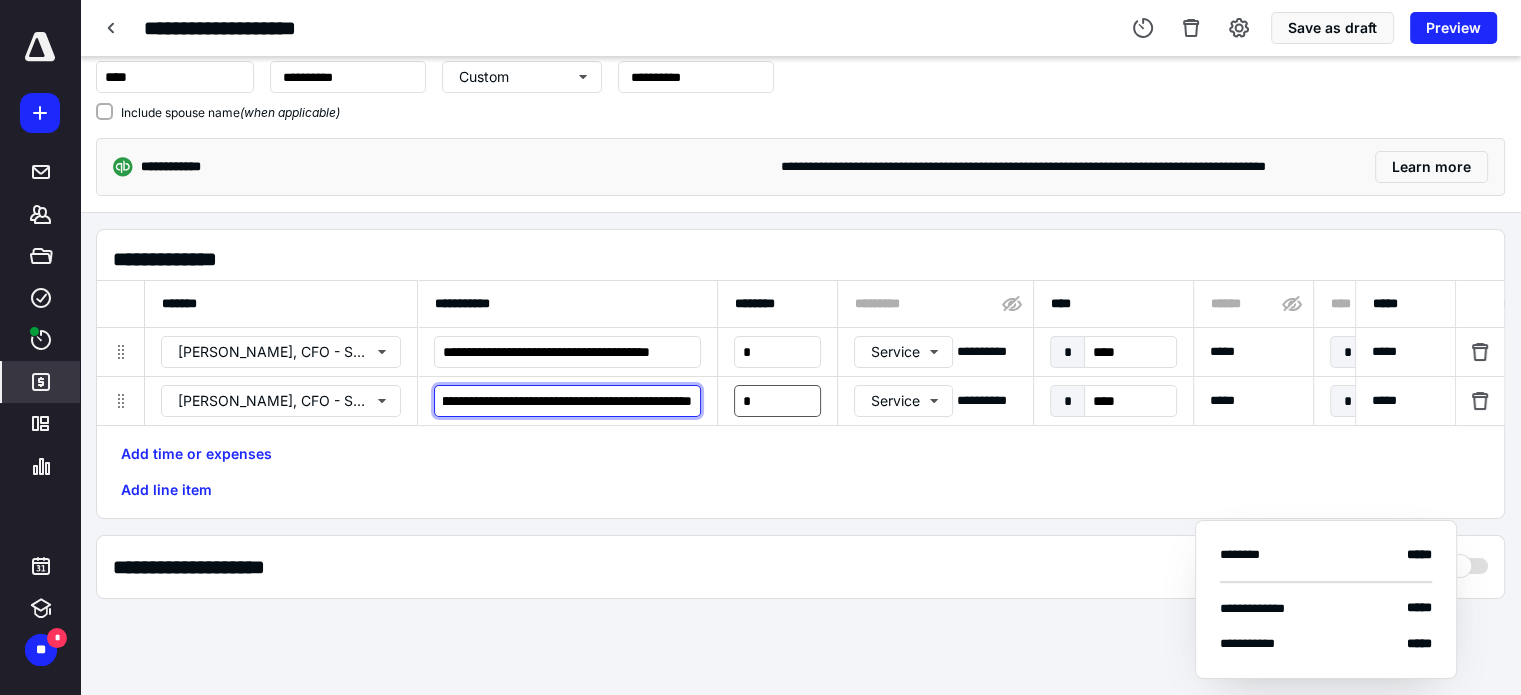 scroll, scrollTop: 0, scrollLeft: 781, axis: horizontal 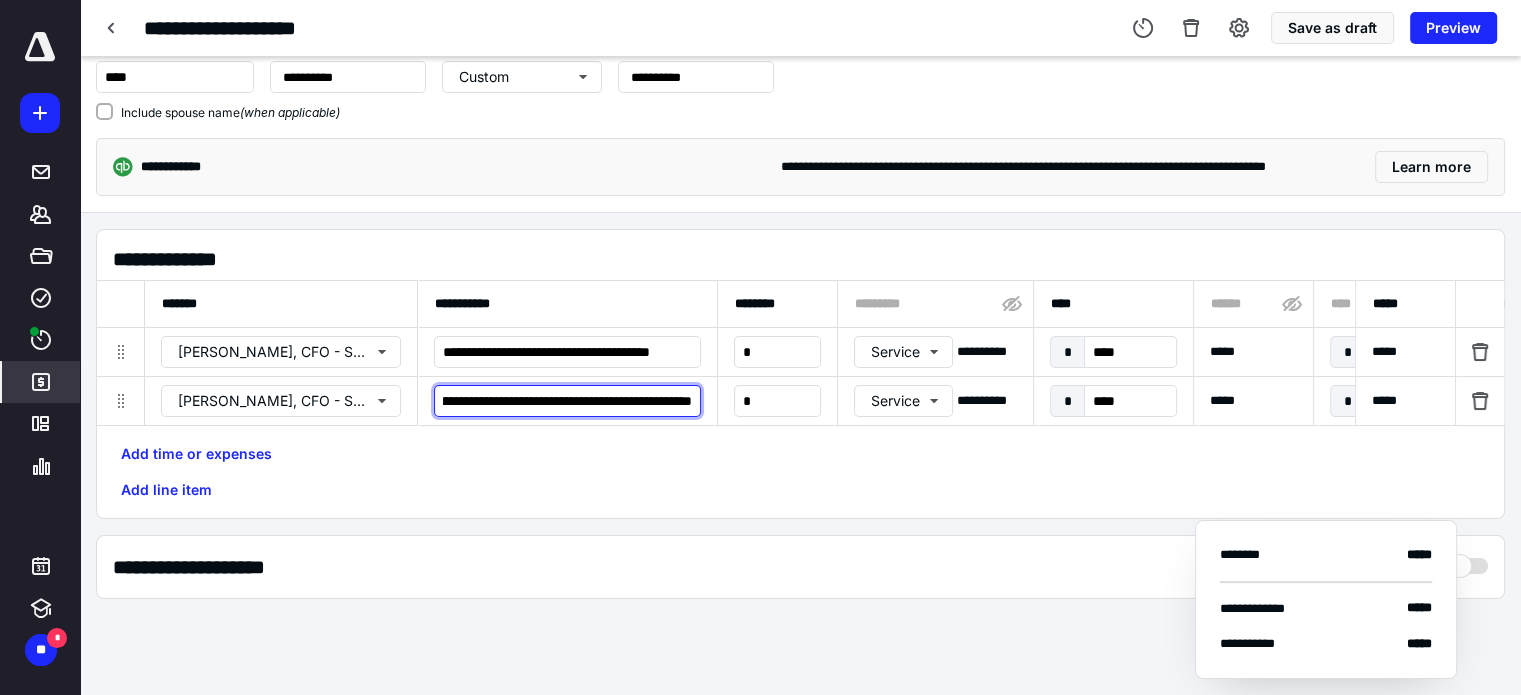 click on "**********" at bounding box center [567, 401] 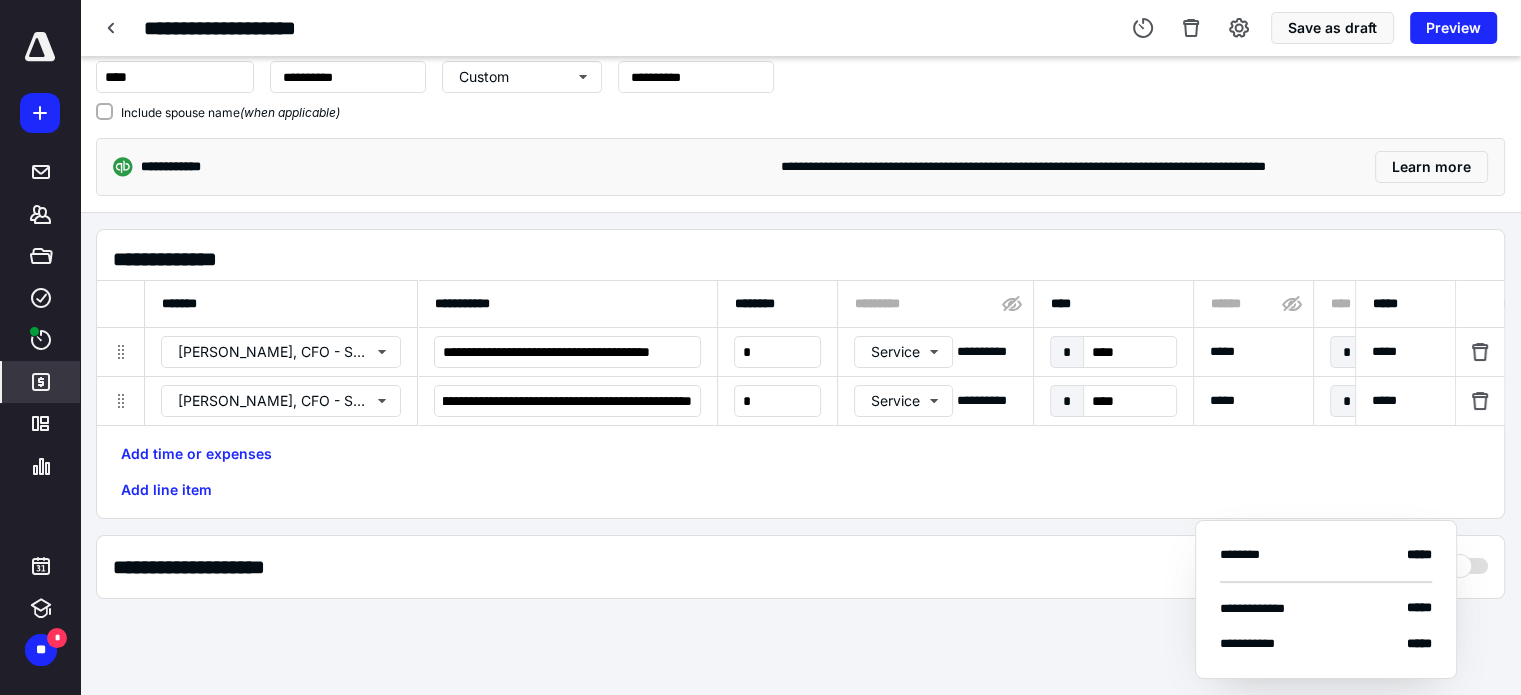 scroll, scrollTop: 0, scrollLeft: 0, axis: both 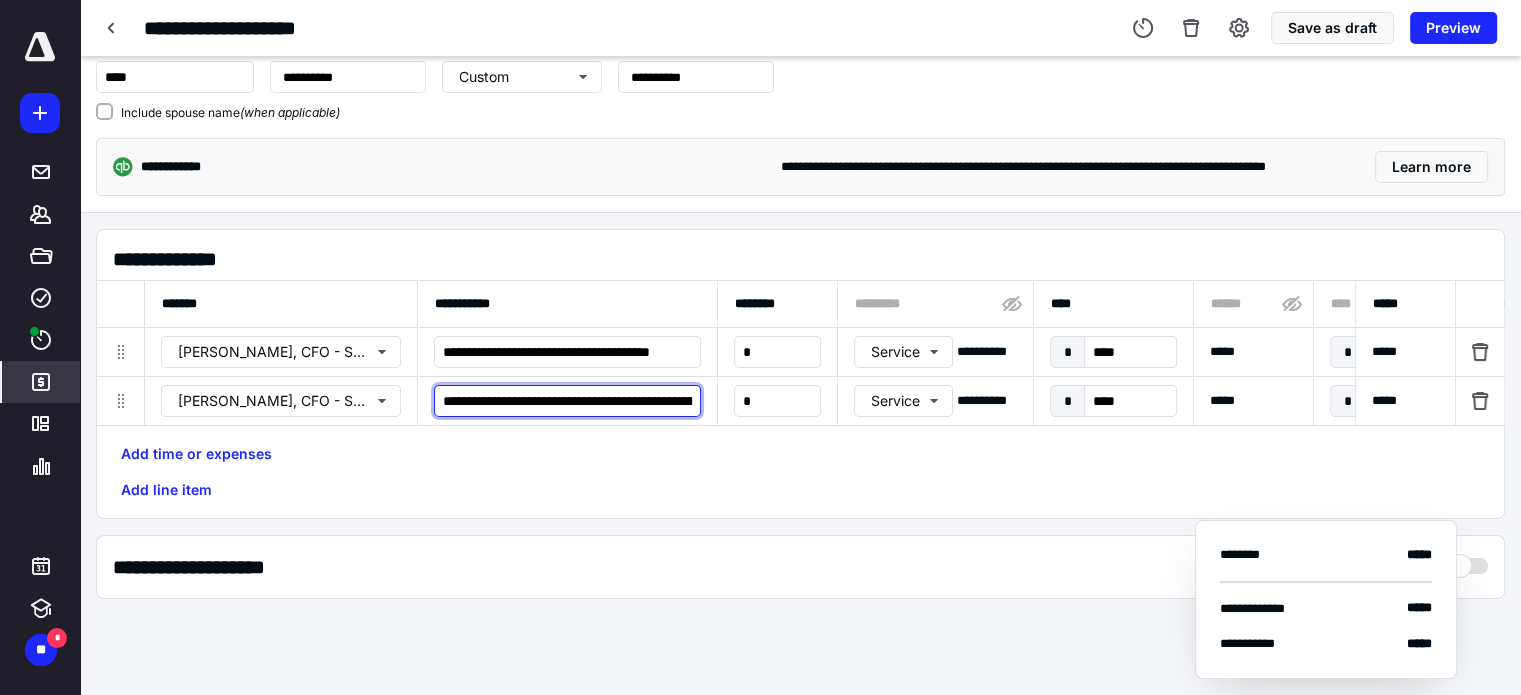 click on "**********" at bounding box center (567, 401) 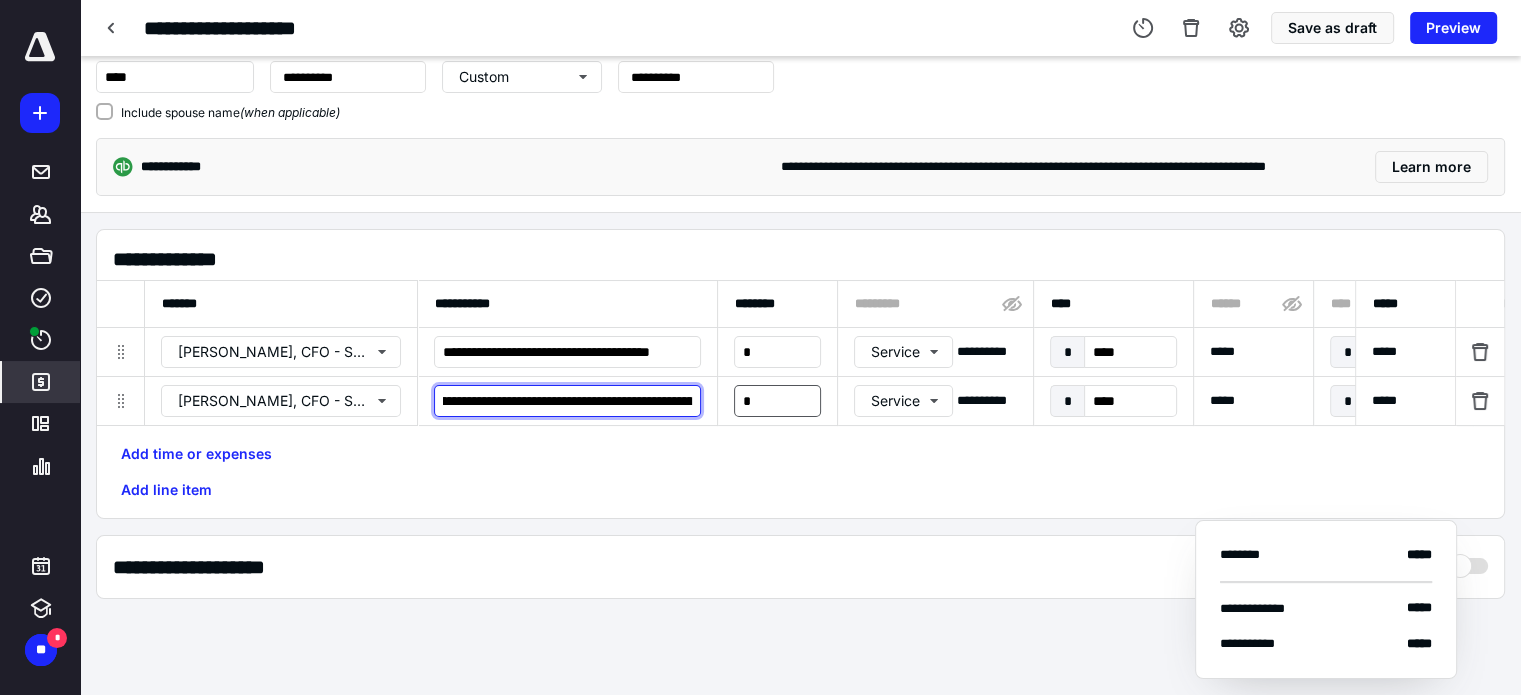 scroll, scrollTop: 0, scrollLeft: 1704, axis: horizontal 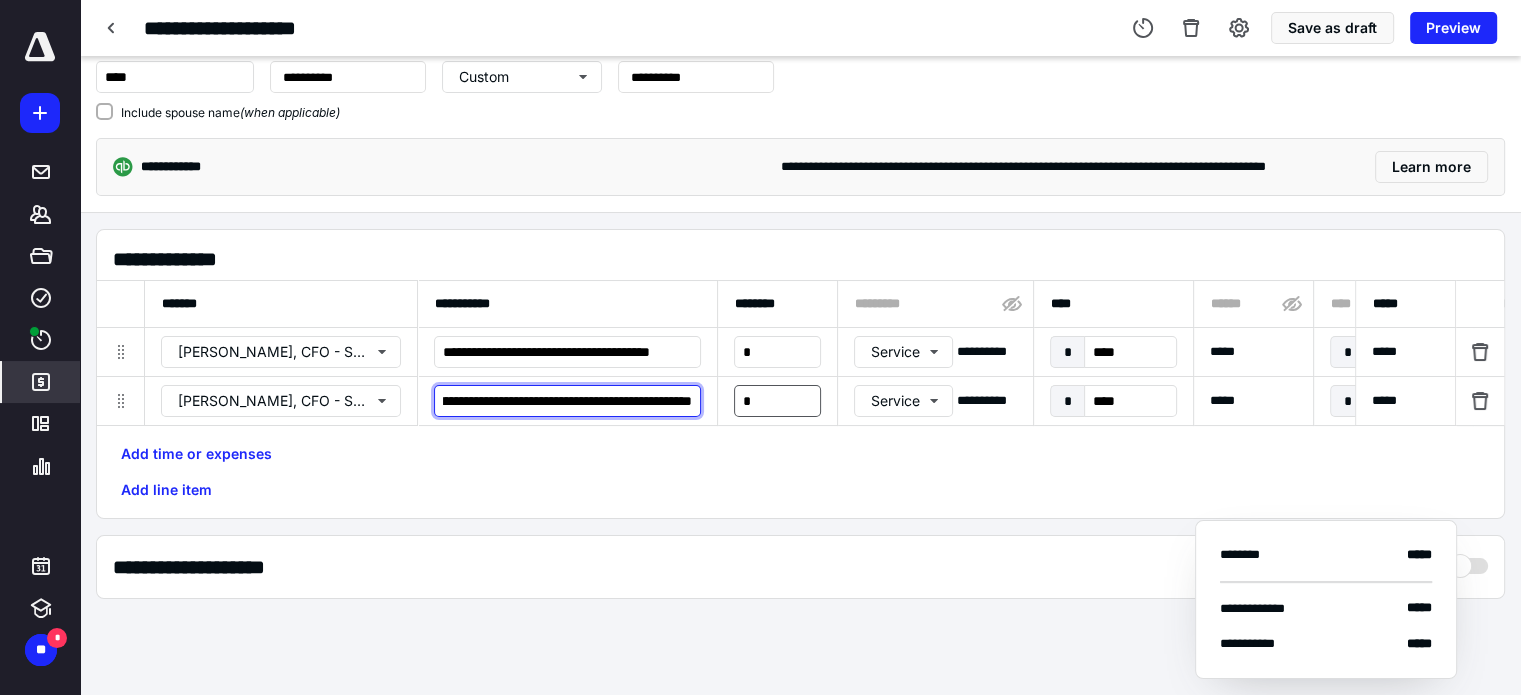 drag, startPoint x: 556, startPoint y: 396, endPoint x: 816, endPoint y: 400, distance: 260.03076 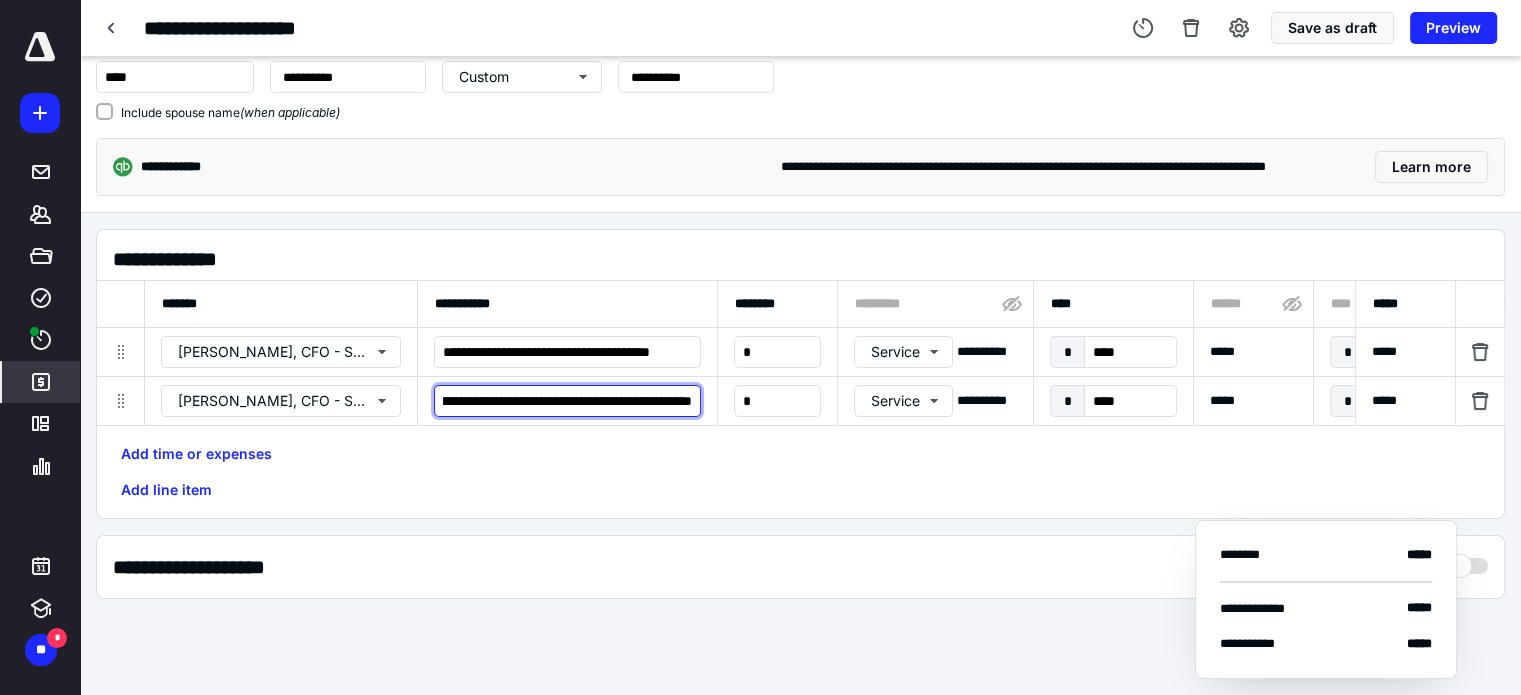 click on "**********" at bounding box center (567, 401) 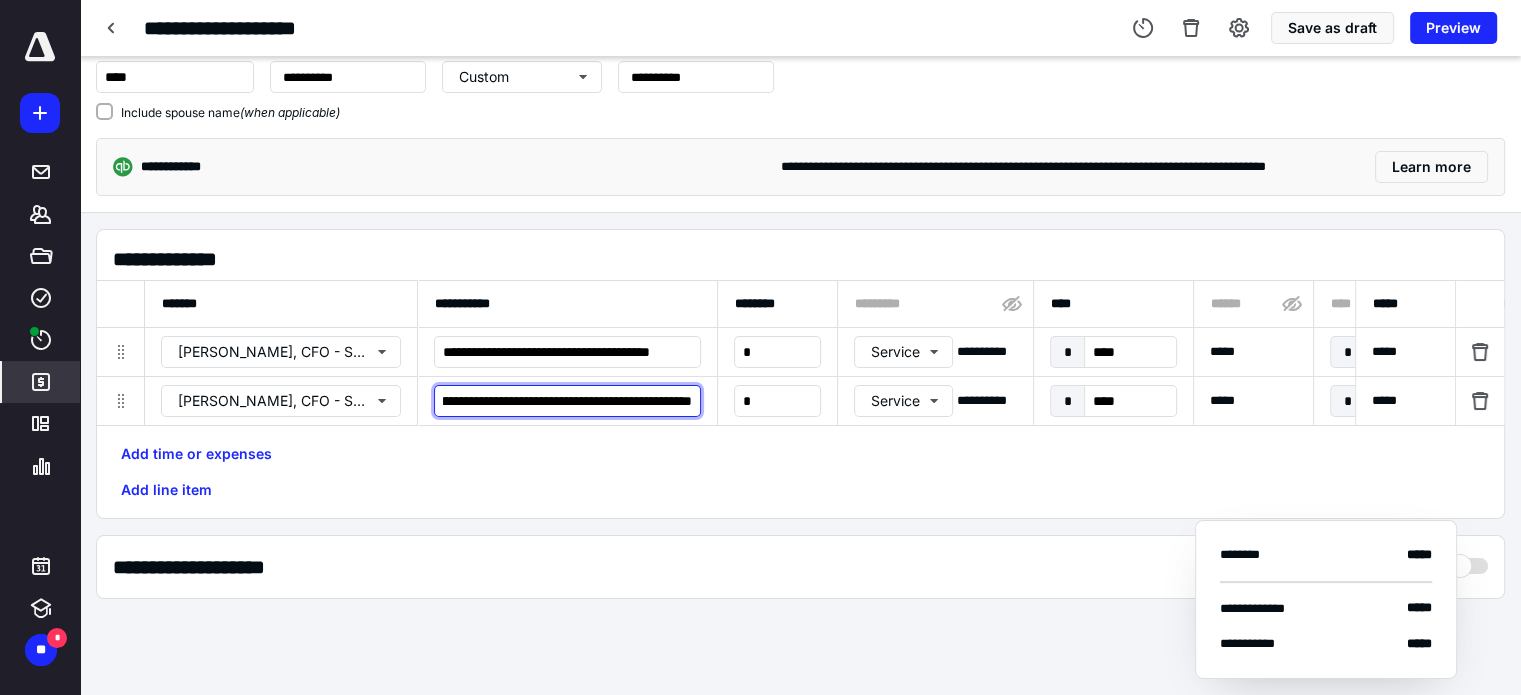 paste on "**********" 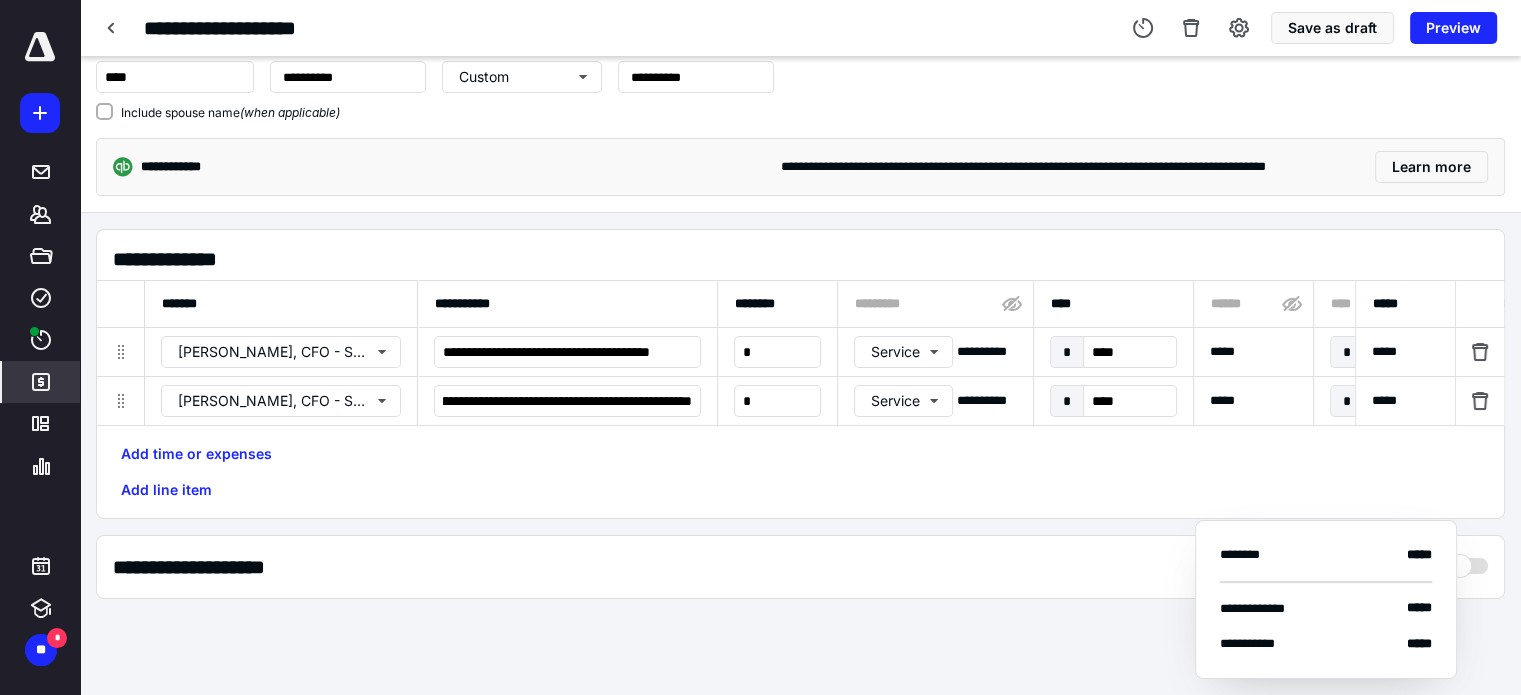 scroll, scrollTop: 0, scrollLeft: 0, axis: both 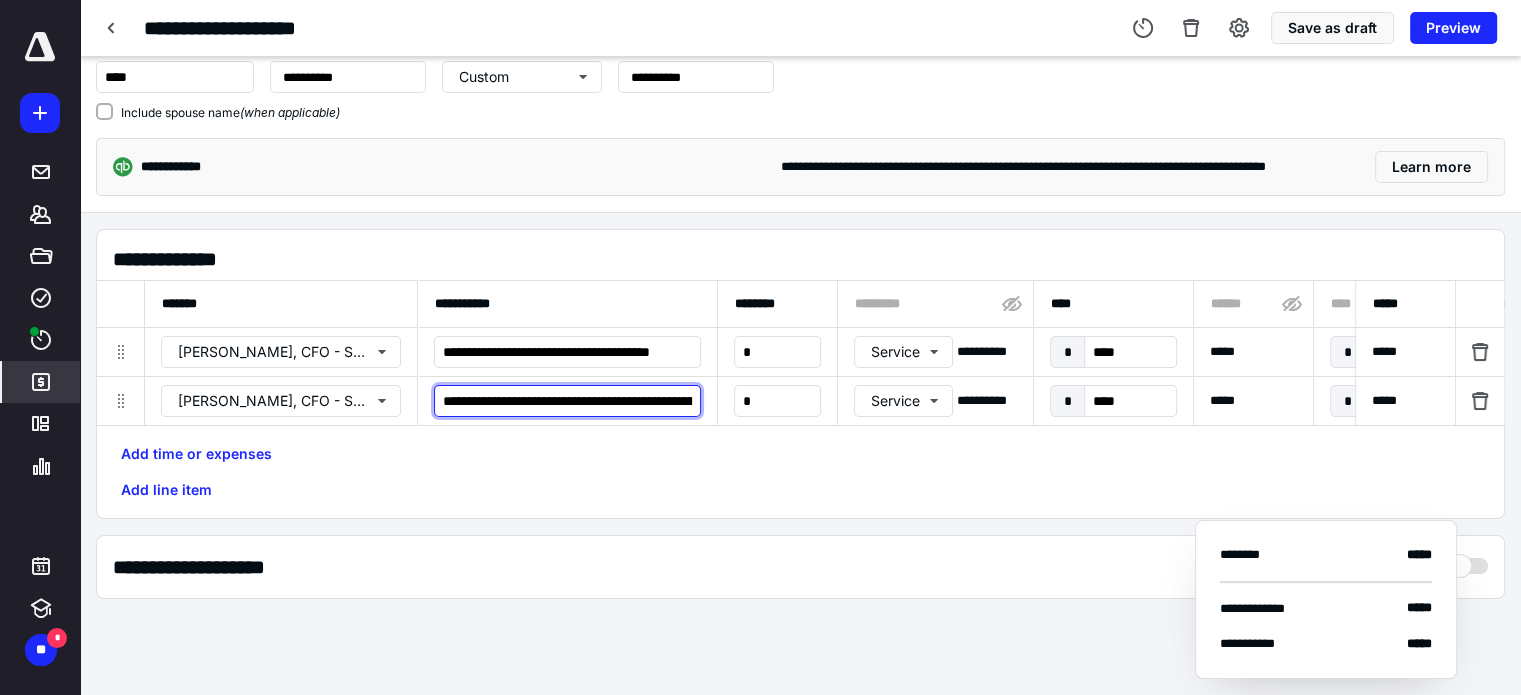 click on "**********" at bounding box center (567, 401) 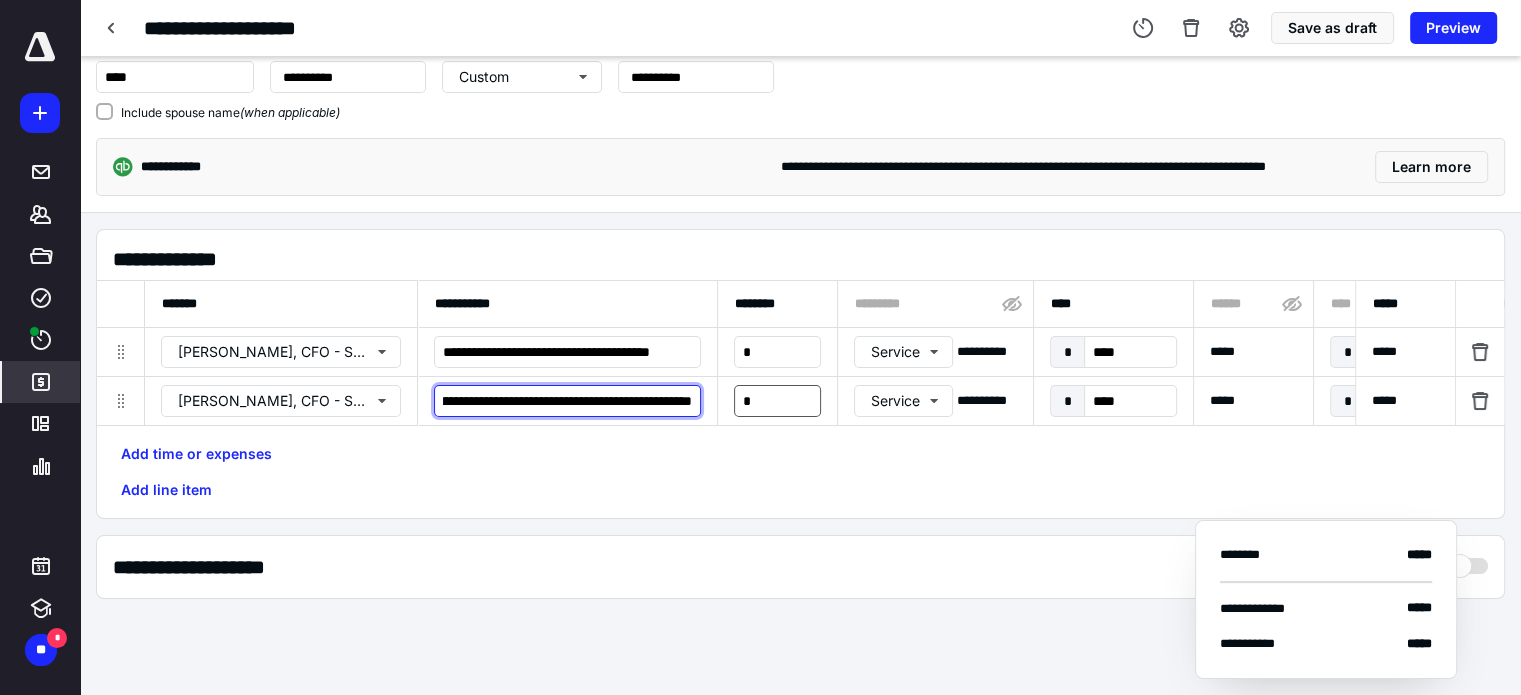 scroll, scrollTop: 0, scrollLeft: 2345, axis: horizontal 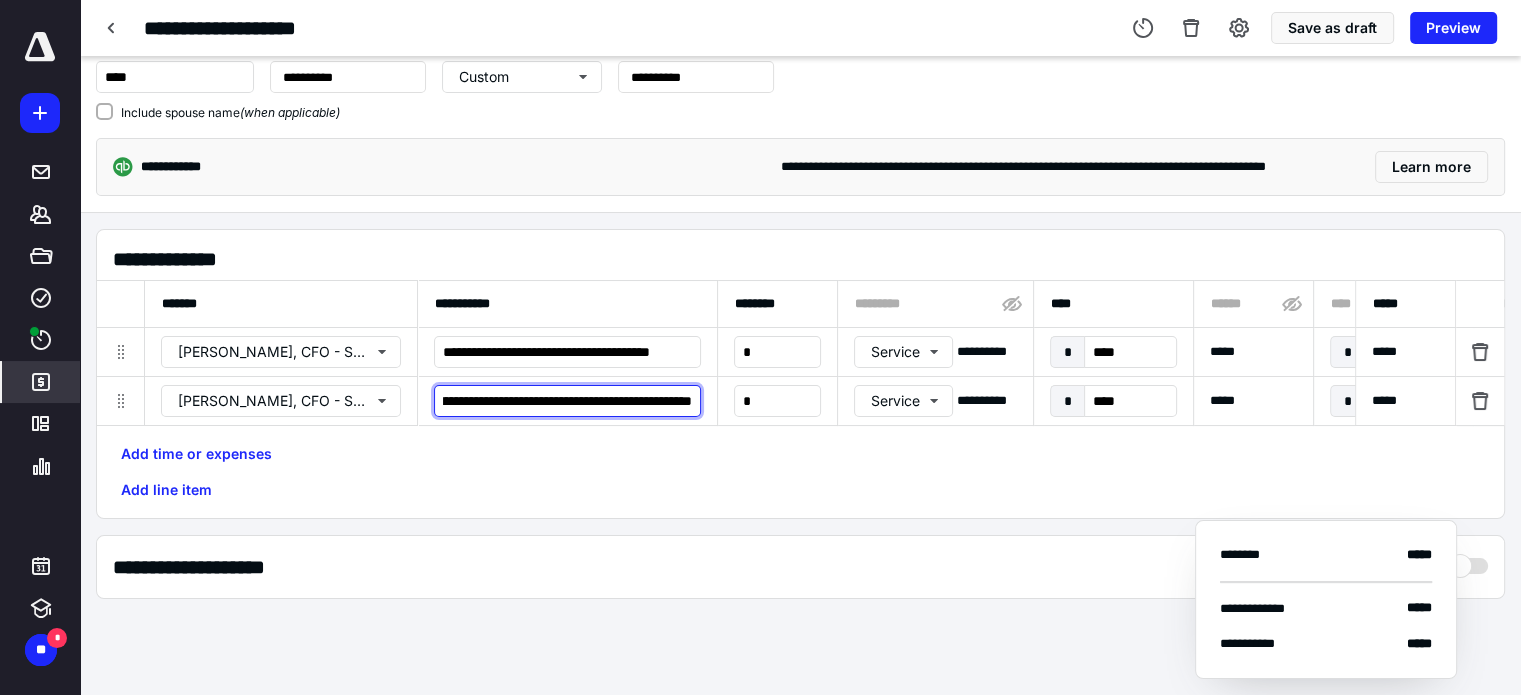 click on "**********" at bounding box center [567, 401] 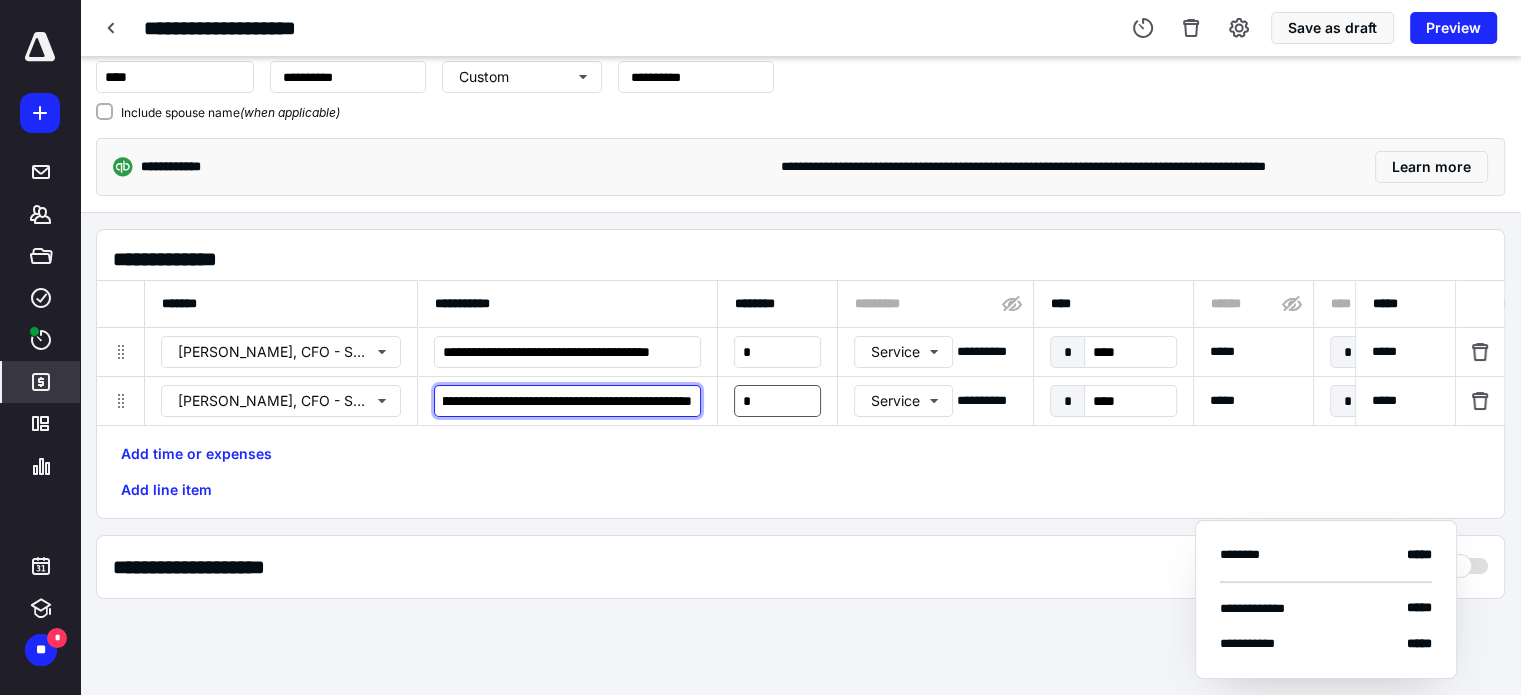 drag, startPoint x: 631, startPoint y: 398, endPoint x: 739, endPoint y: 398, distance: 108 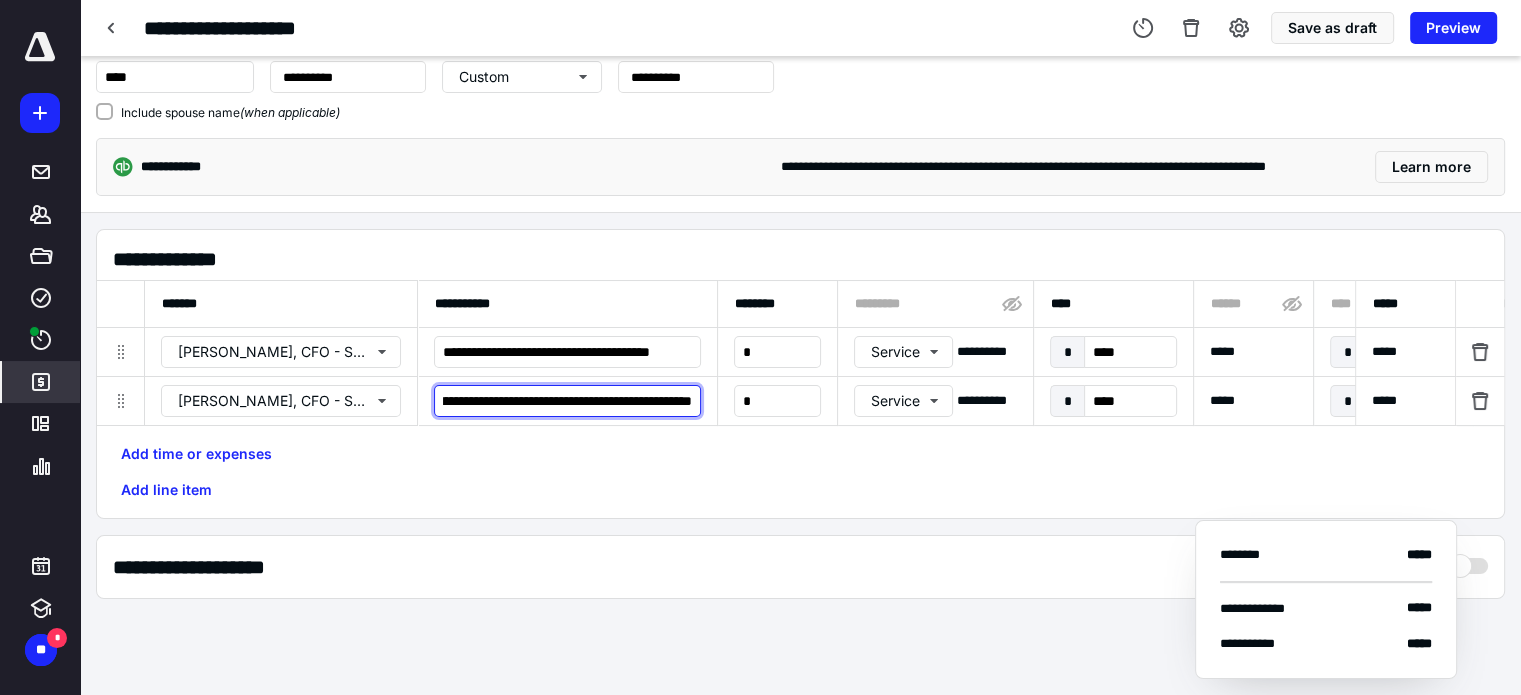 click on "**********" at bounding box center (567, 401) 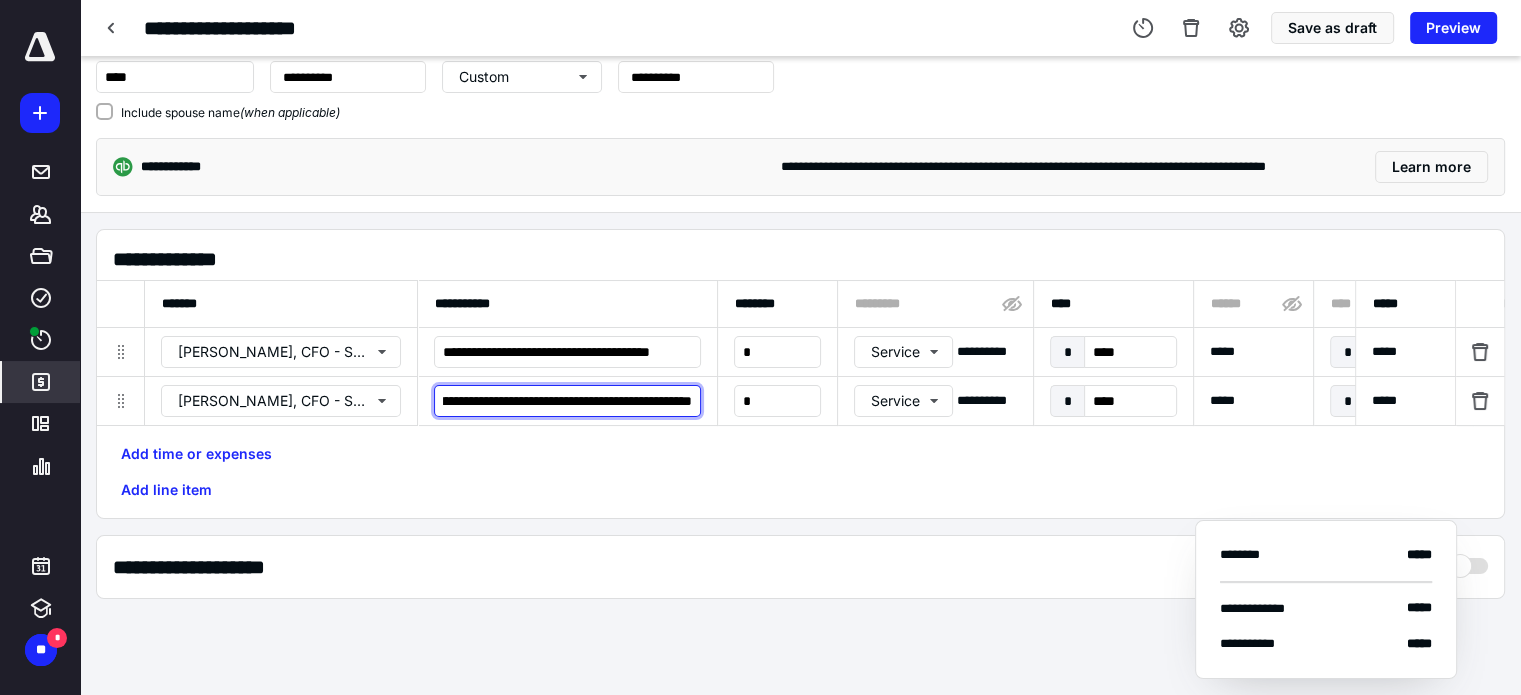 paste on "**********" 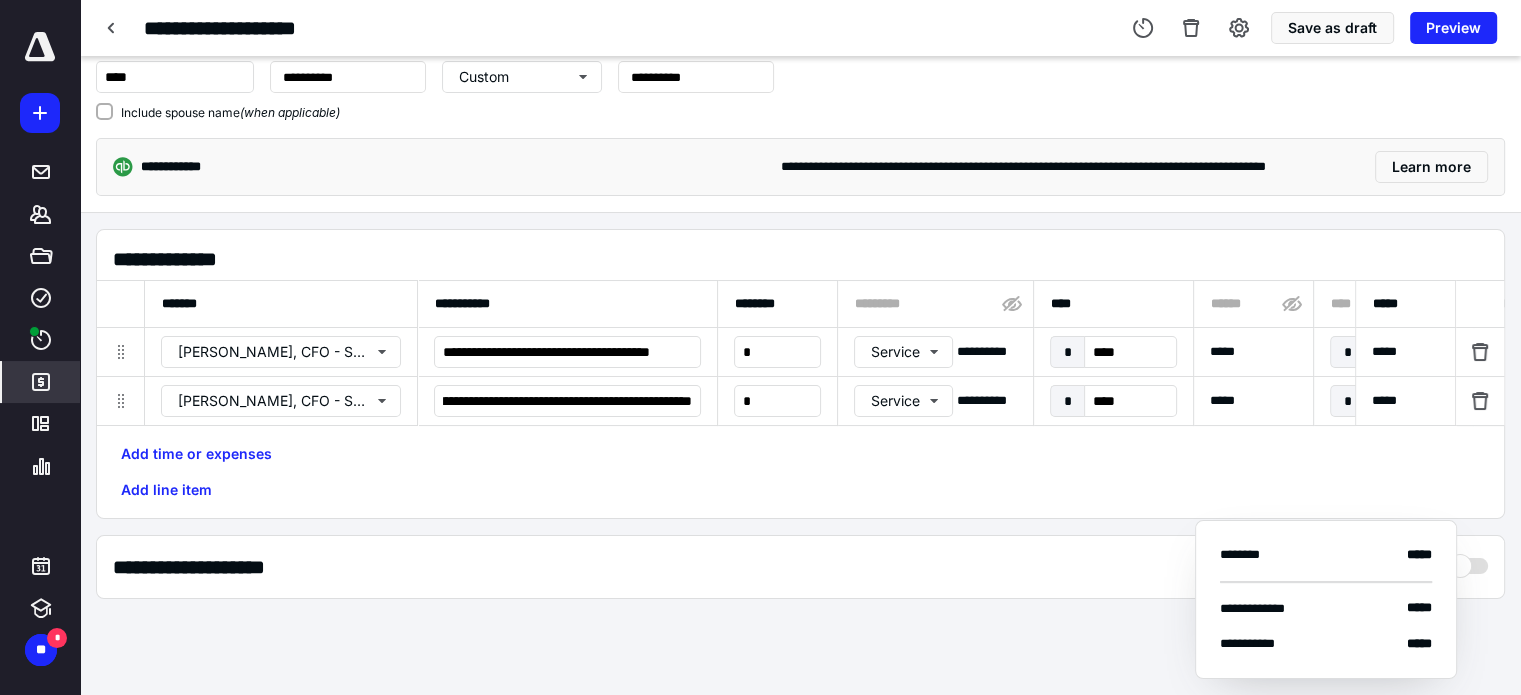 scroll, scrollTop: 0, scrollLeft: 0, axis: both 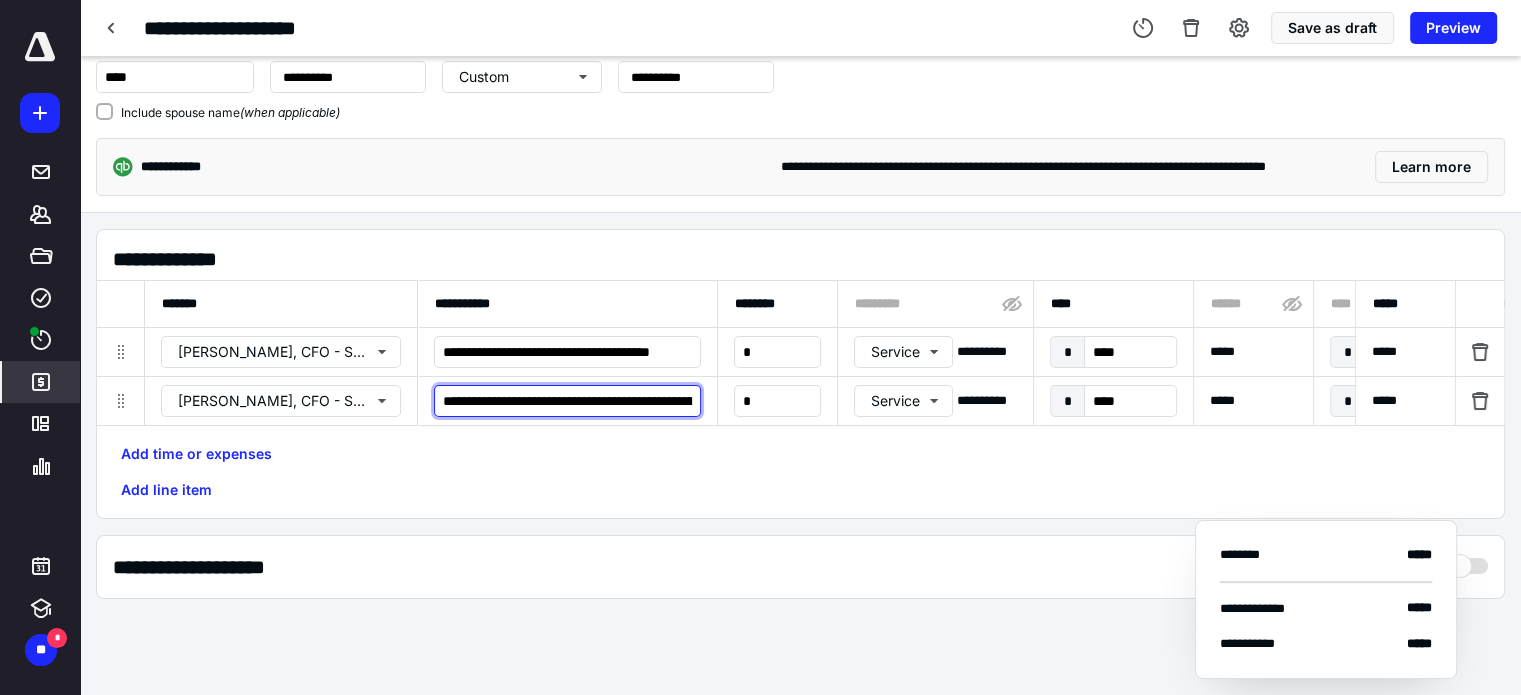click on "**********" at bounding box center (567, 401) 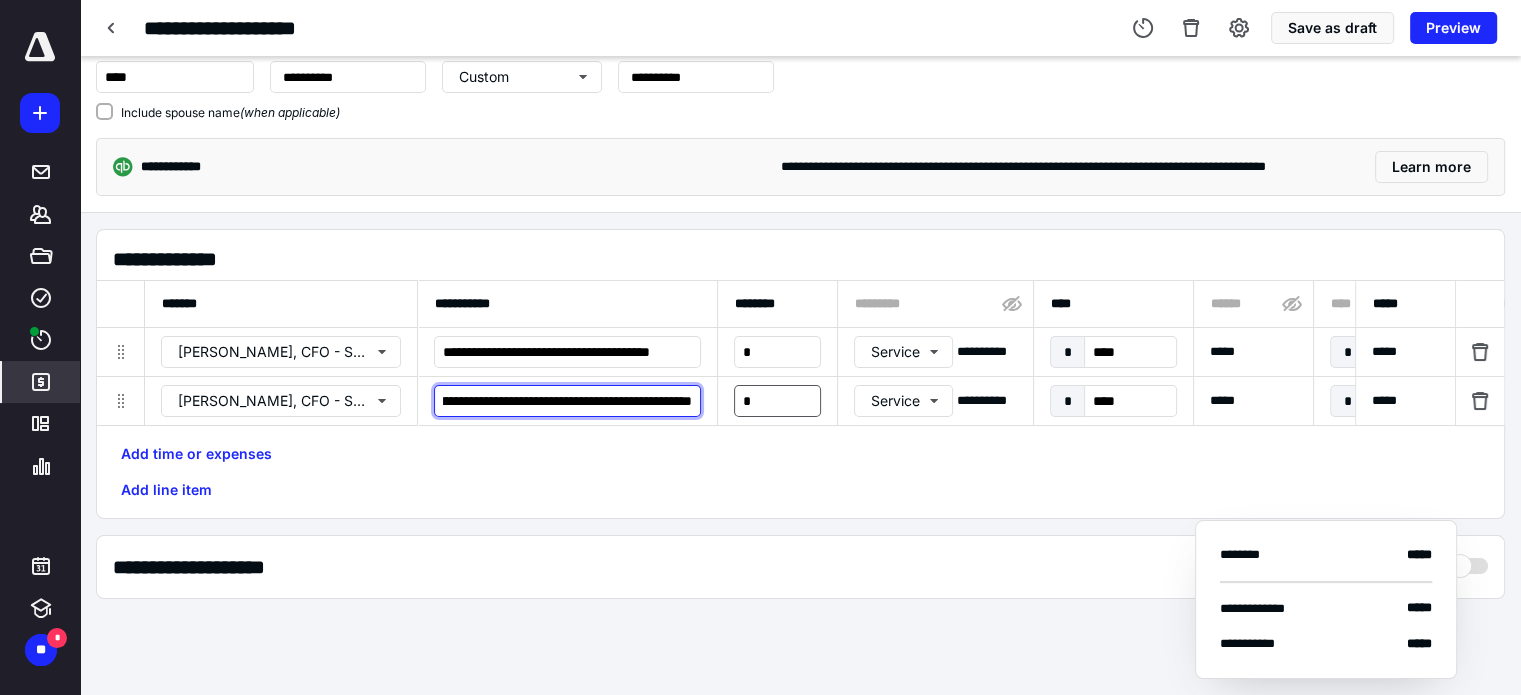 scroll, scrollTop: 0, scrollLeft: 2785, axis: horizontal 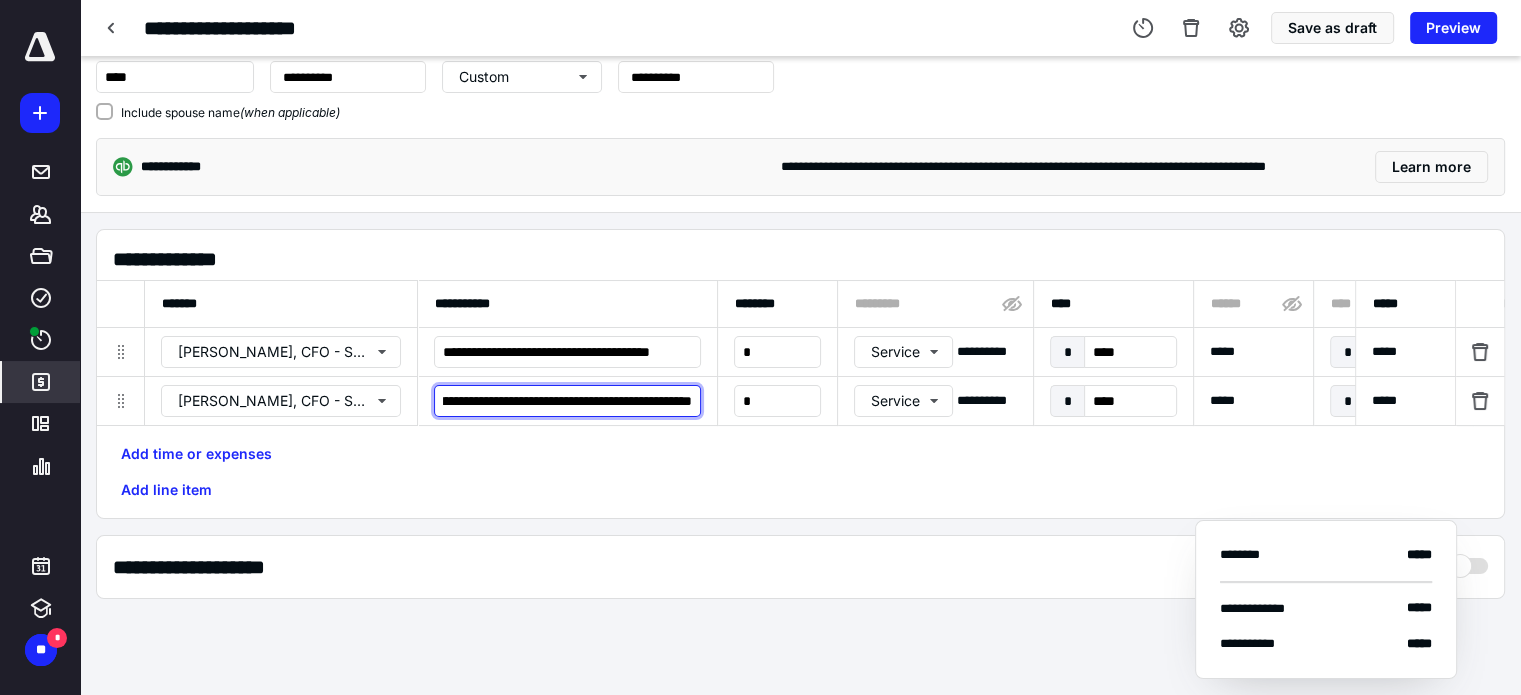 click on "**********" at bounding box center [567, 401] 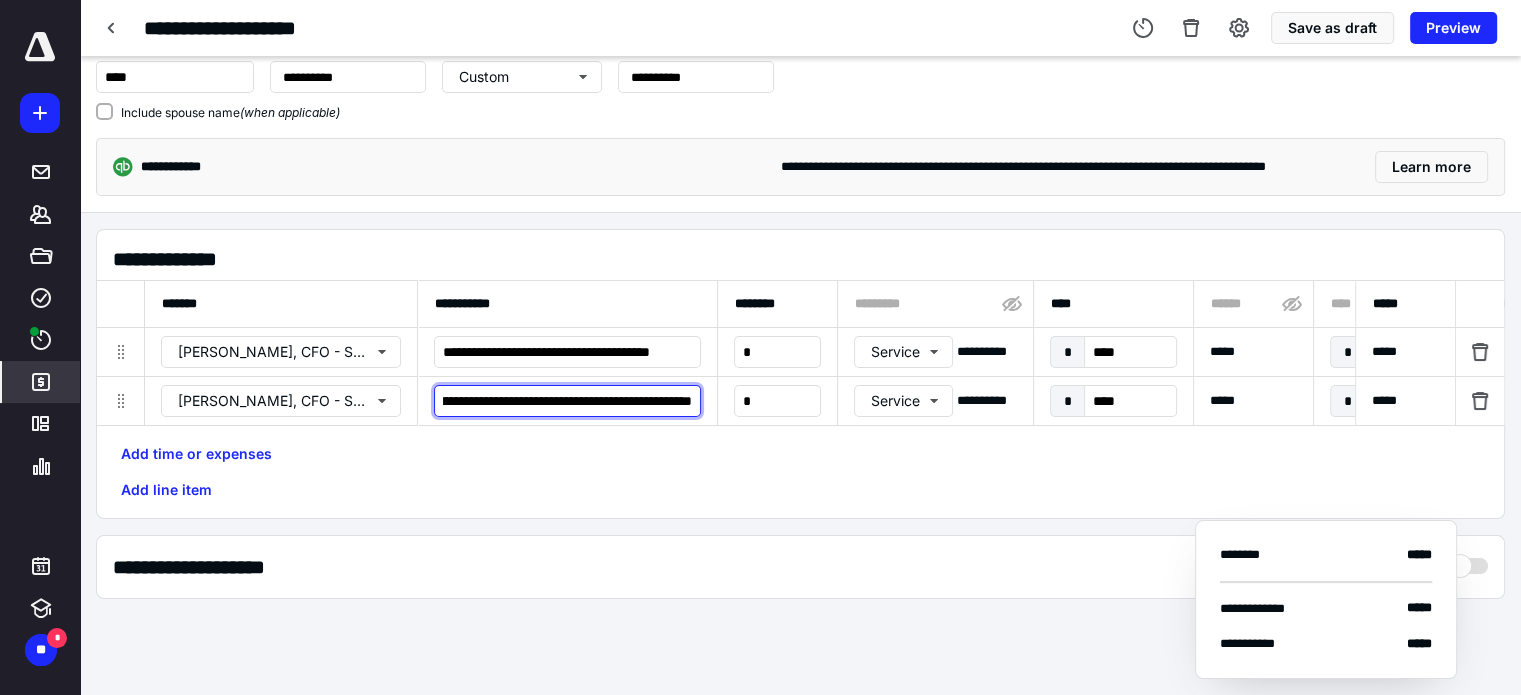 scroll, scrollTop: 0, scrollLeft: 3140, axis: horizontal 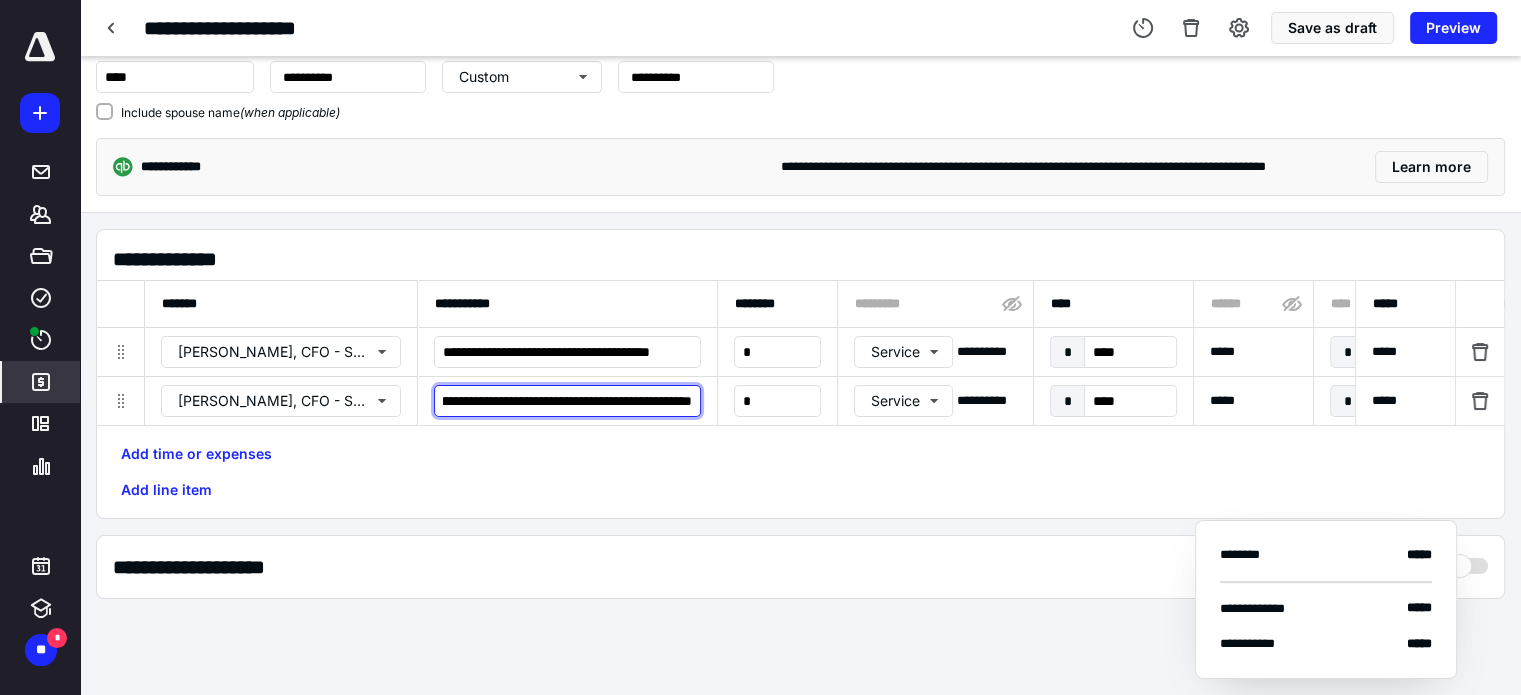 click on "**********" at bounding box center (567, 401) 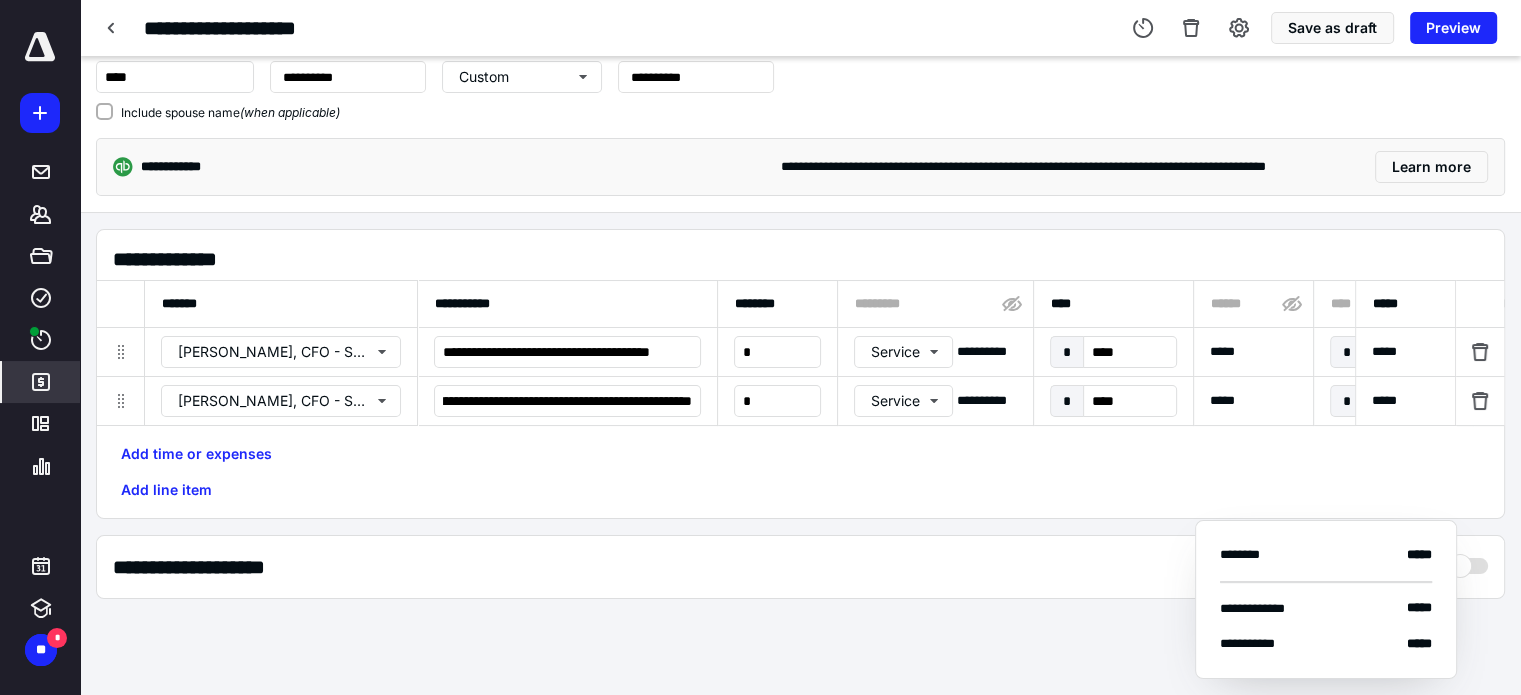 scroll, scrollTop: 0, scrollLeft: 0, axis: both 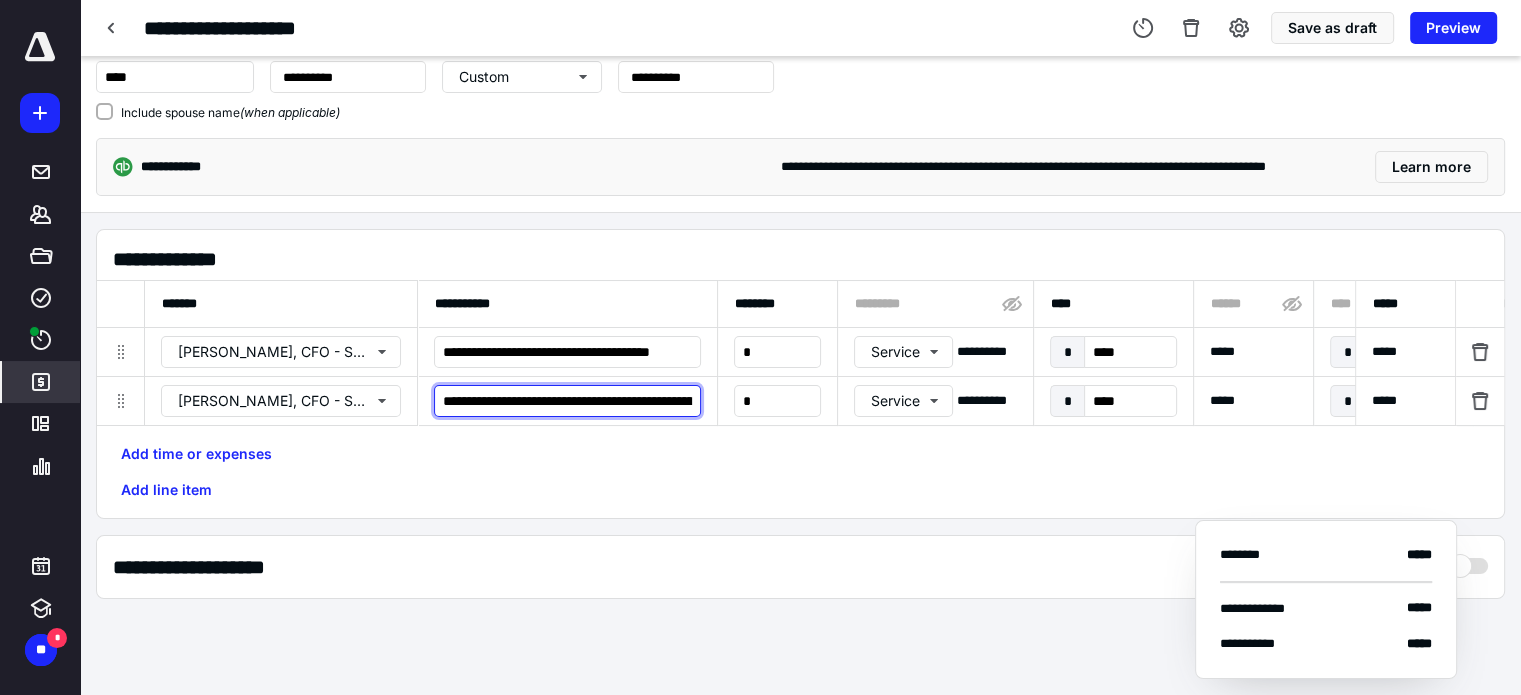 click on "**********" at bounding box center [567, 401] 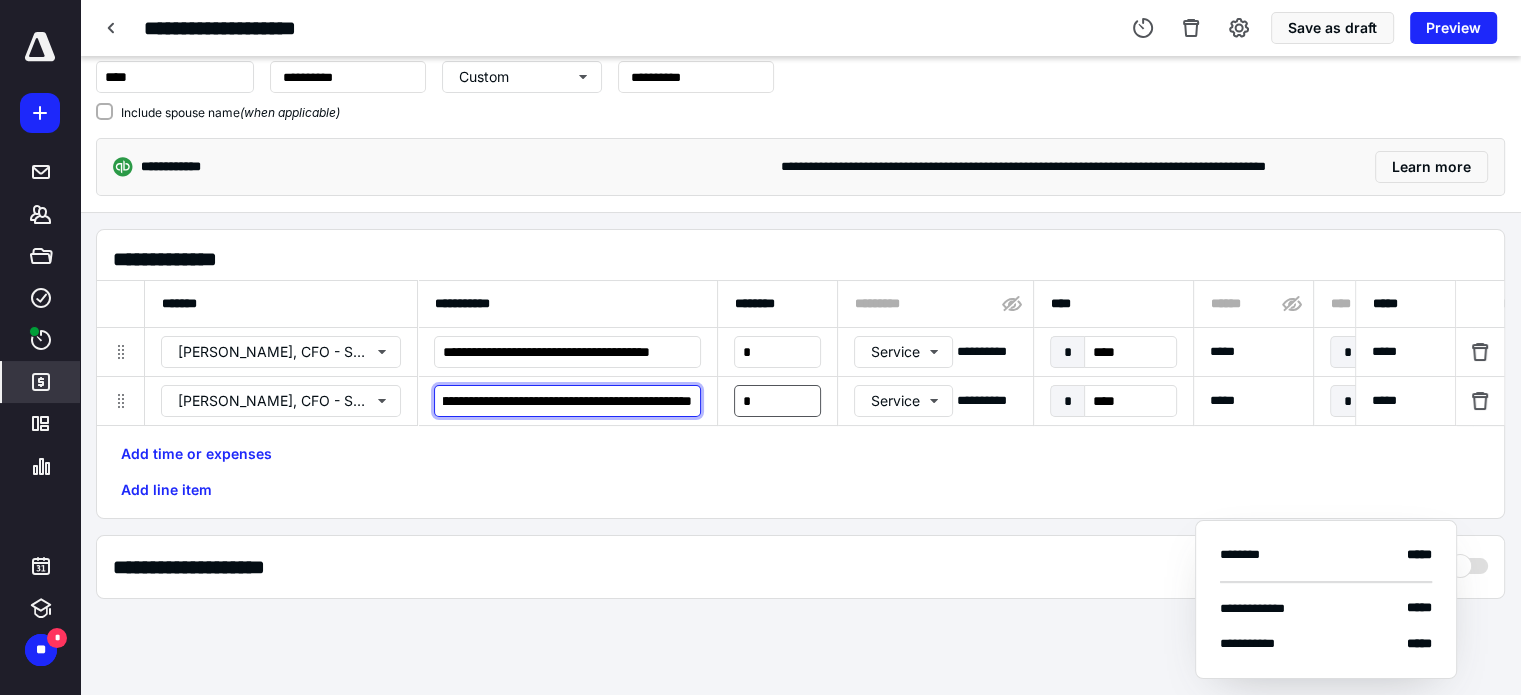scroll, scrollTop: 0, scrollLeft: 3127, axis: horizontal 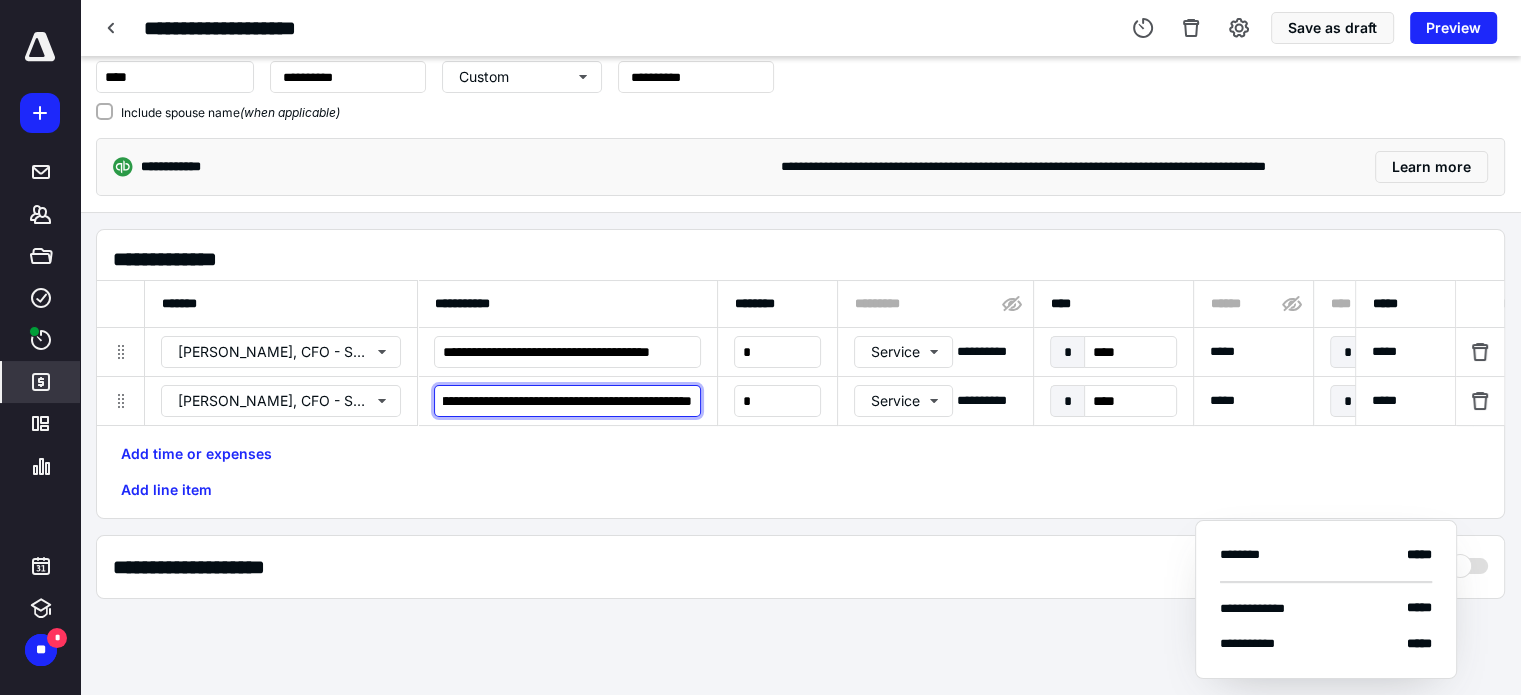 click on "**********" at bounding box center (567, 401) 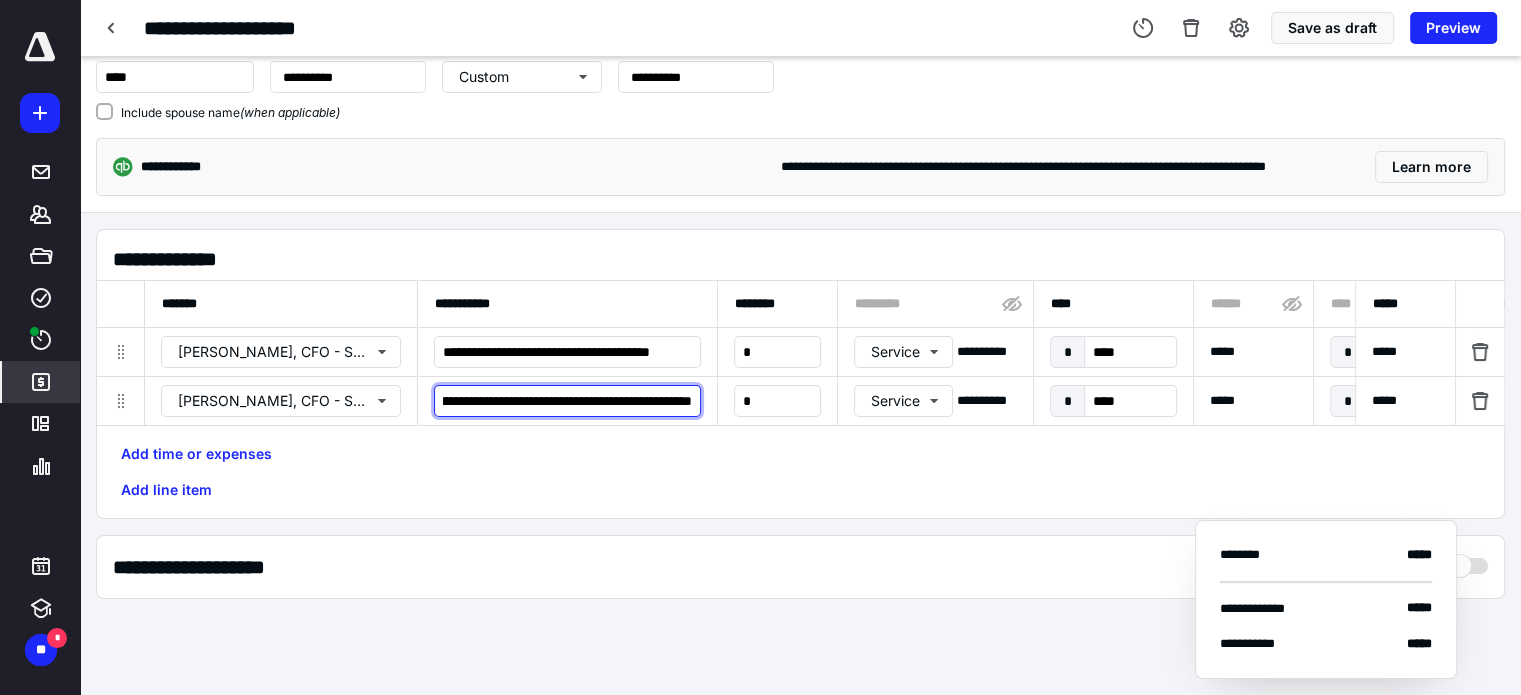 scroll, scrollTop: 0, scrollLeft: 3136, axis: horizontal 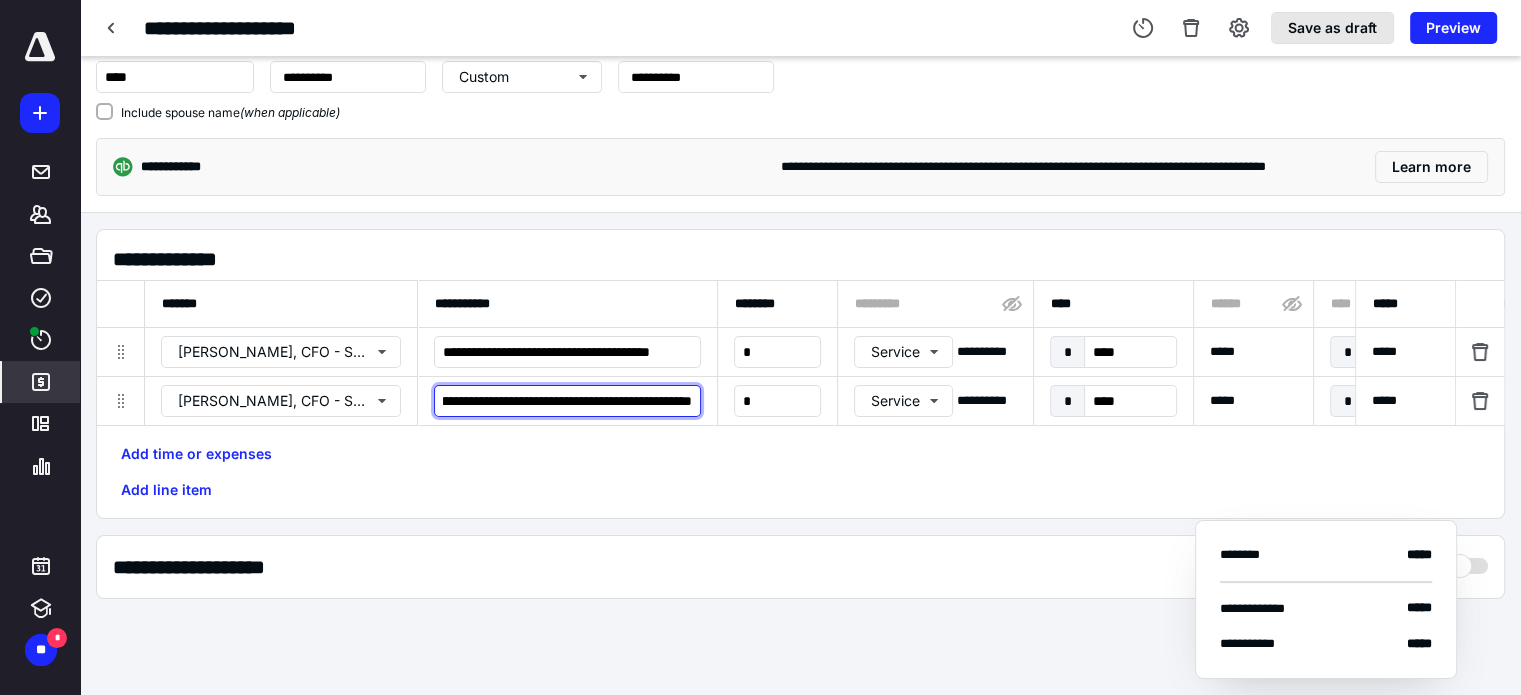type on "**********" 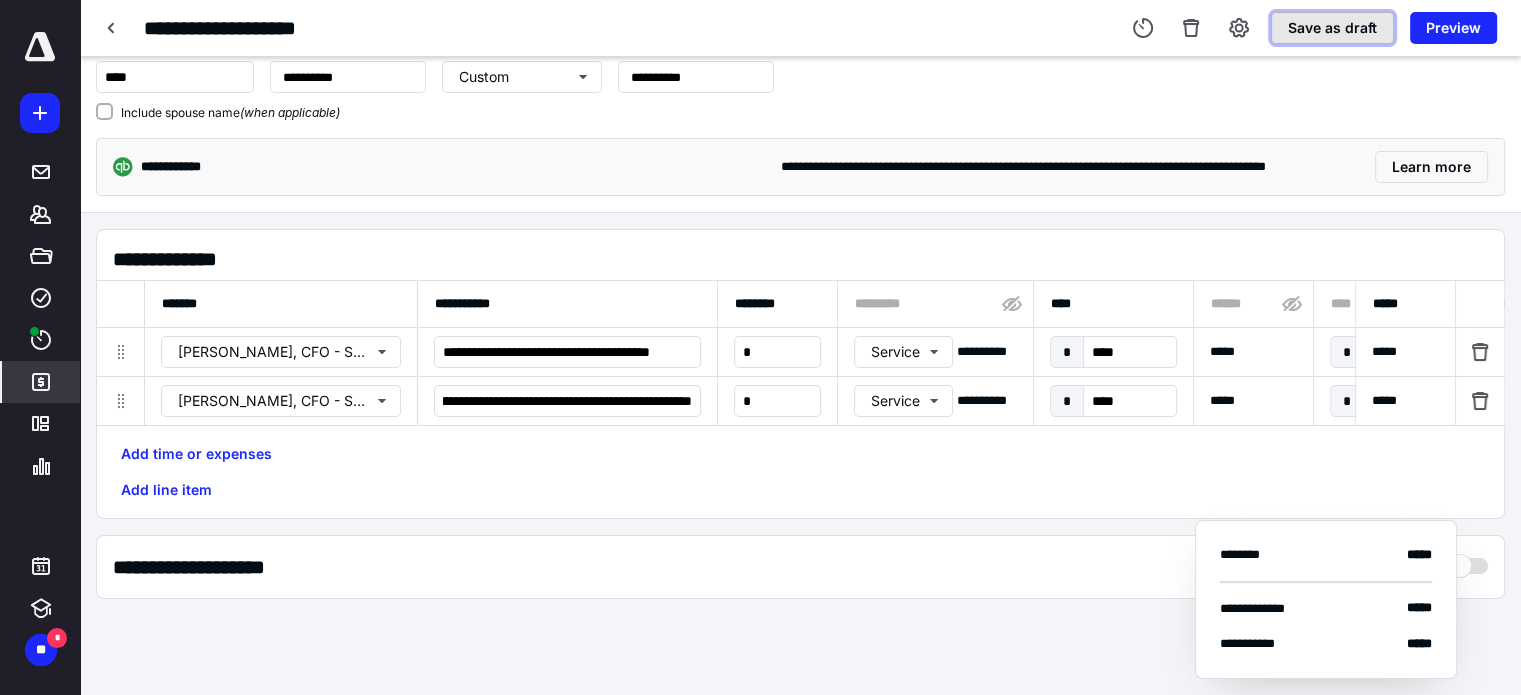 click on "Save as draft" at bounding box center (1332, 28) 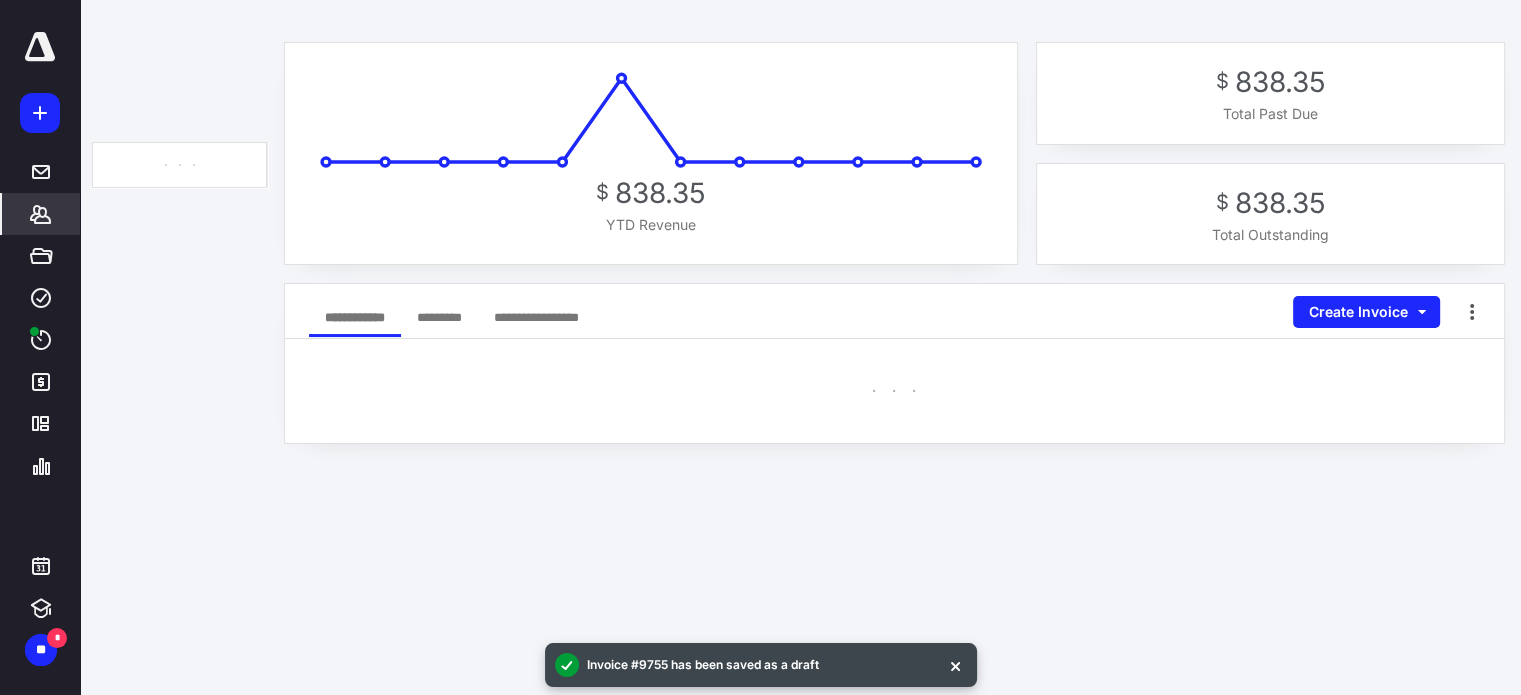 scroll, scrollTop: 0, scrollLeft: 0, axis: both 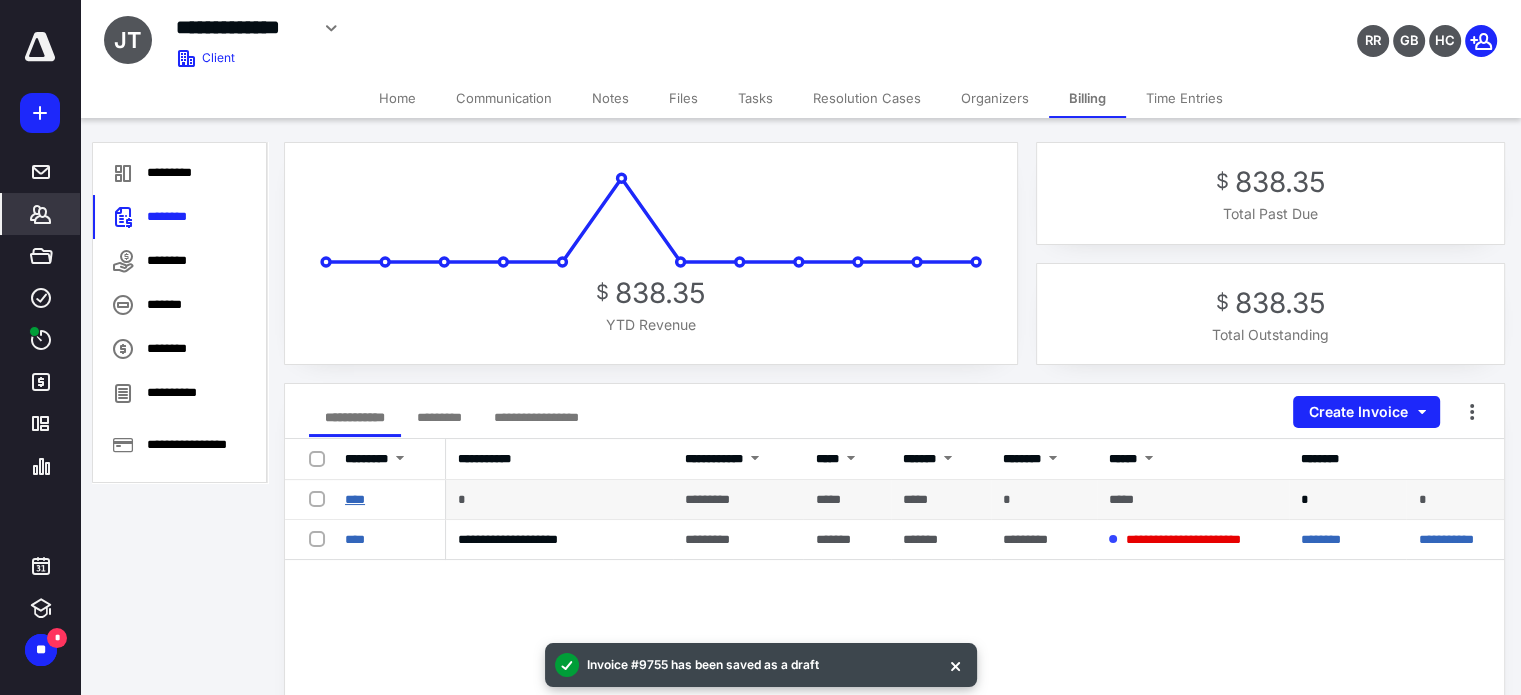 click on "****" at bounding box center (355, 499) 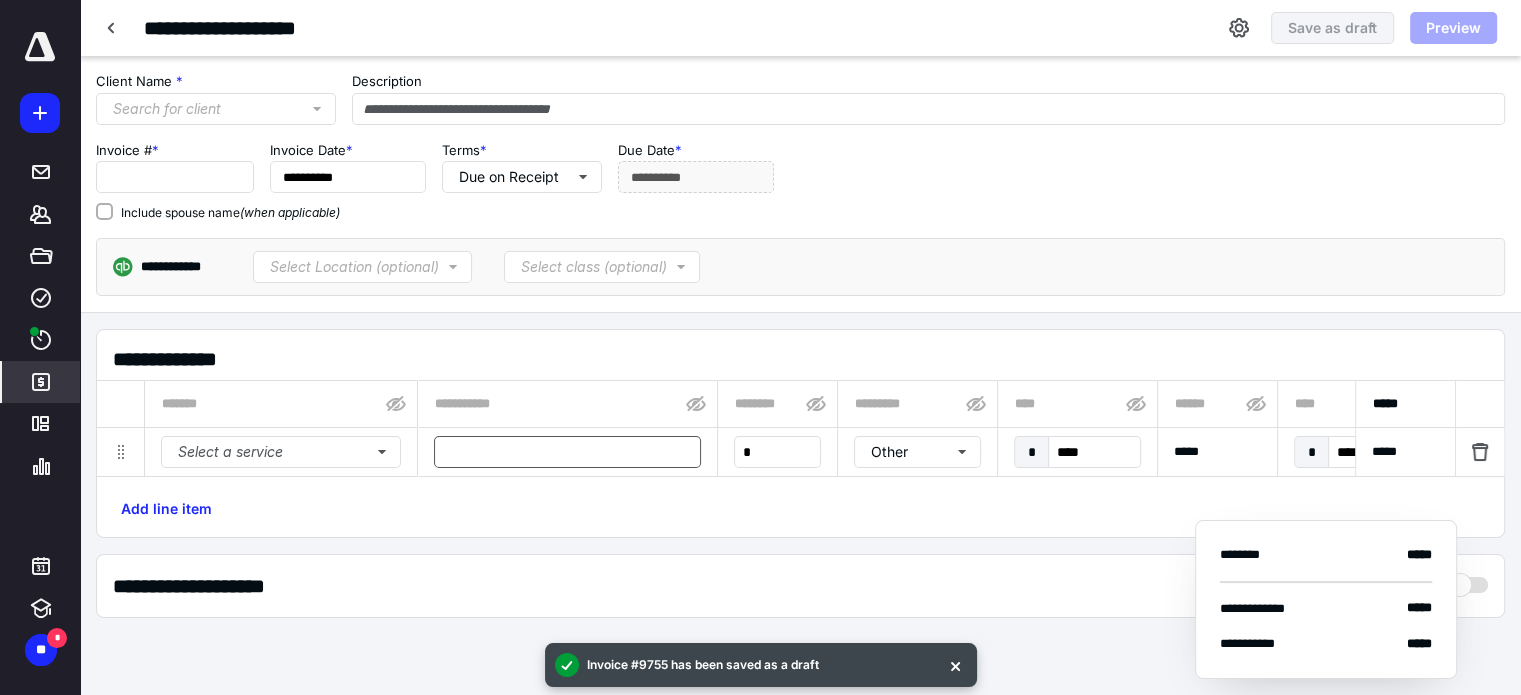 type on "****" 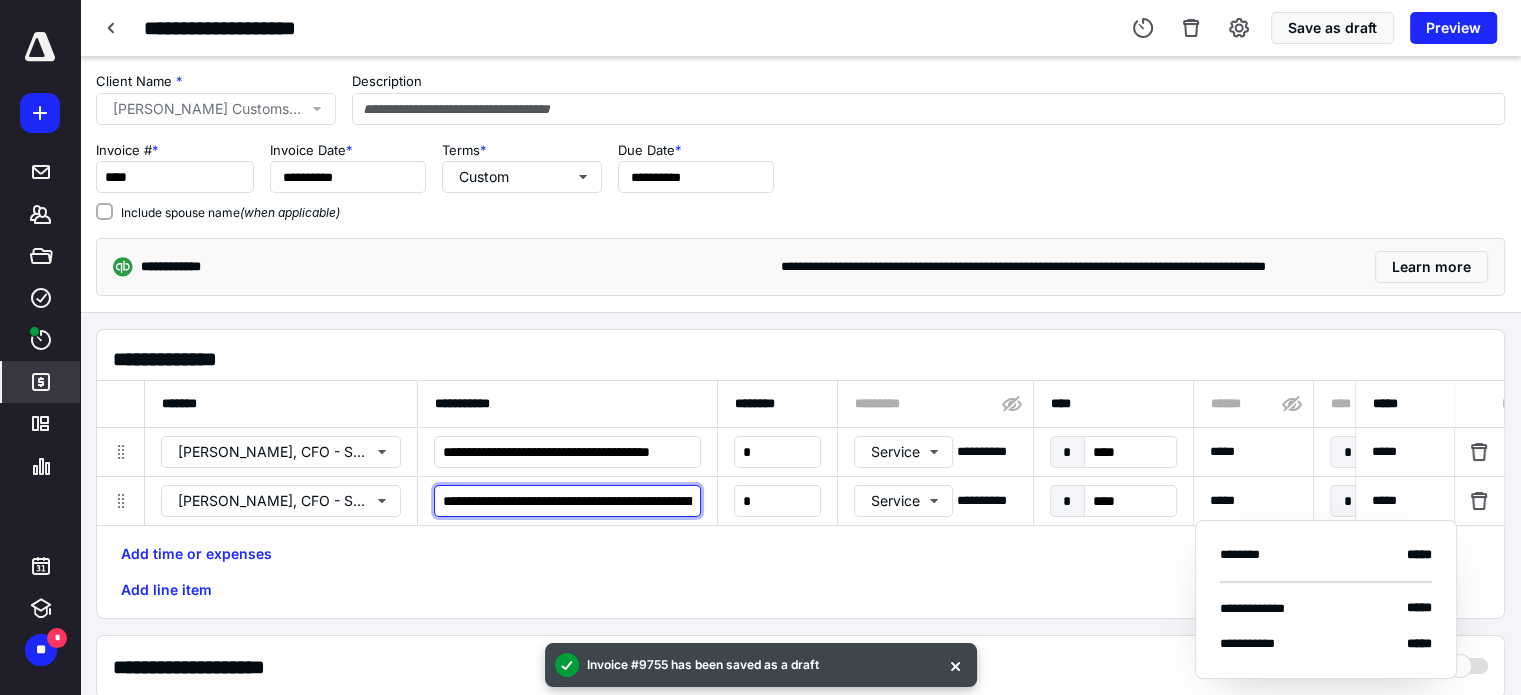 click on "**********" at bounding box center [567, 501] 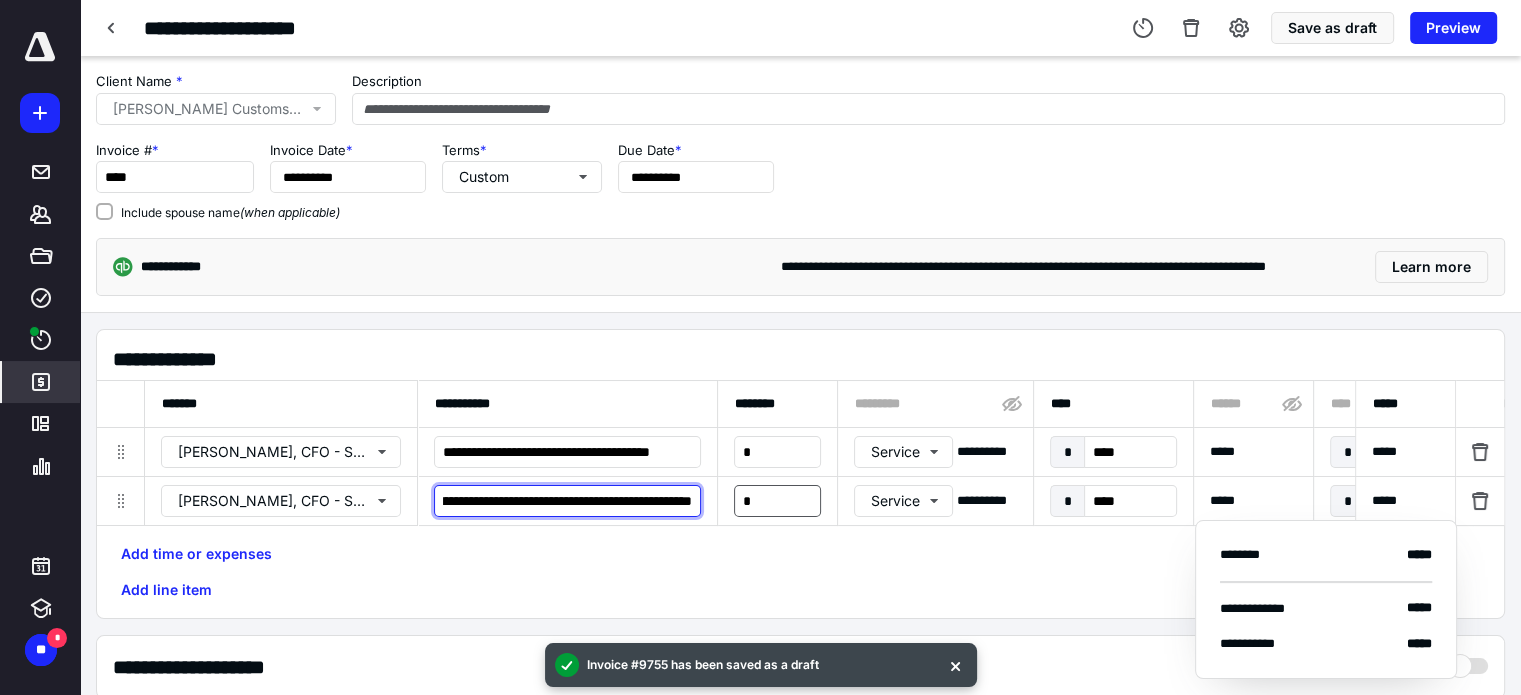 scroll, scrollTop: 0, scrollLeft: 3136, axis: horizontal 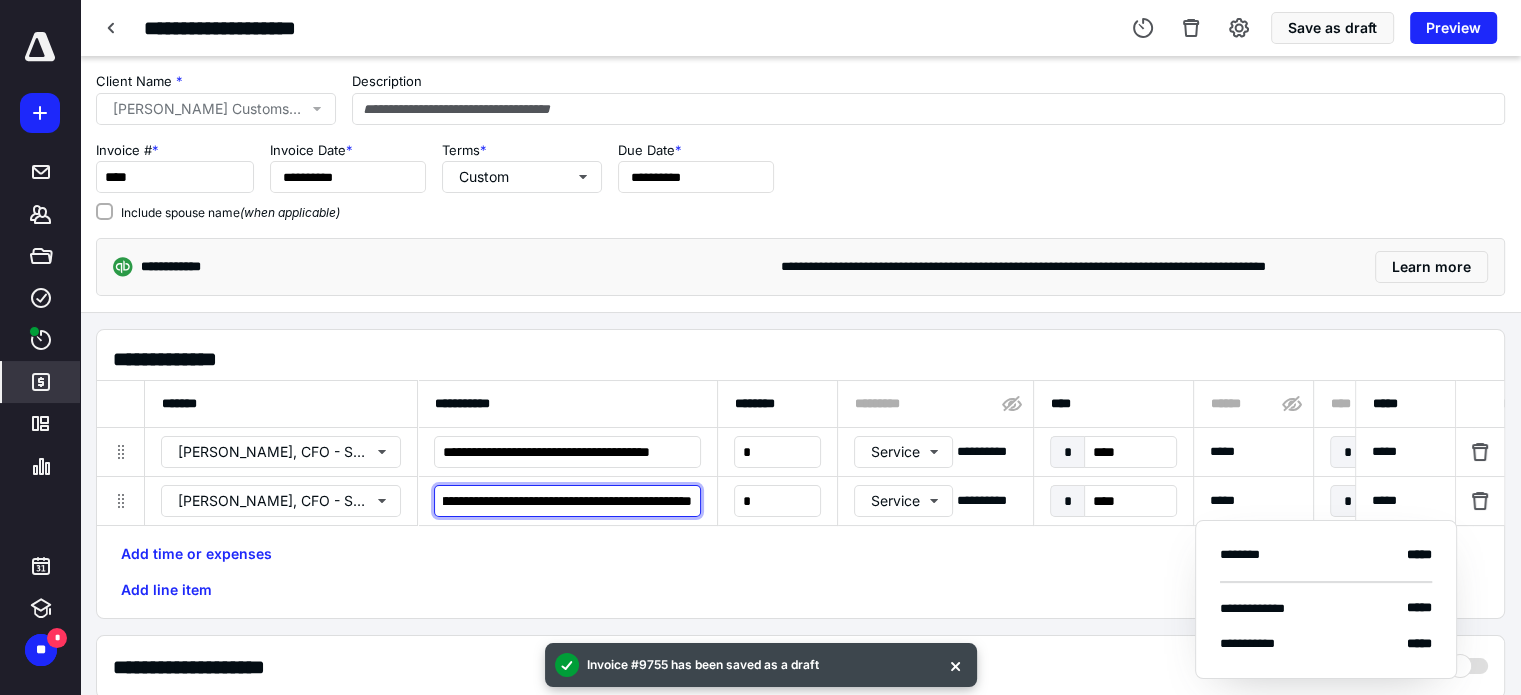 click on "**********" at bounding box center [567, 501] 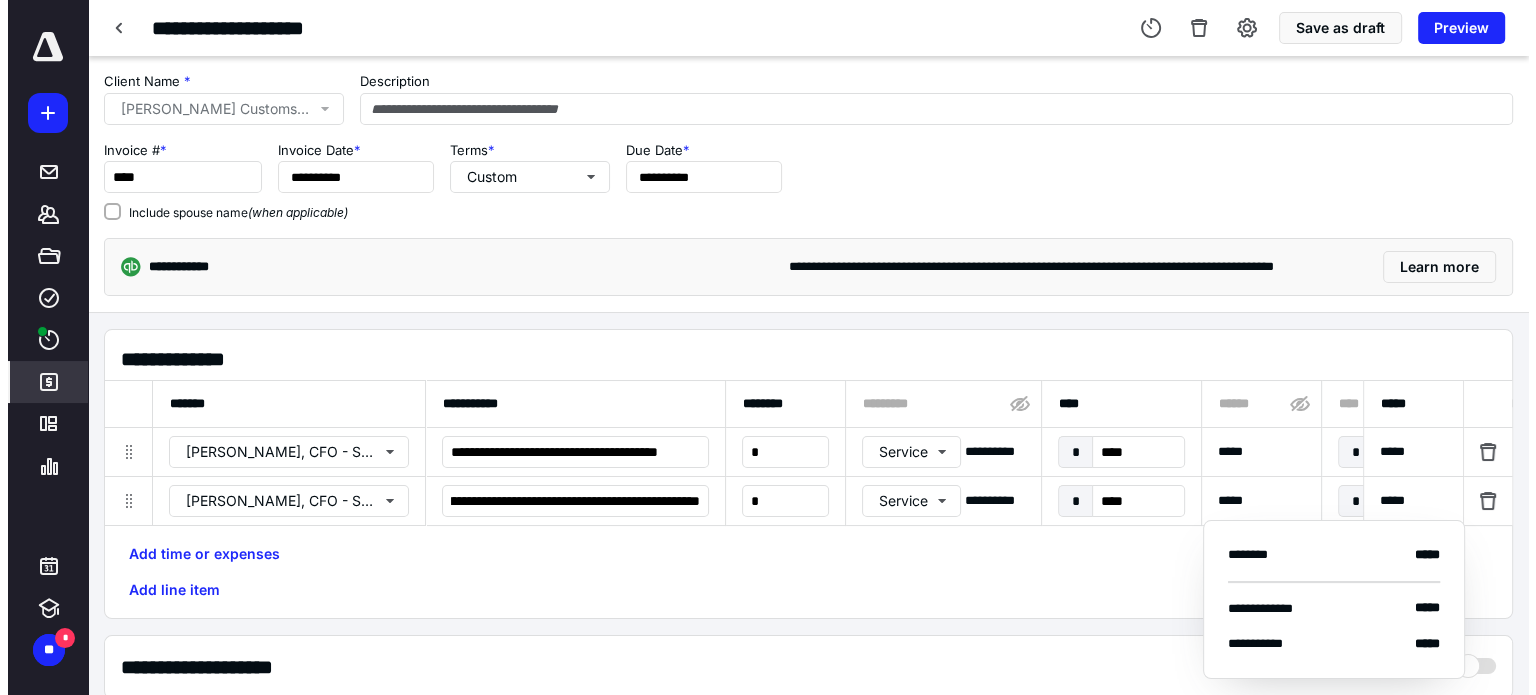 scroll, scrollTop: 0, scrollLeft: 0, axis: both 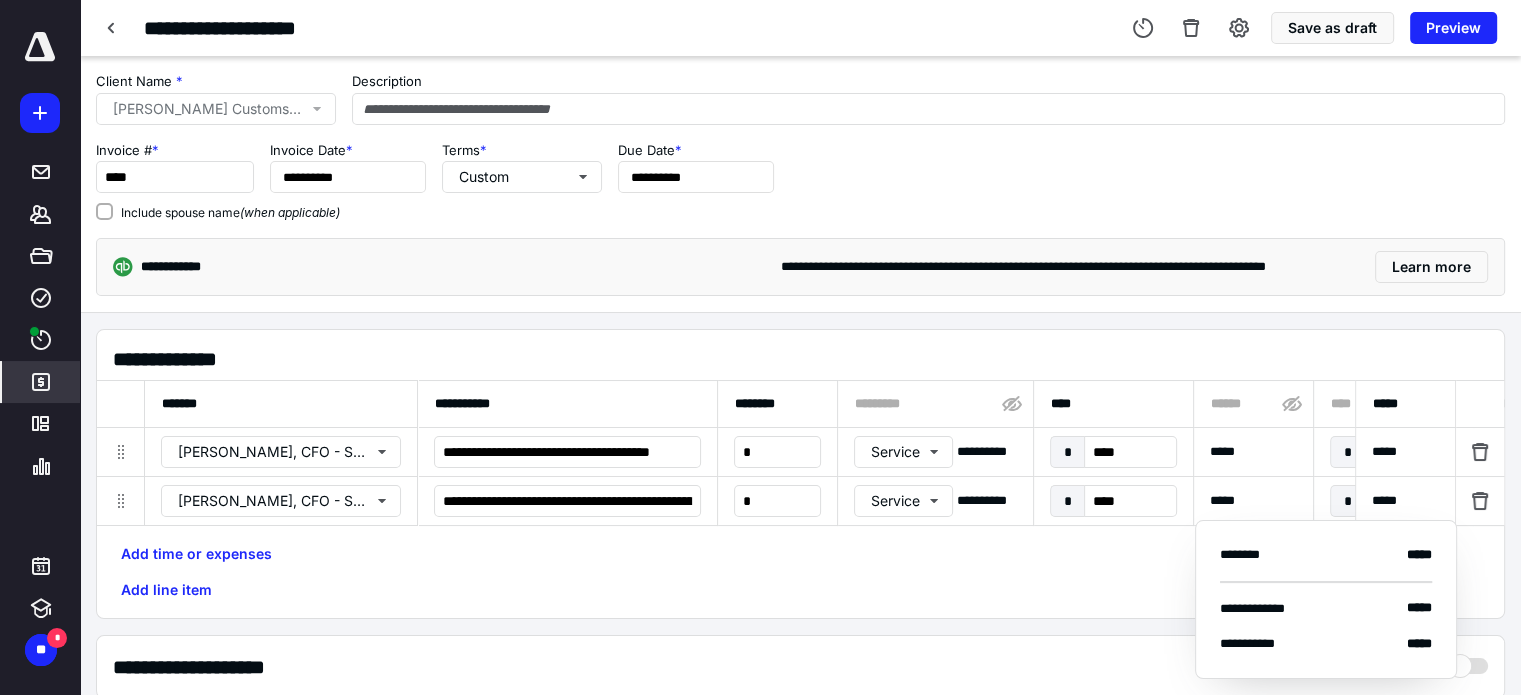 click on "Add time or expenses Add line item" at bounding box center [800, 572] 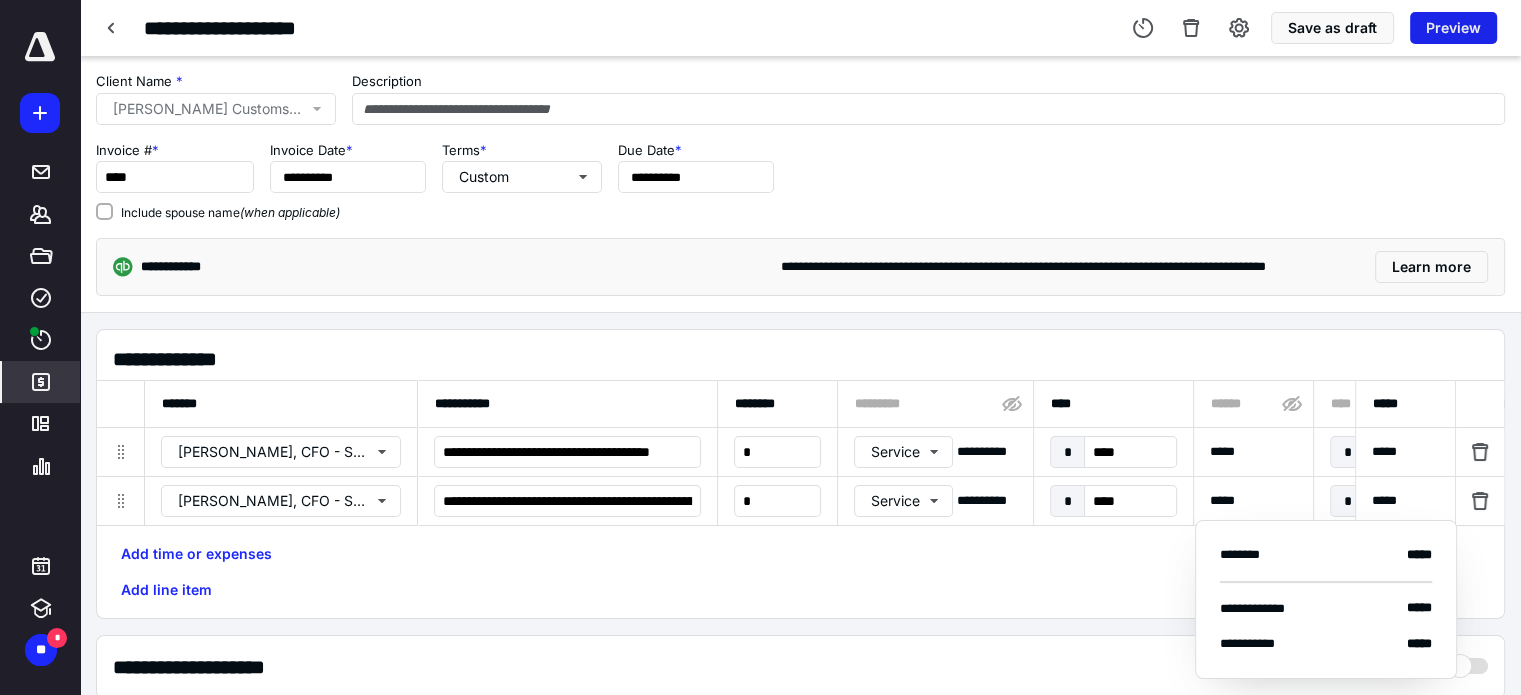 click on "Preview" at bounding box center [1453, 28] 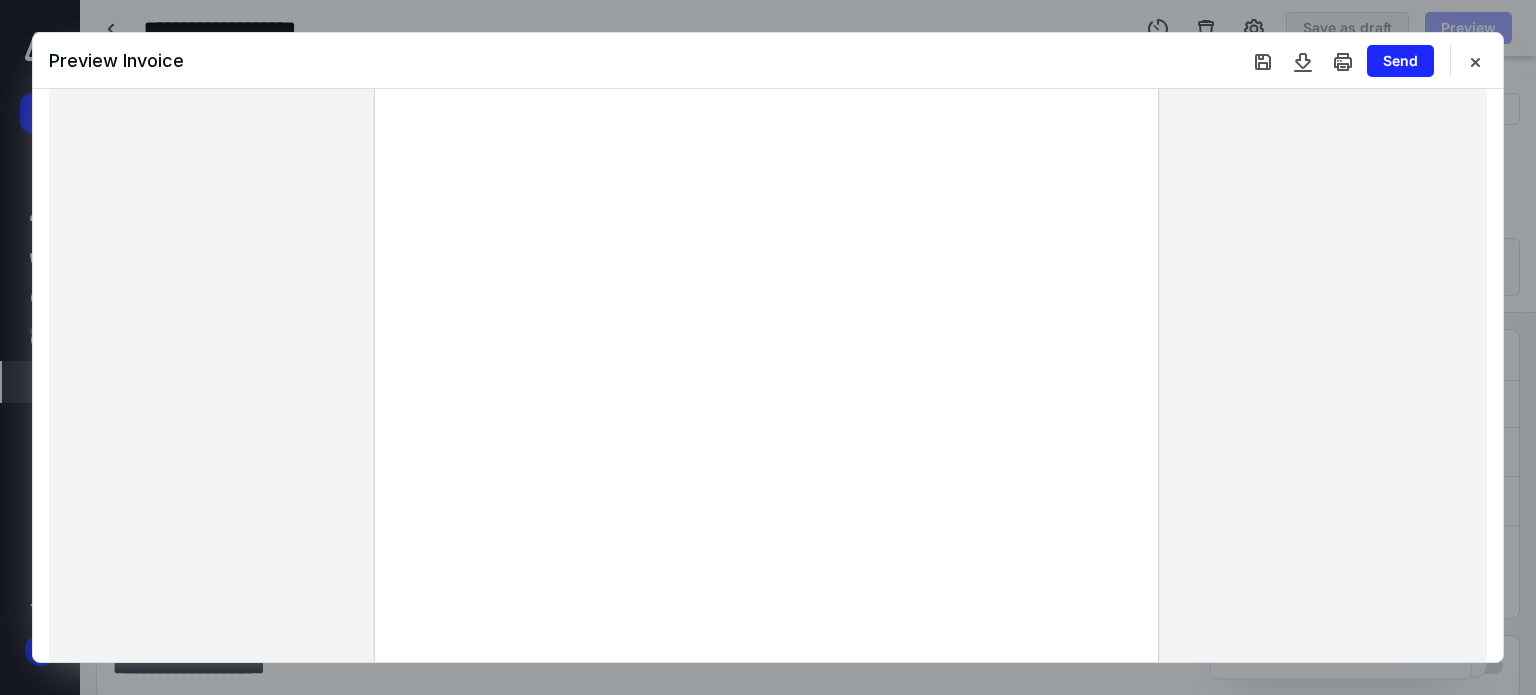 scroll, scrollTop: 300, scrollLeft: 0, axis: vertical 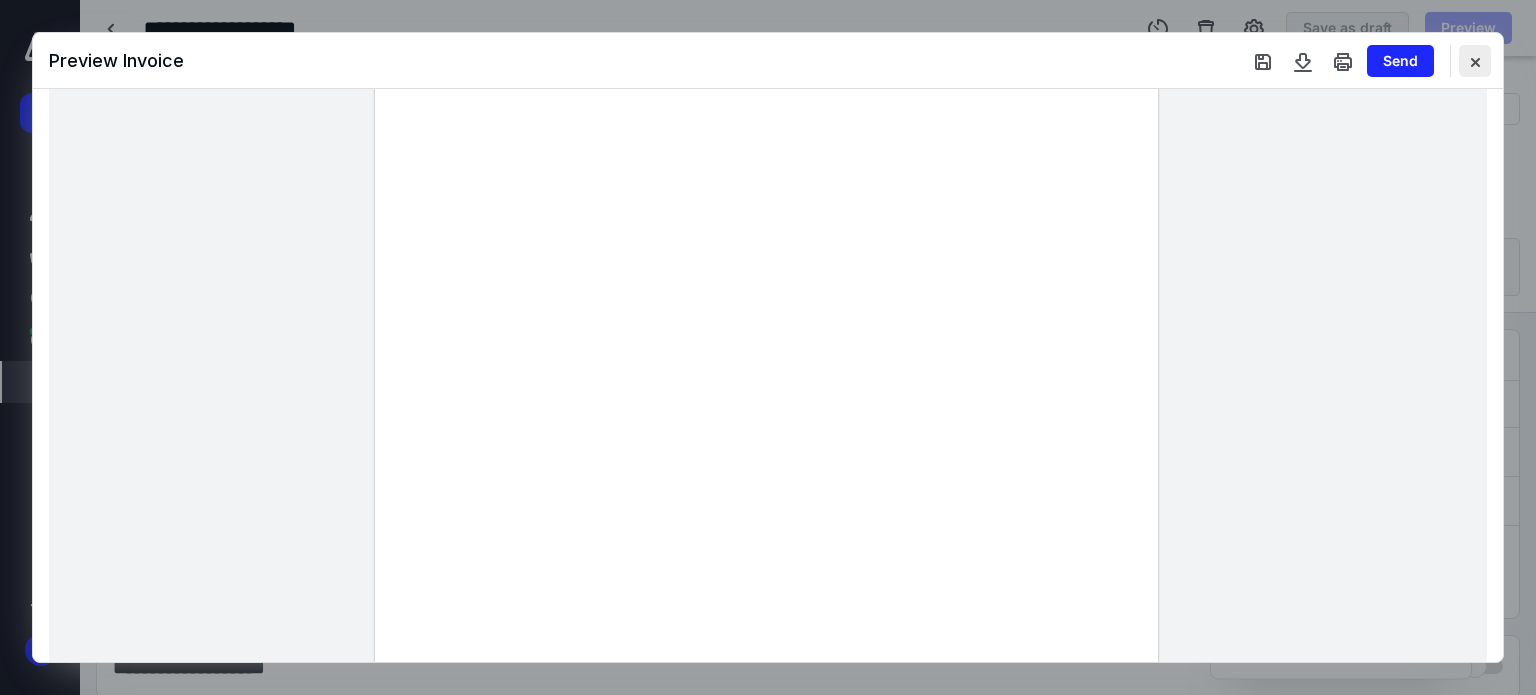 click at bounding box center [1475, 61] 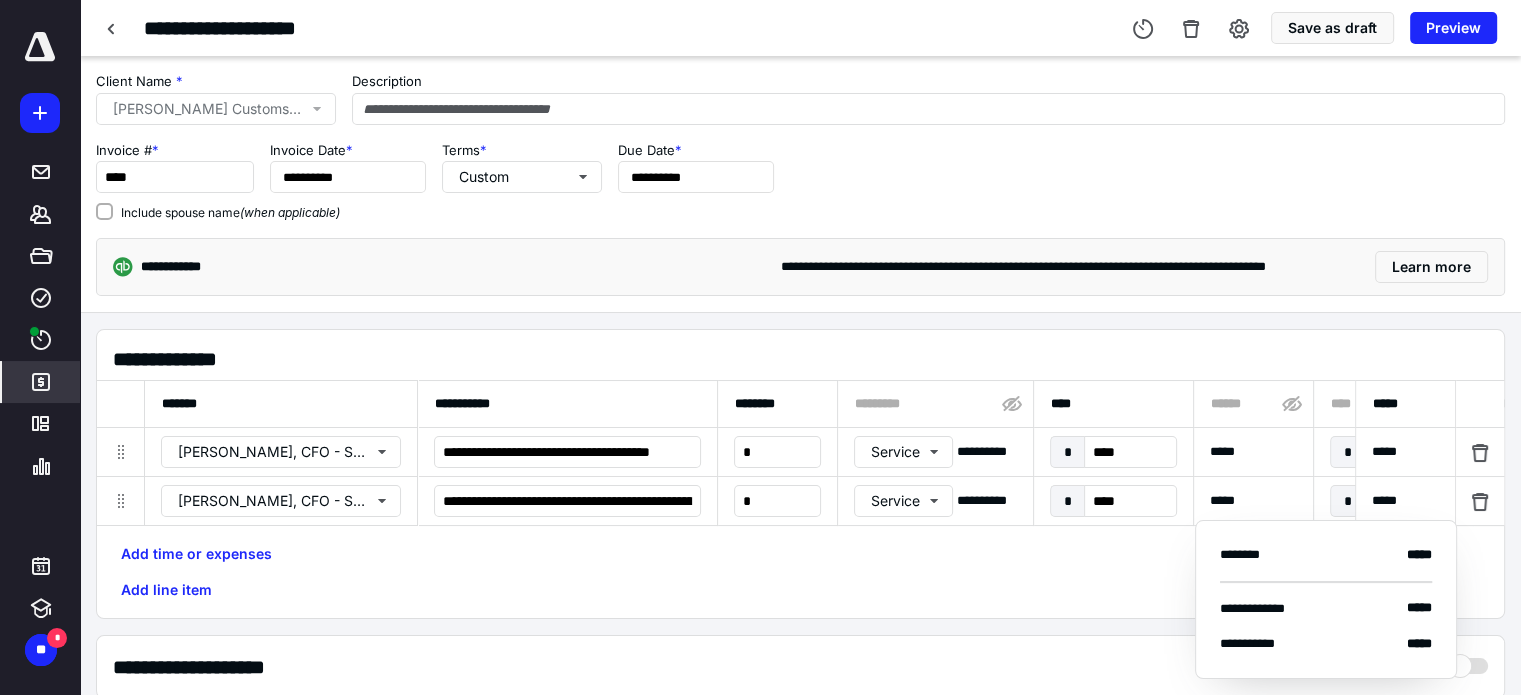 click on "**********" at bounding box center [800, 184] 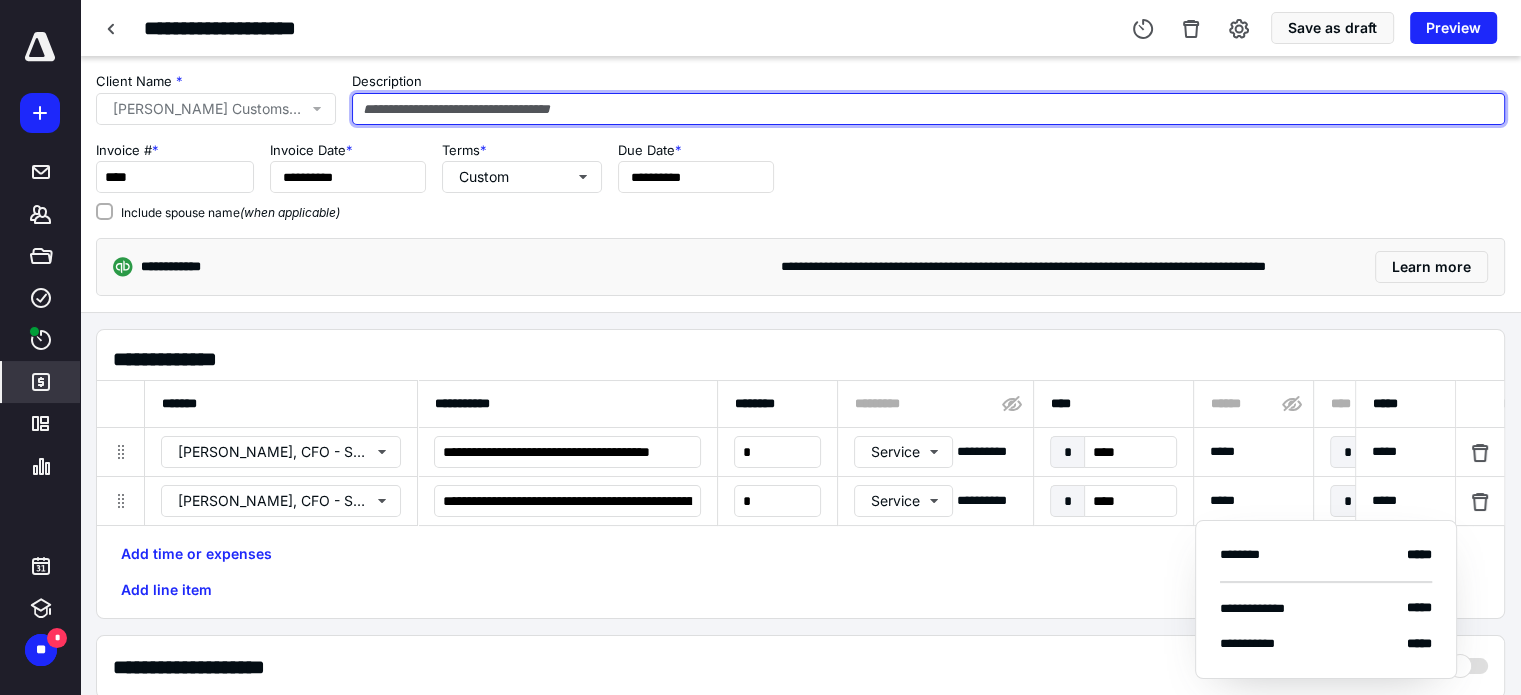 click at bounding box center [928, 109] 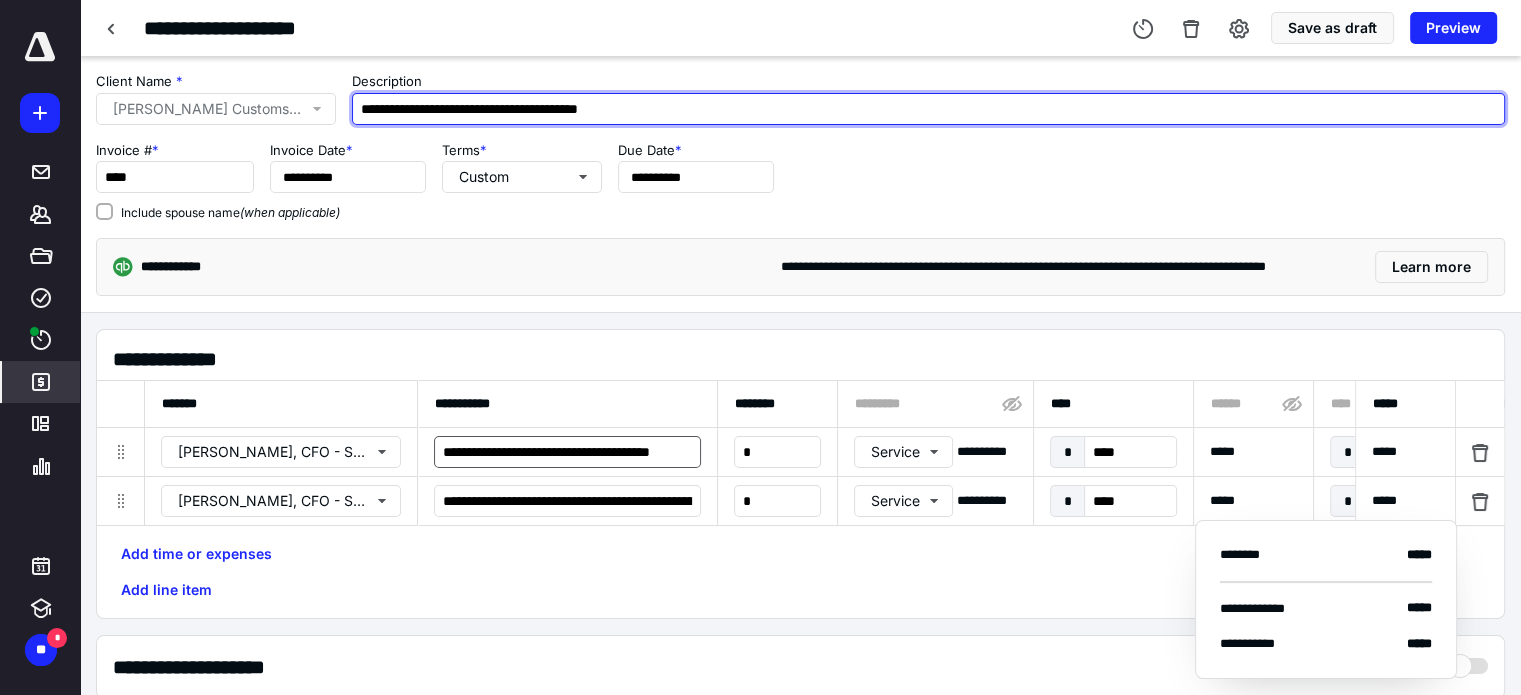 type on "**********" 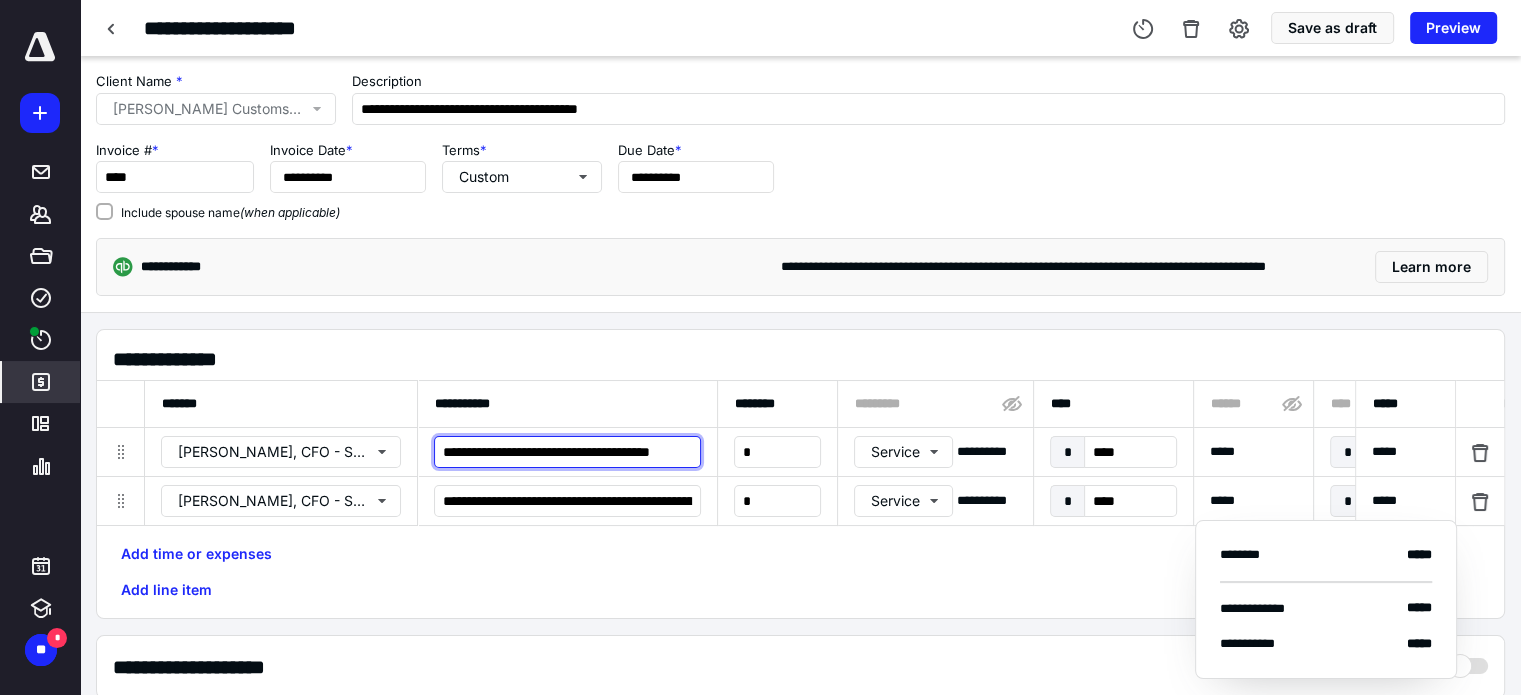 click on "**********" at bounding box center [567, 452] 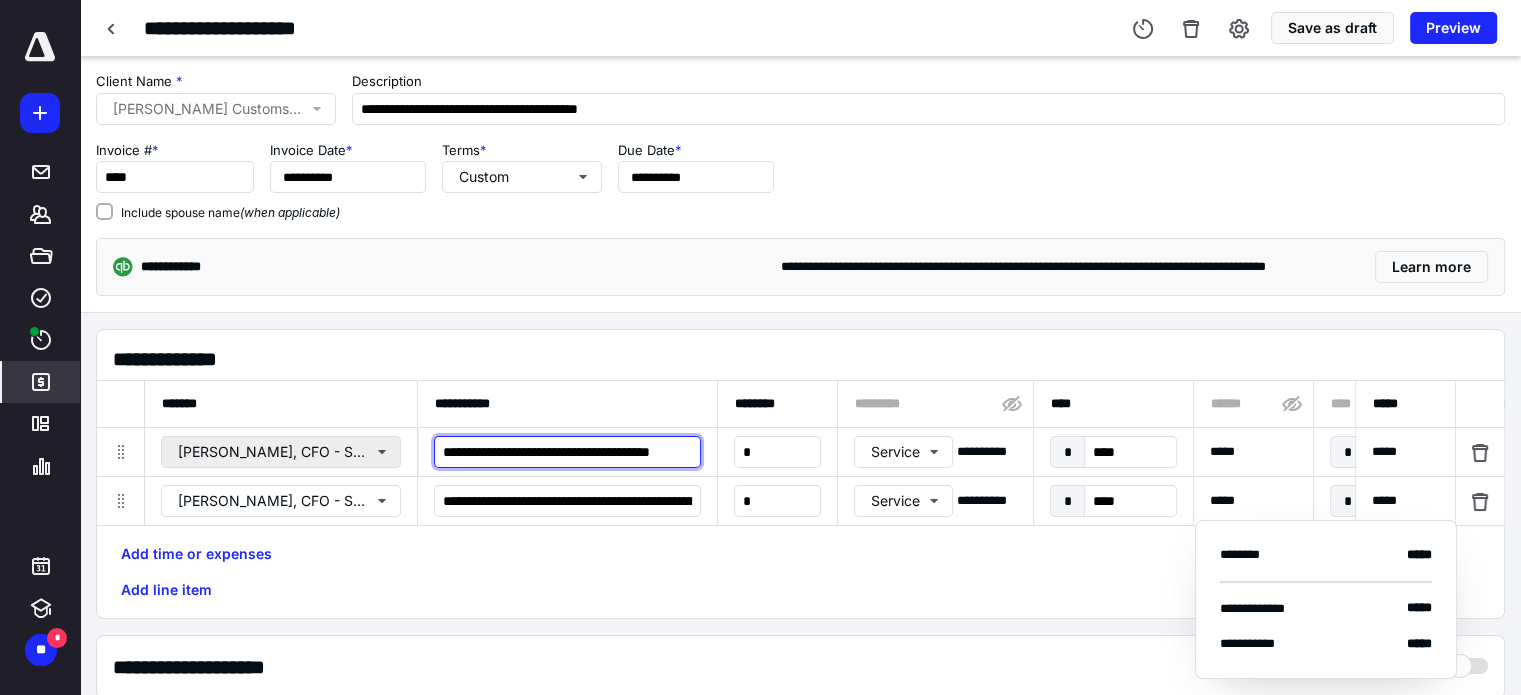 drag, startPoint x: 553, startPoint y: 450, endPoint x: 388, endPoint y: 443, distance: 165.14842 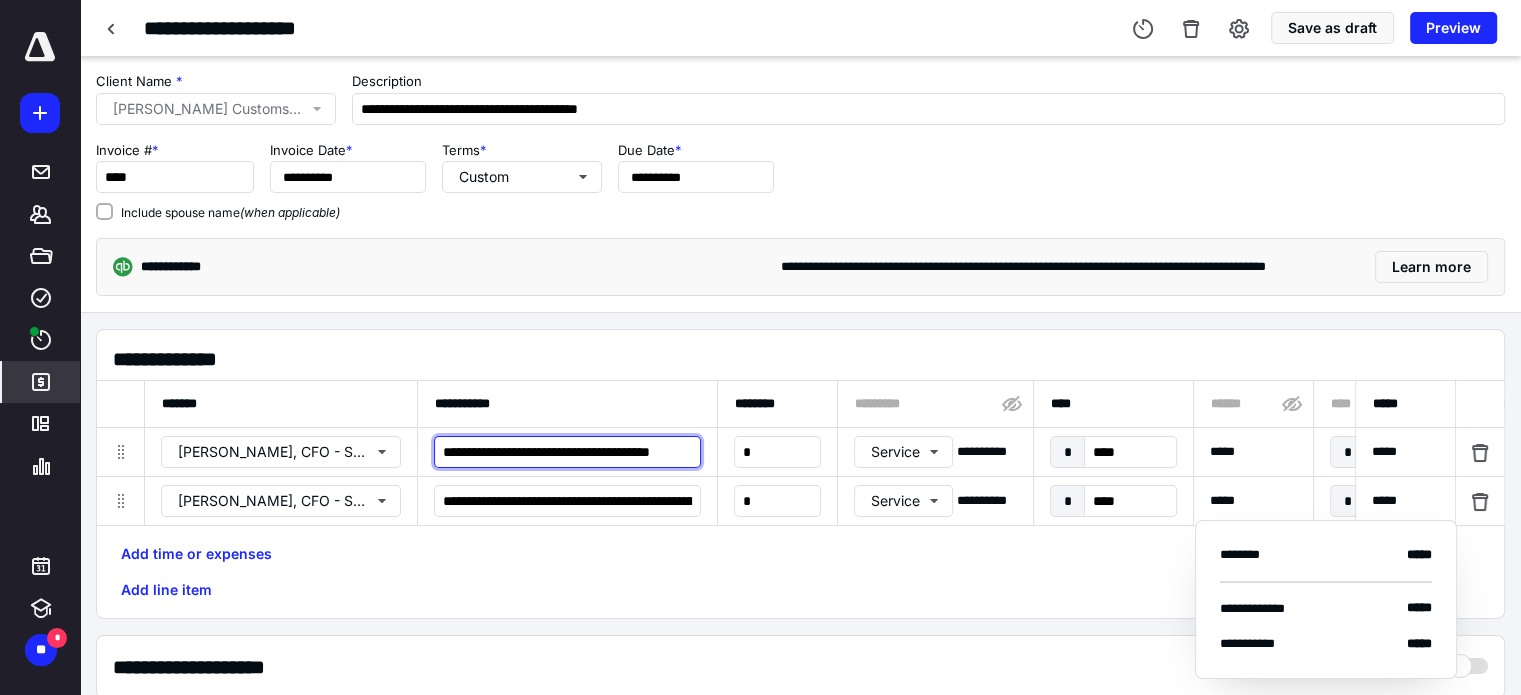 click on "**********" at bounding box center (567, 452) 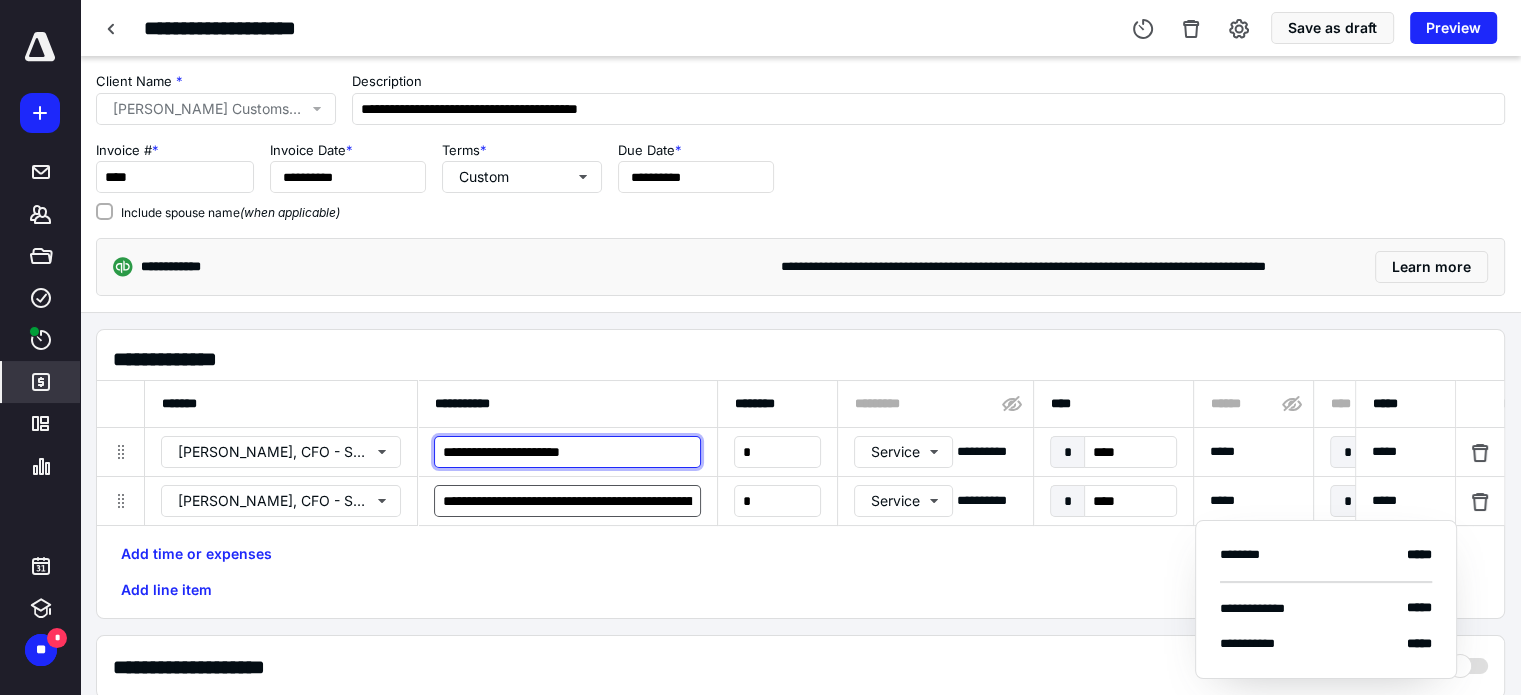type on "**********" 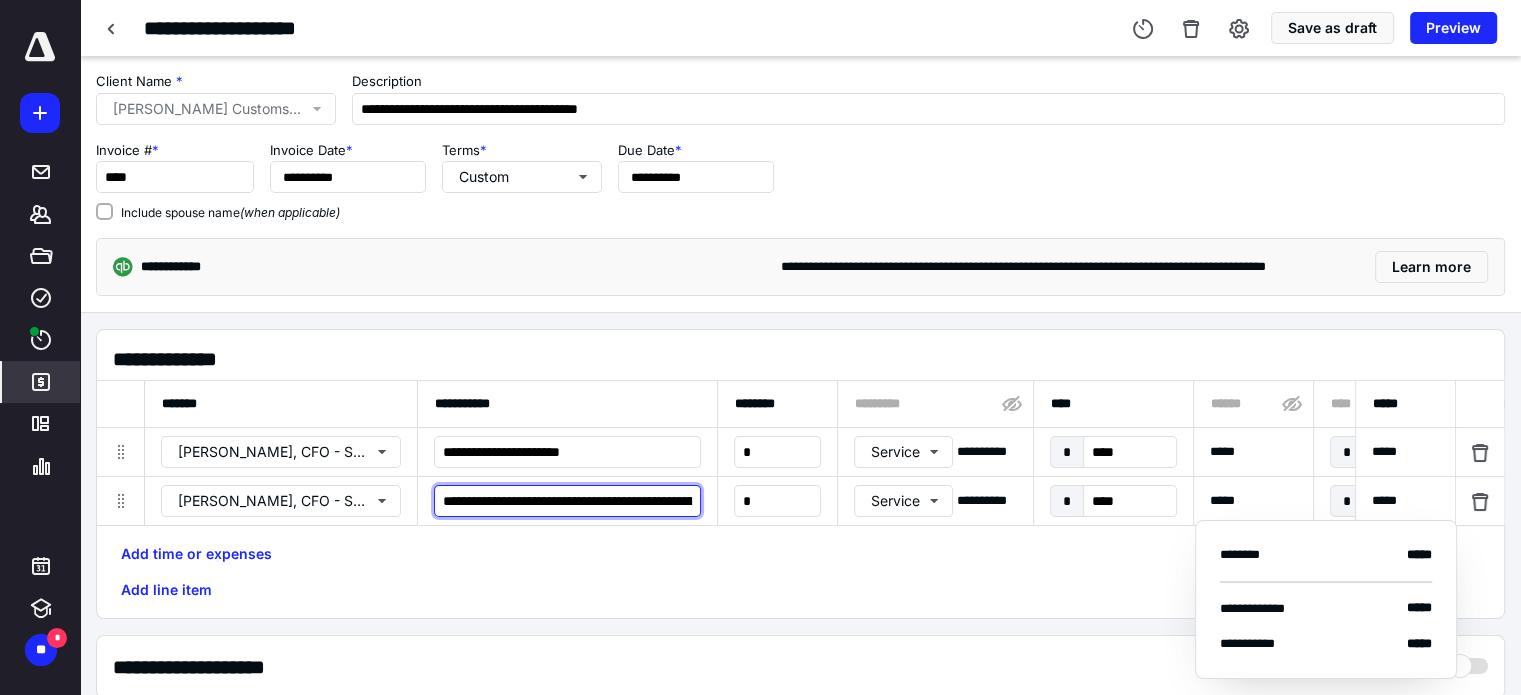 click on "**********" at bounding box center (567, 501) 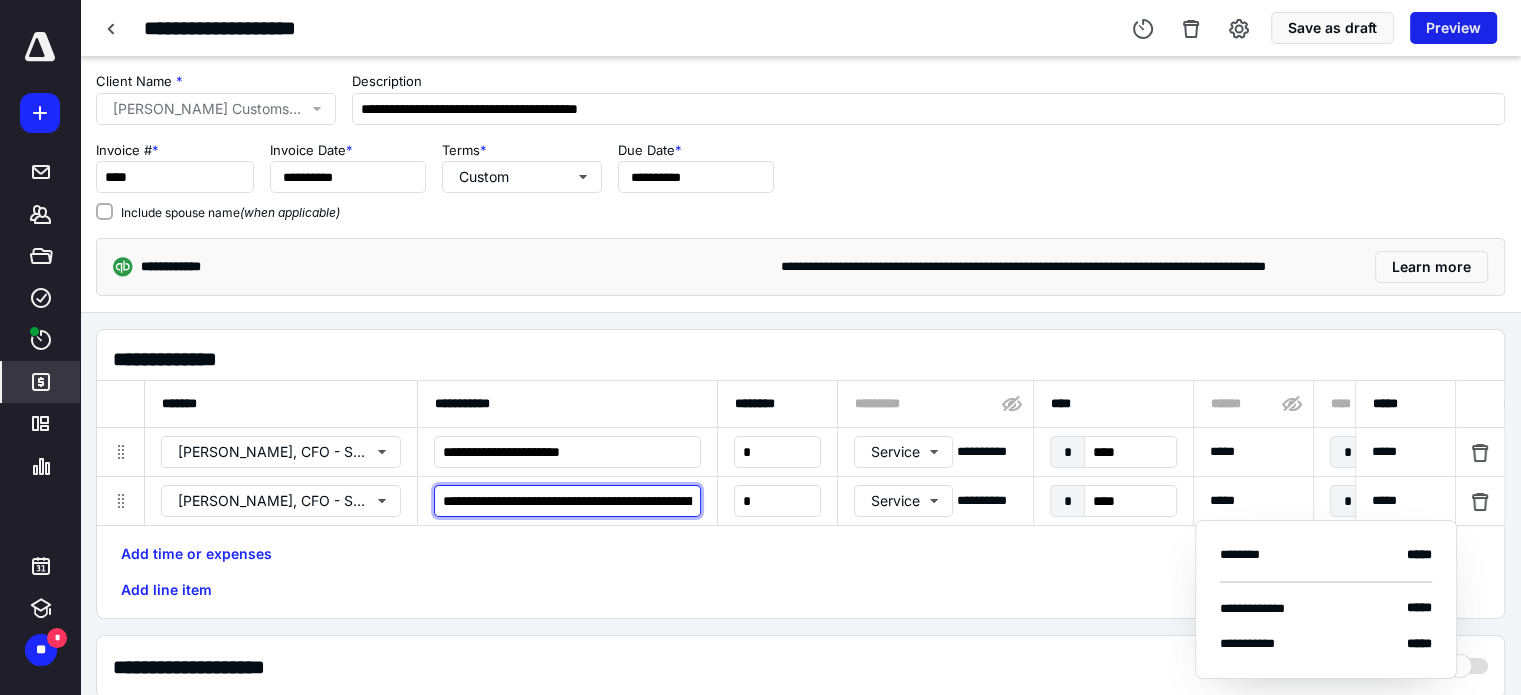 type on "**********" 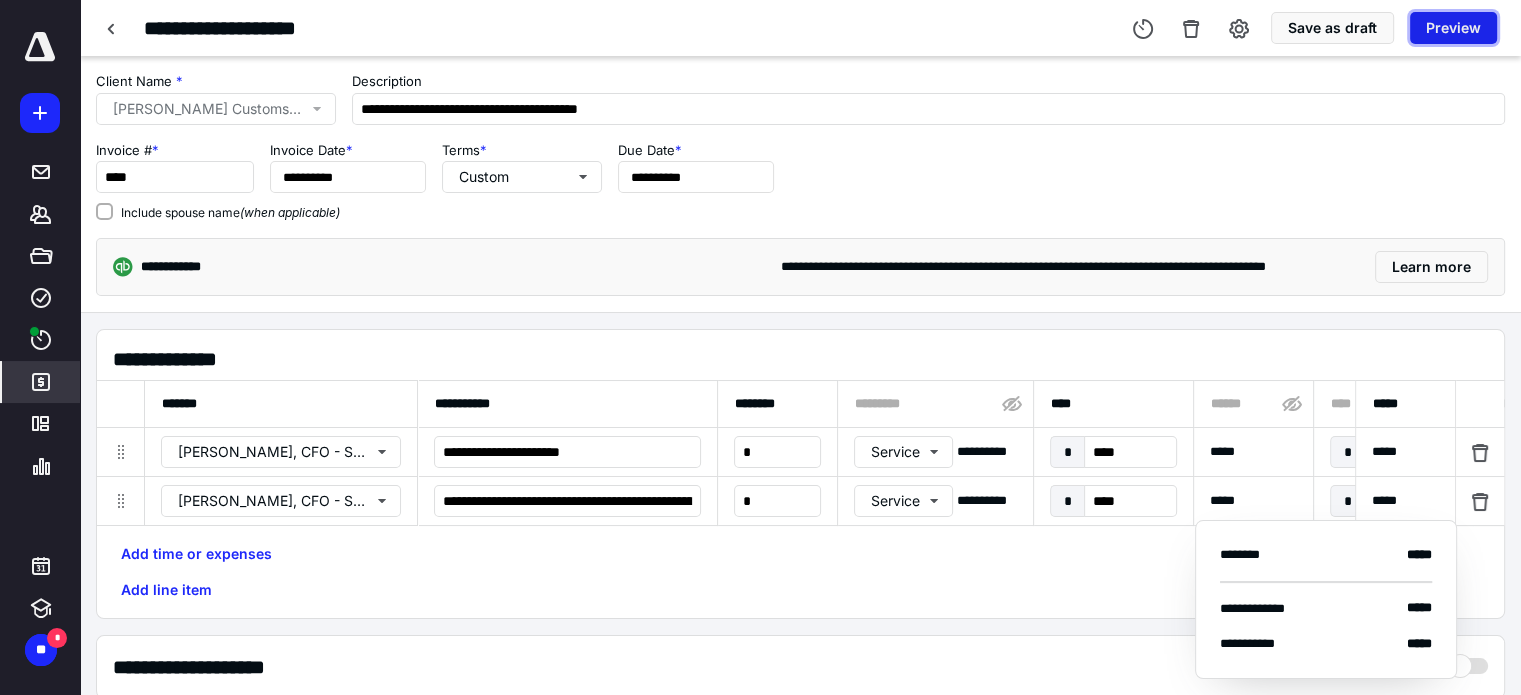 click on "Preview" at bounding box center [1453, 28] 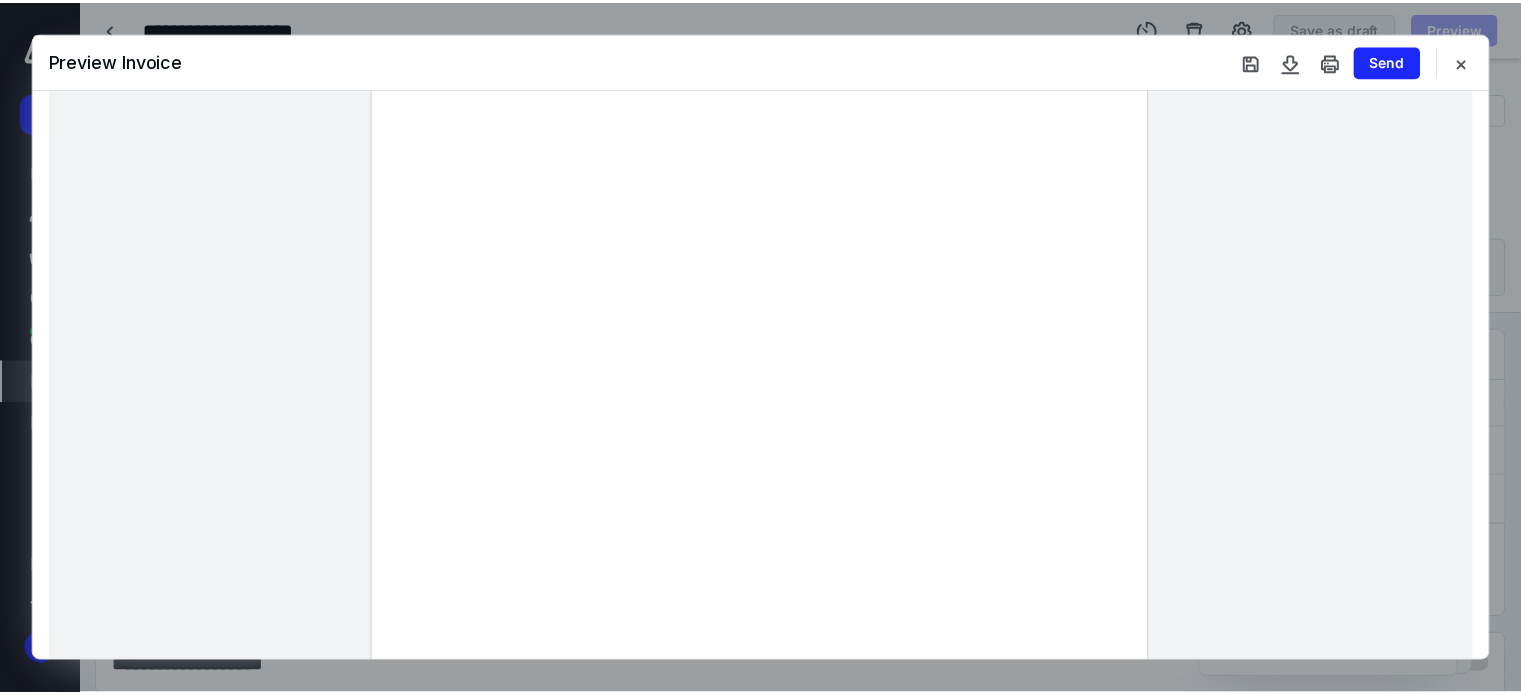 scroll, scrollTop: 100, scrollLeft: 0, axis: vertical 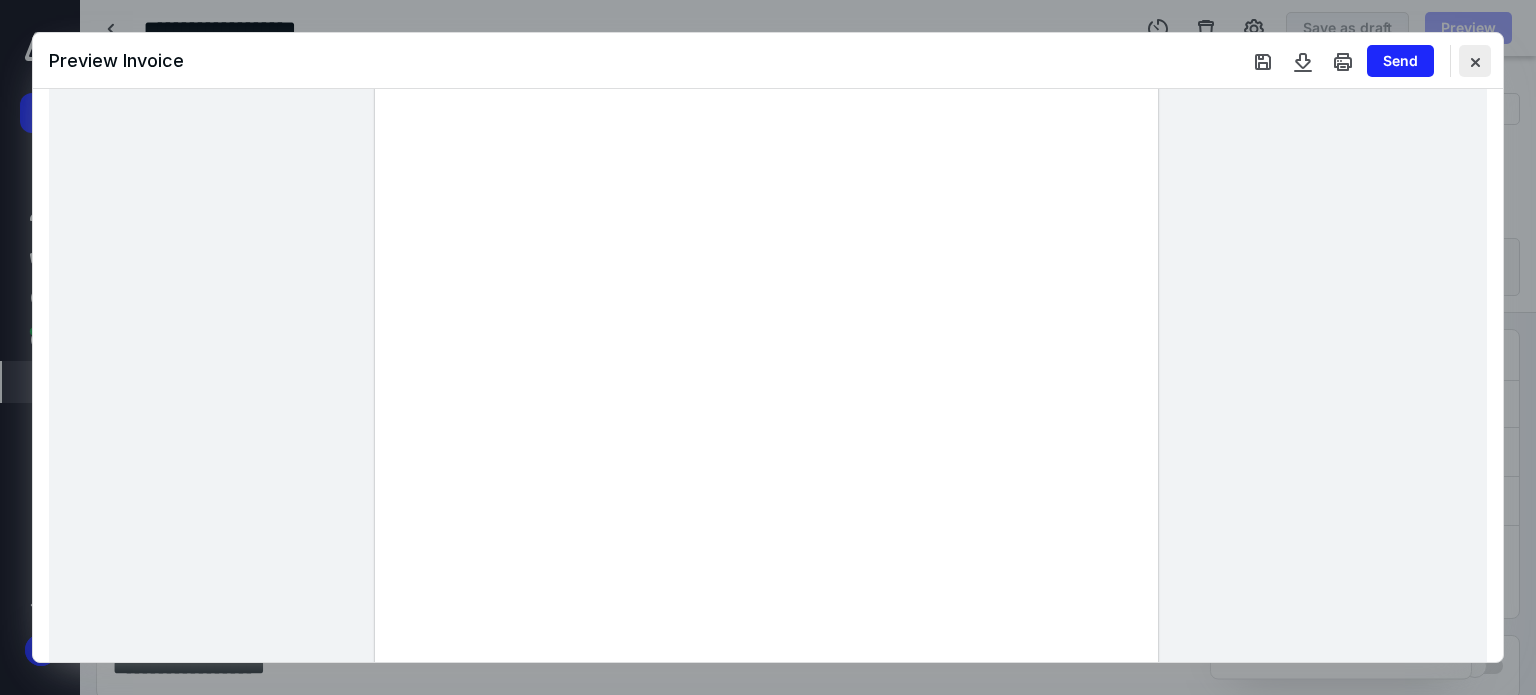 click at bounding box center [1475, 61] 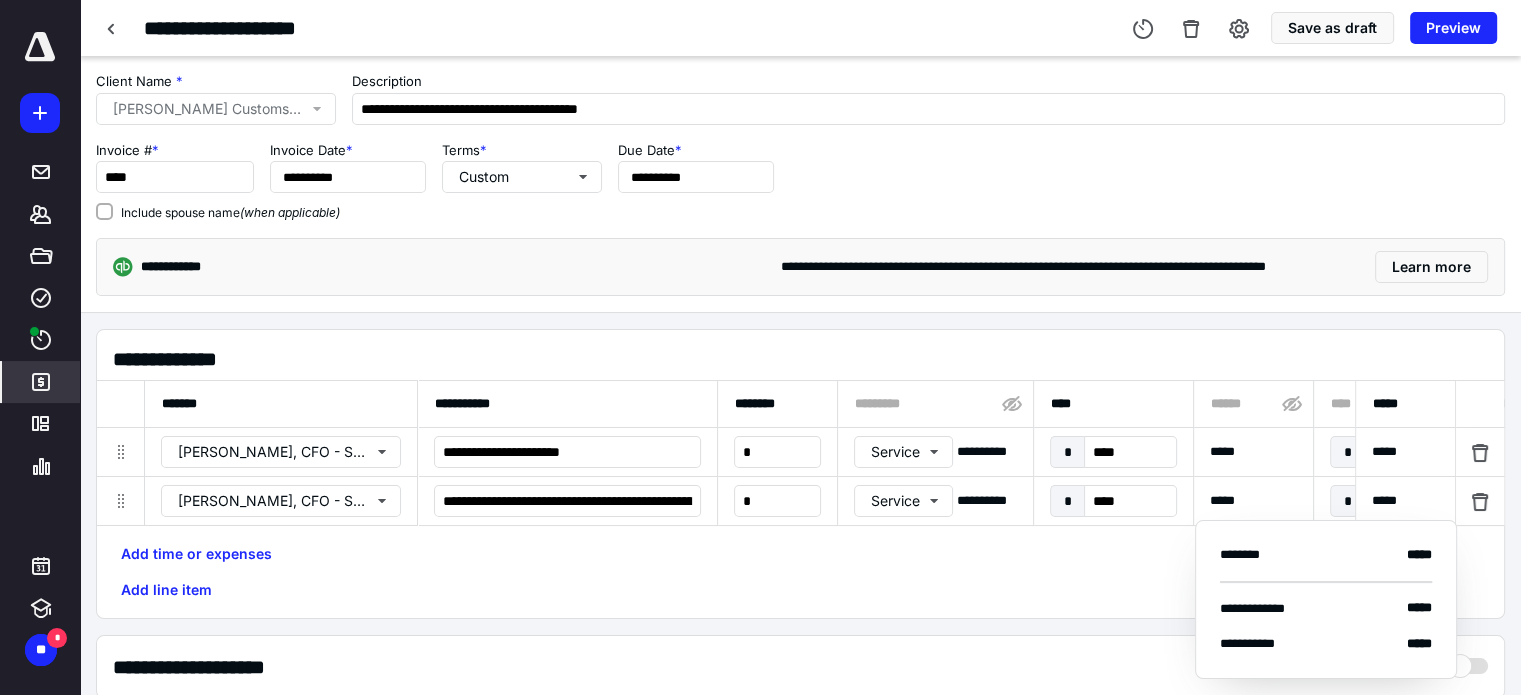 click on "**********" at bounding box center (800, 132) 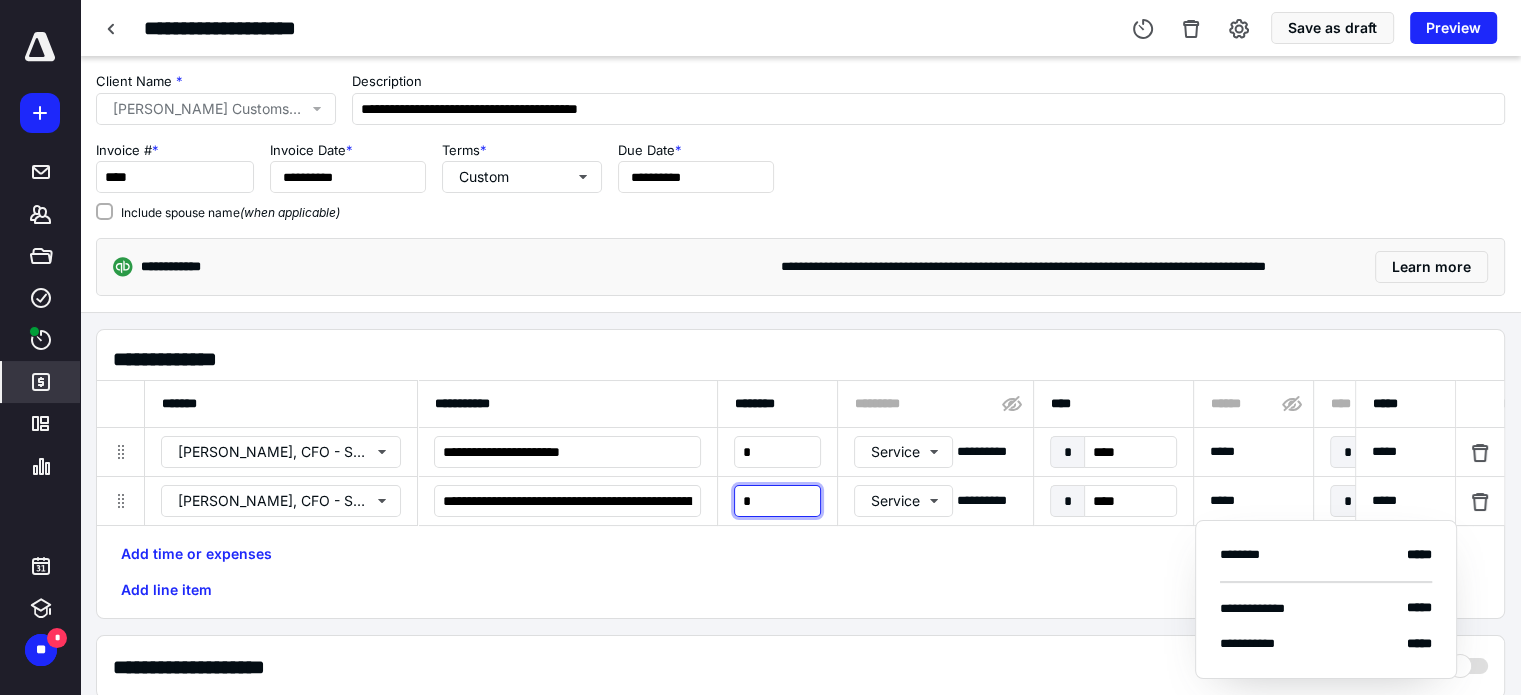 click on "*" at bounding box center [777, 501] 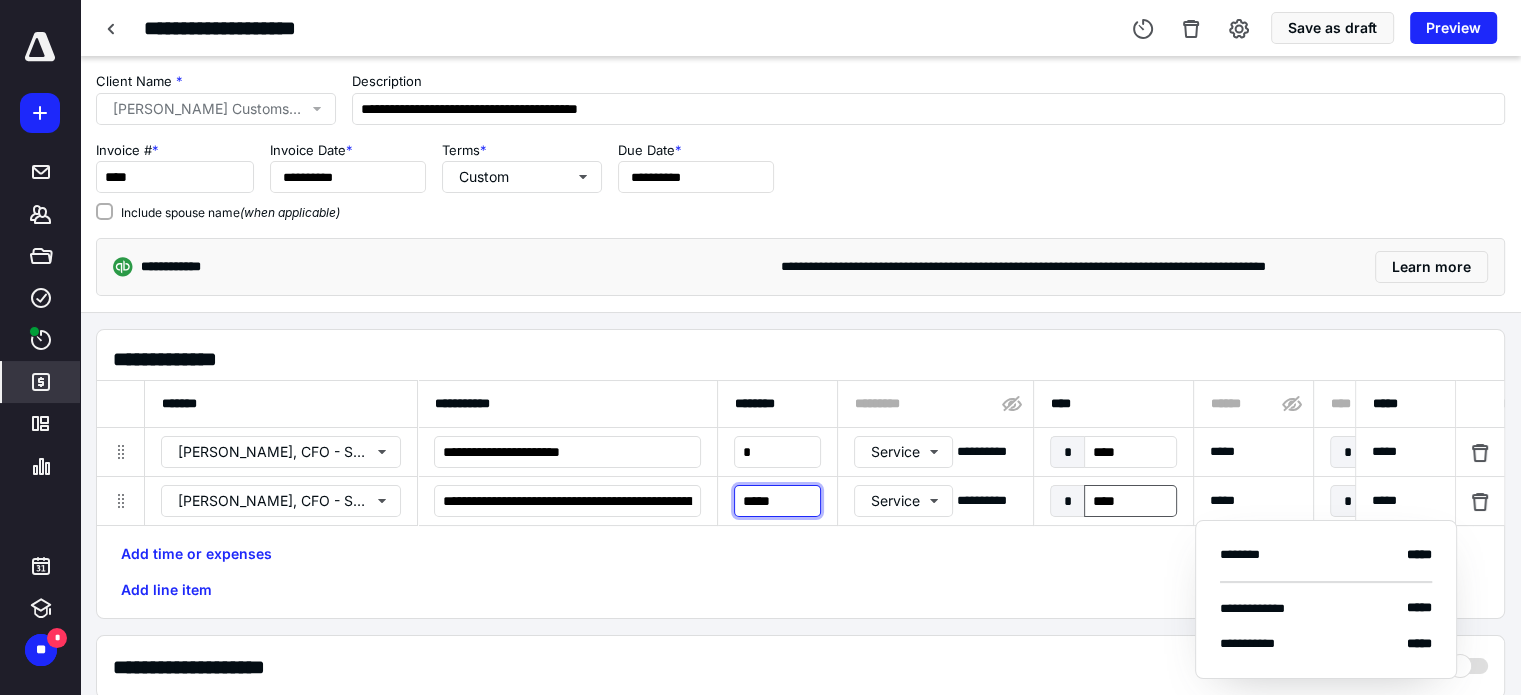 type on "*****" 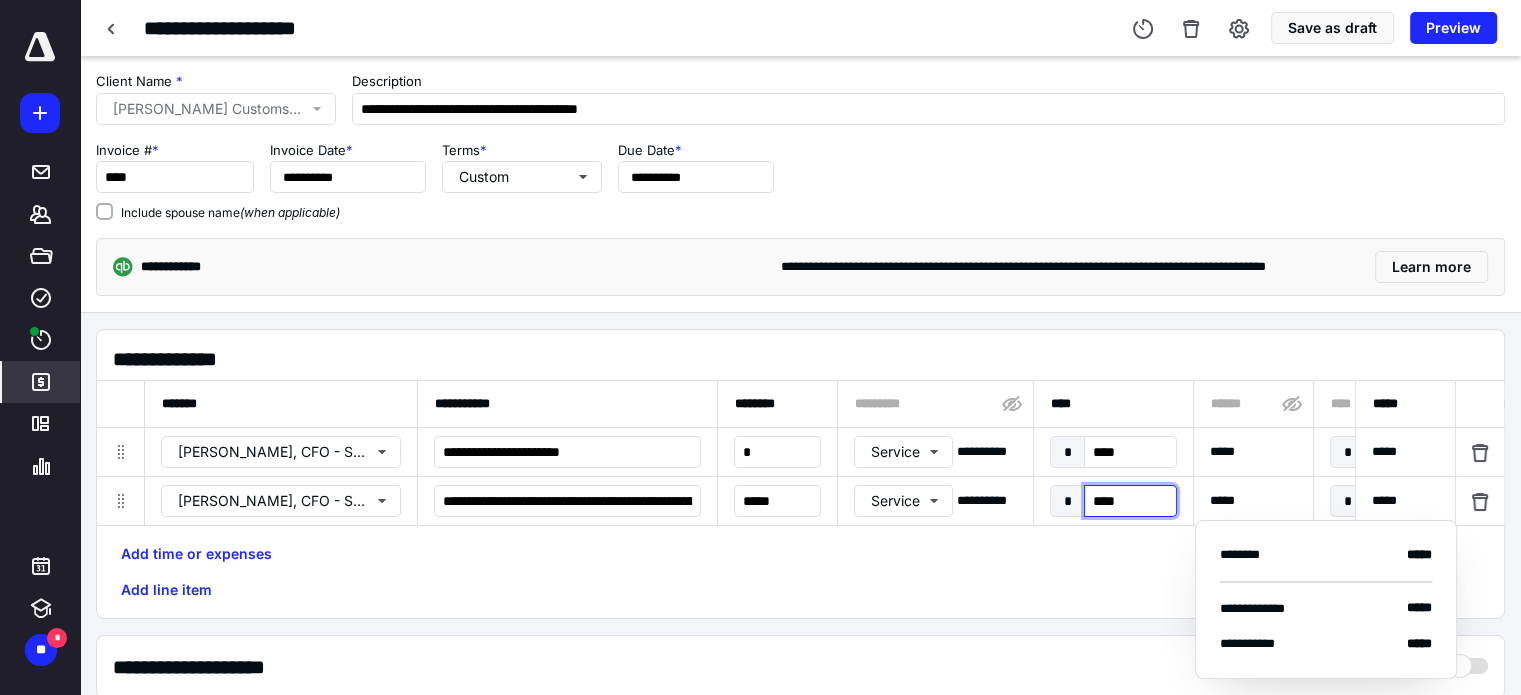 click on "****" at bounding box center [1130, 501] 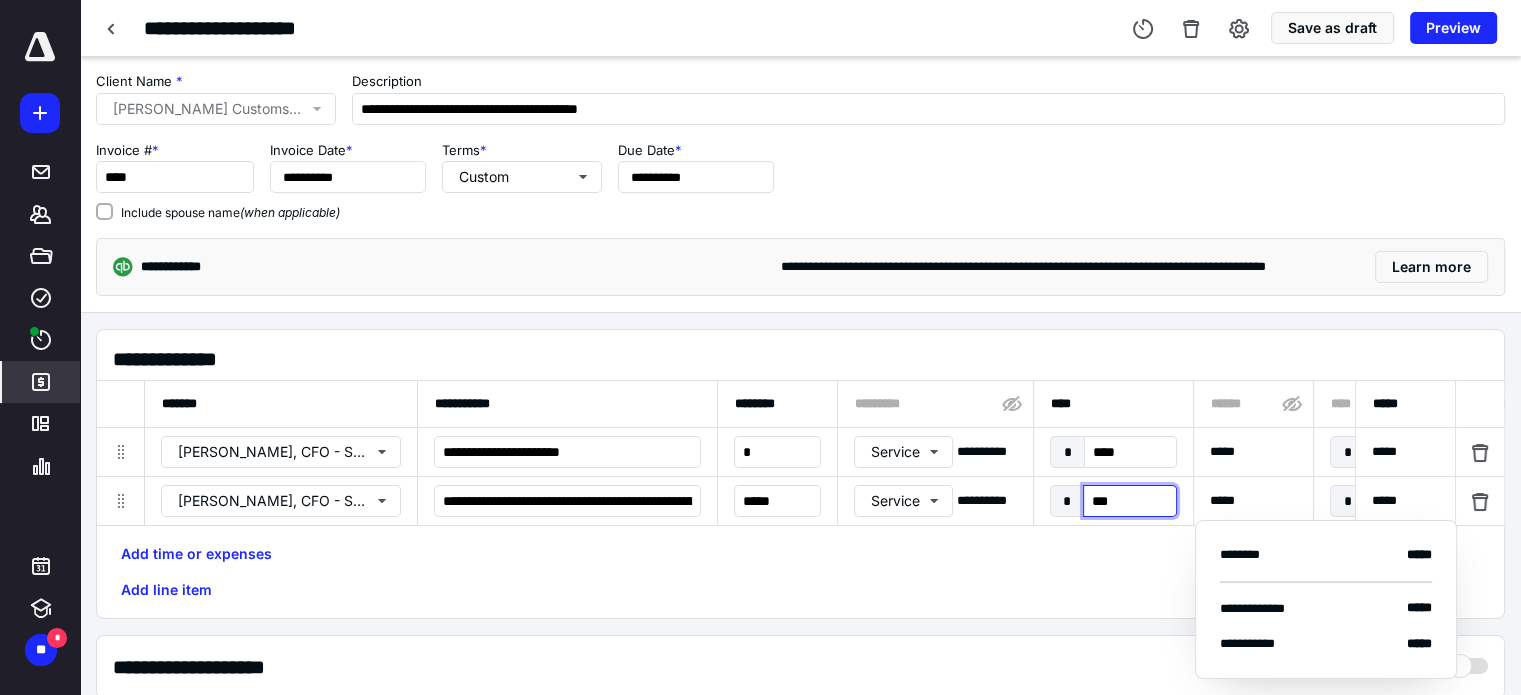 type on "****" 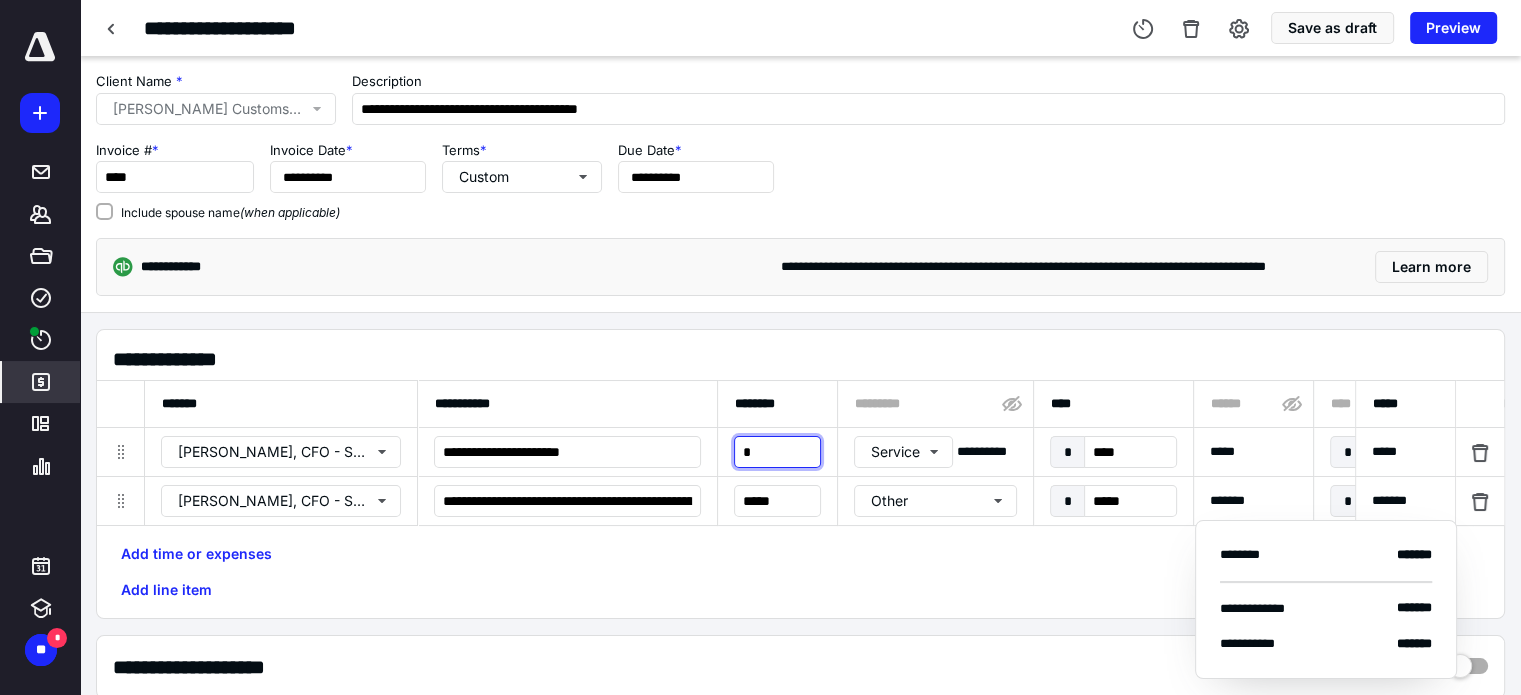 click on "*" at bounding box center [777, 452] 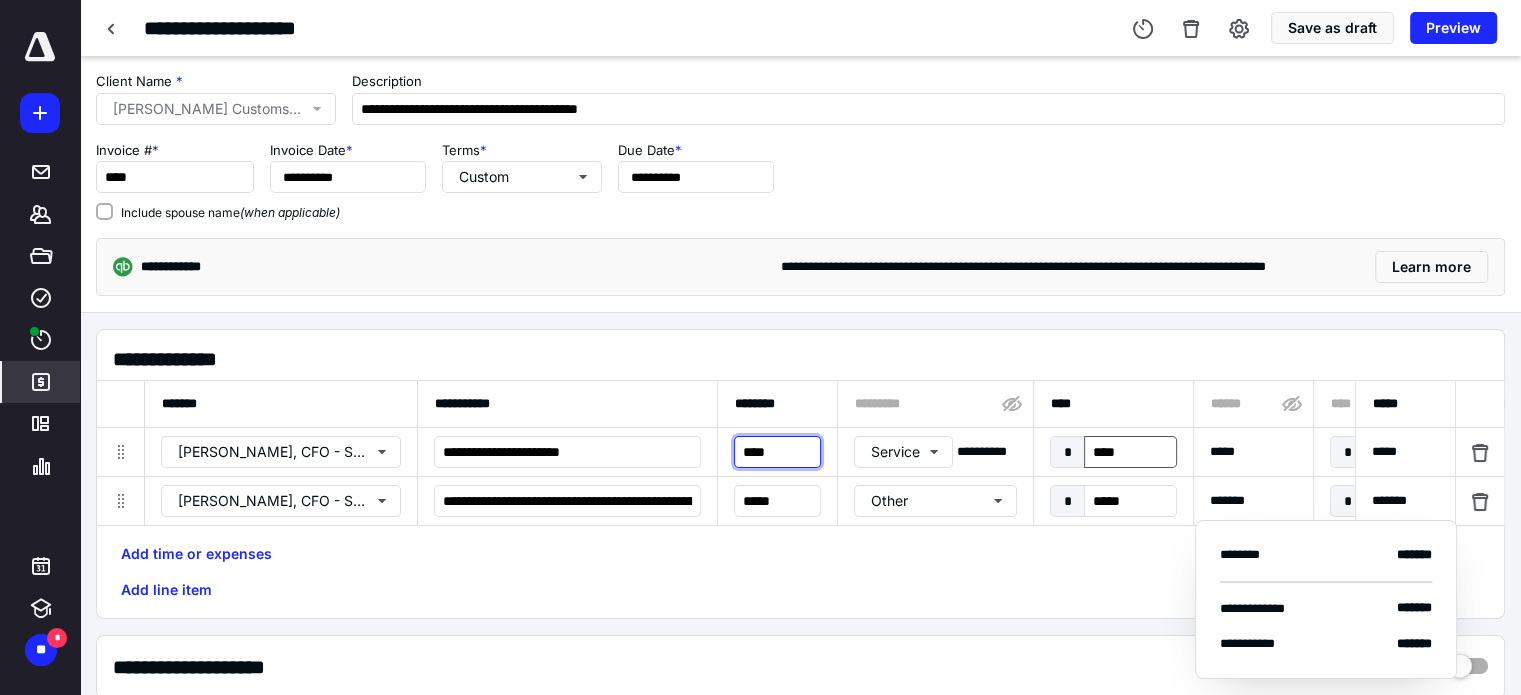 type on "****" 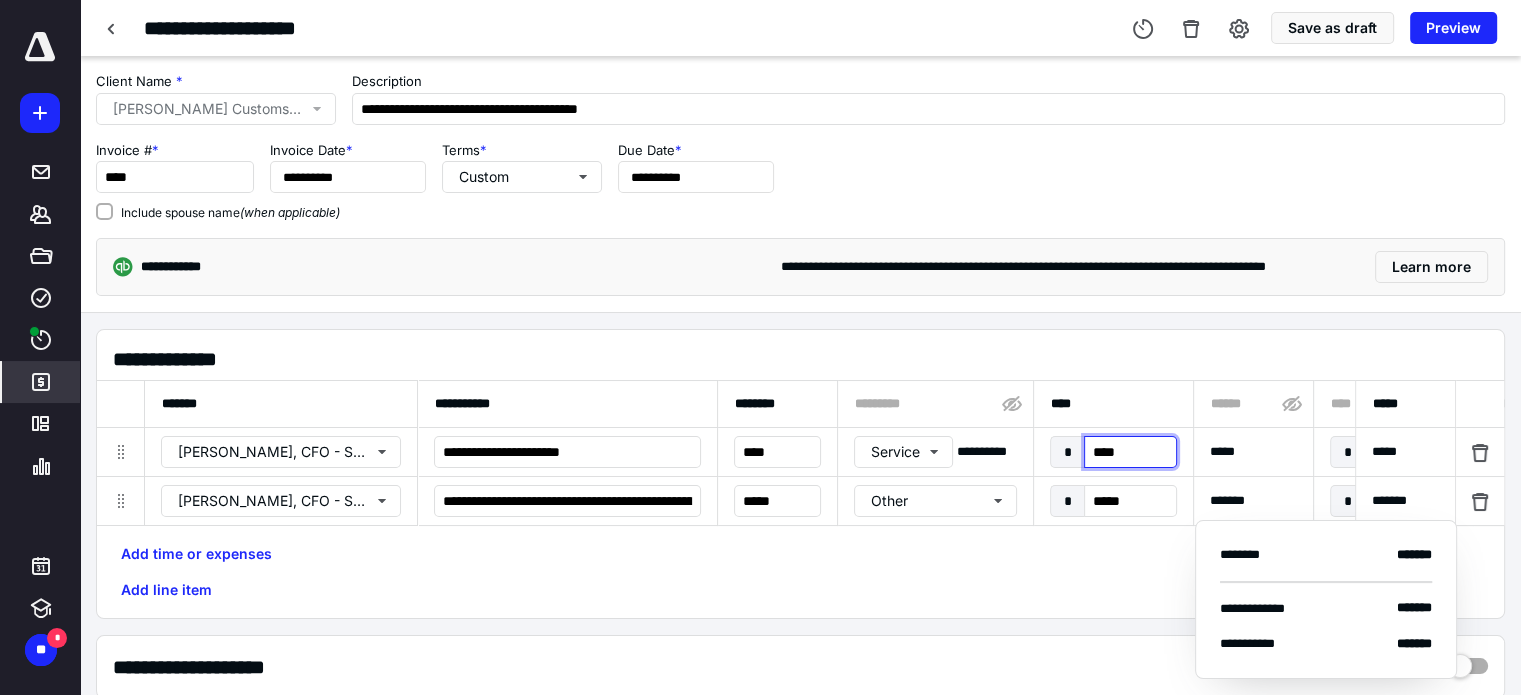 click on "****" at bounding box center [1130, 452] 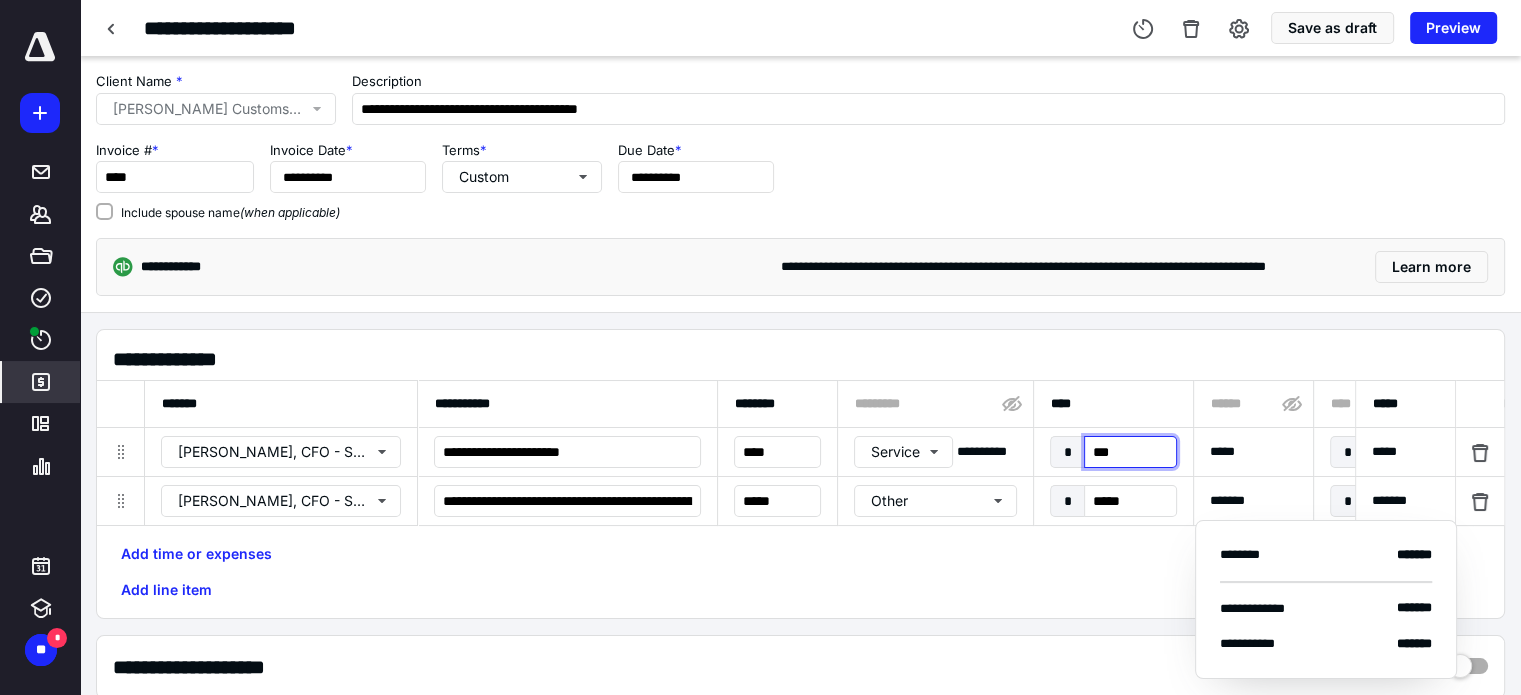 type on "****" 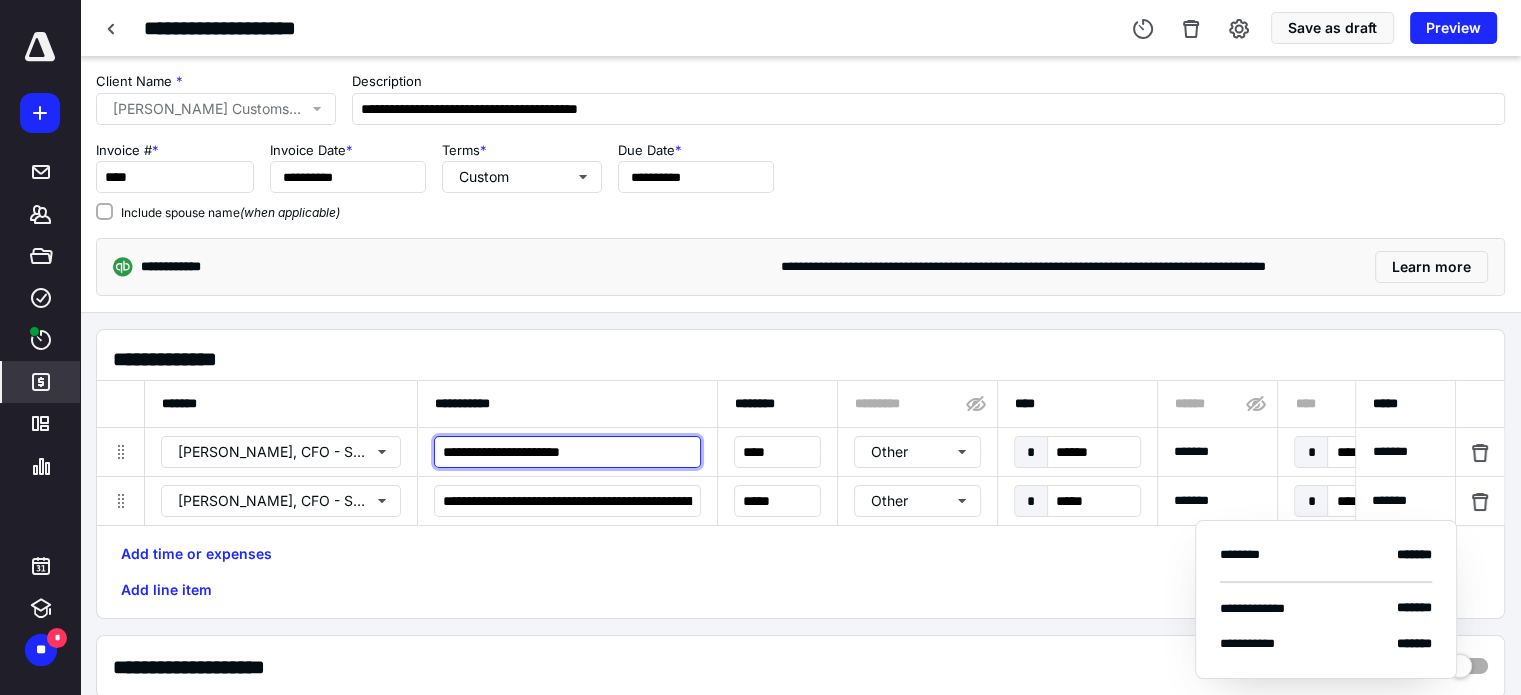 click on "**********" at bounding box center [567, 452] 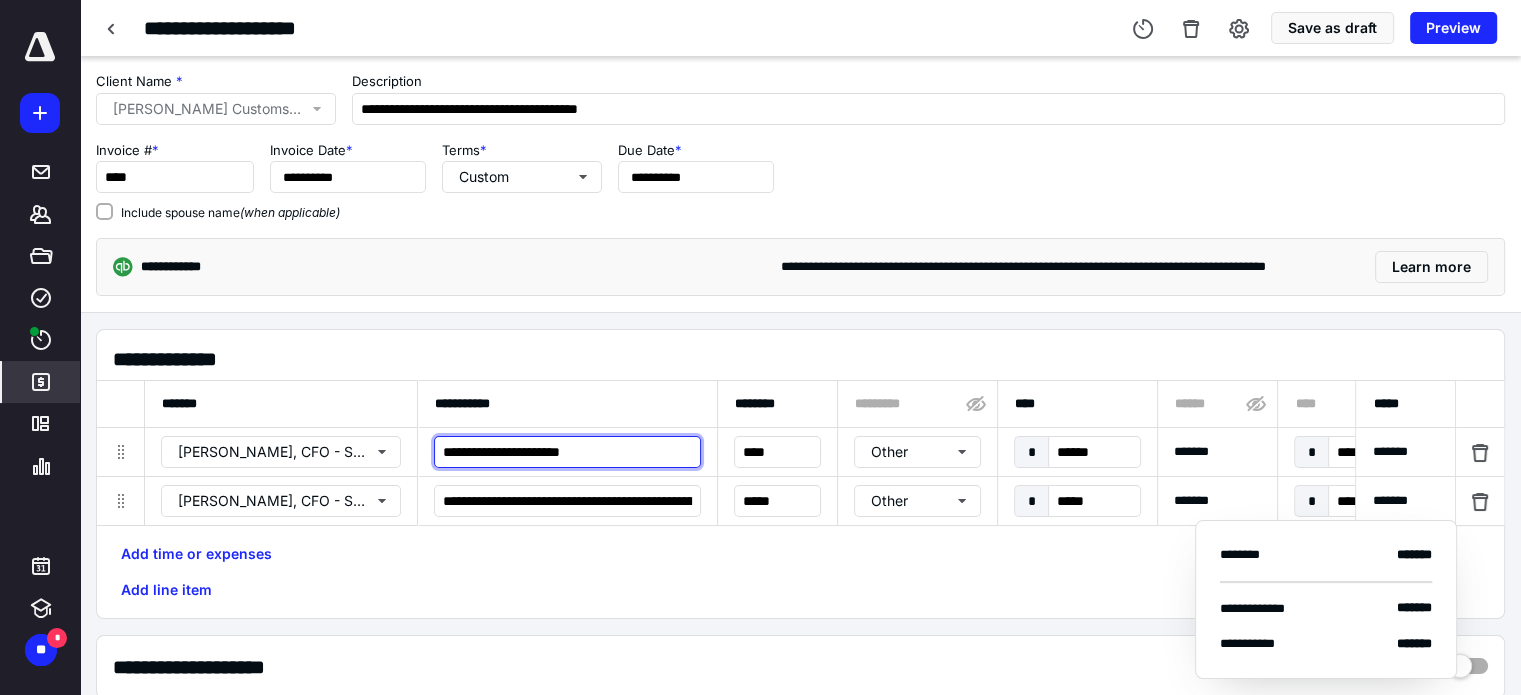 drag, startPoint x: 632, startPoint y: 446, endPoint x: 599, endPoint y: 451, distance: 33.37664 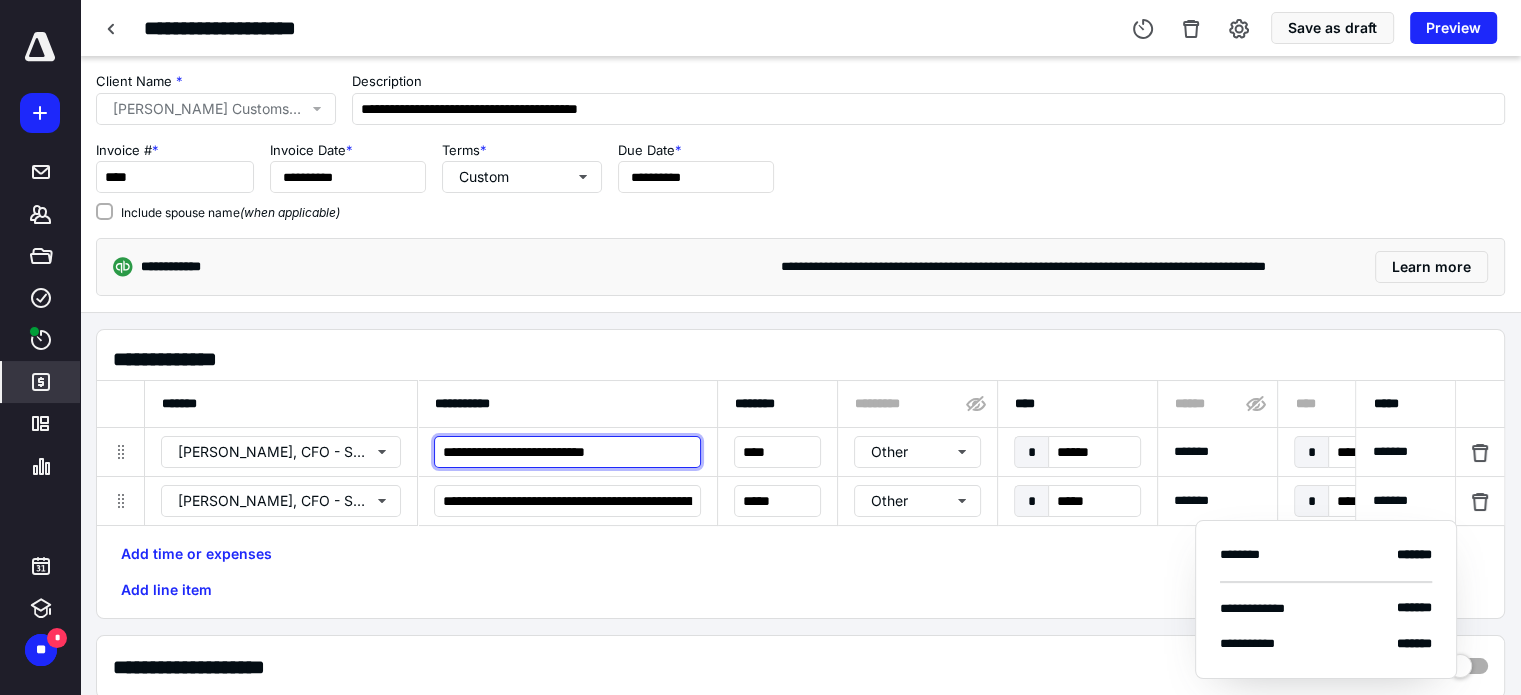 click on "**********" at bounding box center [567, 452] 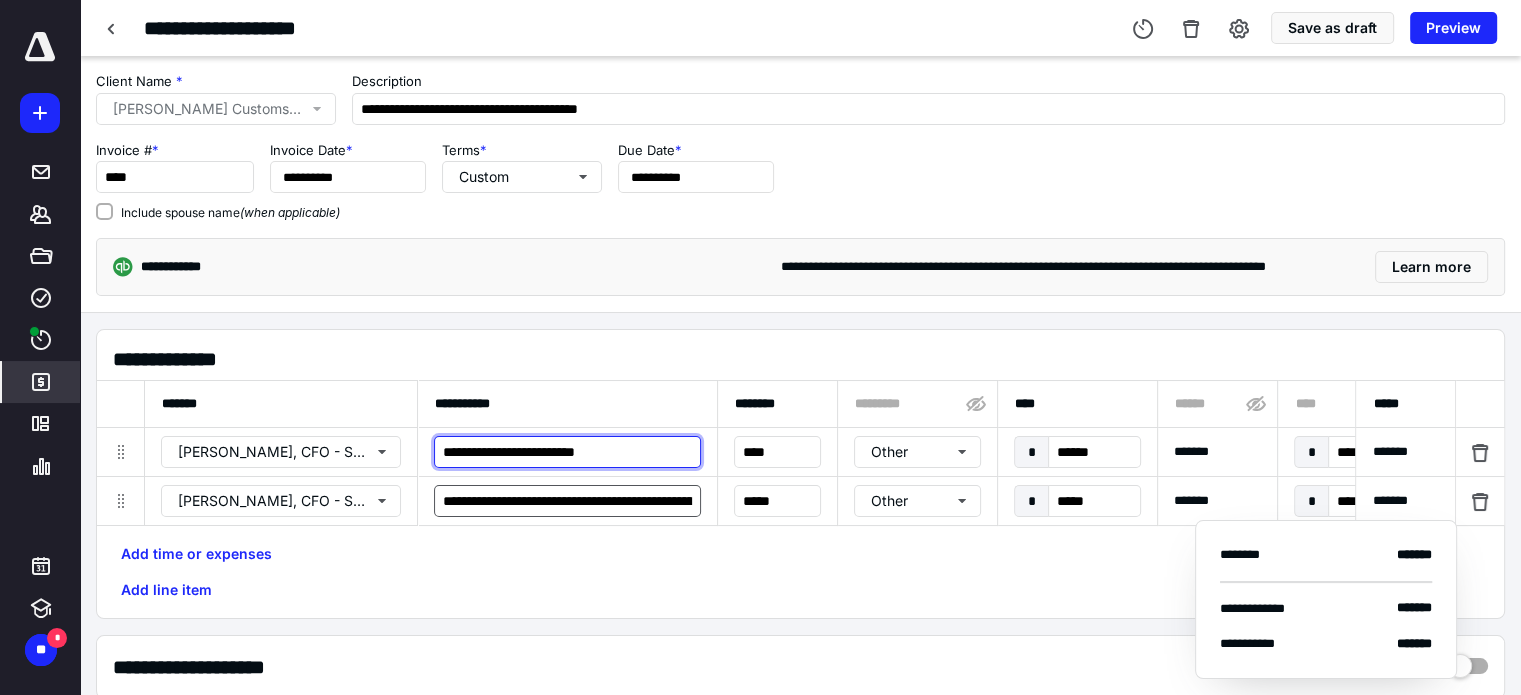 type on "**********" 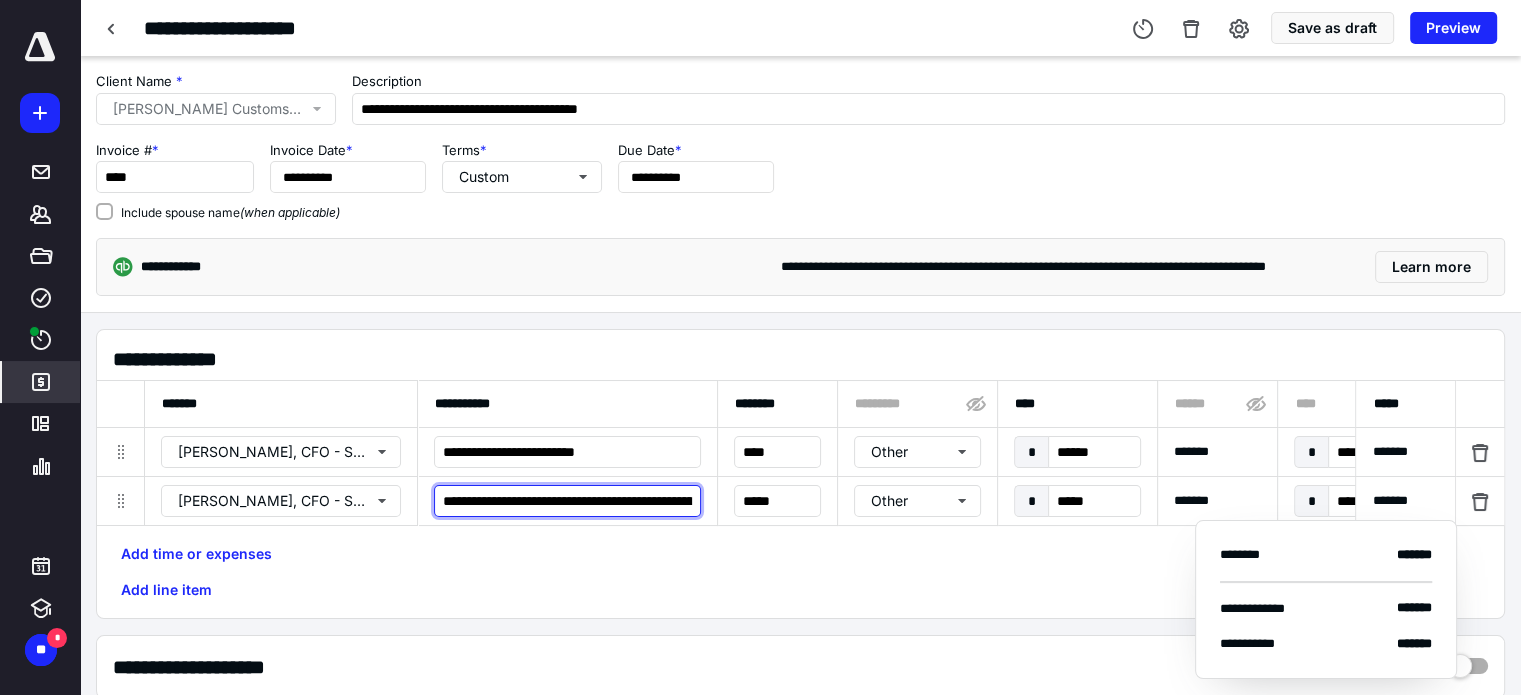 click on "**********" at bounding box center (567, 501) 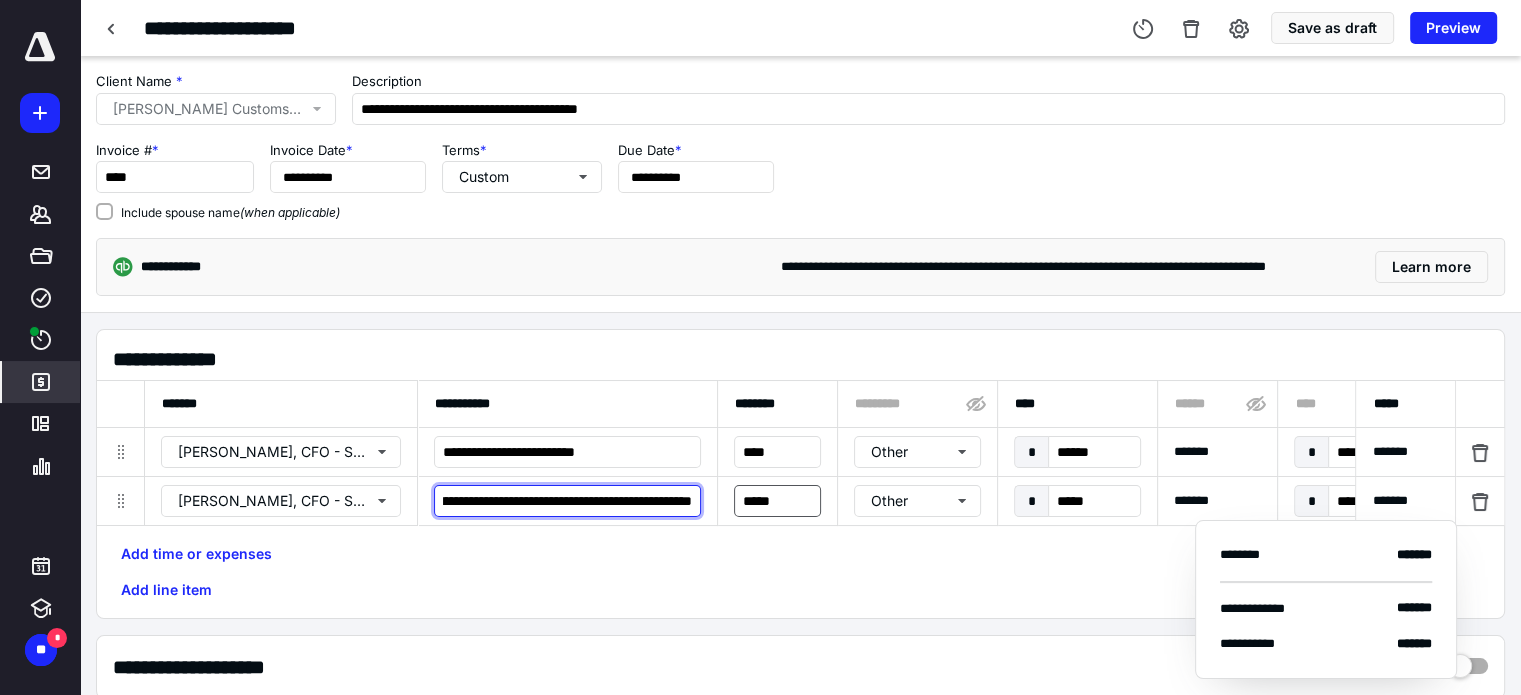 scroll, scrollTop: 0, scrollLeft: 3064, axis: horizontal 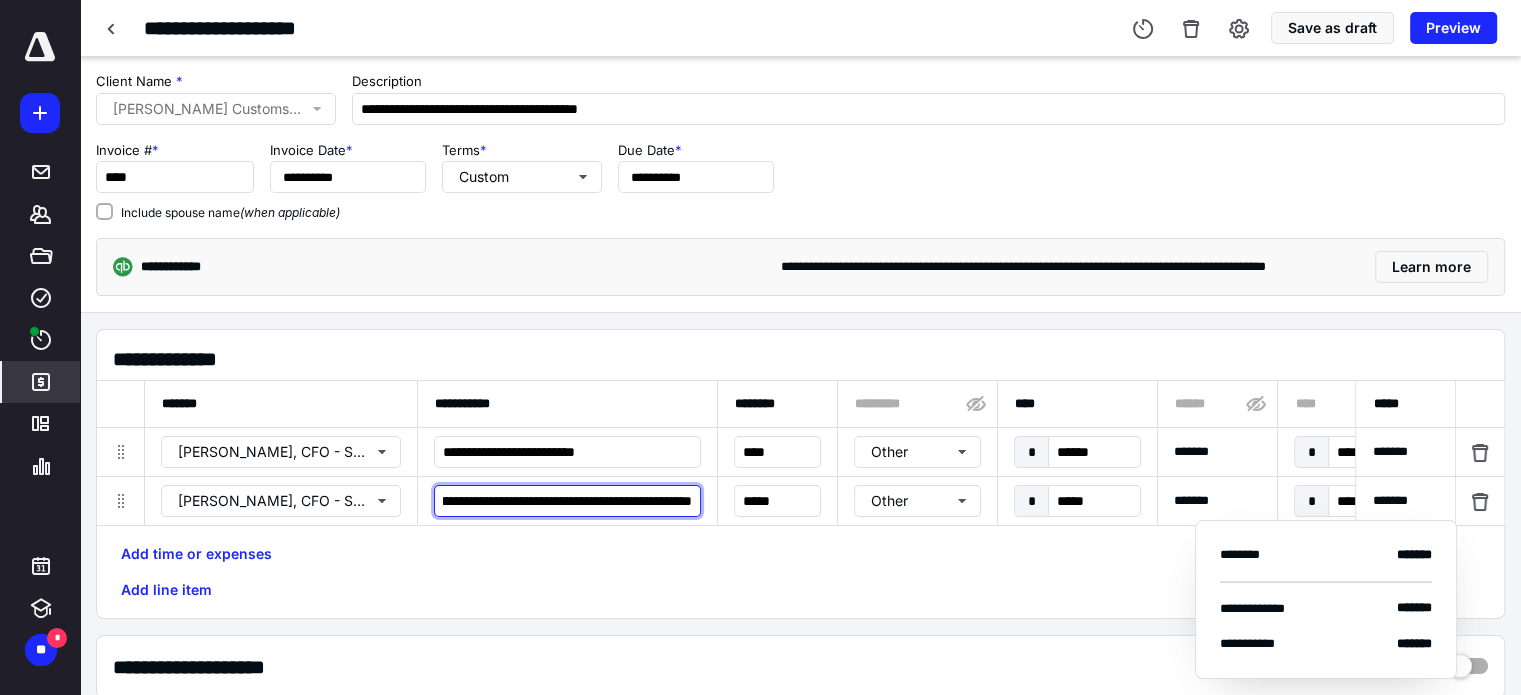 click on "**********" at bounding box center [567, 501] 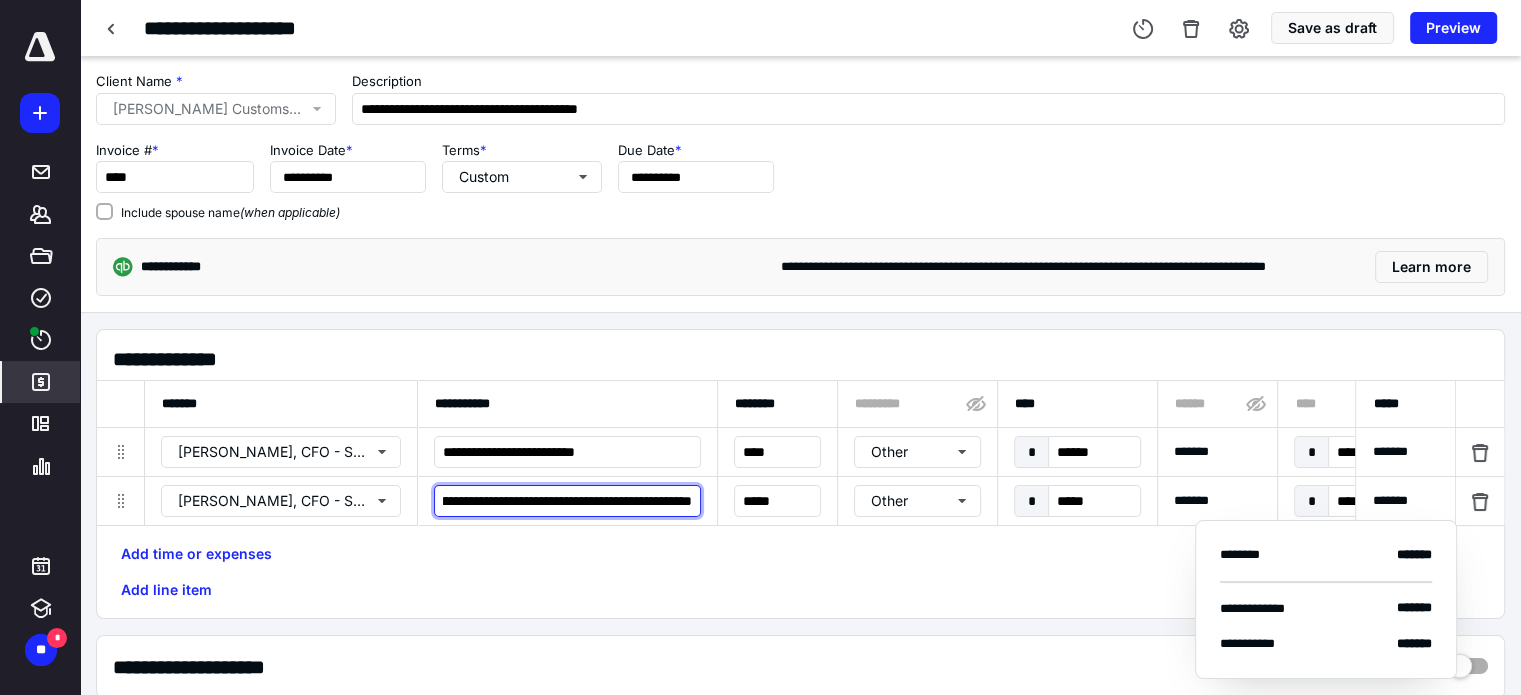 scroll, scrollTop: 0, scrollLeft: 3105, axis: horizontal 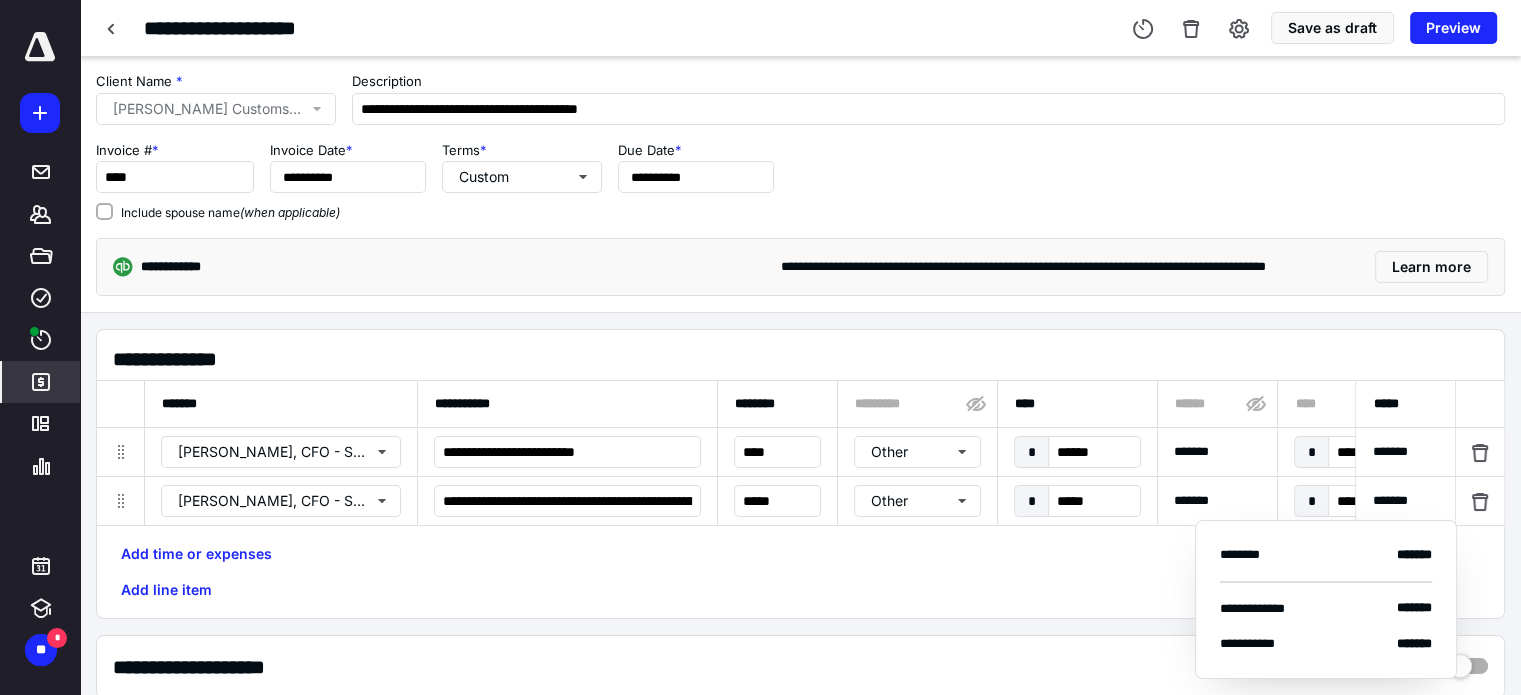 click on "Add time or expenses Add line item" at bounding box center (800, 572) 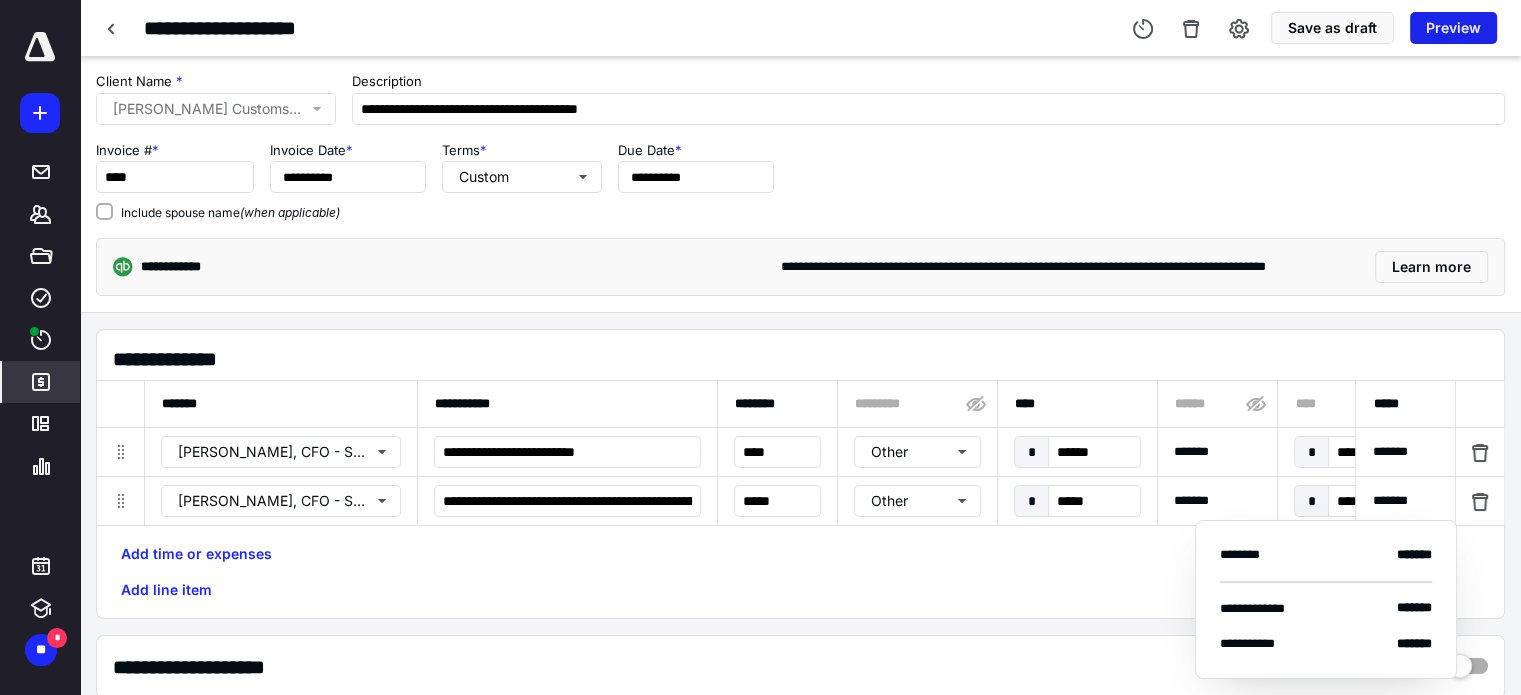 click on "Preview" at bounding box center [1453, 28] 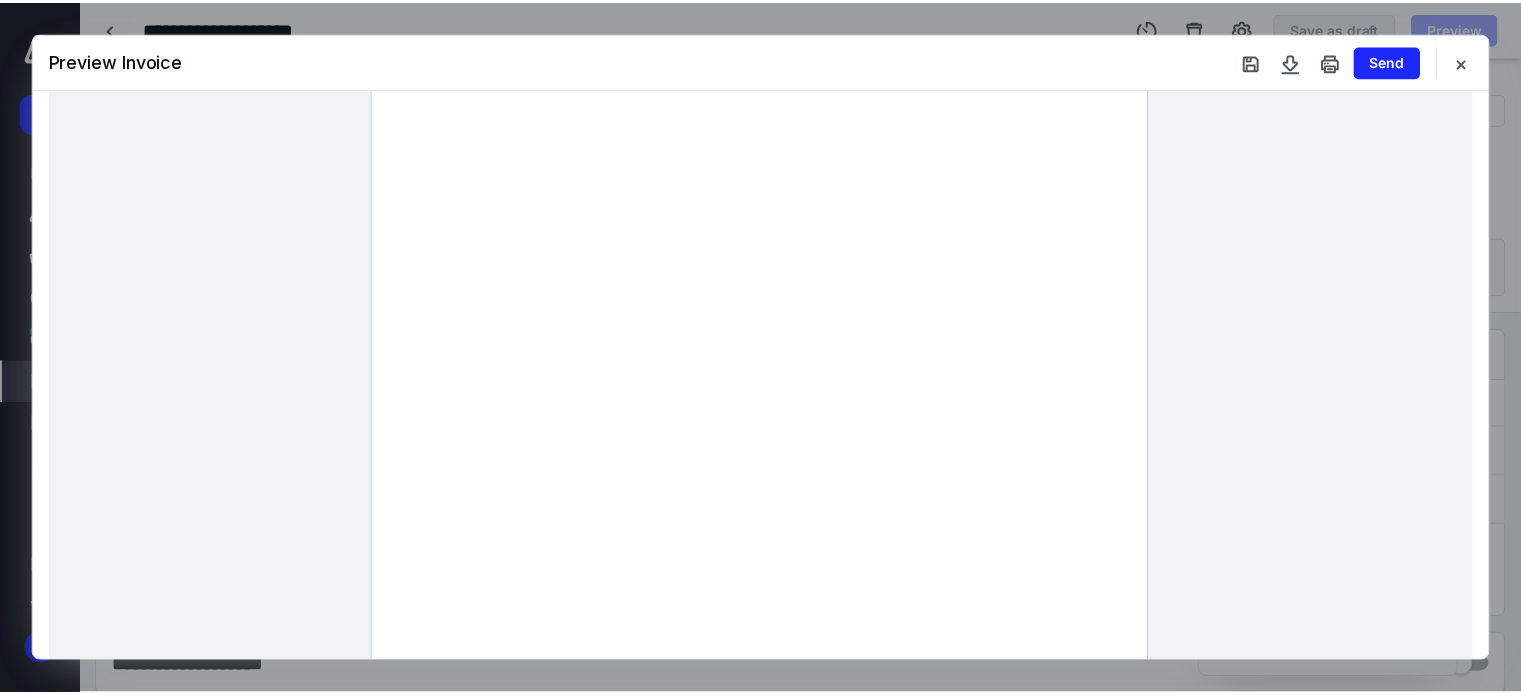 scroll, scrollTop: 300, scrollLeft: 0, axis: vertical 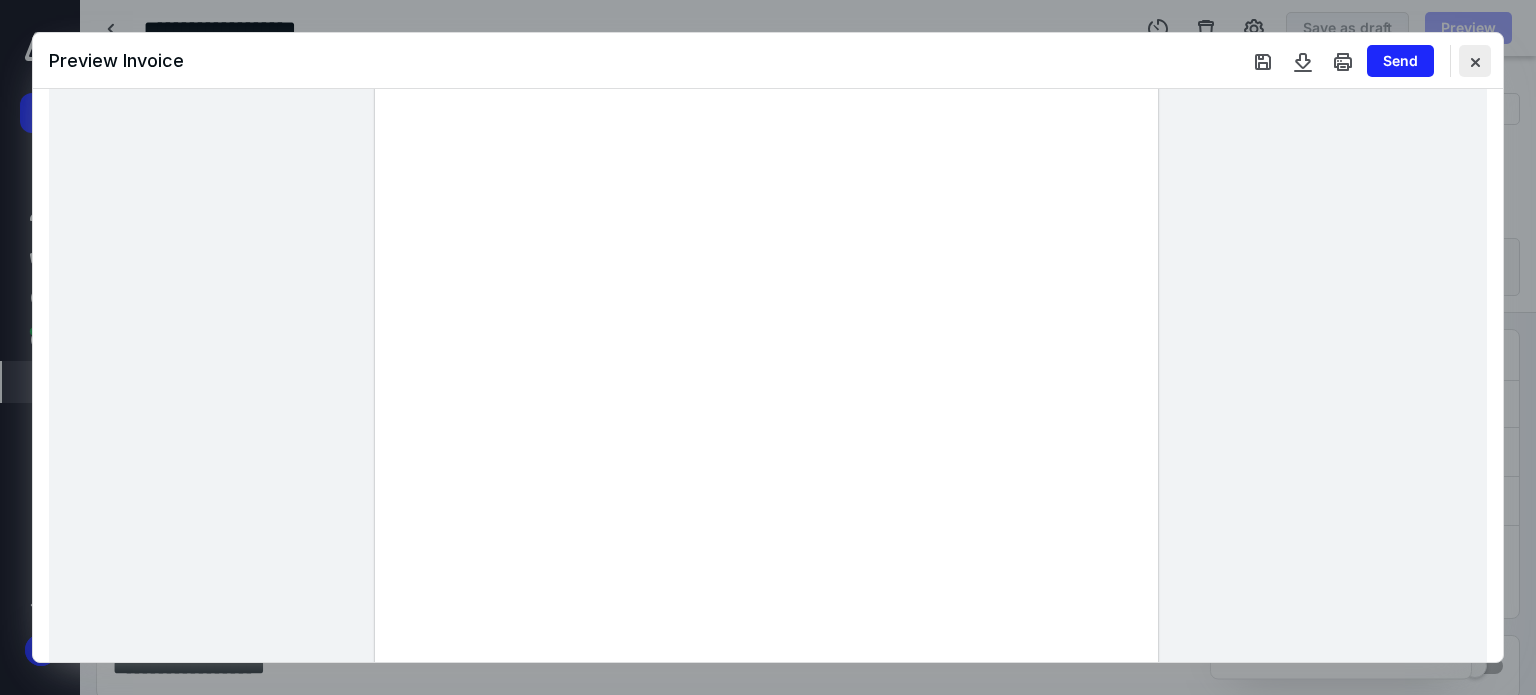 click at bounding box center (1475, 61) 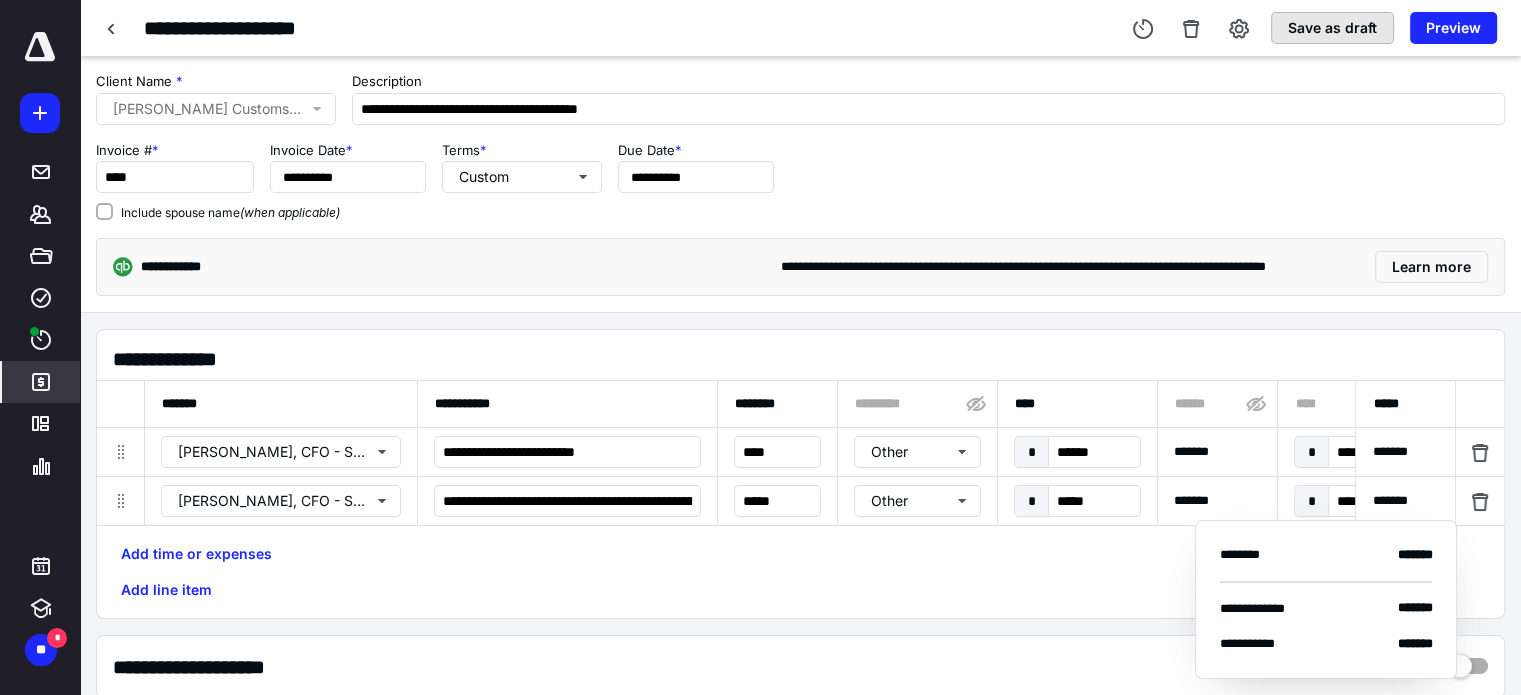 click on "Save as draft" at bounding box center (1332, 28) 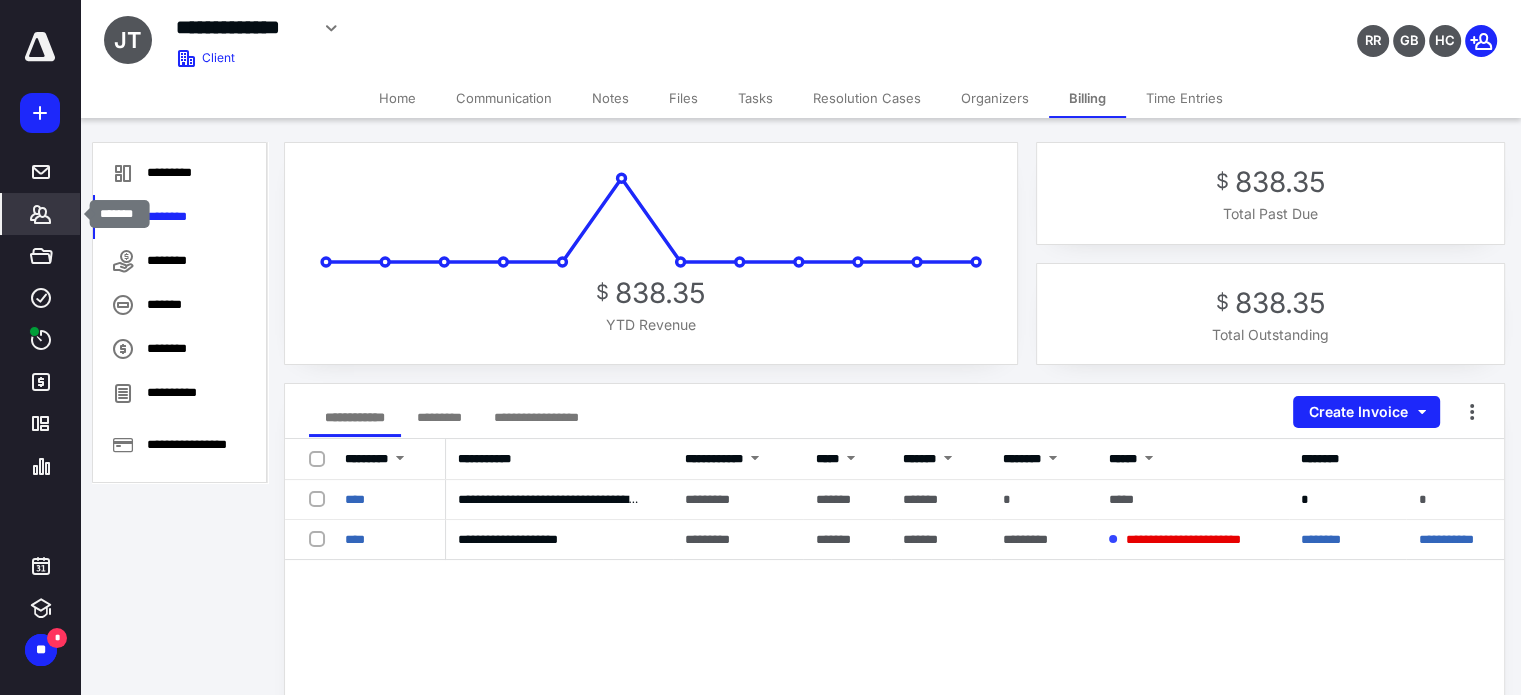click 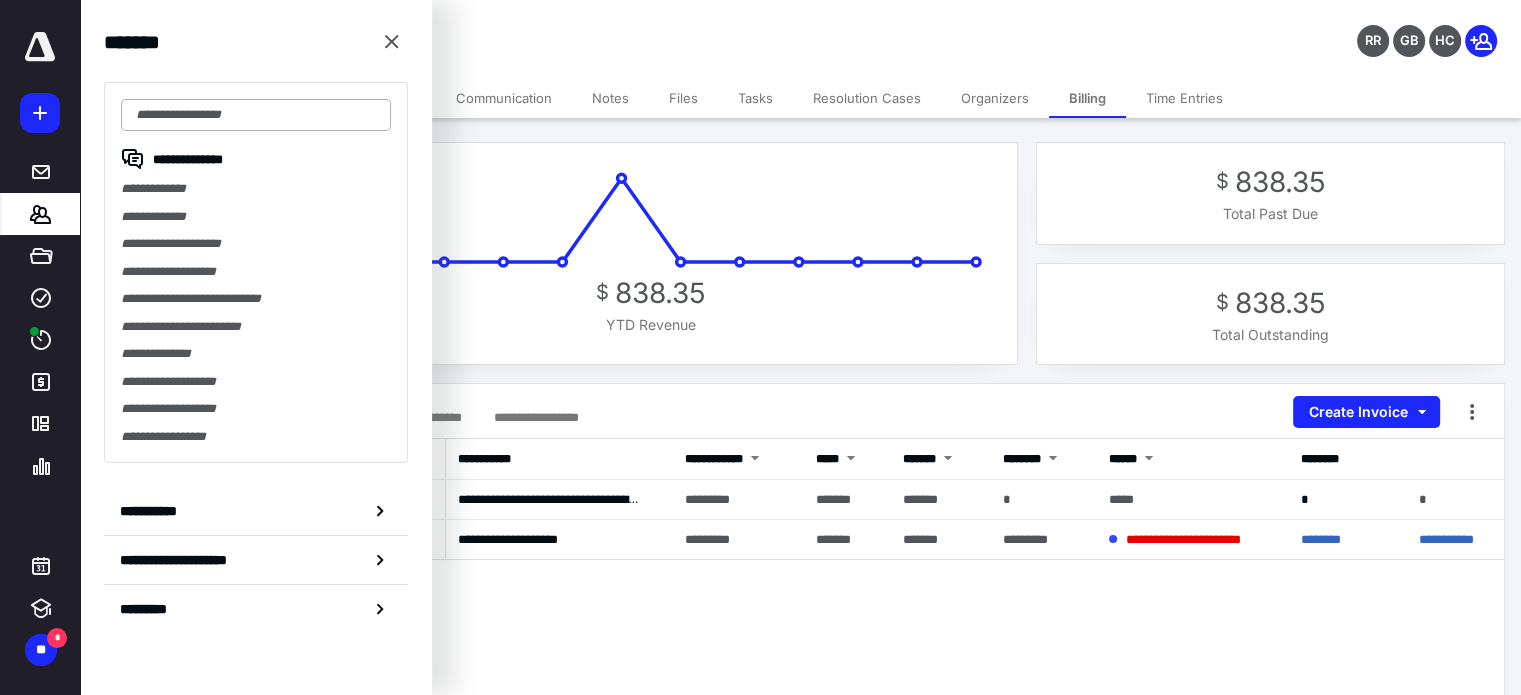 click at bounding box center [256, 115] 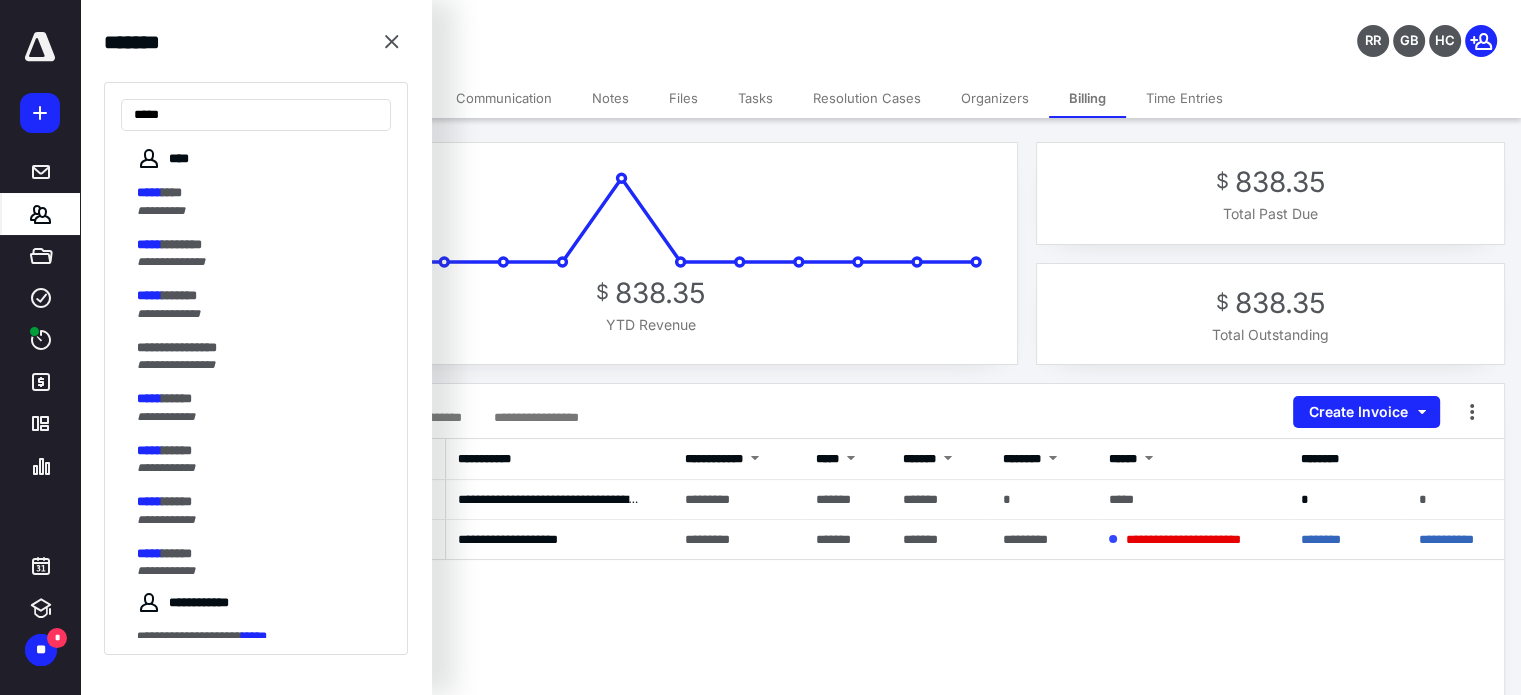 type on "*****" 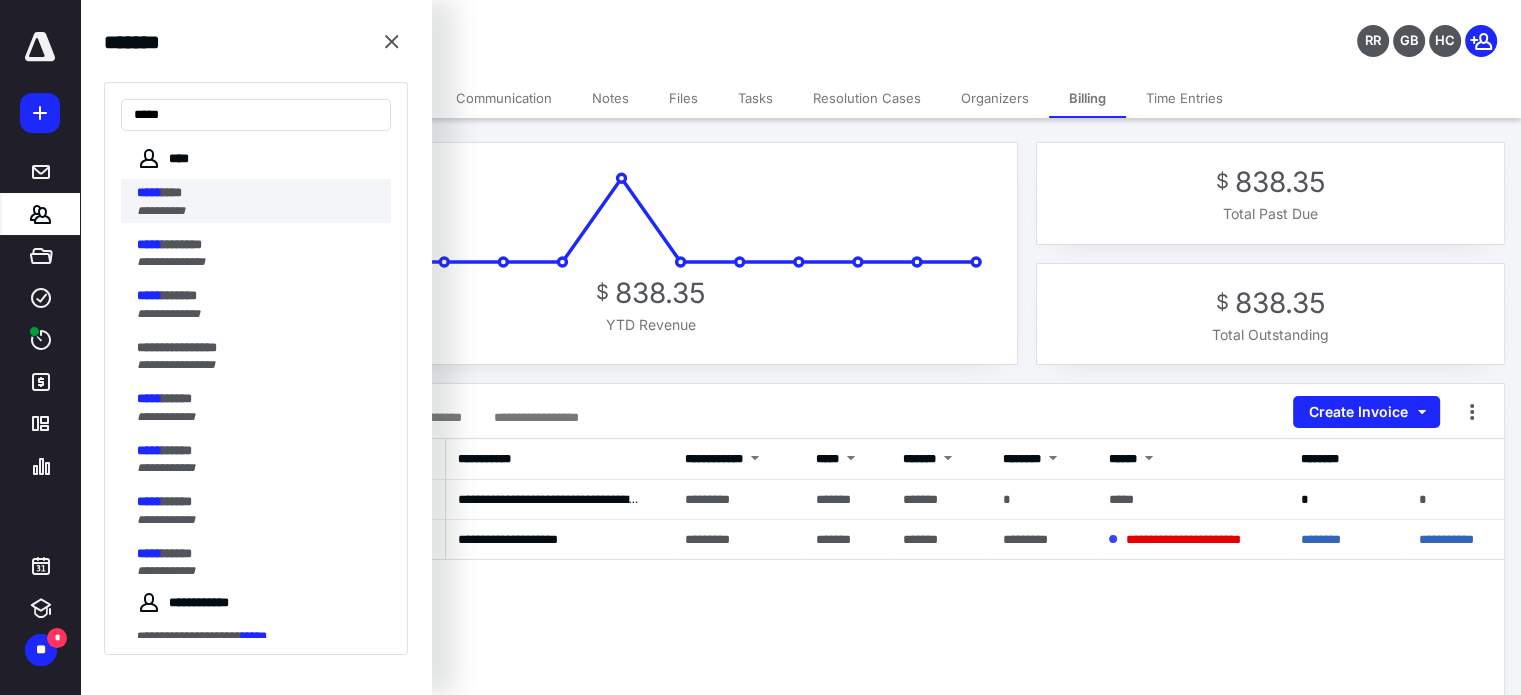 click on "***** ***" at bounding box center [258, 193] 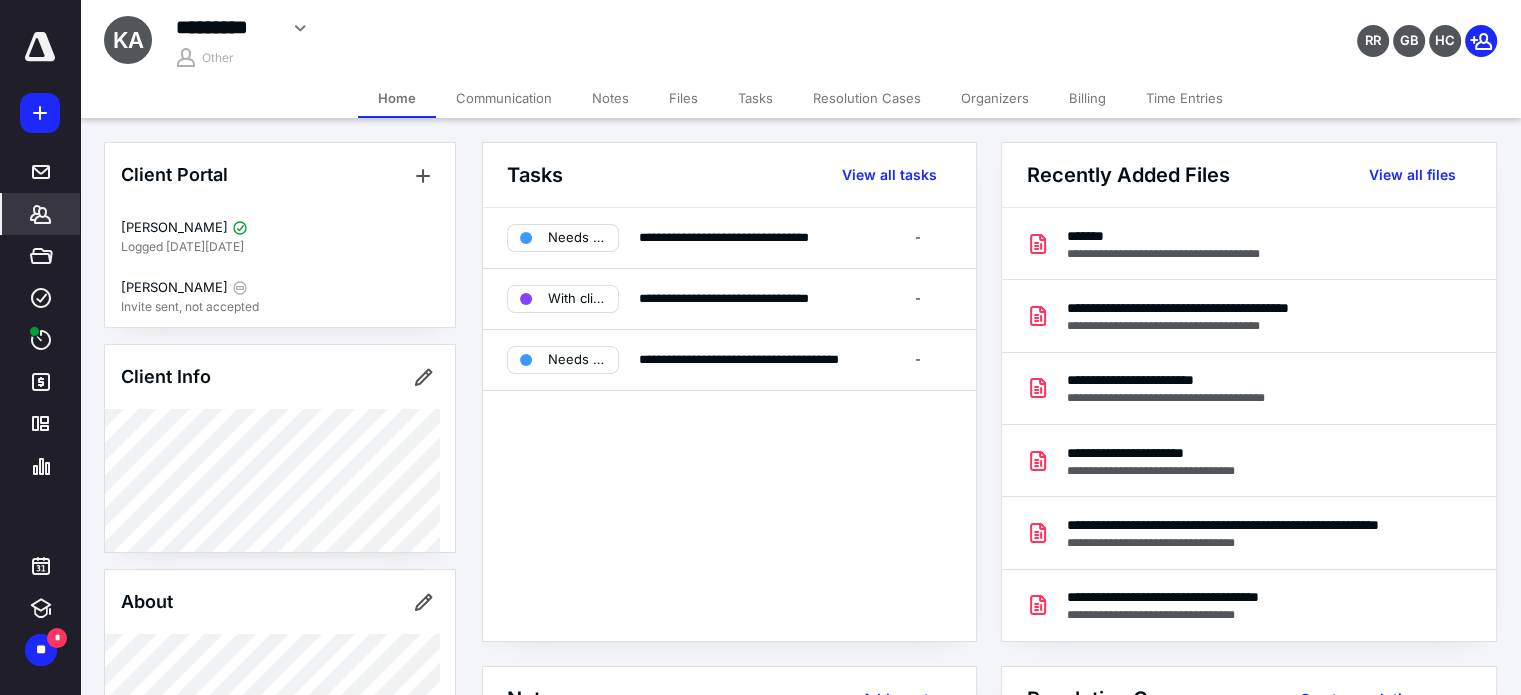 click on "Billing" at bounding box center [1087, 98] 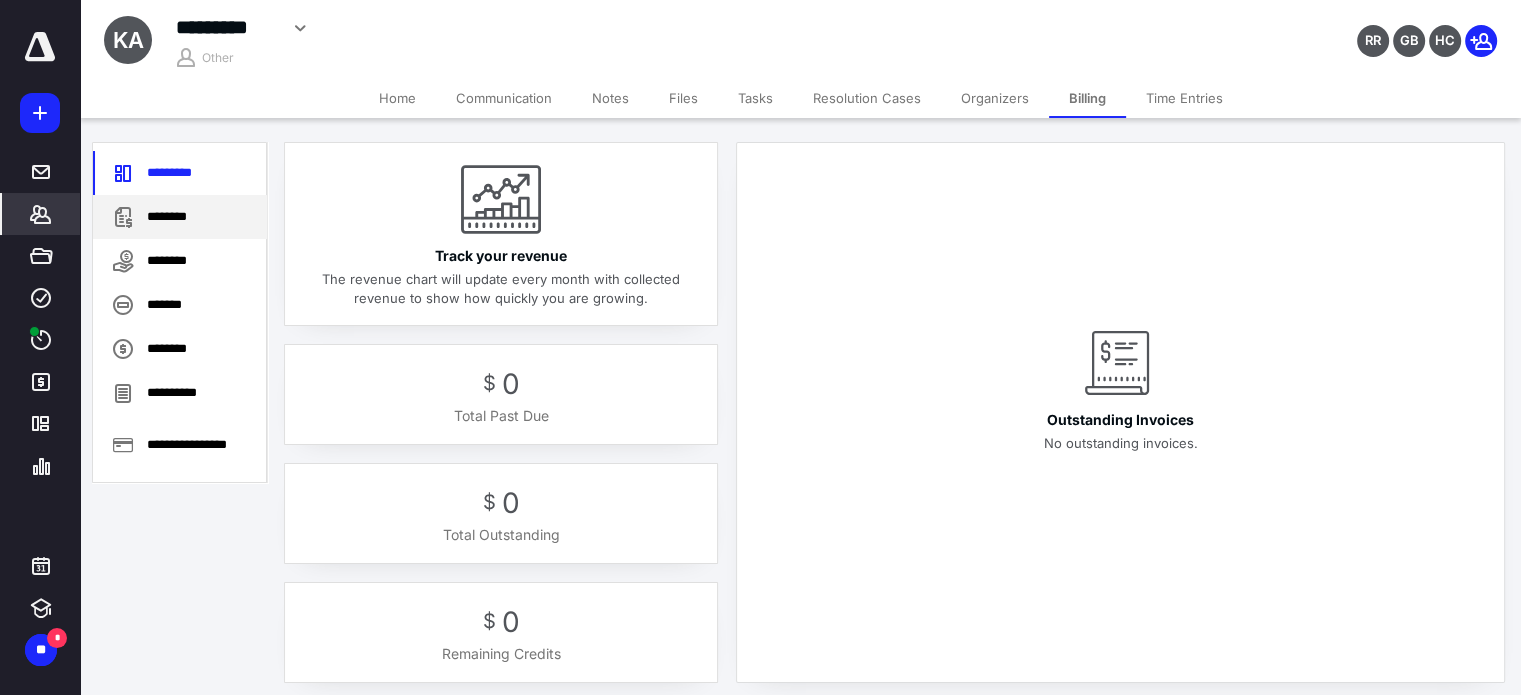 click on "********" at bounding box center [180, 217] 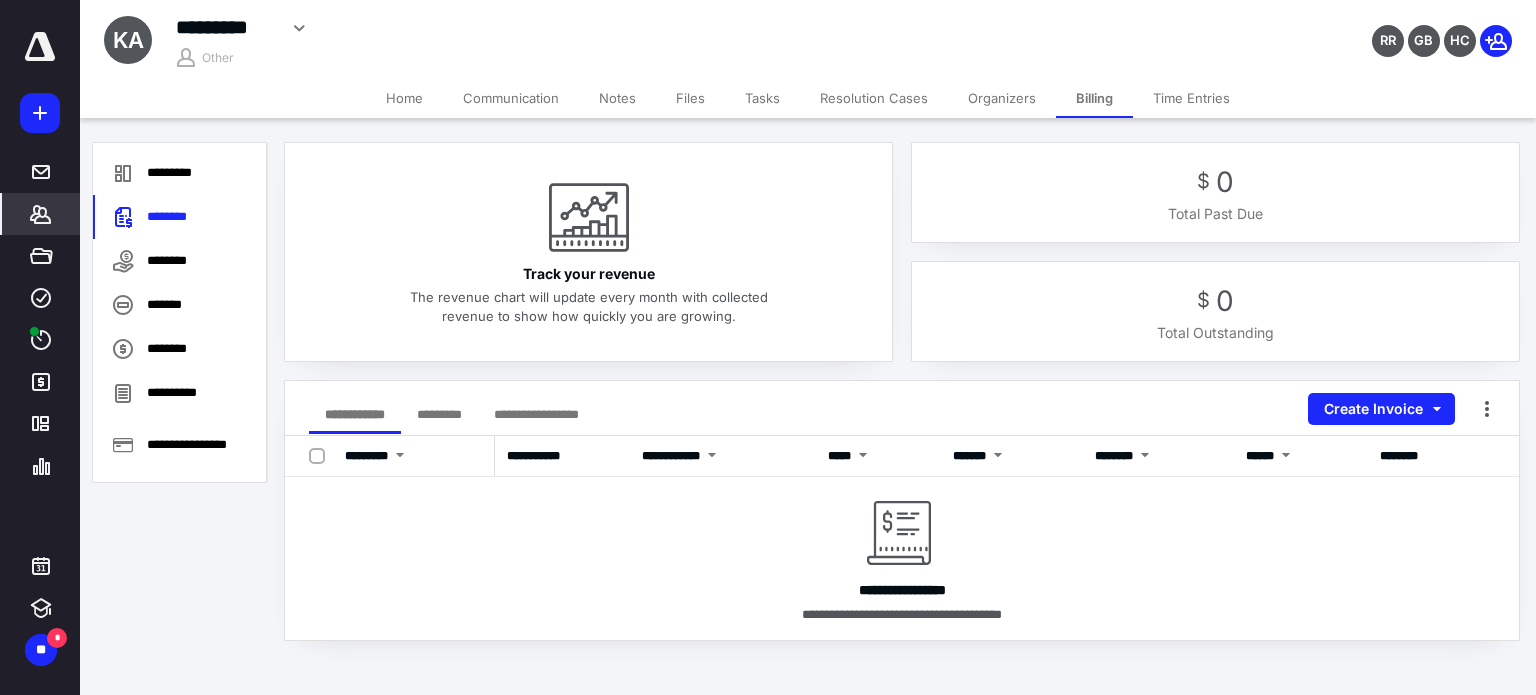 click on "*******" at bounding box center [41, 214] 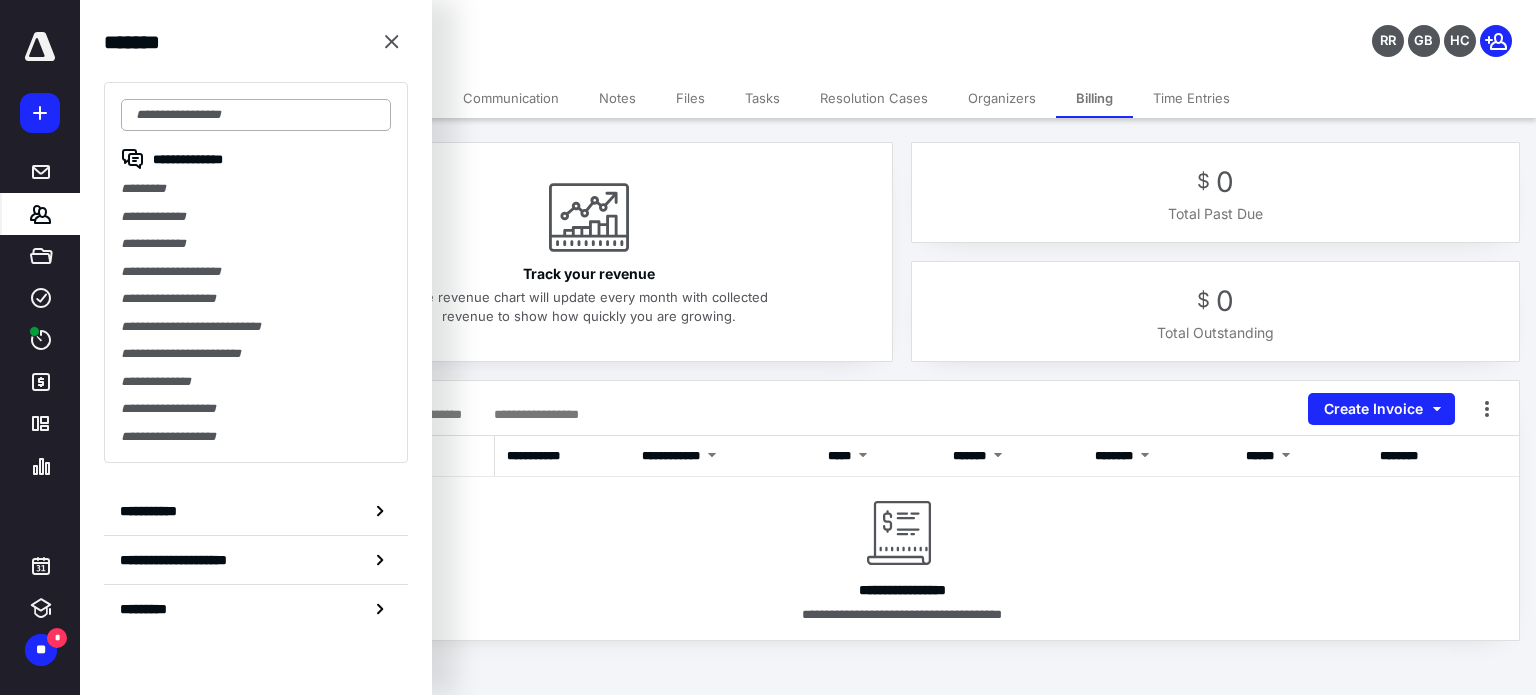 click at bounding box center (256, 115) 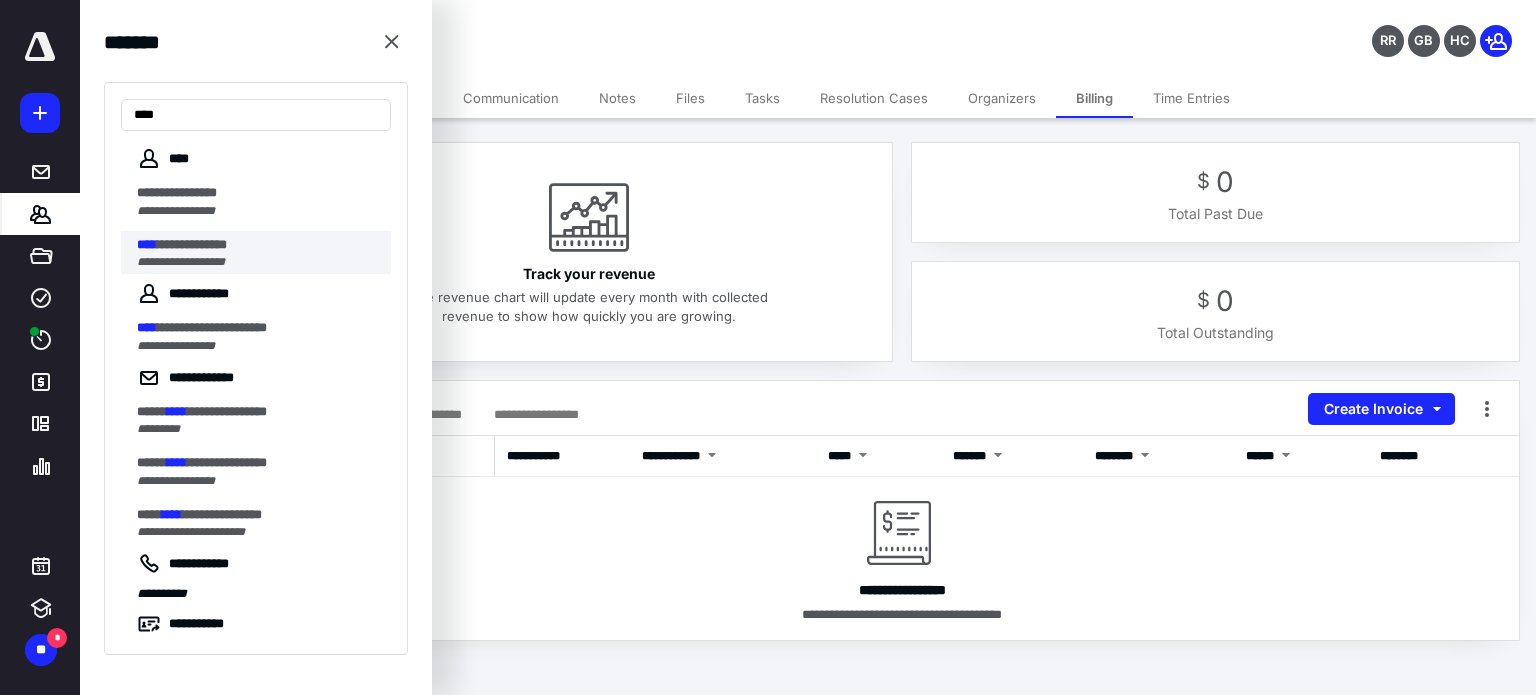 type on "****" 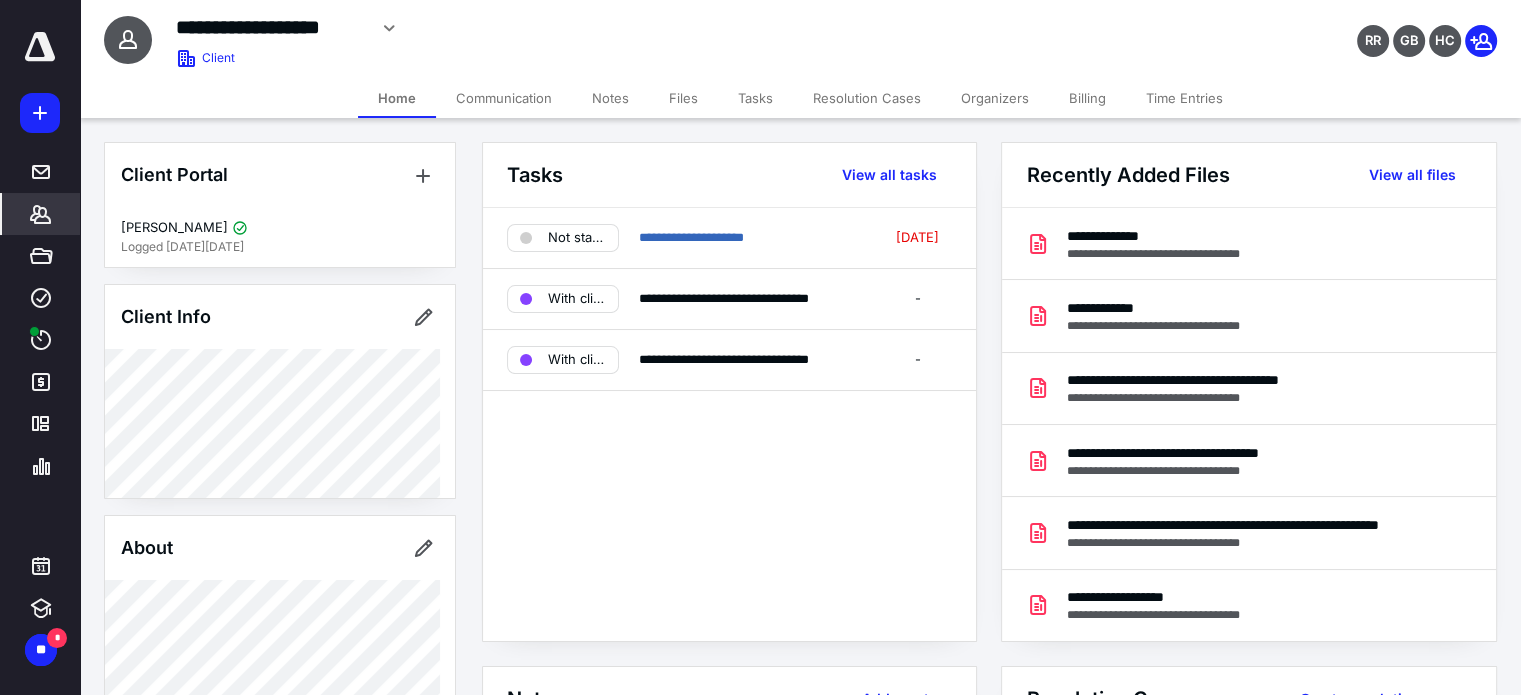click on "Billing" at bounding box center [1087, 98] 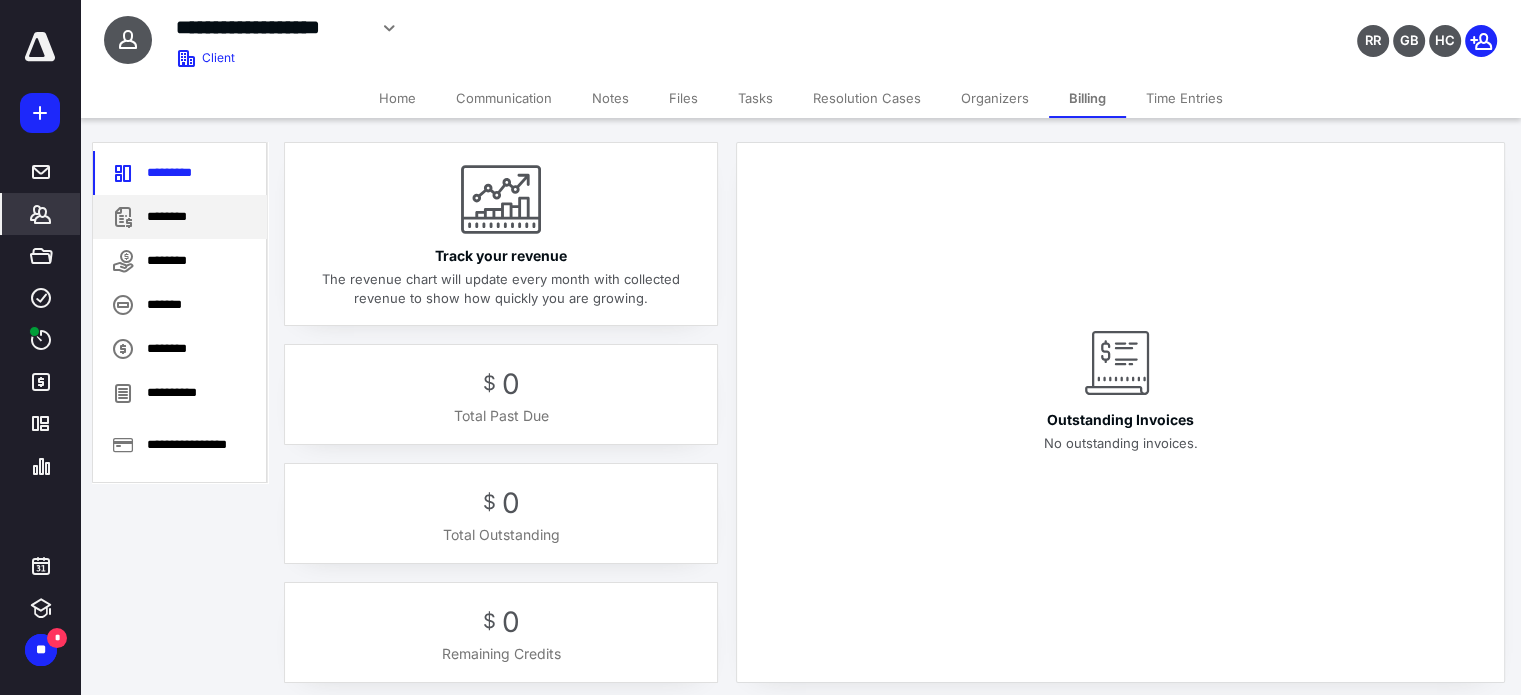 click on "********" at bounding box center (180, 217) 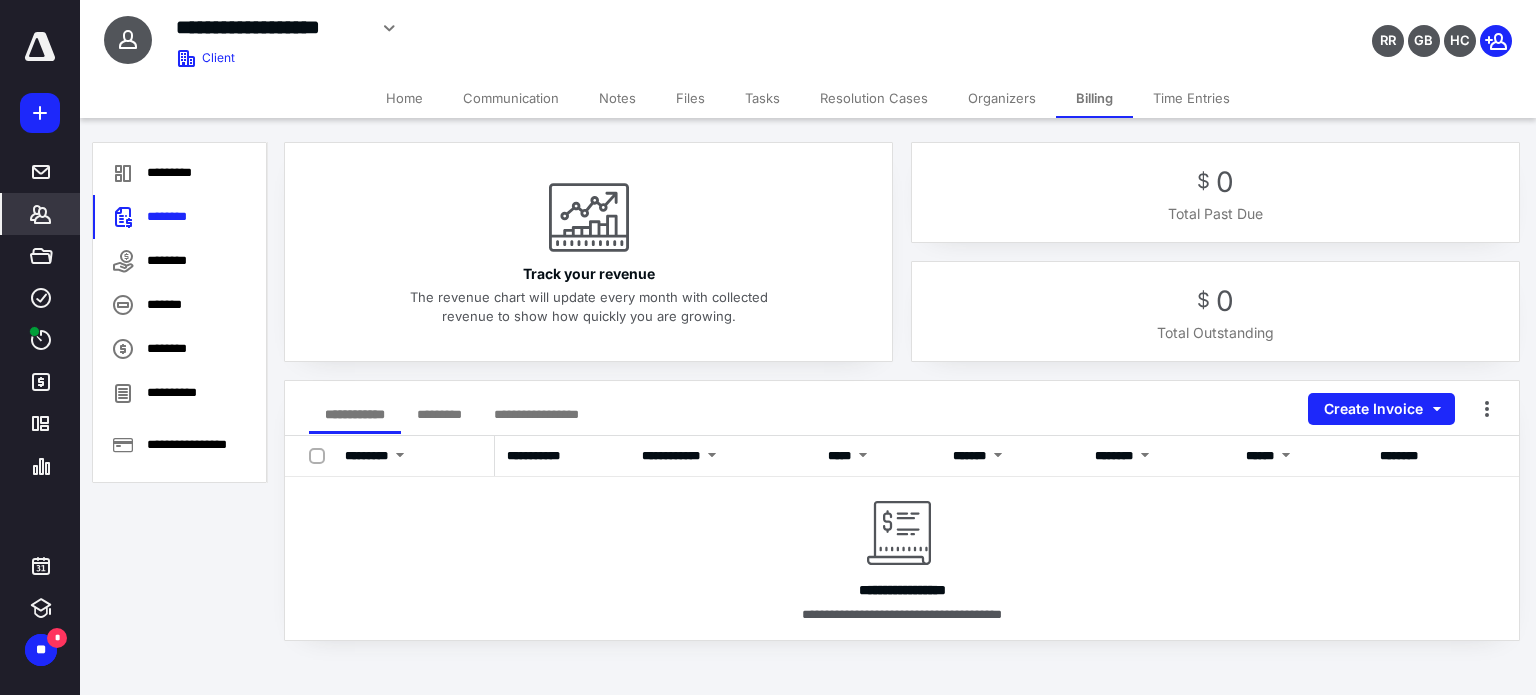 click on "Time Entries" at bounding box center [1191, 98] 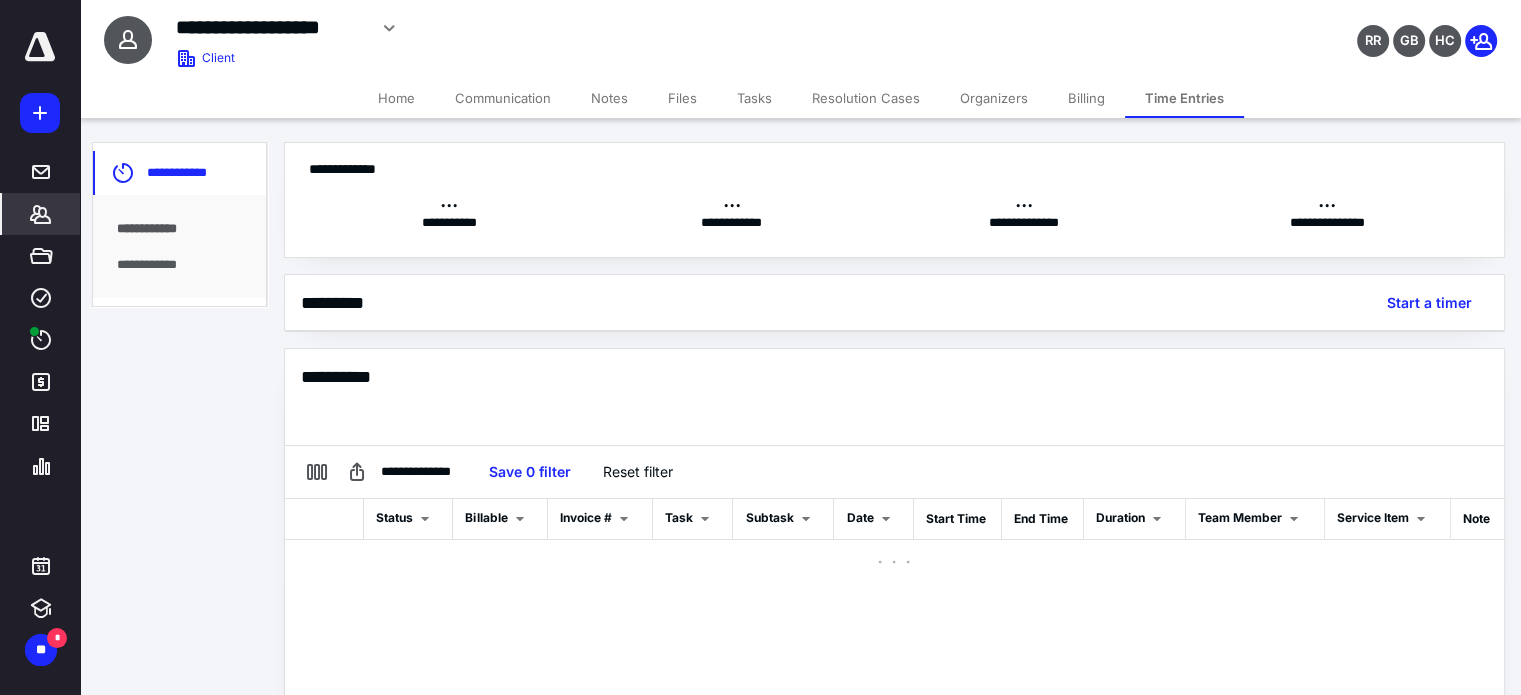 scroll, scrollTop: 0, scrollLeft: 0, axis: both 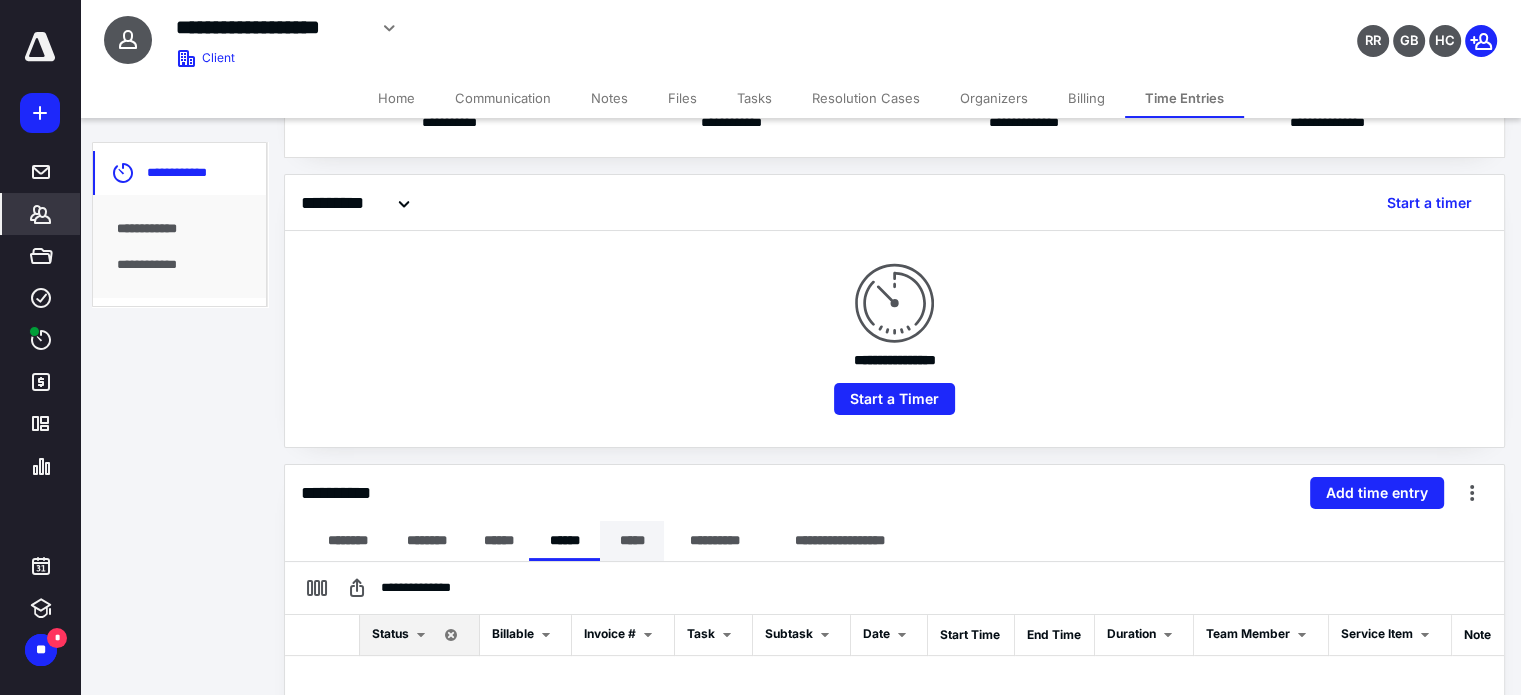click on "*****" at bounding box center [632, 541] 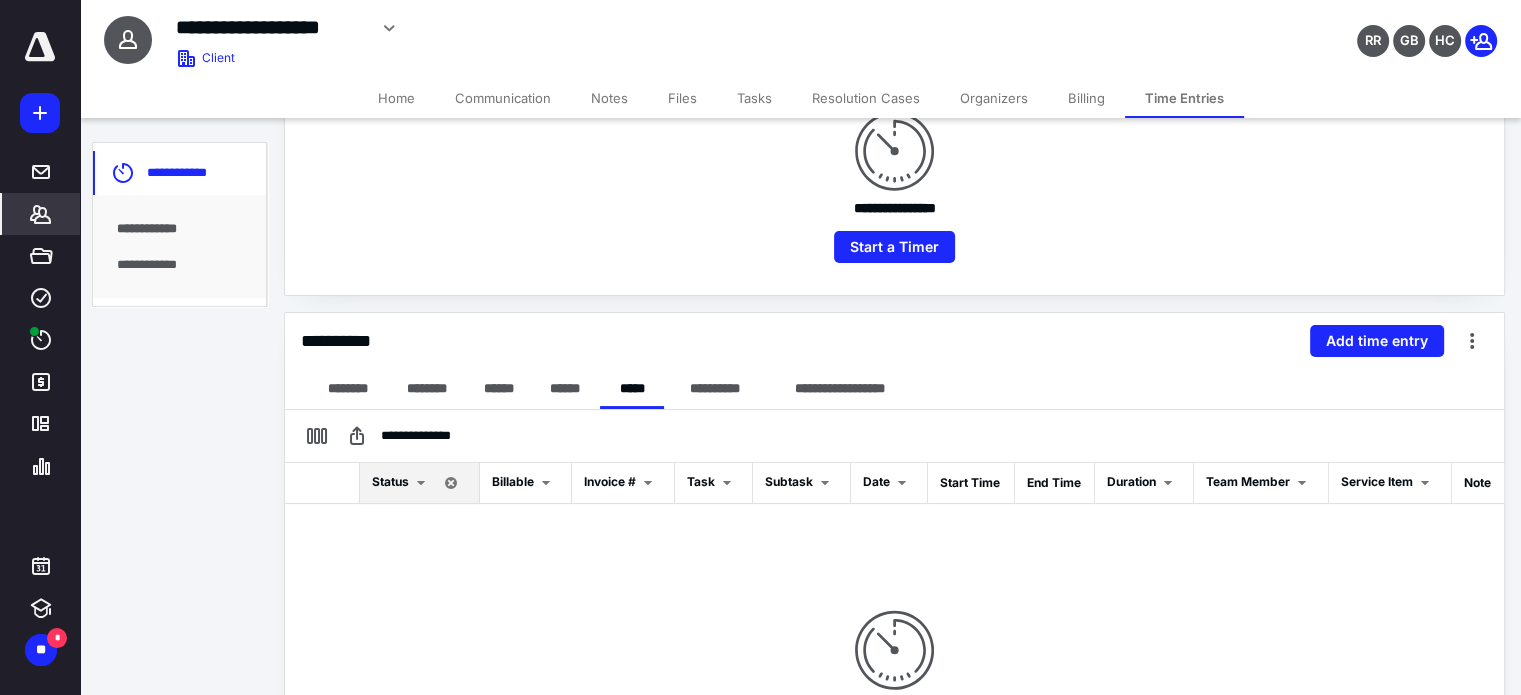scroll, scrollTop: 300, scrollLeft: 0, axis: vertical 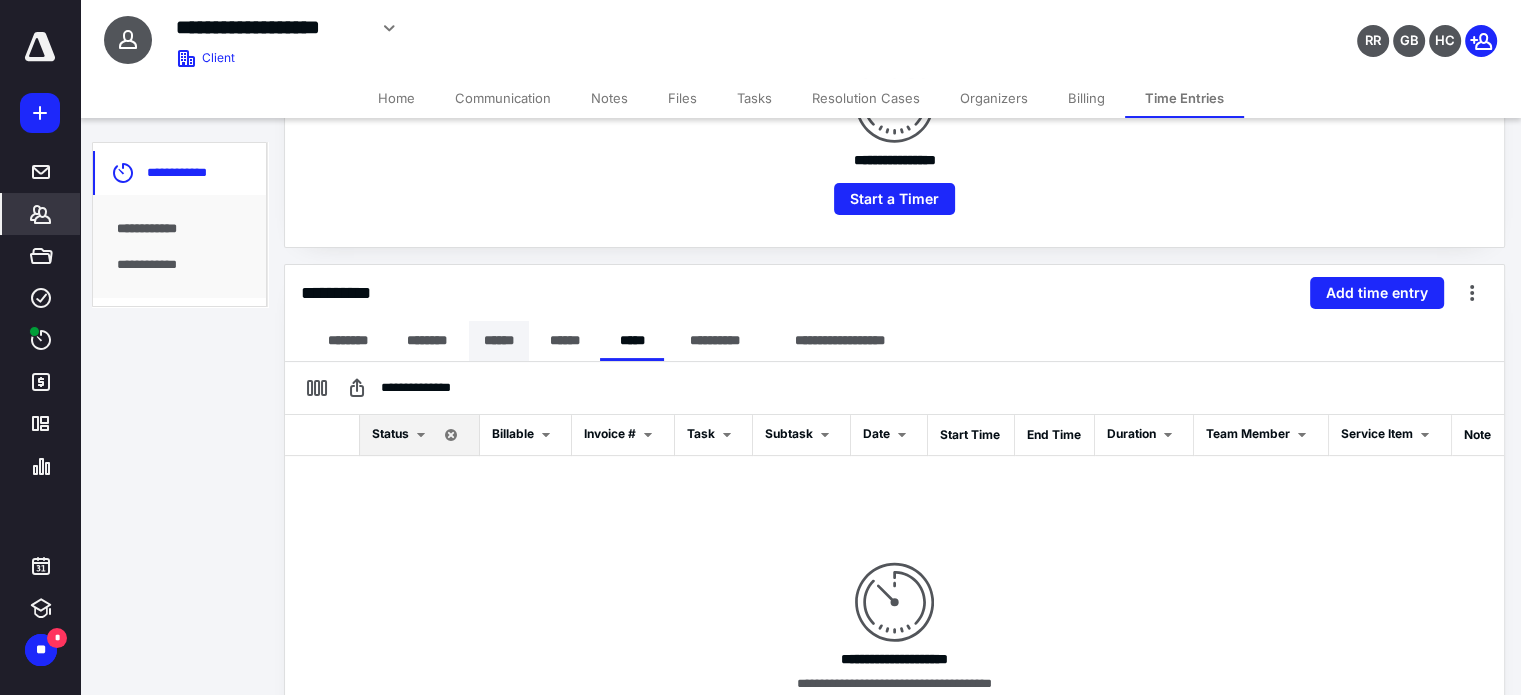 click on "******" at bounding box center (499, 341) 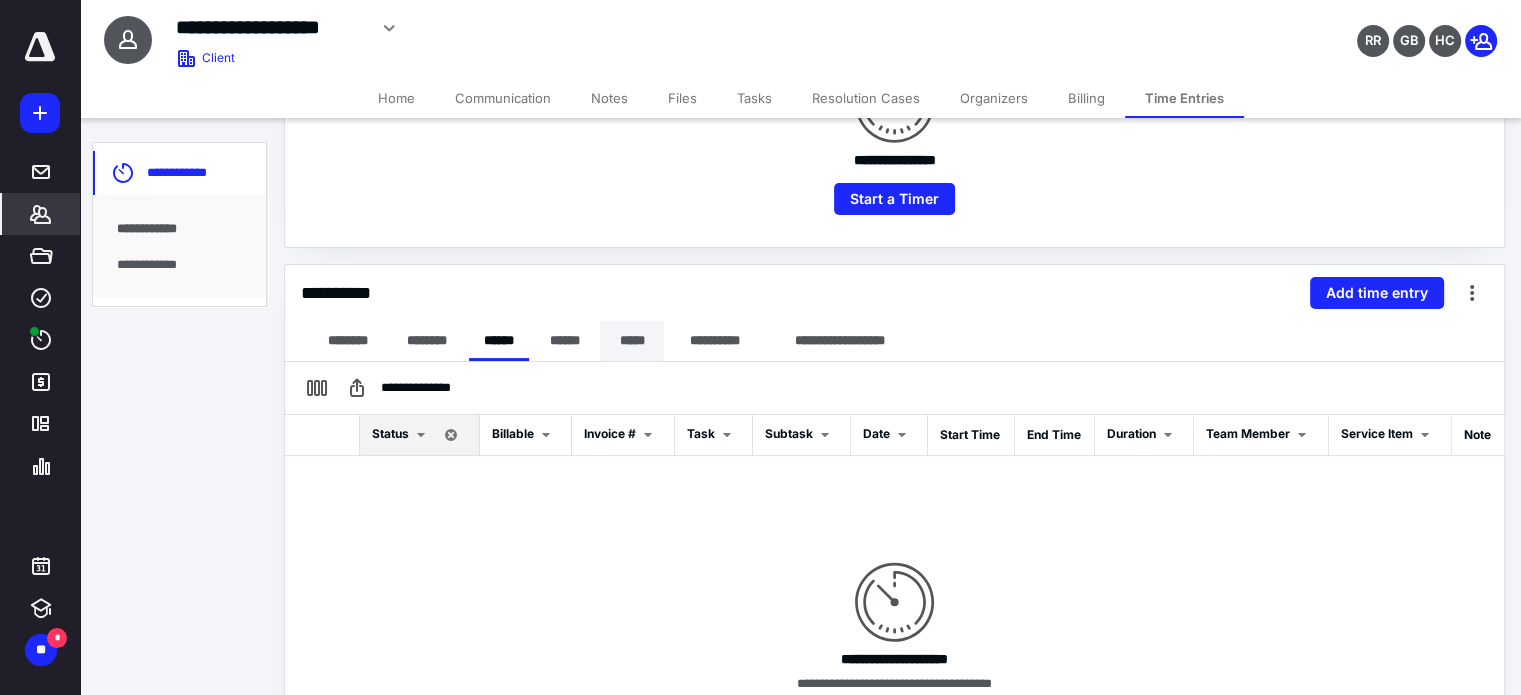 click on "*****" at bounding box center (632, 341) 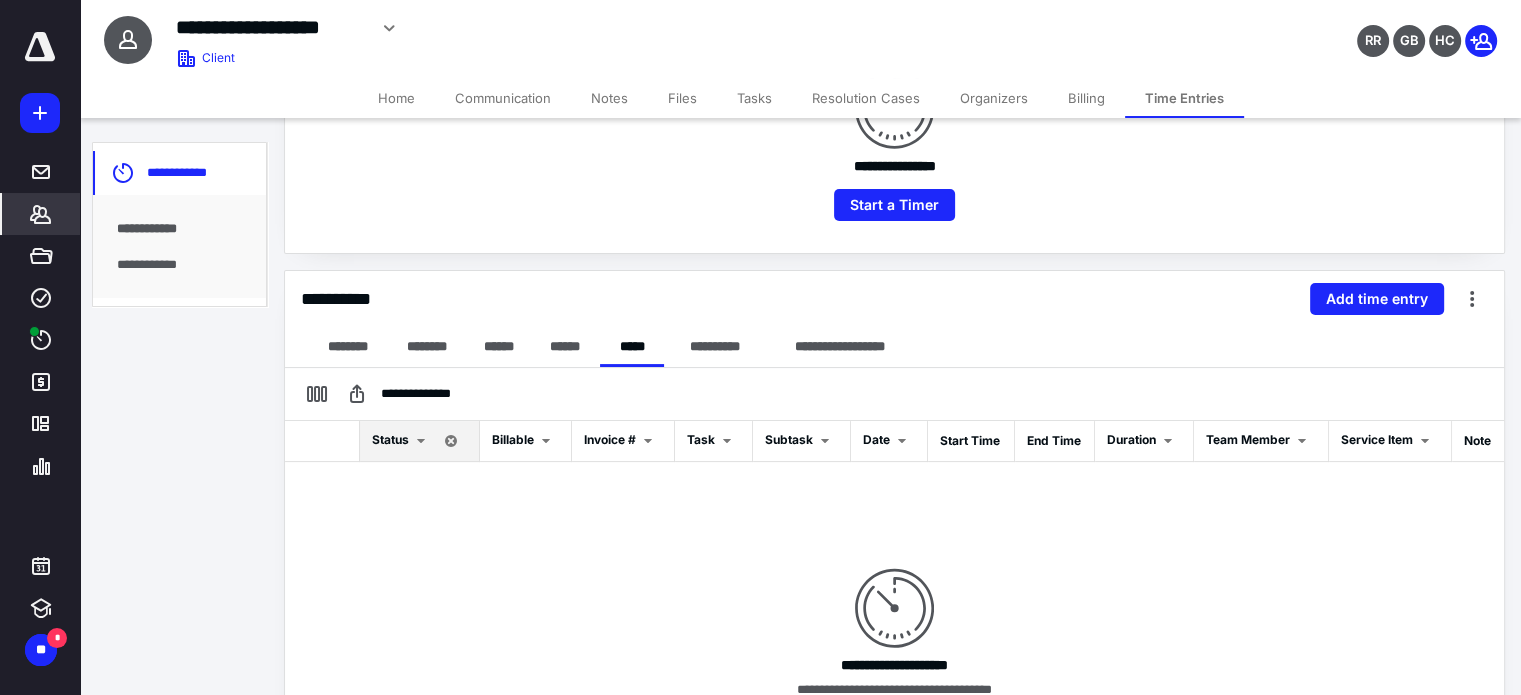 scroll, scrollTop: 0, scrollLeft: 0, axis: both 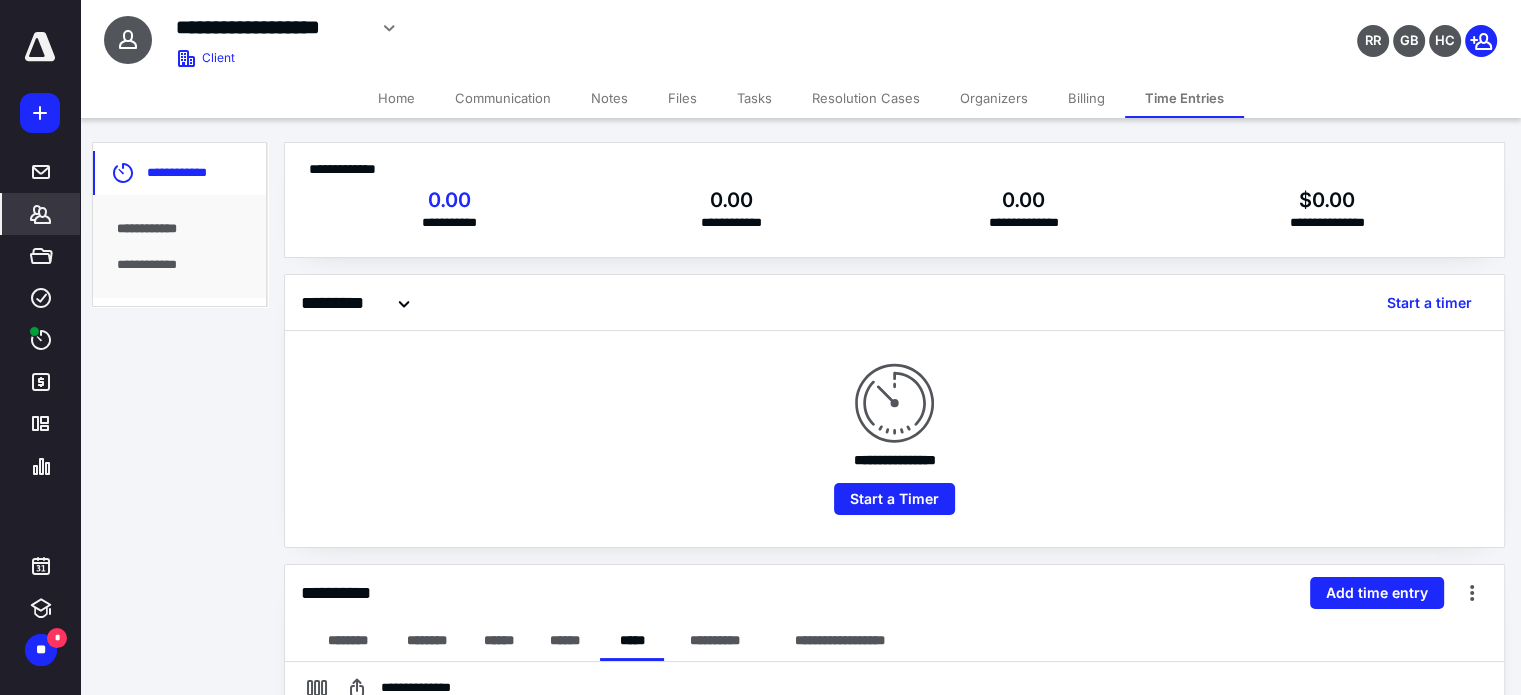 click 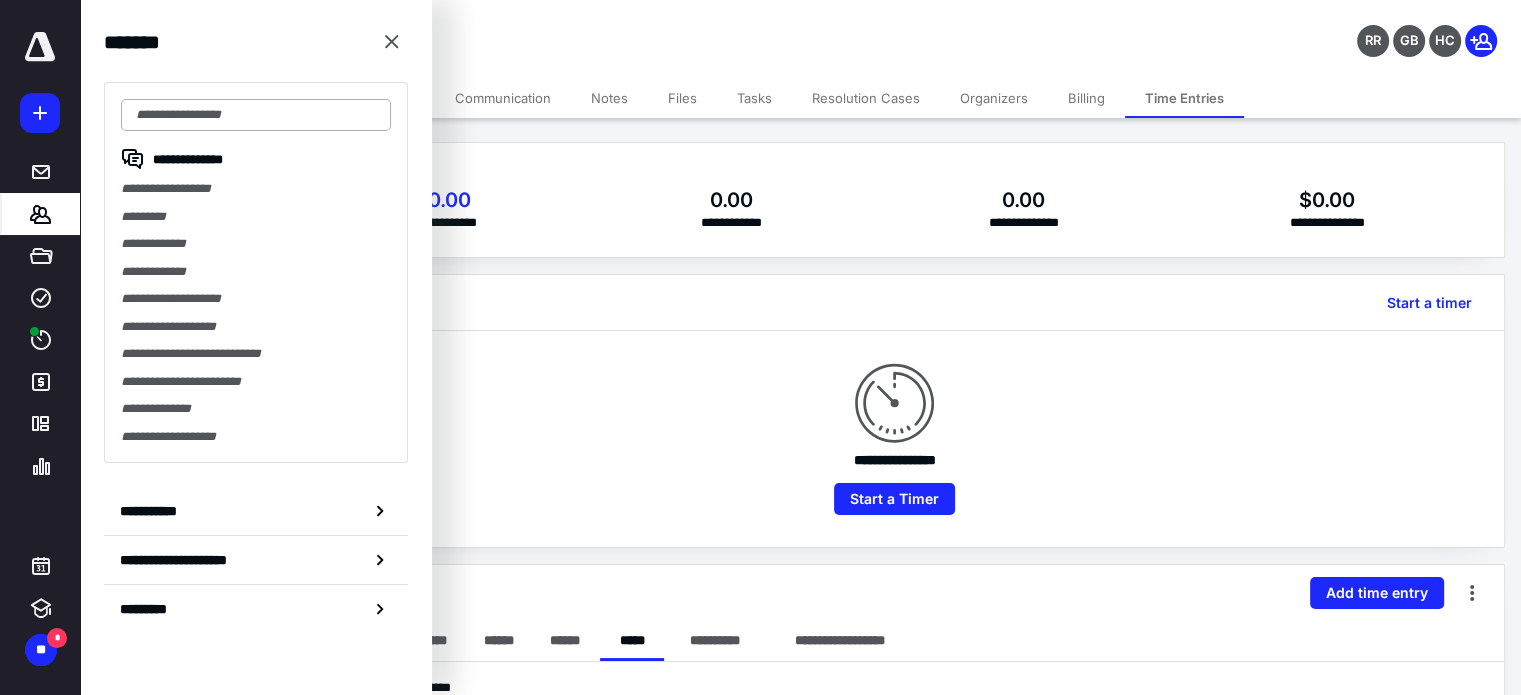 click at bounding box center [256, 115] 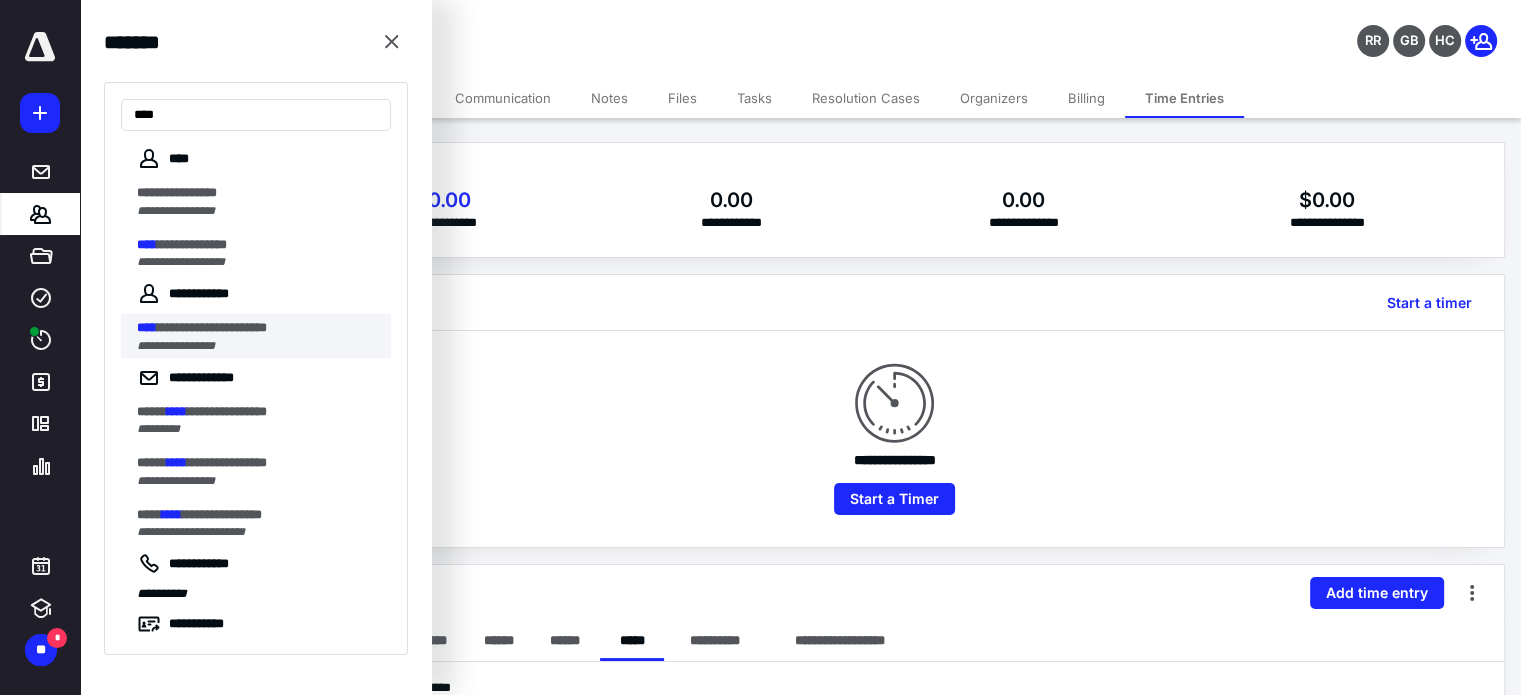 type on "****" 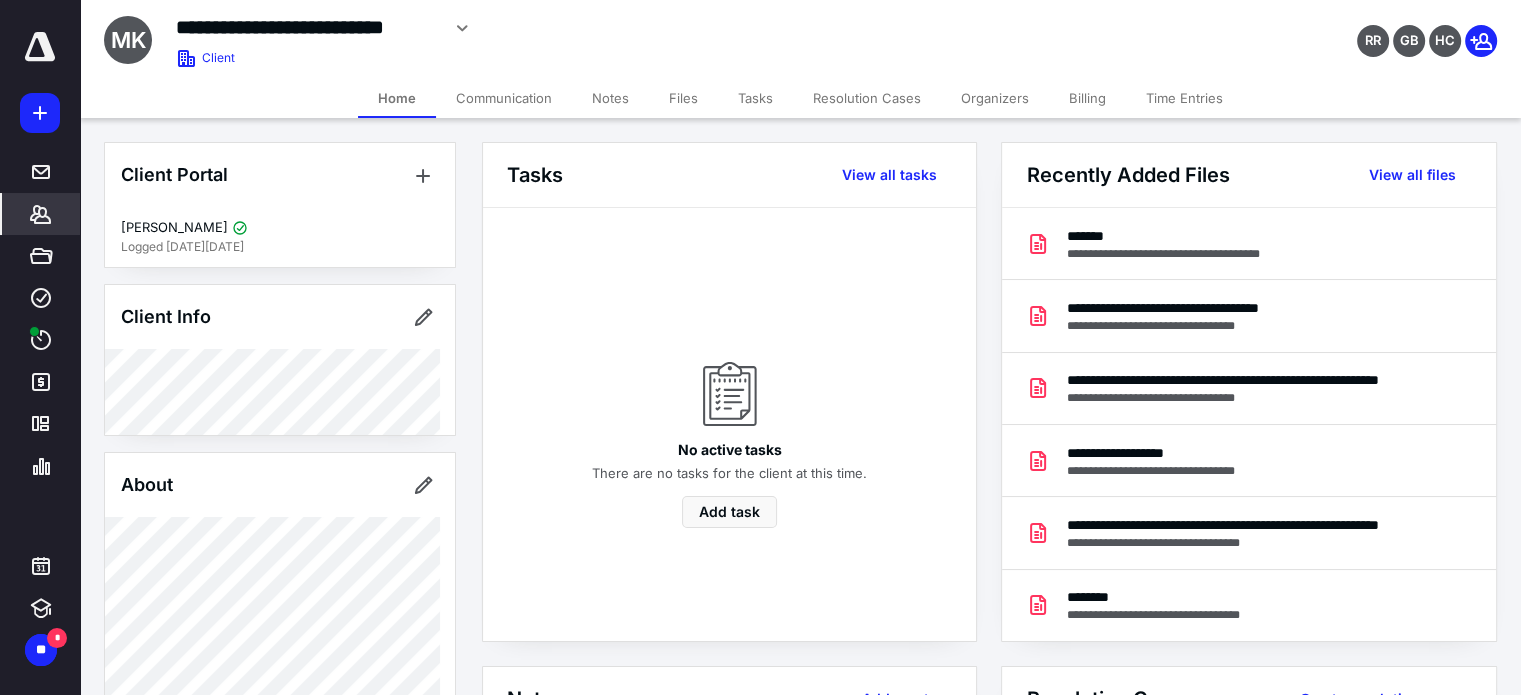click on "Time Entries" at bounding box center (1184, 98) 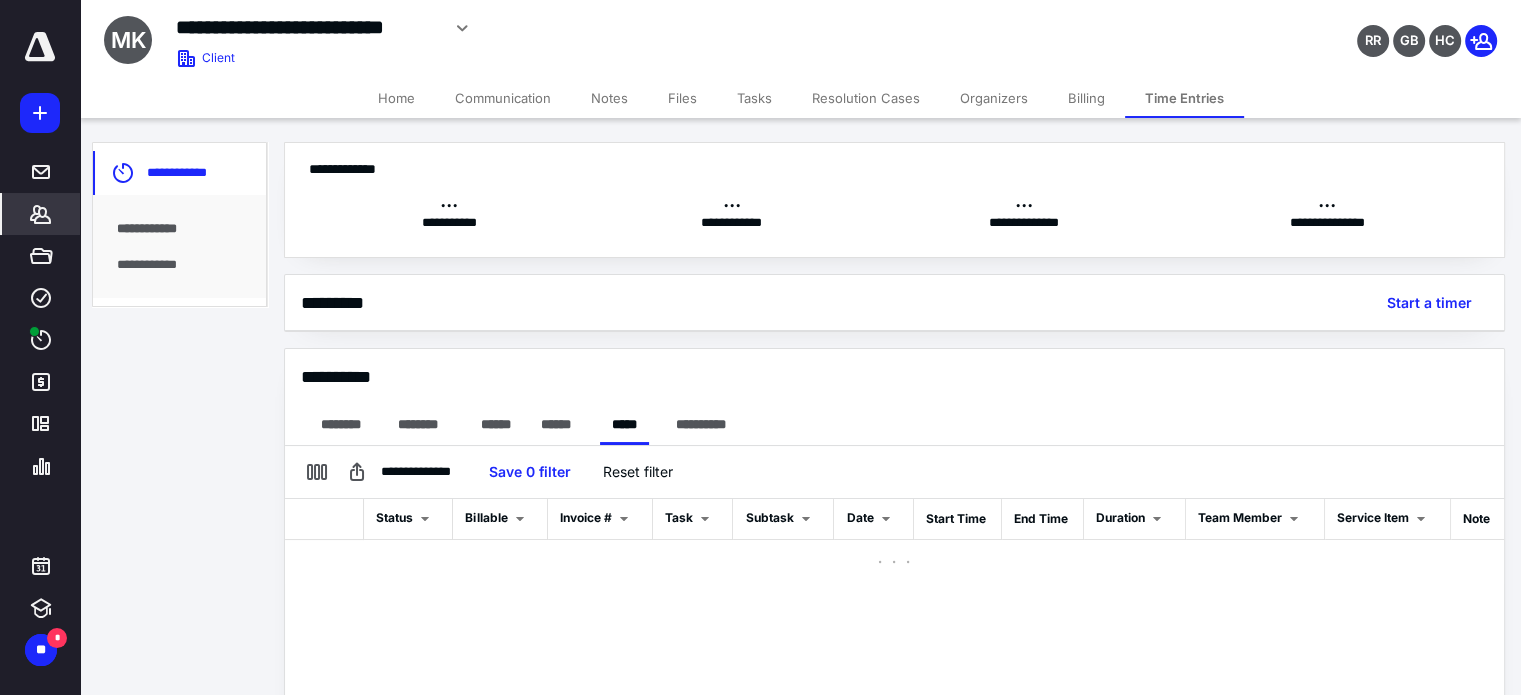 scroll, scrollTop: 0, scrollLeft: 0, axis: both 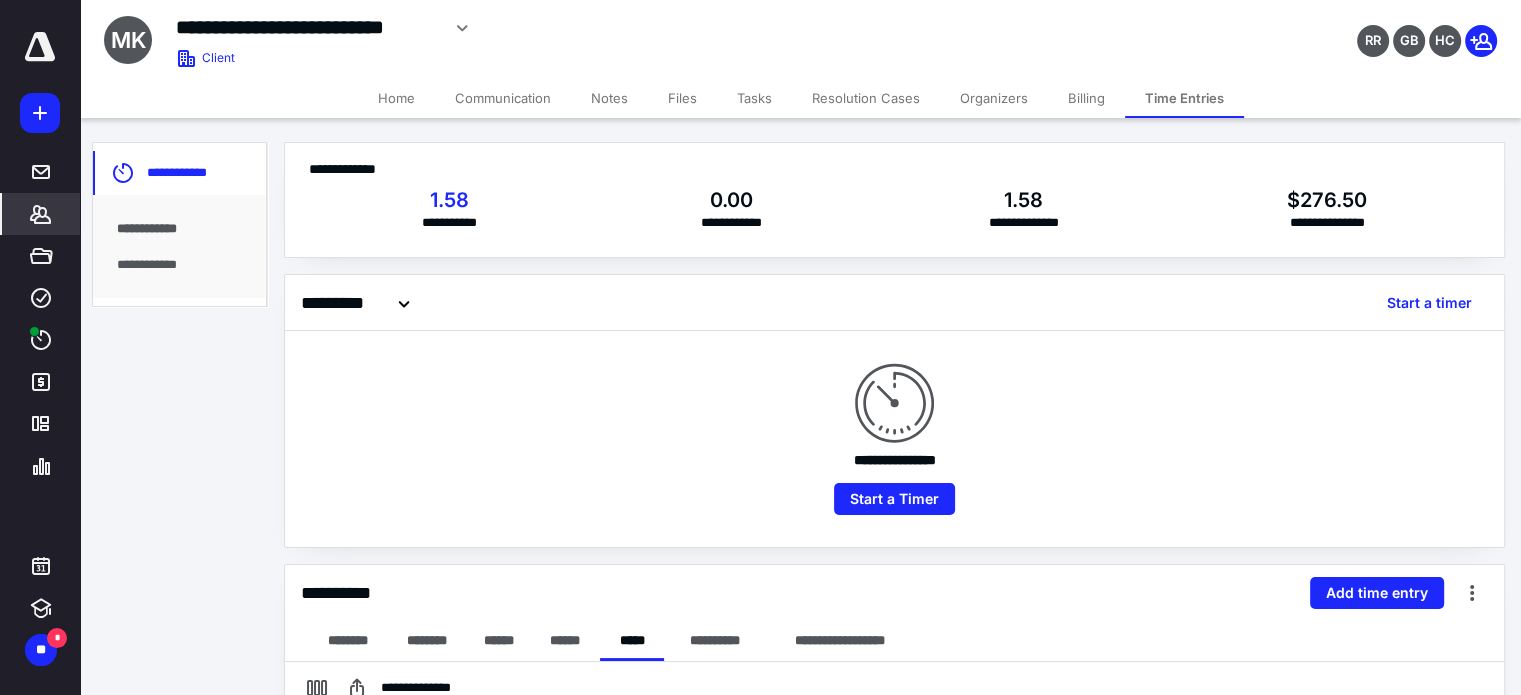 click on "Billing" at bounding box center [1086, 98] 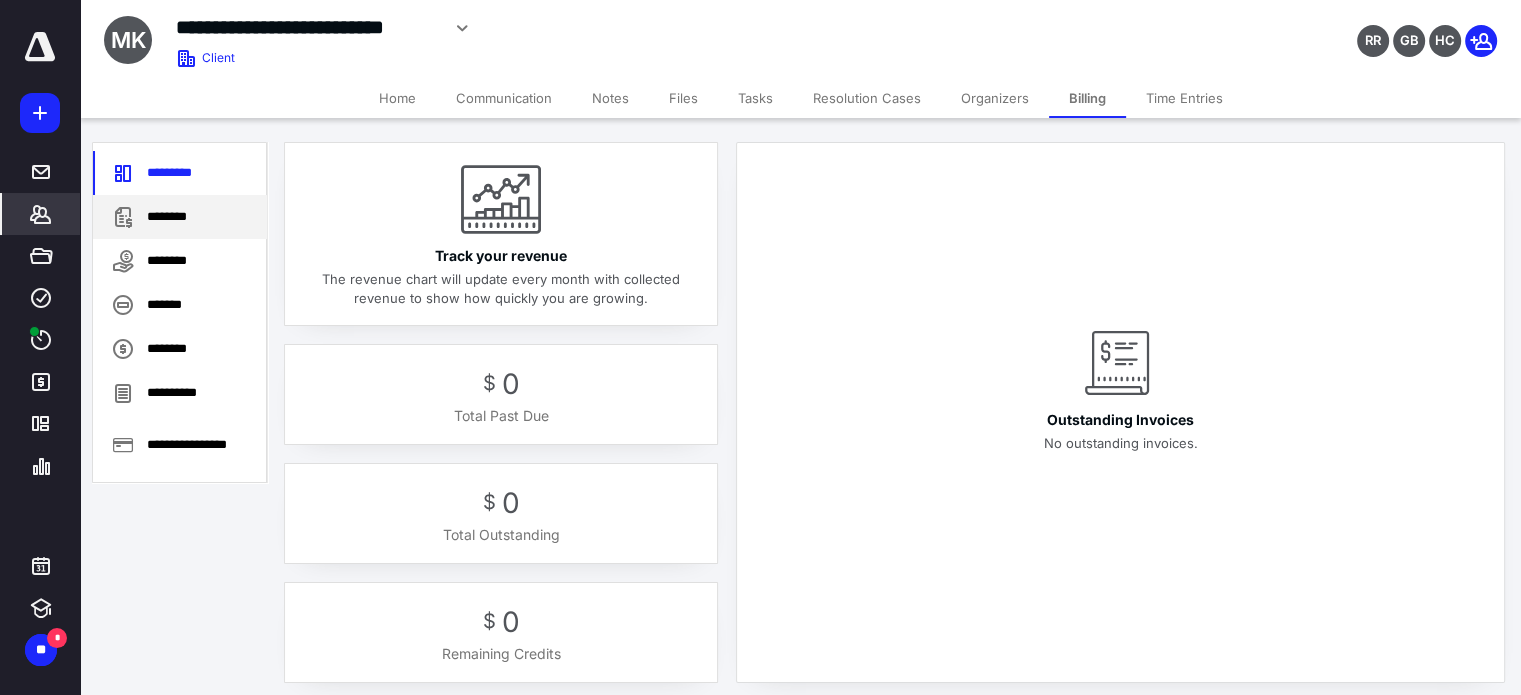 click on "********" at bounding box center (180, 217) 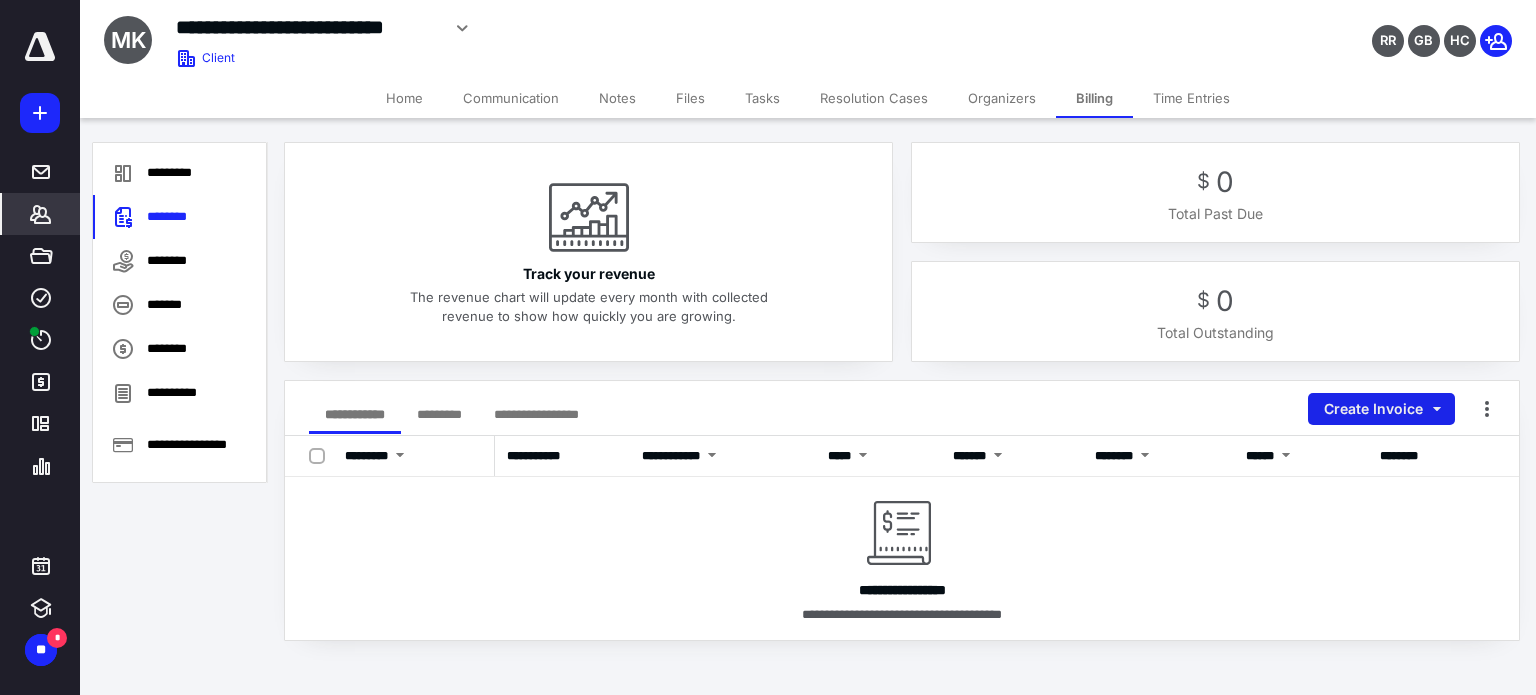 click on "Create Invoice" at bounding box center [1381, 409] 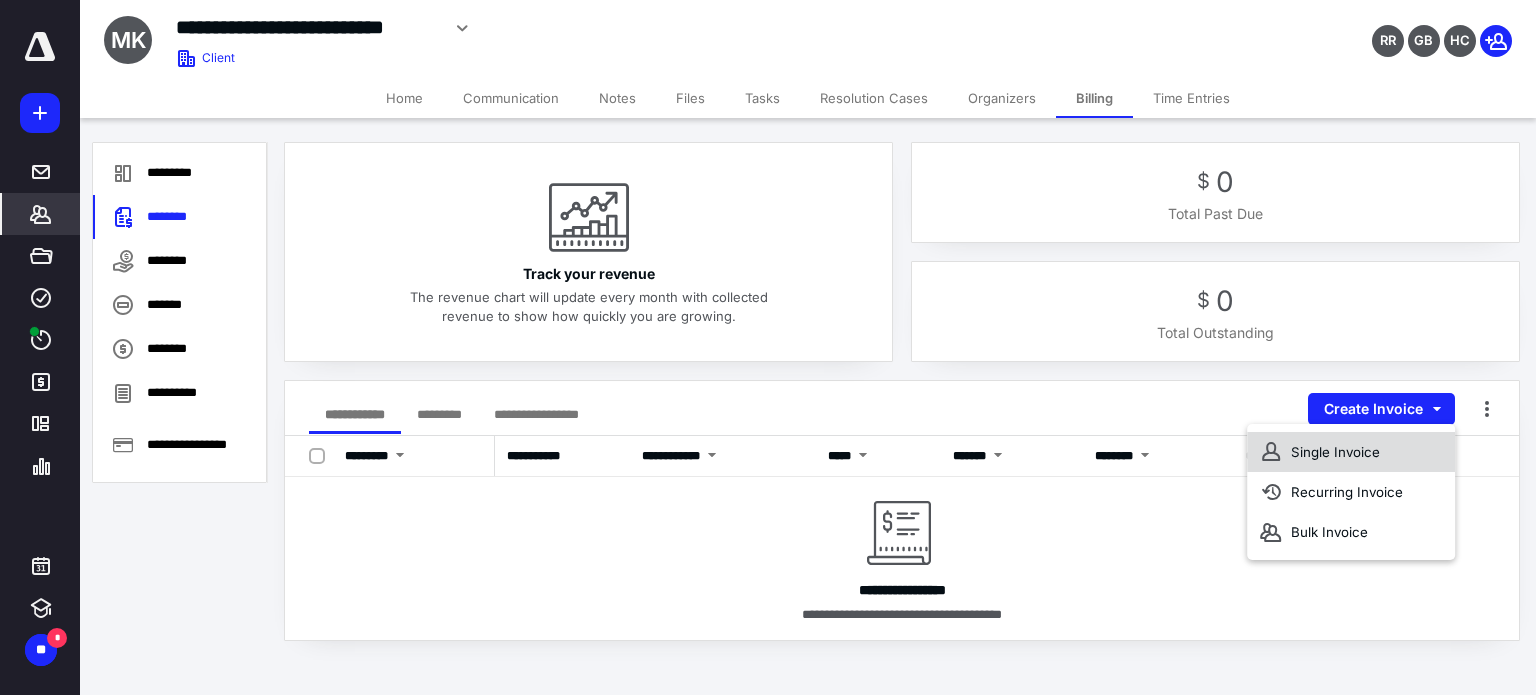 click on "Single Invoice" at bounding box center (1351, 452) 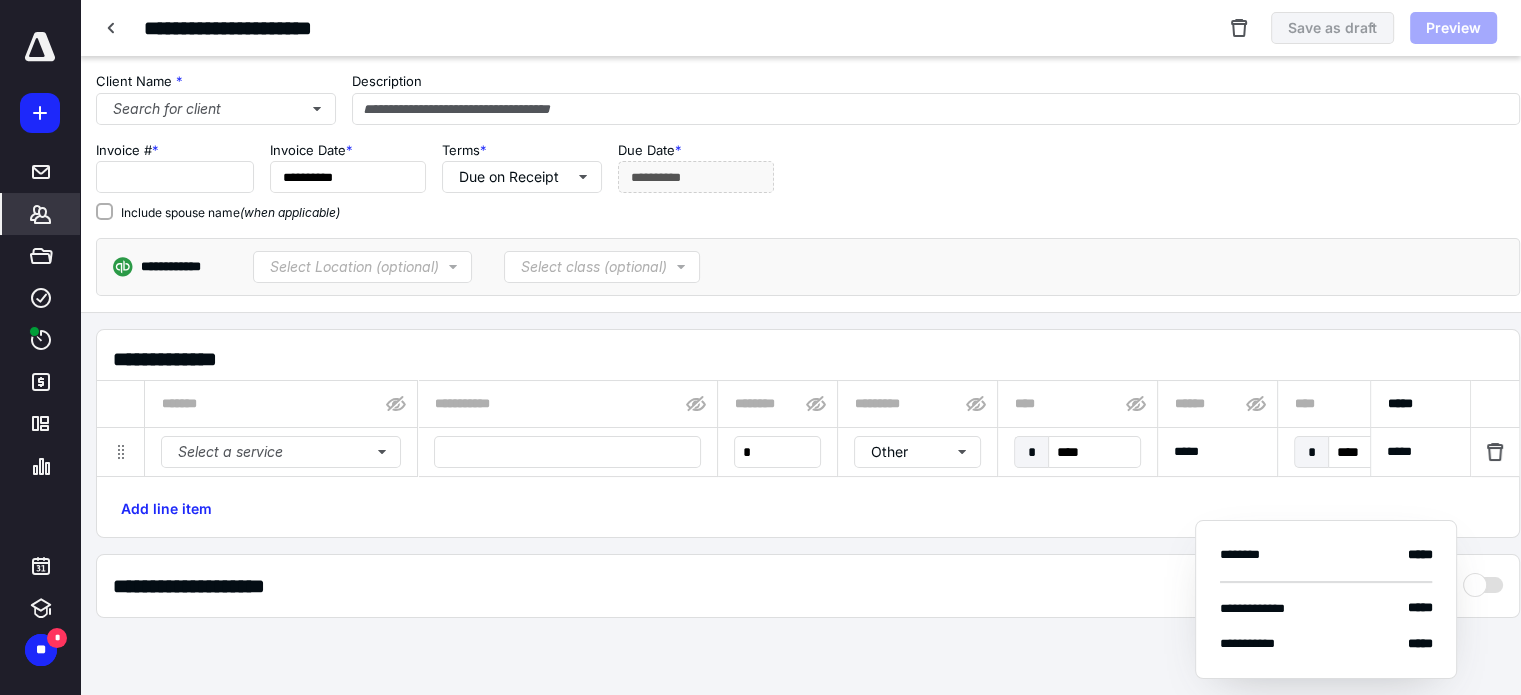 type on "****" 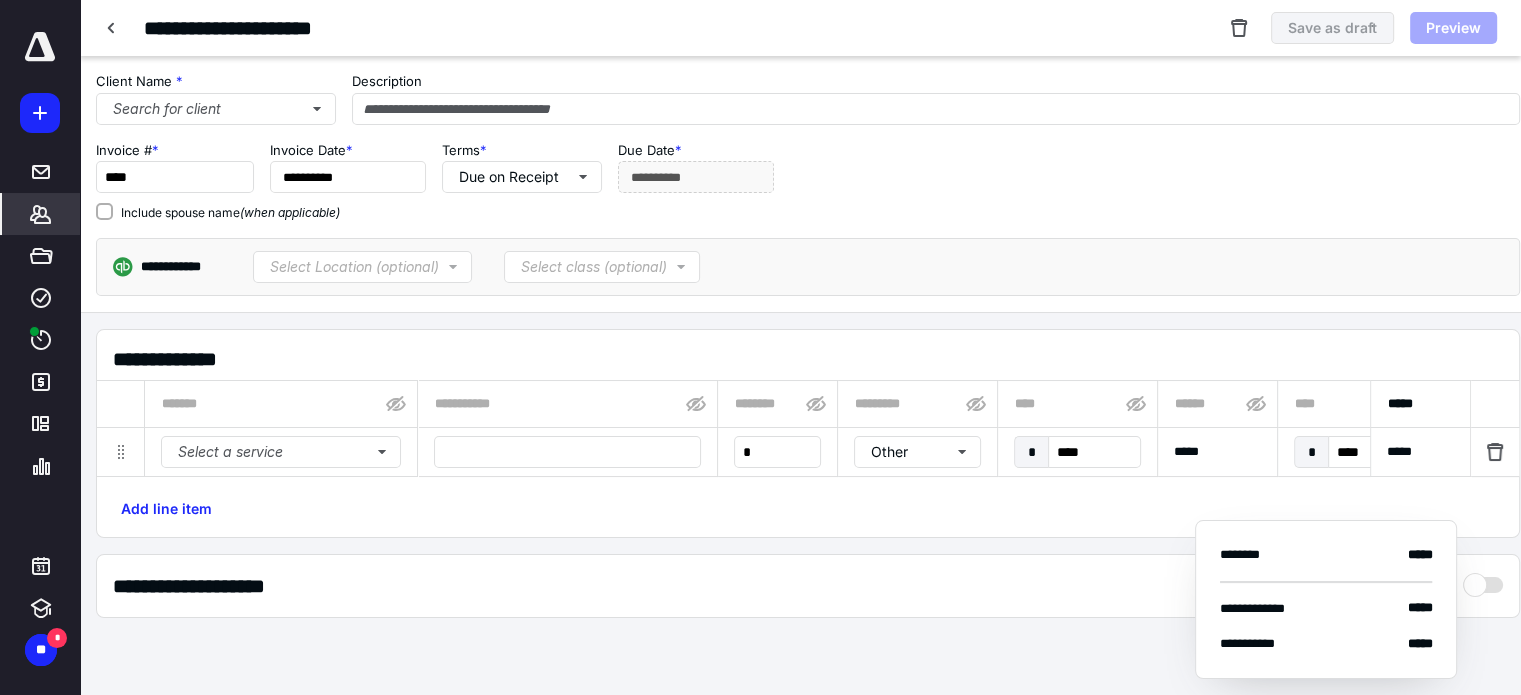 type on "**********" 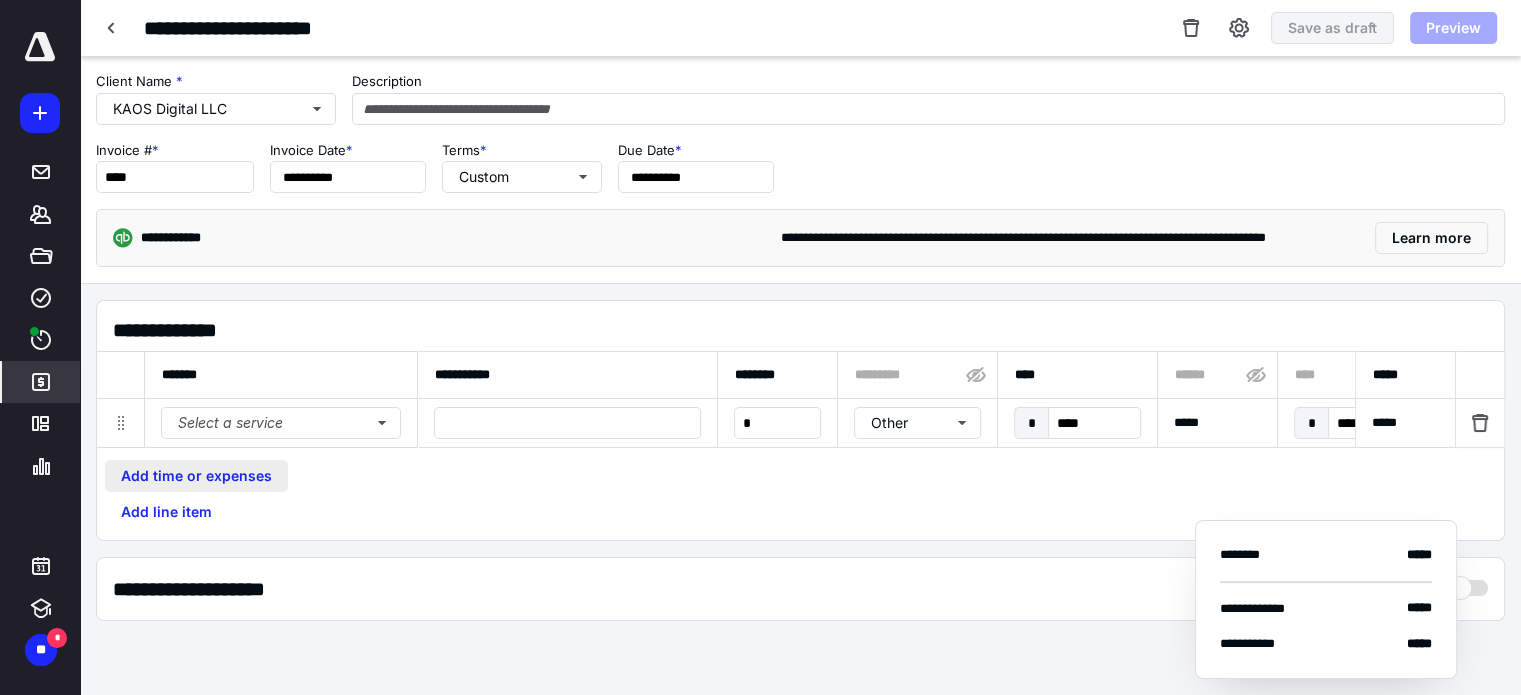 click on "Add time or expenses" at bounding box center [196, 476] 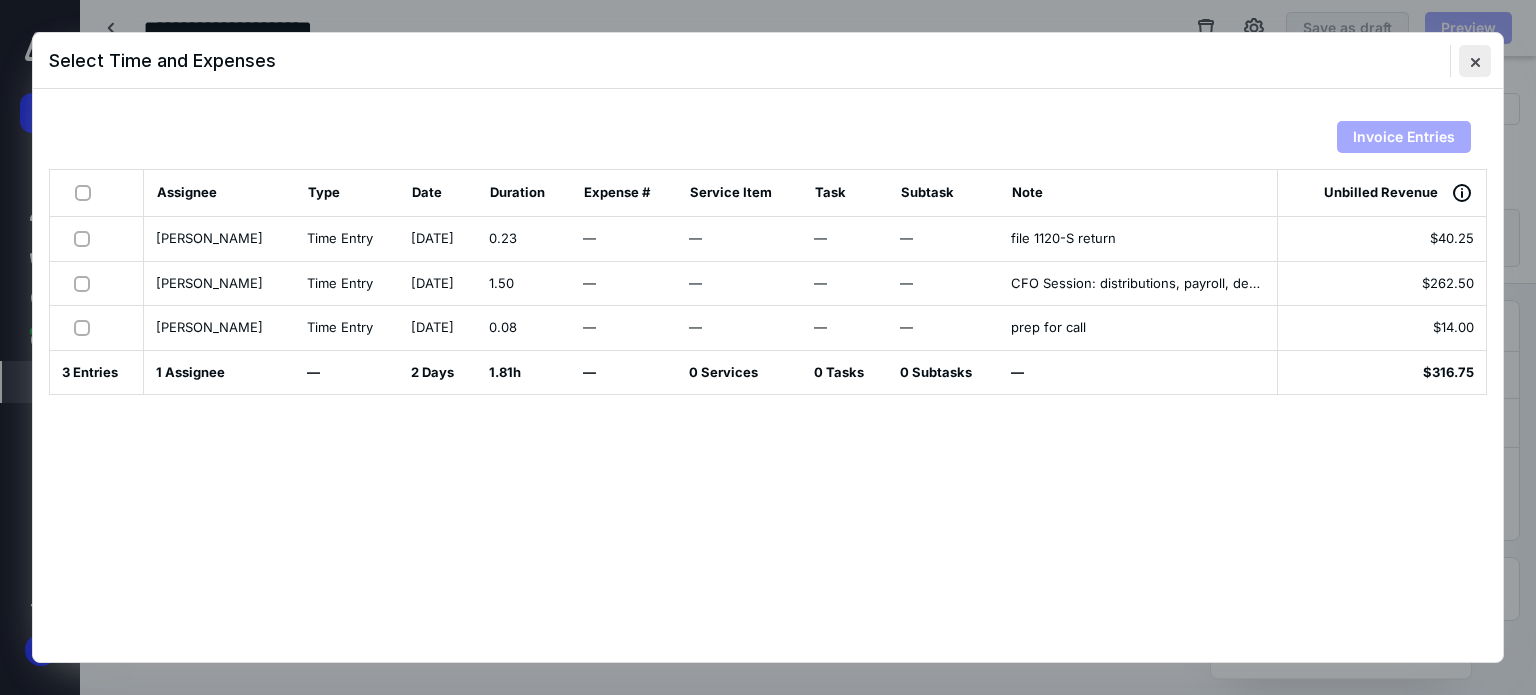 click at bounding box center (1475, 61) 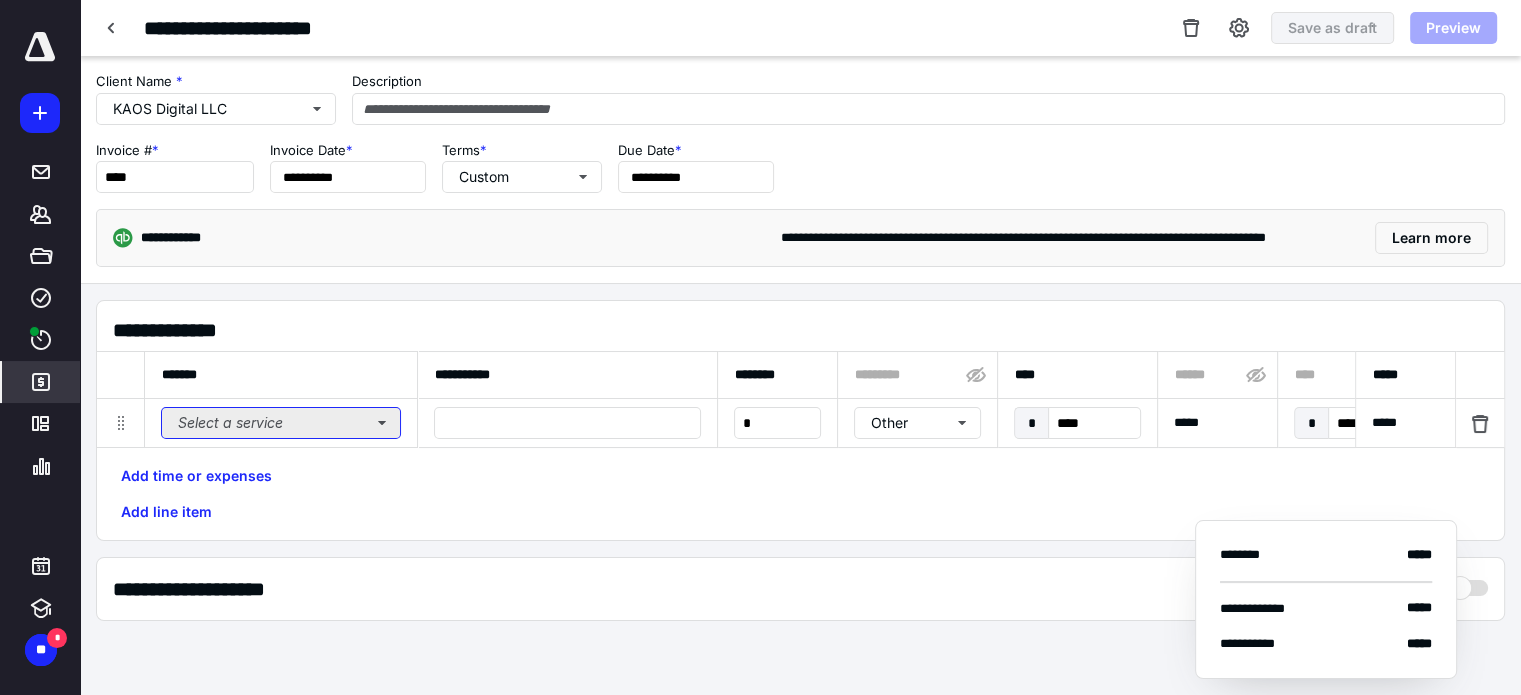 click on "Select a service" at bounding box center [281, 423] 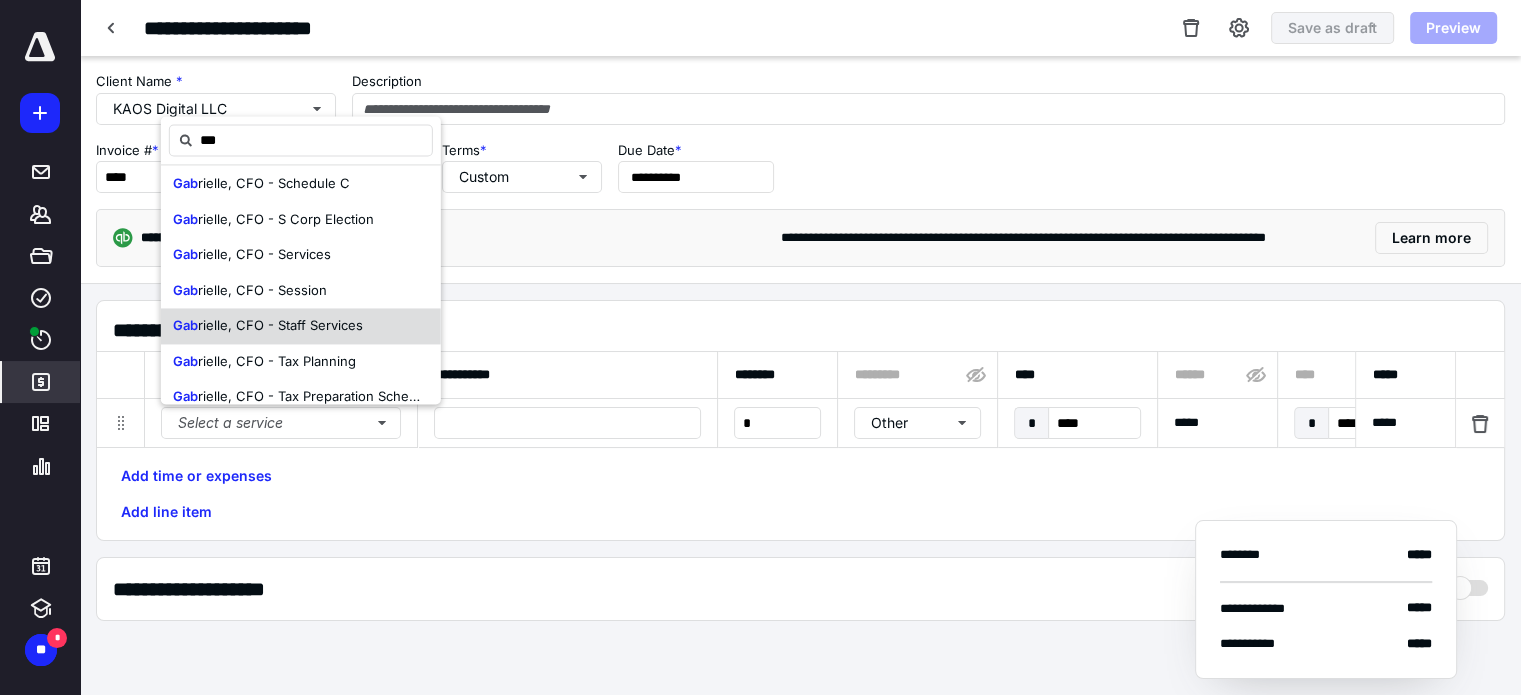 scroll, scrollTop: 351, scrollLeft: 0, axis: vertical 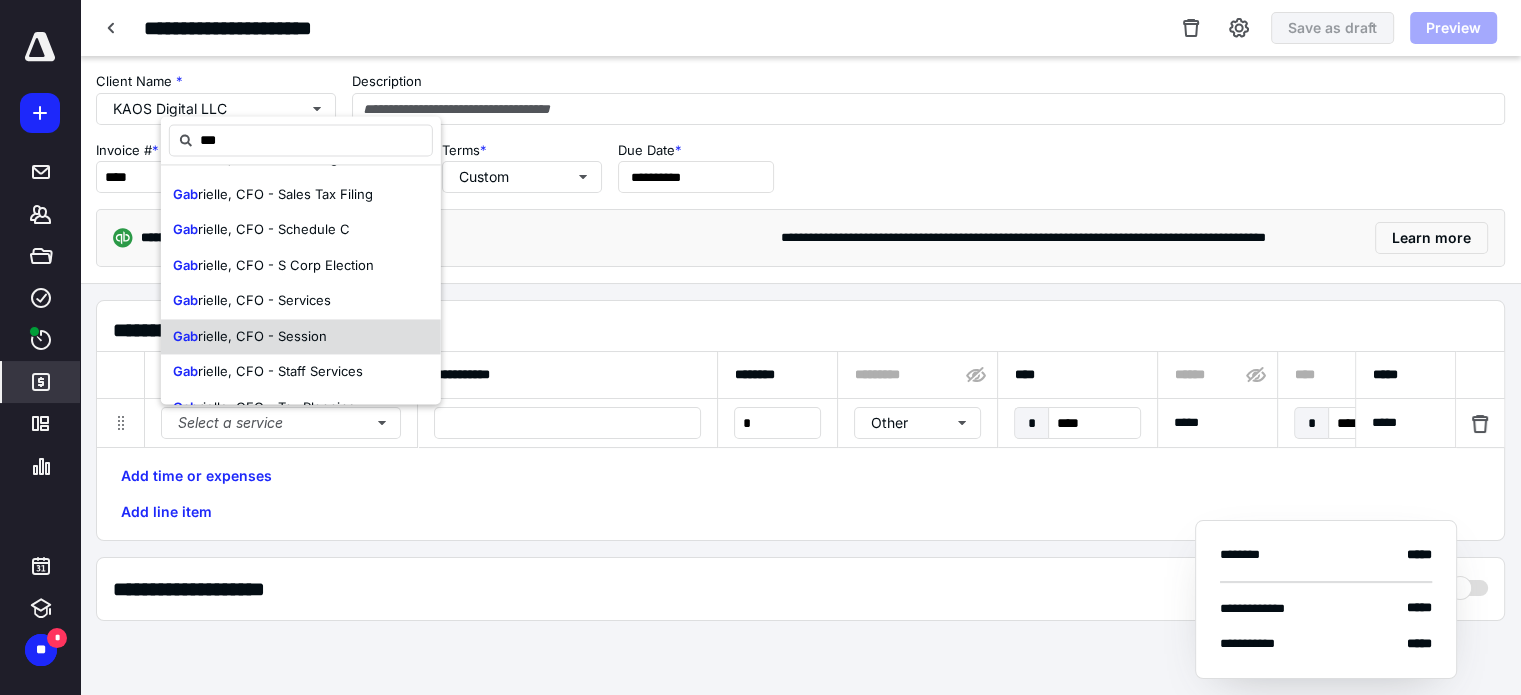 click on "rielle, CFO - Session" at bounding box center [262, 336] 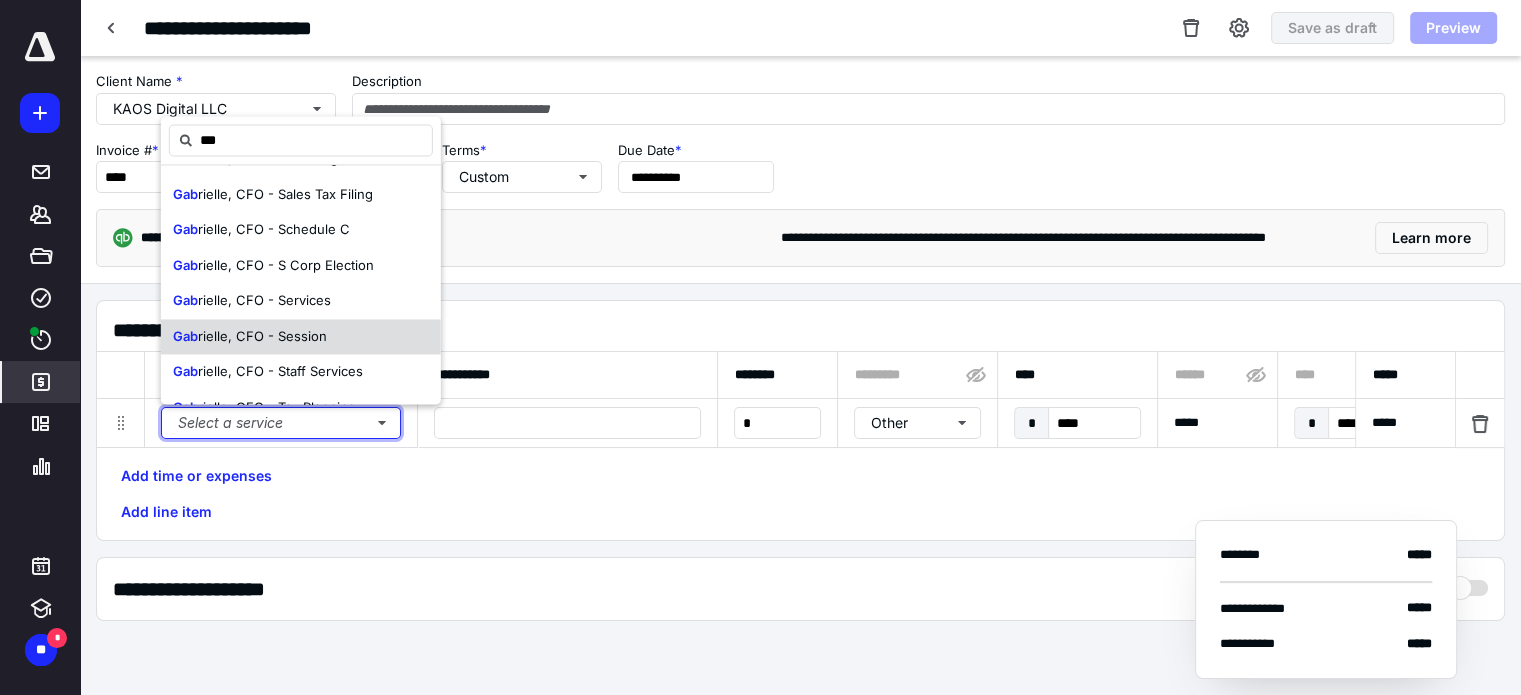 type 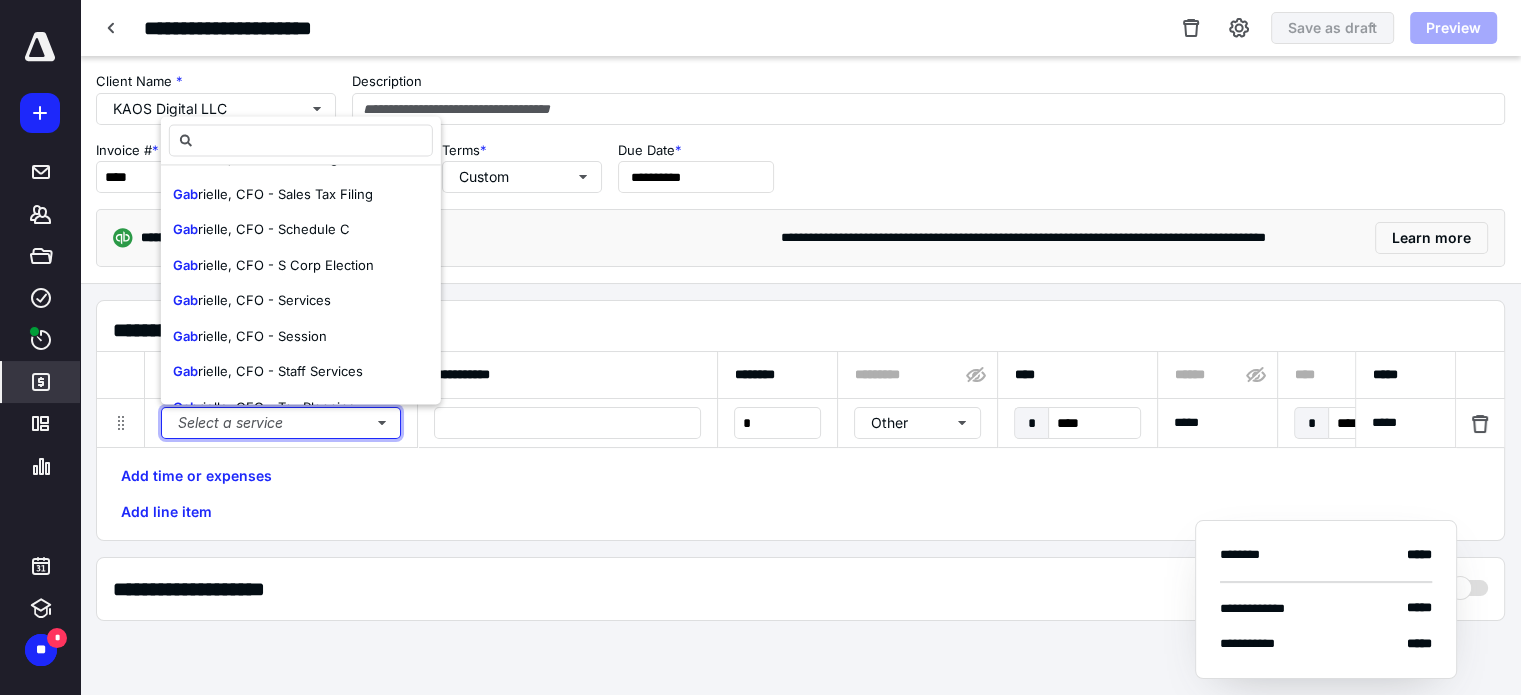 scroll, scrollTop: 0, scrollLeft: 0, axis: both 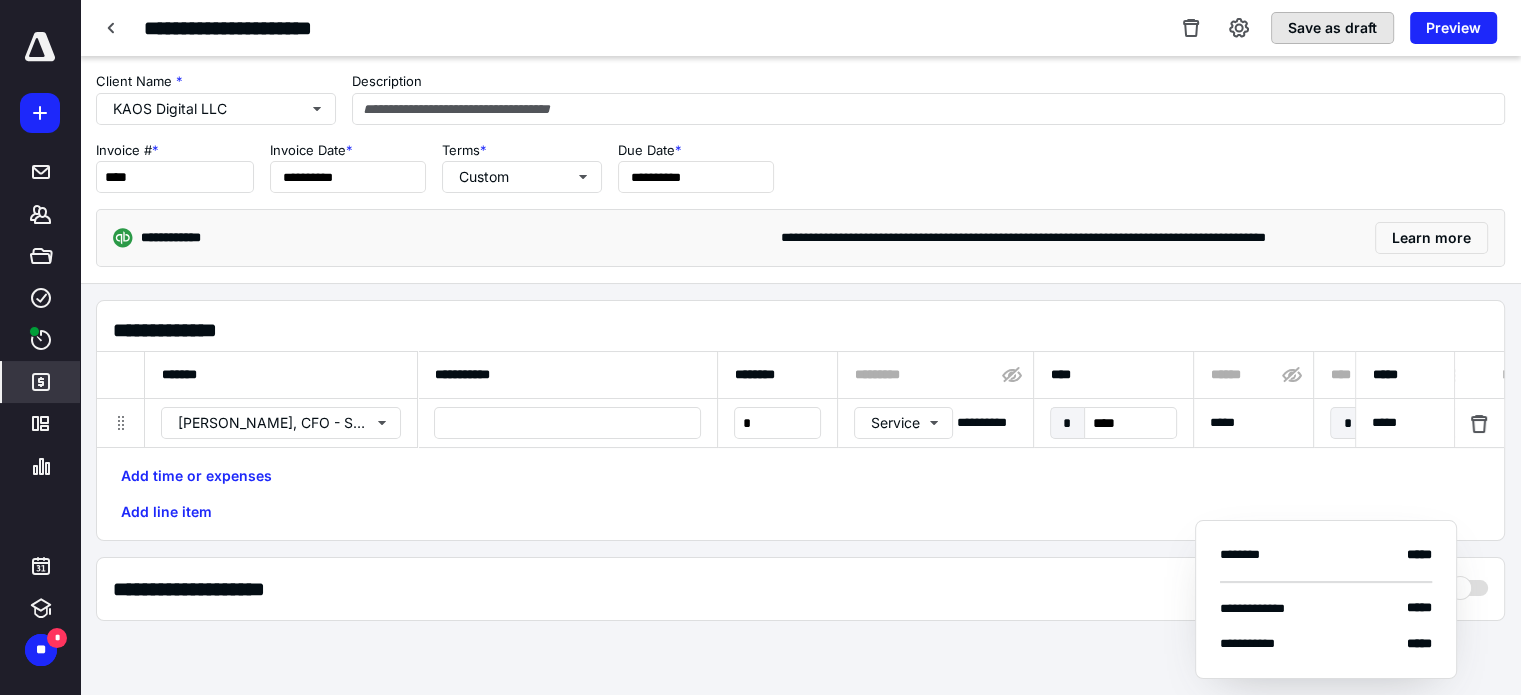 click on "Save as draft" at bounding box center (1332, 28) 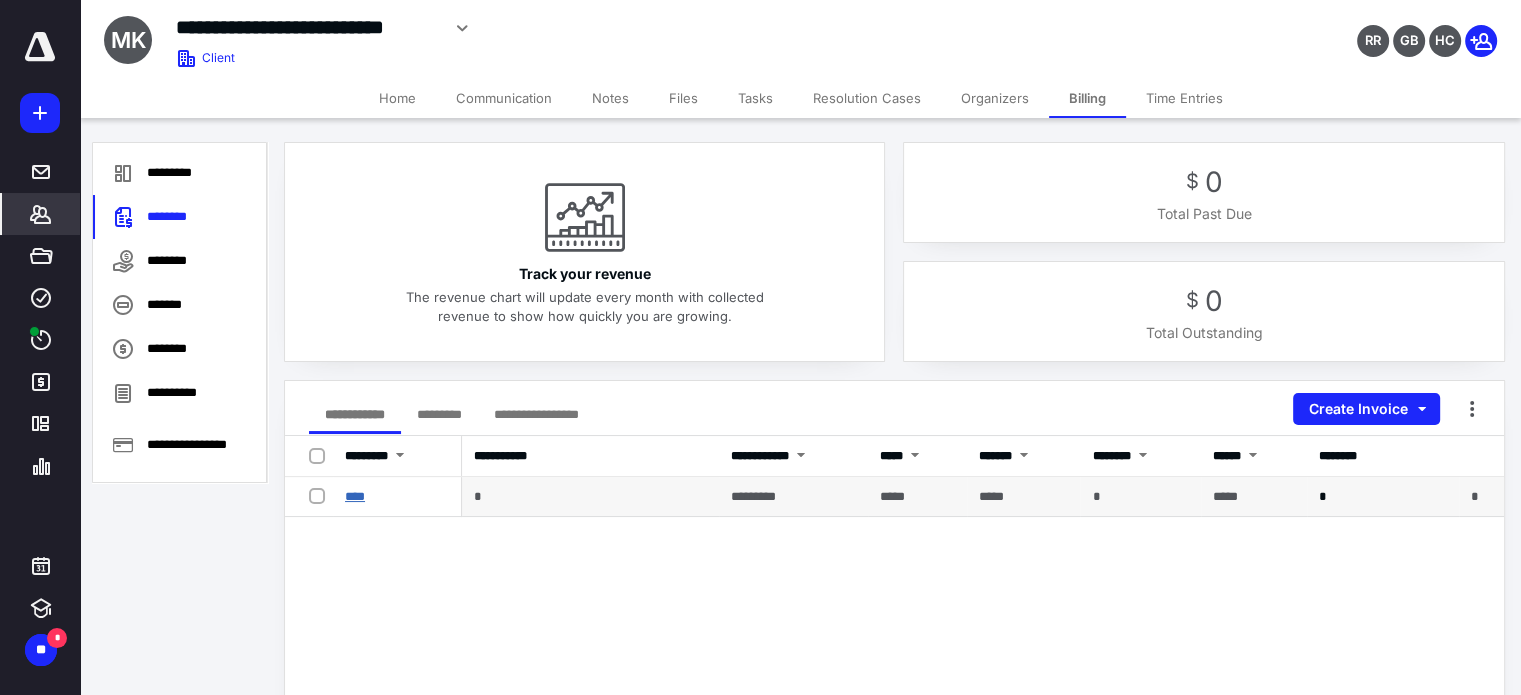 click on "****" at bounding box center (355, 496) 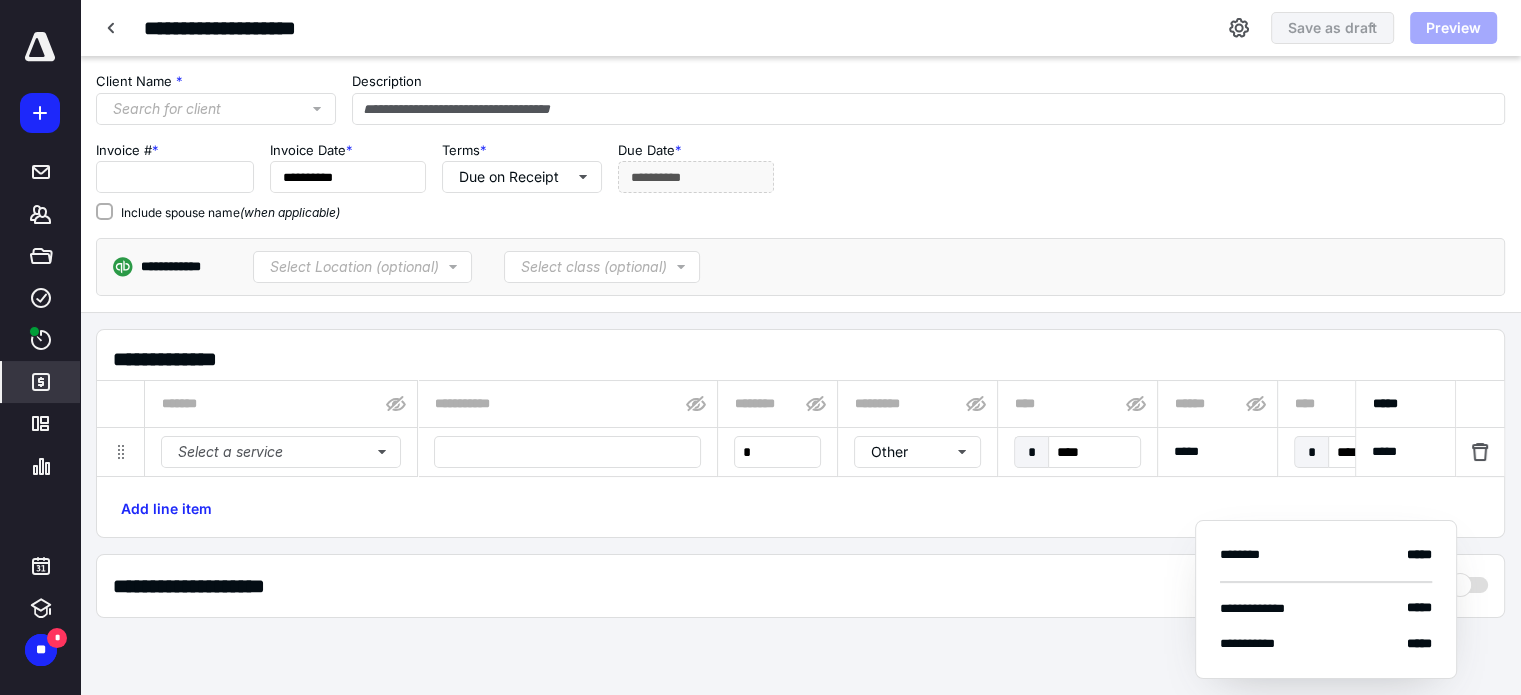 type on "****" 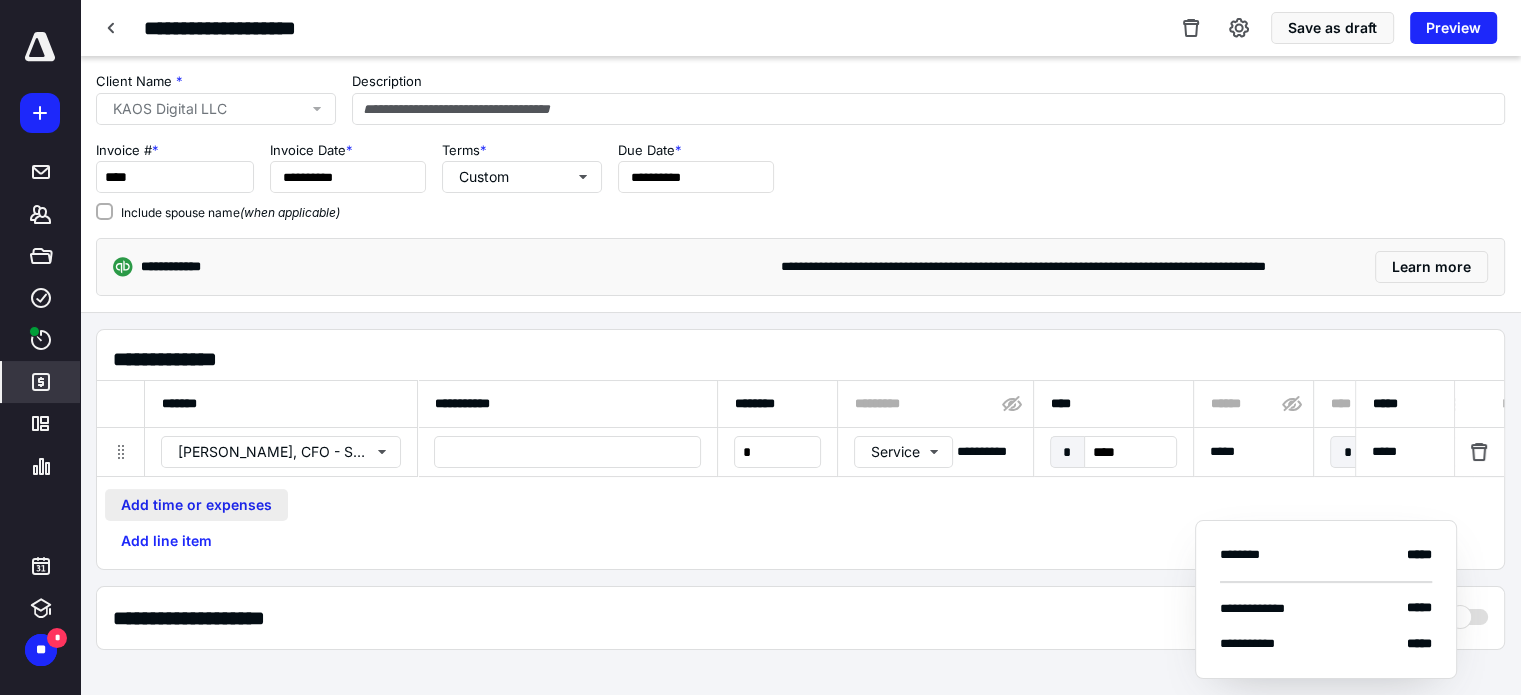 click on "Add time or expenses" at bounding box center [196, 505] 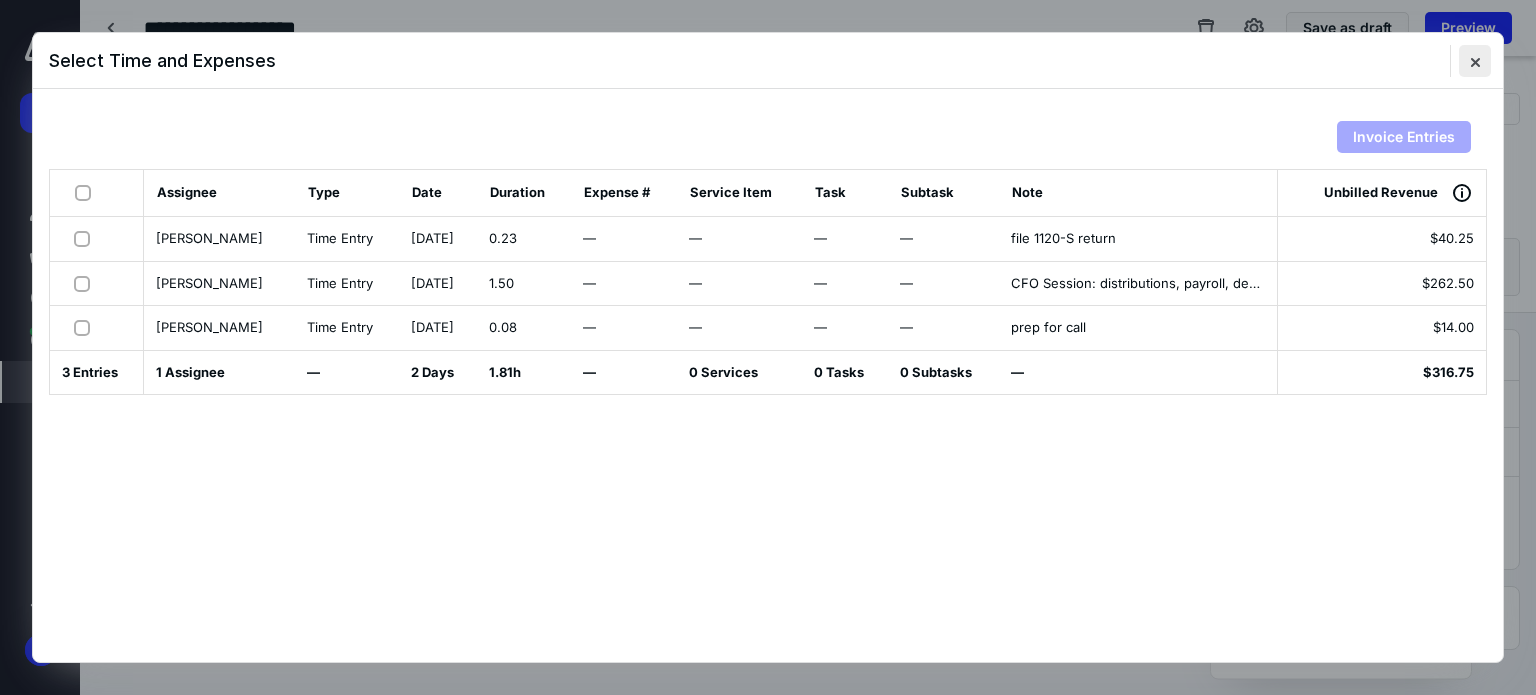 click at bounding box center [1475, 61] 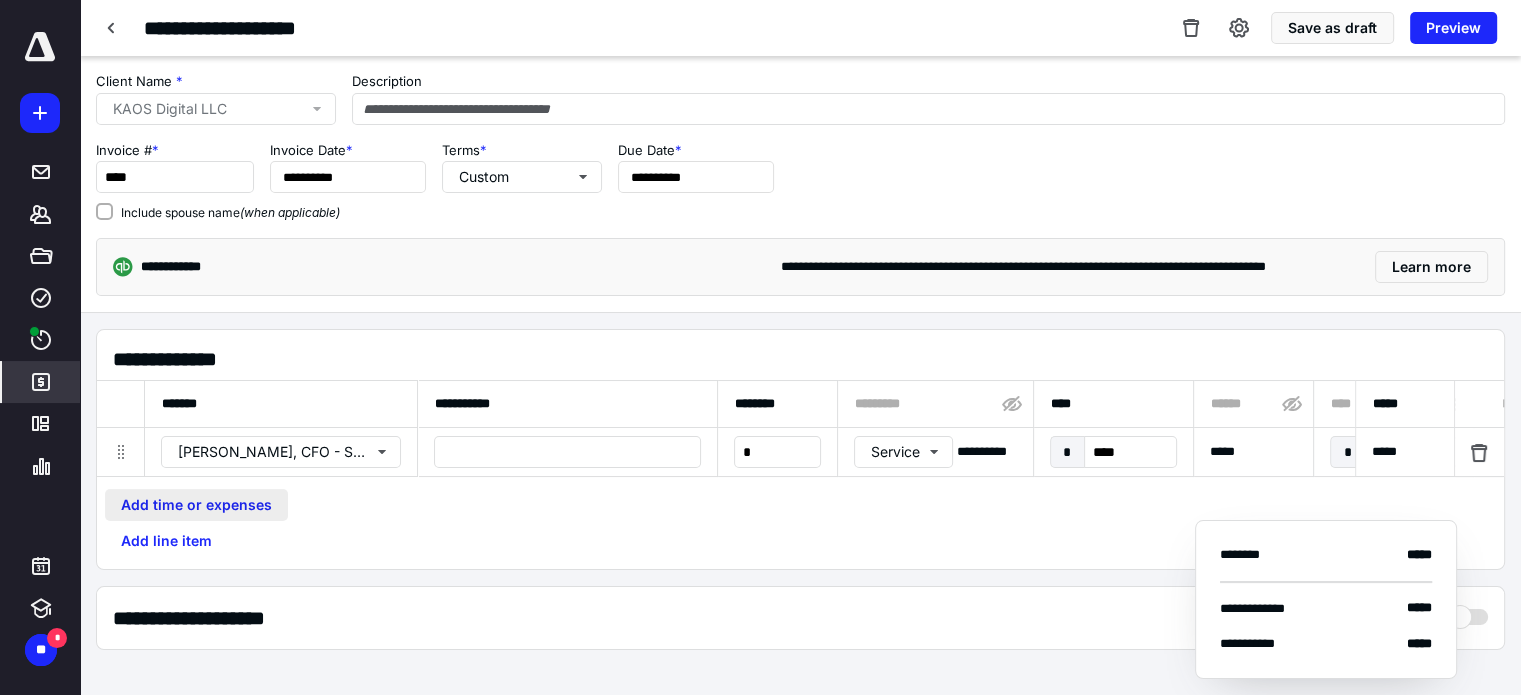 click on "Add time or expenses" at bounding box center (196, 505) 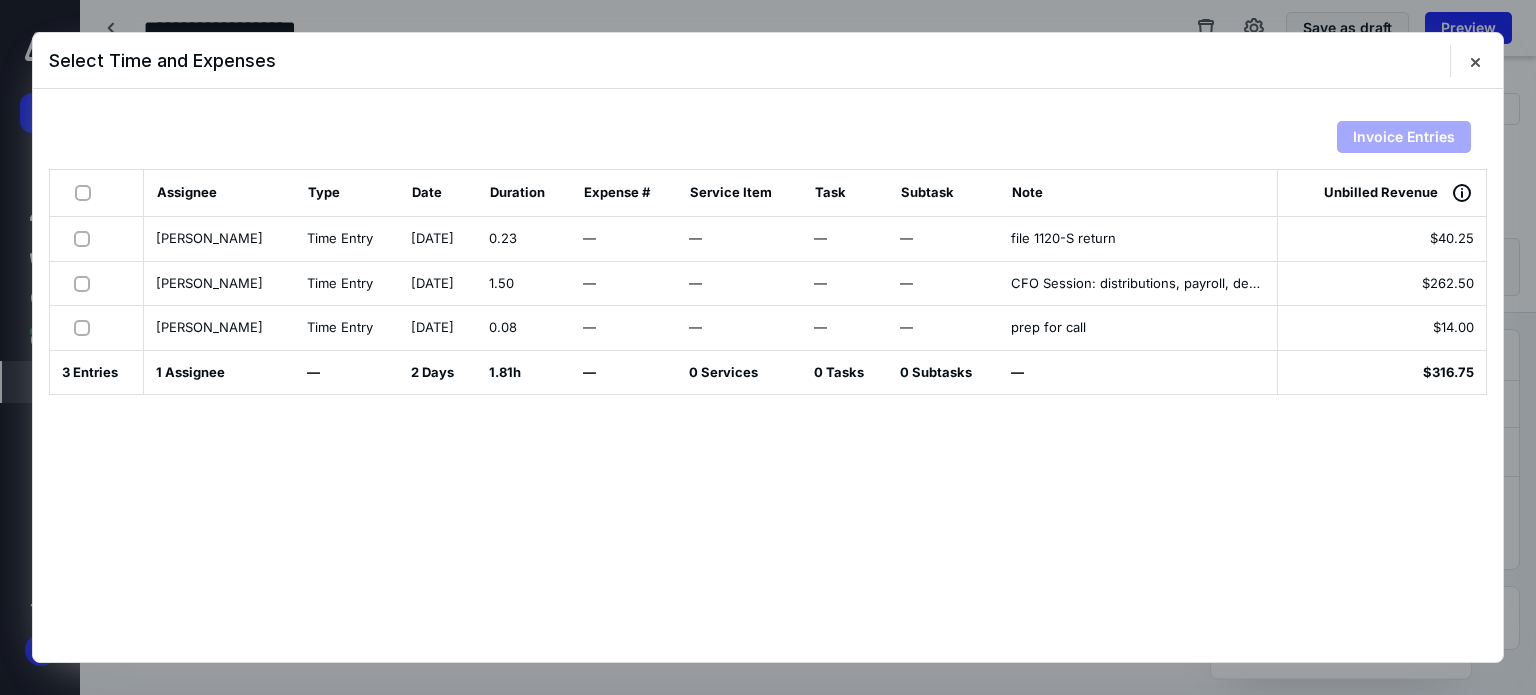 click at bounding box center (86, 283) 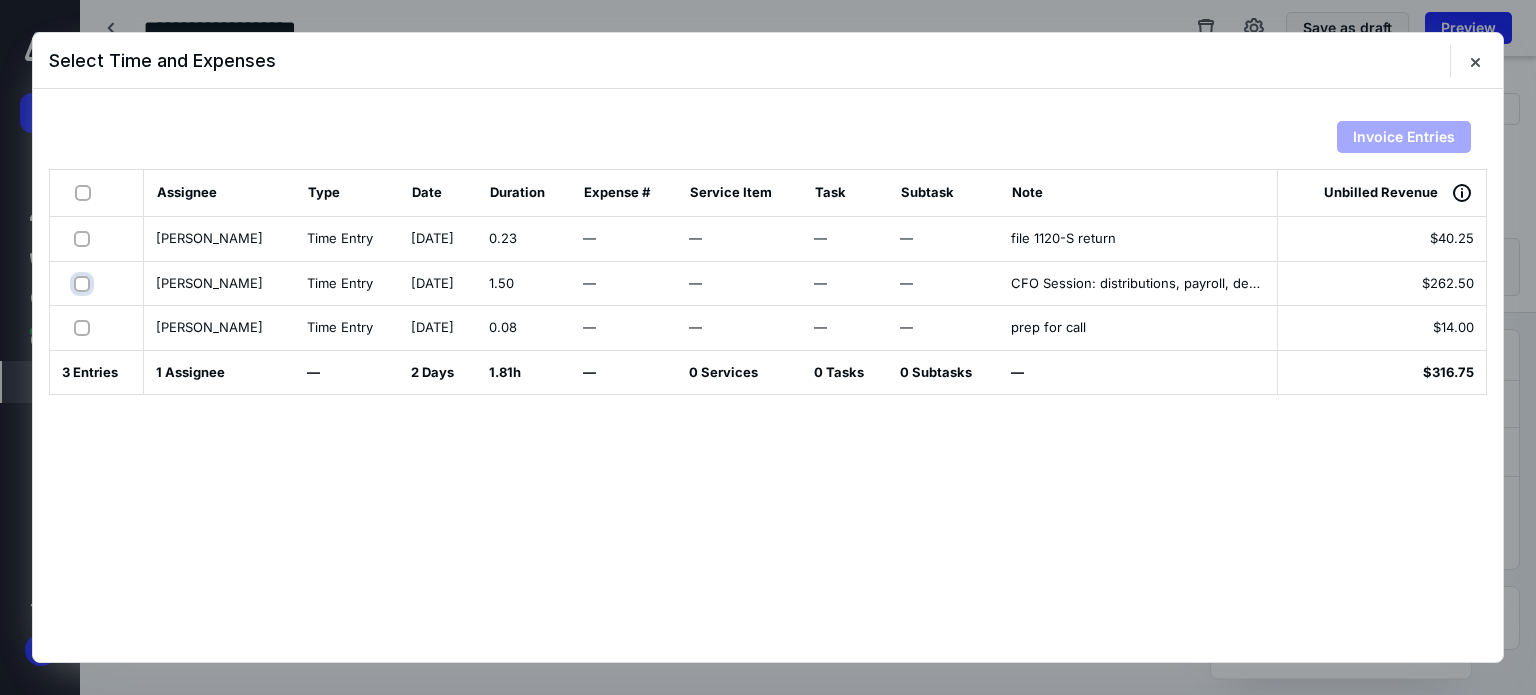 click at bounding box center (84, 283) 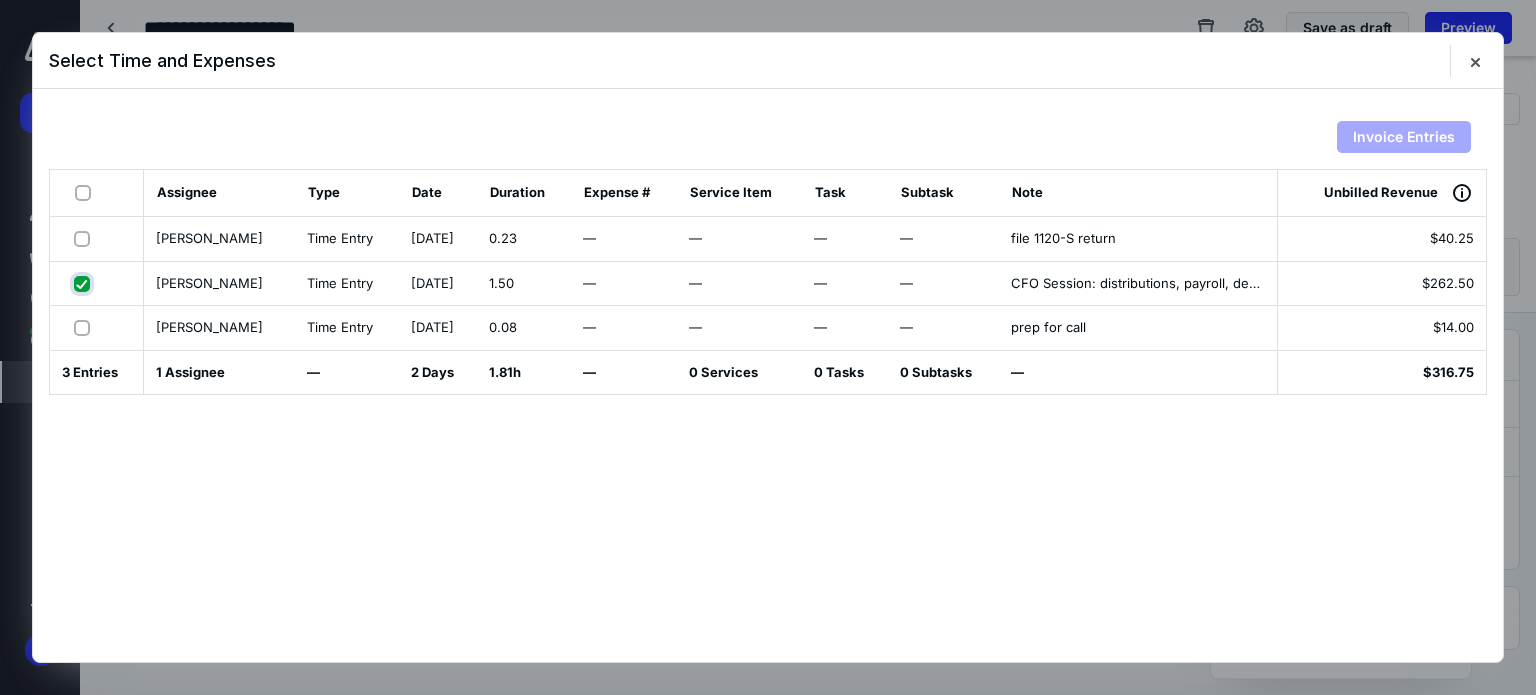checkbox on "true" 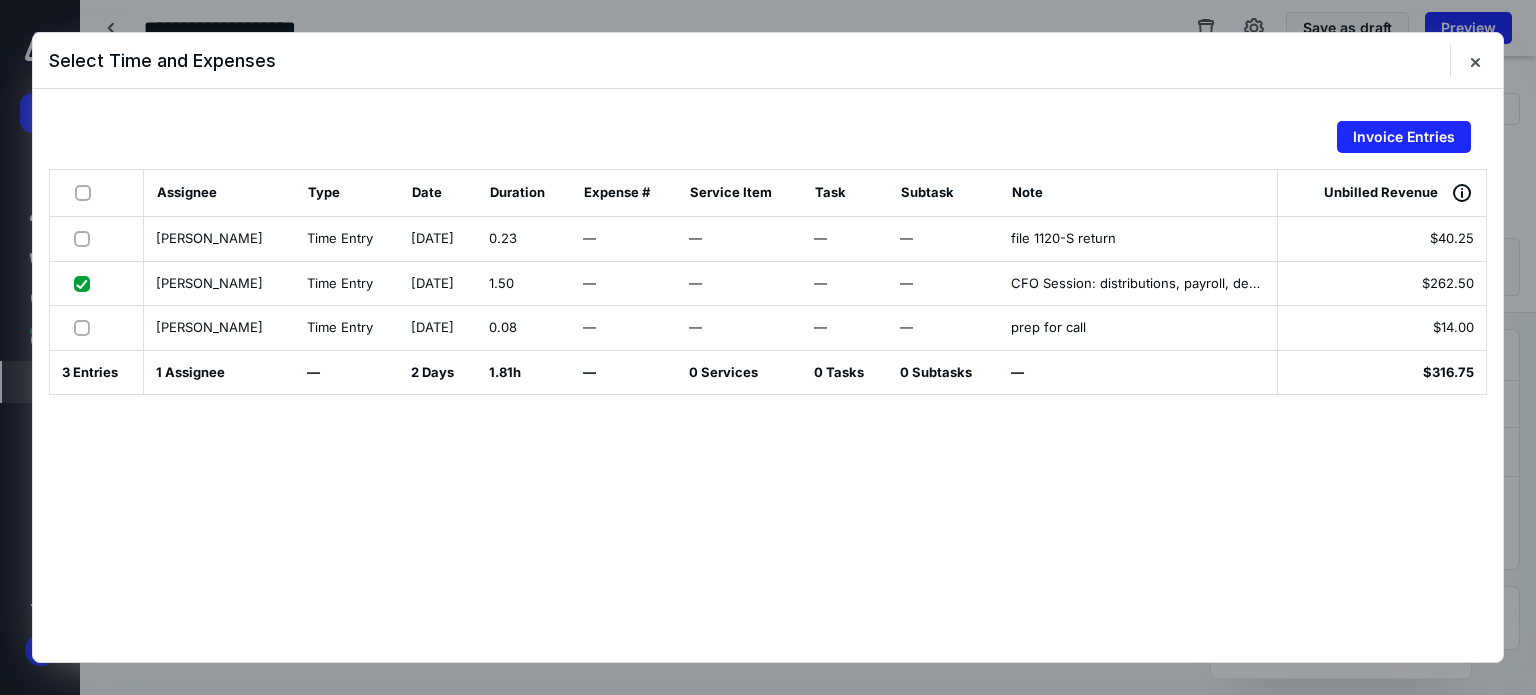 click at bounding box center [86, 327] 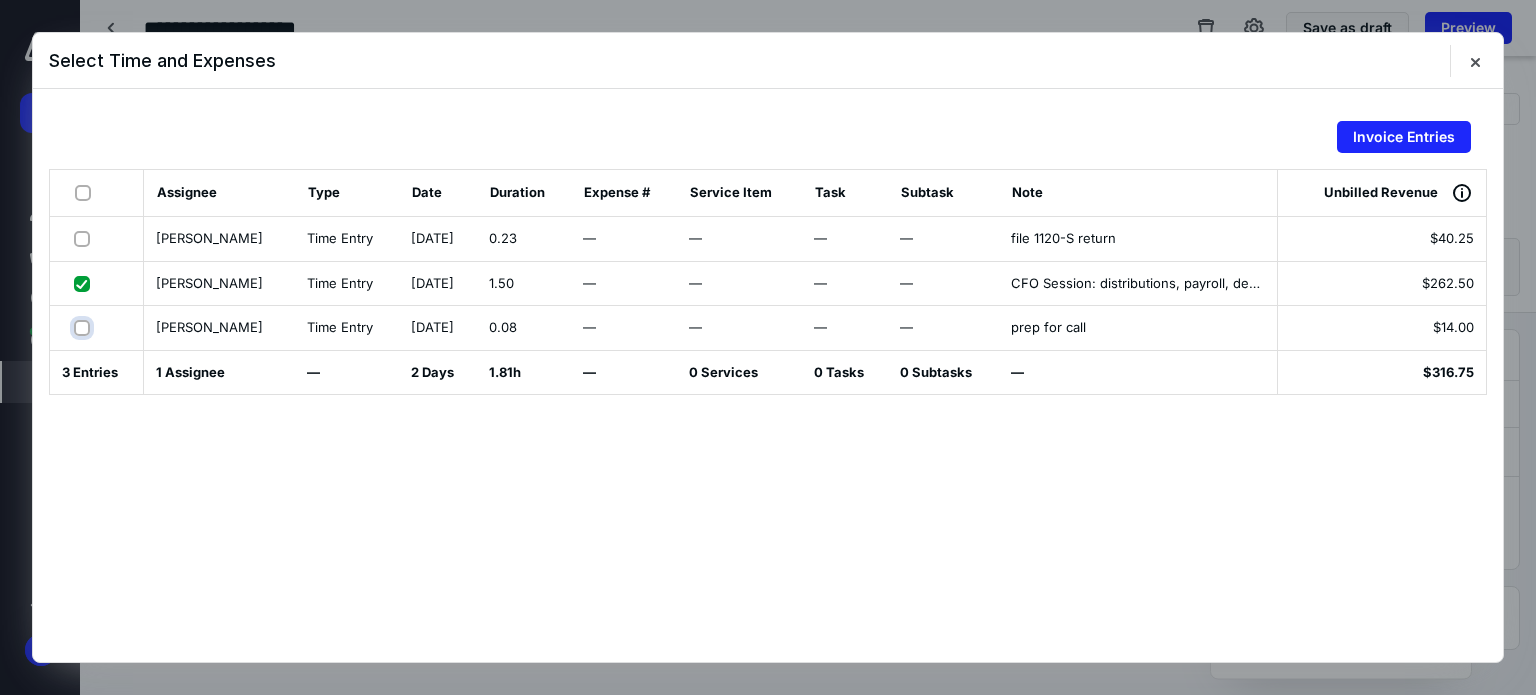 click at bounding box center [84, 327] 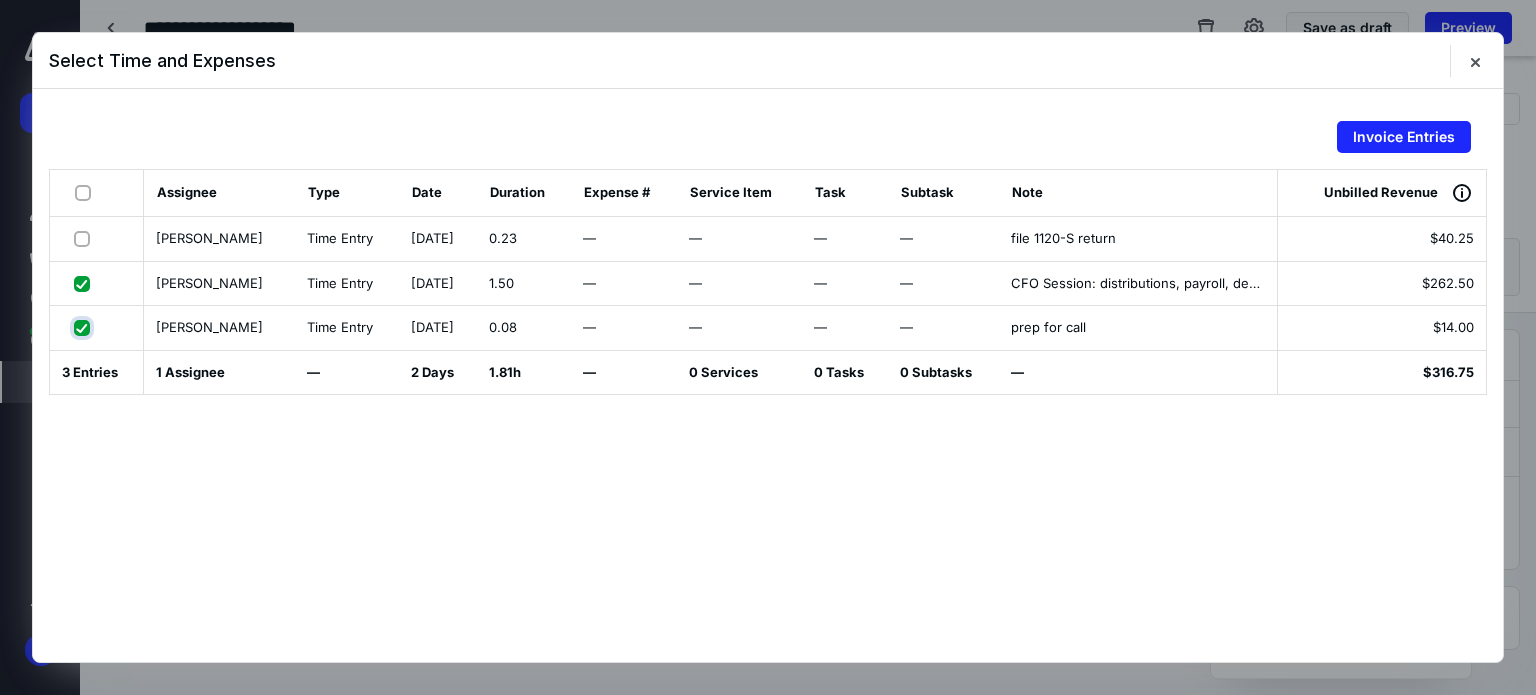 checkbox on "true" 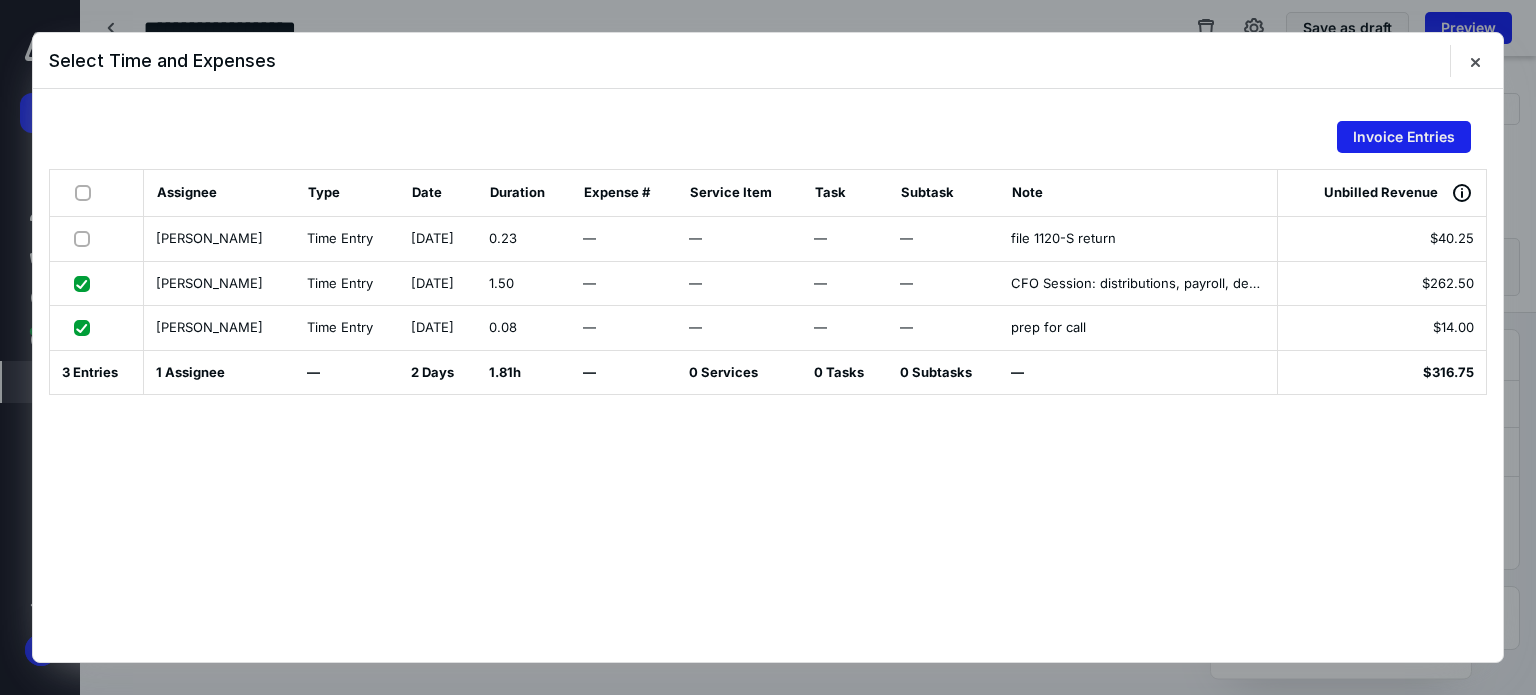 click on "Invoice Entries" at bounding box center [1404, 137] 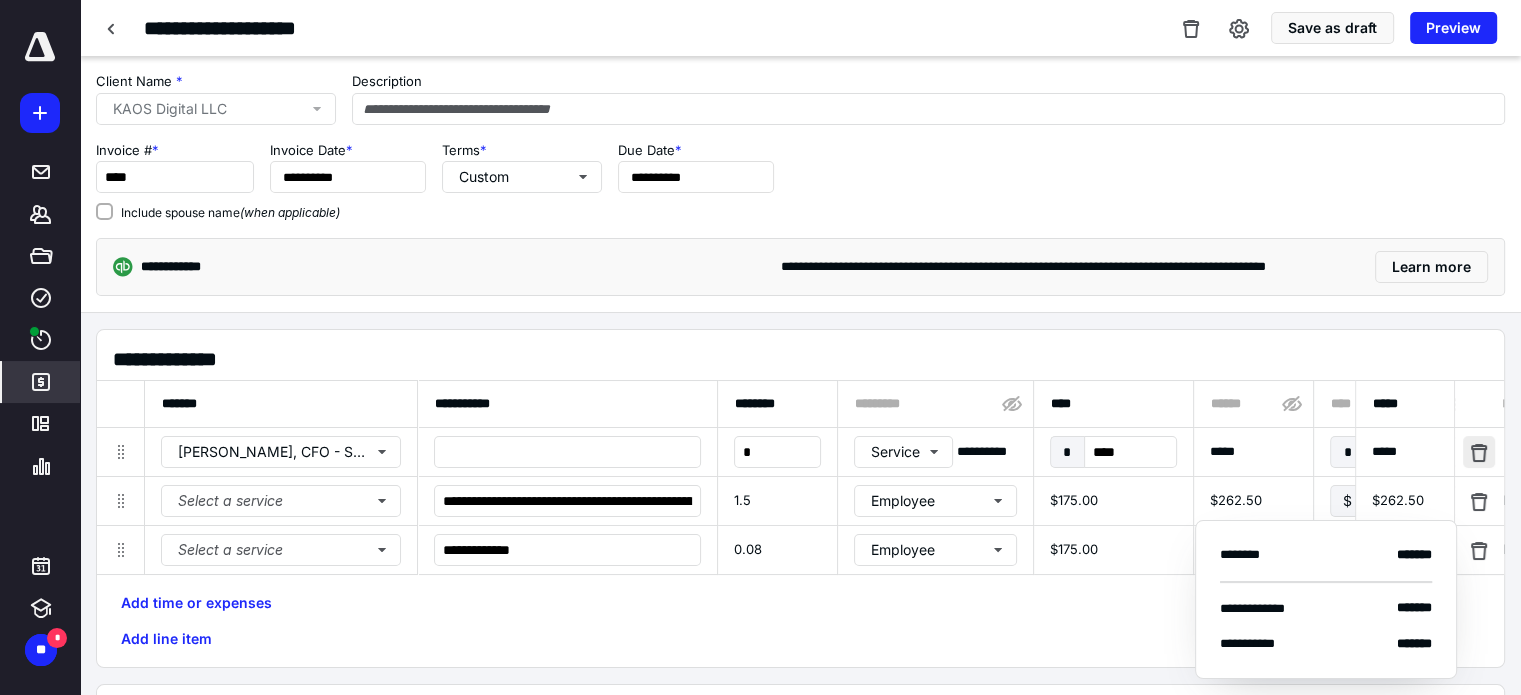 click at bounding box center [1480, 452] 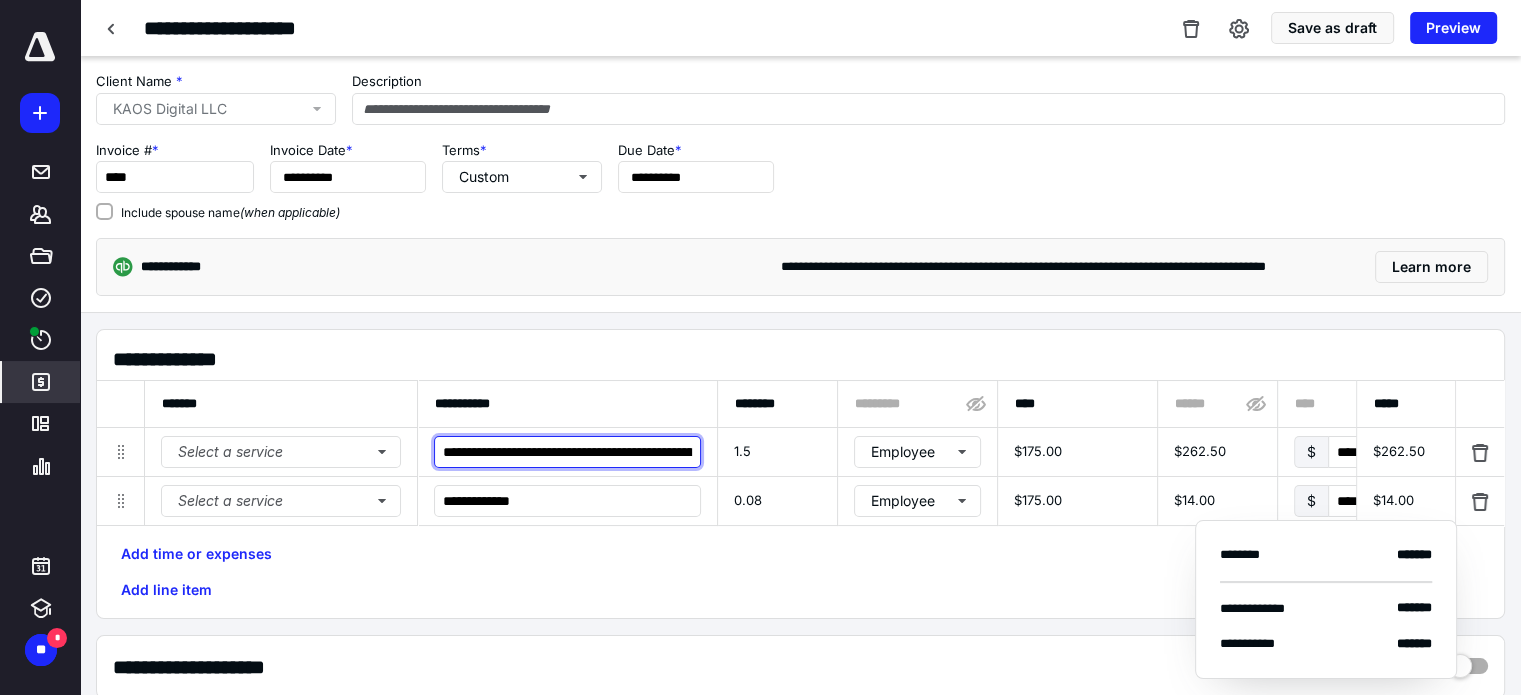 drag, startPoint x: 529, startPoint y: 450, endPoint x: 413, endPoint y: 444, distance: 116.15507 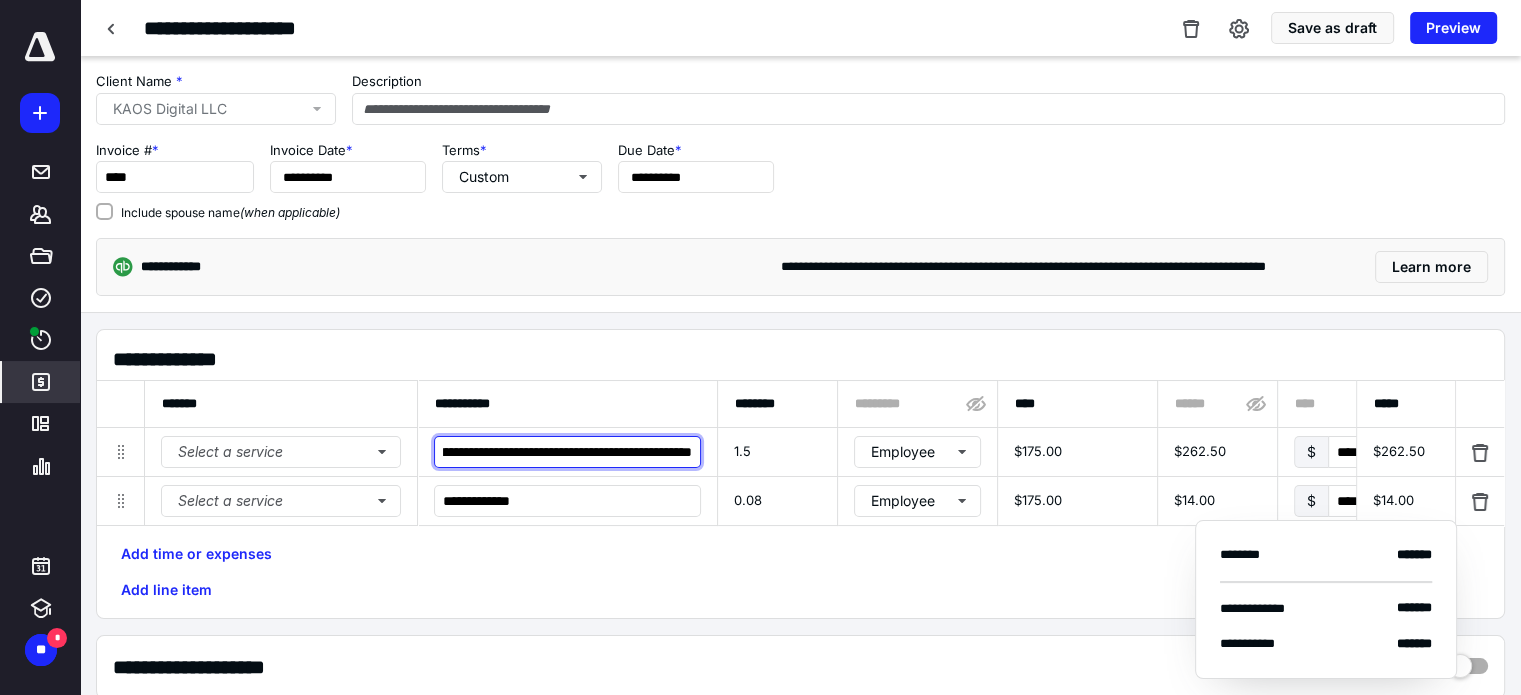 scroll, scrollTop: 0, scrollLeft: 379, axis: horizontal 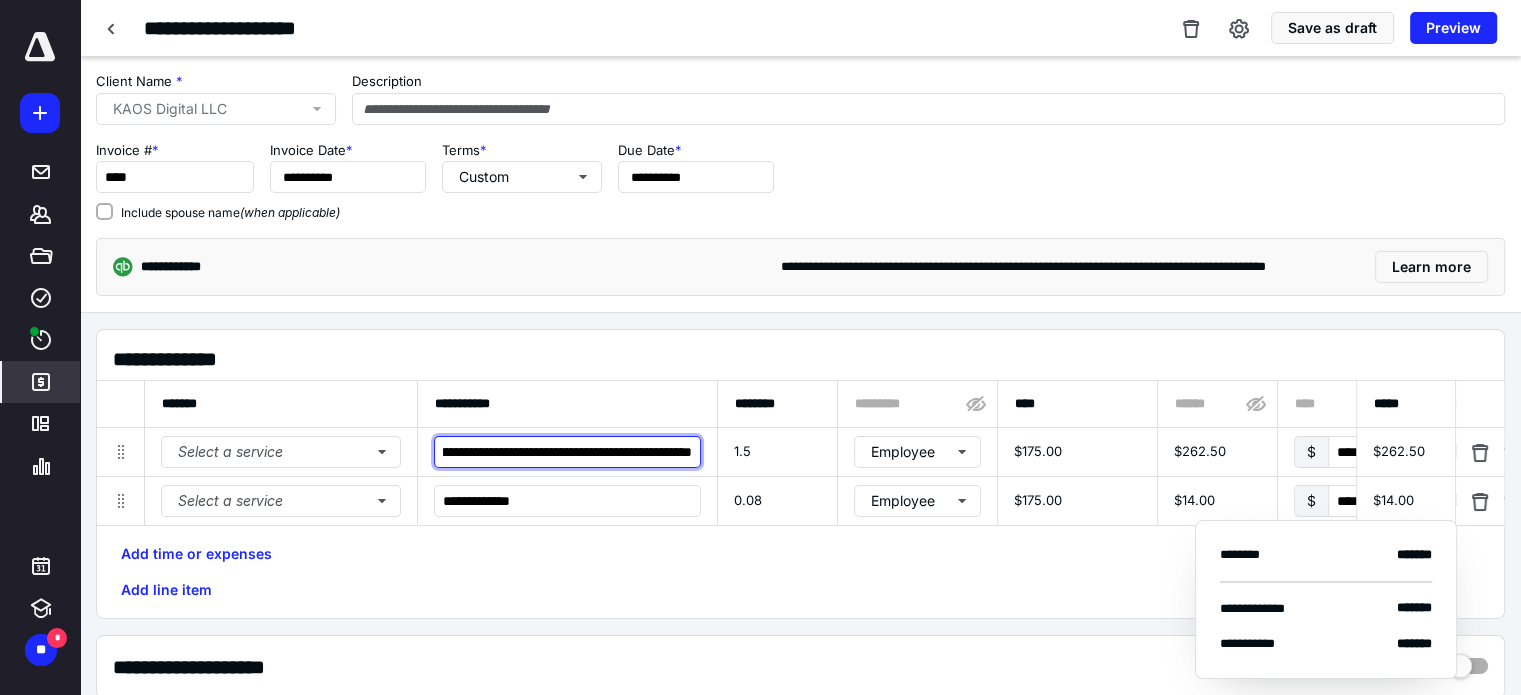 type on "**********" 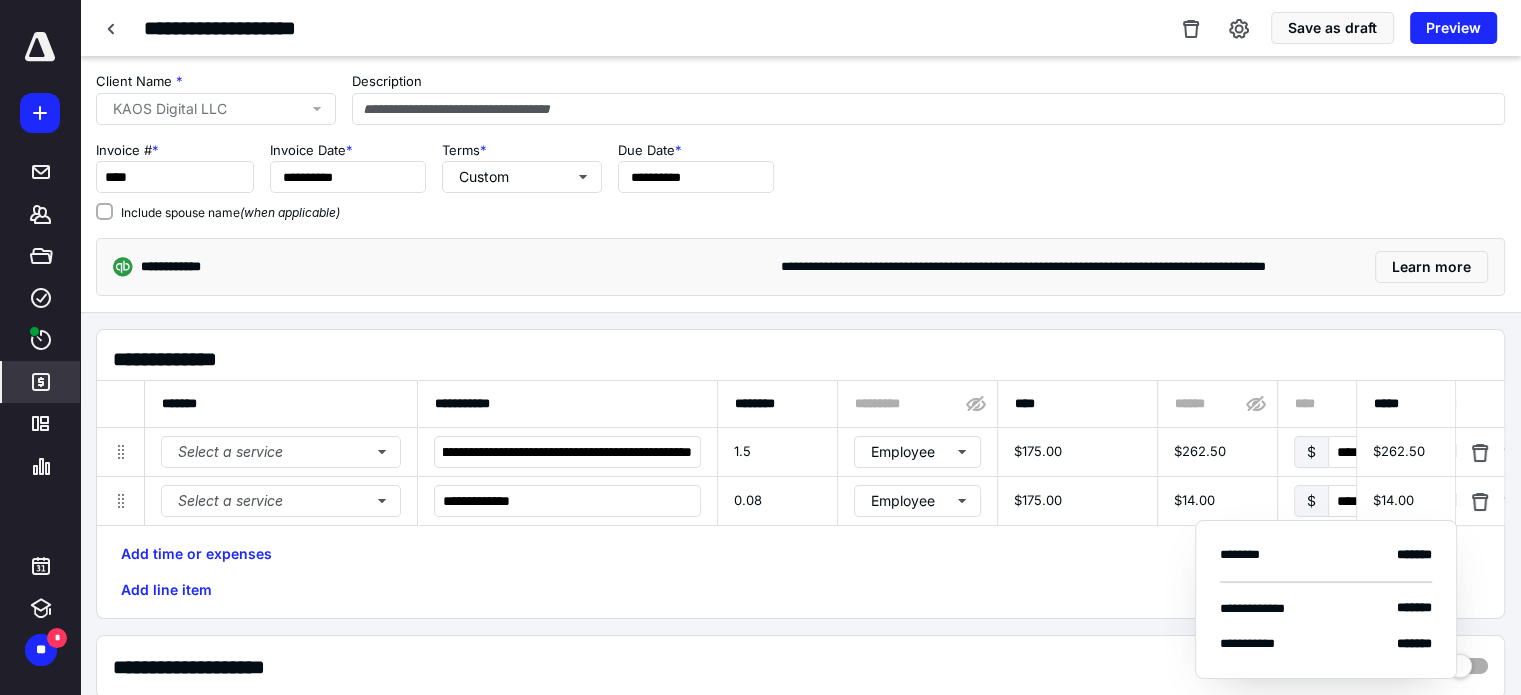 scroll, scrollTop: 0, scrollLeft: 0, axis: both 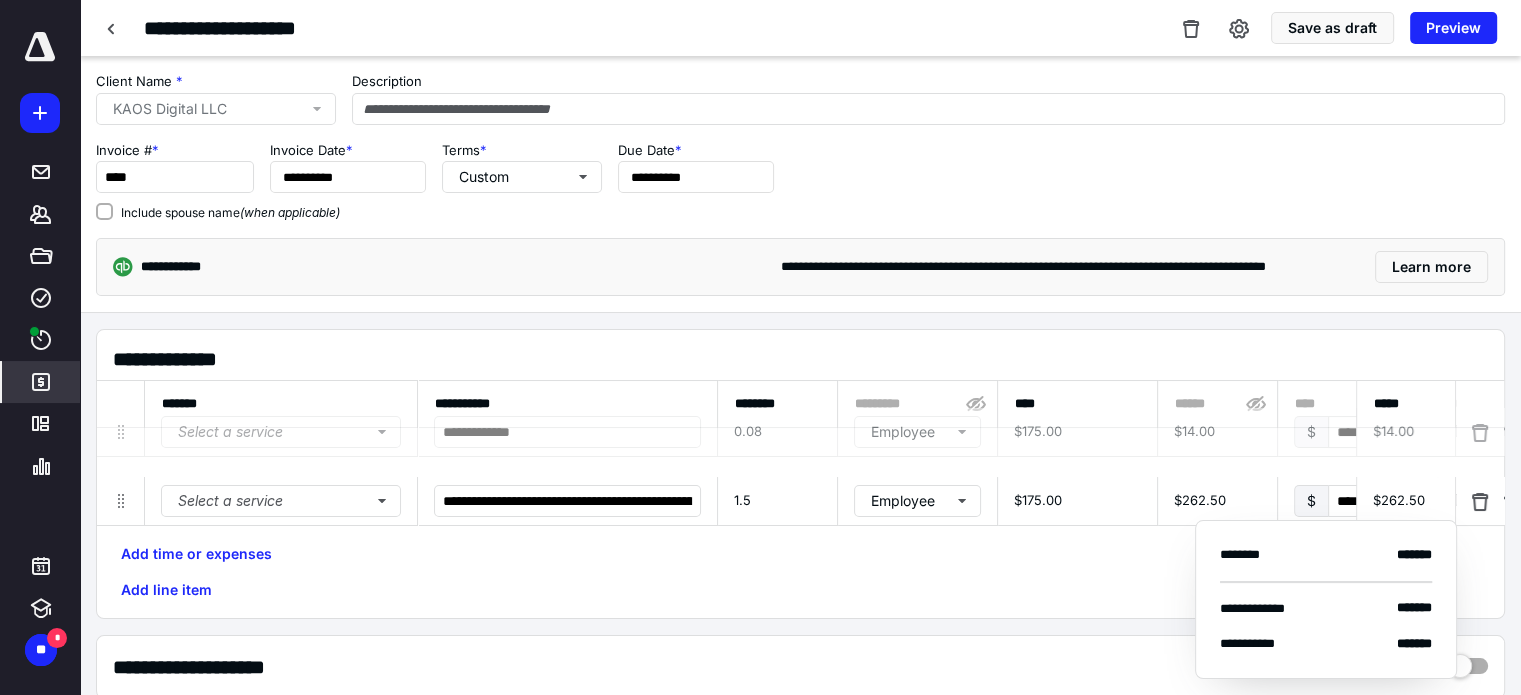 drag, startPoint x: 124, startPoint y: 508, endPoint x: 121, endPoint y: 439, distance: 69.065186 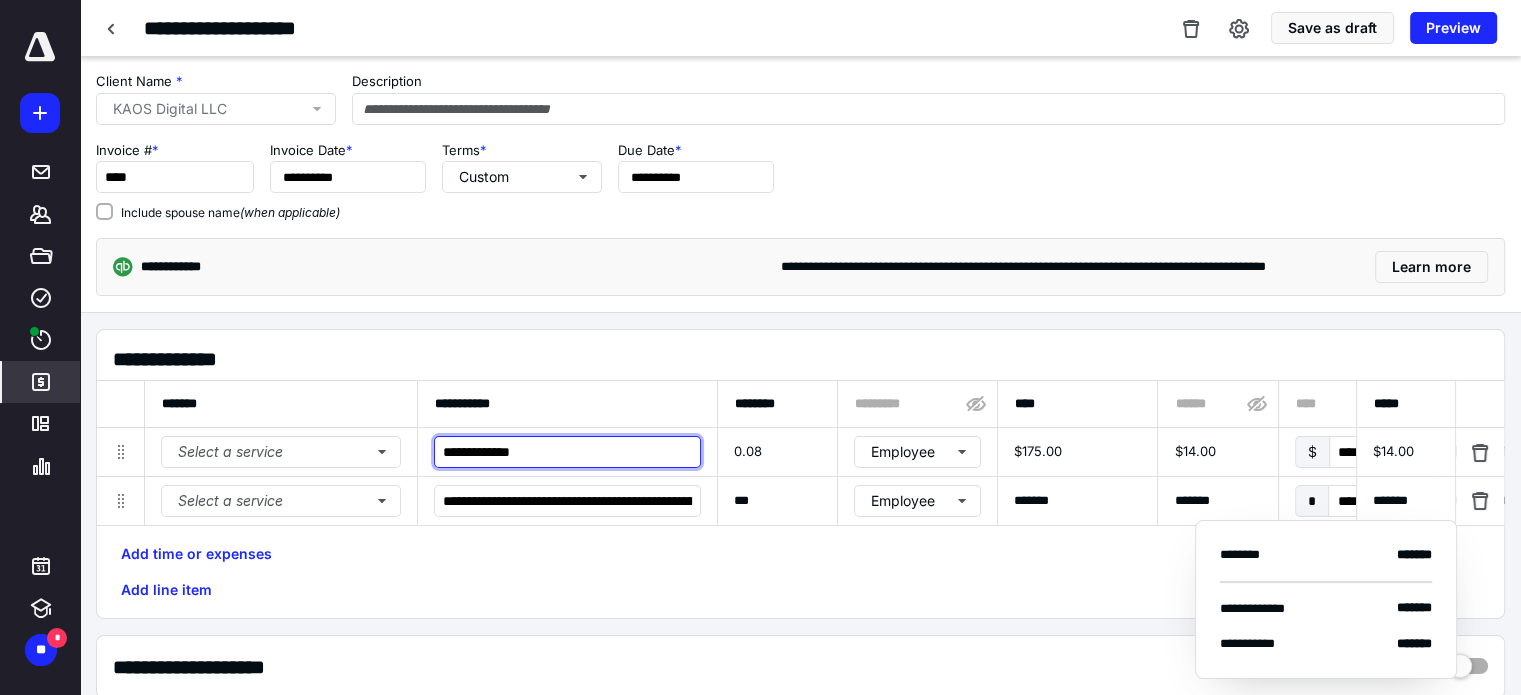 click on "**********" at bounding box center [567, 452] 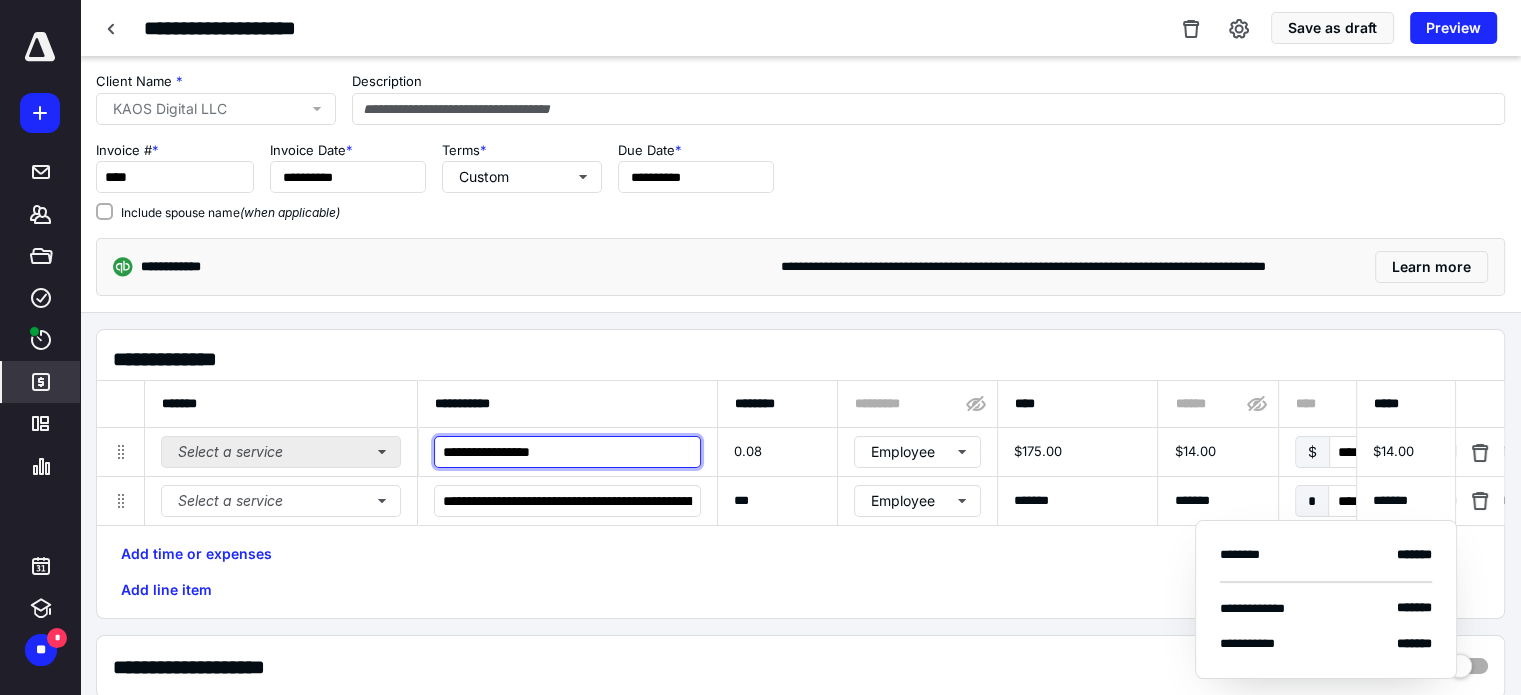 type on "**********" 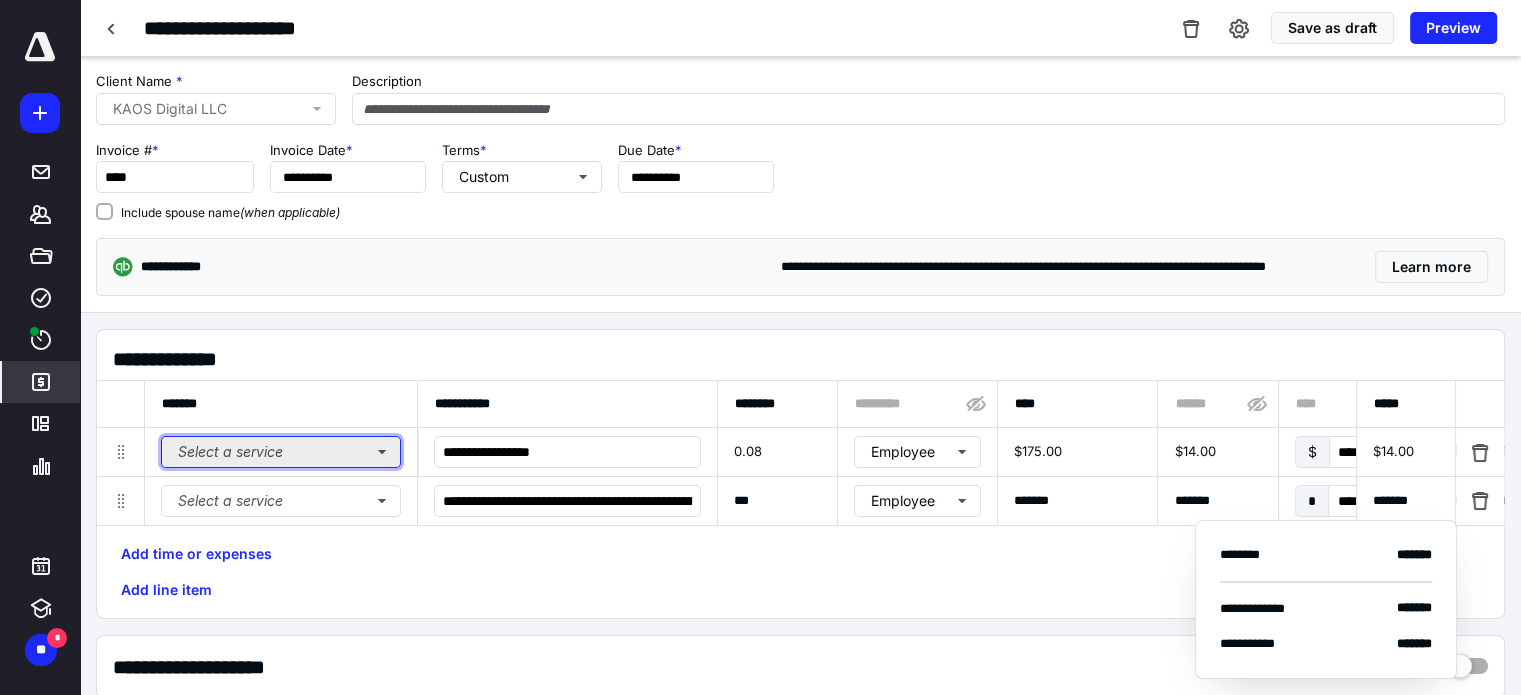 click on "Select a service" at bounding box center (281, 452) 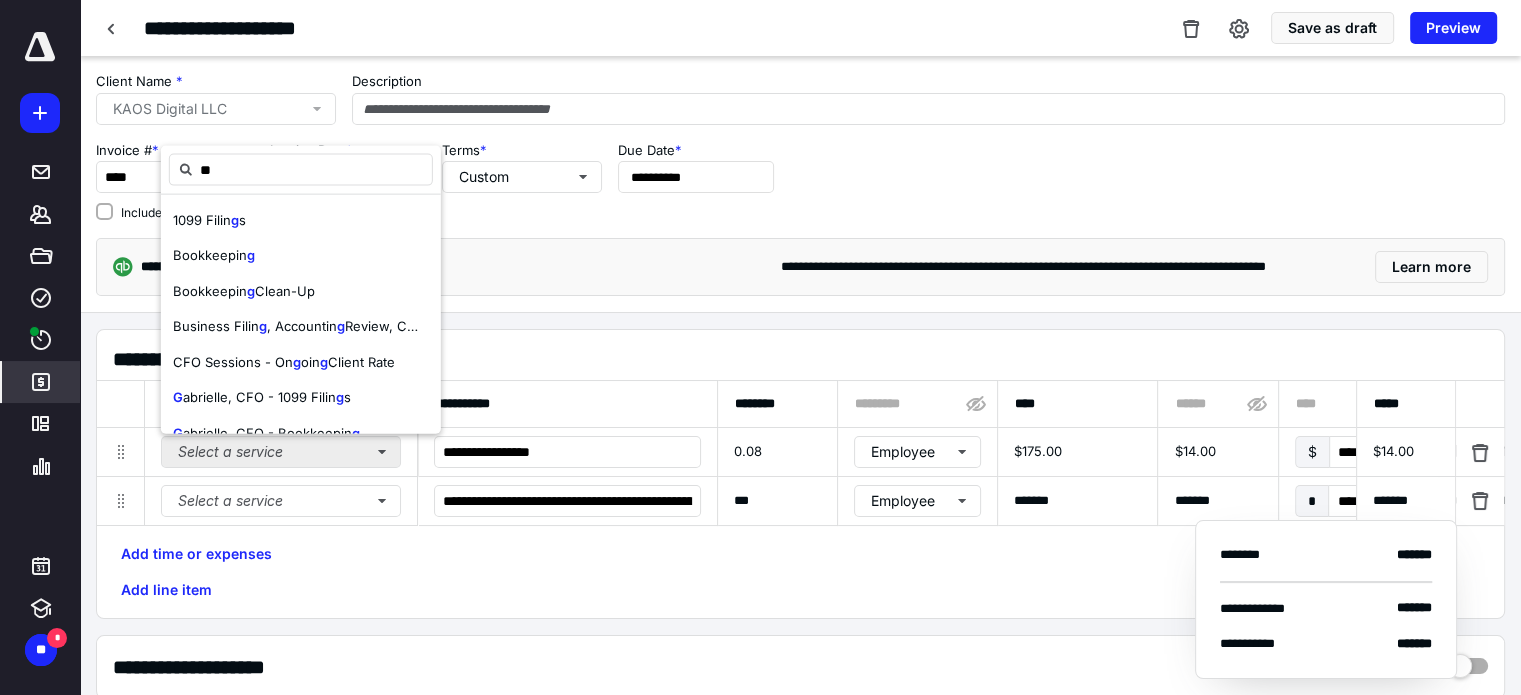 type on "***" 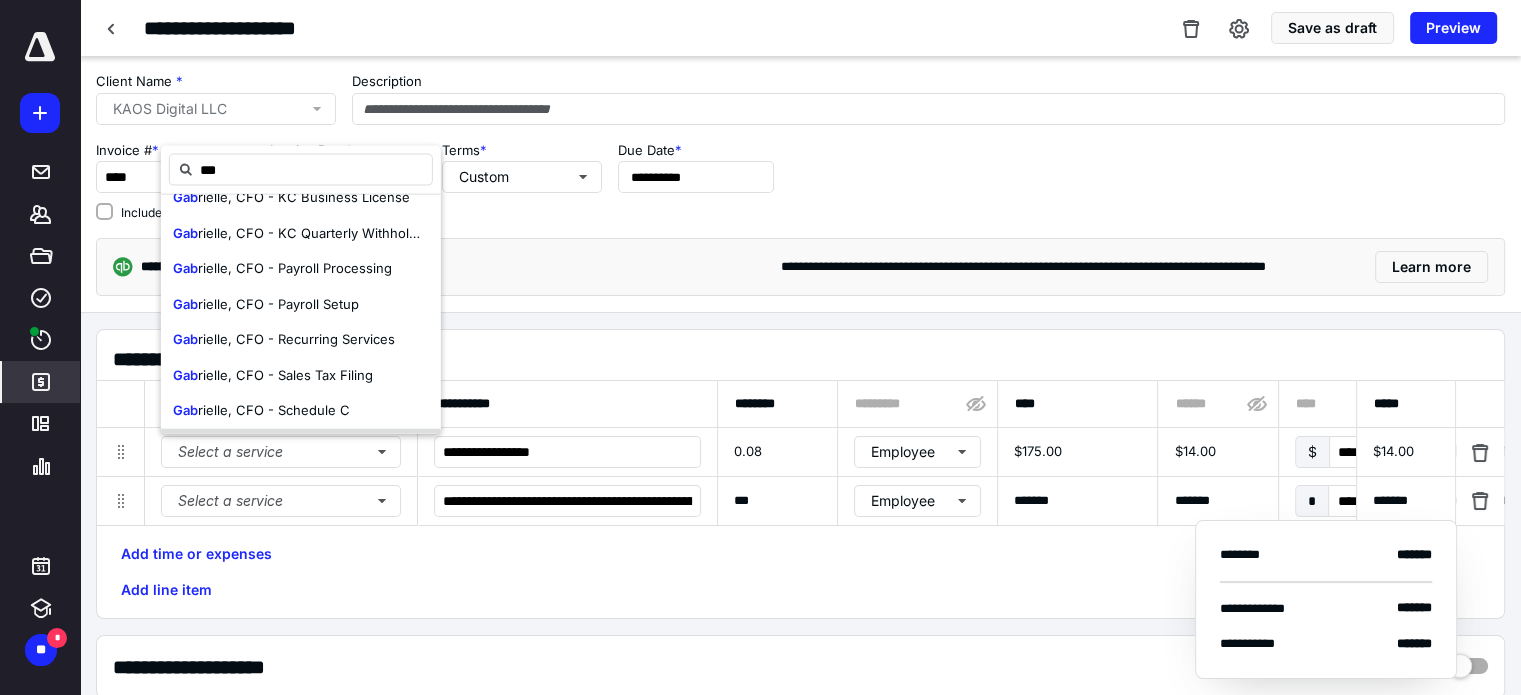 scroll, scrollTop: 300, scrollLeft: 0, axis: vertical 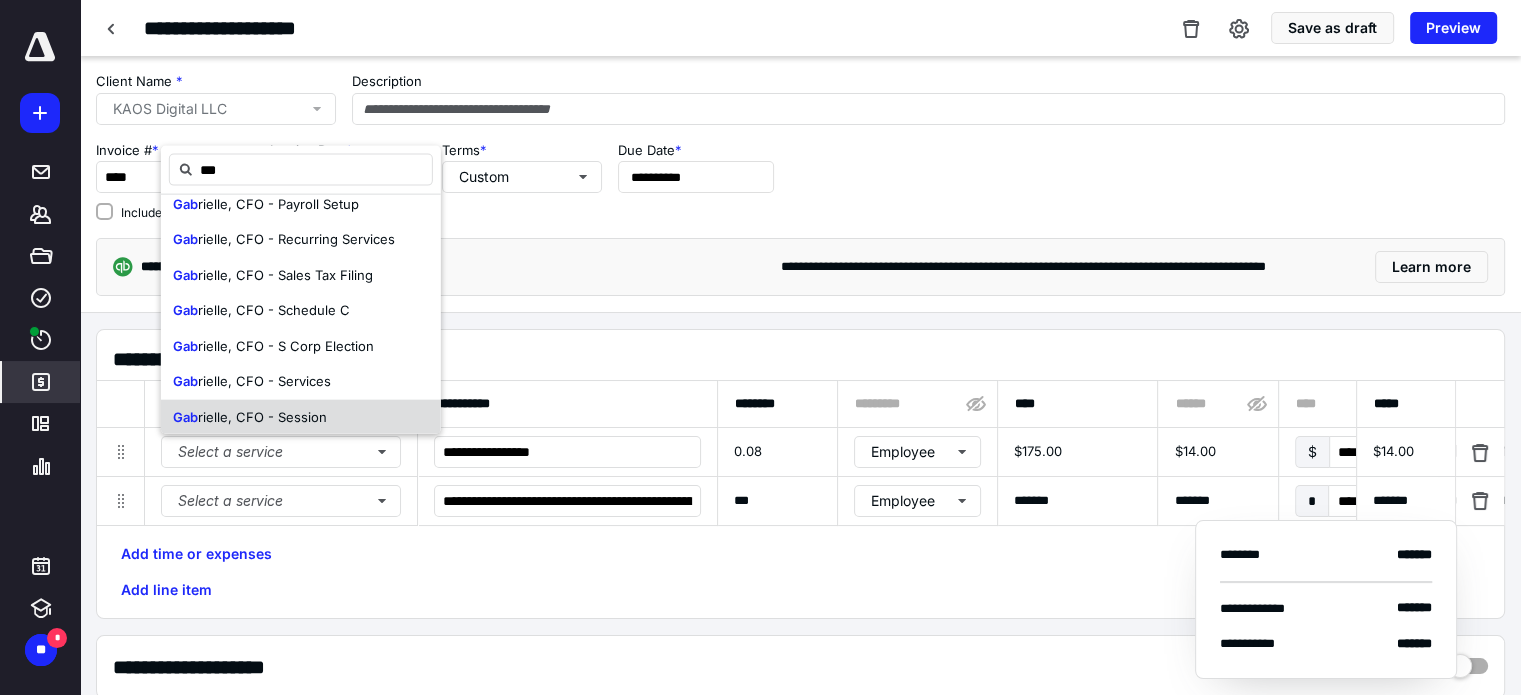 click on "Gab rielle, CFO - Session" at bounding box center [301, 417] 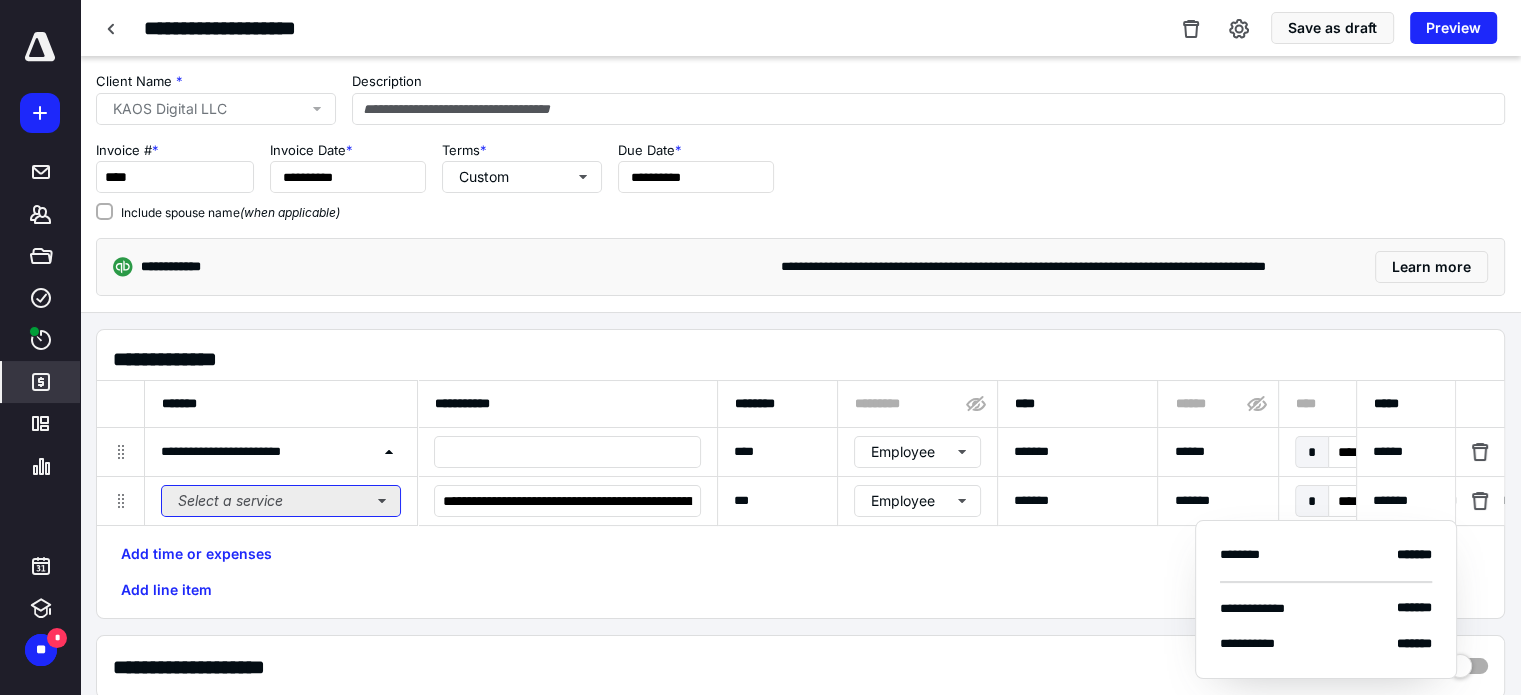 click on "Select a service" at bounding box center (281, 501) 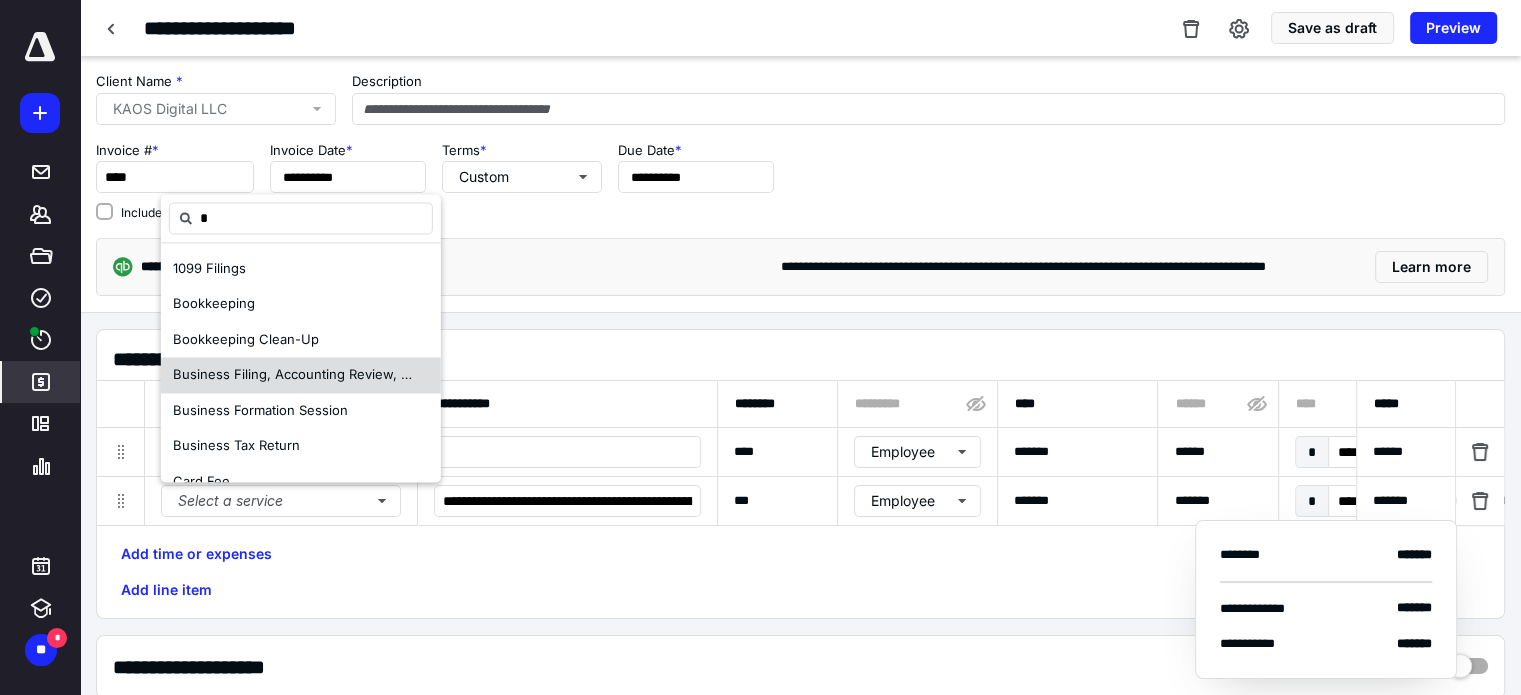 type on "**" 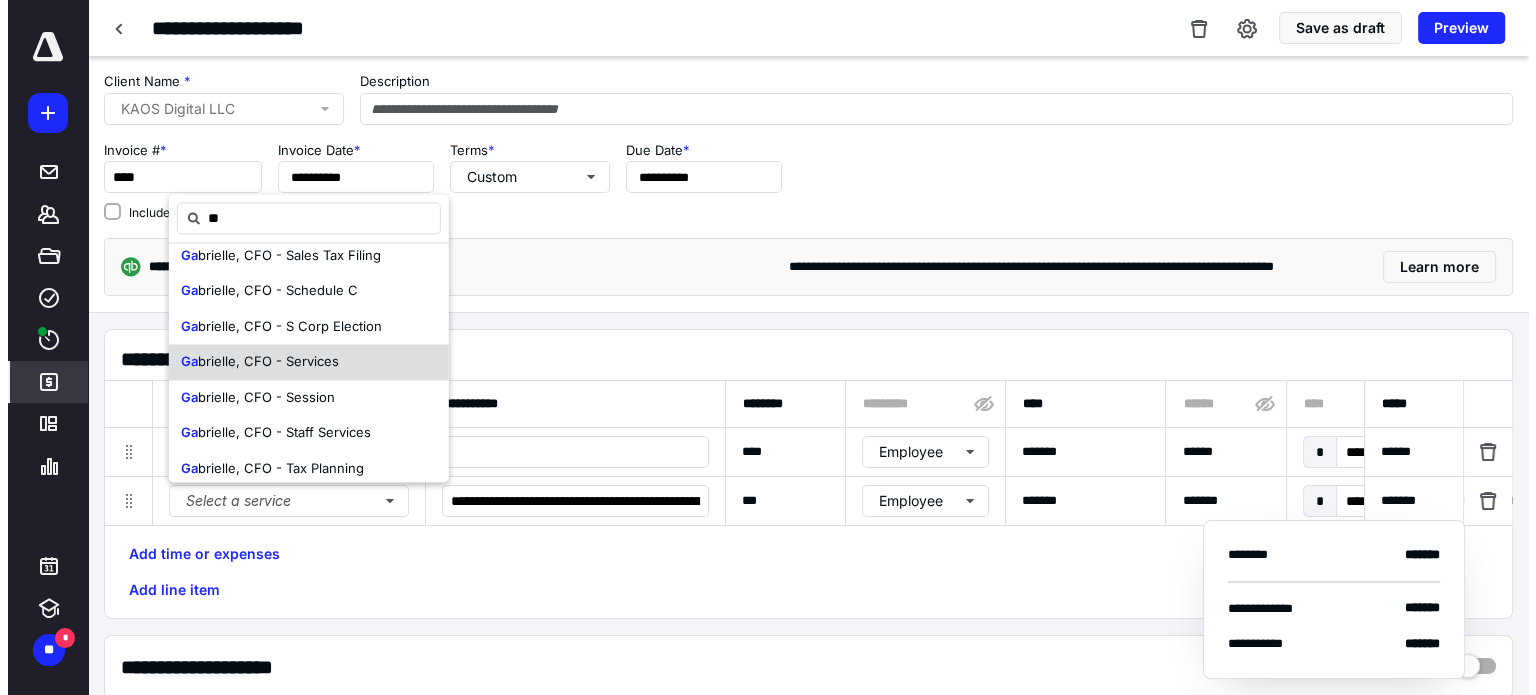 scroll, scrollTop: 400, scrollLeft: 0, axis: vertical 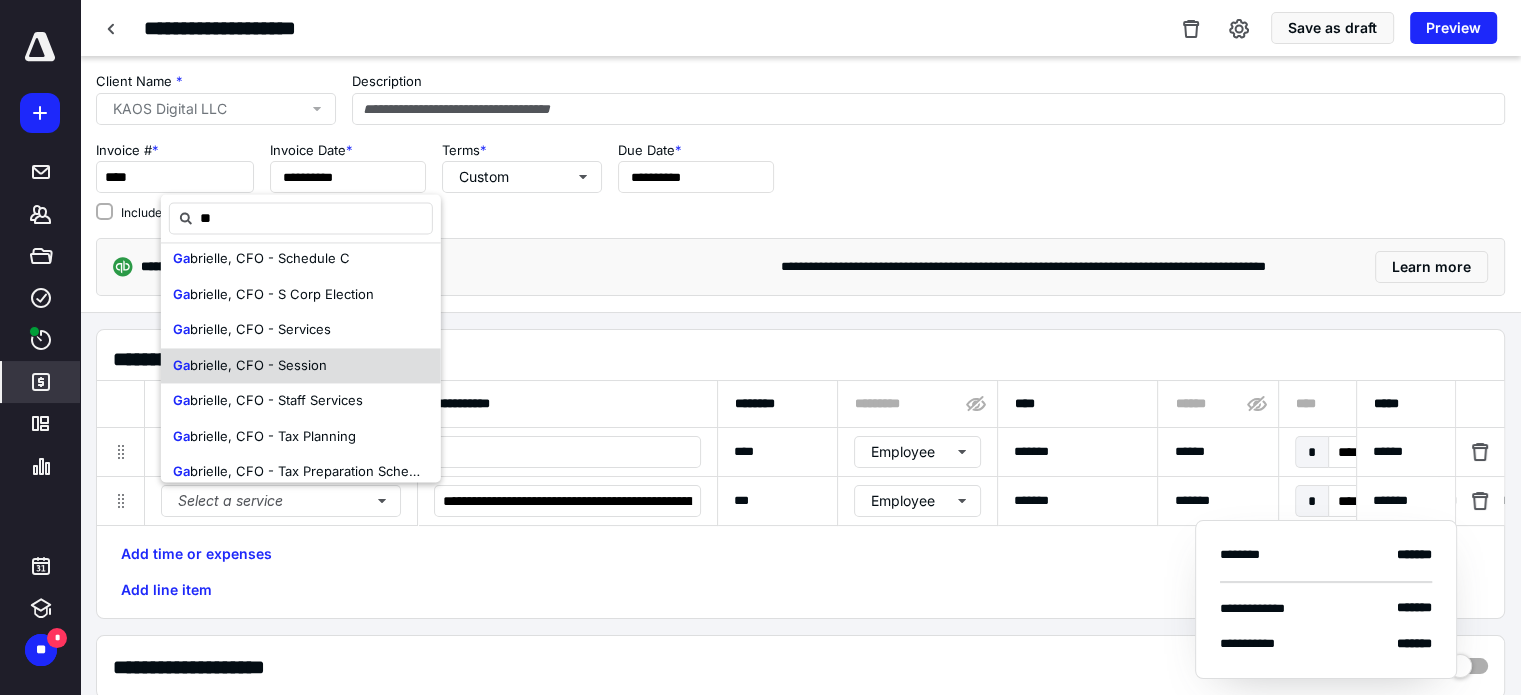 click on "Ga brielle, CFO - Session" at bounding box center (301, 366) 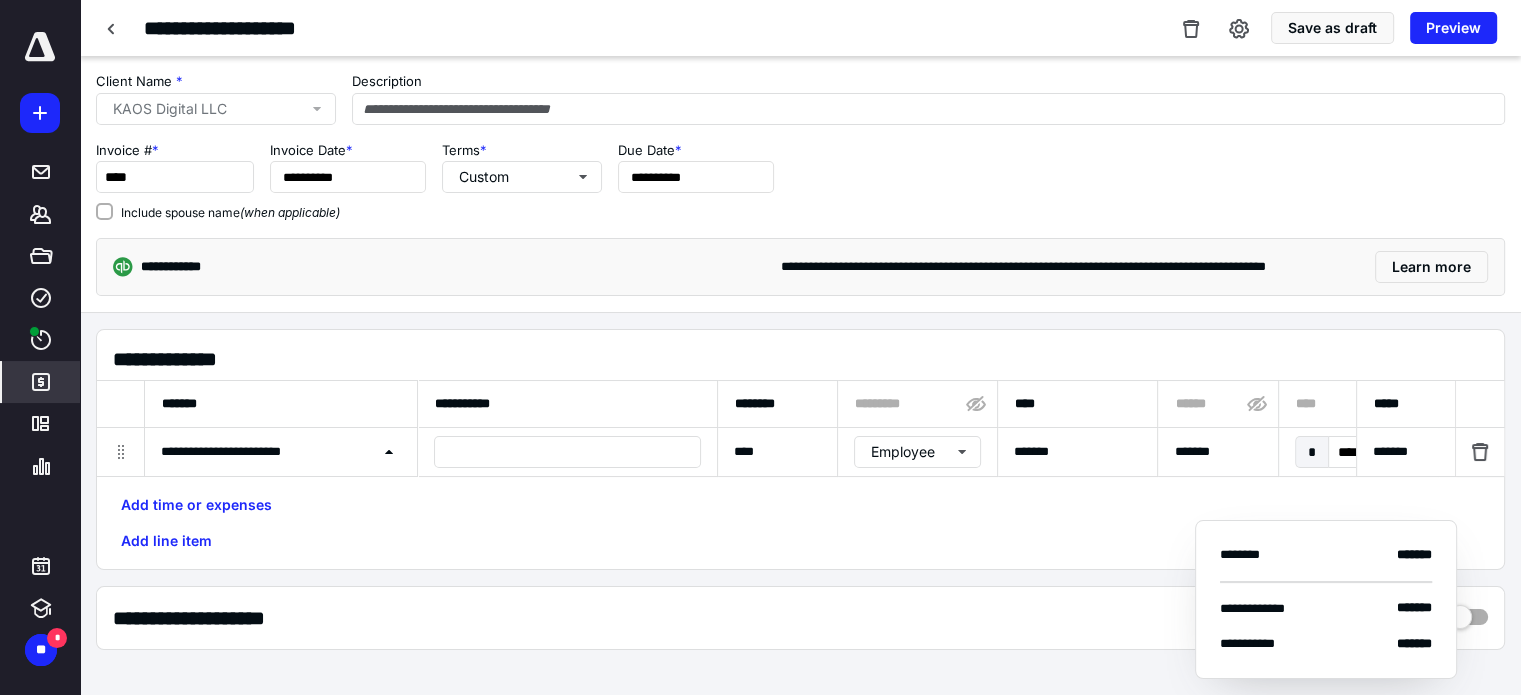 click 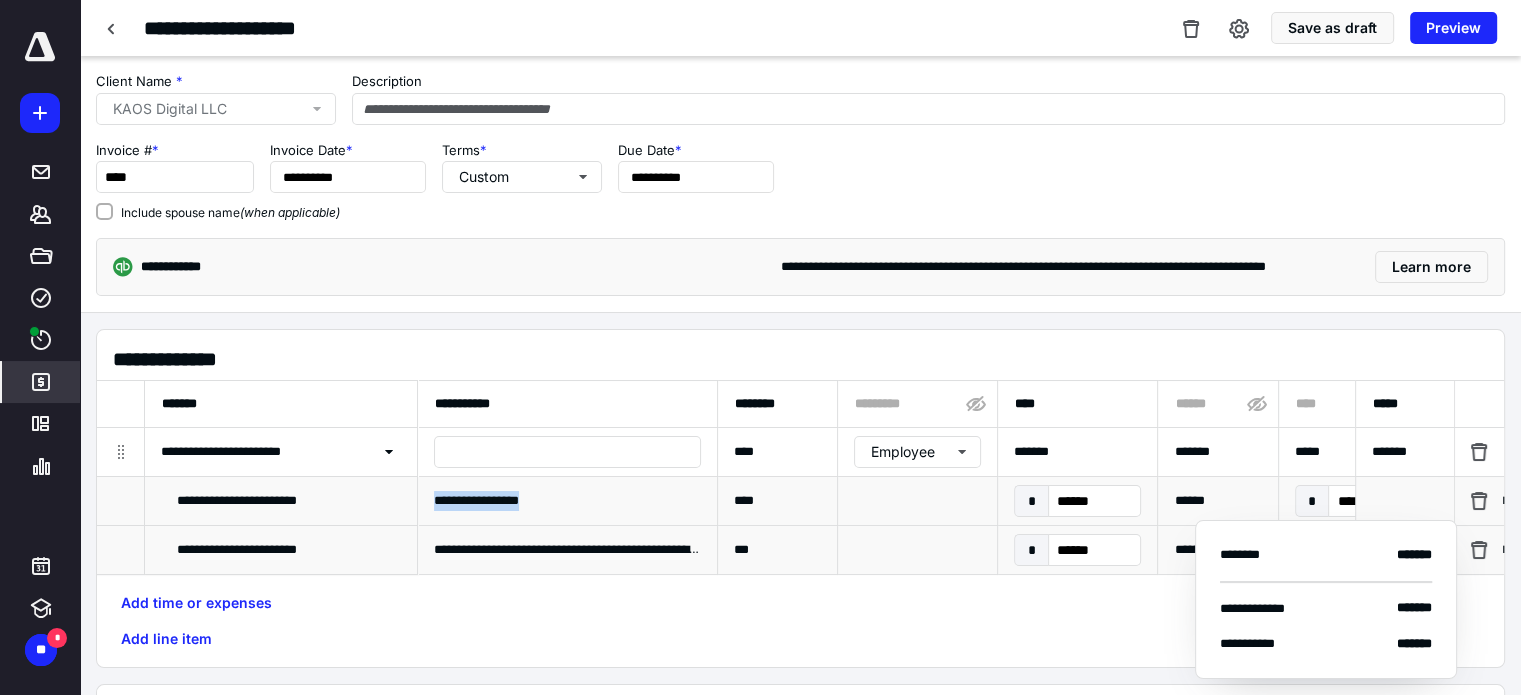 drag, startPoint x: 435, startPoint y: 496, endPoint x: 565, endPoint y: 502, distance: 130.13838 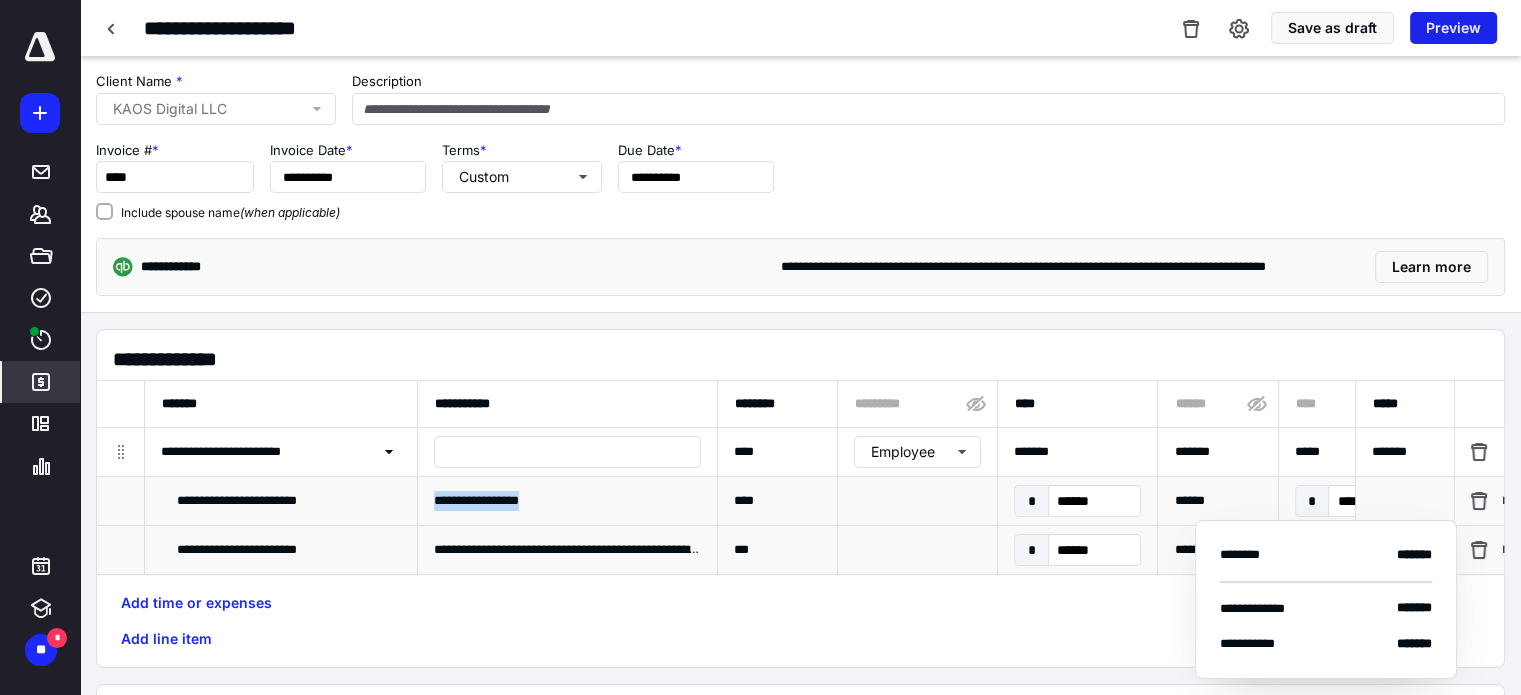 click on "Preview" at bounding box center [1453, 28] 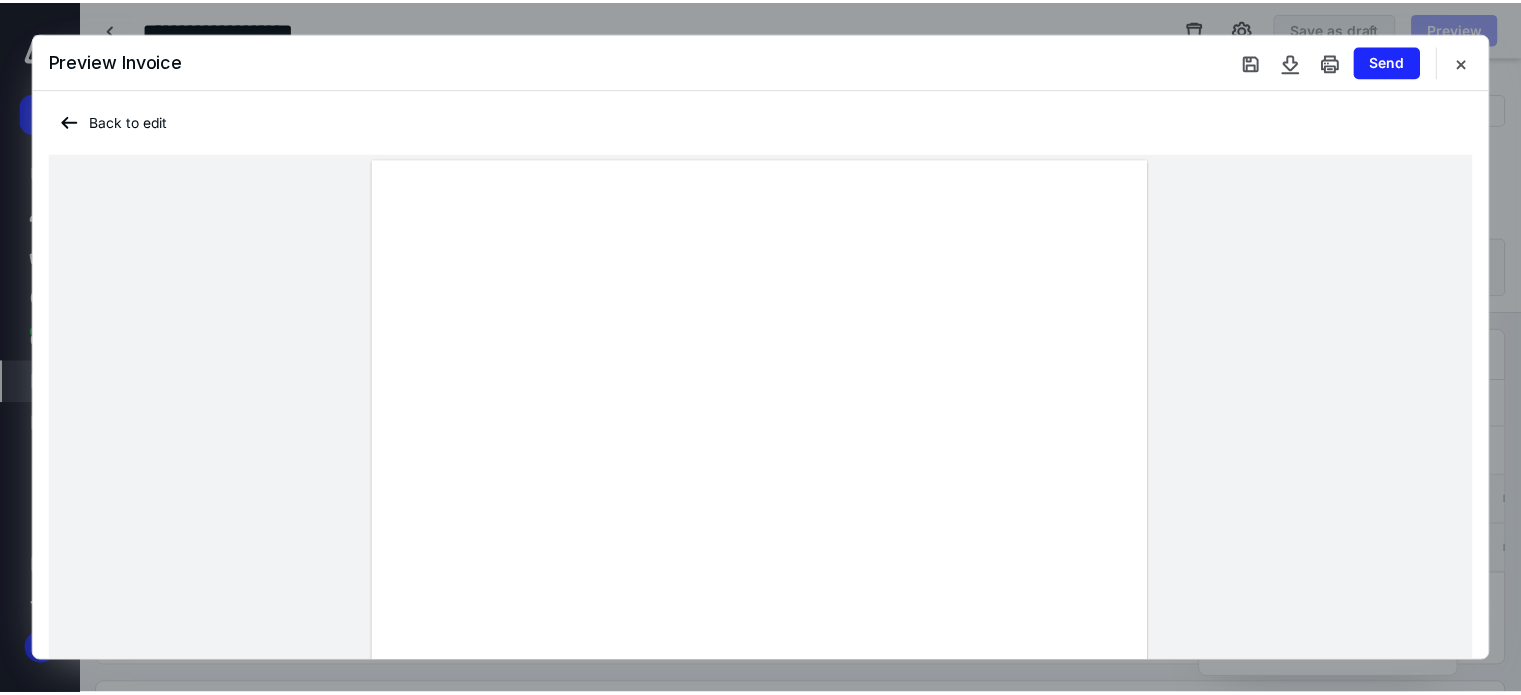 scroll, scrollTop: 100, scrollLeft: 0, axis: vertical 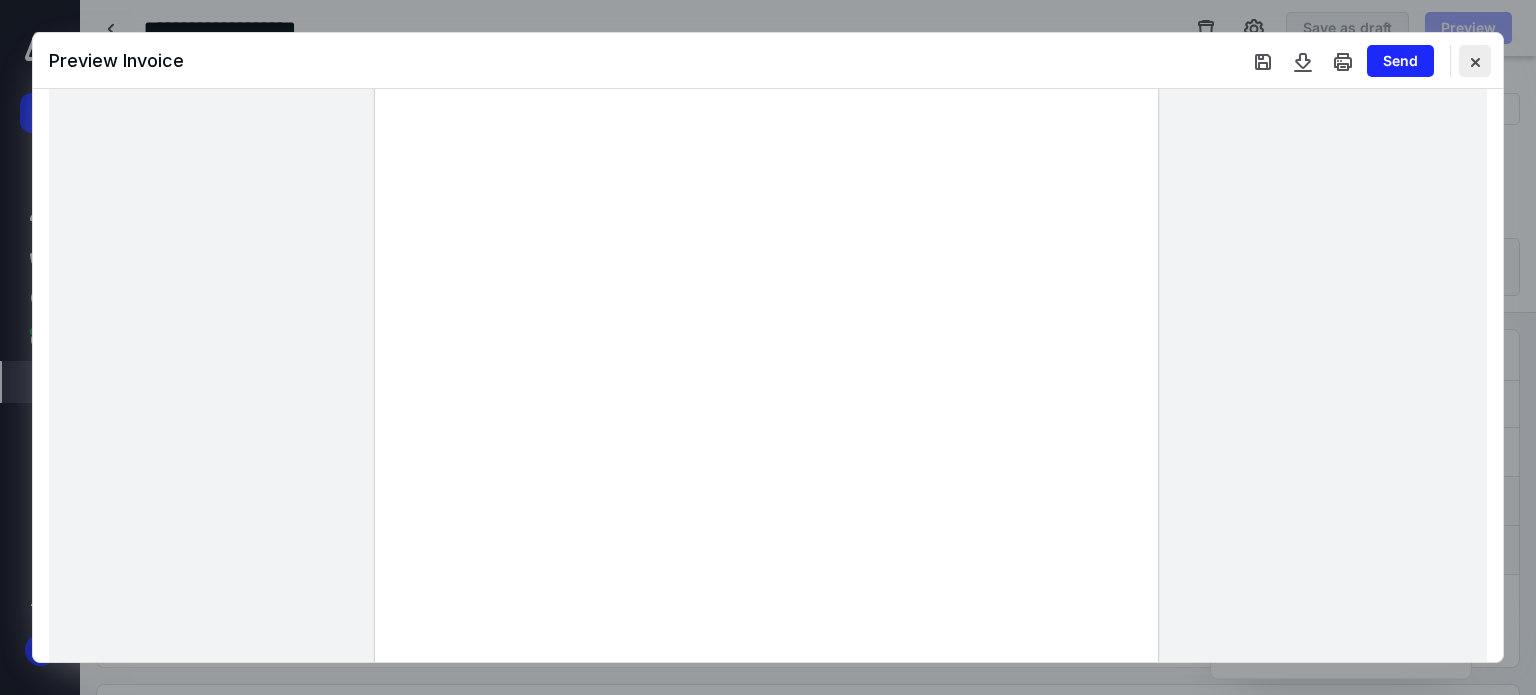 click at bounding box center [1475, 61] 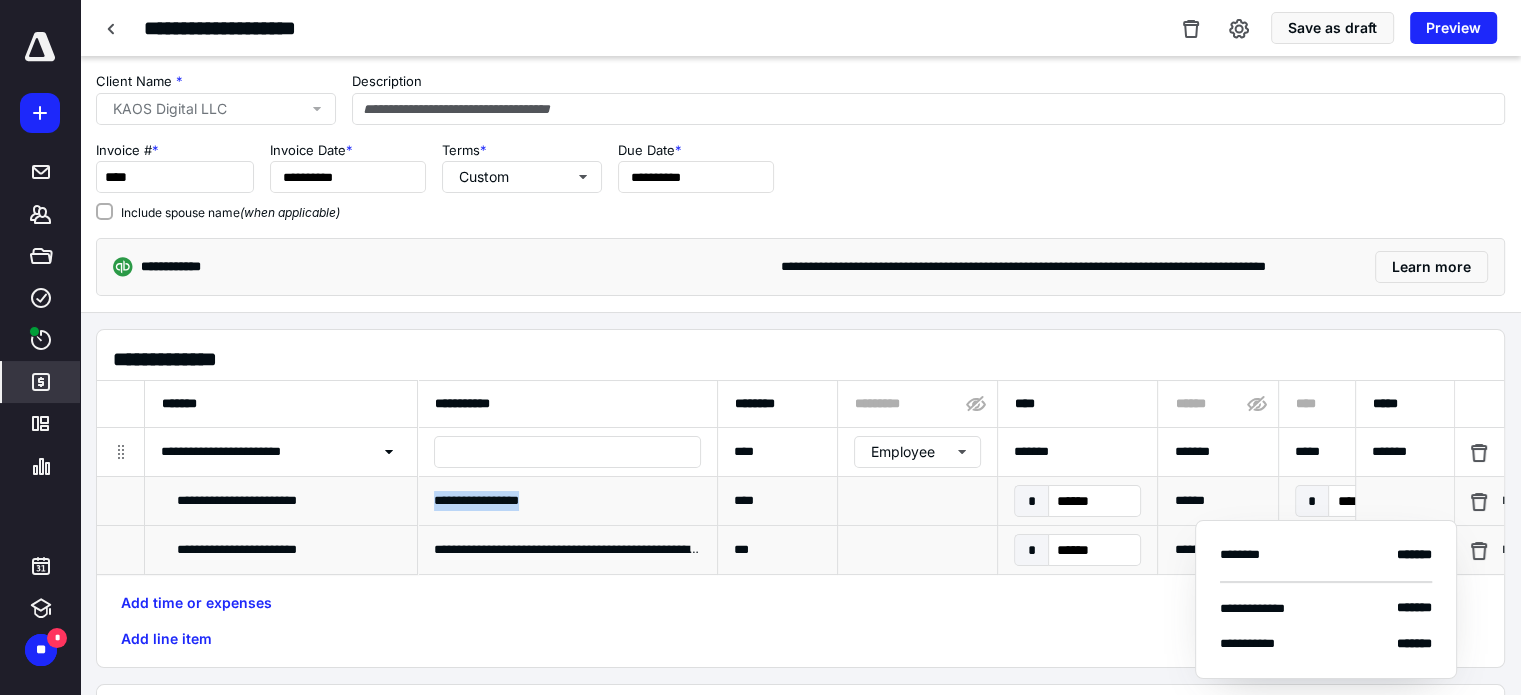copy on "**********" 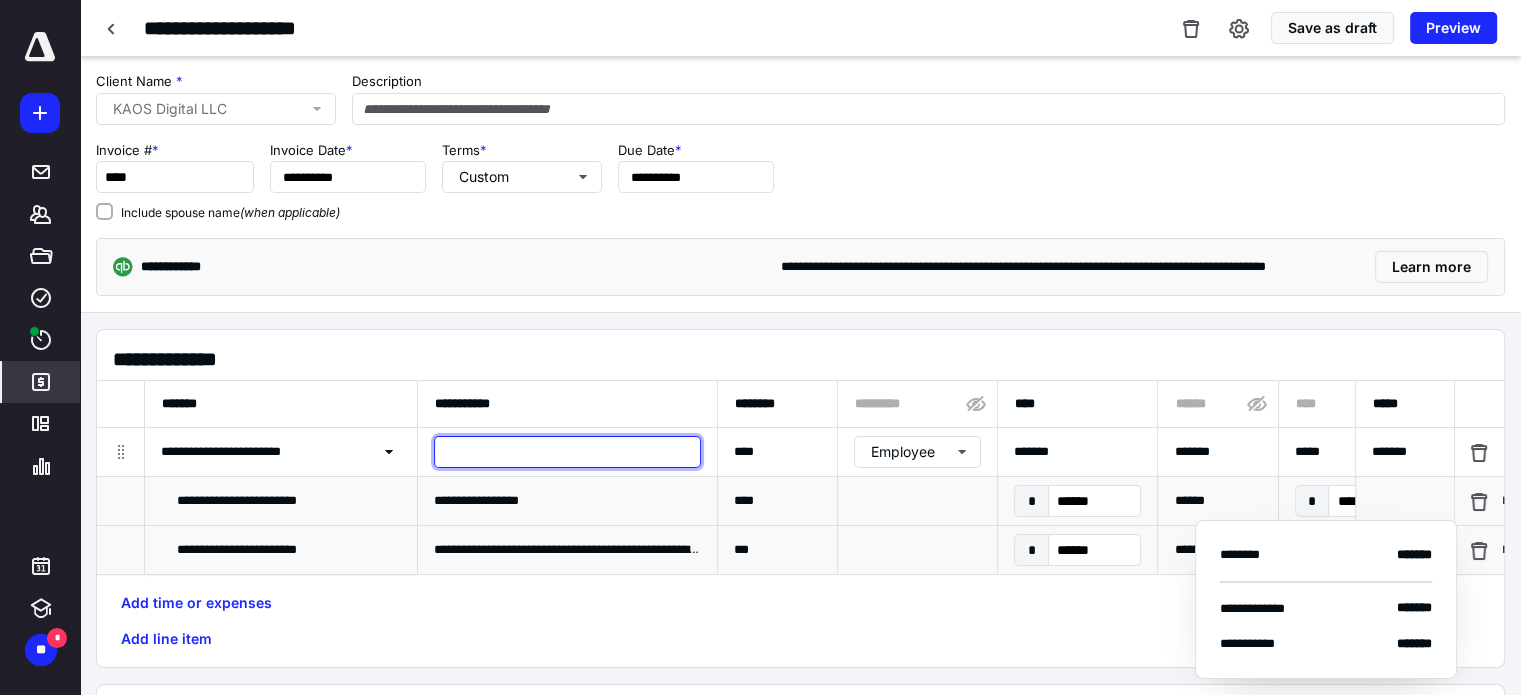 click at bounding box center (567, 452) 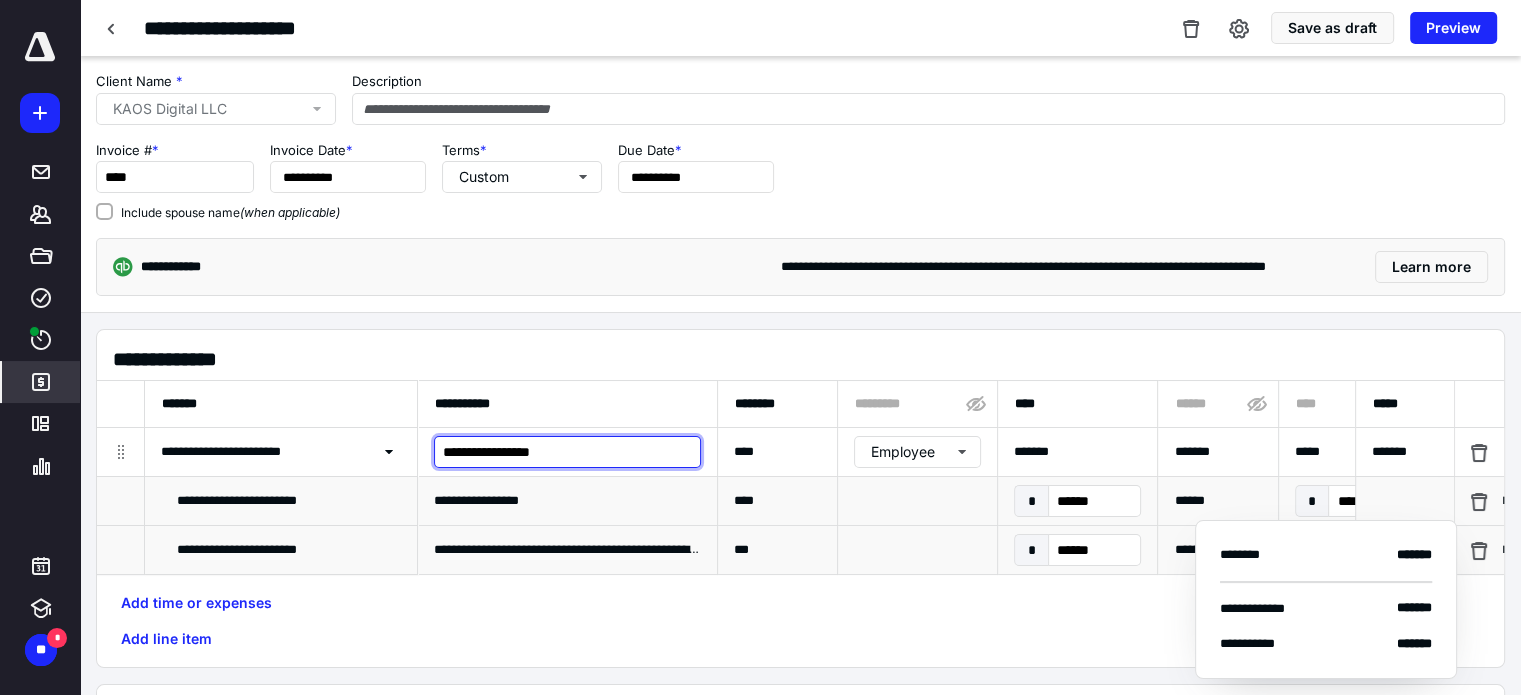 click on "**********" at bounding box center [567, 452] 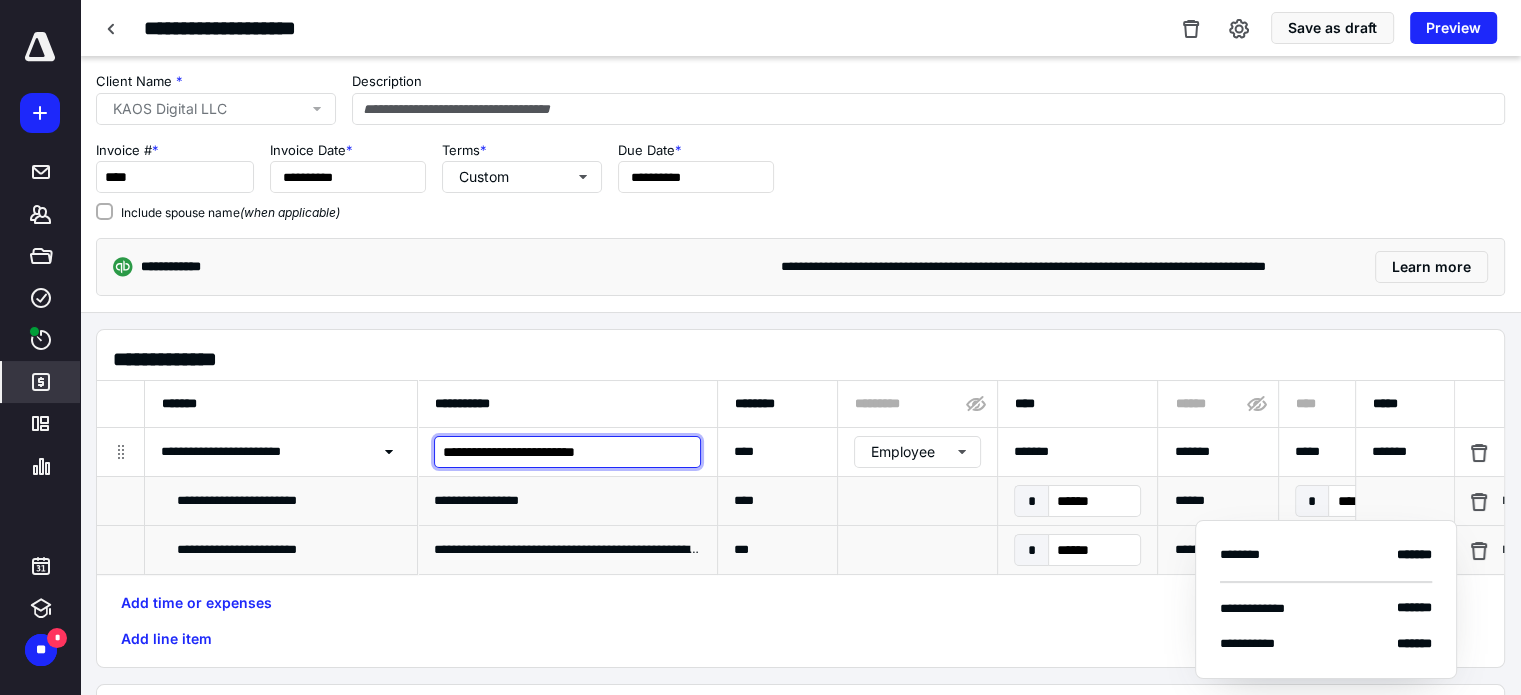 paste on "**********" 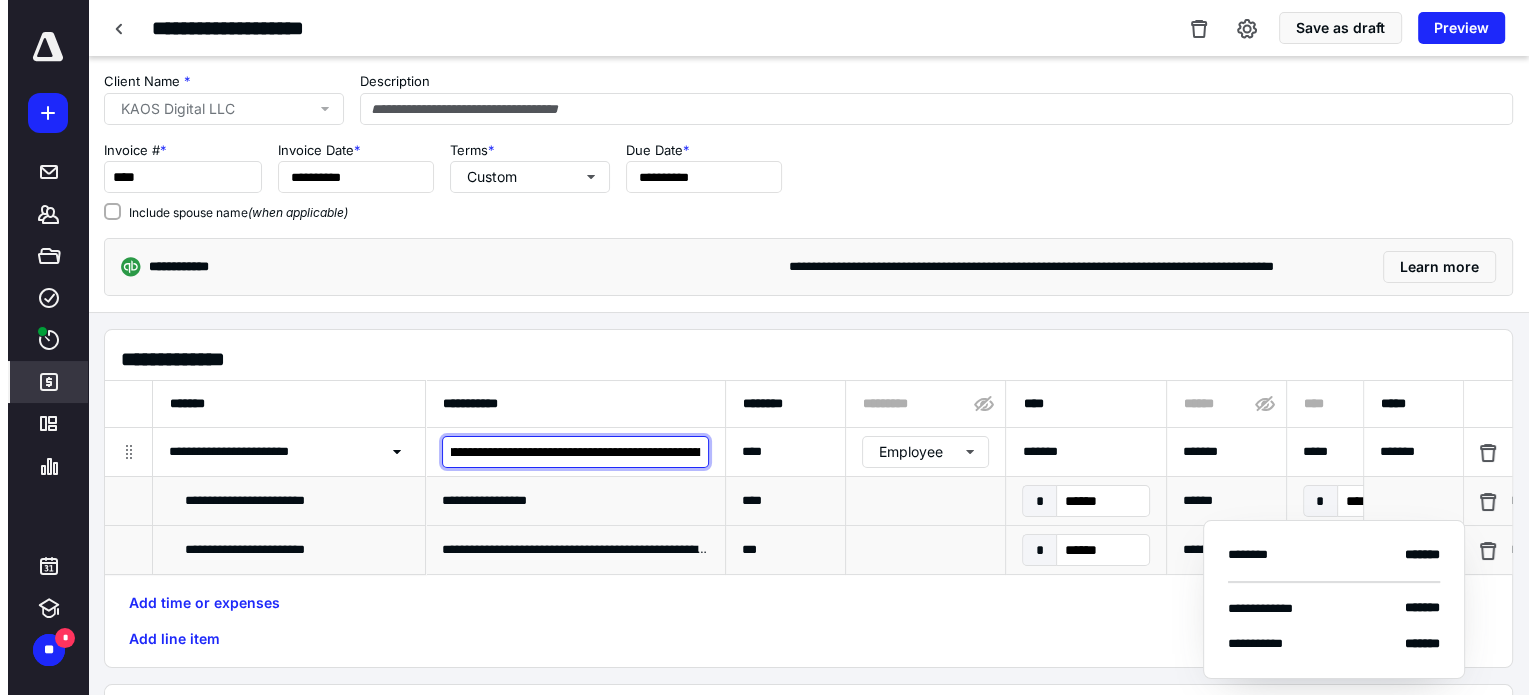 scroll, scrollTop: 0, scrollLeft: 0, axis: both 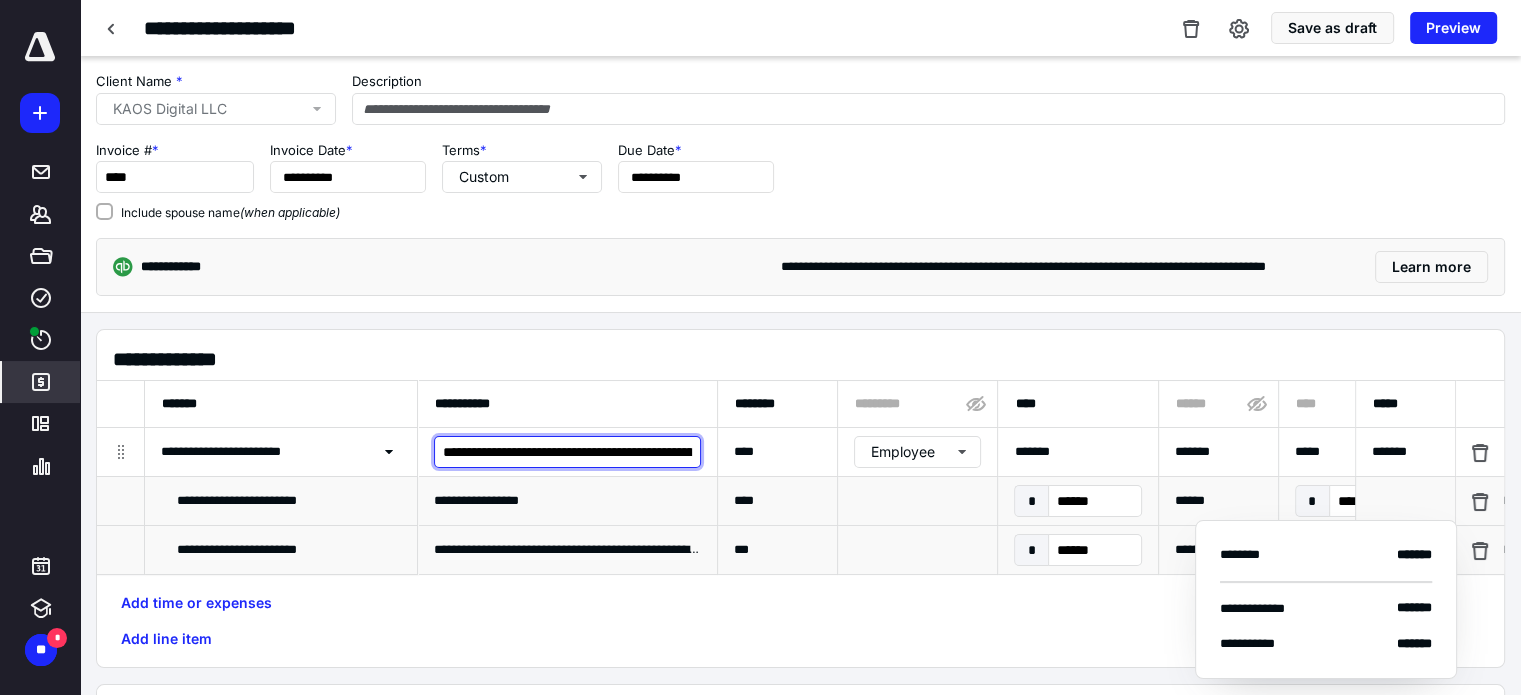 drag, startPoint x: 592, startPoint y: 449, endPoint x: 391, endPoint y: 443, distance: 201.08954 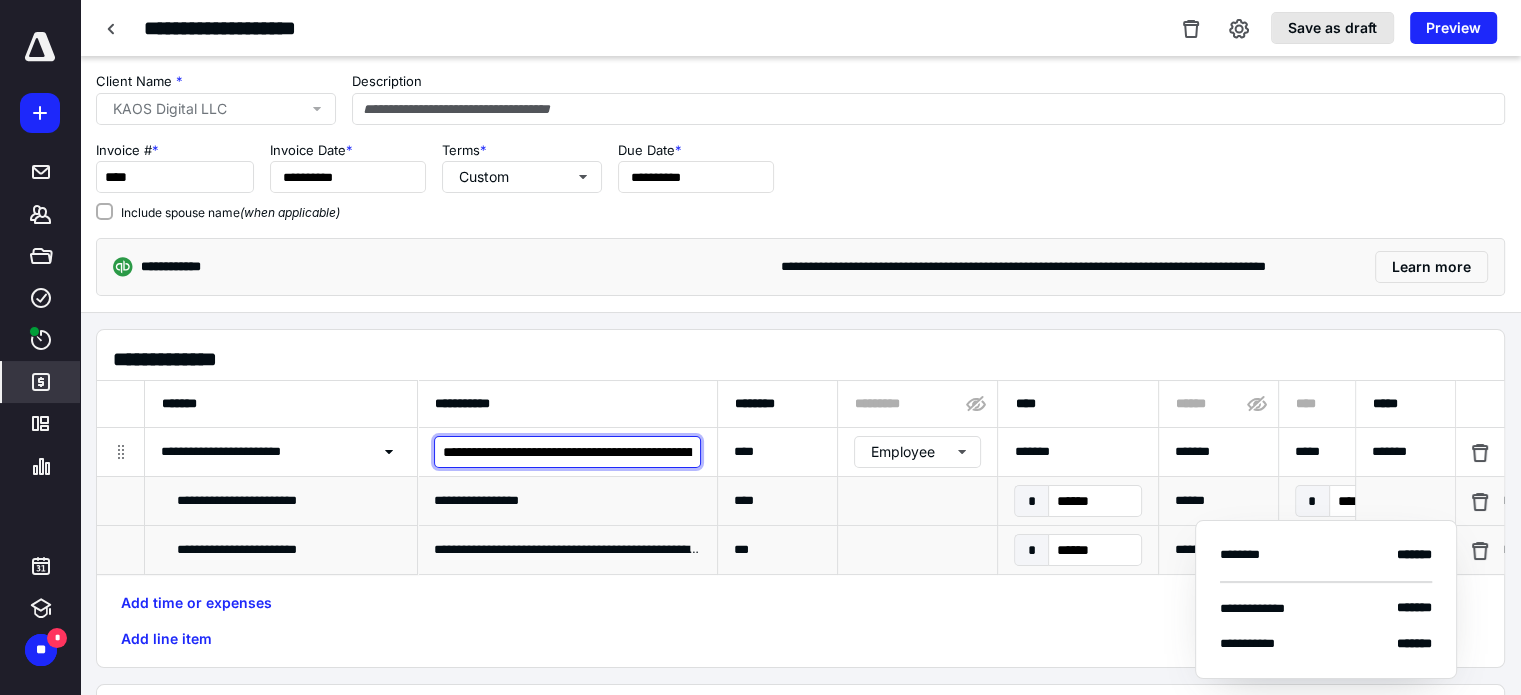 type on "**********" 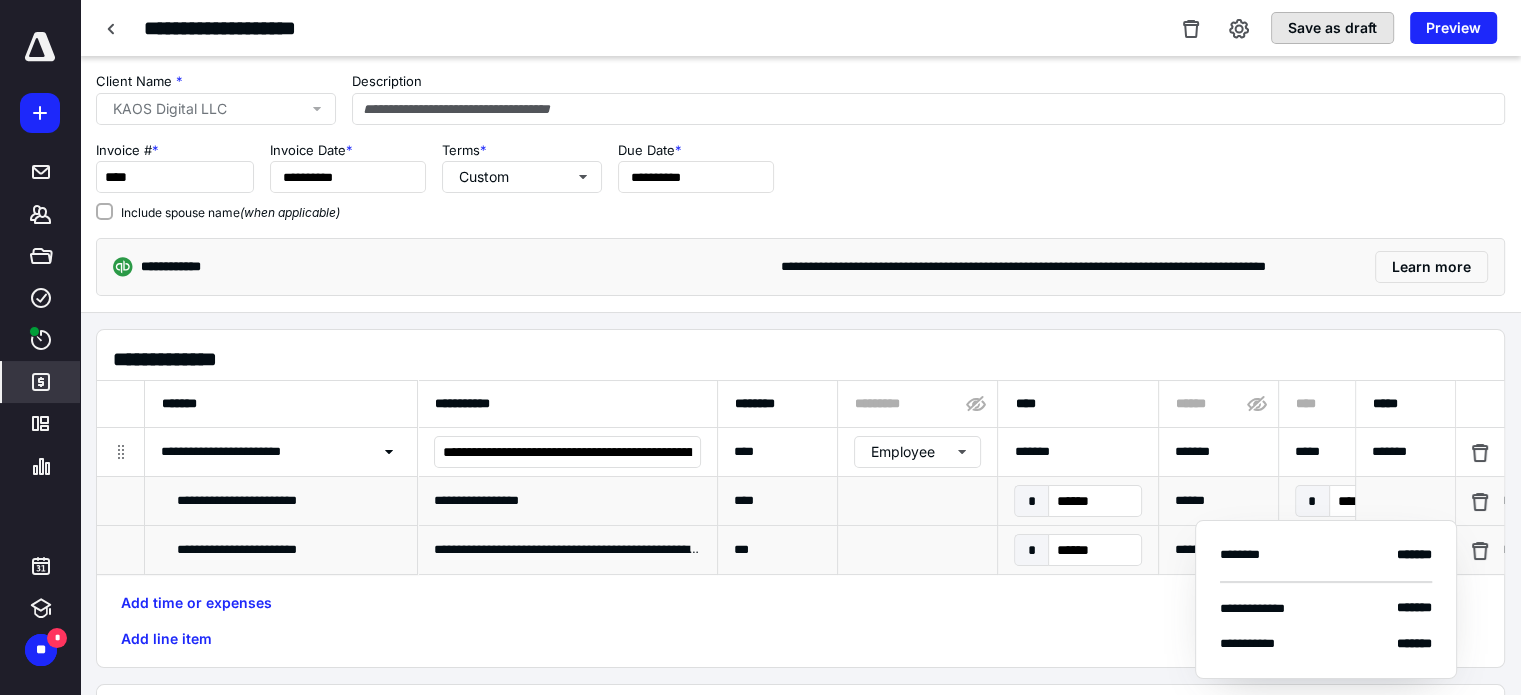 click on "Save as draft" at bounding box center (1332, 28) 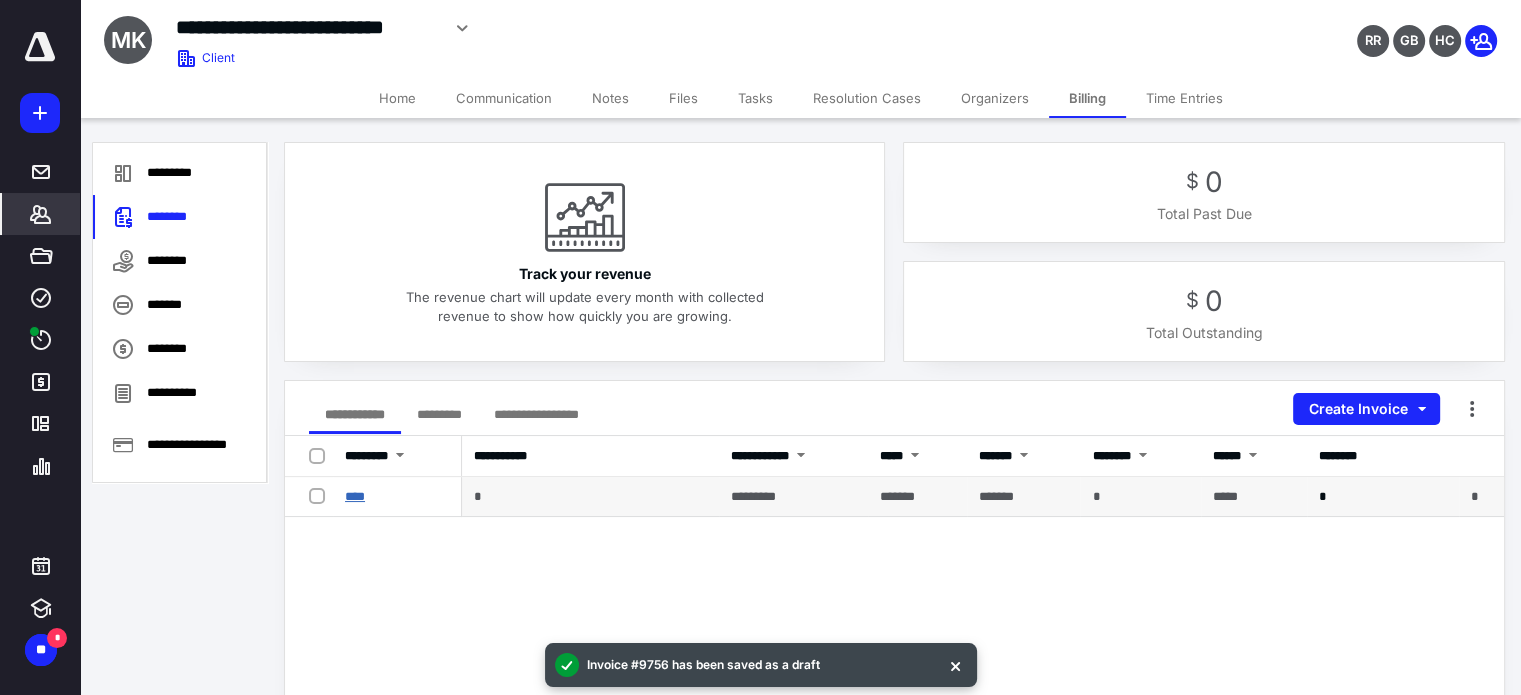 click on "****" at bounding box center [355, 496] 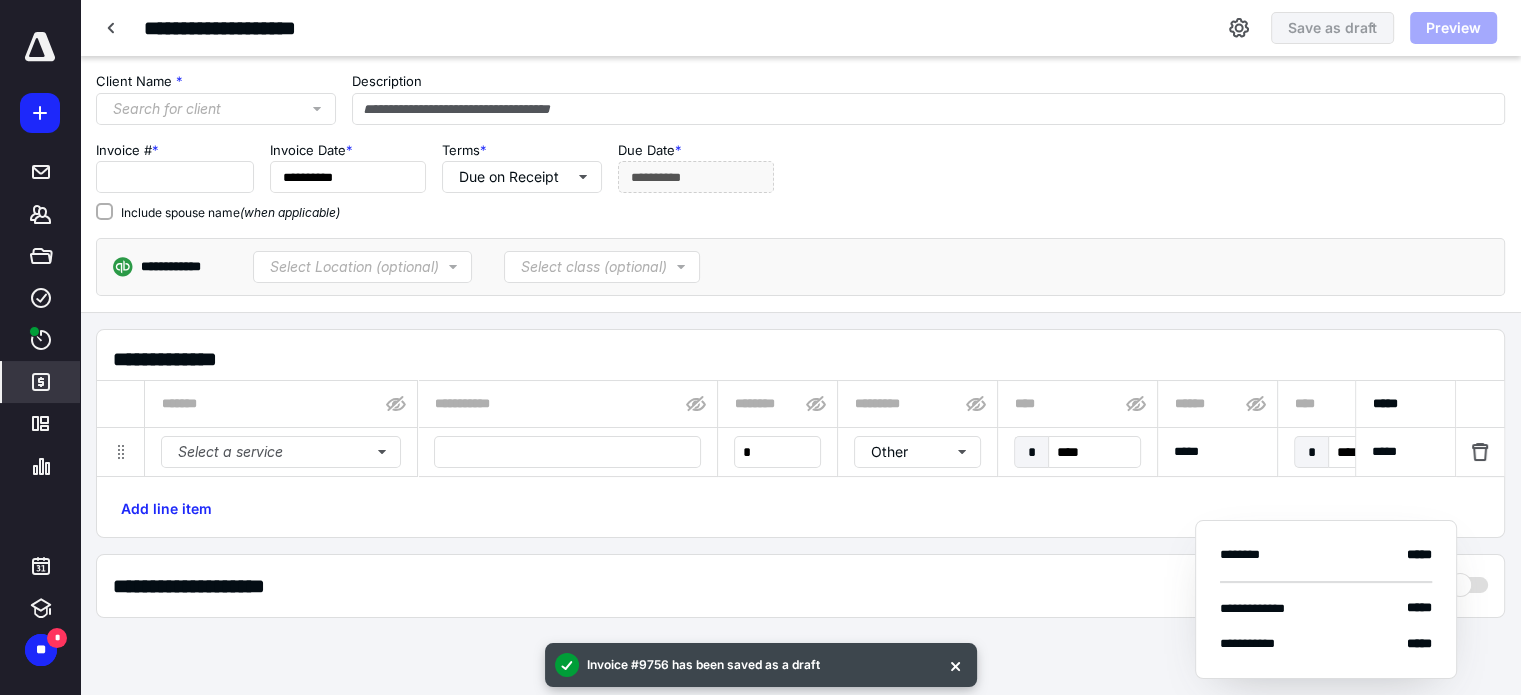 type on "****" 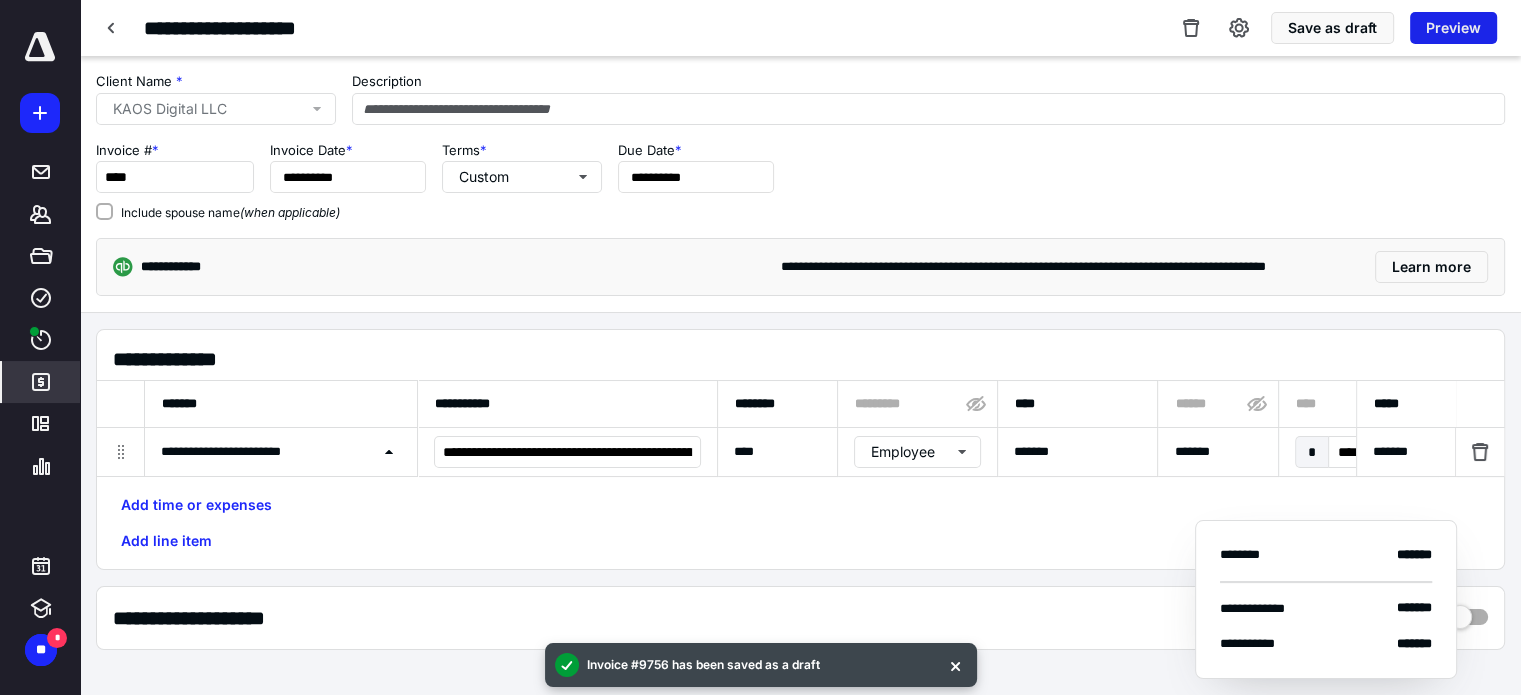 click on "Preview" at bounding box center (1453, 28) 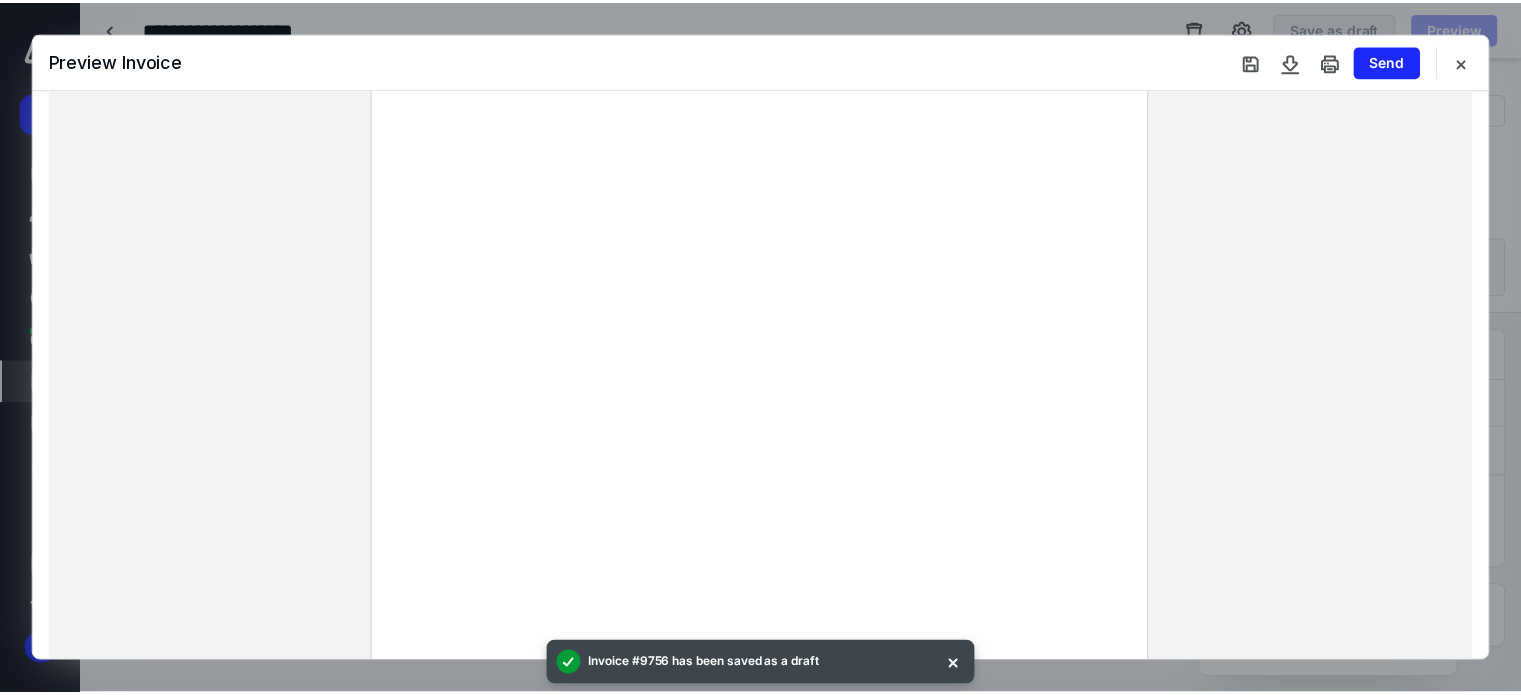 scroll, scrollTop: 100, scrollLeft: 0, axis: vertical 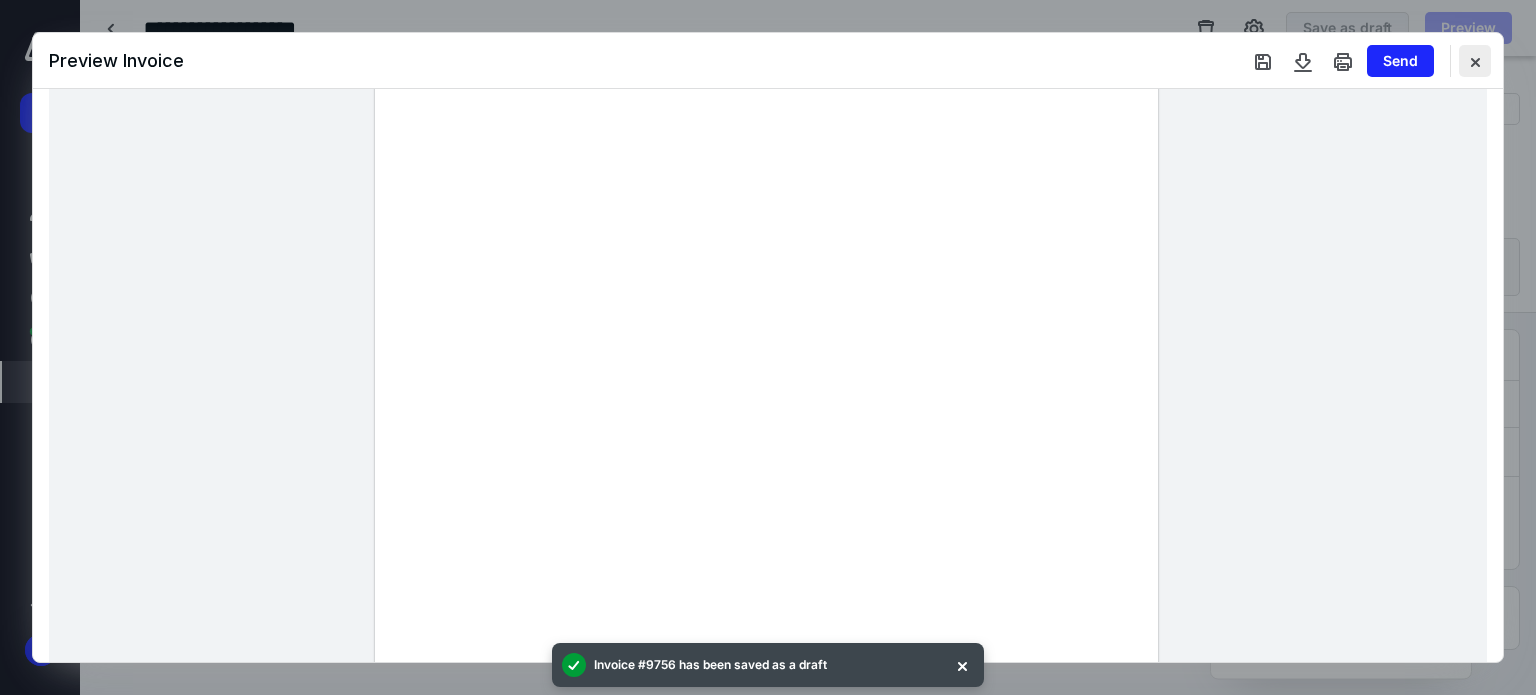 click at bounding box center (1475, 61) 